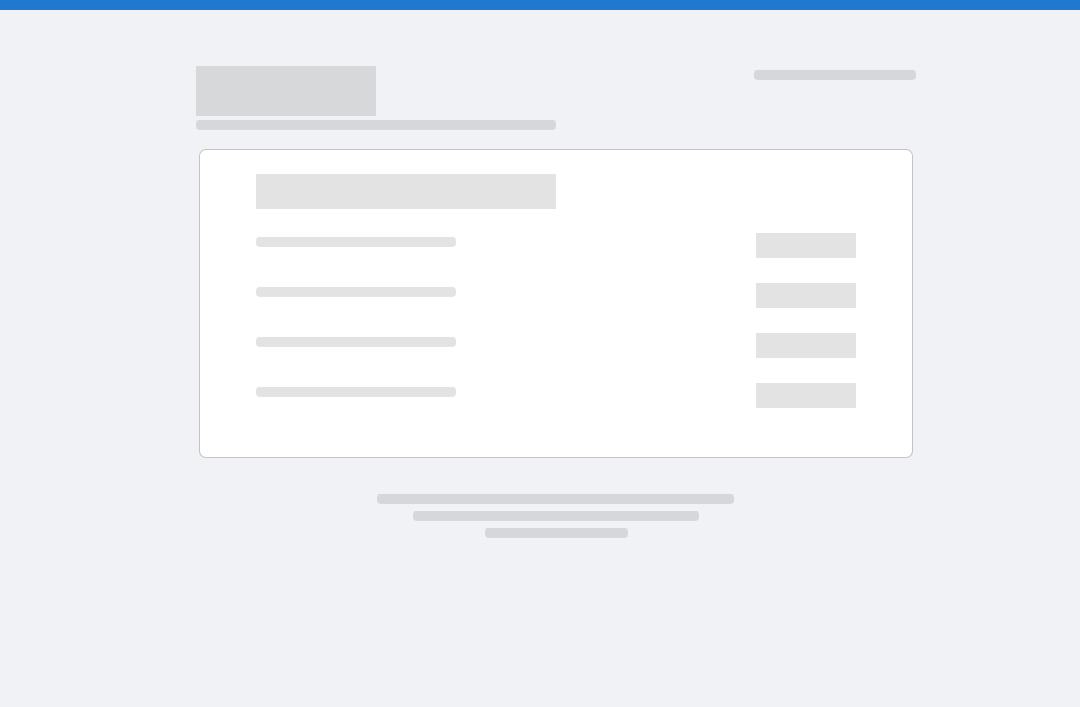 scroll, scrollTop: 0, scrollLeft: 0, axis: both 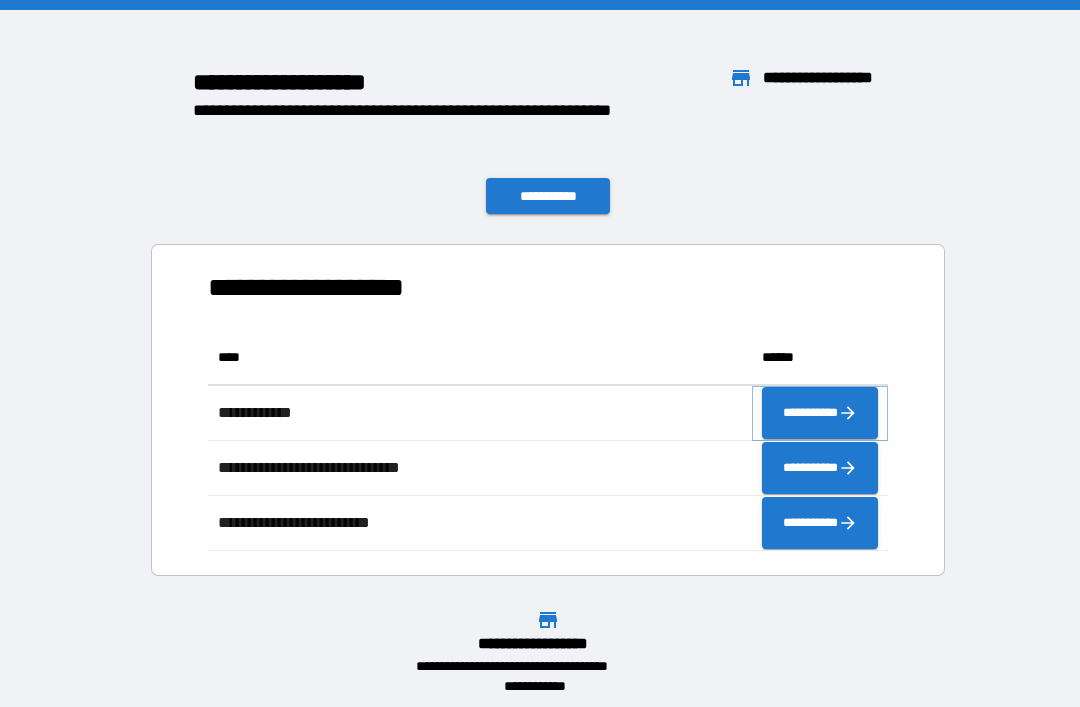 click on "**********" at bounding box center [820, 413] 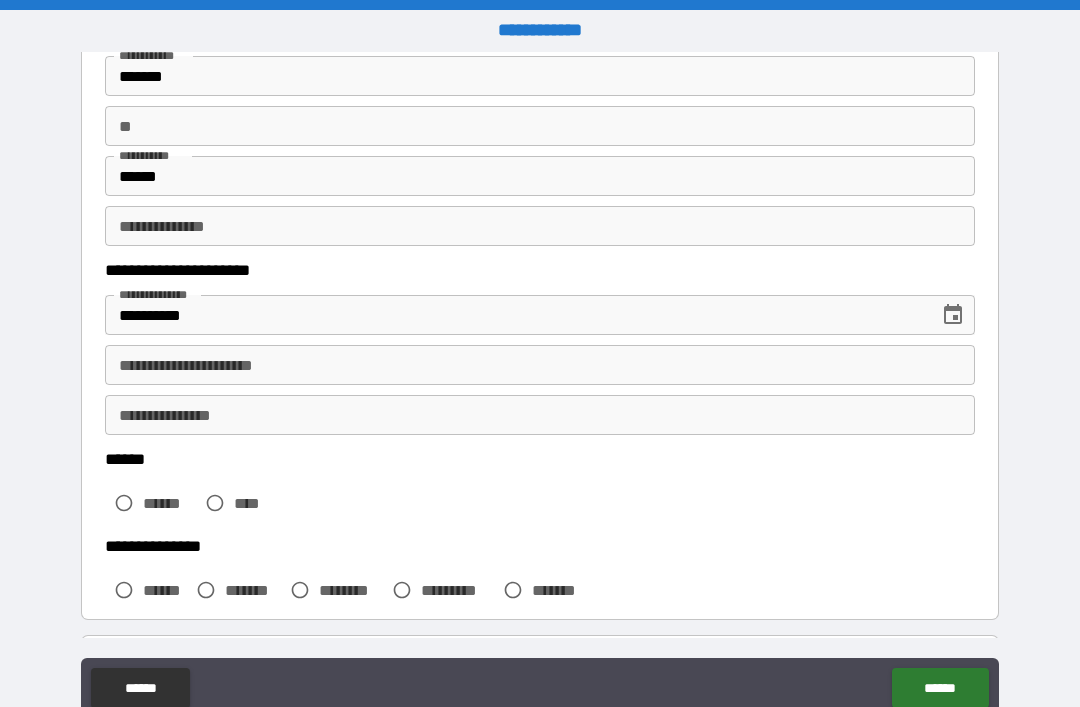 scroll, scrollTop: 148, scrollLeft: 0, axis: vertical 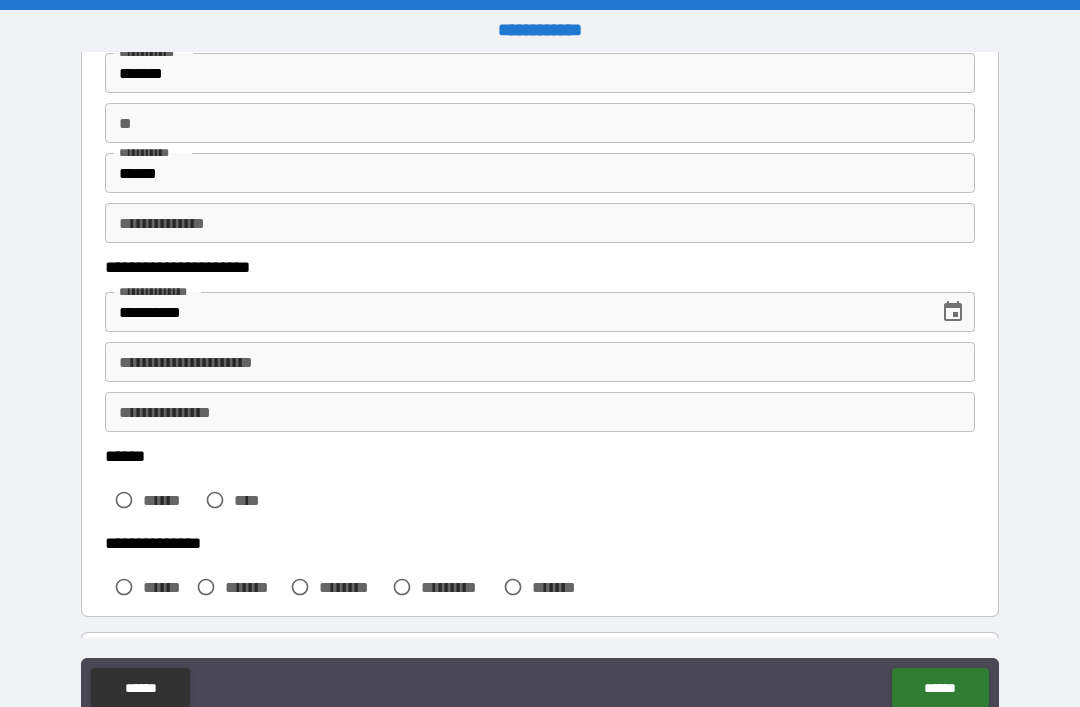 click on "**********" at bounding box center [540, 362] 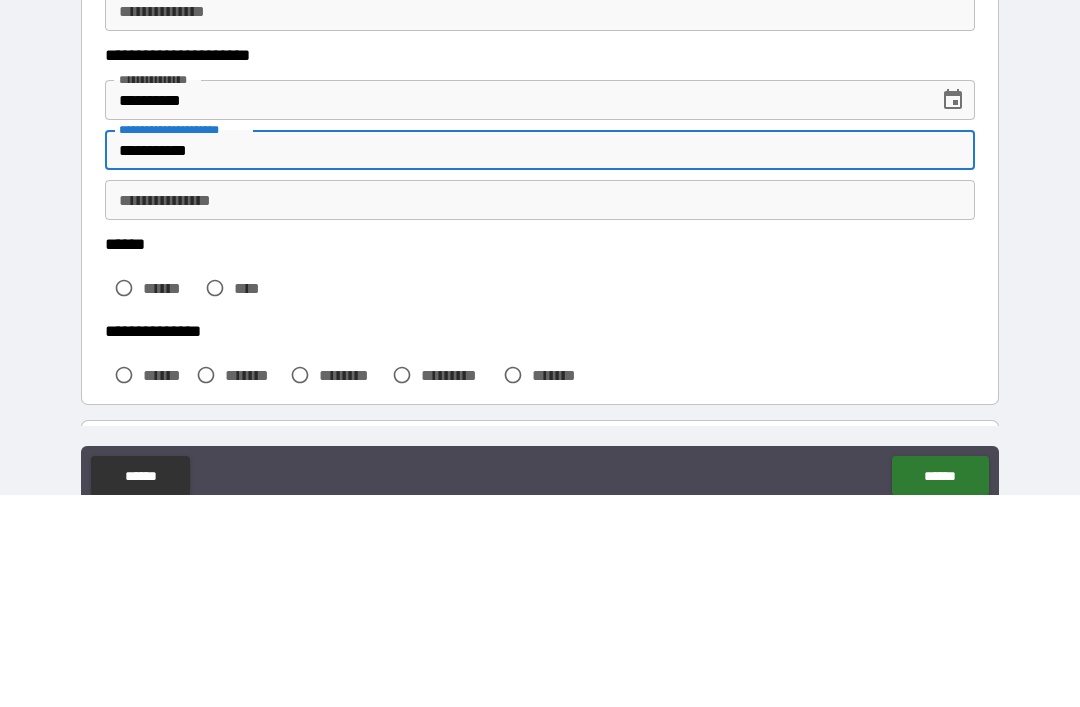 type on "**********" 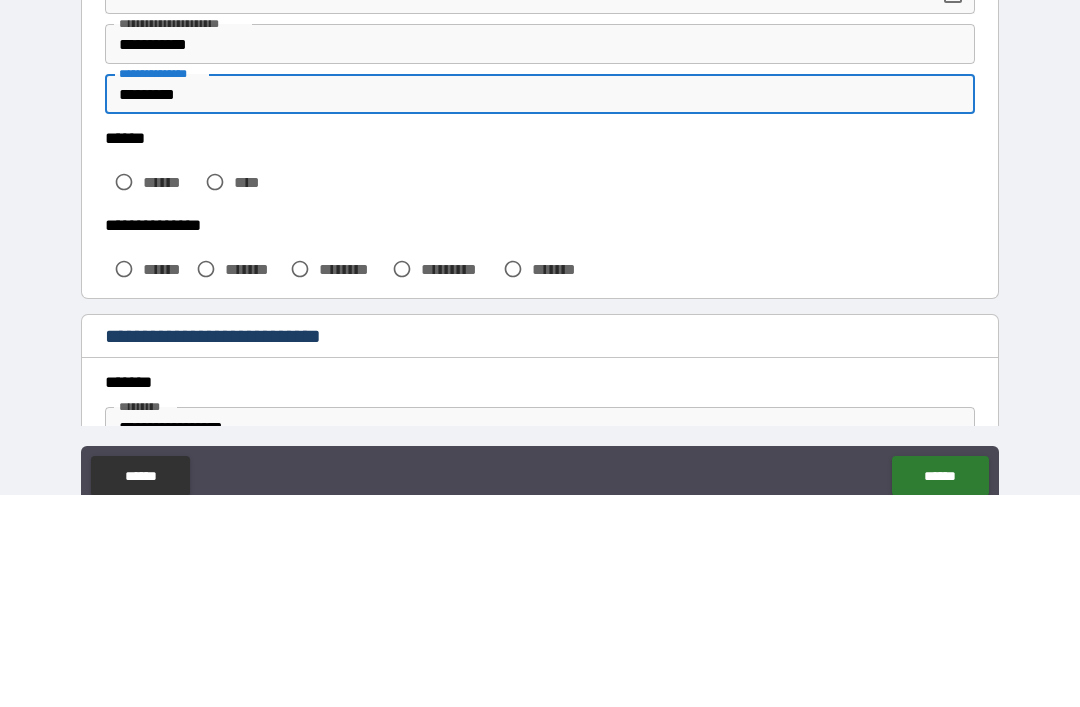 scroll, scrollTop: 256, scrollLeft: 0, axis: vertical 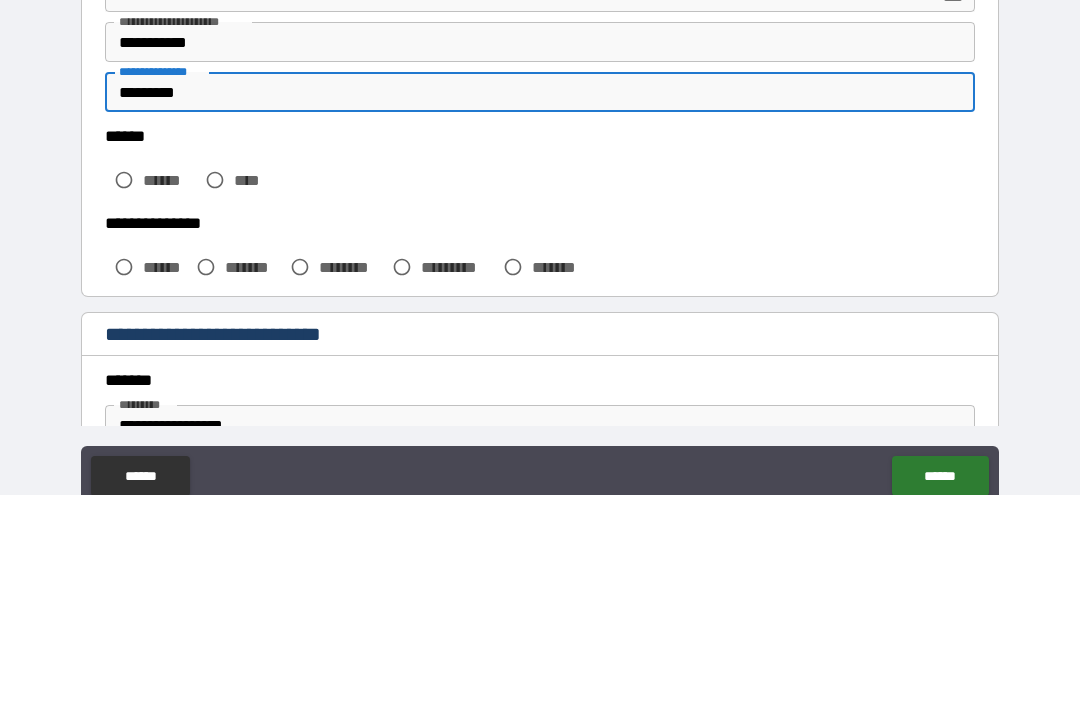 type on "*********" 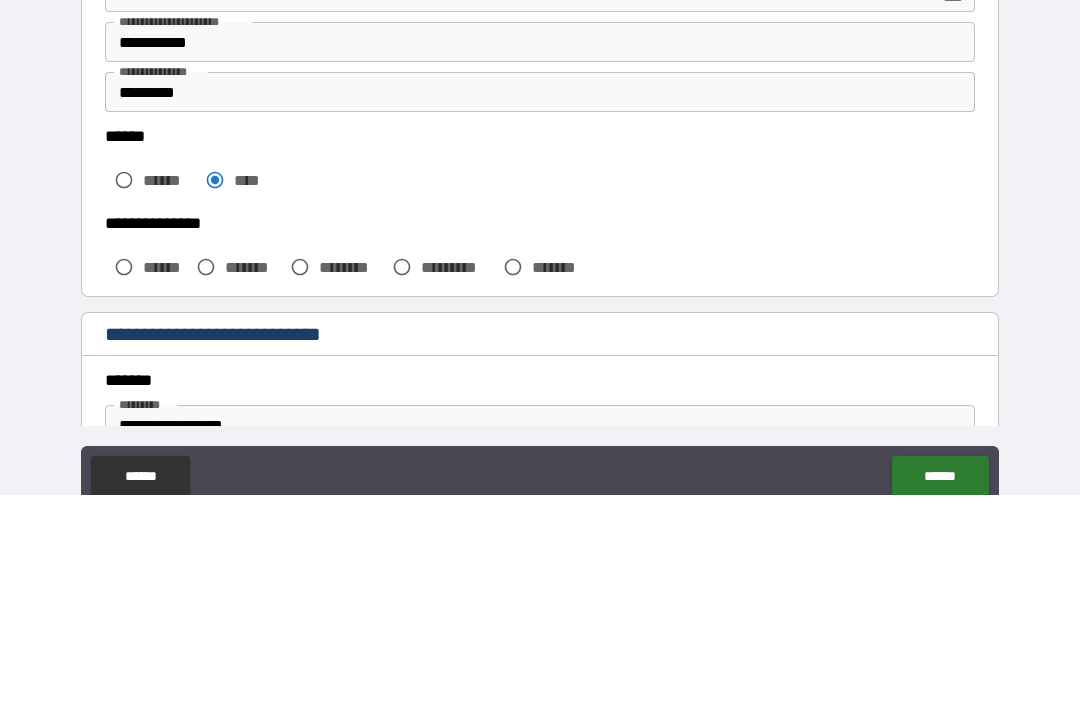 scroll, scrollTop: 64, scrollLeft: 0, axis: vertical 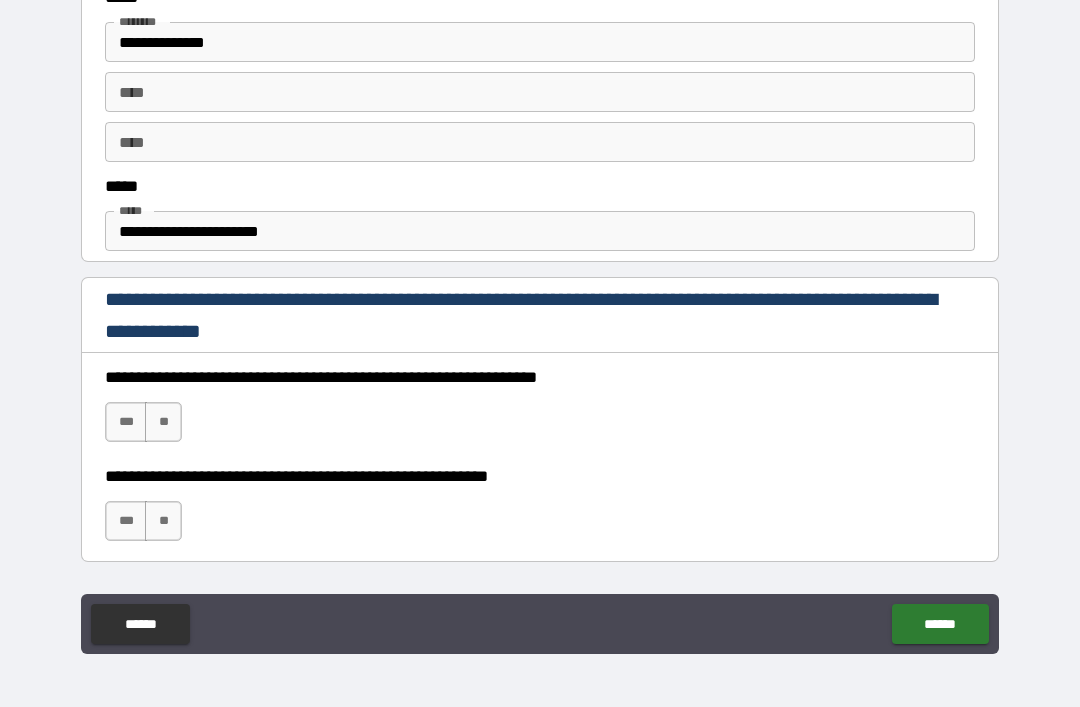 click on "***" at bounding box center (126, 422) 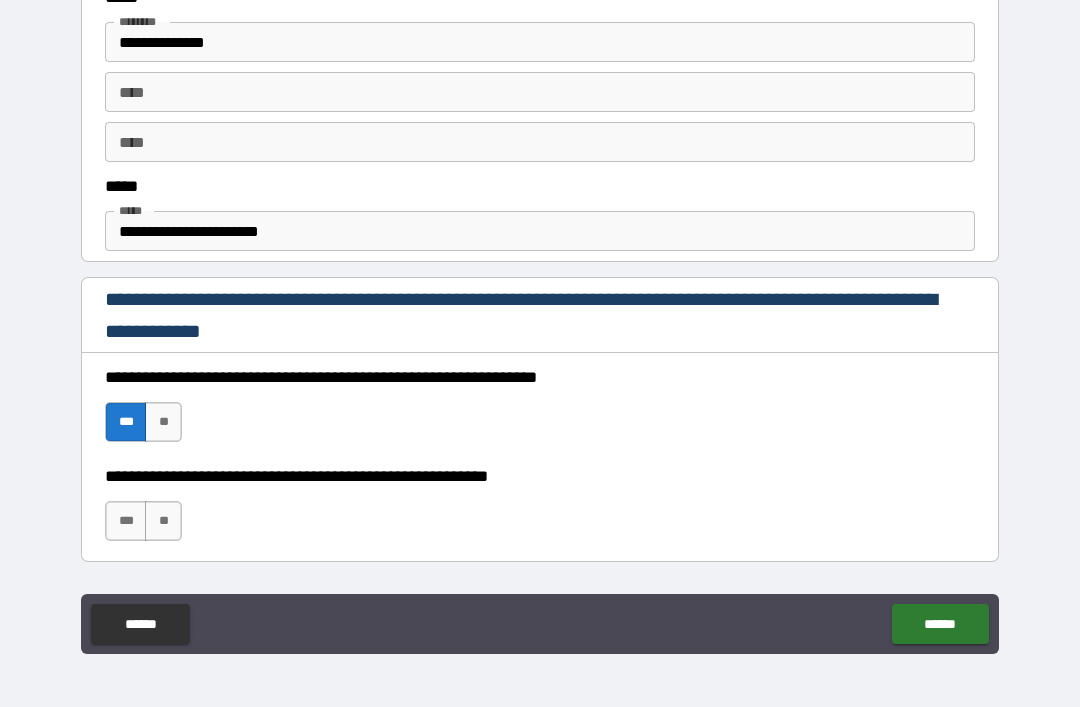 click on "***" at bounding box center (126, 521) 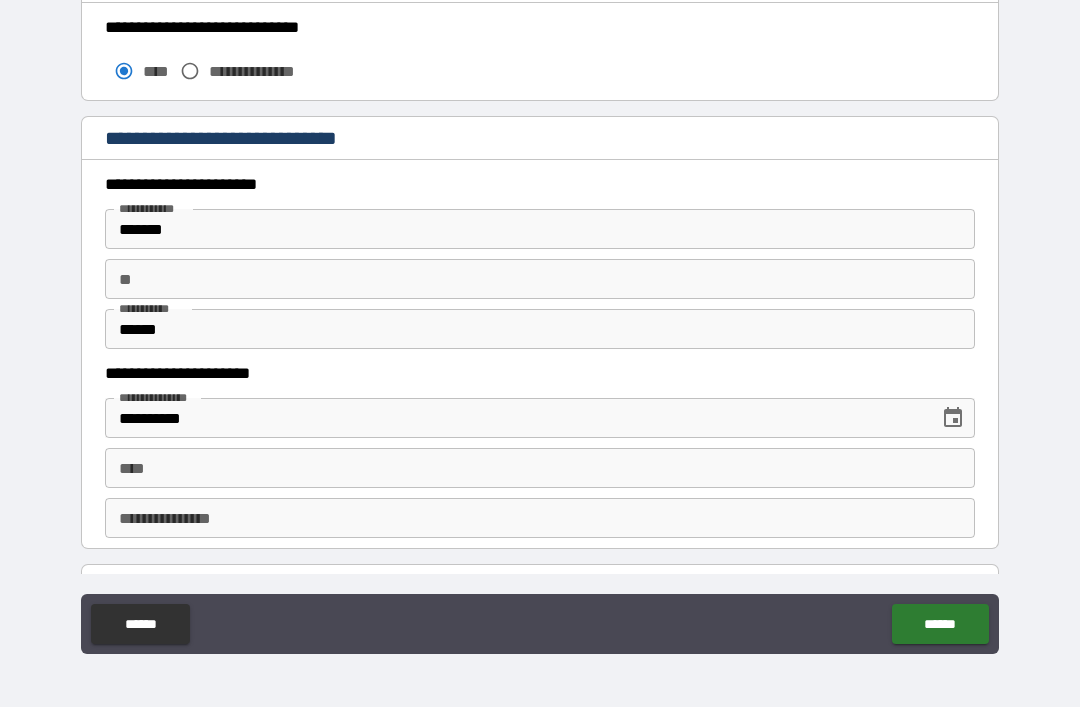 scroll, scrollTop: 1793, scrollLeft: 0, axis: vertical 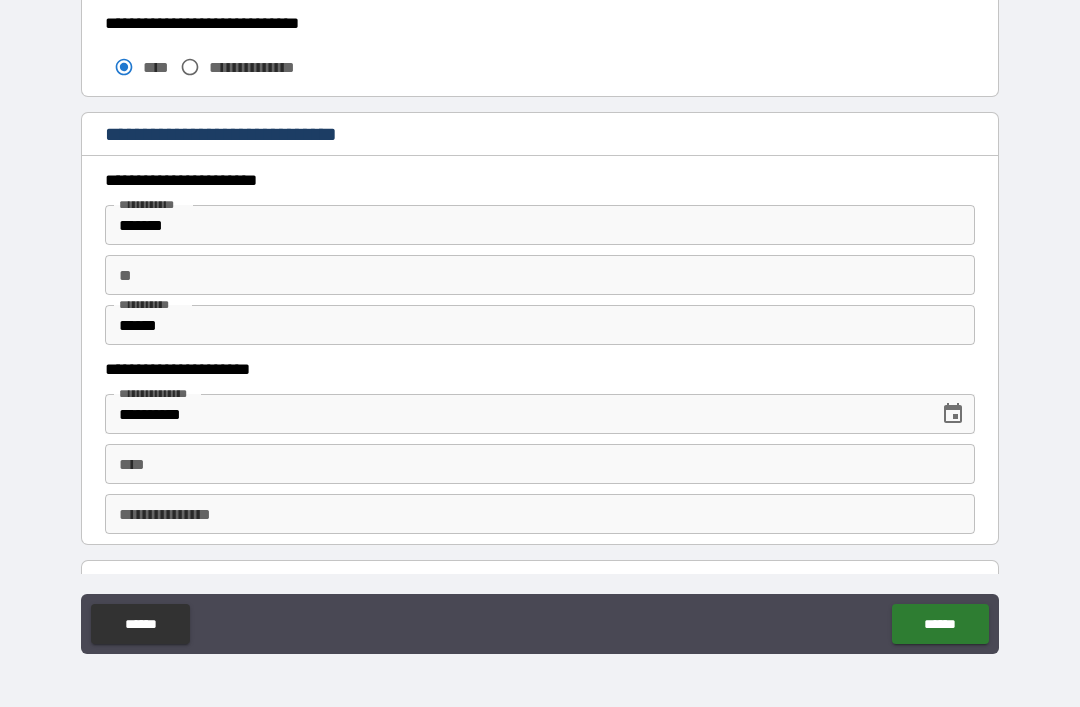 click on "****" at bounding box center [540, 464] 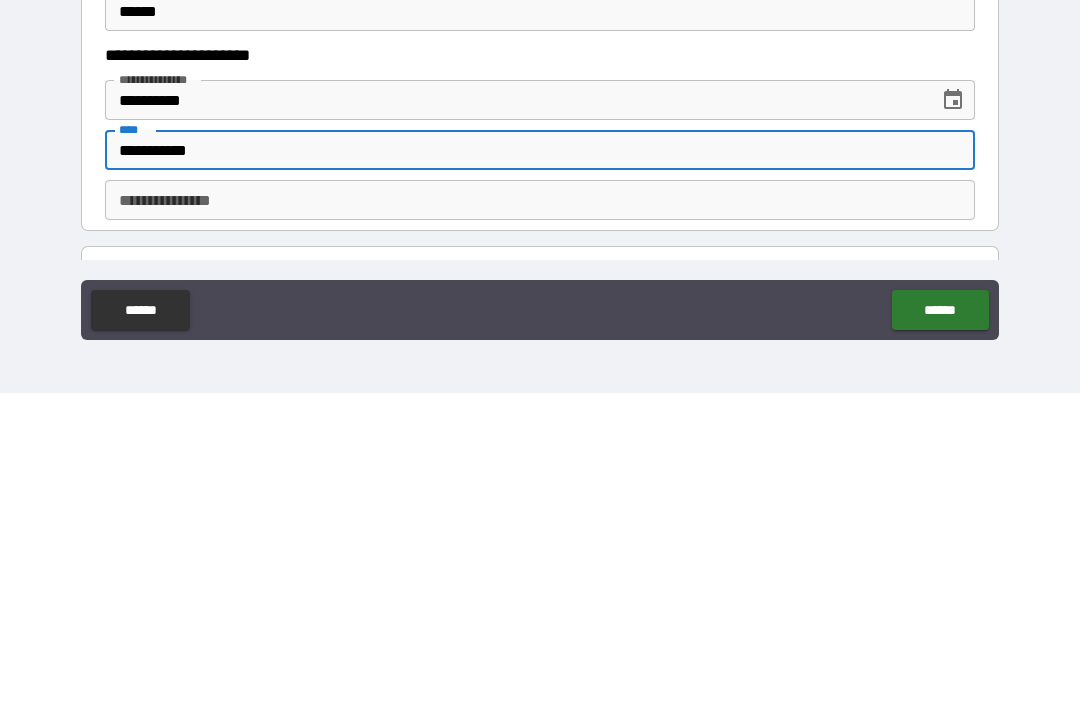 type on "**********" 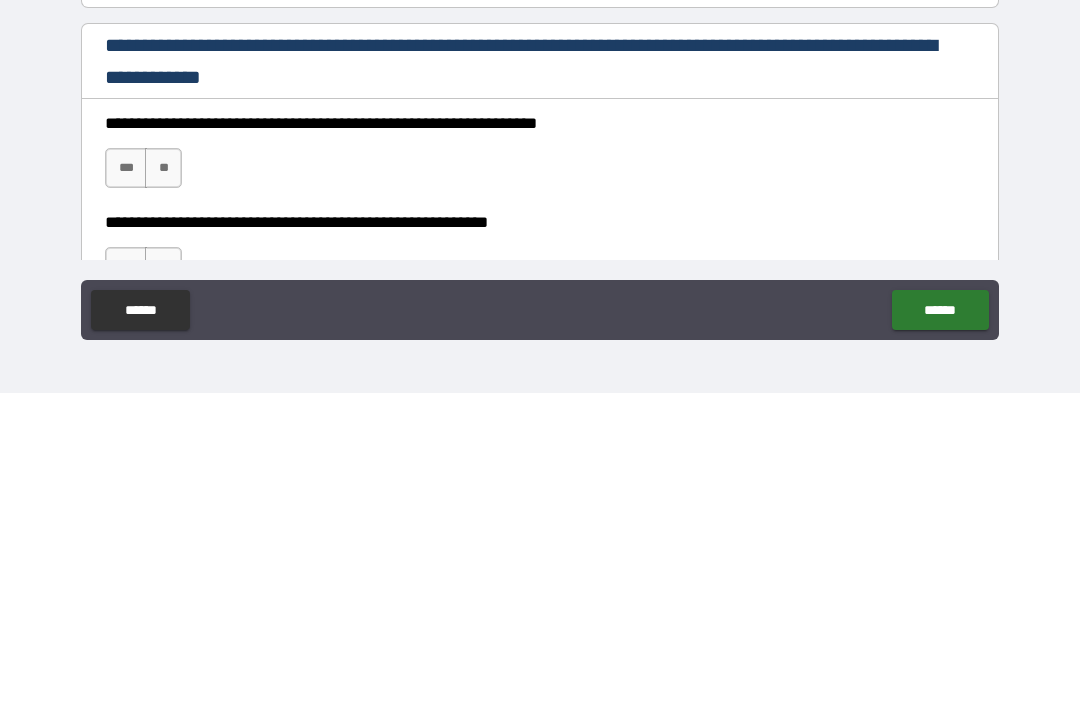 scroll, scrollTop: 2653, scrollLeft: 0, axis: vertical 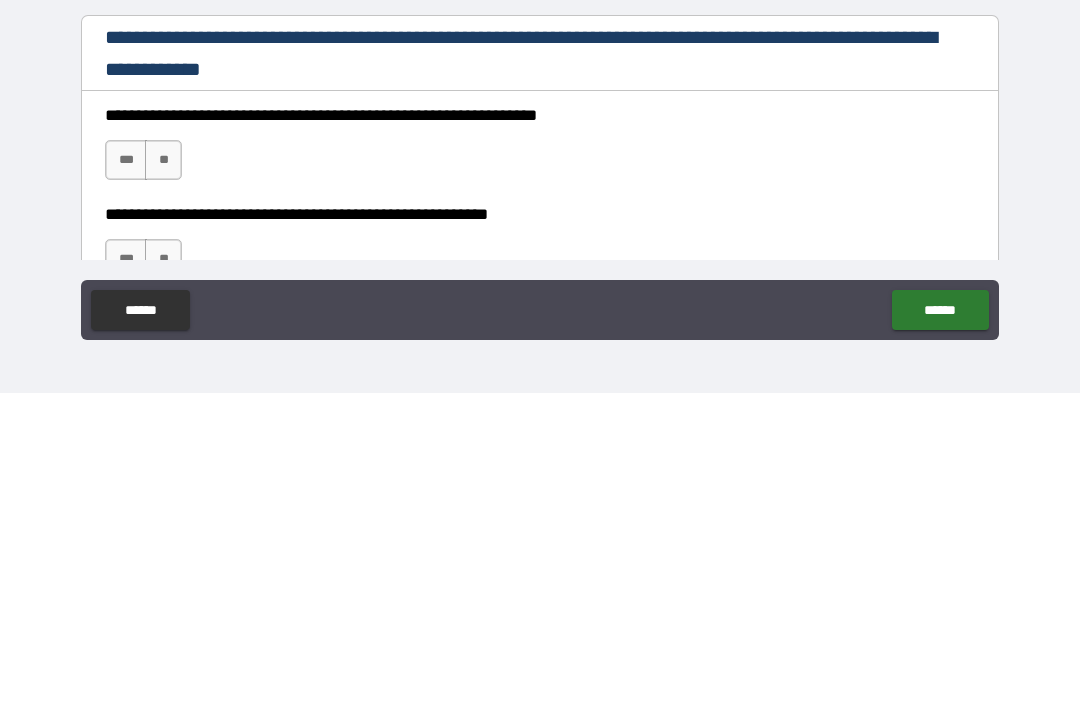 type on "*********" 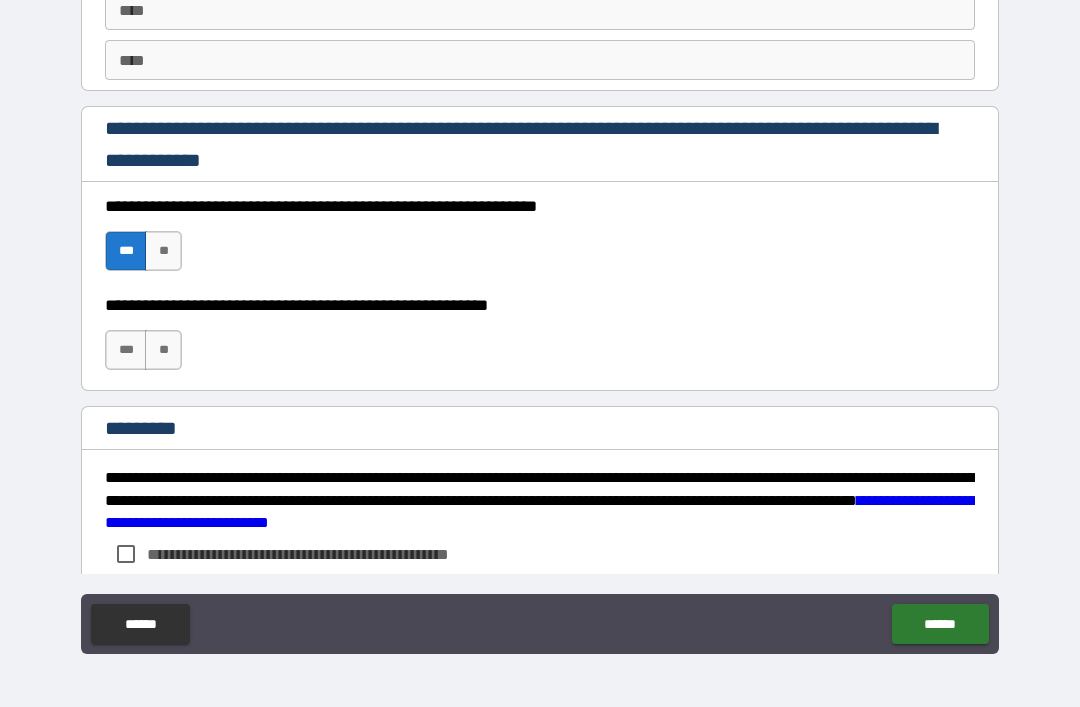 scroll, scrollTop: 2895, scrollLeft: 0, axis: vertical 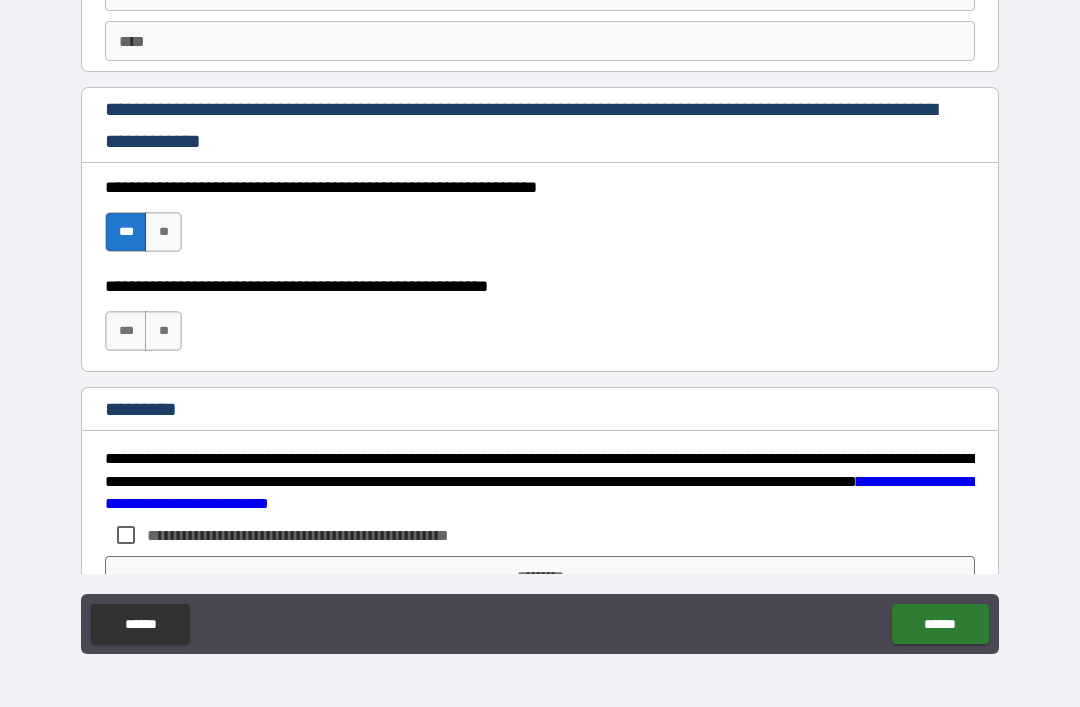 click on "***" at bounding box center [126, 331] 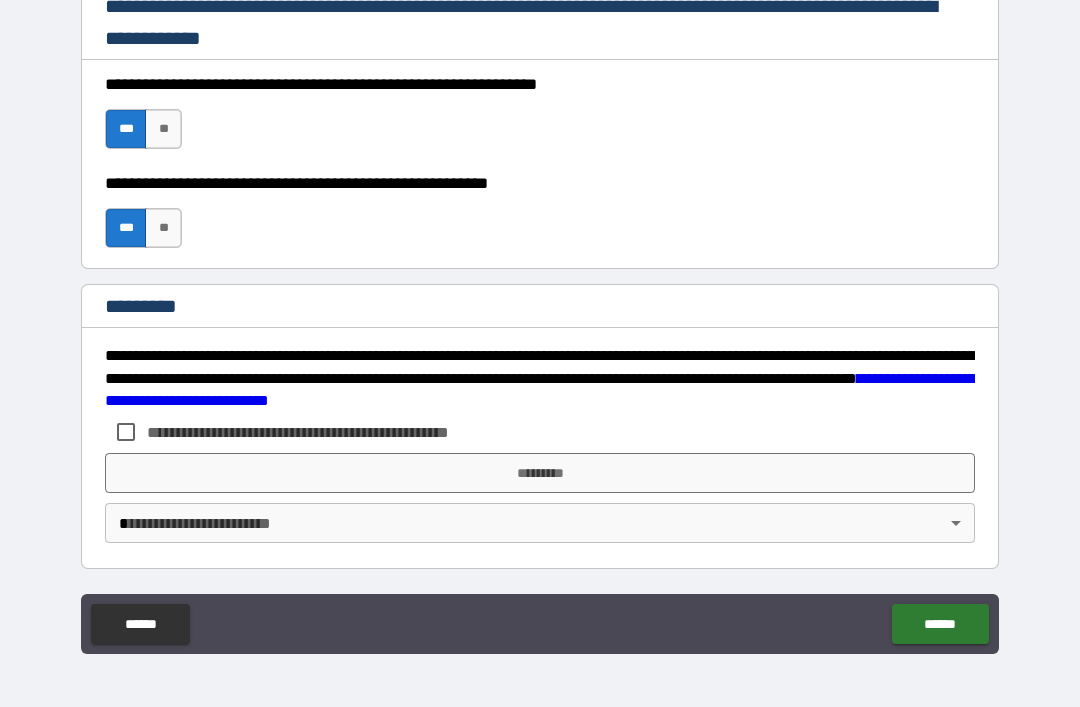 scroll, scrollTop: 2998, scrollLeft: 0, axis: vertical 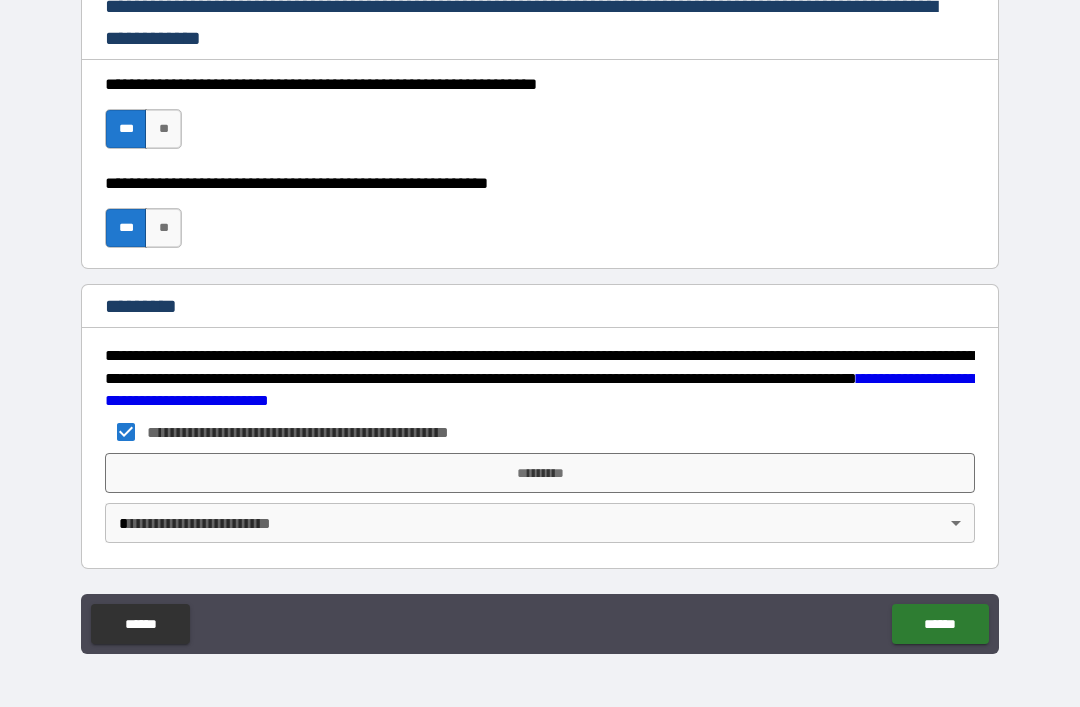 click on "*********" at bounding box center [540, 473] 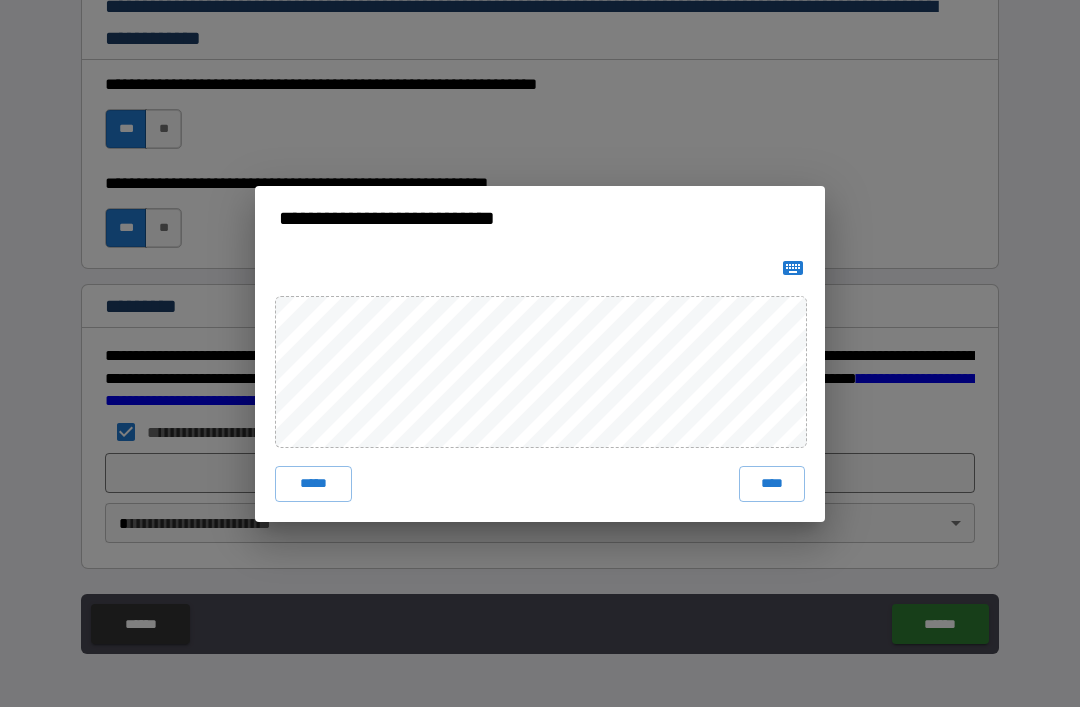click on "****" at bounding box center (772, 484) 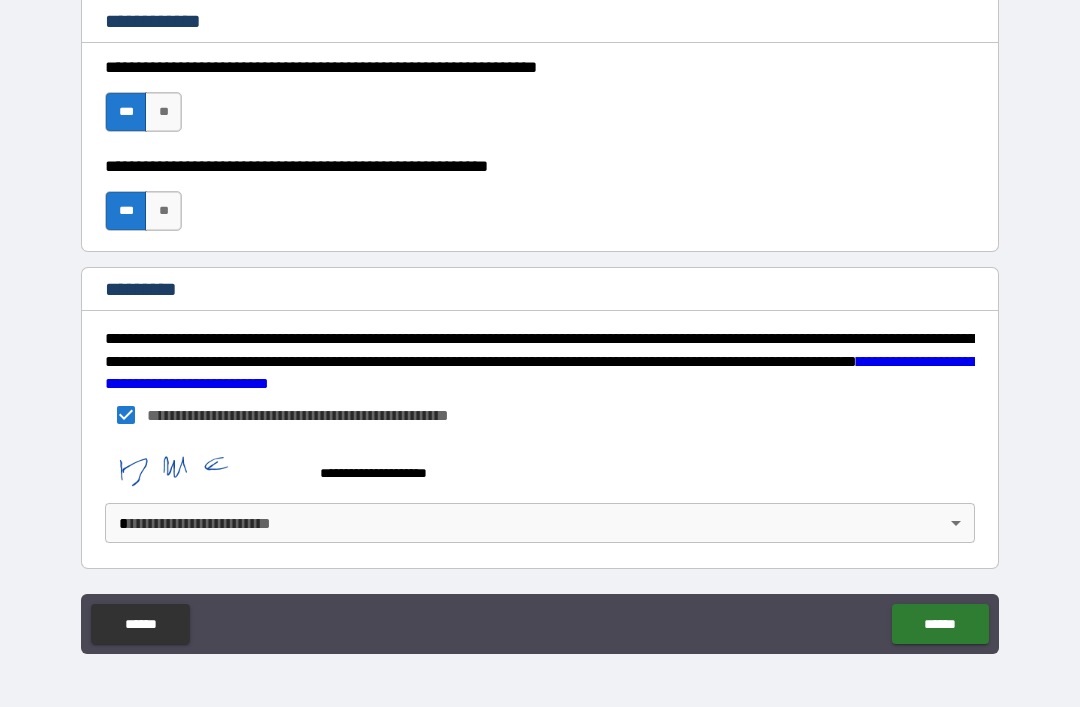 scroll, scrollTop: 3015, scrollLeft: 0, axis: vertical 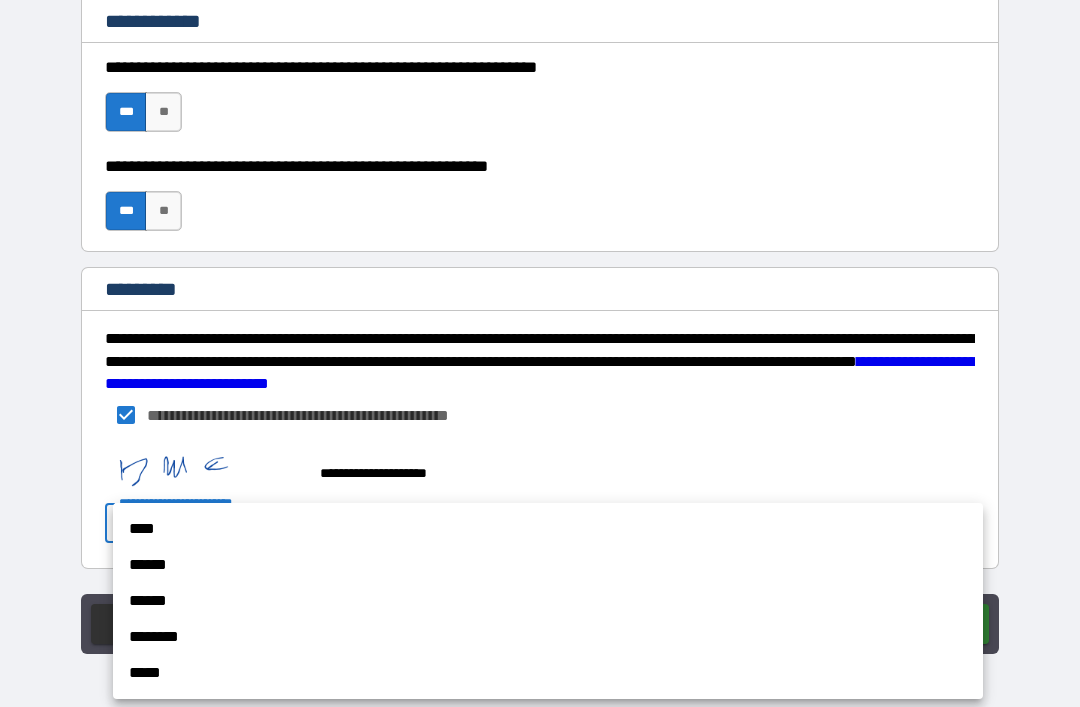click on "****" at bounding box center (548, 529) 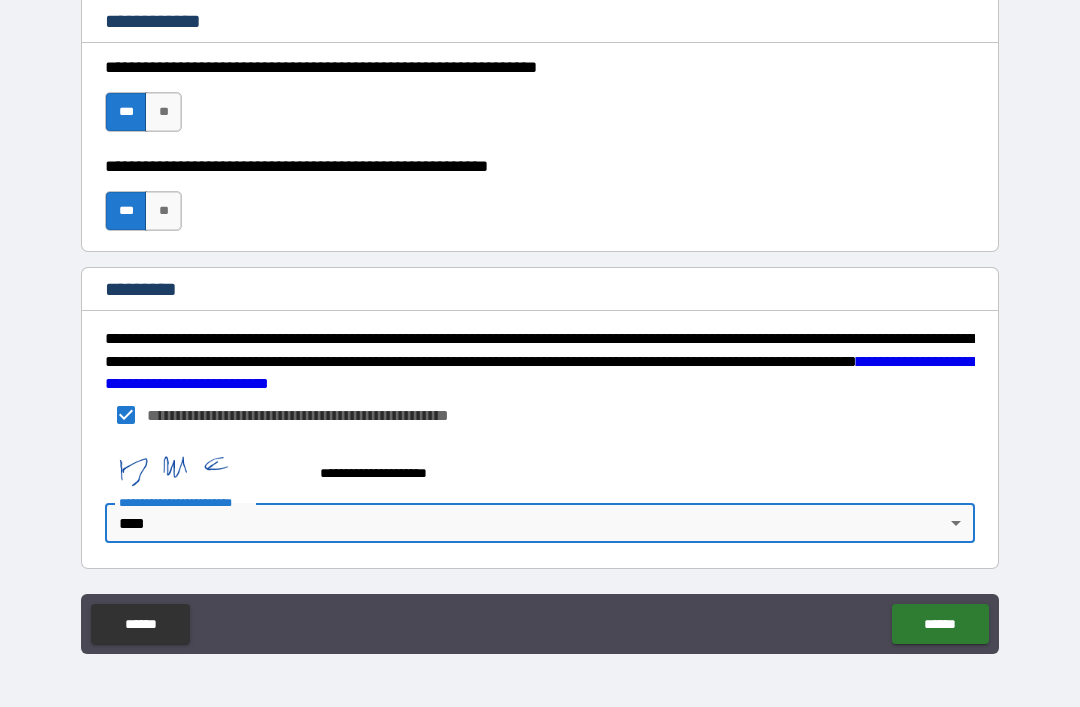 click on "******" at bounding box center [940, 624] 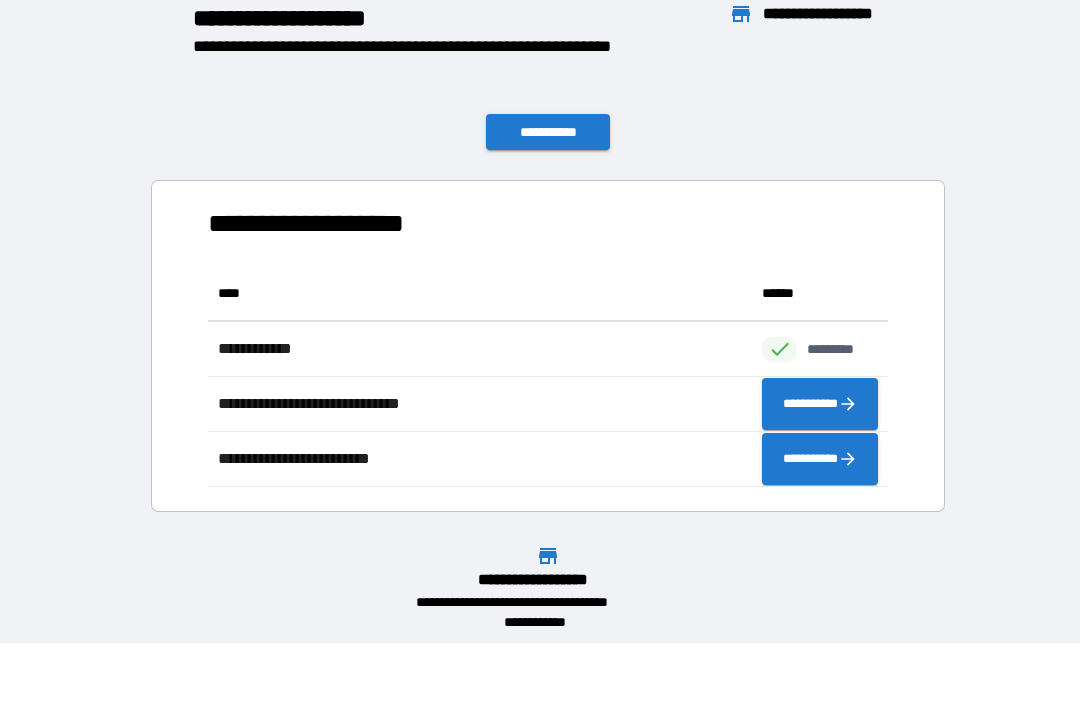 scroll, scrollTop: 221, scrollLeft: 680, axis: both 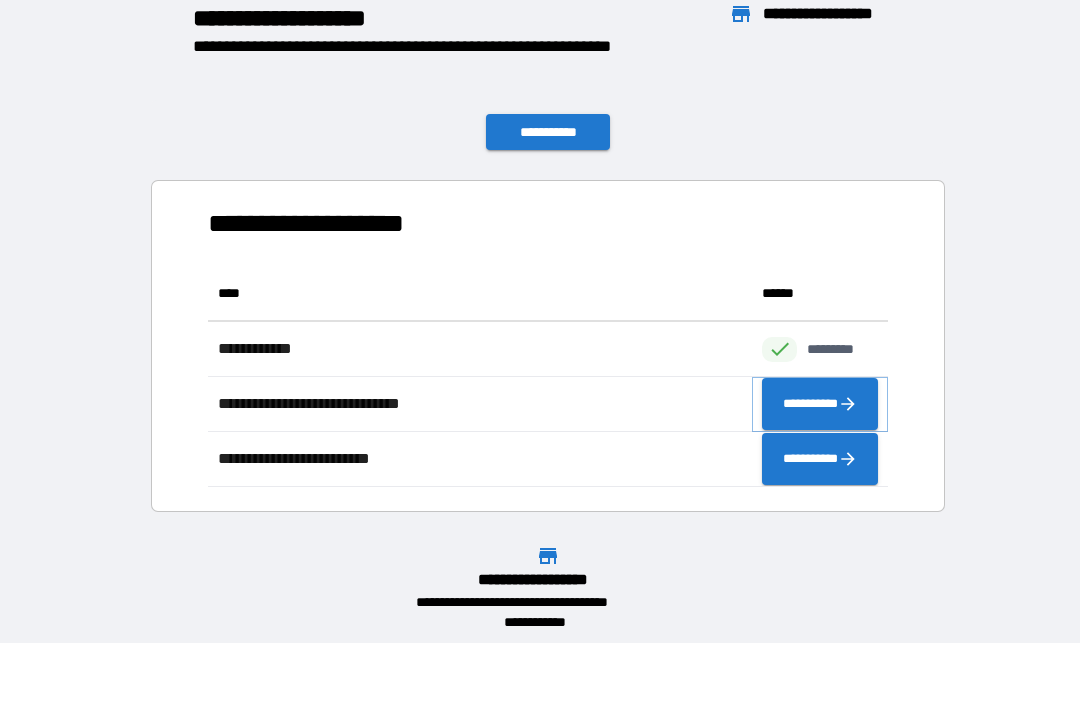 click on "**********" at bounding box center [820, 404] 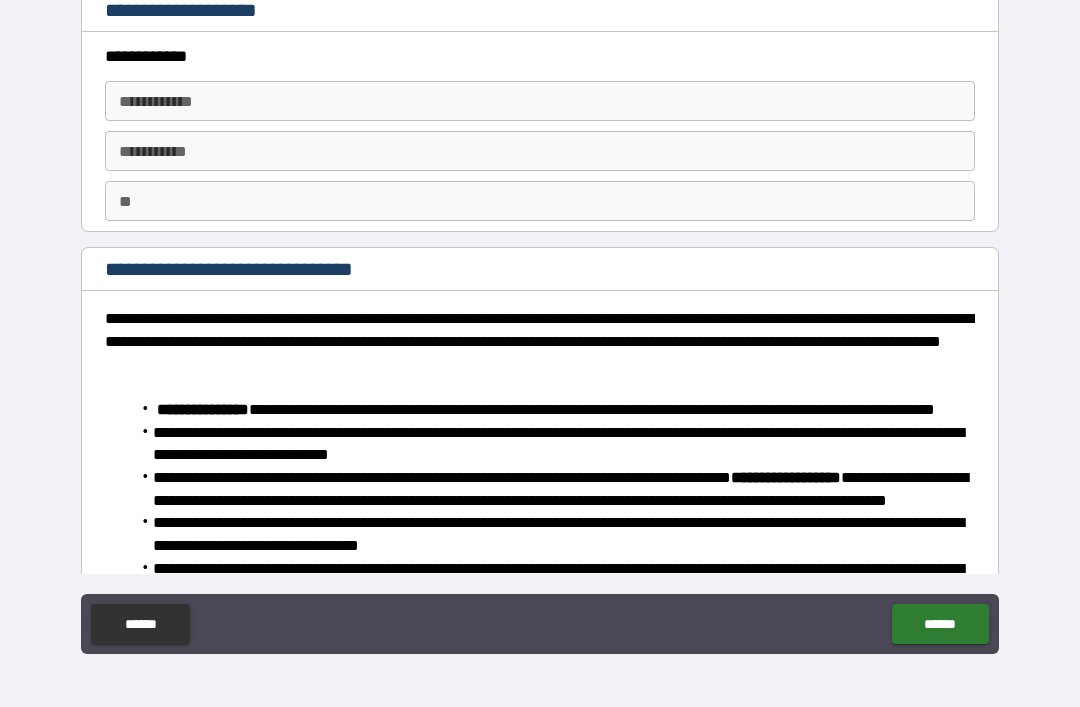 scroll, scrollTop: 0, scrollLeft: 0, axis: both 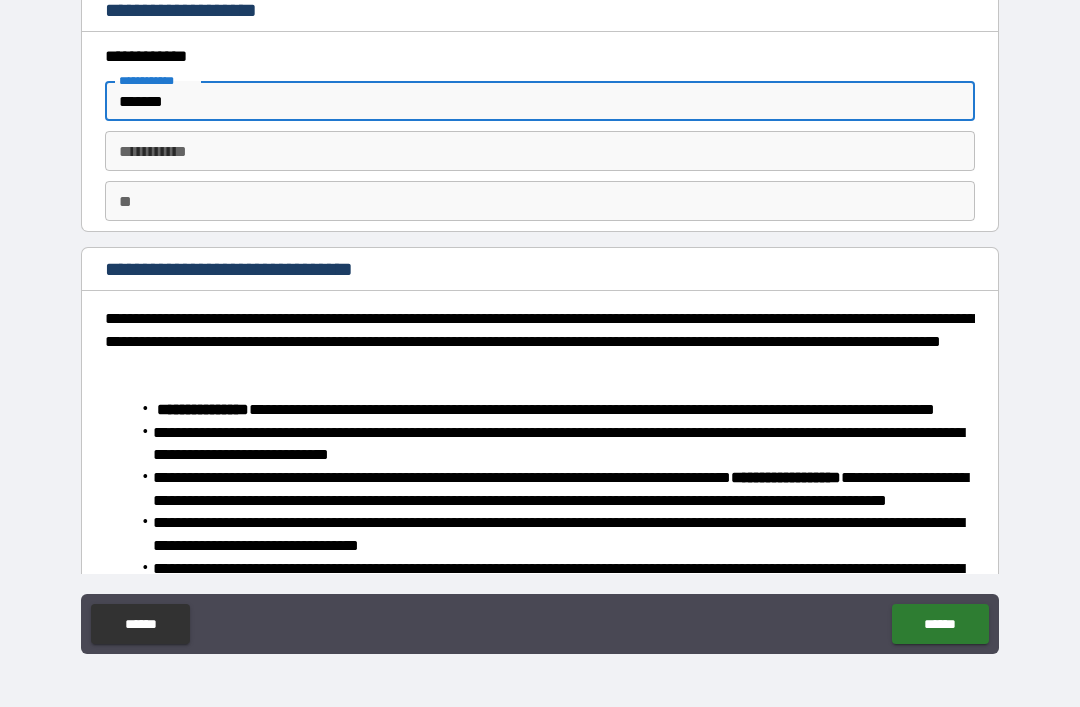 type on "*******" 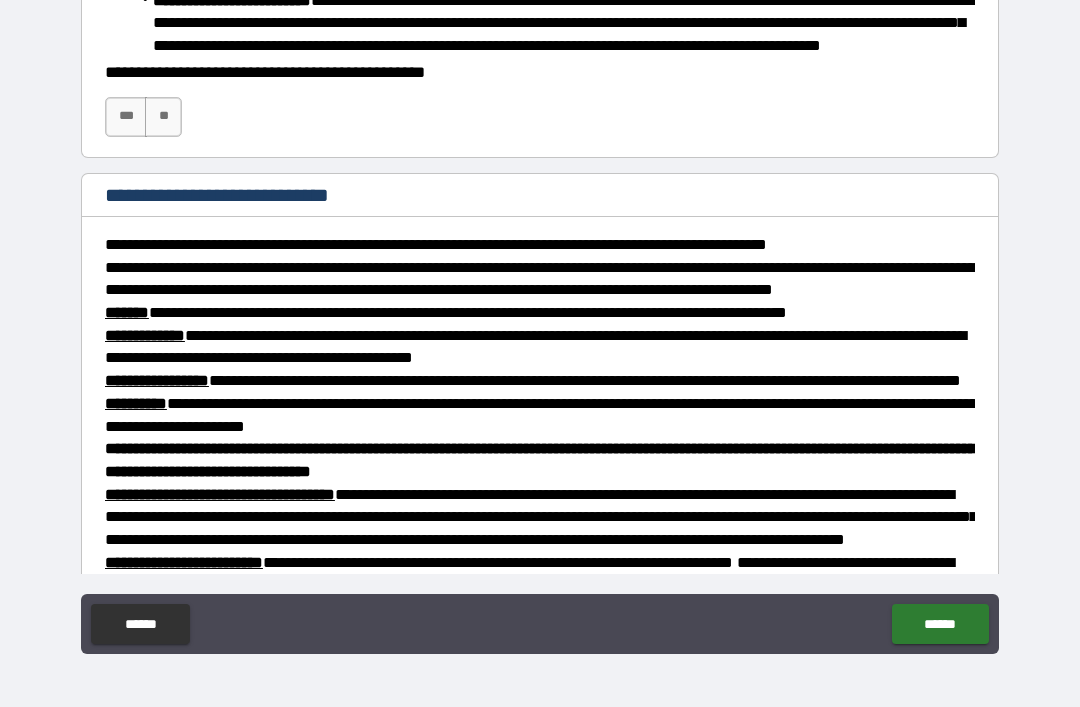 scroll, scrollTop: 911, scrollLeft: 0, axis: vertical 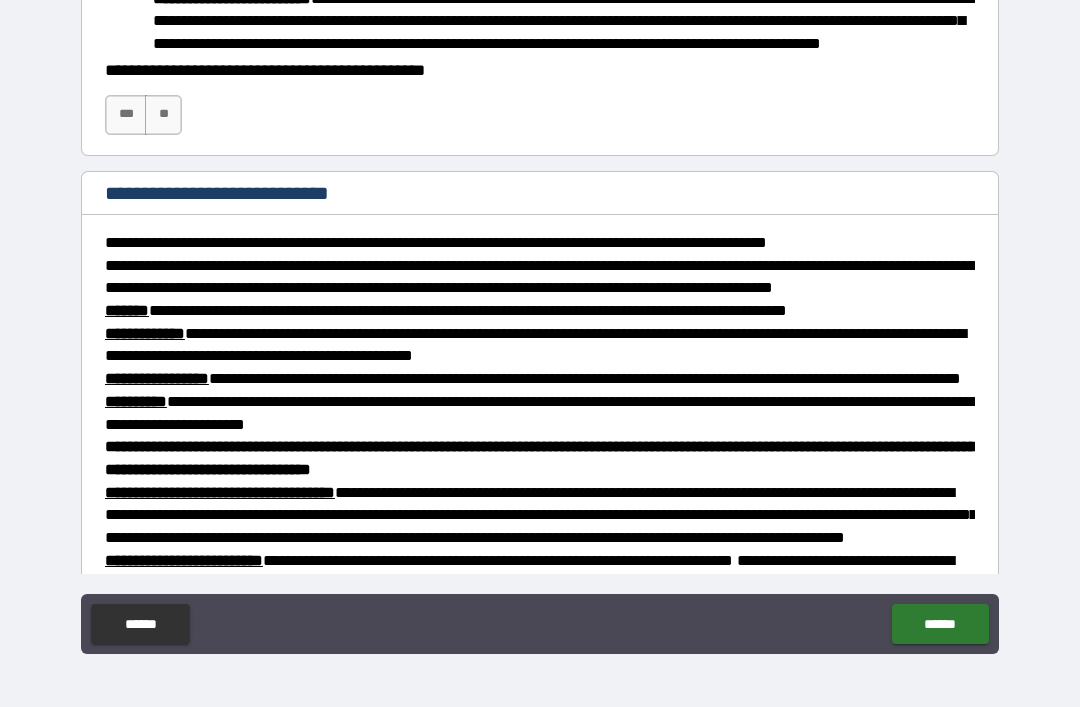 type on "******" 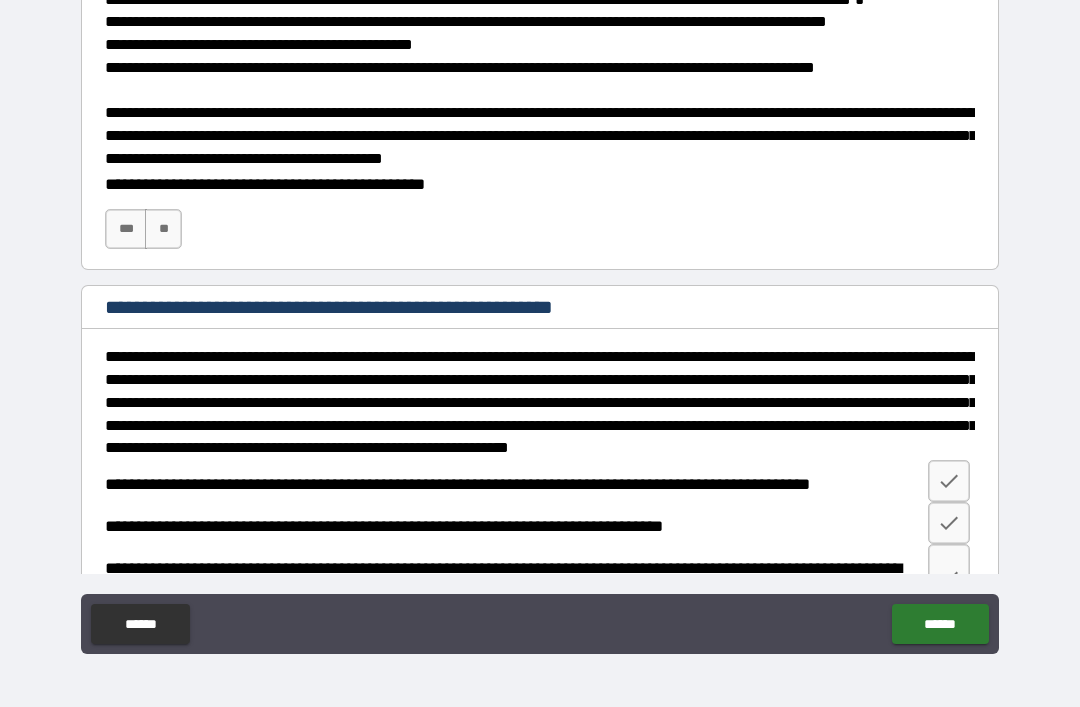 scroll, scrollTop: 1494, scrollLeft: 0, axis: vertical 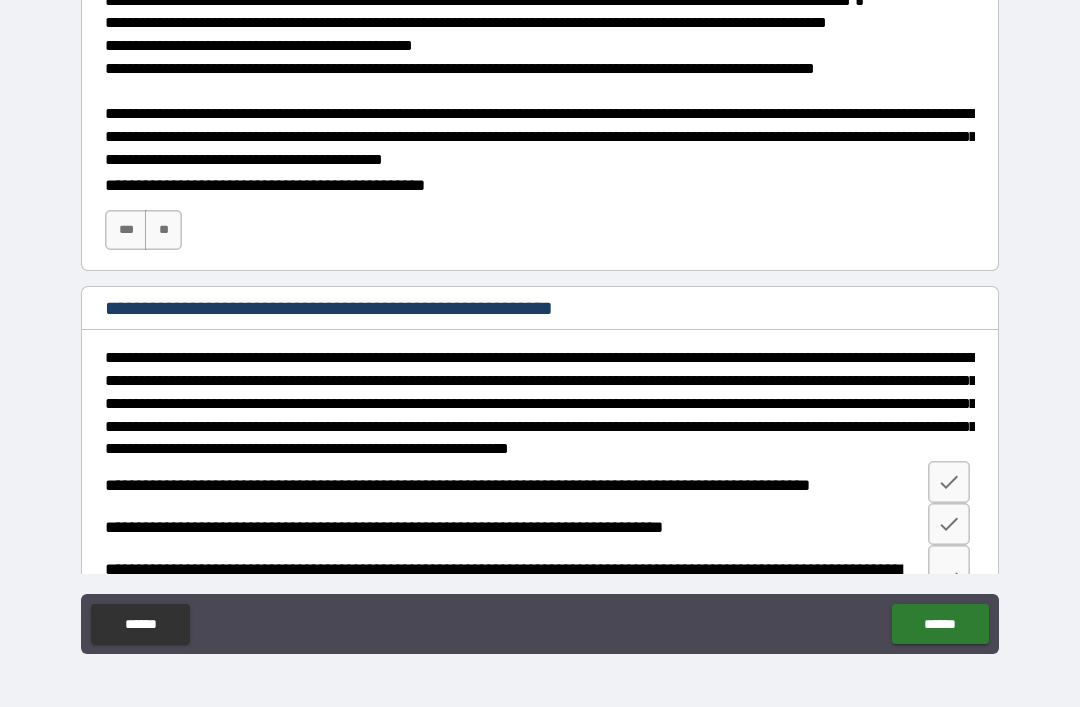 click on "***" at bounding box center [126, 230] 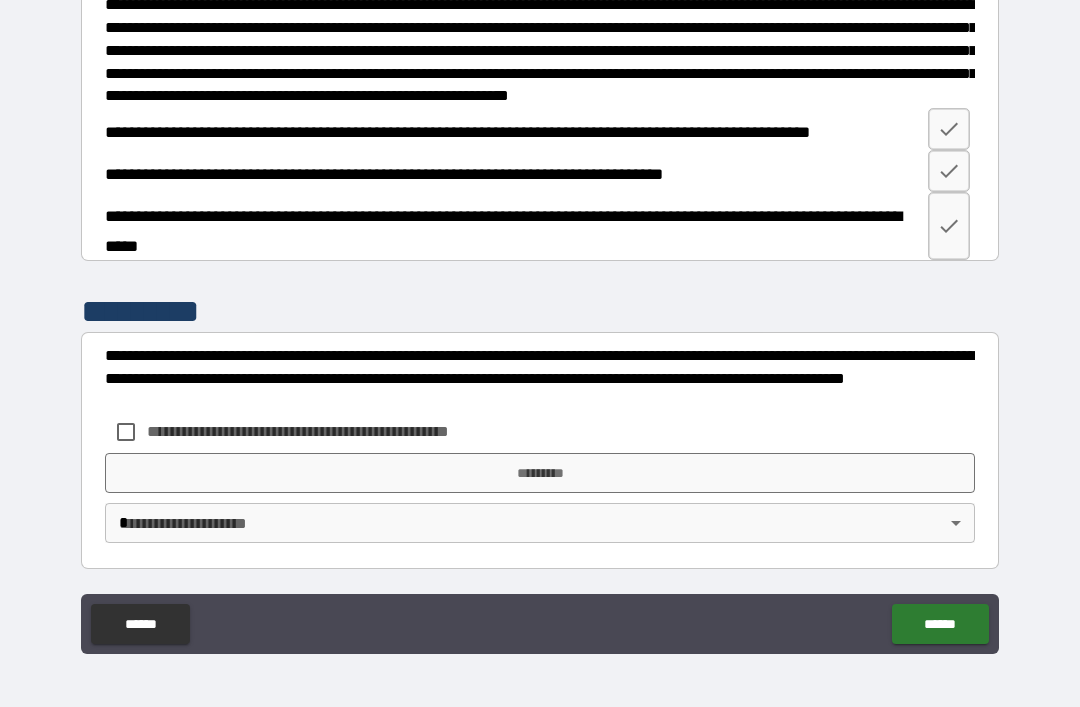 scroll, scrollTop: 1995, scrollLeft: 0, axis: vertical 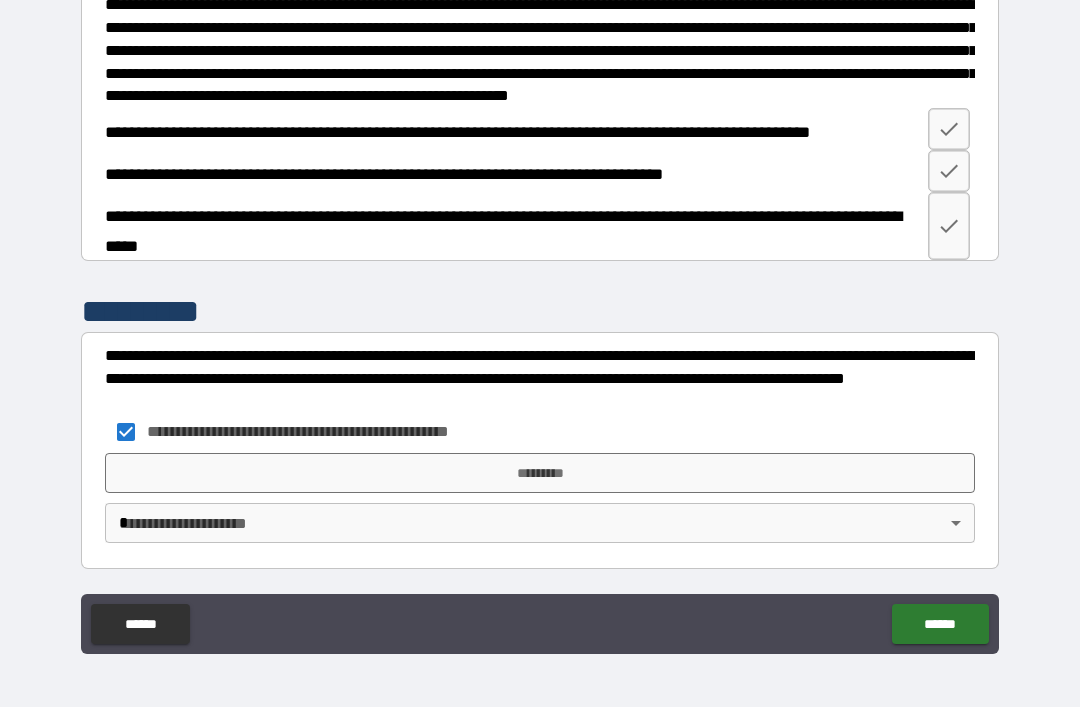 click on "*********" at bounding box center [540, 473] 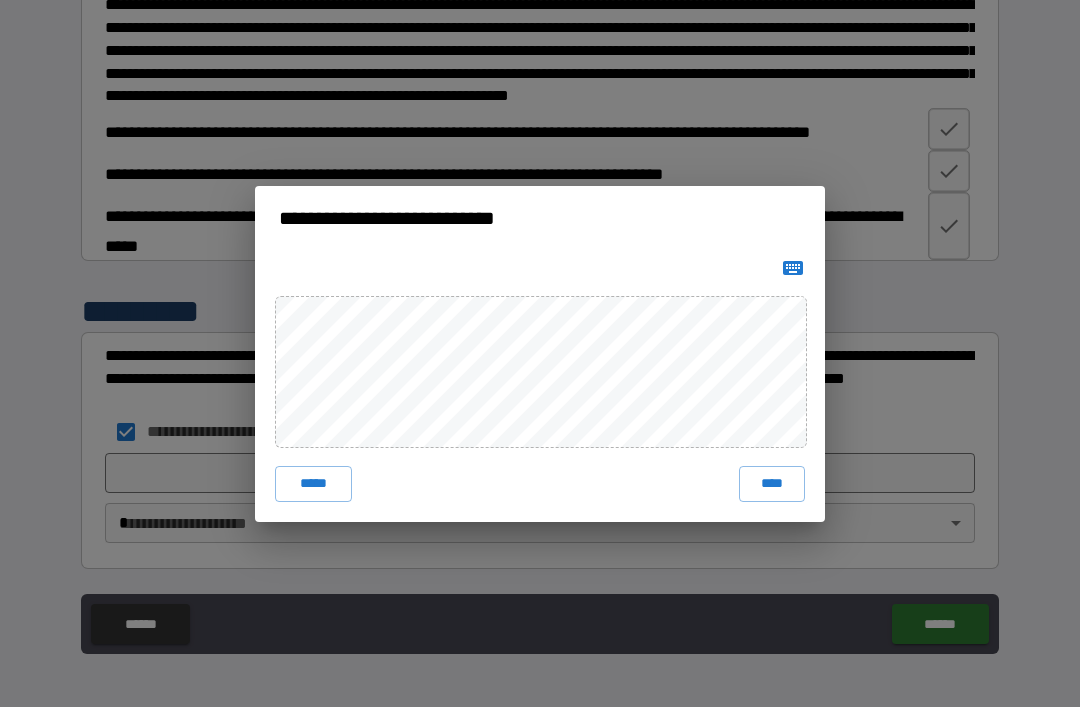 click on "****" at bounding box center (772, 484) 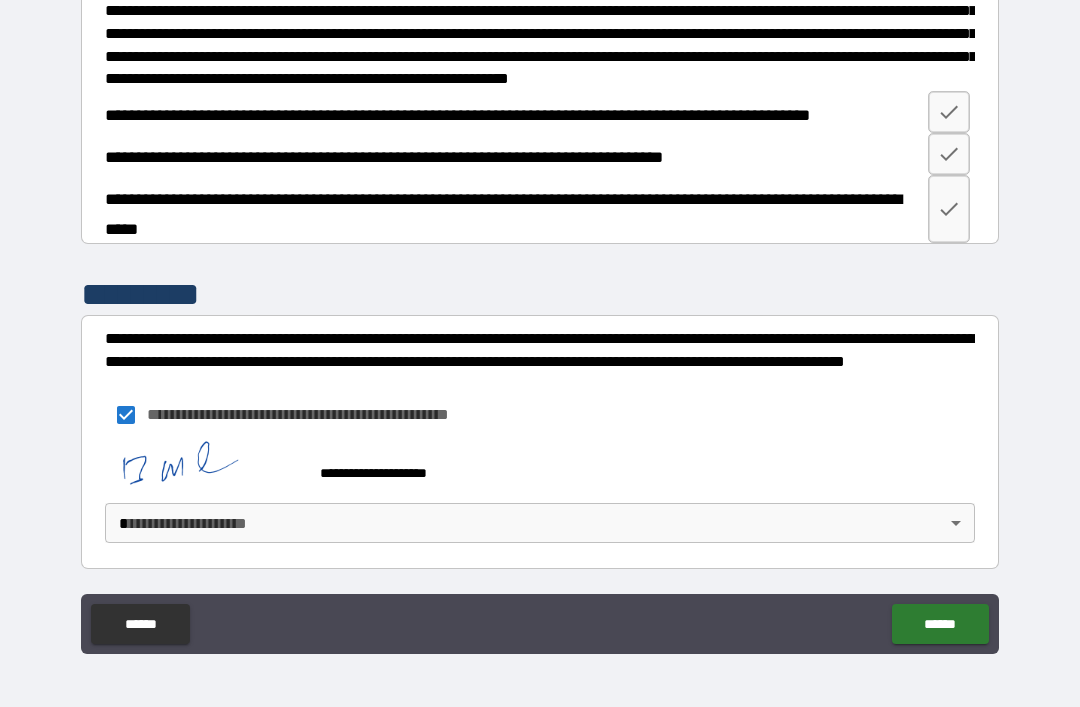 scroll, scrollTop: 2043, scrollLeft: 0, axis: vertical 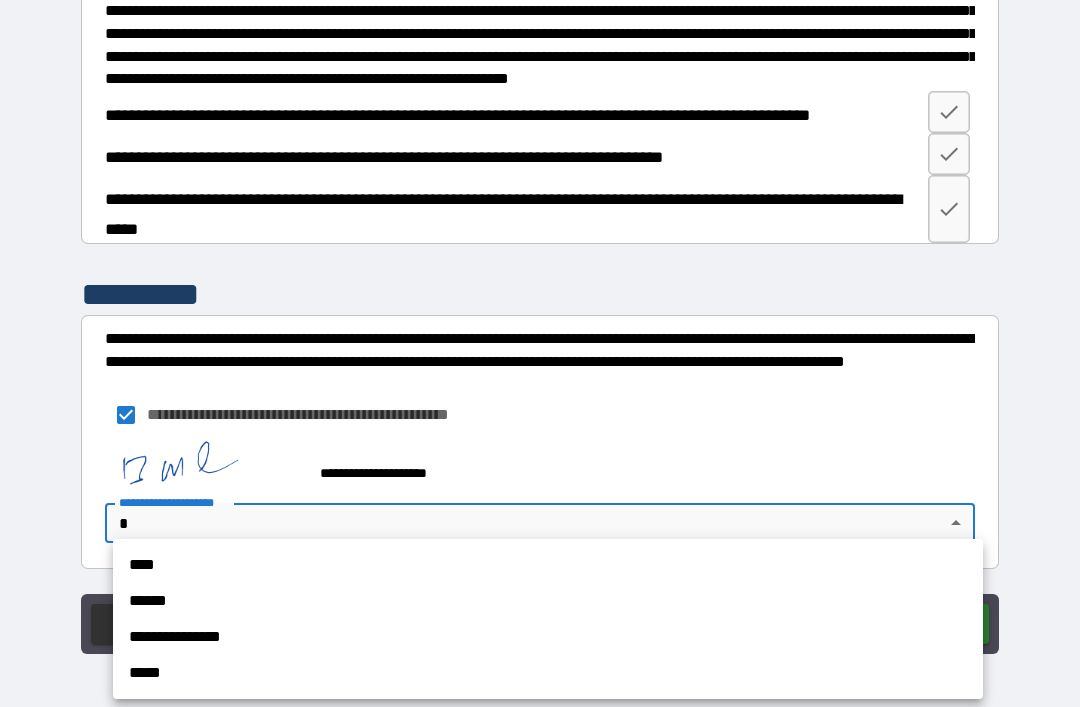 click on "****" at bounding box center (548, 565) 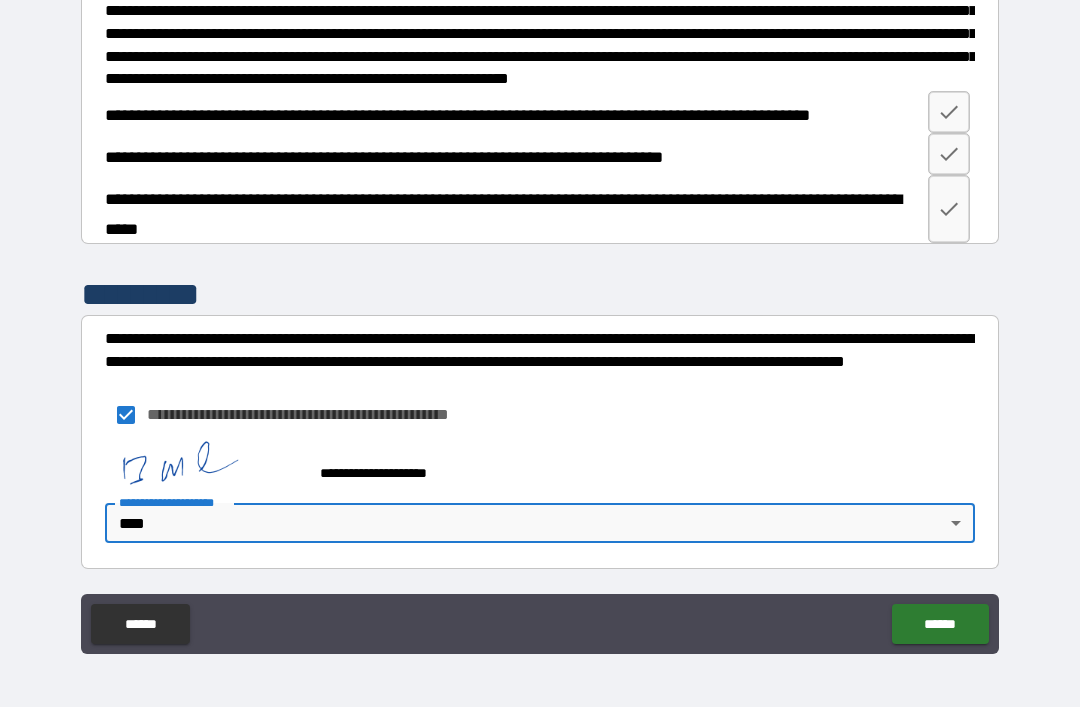 click on "******" at bounding box center [940, 624] 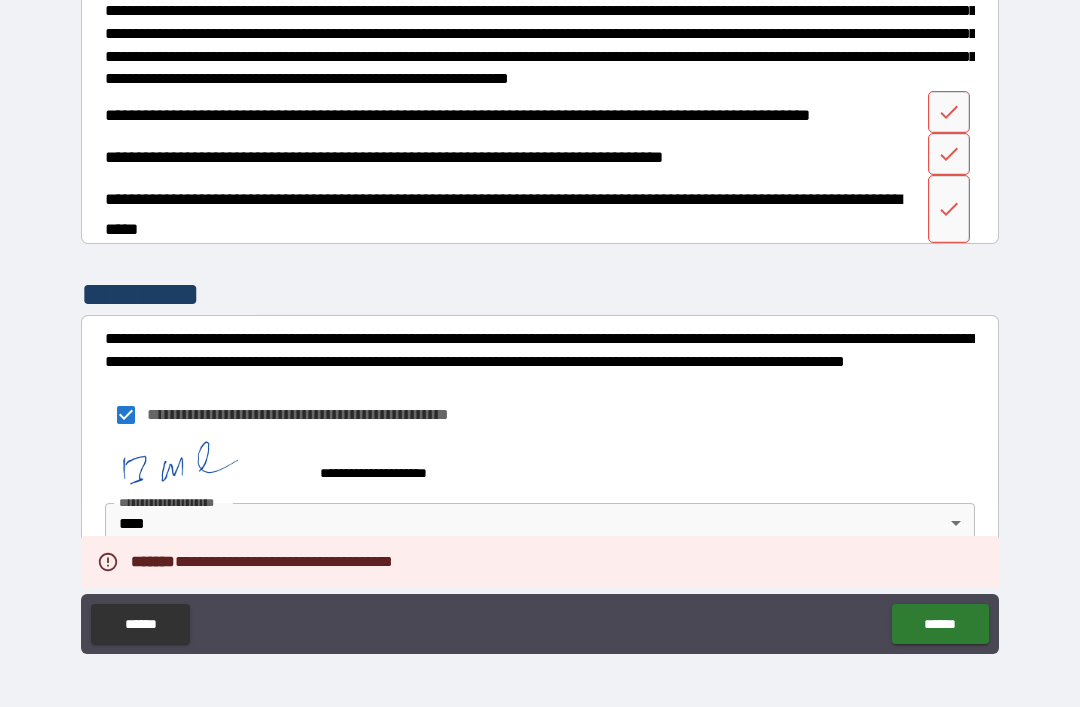 click 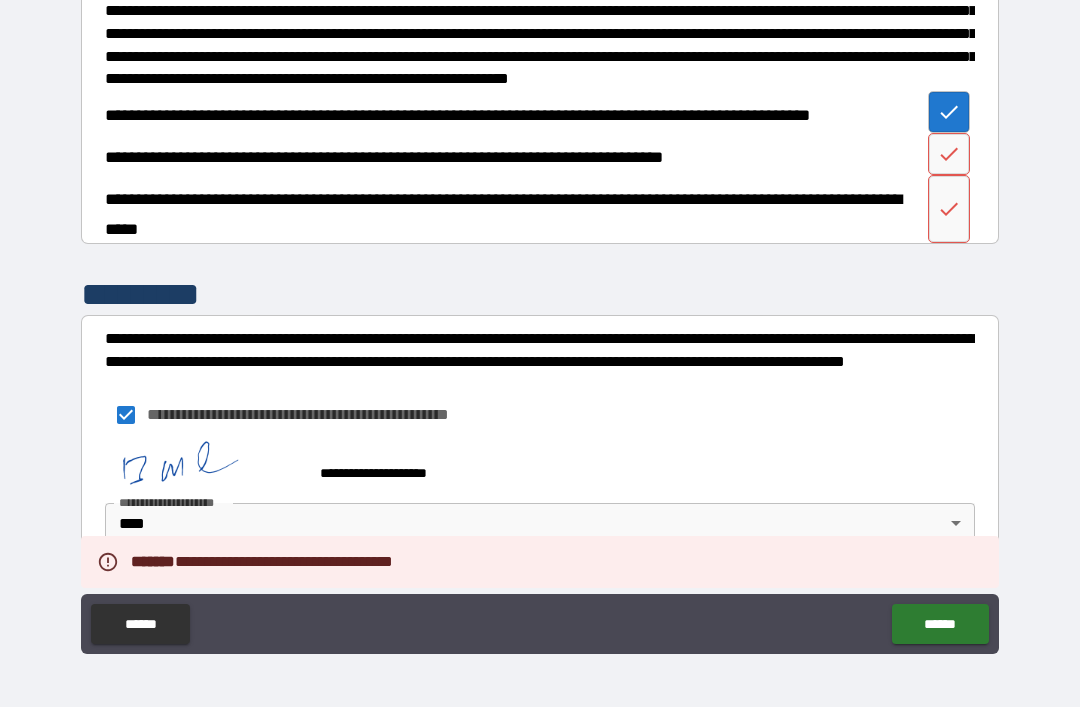 click 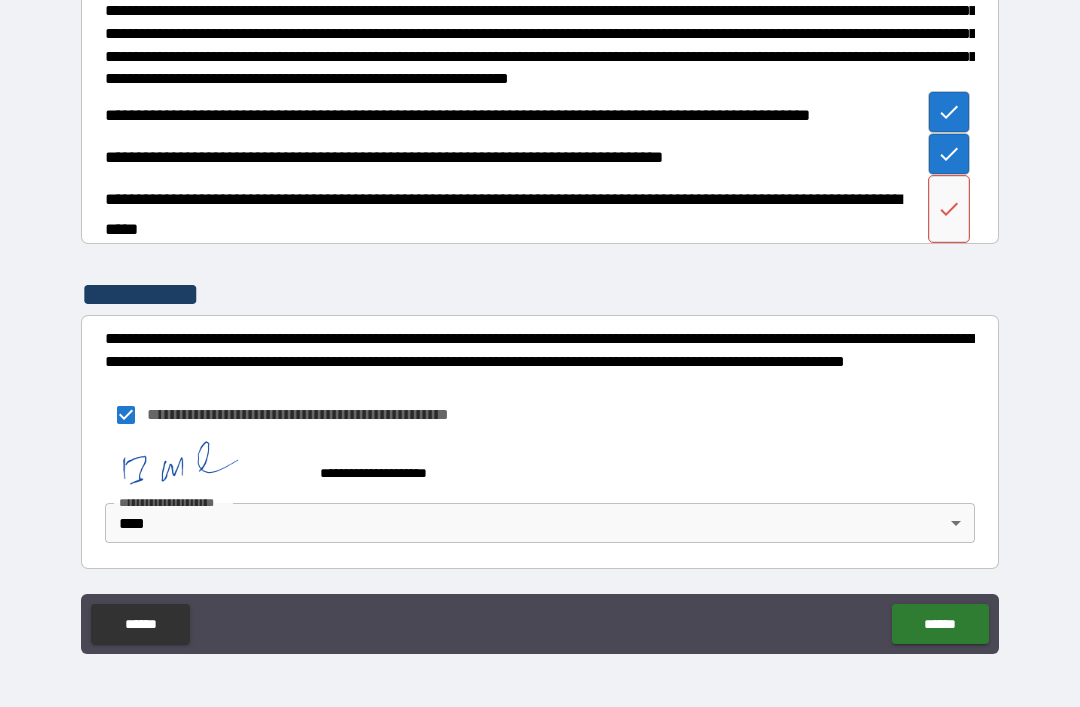 click 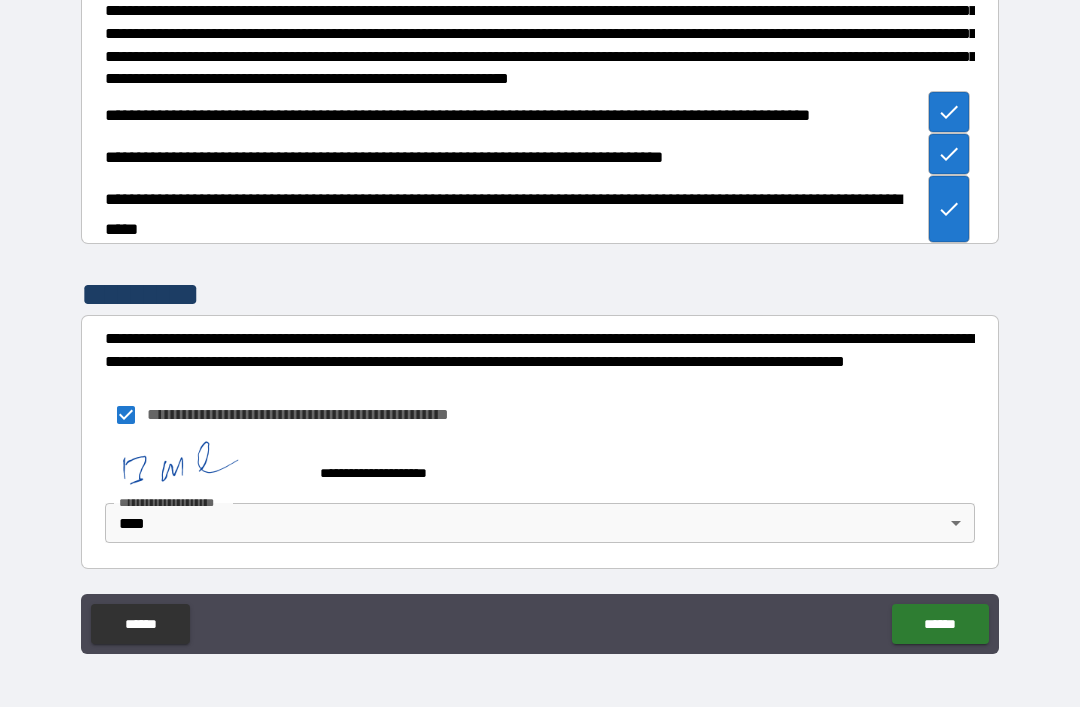 click on "******" at bounding box center [940, 624] 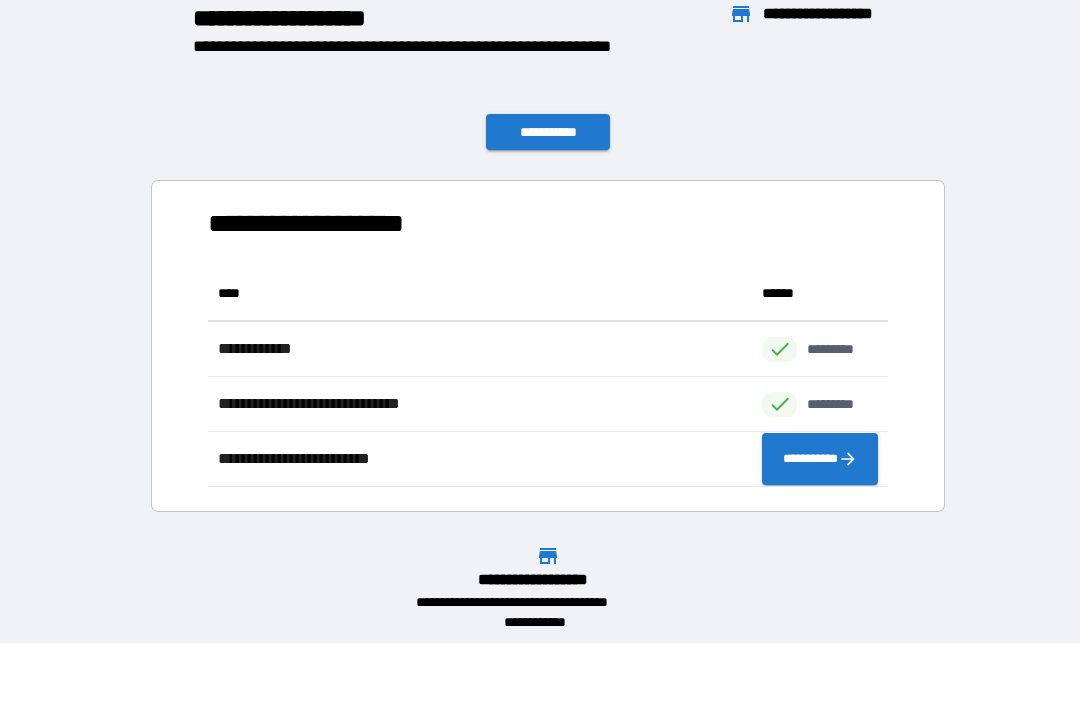 scroll, scrollTop: 1, scrollLeft: 1, axis: both 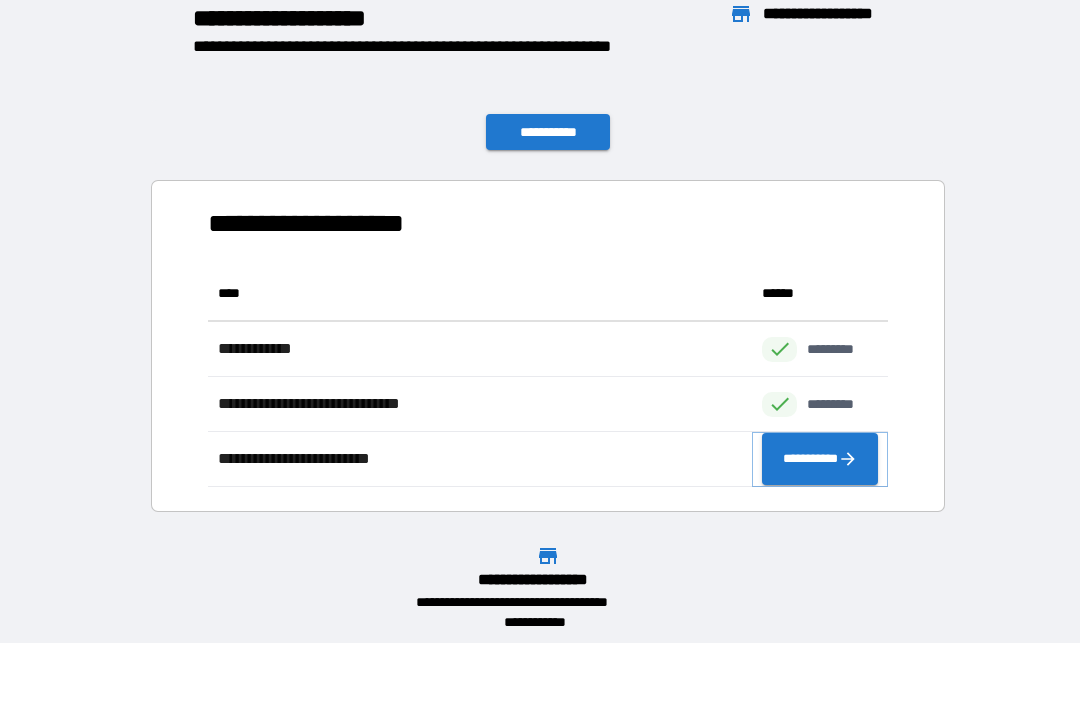 click 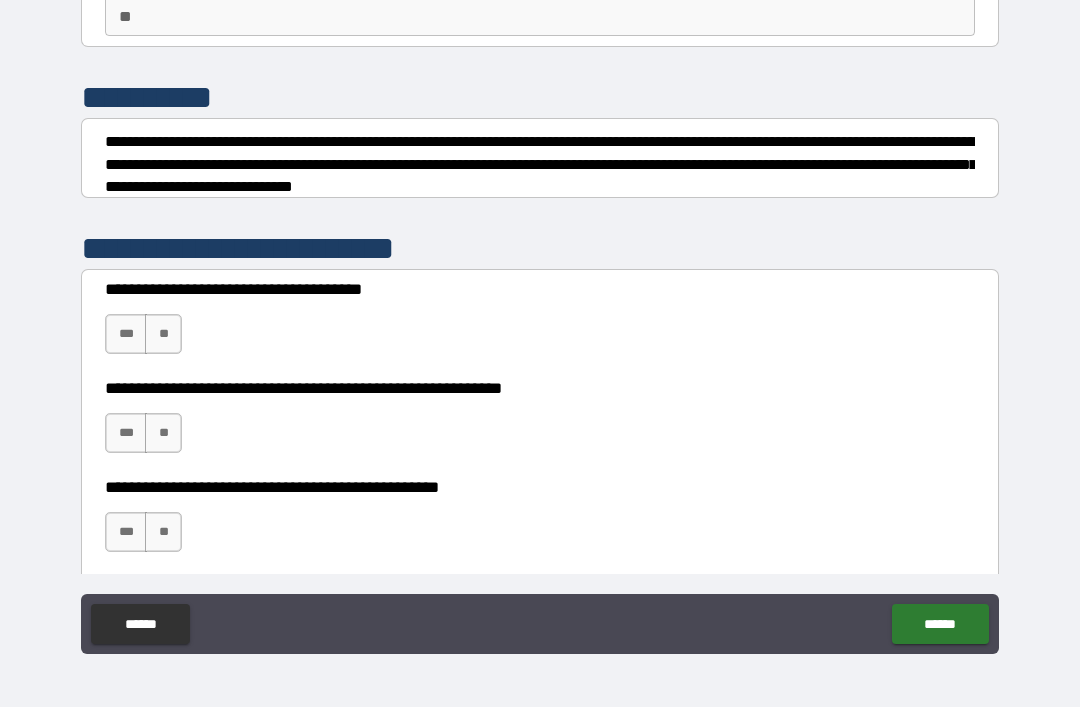 scroll, scrollTop: 190, scrollLeft: 0, axis: vertical 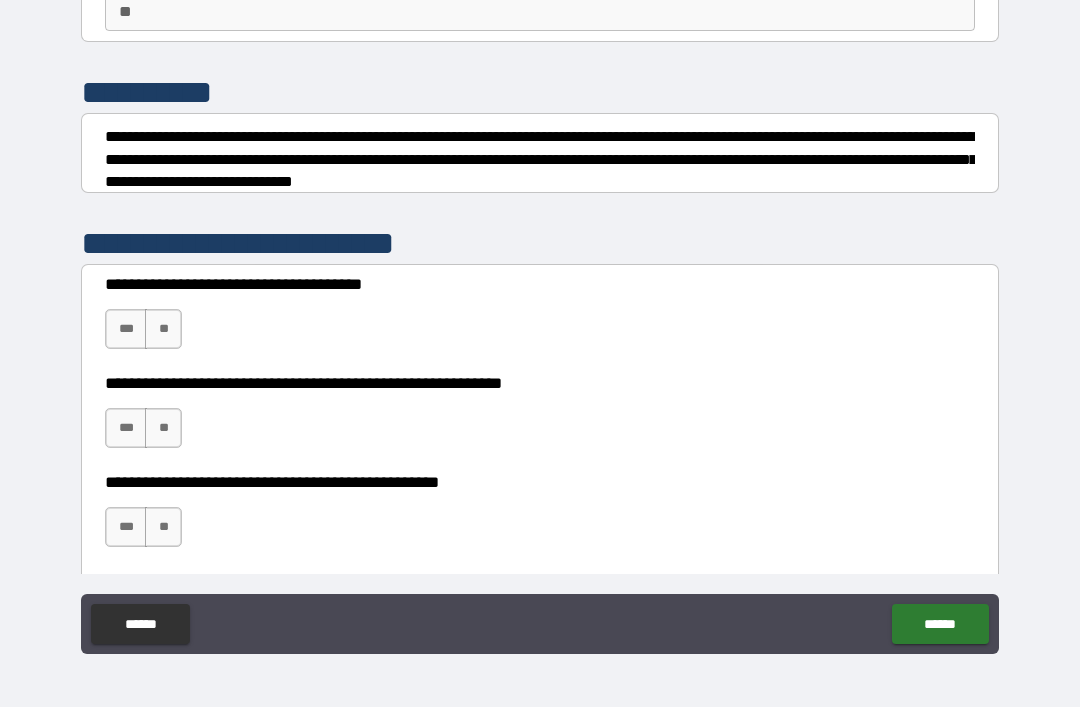 click on "**" at bounding box center [163, 329] 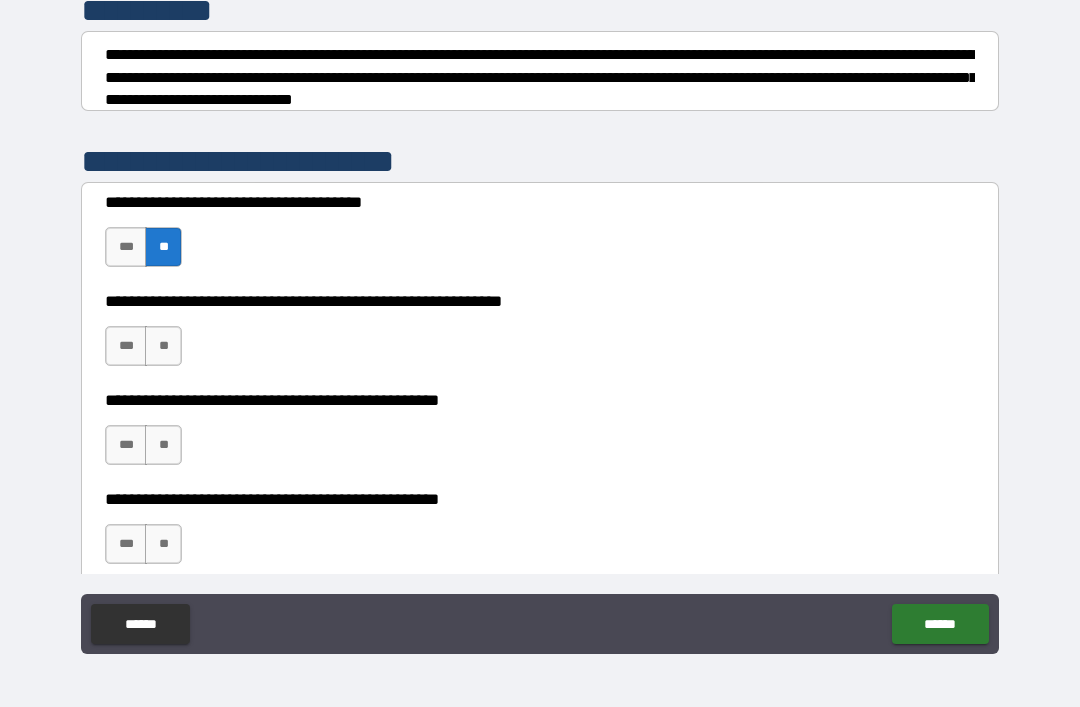 scroll, scrollTop: 275, scrollLeft: 0, axis: vertical 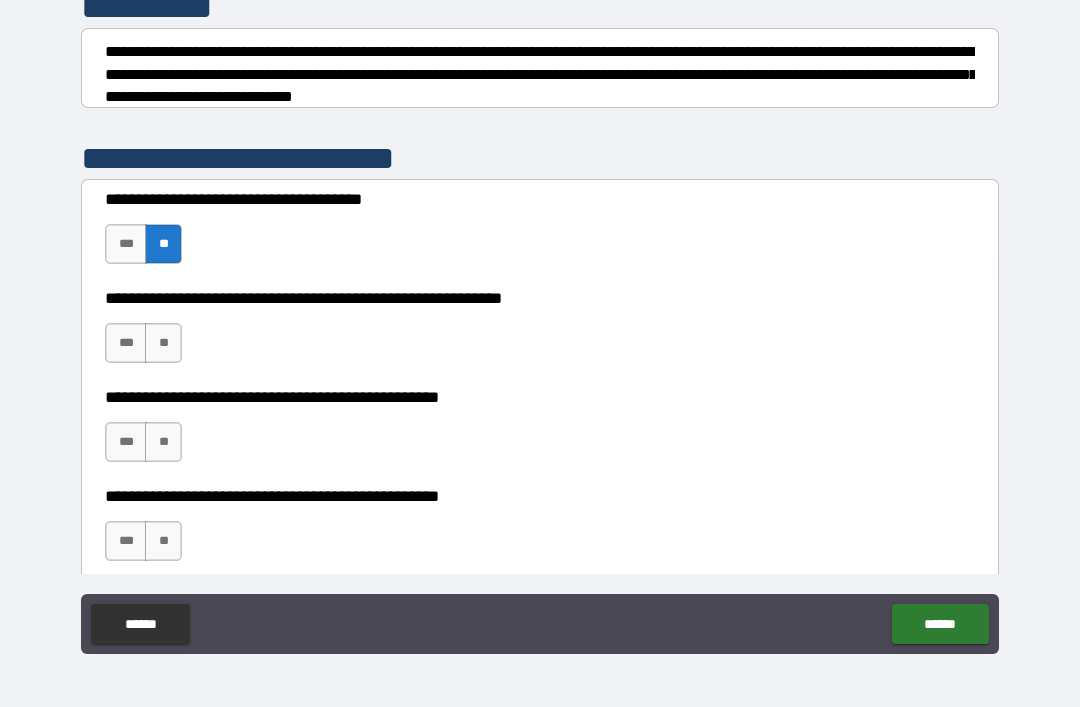 click on "**" at bounding box center [163, 343] 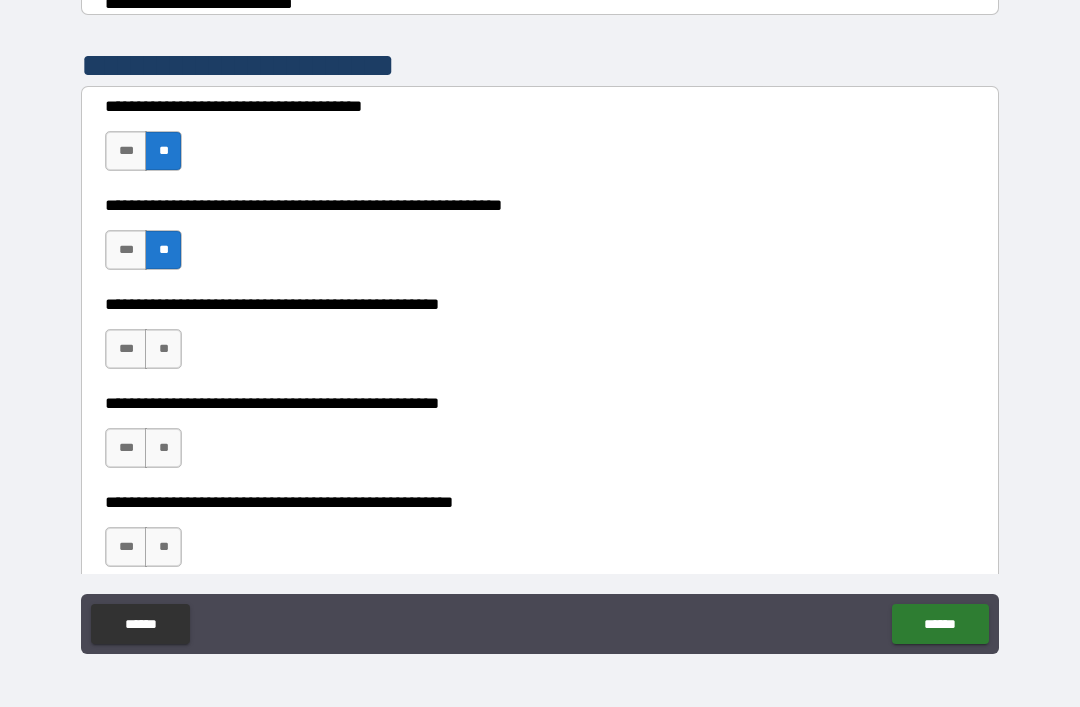 scroll, scrollTop: 371, scrollLeft: 0, axis: vertical 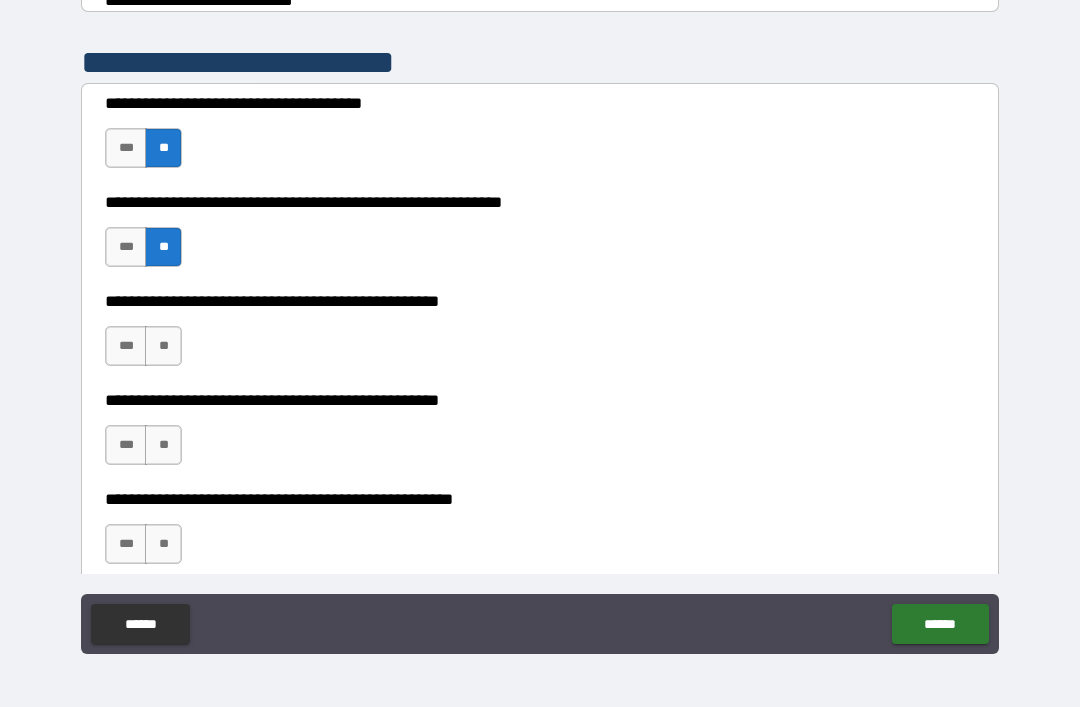click on "**" at bounding box center [163, 346] 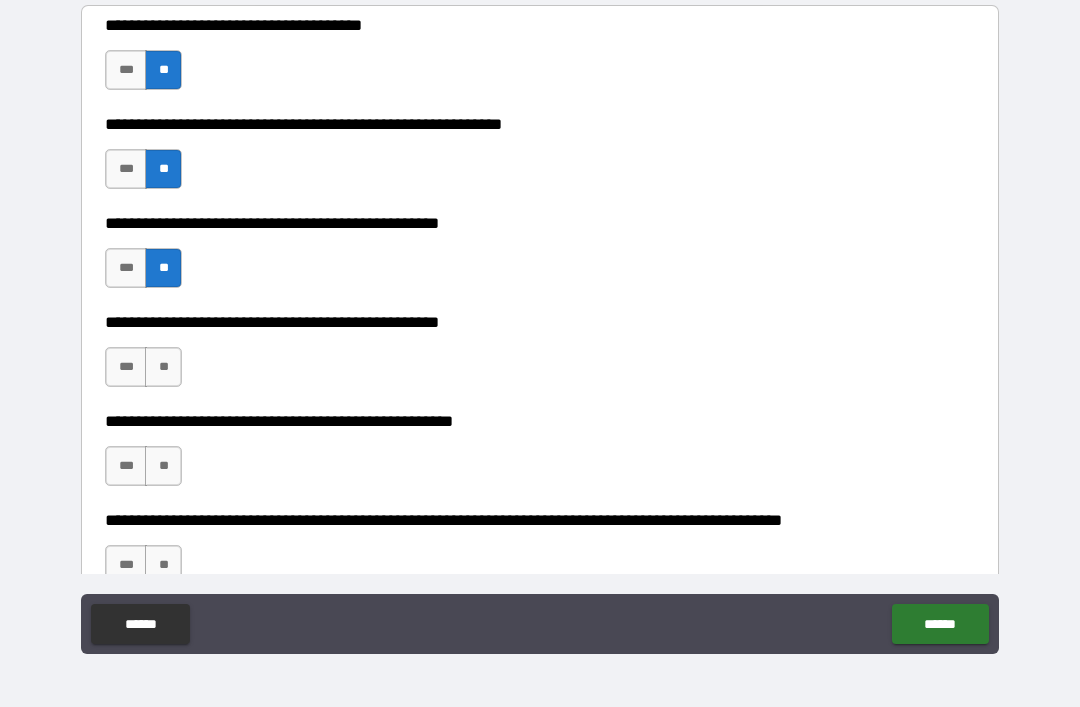 scroll, scrollTop: 452, scrollLeft: 0, axis: vertical 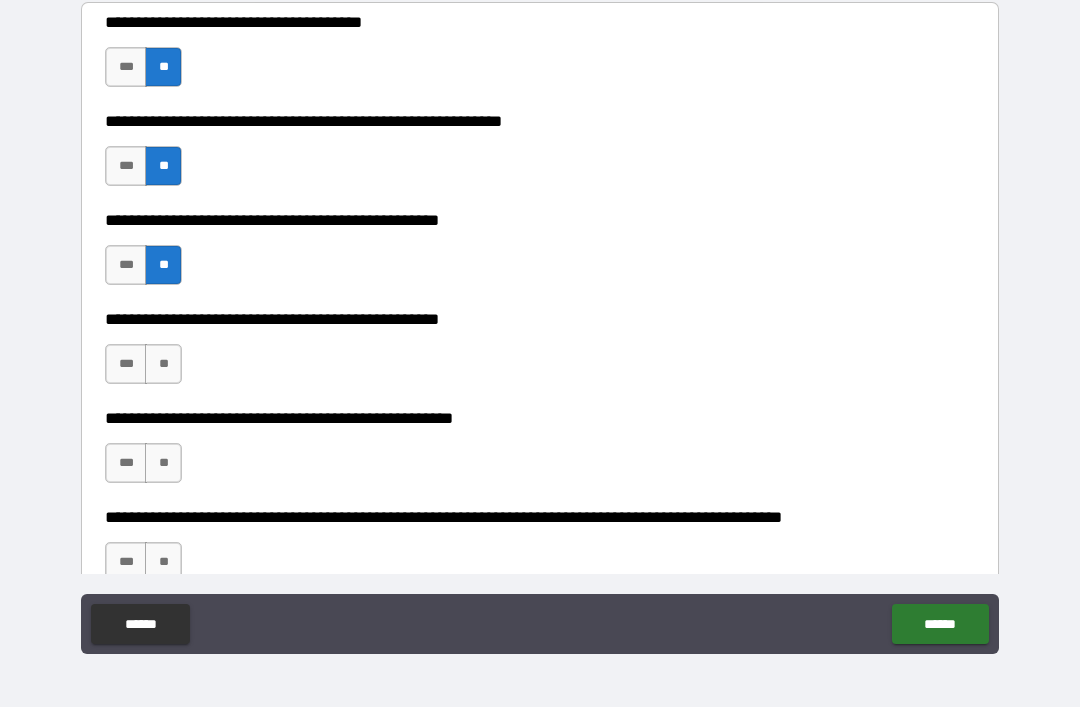 click on "***" at bounding box center [126, 364] 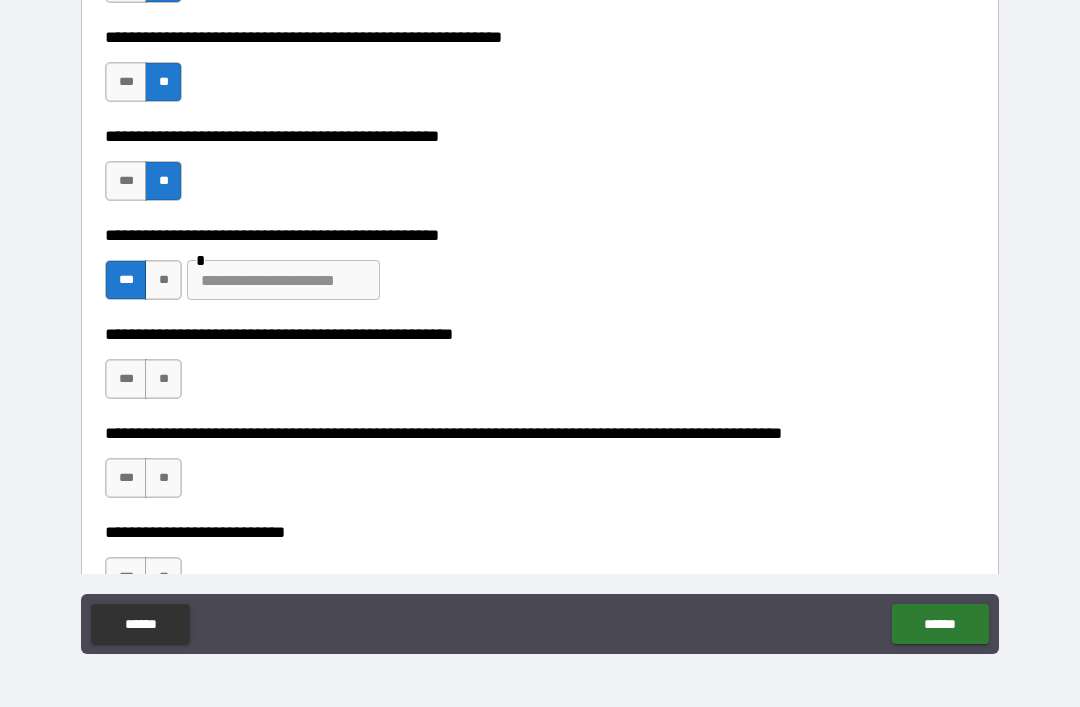 scroll, scrollTop: 538, scrollLeft: 0, axis: vertical 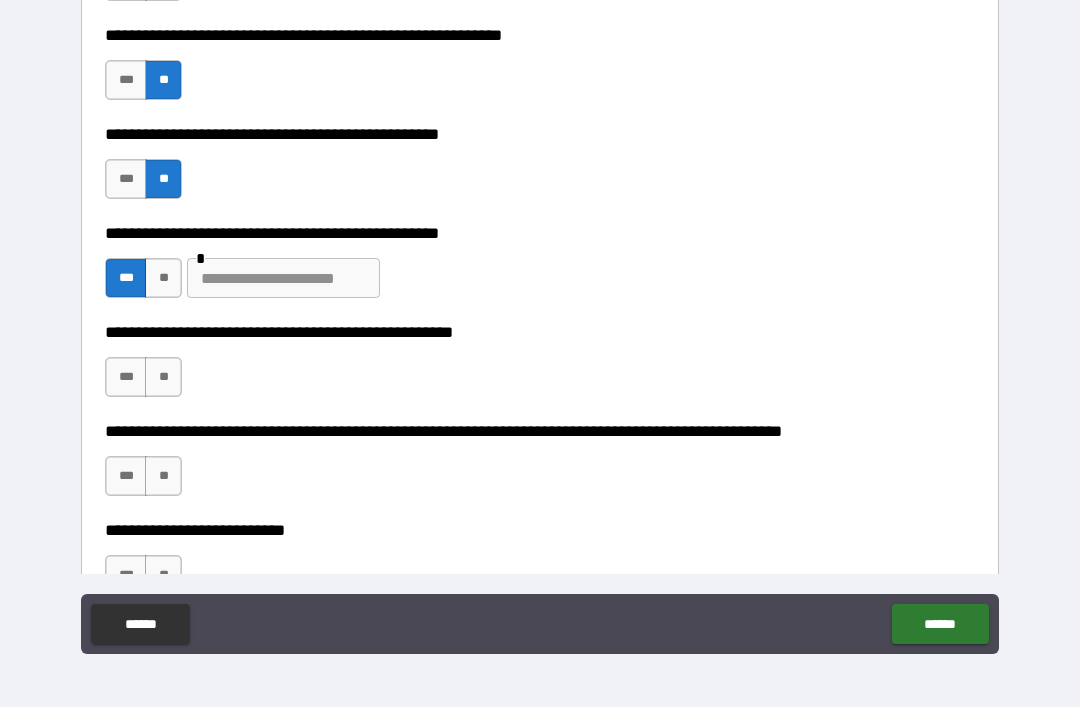 click on "**" at bounding box center [163, 377] 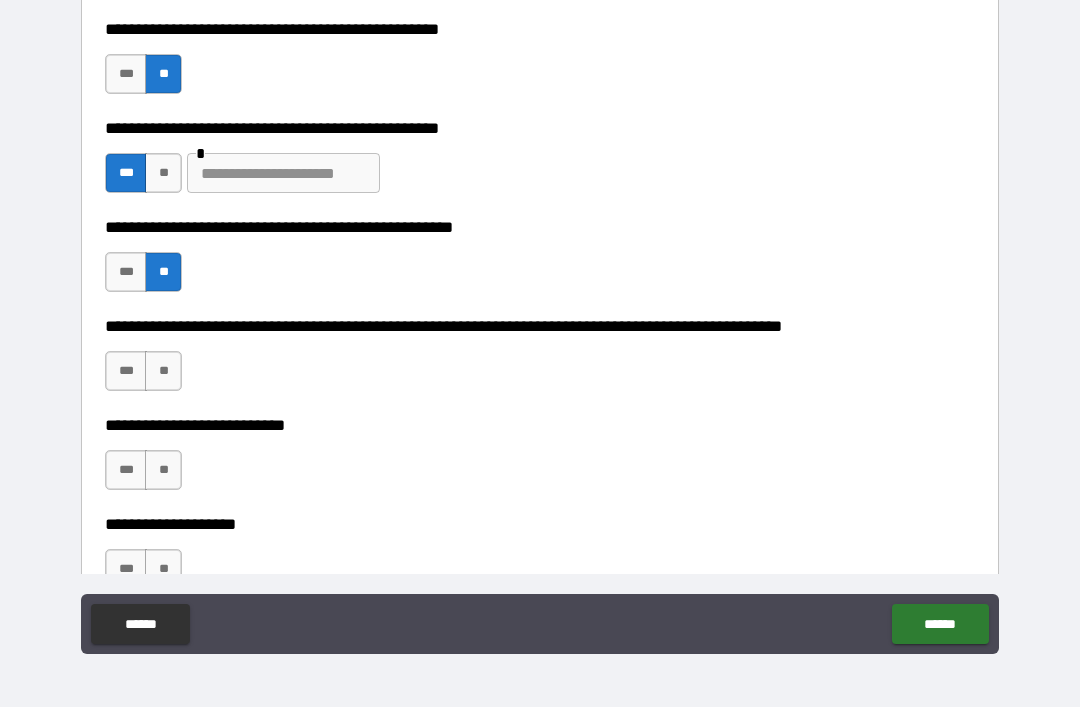 scroll, scrollTop: 649, scrollLeft: 0, axis: vertical 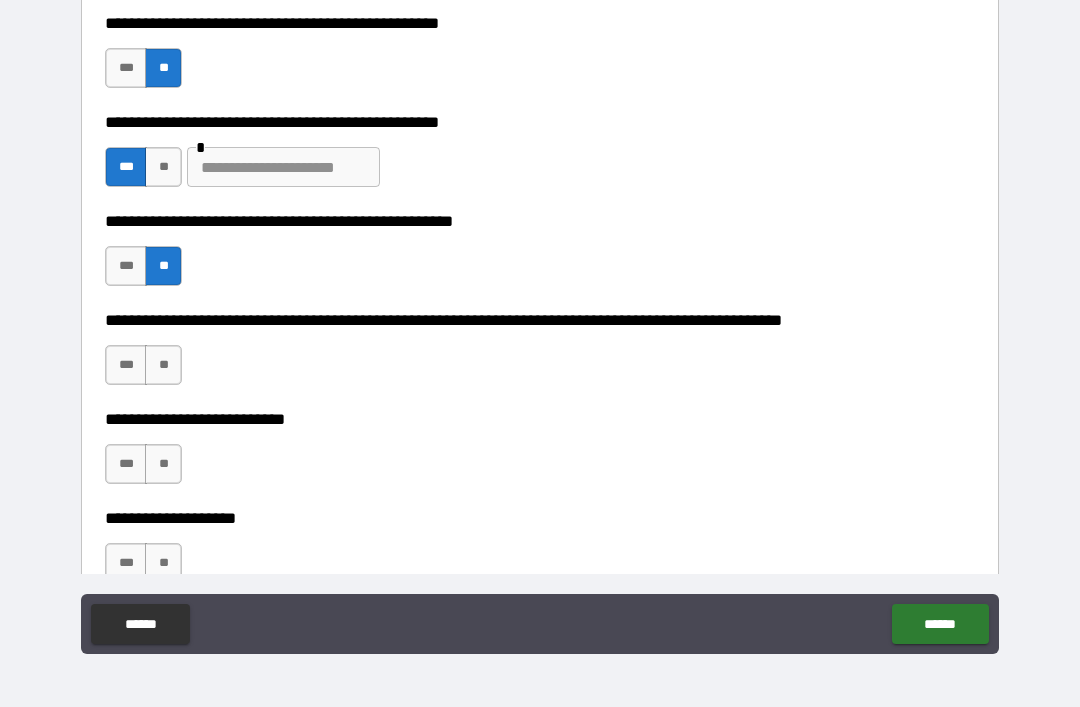 click on "**" at bounding box center [163, 365] 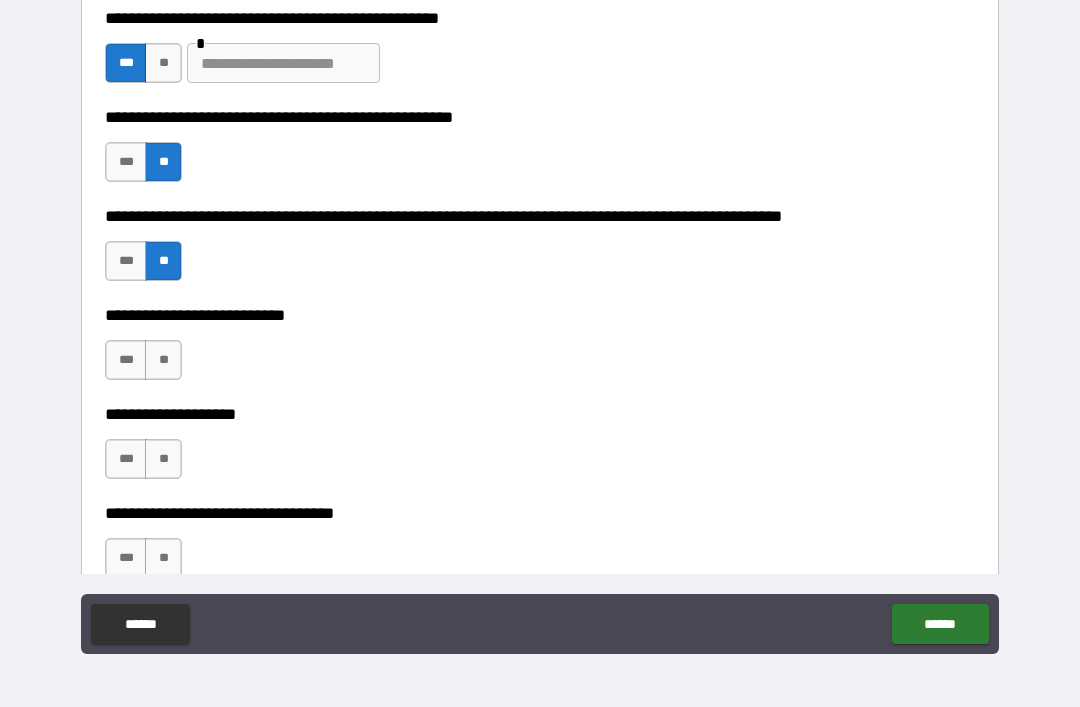 scroll, scrollTop: 754, scrollLeft: 0, axis: vertical 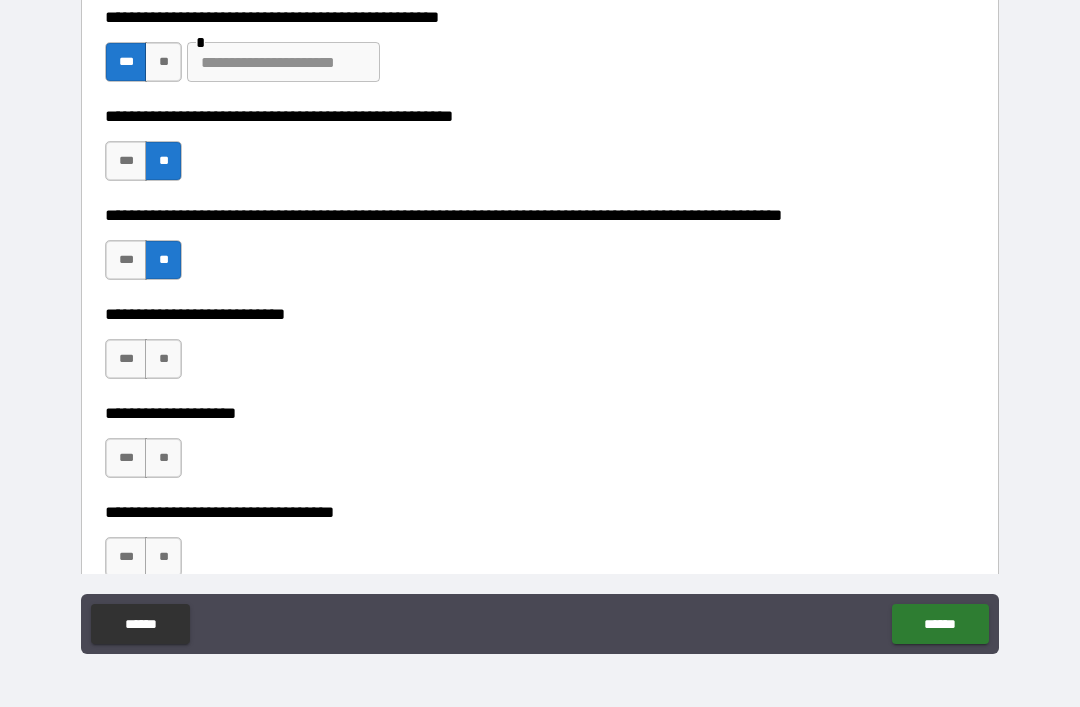 click on "**" at bounding box center [163, 359] 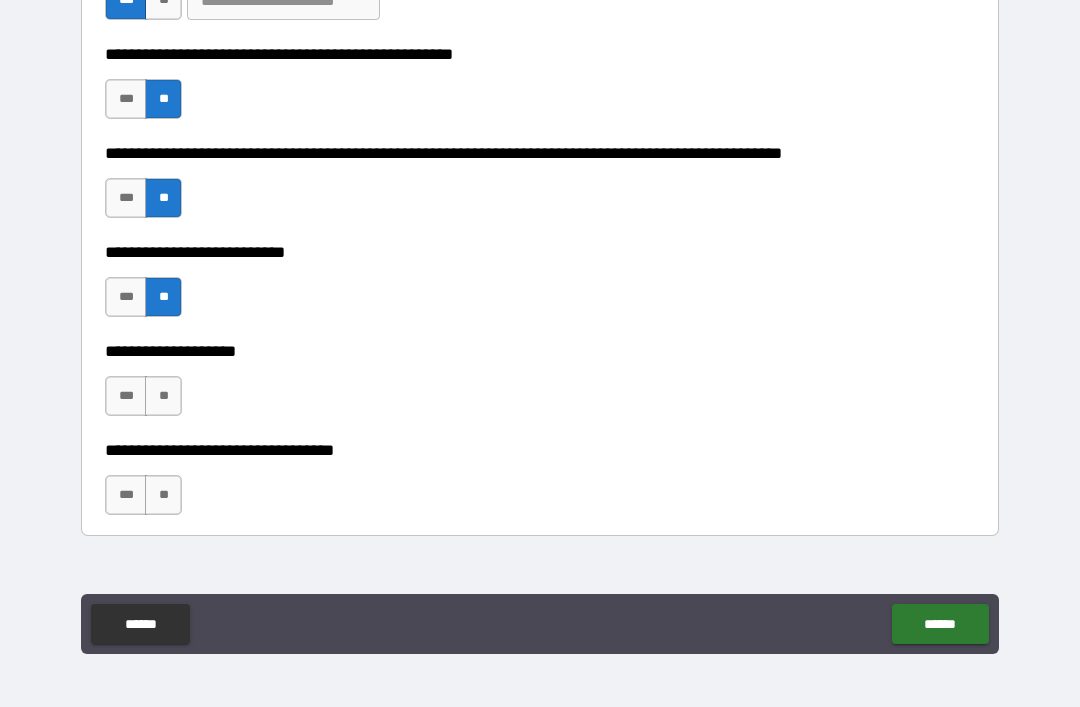 scroll, scrollTop: 835, scrollLeft: 0, axis: vertical 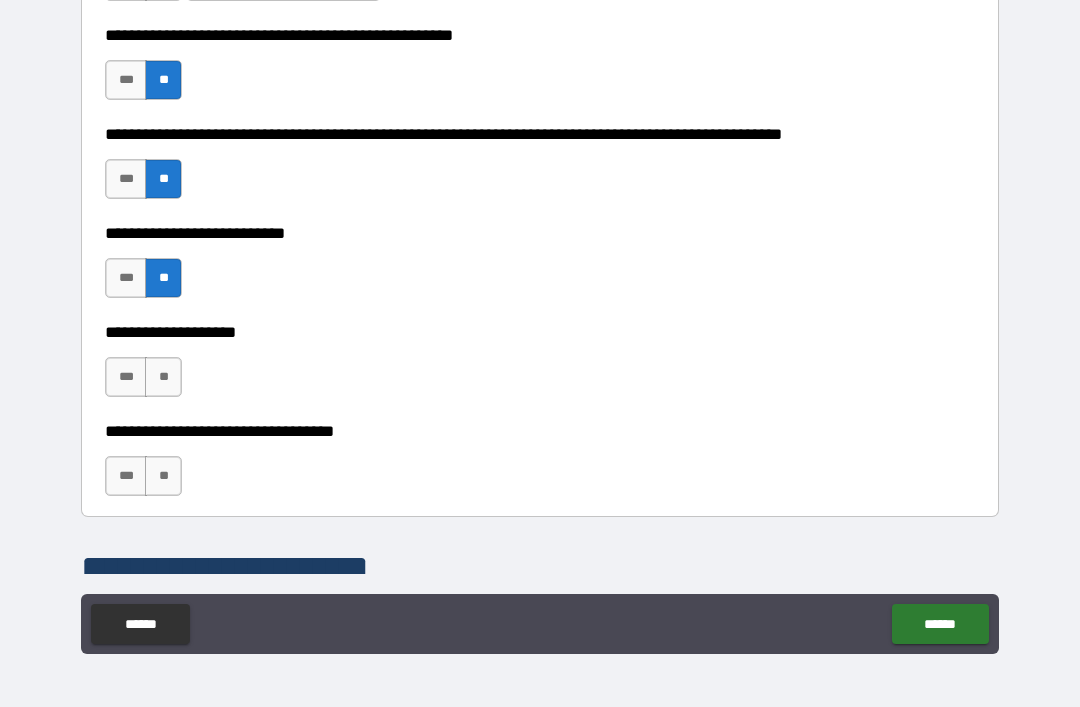 click on "**" at bounding box center [163, 377] 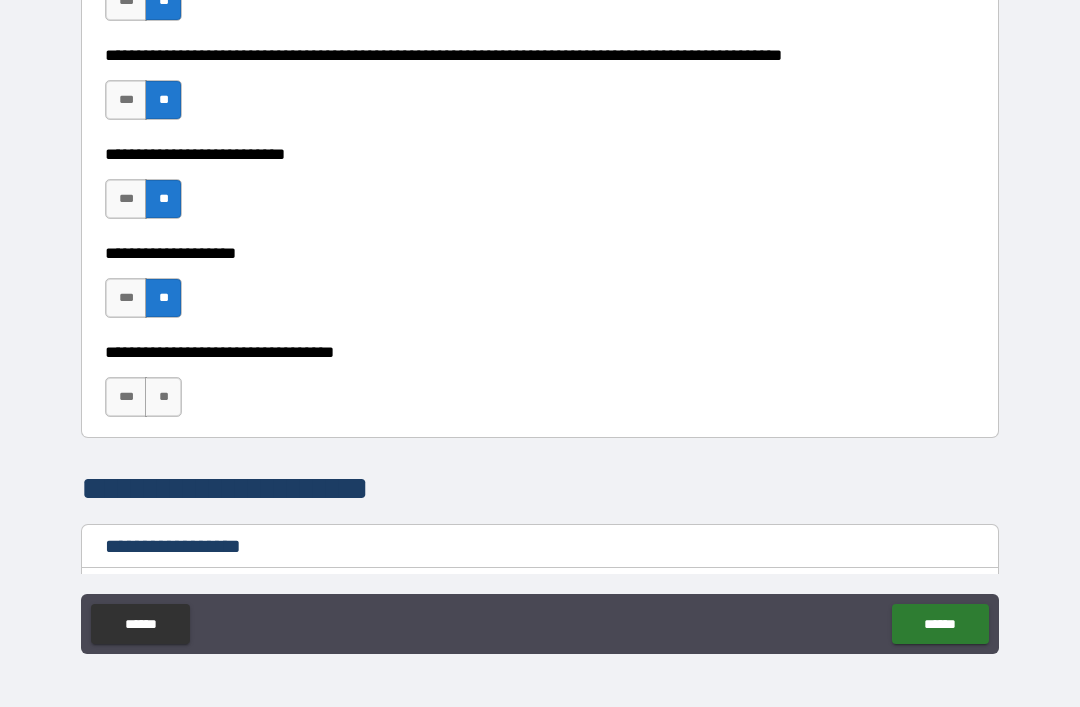 scroll, scrollTop: 922, scrollLeft: 0, axis: vertical 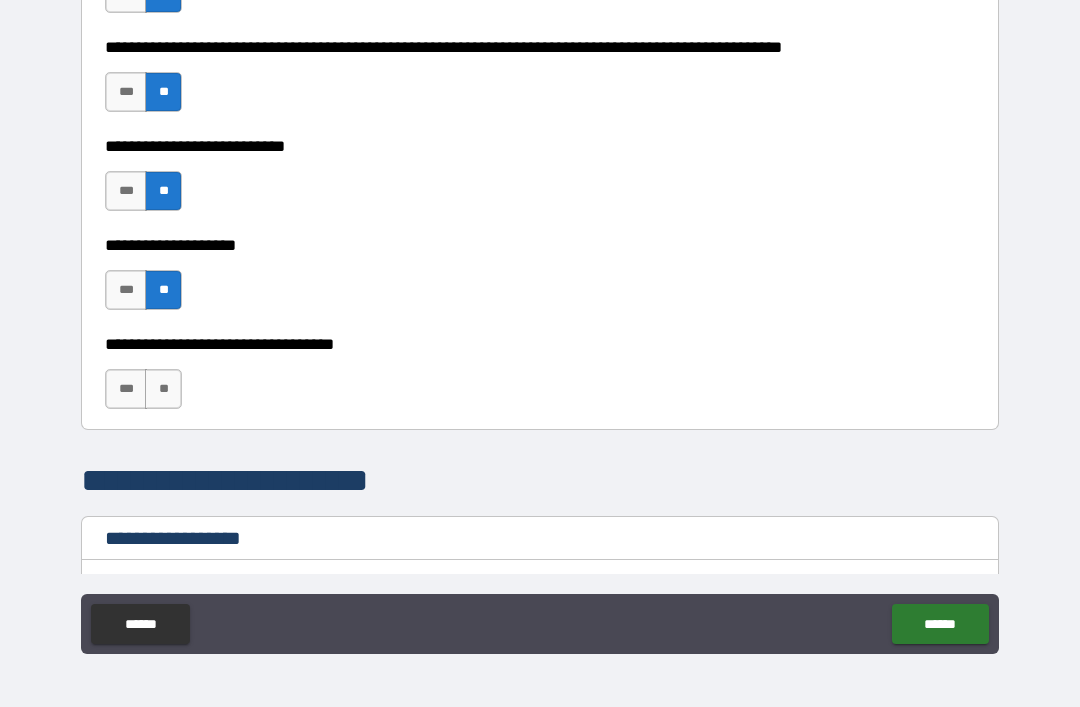 click on "**" at bounding box center (163, 389) 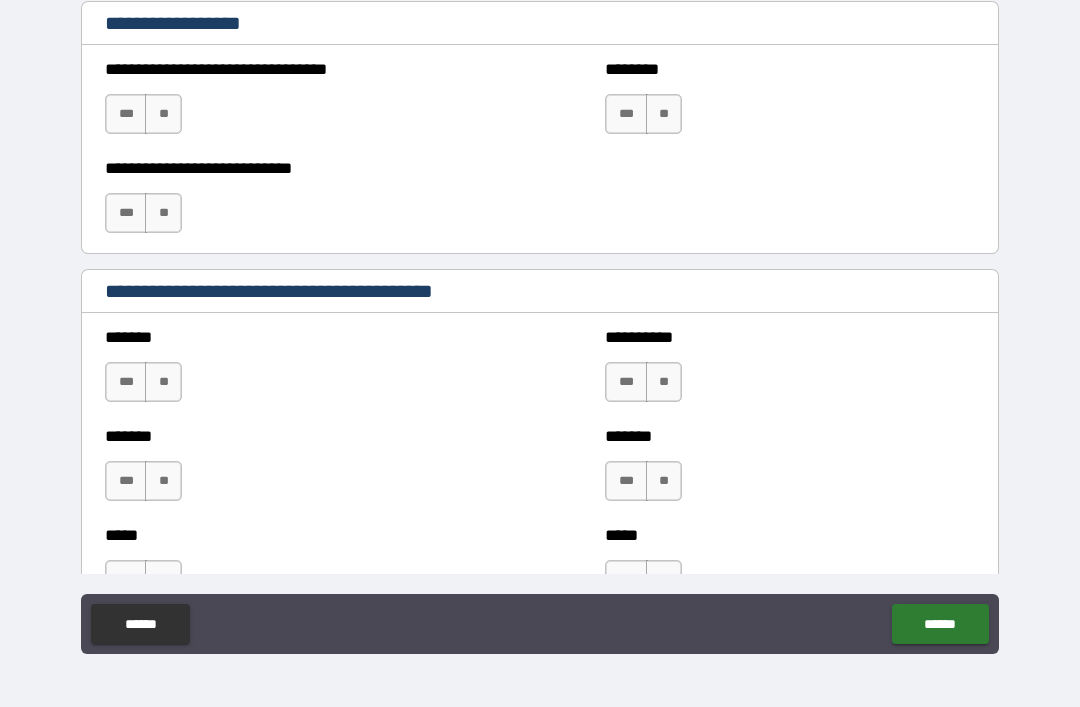 scroll, scrollTop: 1439, scrollLeft: 0, axis: vertical 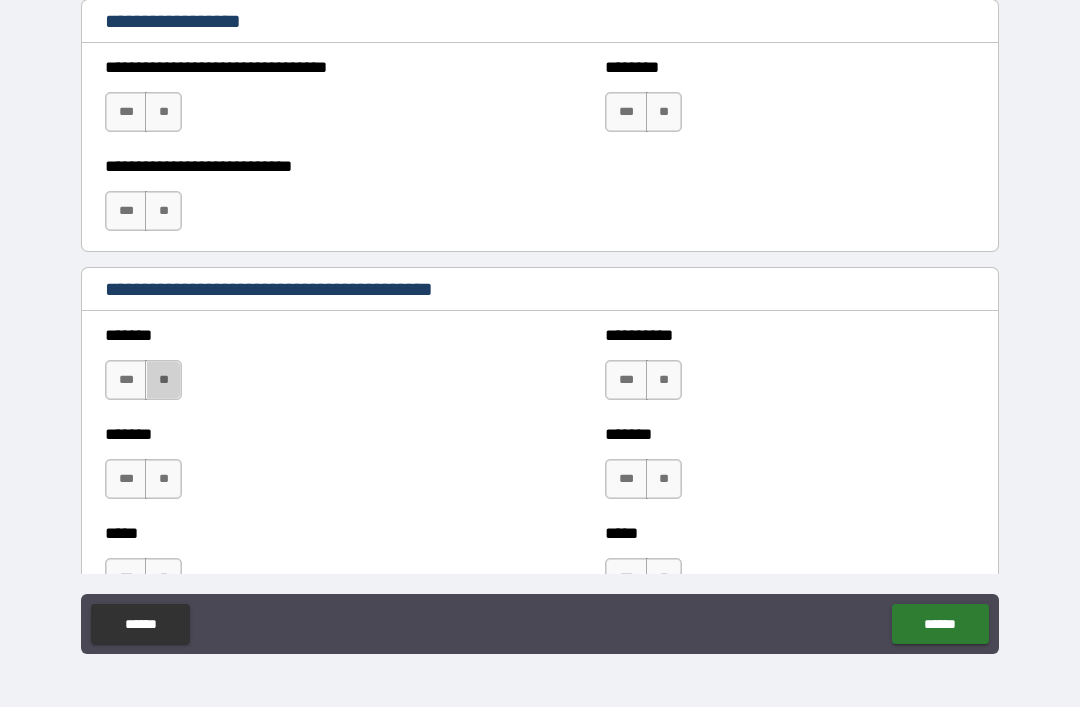 click on "**" at bounding box center (163, 380) 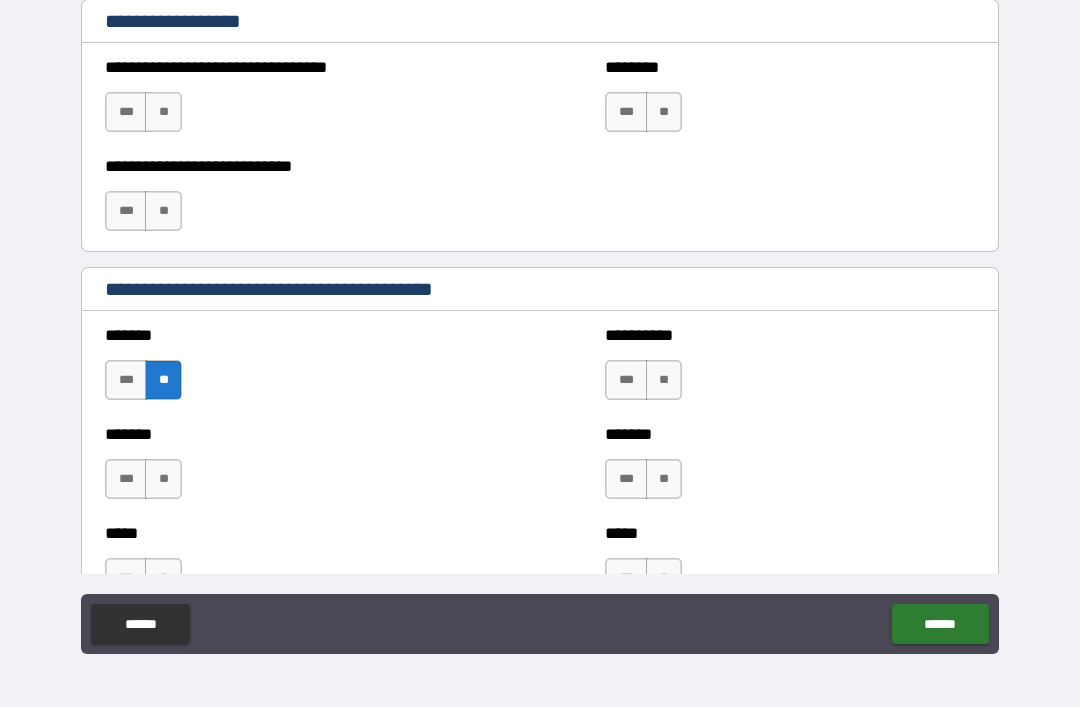 click on "**" at bounding box center (664, 380) 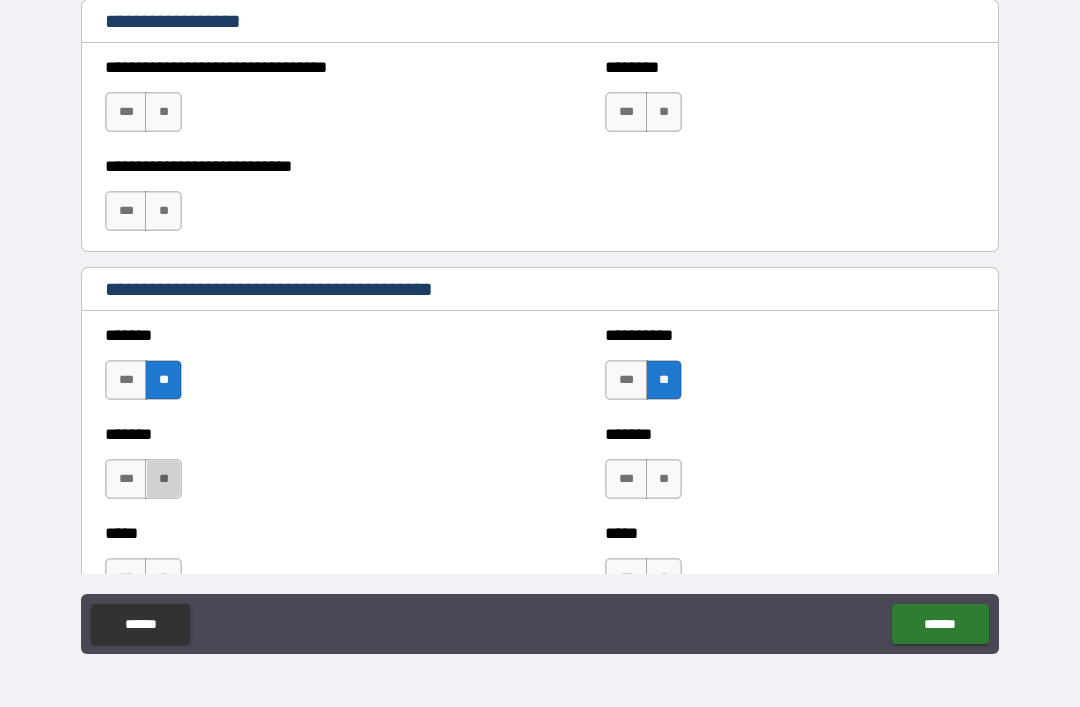 click on "**" at bounding box center [163, 479] 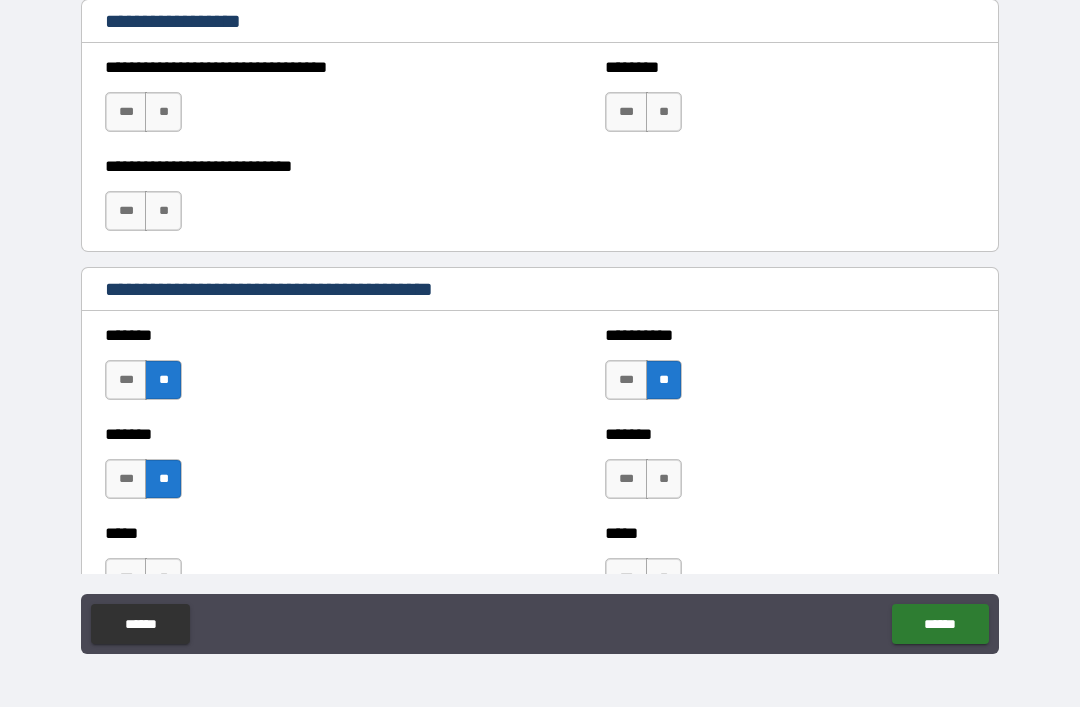 click on "**" at bounding box center (664, 479) 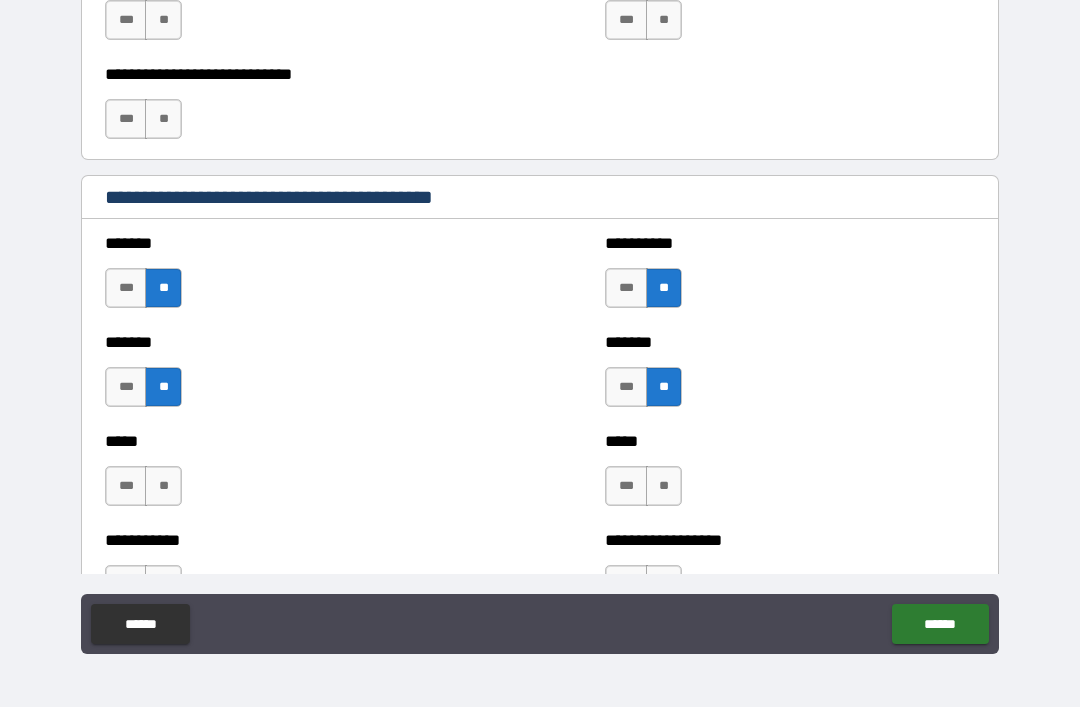 scroll, scrollTop: 1532, scrollLeft: 0, axis: vertical 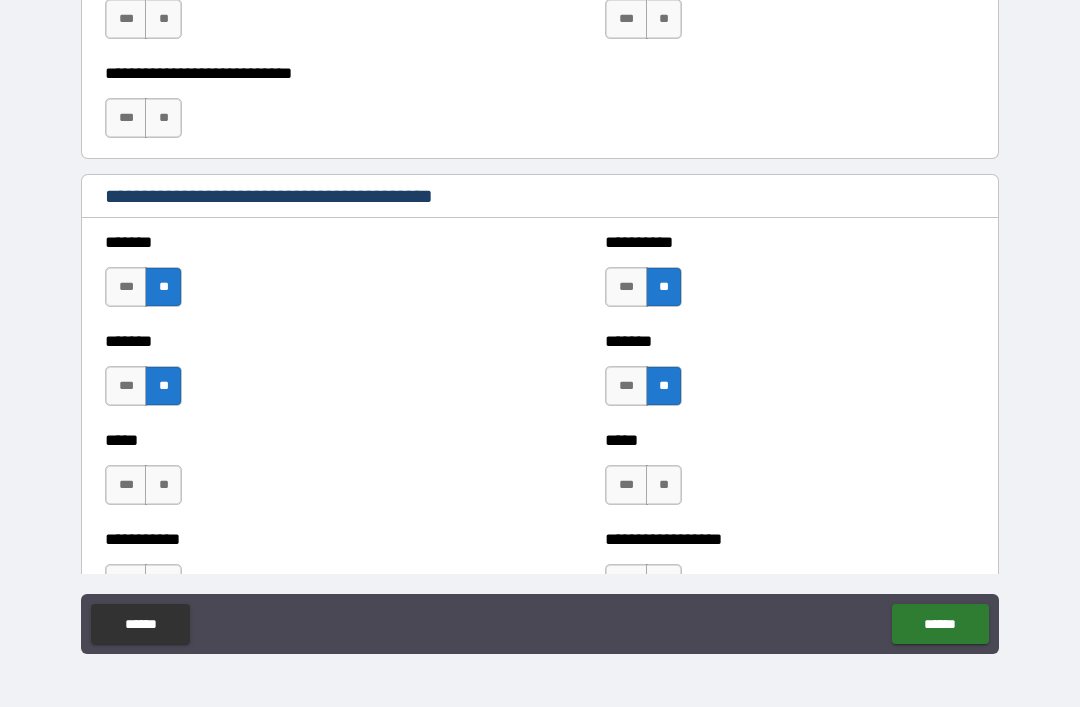 click on "**" at bounding box center (163, 485) 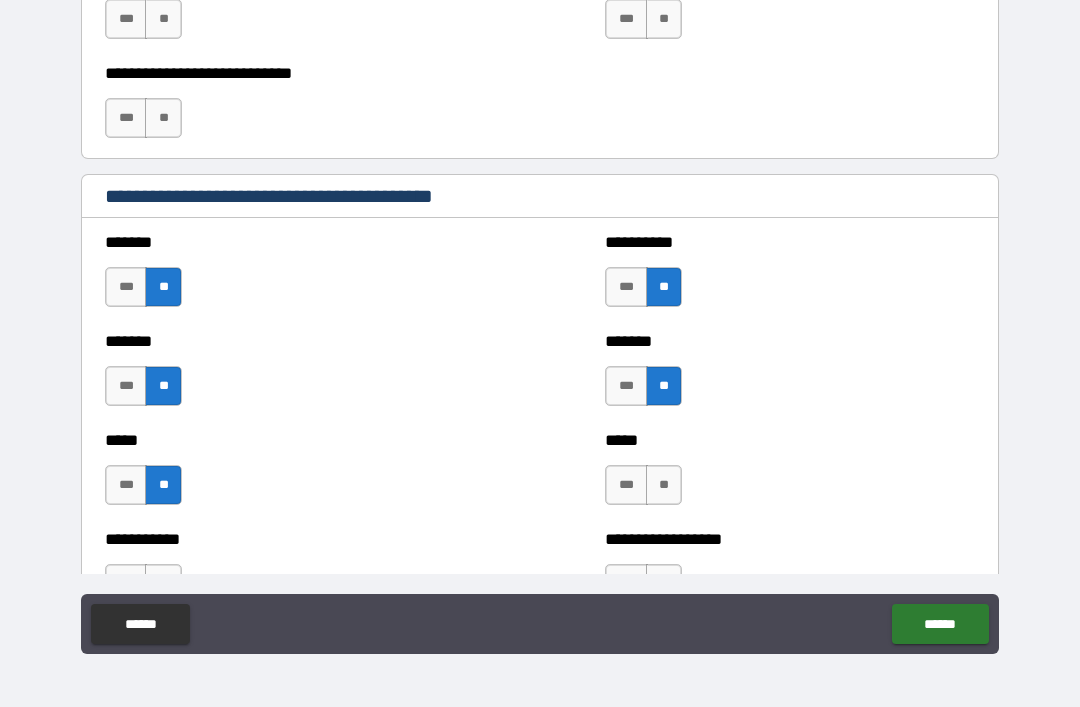 click on "**" at bounding box center [664, 485] 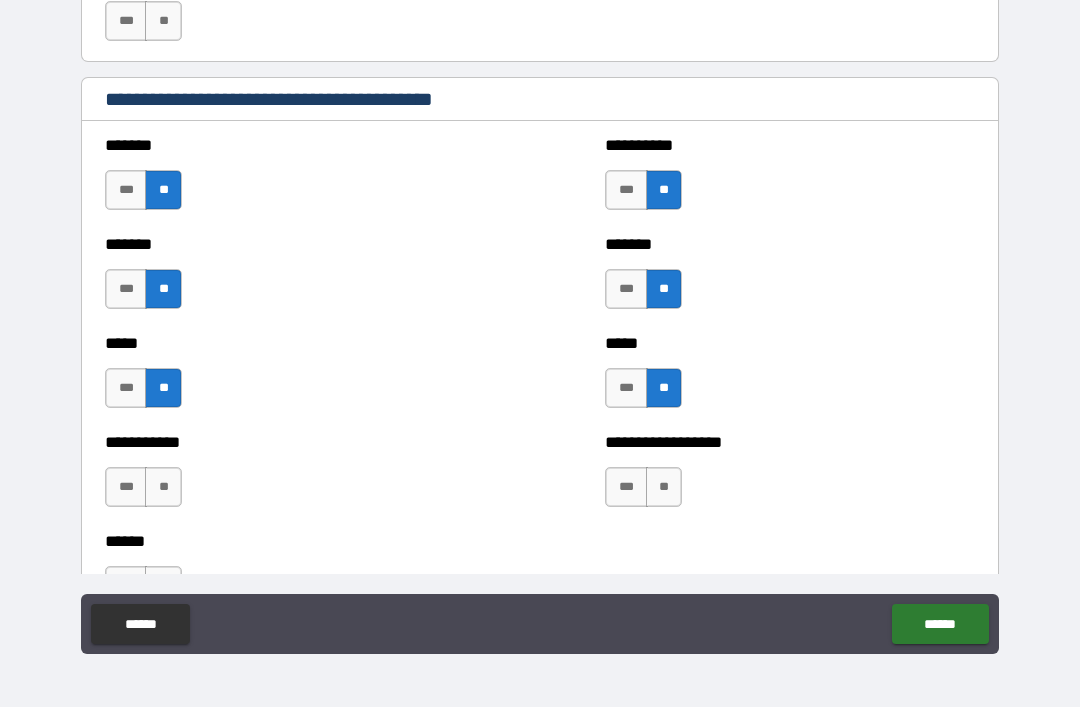 scroll, scrollTop: 1641, scrollLeft: 0, axis: vertical 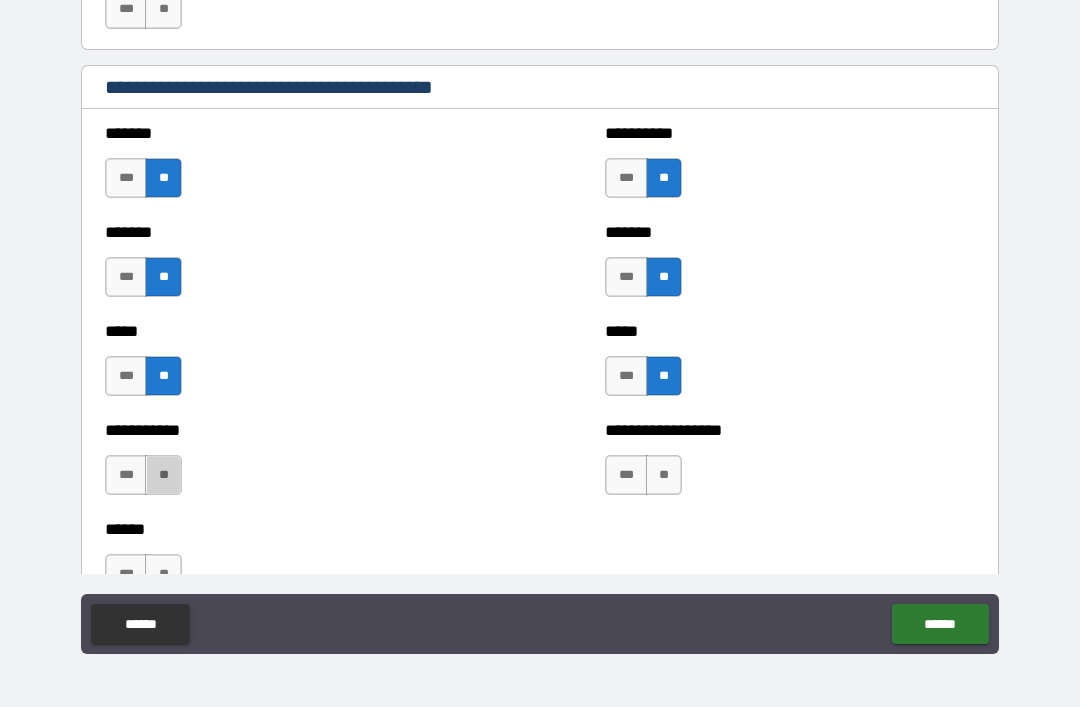 click on "**" at bounding box center [163, 475] 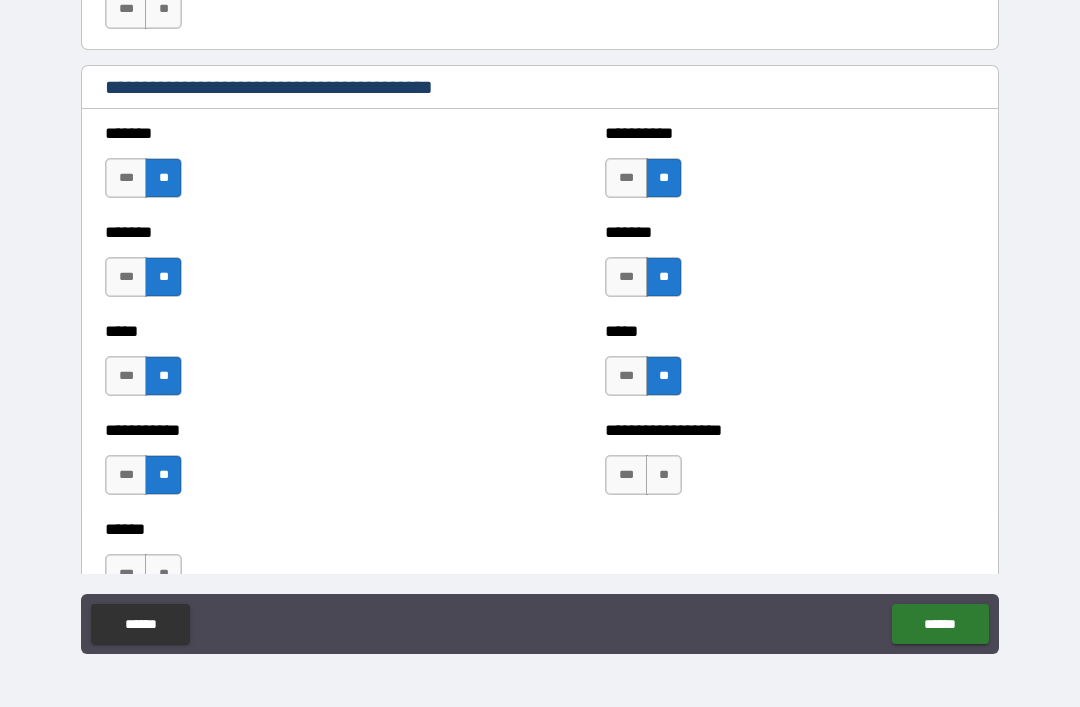 click on "**" at bounding box center (664, 475) 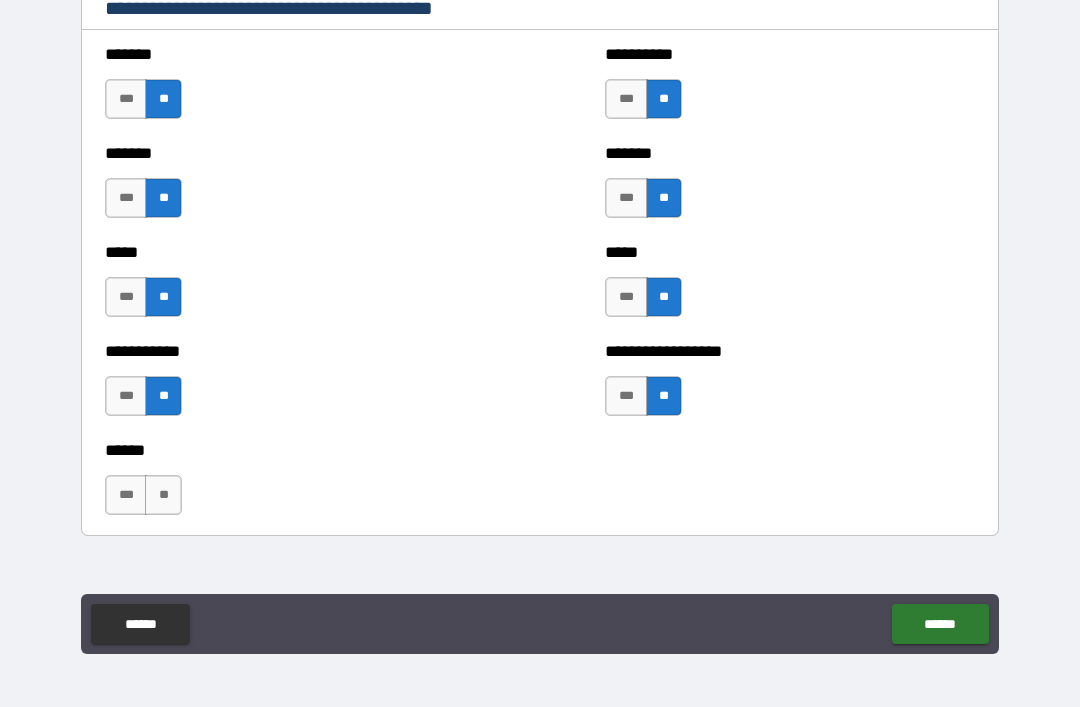 scroll, scrollTop: 1722, scrollLeft: 0, axis: vertical 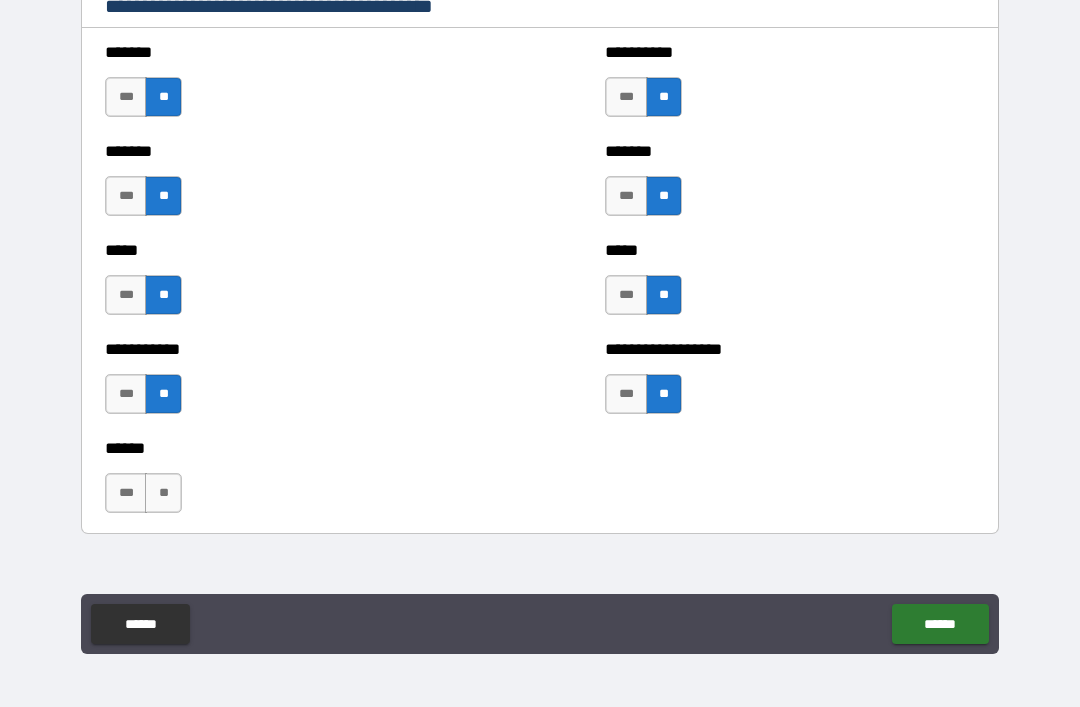 click on "**" at bounding box center (163, 493) 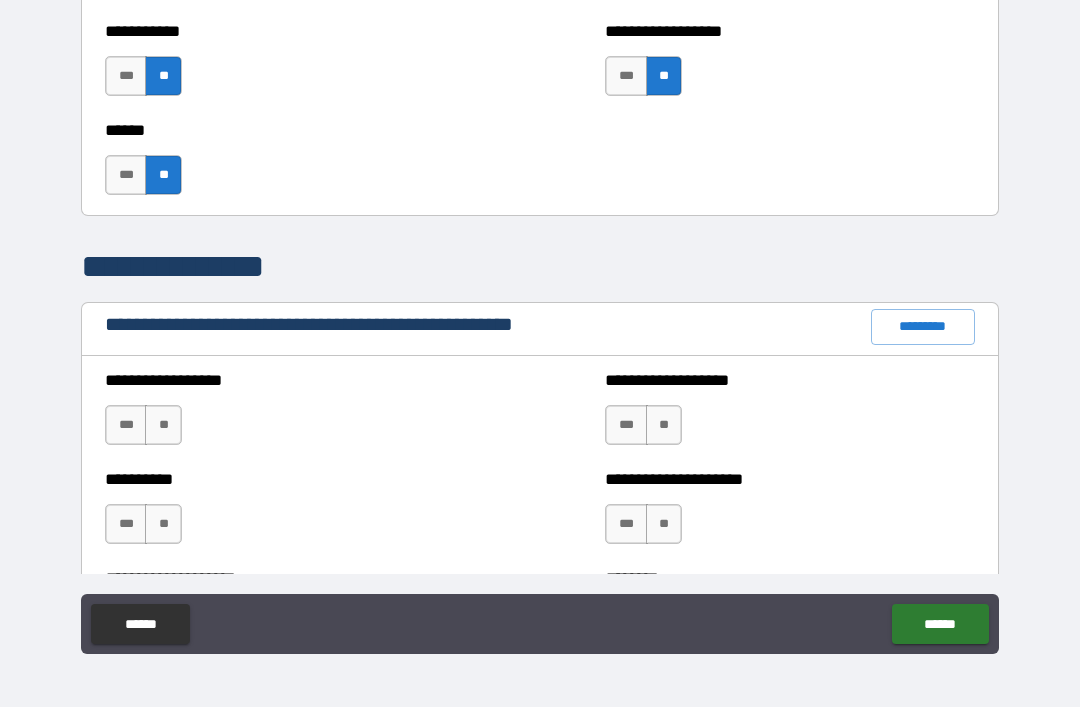 scroll, scrollTop: 2043, scrollLeft: 0, axis: vertical 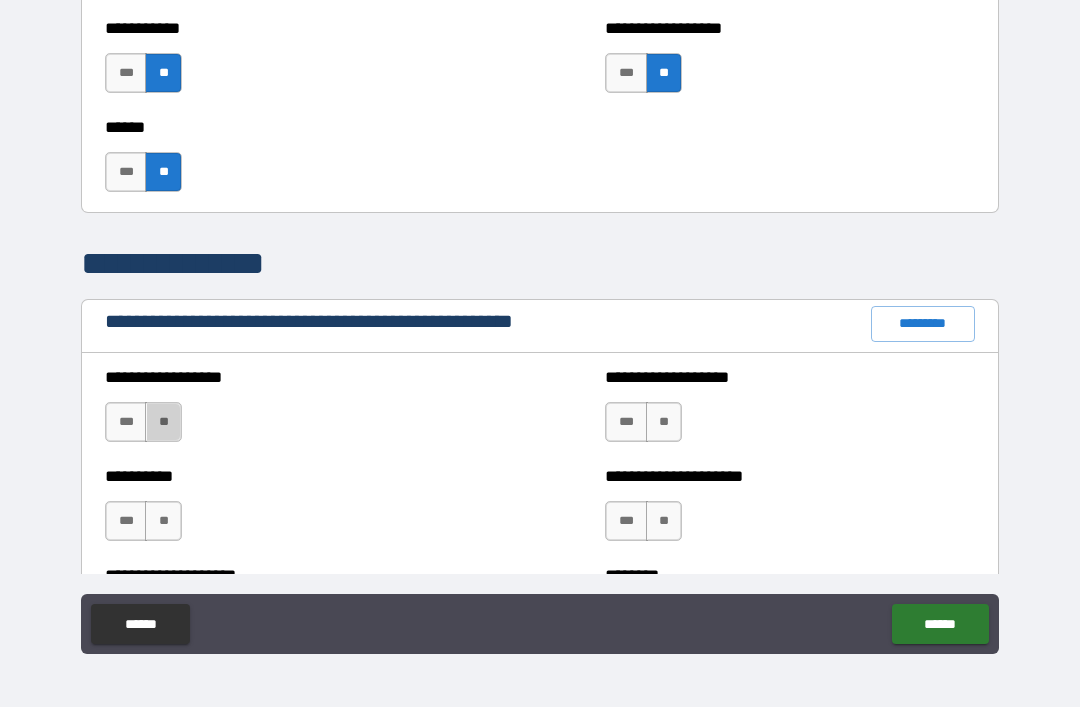 click on "**" at bounding box center [163, 422] 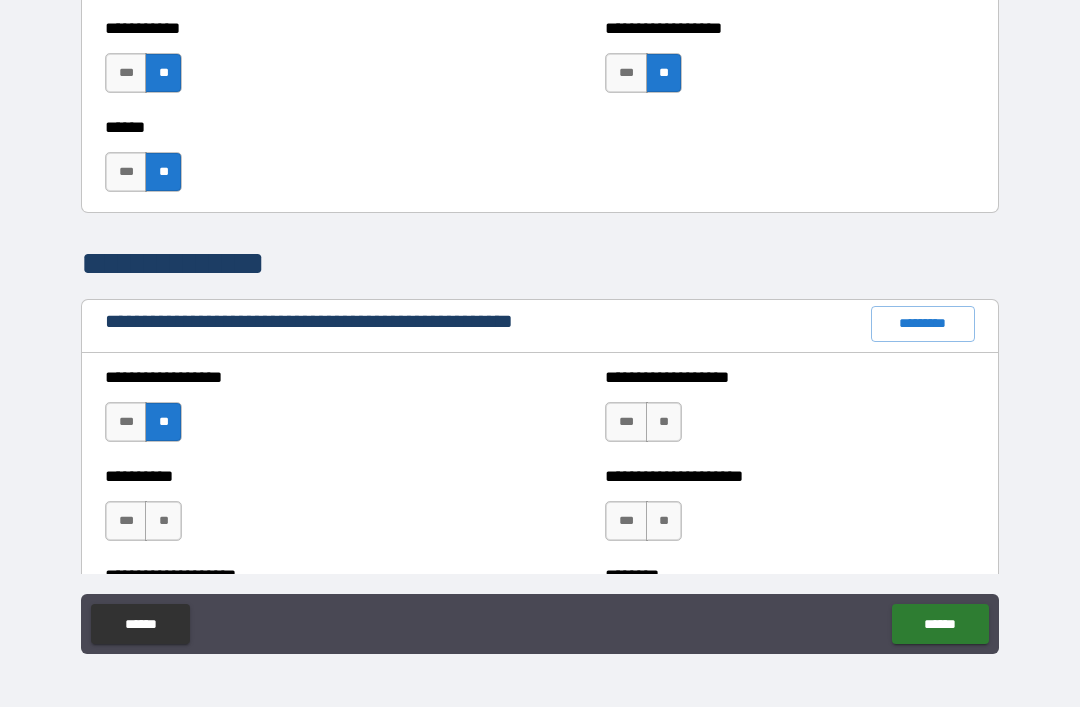 click on "**" at bounding box center (664, 422) 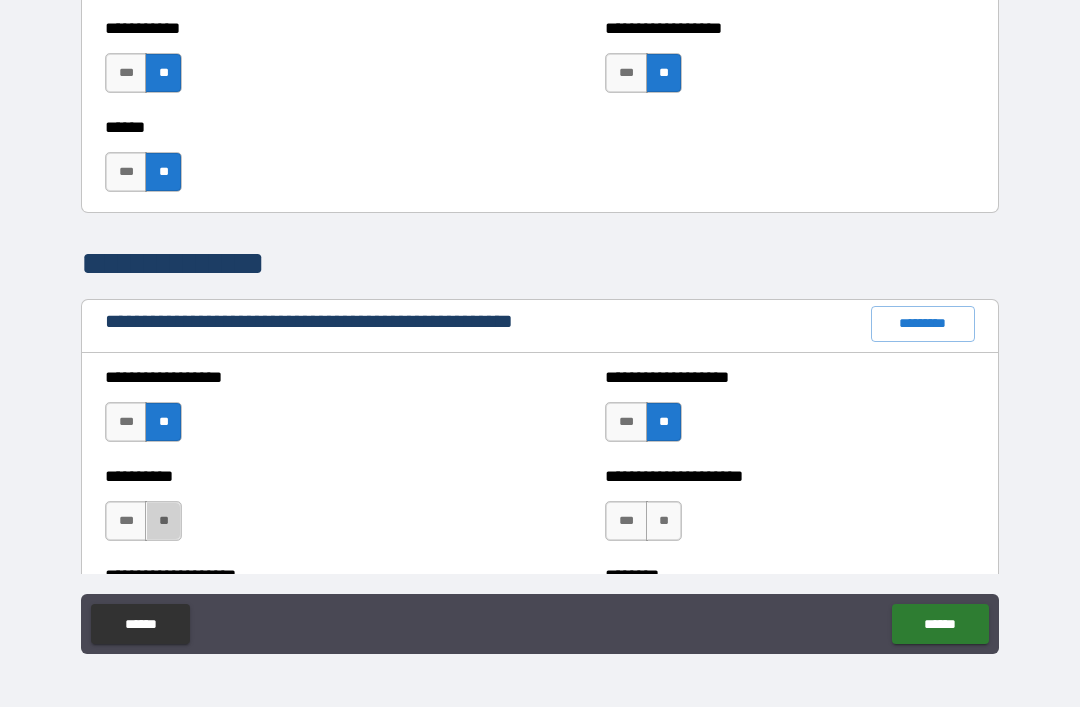 click on "**" at bounding box center (163, 521) 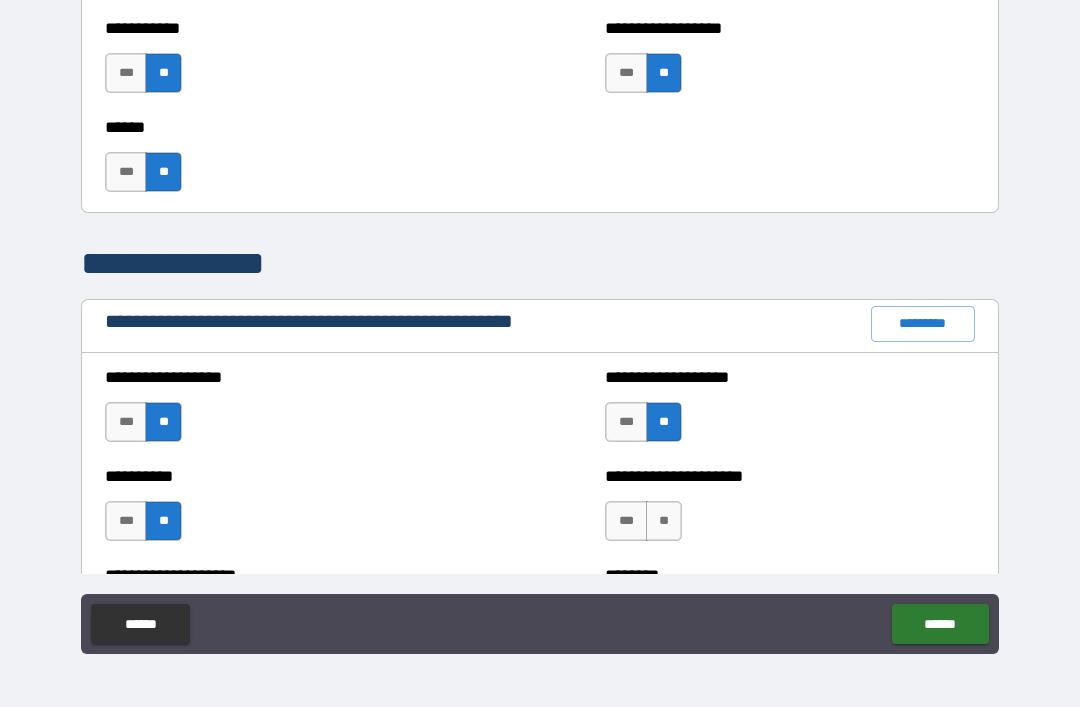 click on "**" at bounding box center [664, 521] 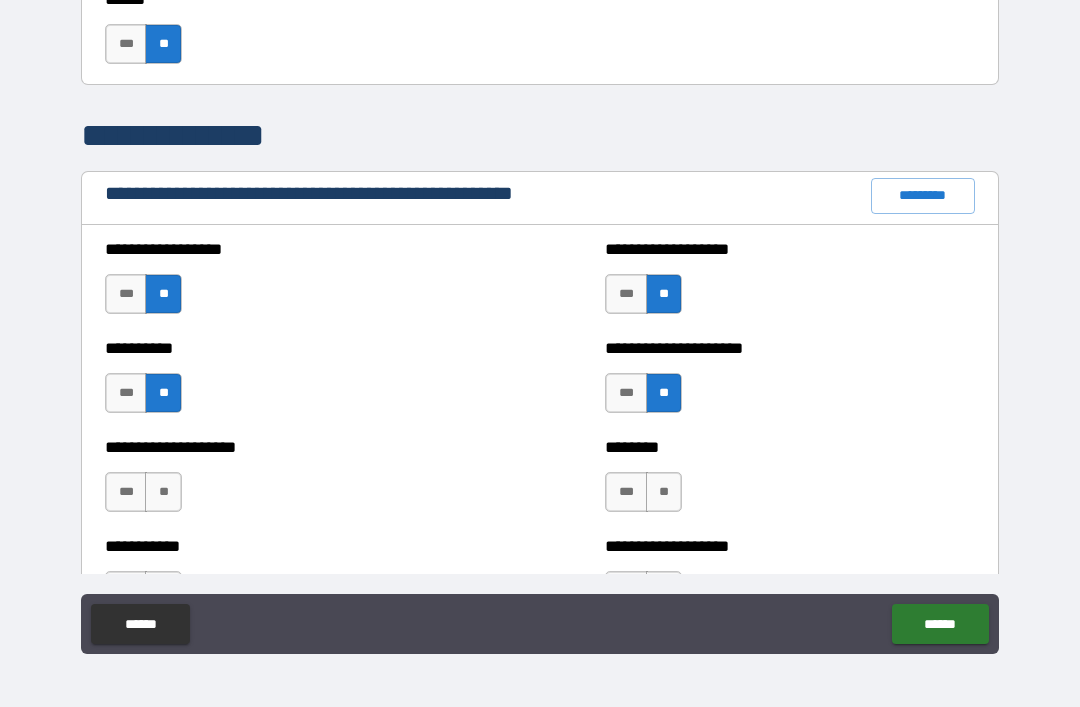 scroll, scrollTop: 2184, scrollLeft: 0, axis: vertical 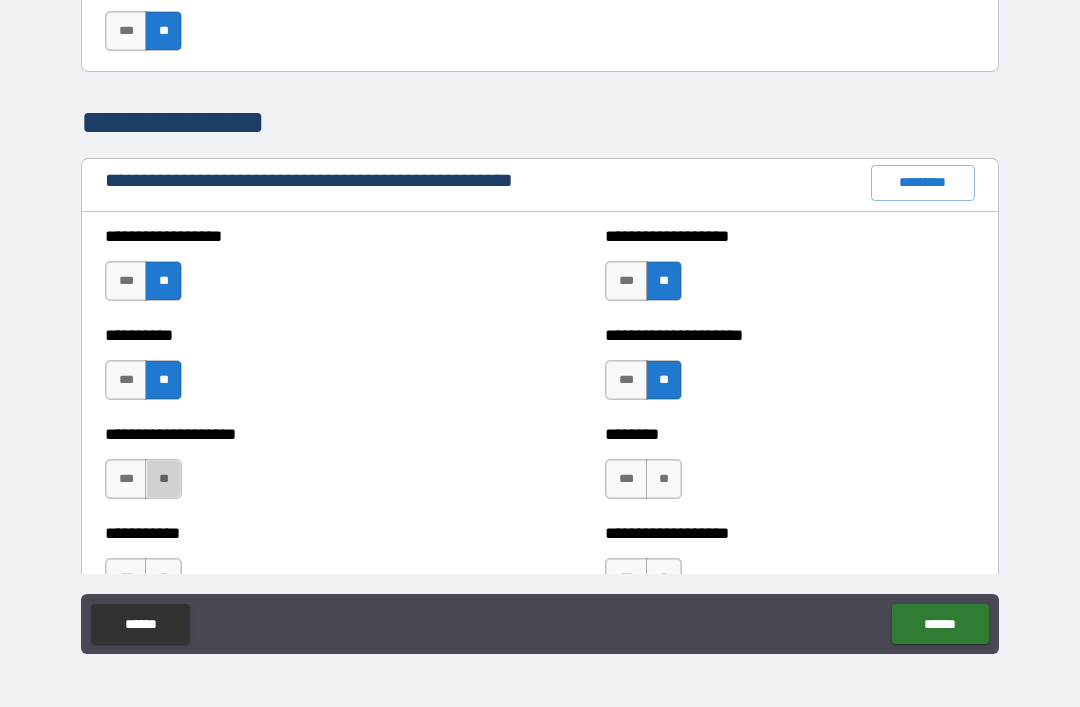 click on "**" at bounding box center (163, 479) 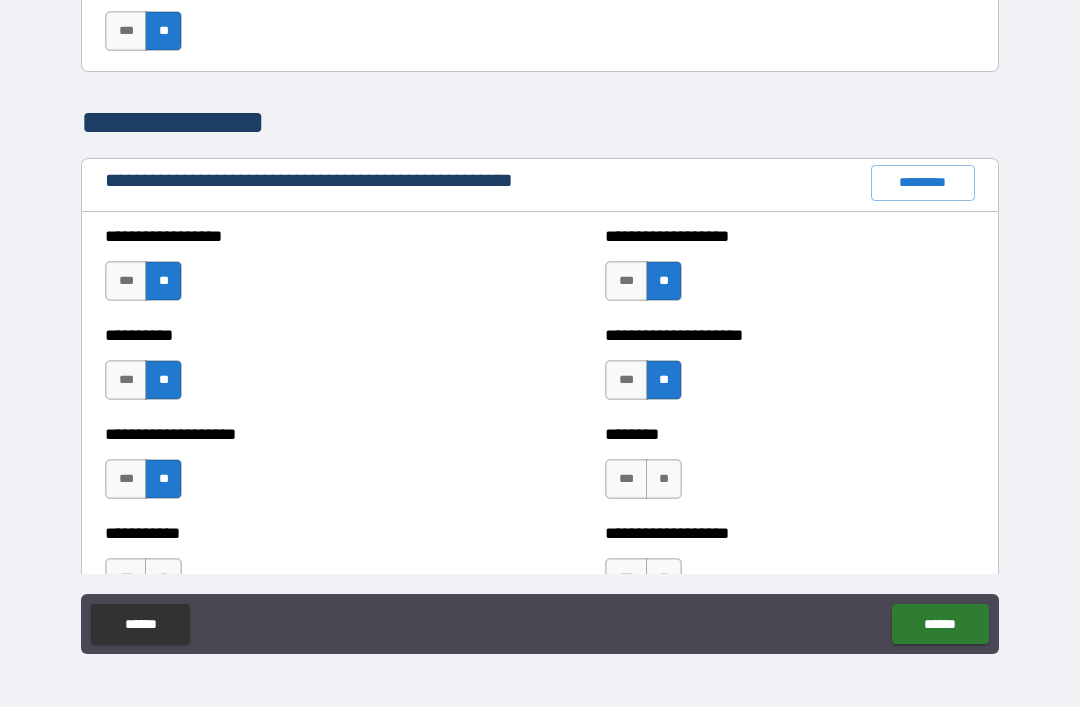 click on "**" at bounding box center [664, 479] 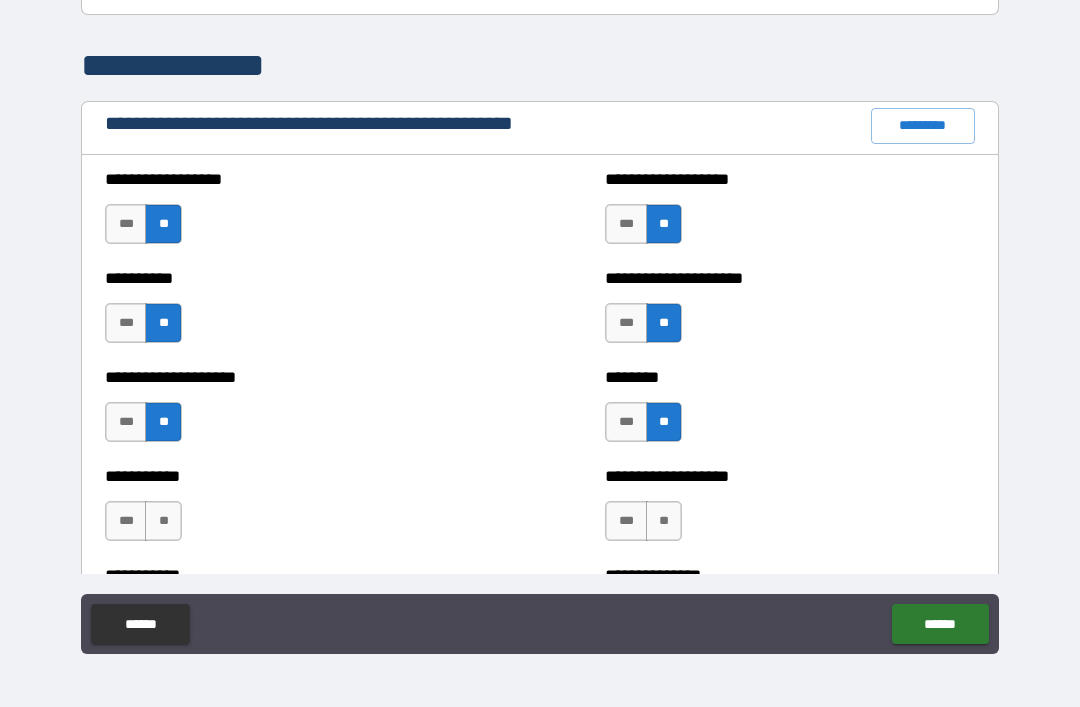 scroll, scrollTop: 2258, scrollLeft: 0, axis: vertical 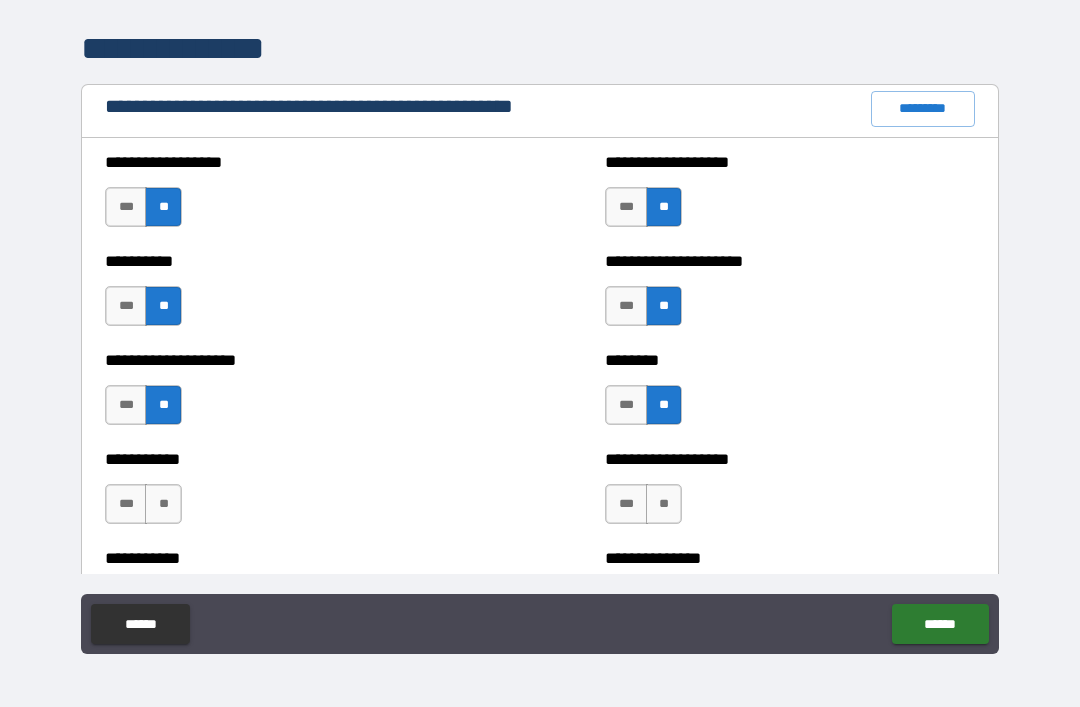 click on "**" at bounding box center (163, 504) 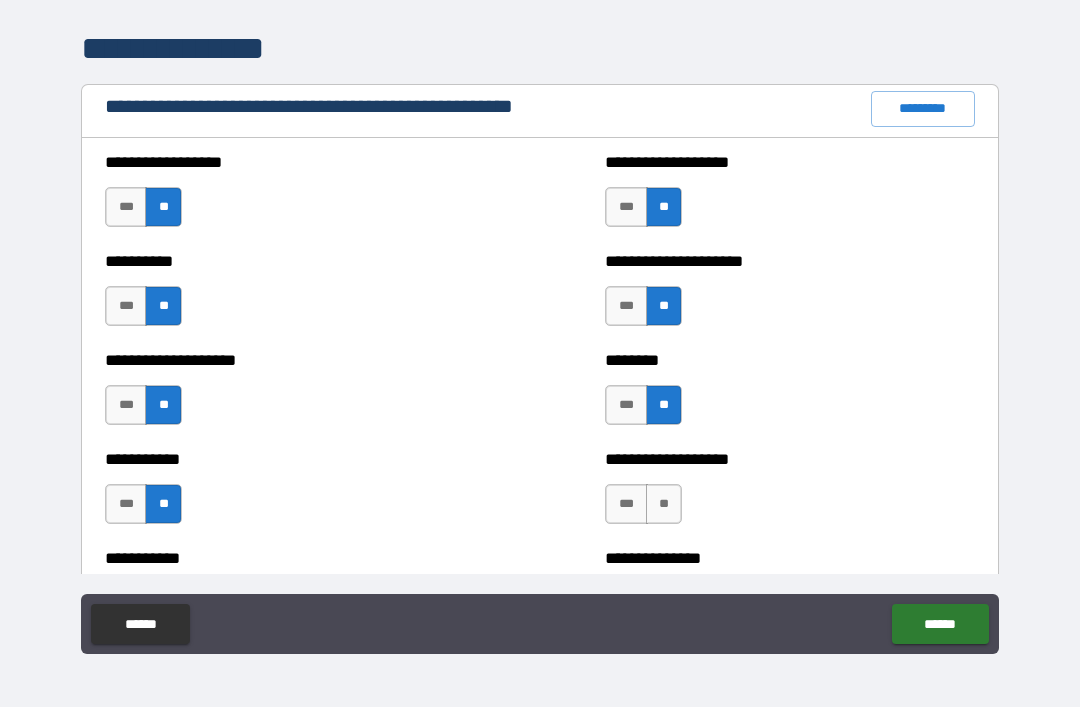 click on "**" at bounding box center [664, 504] 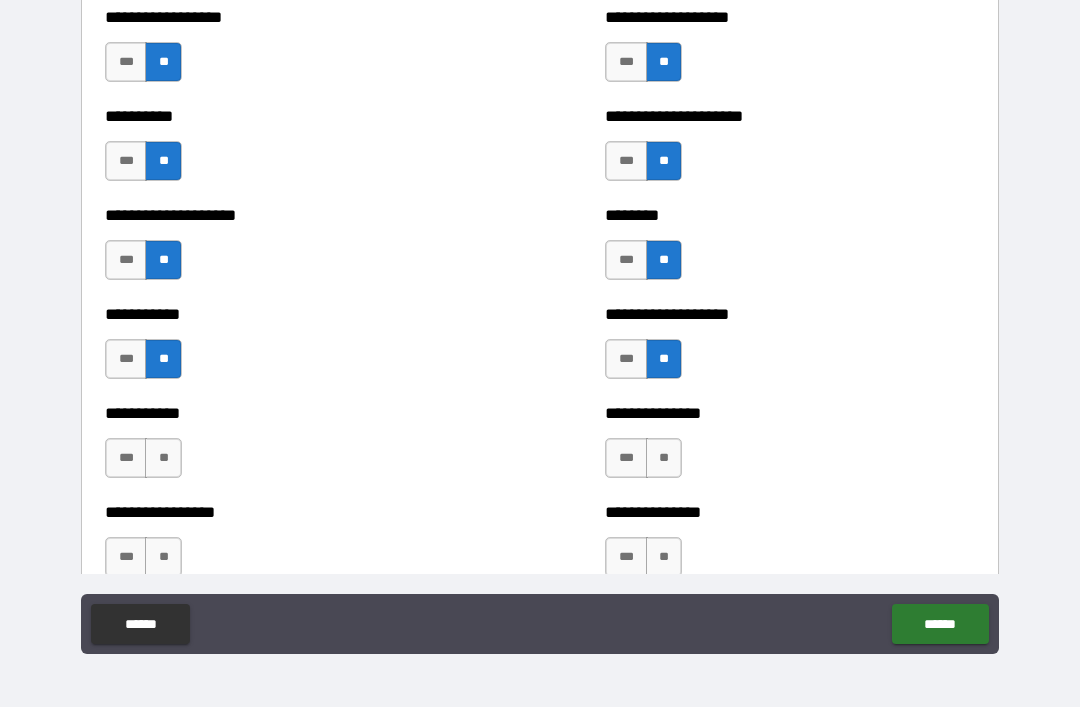 scroll, scrollTop: 2405, scrollLeft: 0, axis: vertical 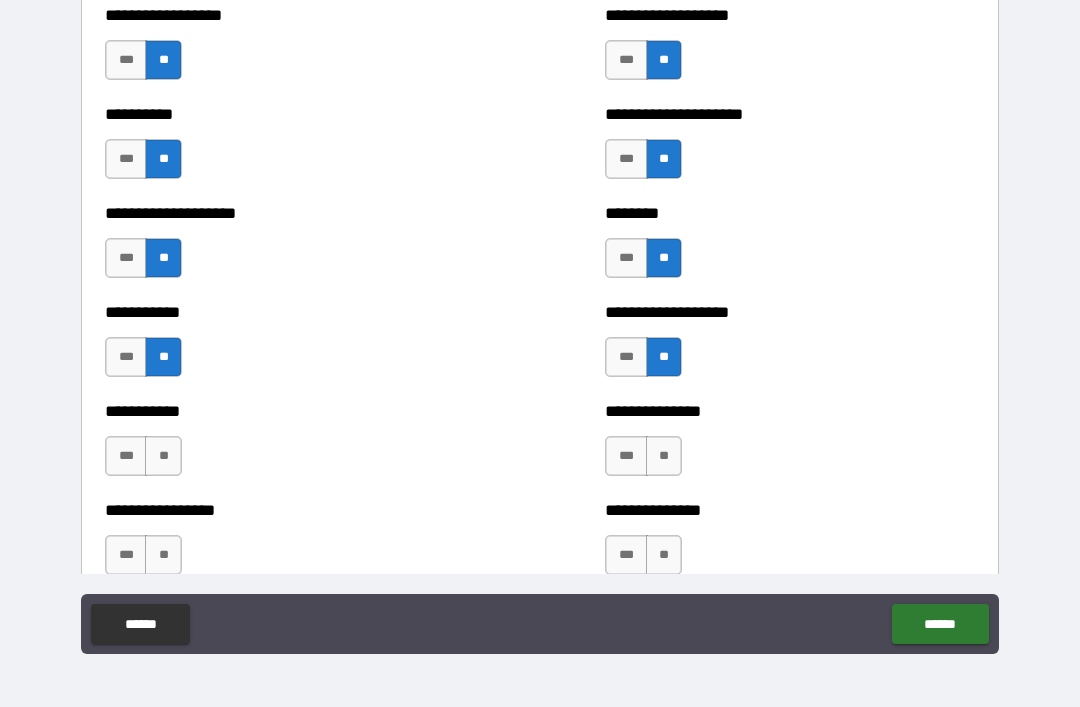 click on "**" at bounding box center (163, 456) 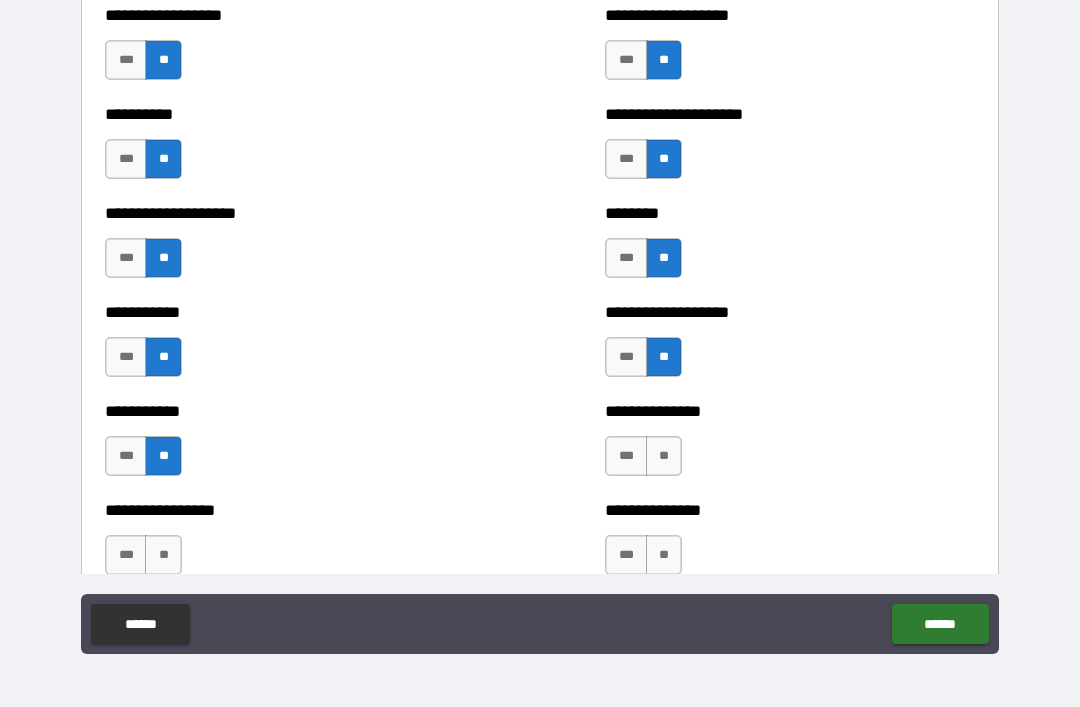 click on "**" at bounding box center (664, 456) 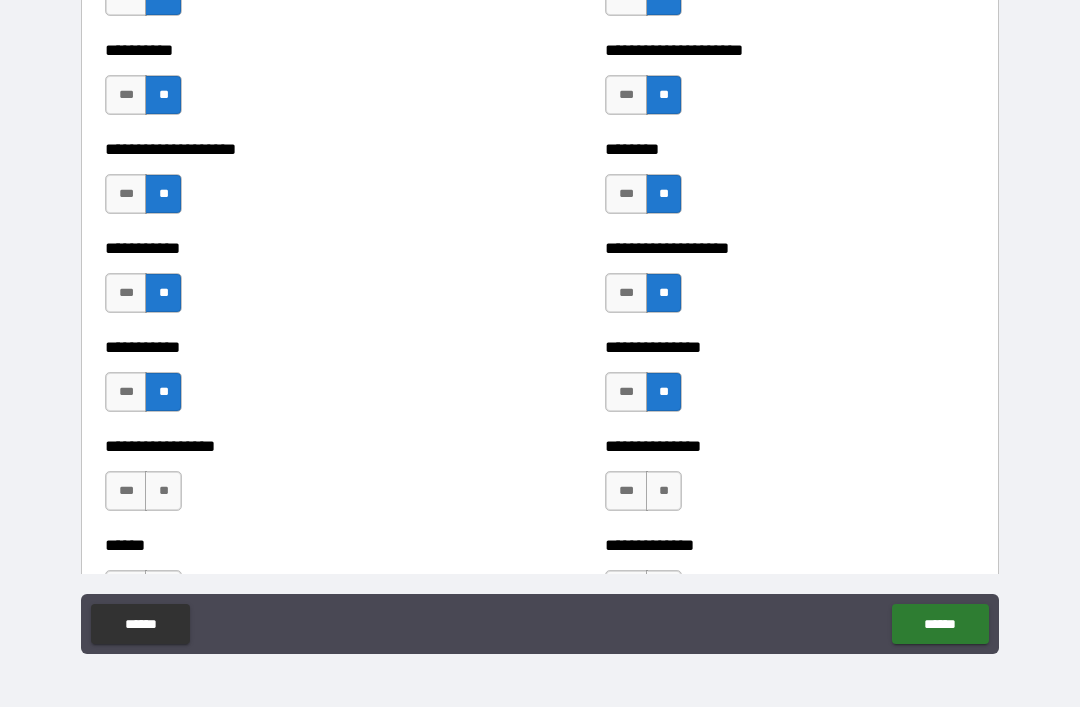 scroll, scrollTop: 2480, scrollLeft: 0, axis: vertical 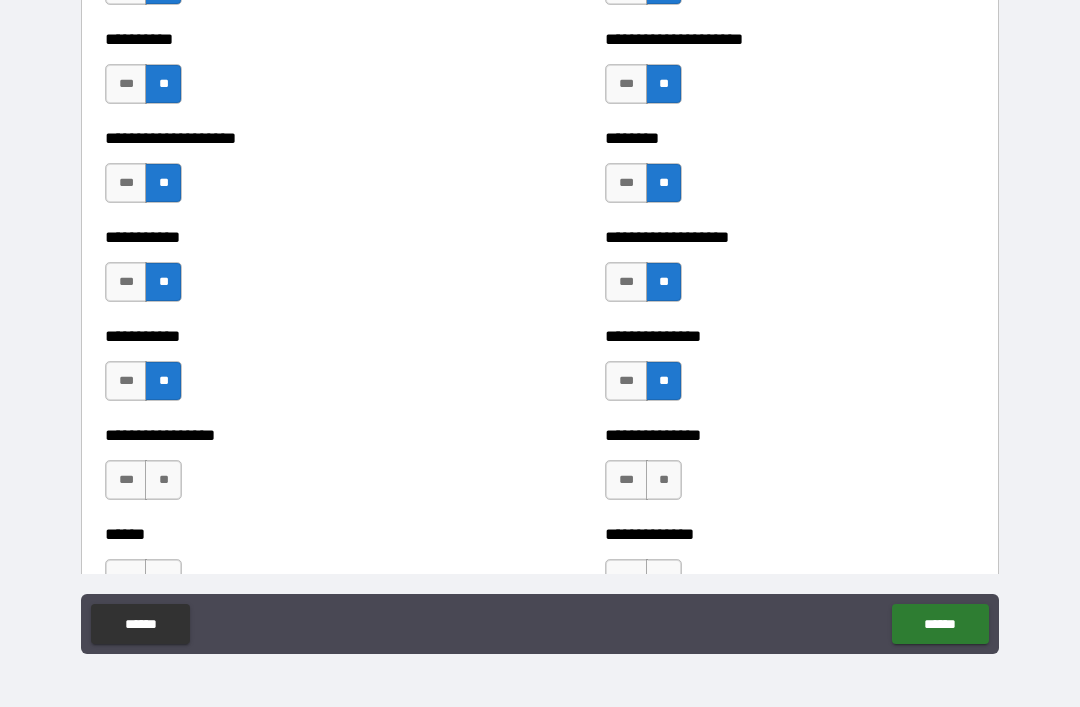 click on "**" at bounding box center [163, 480] 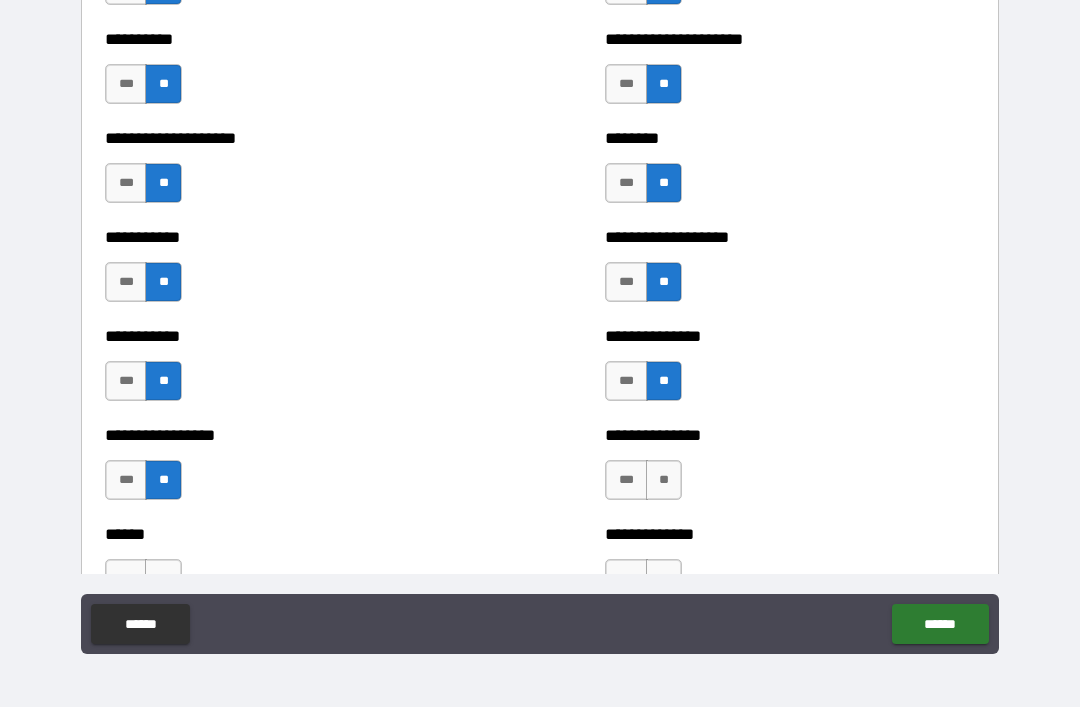 click on "**" at bounding box center (664, 480) 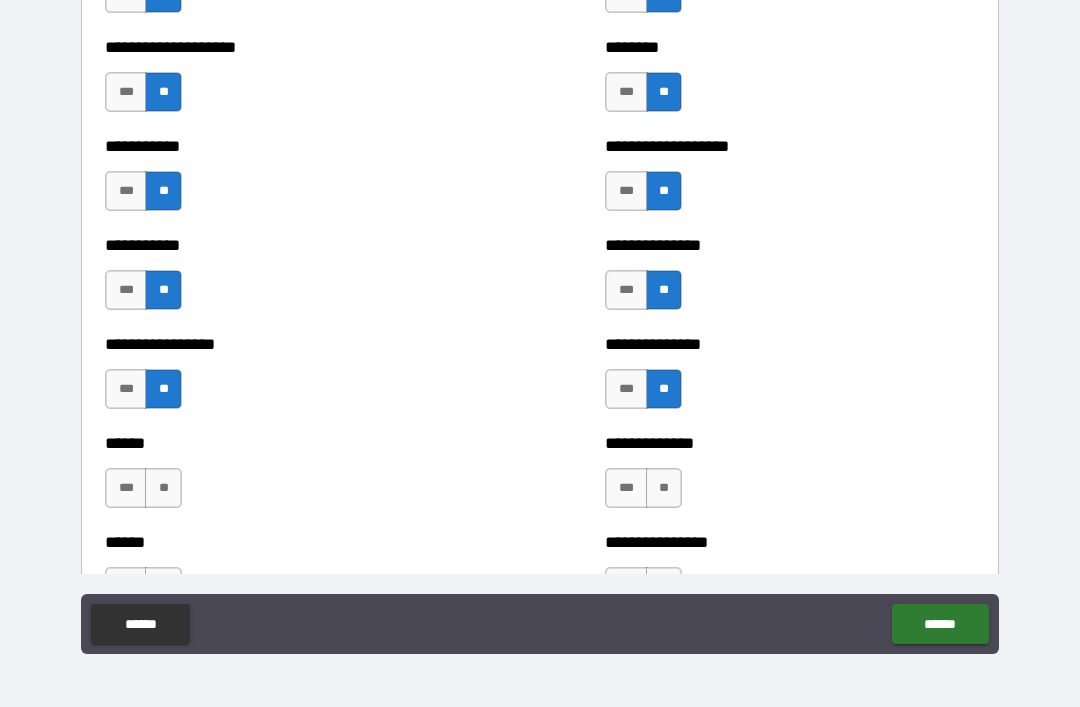 scroll, scrollTop: 2580, scrollLeft: 0, axis: vertical 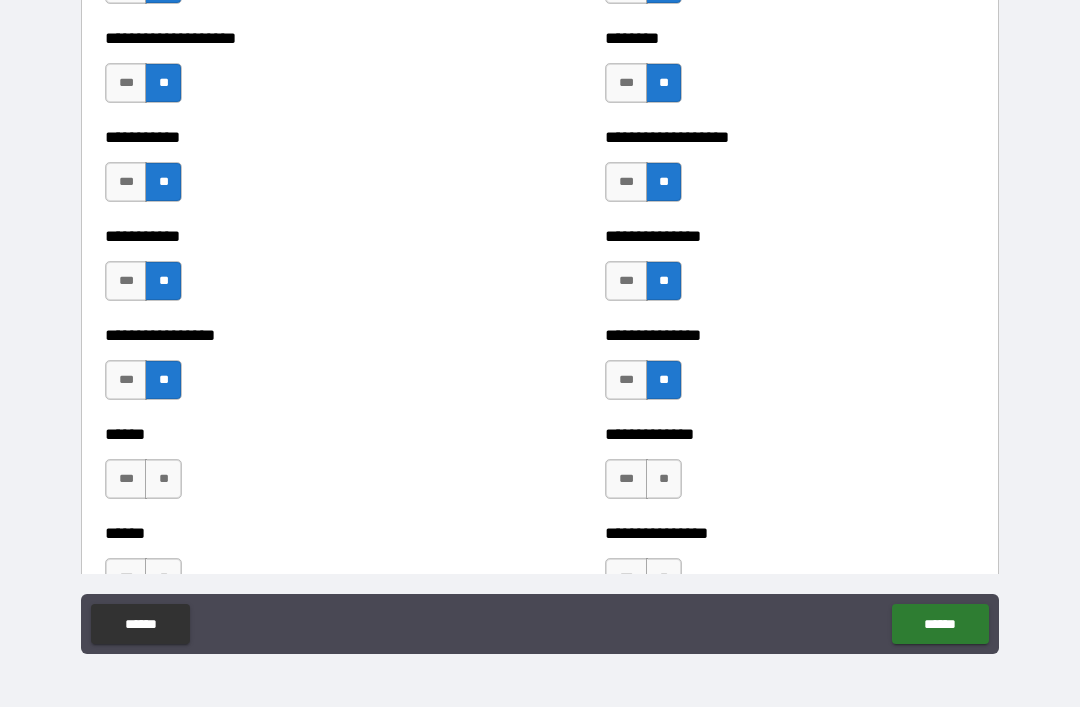 click on "**" at bounding box center [163, 479] 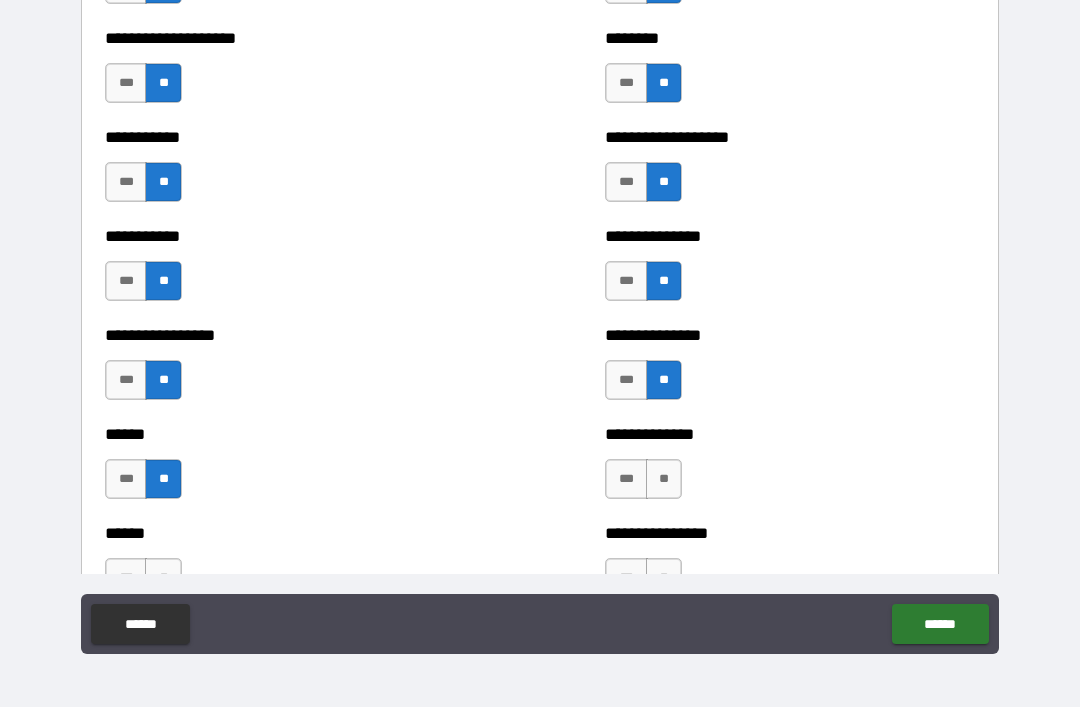 click on "***" at bounding box center [626, 479] 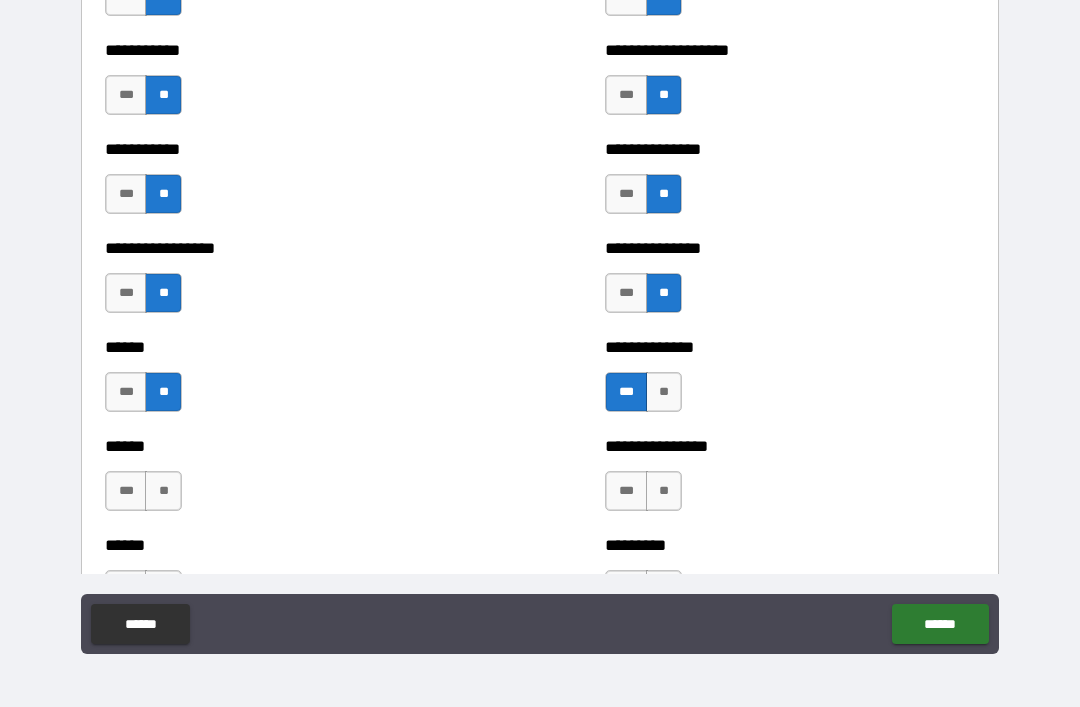 scroll, scrollTop: 2669, scrollLeft: 0, axis: vertical 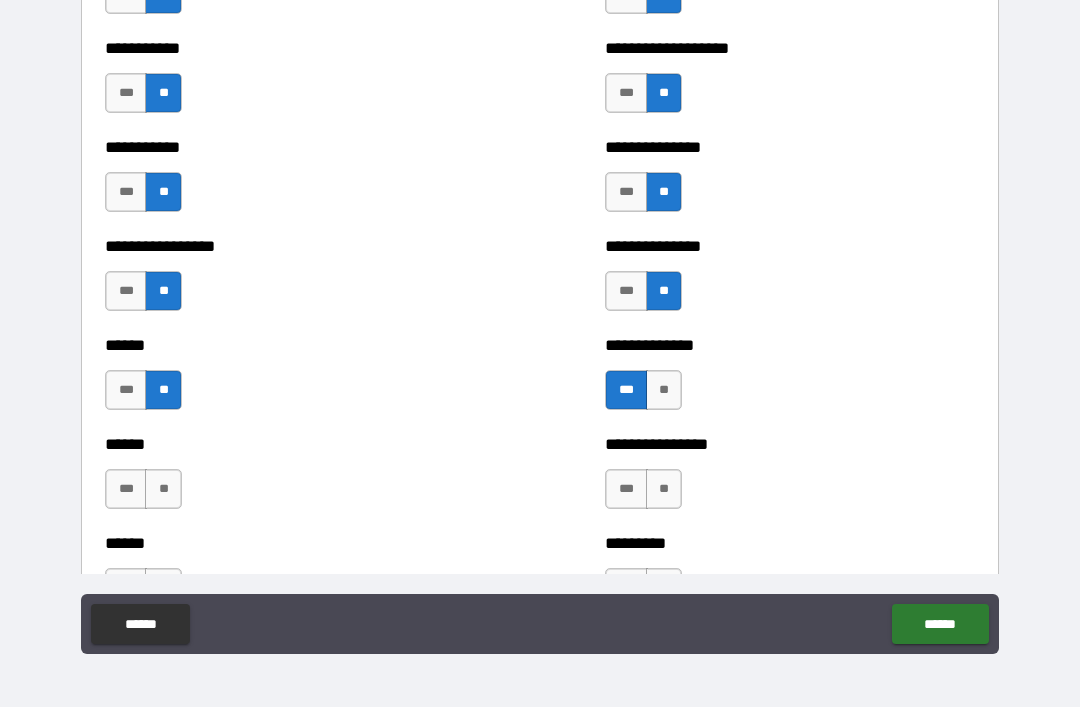 click on "**" at bounding box center (163, 489) 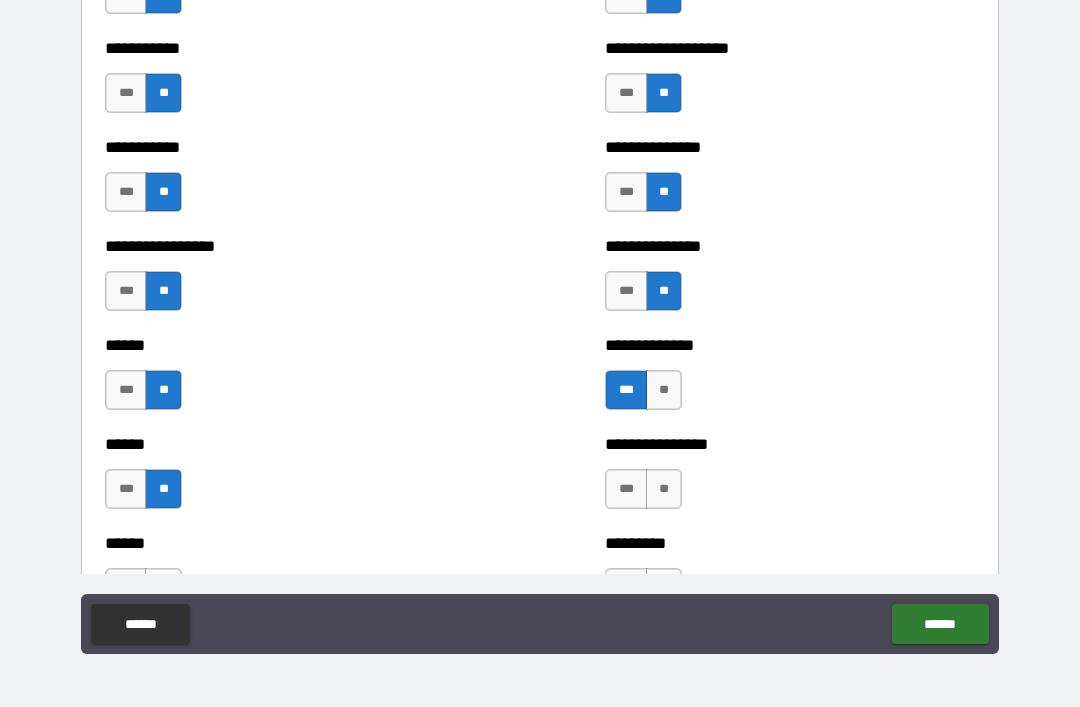 click on "**" at bounding box center [664, 489] 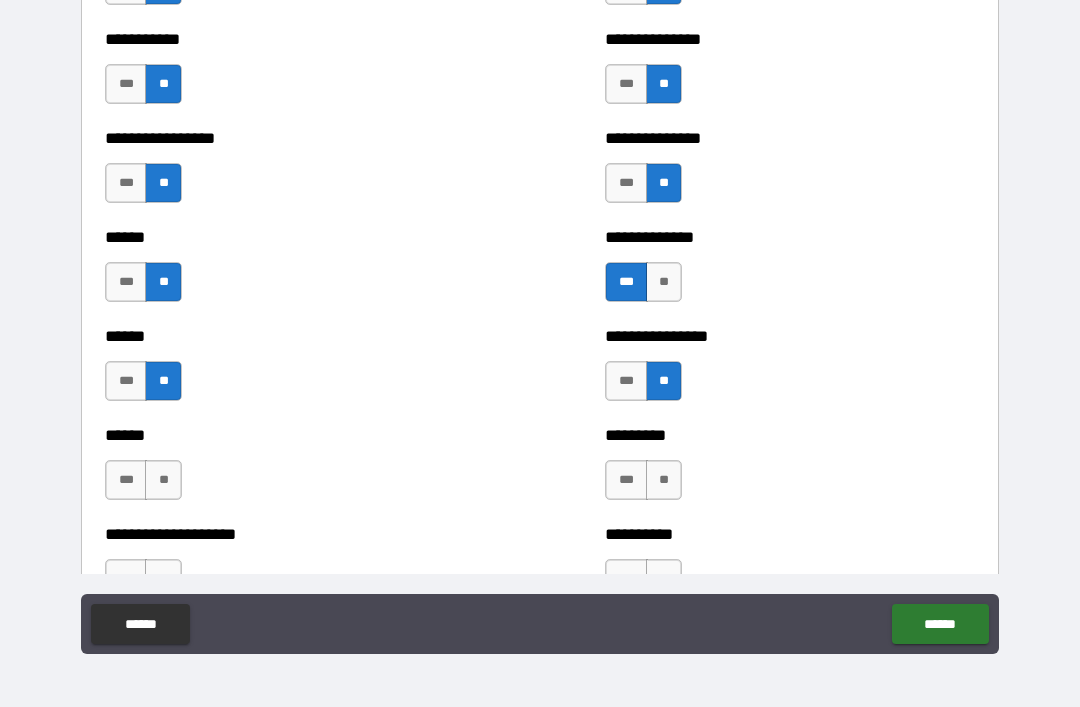 scroll, scrollTop: 2778, scrollLeft: 0, axis: vertical 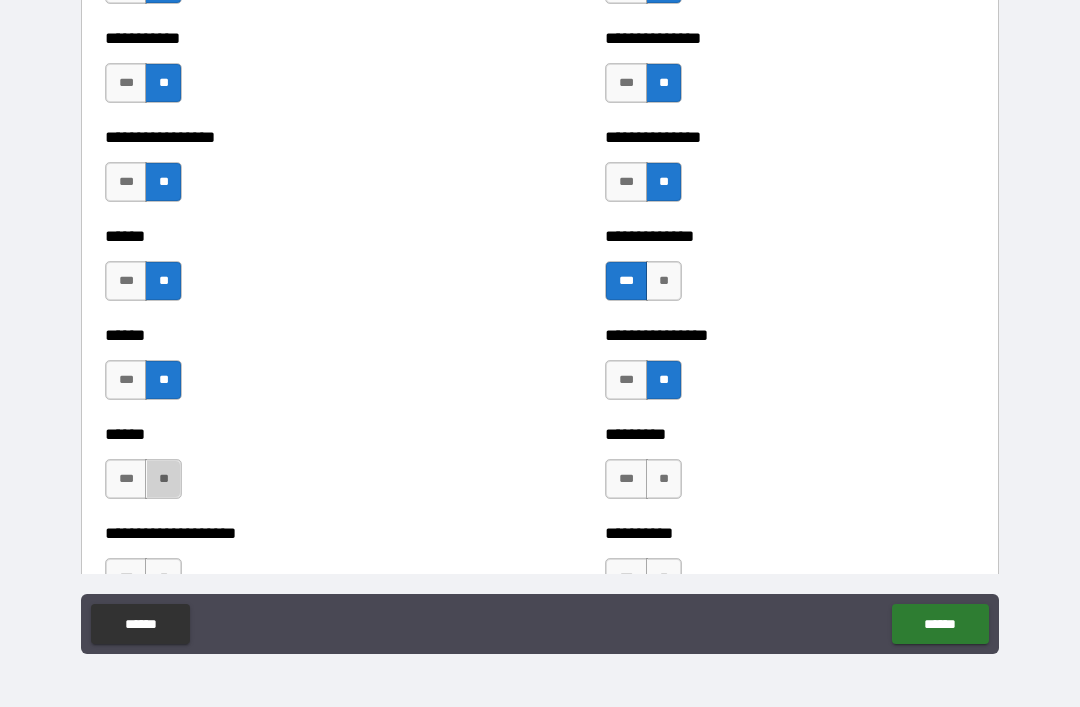 click on "**" at bounding box center (163, 479) 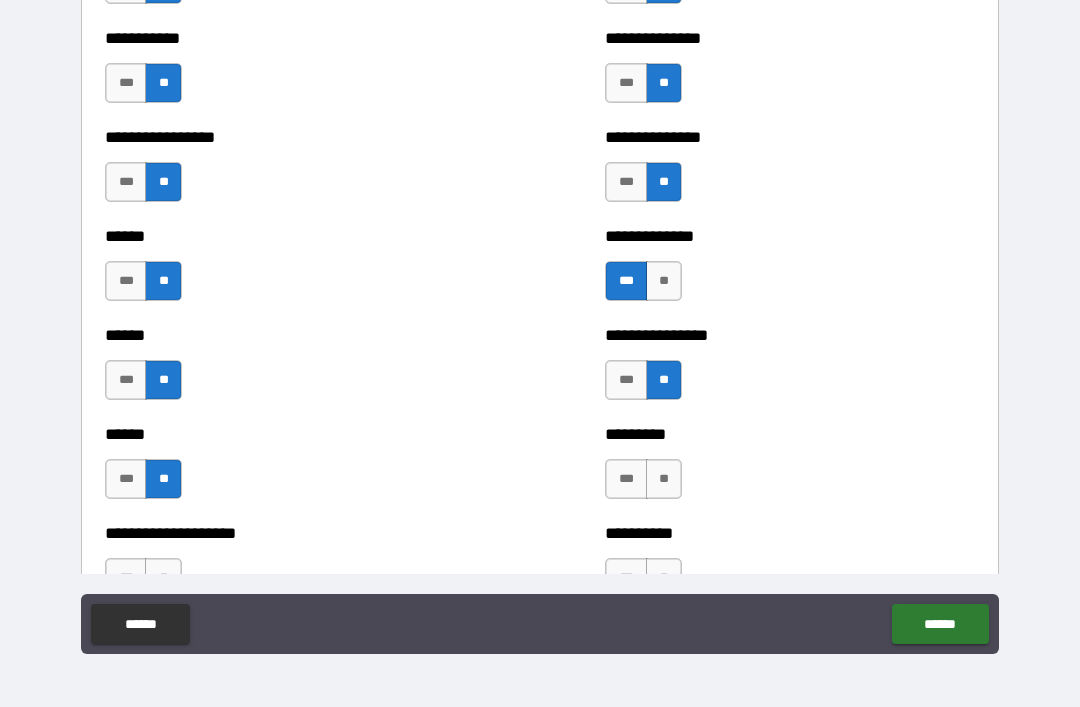 click on "**" at bounding box center (664, 479) 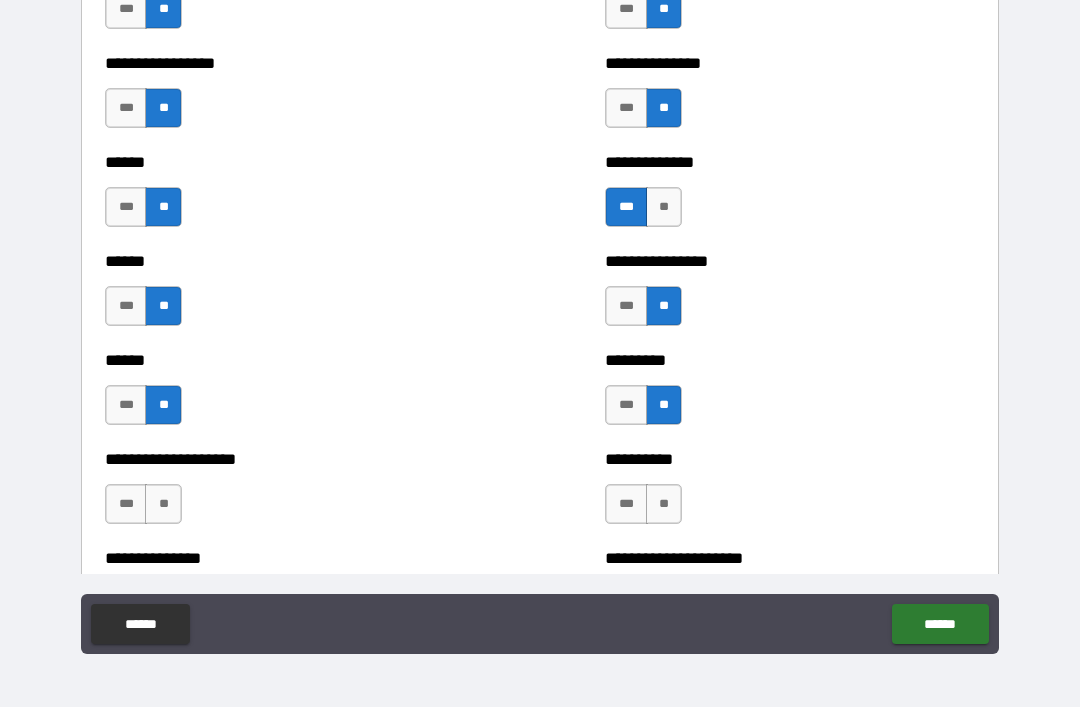scroll, scrollTop: 2853, scrollLeft: 0, axis: vertical 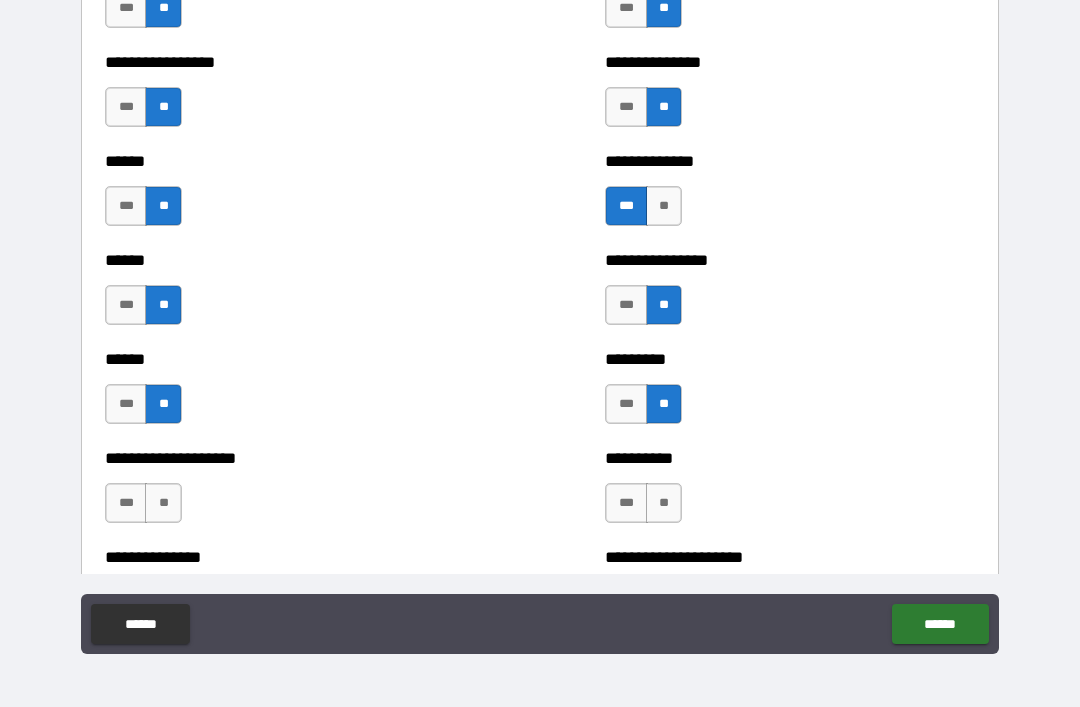click on "***" at bounding box center (126, 503) 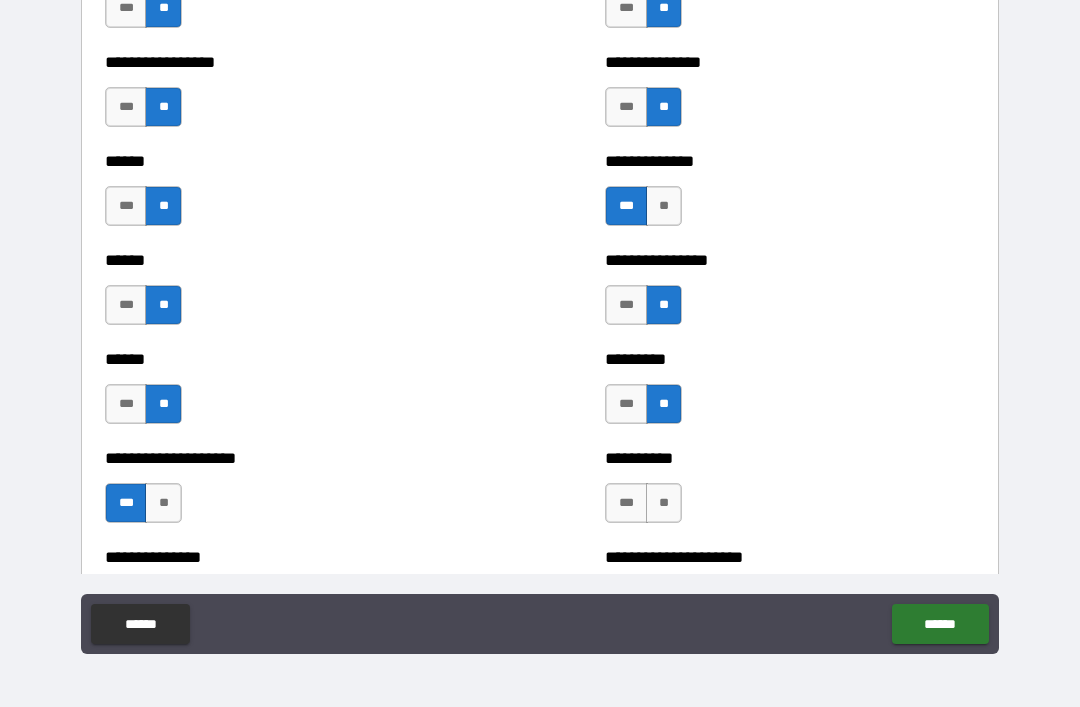 click on "**" at bounding box center (664, 503) 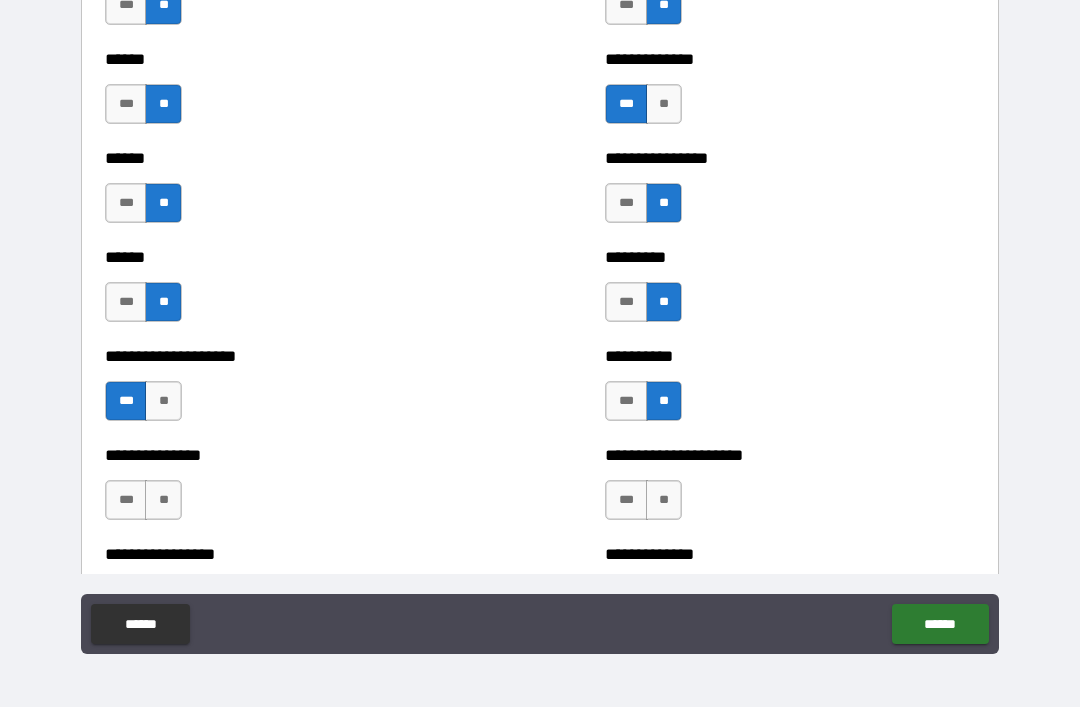 scroll, scrollTop: 2956, scrollLeft: 0, axis: vertical 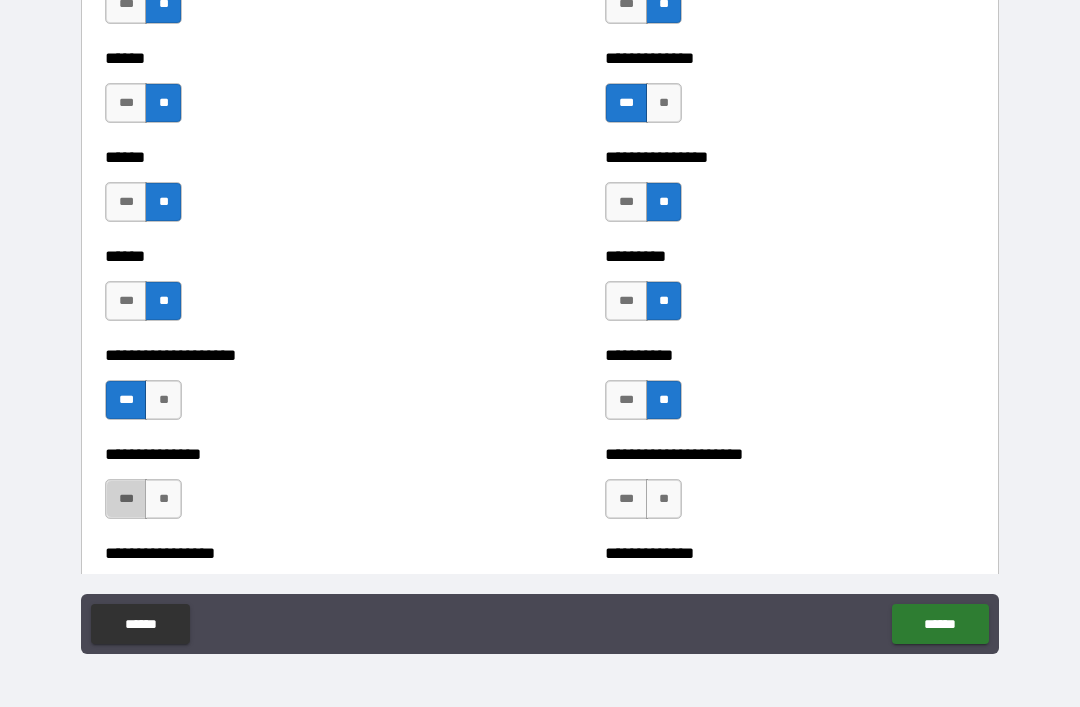 click on "***" at bounding box center (126, 499) 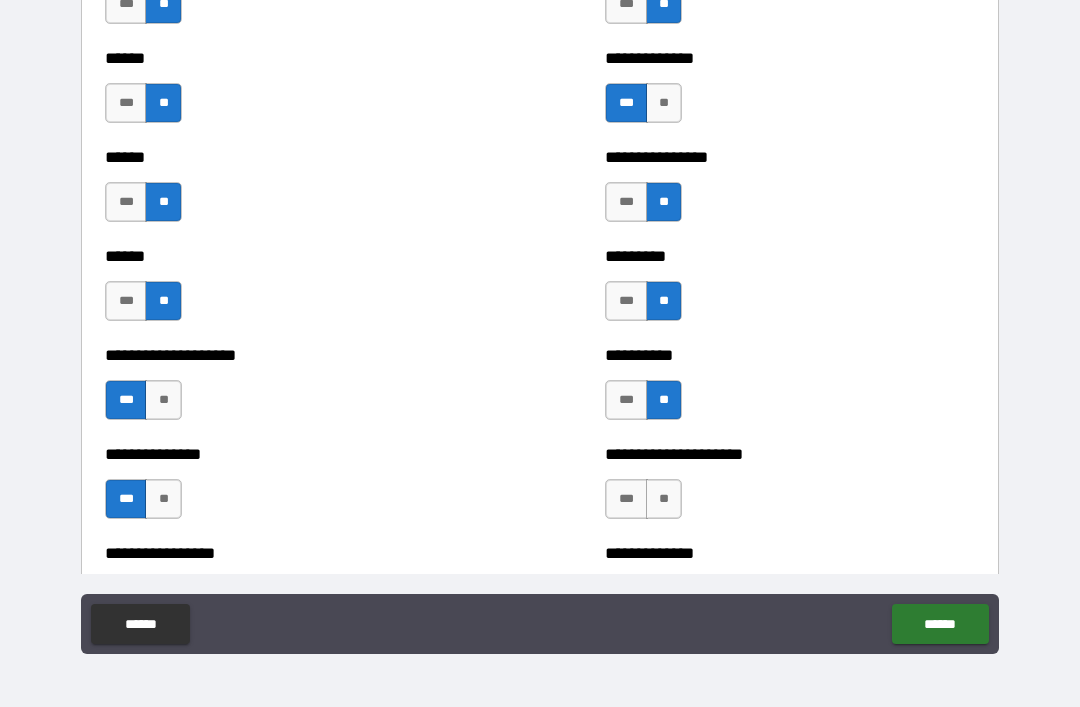 click on "**" at bounding box center [664, 499] 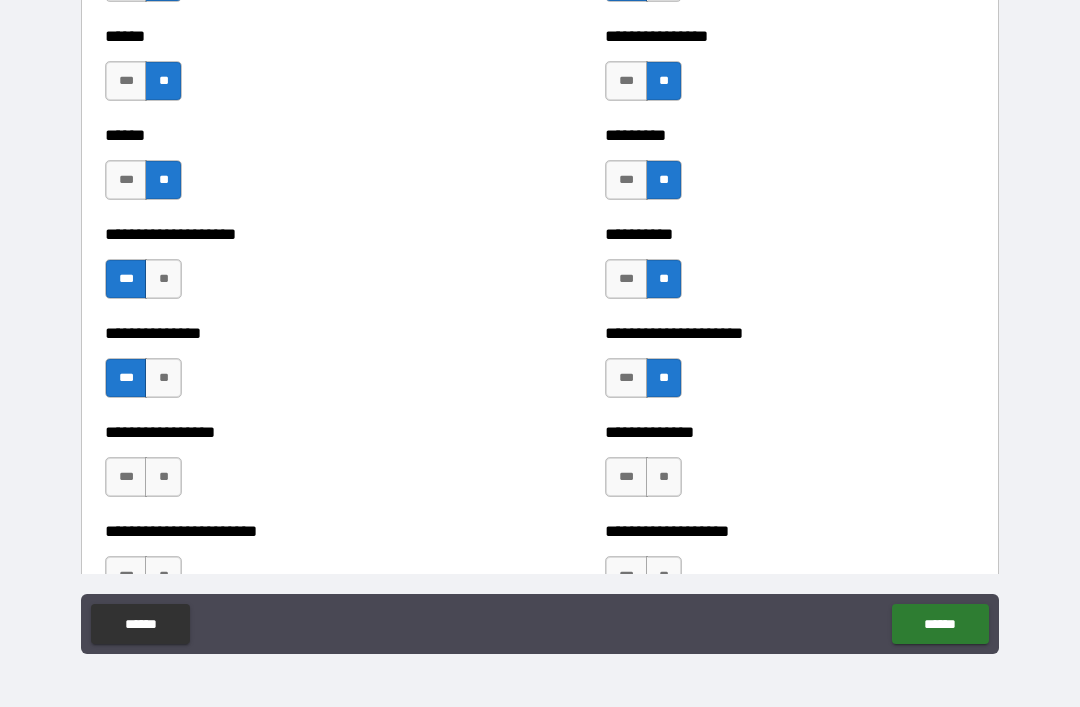 scroll, scrollTop: 3082, scrollLeft: 0, axis: vertical 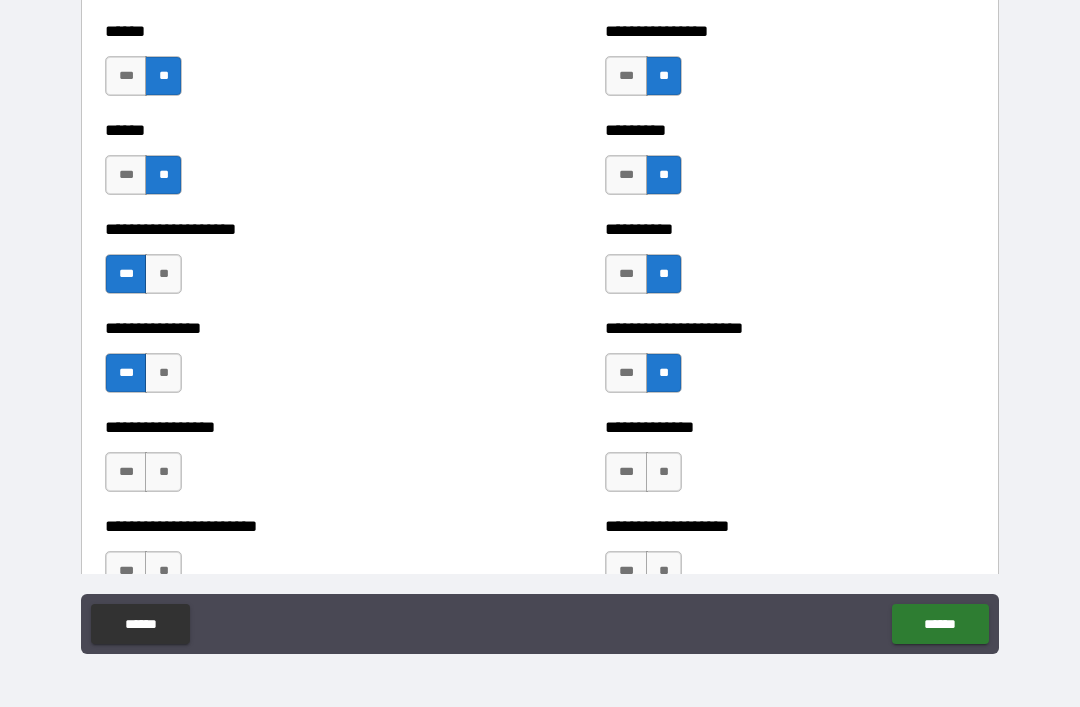 click on "***" at bounding box center [126, 472] 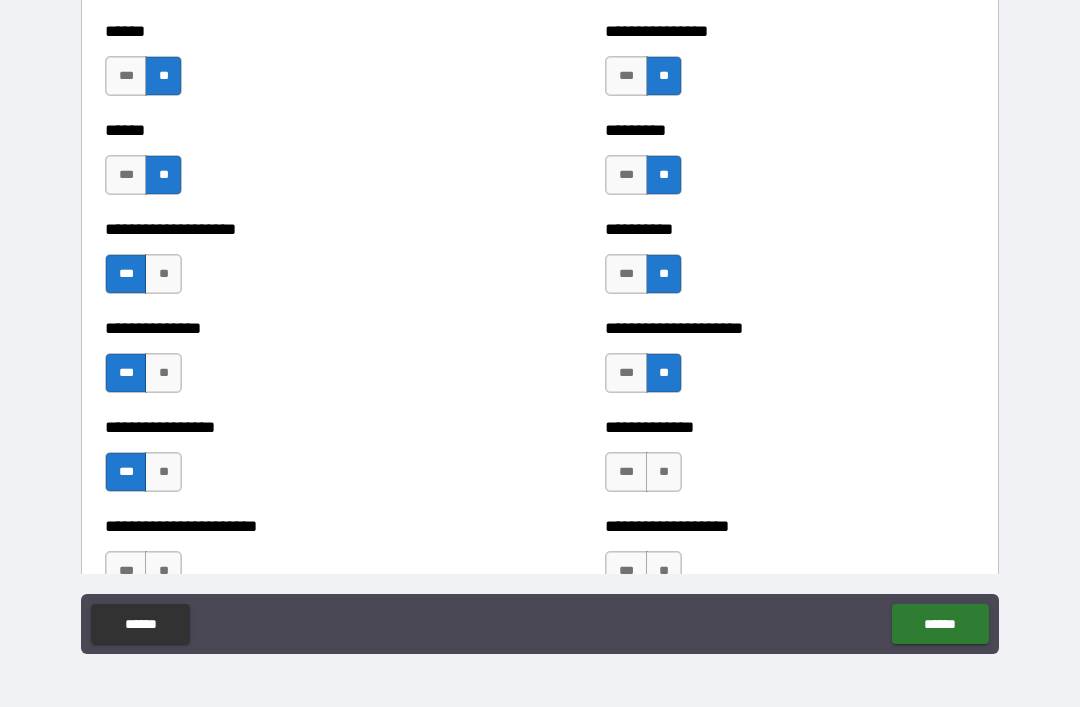 click on "**" at bounding box center [664, 472] 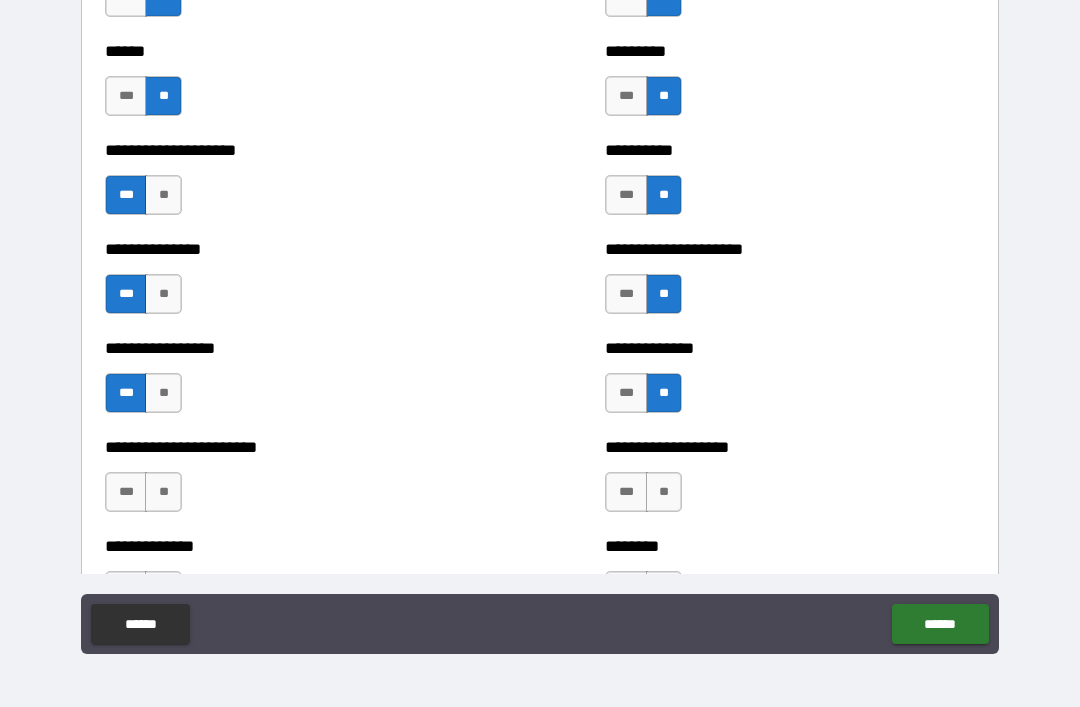 scroll, scrollTop: 3165, scrollLeft: 0, axis: vertical 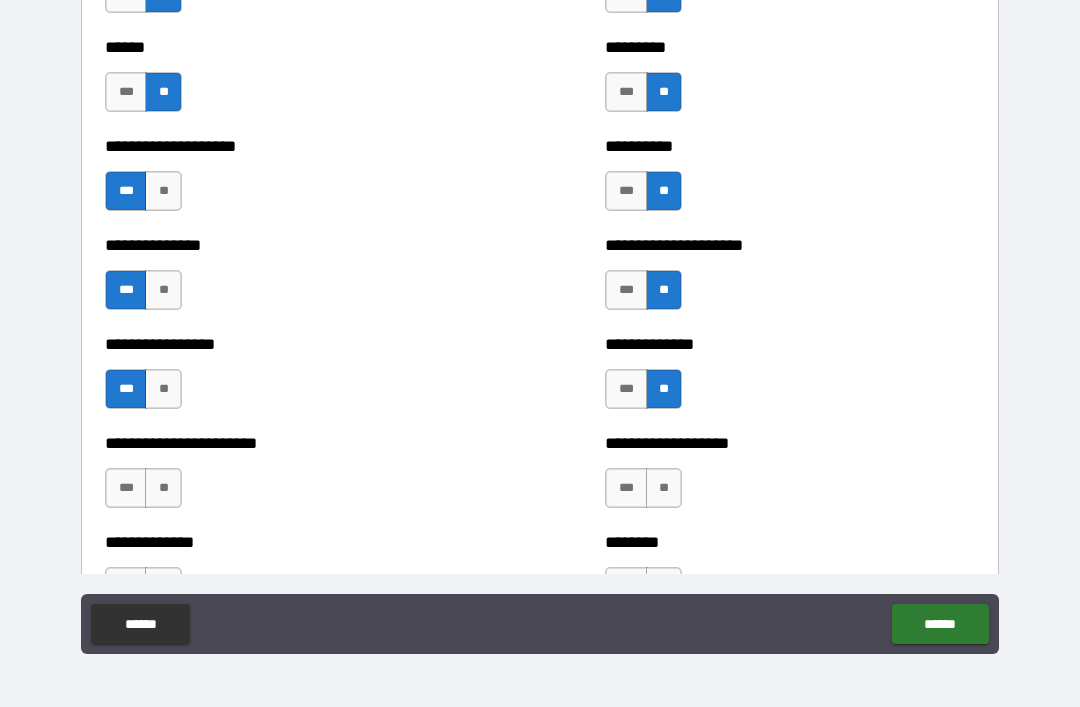 click on "**" at bounding box center [163, 488] 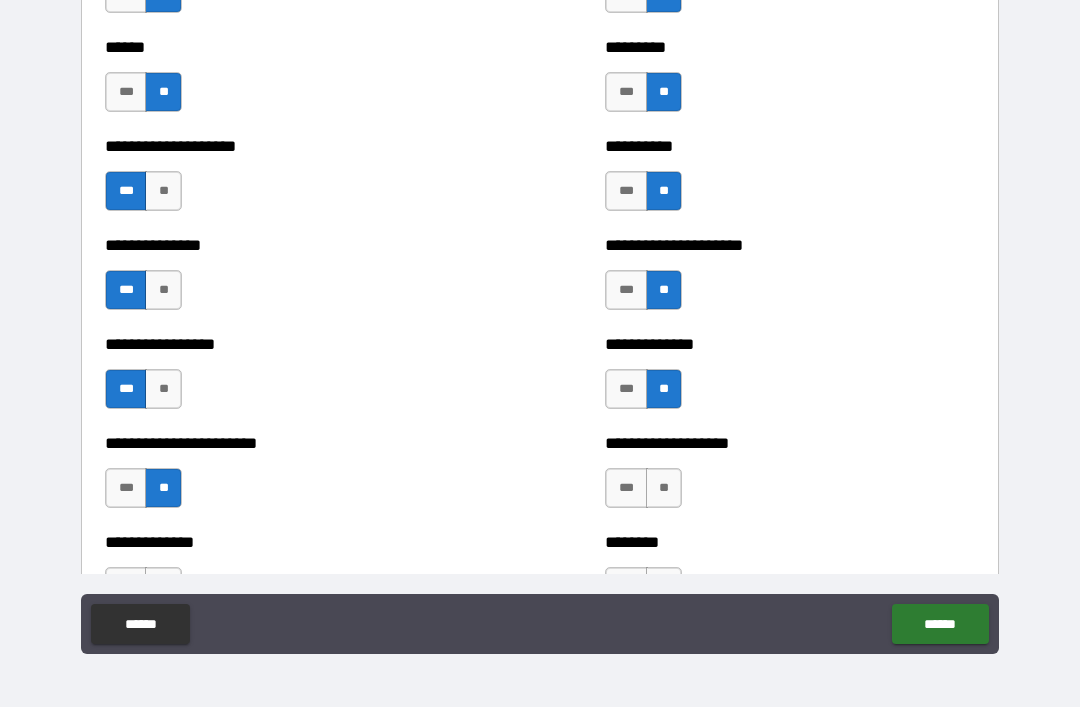 click on "**" at bounding box center (664, 488) 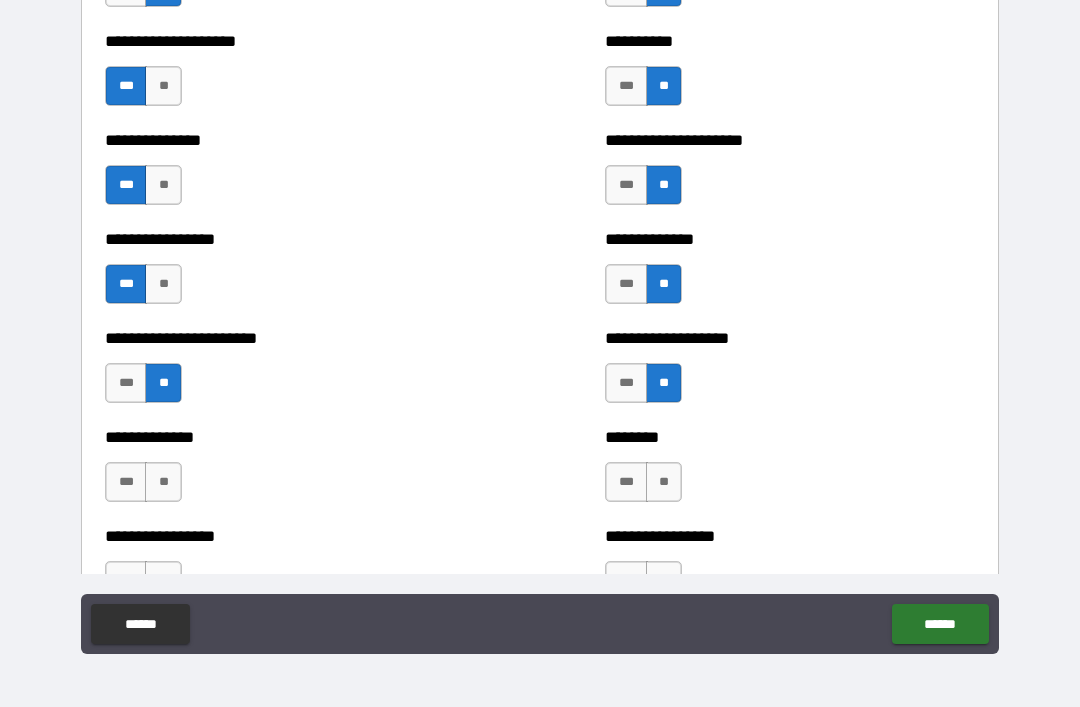 scroll, scrollTop: 3272, scrollLeft: 0, axis: vertical 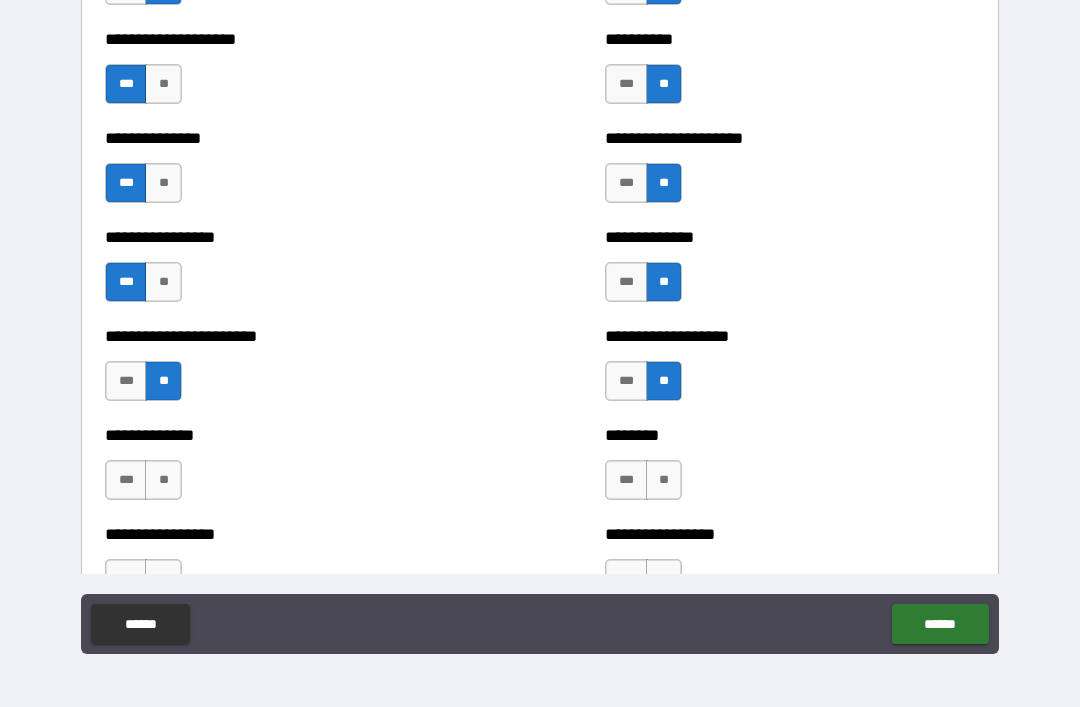 click on "**" at bounding box center (163, 480) 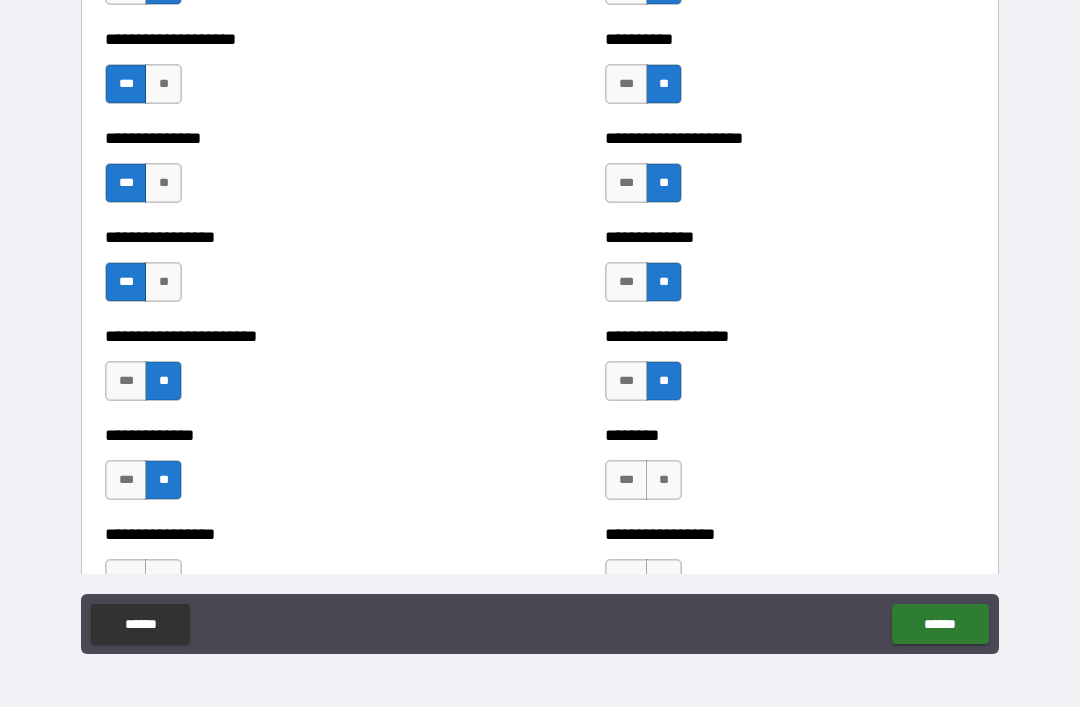 click on "**" at bounding box center [664, 480] 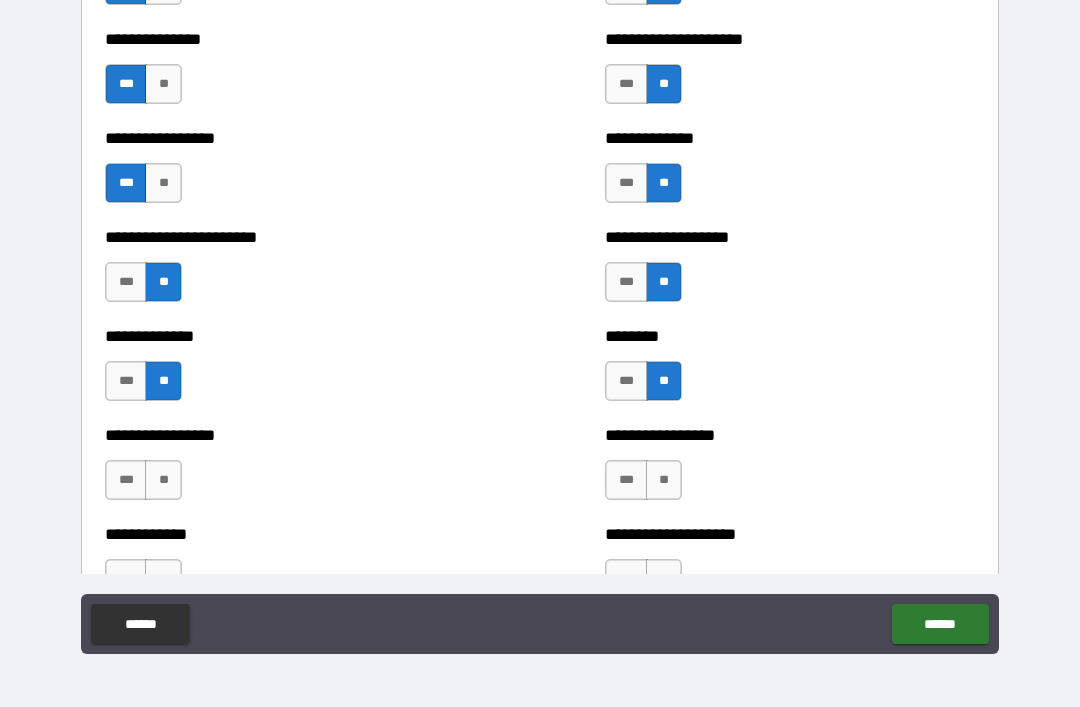 scroll, scrollTop: 3374, scrollLeft: 0, axis: vertical 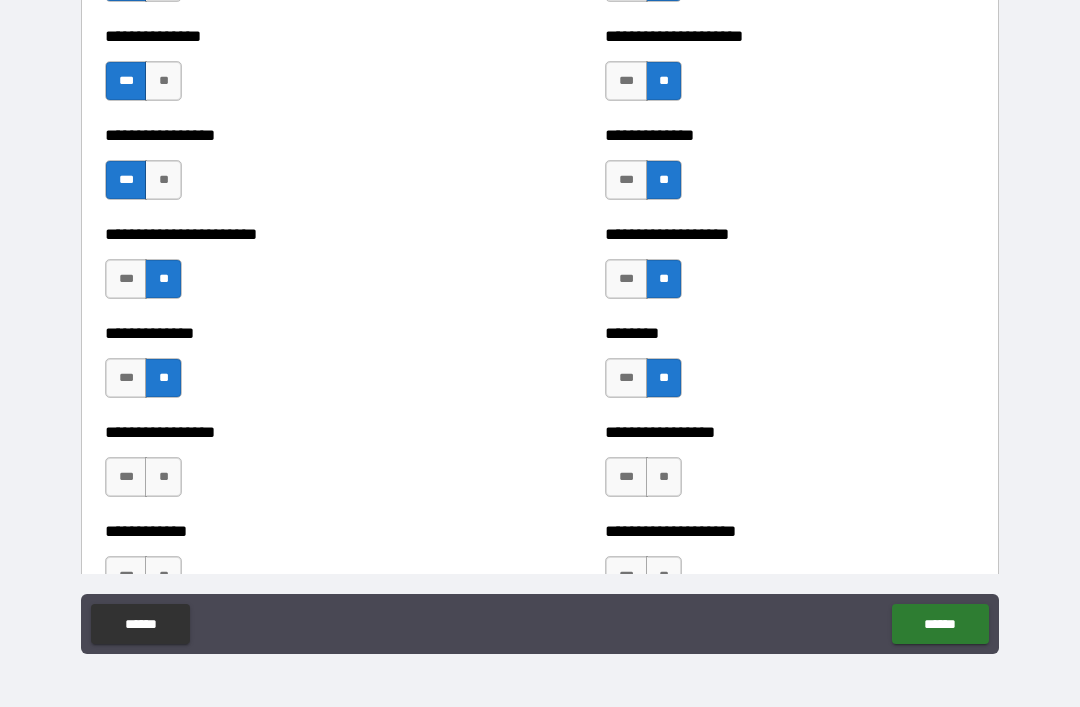 click on "**" at bounding box center (163, 477) 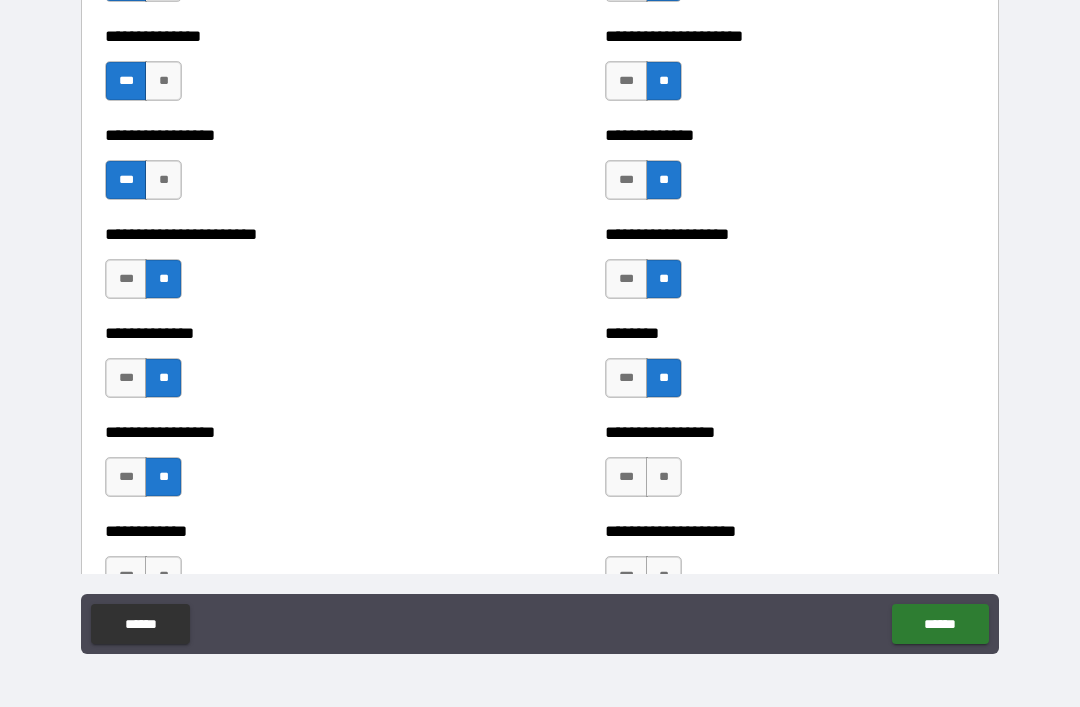 click on "***" at bounding box center [626, 477] 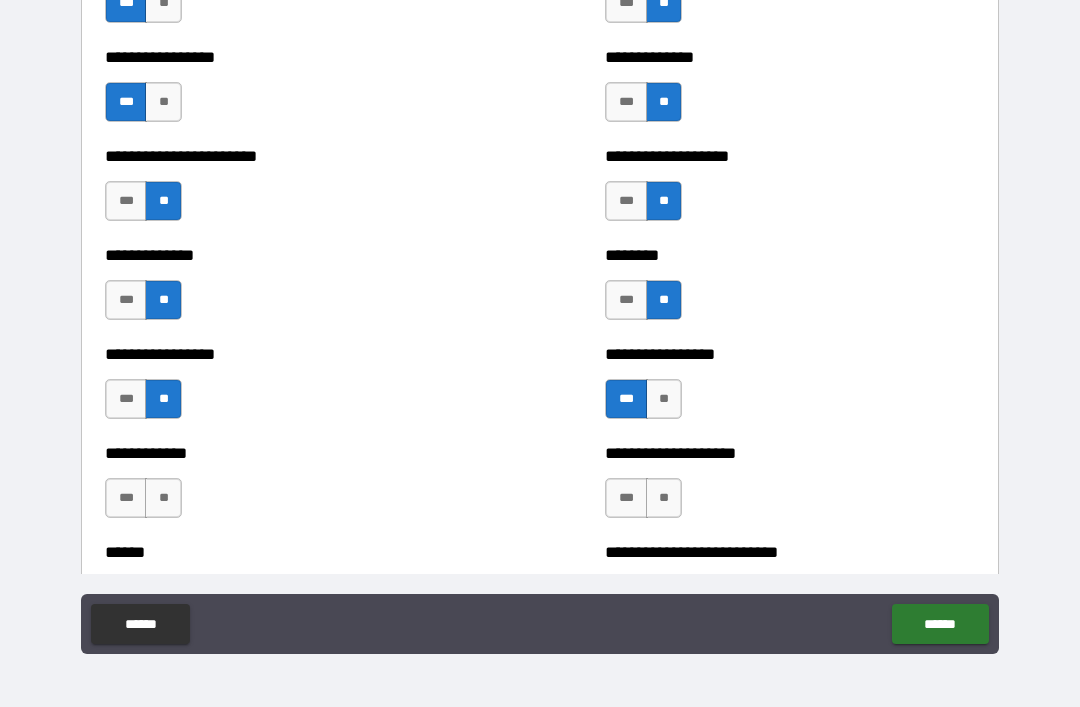 scroll, scrollTop: 3453, scrollLeft: 0, axis: vertical 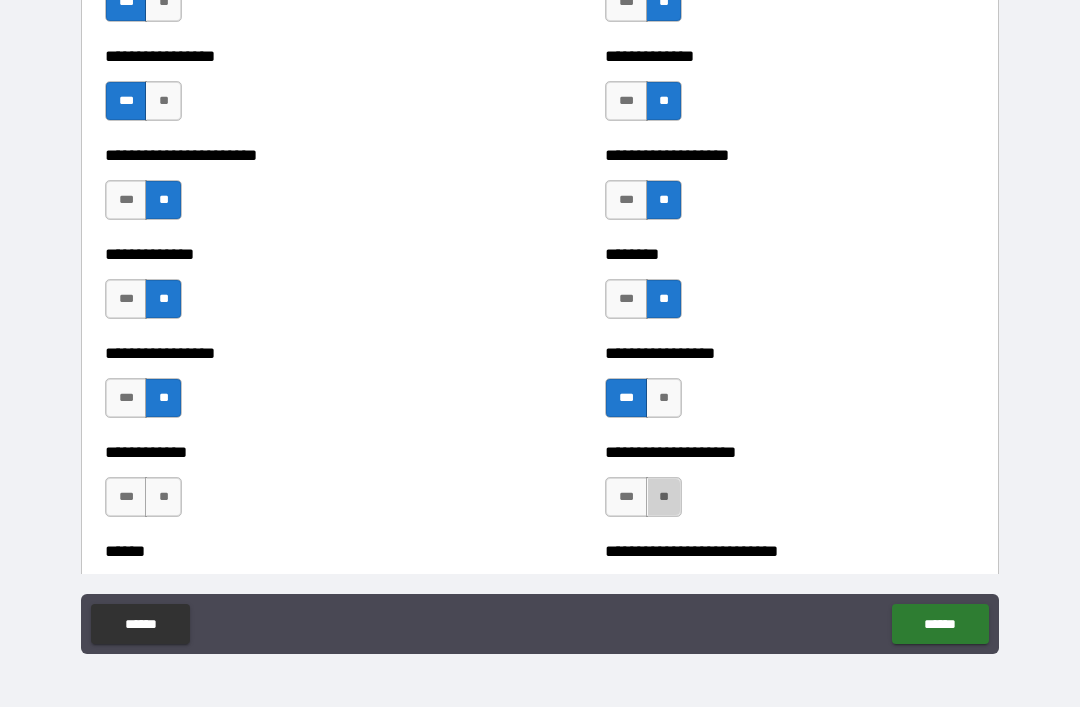 click on "**" at bounding box center [664, 497] 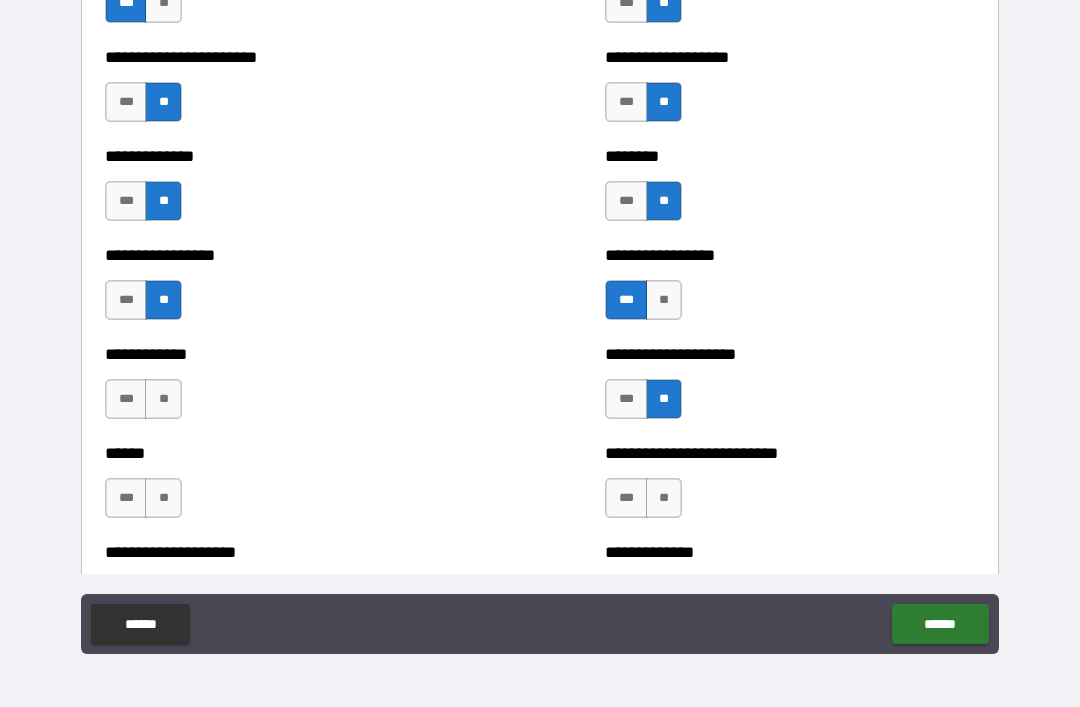 scroll, scrollTop: 3558, scrollLeft: 0, axis: vertical 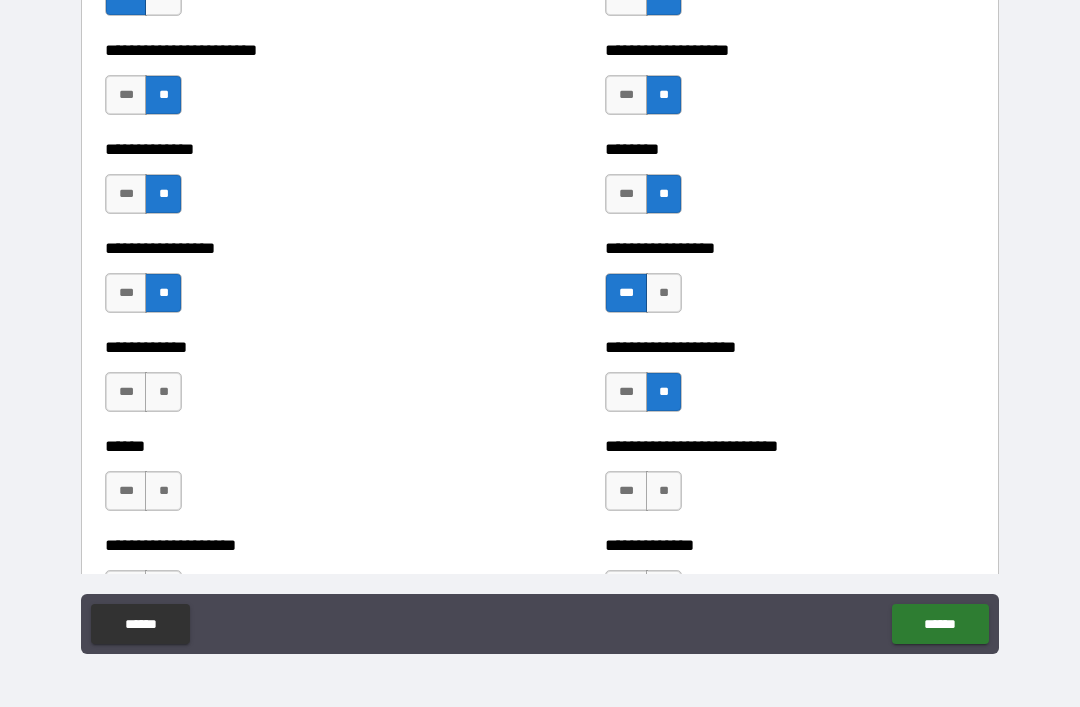 click on "***" at bounding box center [126, 491] 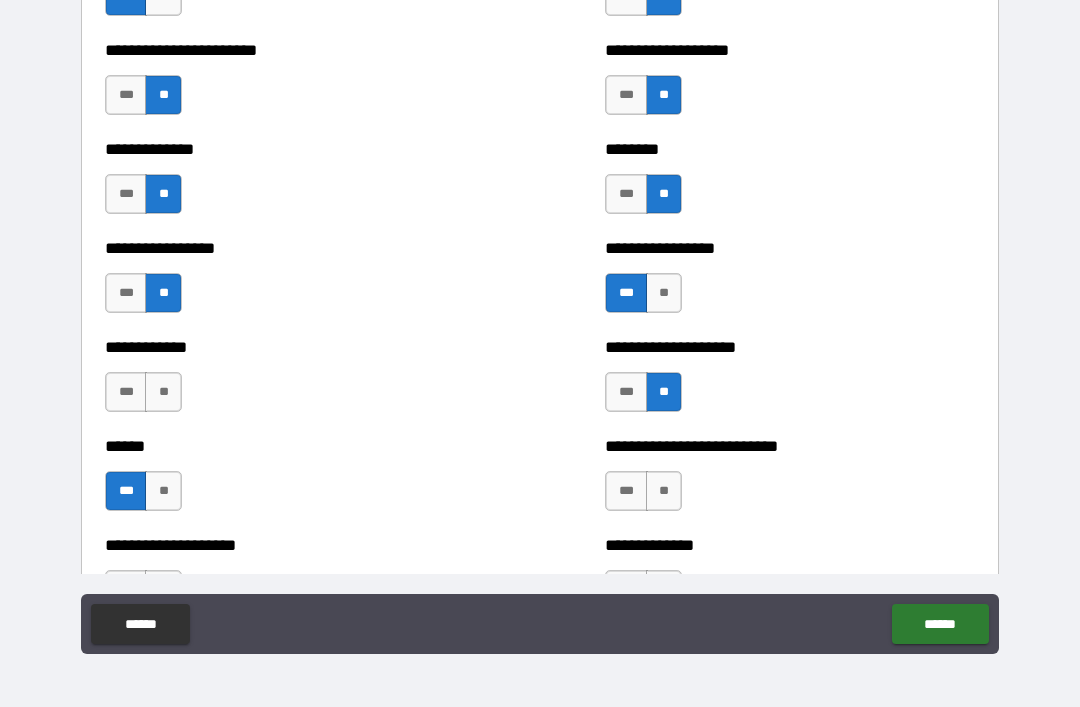 click on "**" at bounding box center [664, 491] 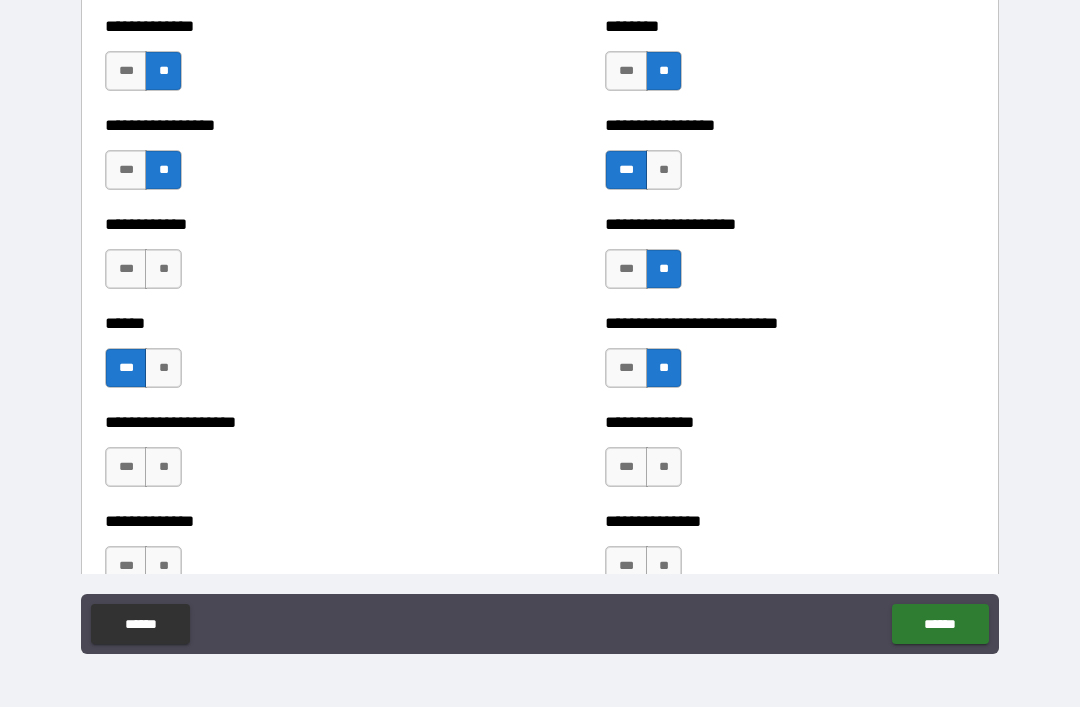 scroll, scrollTop: 3686, scrollLeft: 0, axis: vertical 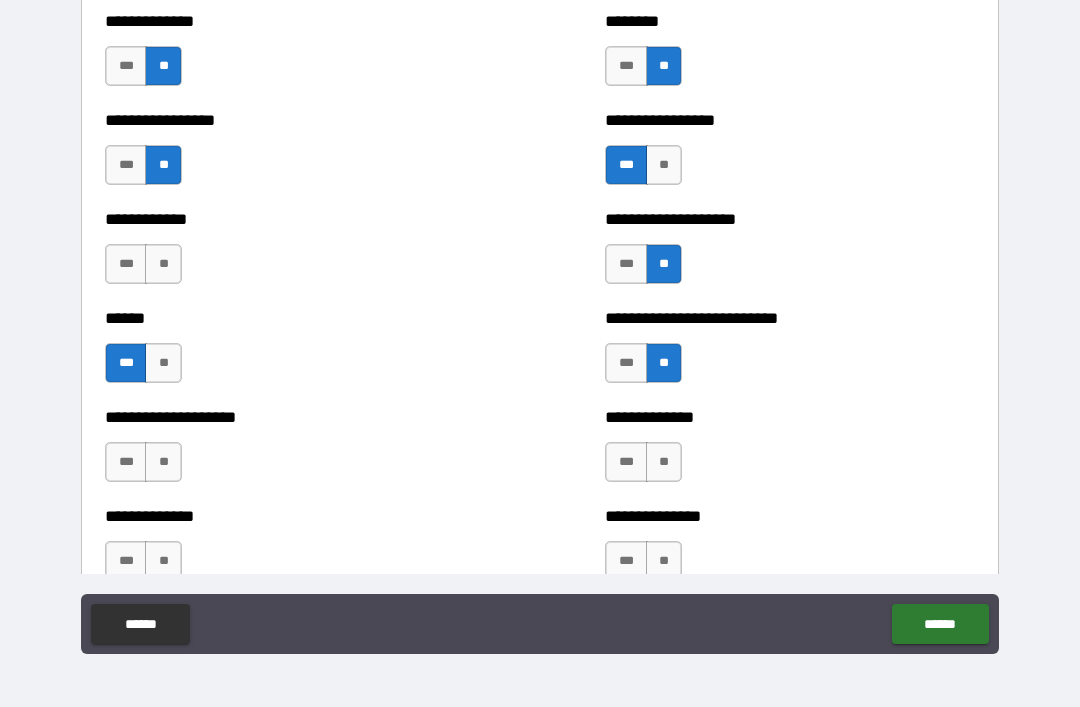 click on "***" at bounding box center (126, 462) 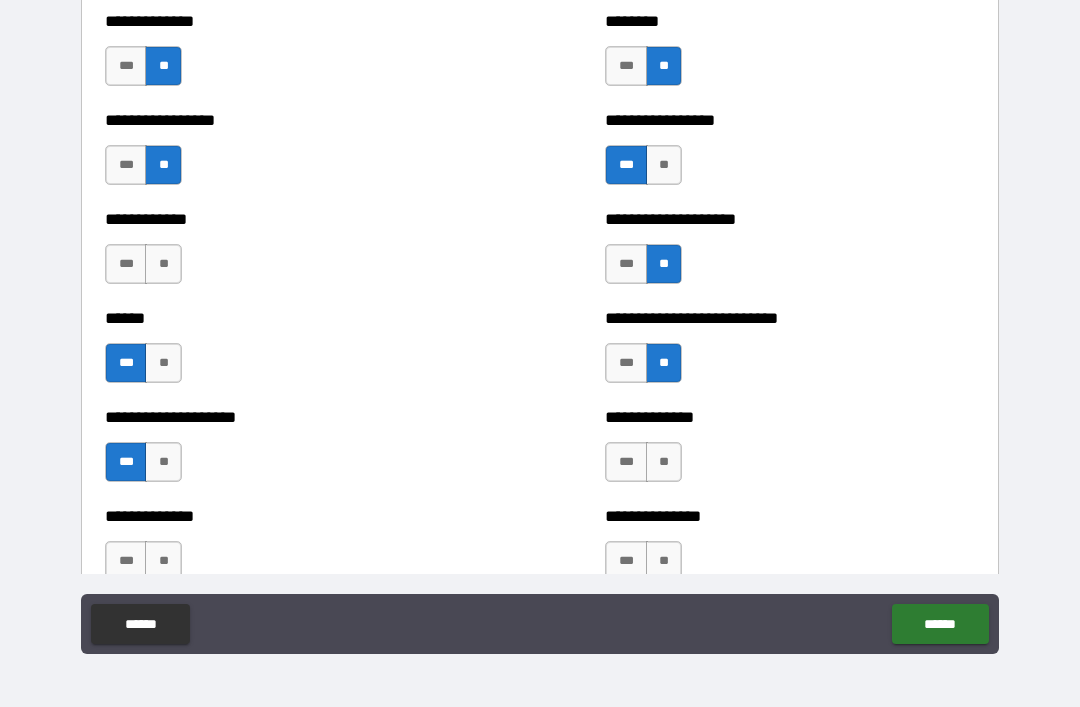 click on "**" at bounding box center (664, 462) 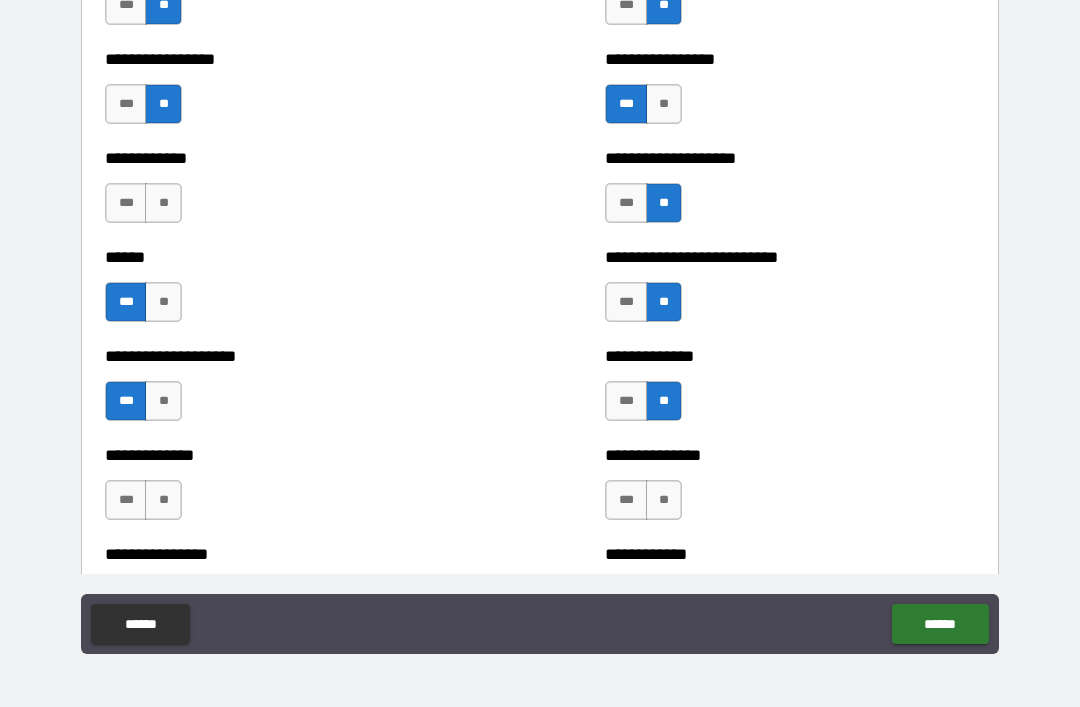 scroll, scrollTop: 3755, scrollLeft: 0, axis: vertical 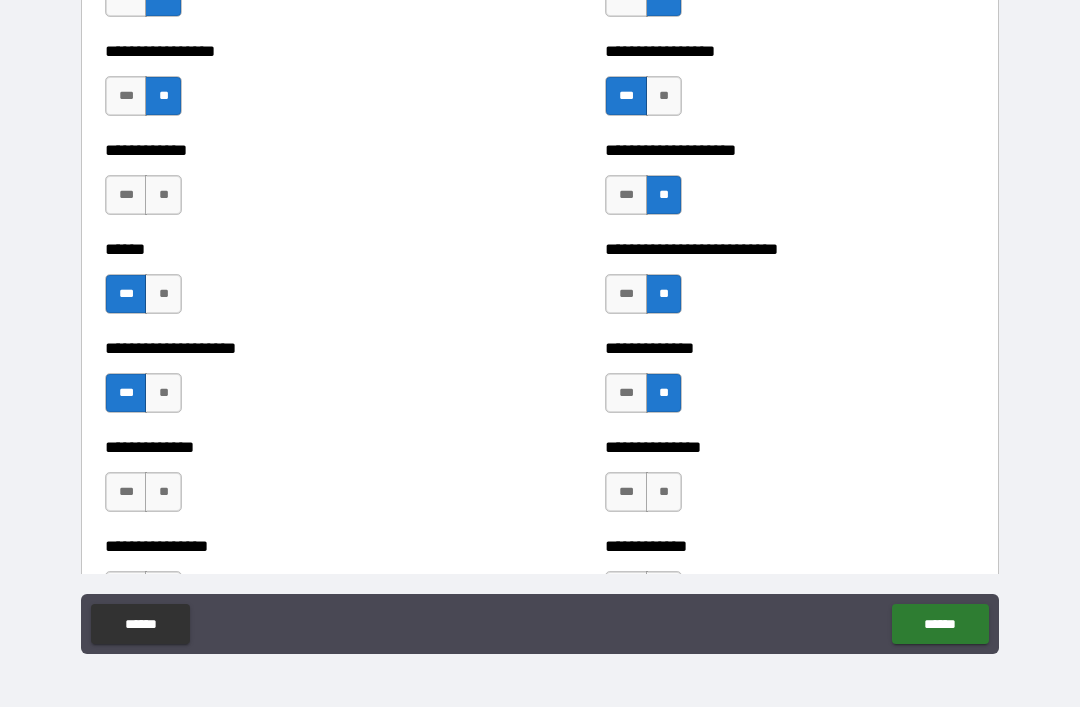 click on "**" at bounding box center [163, 492] 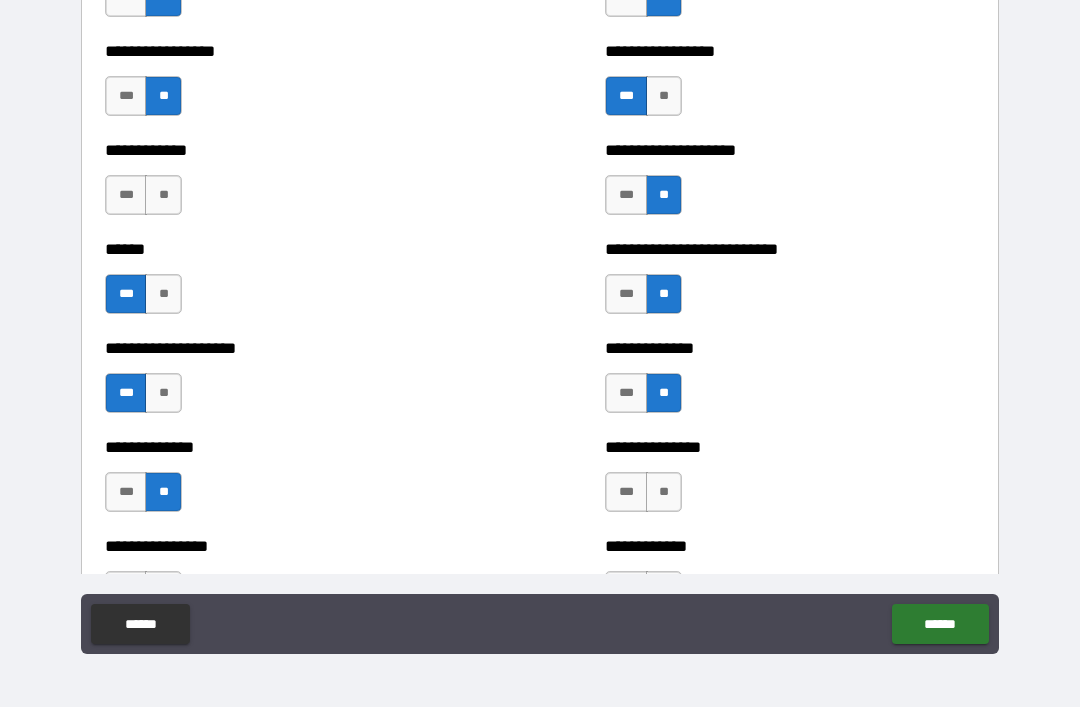click on "**" at bounding box center (664, 492) 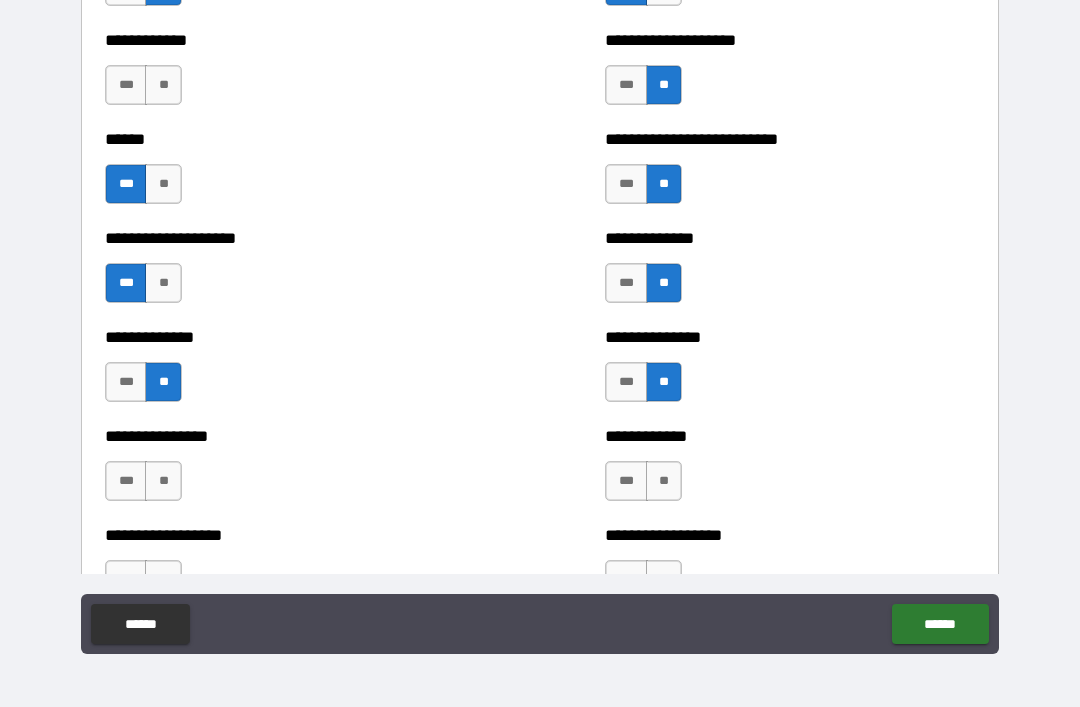 scroll, scrollTop: 3867, scrollLeft: 0, axis: vertical 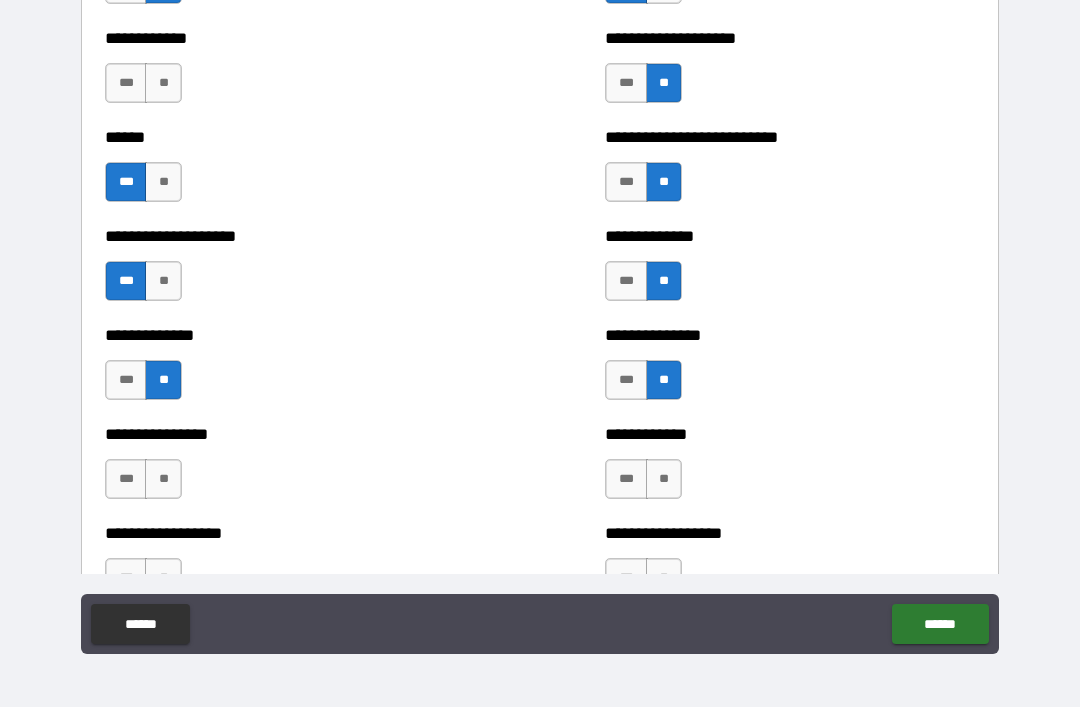click on "**" at bounding box center (664, 479) 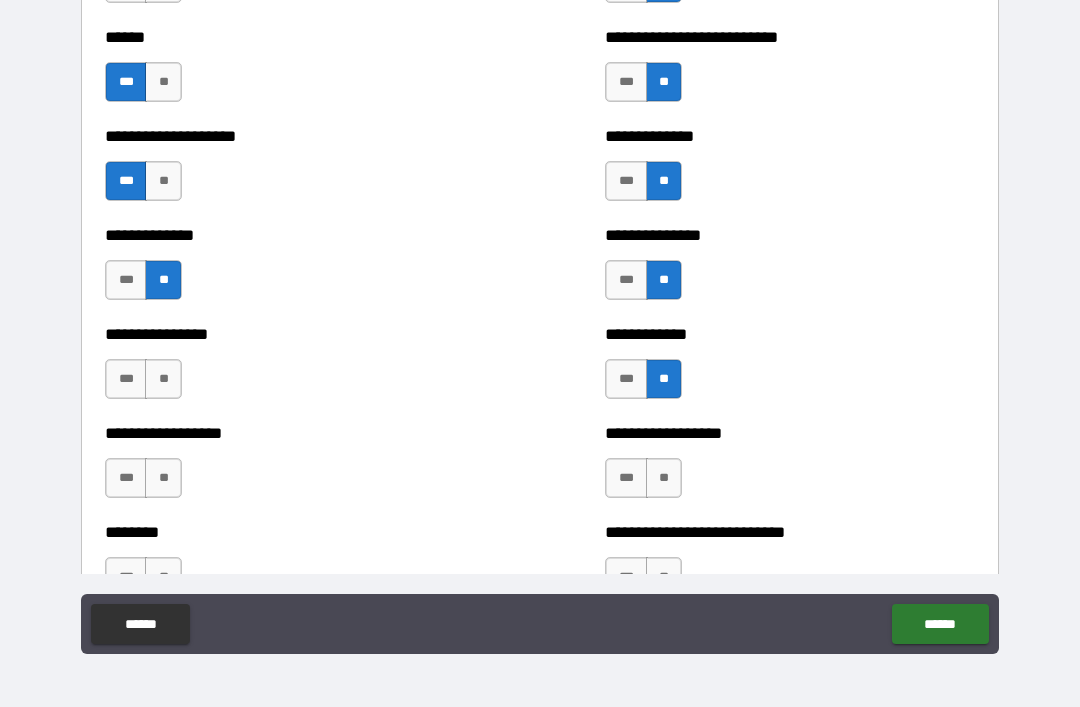 scroll, scrollTop: 3968, scrollLeft: 0, axis: vertical 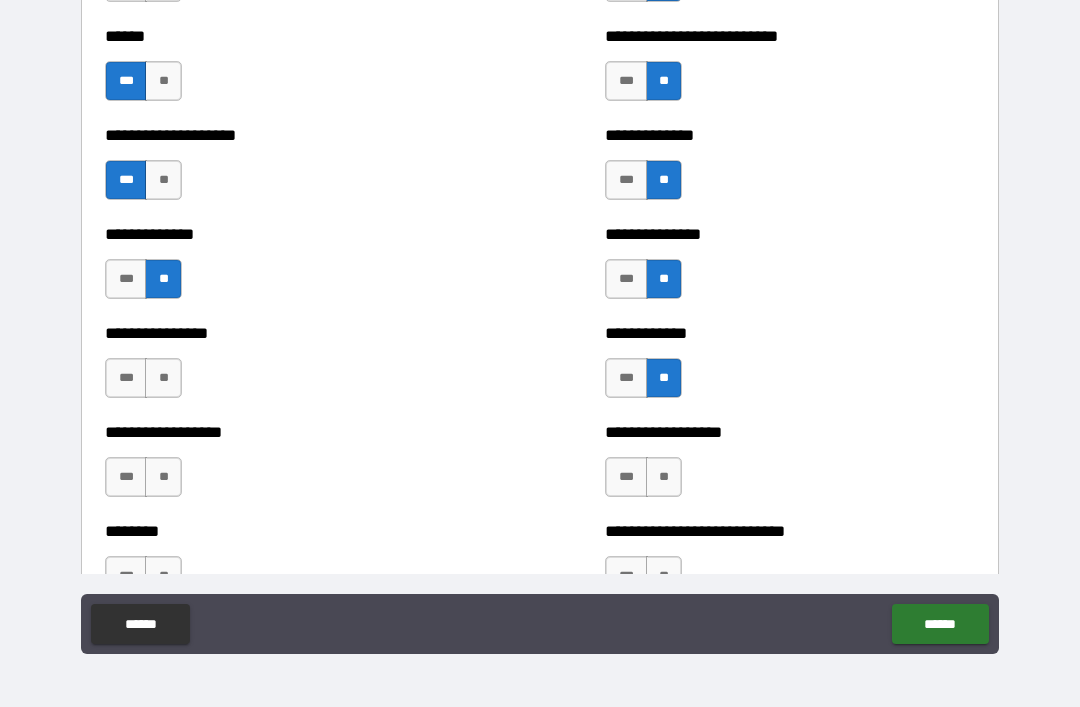 click on "**" at bounding box center [163, 477] 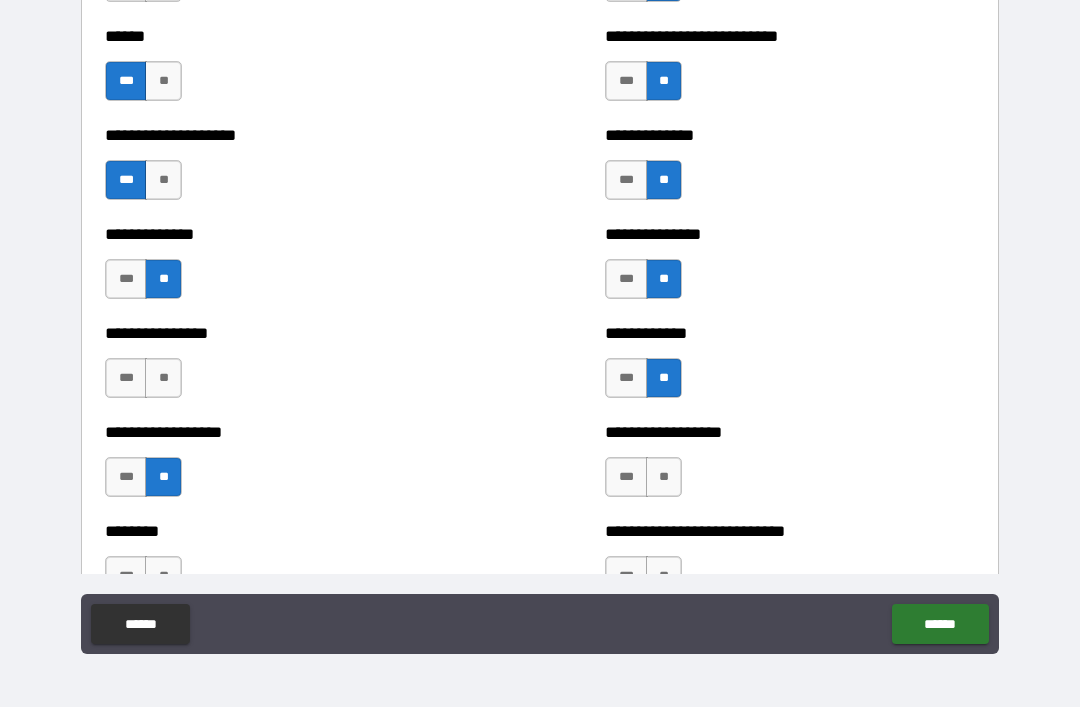 click on "**" at bounding box center (664, 477) 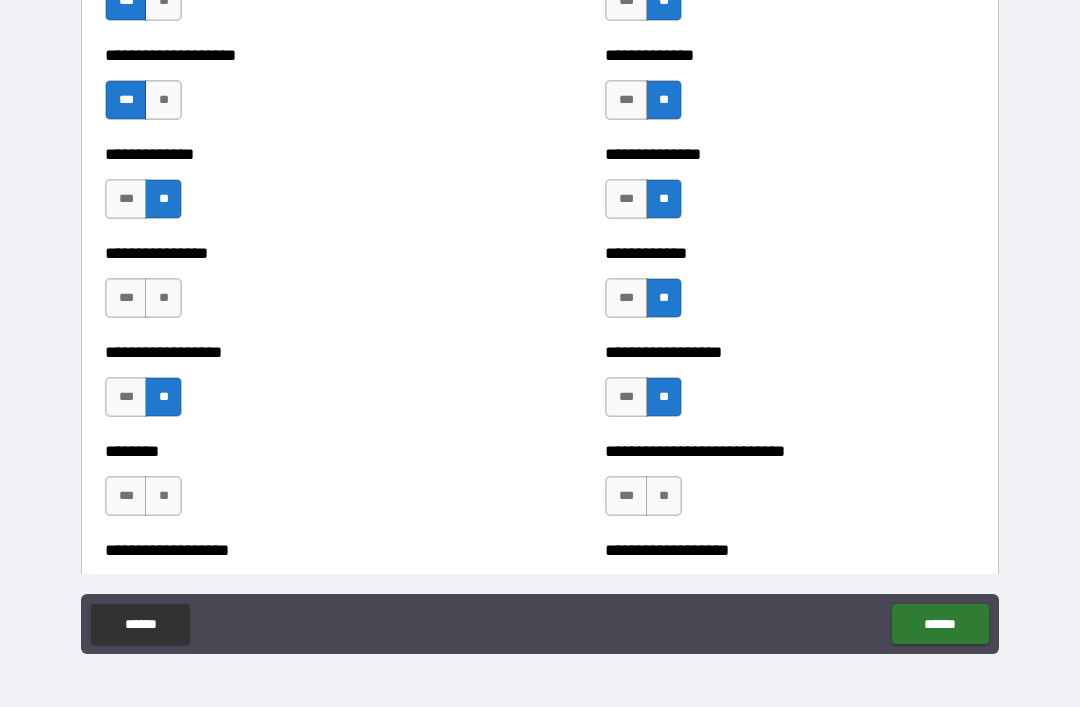 scroll, scrollTop: 4050, scrollLeft: 0, axis: vertical 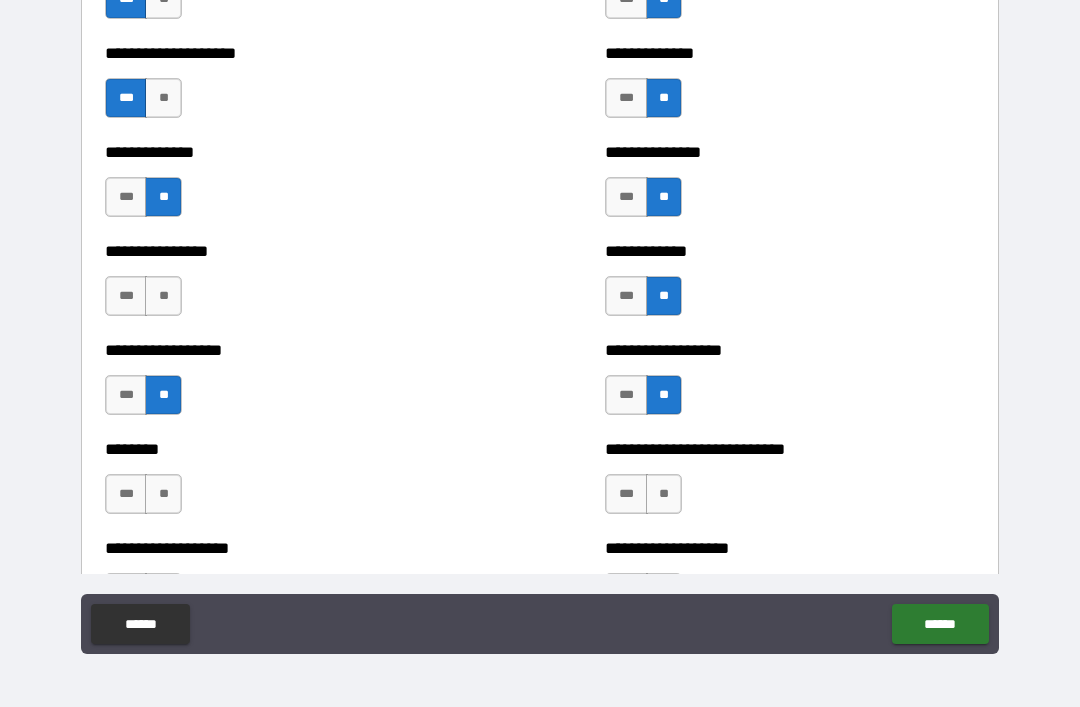 click on "**" at bounding box center [163, 494] 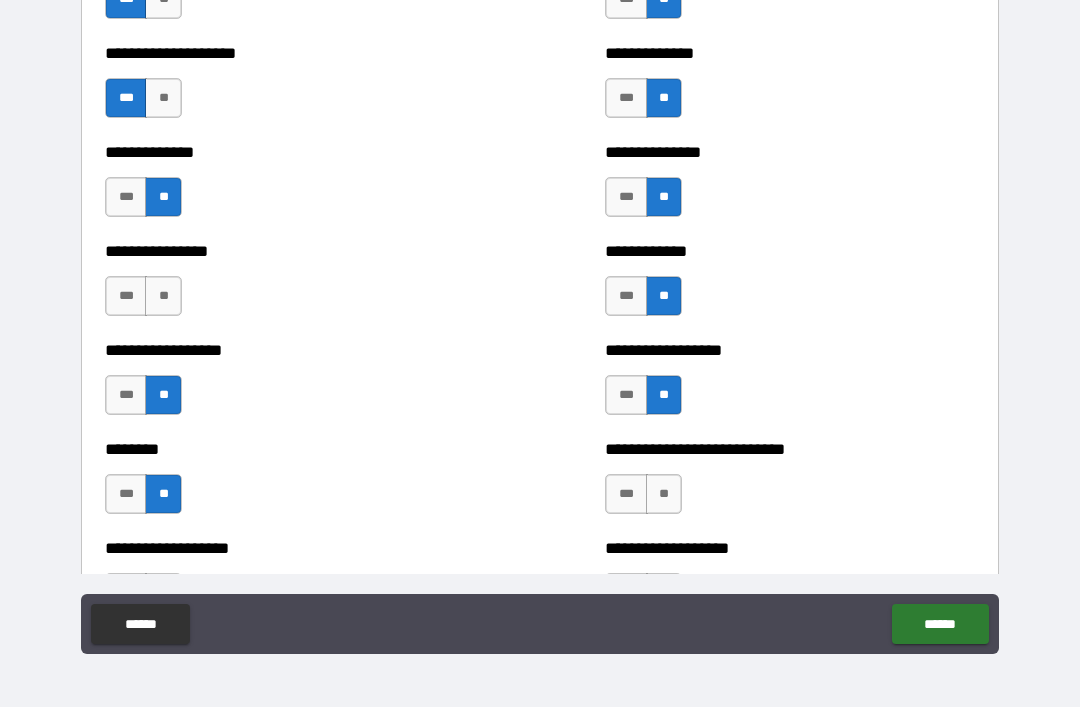 click on "**" at bounding box center [664, 494] 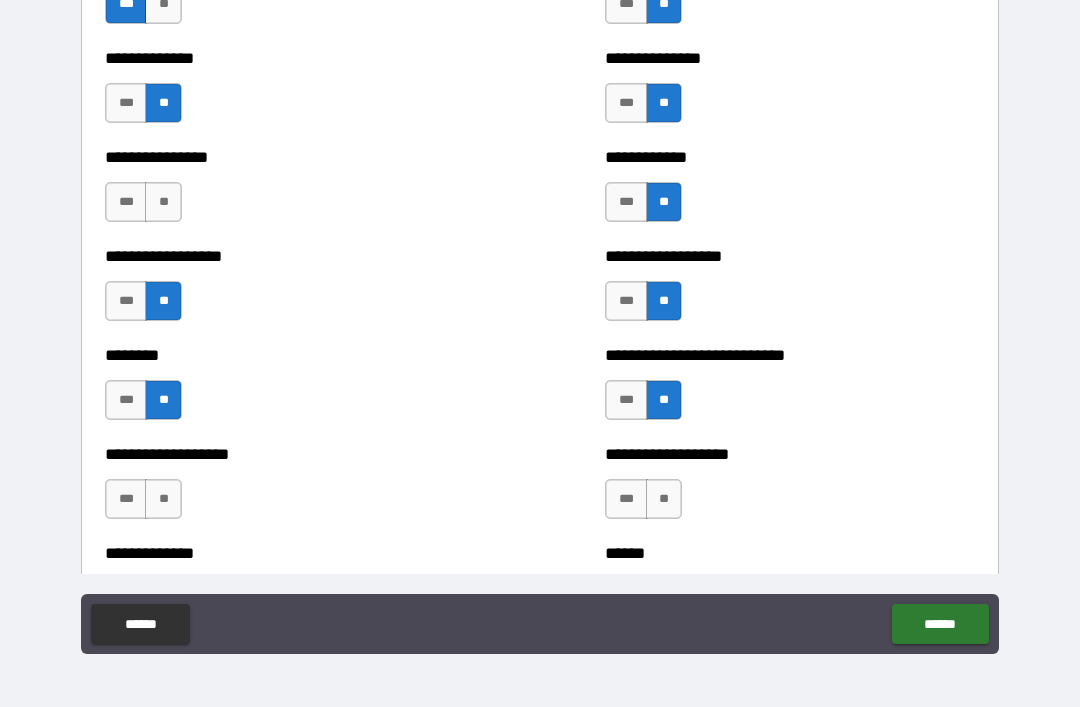 scroll, scrollTop: 4152, scrollLeft: 0, axis: vertical 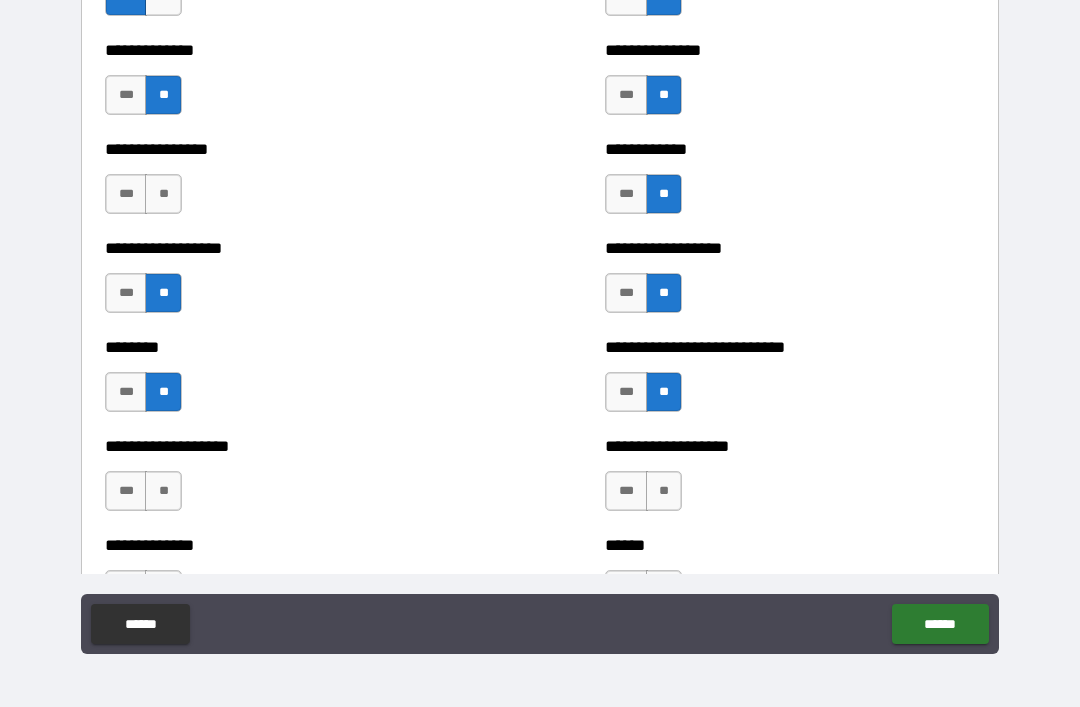 click on "***" at bounding box center (126, 491) 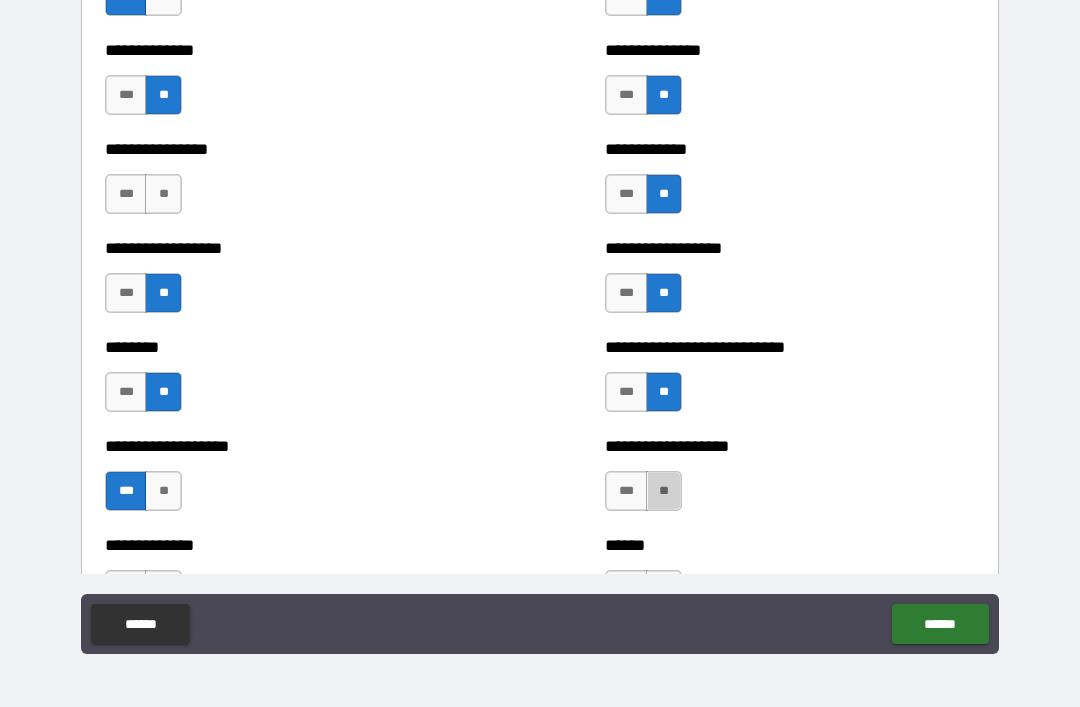 click on "**" at bounding box center (664, 491) 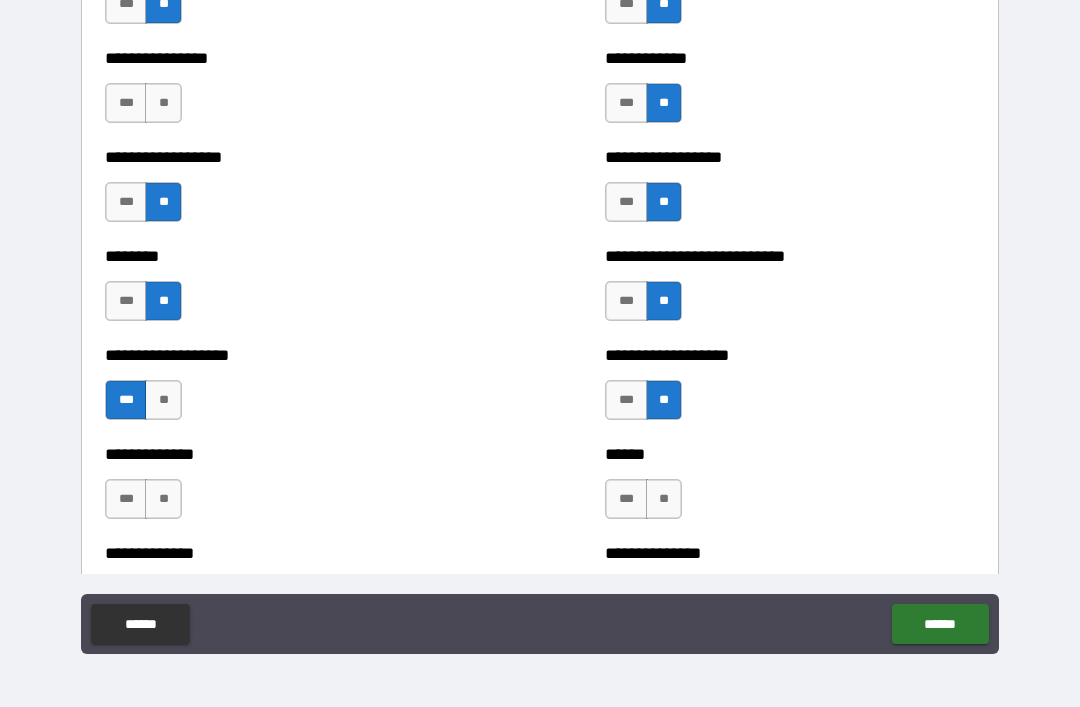 scroll, scrollTop: 4244, scrollLeft: 0, axis: vertical 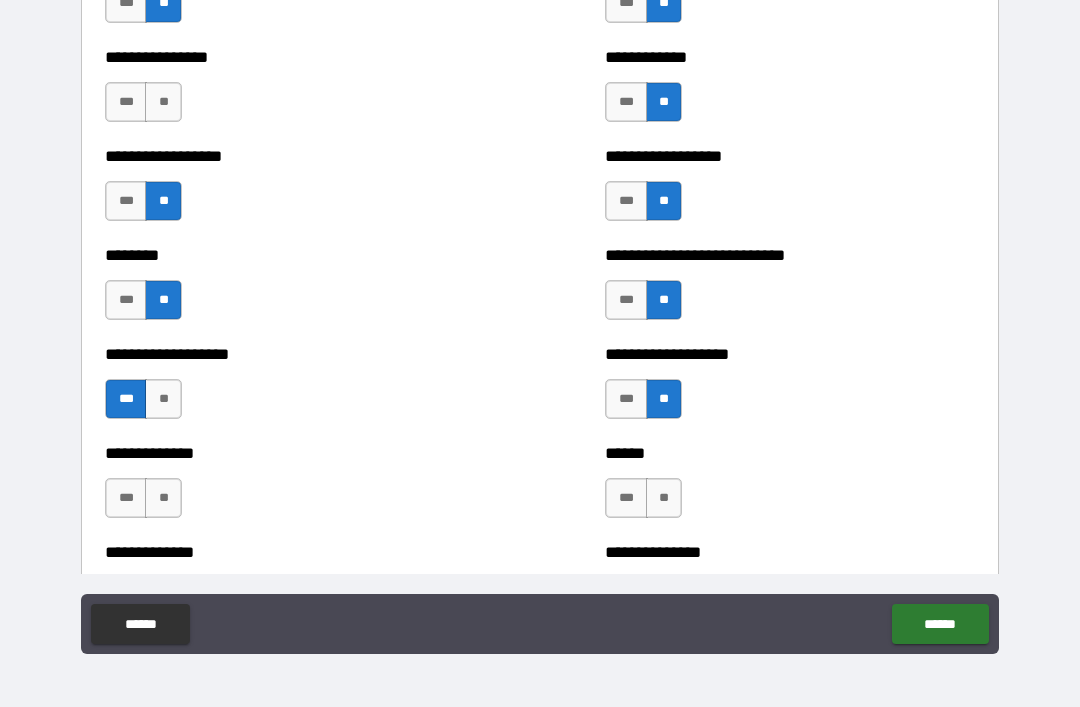 click on "**" at bounding box center (163, 498) 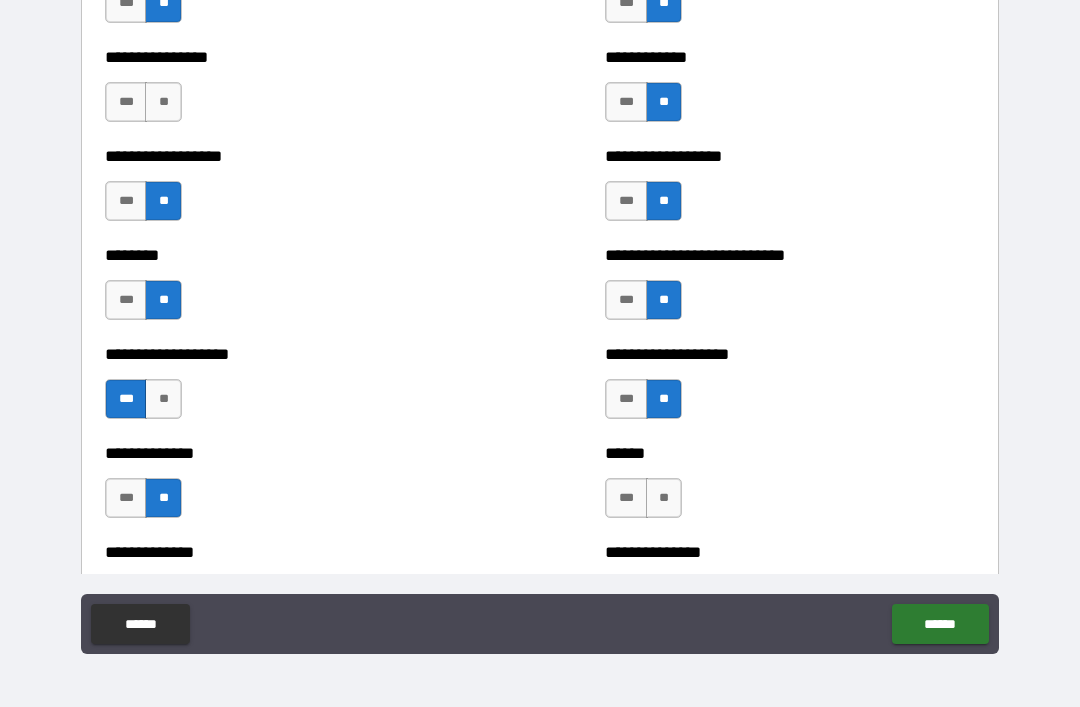 click on "**" at bounding box center (664, 498) 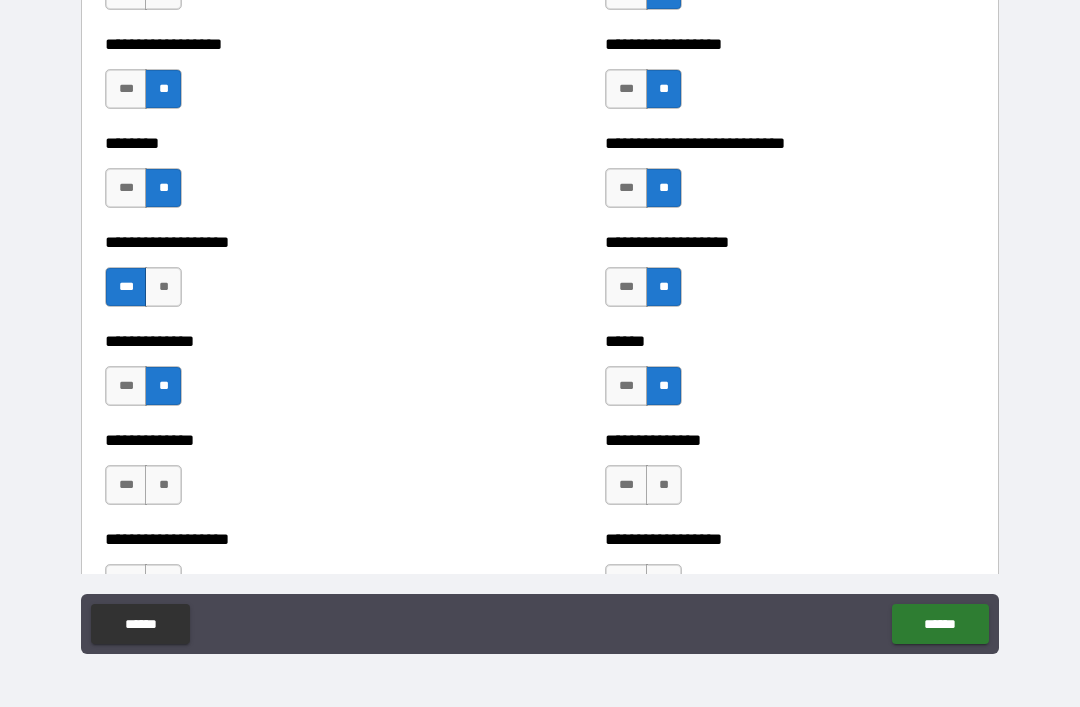 scroll, scrollTop: 4370, scrollLeft: 0, axis: vertical 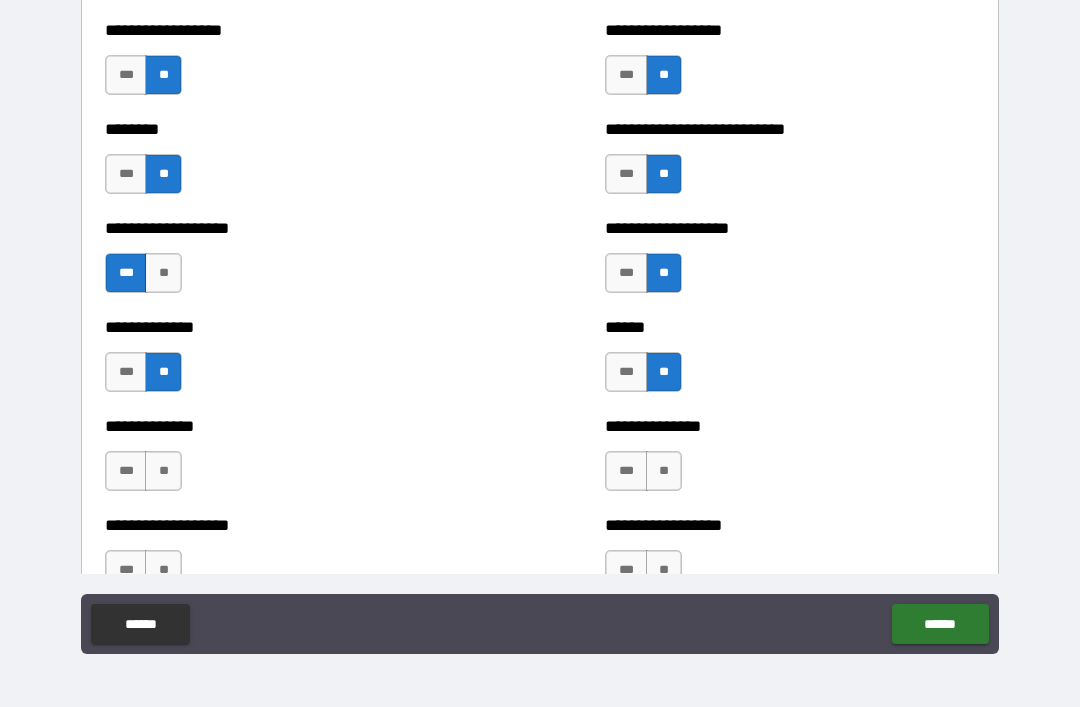 click on "**" at bounding box center [163, 471] 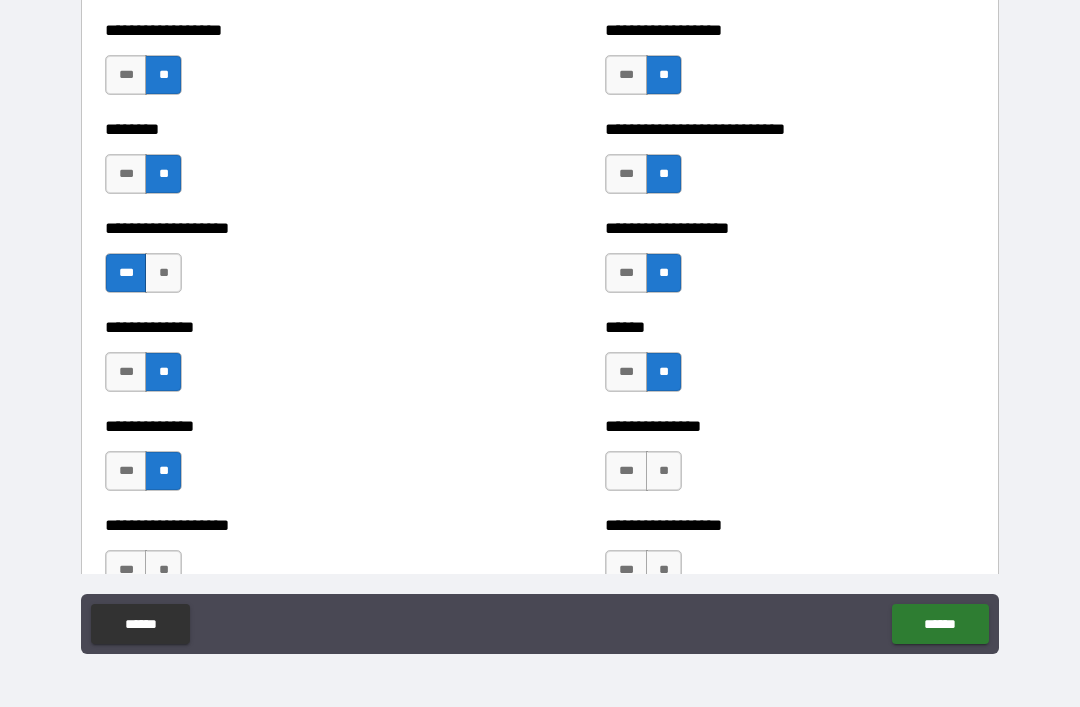 click on "**" at bounding box center (664, 471) 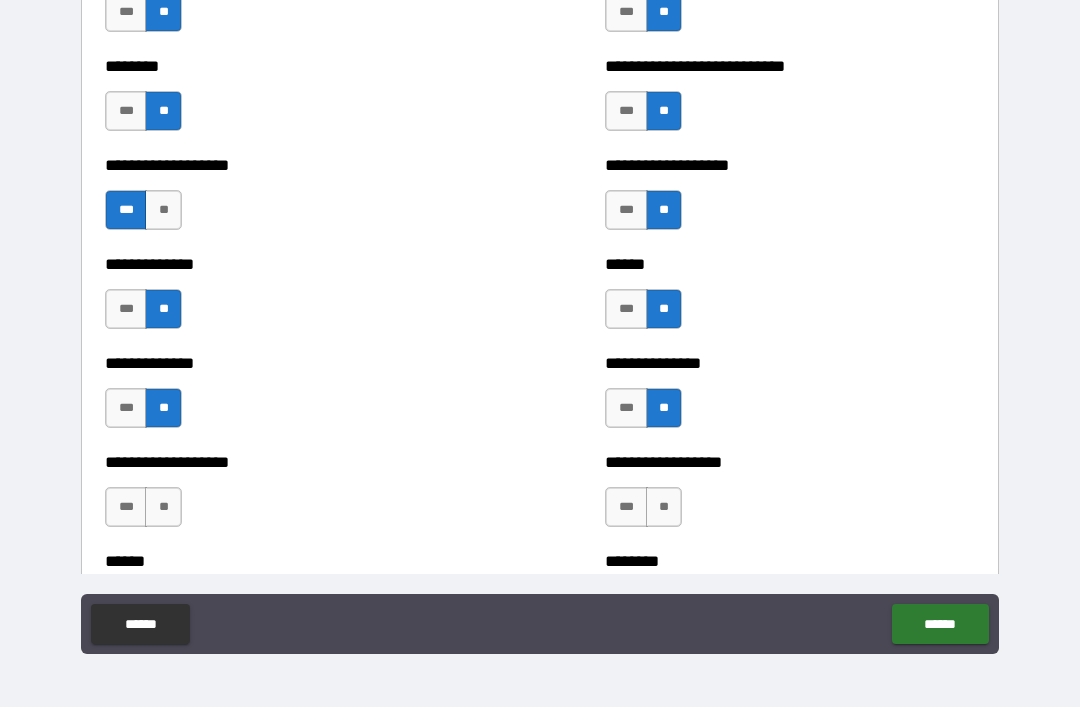 scroll, scrollTop: 4456, scrollLeft: 0, axis: vertical 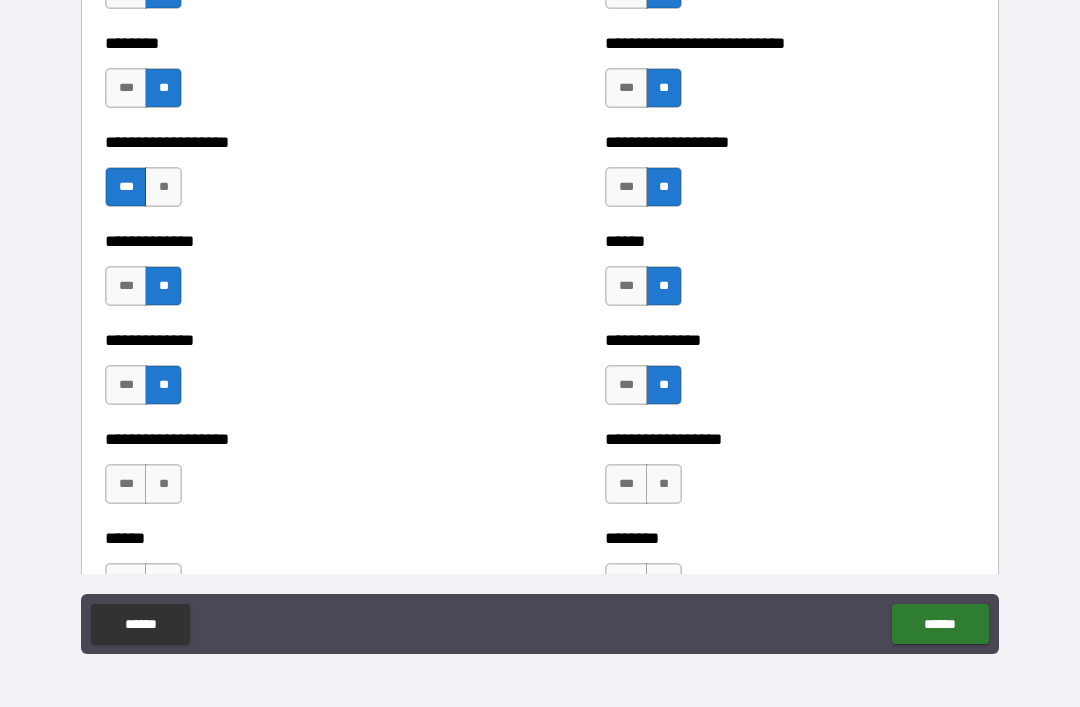 click on "**" at bounding box center [163, 484] 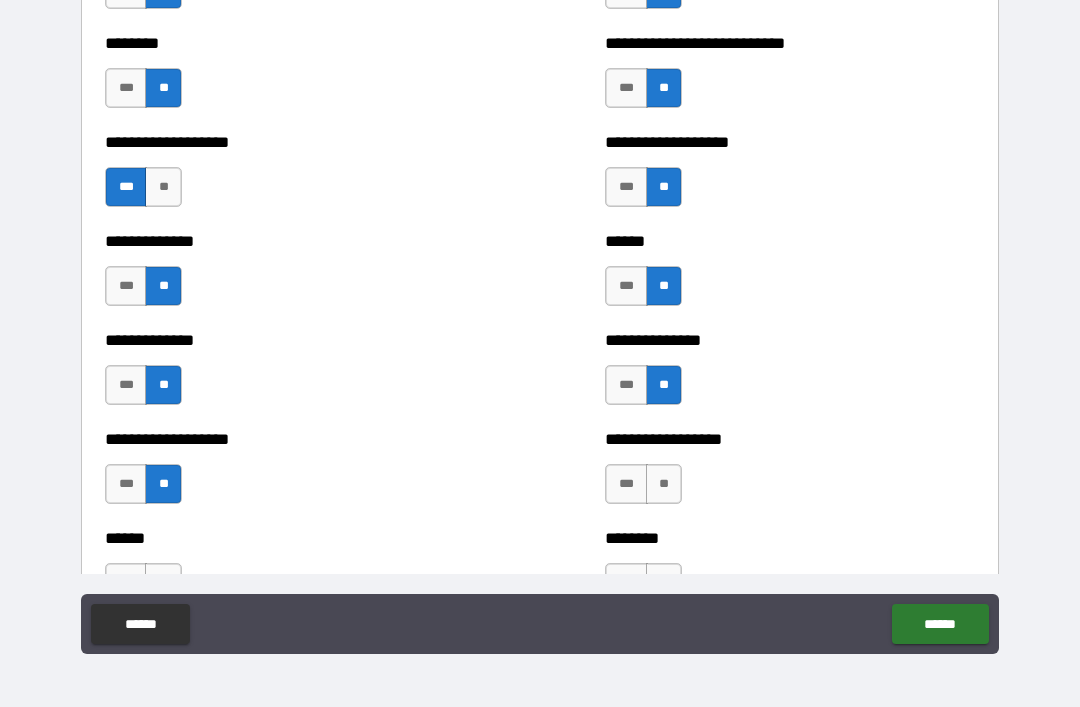 click on "**" at bounding box center [664, 484] 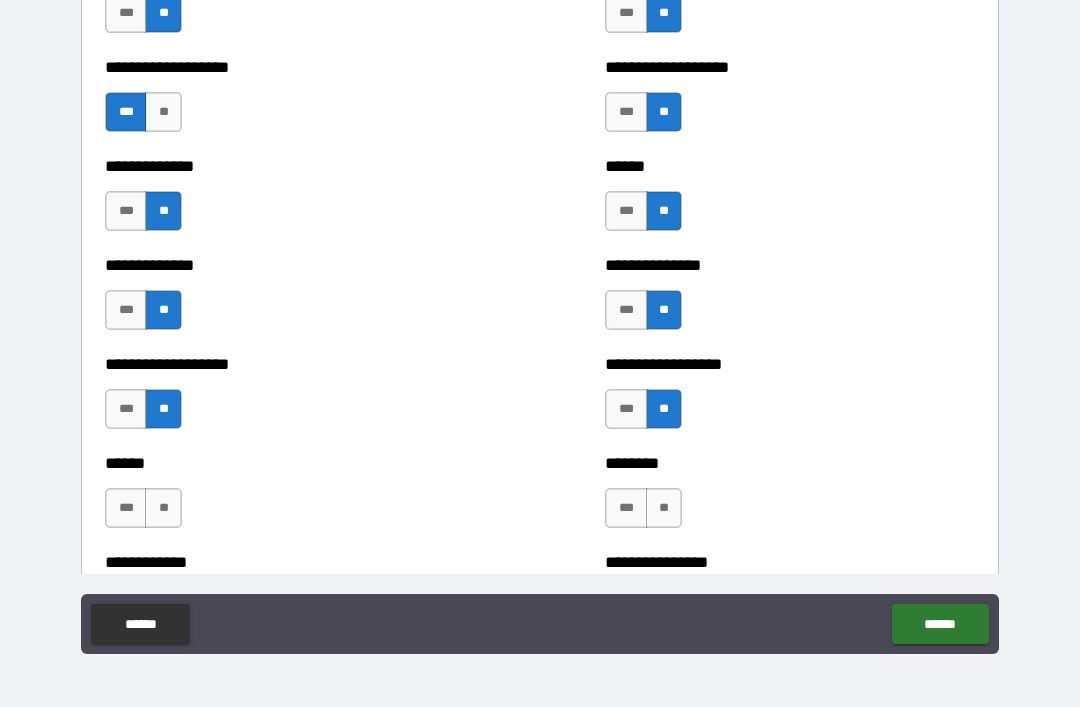 scroll, scrollTop: 4534, scrollLeft: 0, axis: vertical 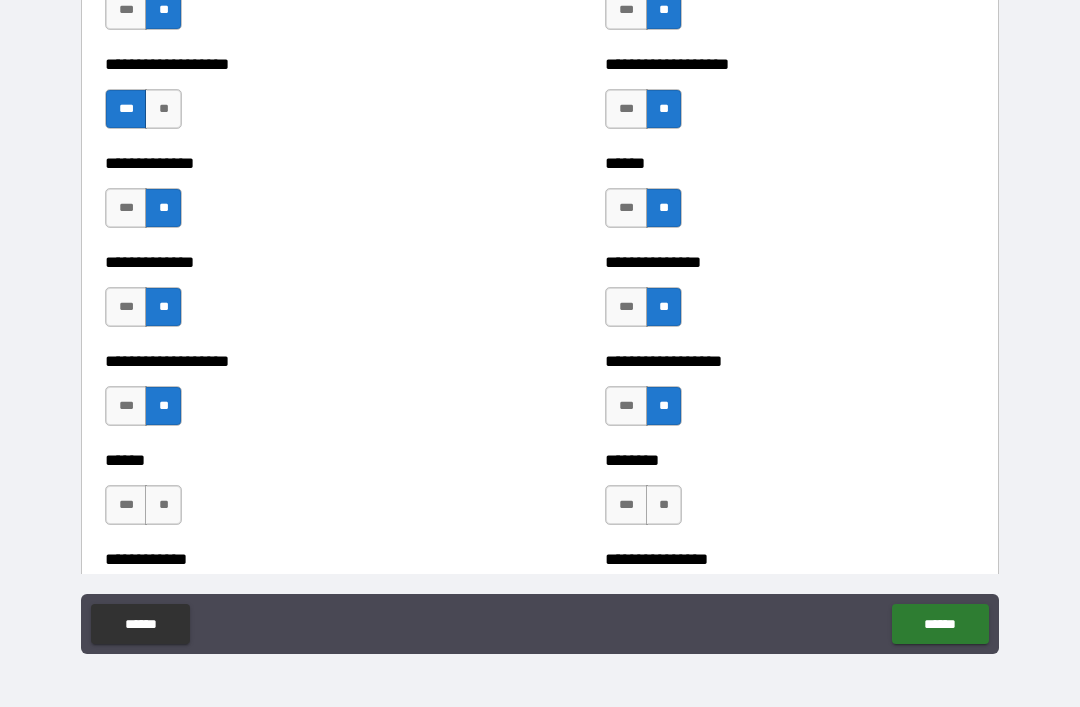 click on "**" at bounding box center (163, 505) 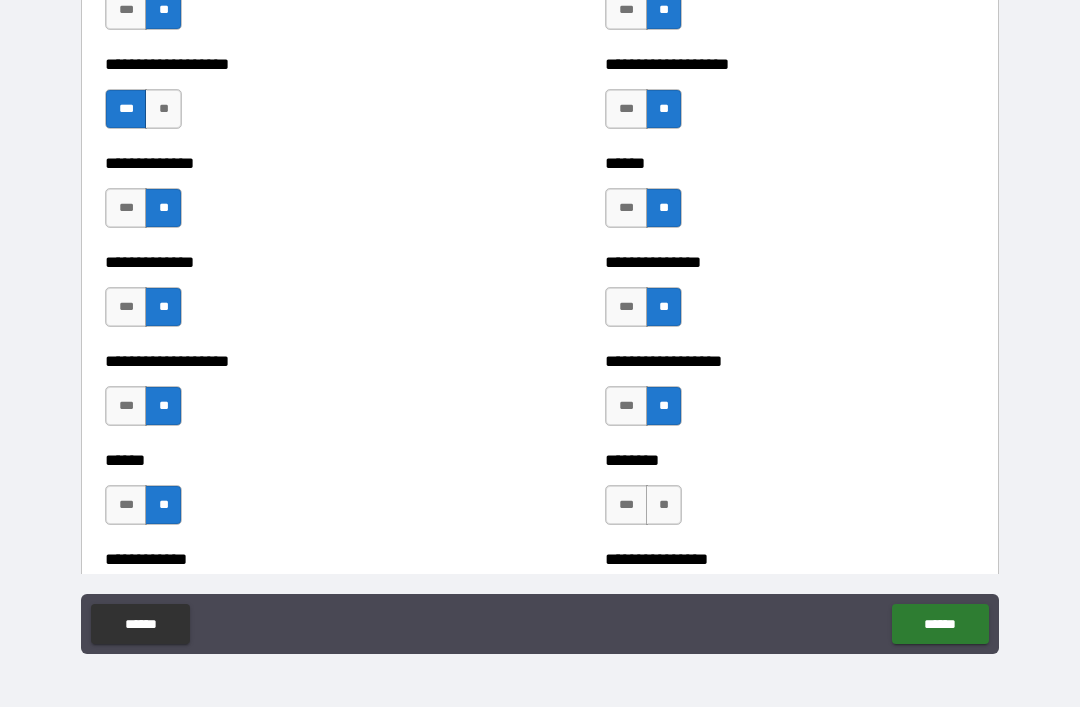 click on "**" at bounding box center [664, 505] 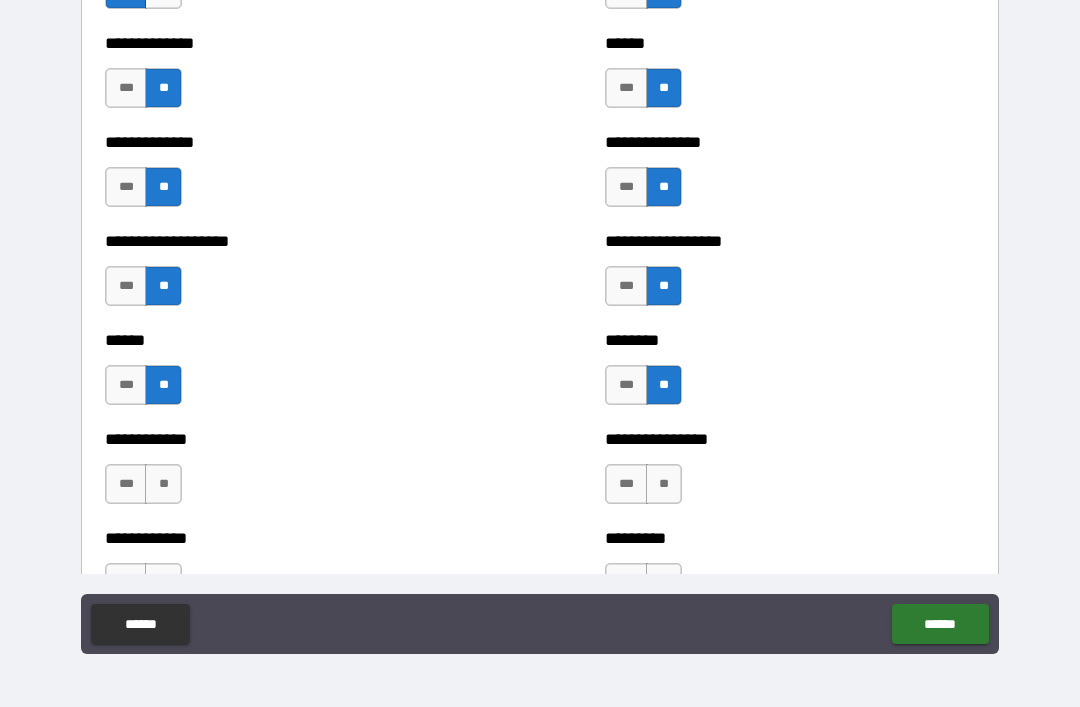 scroll, scrollTop: 4655, scrollLeft: 0, axis: vertical 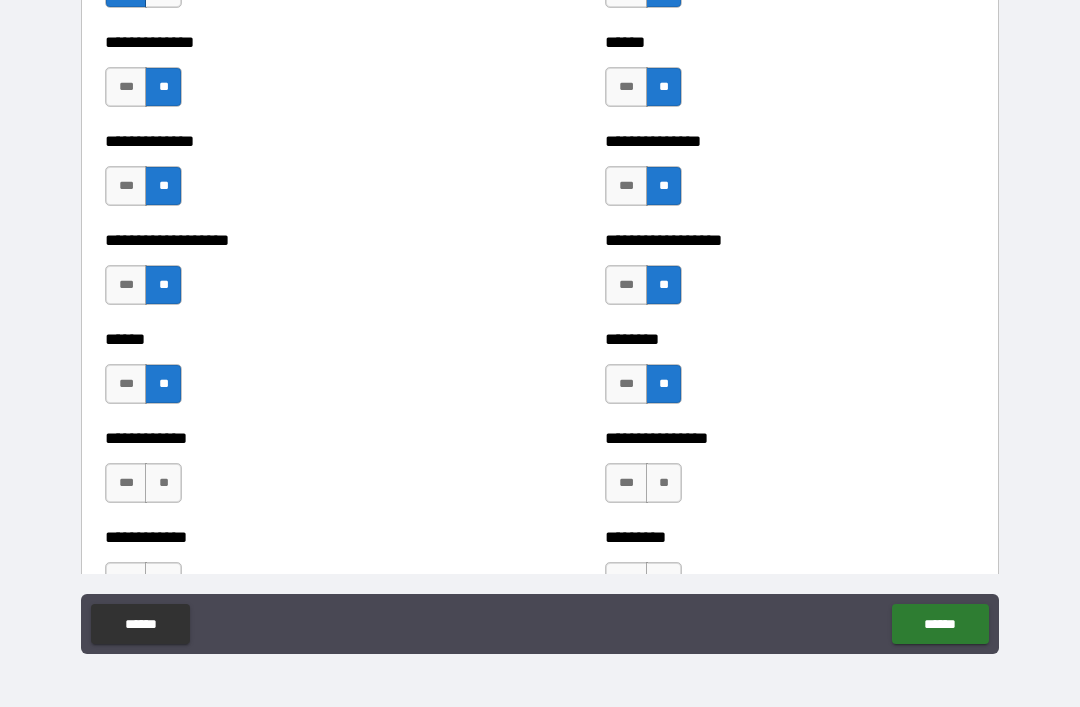 click on "**" at bounding box center [163, 483] 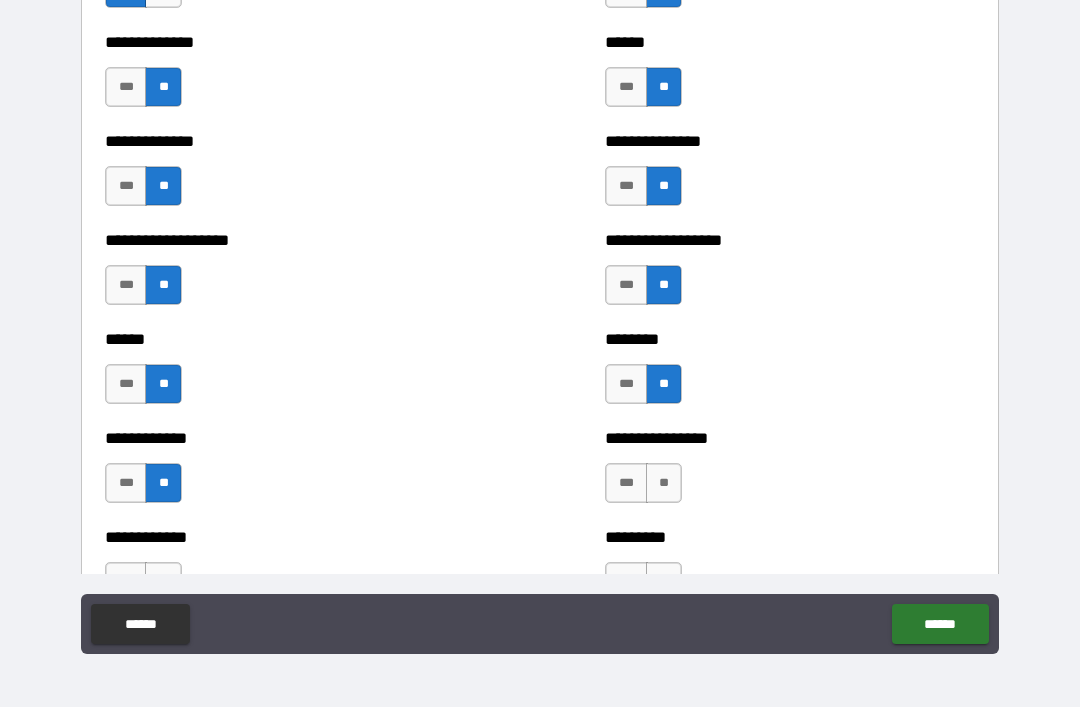 click on "**" at bounding box center (664, 483) 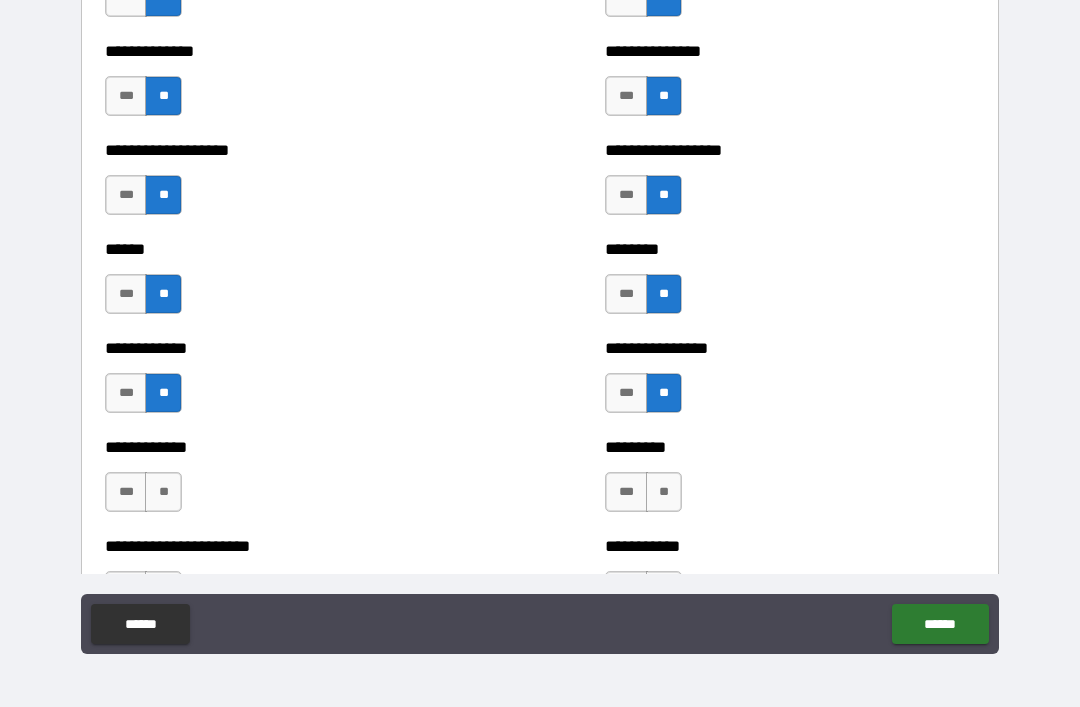 scroll, scrollTop: 4748, scrollLeft: 0, axis: vertical 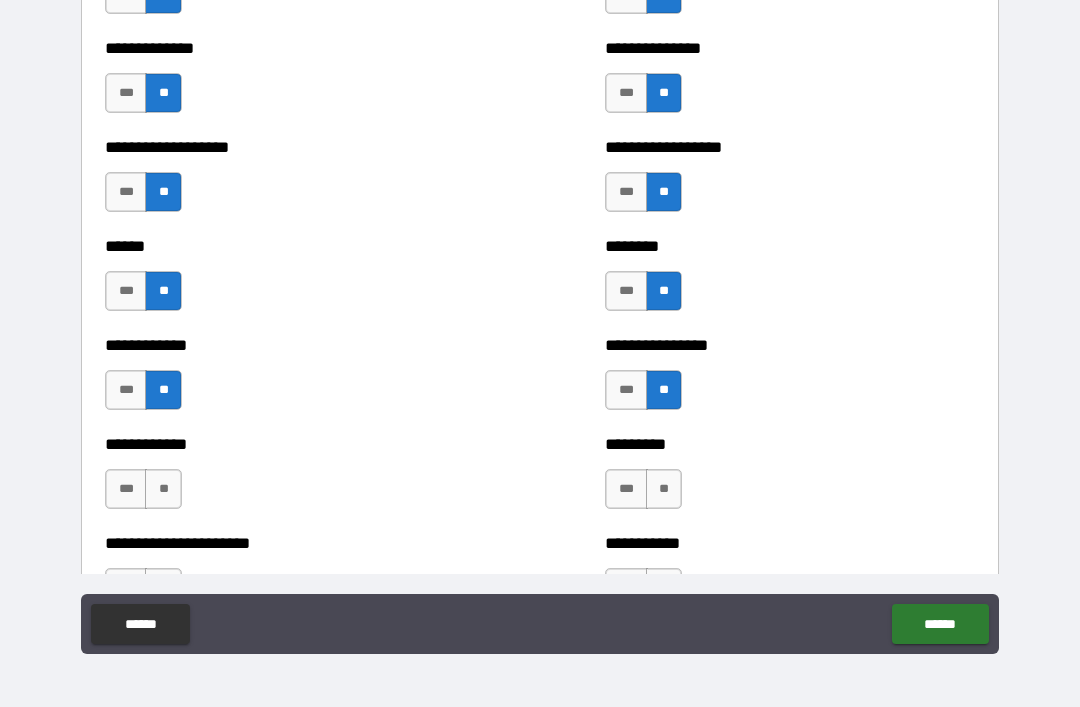 click on "**" at bounding box center (163, 489) 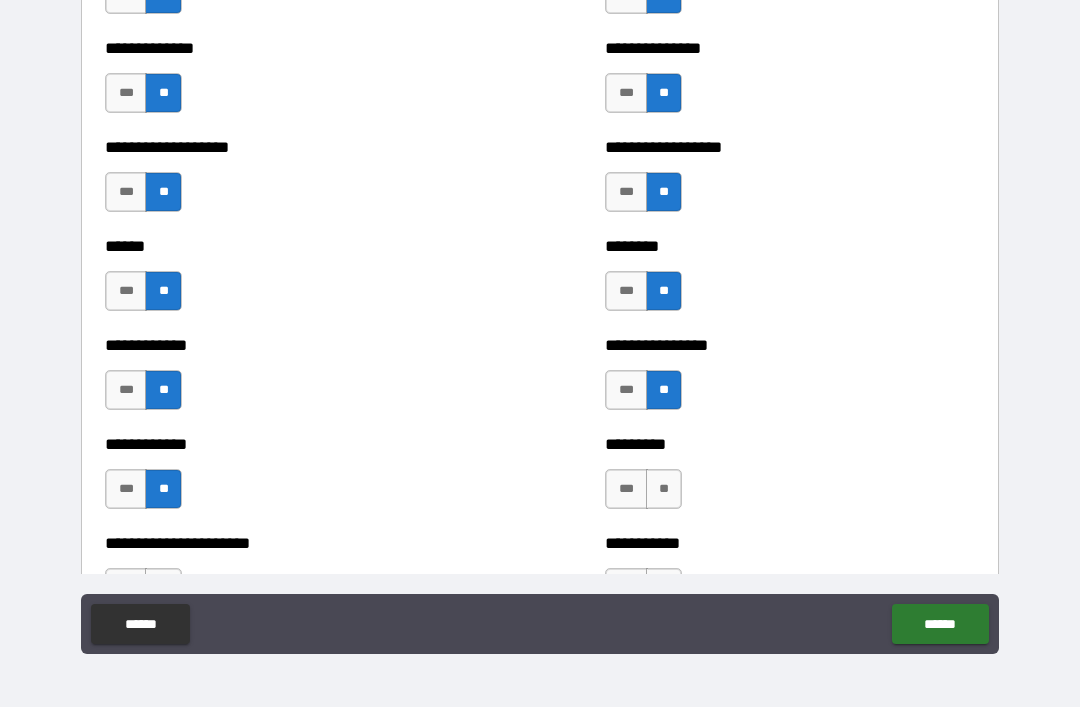 click on "**" at bounding box center [664, 489] 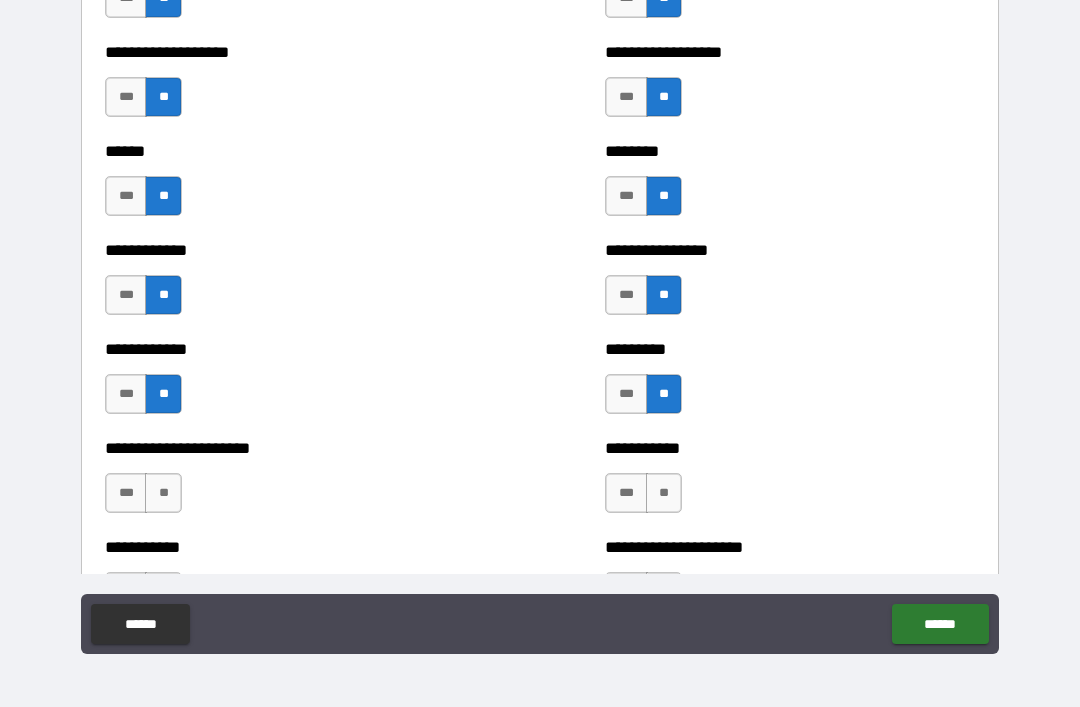 scroll, scrollTop: 4845, scrollLeft: 0, axis: vertical 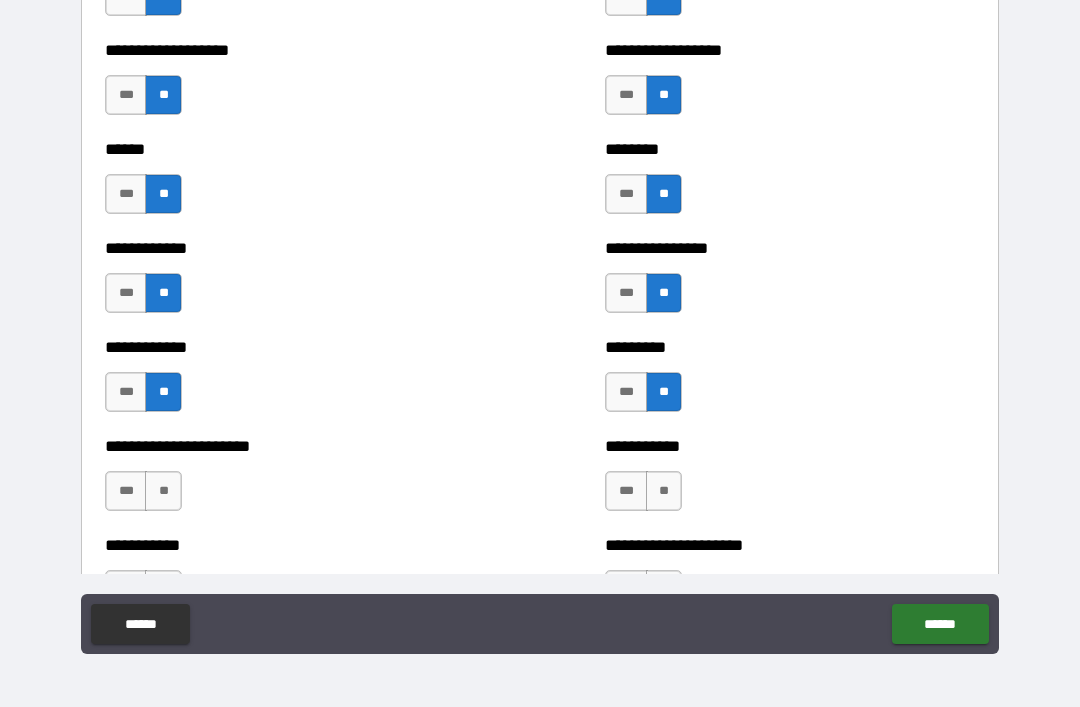 click on "**" at bounding box center [163, 491] 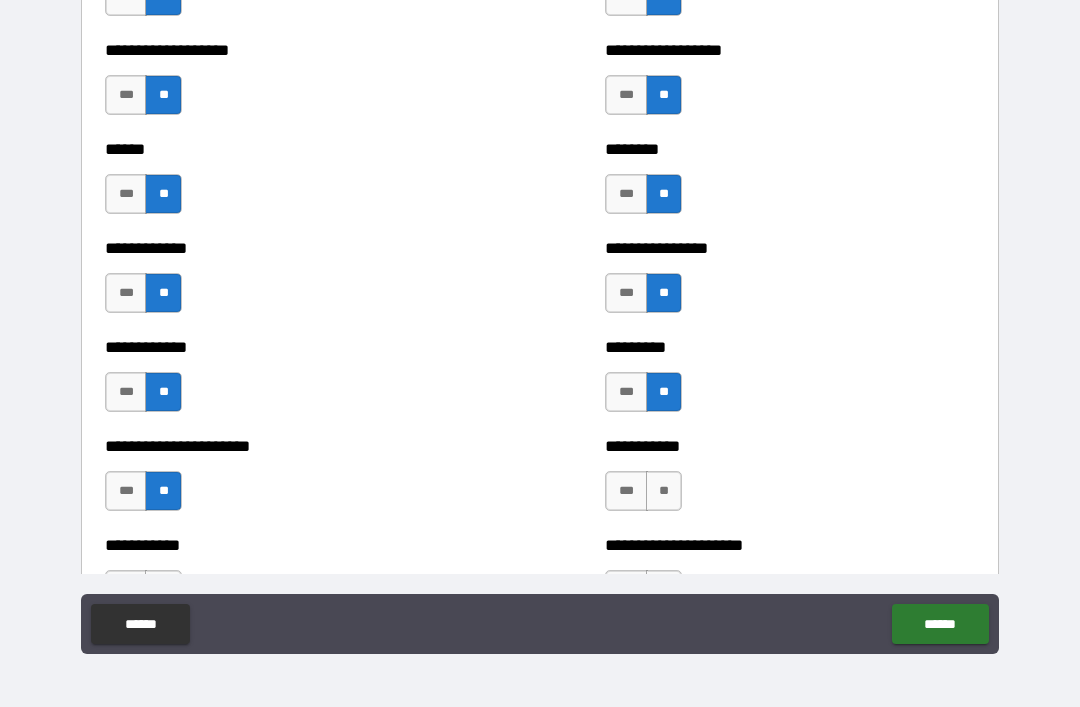 click on "**" at bounding box center (664, 491) 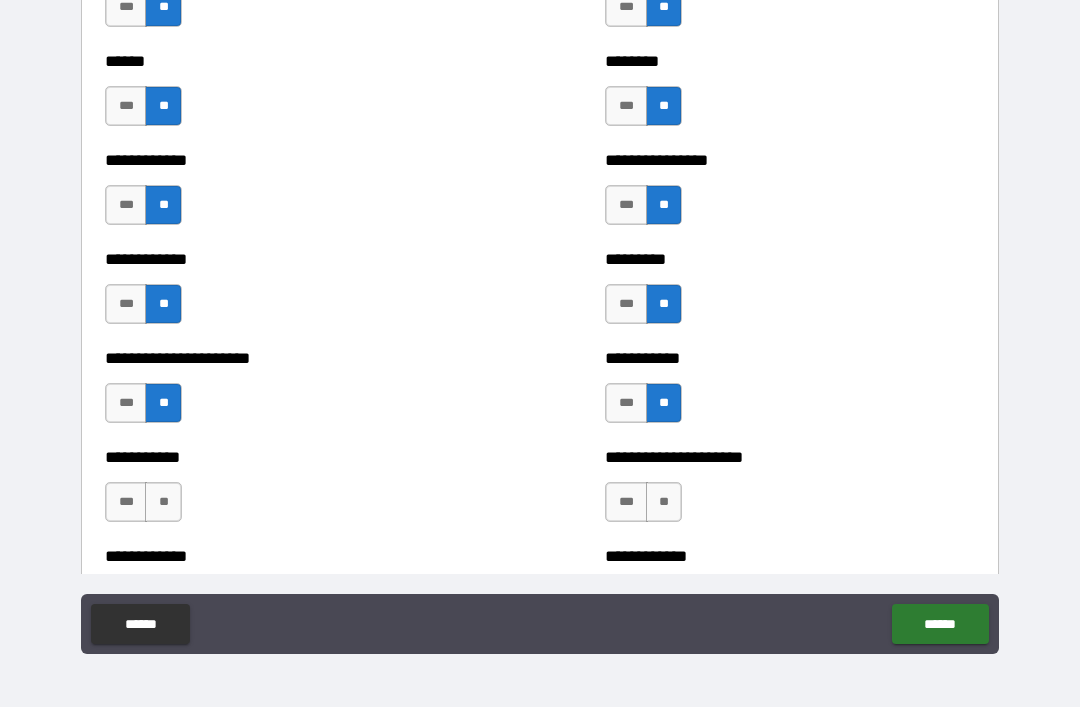 scroll, scrollTop: 4936, scrollLeft: 0, axis: vertical 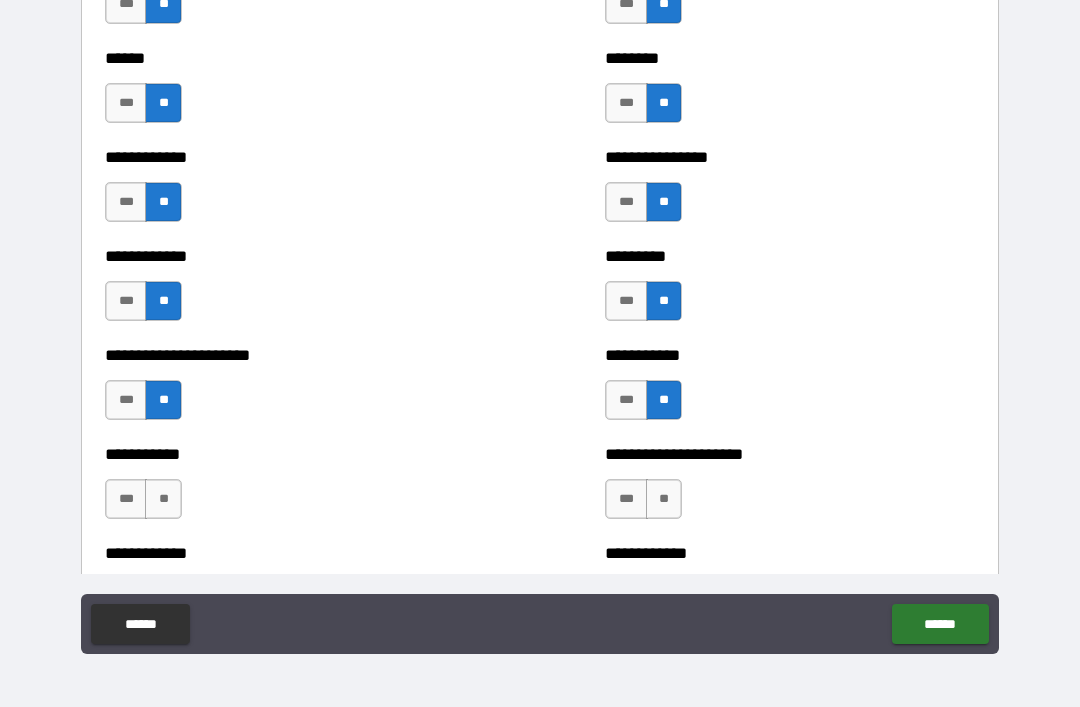 click on "**" at bounding box center [163, 499] 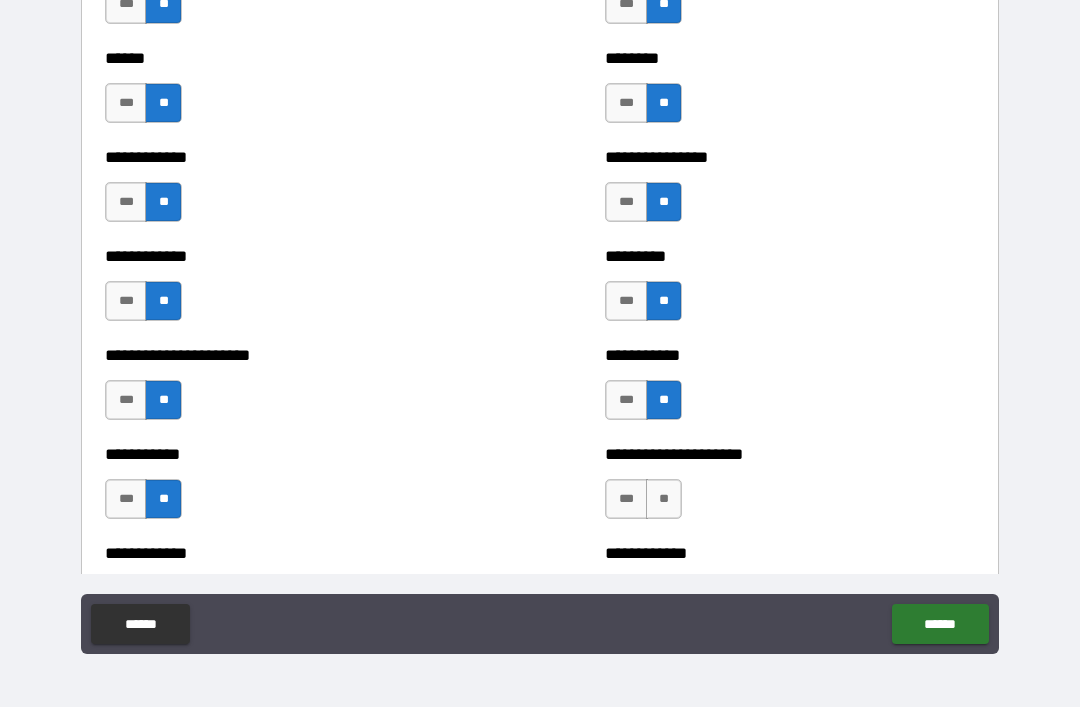 click on "**" at bounding box center (664, 499) 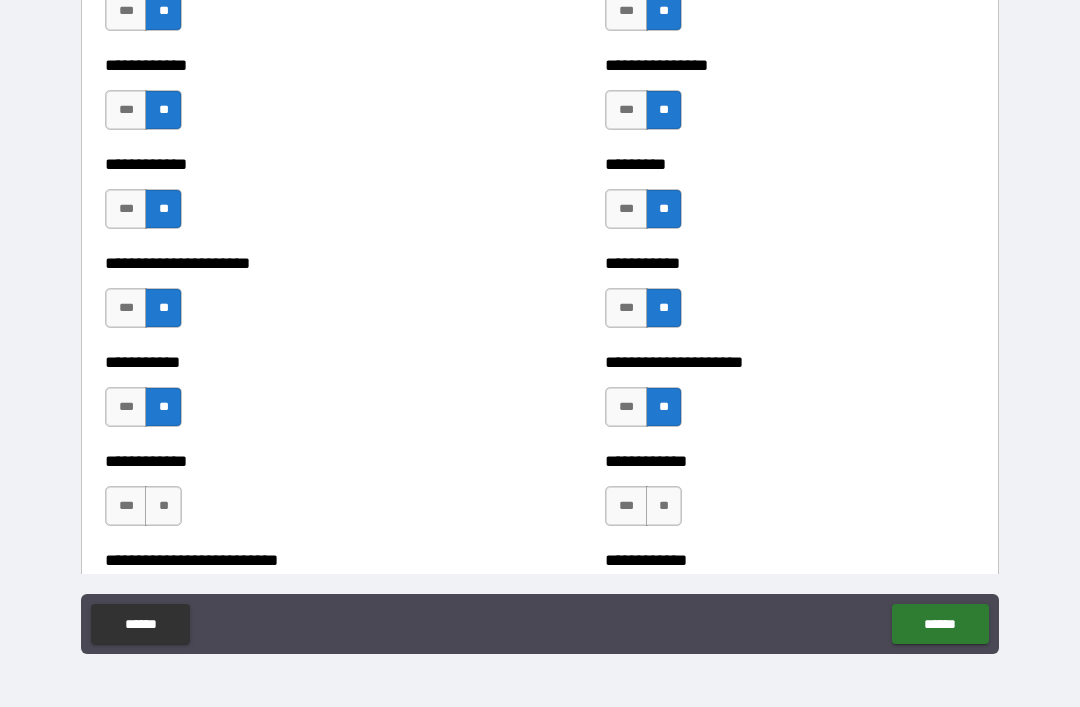 scroll, scrollTop: 5032, scrollLeft: 0, axis: vertical 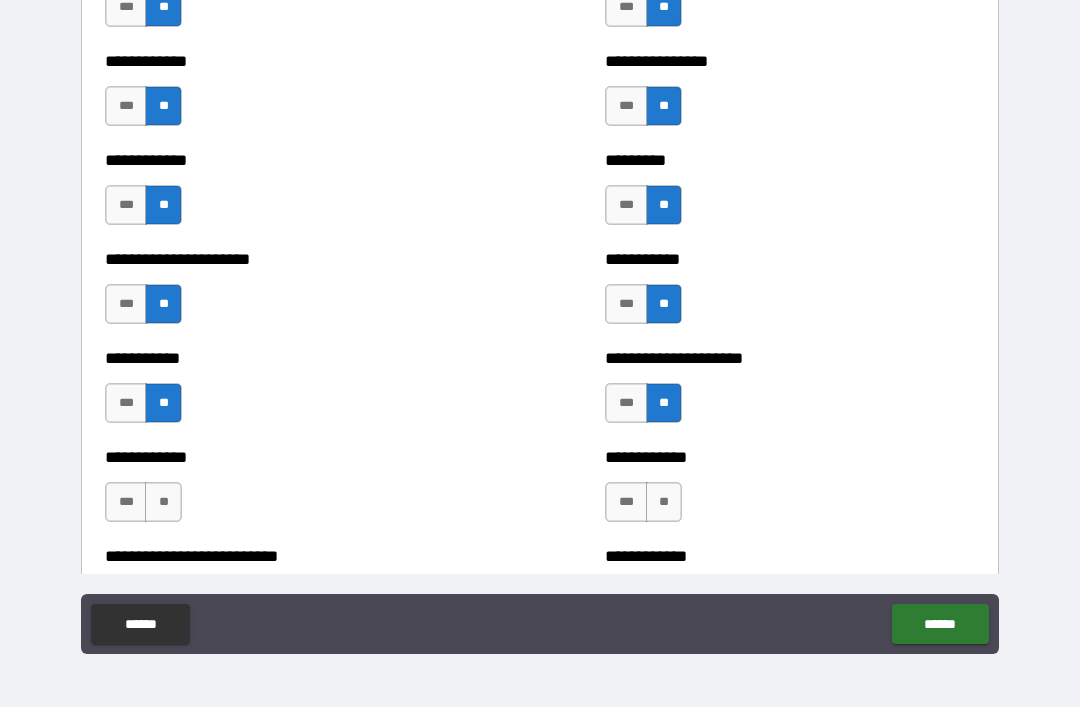 click on "**" at bounding box center (163, 502) 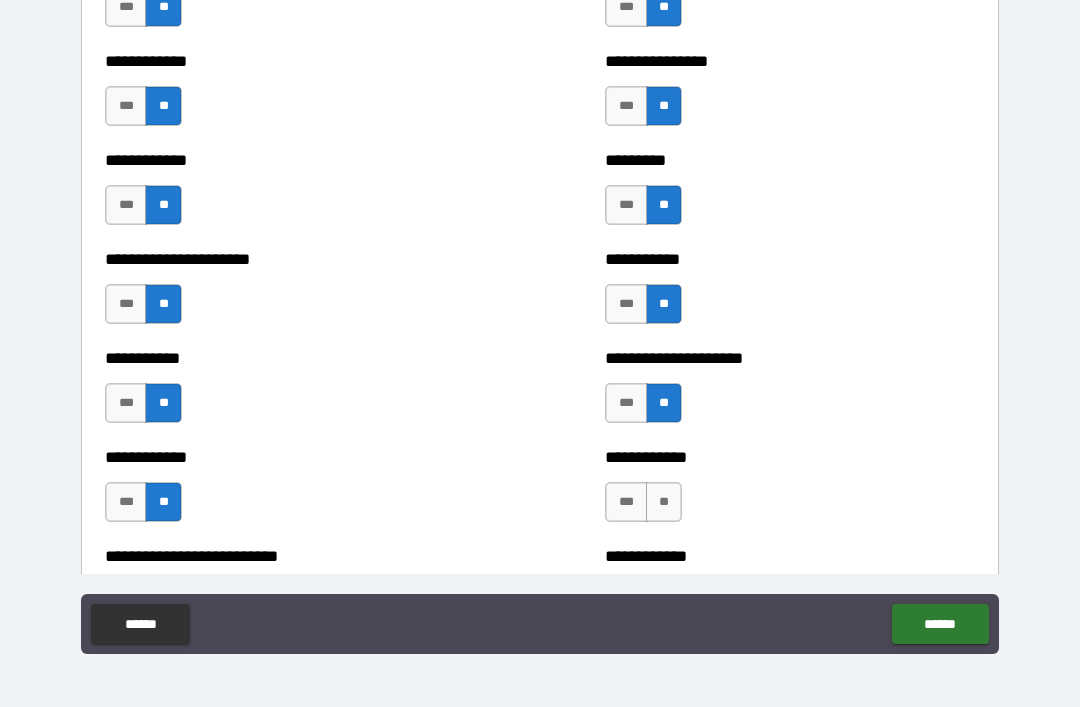 click on "**" at bounding box center (664, 502) 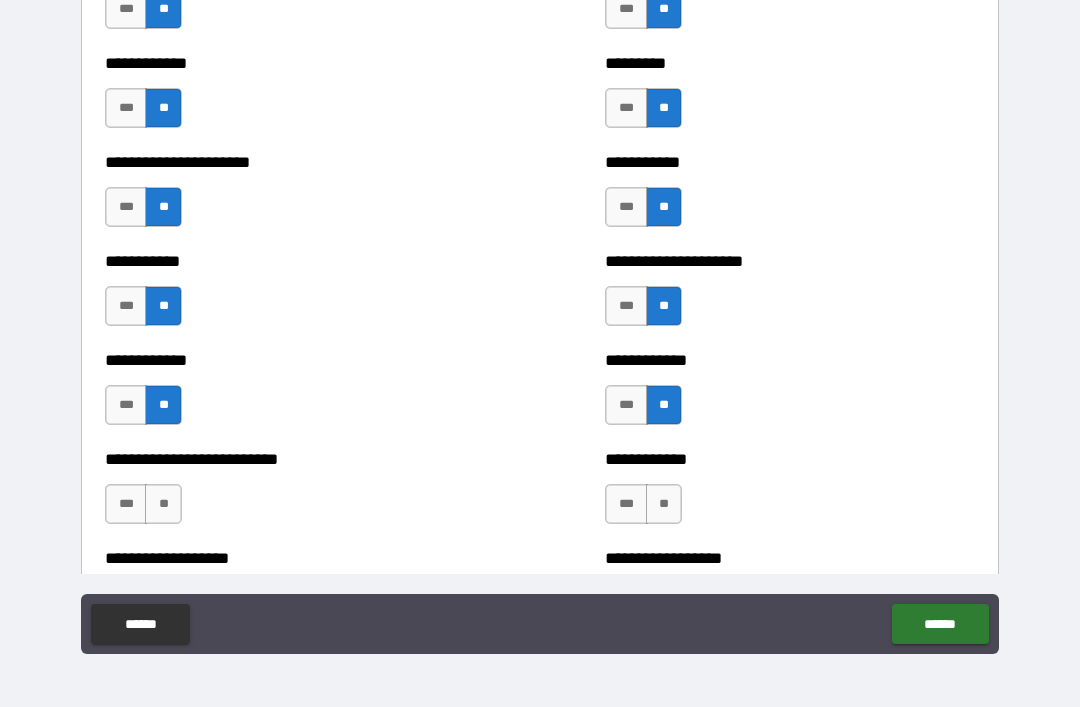 scroll, scrollTop: 5133, scrollLeft: 0, axis: vertical 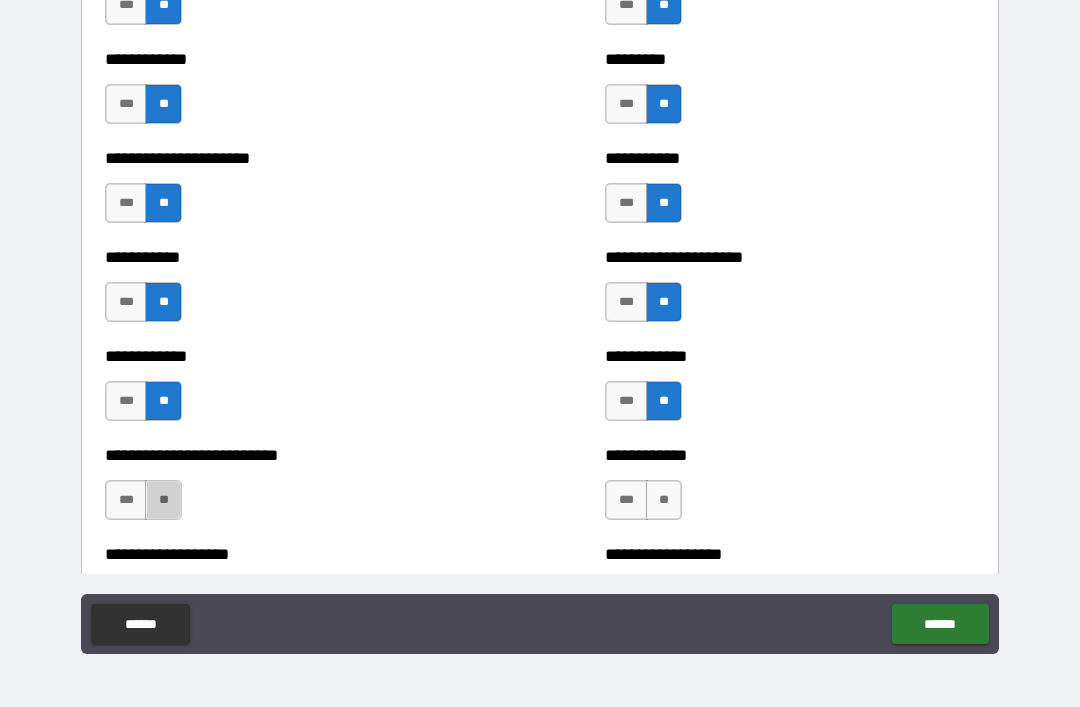 click on "**" at bounding box center (163, 500) 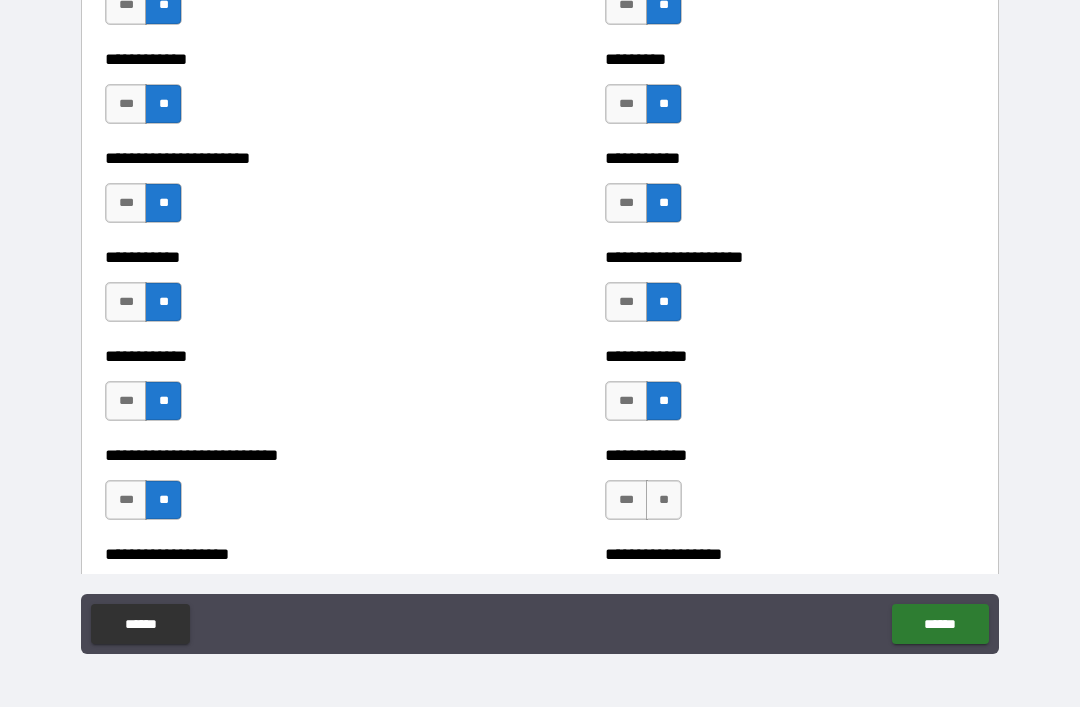 click on "**" at bounding box center [664, 500] 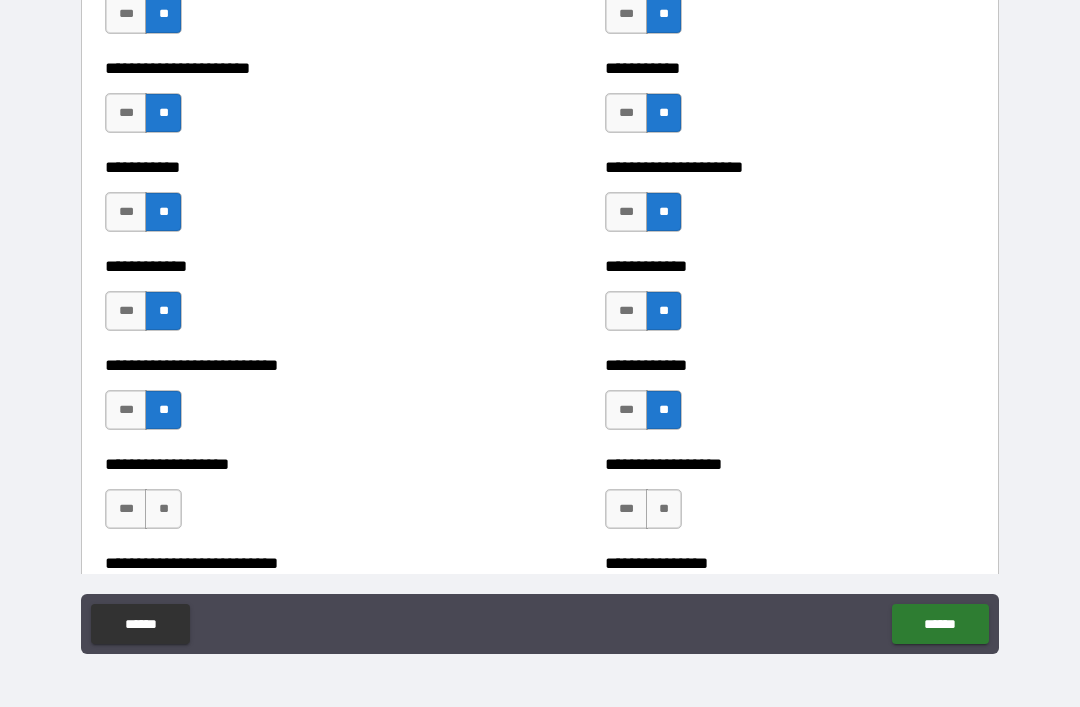 scroll, scrollTop: 5224, scrollLeft: 0, axis: vertical 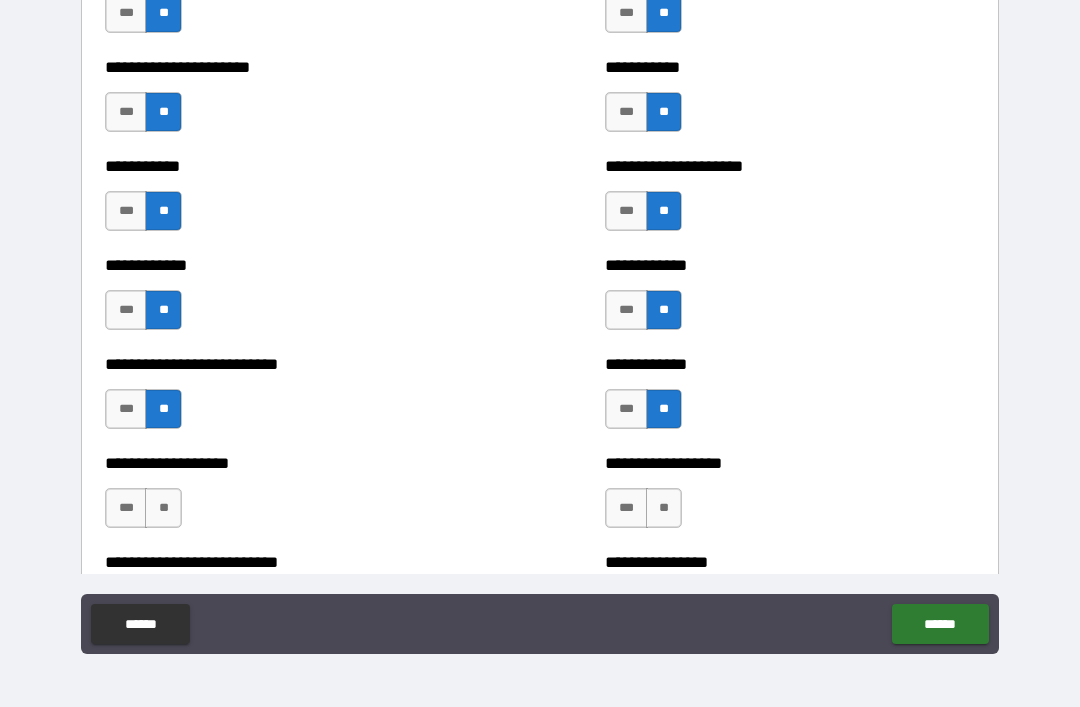click on "***" at bounding box center [126, 508] 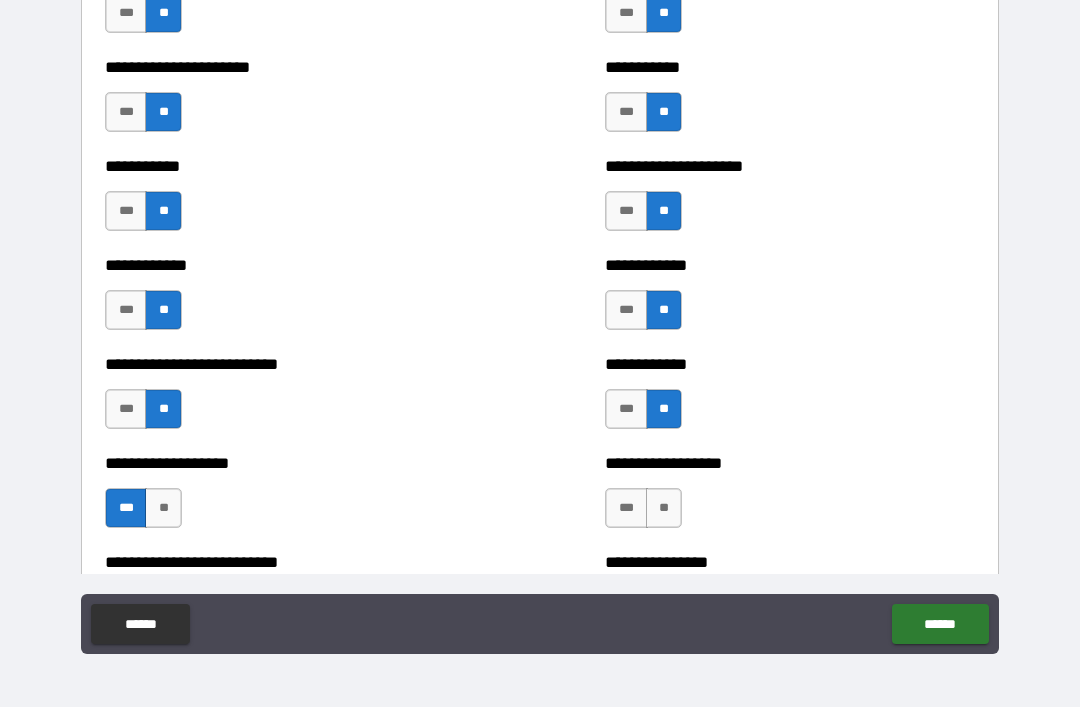 click on "**" at bounding box center [664, 508] 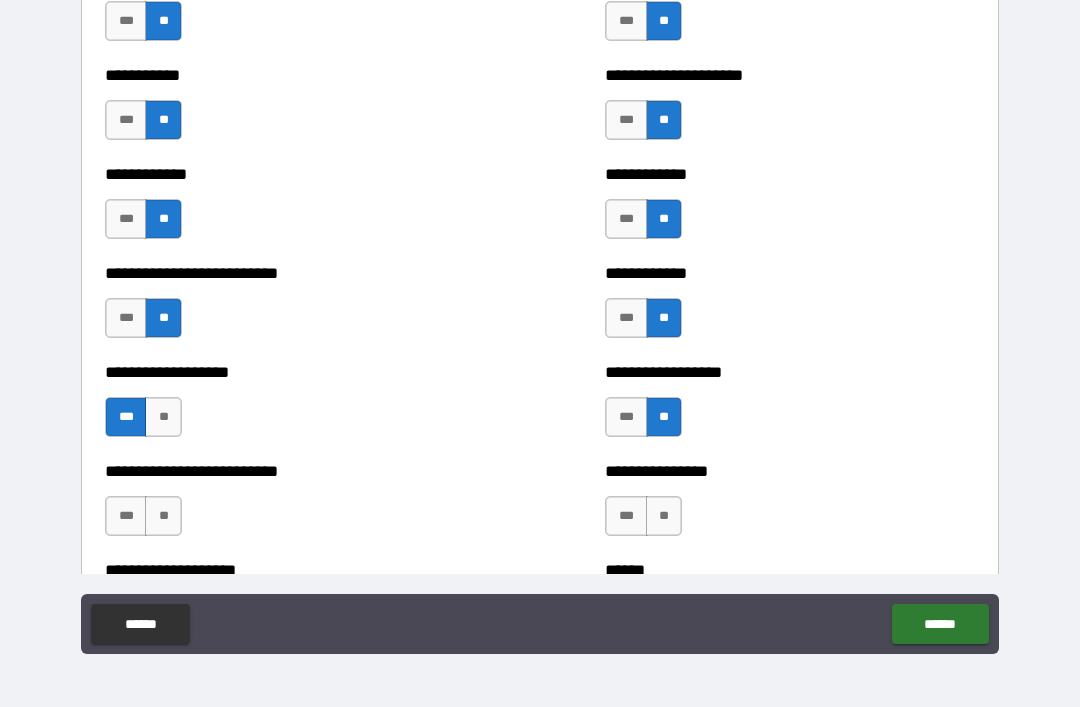 scroll, scrollTop: 5317, scrollLeft: 0, axis: vertical 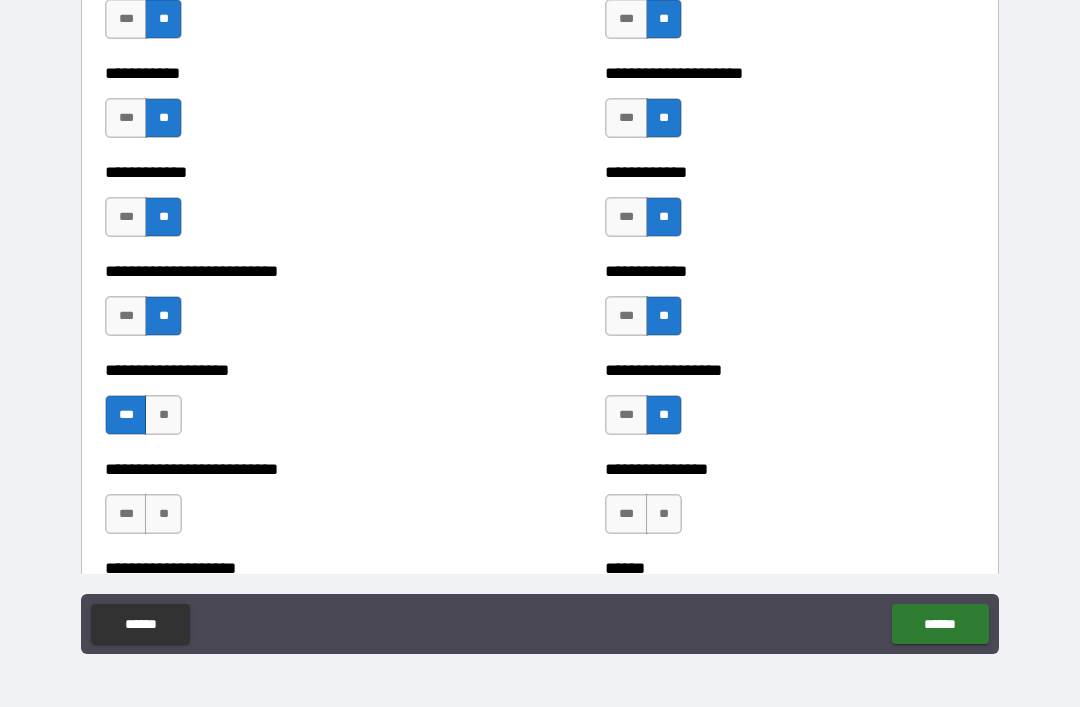 click on "**" at bounding box center [163, 514] 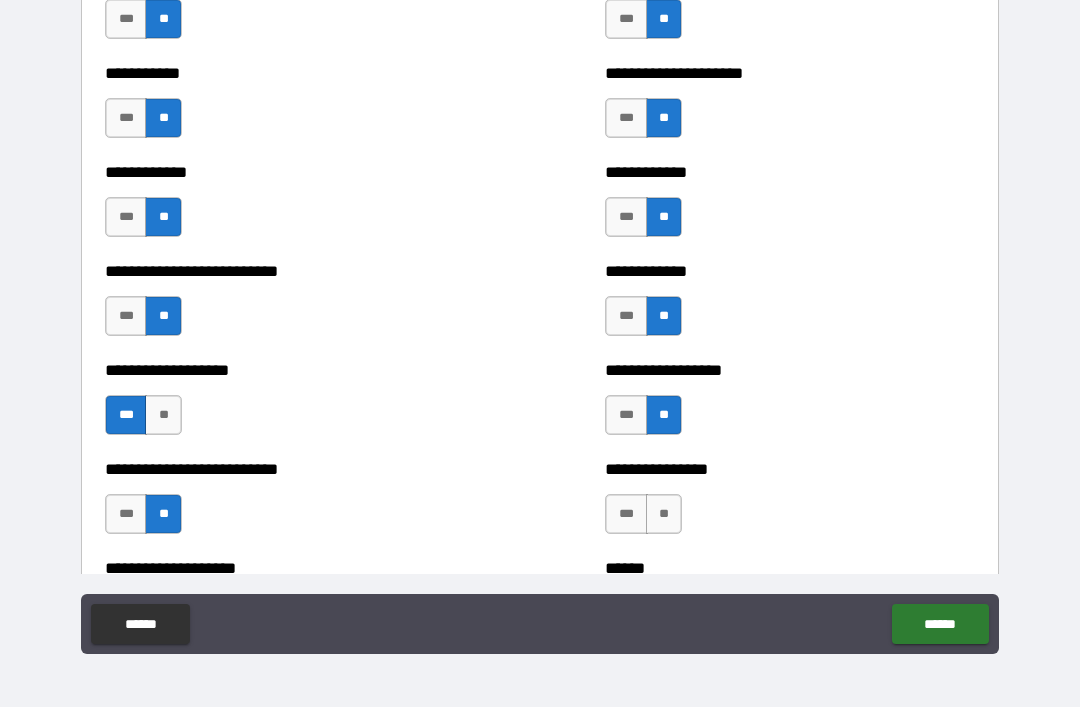 click on "**" at bounding box center [664, 514] 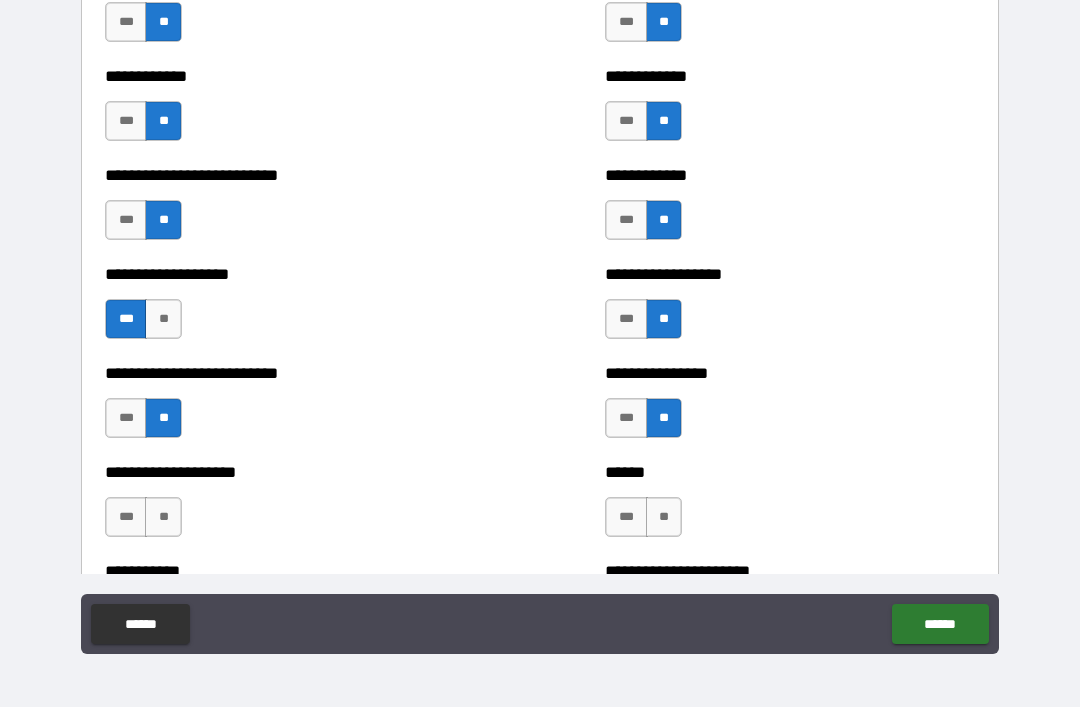 scroll, scrollTop: 5416, scrollLeft: 0, axis: vertical 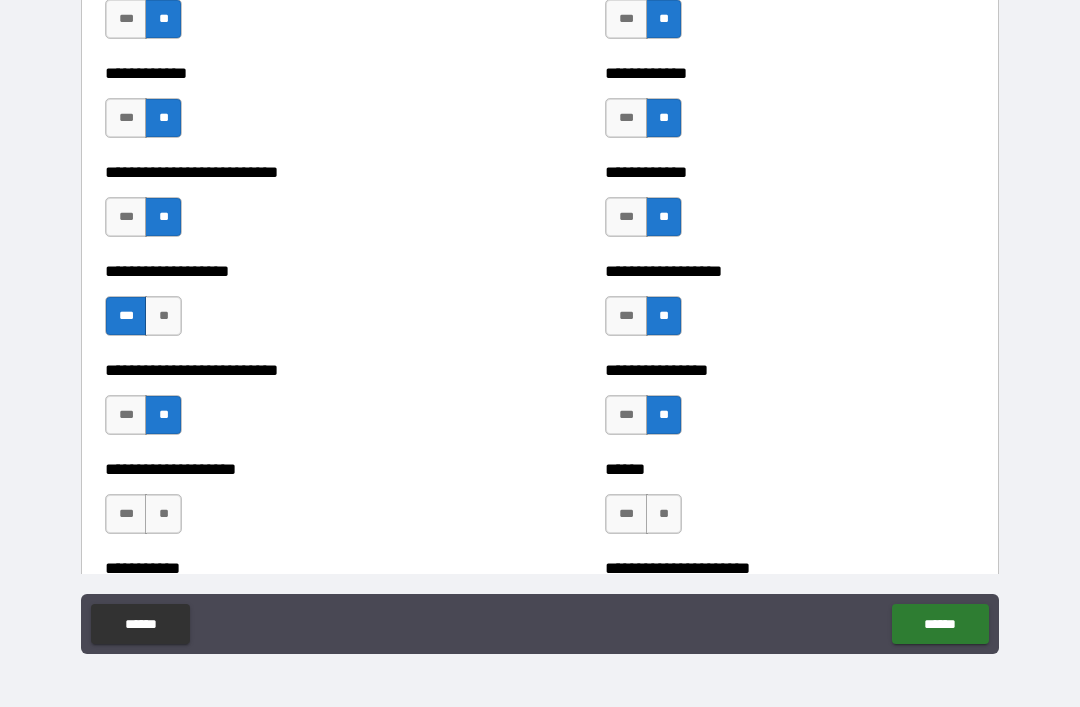 click on "**" at bounding box center (163, 514) 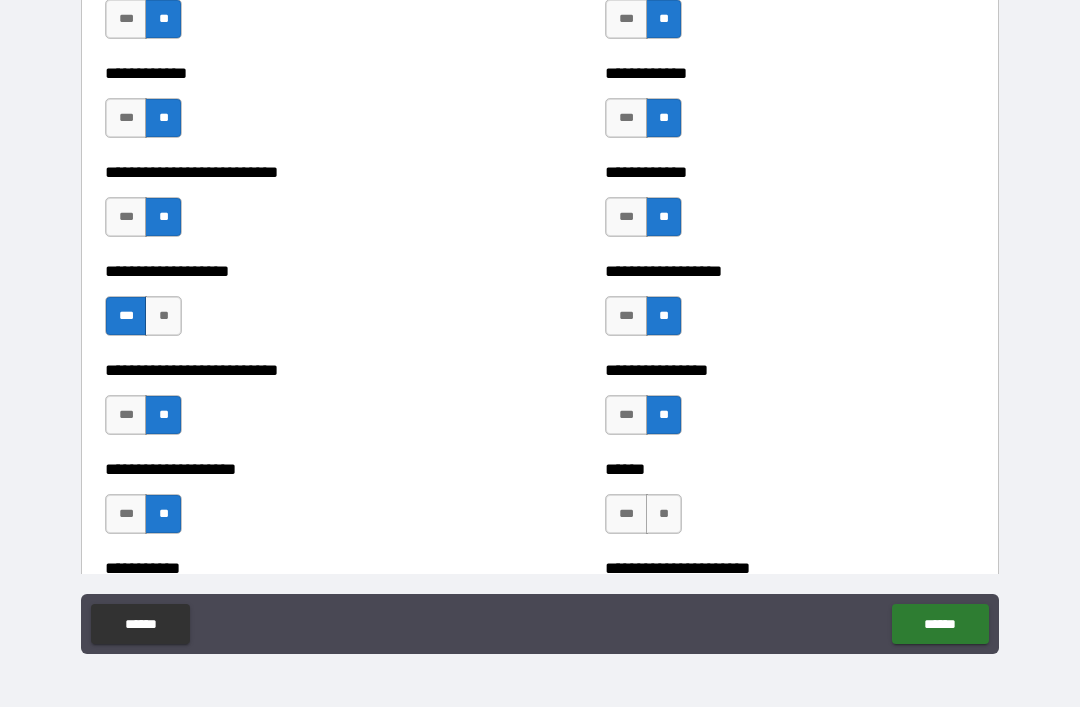 click on "**" at bounding box center [664, 514] 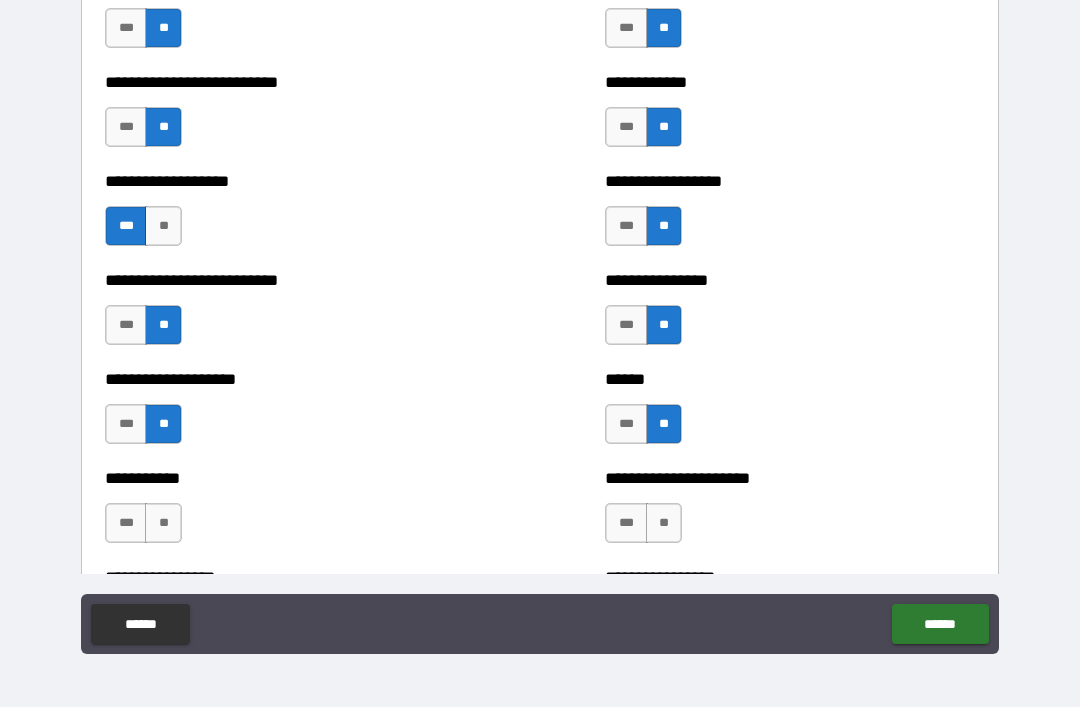 scroll, scrollTop: 5510, scrollLeft: 0, axis: vertical 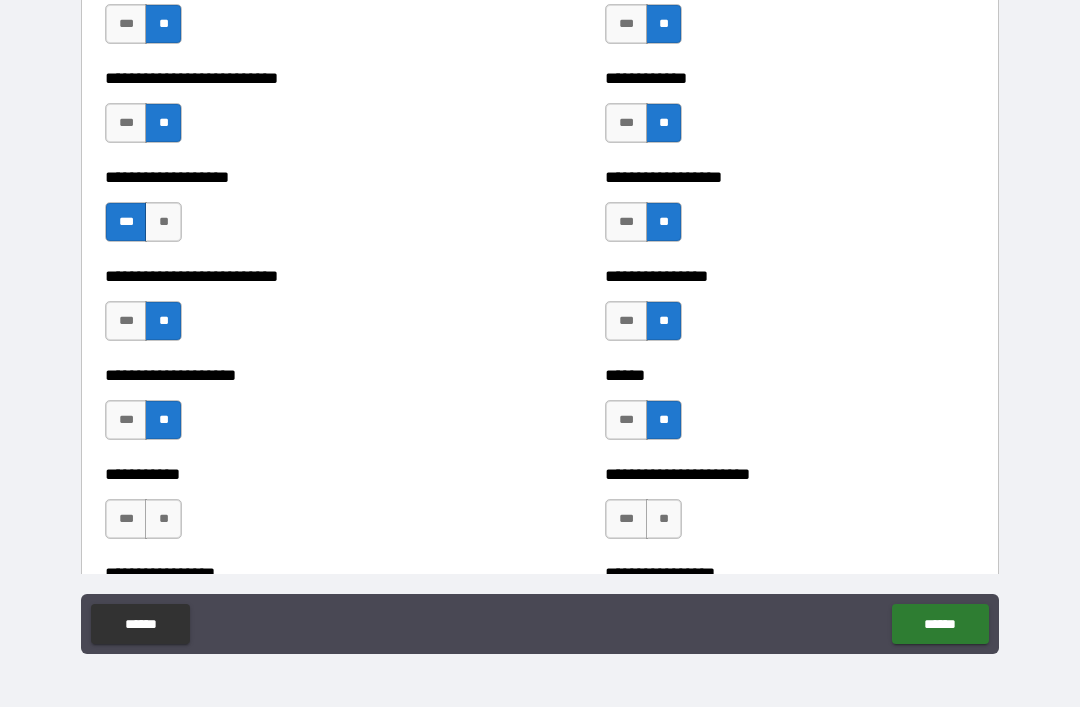 click on "**" at bounding box center [163, 519] 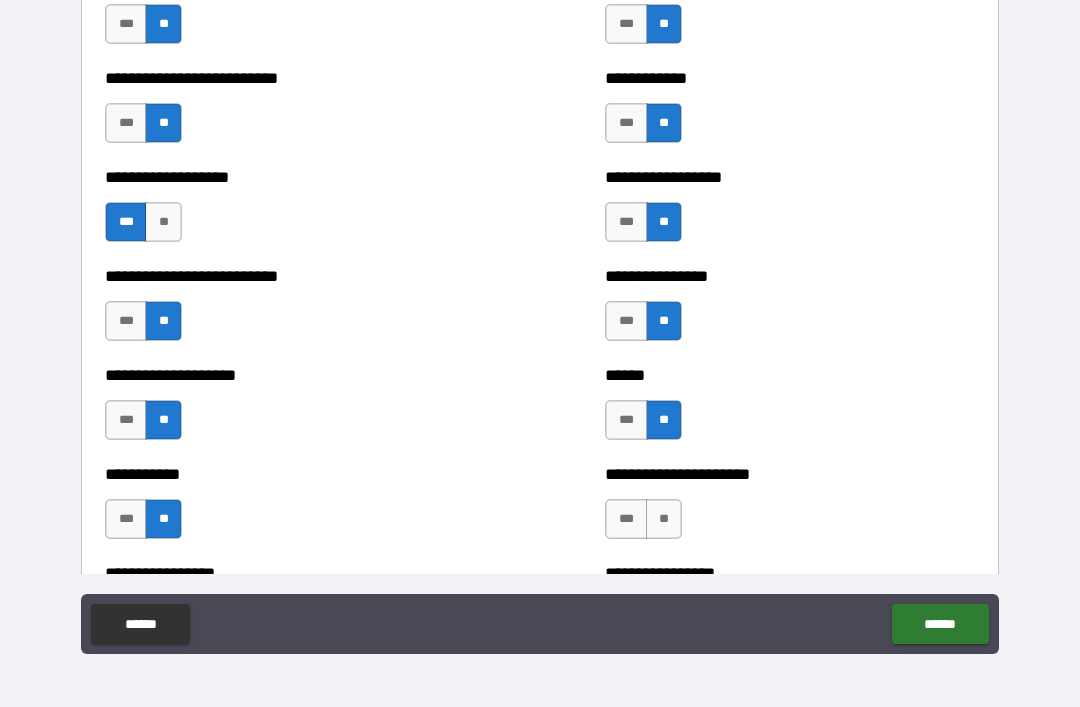 click on "**" at bounding box center [664, 519] 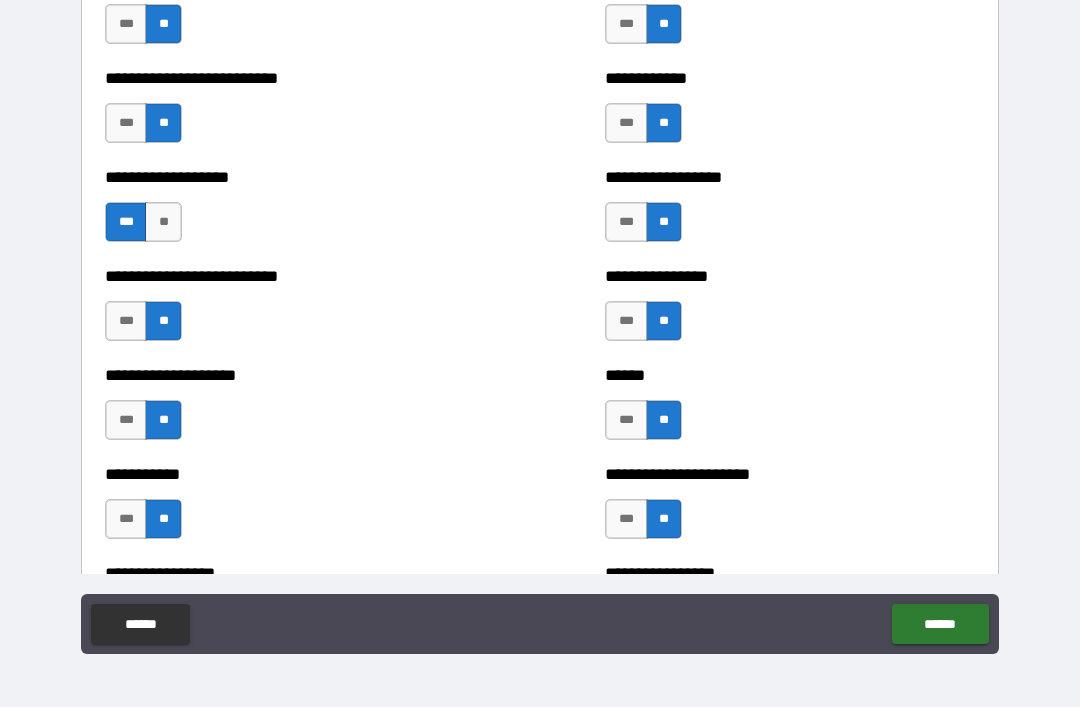 click on "***" at bounding box center [626, 519] 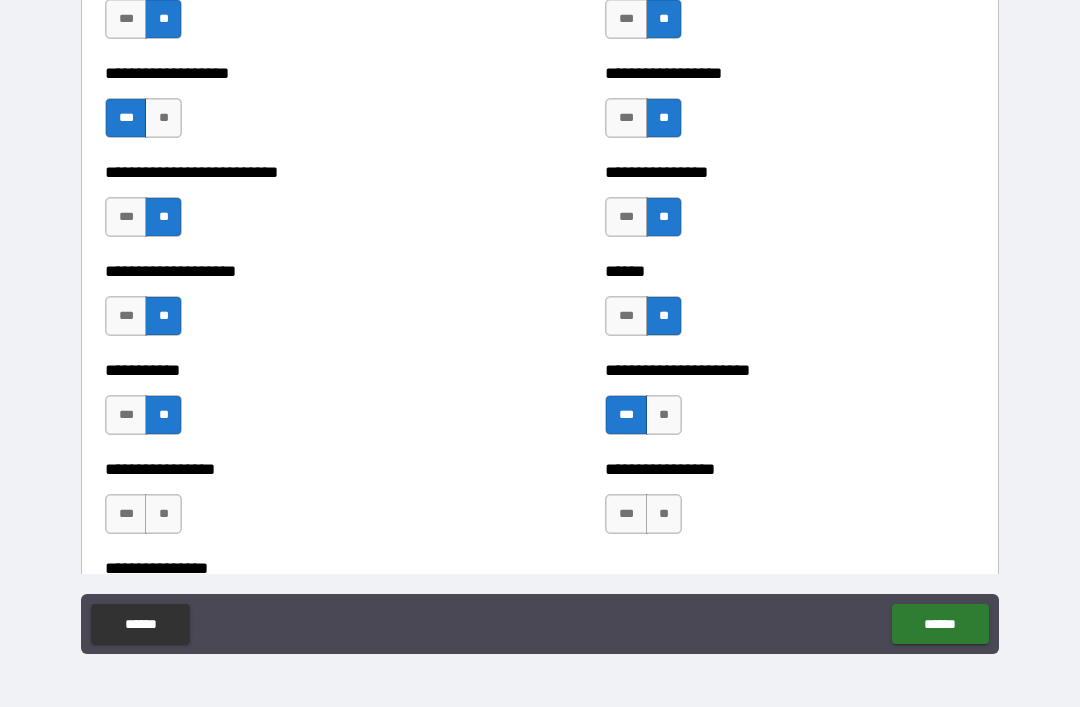 scroll, scrollTop: 5628, scrollLeft: 0, axis: vertical 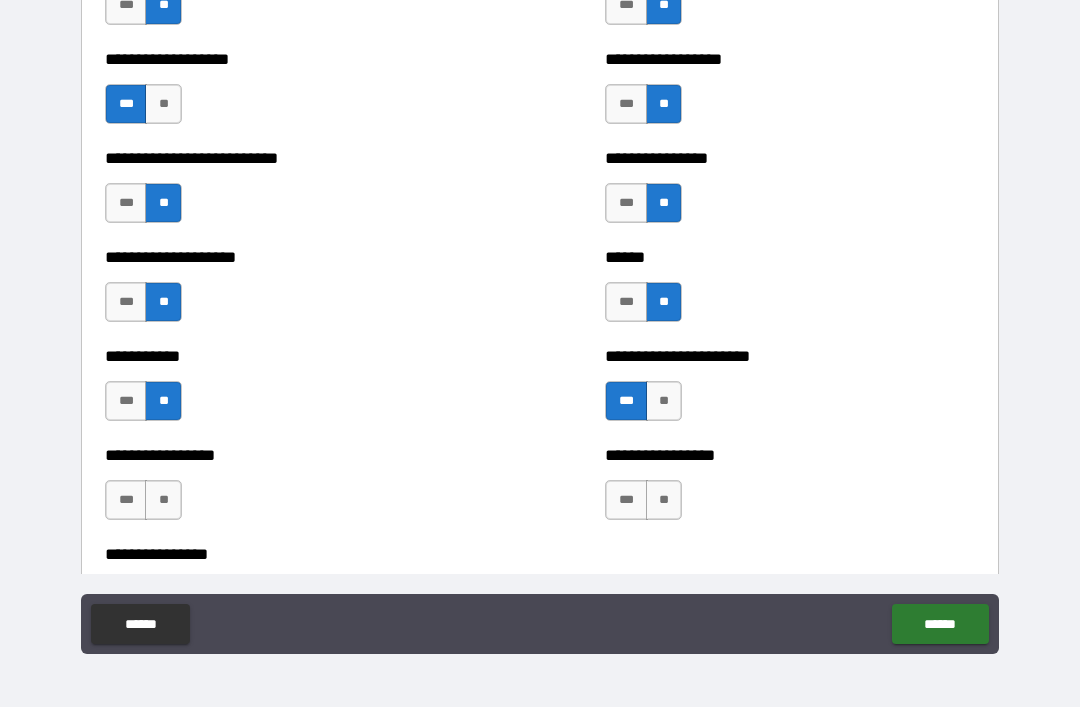 click on "**" at bounding box center (163, 500) 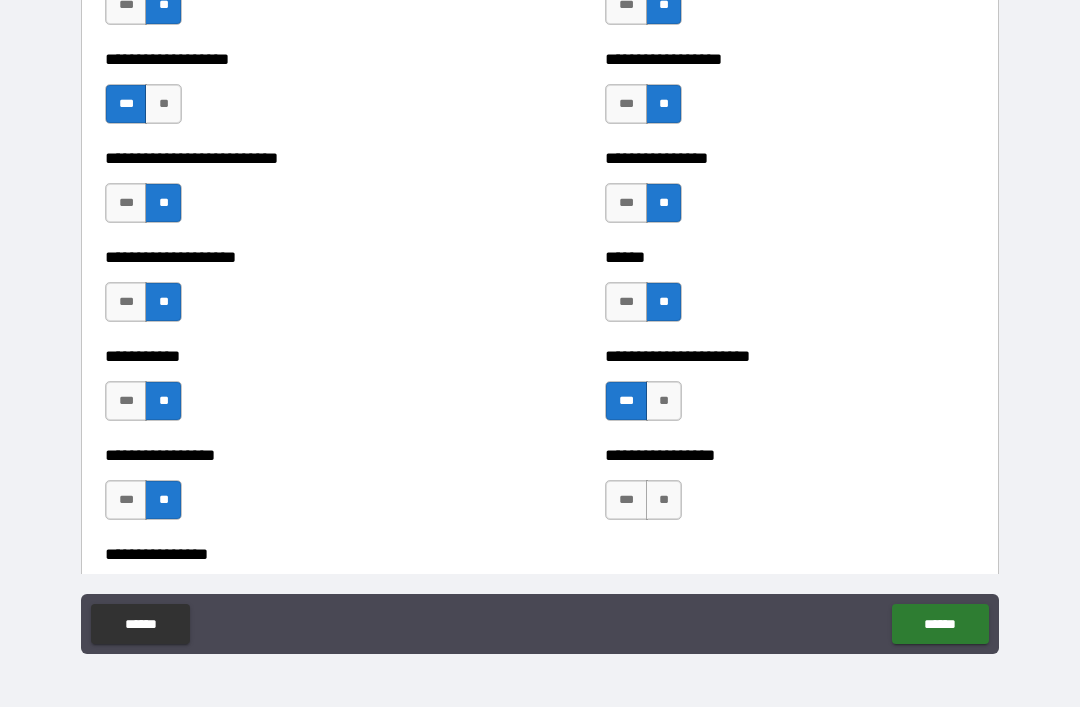 click on "**" at bounding box center [664, 500] 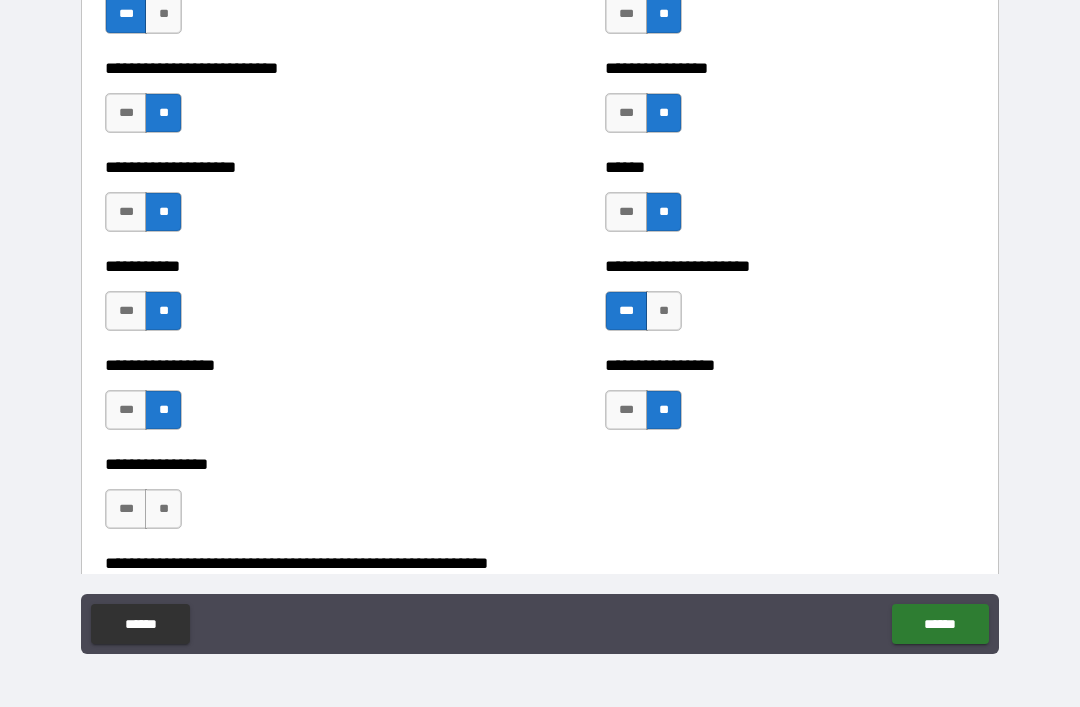scroll, scrollTop: 5720, scrollLeft: 0, axis: vertical 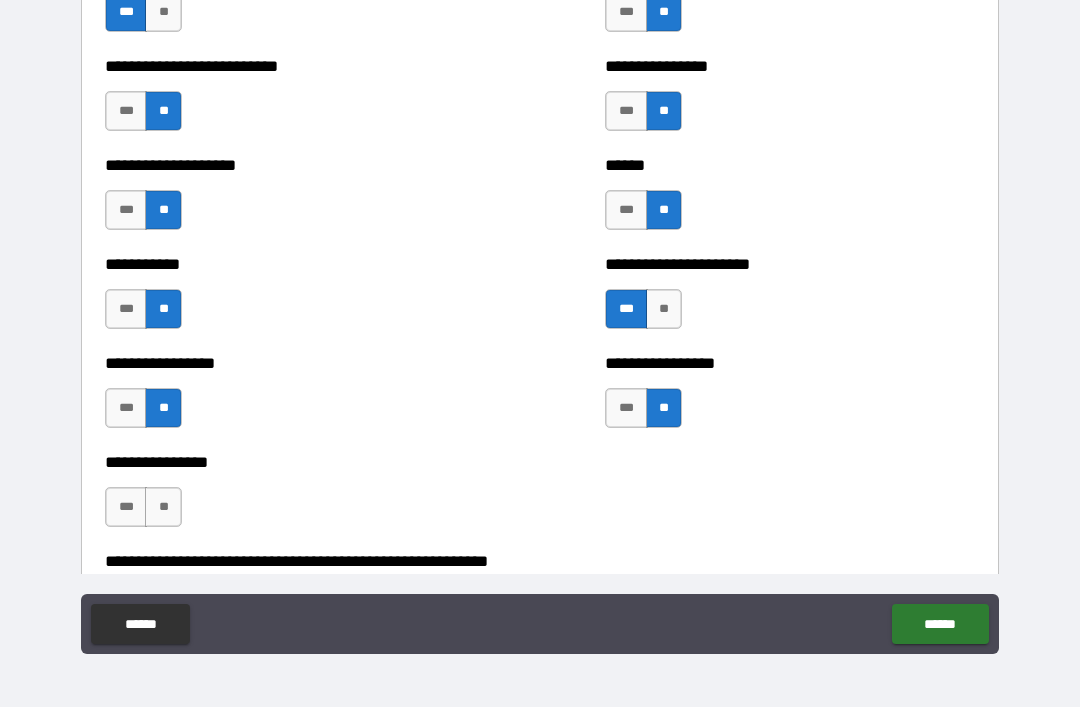 click on "**" at bounding box center (163, 507) 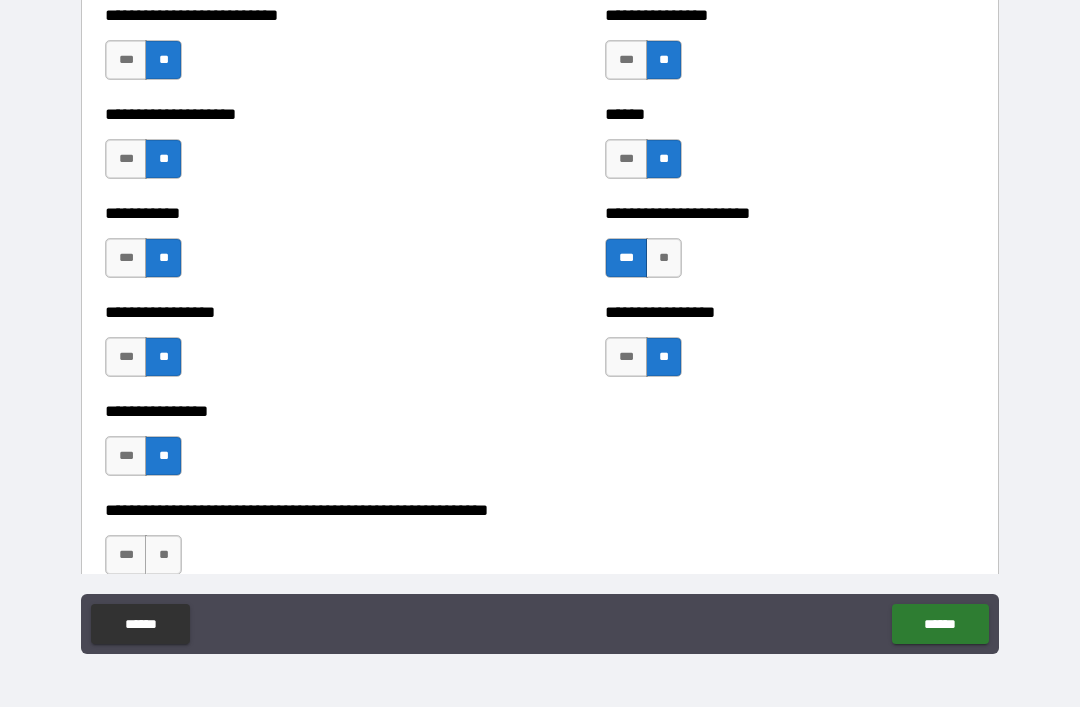scroll, scrollTop: 5789, scrollLeft: 0, axis: vertical 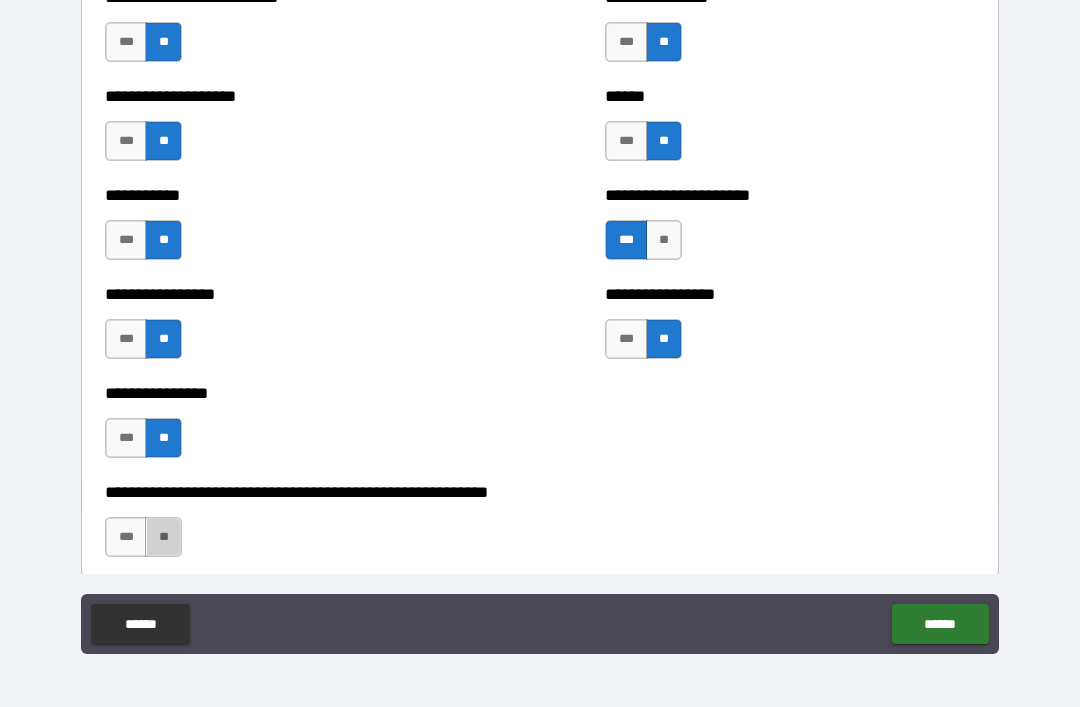click on "**" at bounding box center (163, 537) 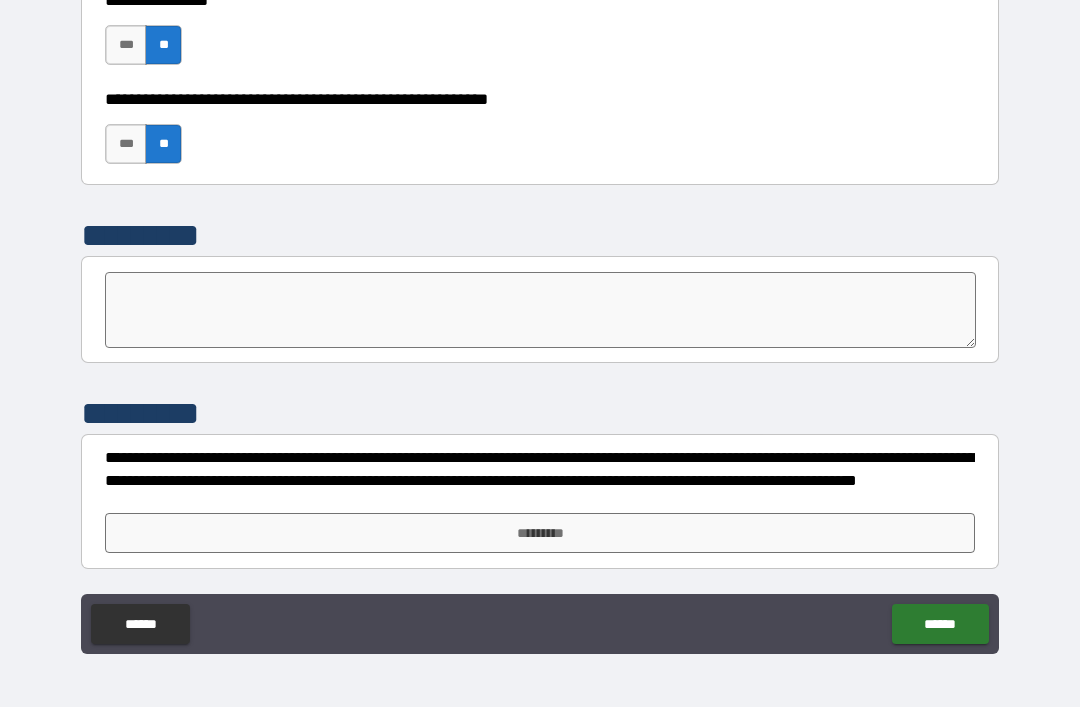 scroll, scrollTop: 6182, scrollLeft: 0, axis: vertical 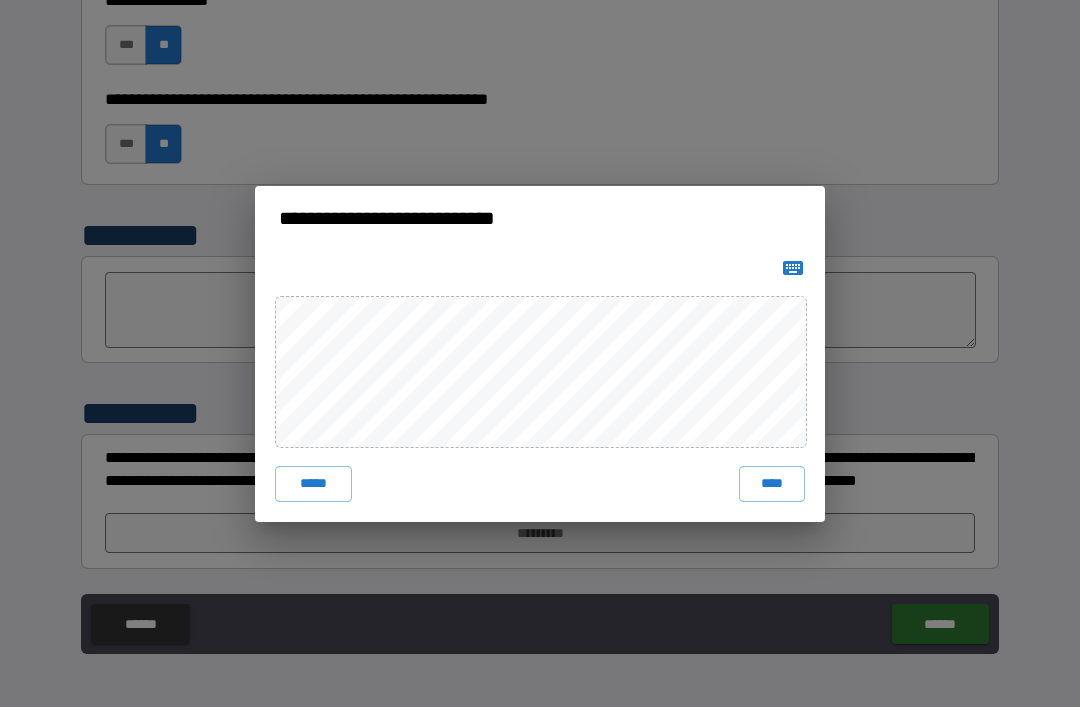 click on "****" at bounding box center (772, 484) 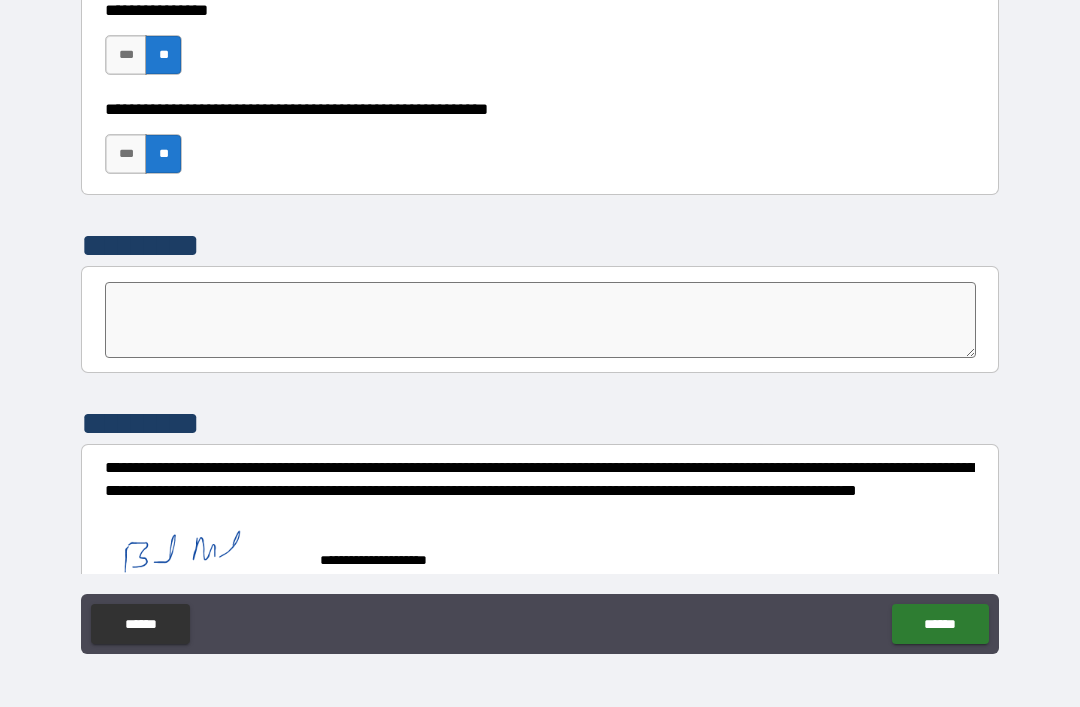 click on "******" at bounding box center [940, 624] 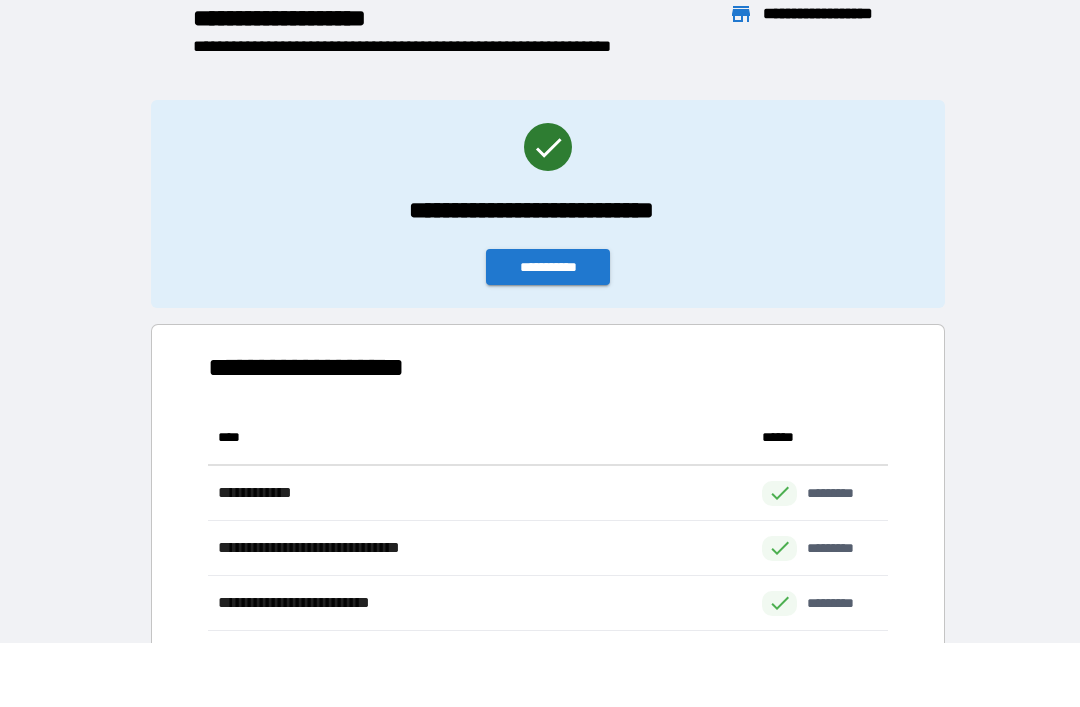 scroll, scrollTop: 1, scrollLeft: 1, axis: both 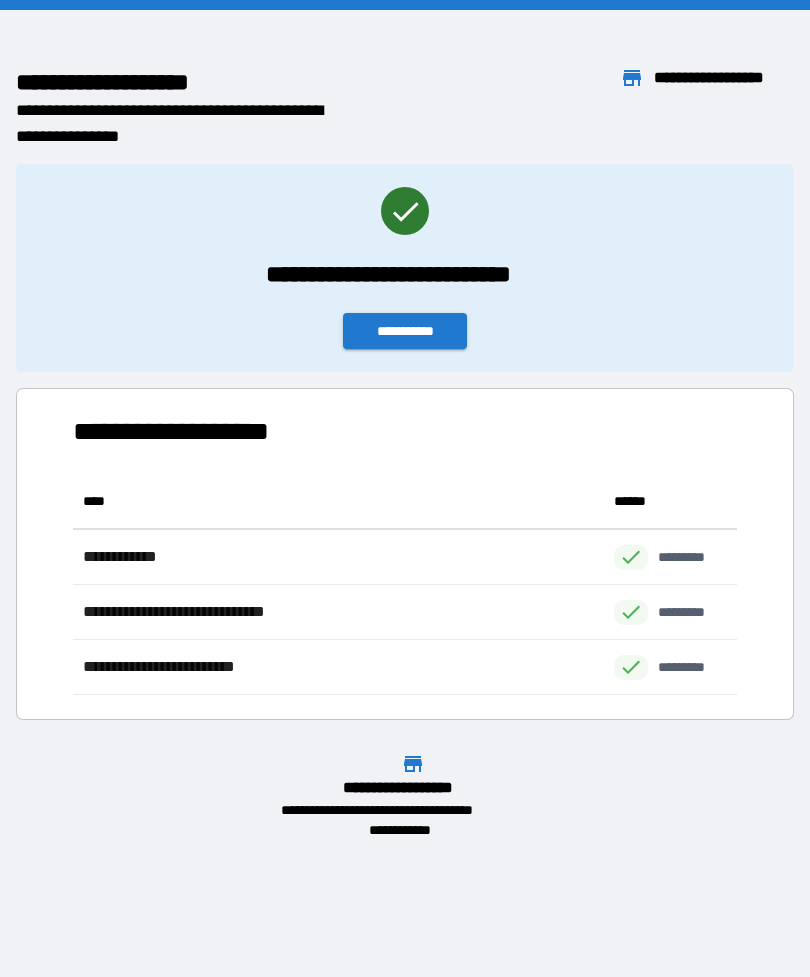 click on "**********" at bounding box center [405, 331] 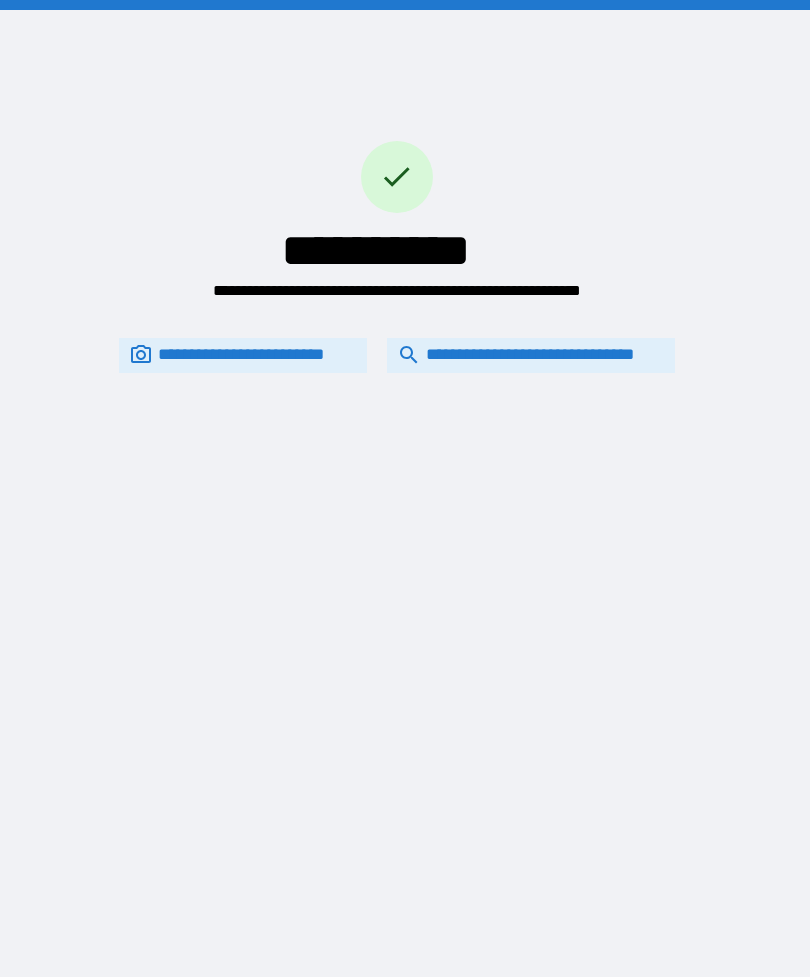 click on "**********" at bounding box center [531, 355] 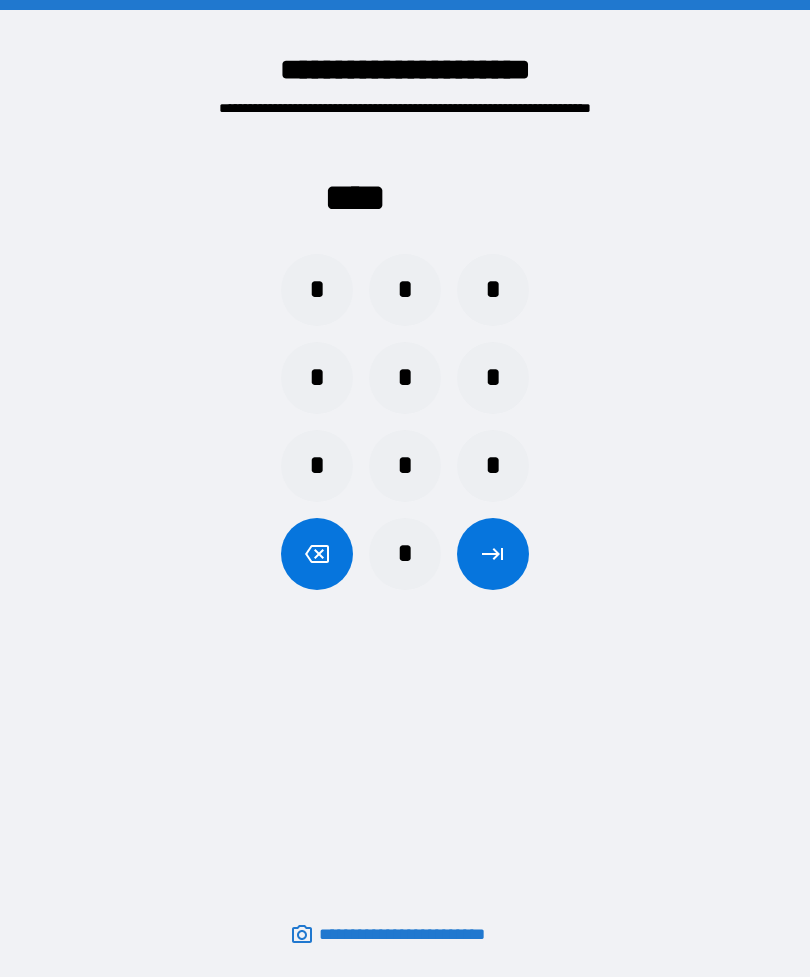 click on "*" at bounding box center [405, 290] 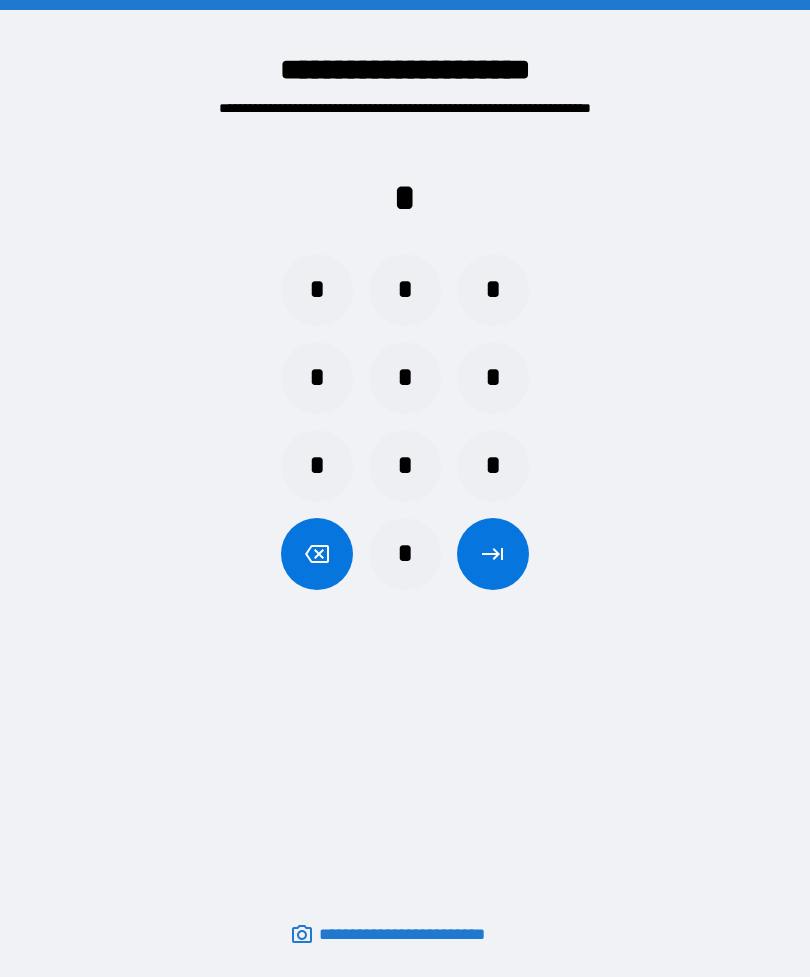 click on "*" at bounding box center [493, 290] 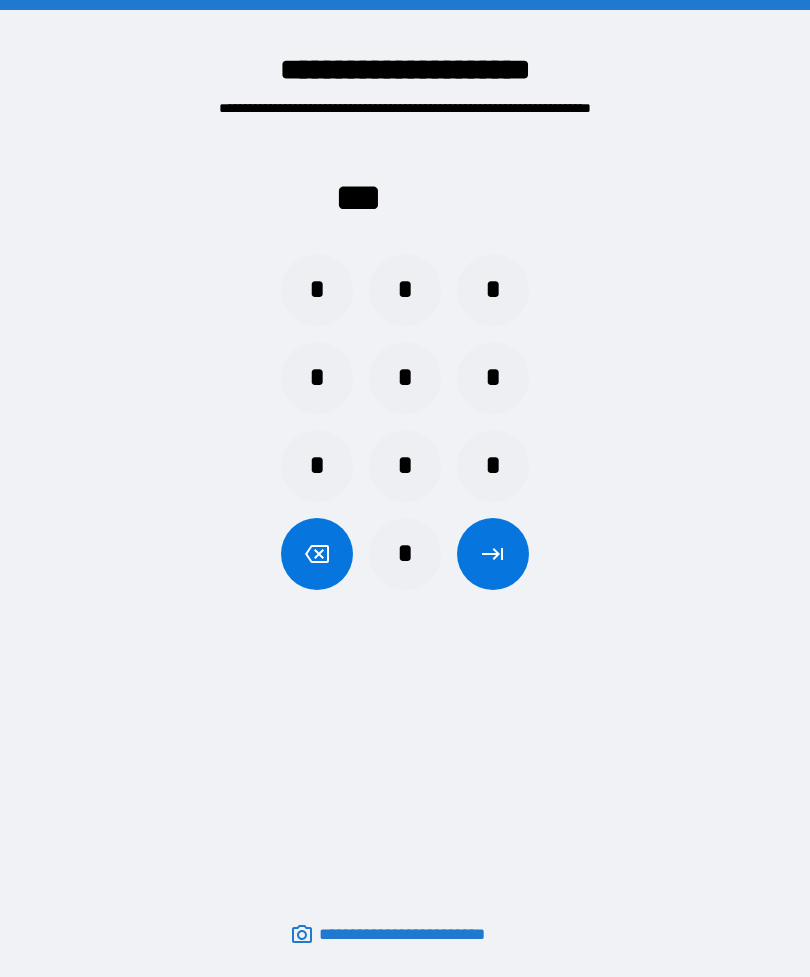 click on "*" at bounding box center (493, 378) 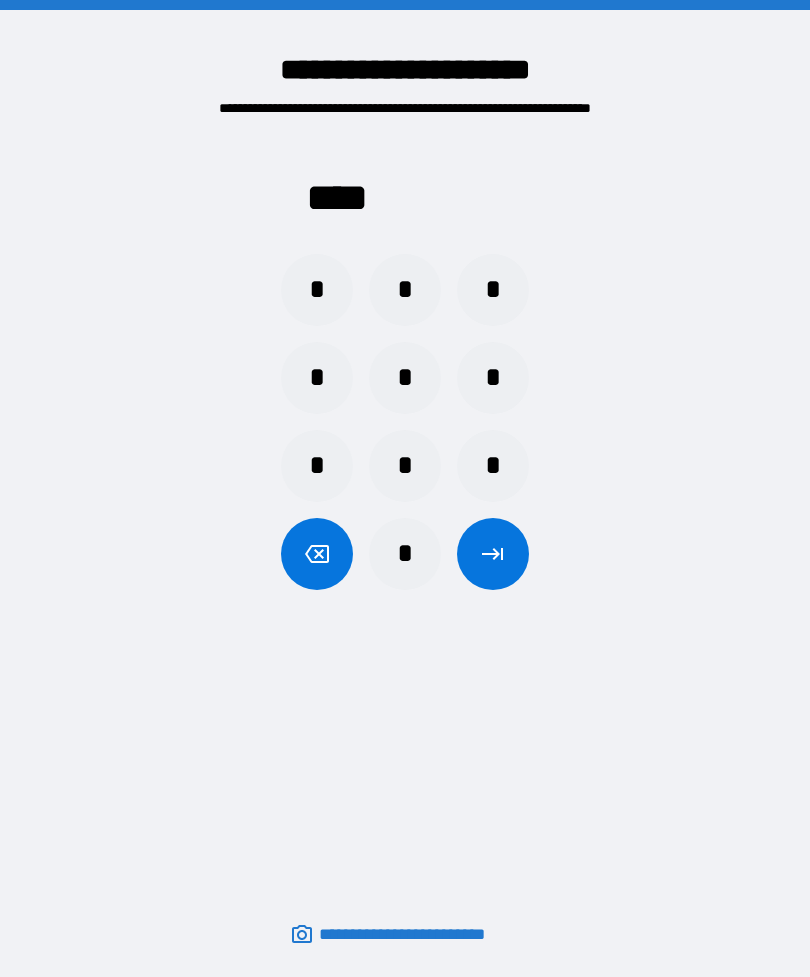 click at bounding box center [493, 554] 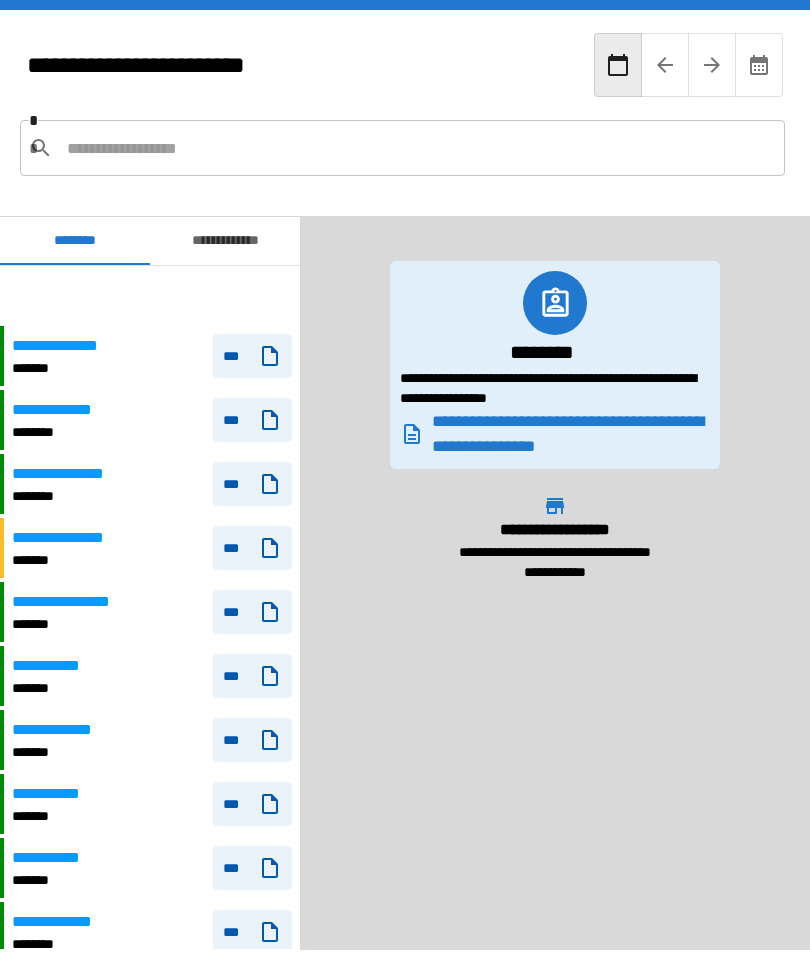 scroll, scrollTop: 60, scrollLeft: 0, axis: vertical 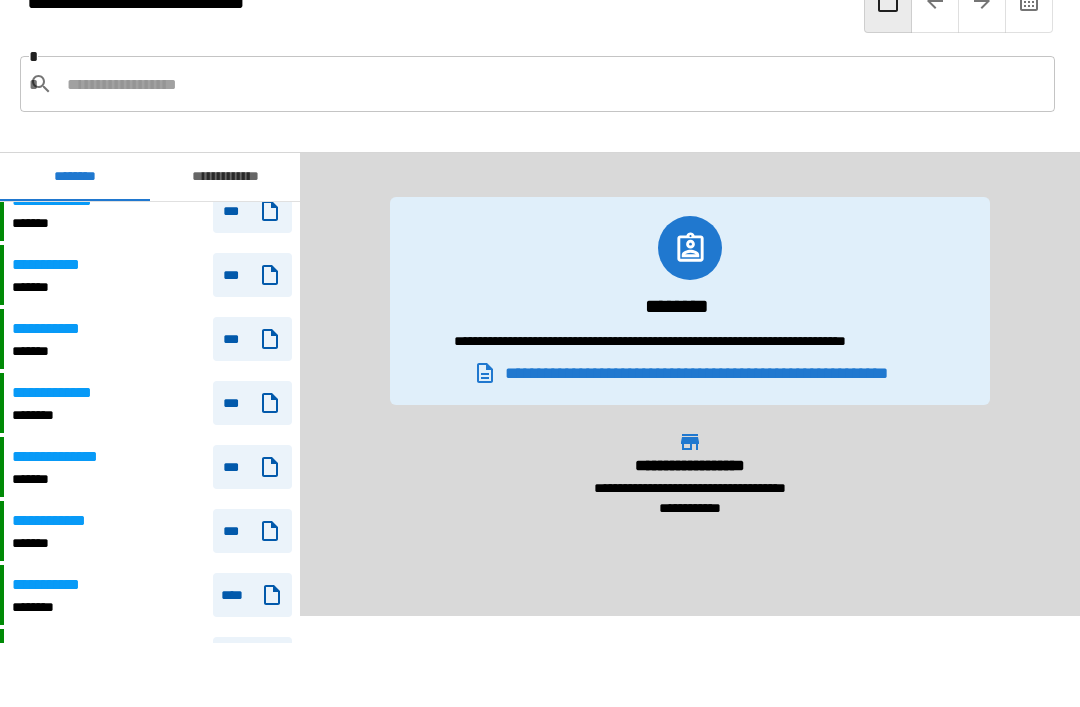 click on "**********" at bounding box center [152, 403] 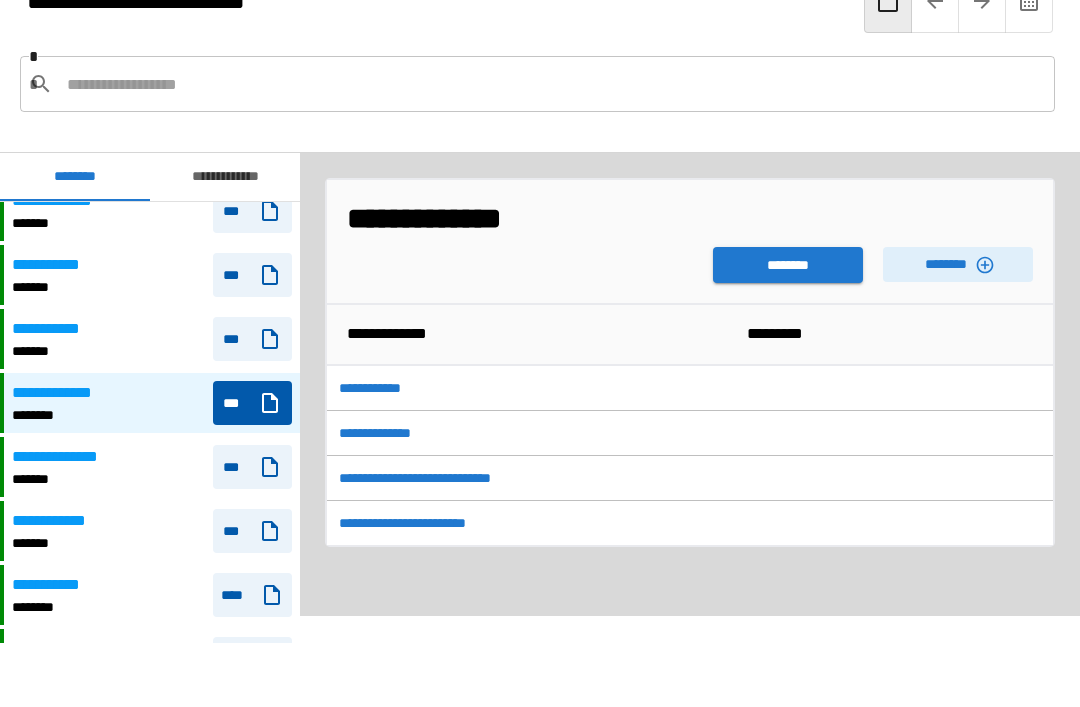 click on "********" at bounding box center (788, 265) 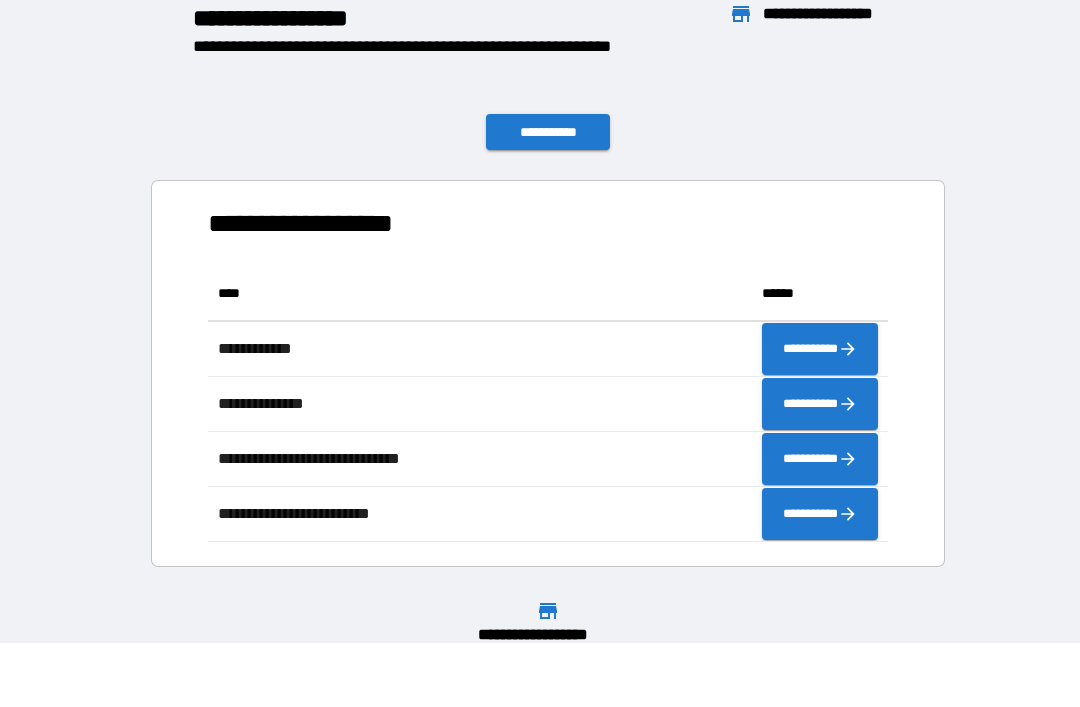 scroll, scrollTop: 276, scrollLeft: 680, axis: both 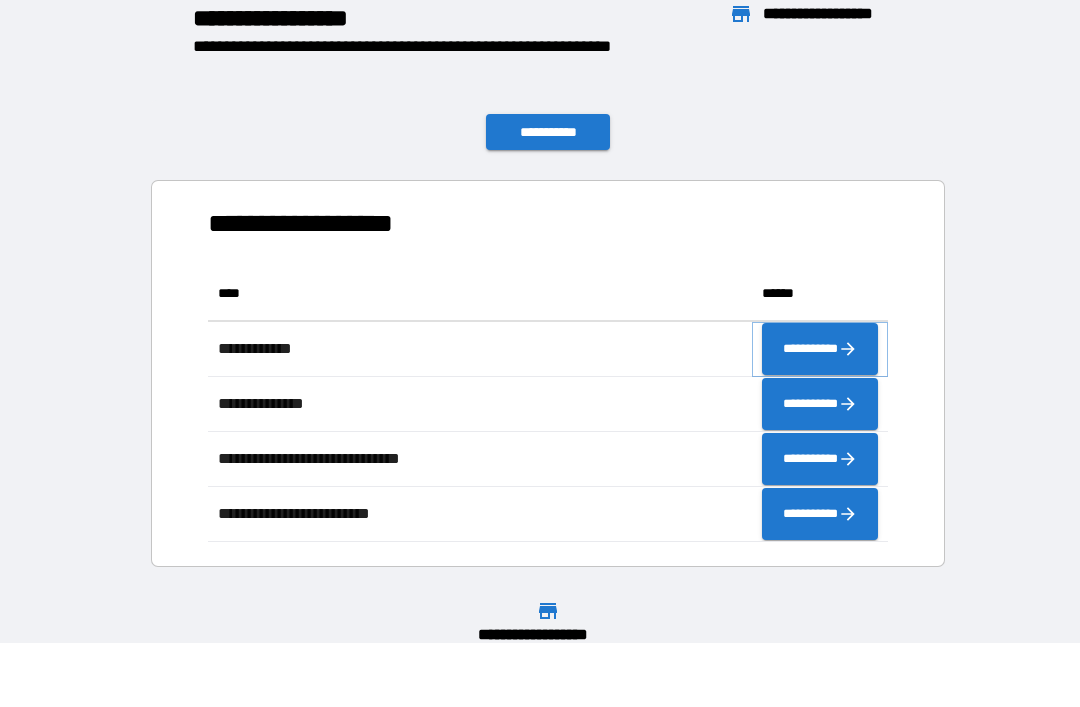 click on "**********" at bounding box center [820, 349] 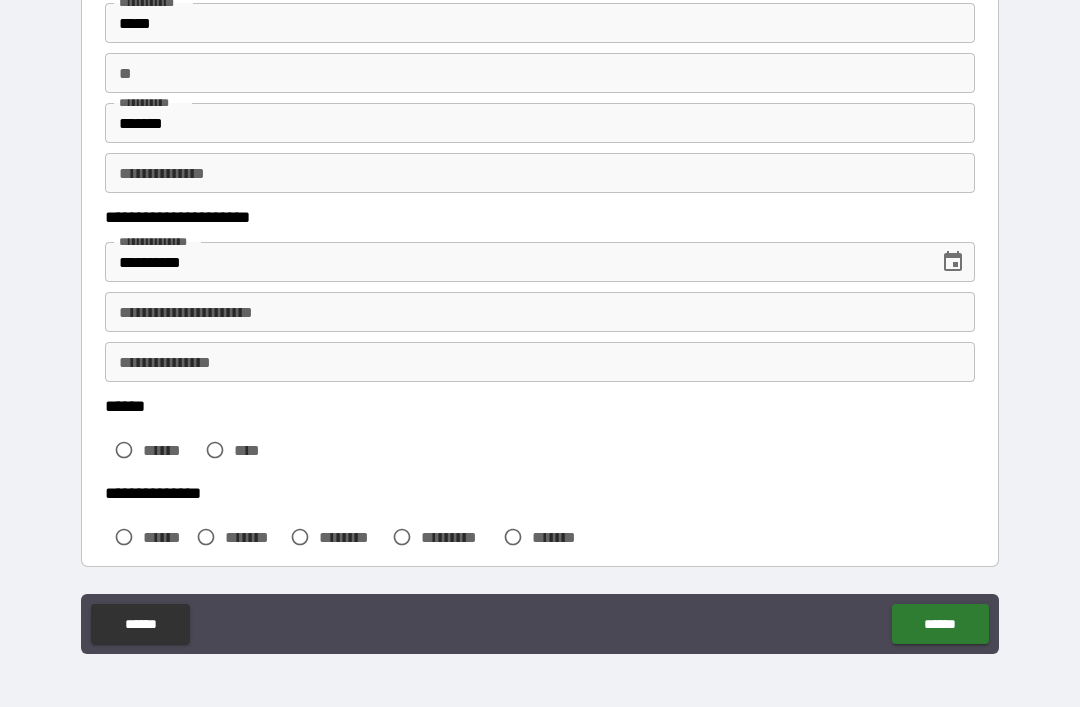 scroll, scrollTop: 136, scrollLeft: 0, axis: vertical 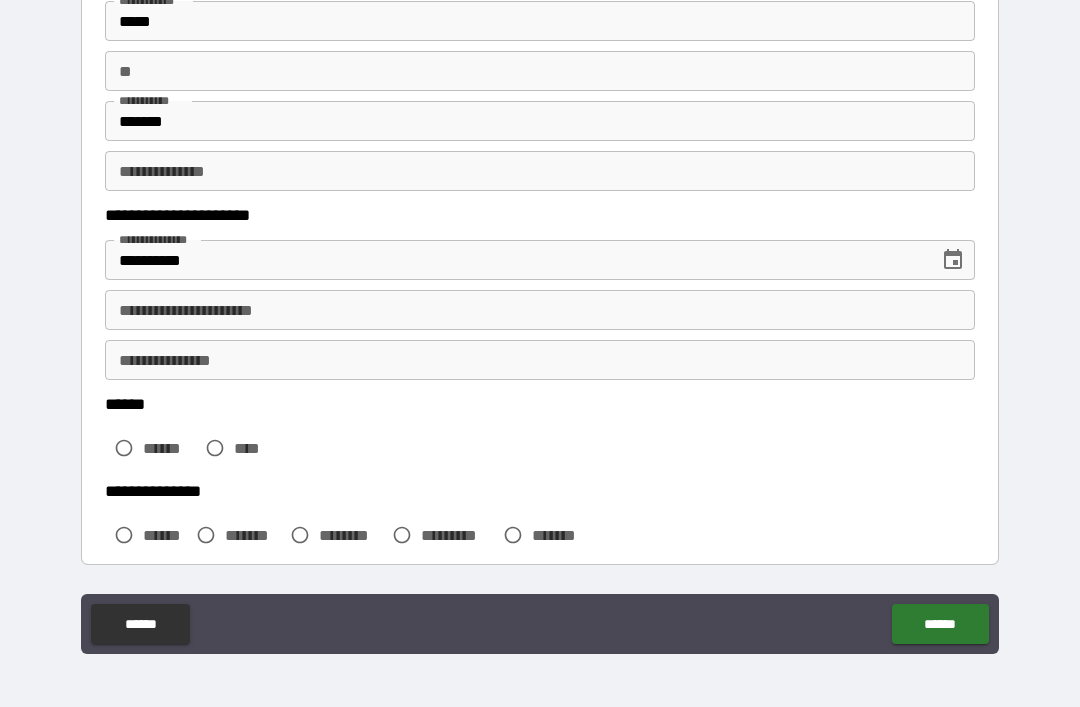 click on "**********" at bounding box center [540, 310] 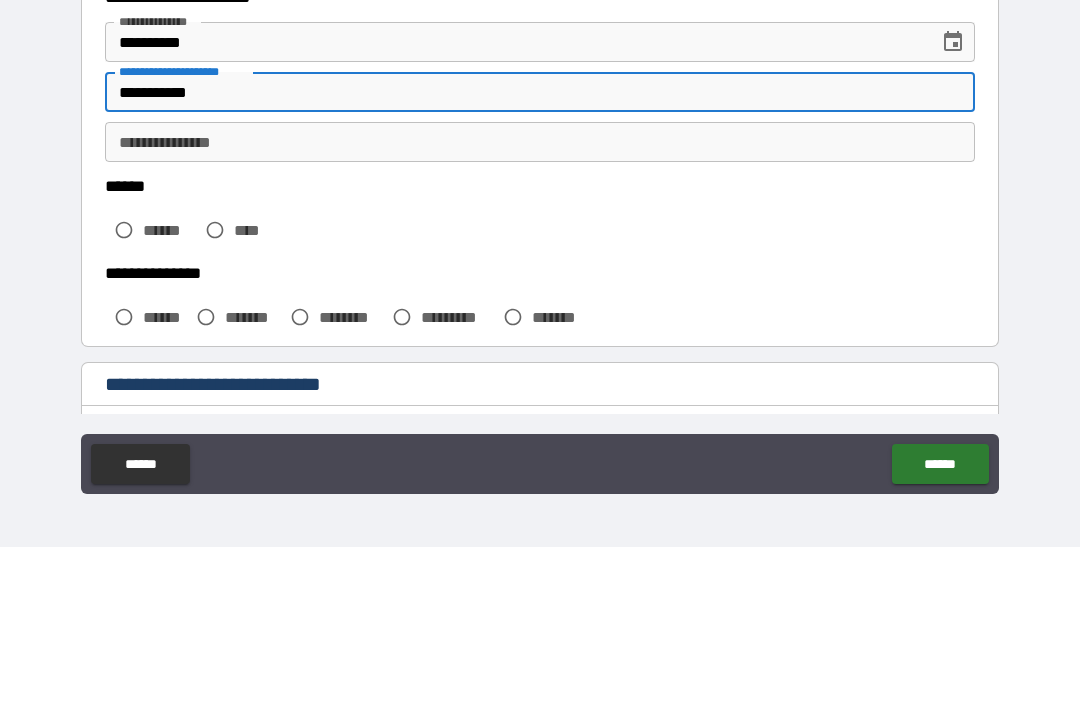 scroll, scrollTop: 207, scrollLeft: 0, axis: vertical 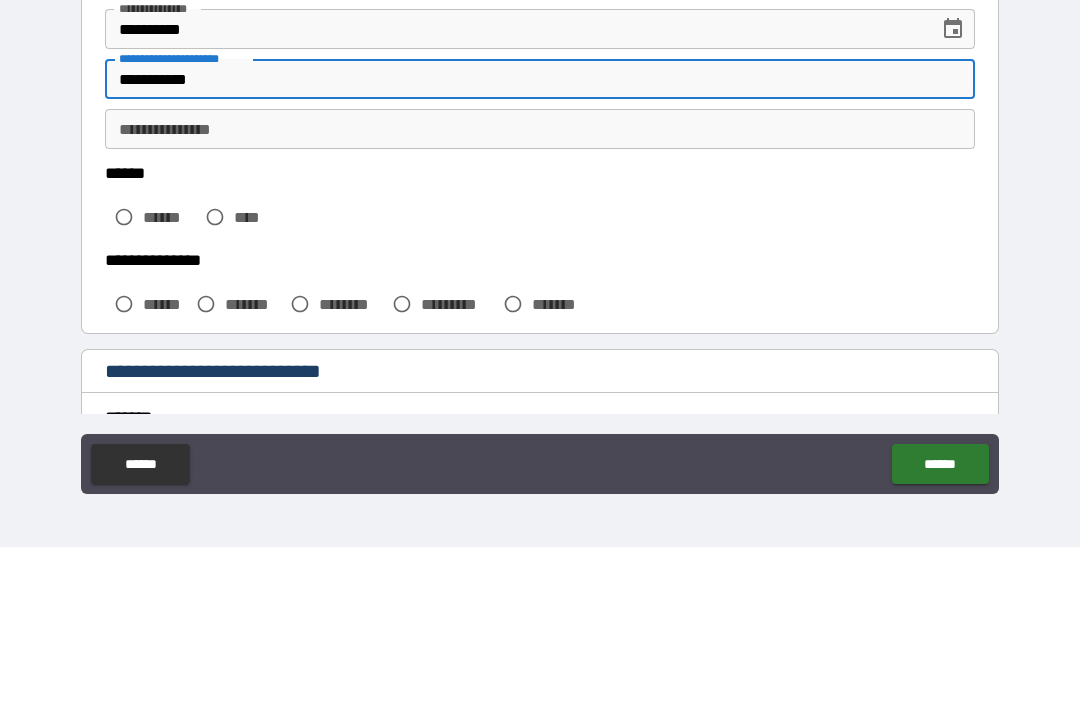 type on "**********" 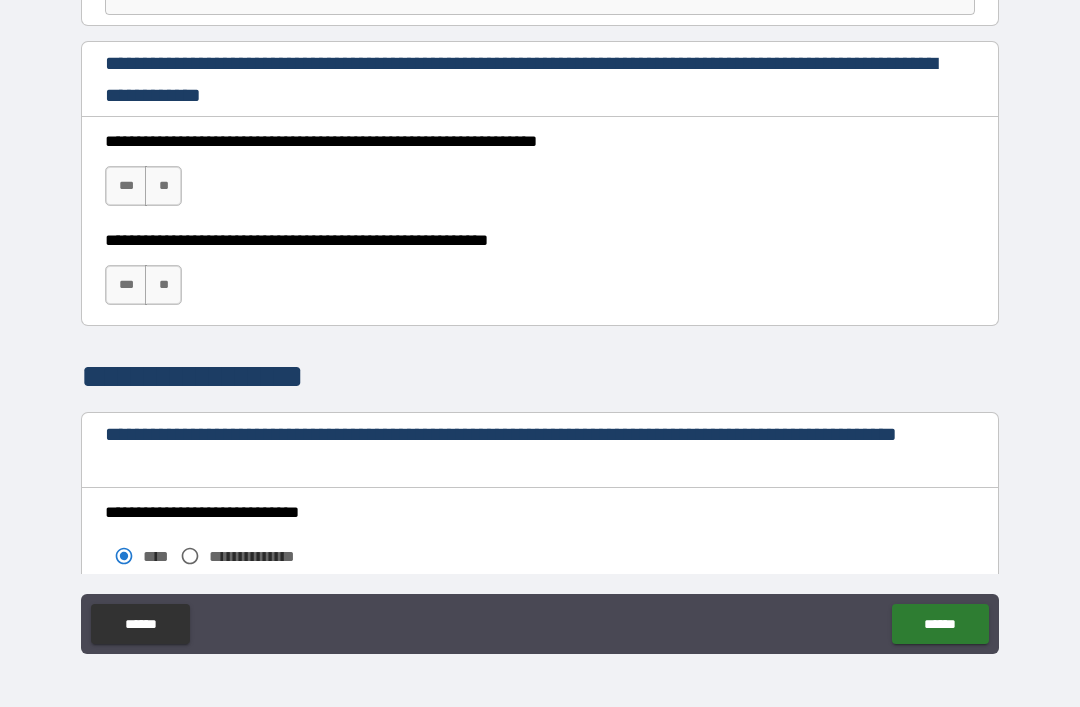 scroll, scrollTop: 1306, scrollLeft: 0, axis: vertical 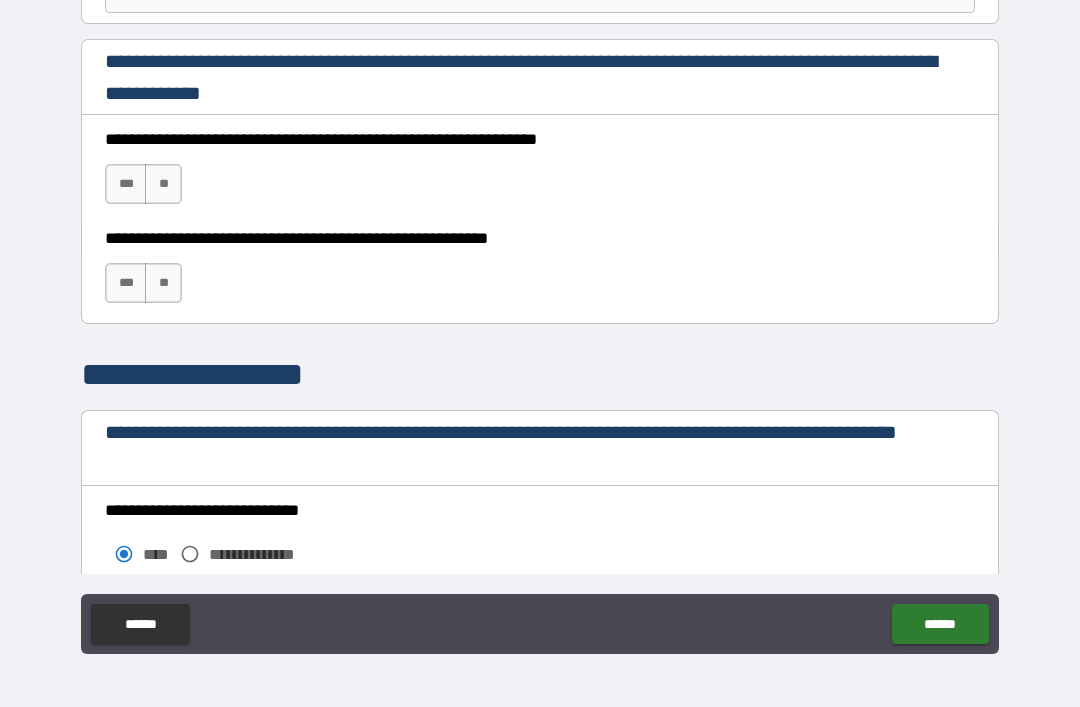 click on "***" at bounding box center (126, 184) 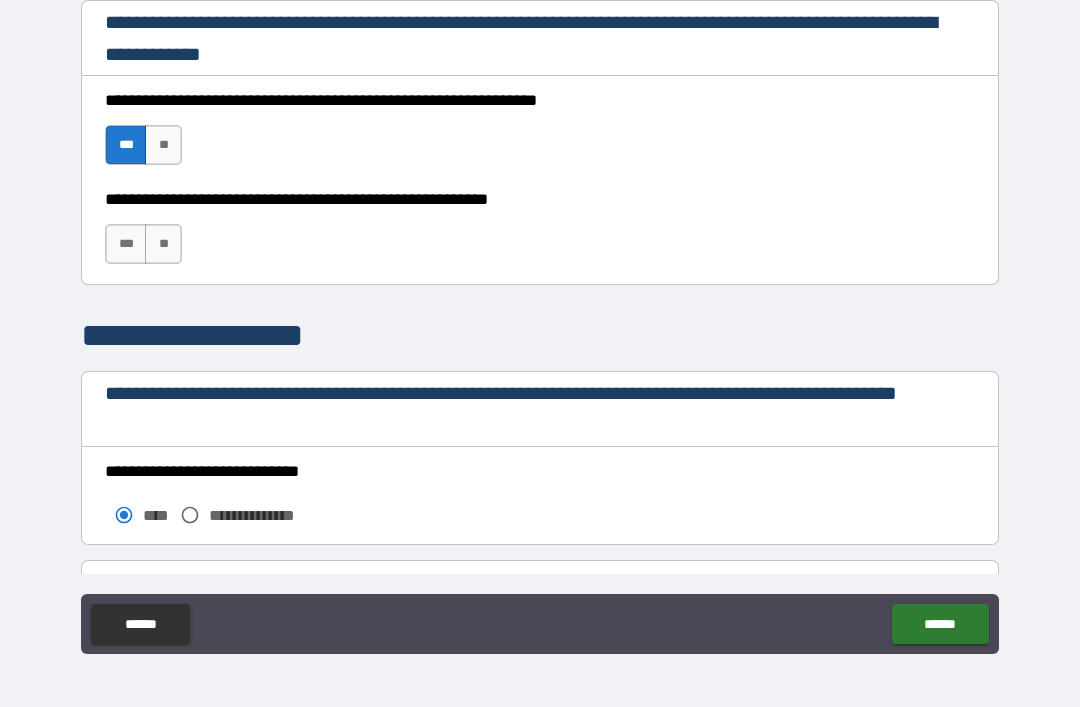 scroll, scrollTop: 1344, scrollLeft: 0, axis: vertical 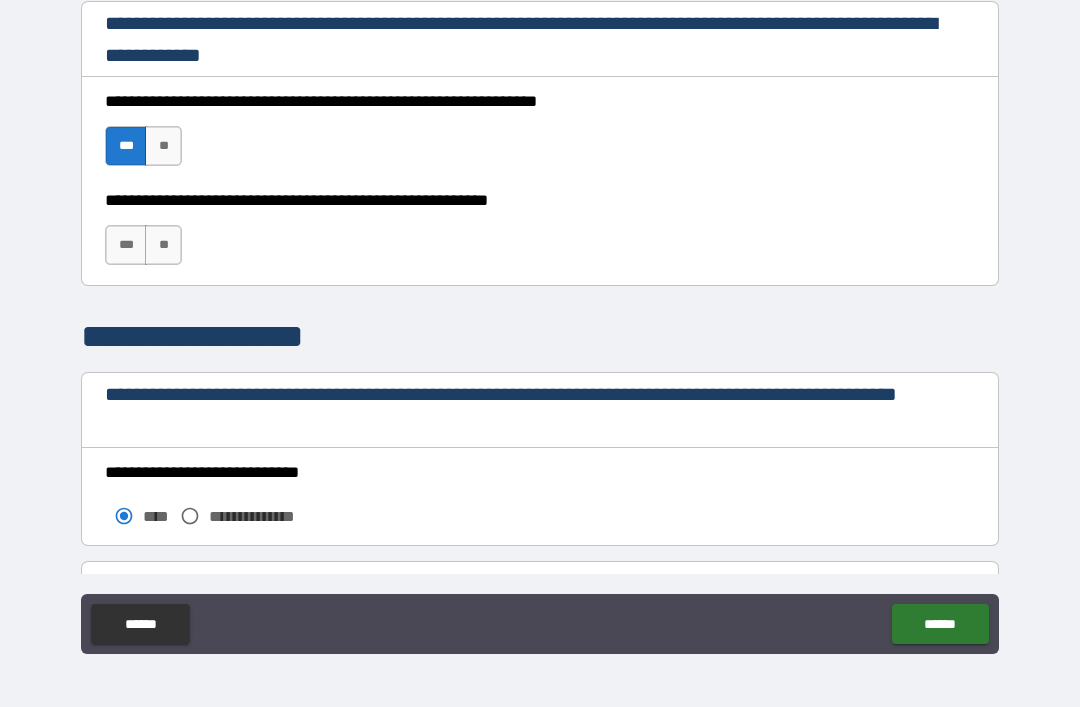 click on "***" at bounding box center (126, 245) 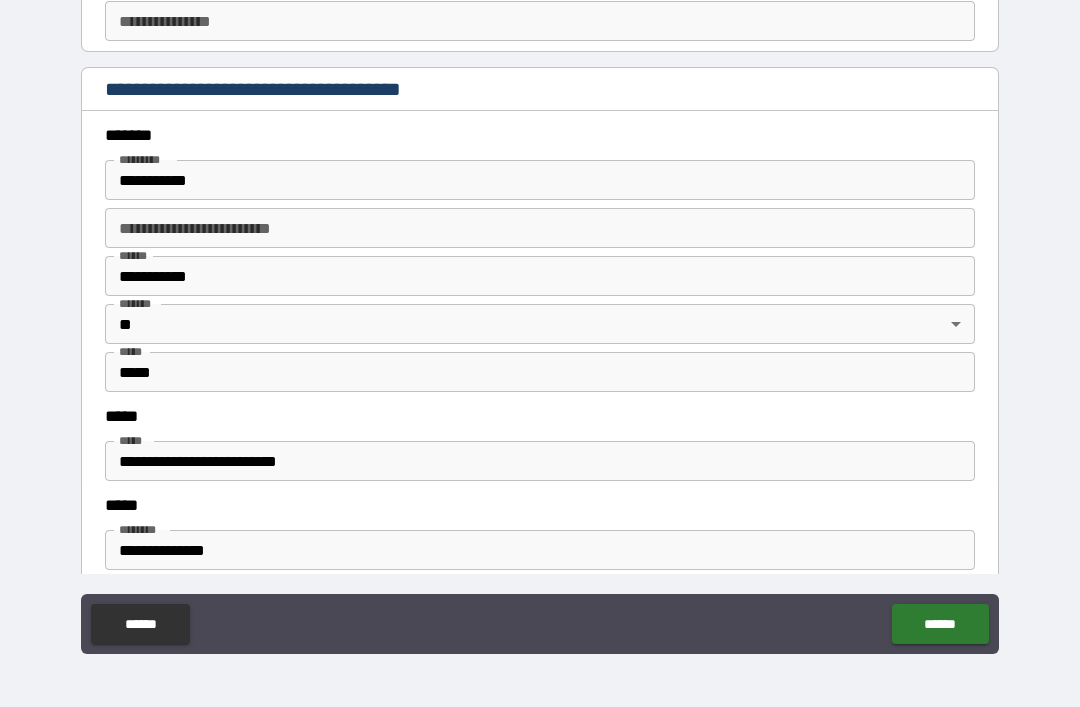 scroll, scrollTop: 2274, scrollLeft: 0, axis: vertical 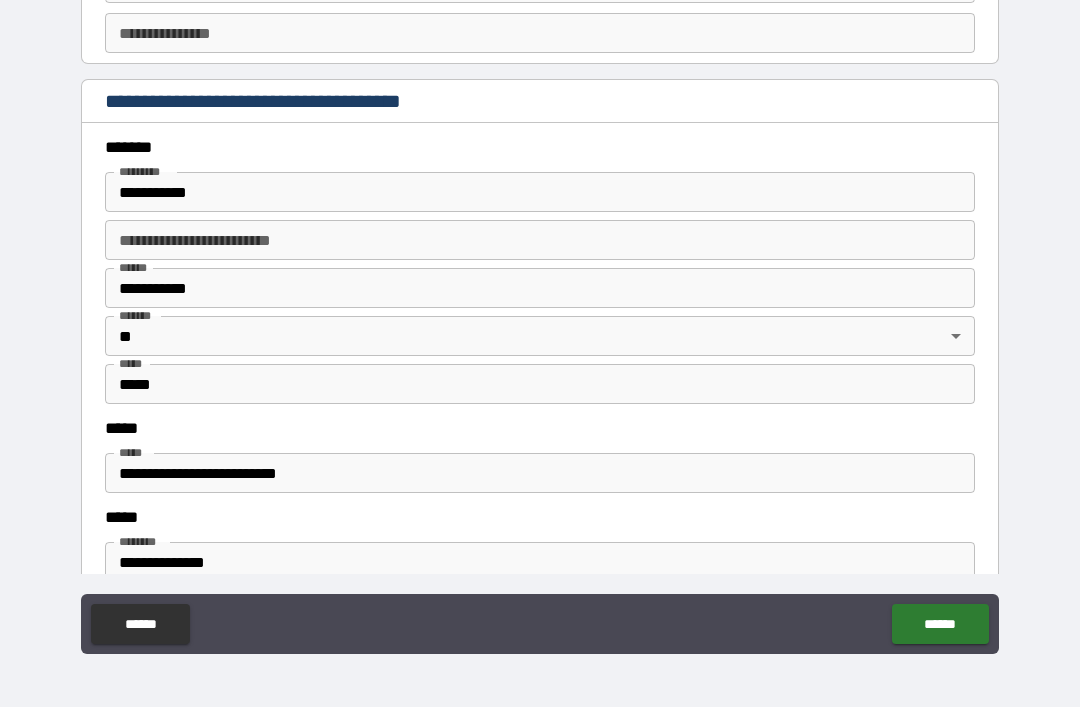 click on "**********" at bounding box center (540, 288) 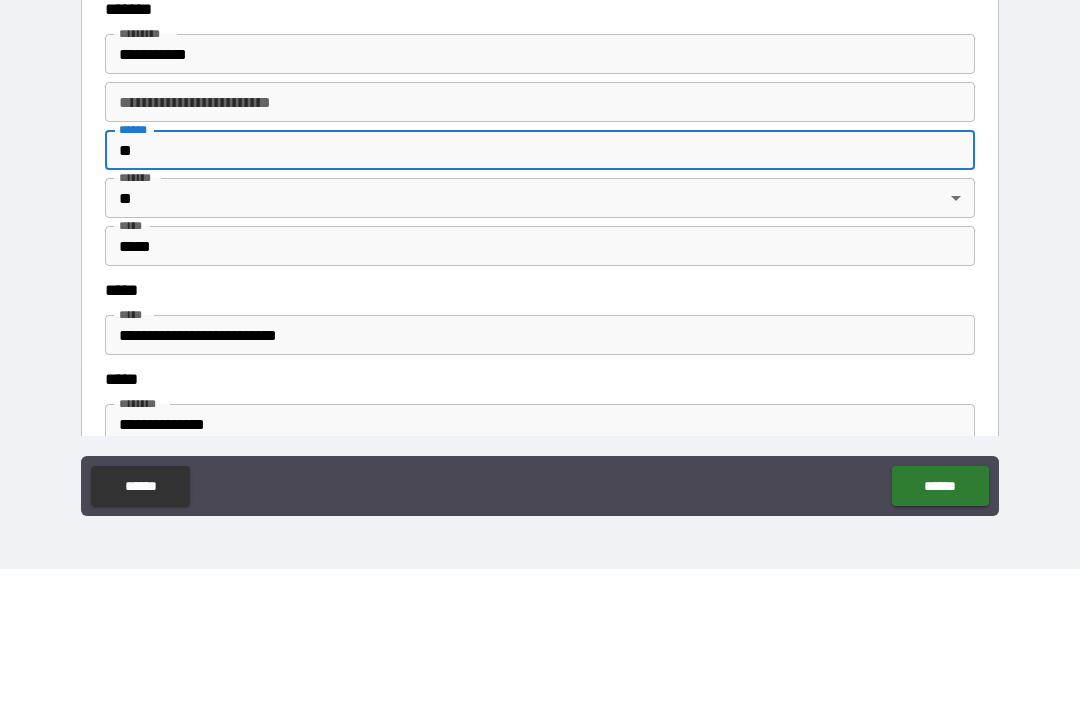 type on "*" 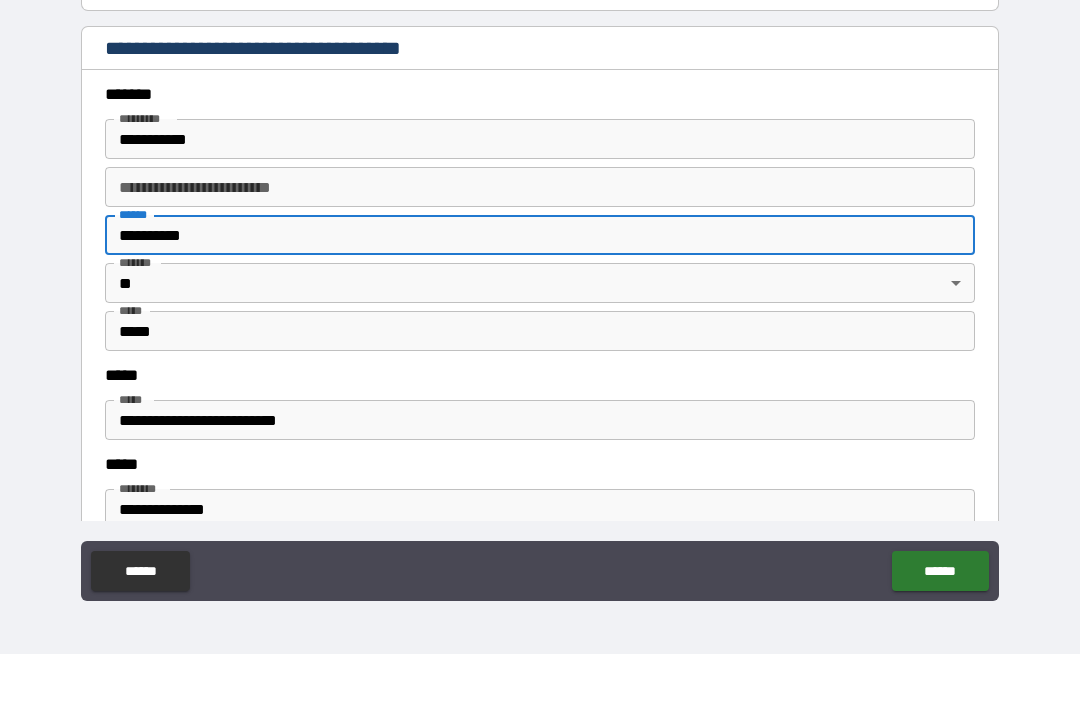 scroll, scrollTop: 0, scrollLeft: 0, axis: both 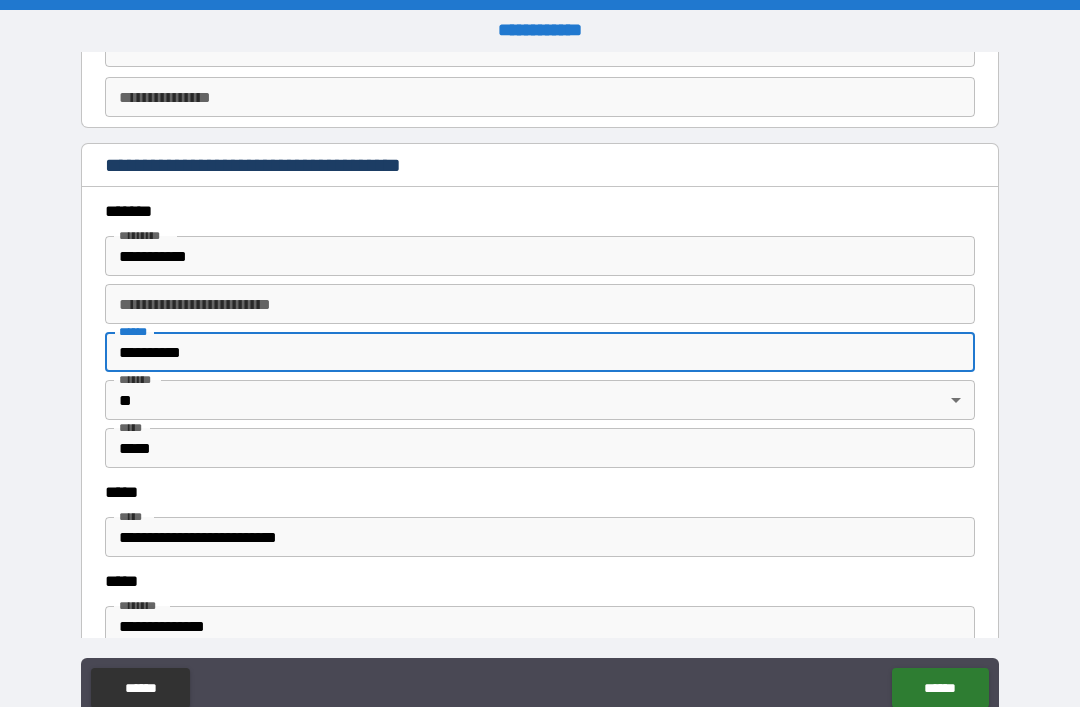 type on "**********" 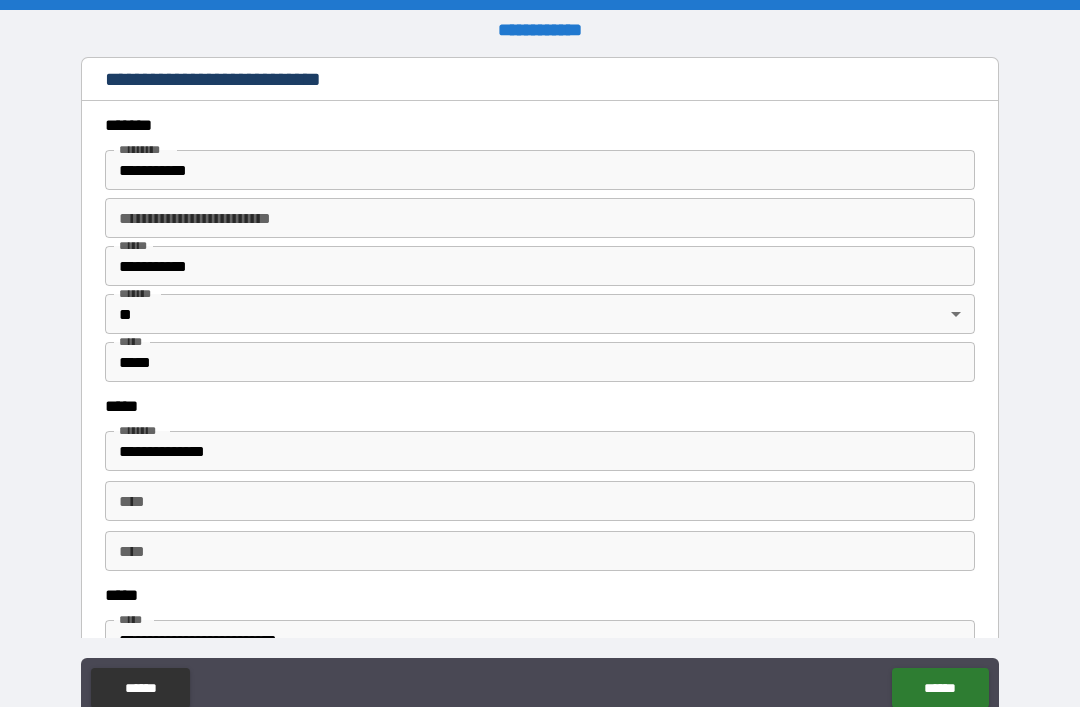 scroll, scrollTop: 722, scrollLeft: 0, axis: vertical 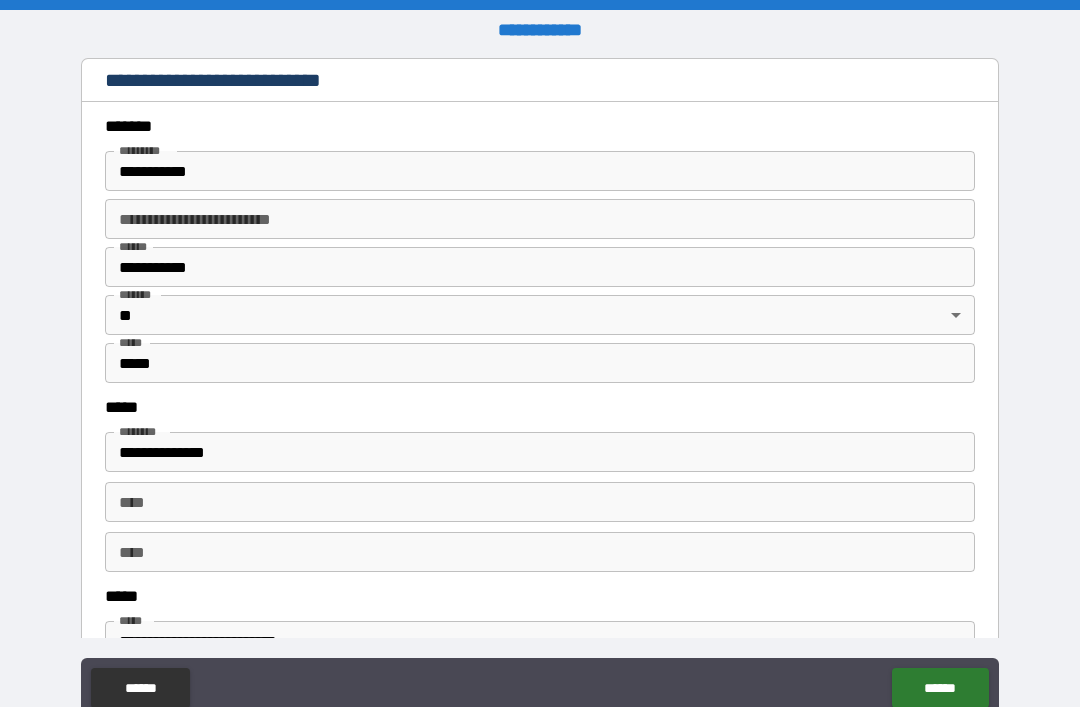 click on "**********" at bounding box center [540, 267] 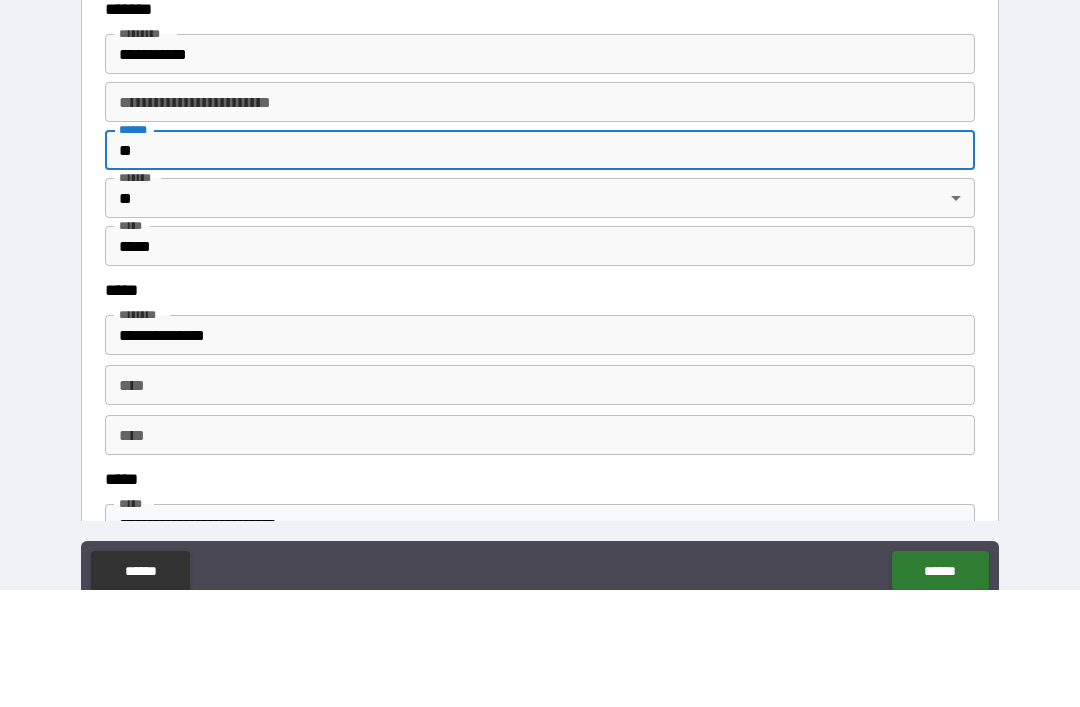 type on "*" 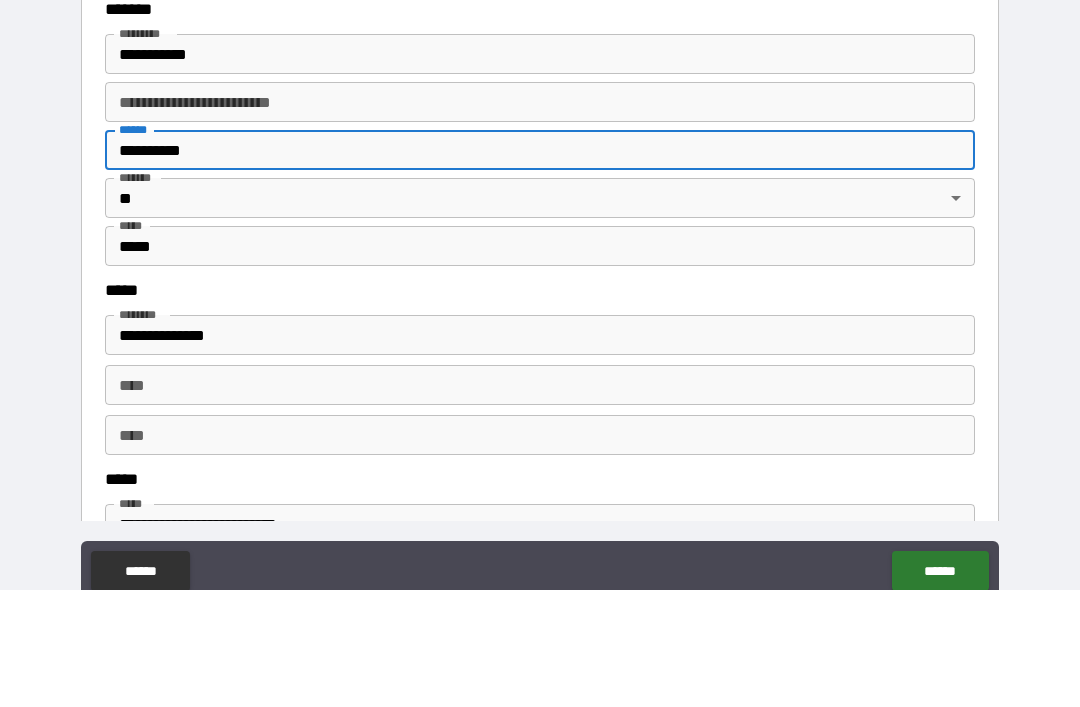click on "**********" at bounding box center [540, 388] 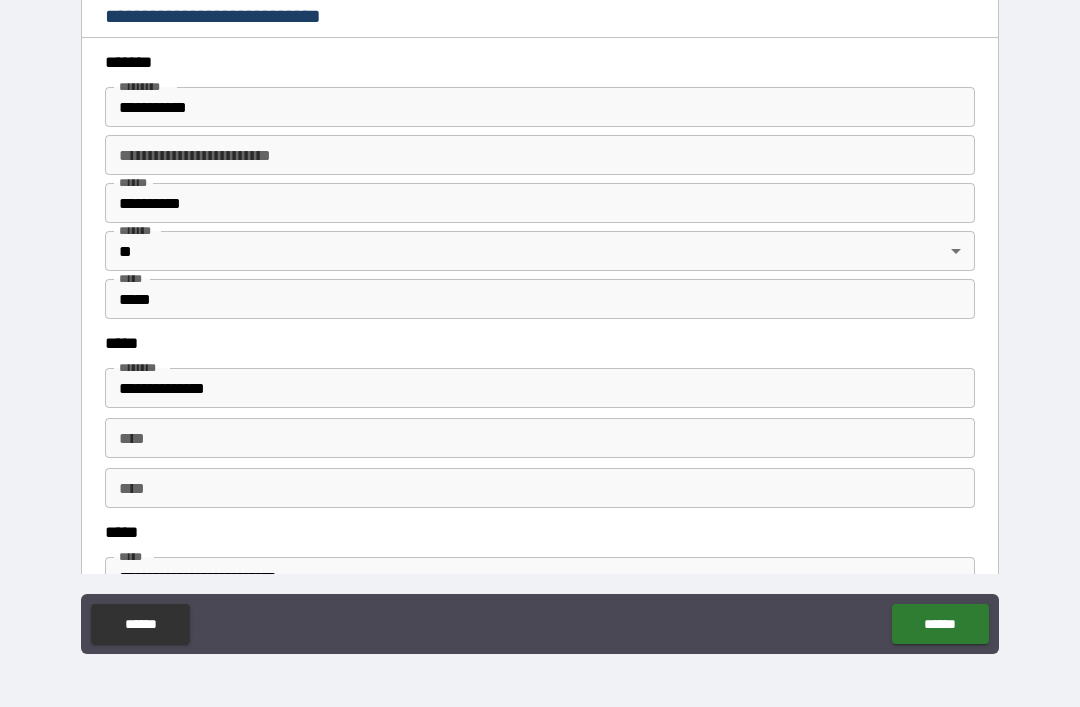 click on "**********" at bounding box center [540, 203] 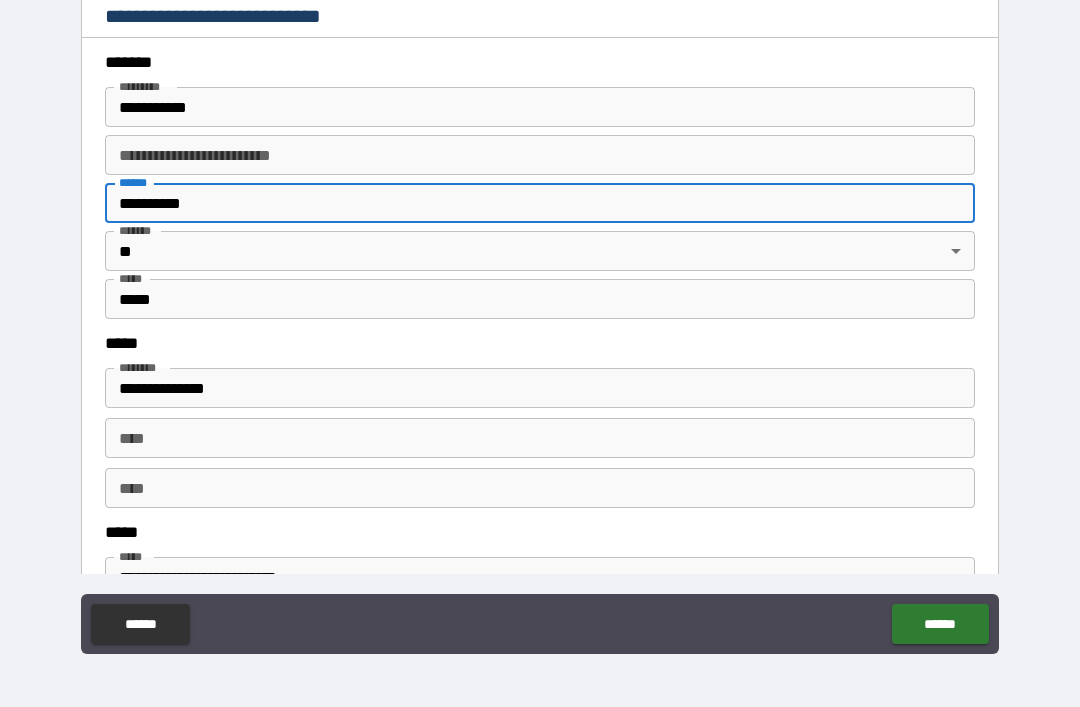 type on "**********" 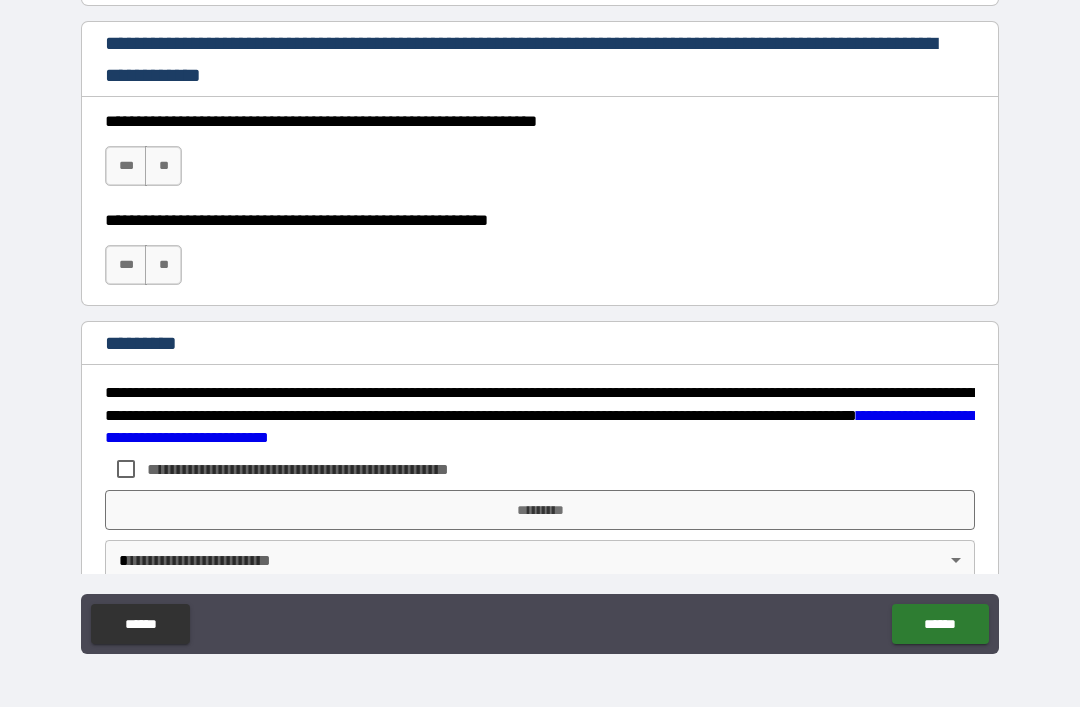 scroll, scrollTop: 2952, scrollLeft: 0, axis: vertical 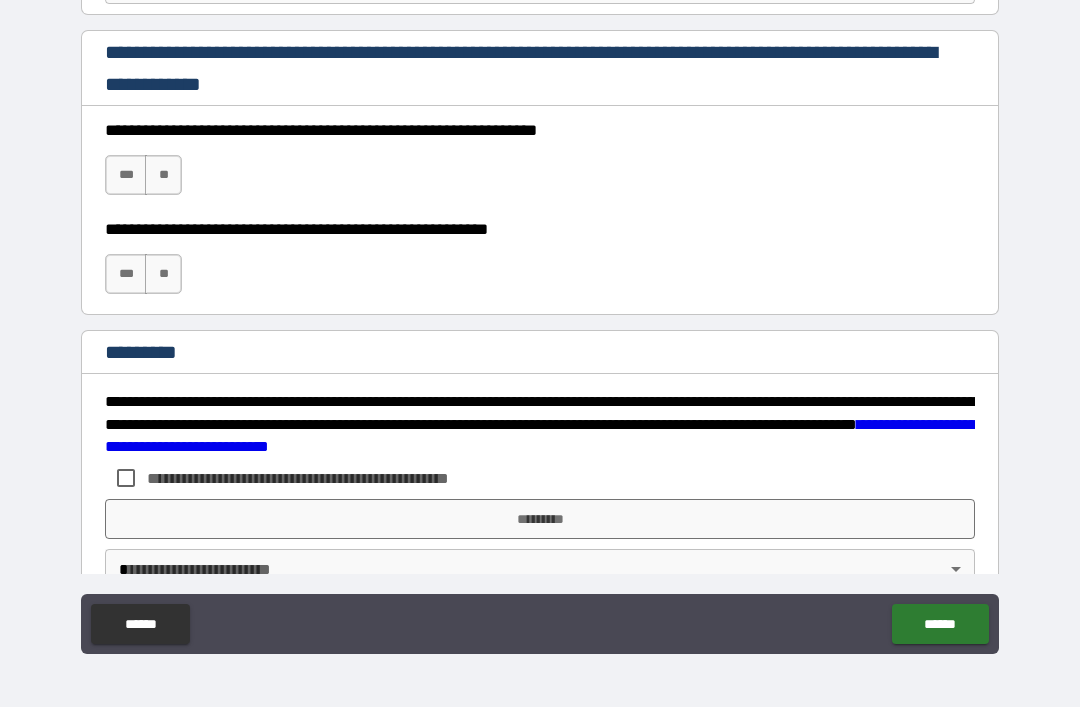 click on "***" at bounding box center [126, 175] 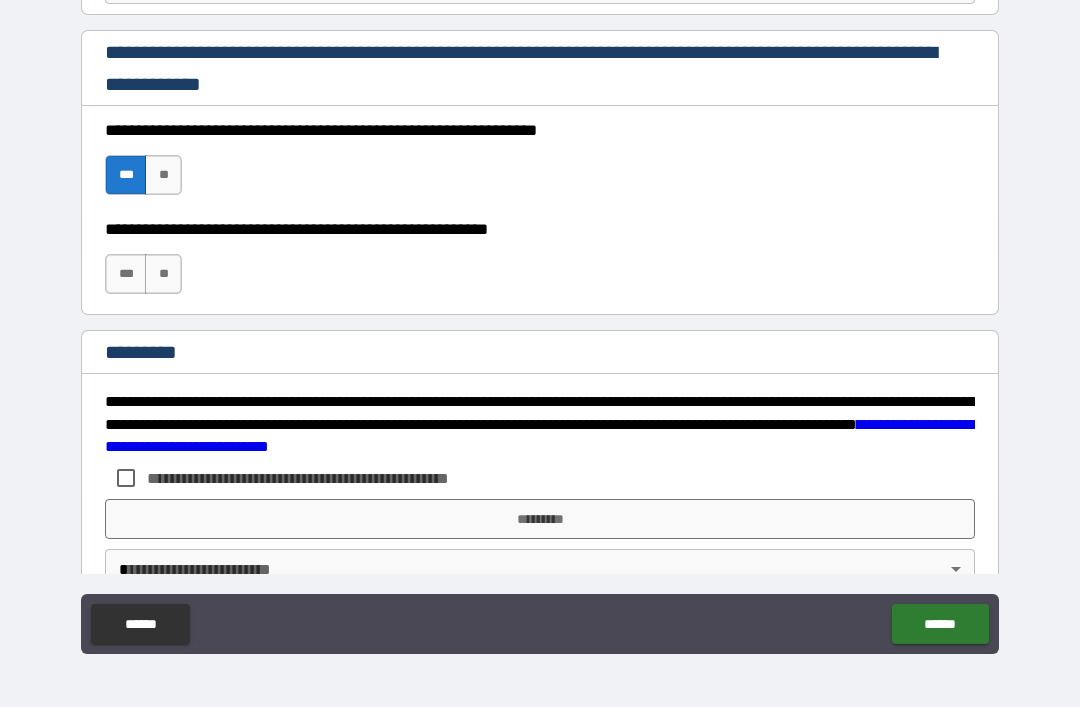 click on "***" at bounding box center [126, 274] 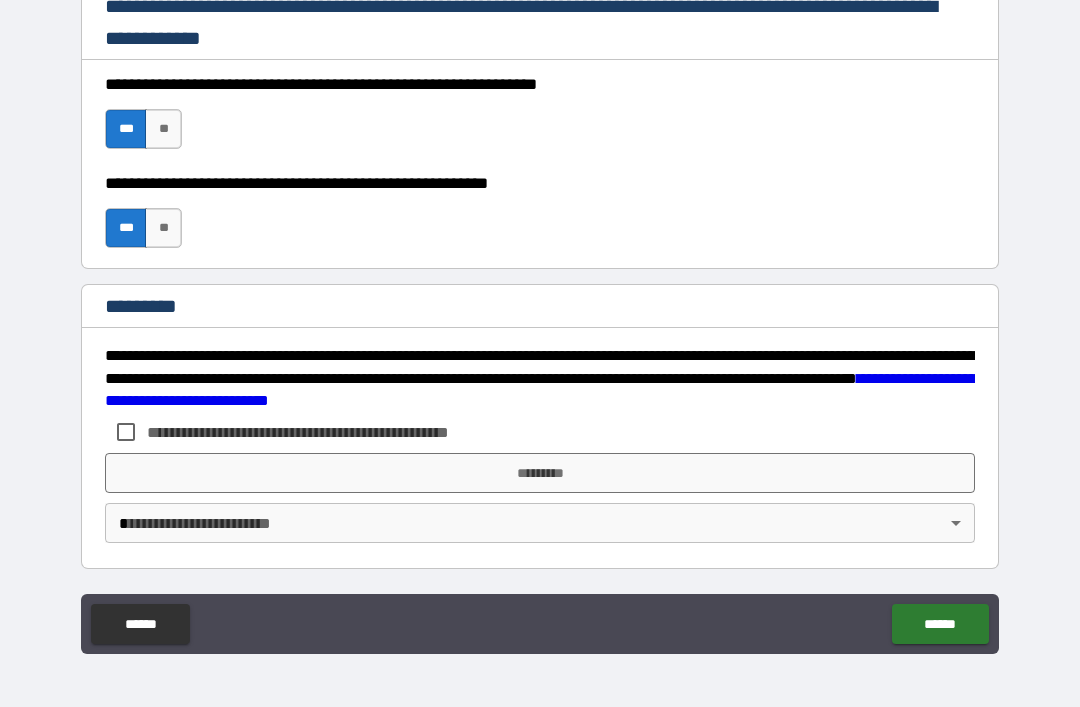 scroll, scrollTop: 2998, scrollLeft: 0, axis: vertical 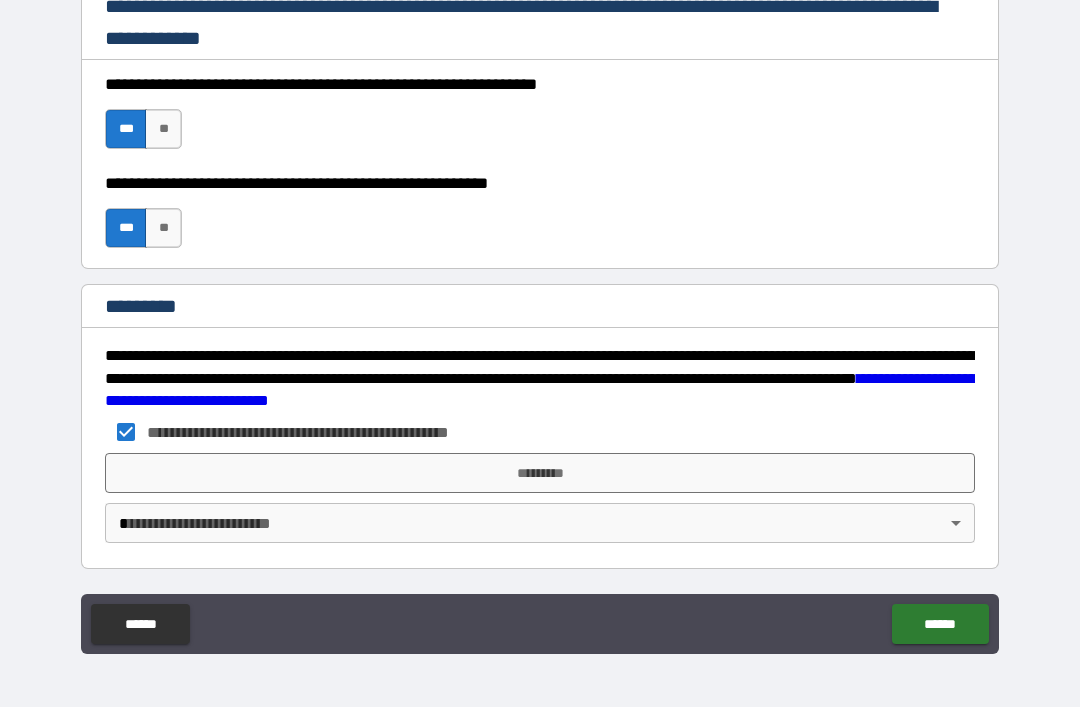 click on "*********" at bounding box center [540, 473] 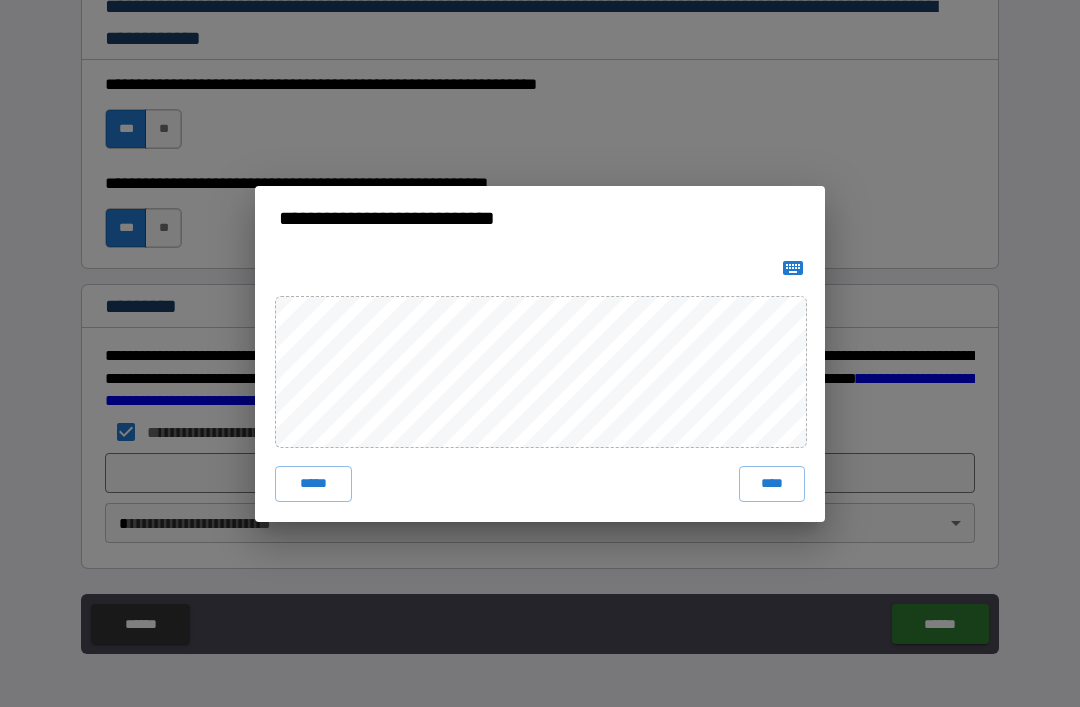 click on "****" at bounding box center [772, 484] 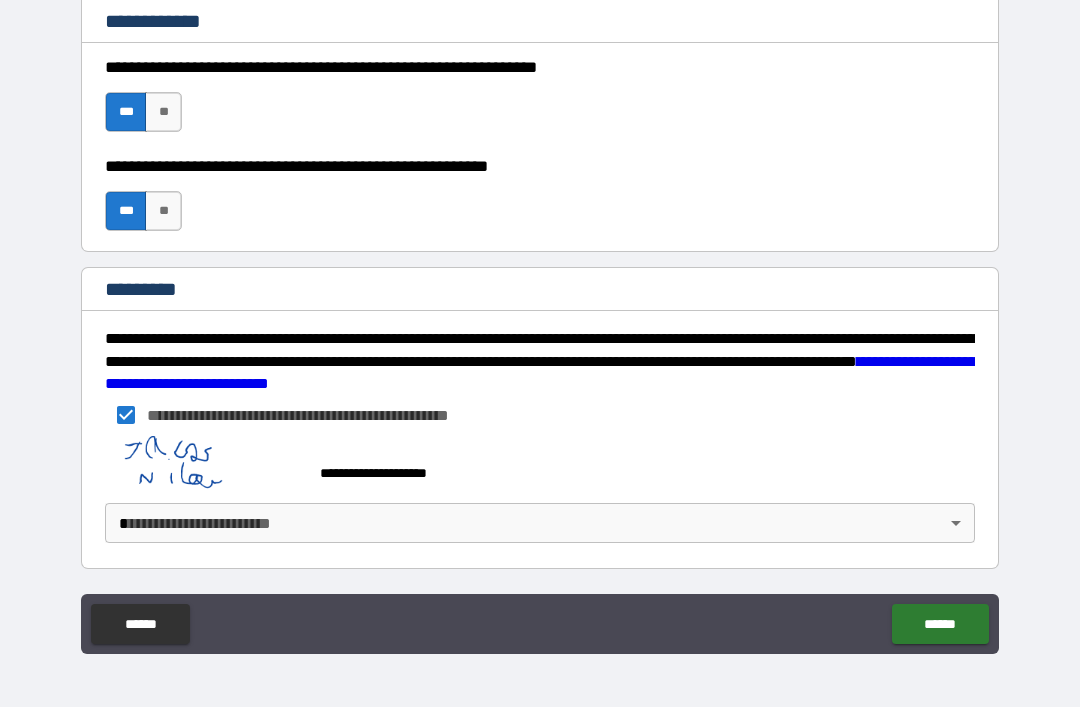 scroll, scrollTop: 3015, scrollLeft: 0, axis: vertical 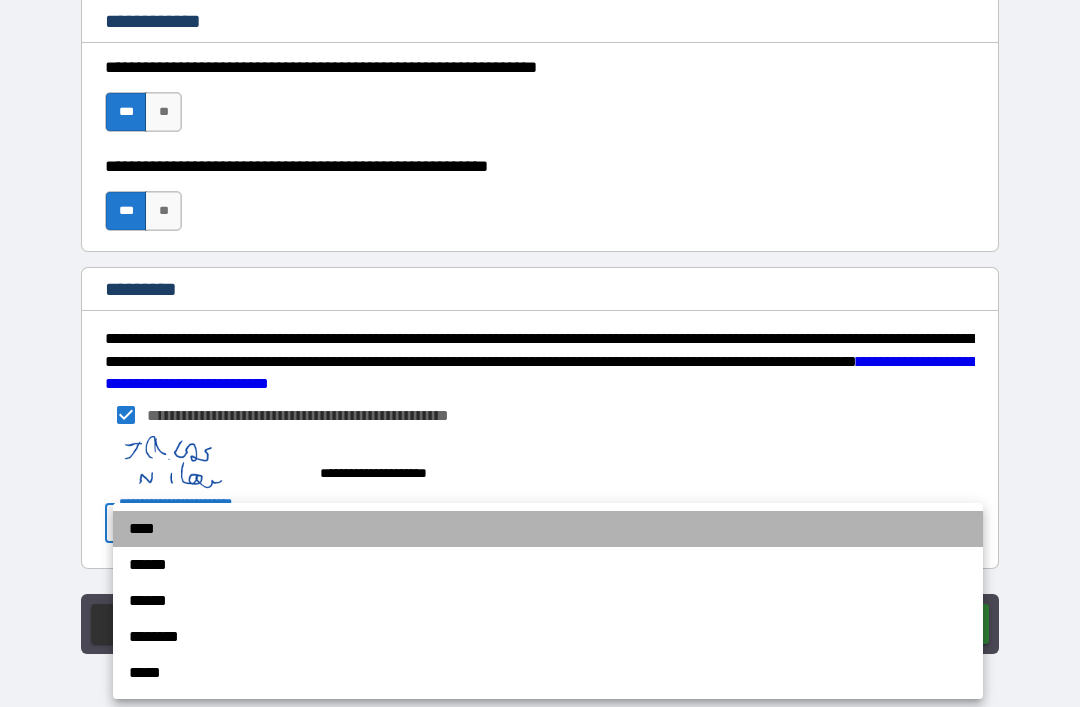 click on "****" at bounding box center [548, 529] 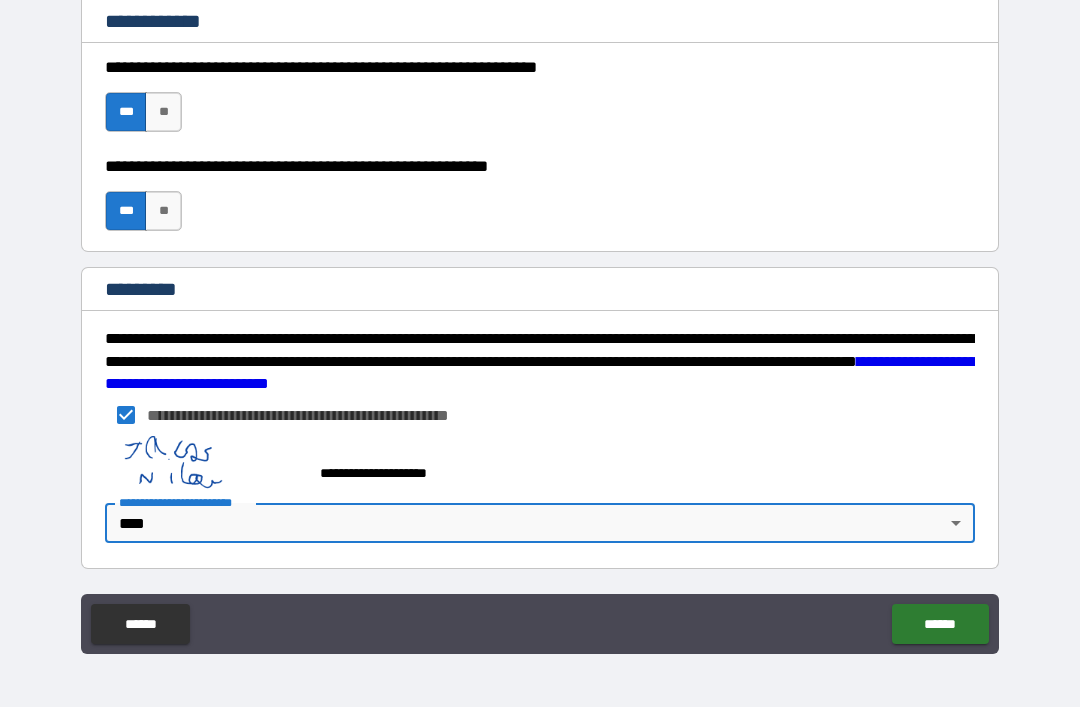 type on "*" 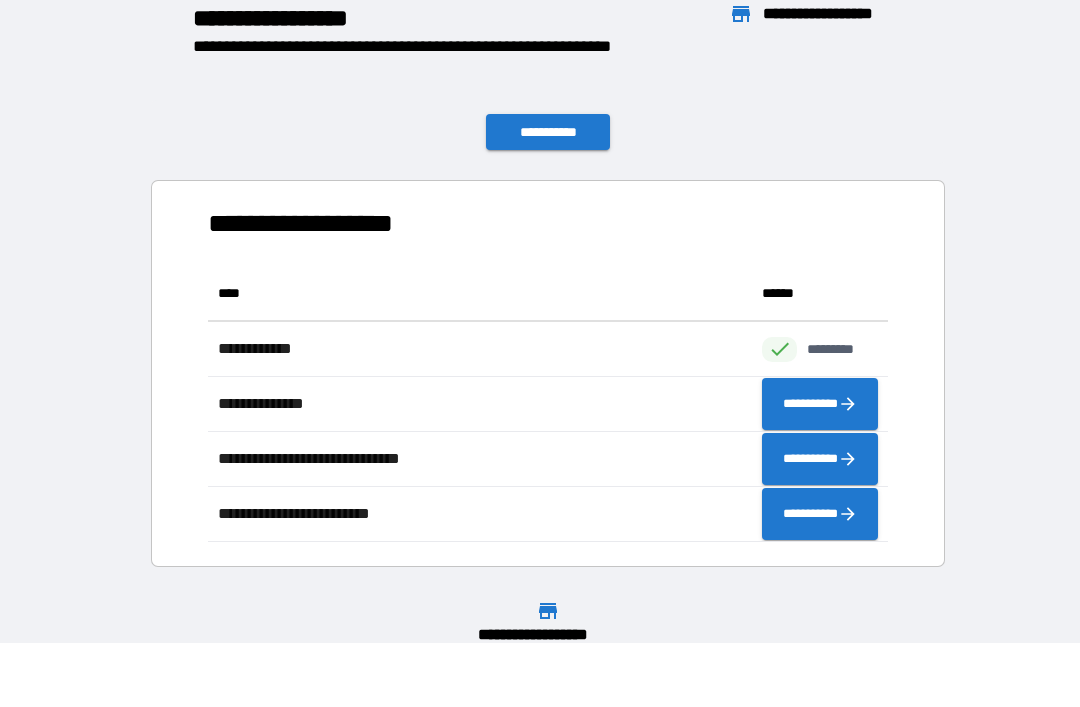 scroll, scrollTop: 1, scrollLeft: 1, axis: both 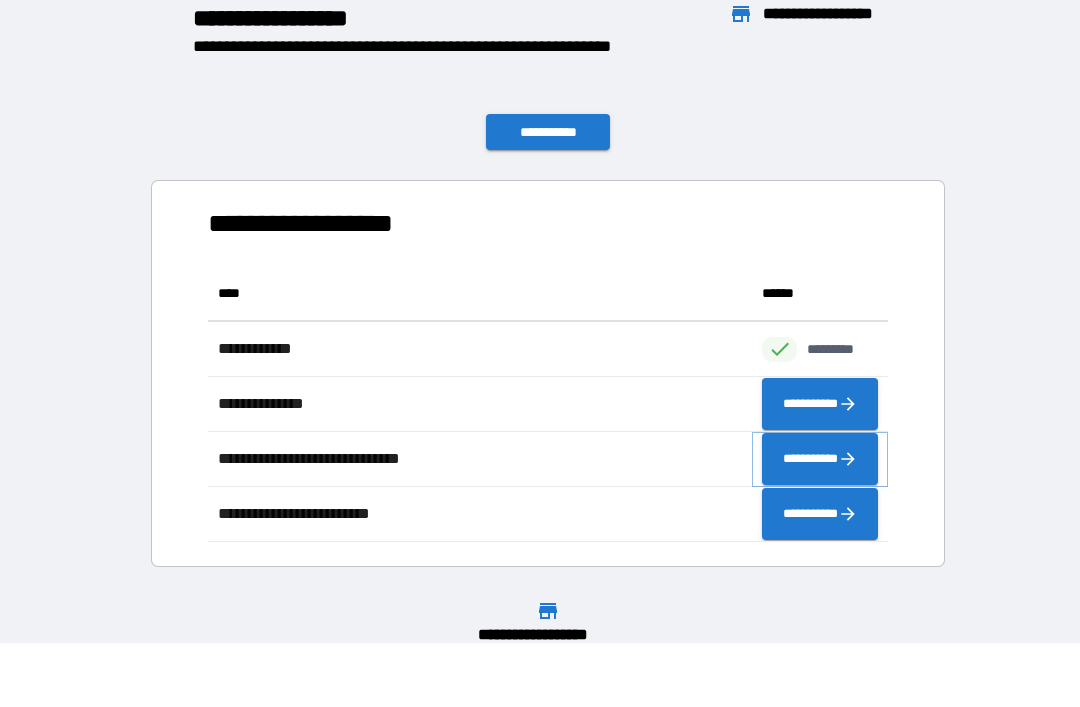 click on "**********" at bounding box center [820, 459] 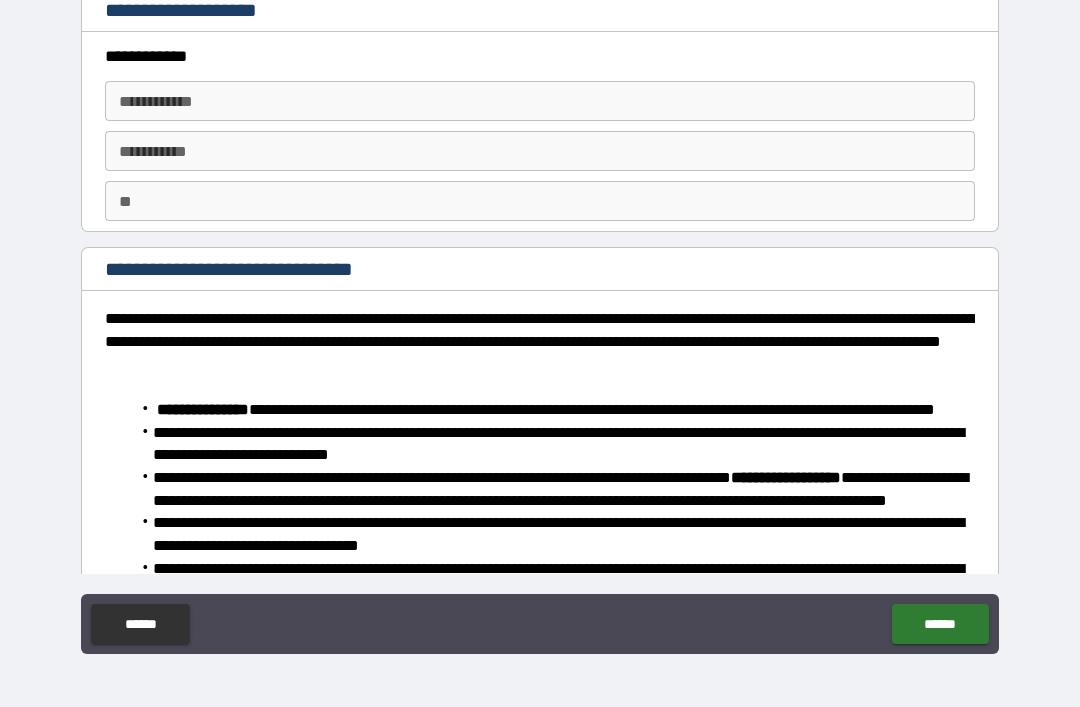 scroll, scrollTop: 0, scrollLeft: 0, axis: both 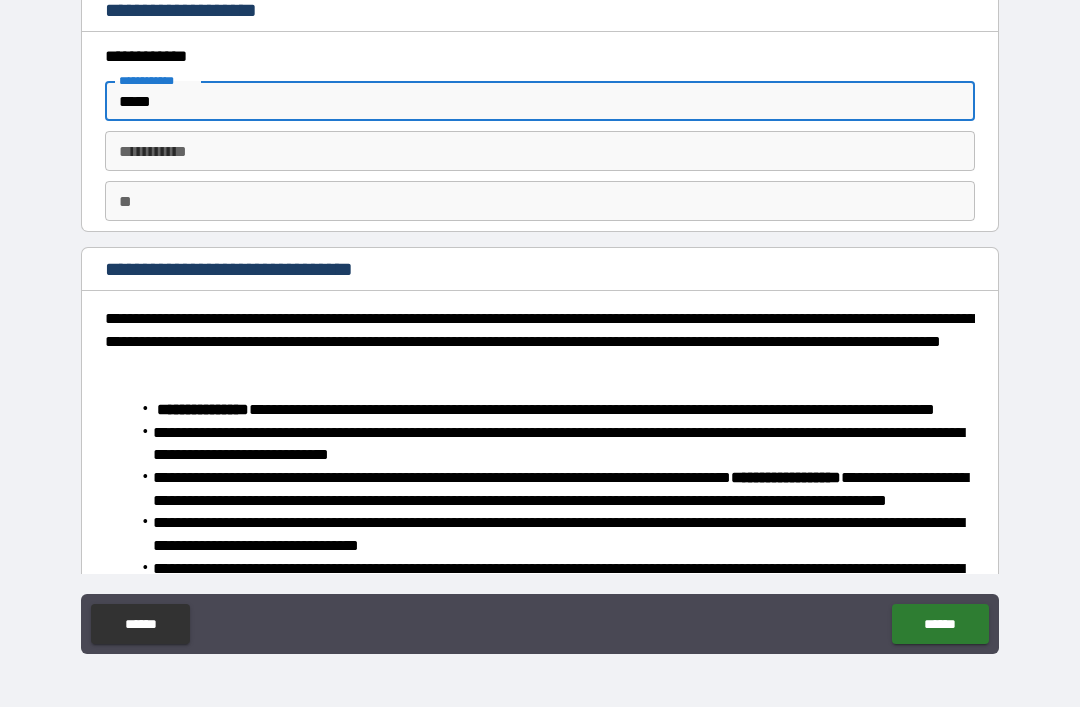 type on "*****" 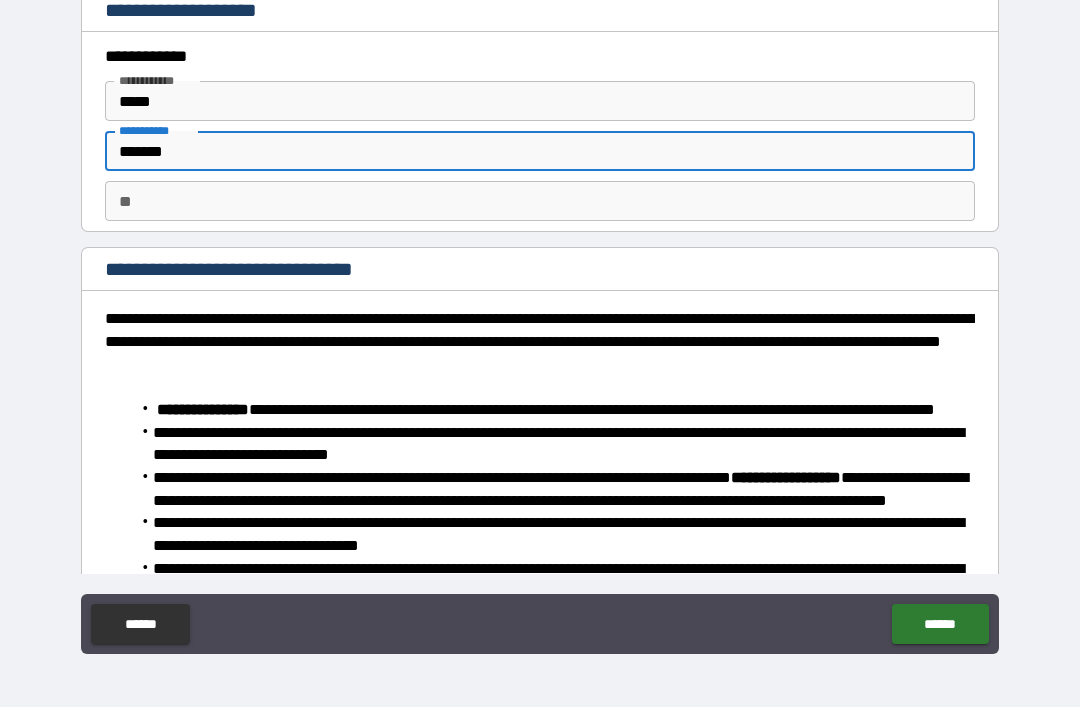 type on "*******" 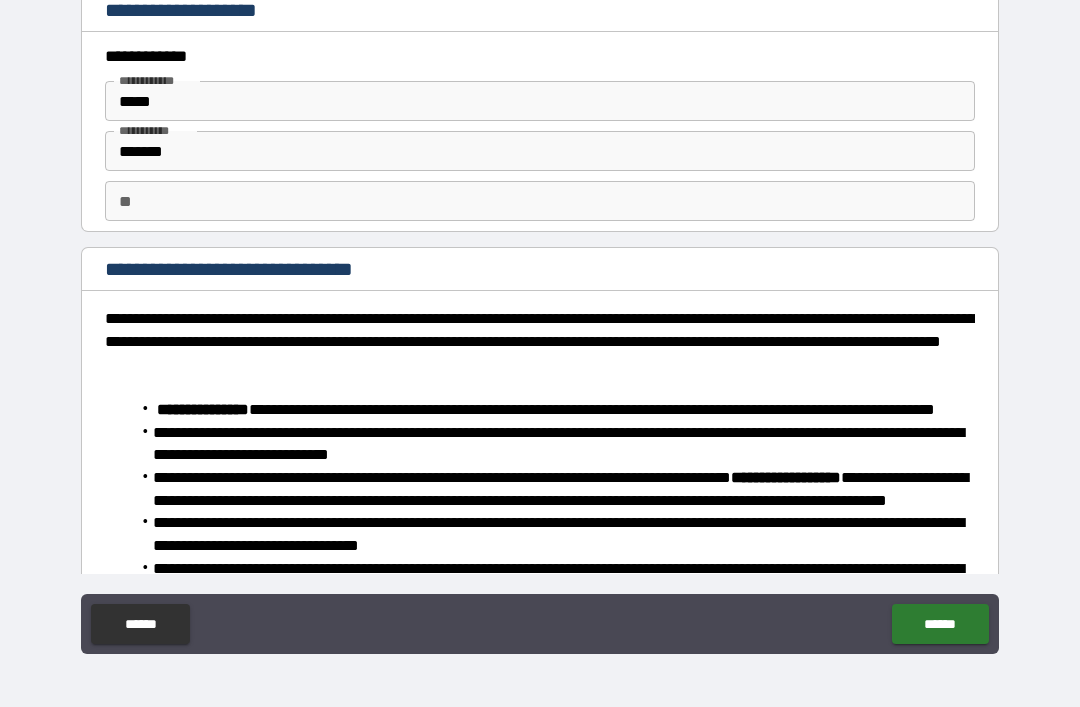 click on "**" at bounding box center [540, 201] 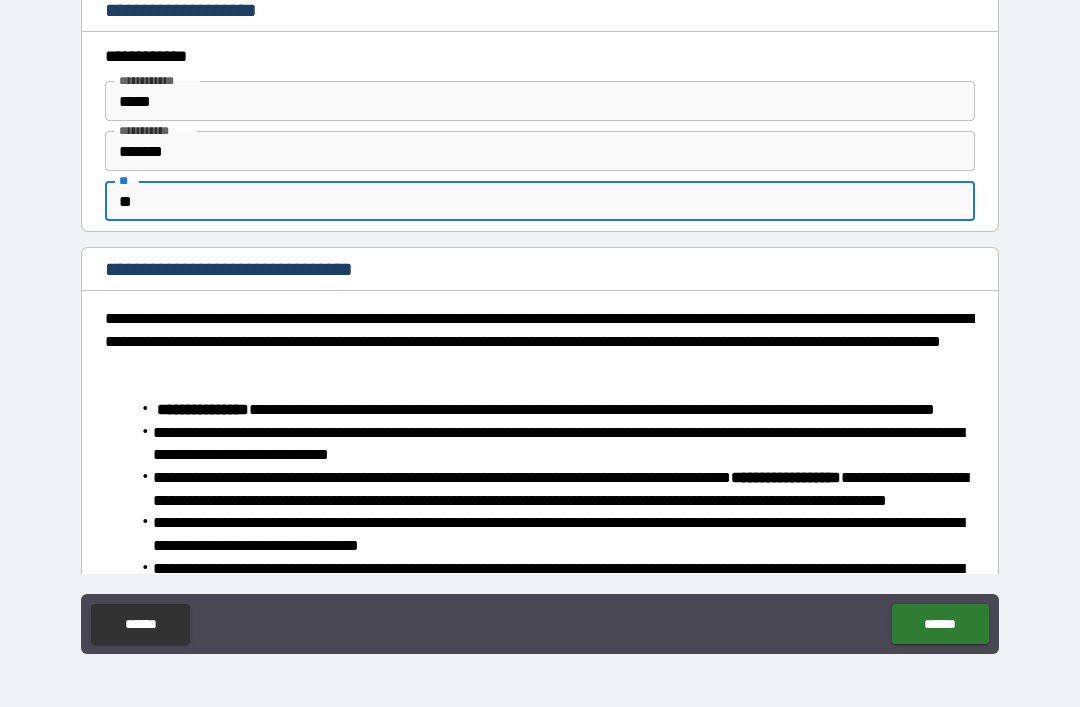 type on "*" 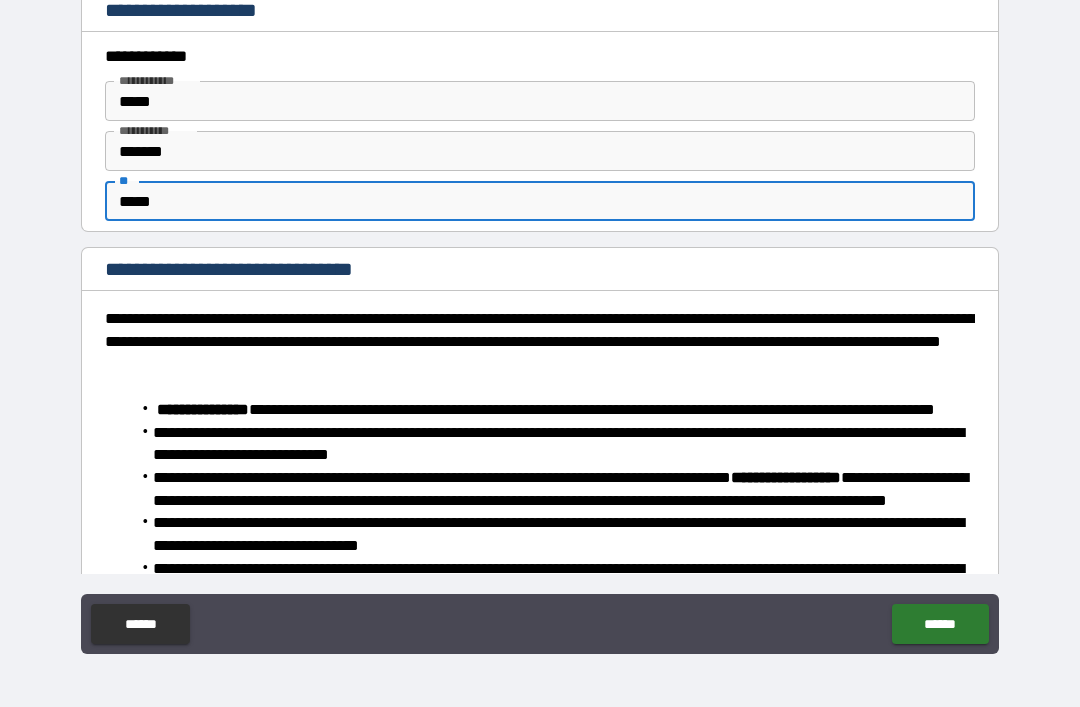 type on "*****" 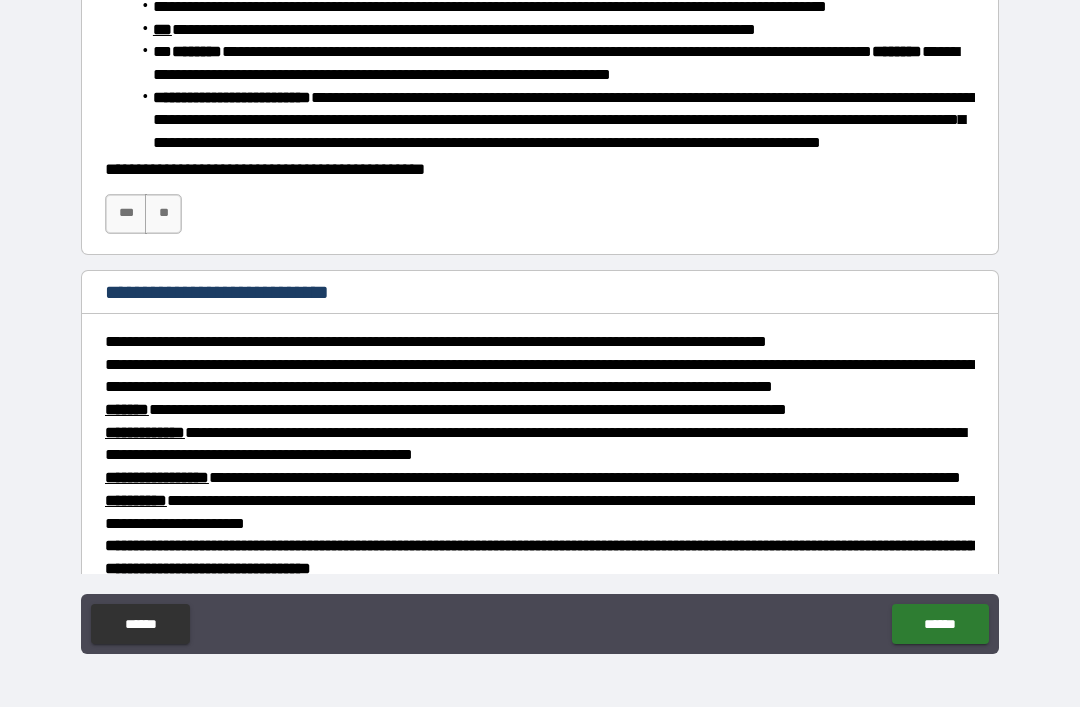 scroll, scrollTop: 827, scrollLeft: 0, axis: vertical 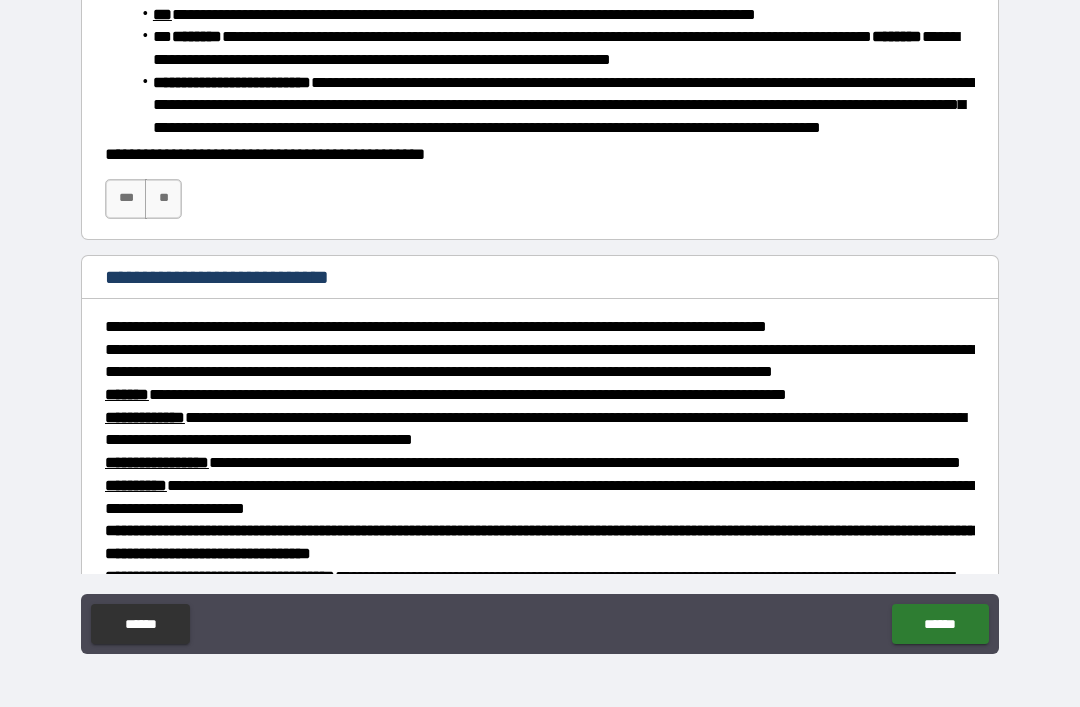 click on "**********" at bounding box center [540, 189] 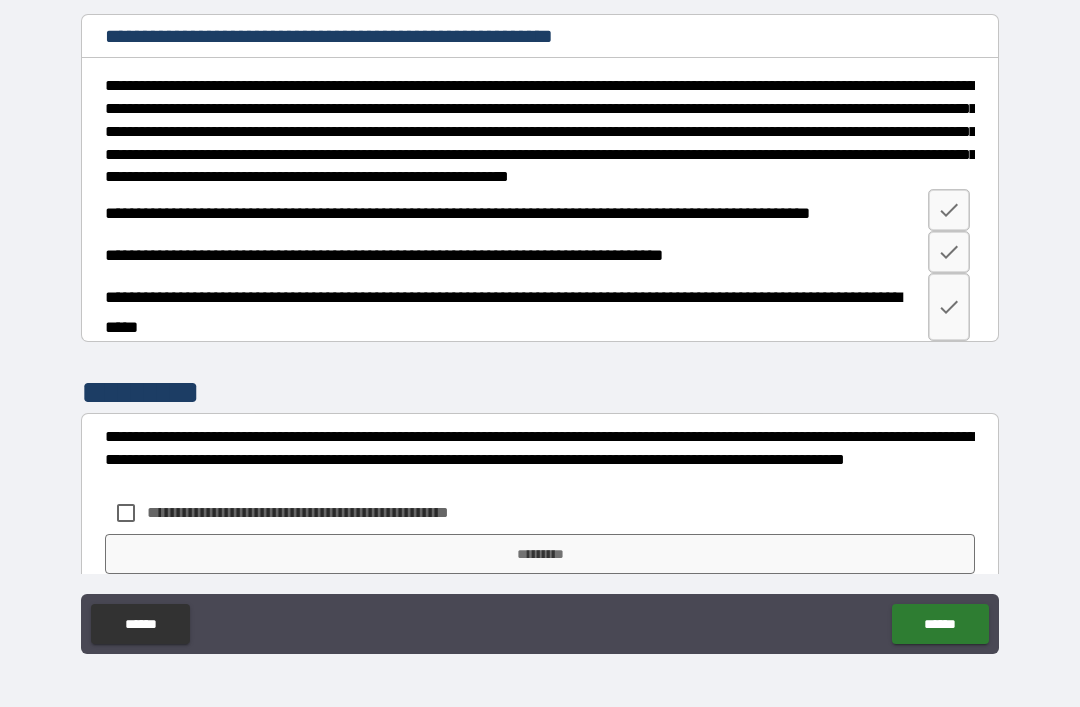click on "**********" at bounding box center [540, 324] 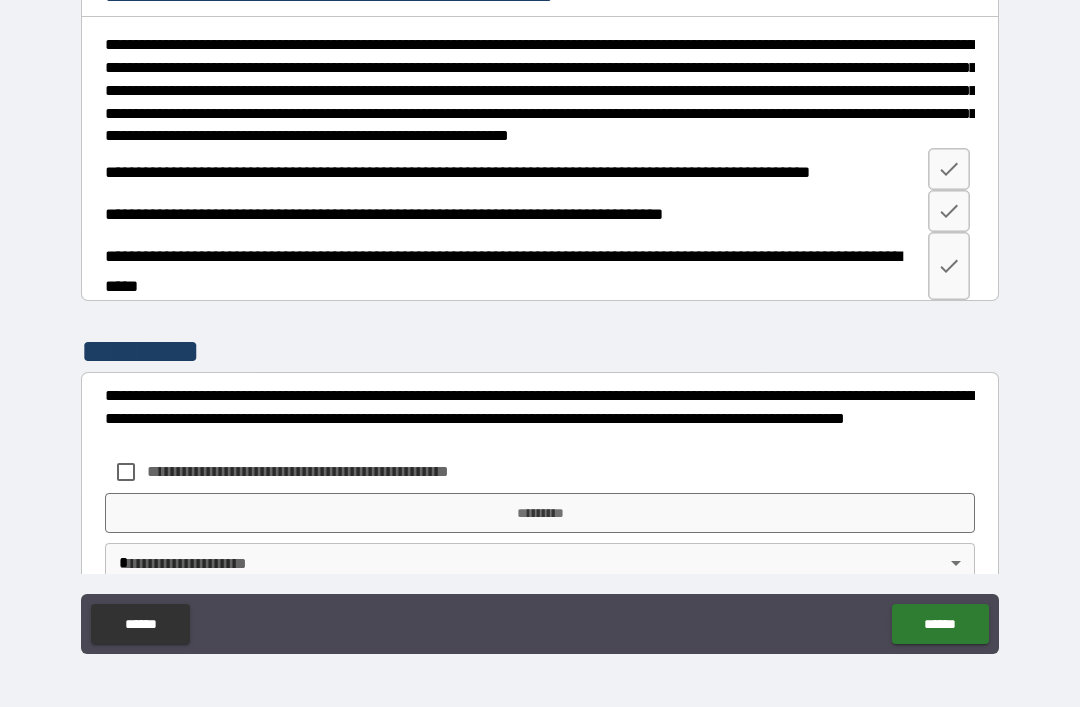 scroll, scrollTop: 1805, scrollLeft: 0, axis: vertical 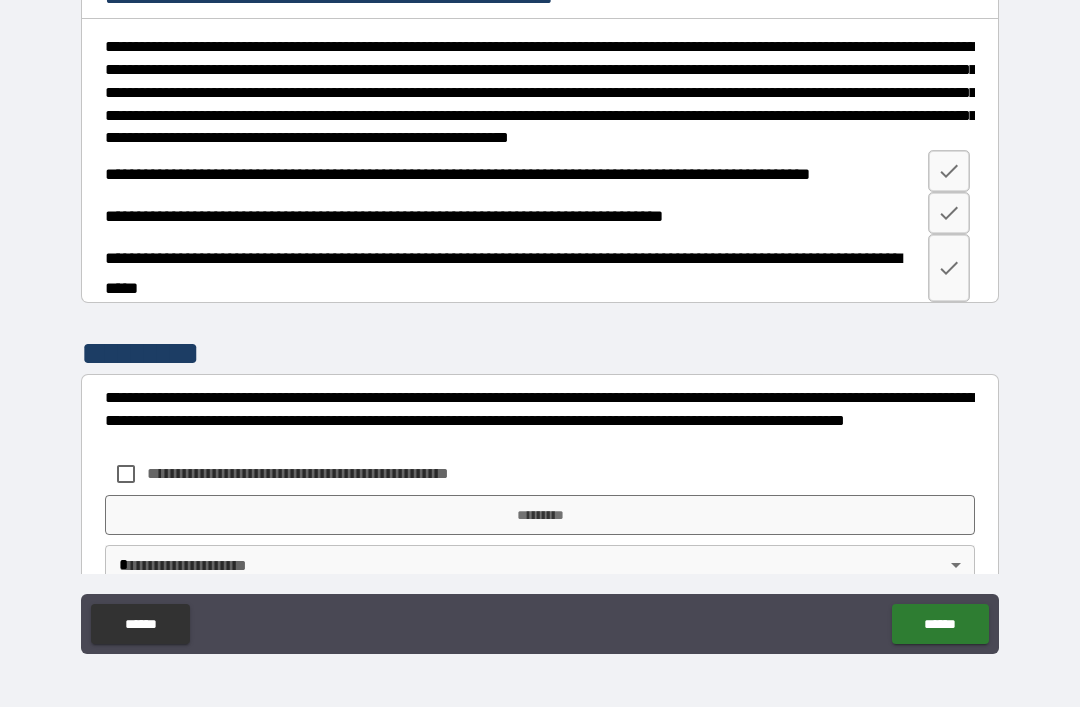 click on "***" at bounding box center (126, -81) 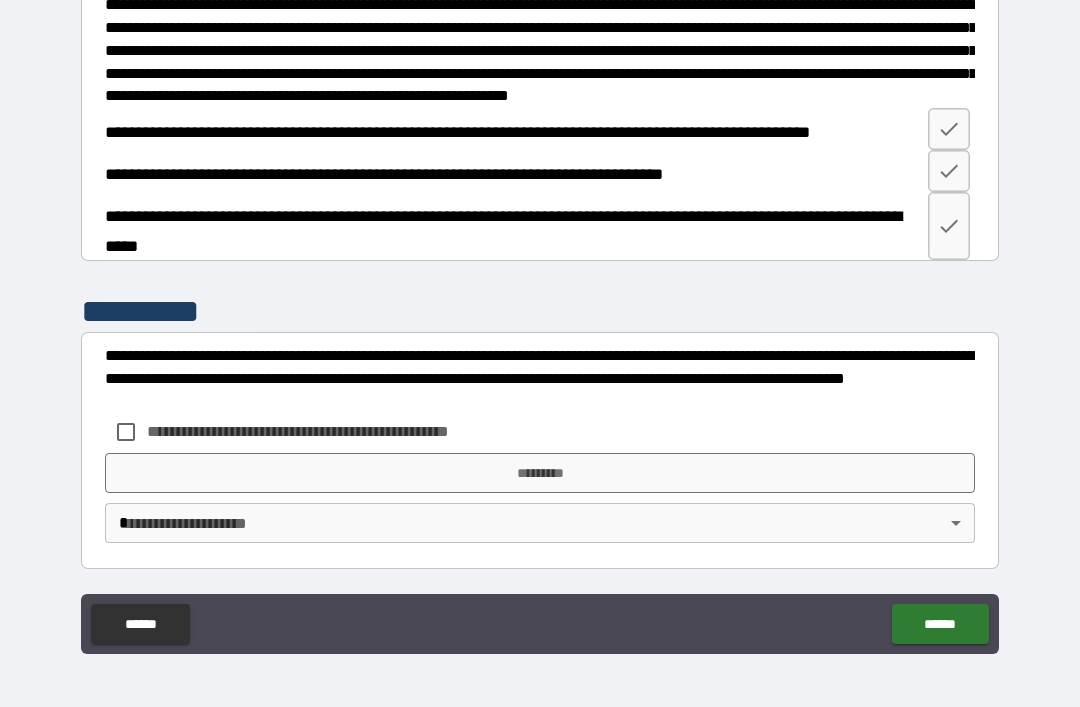 click on "**********" at bounding box center (540, 324) 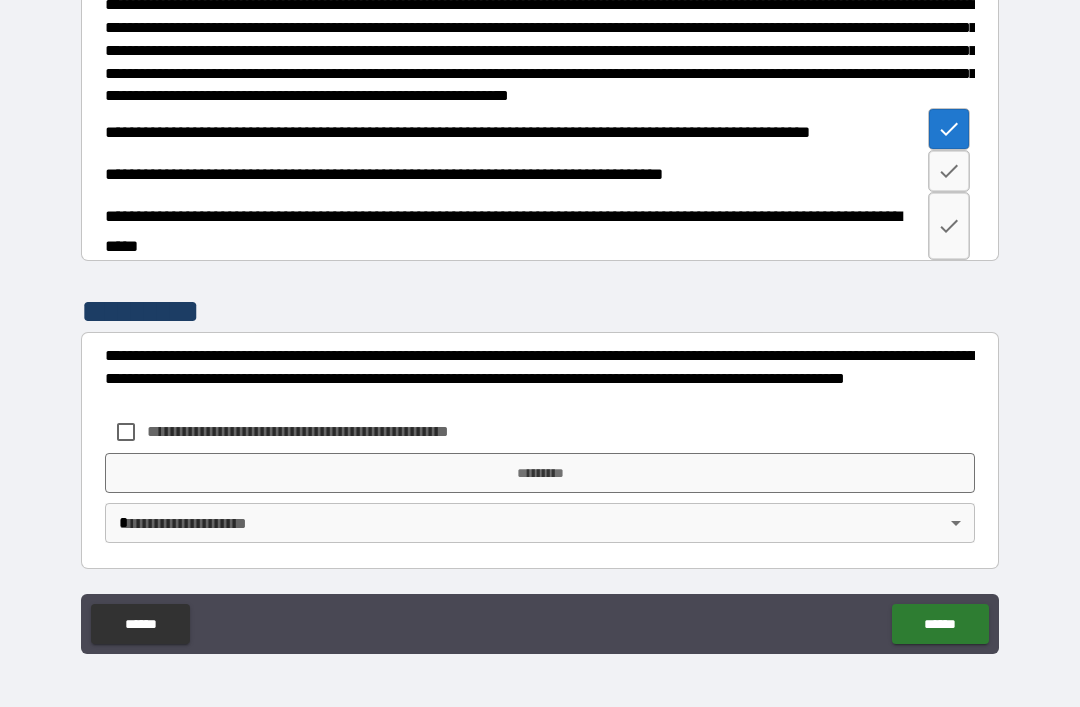 click 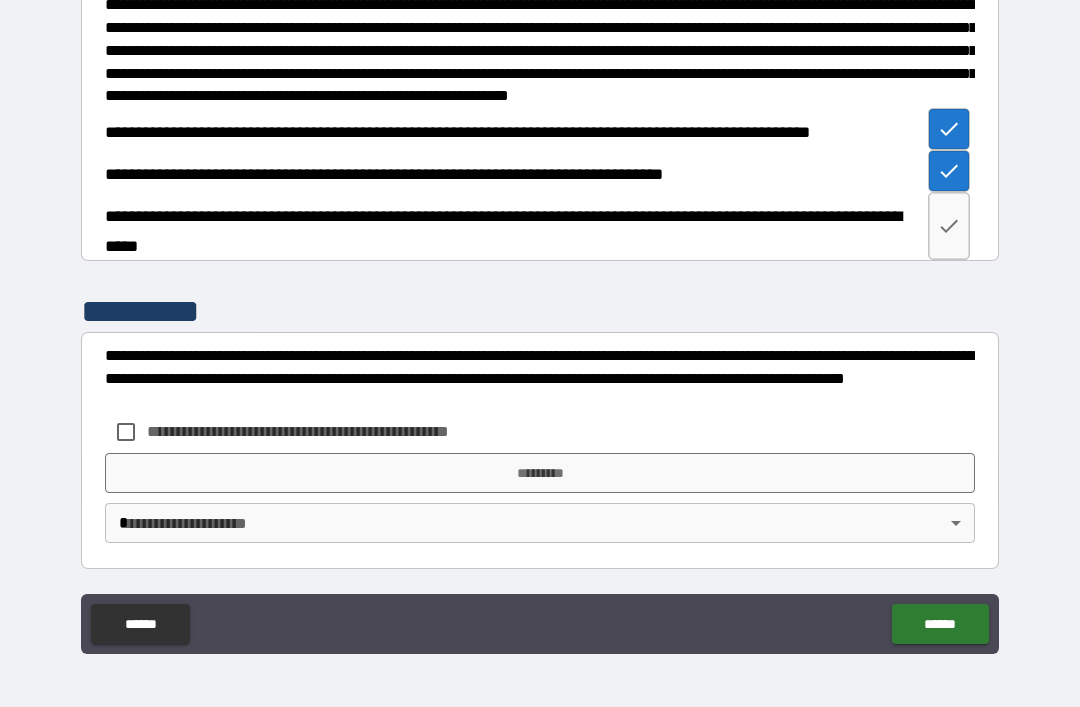 click 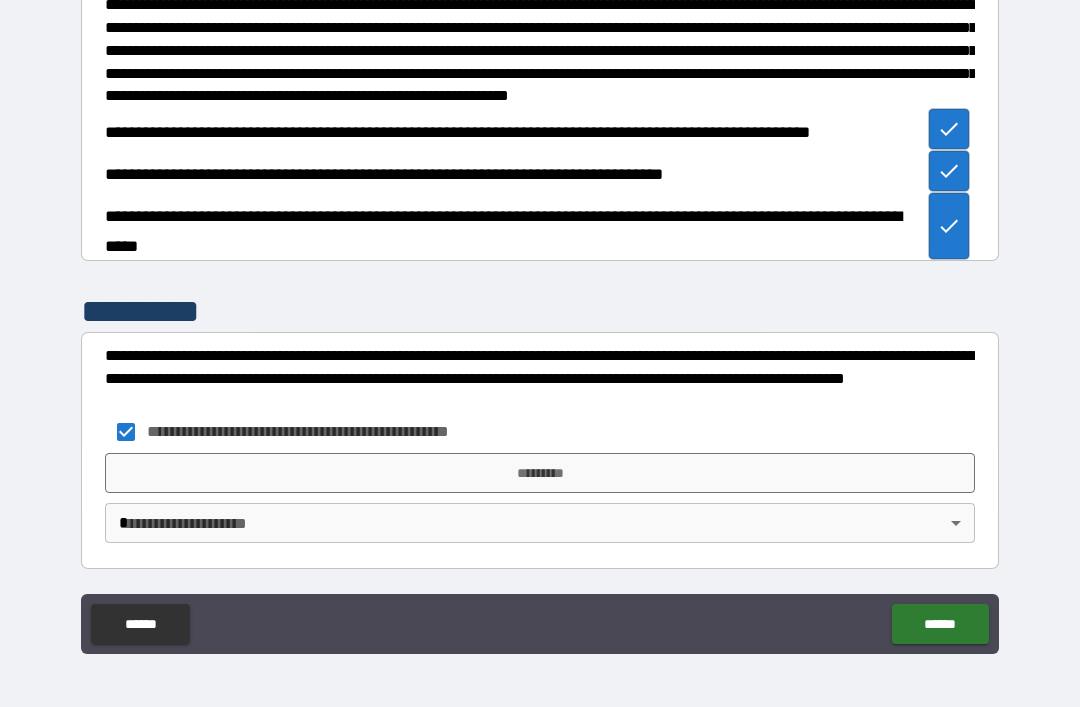 click on "*********" at bounding box center [540, 473] 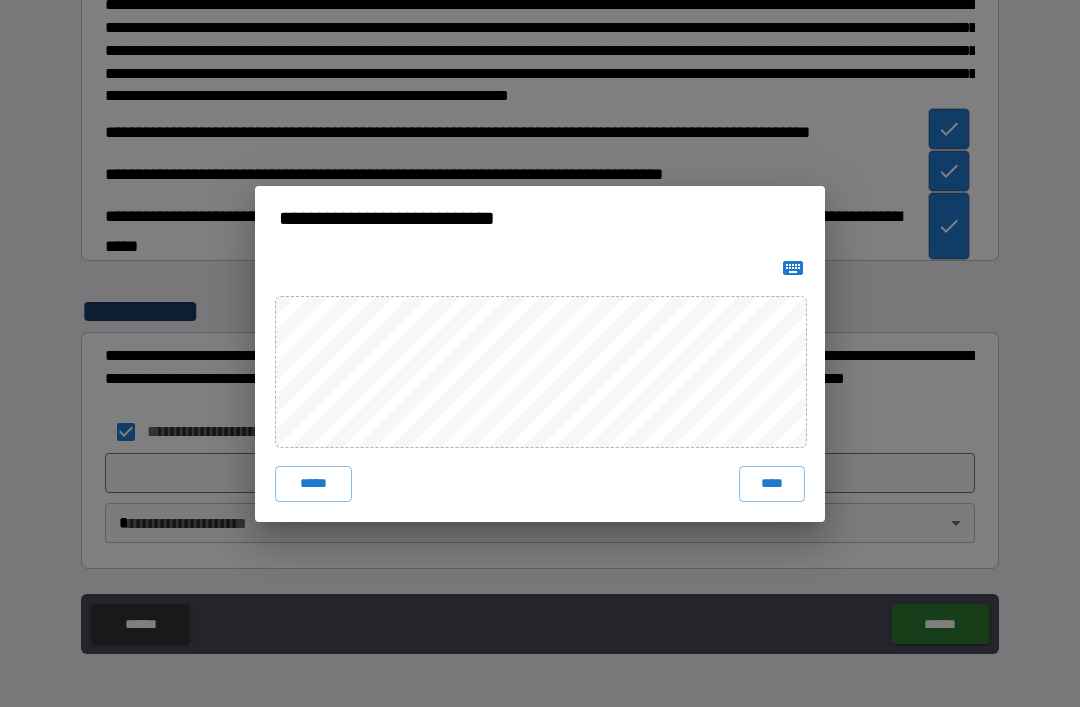 click on "****" at bounding box center [772, 484] 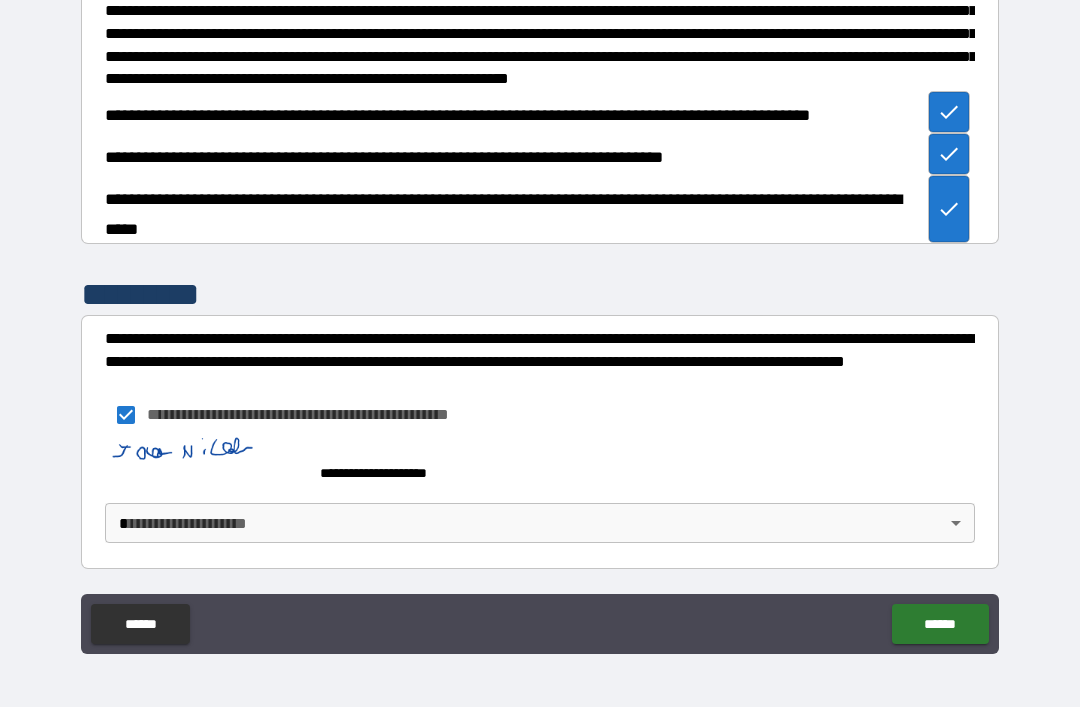 scroll, scrollTop: 2043, scrollLeft: 0, axis: vertical 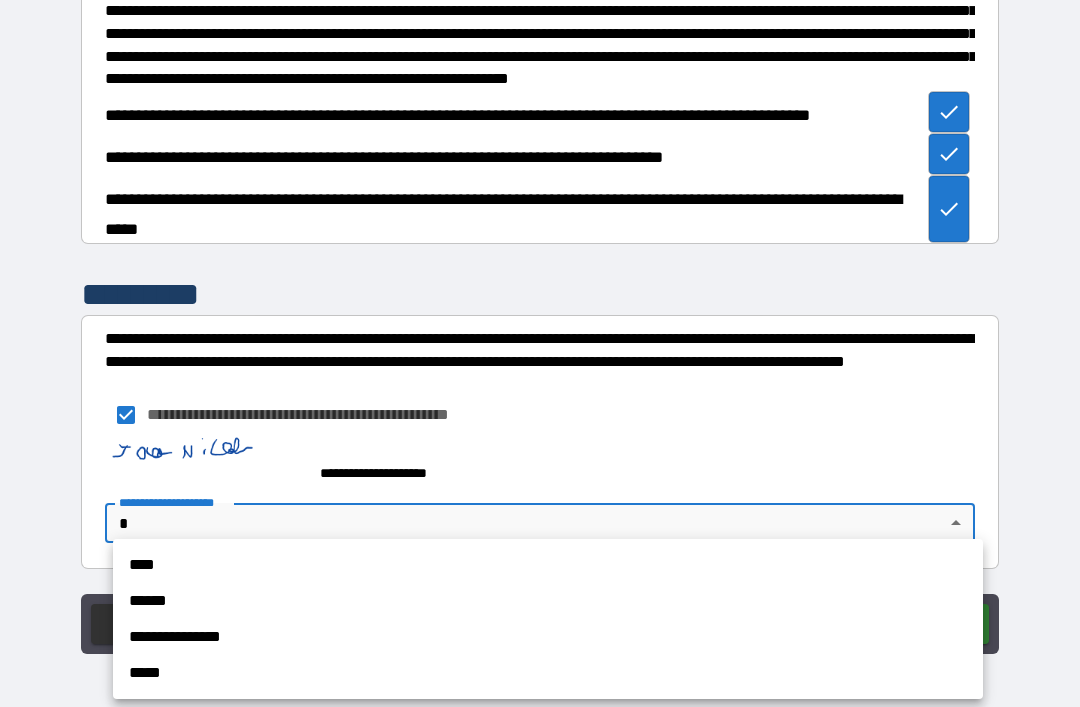 click on "****" at bounding box center [548, 565] 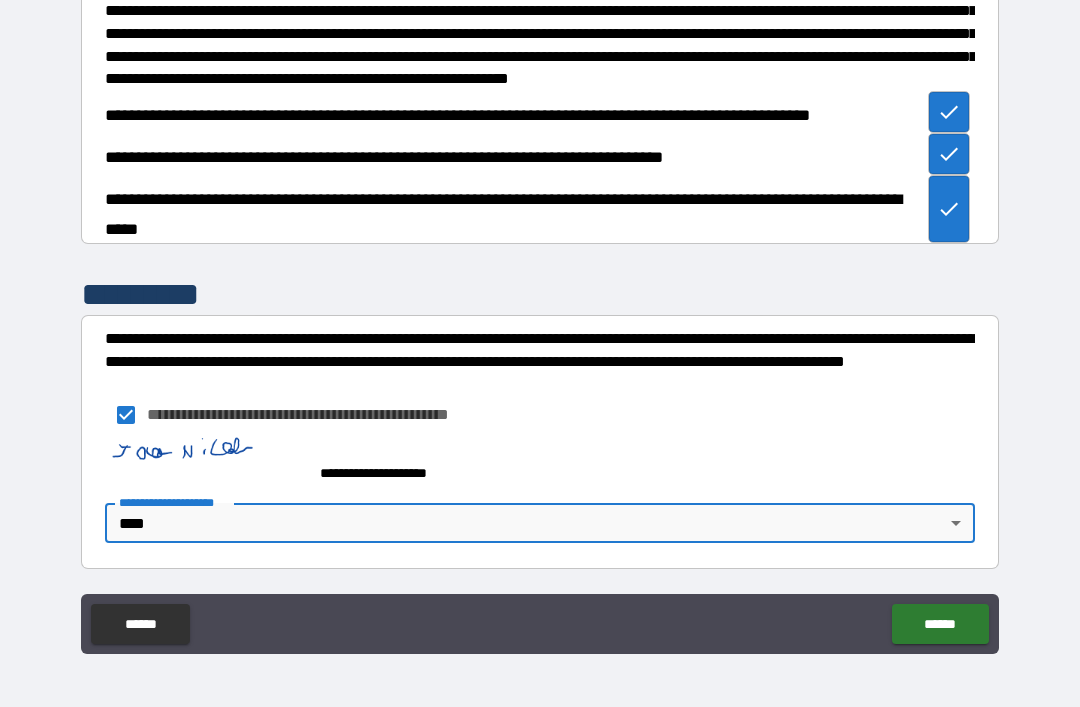 click on "******" at bounding box center [940, 624] 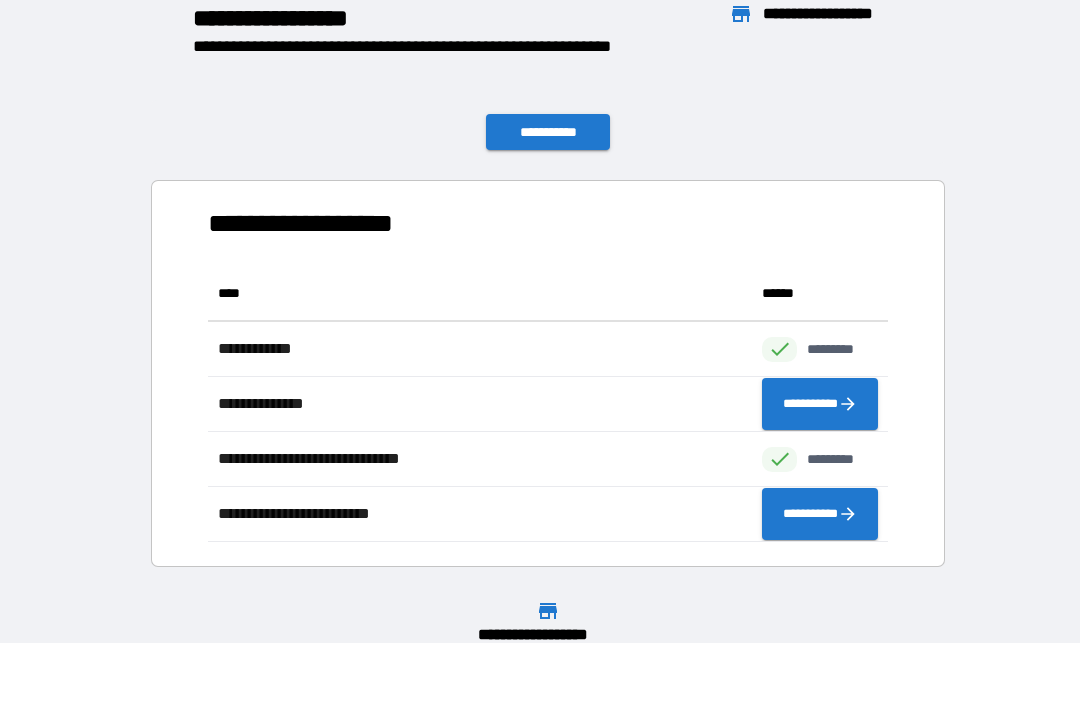scroll, scrollTop: 1, scrollLeft: 1, axis: both 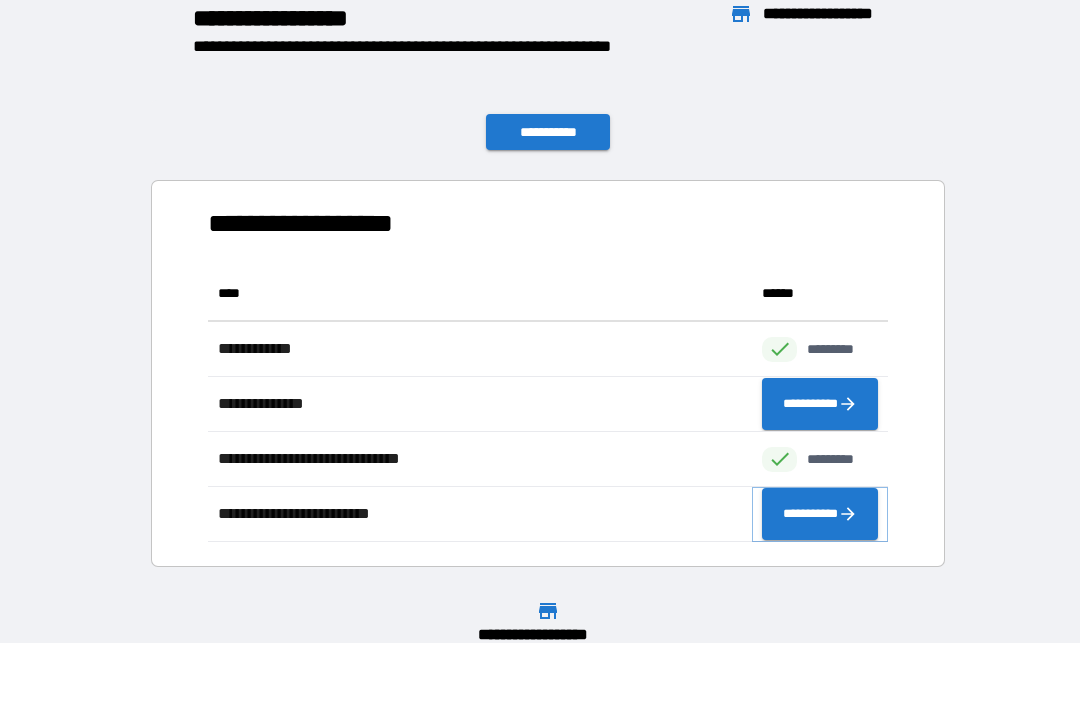 click 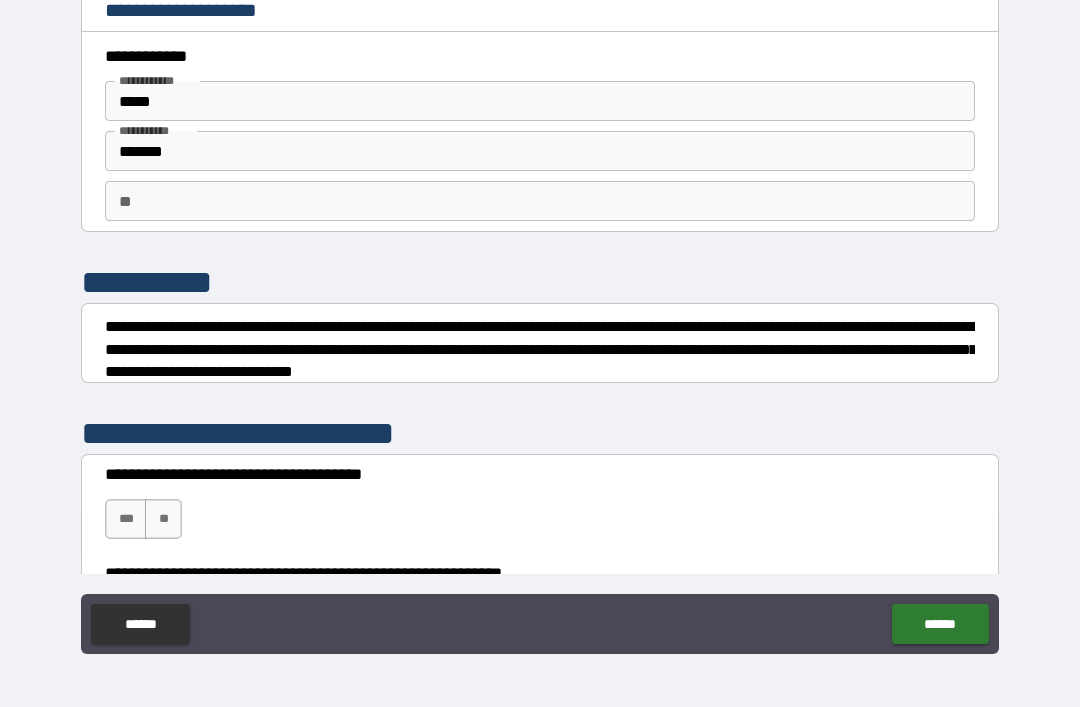 click on "**" at bounding box center [540, 201] 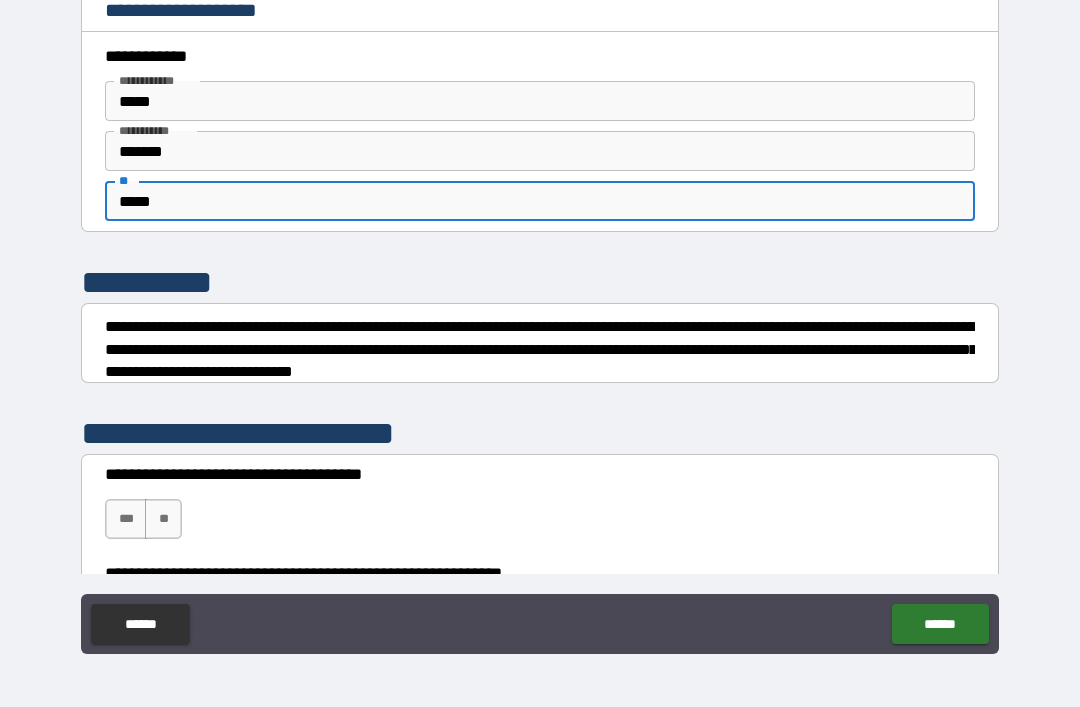 type on "*****" 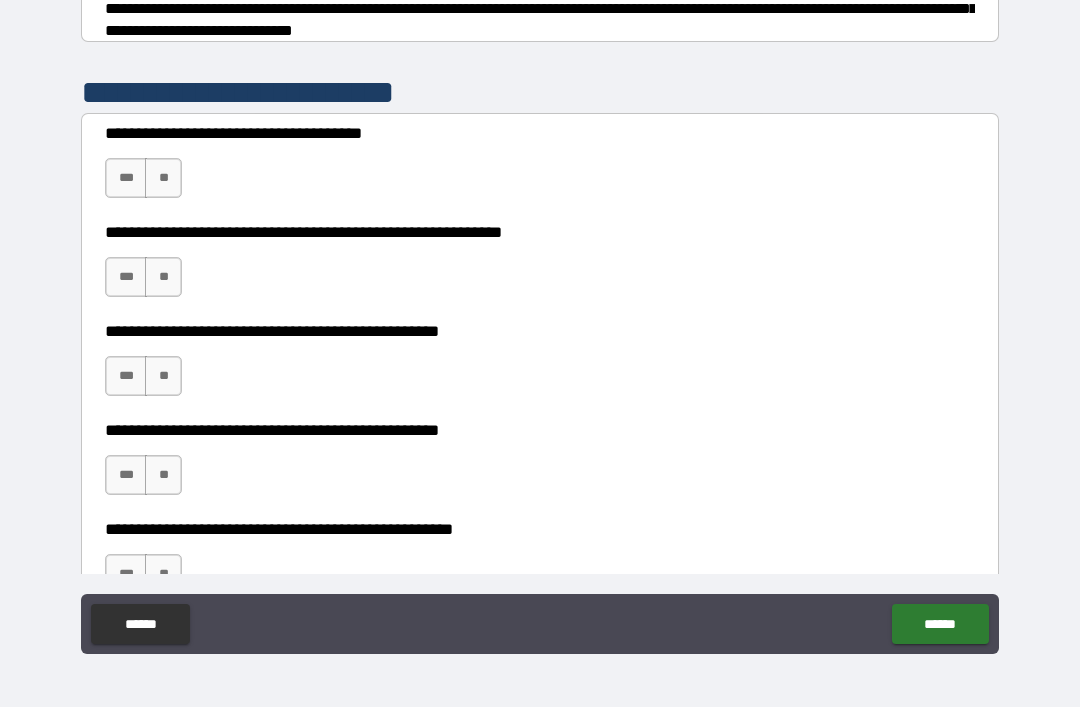 scroll, scrollTop: 344, scrollLeft: 0, axis: vertical 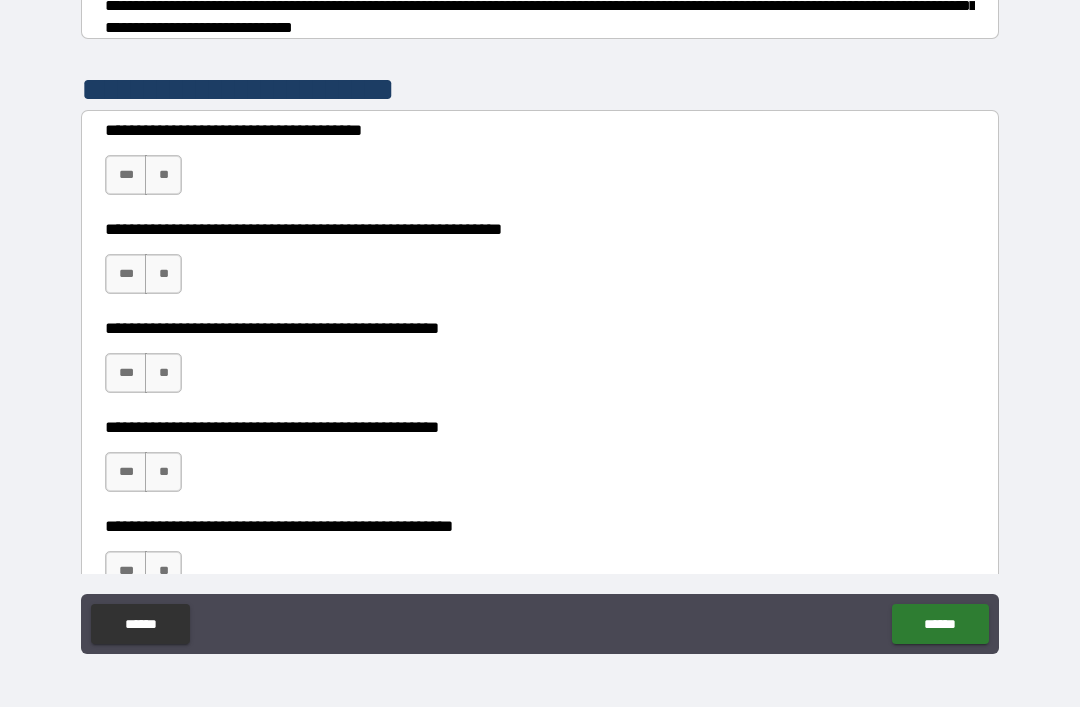 click on "**" at bounding box center [163, 175] 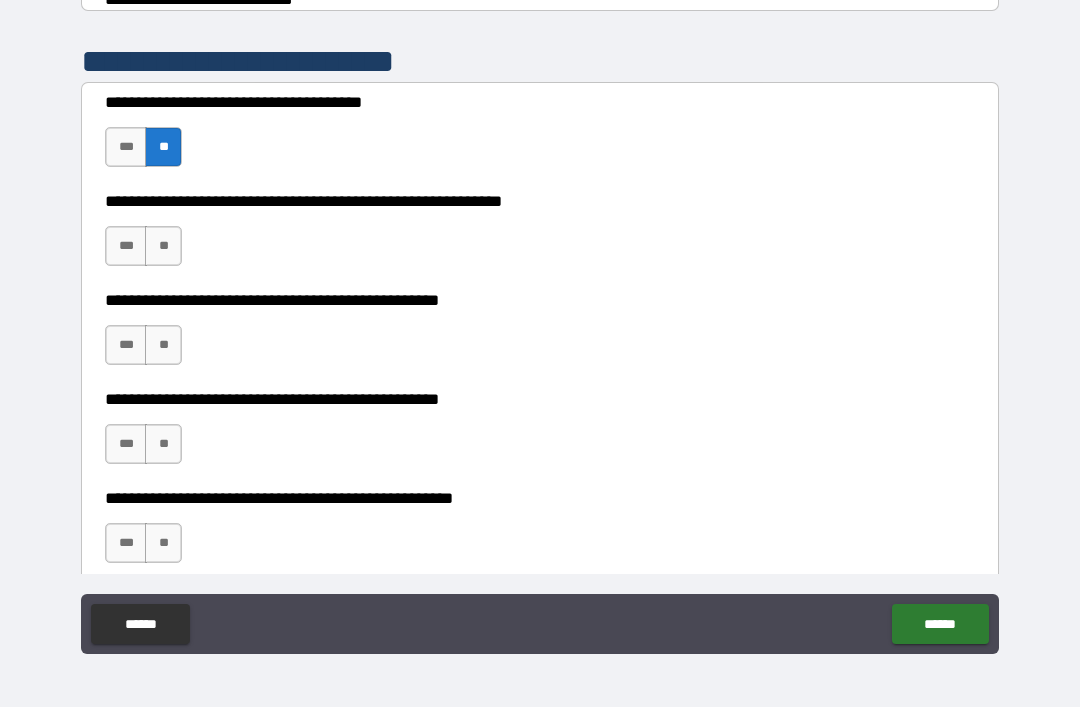 scroll, scrollTop: 395, scrollLeft: 0, axis: vertical 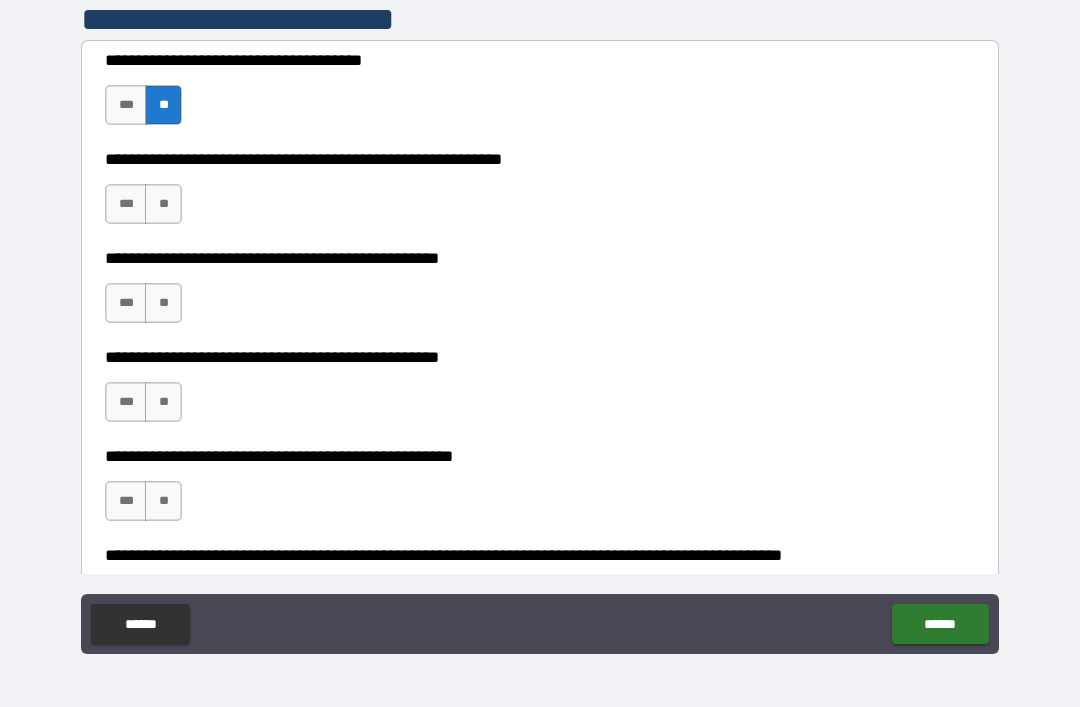click on "**" at bounding box center [163, 204] 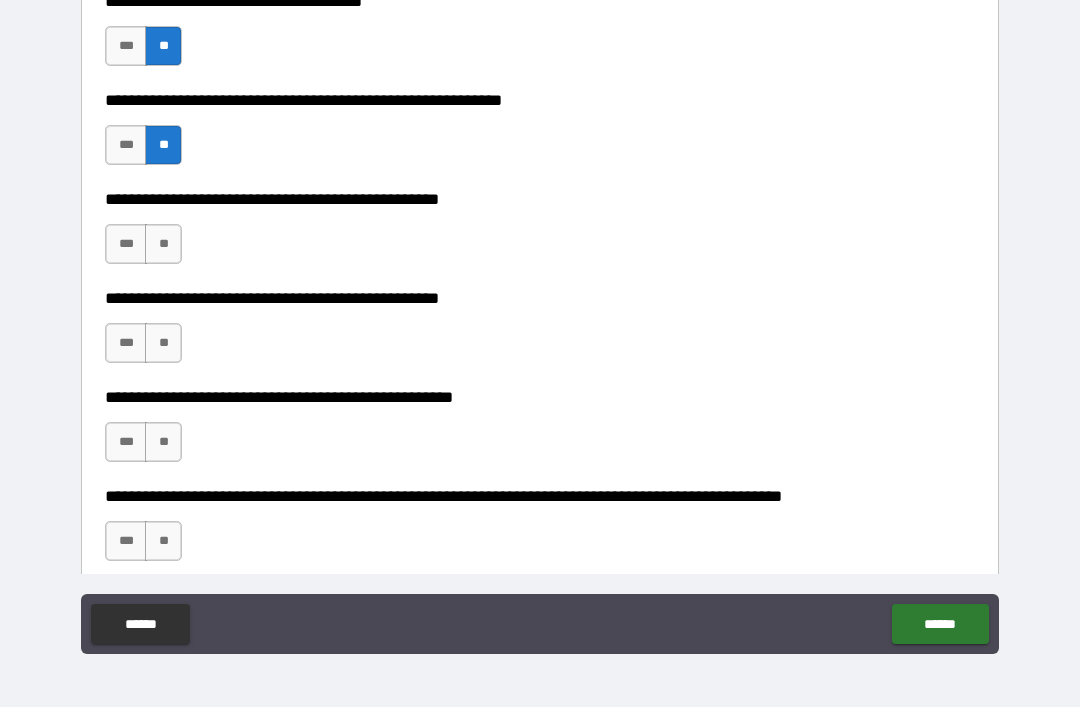 scroll, scrollTop: 476, scrollLeft: 0, axis: vertical 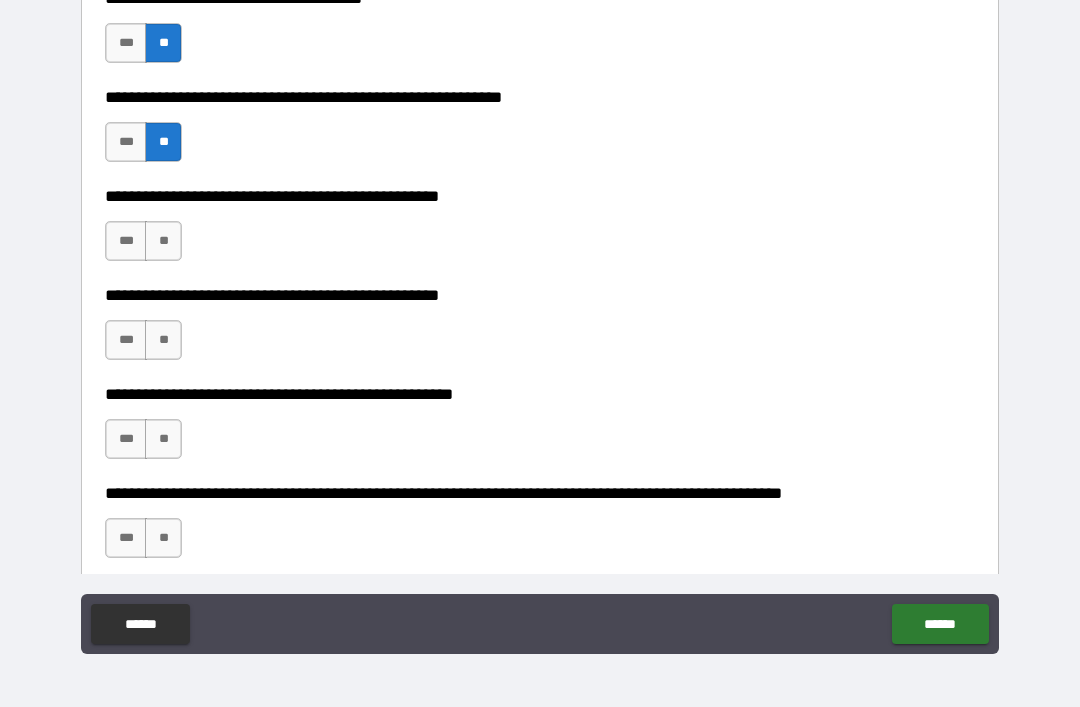 click on "**" at bounding box center (163, 241) 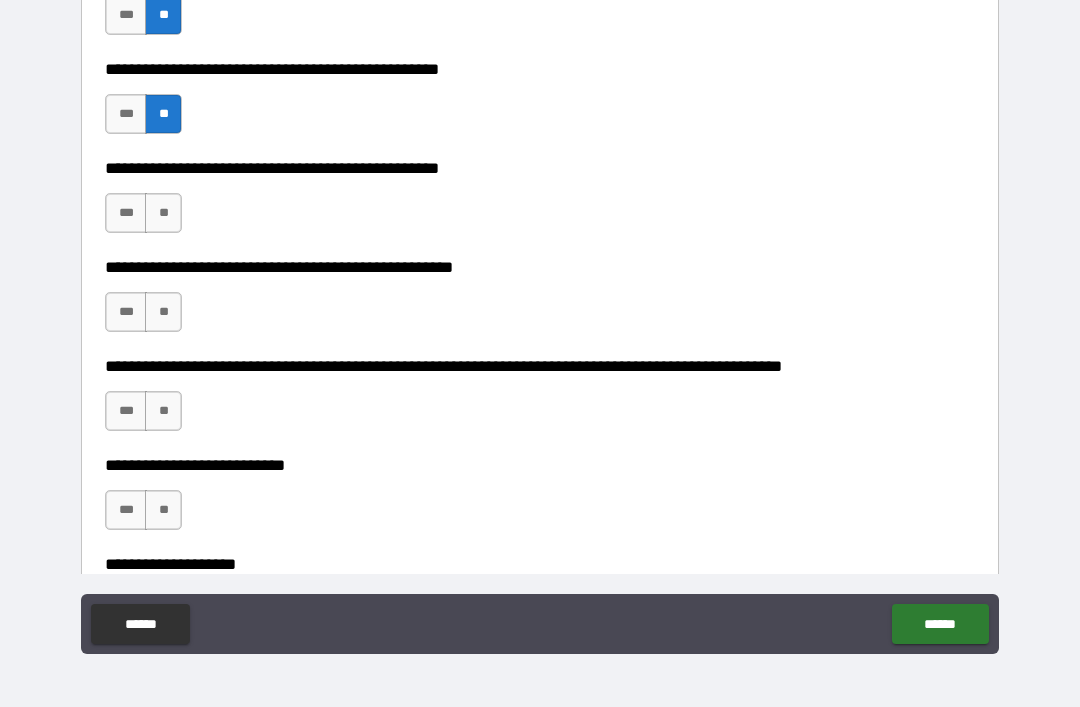 scroll, scrollTop: 604, scrollLeft: 0, axis: vertical 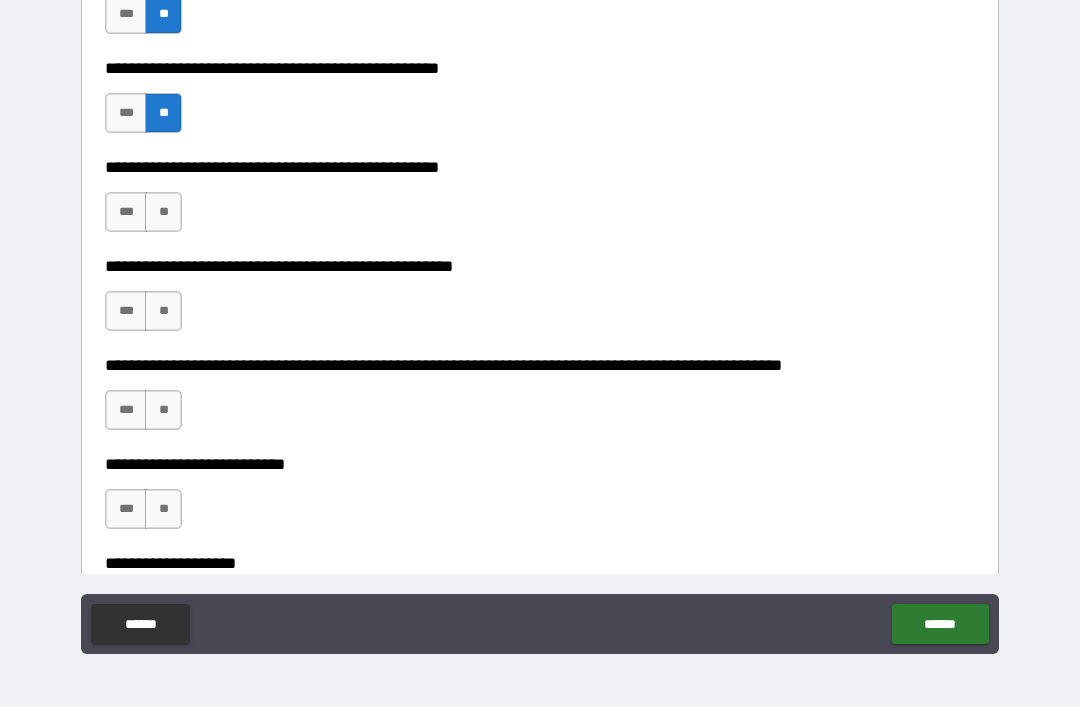 click on "***" at bounding box center [126, 212] 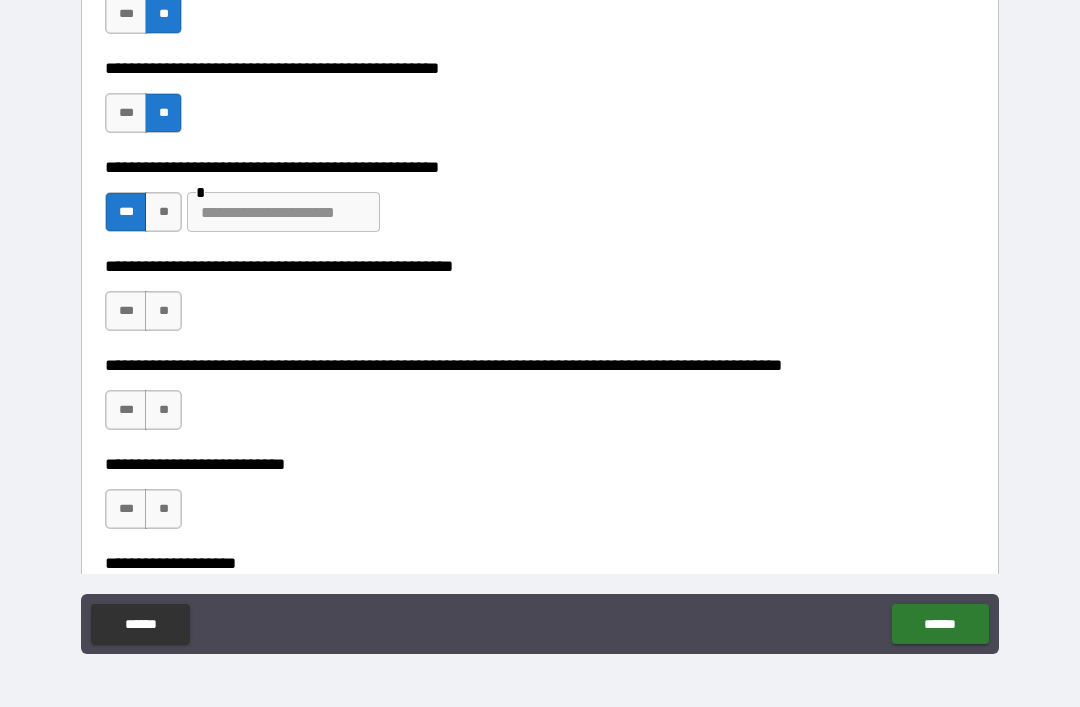 click at bounding box center [283, 212] 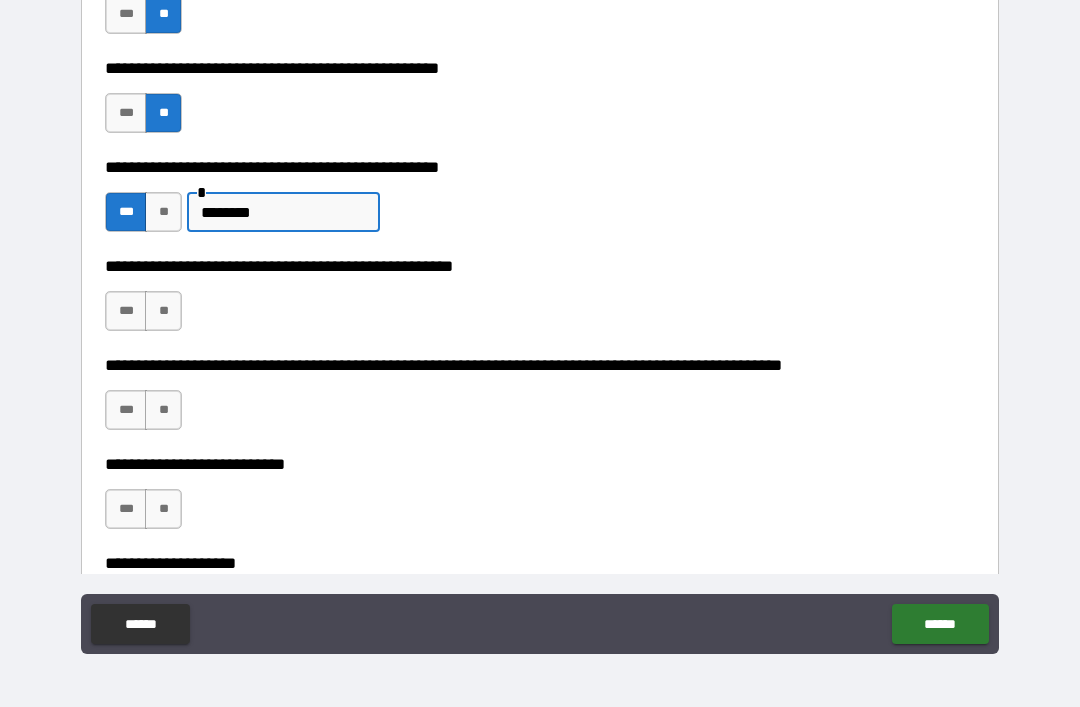 type on "********" 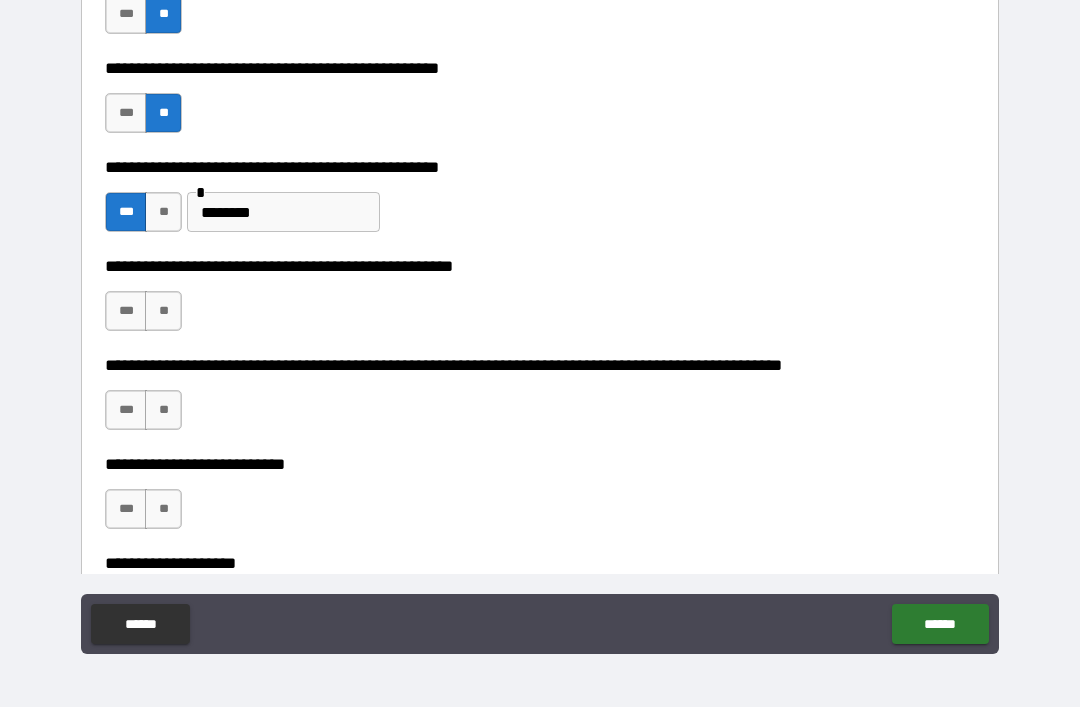 click on "**" at bounding box center [163, 311] 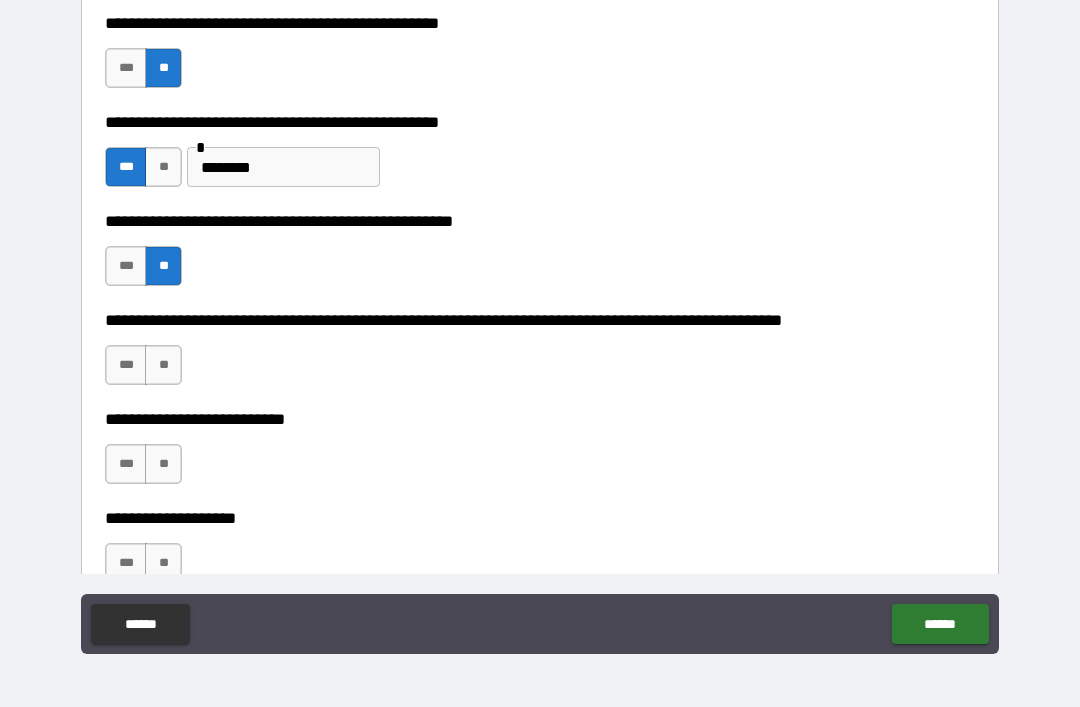 scroll, scrollTop: 690, scrollLeft: 0, axis: vertical 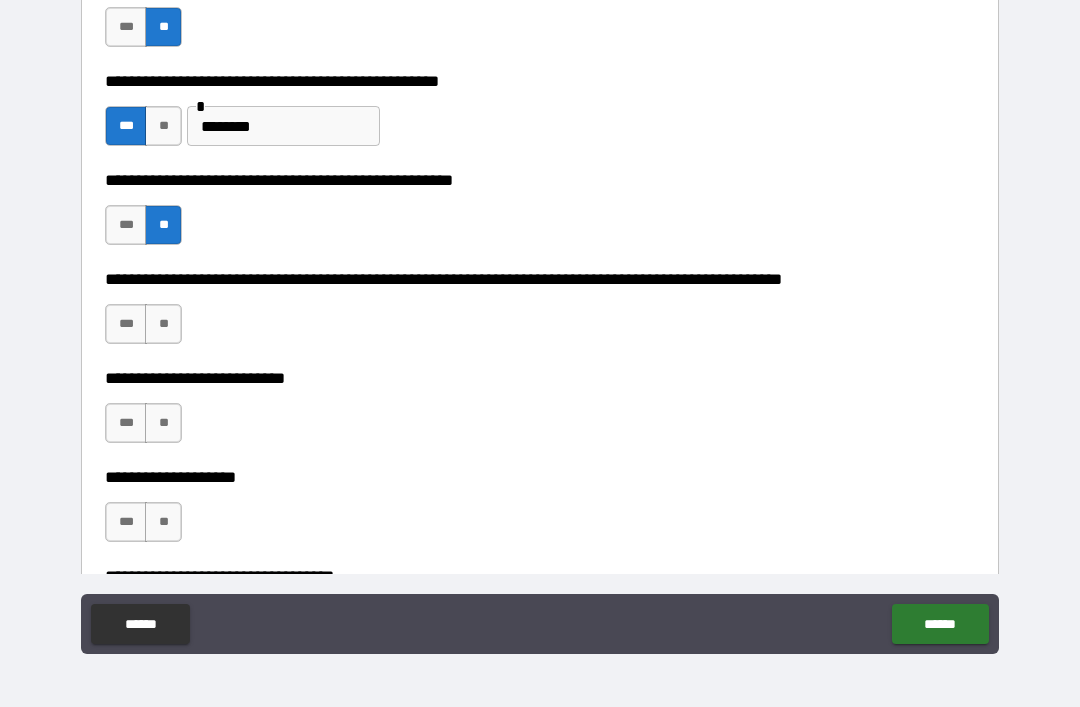 click on "**" at bounding box center (163, 324) 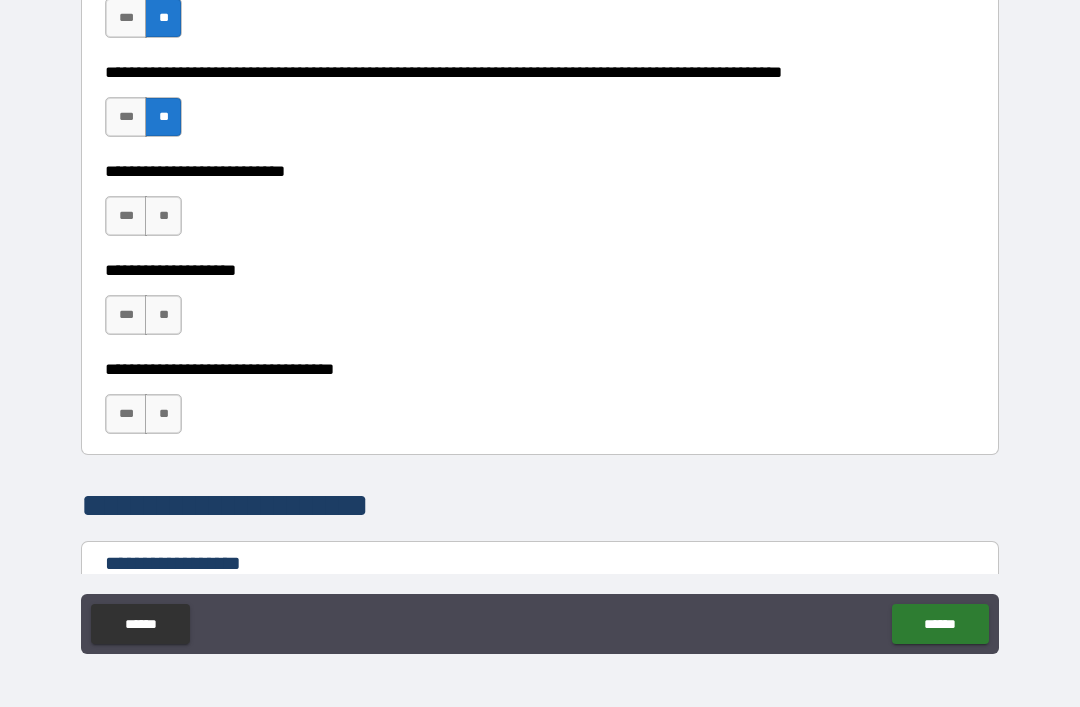 scroll, scrollTop: 907, scrollLeft: 0, axis: vertical 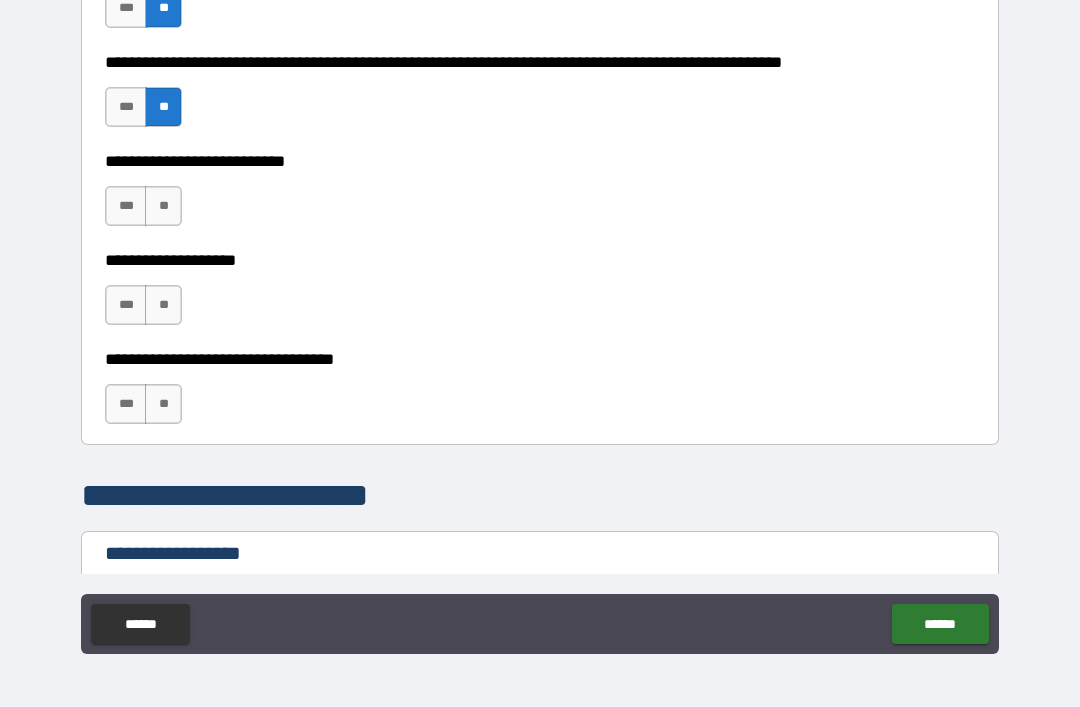 click on "**" at bounding box center (163, 206) 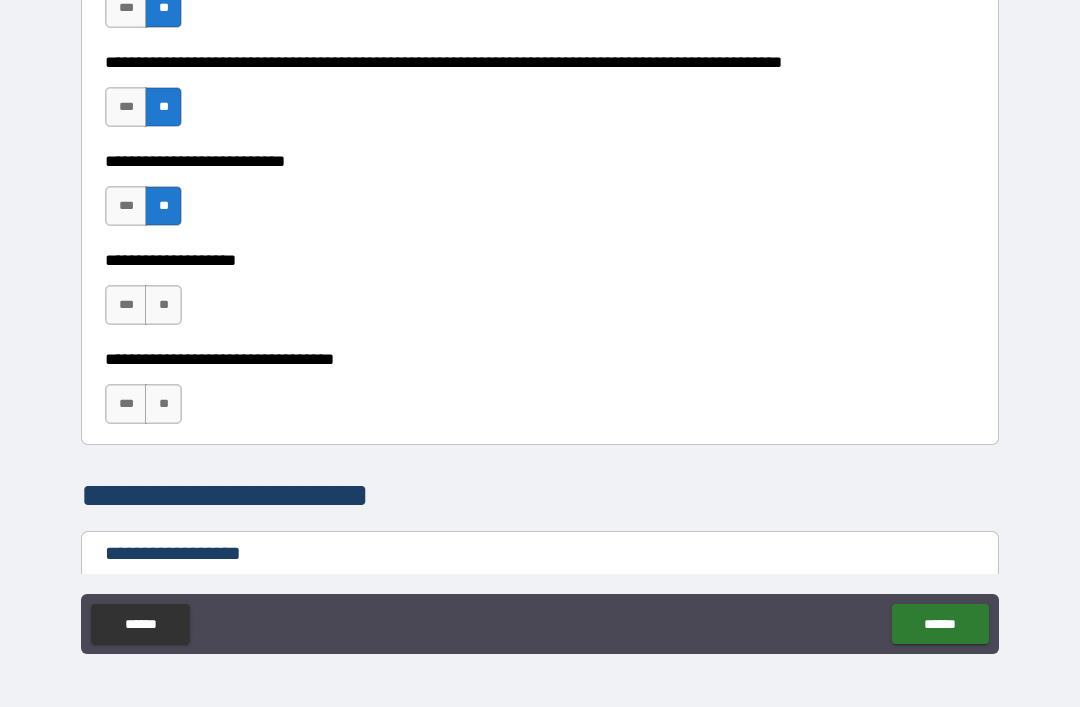 click on "***" at bounding box center [126, 404] 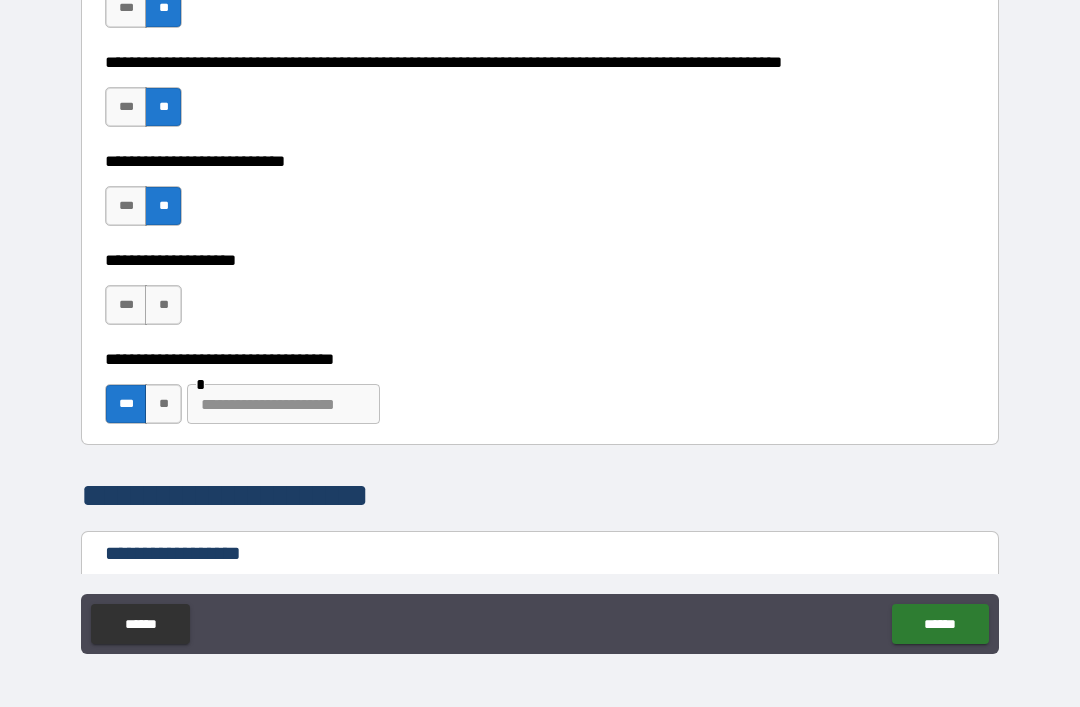 click at bounding box center (283, 404) 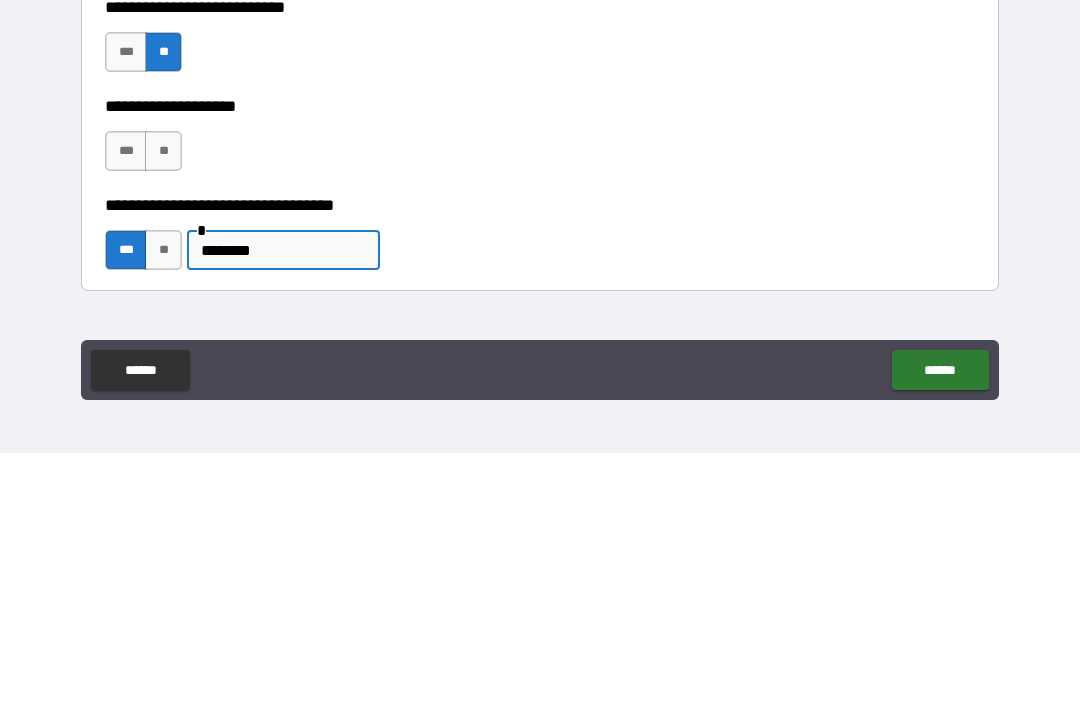 scroll, scrollTop: 800, scrollLeft: 0, axis: vertical 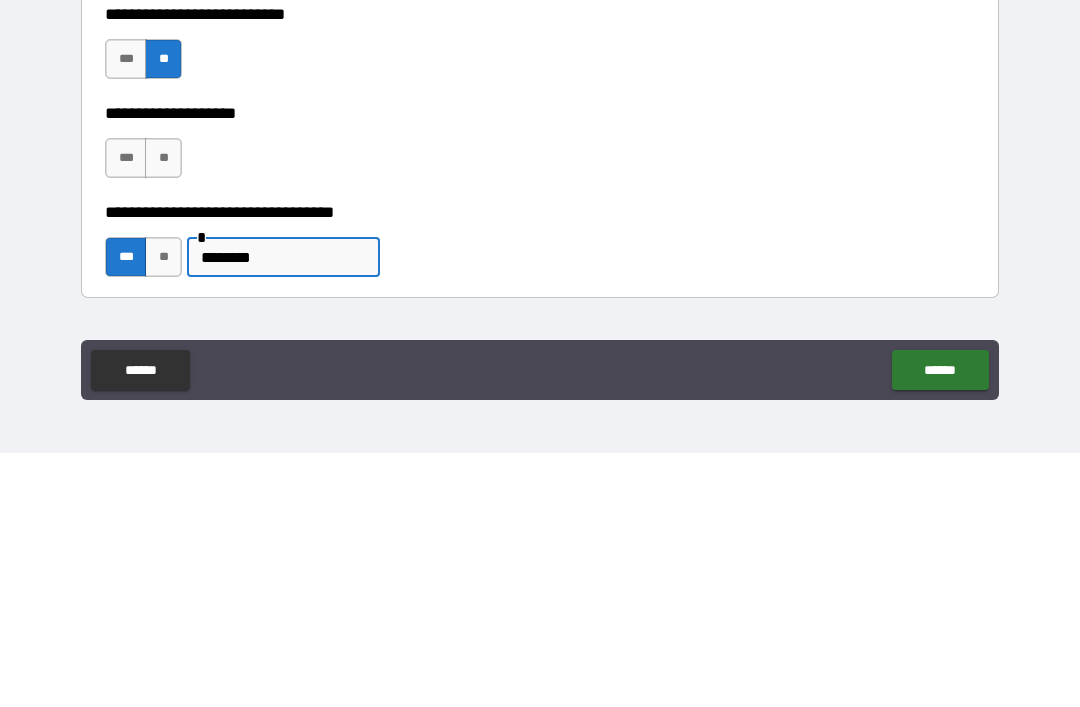 type on "********" 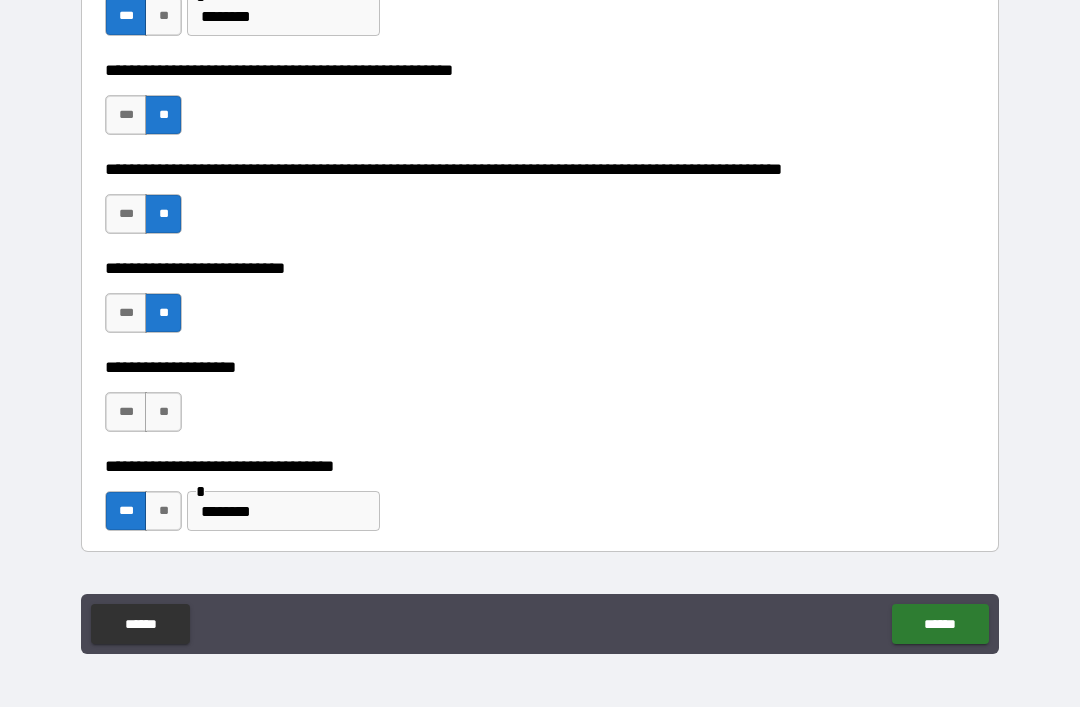 scroll, scrollTop: 863, scrollLeft: 0, axis: vertical 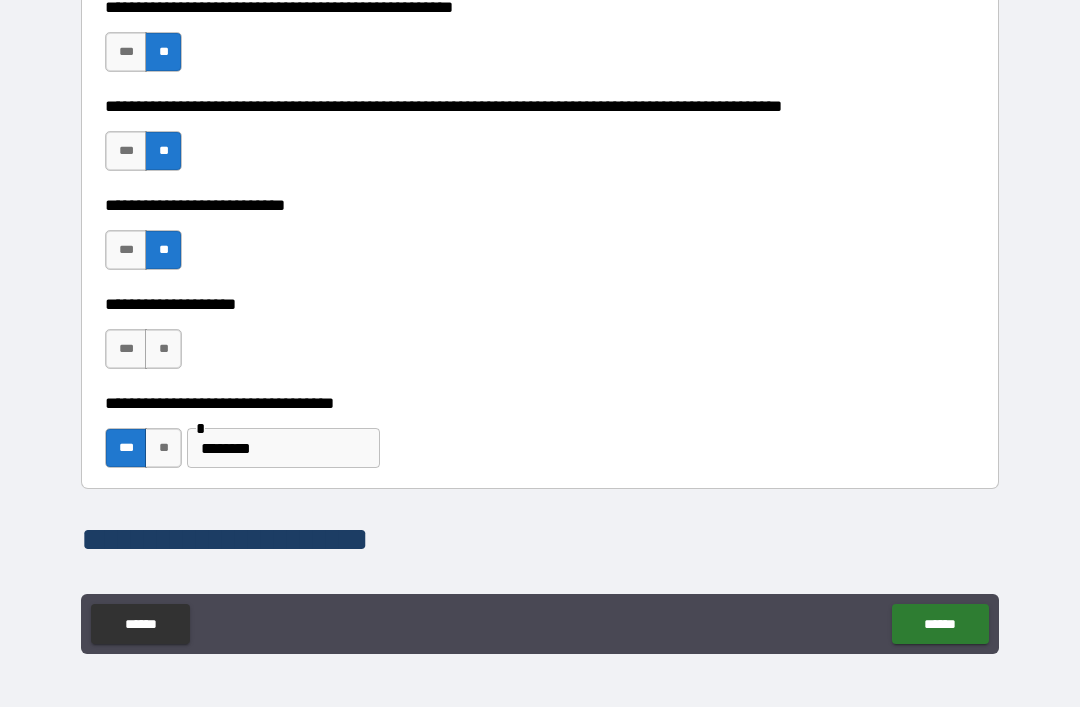 click on "**" at bounding box center [163, 349] 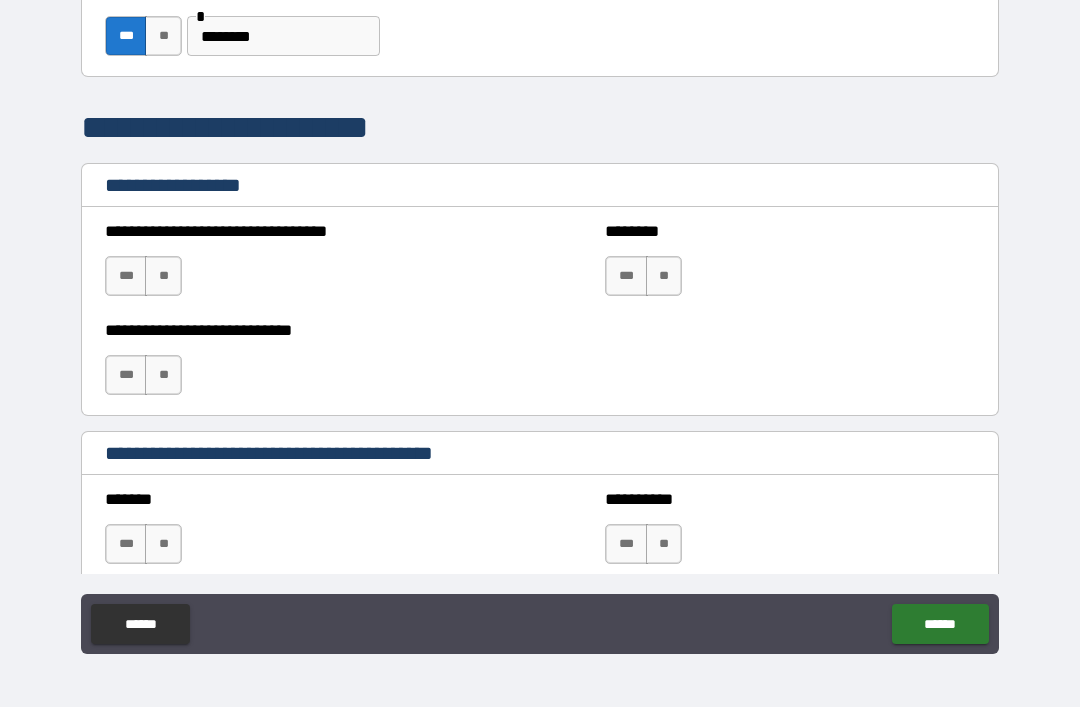 scroll, scrollTop: 1289, scrollLeft: 0, axis: vertical 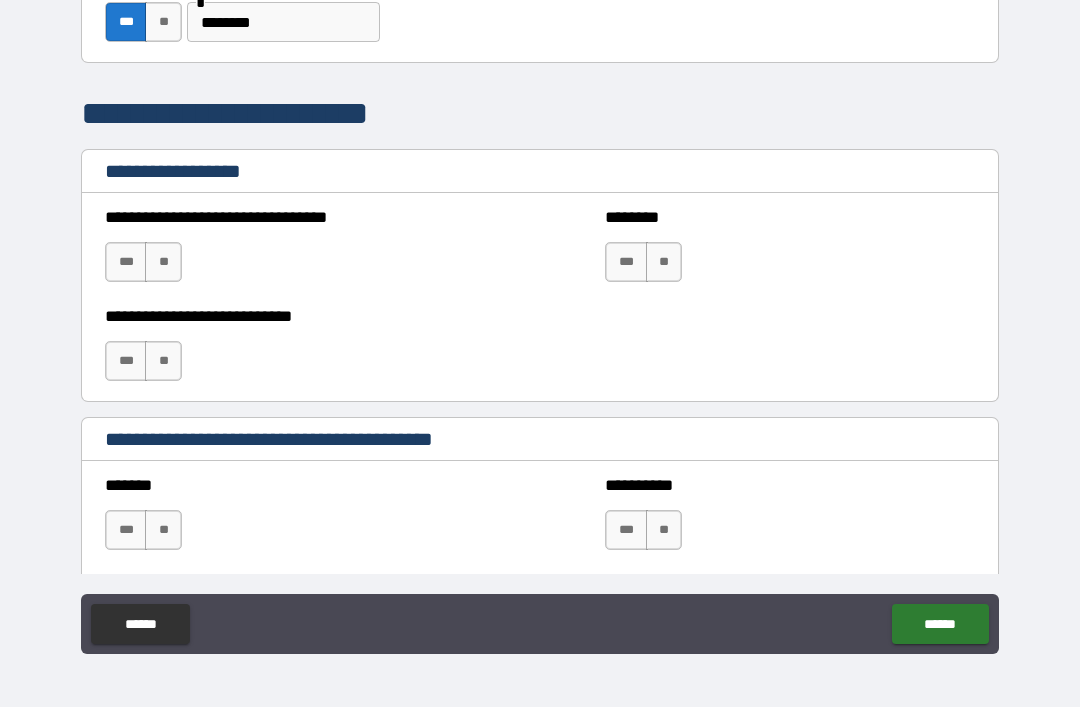 click on "**" at bounding box center (163, 262) 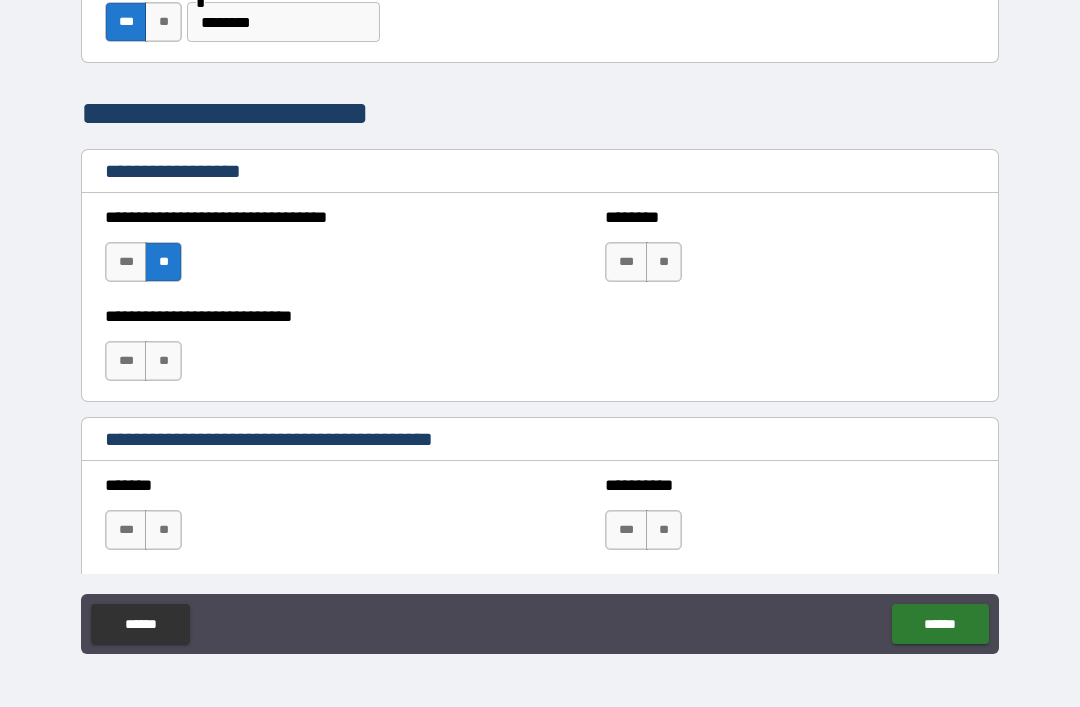 click on "**" at bounding box center [163, 262] 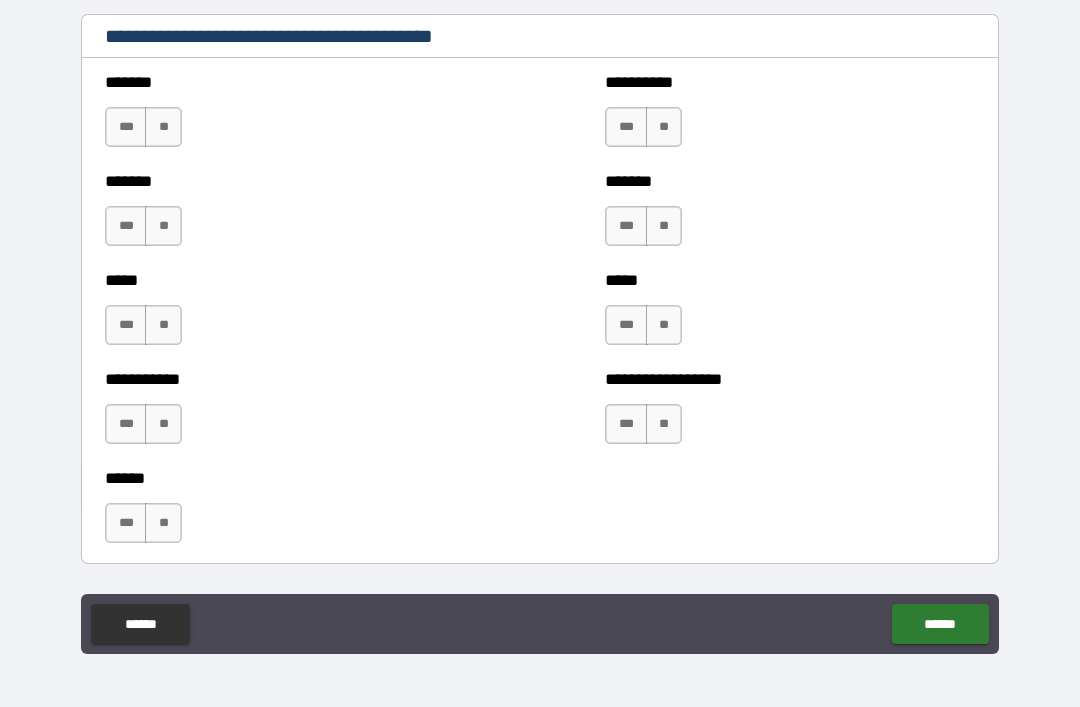 scroll, scrollTop: 1700, scrollLeft: 0, axis: vertical 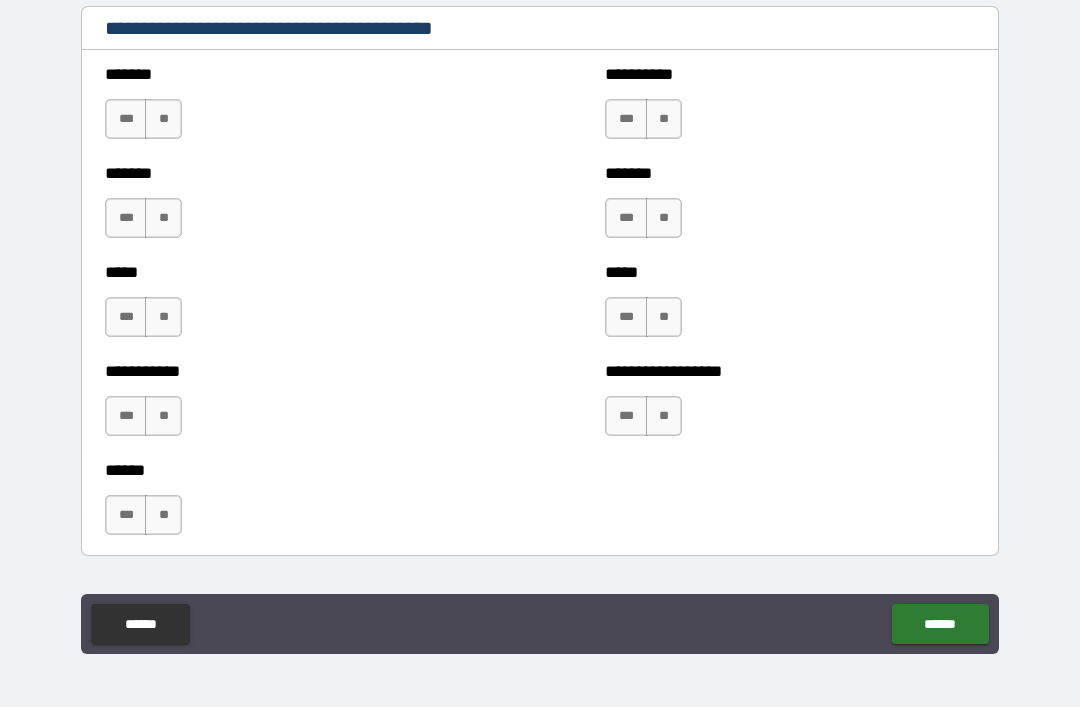 click on "**" at bounding box center [163, 119] 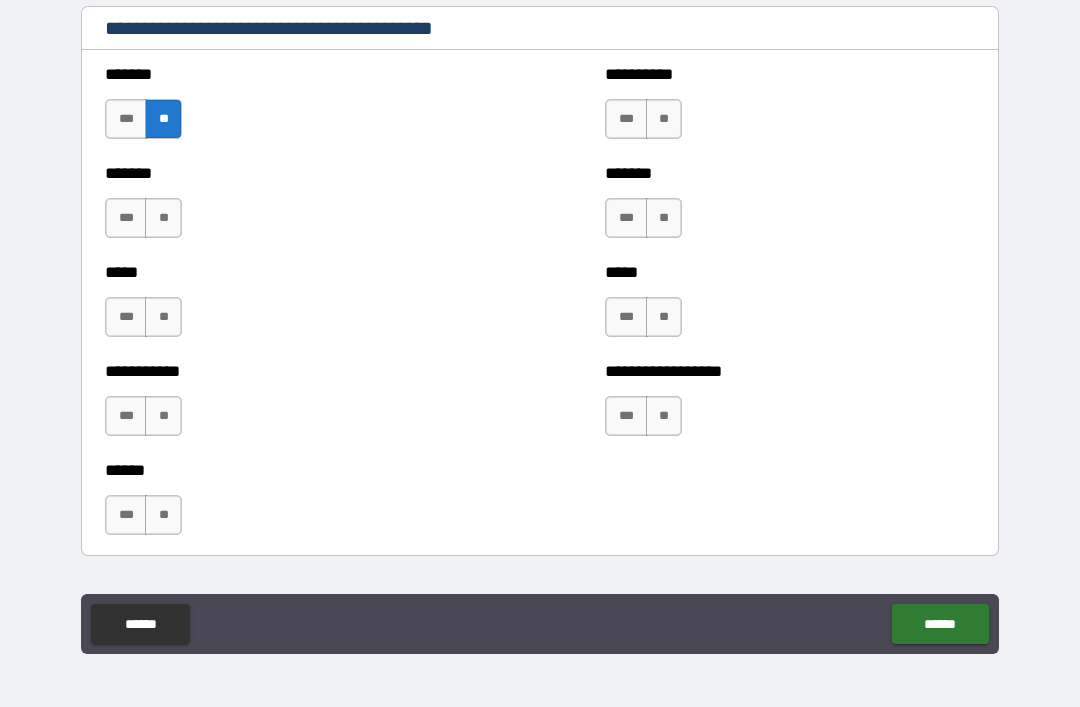 click on "**" at bounding box center (163, 218) 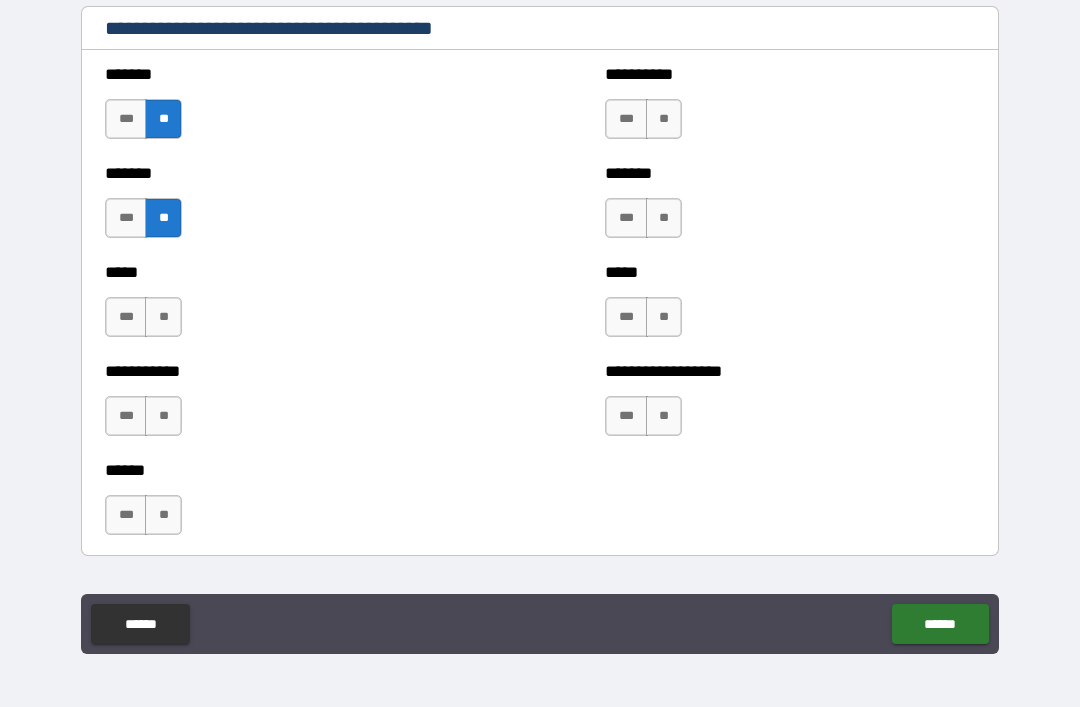 click on "**" at bounding box center [163, 317] 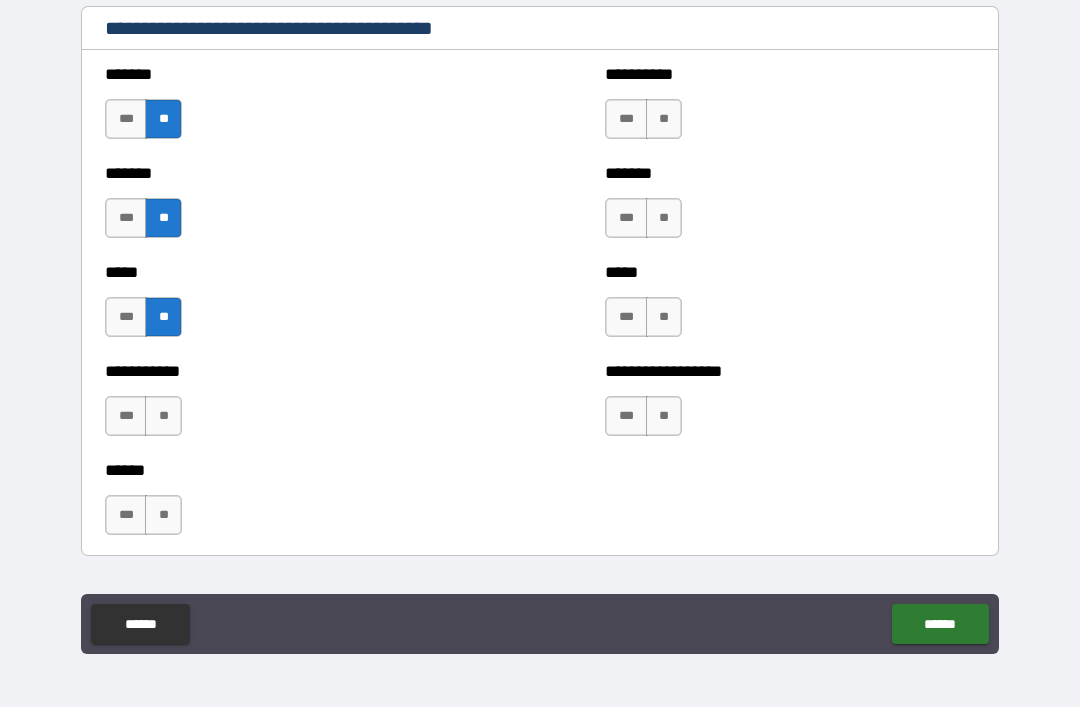 click on "**" at bounding box center (163, 416) 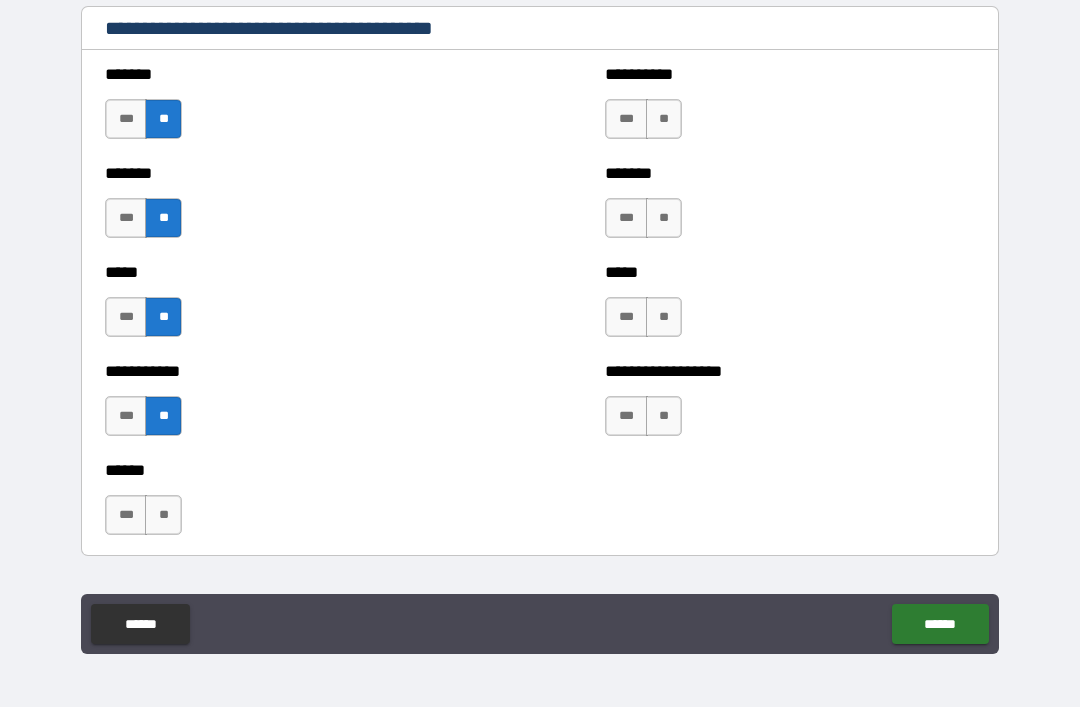 click on "**" at bounding box center (163, 515) 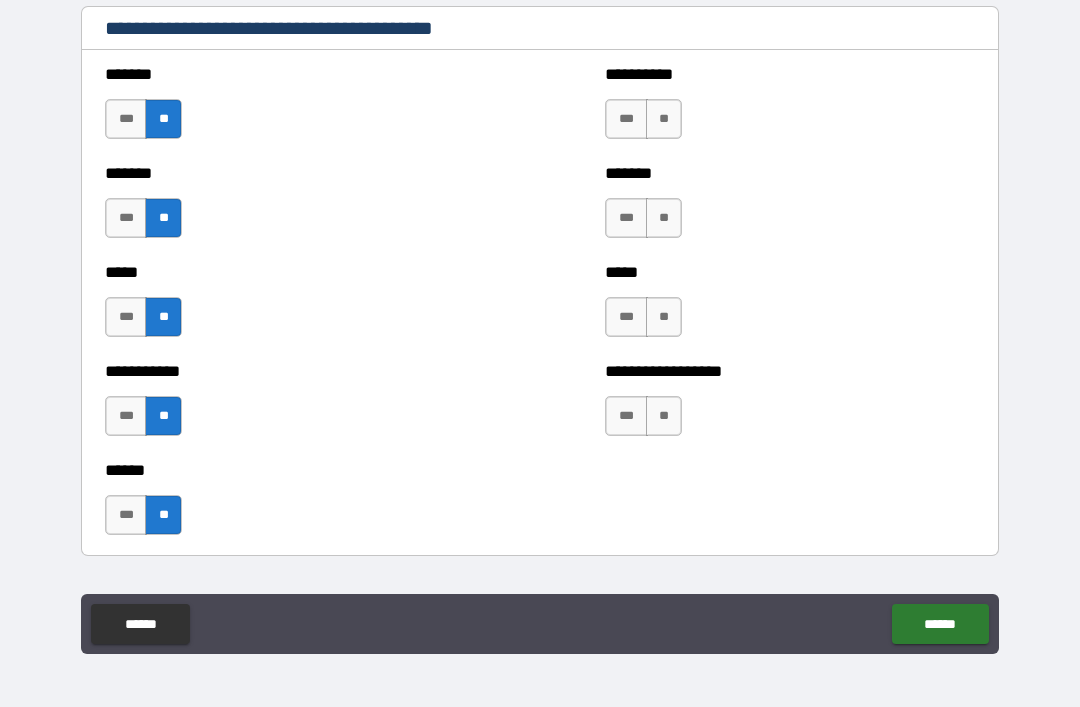 click on "**" at bounding box center [664, 119] 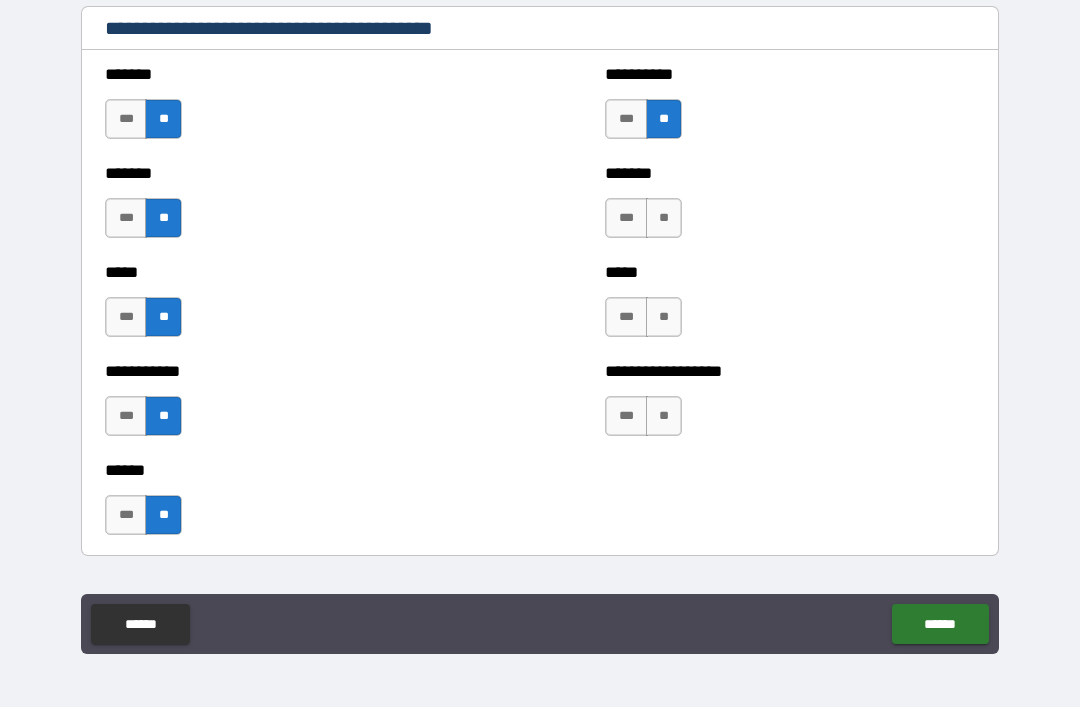 click on "**" at bounding box center (664, 218) 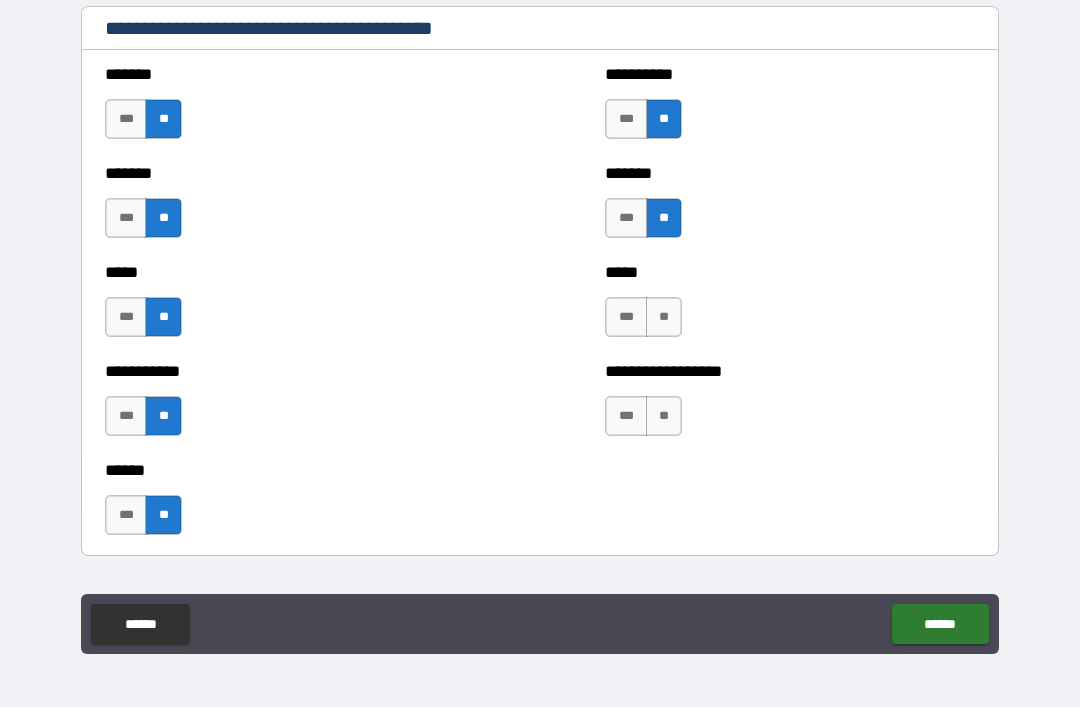 click on "**" at bounding box center (664, 317) 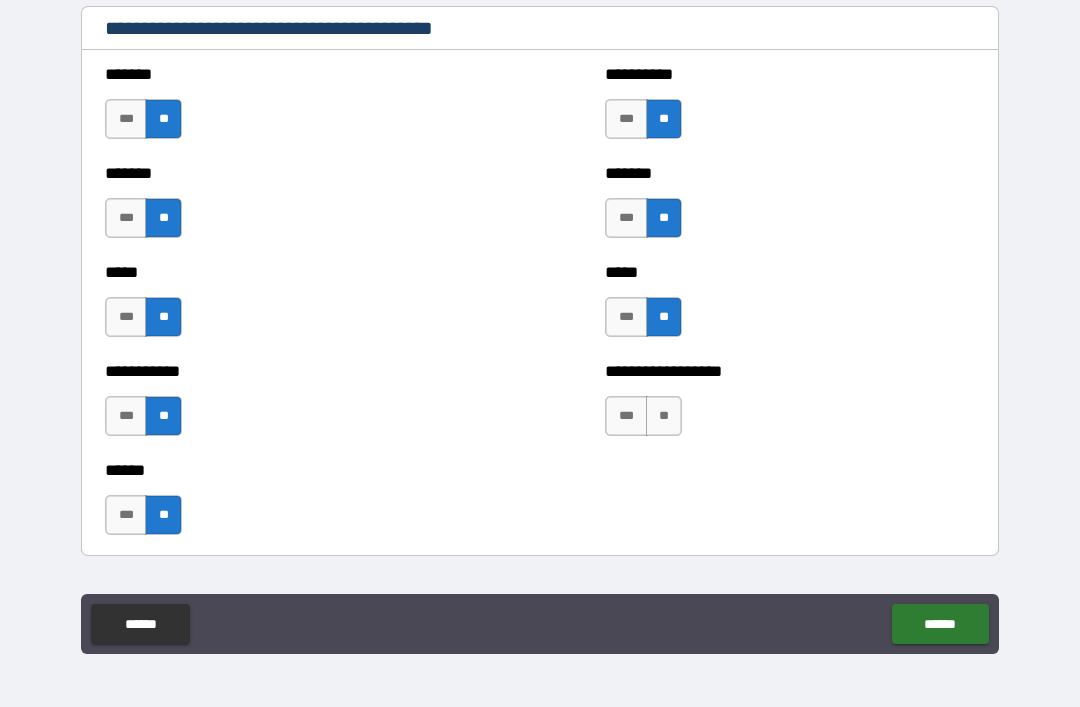 click on "**" at bounding box center [664, 416] 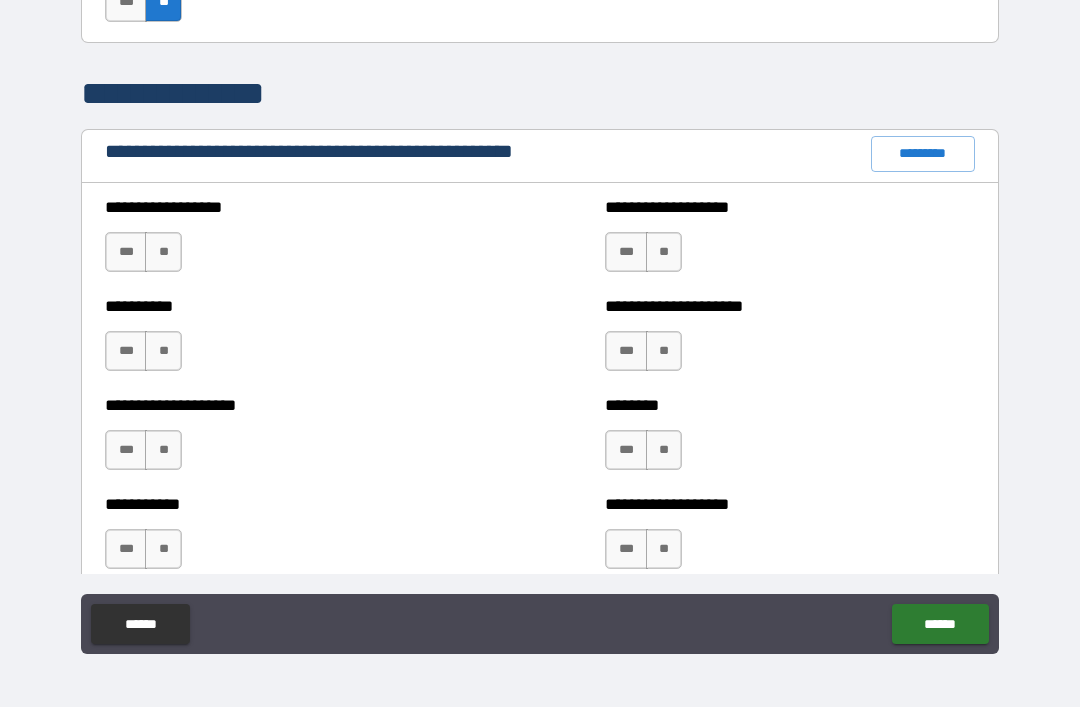 scroll, scrollTop: 2217, scrollLeft: 0, axis: vertical 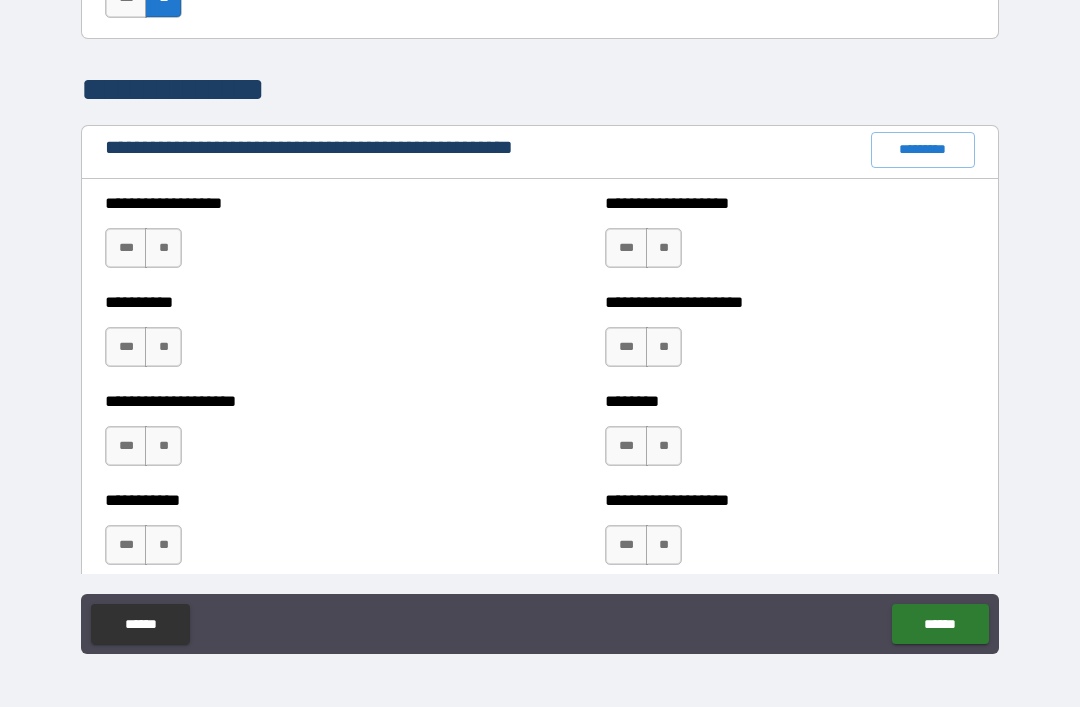 click on "**" at bounding box center [163, 248] 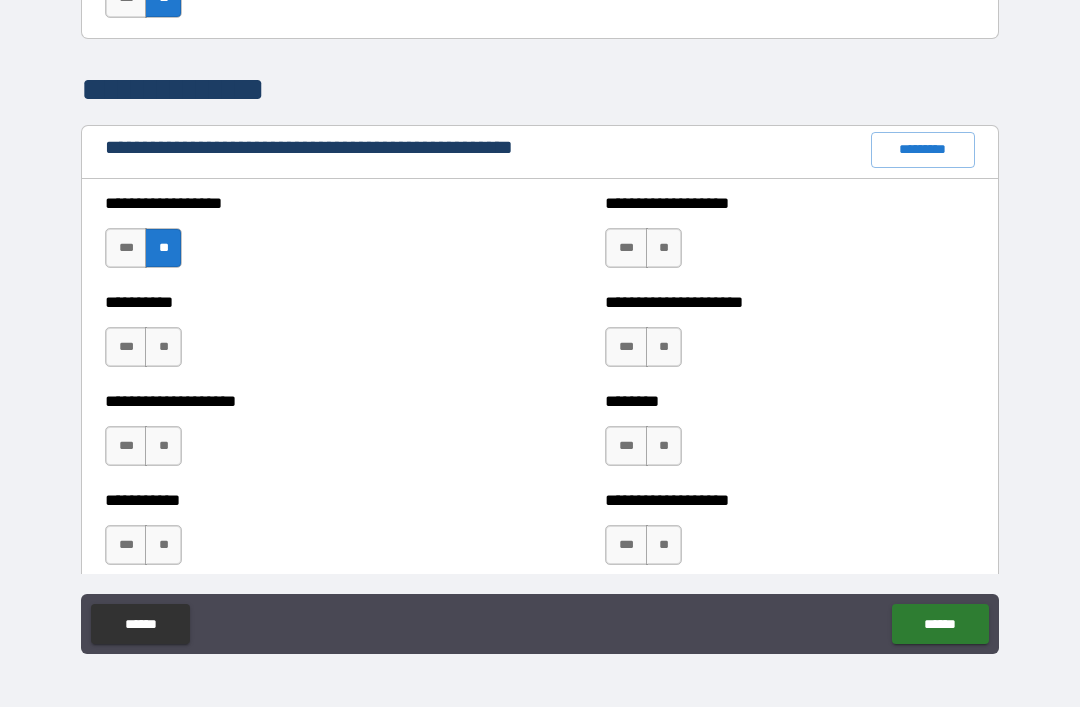click on "**" at bounding box center (163, 347) 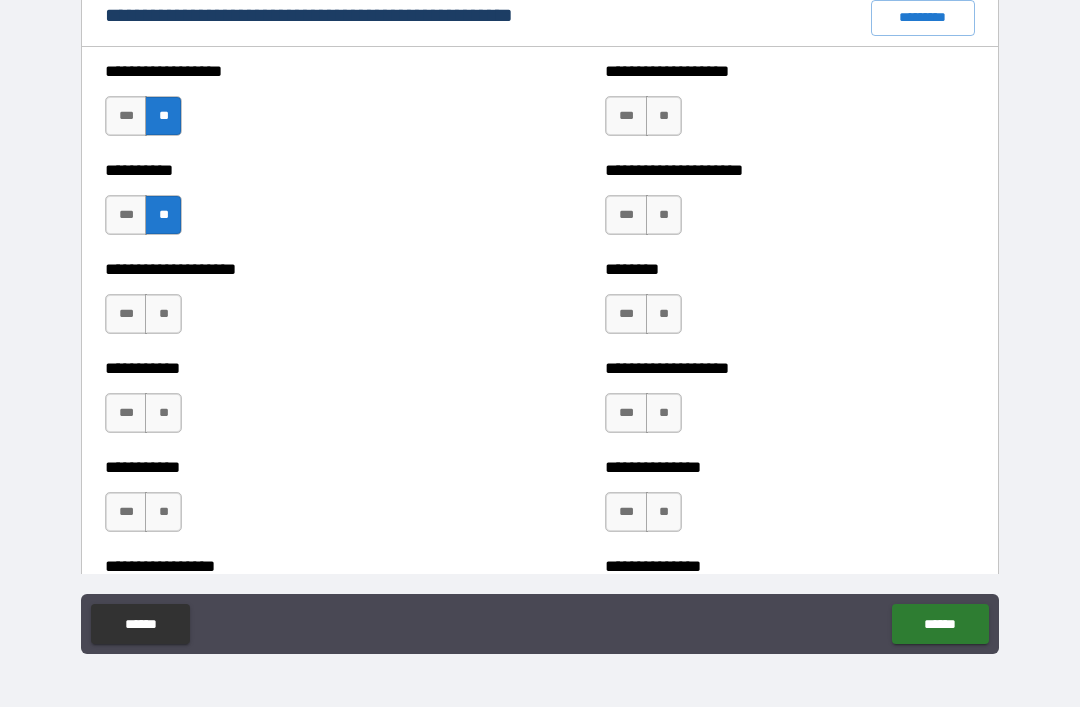 click on "**" at bounding box center [163, 314] 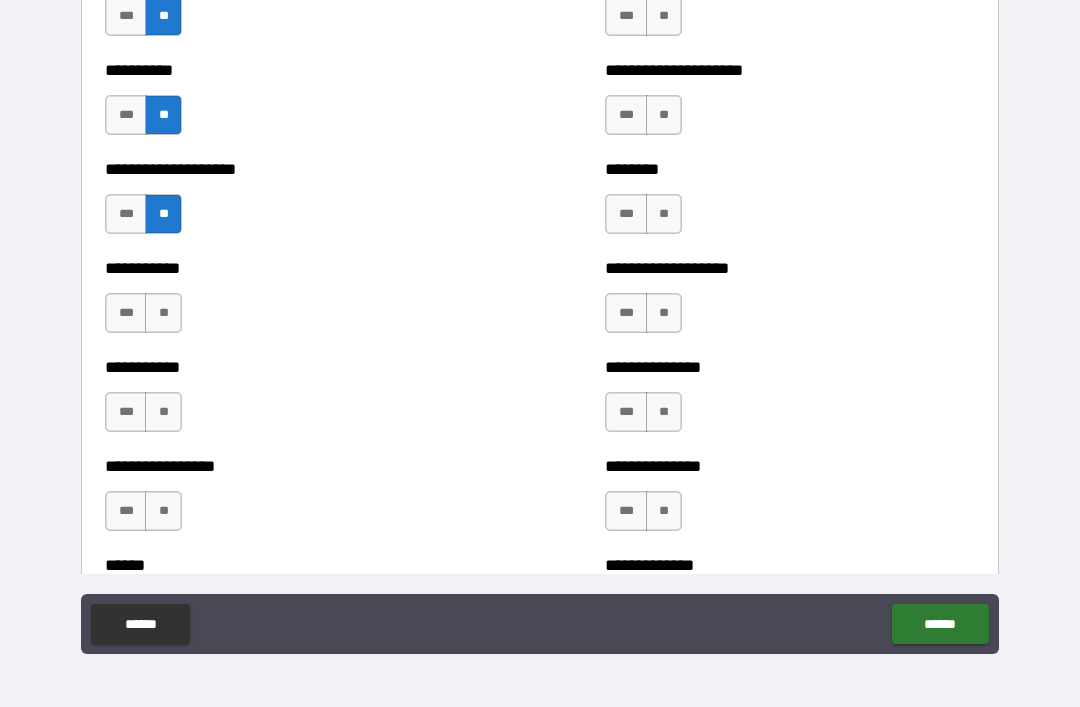 click on "**" at bounding box center [163, 313] 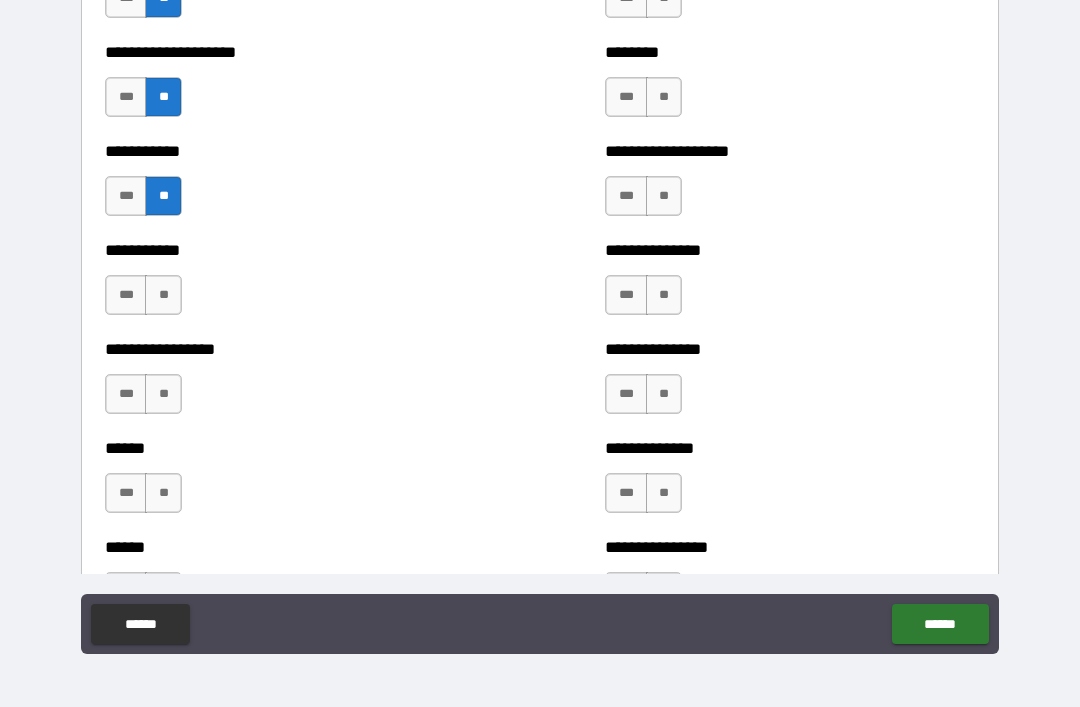 click on "**" at bounding box center [163, 295] 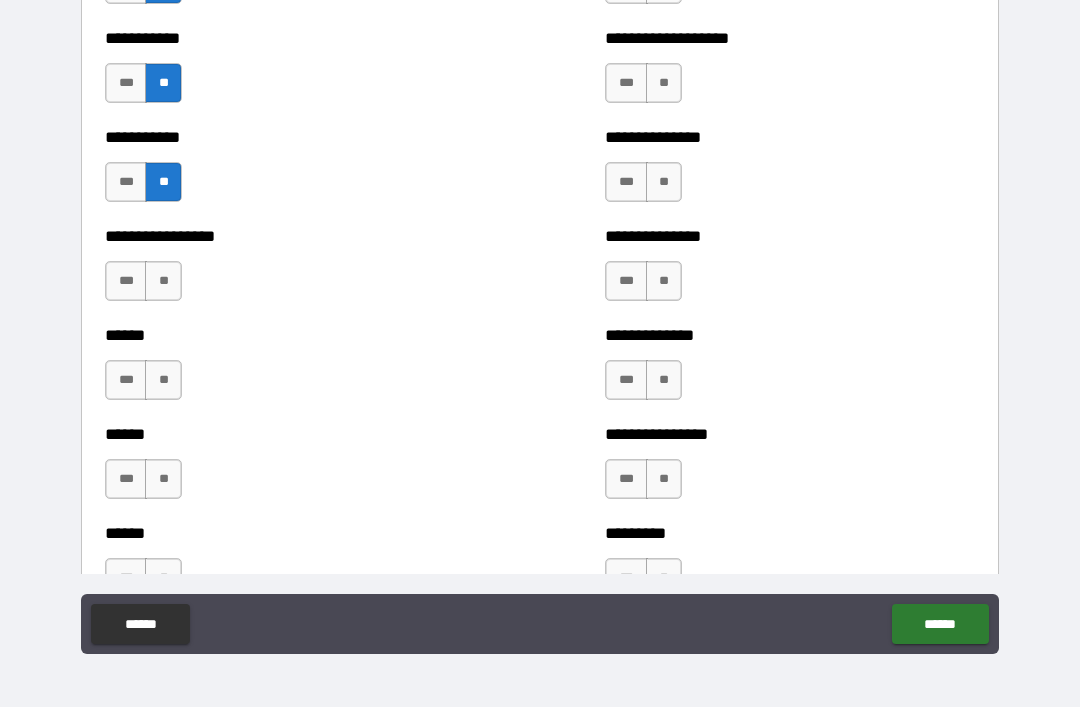 click on "**" at bounding box center [163, 281] 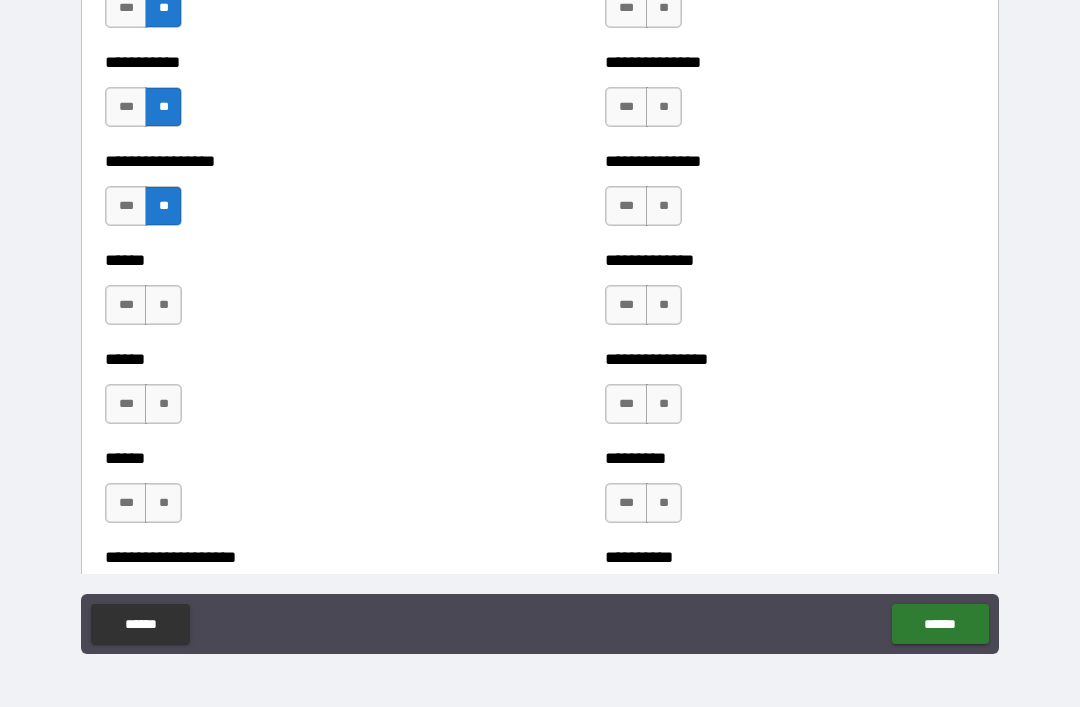 click on "**" at bounding box center (163, 305) 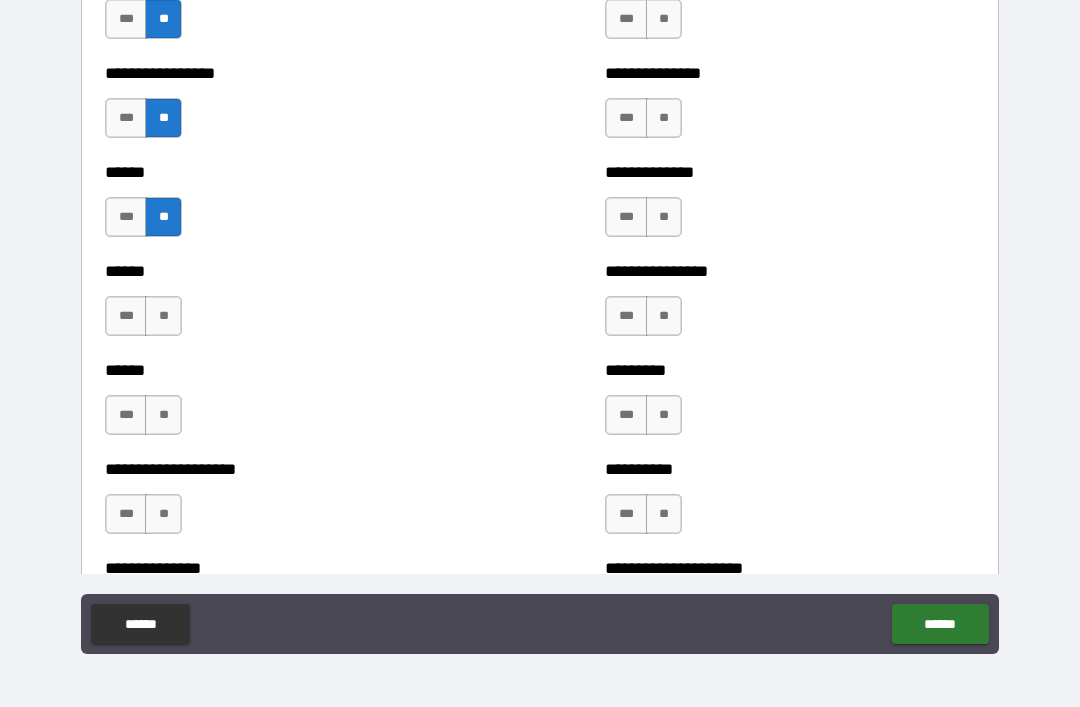 click on "**" at bounding box center [163, 316] 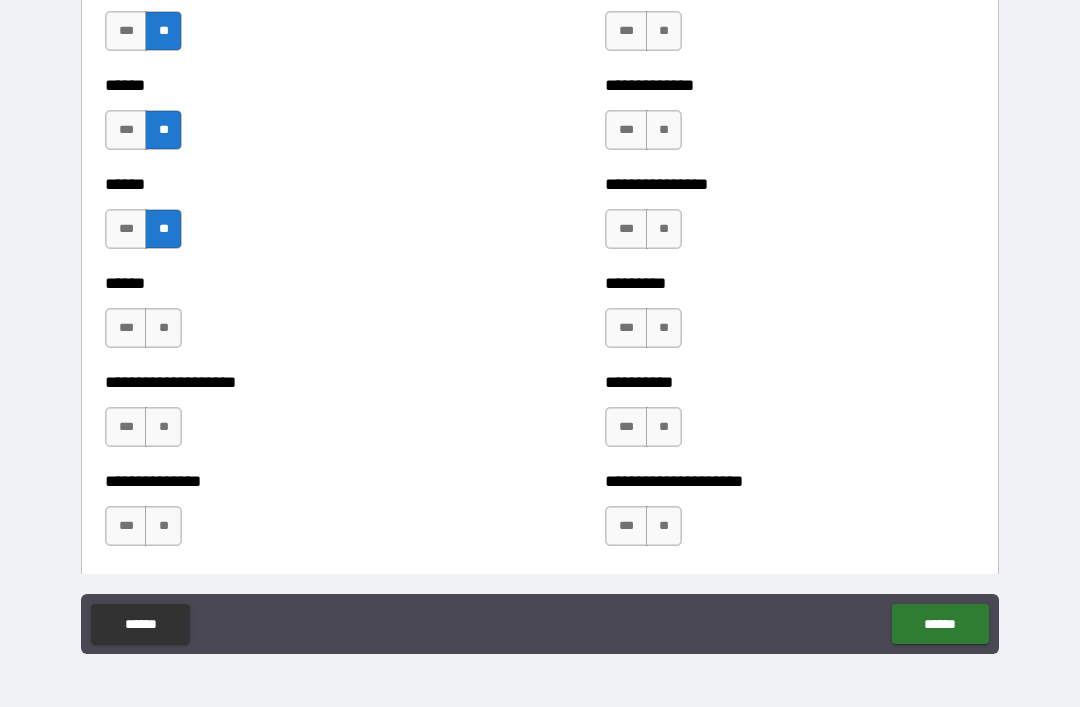 click on "**" at bounding box center (163, 328) 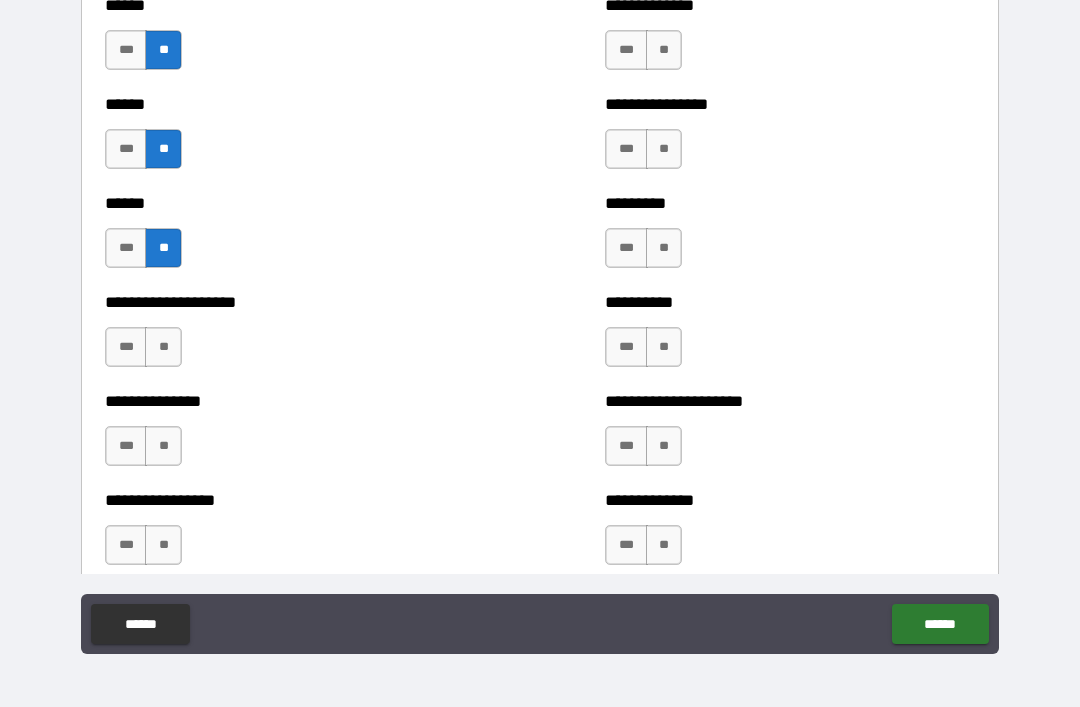 click on "**" at bounding box center [163, 347] 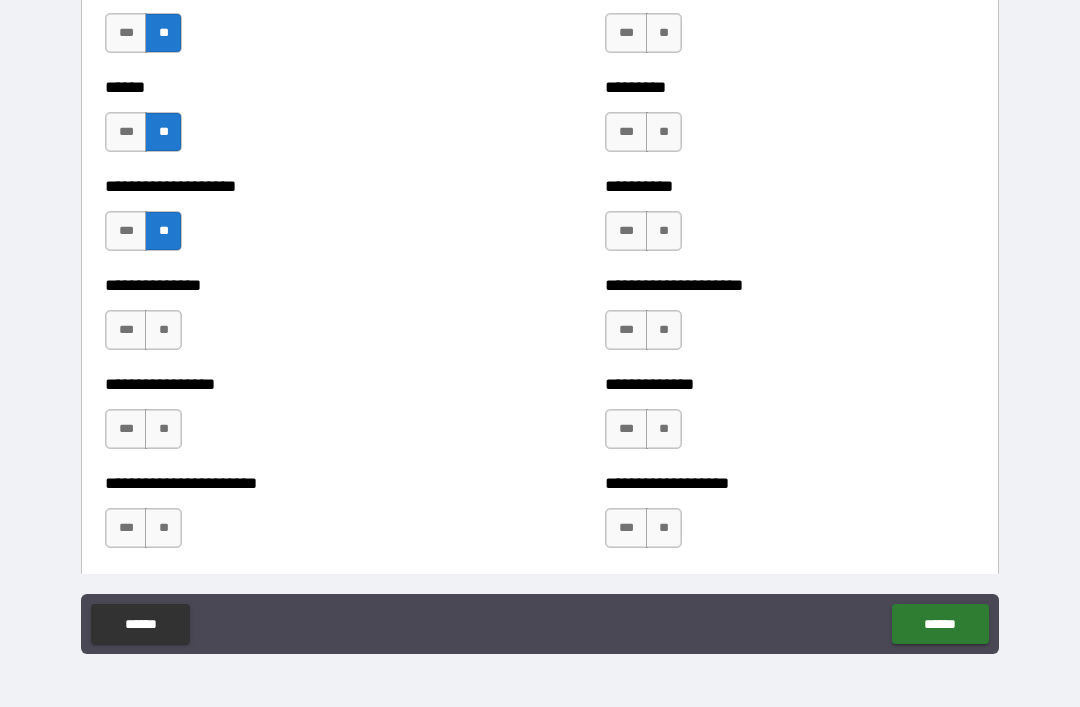 click on "**" at bounding box center (163, 330) 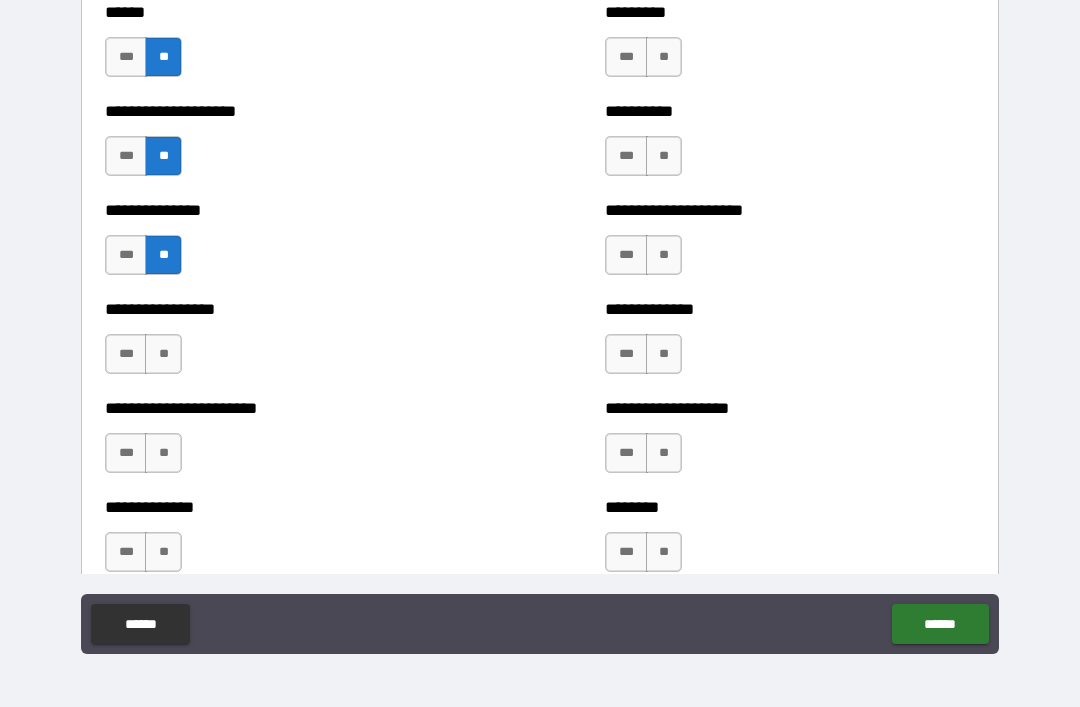 click on "**" at bounding box center [163, 354] 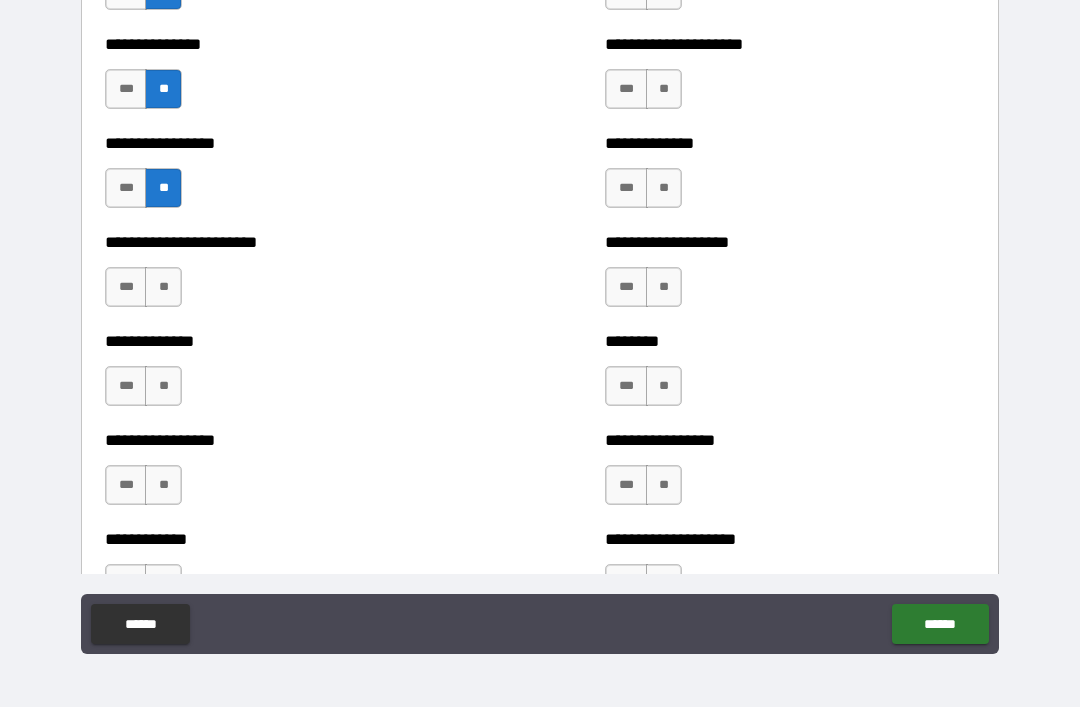 scroll, scrollTop: 3378, scrollLeft: 0, axis: vertical 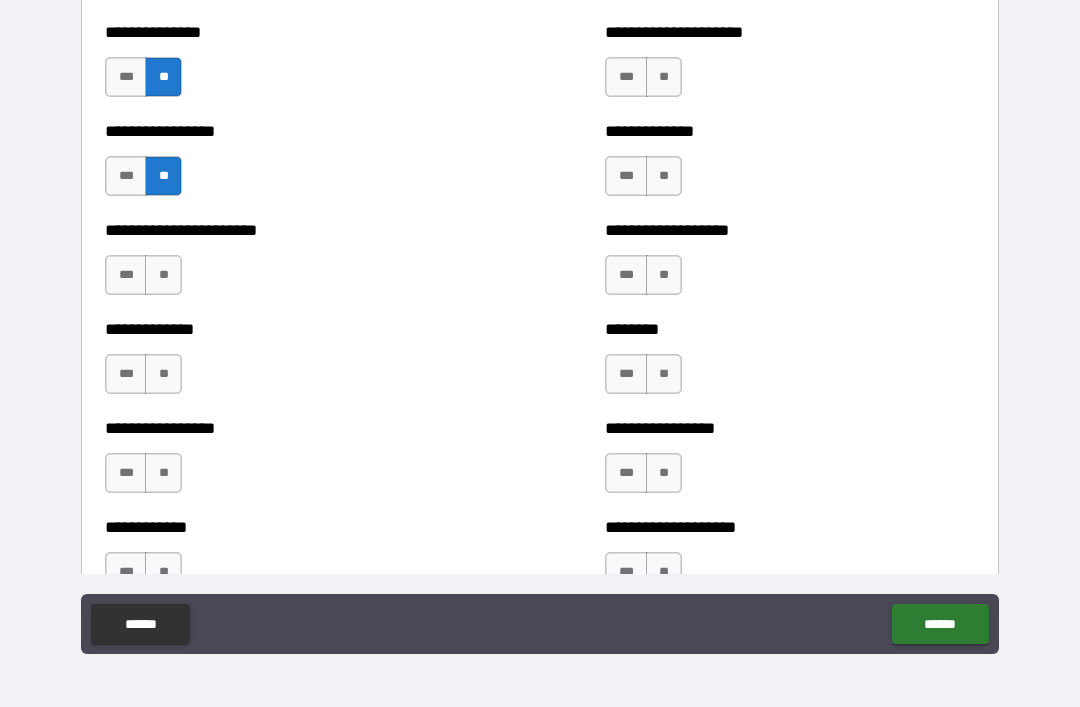 click on "**" at bounding box center [163, 275] 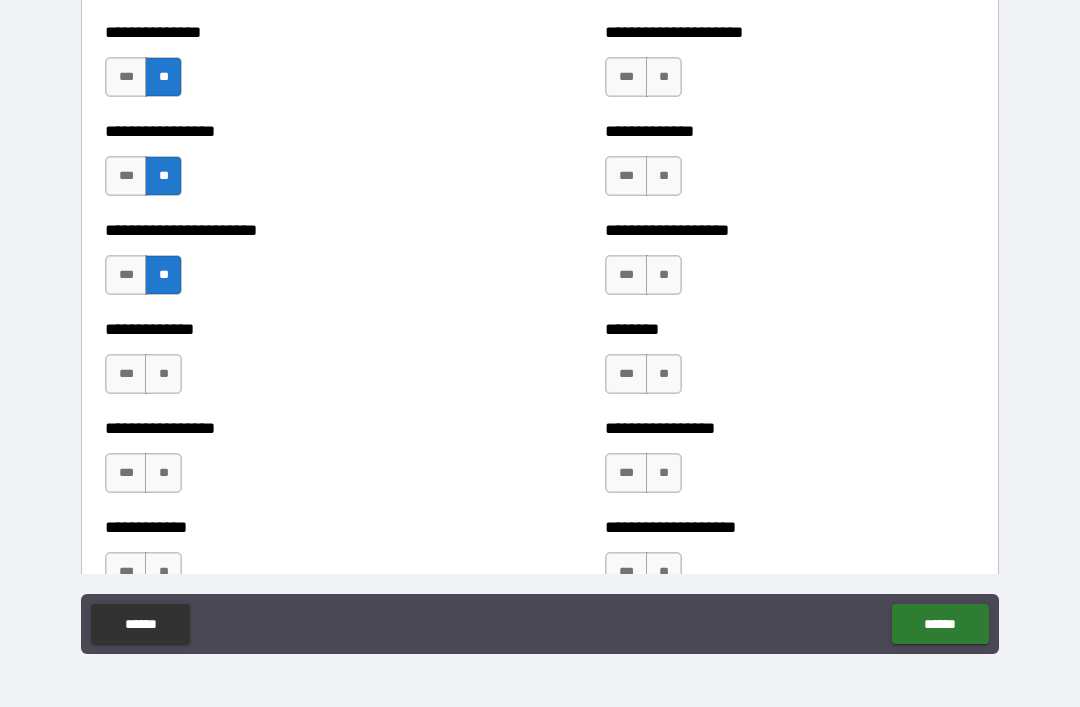 click on "**" at bounding box center (163, 374) 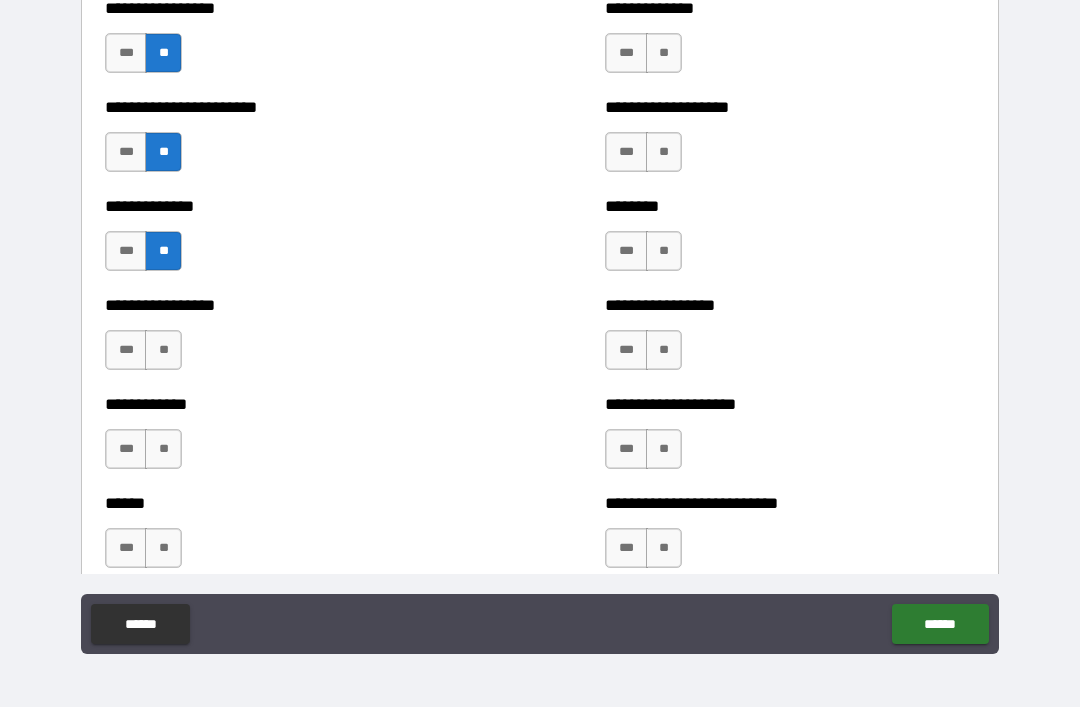 scroll, scrollTop: 3506, scrollLeft: 0, axis: vertical 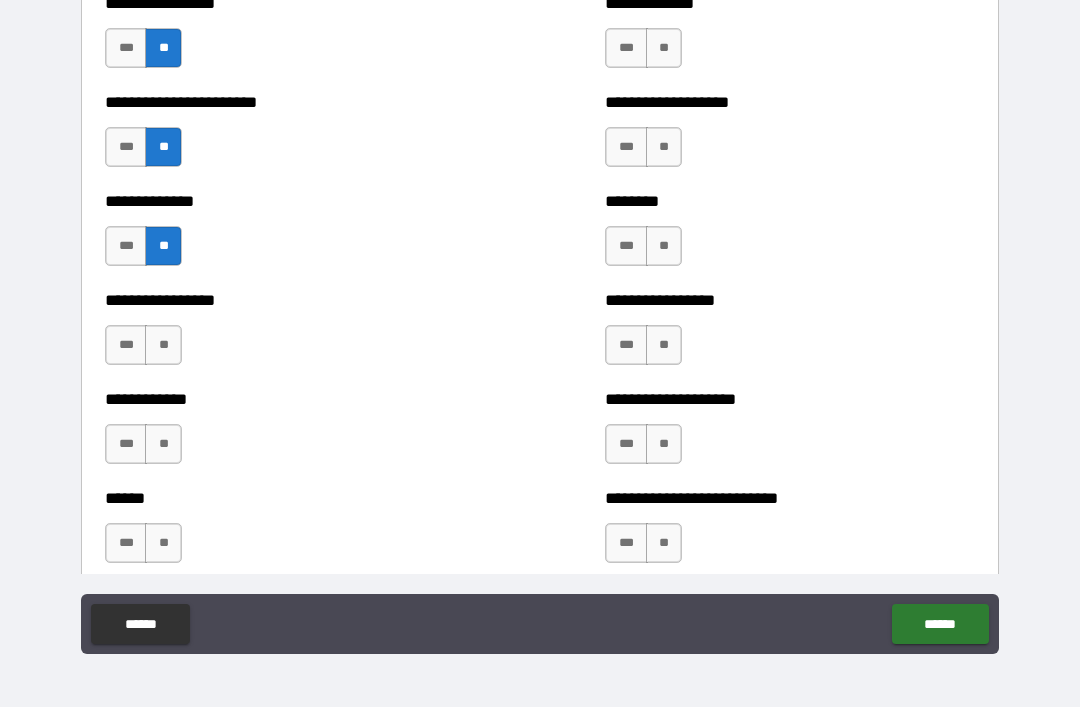 click on "**********" at bounding box center [290, 335] 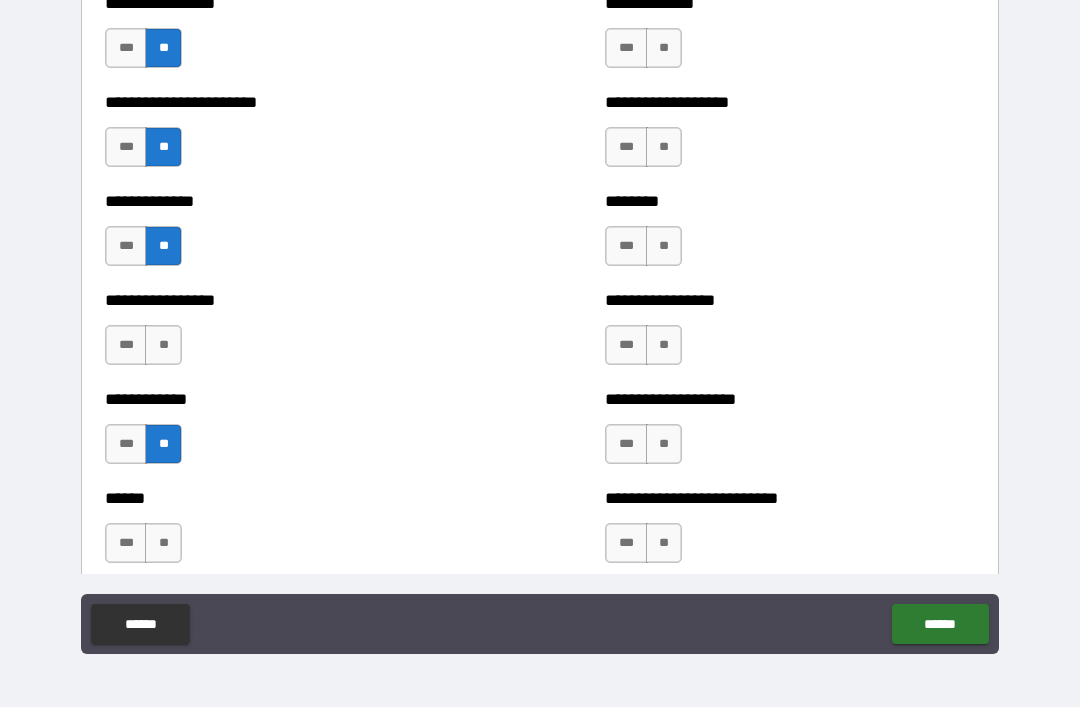 click on "**" at bounding box center (163, 345) 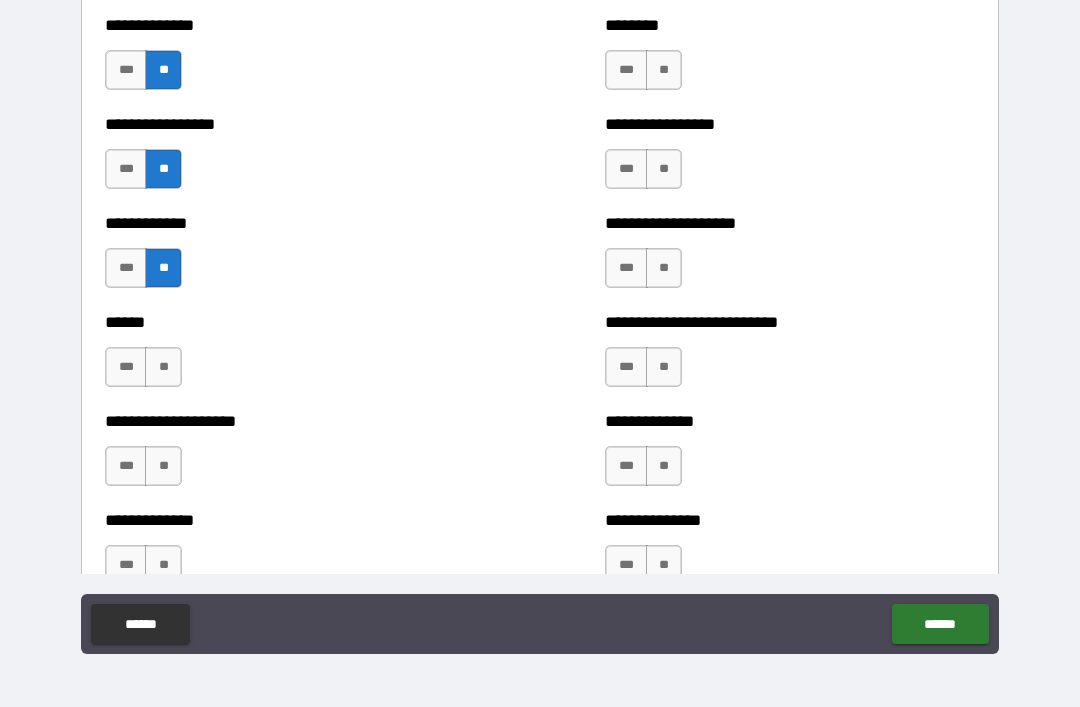 click on "**" at bounding box center (163, 367) 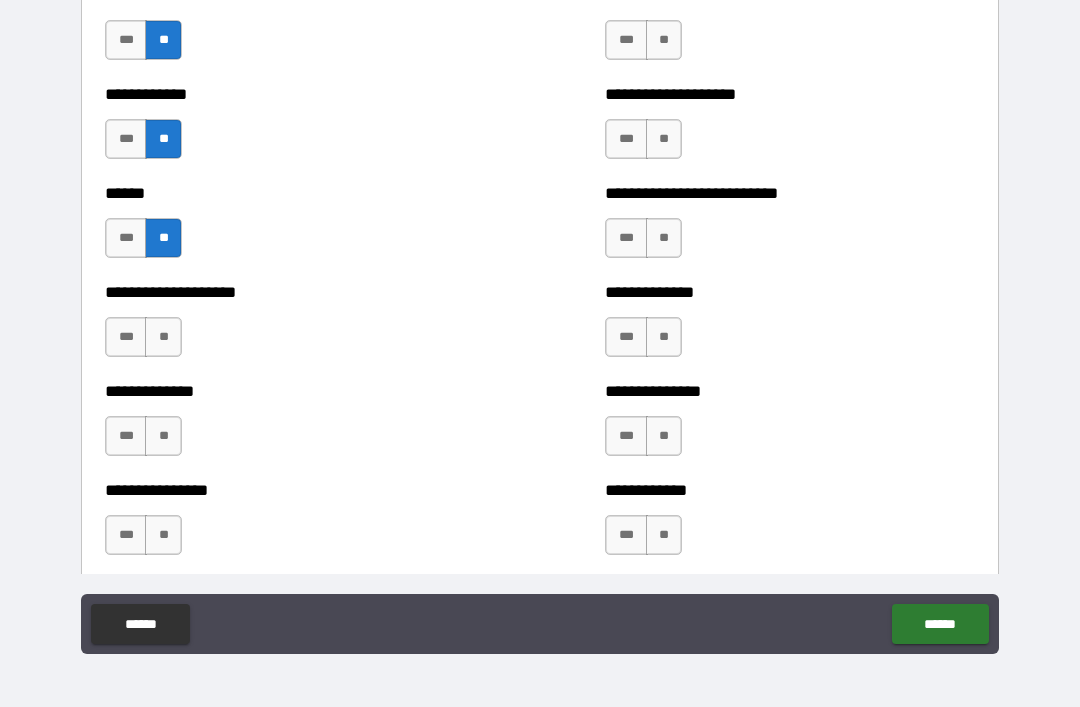 click on "**" at bounding box center [163, 337] 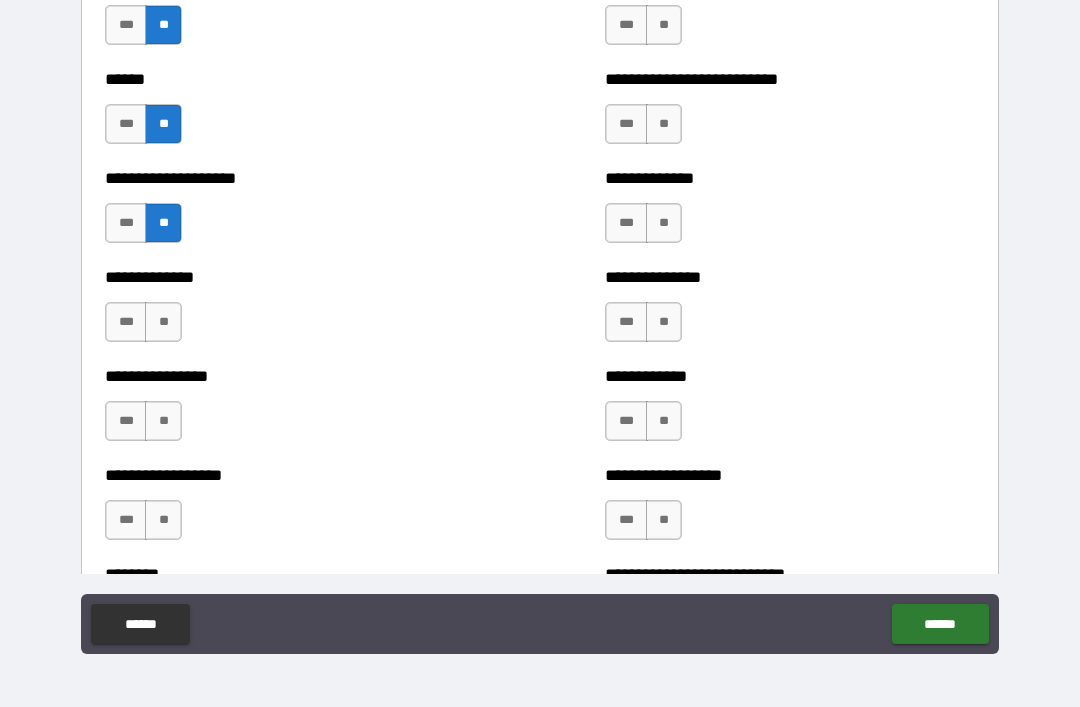 click on "**" at bounding box center [163, 322] 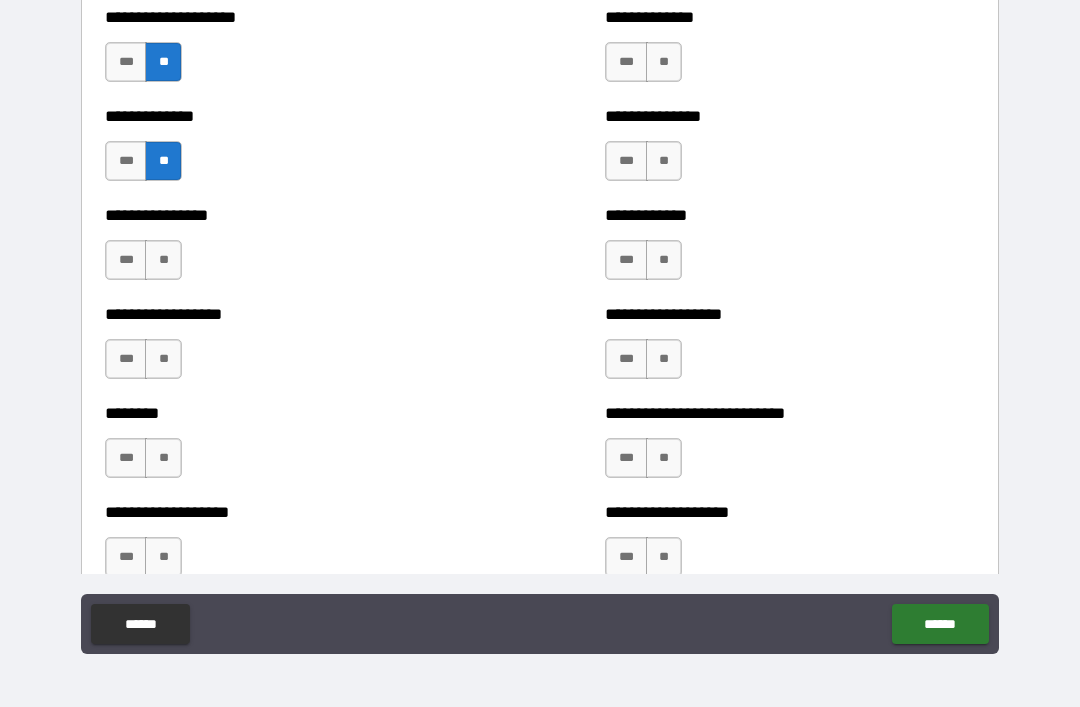 scroll, scrollTop: 4097, scrollLeft: 0, axis: vertical 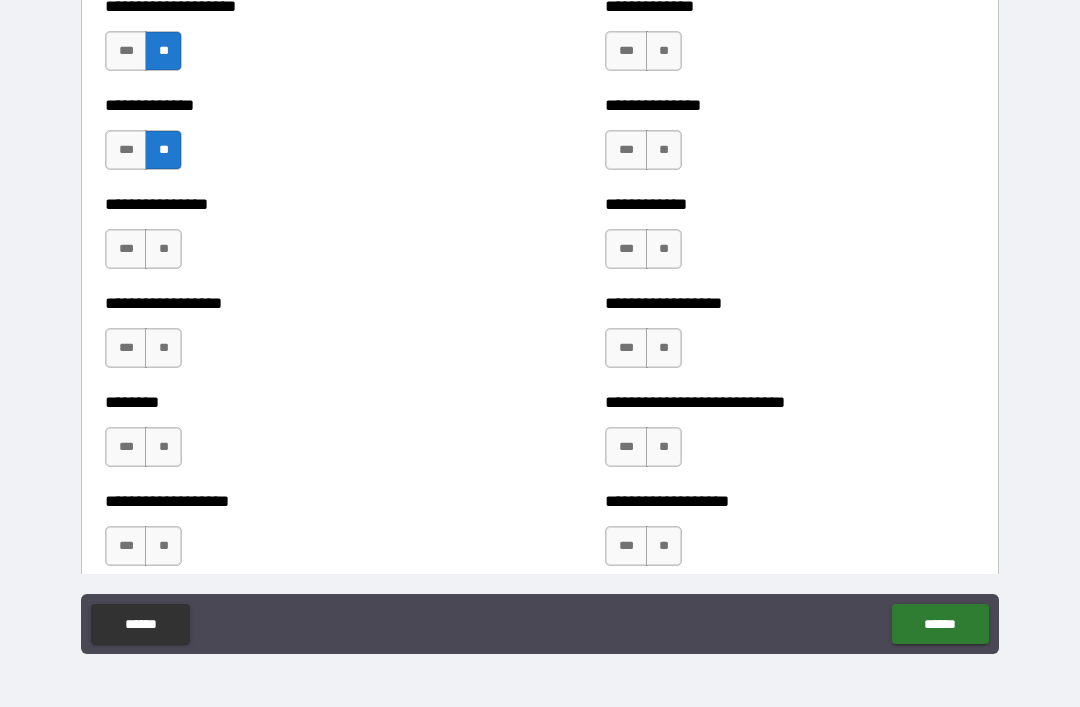 click on "**" at bounding box center [163, 249] 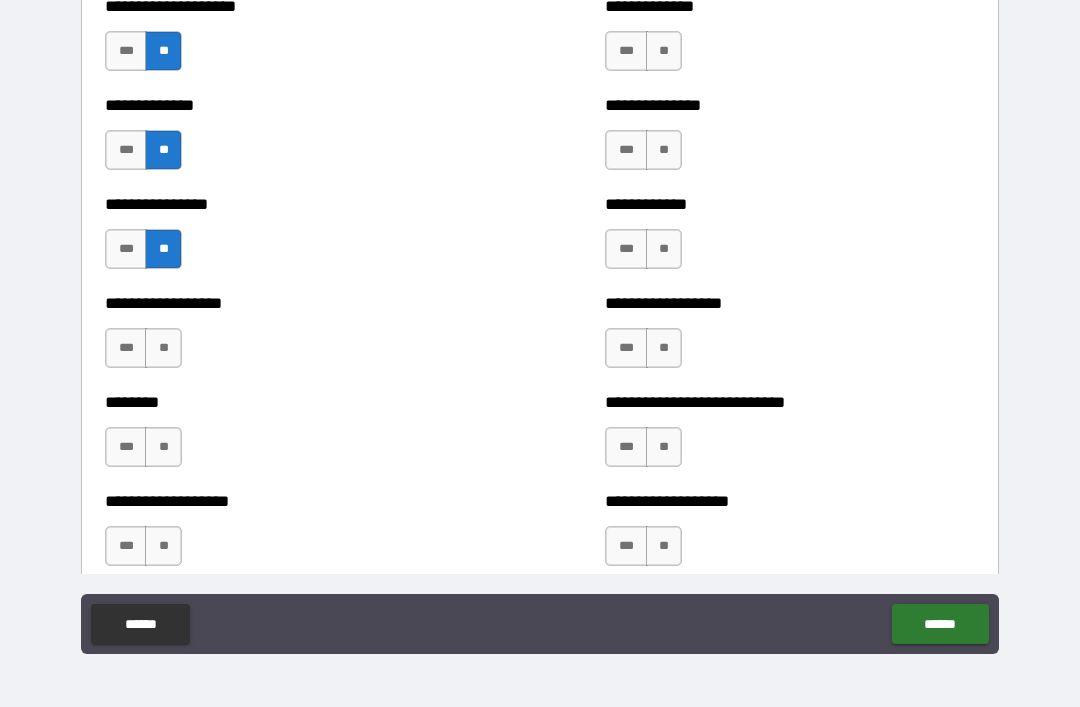 click on "**" at bounding box center [163, 348] 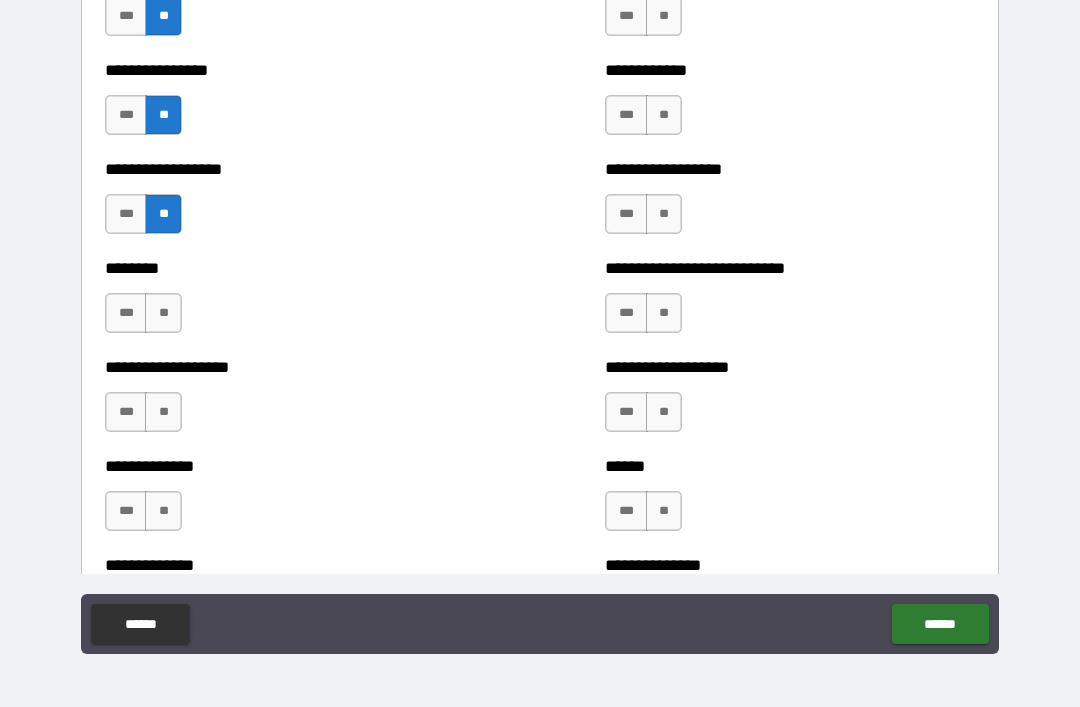 click on "**" at bounding box center [163, 313] 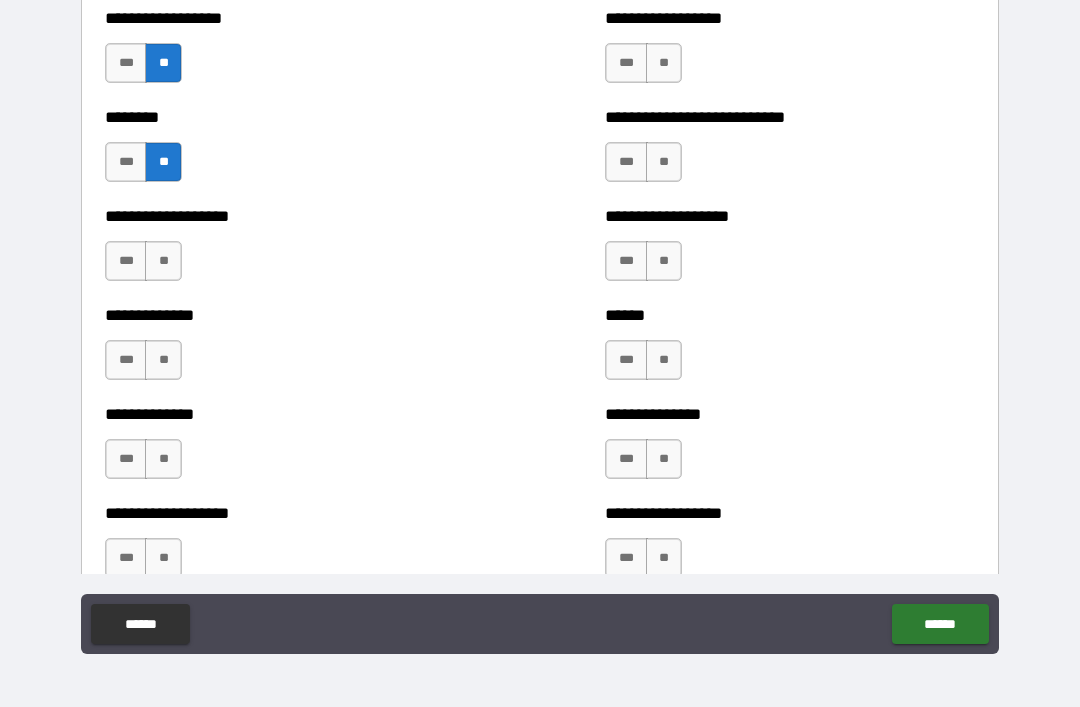 click on "**" at bounding box center [163, 261] 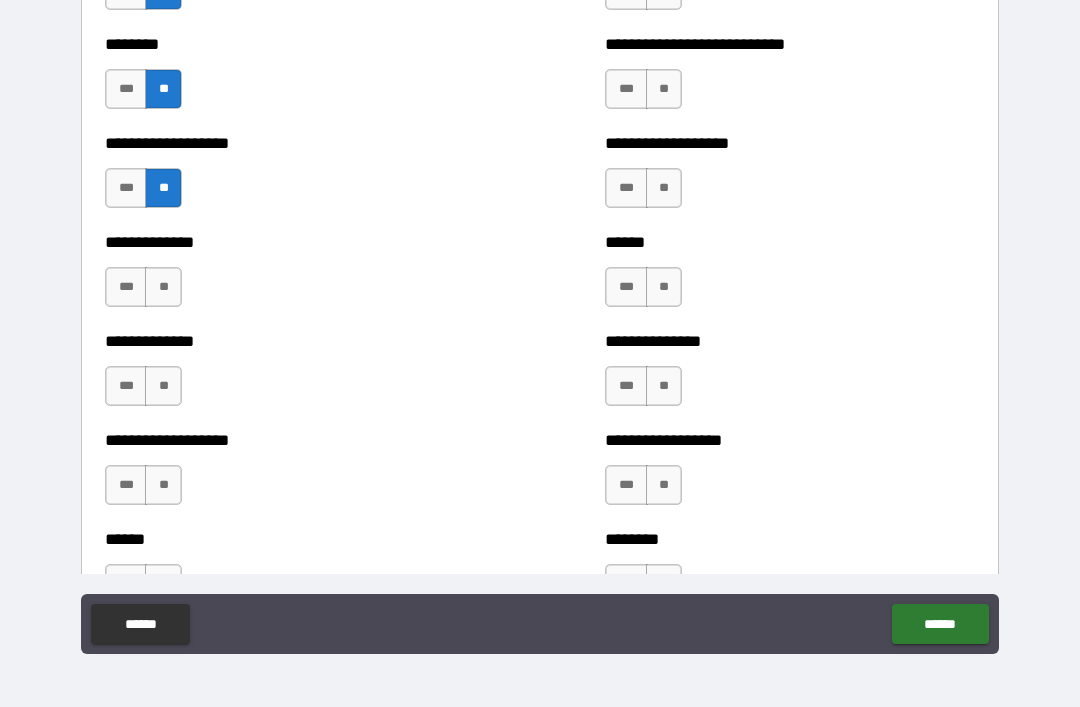 click on "**" at bounding box center [163, 287] 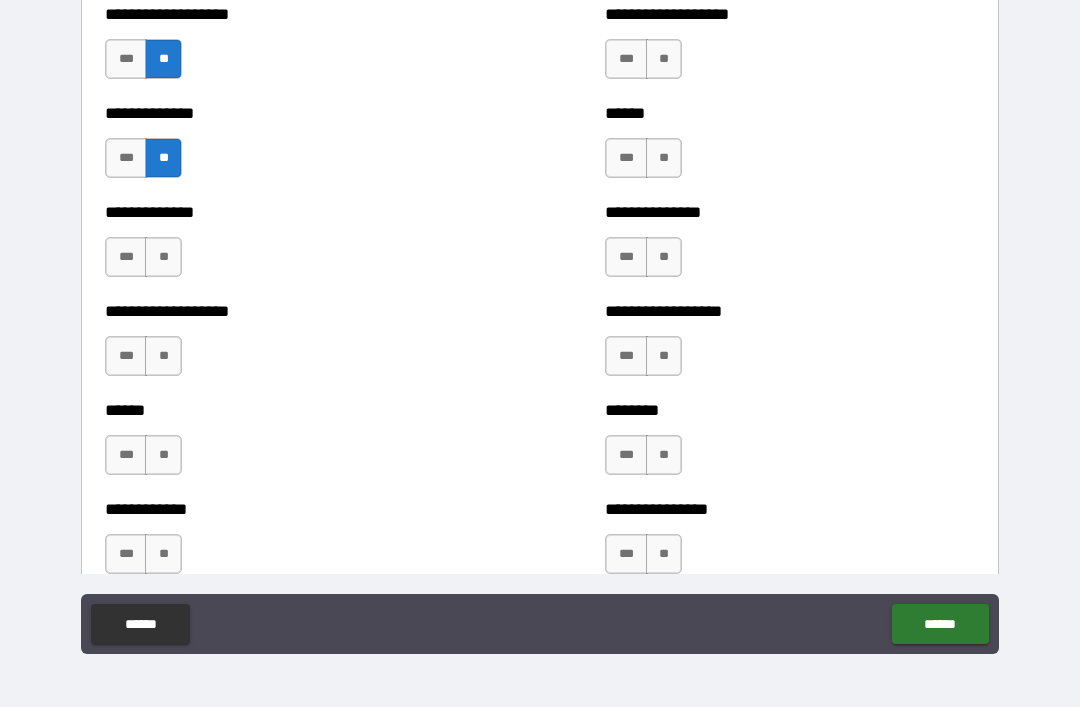 click on "**" at bounding box center [163, 257] 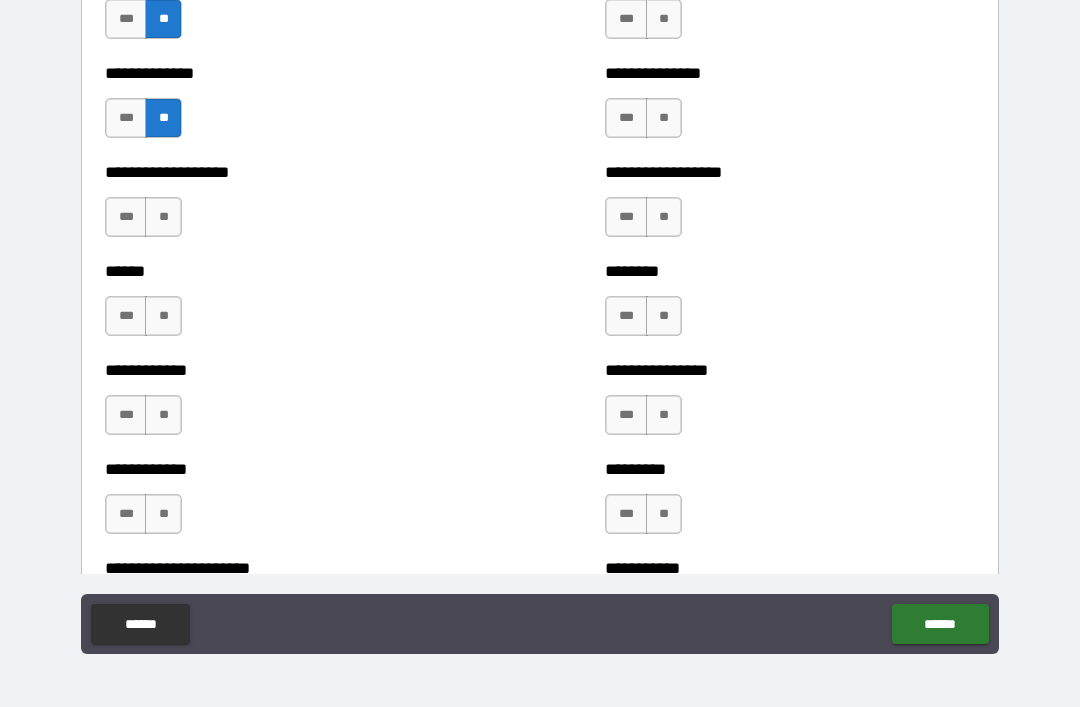 click on "**" at bounding box center (163, 217) 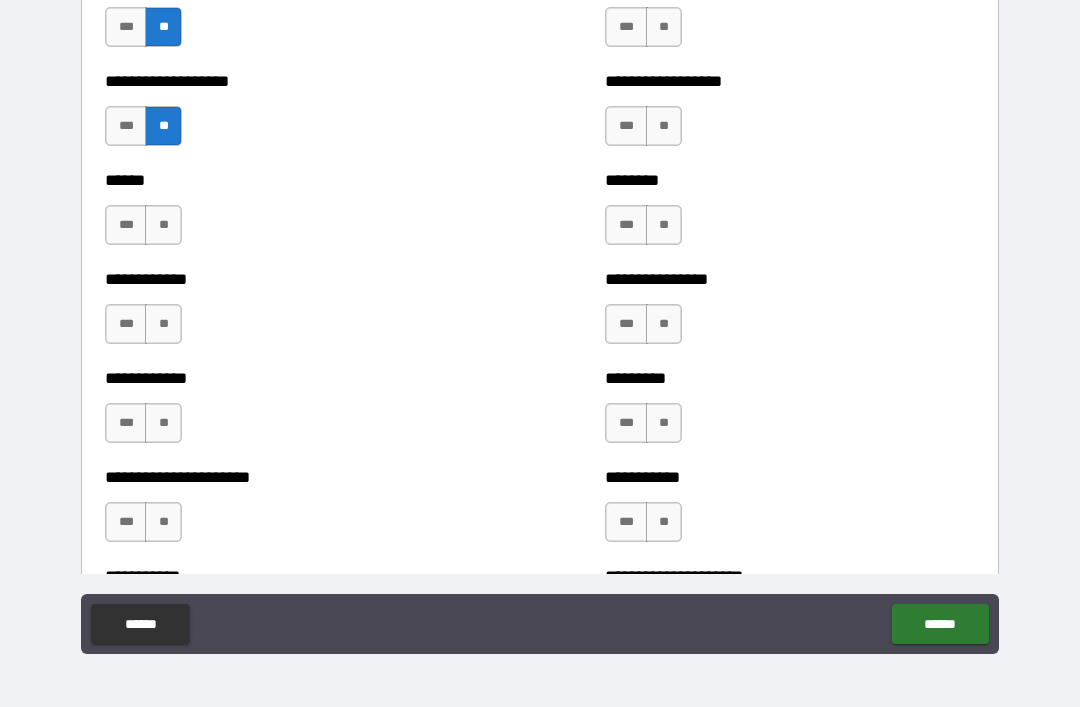 scroll, scrollTop: 4820, scrollLeft: 0, axis: vertical 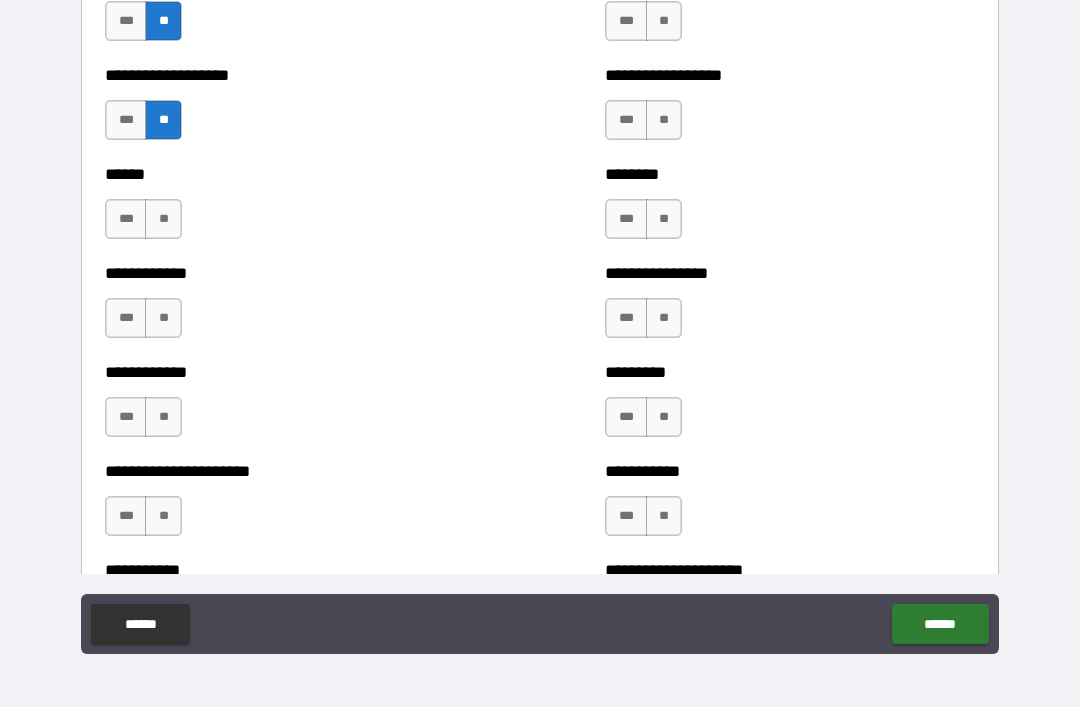 click on "**" at bounding box center [163, 219] 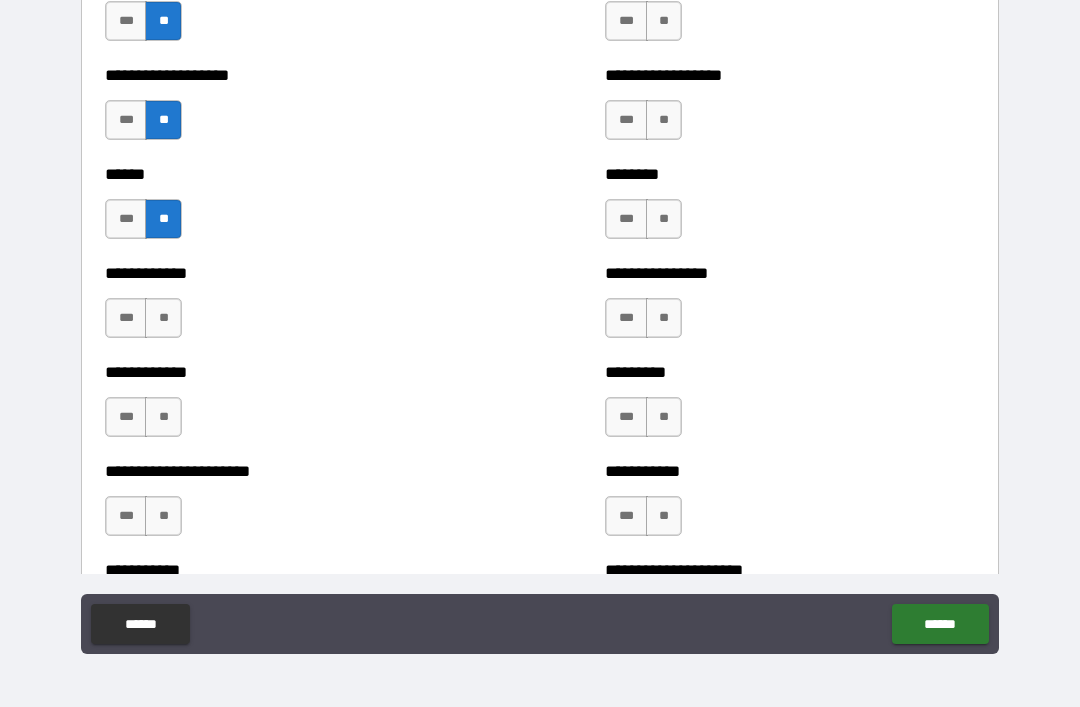 click on "**" at bounding box center (163, 318) 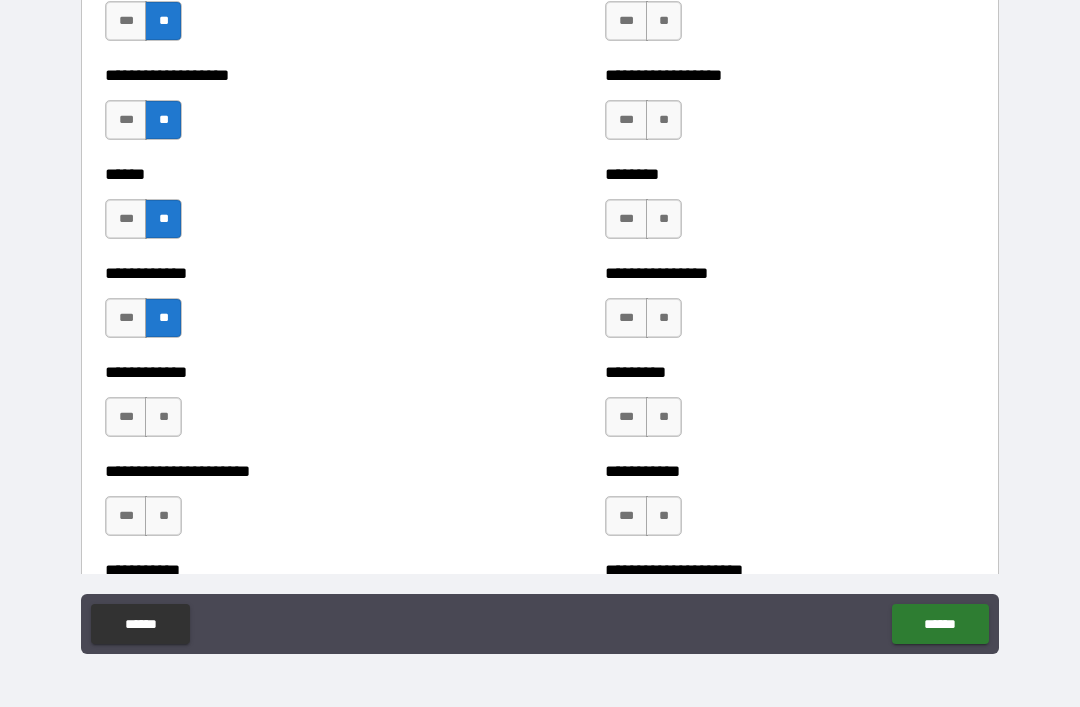 click on "**" at bounding box center (163, 417) 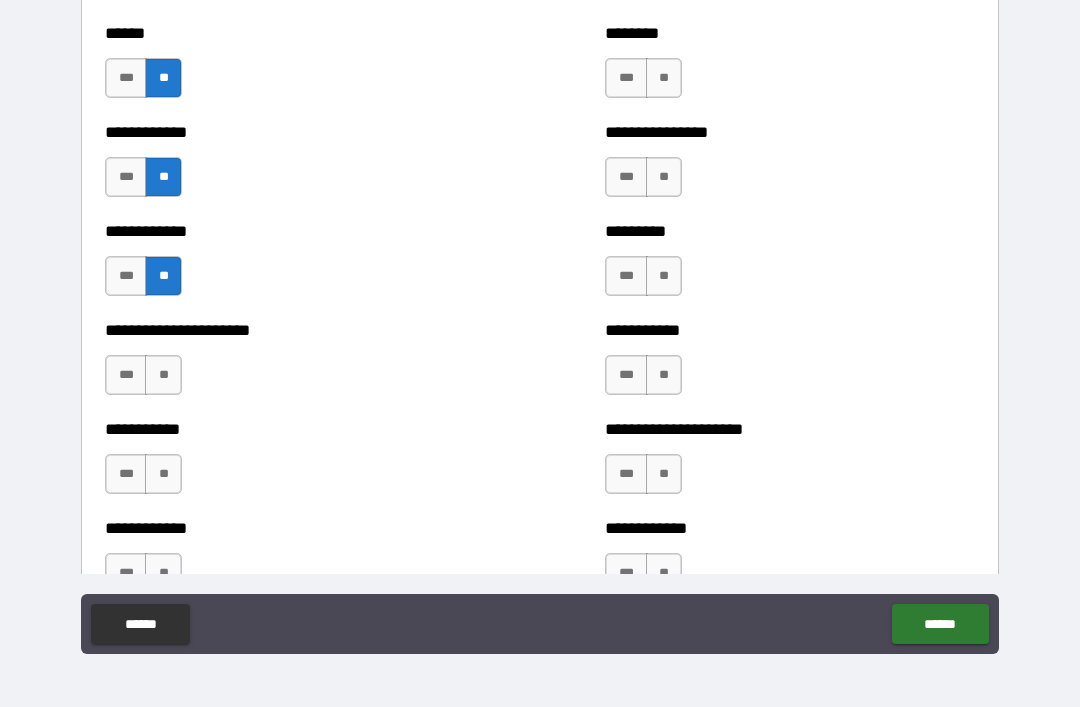 click on "**" at bounding box center [163, 375] 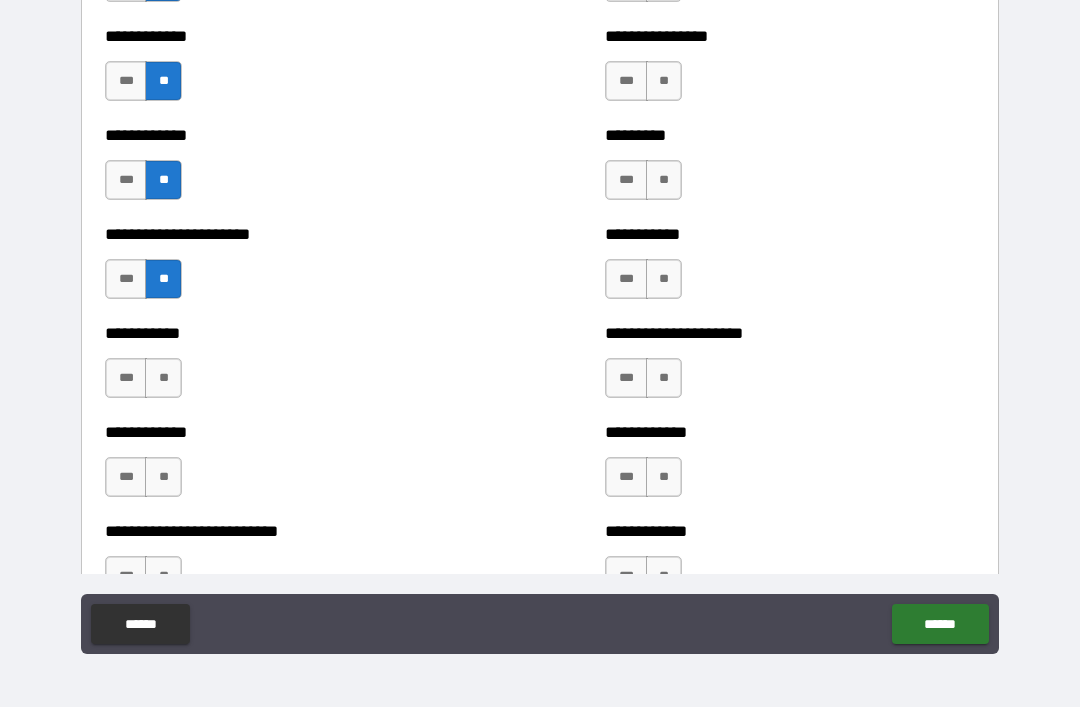 click on "**********" at bounding box center [290, 368] 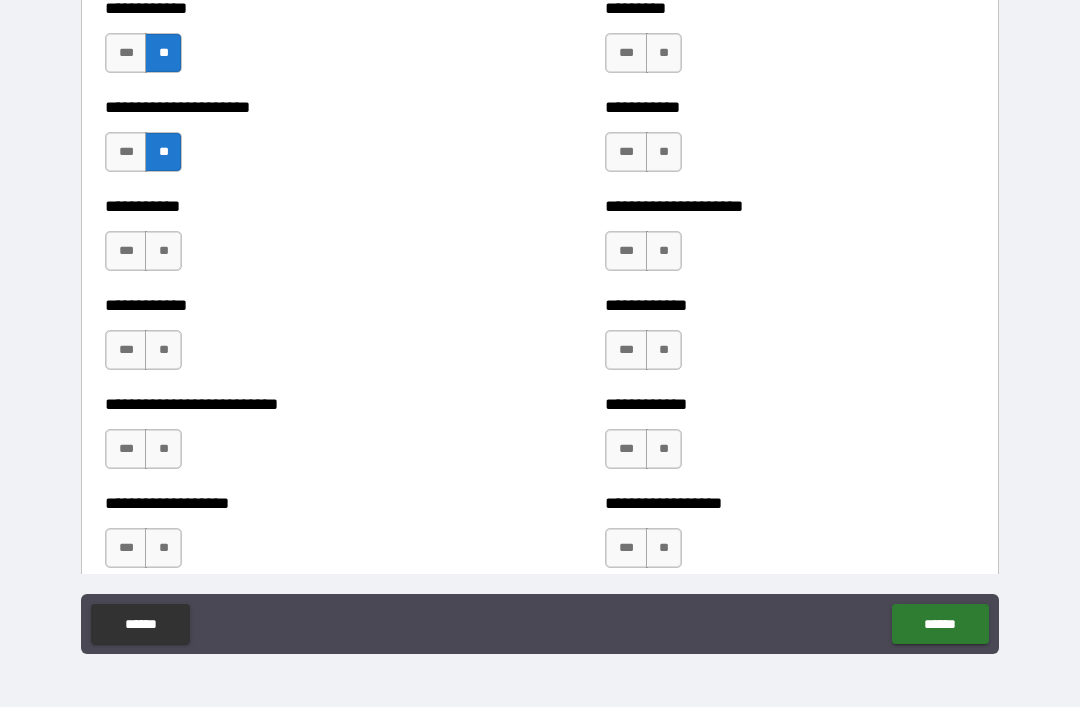 click on "**" at bounding box center [163, 350] 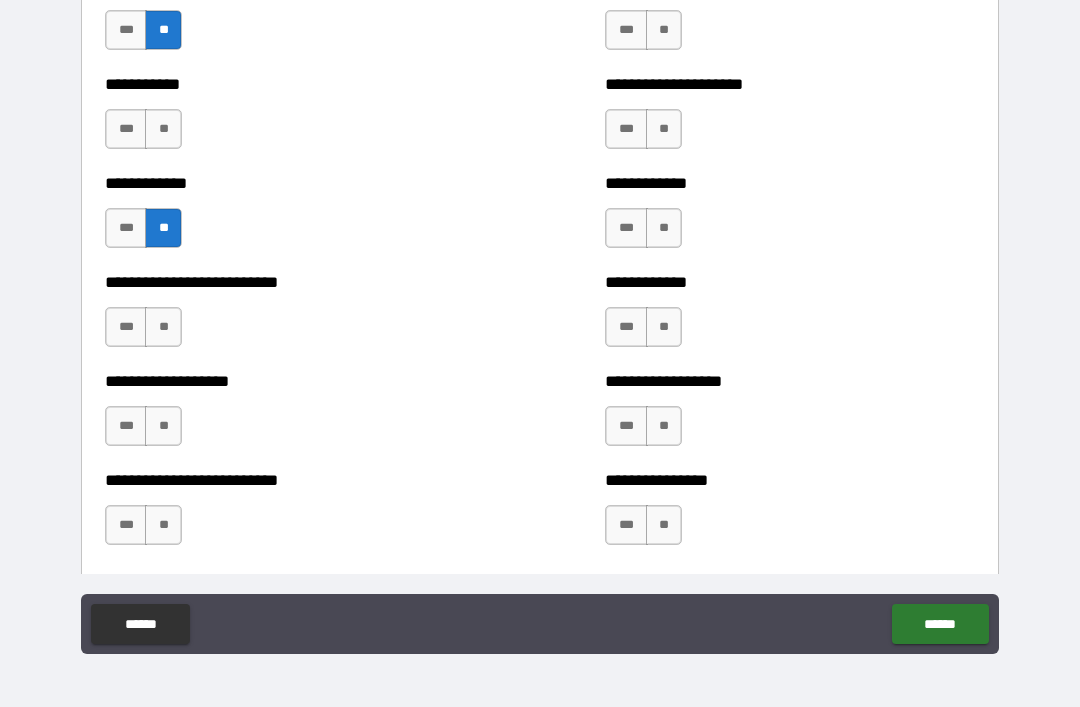 click on "**" at bounding box center (163, 327) 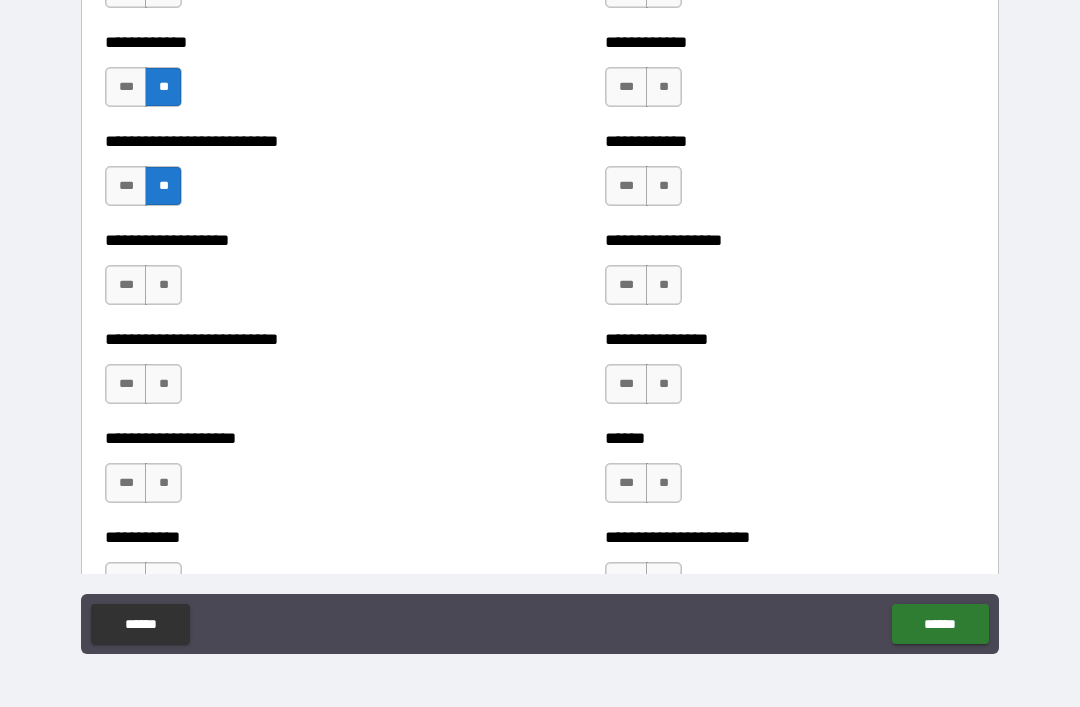 click on "**" at bounding box center (163, 285) 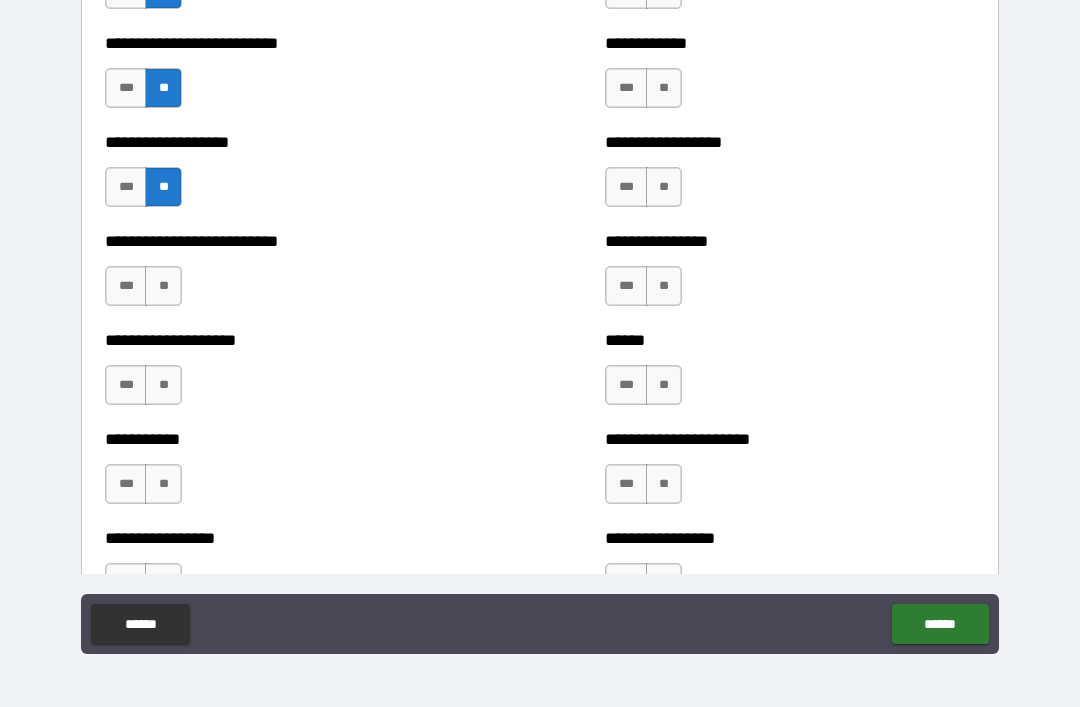 scroll, scrollTop: 5548, scrollLeft: 0, axis: vertical 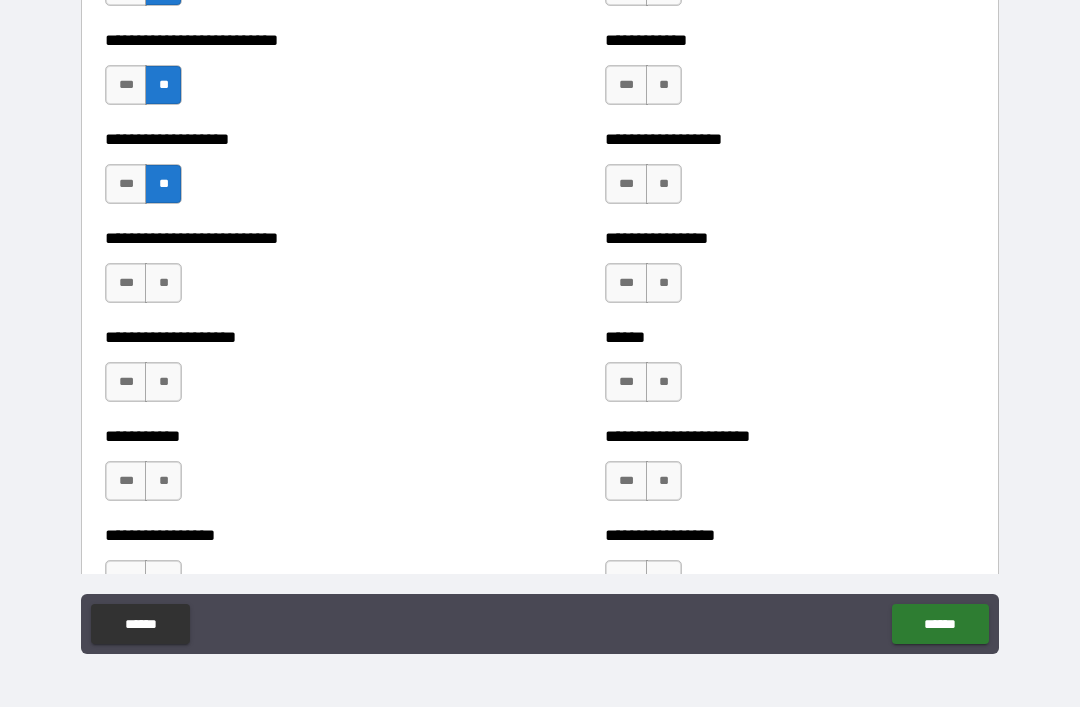 click on "**" at bounding box center (163, 382) 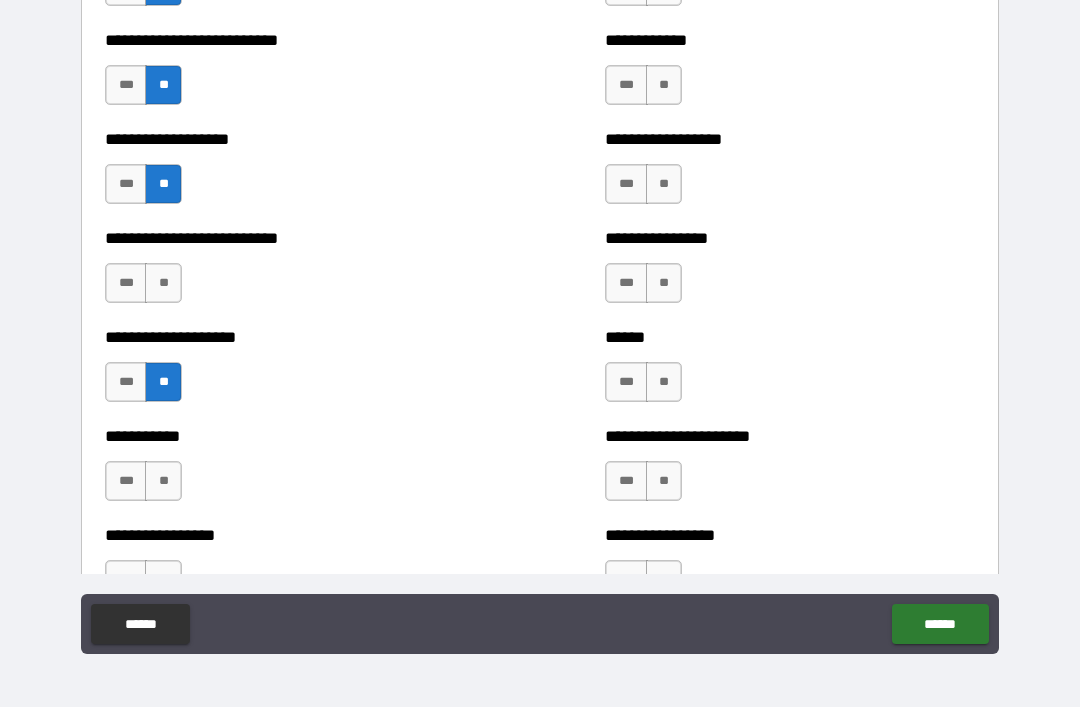 click on "**" at bounding box center [163, 283] 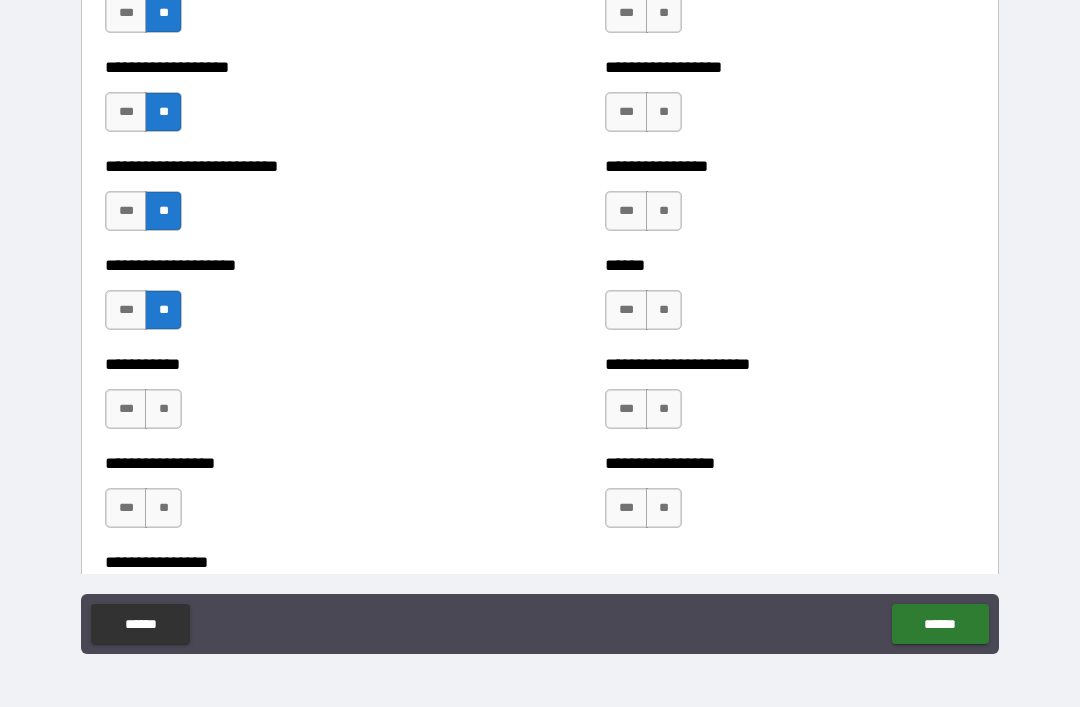 click on "**" at bounding box center (163, 409) 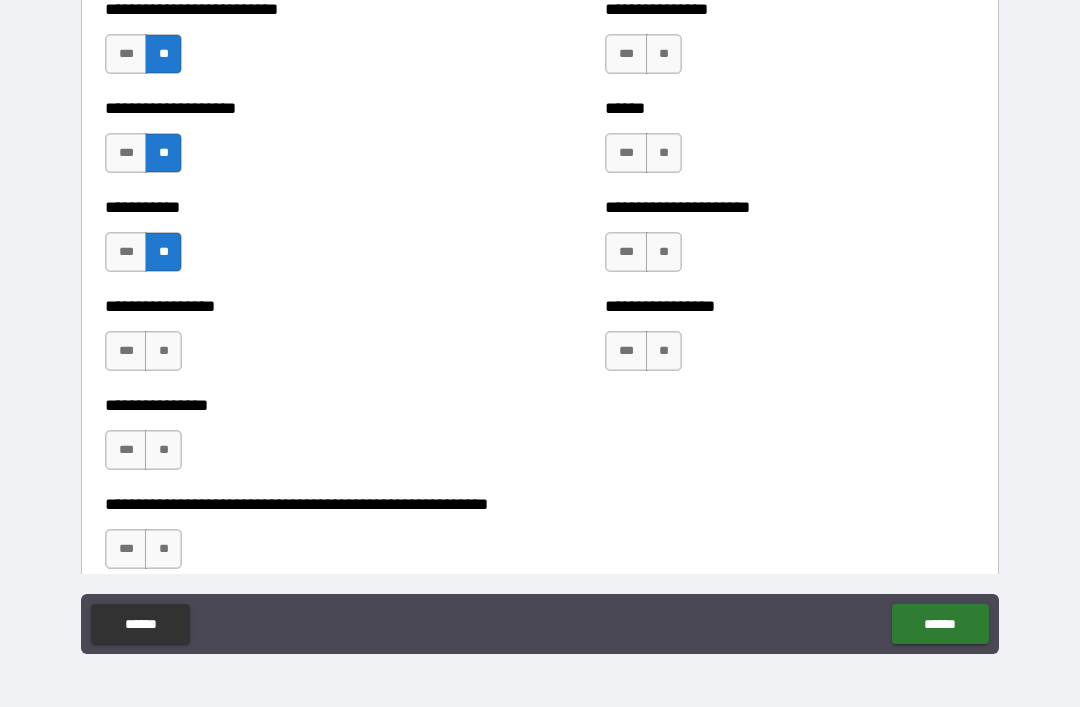 scroll, scrollTop: 5890, scrollLeft: 0, axis: vertical 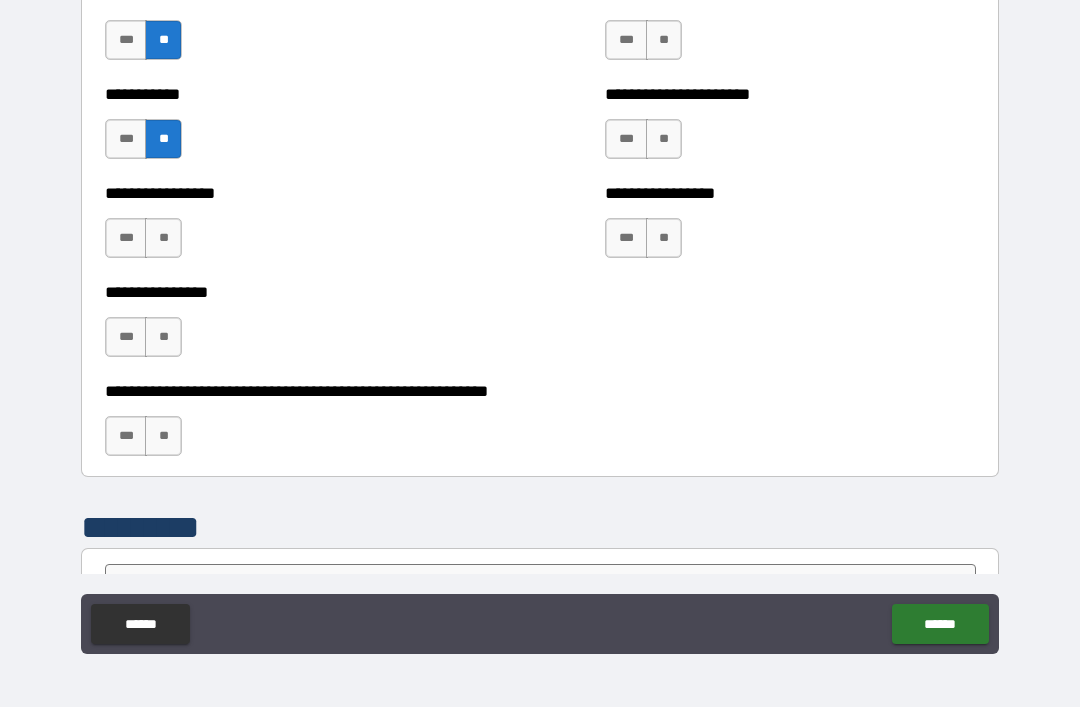 click on "**" at bounding box center (163, 238) 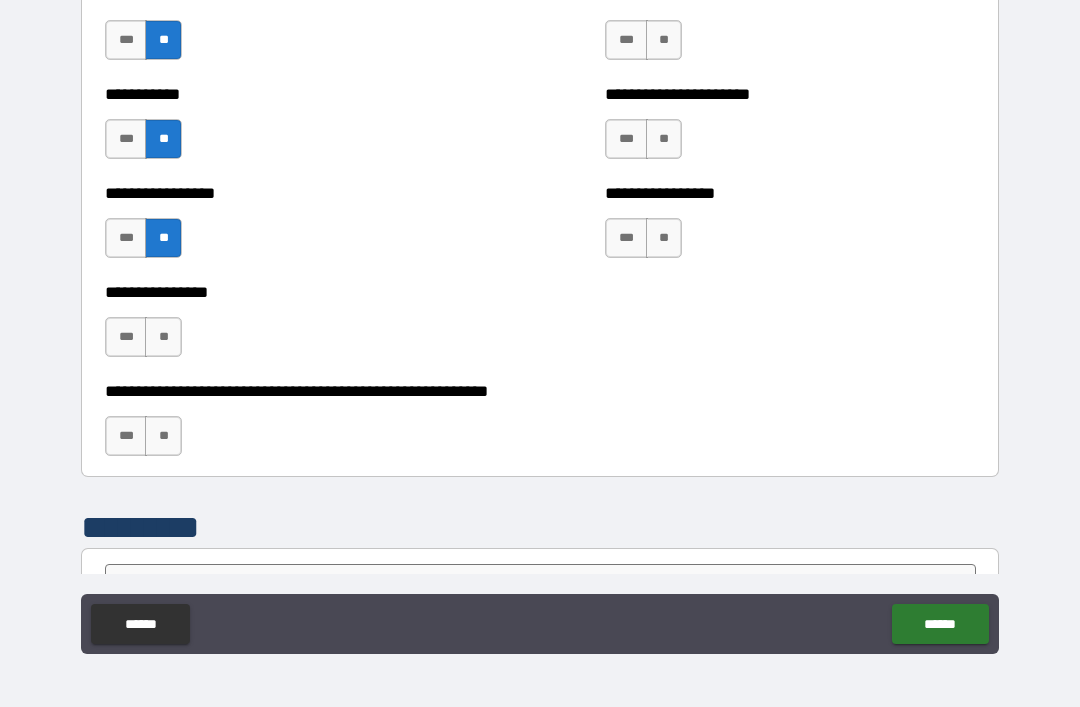 click on "**" at bounding box center [163, 337] 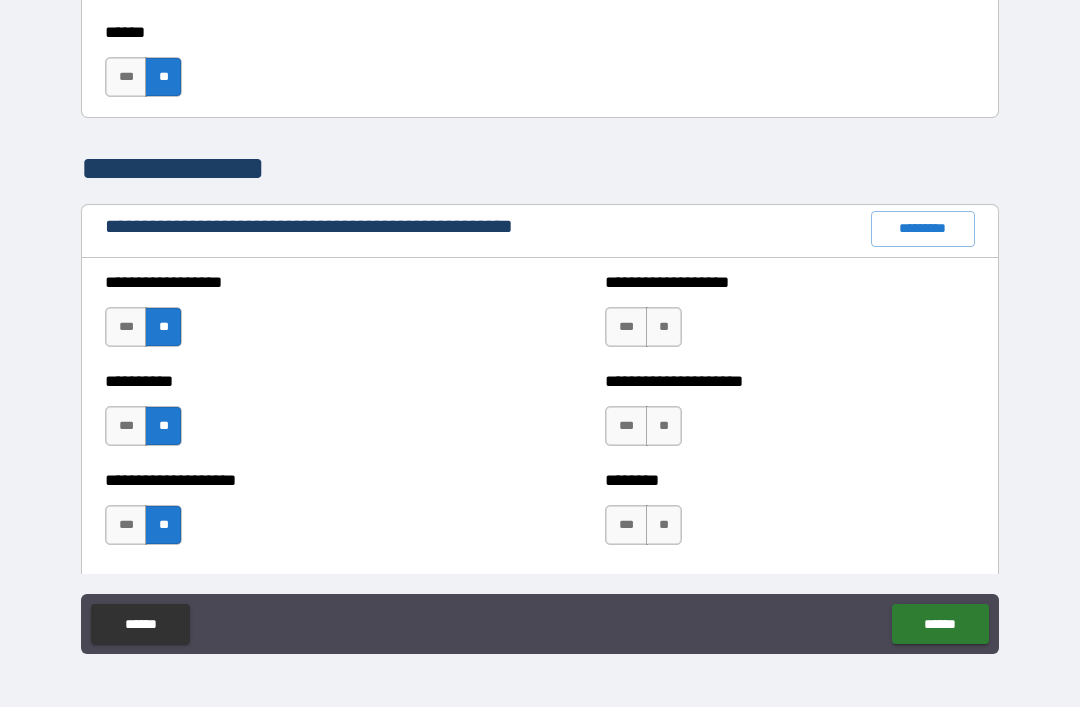 scroll, scrollTop: 2147, scrollLeft: 0, axis: vertical 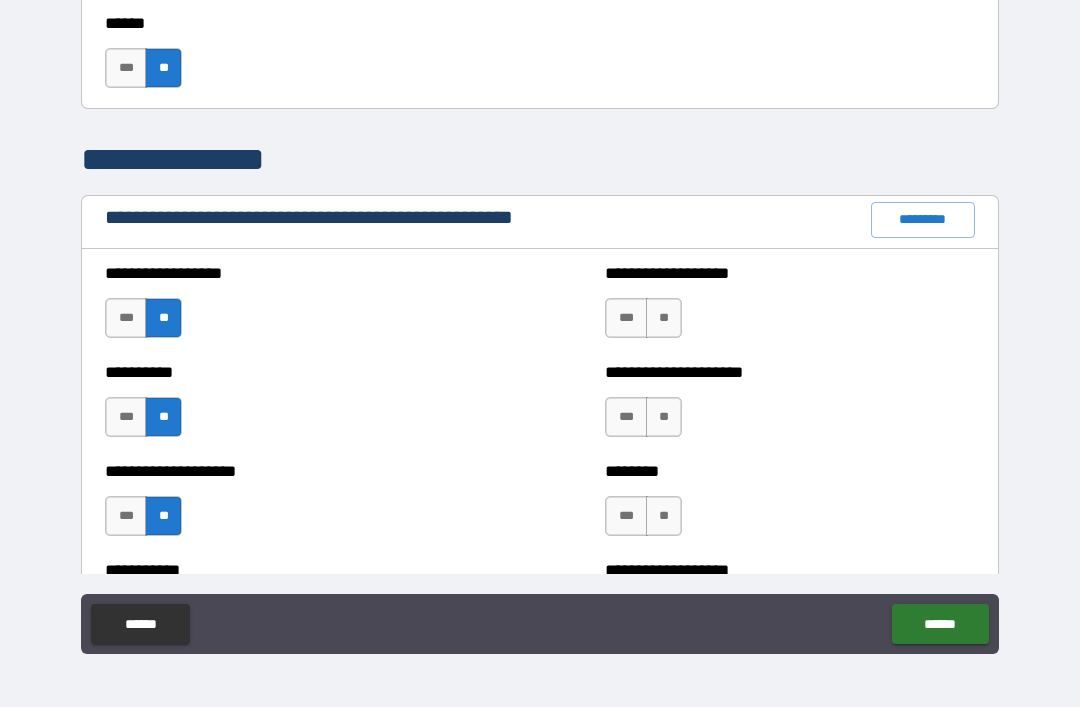 click on "**********" at bounding box center [790, 308] 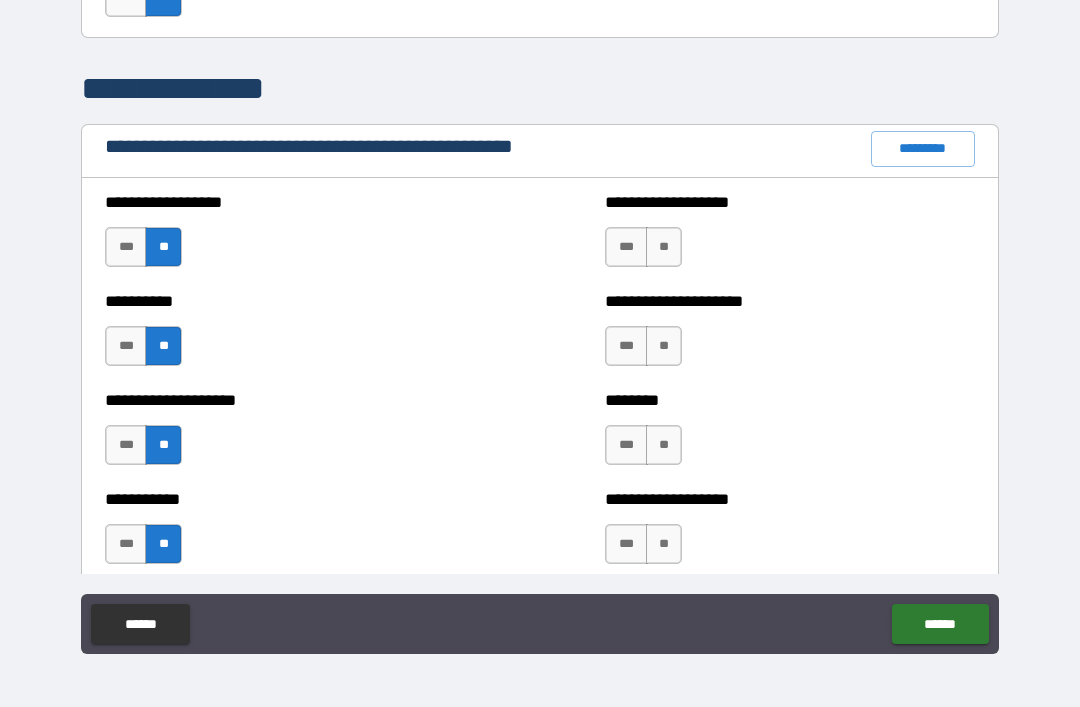 click on "**" at bounding box center [664, 247] 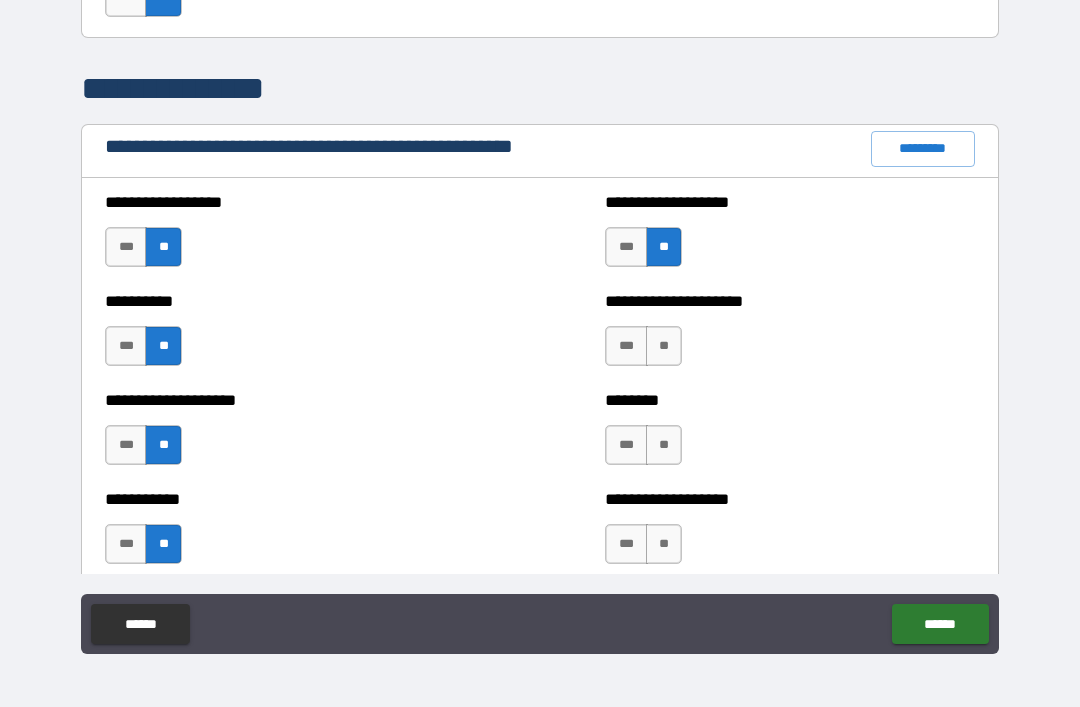 scroll, scrollTop: 2288, scrollLeft: 0, axis: vertical 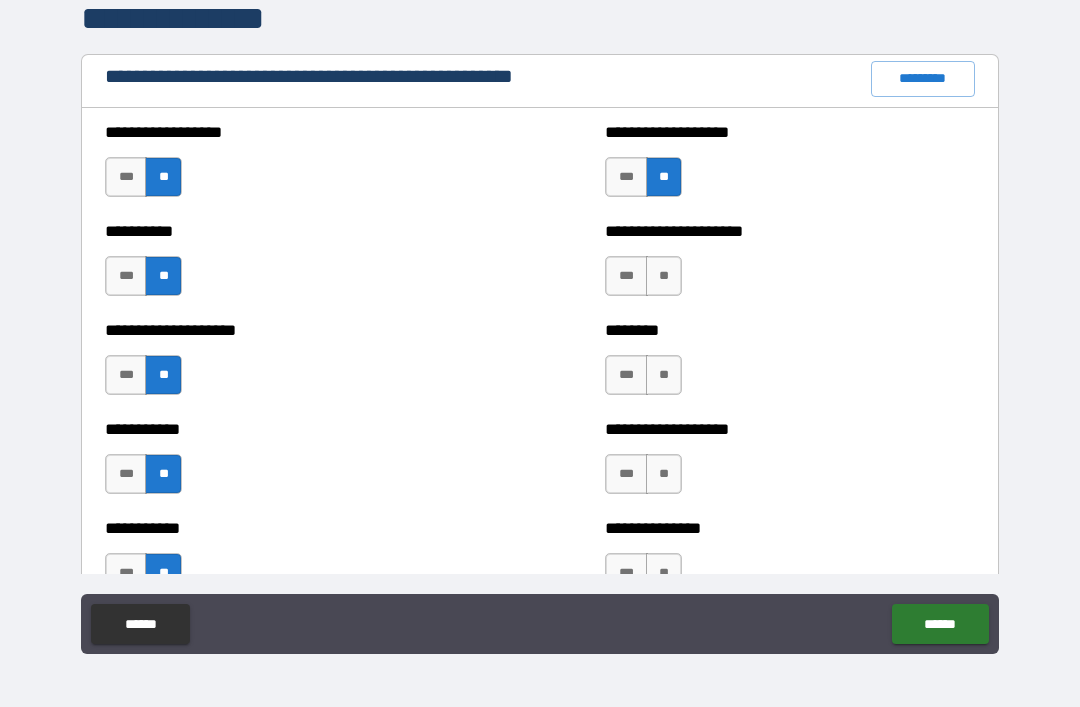 click on "**" at bounding box center (664, 276) 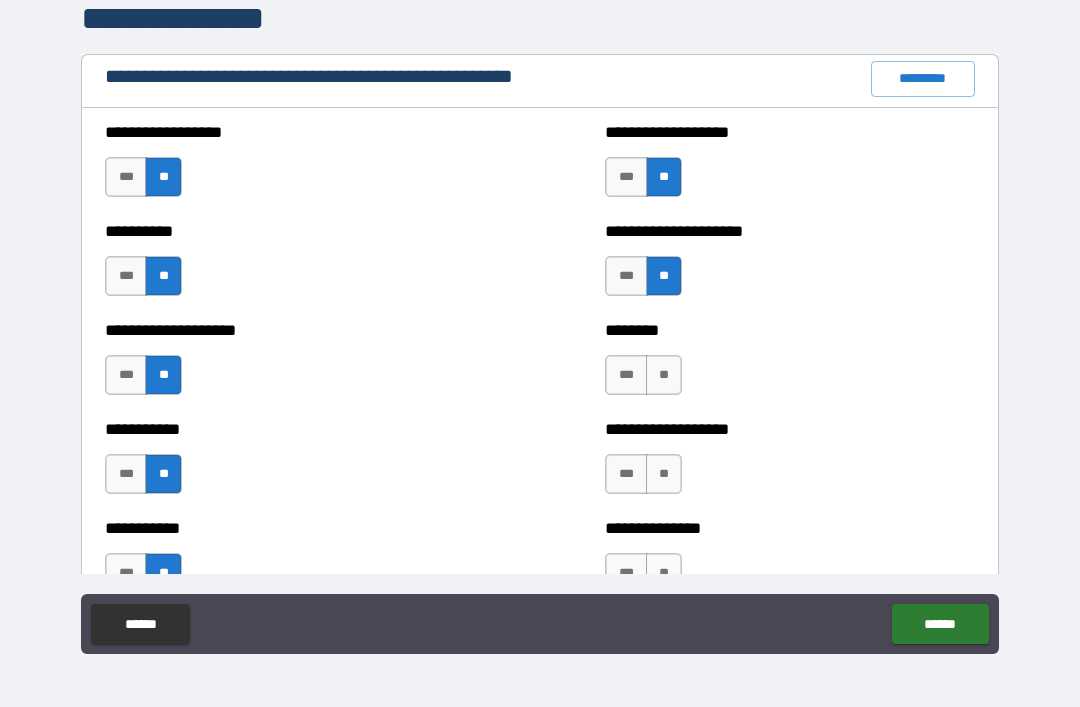 scroll, scrollTop: 2332, scrollLeft: 0, axis: vertical 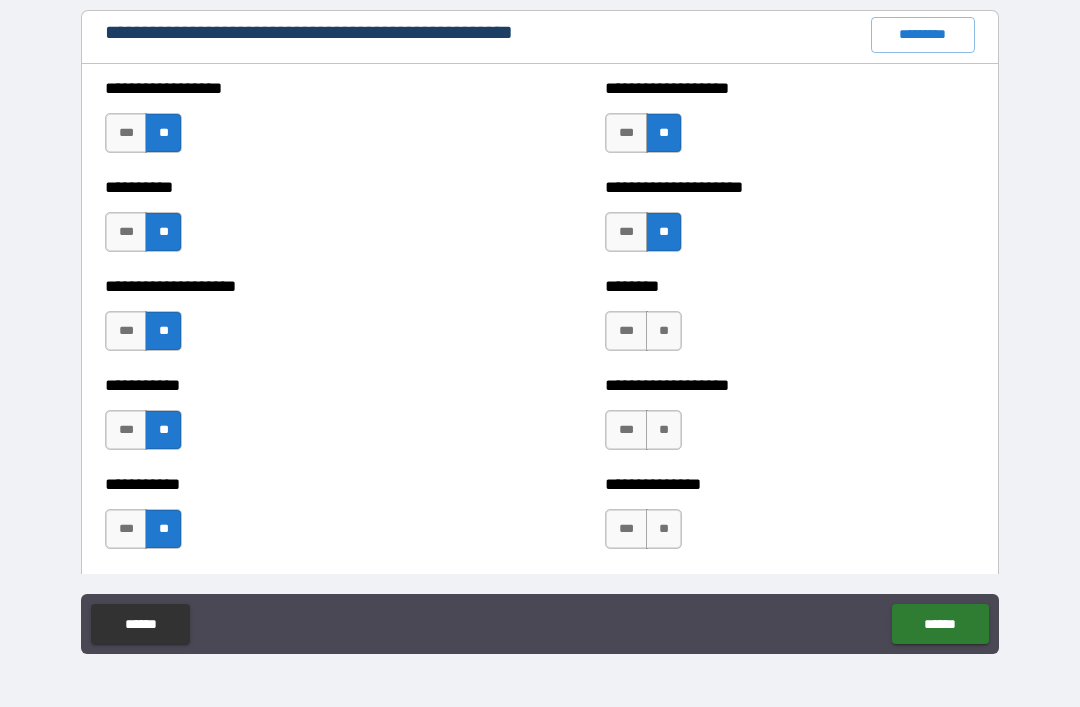 click on "*** **" at bounding box center (643, 331) 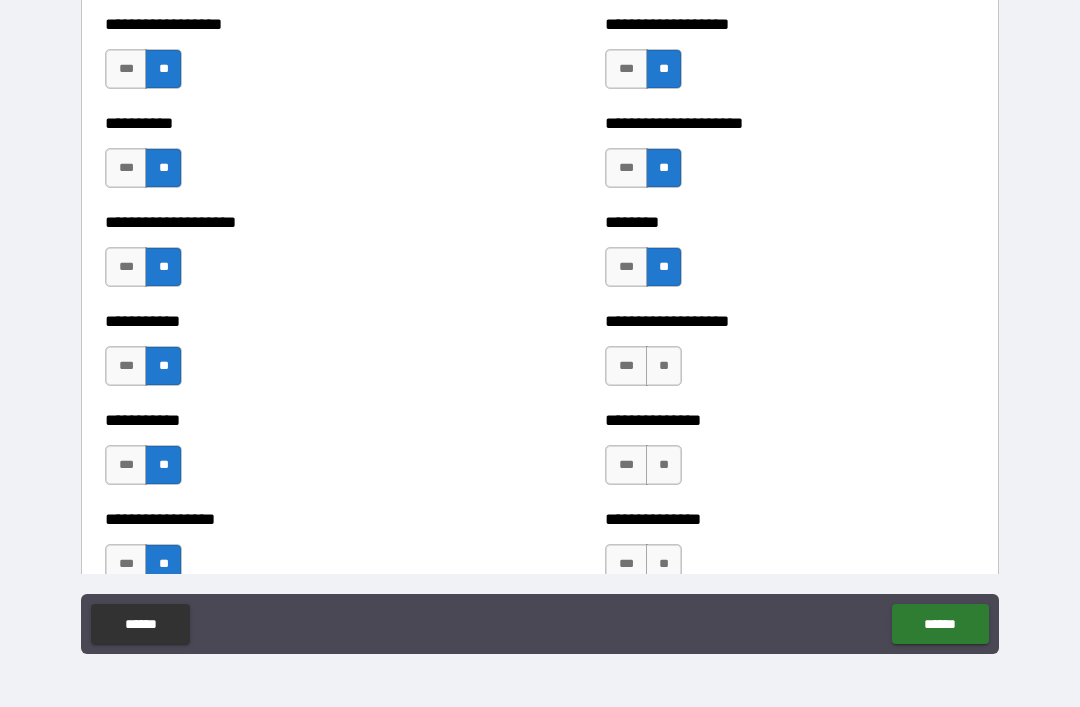 scroll, scrollTop: 2409, scrollLeft: 0, axis: vertical 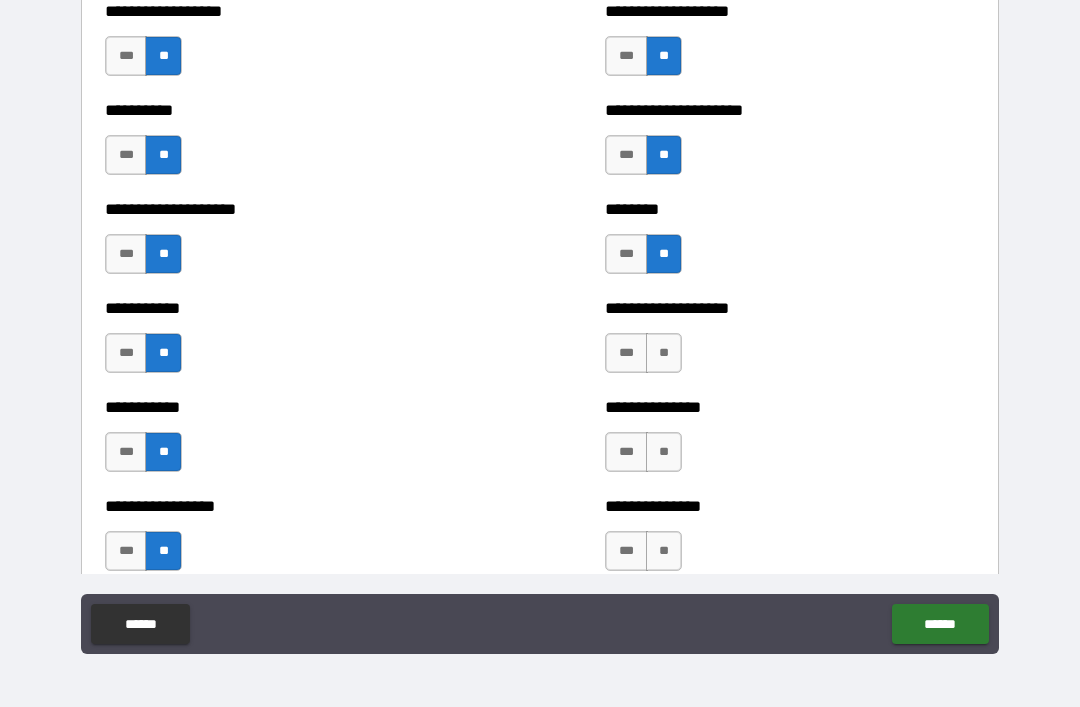 click on "**" at bounding box center [664, 353] 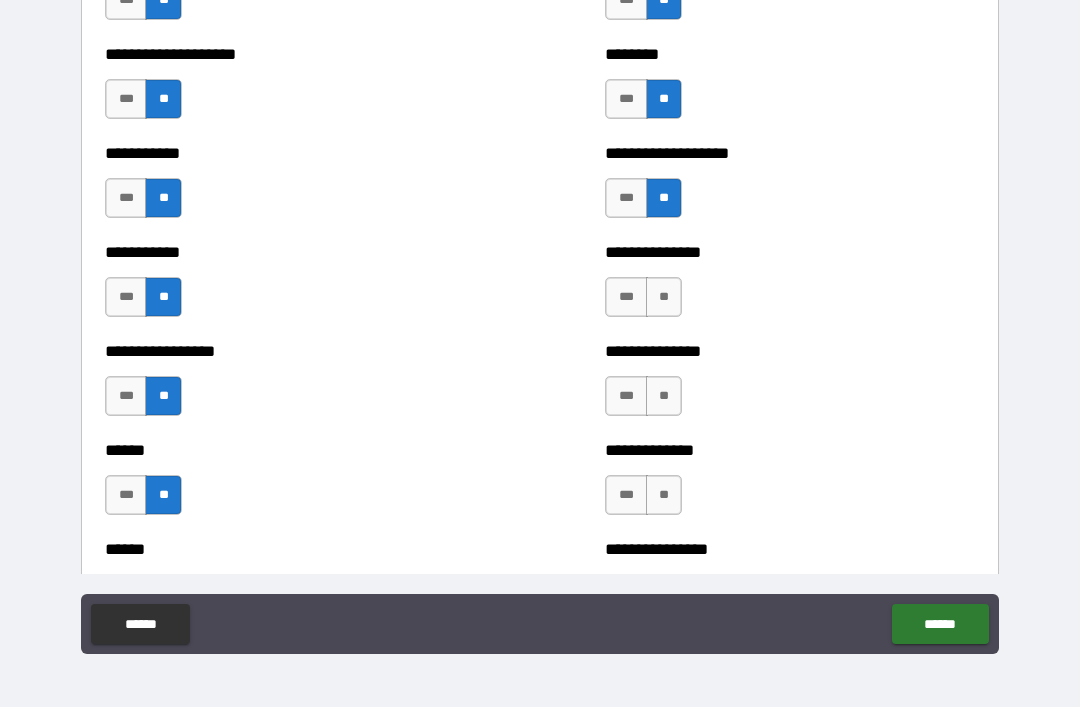 scroll, scrollTop: 2569, scrollLeft: 0, axis: vertical 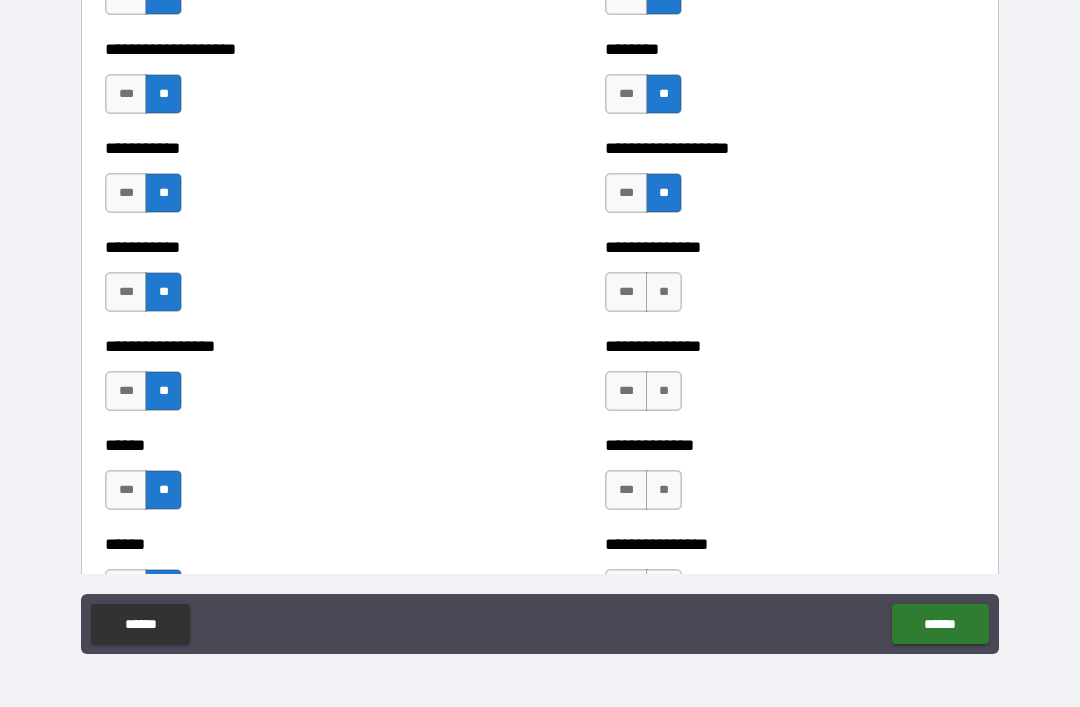 click on "**" at bounding box center (664, 292) 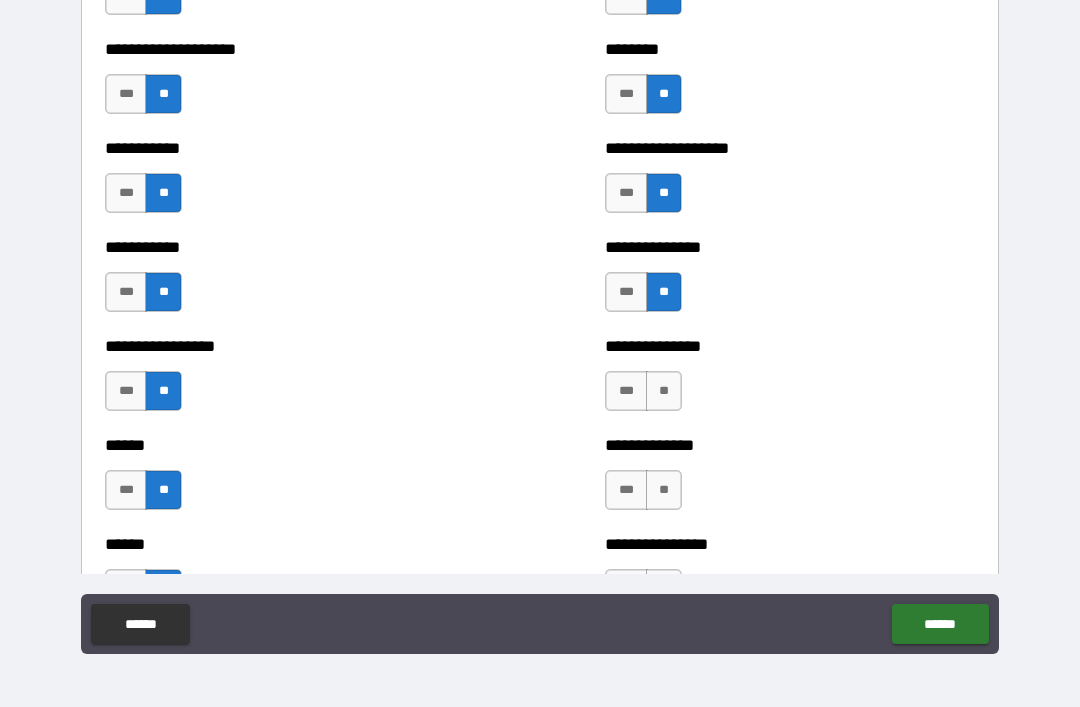 scroll, scrollTop: 2651, scrollLeft: 0, axis: vertical 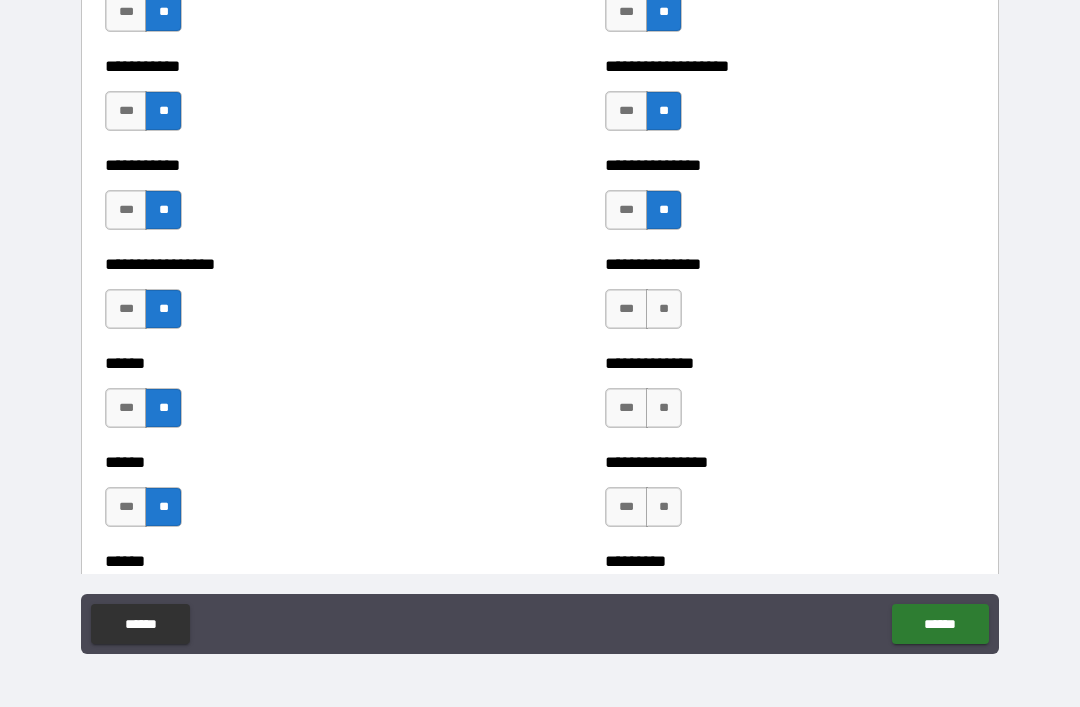 click on "**" at bounding box center (664, 309) 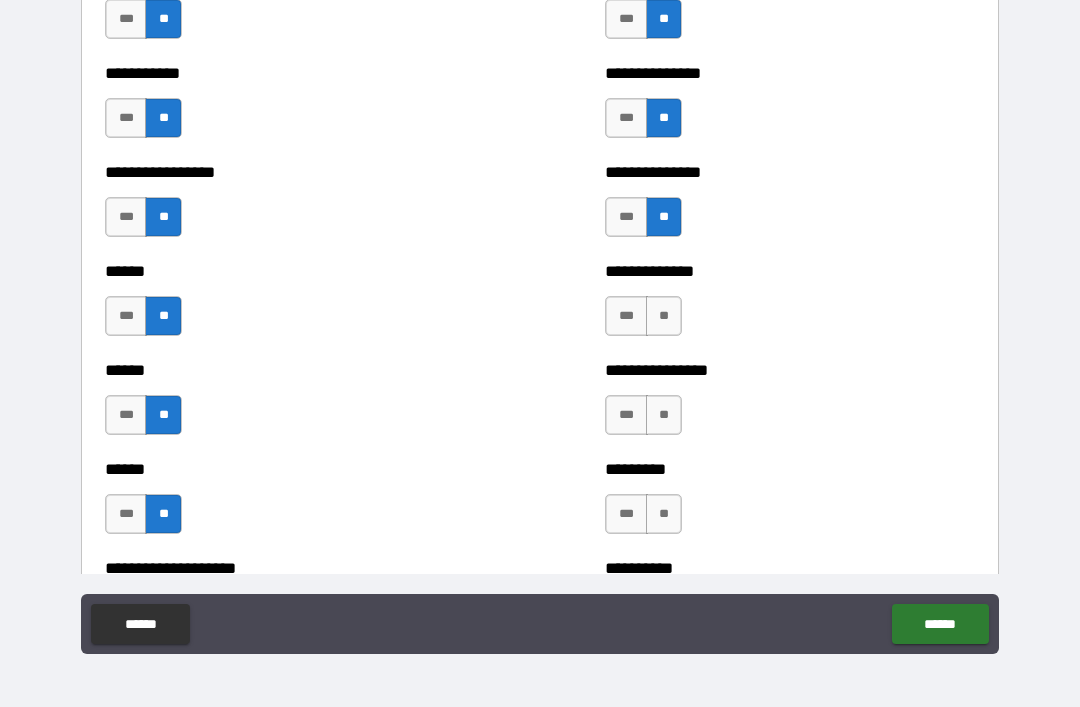 click on "**" at bounding box center (664, 316) 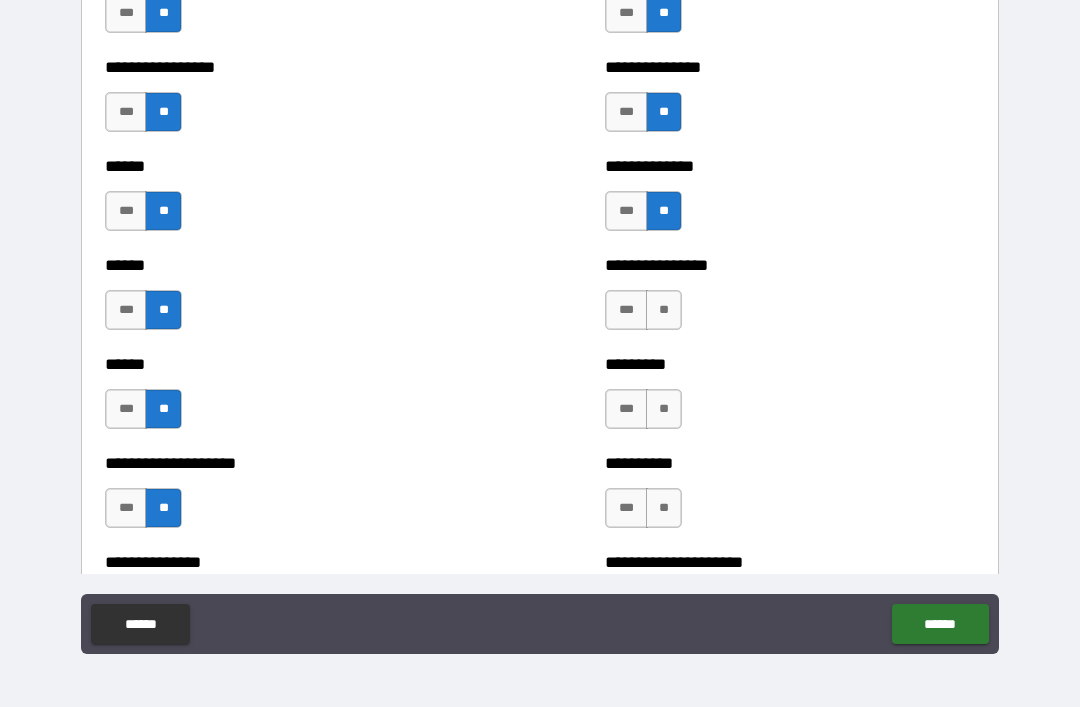 click on "**" at bounding box center (664, 310) 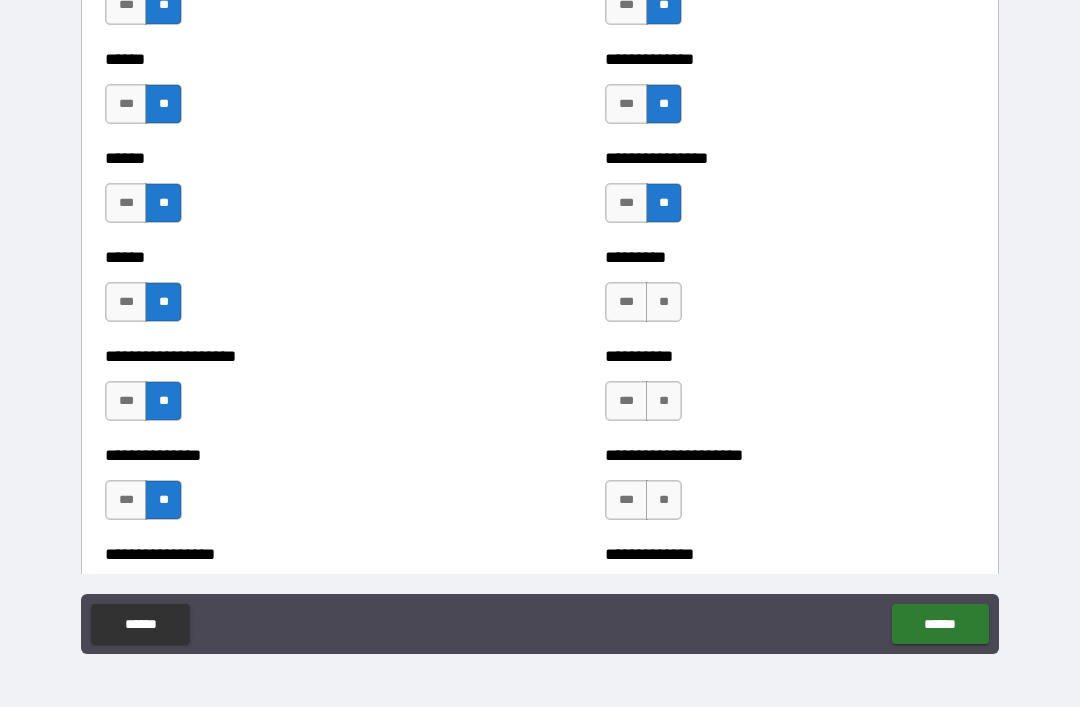 click on "**" at bounding box center (664, 302) 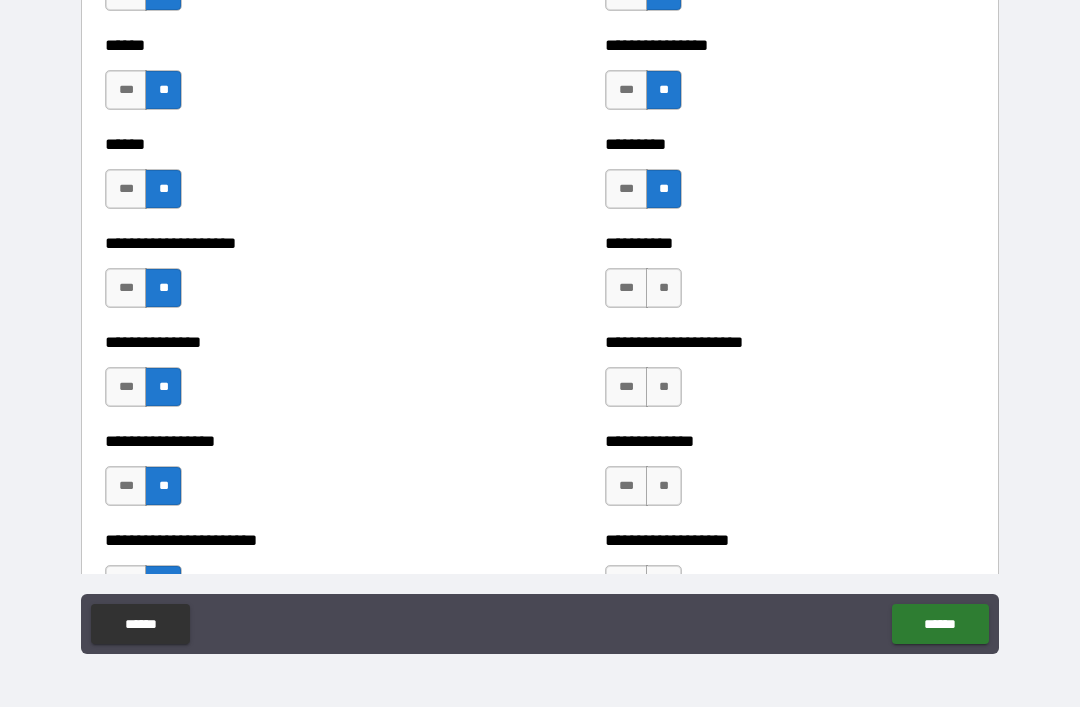 click on "**" at bounding box center [664, 288] 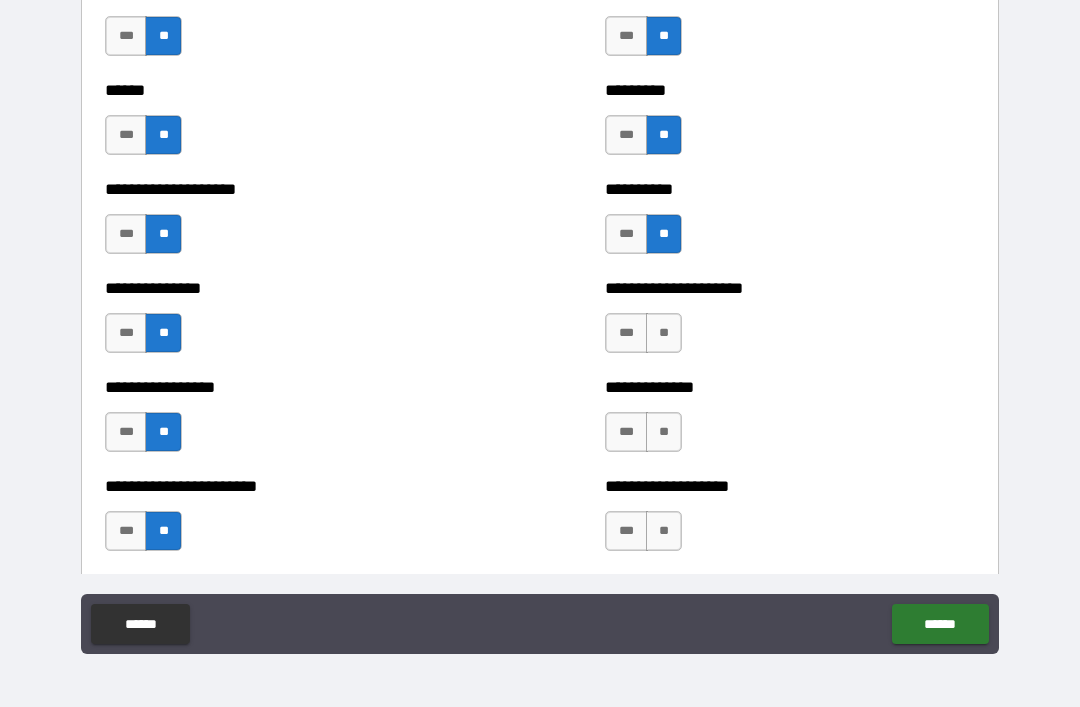 click on "**********" at bounding box center [790, 323] 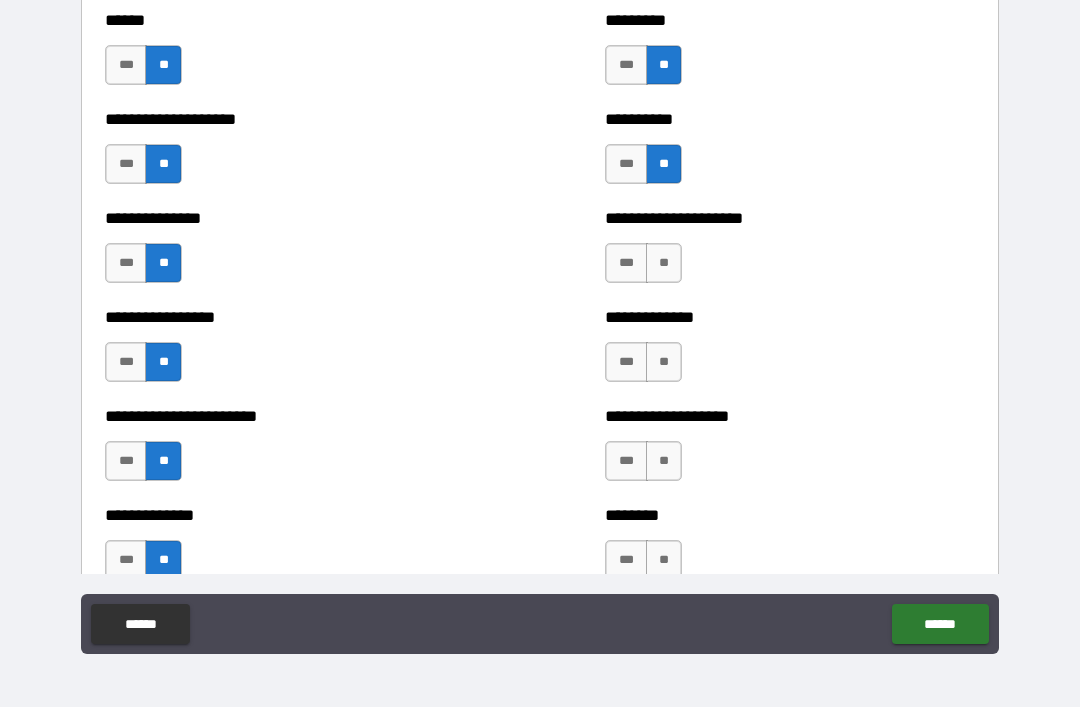 scroll, scrollTop: 3194, scrollLeft: 0, axis: vertical 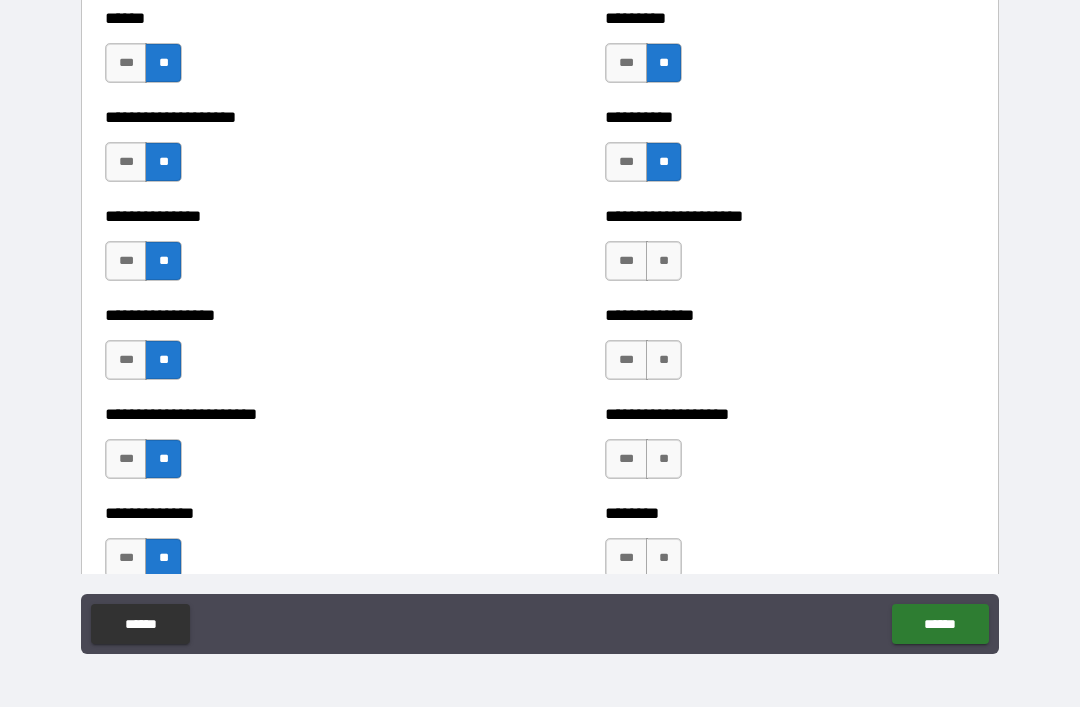 click on "*** **" at bounding box center [646, 266] 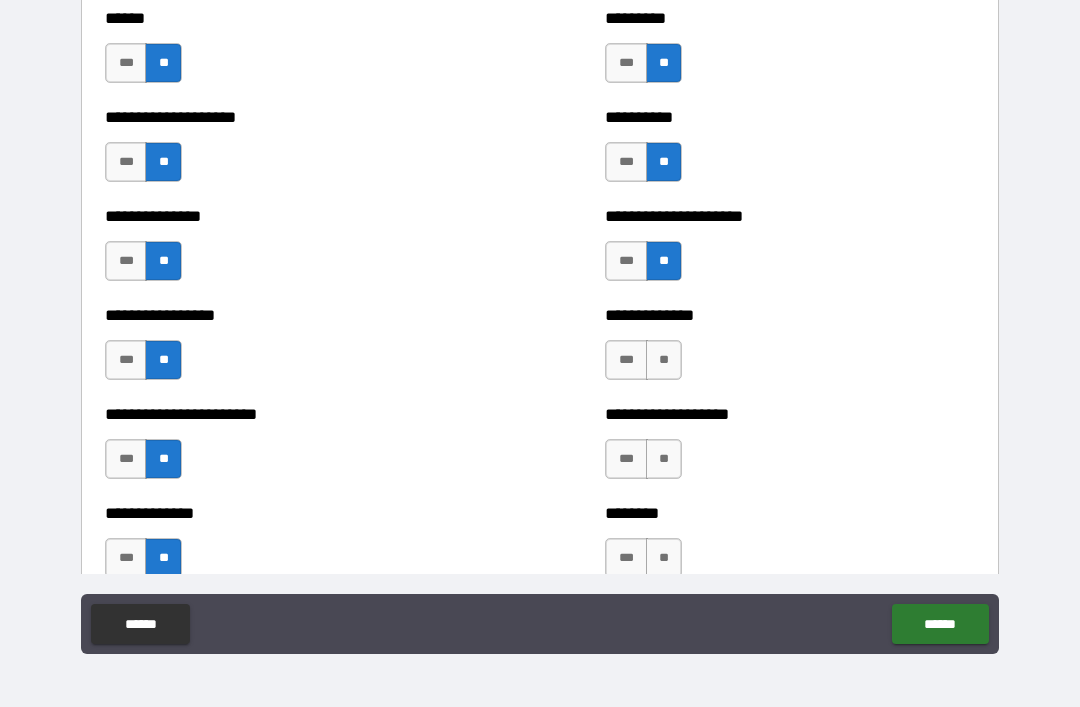 click on "**" at bounding box center (664, 360) 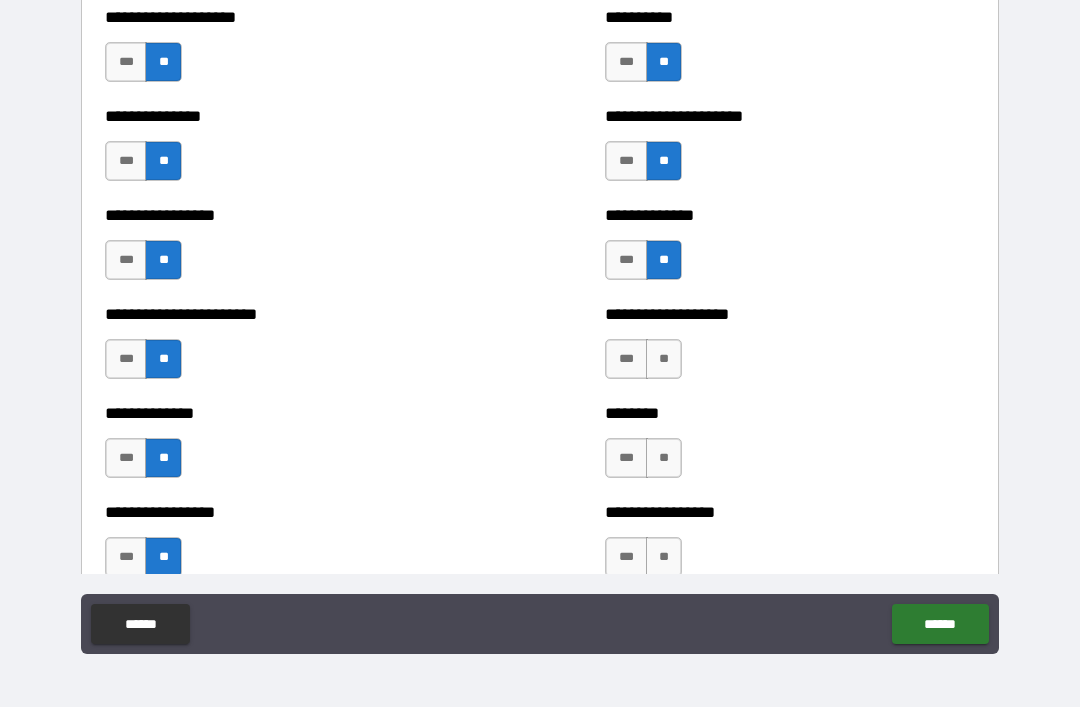 click on "**" at bounding box center [664, 359] 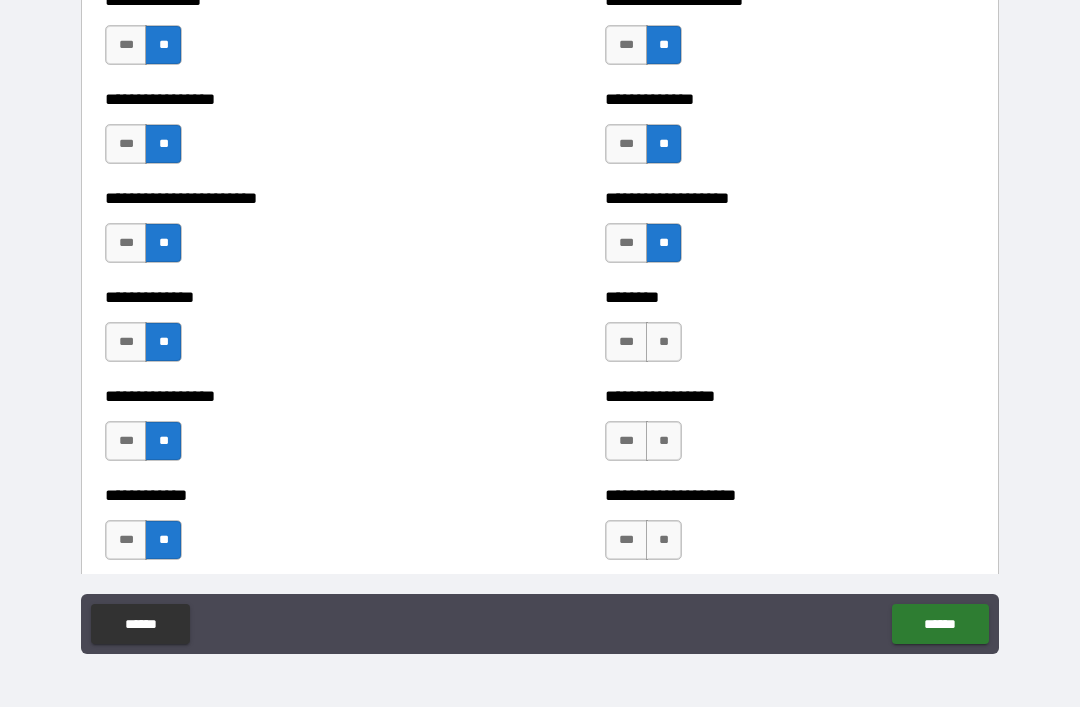 click on "**" at bounding box center [664, 342] 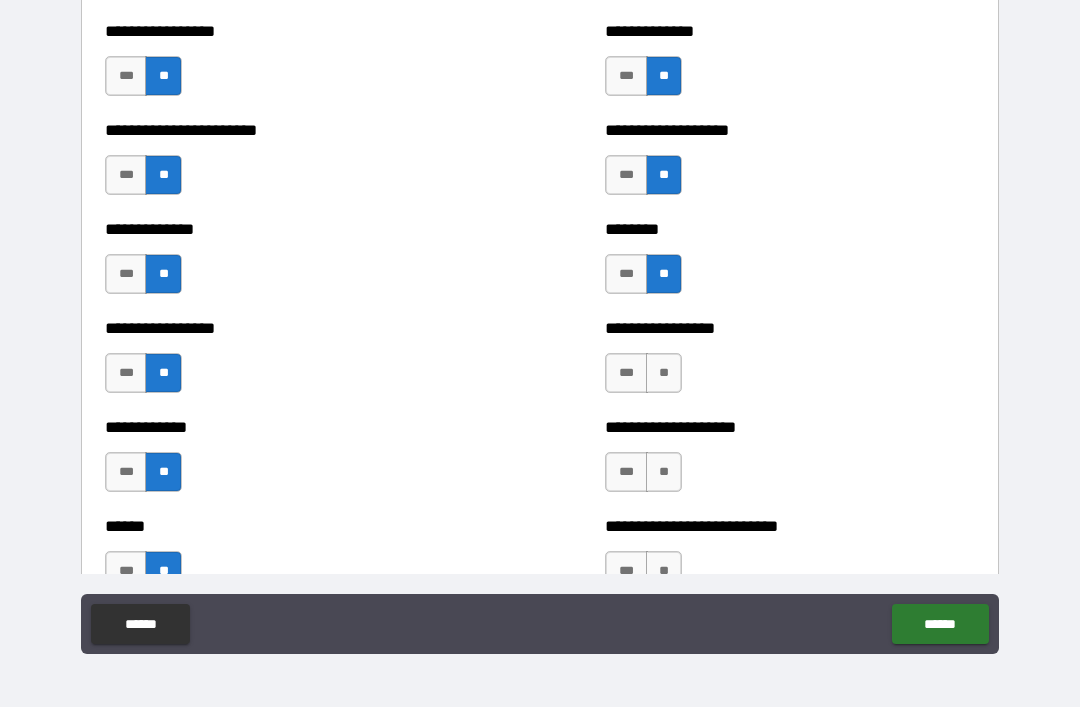 click on "**" at bounding box center [664, 373] 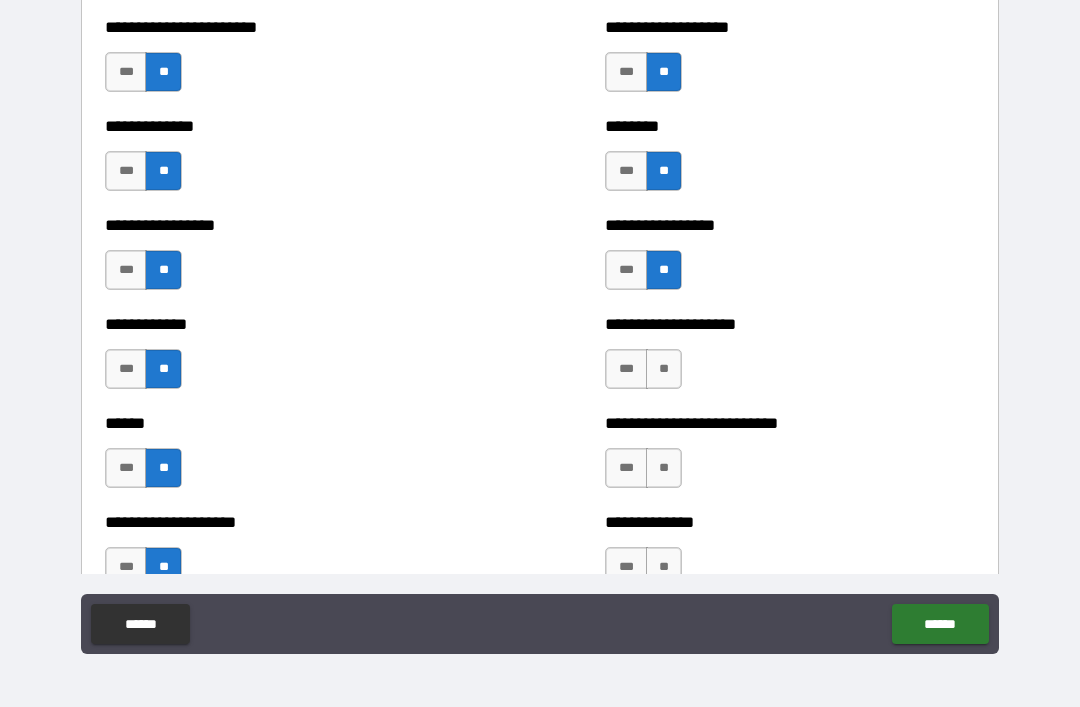 click on "**" at bounding box center (664, 369) 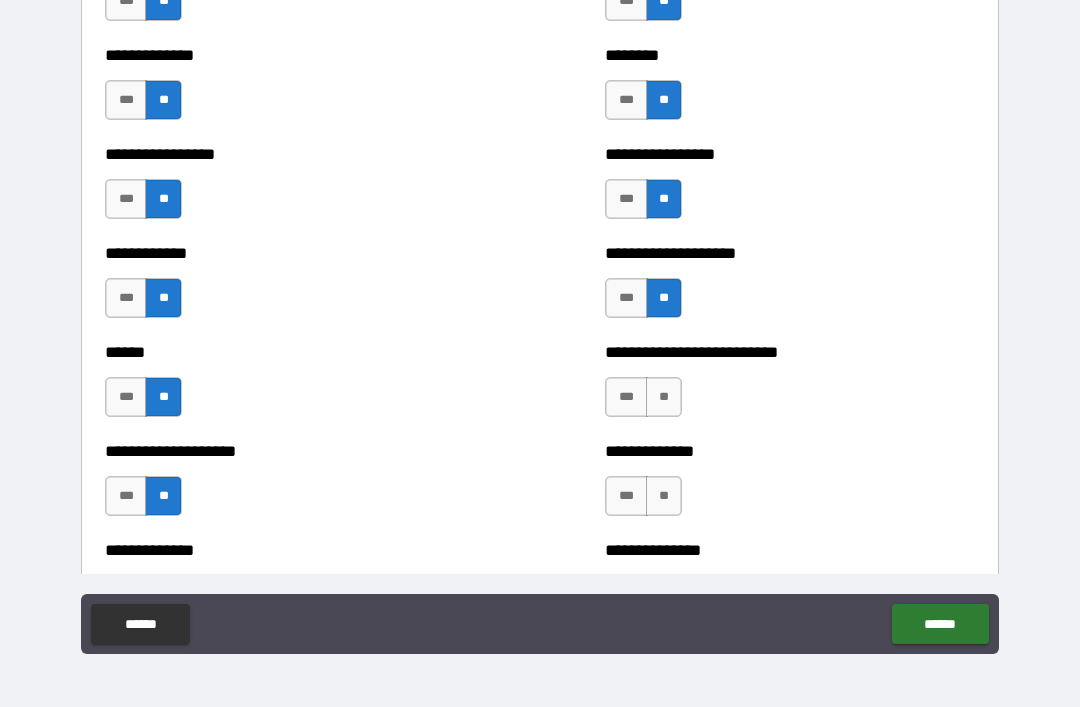 scroll, scrollTop: 3673, scrollLeft: 0, axis: vertical 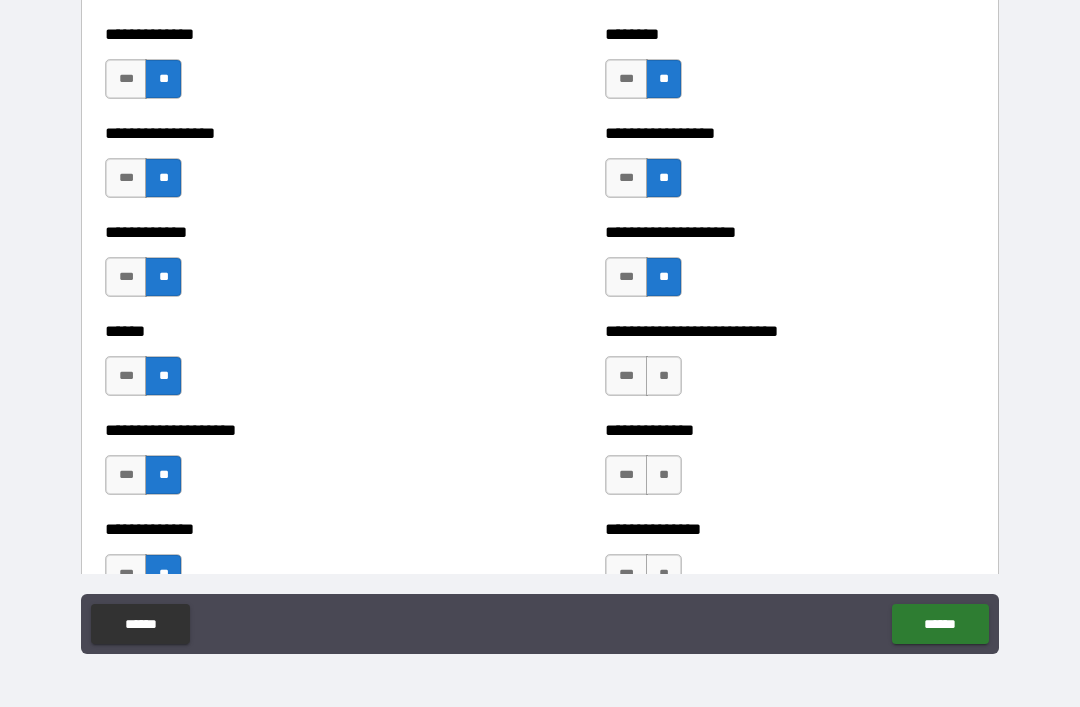 click on "**********" at bounding box center [790, 366] 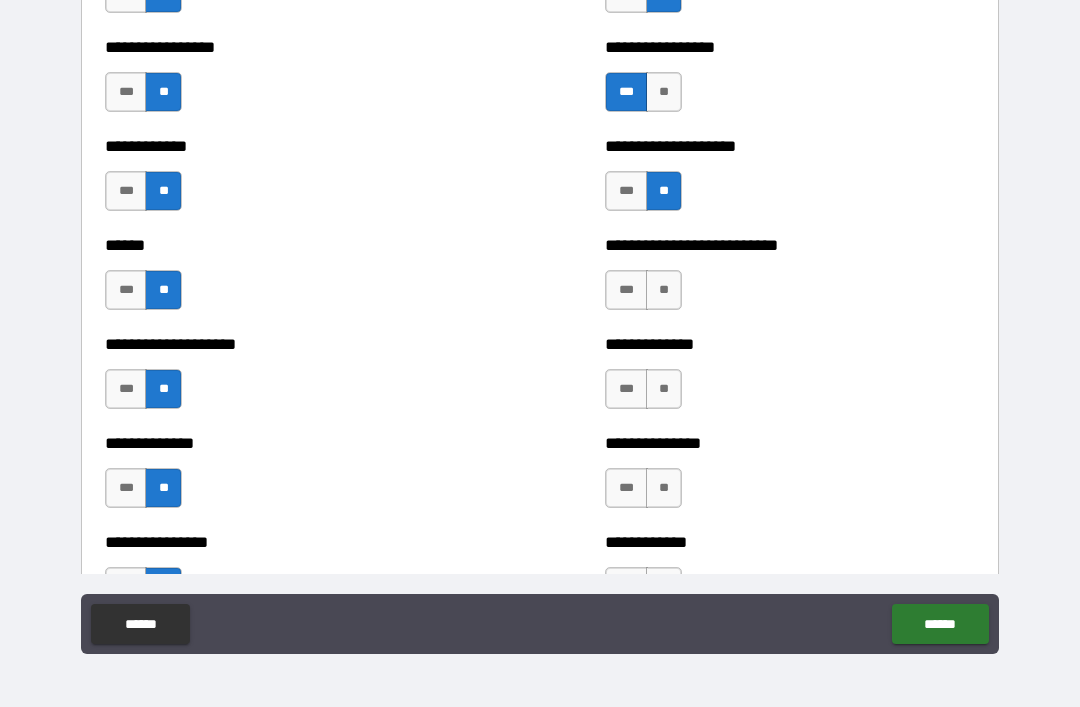 scroll, scrollTop: 3794, scrollLeft: 0, axis: vertical 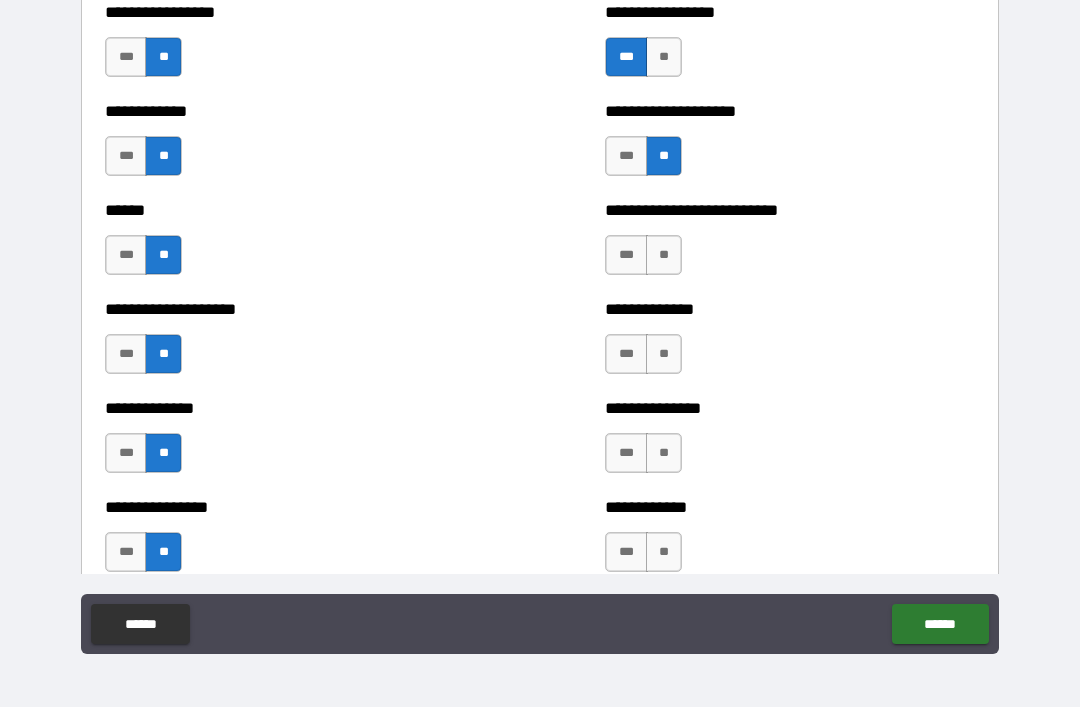 click on "**" at bounding box center (664, 255) 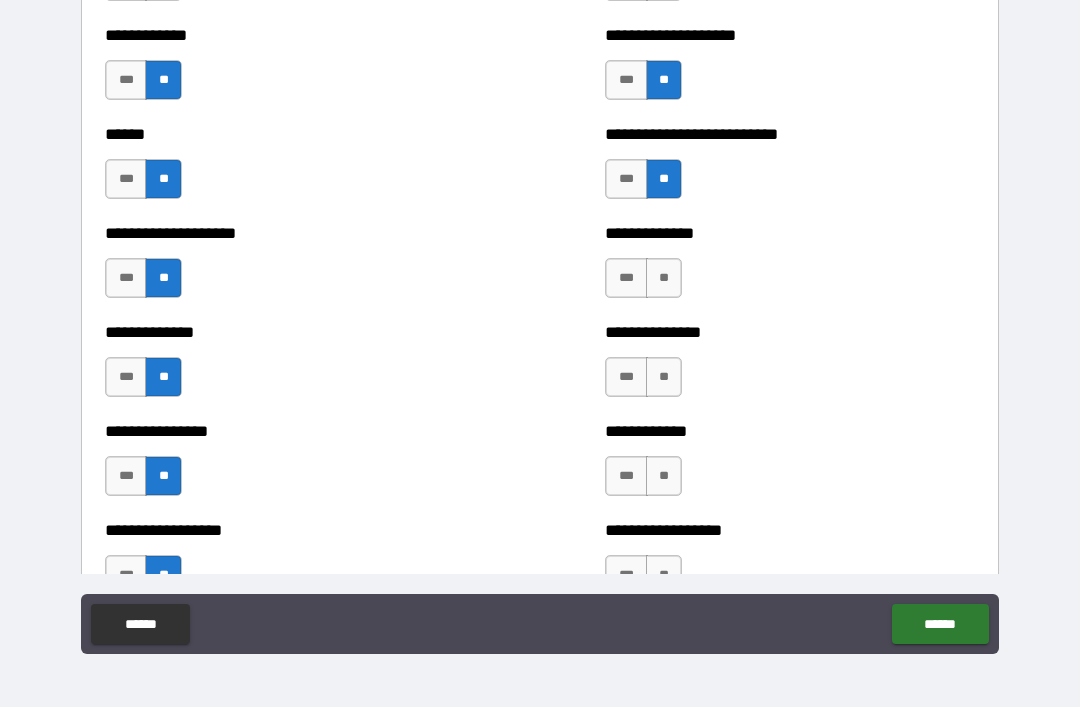 scroll, scrollTop: 3873, scrollLeft: 0, axis: vertical 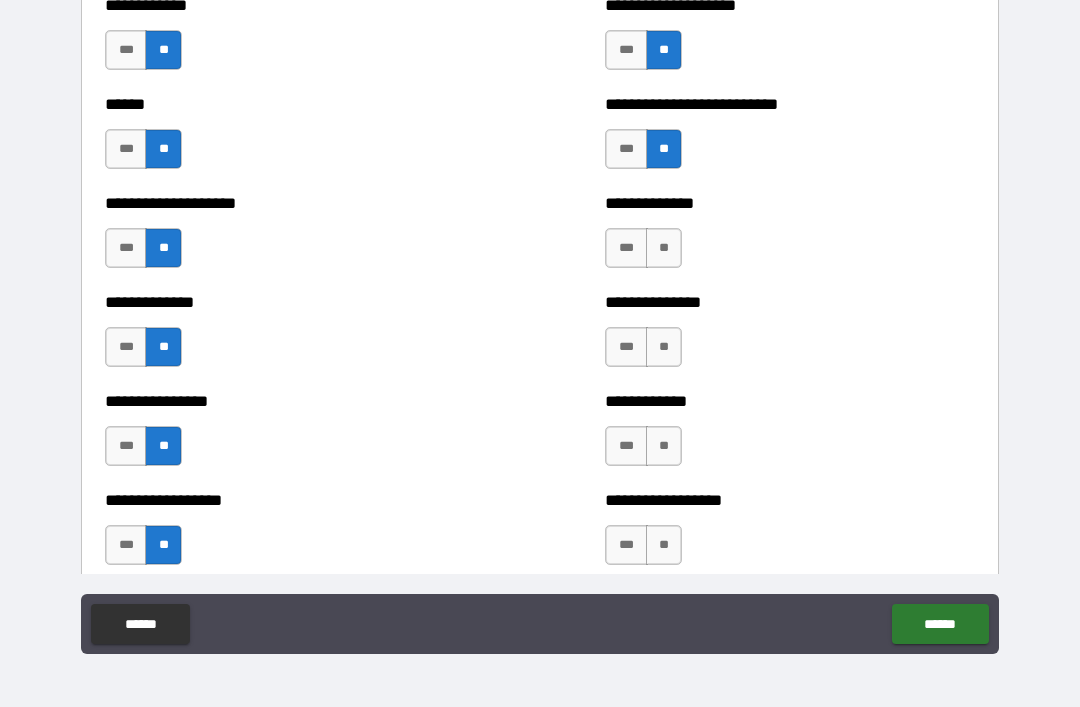 click on "***" at bounding box center (626, 248) 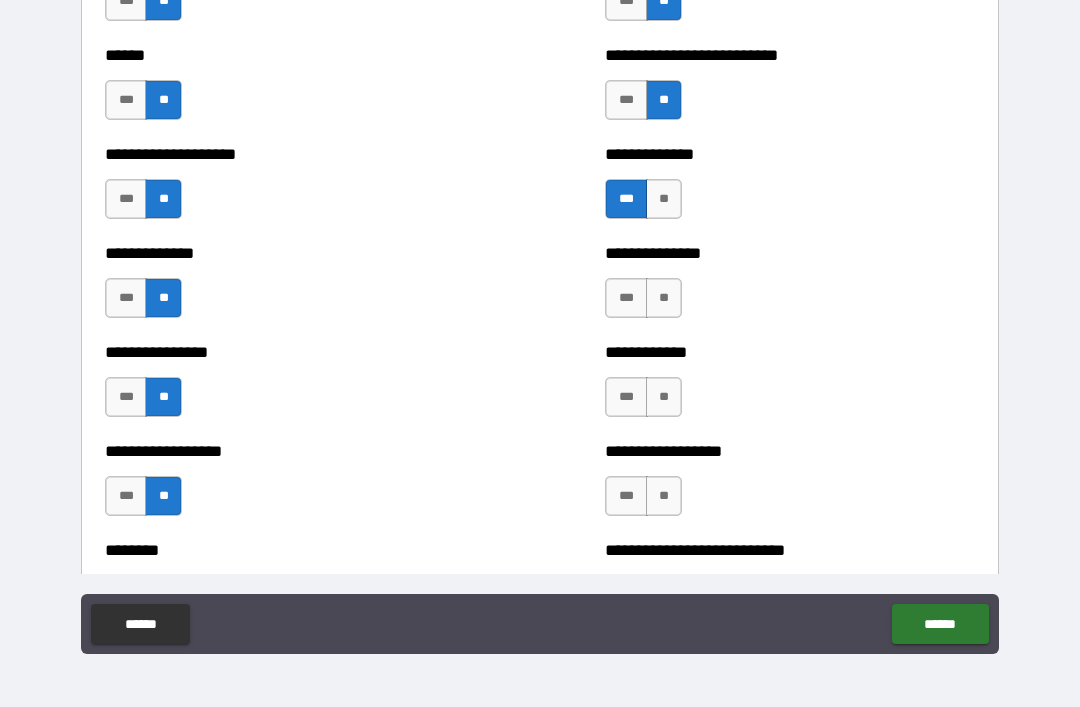 scroll, scrollTop: 4019, scrollLeft: 0, axis: vertical 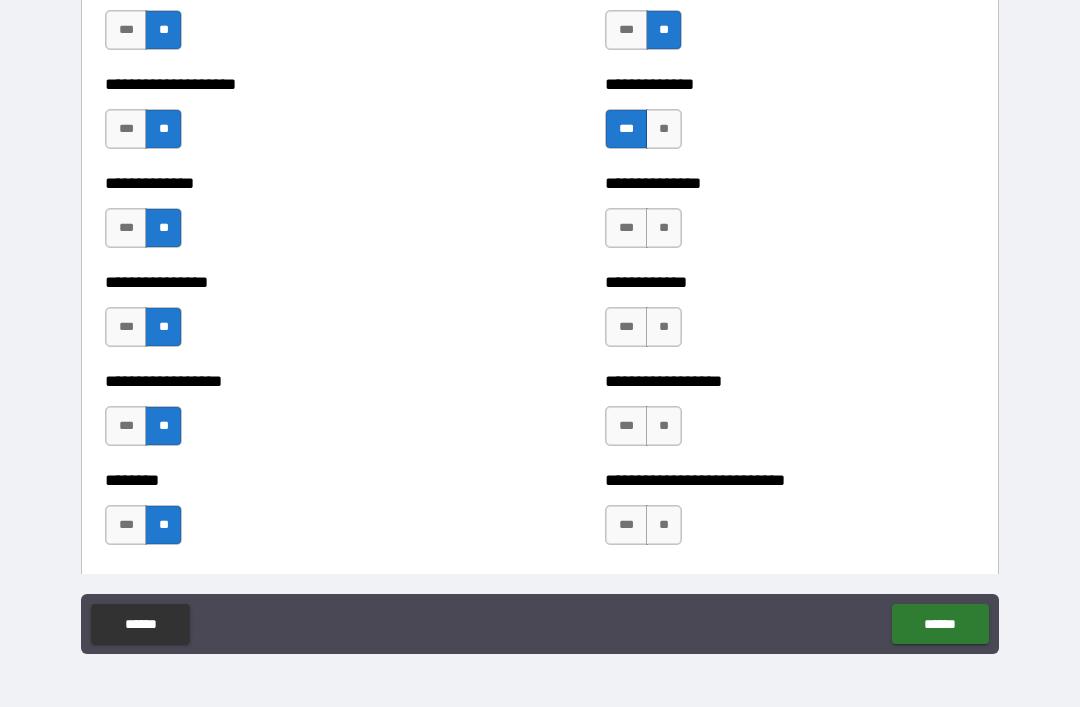 click on "**" at bounding box center [664, 228] 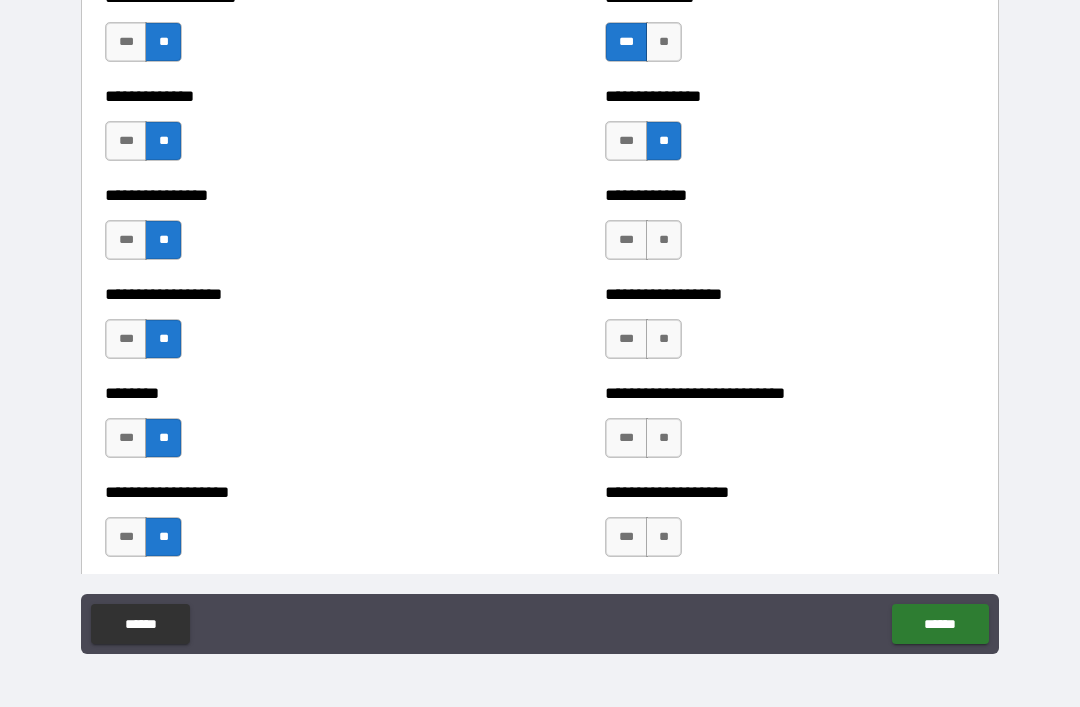 scroll, scrollTop: 4109, scrollLeft: 0, axis: vertical 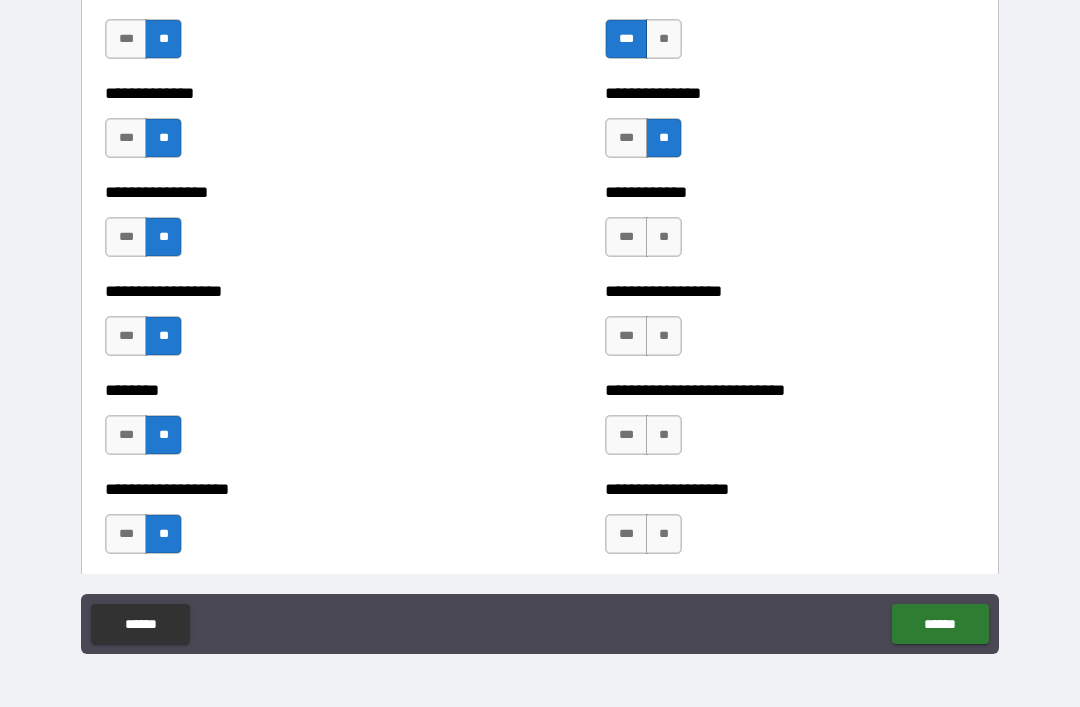 click on "**" at bounding box center (664, 237) 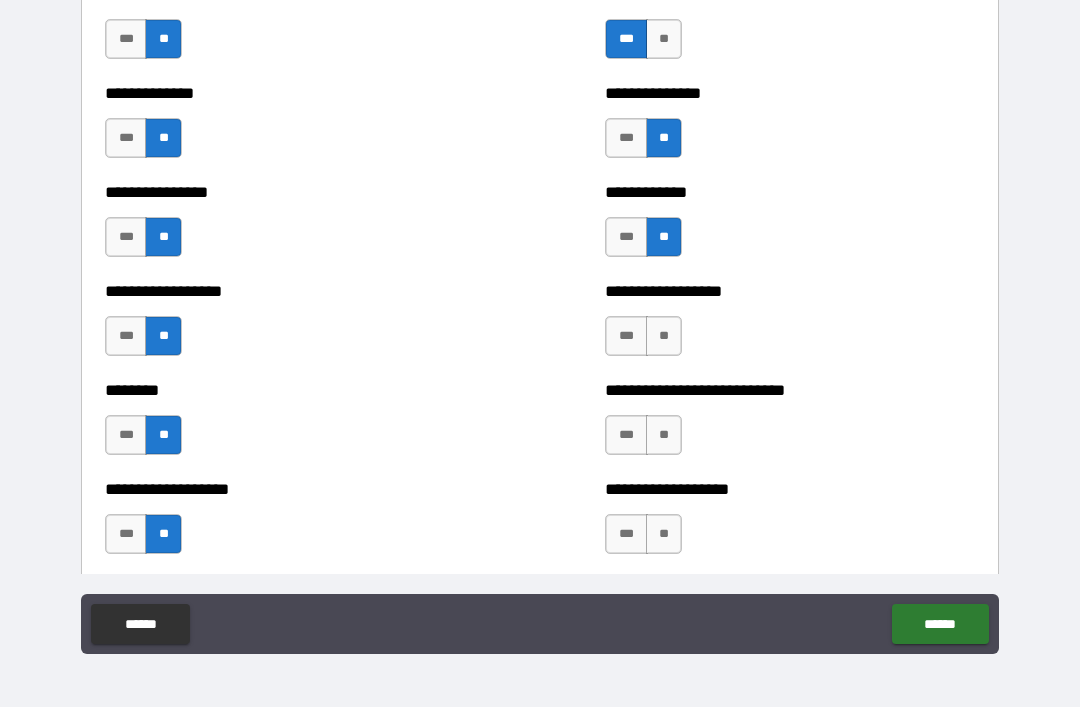 click on "***" at bounding box center (626, 336) 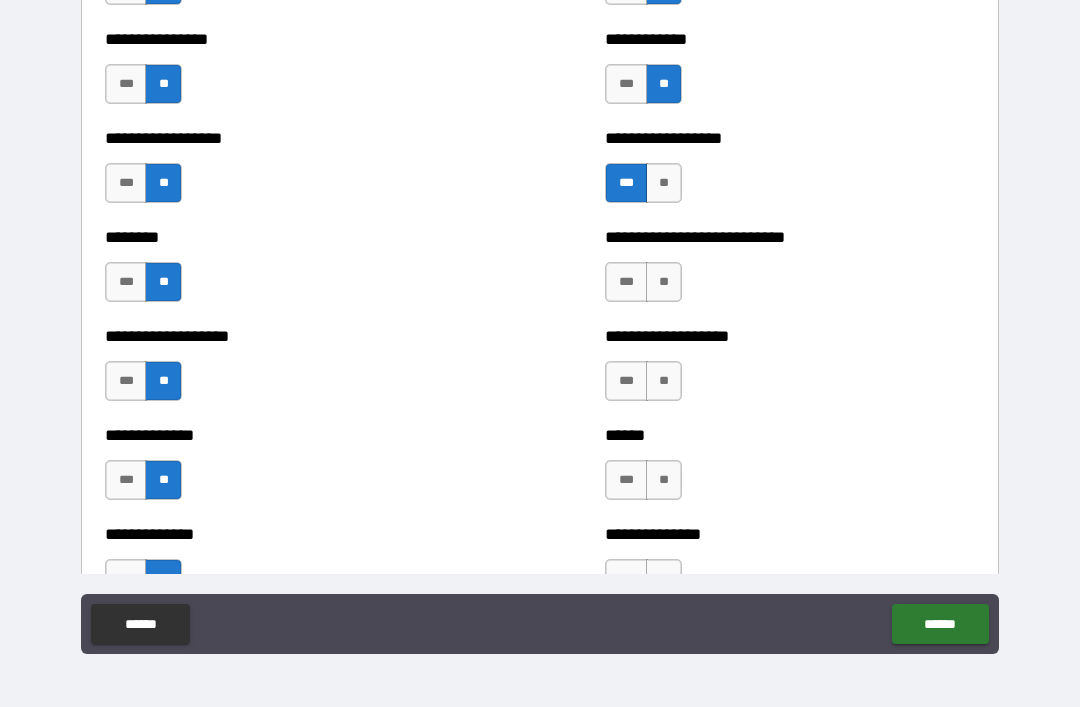 click on "**" at bounding box center [664, 282] 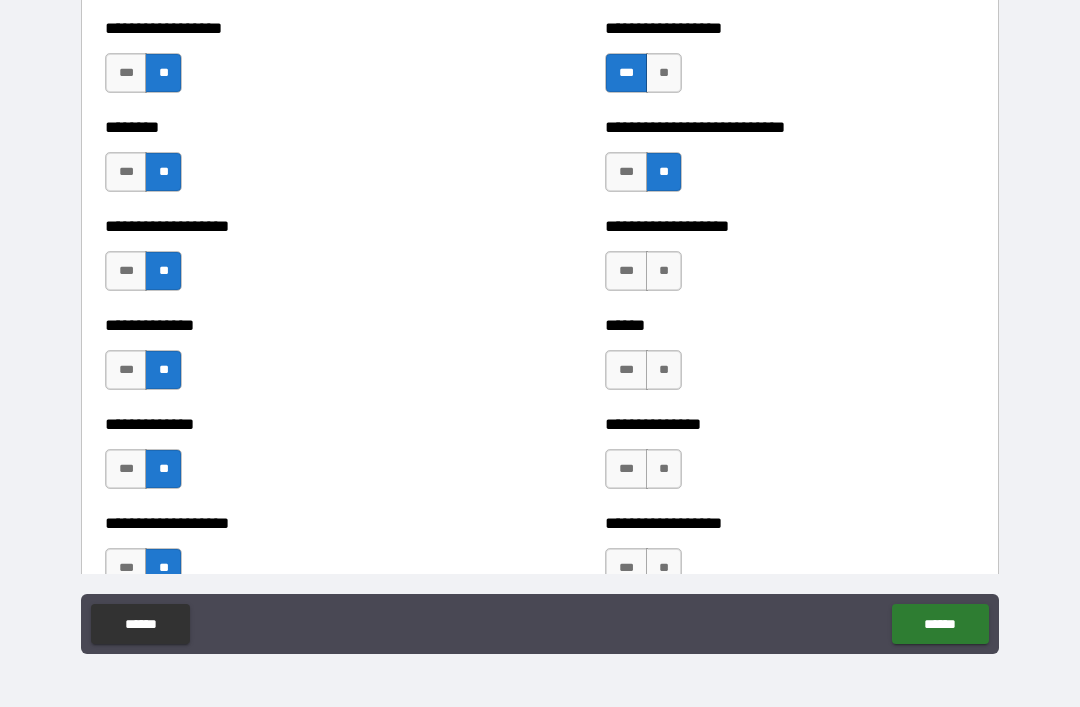 click on "***" at bounding box center [626, 271] 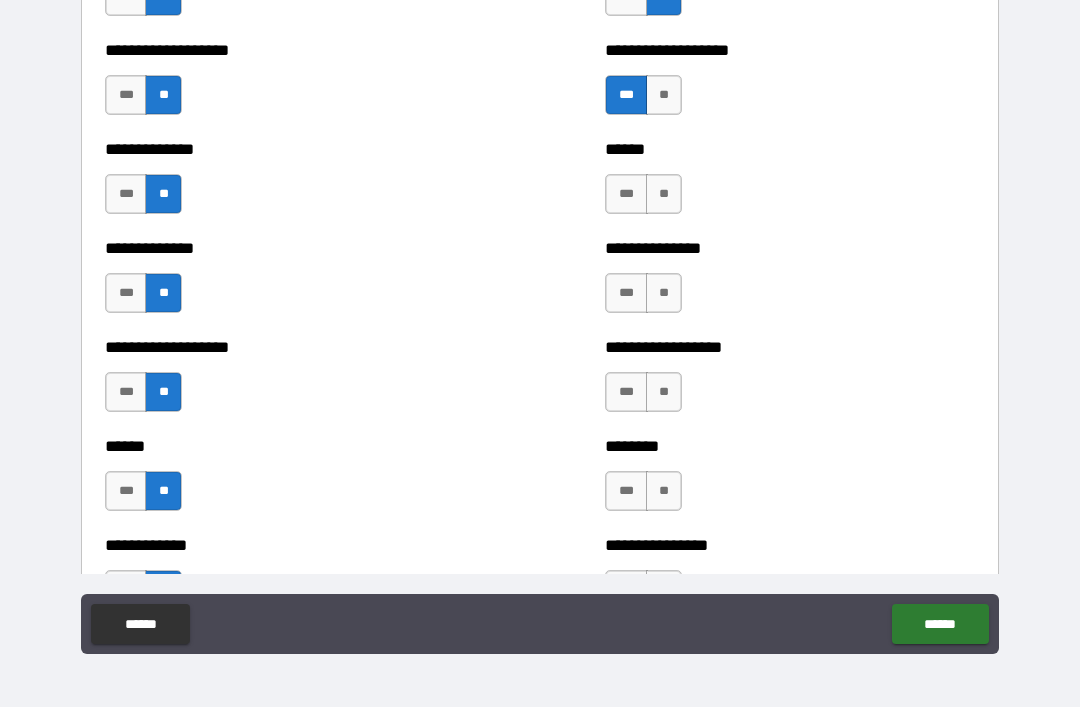 click on "**" at bounding box center [664, 194] 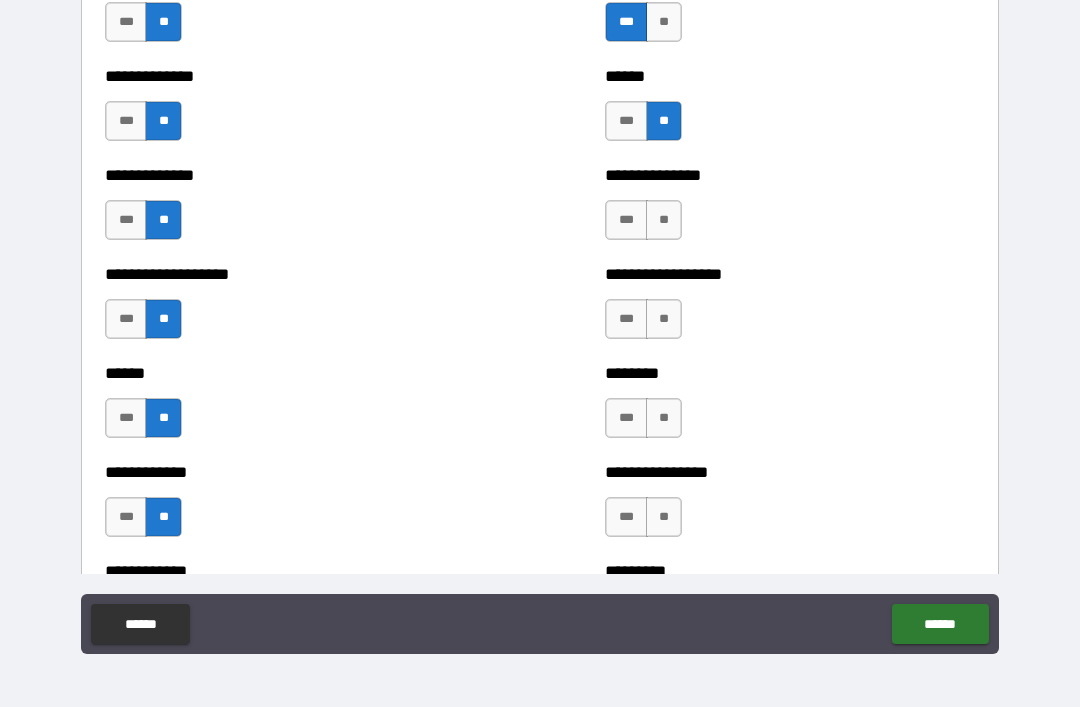 click on "**" at bounding box center (664, 220) 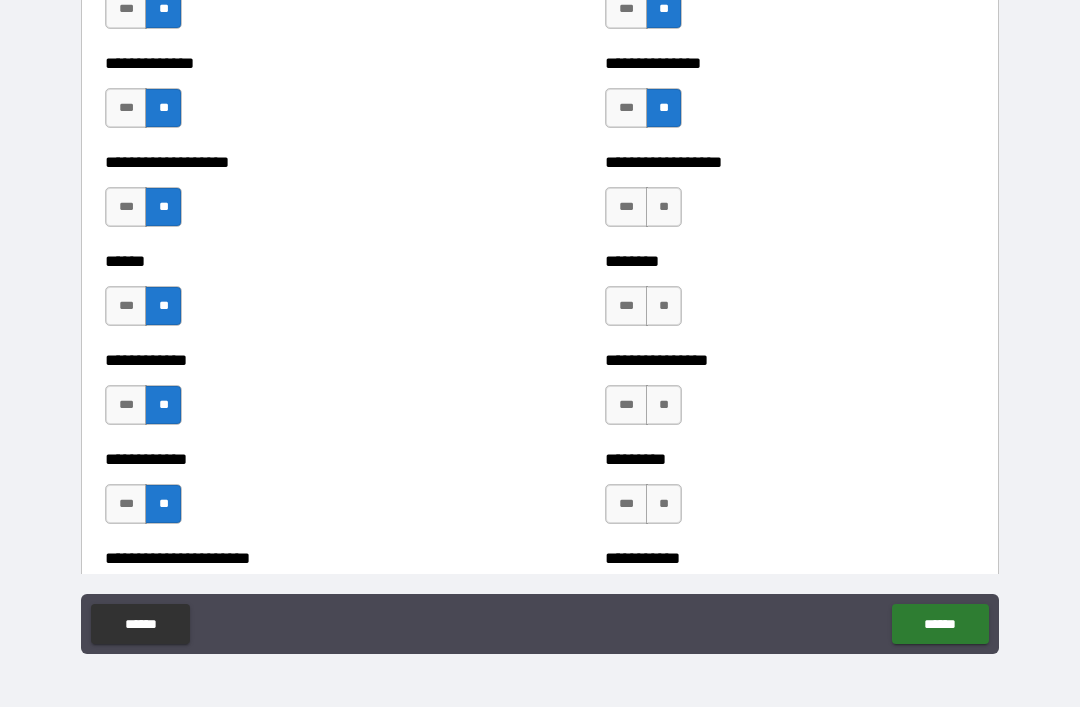 click on "**" at bounding box center (664, 207) 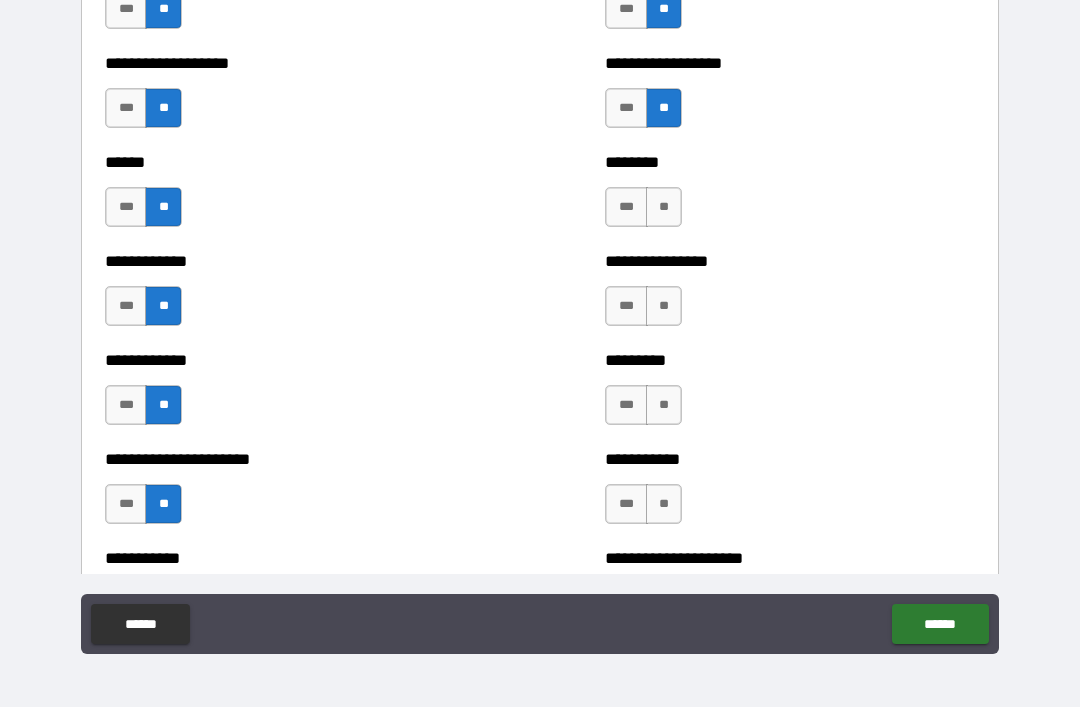 click on "**" at bounding box center (664, 207) 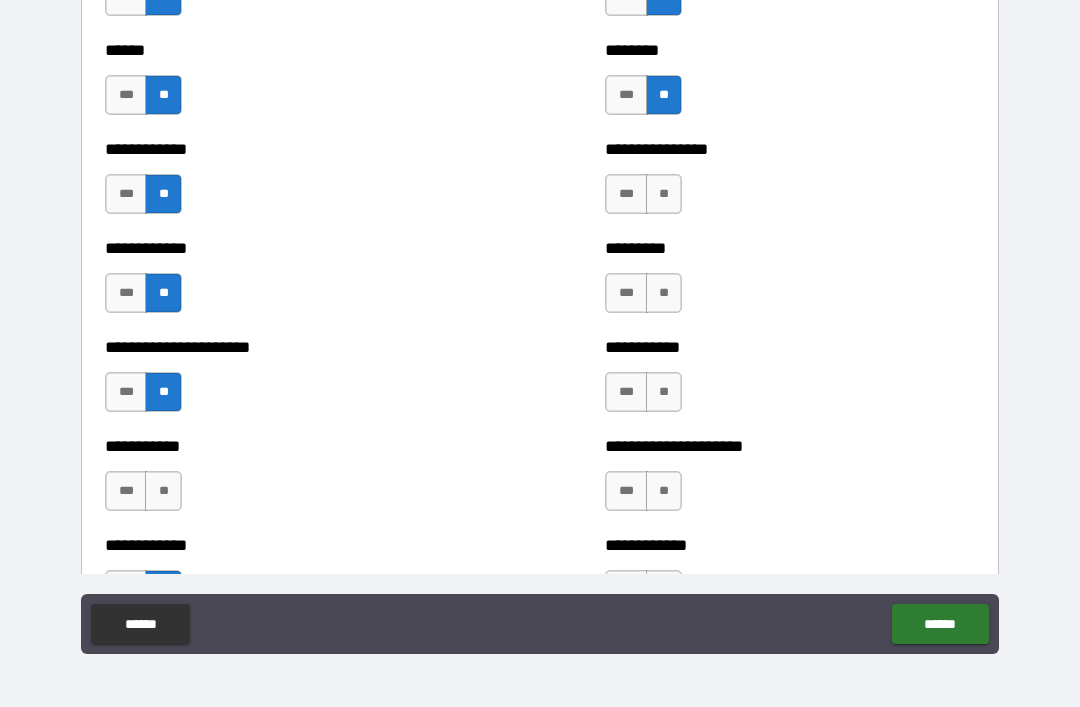 click on "**" at bounding box center (664, 194) 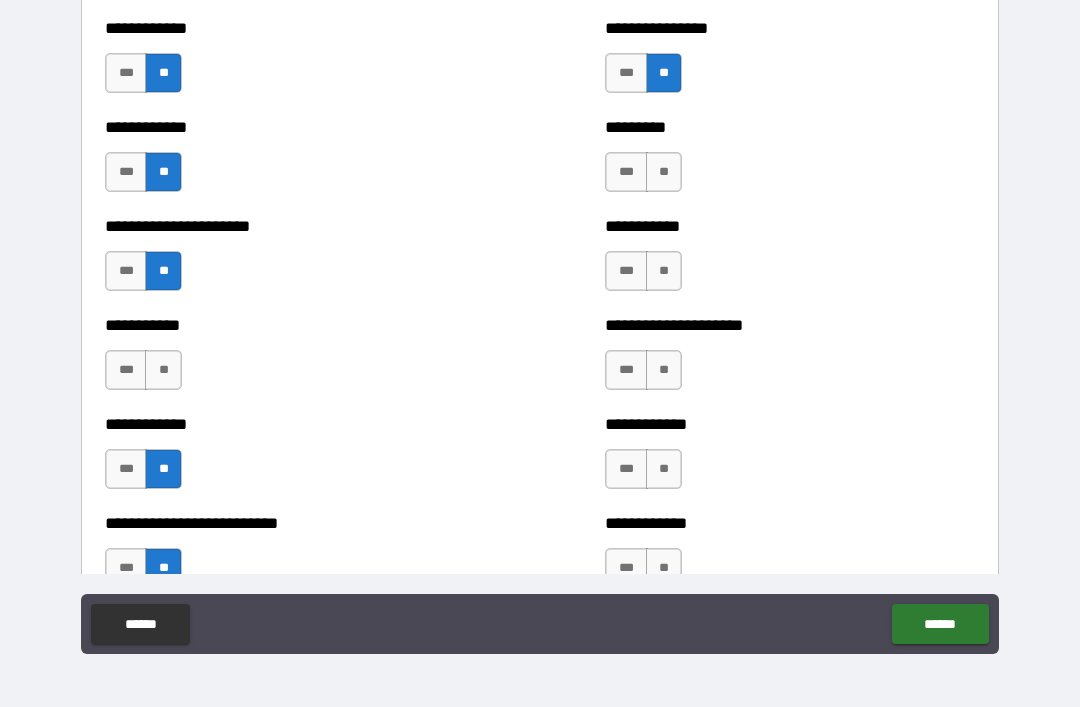 click on "**" at bounding box center [664, 172] 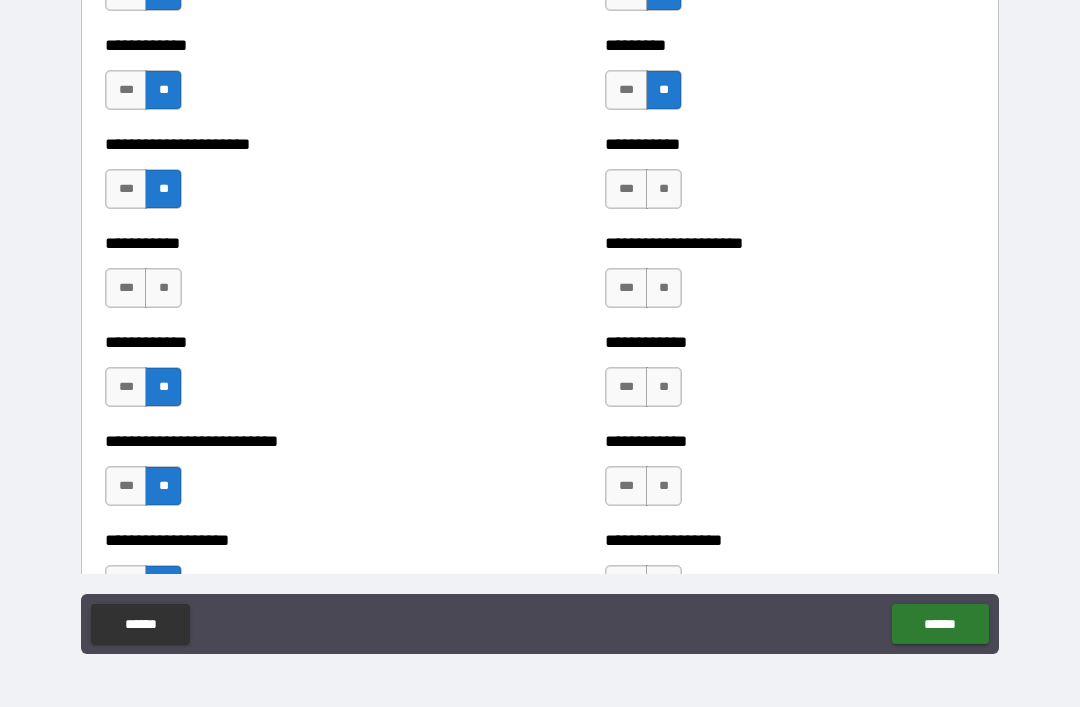 click on "**" at bounding box center [664, 189] 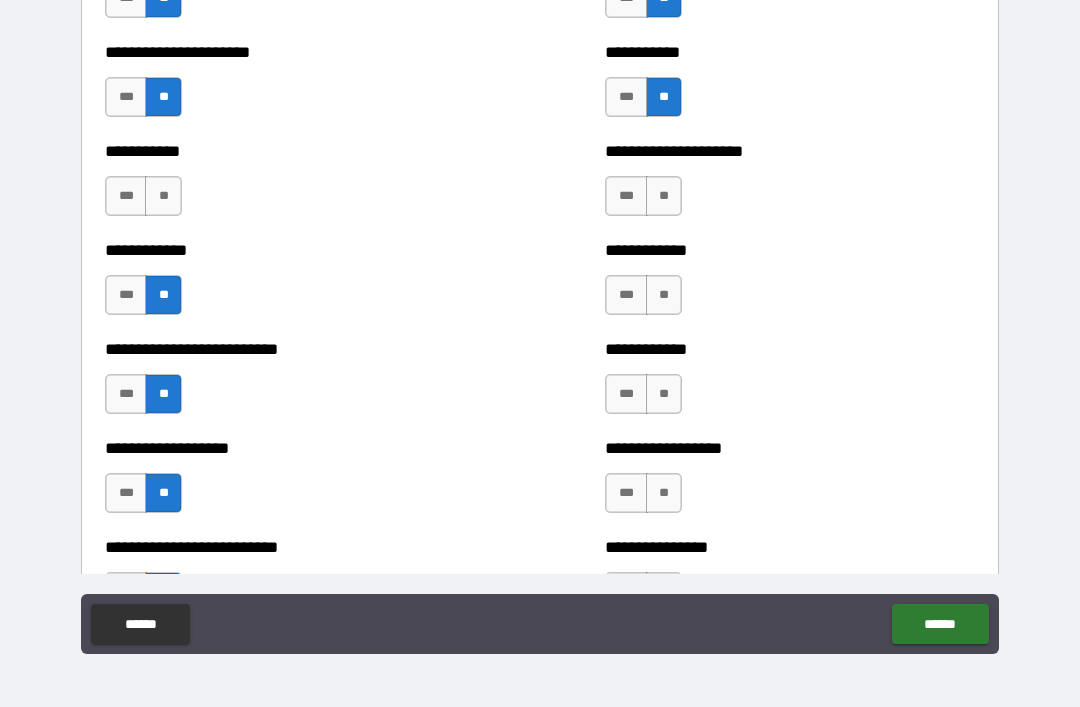 click on "**" at bounding box center (664, 196) 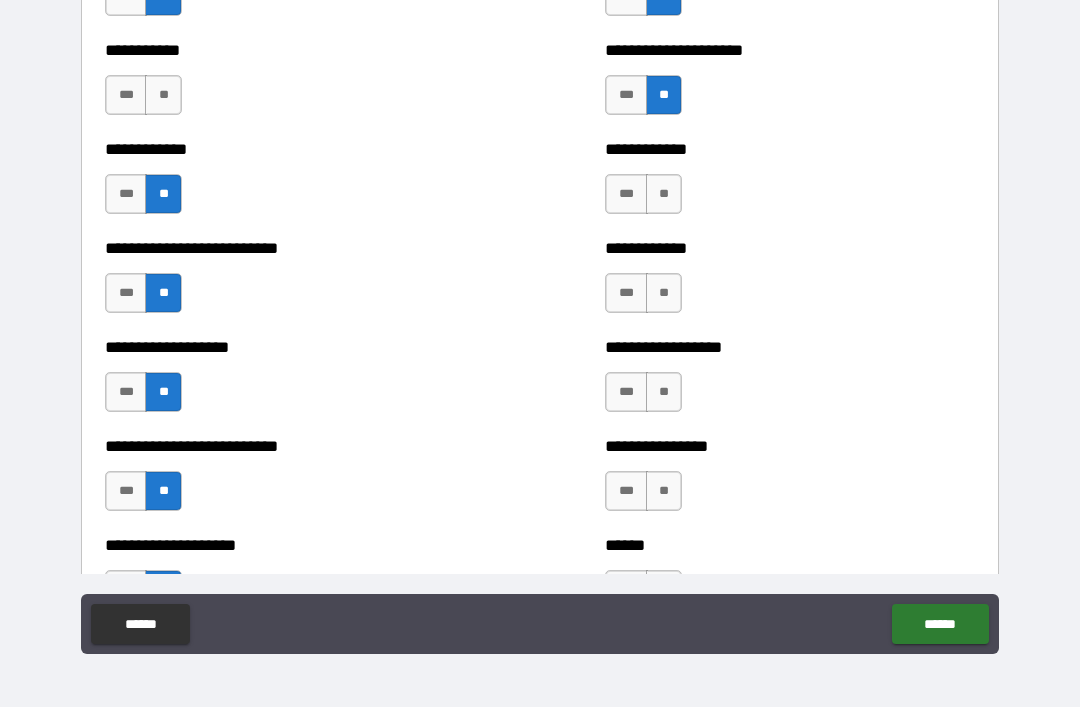 click on "**" at bounding box center [664, 194] 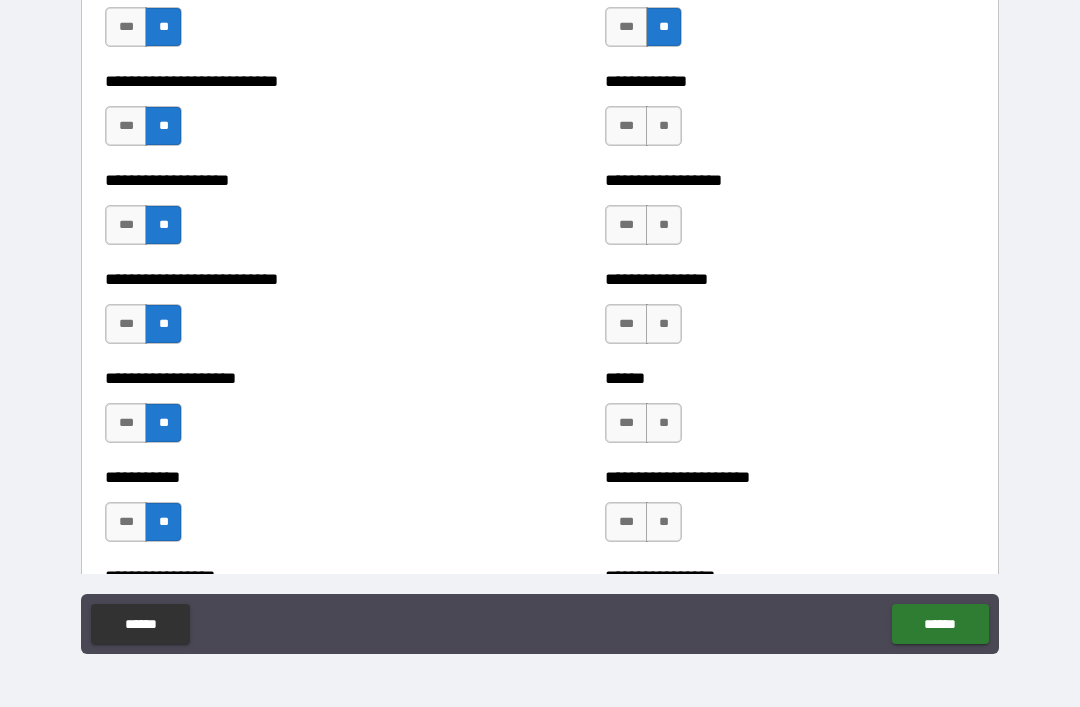 scroll, scrollTop: 5522, scrollLeft: 0, axis: vertical 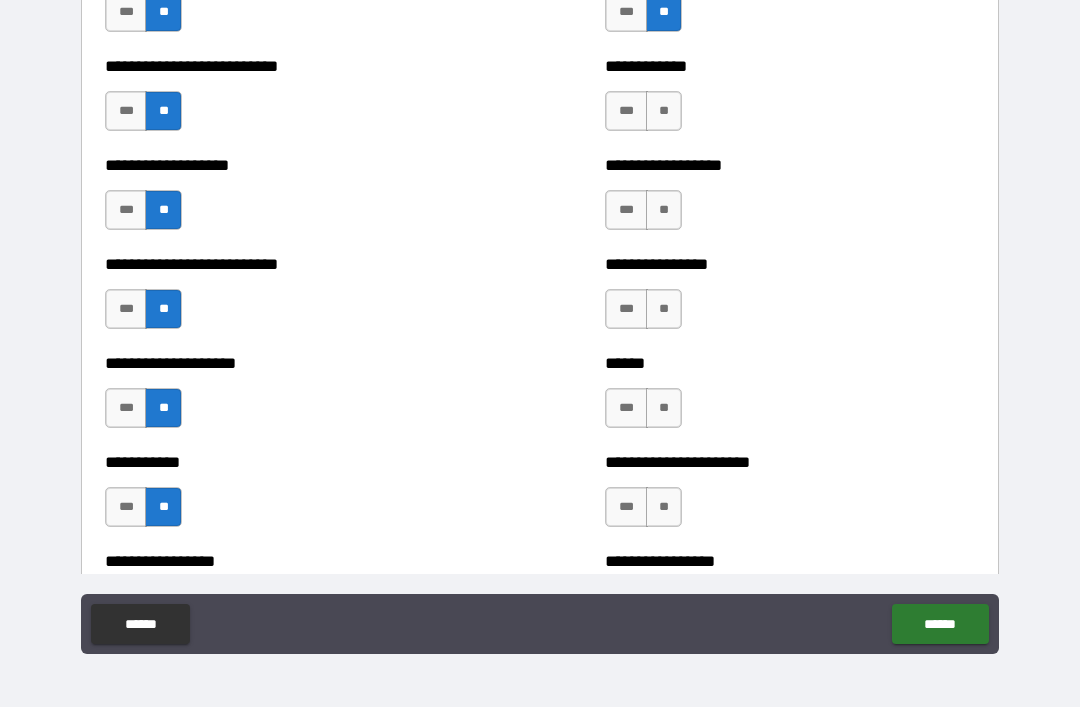click on "**" at bounding box center (664, 111) 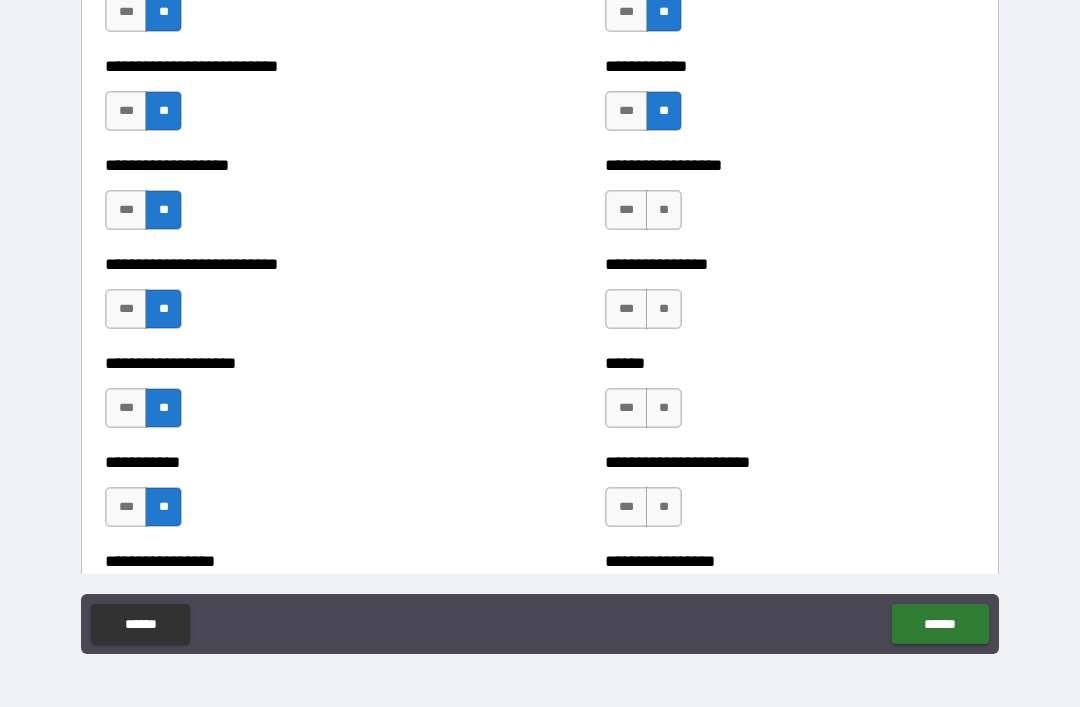 click on "**" at bounding box center (664, 210) 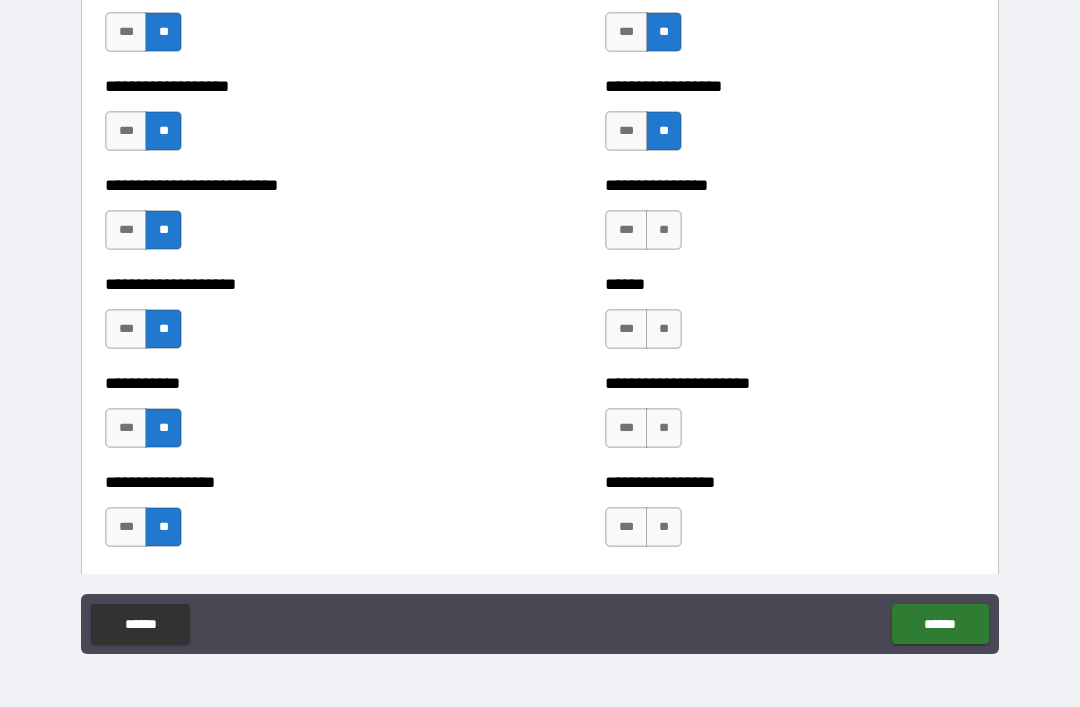click on "**" at bounding box center (664, 230) 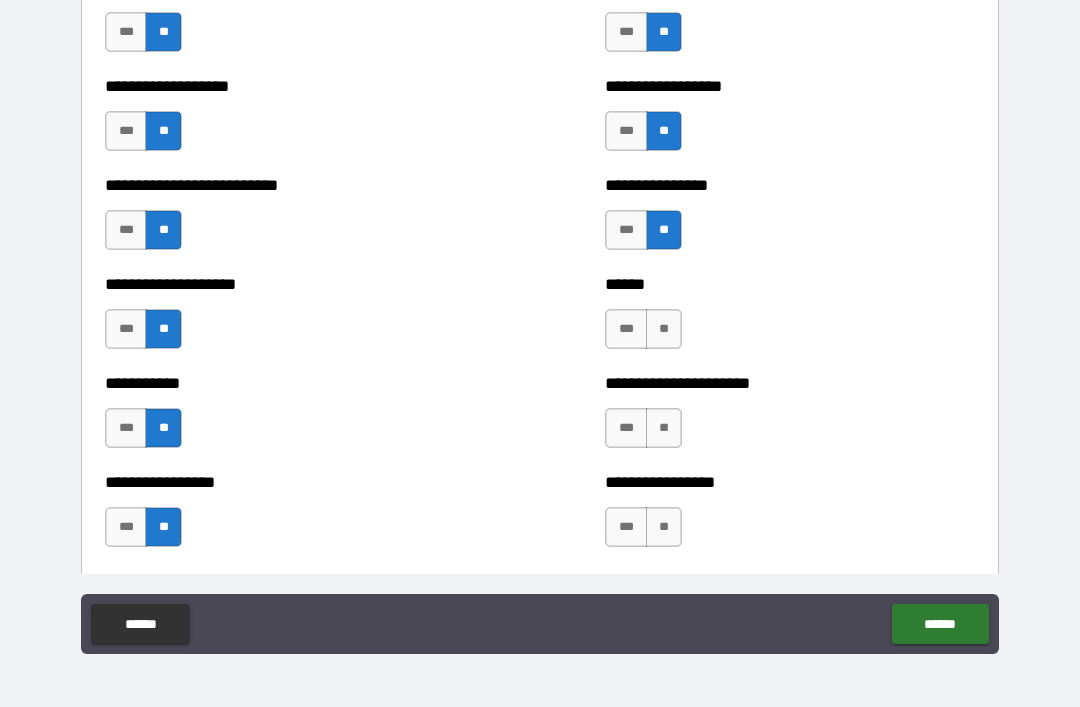 scroll, scrollTop: 5712, scrollLeft: 0, axis: vertical 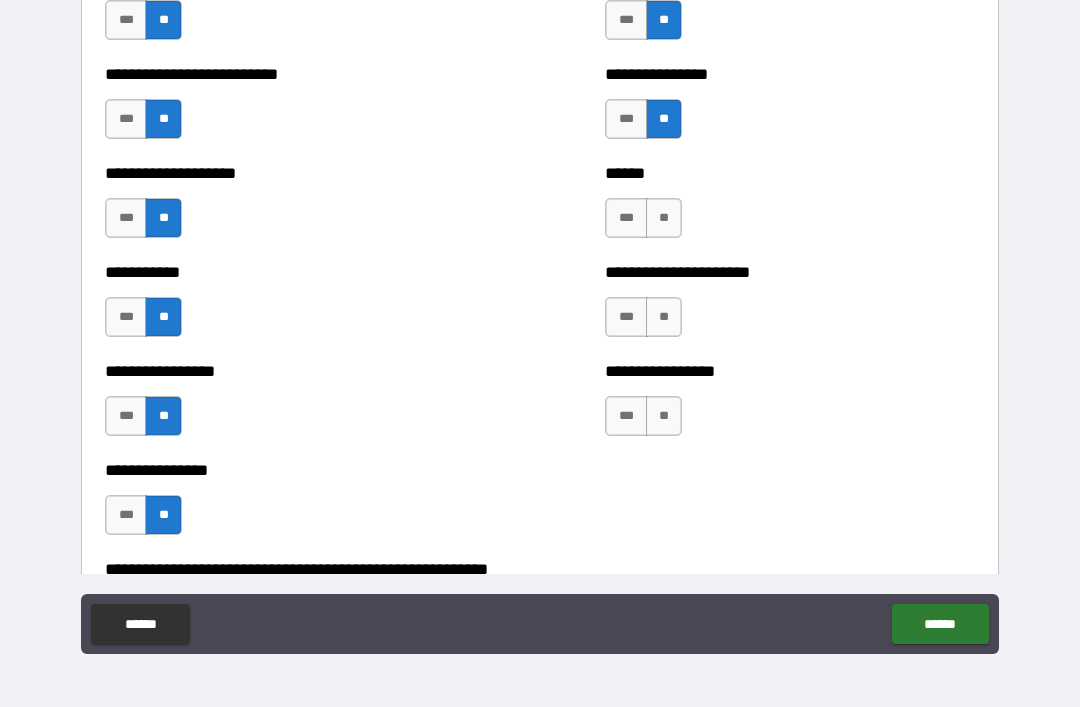 click on "**" at bounding box center [664, 218] 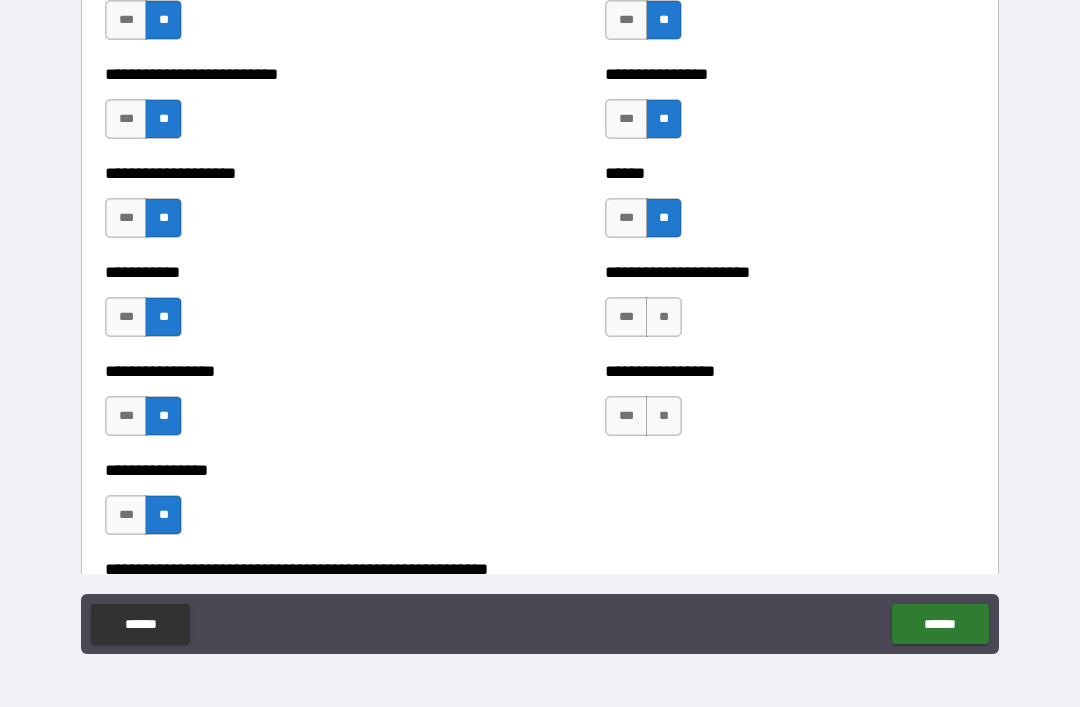 click on "**" at bounding box center (664, 317) 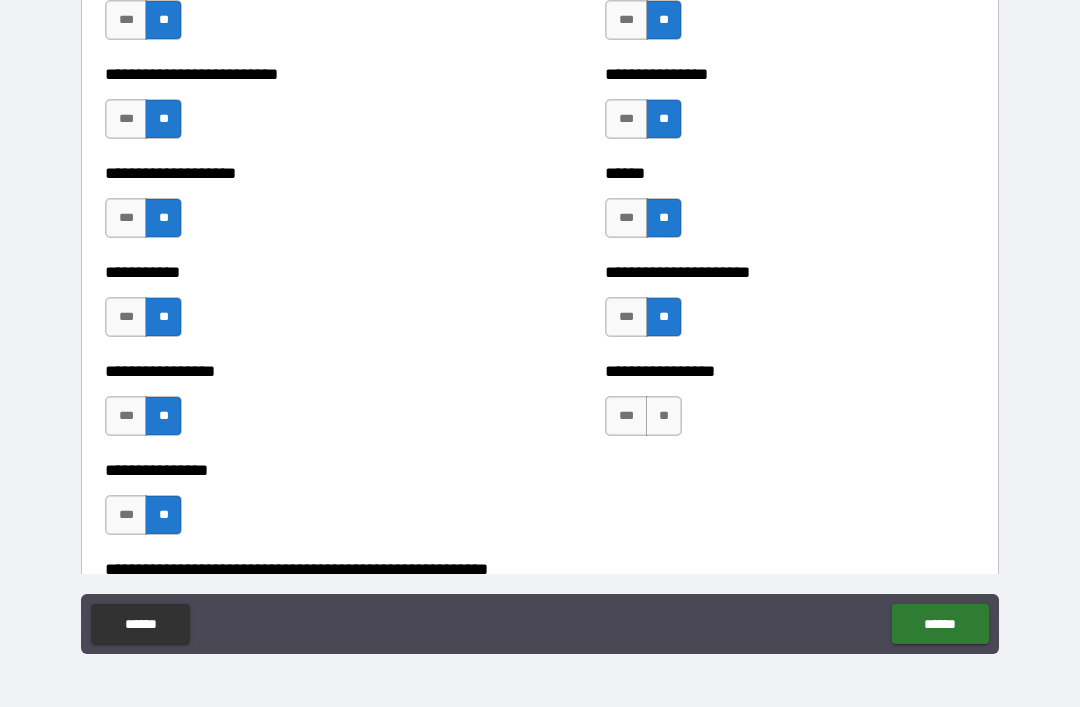 click on "**********" at bounding box center (290, 208) 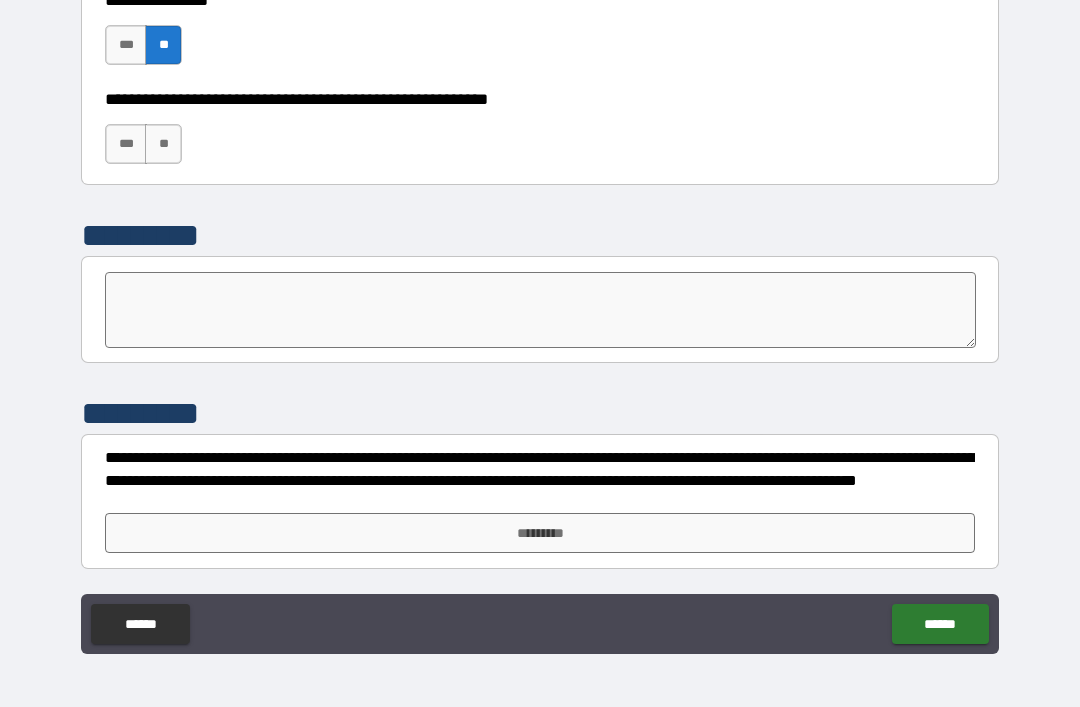 scroll, scrollTop: 6182, scrollLeft: 0, axis: vertical 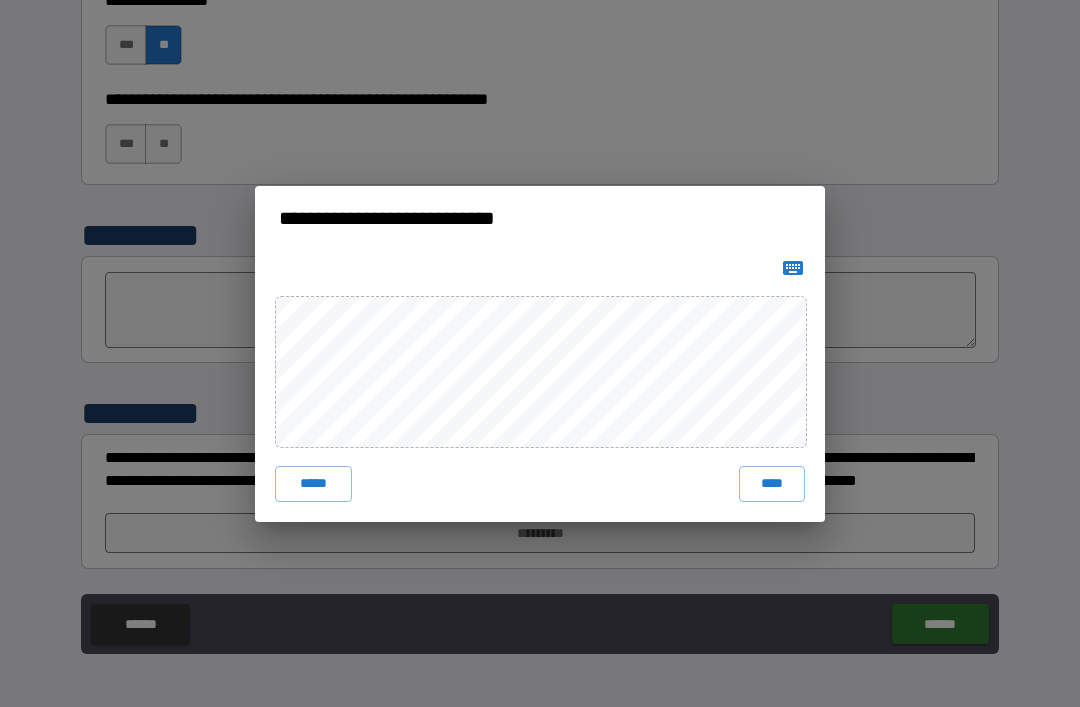 click on "**********" at bounding box center (540, 353) 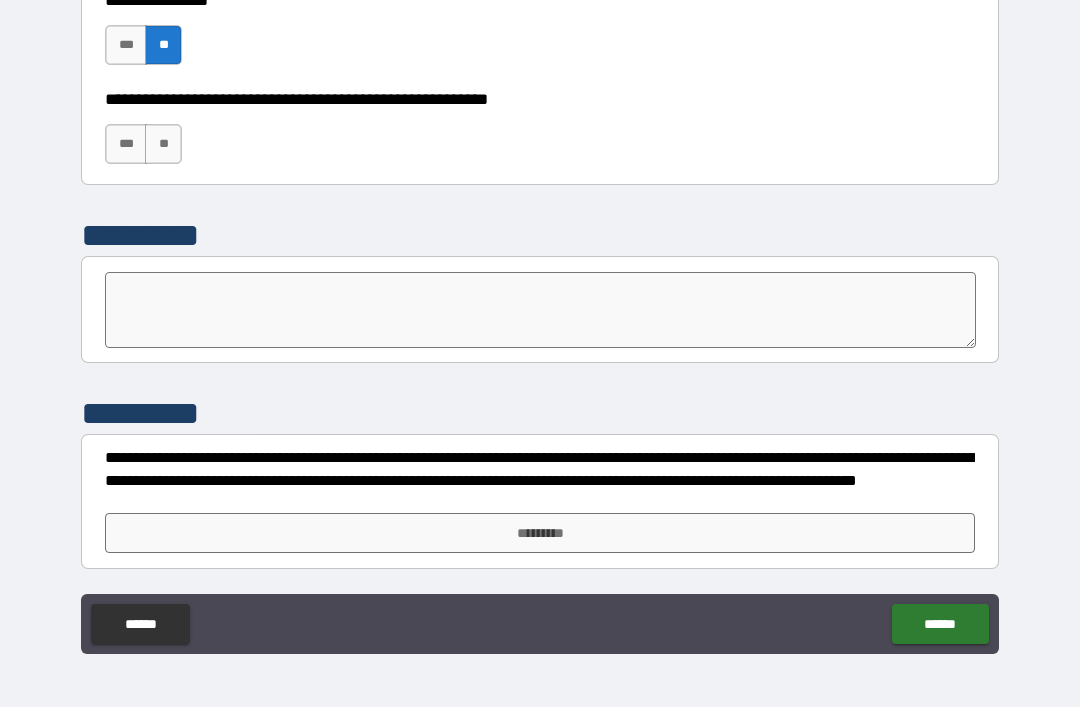 click on "**" at bounding box center (163, 144) 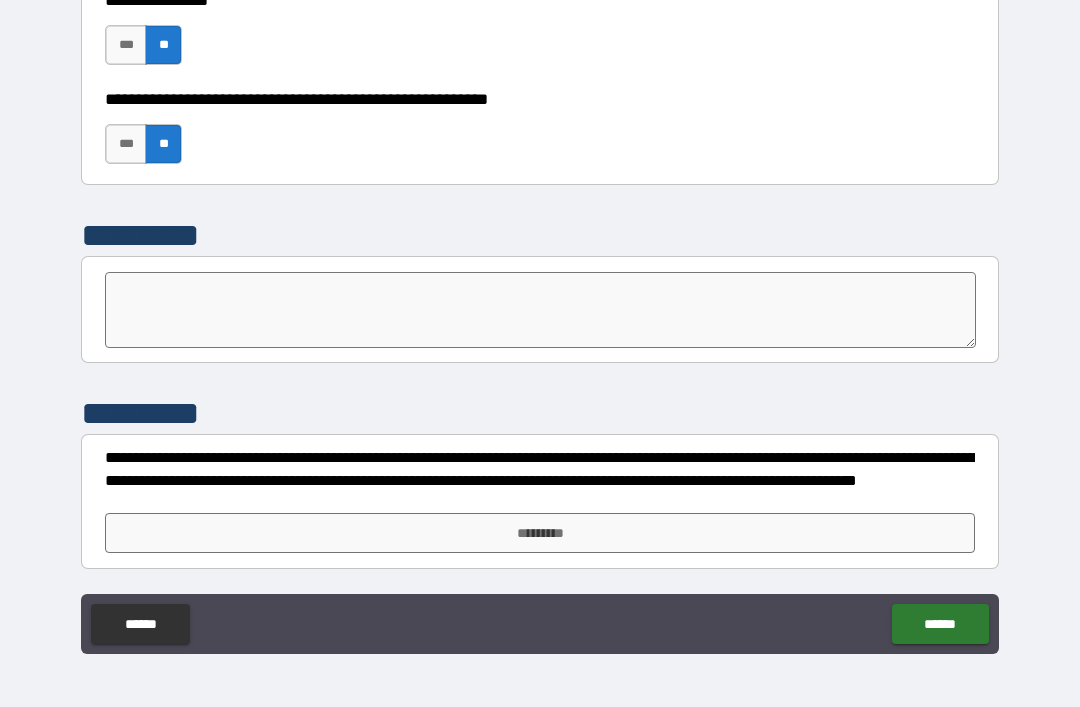 click on "*********" at bounding box center (540, 533) 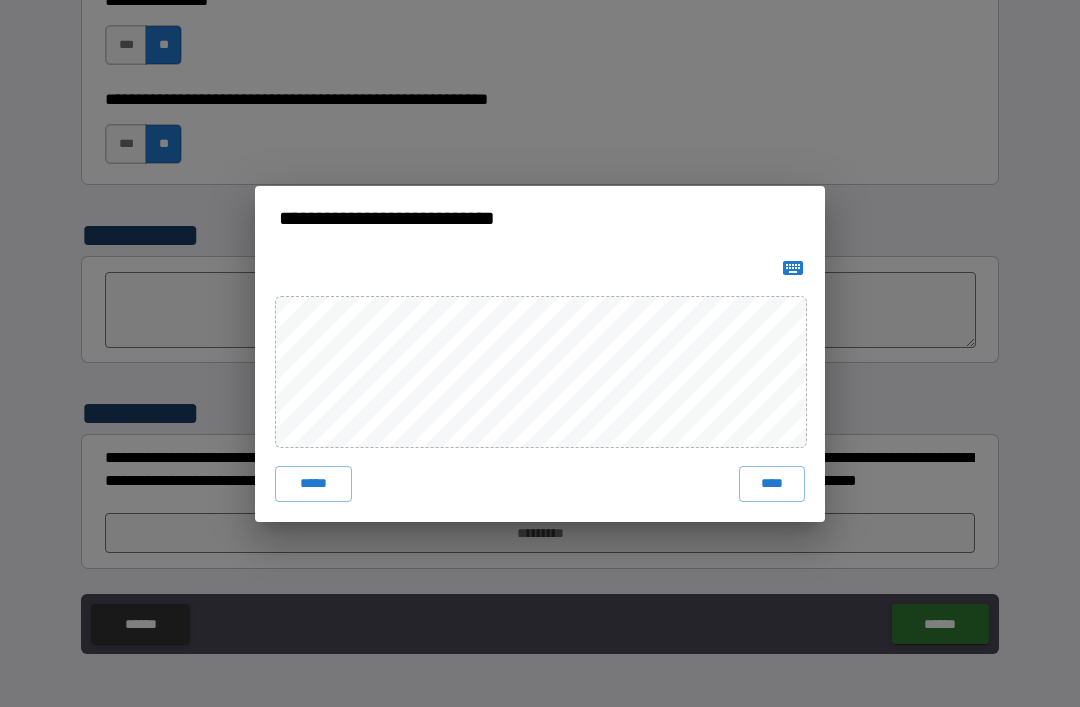click on "****" at bounding box center [772, 484] 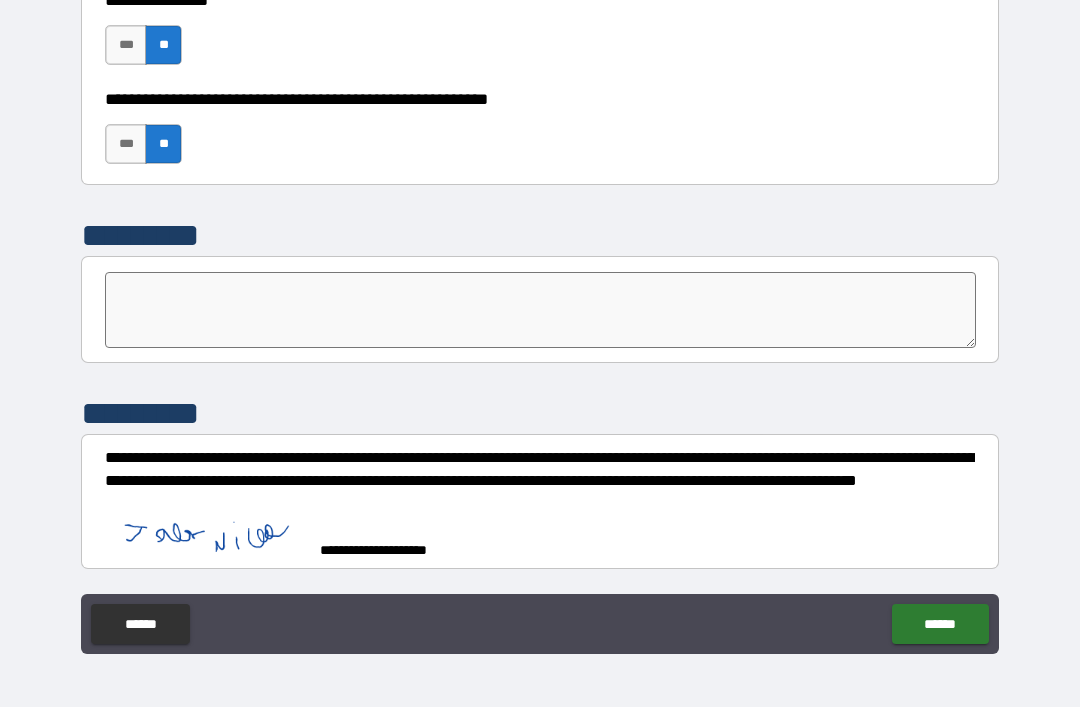 scroll, scrollTop: 6172, scrollLeft: 0, axis: vertical 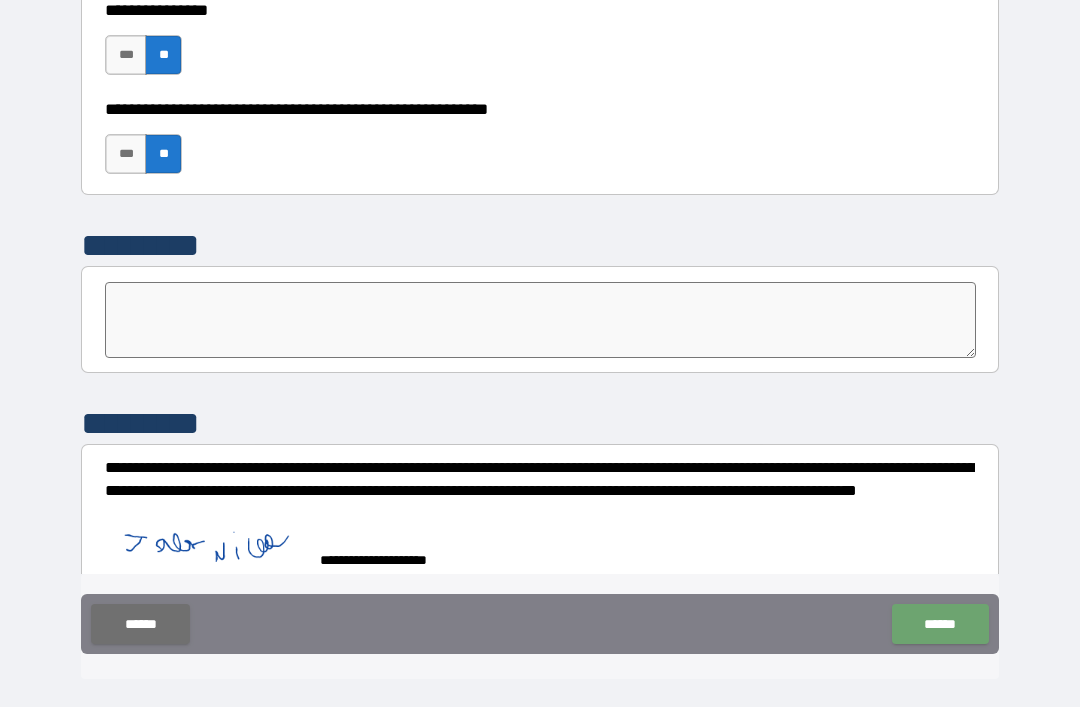 click on "******" at bounding box center [940, 624] 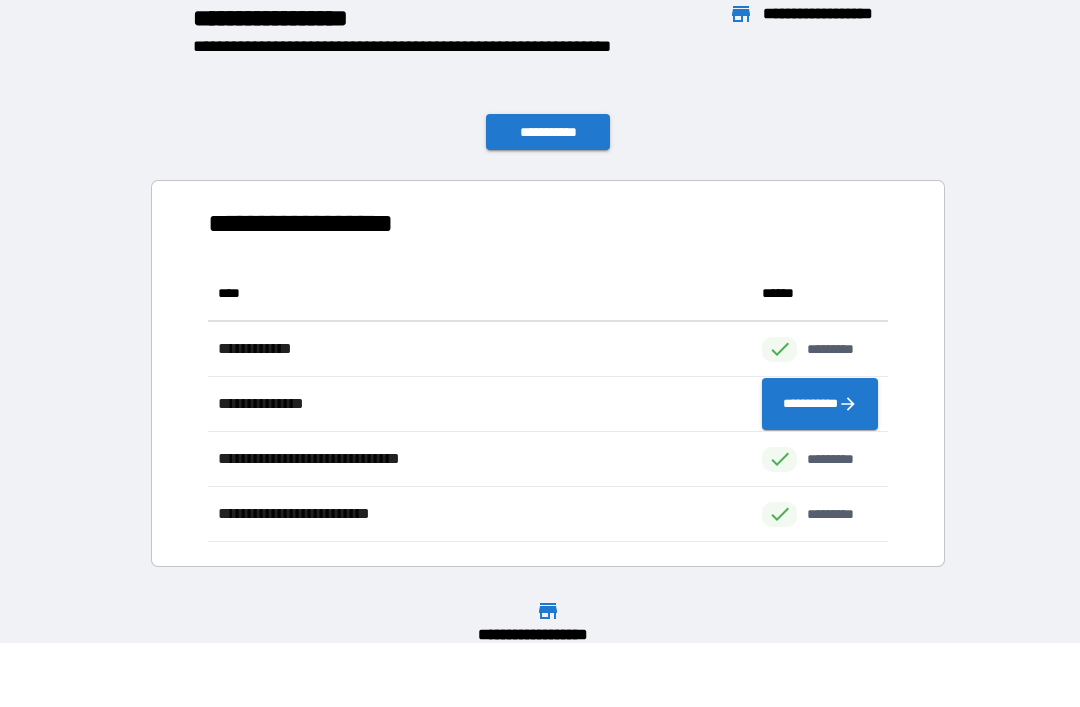 scroll, scrollTop: 276, scrollLeft: 680, axis: both 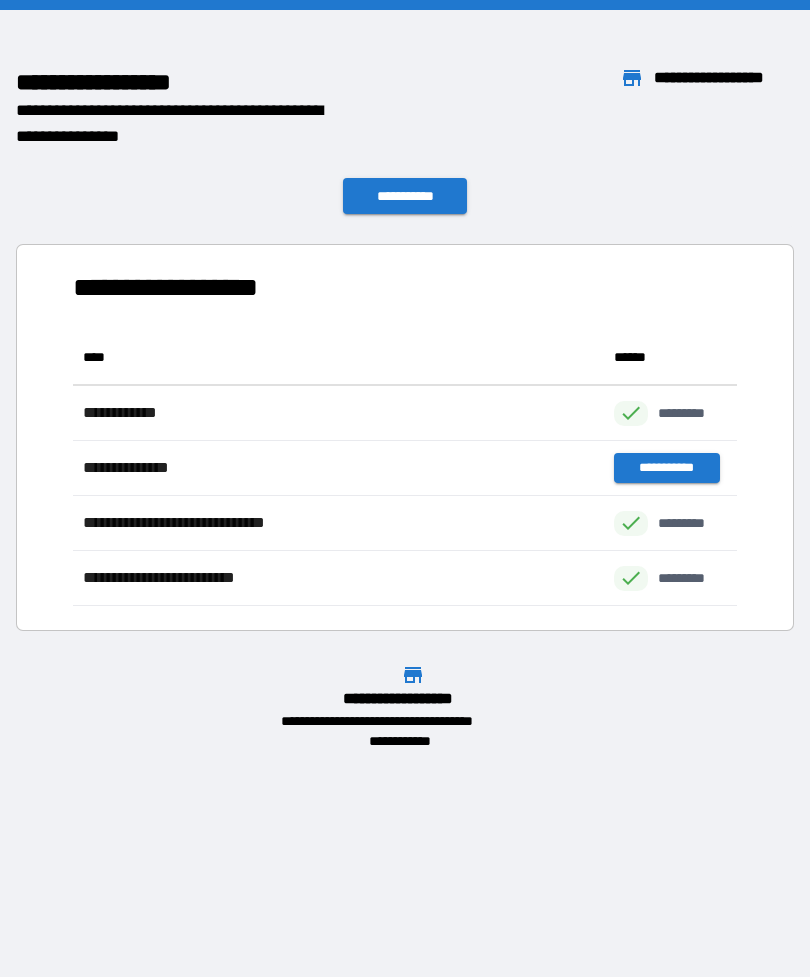 click on "**********" at bounding box center [405, 196] 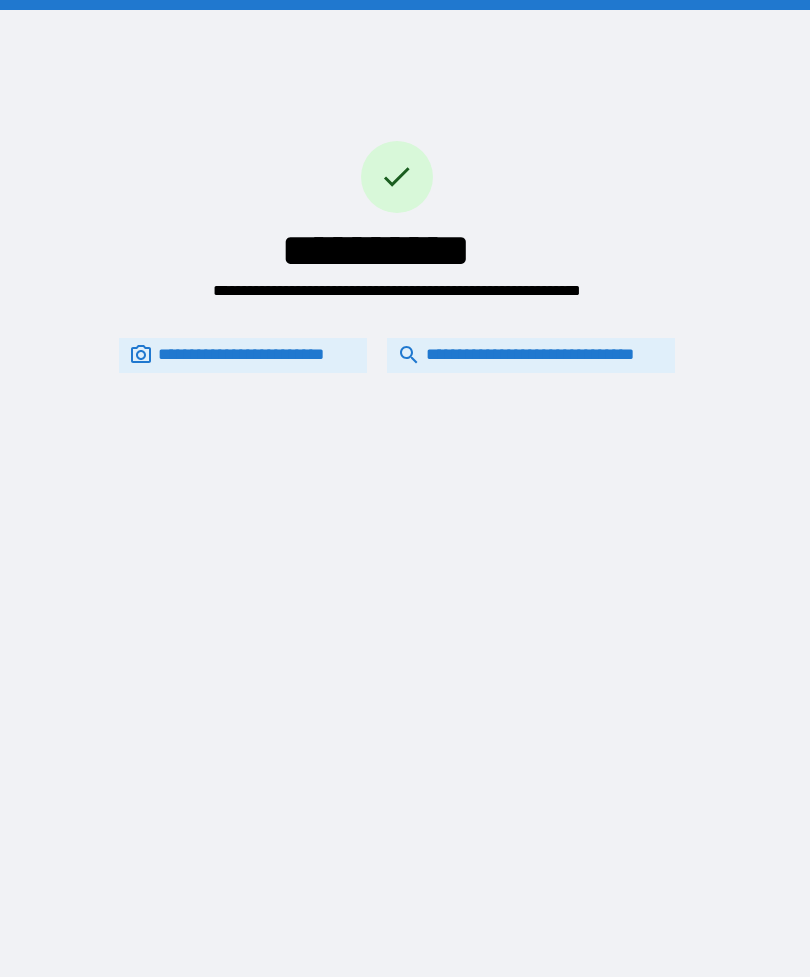 click on "**********" at bounding box center (531, 355) 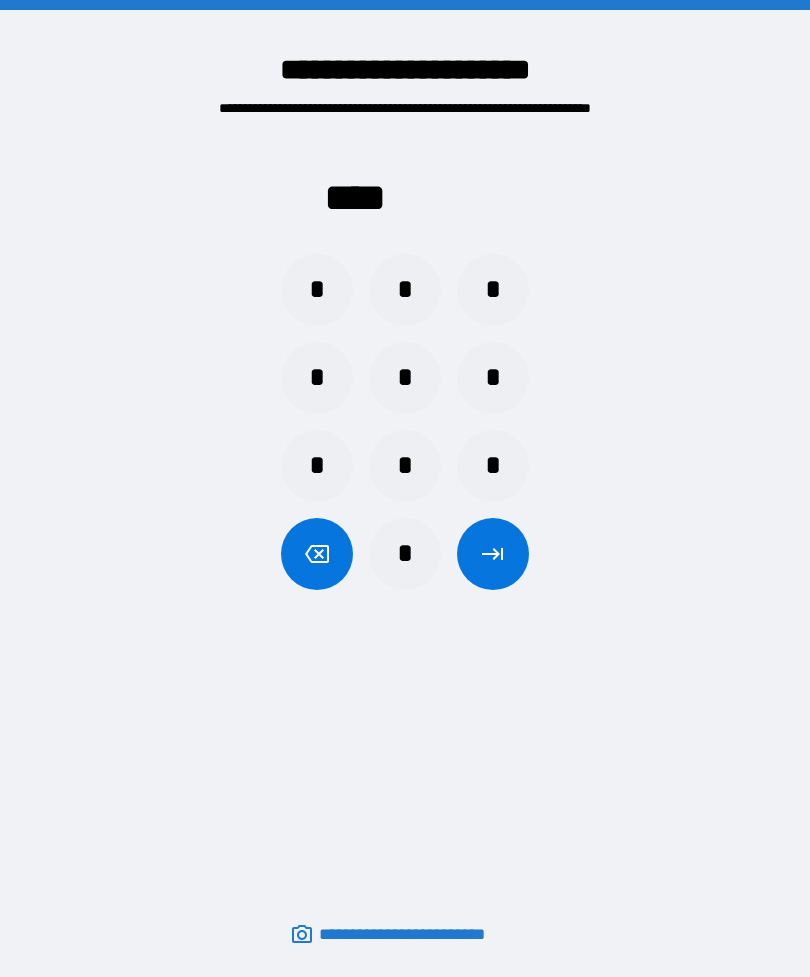 click on "*" at bounding box center (405, 290) 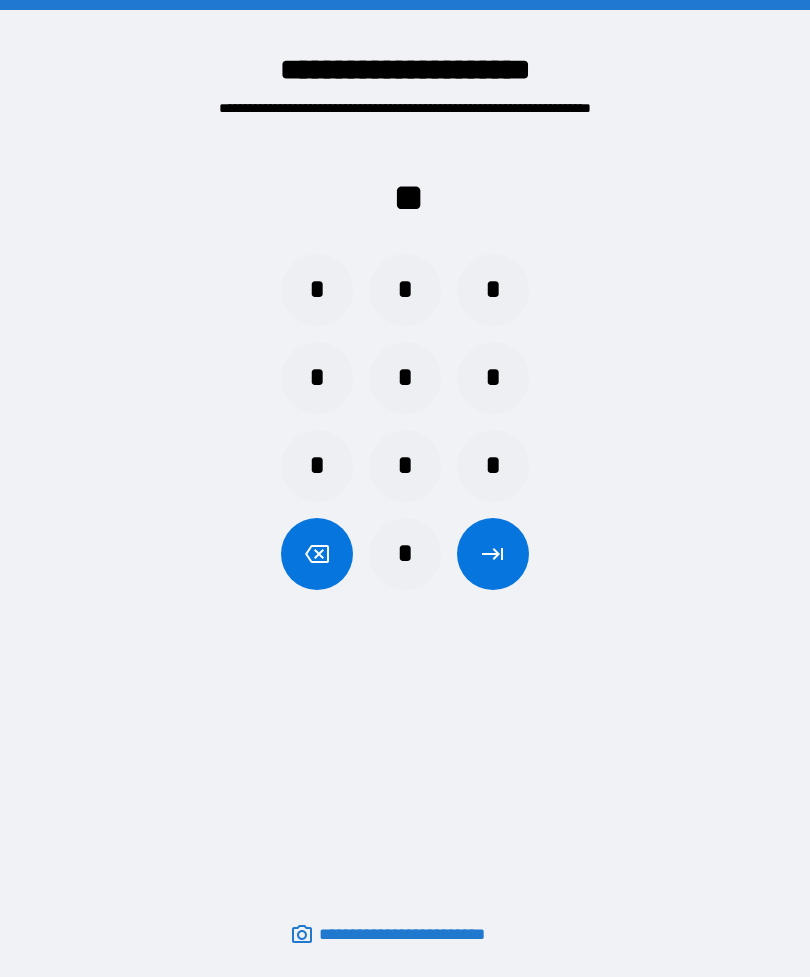 click on "*" at bounding box center [405, 378] 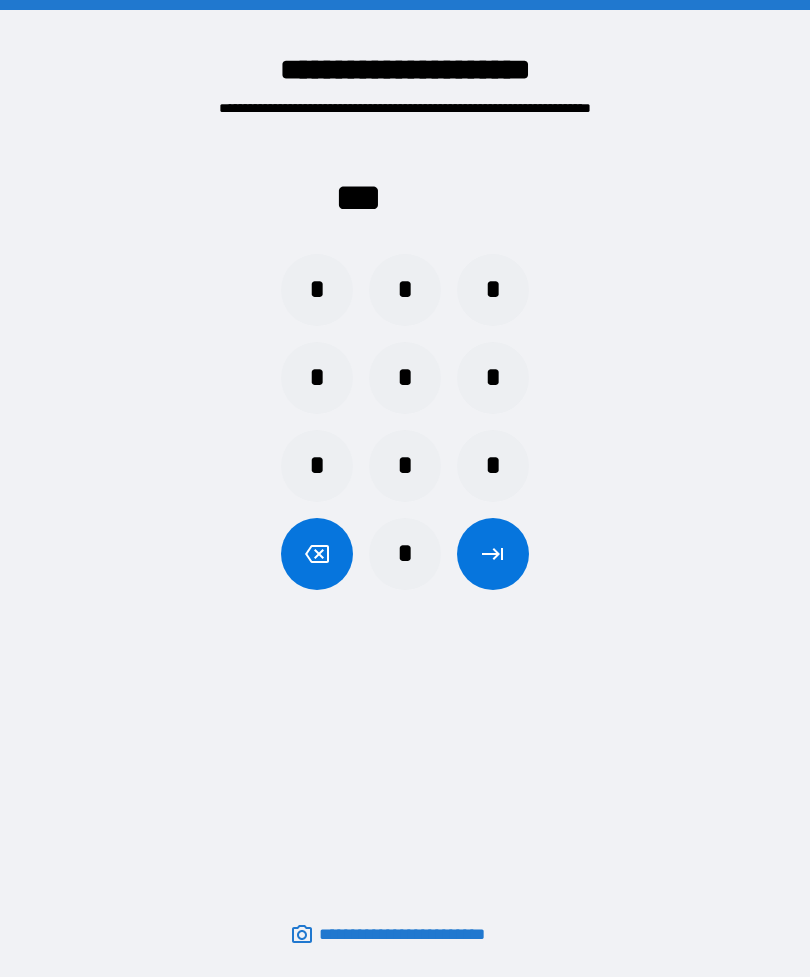 click on "*" at bounding box center (493, 378) 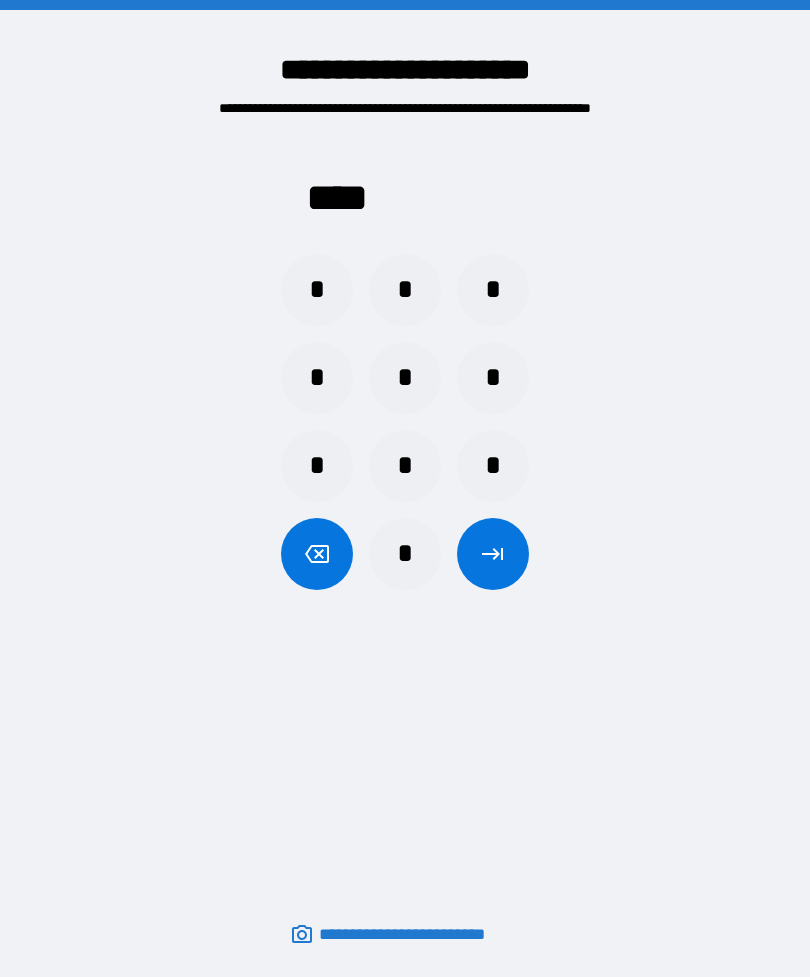 click at bounding box center (493, 554) 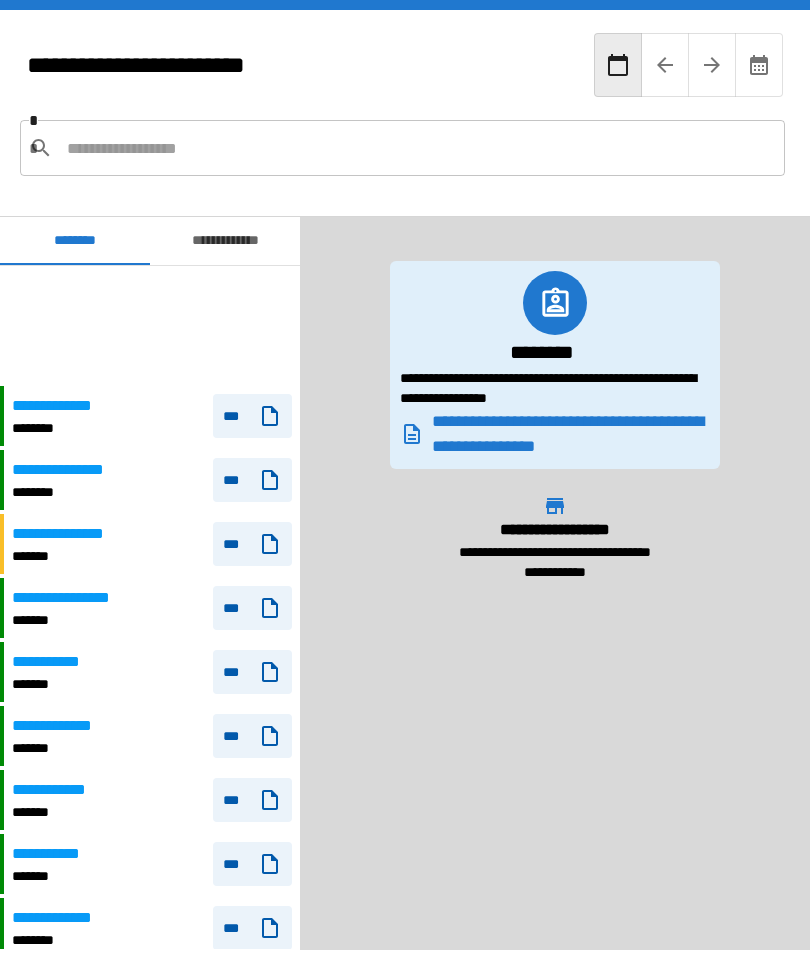 scroll, scrollTop: 120, scrollLeft: 0, axis: vertical 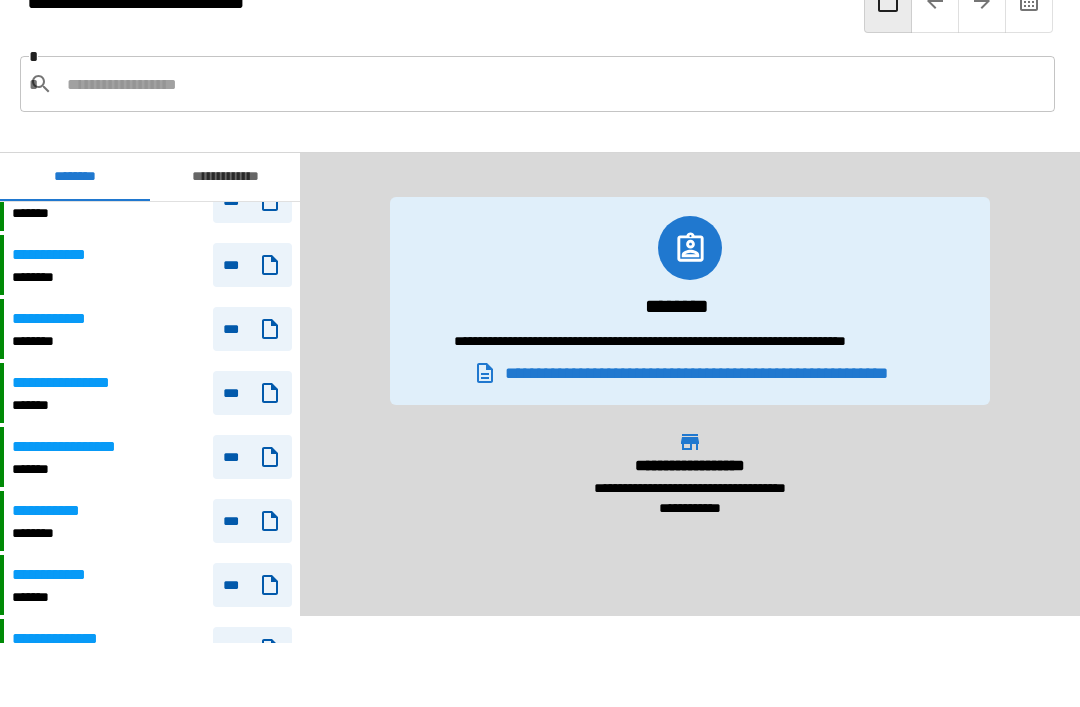 click on "**********" at bounding box center (152, 521) 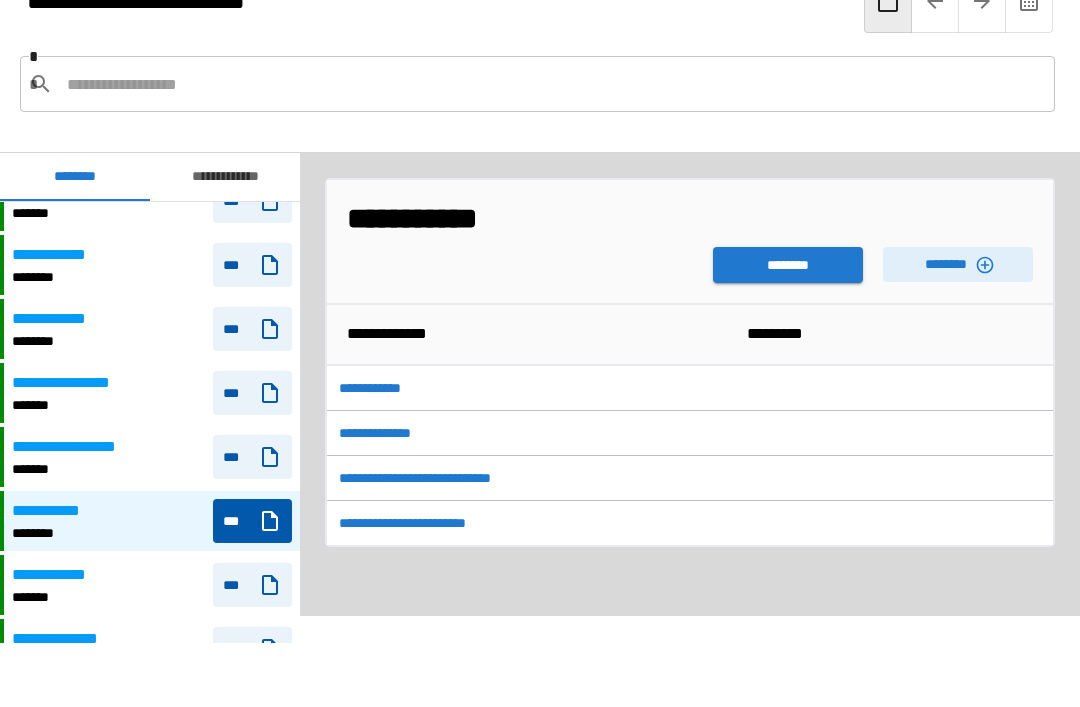 click on "********" at bounding box center [788, 265] 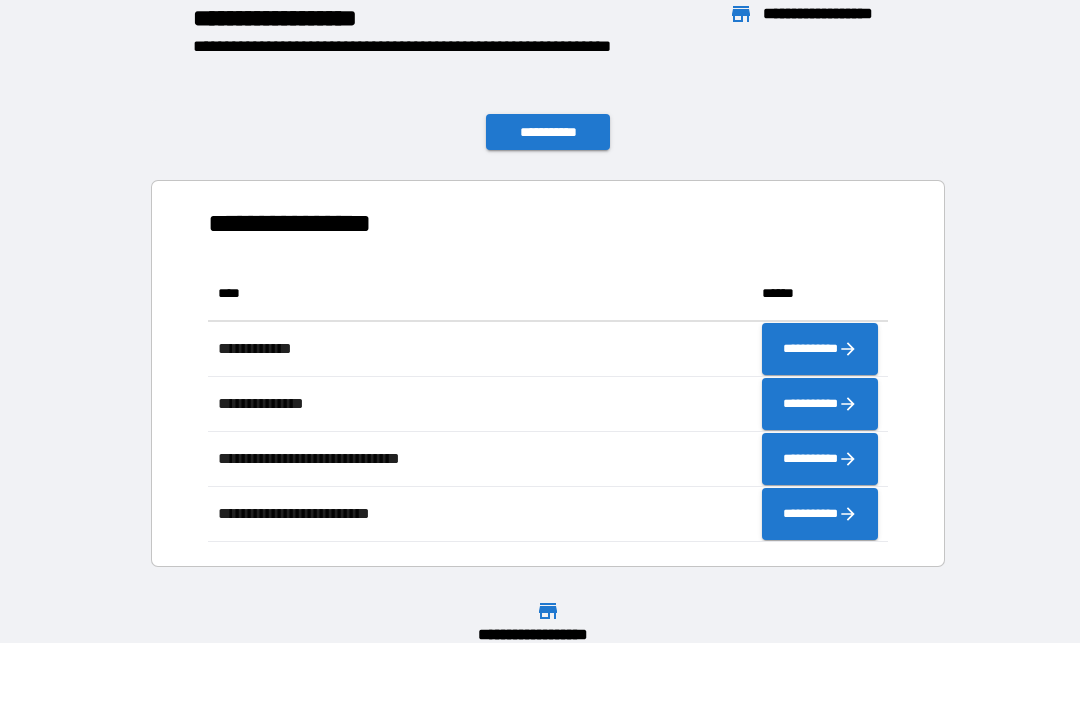 scroll, scrollTop: 1, scrollLeft: 1, axis: both 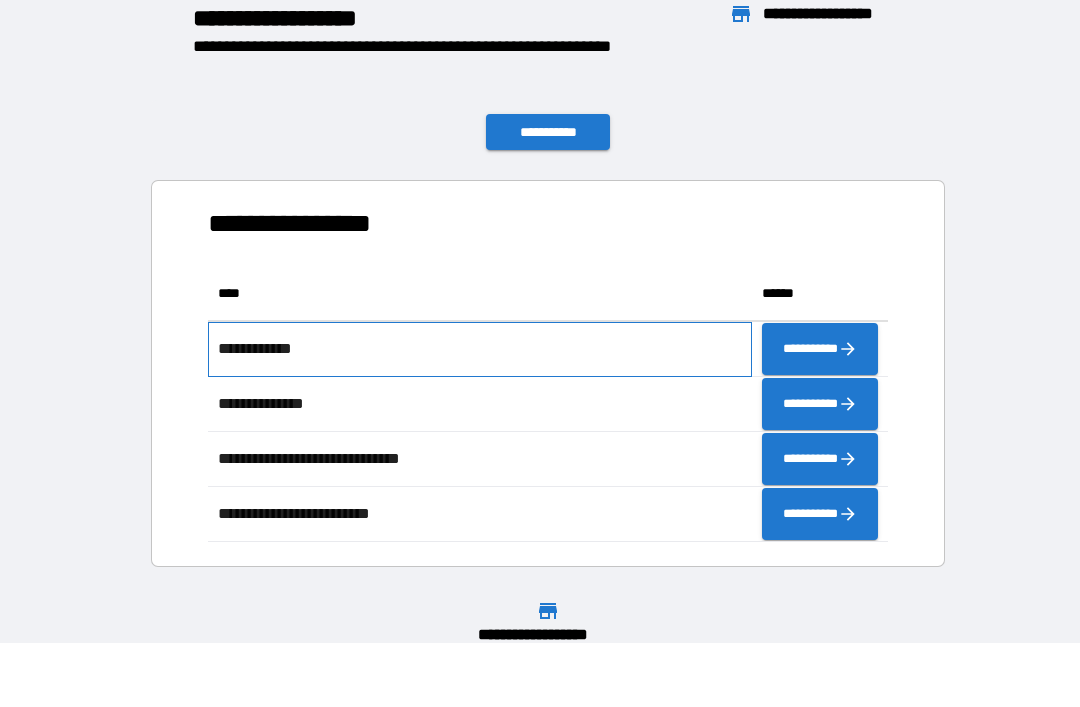 click on "**********" at bounding box center [480, 349] 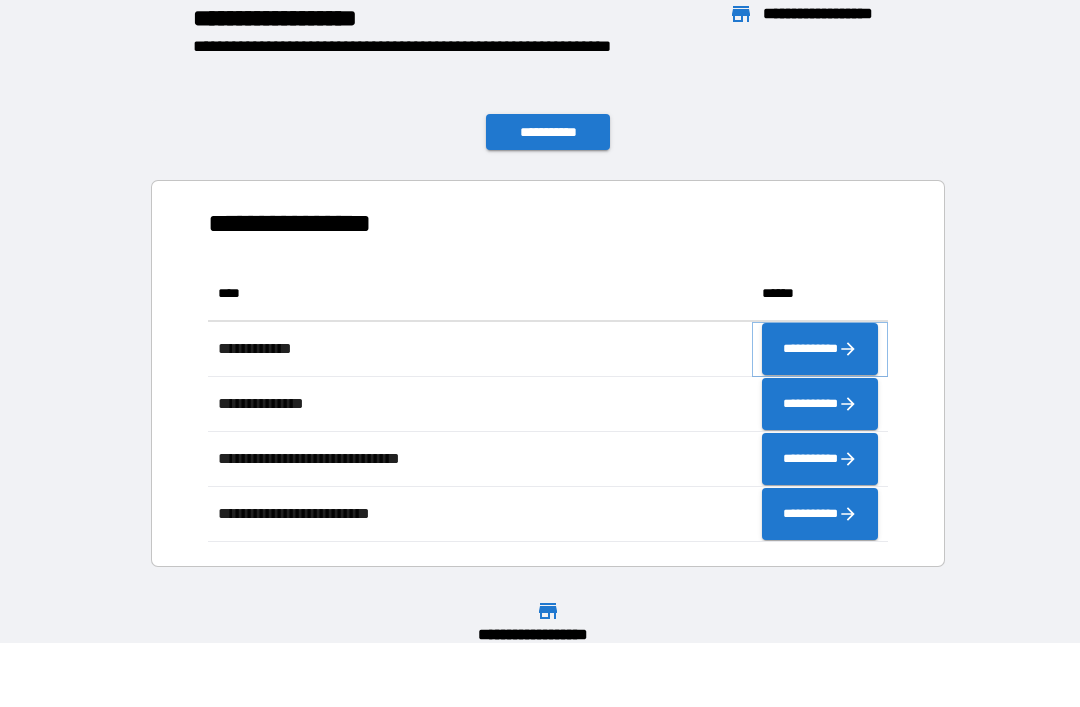 click on "**********" at bounding box center (820, 349) 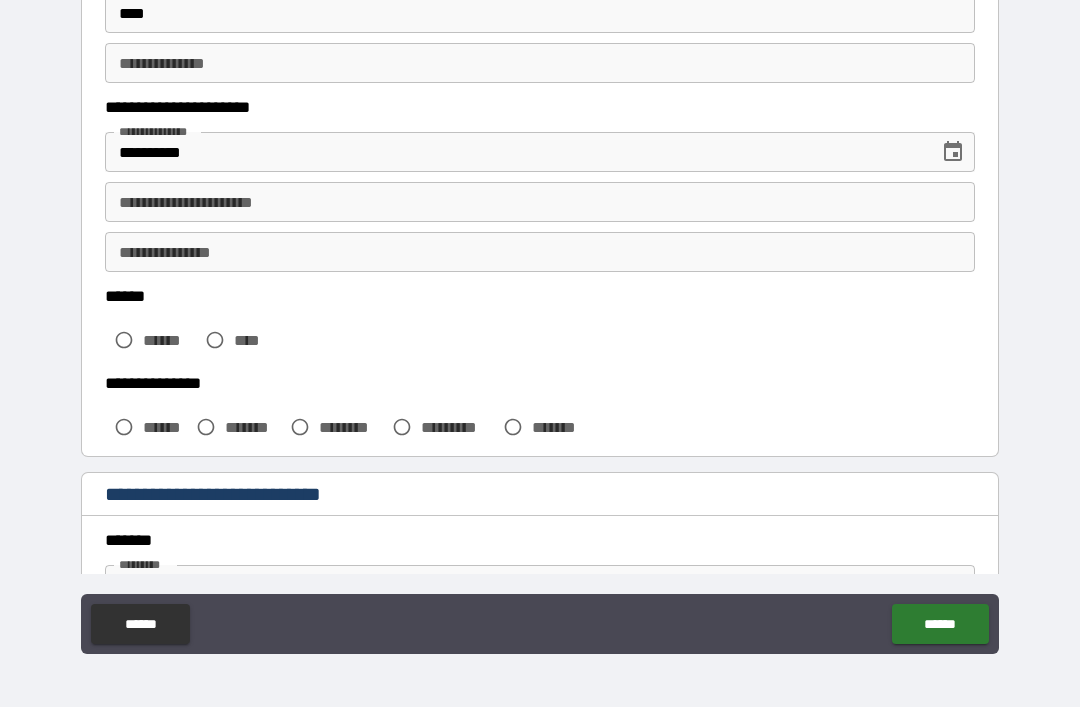 scroll, scrollTop: 249, scrollLeft: 0, axis: vertical 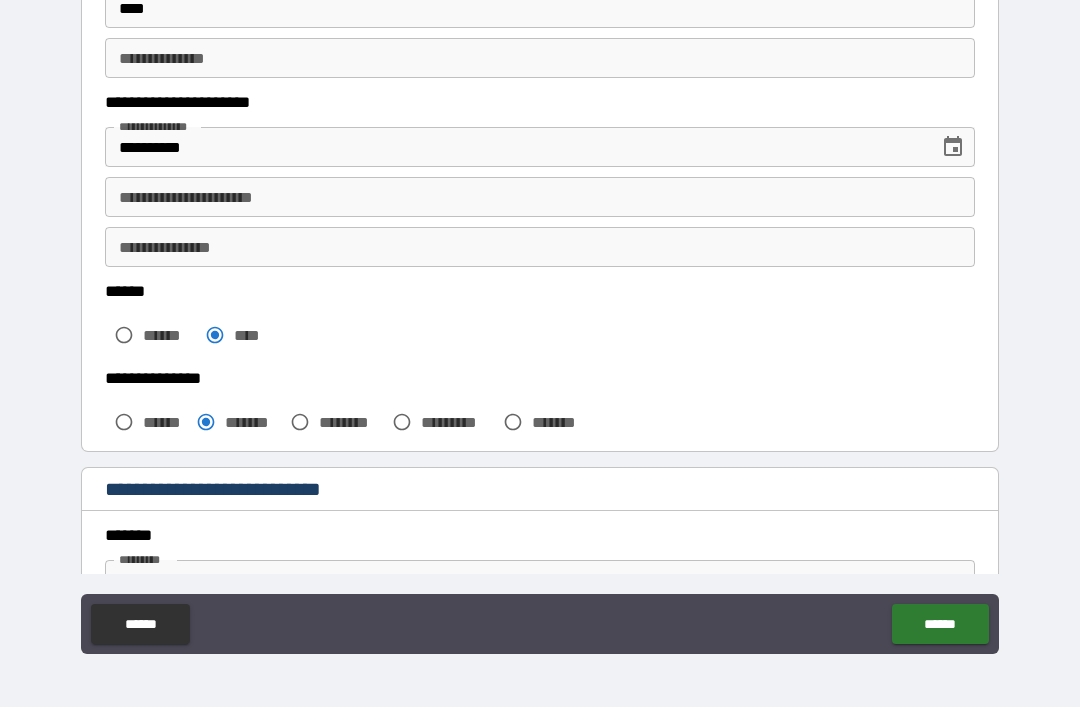 click on "****** ****** ****" at bounding box center (540, 320) 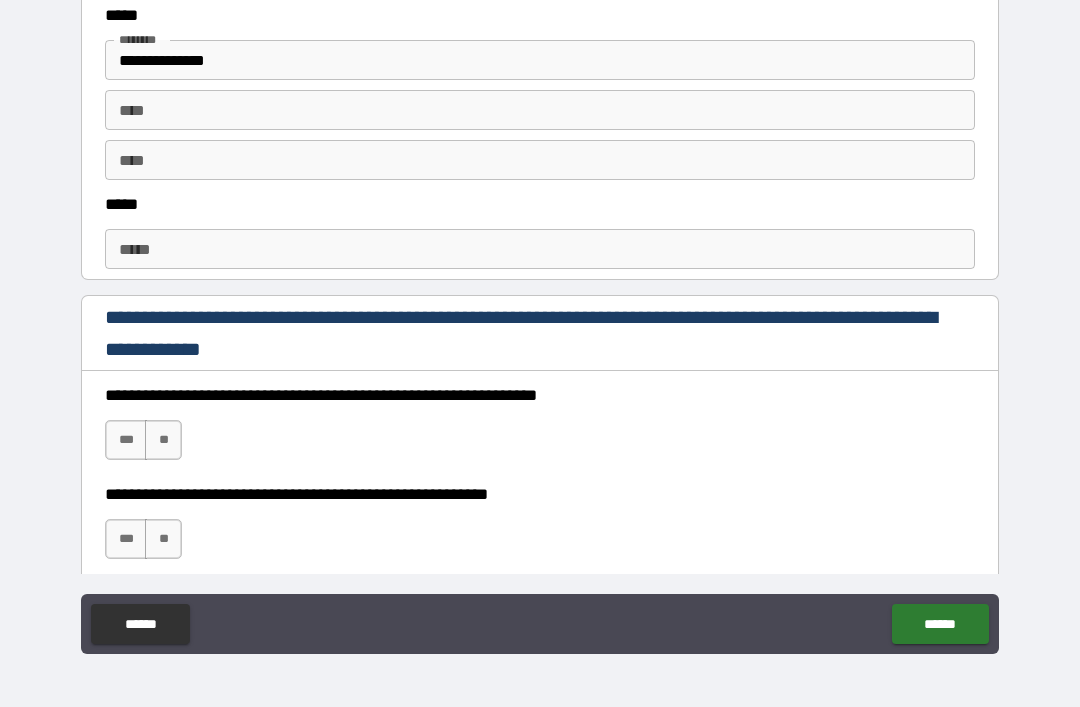 scroll, scrollTop: 1051, scrollLeft: 0, axis: vertical 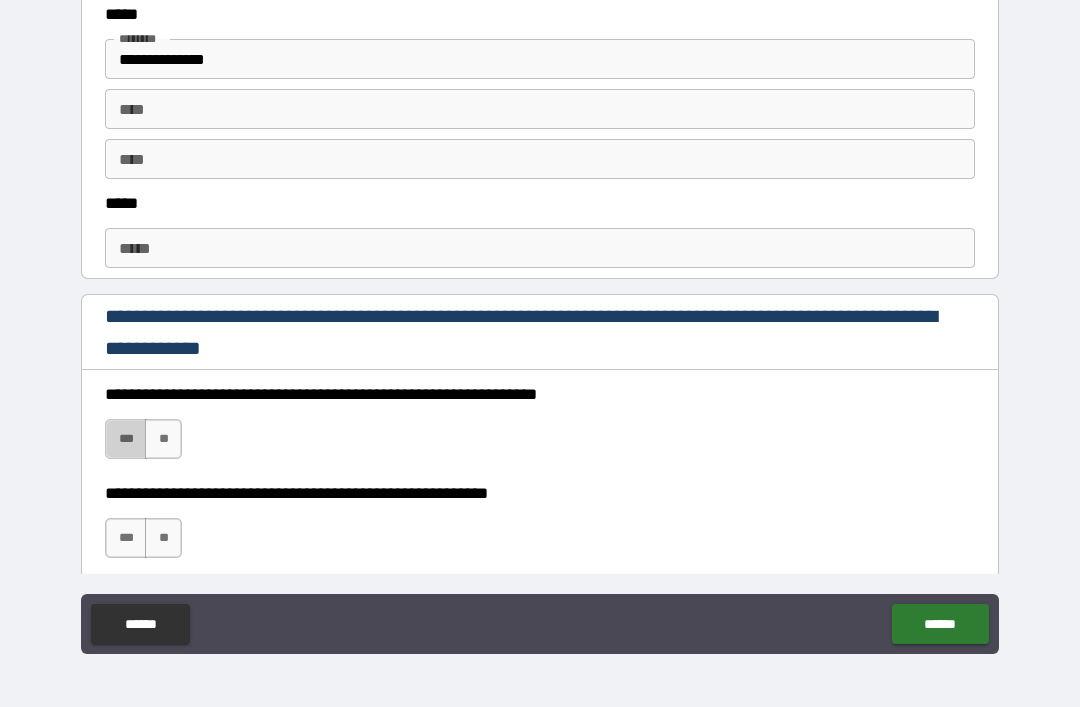 click on "***" at bounding box center (126, 439) 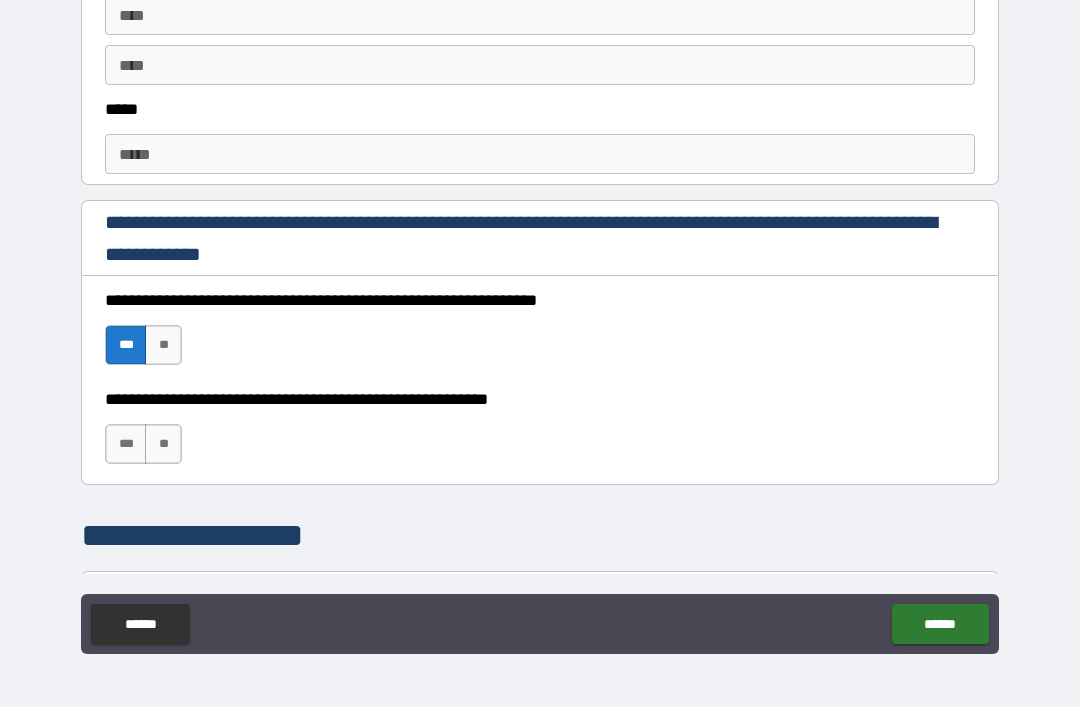 scroll, scrollTop: 1149, scrollLeft: 0, axis: vertical 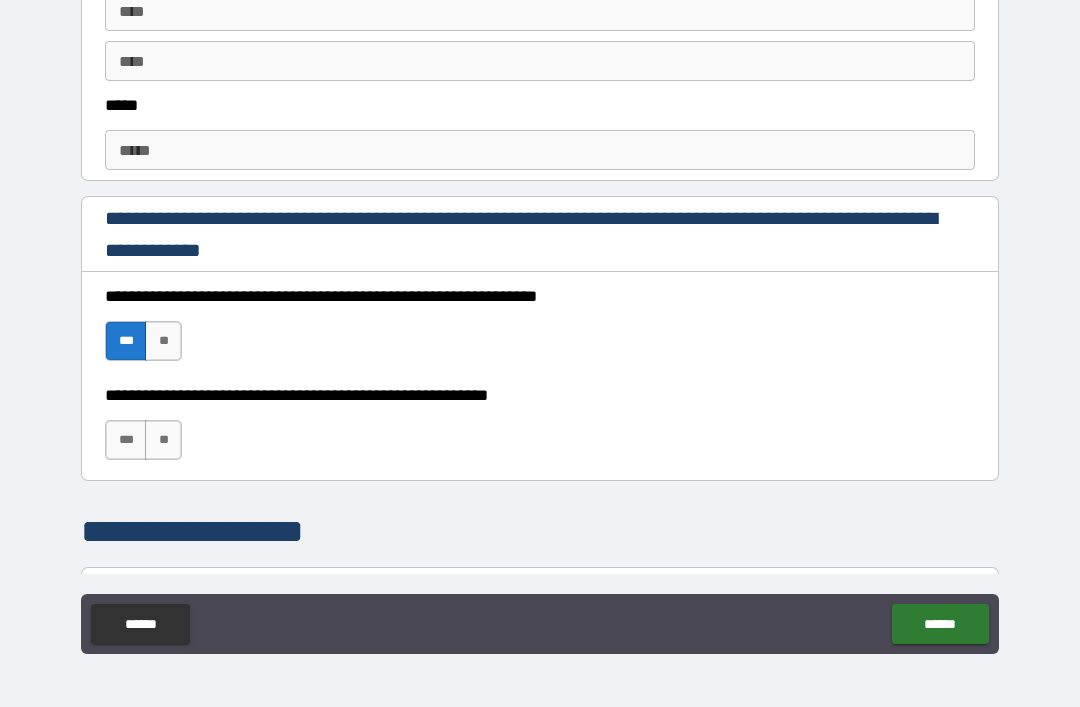 click on "***" at bounding box center (126, 440) 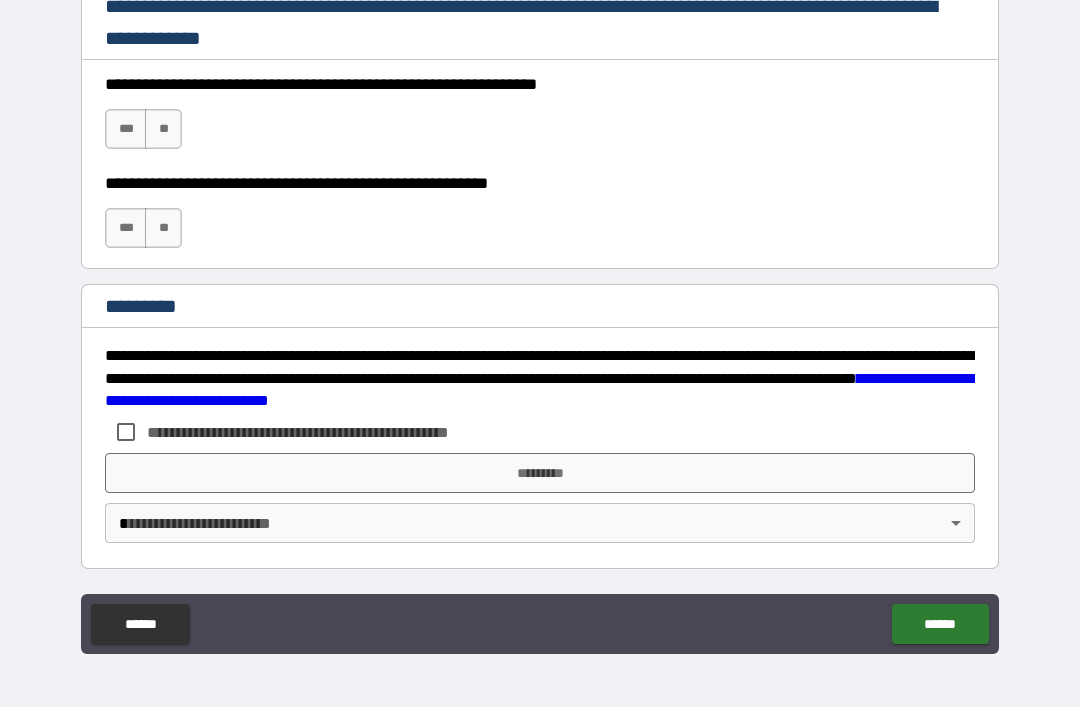 scroll, scrollTop: 2998, scrollLeft: 0, axis: vertical 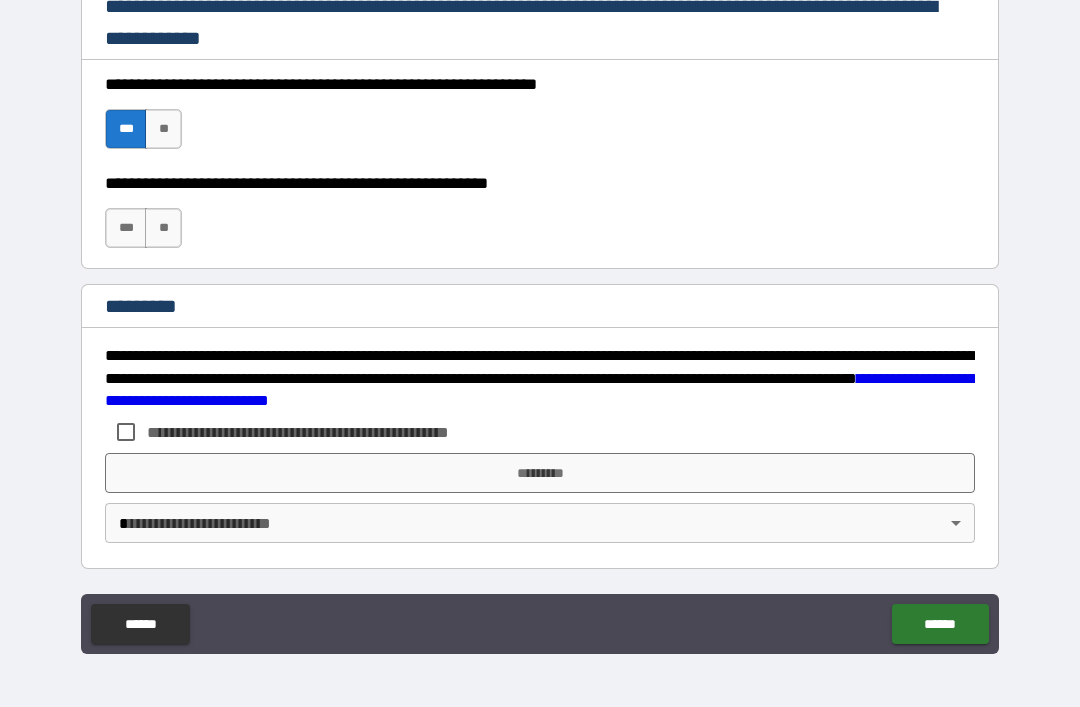 click on "***" at bounding box center (126, 228) 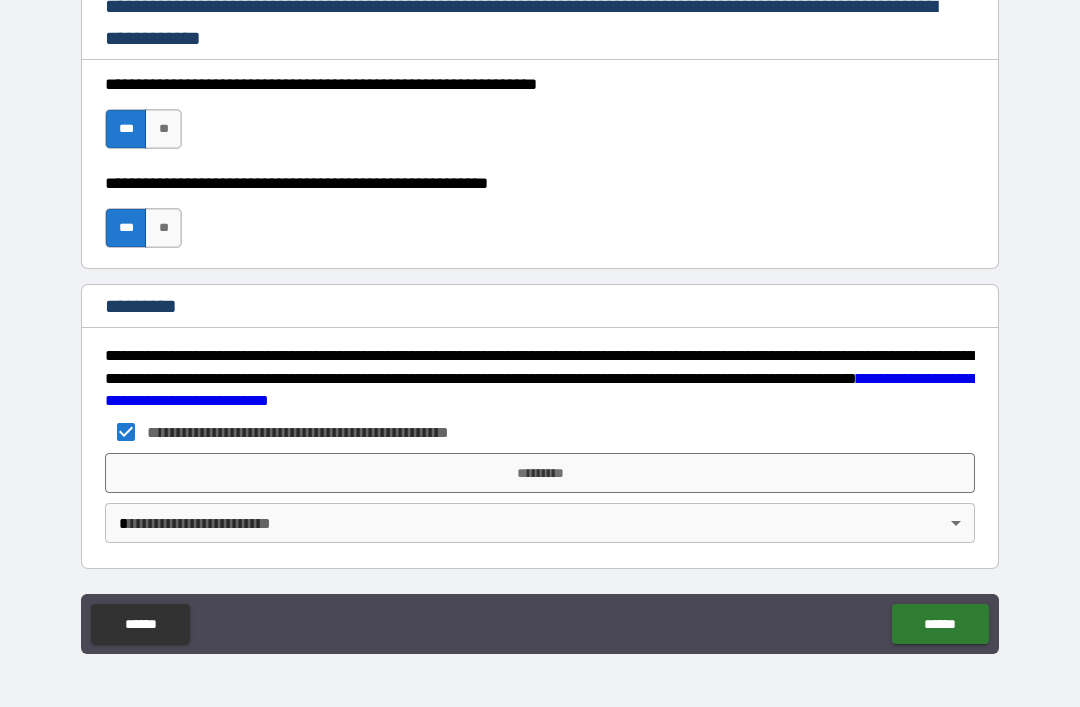 click on "**********" at bounding box center (540, 432) 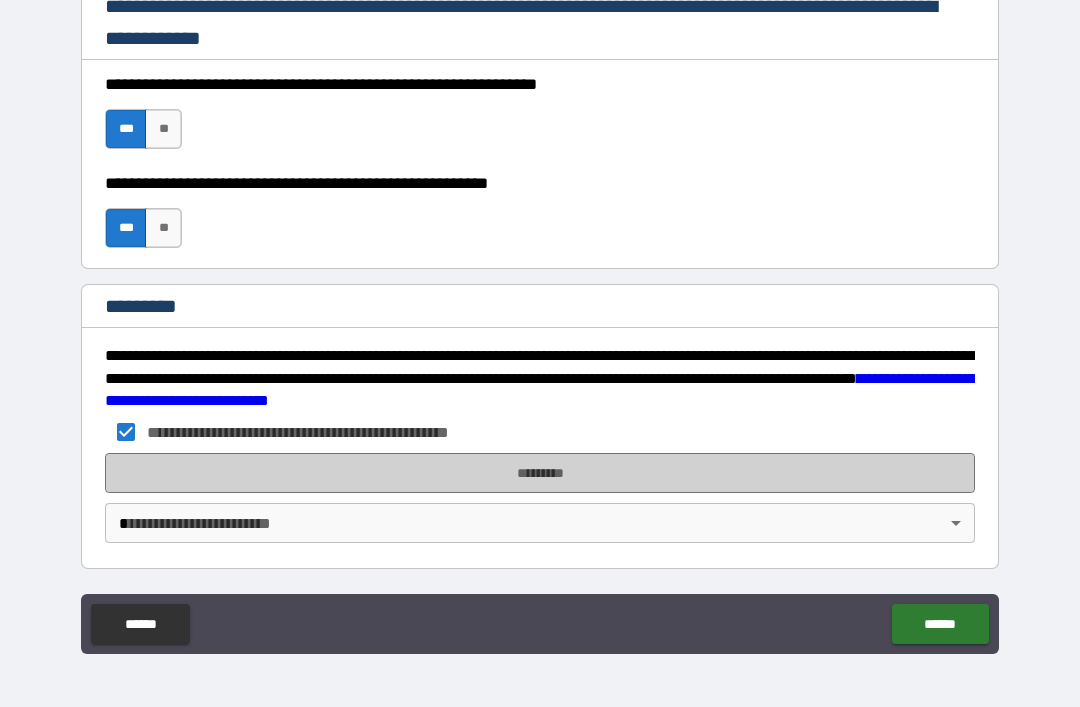 click on "*********" at bounding box center (540, 473) 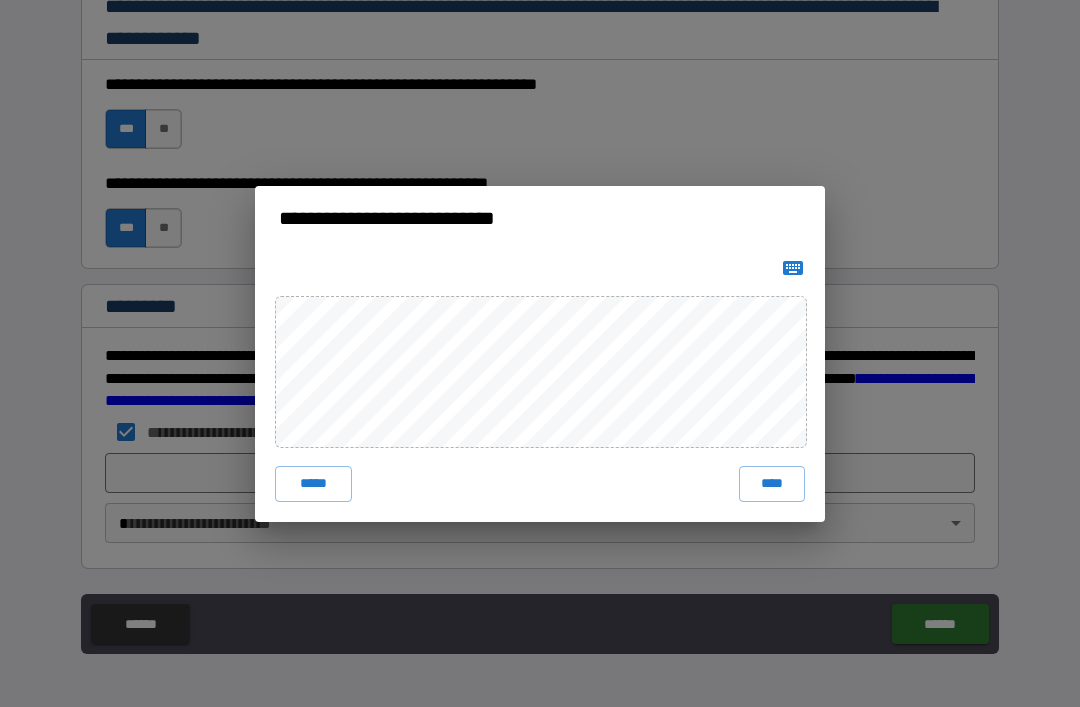 click on "****" at bounding box center [772, 484] 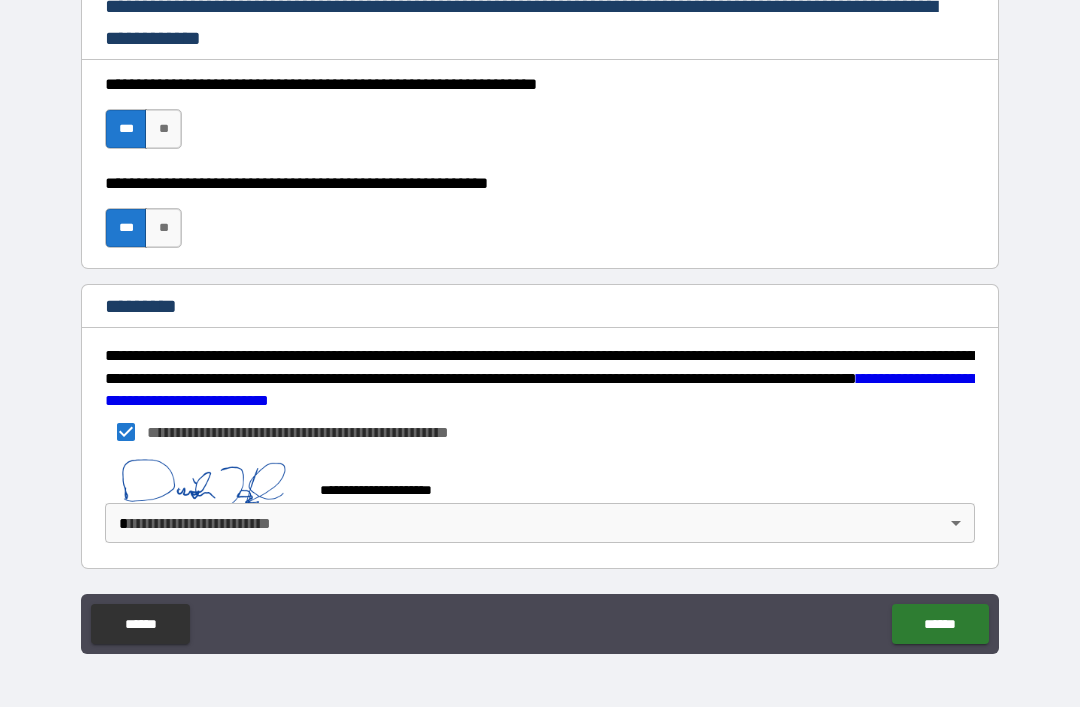 scroll, scrollTop: 2988, scrollLeft: 0, axis: vertical 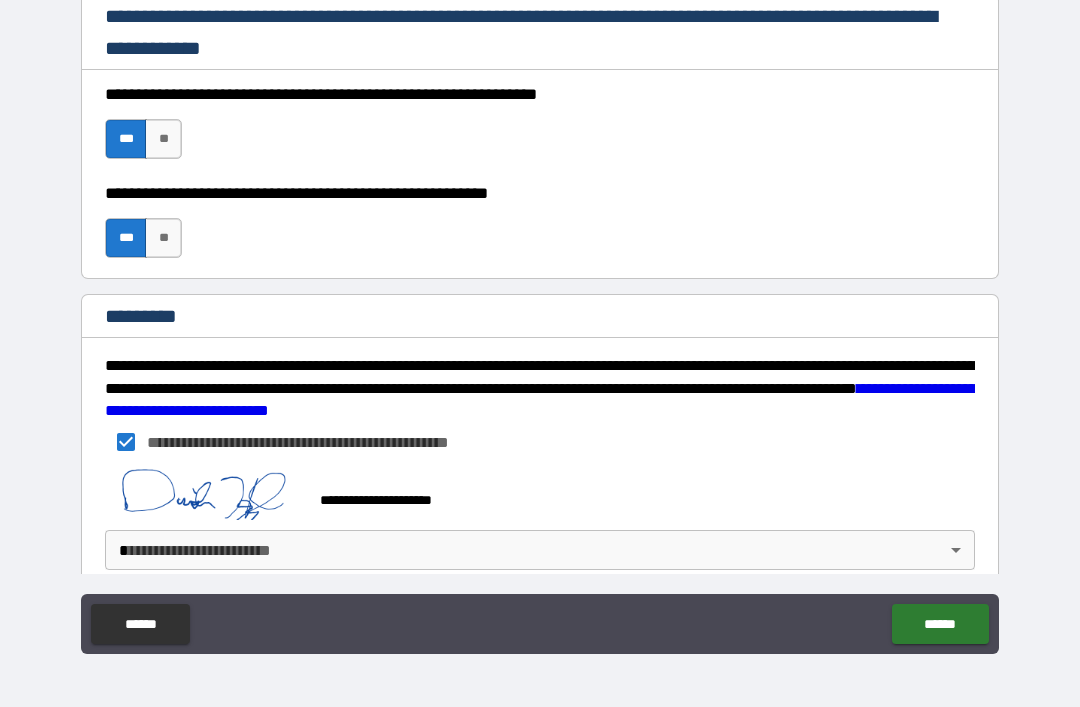 click on "**********" at bounding box center [540, 321] 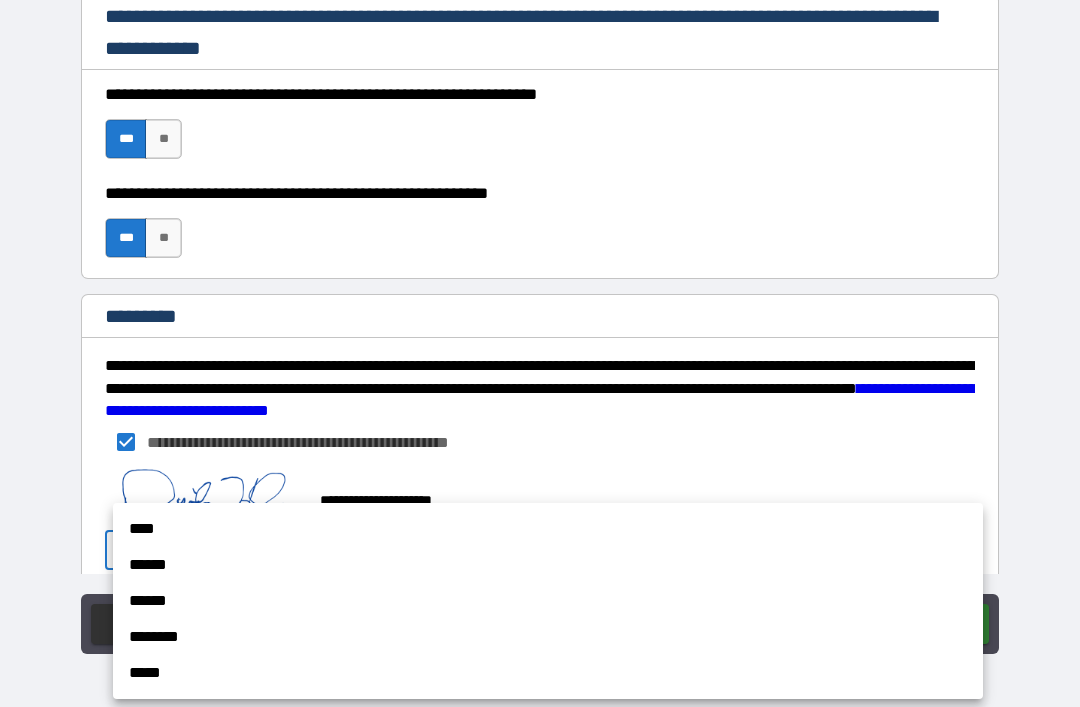 click on "****" at bounding box center [548, 529] 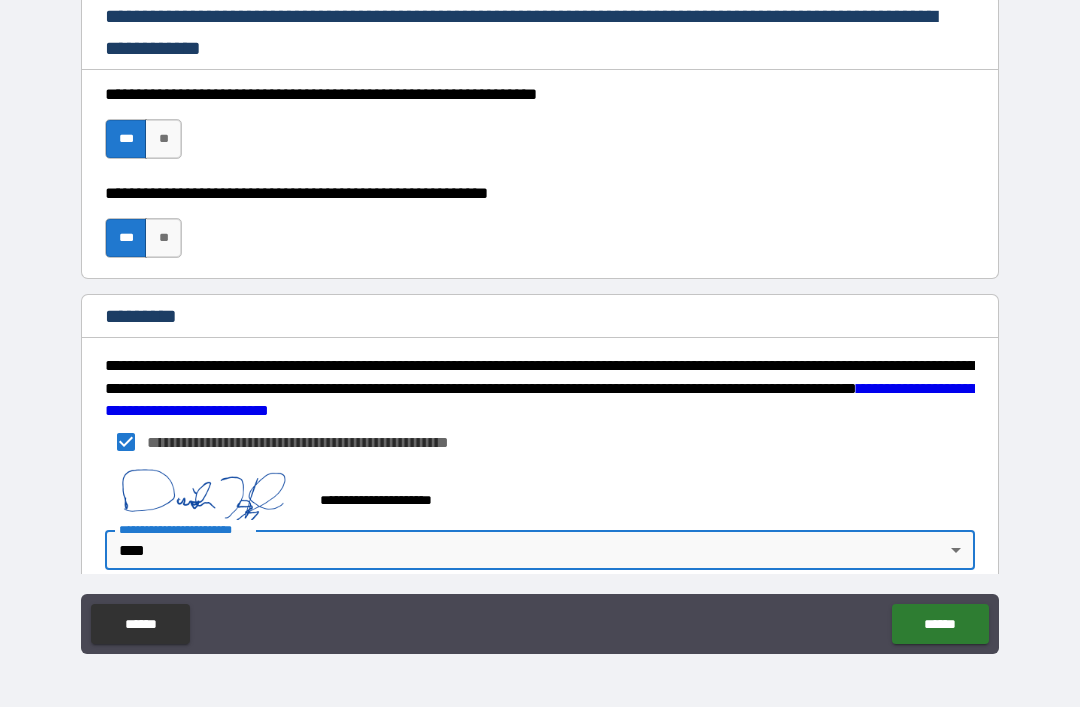 click on "******" at bounding box center [940, 624] 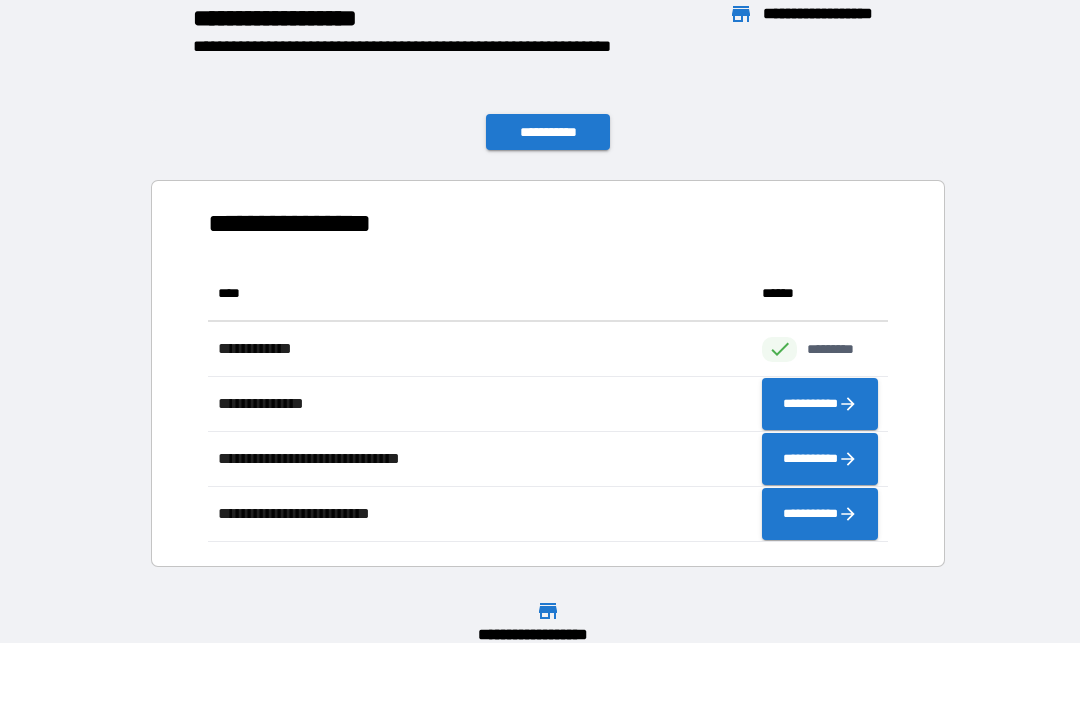 scroll, scrollTop: 1, scrollLeft: 1, axis: both 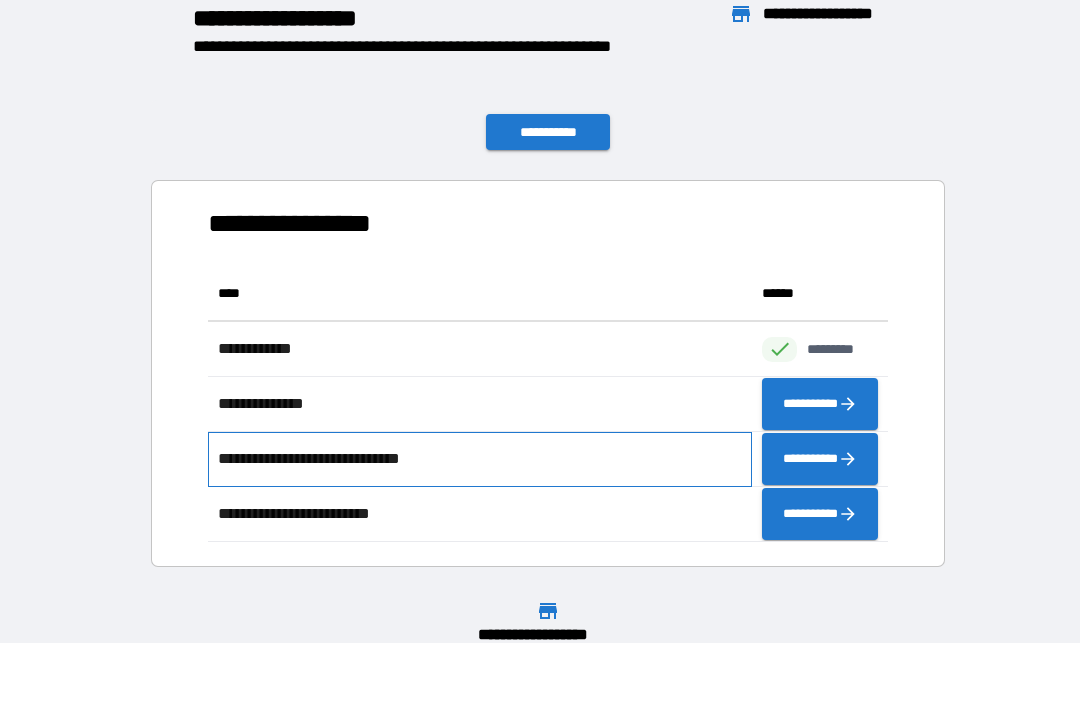 click on "**********" at bounding box center [480, 459] 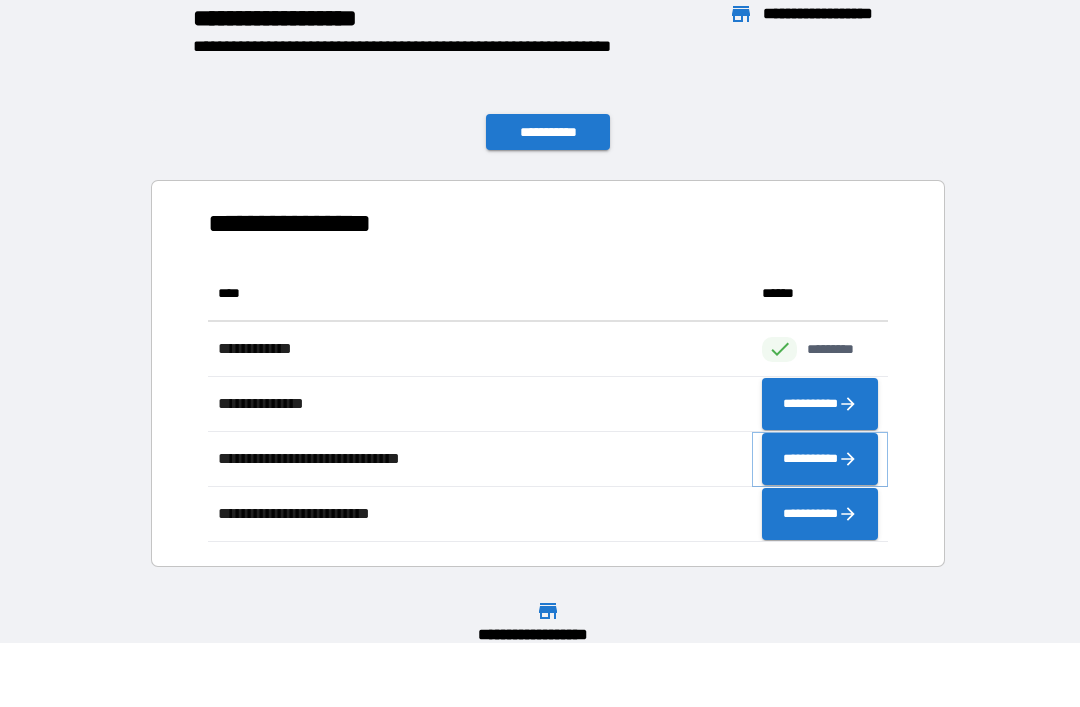 click on "**********" at bounding box center [820, 459] 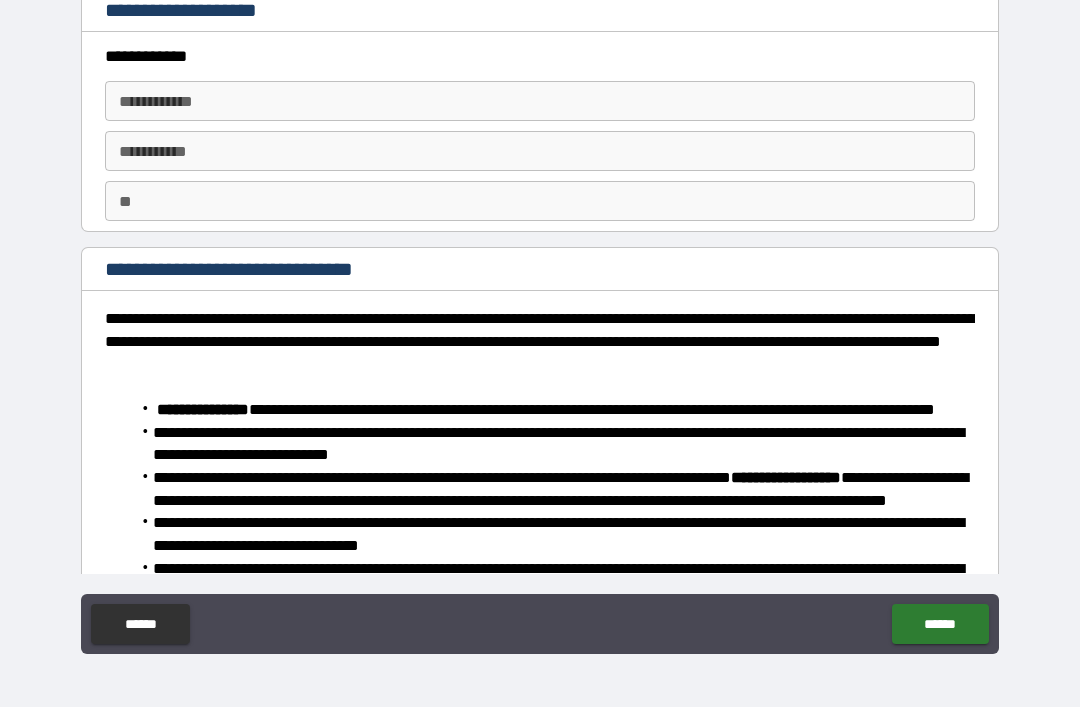 click on "**********" at bounding box center (540, 101) 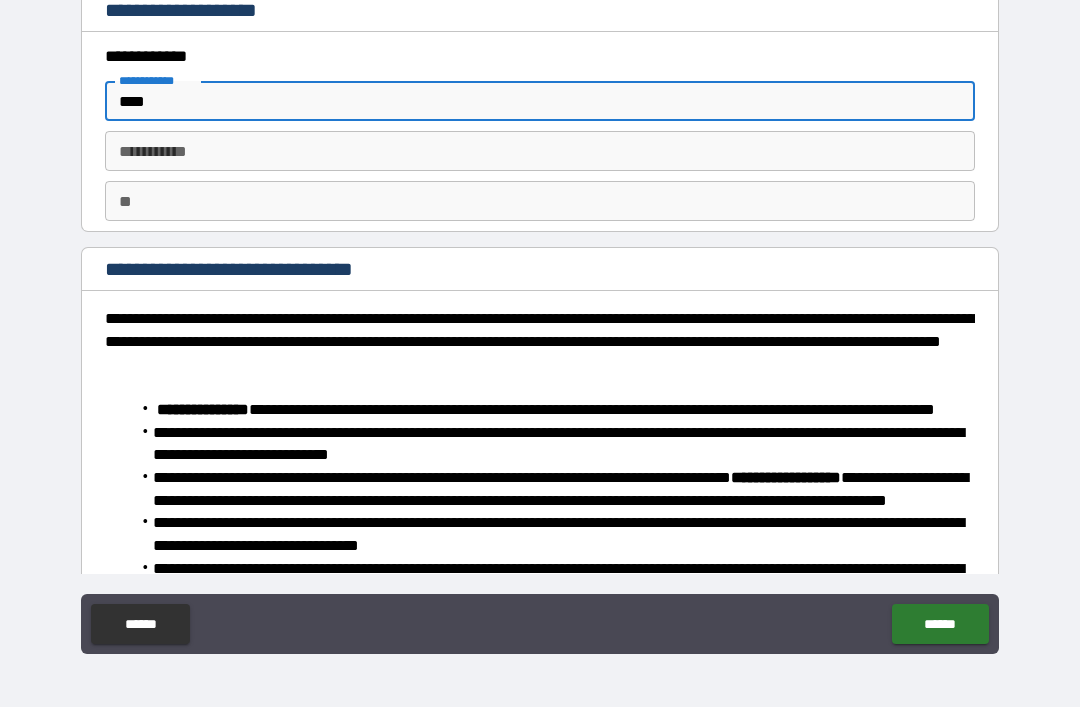 type on "****" 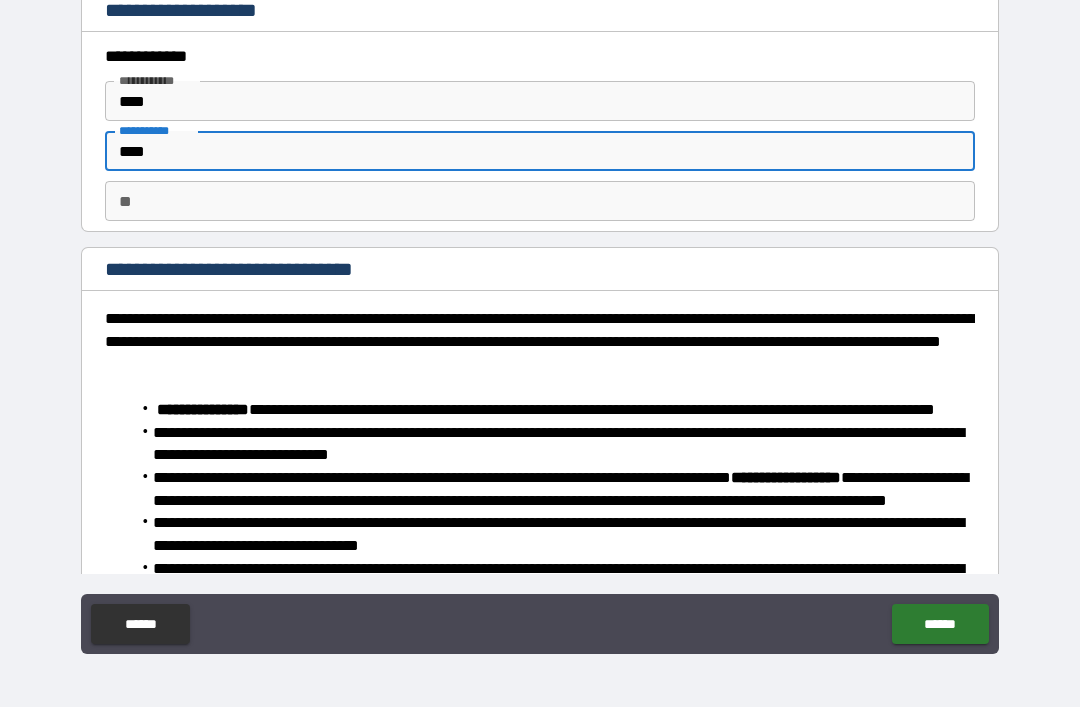 type on "****" 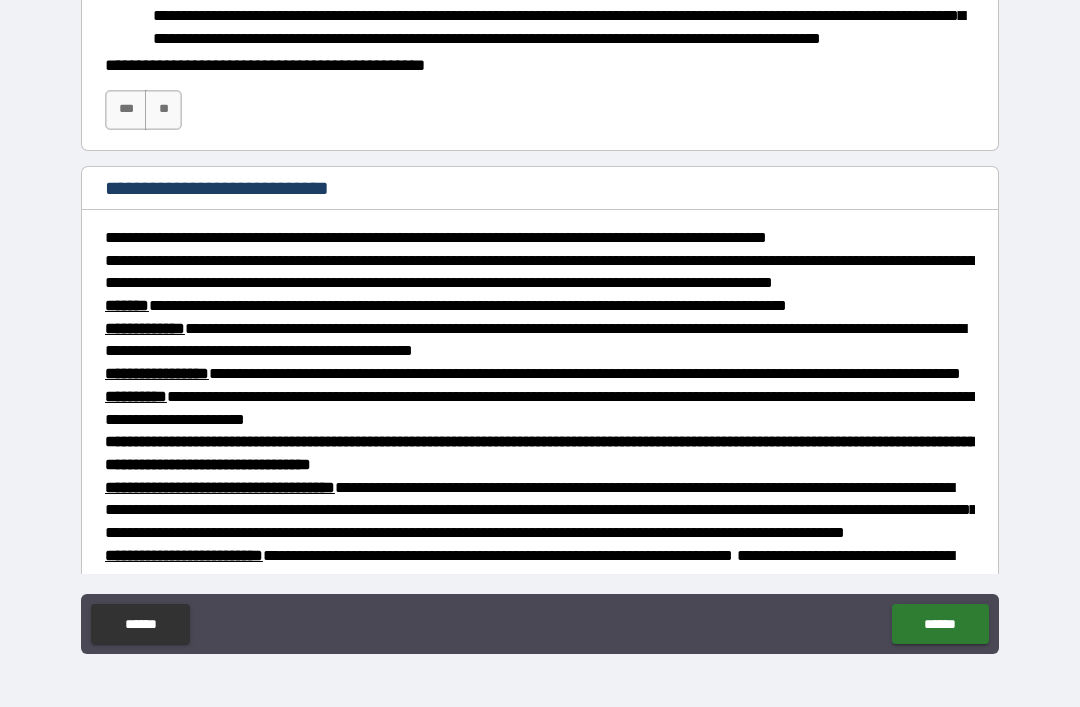 scroll, scrollTop: 914, scrollLeft: 0, axis: vertical 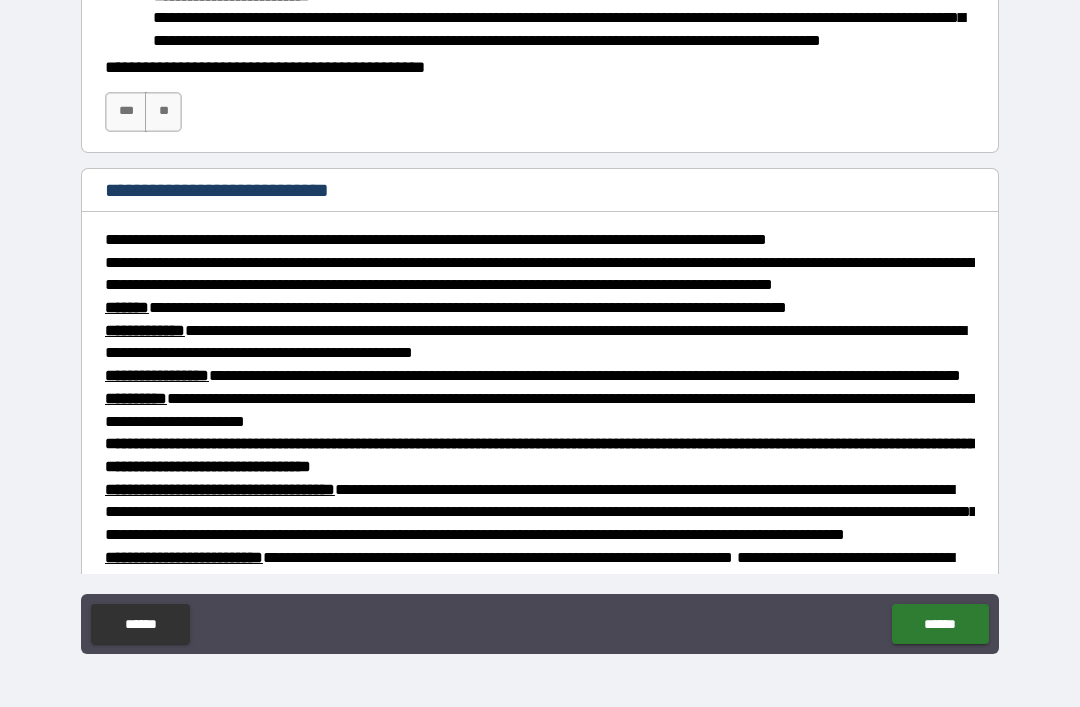 type on "*" 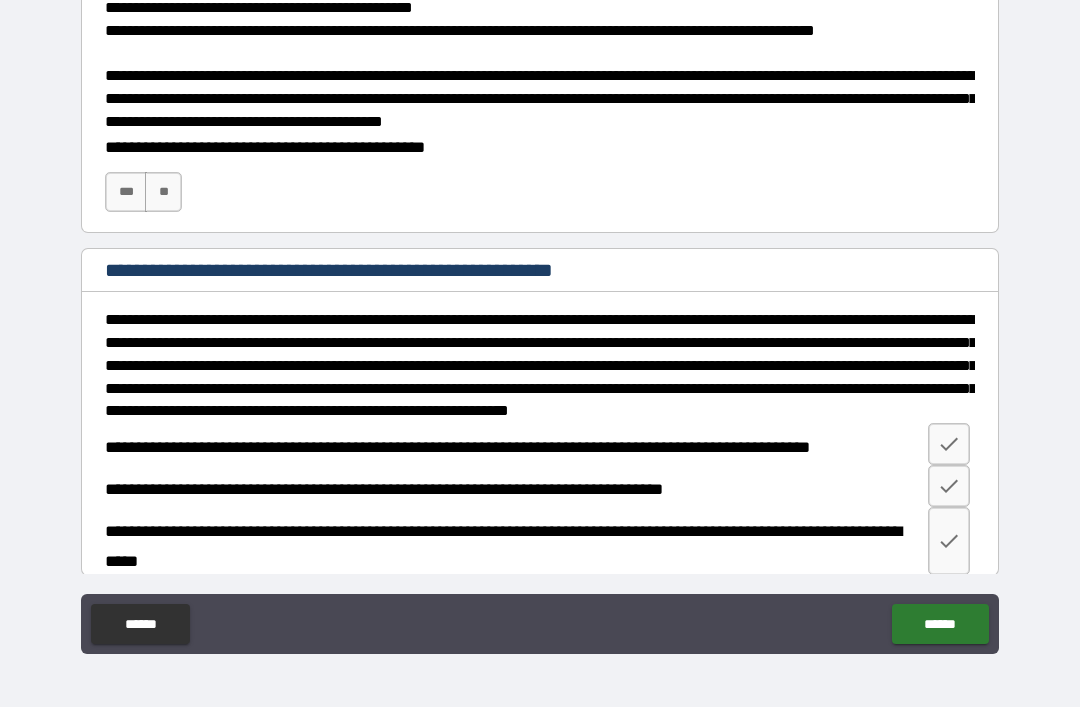 scroll, scrollTop: 1532, scrollLeft: 0, axis: vertical 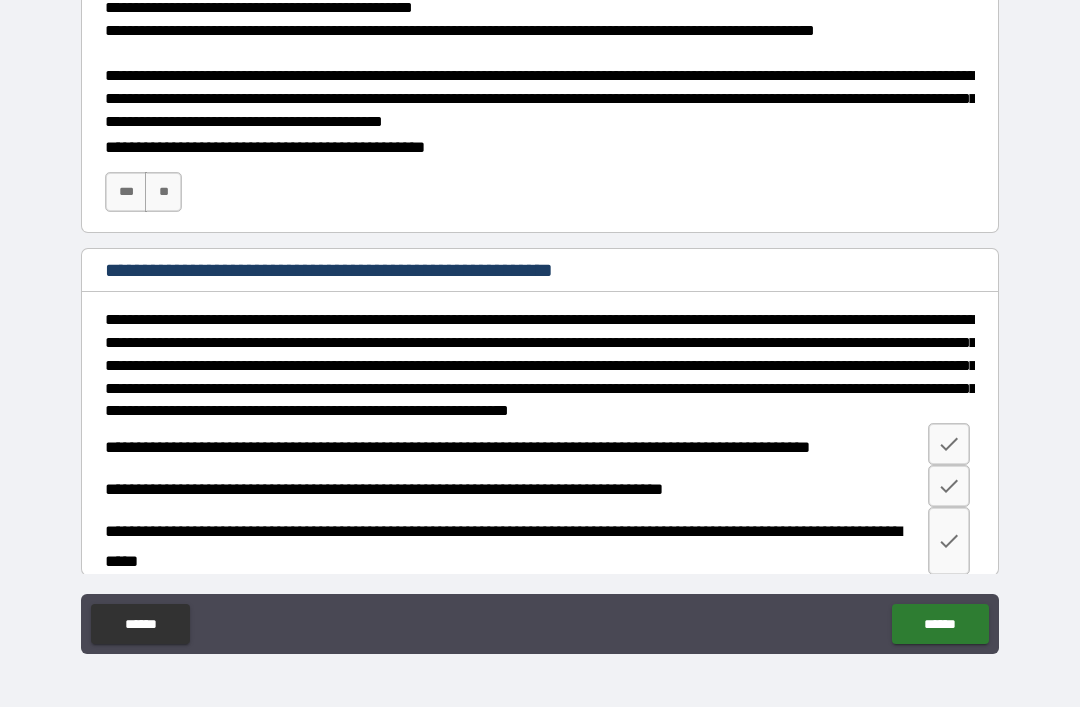 click on "***" at bounding box center [126, 192] 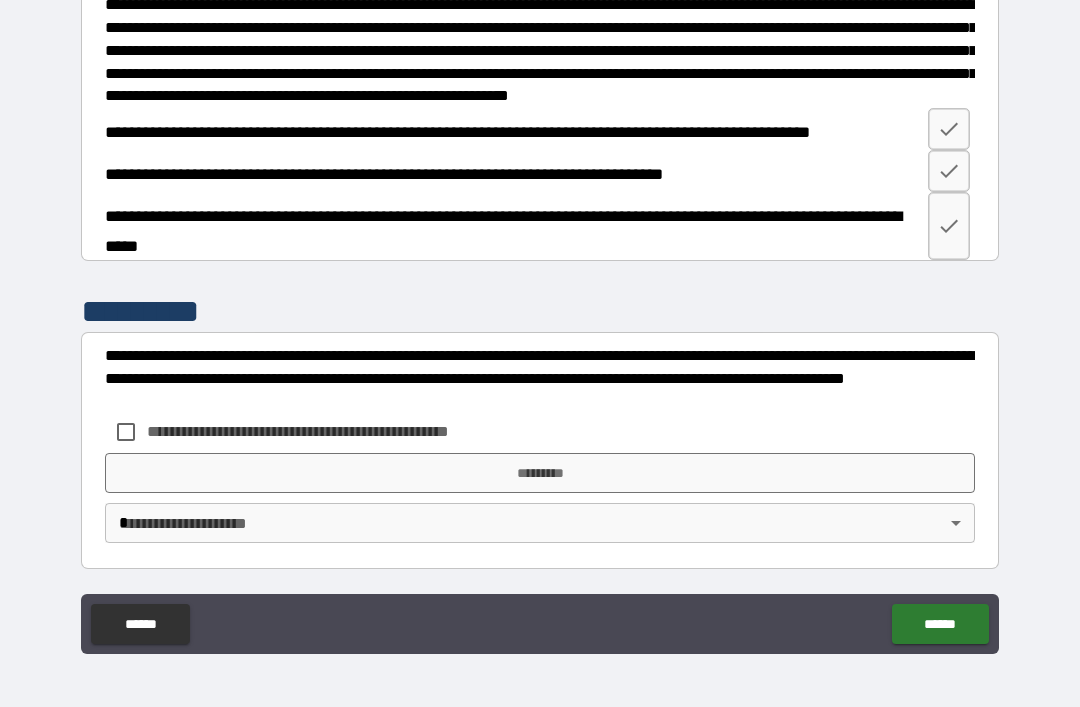 scroll, scrollTop: 2026, scrollLeft: 0, axis: vertical 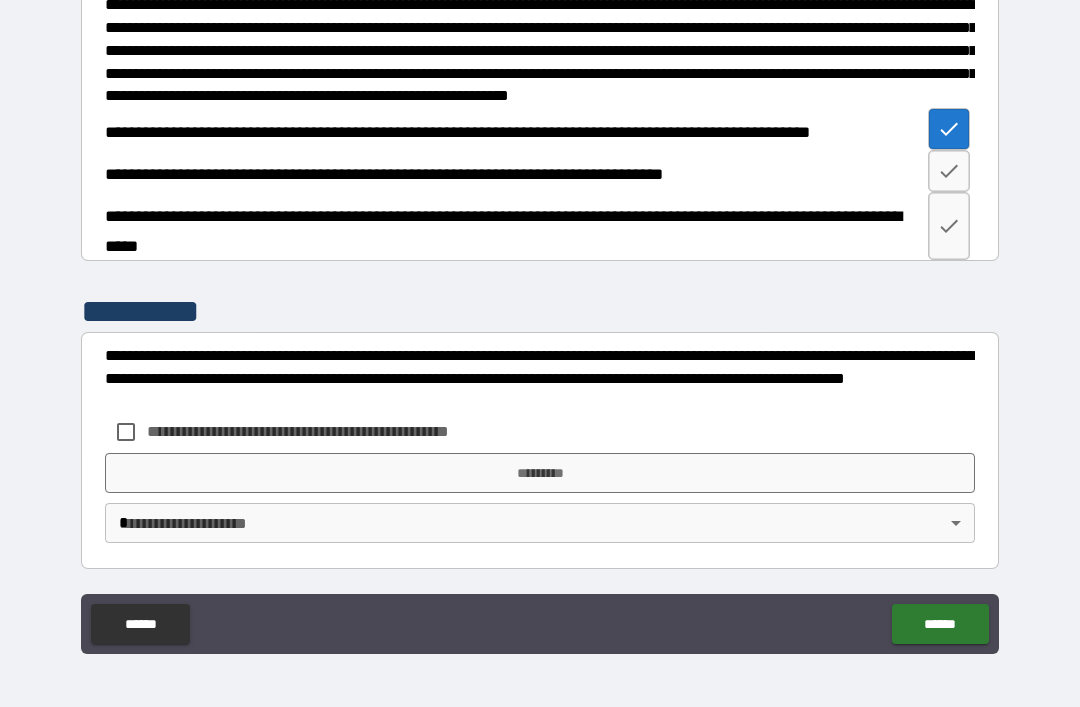 click at bounding box center (949, 171) 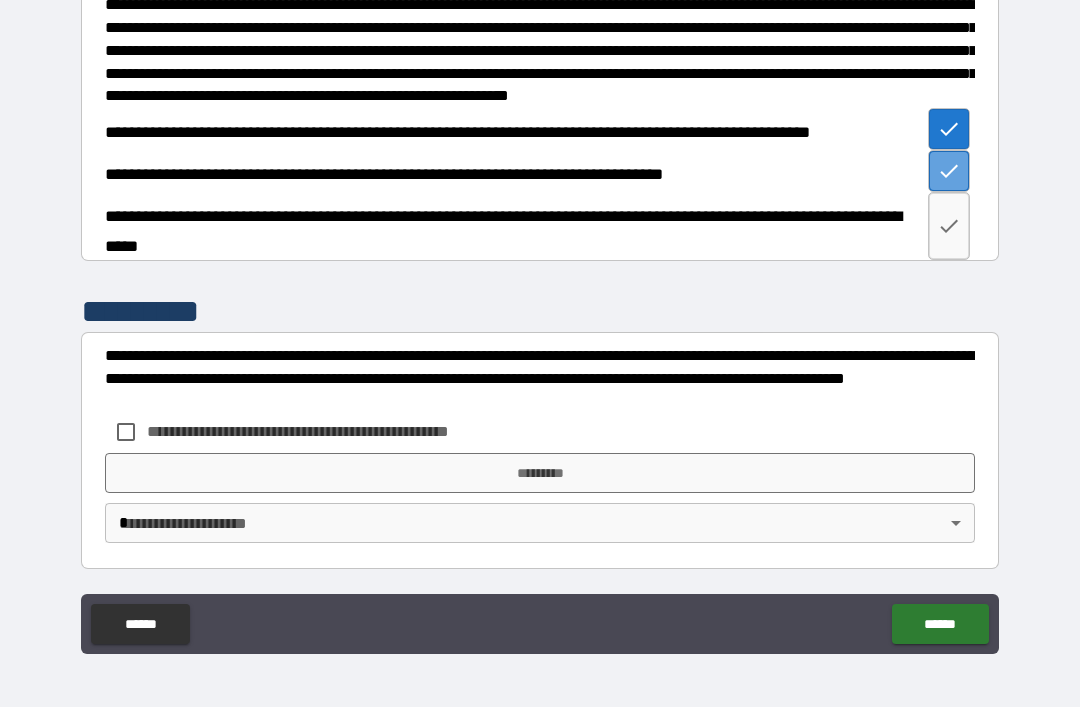 click at bounding box center [949, 171] 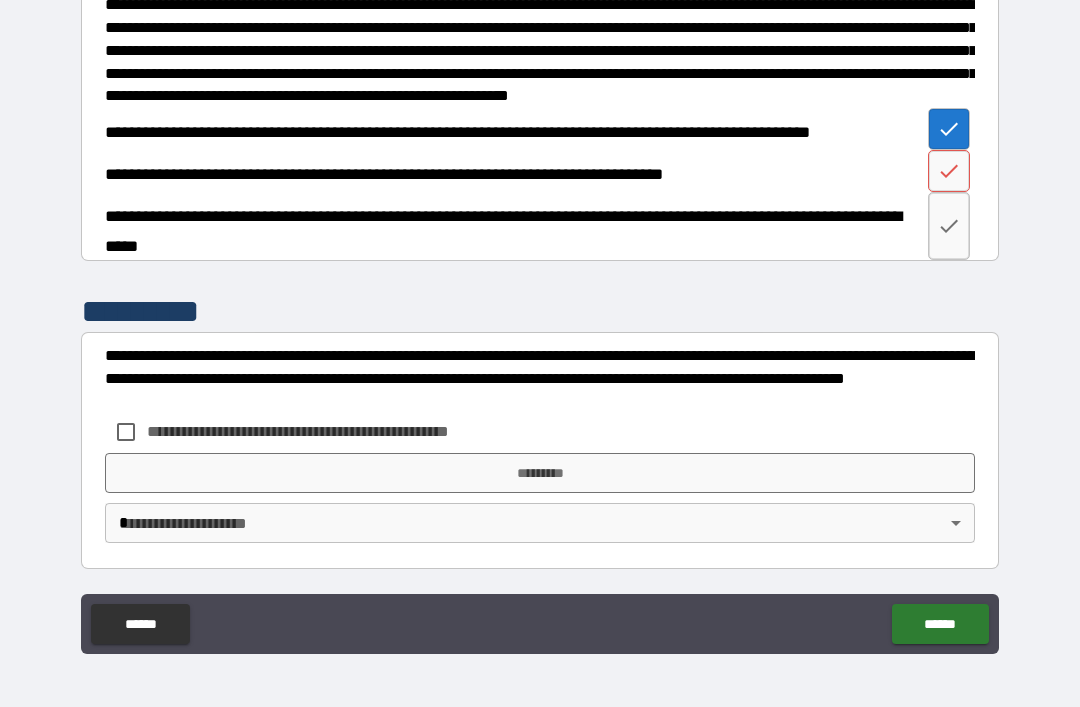 click 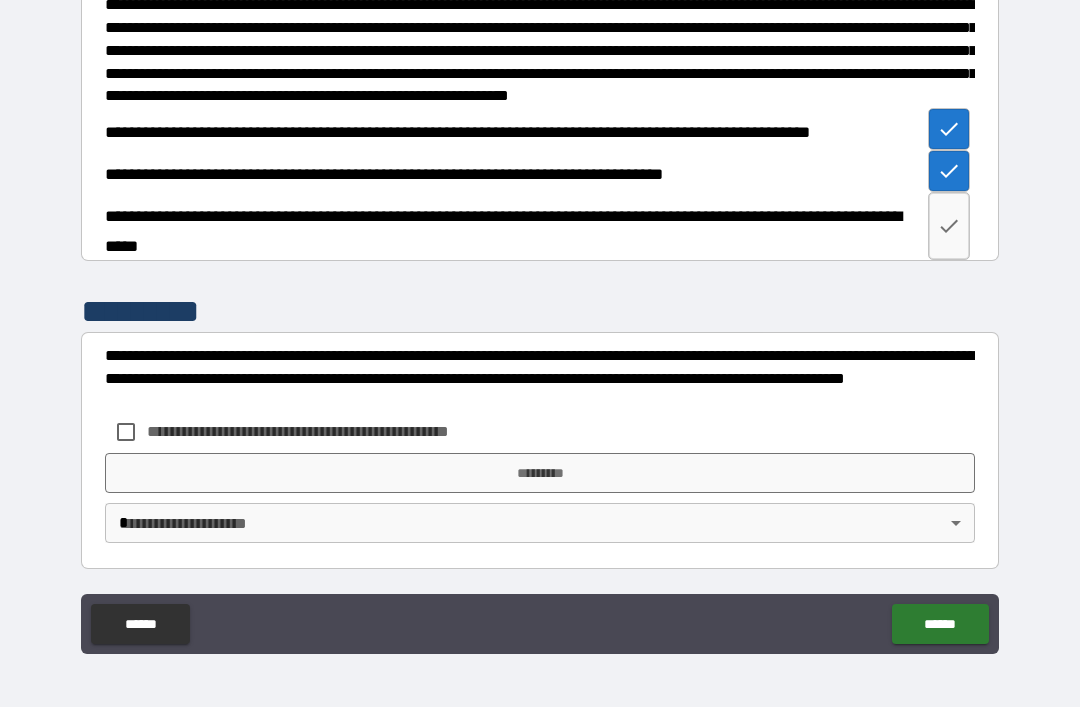 click at bounding box center (949, 226) 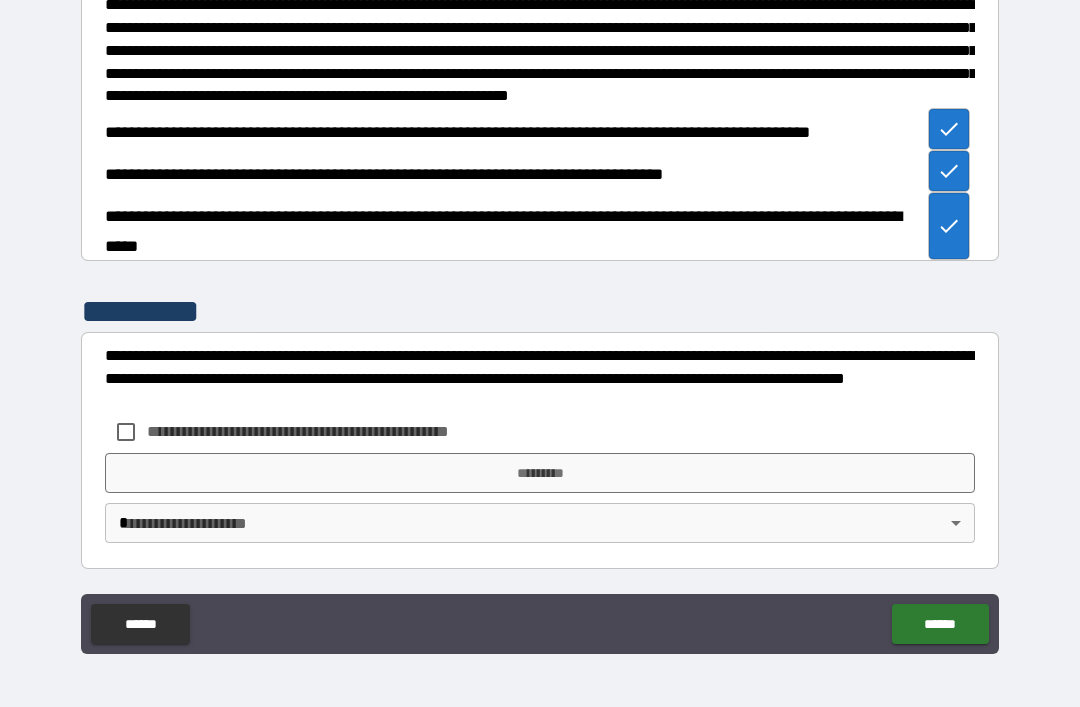 scroll, scrollTop: 2026, scrollLeft: 0, axis: vertical 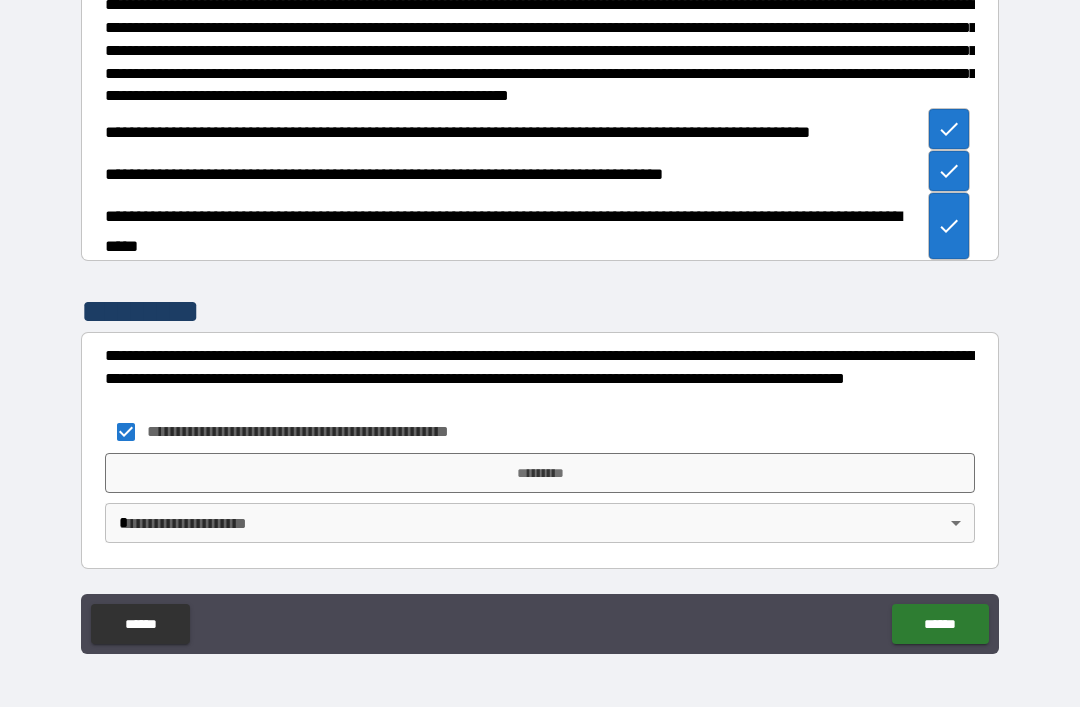 click on "*********" at bounding box center (540, 473) 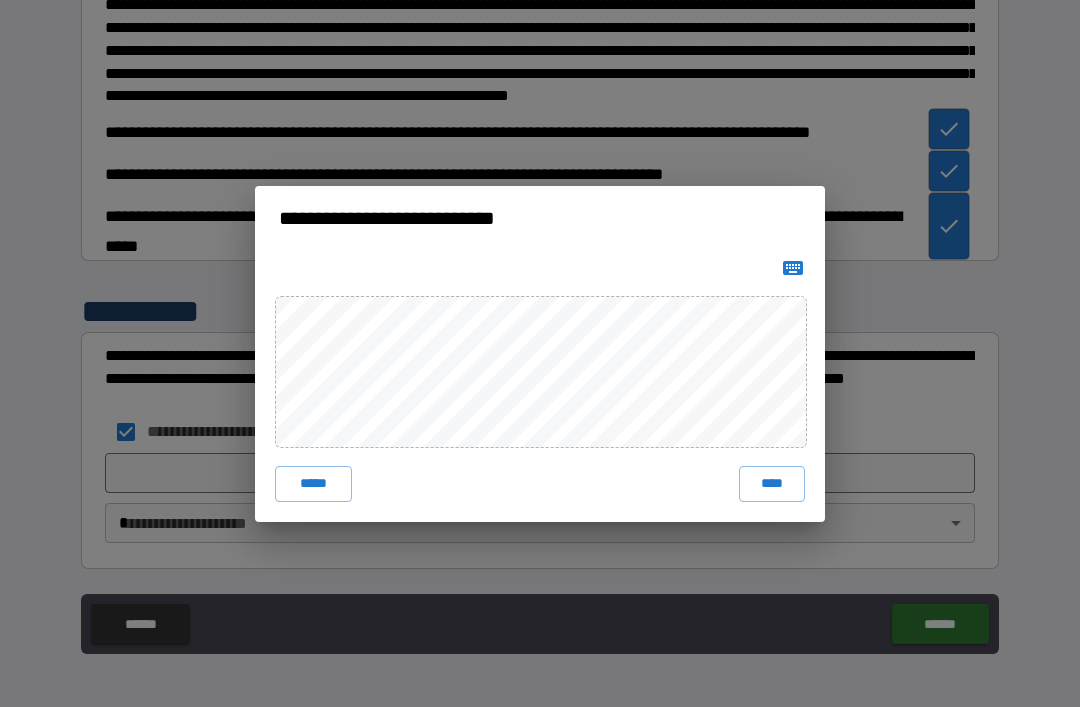 click on "****" at bounding box center (772, 484) 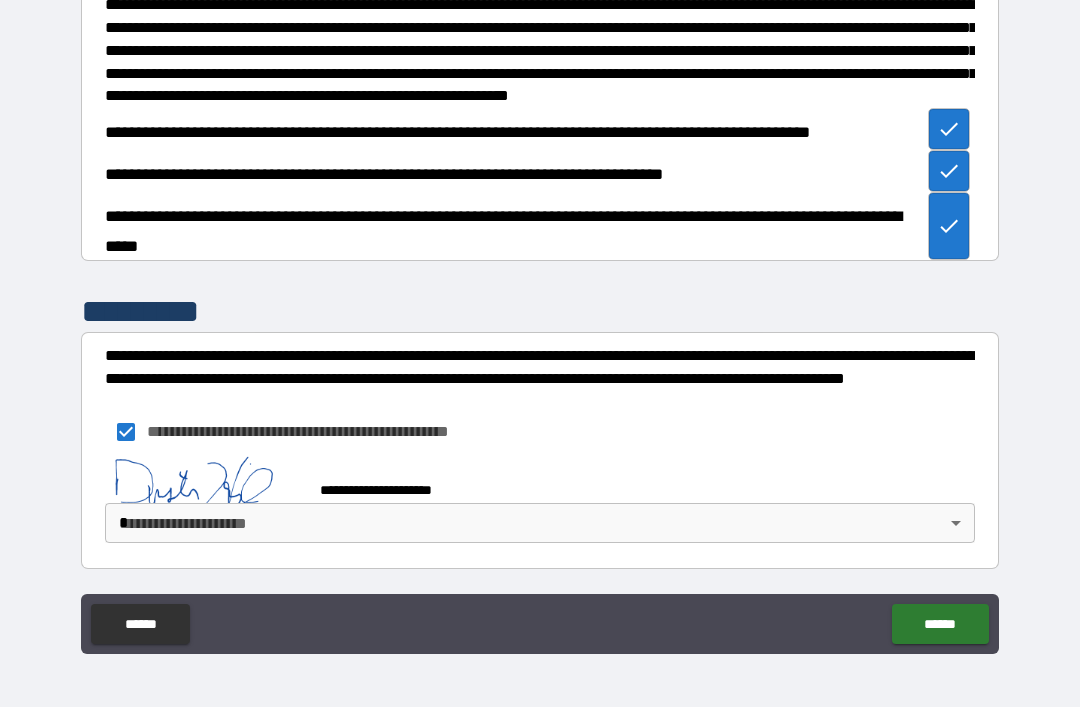 scroll, scrollTop: 2016, scrollLeft: 0, axis: vertical 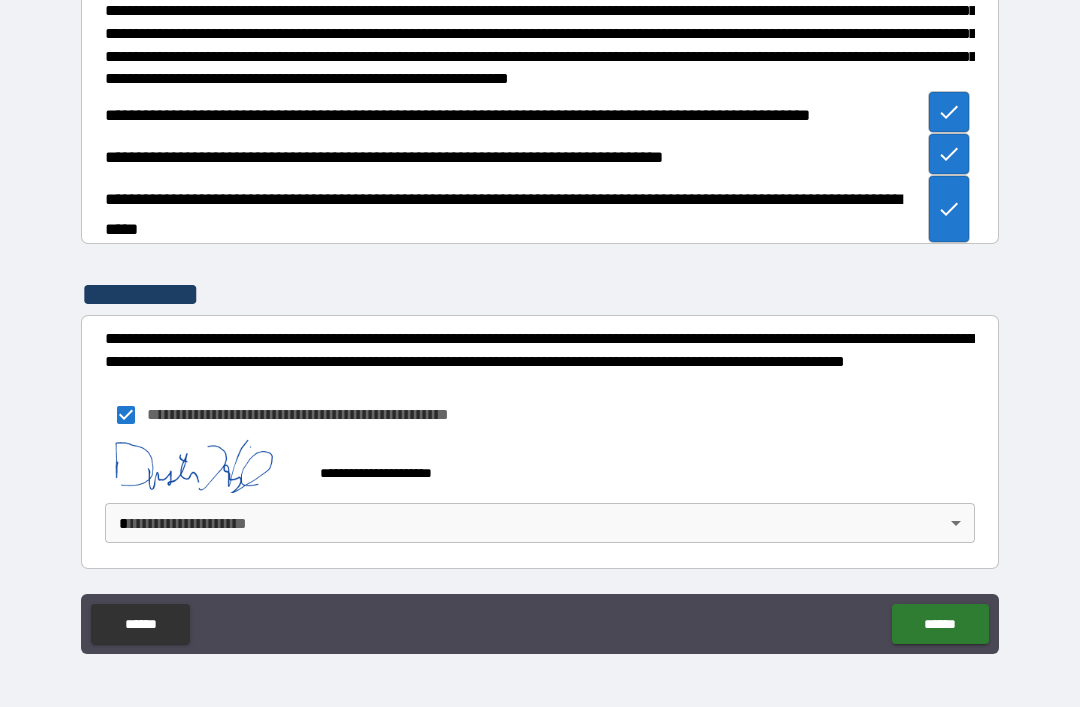 click on "**********" at bounding box center [540, 321] 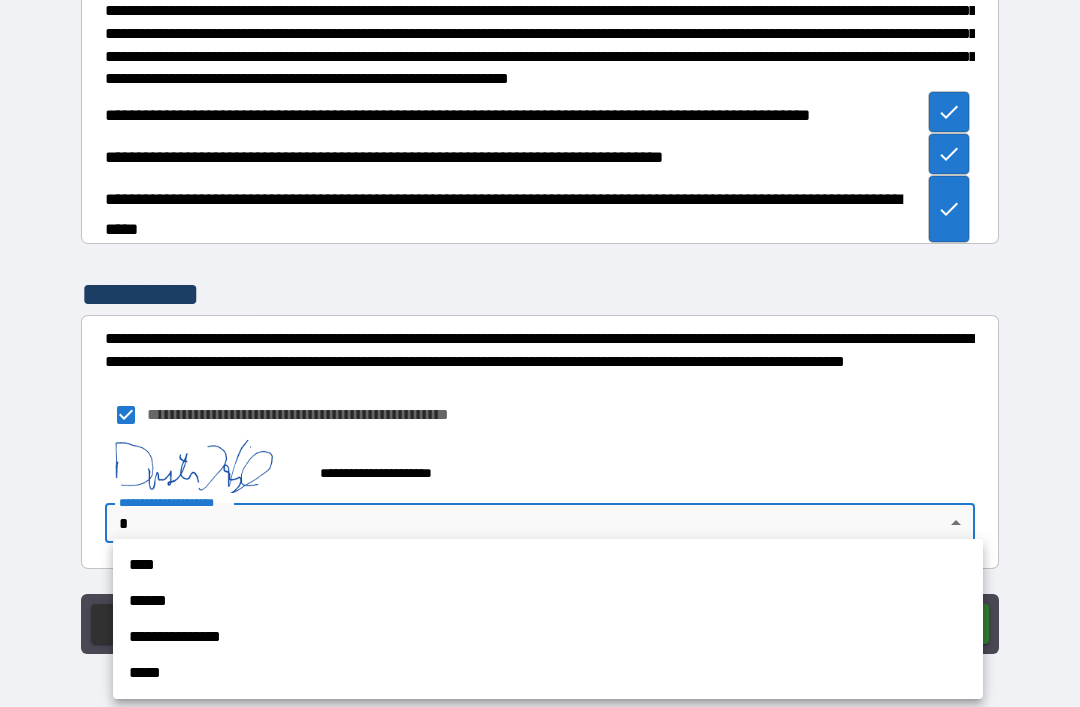 click on "****" at bounding box center [548, 565] 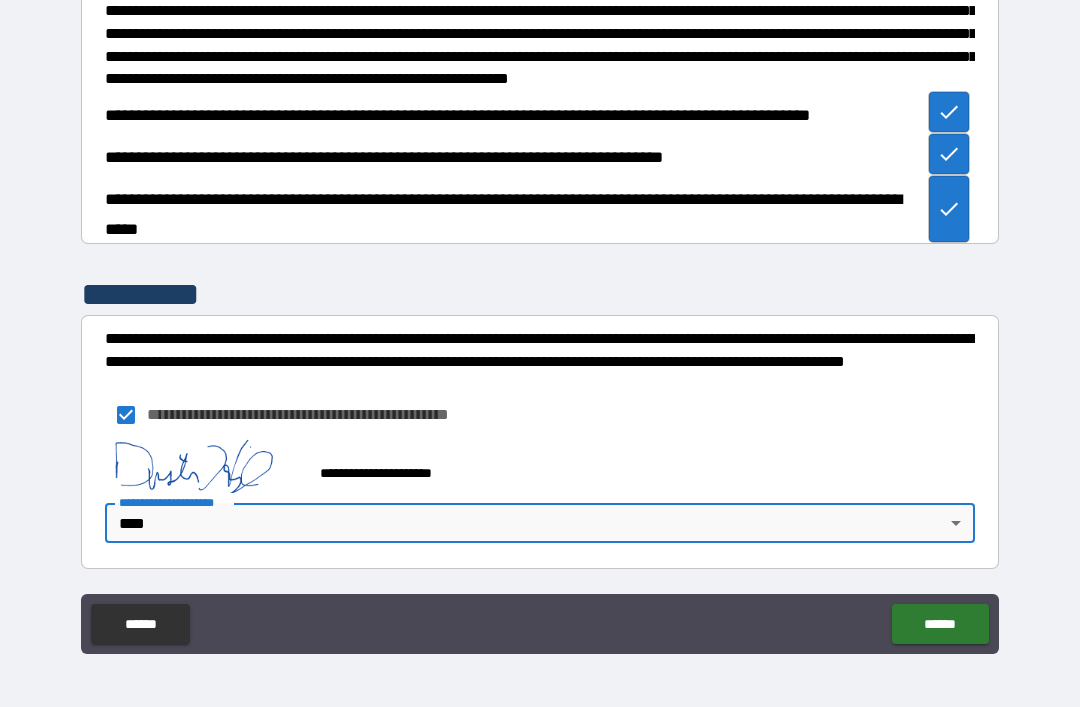 click on "******" at bounding box center (940, 624) 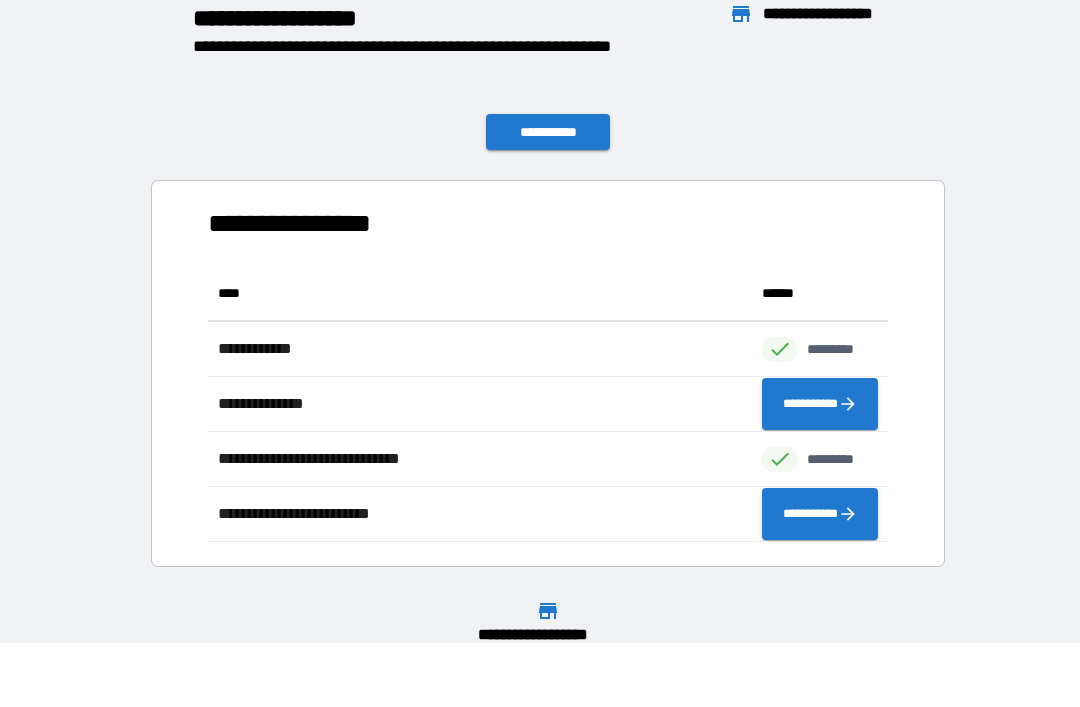 scroll, scrollTop: 1, scrollLeft: 1, axis: both 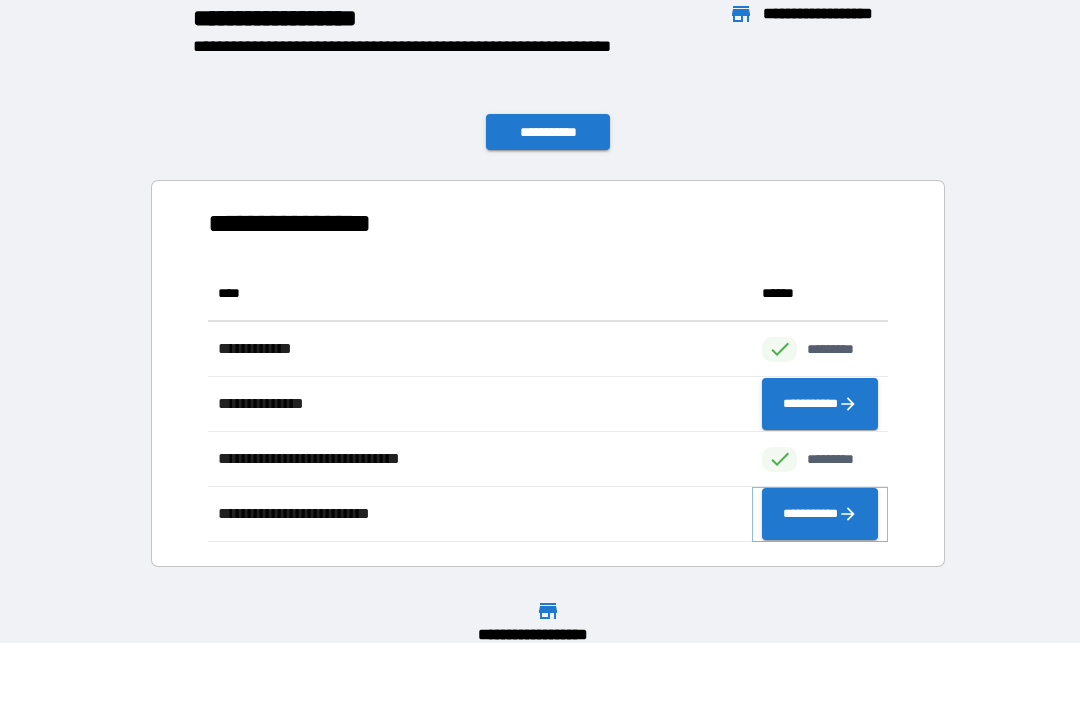 click on "**********" at bounding box center [820, 514] 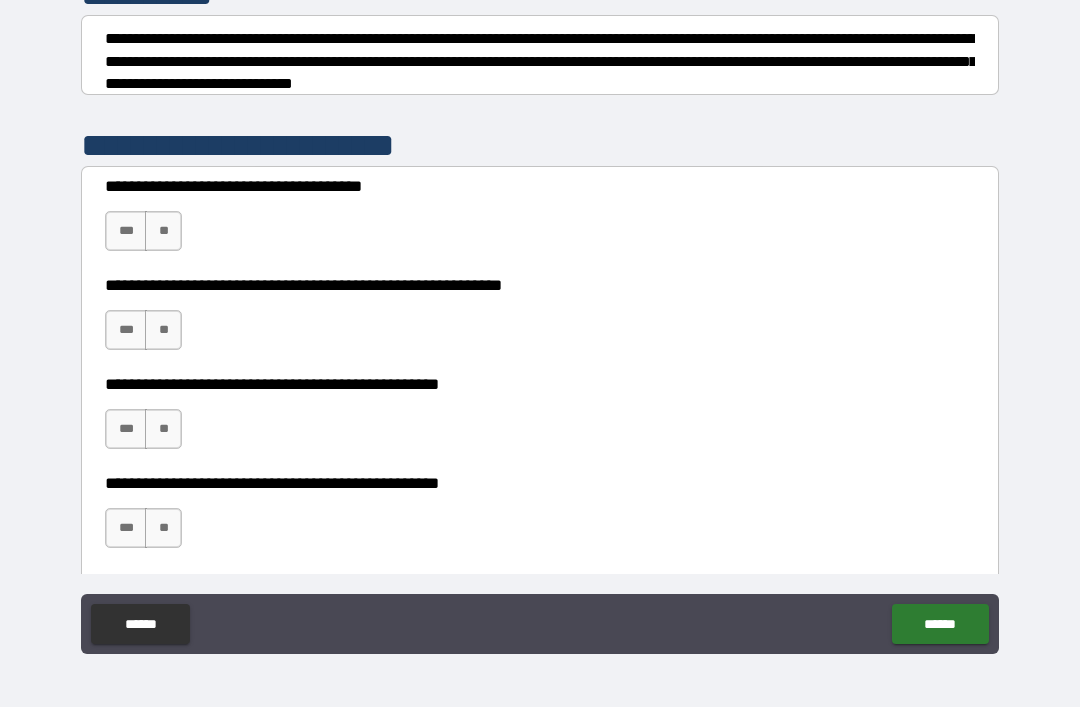 scroll, scrollTop: 290, scrollLeft: 0, axis: vertical 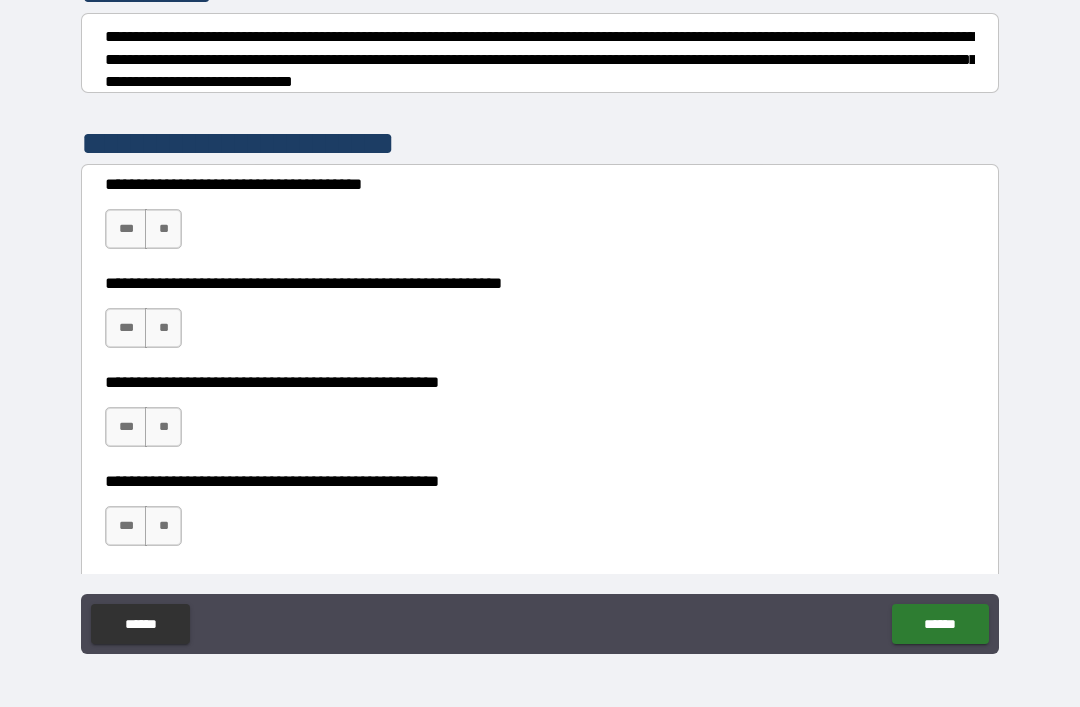 click on "**" at bounding box center (163, 229) 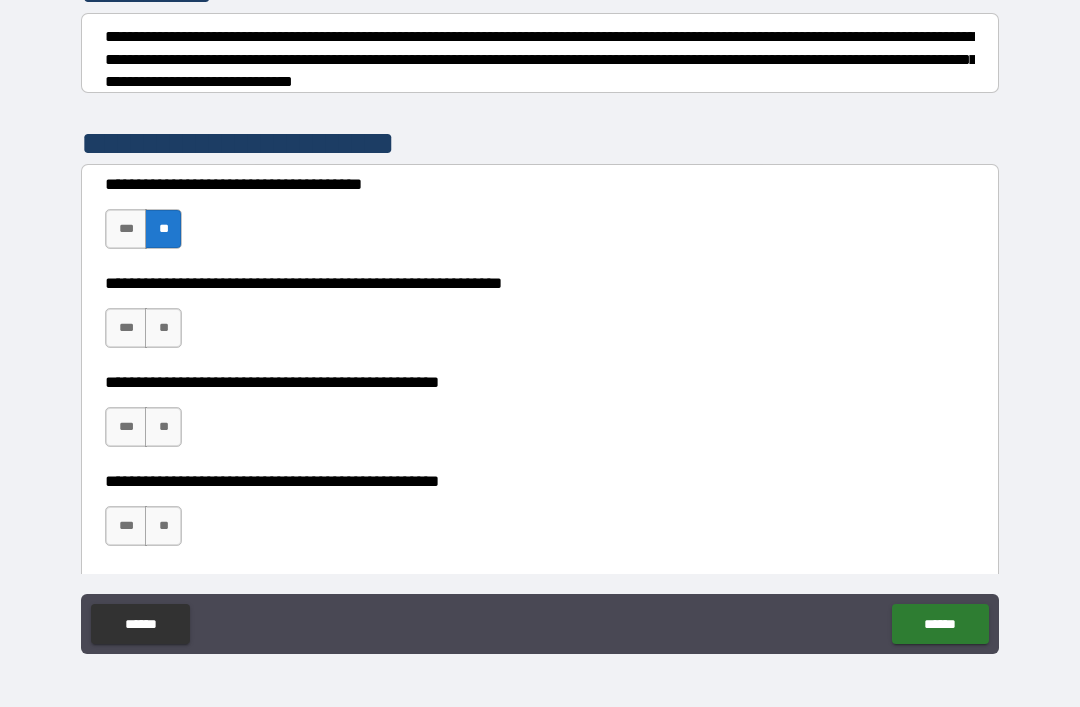 click on "**" at bounding box center [163, 328] 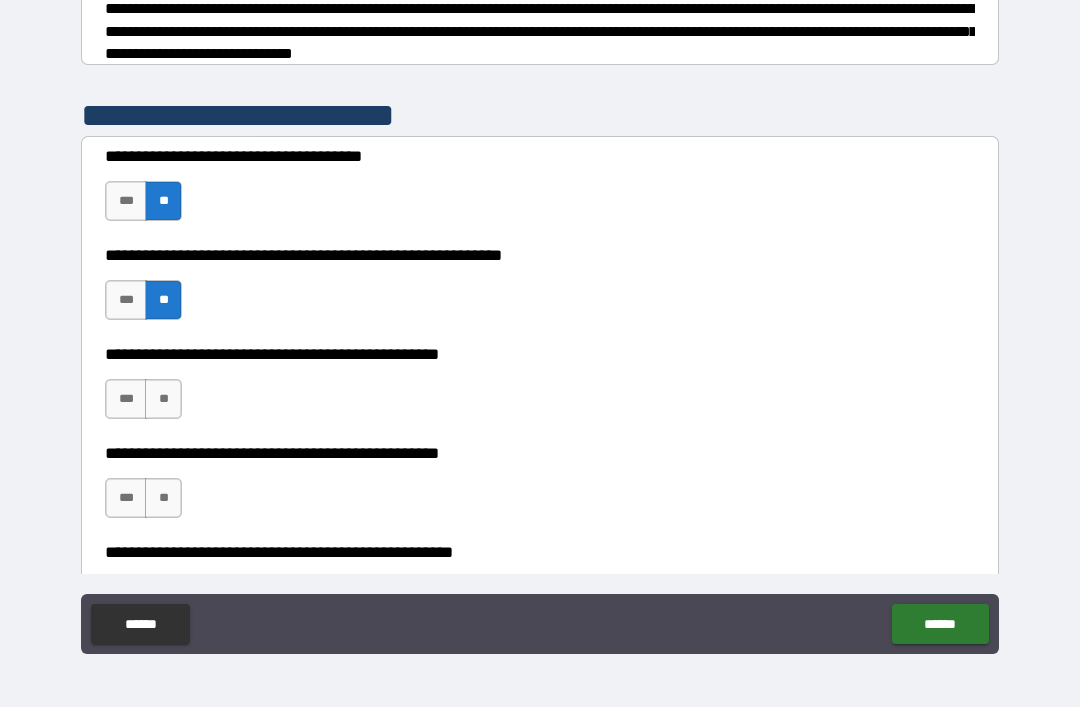 scroll, scrollTop: 319, scrollLeft: 0, axis: vertical 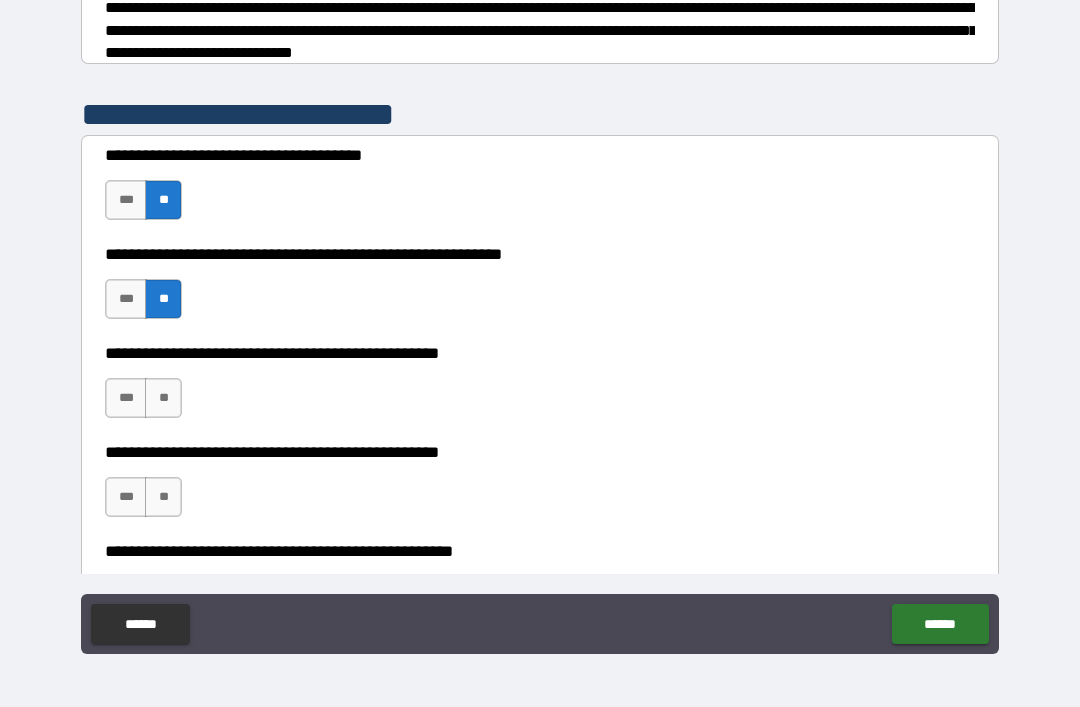 click on "**" at bounding box center (163, 398) 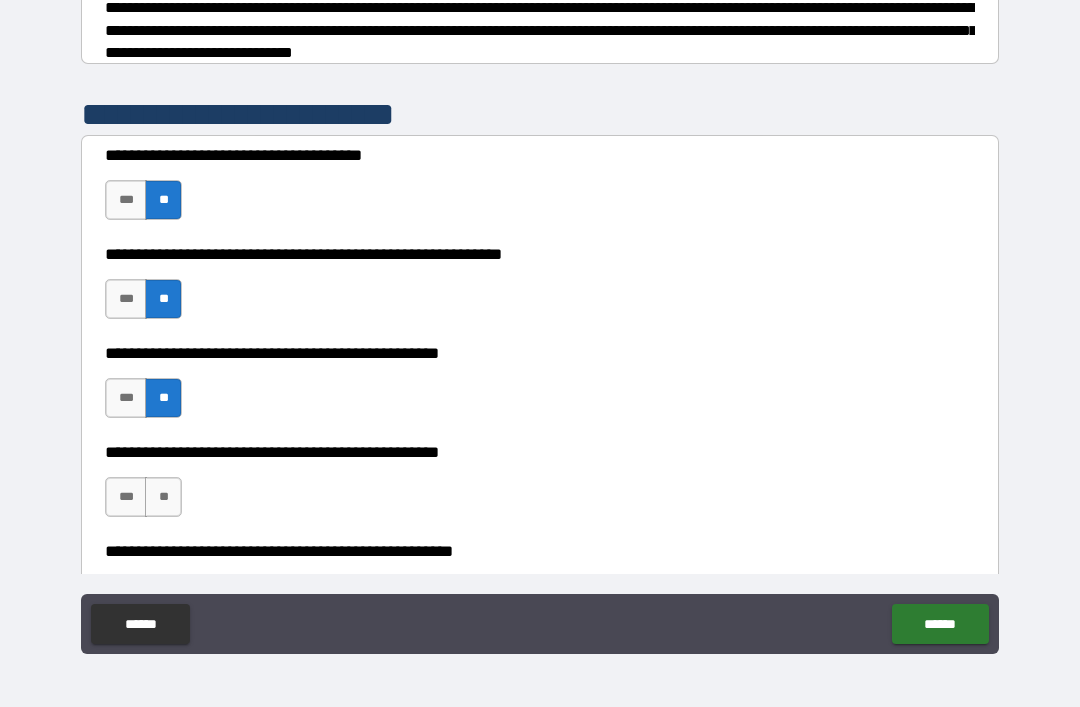 click on "**" at bounding box center [163, 497] 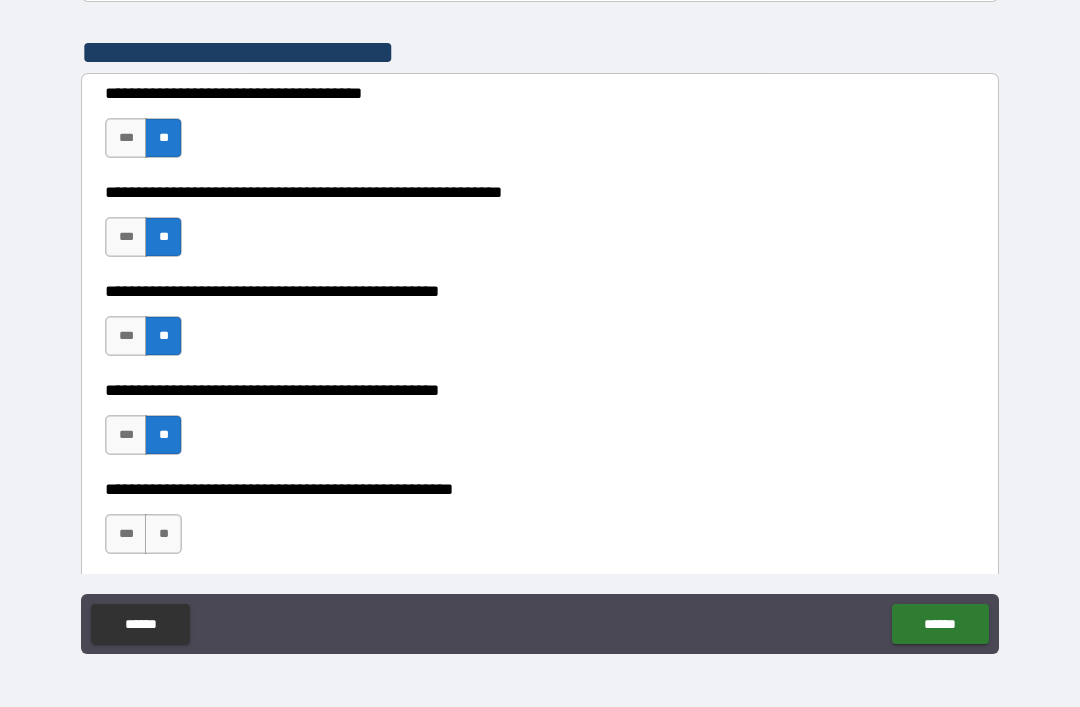 scroll, scrollTop: 391, scrollLeft: 0, axis: vertical 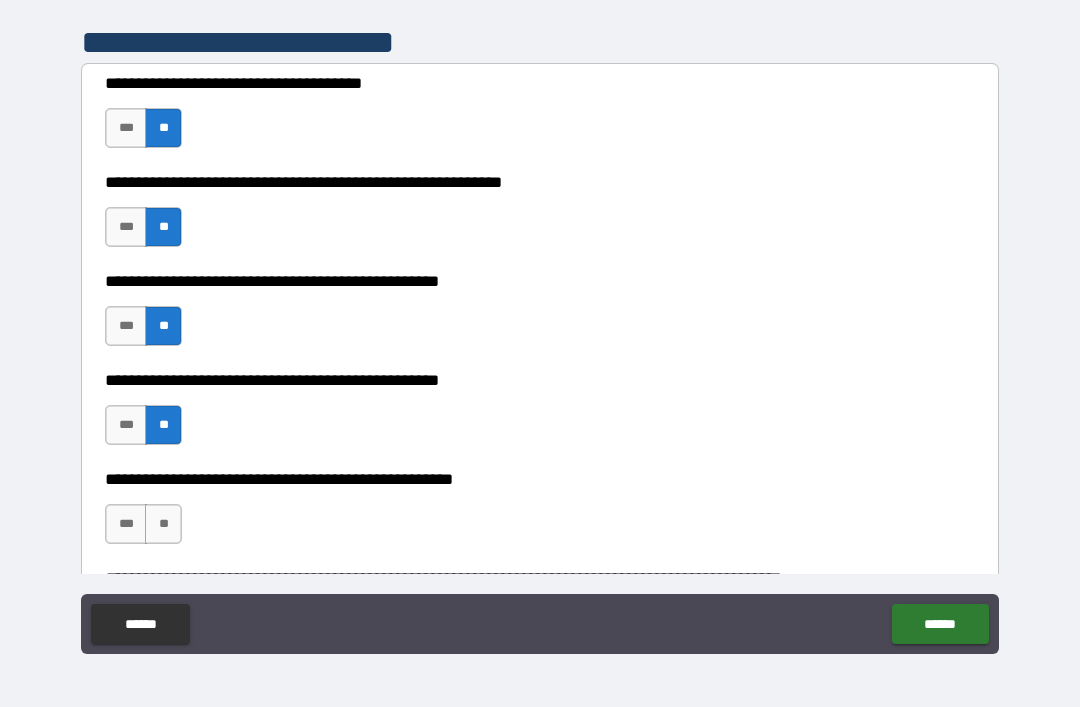 click on "**" at bounding box center [163, 524] 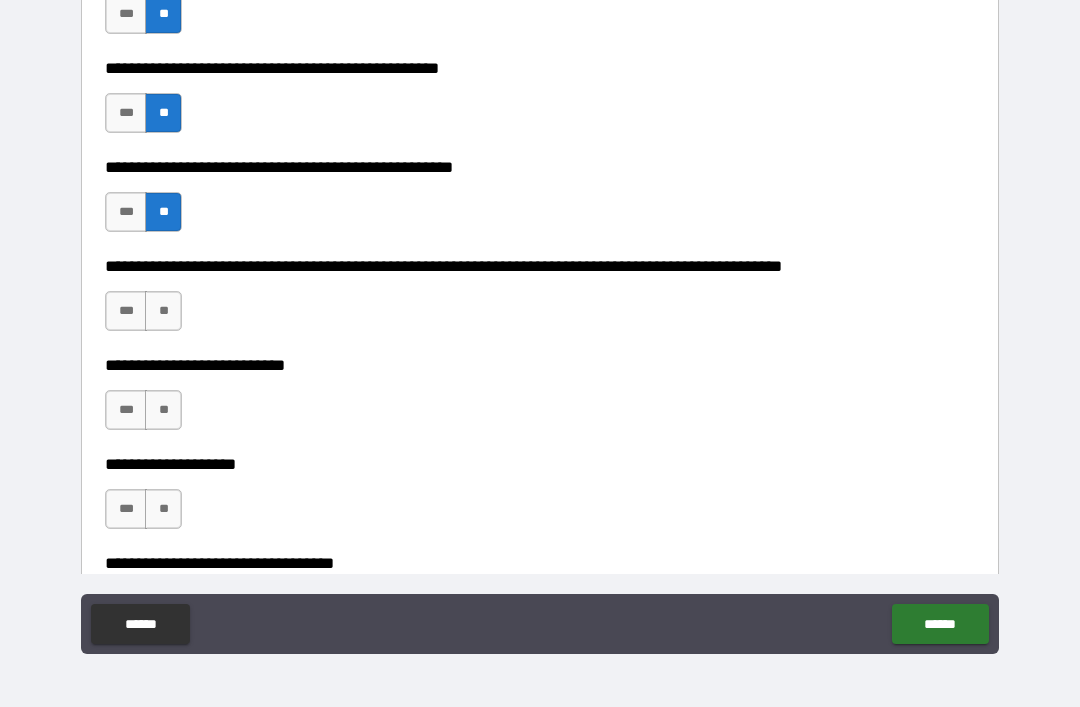 scroll, scrollTop: 687, scrollLeft: 0, axis: vertical 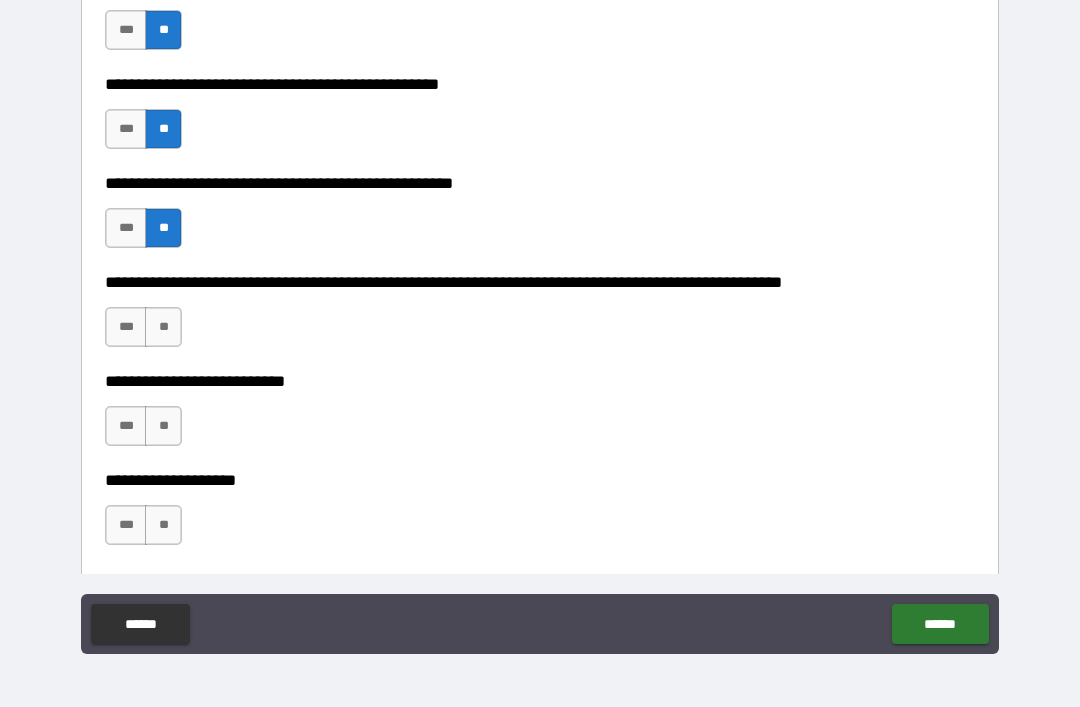 click on "**" at bounding box center [163, 327] 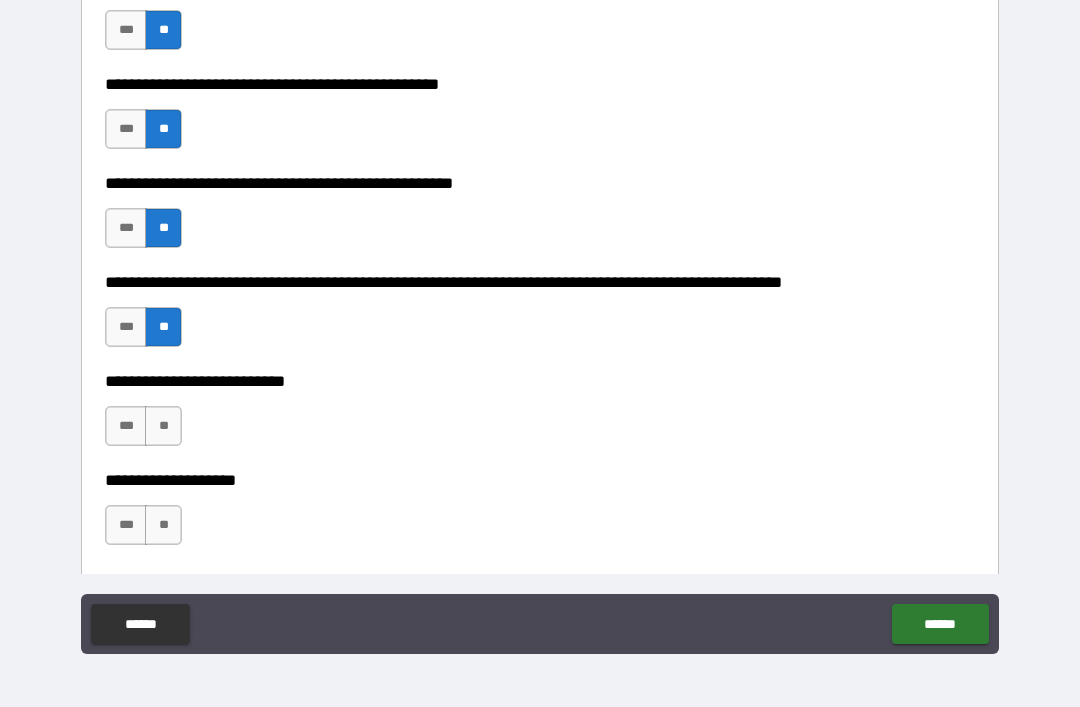click on "**" at bounding box center (163, 426) 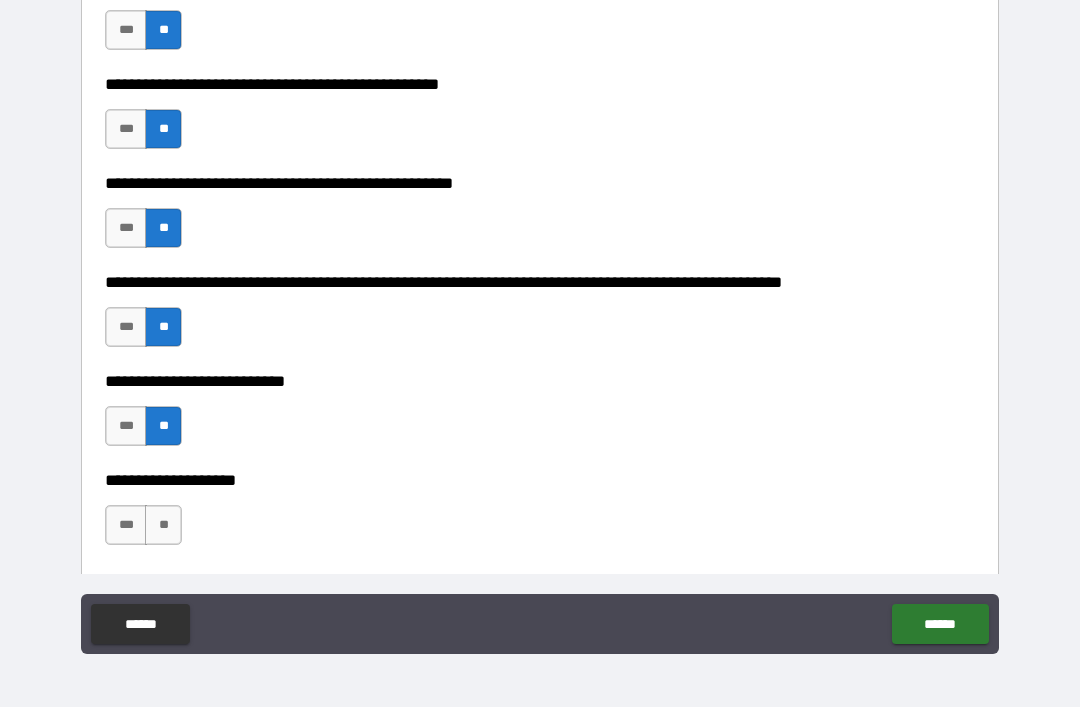 click on "**" at bounding box center [163, 525] 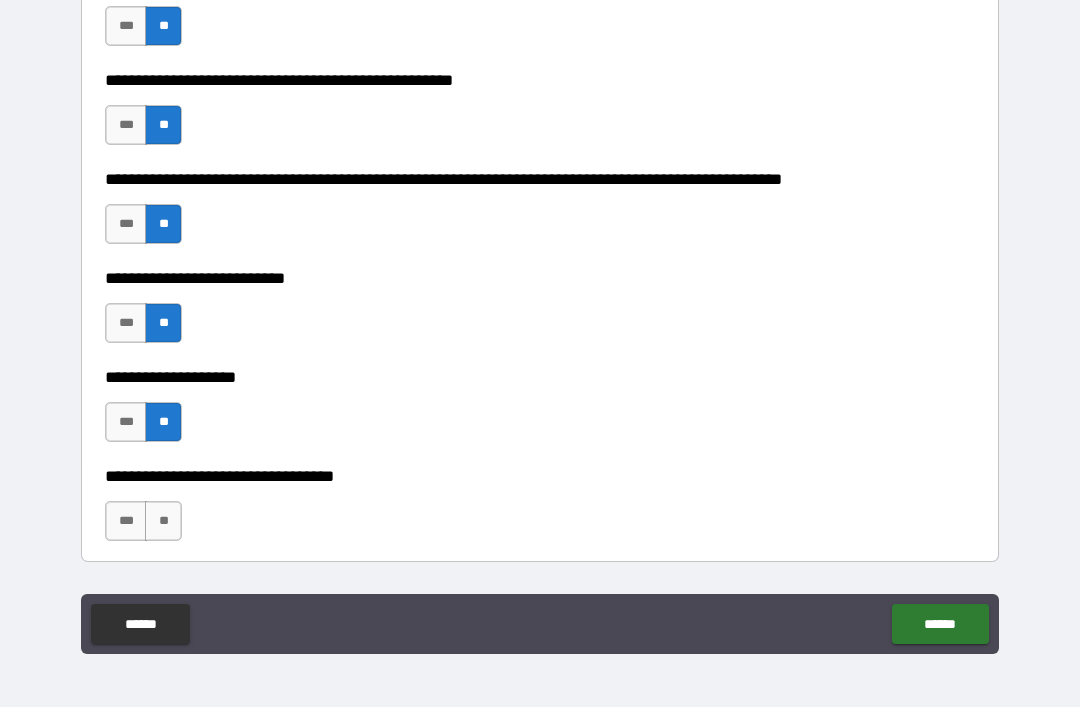 scroll, scrollTop: 797, scrollLeft: 0, axis: vertical 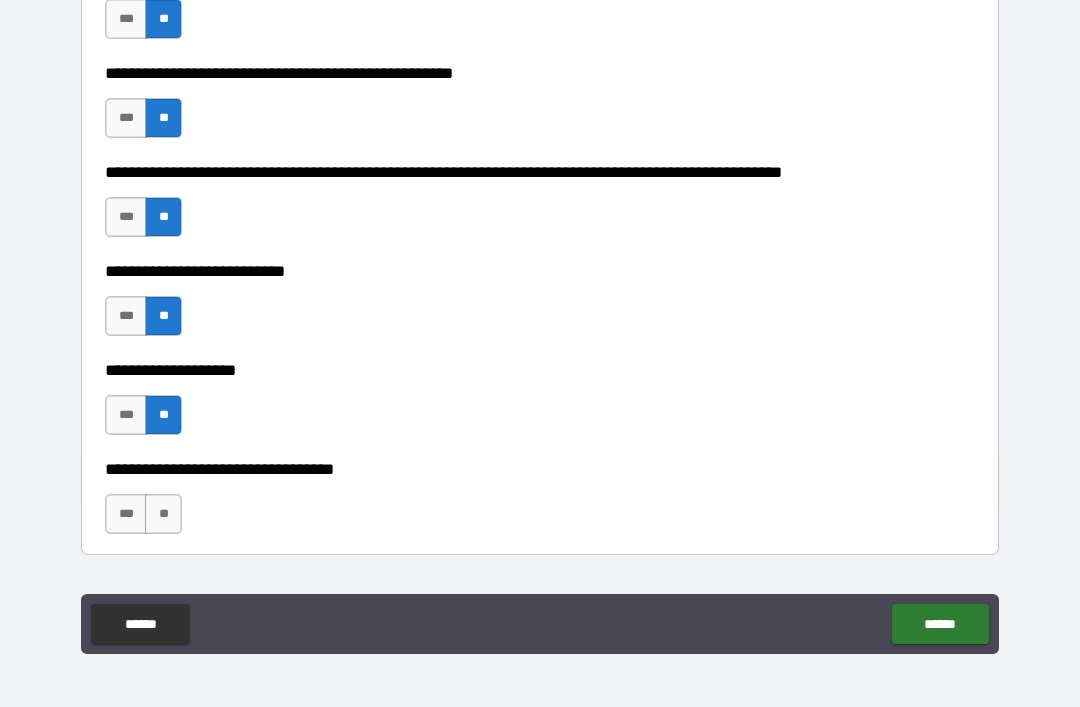 click on "**" at bounding box center (163, 514) 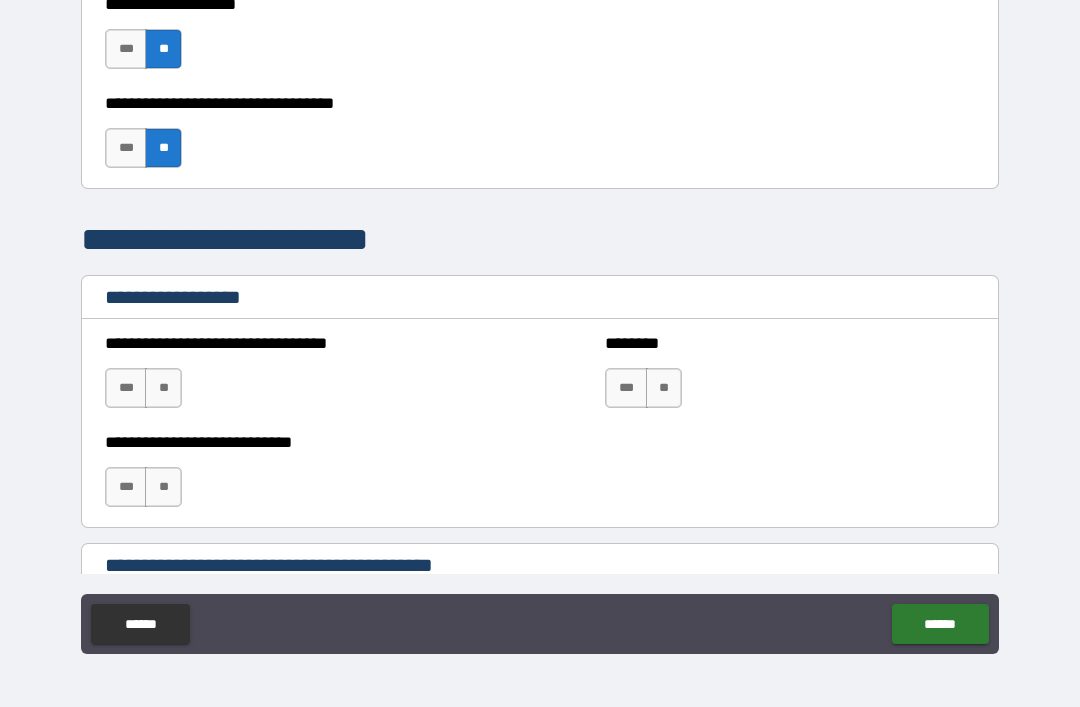scroll, scrollTop: 1170, scrollLeft: 0, axis: vertical 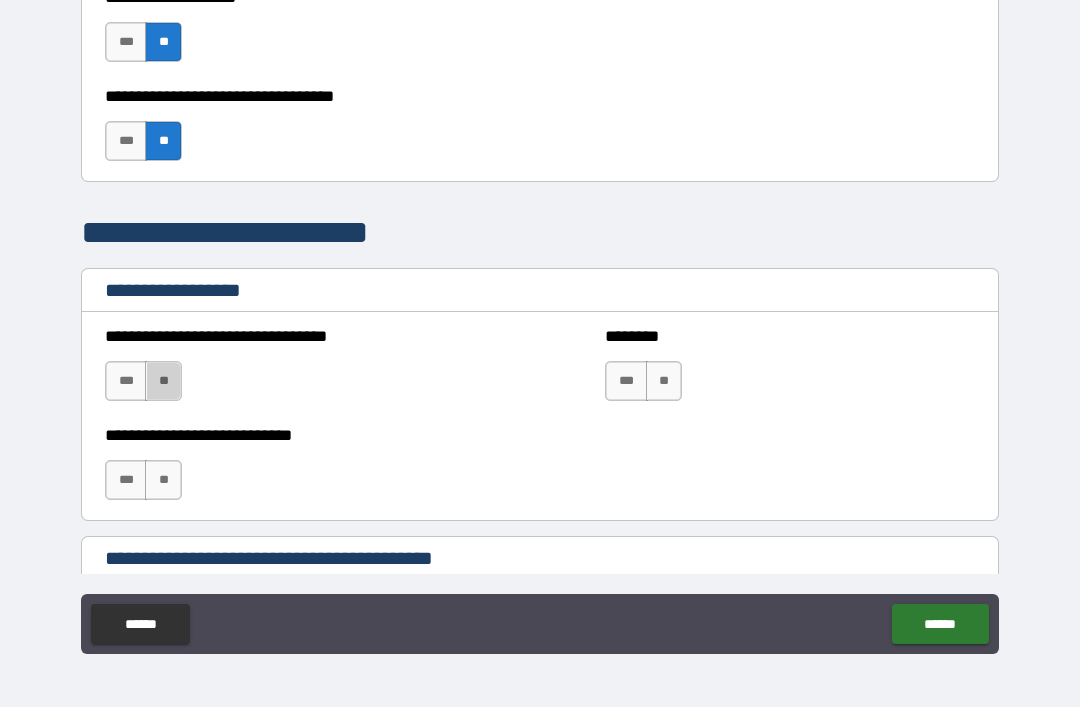 click on "**" at bounding box center (163, 381) 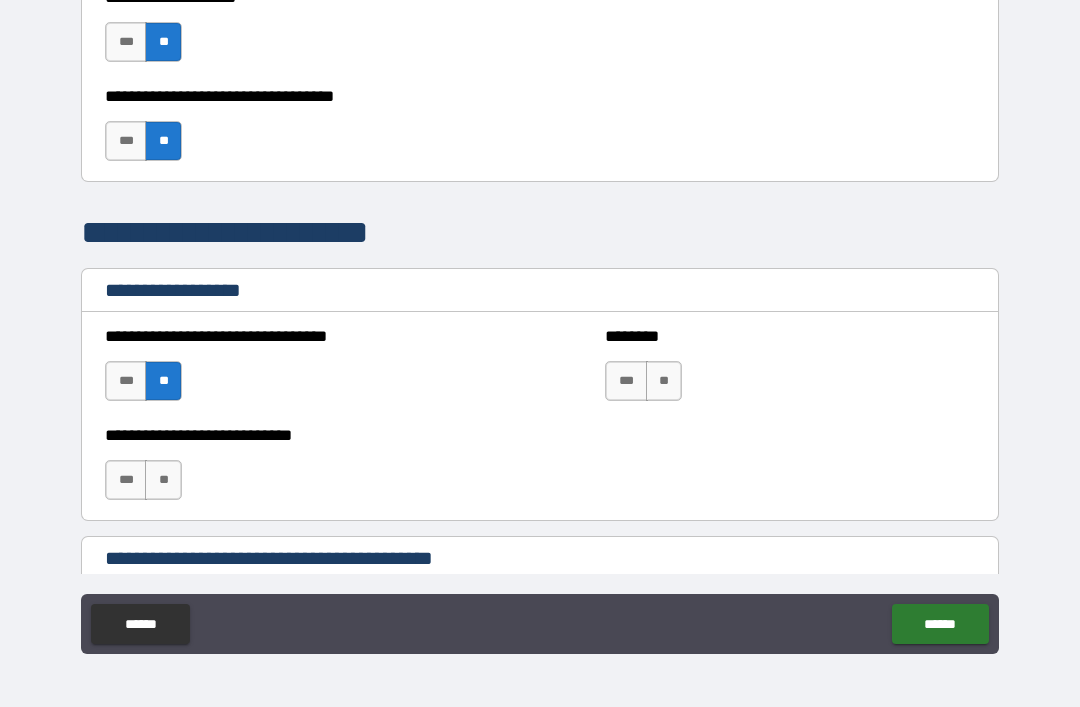 click on "**" at bounding box center (664, 381) 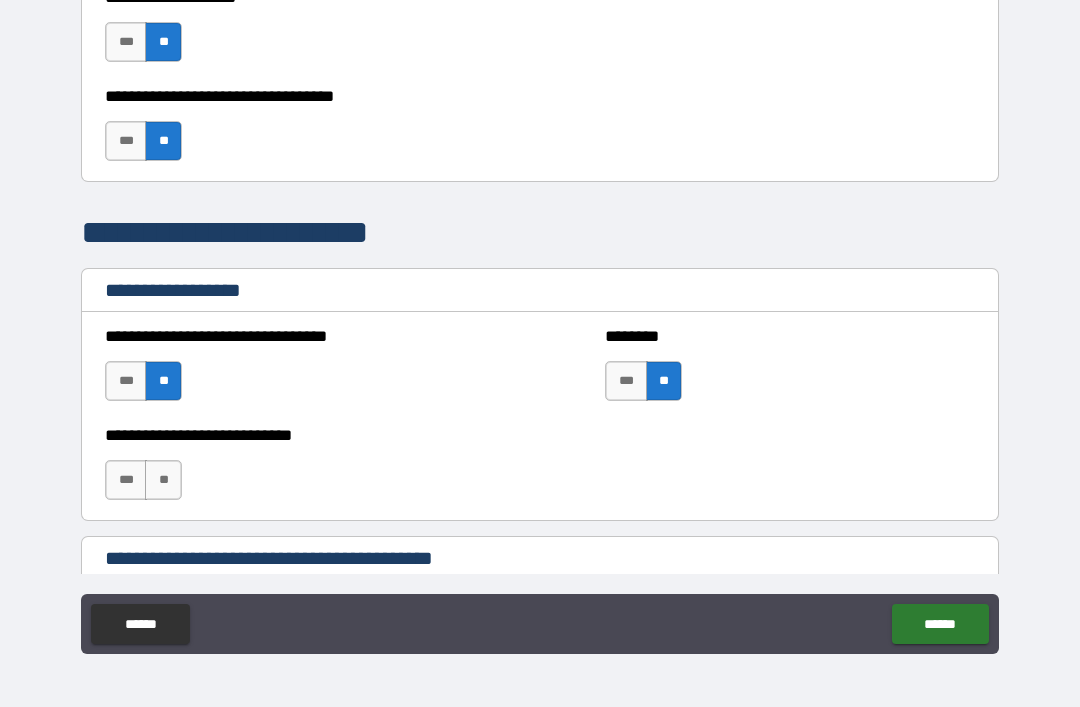 click on "**" at bounding box center [163, 480] 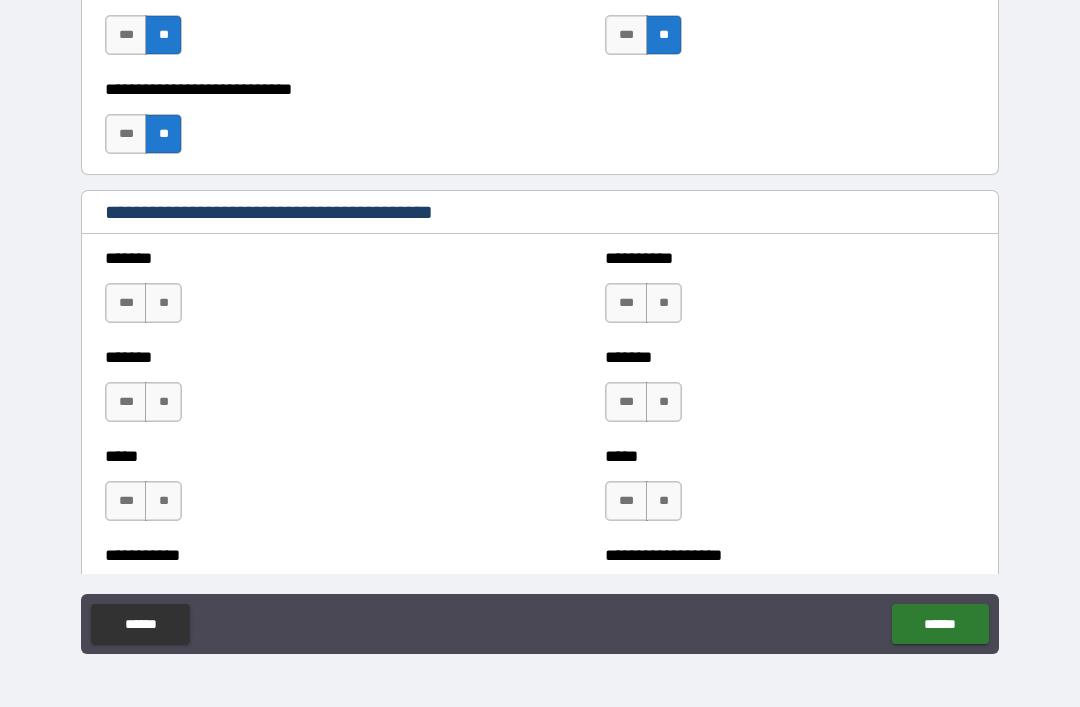 scroll, scrollTop: 1526, scrollLeft: 0, axis: vertical 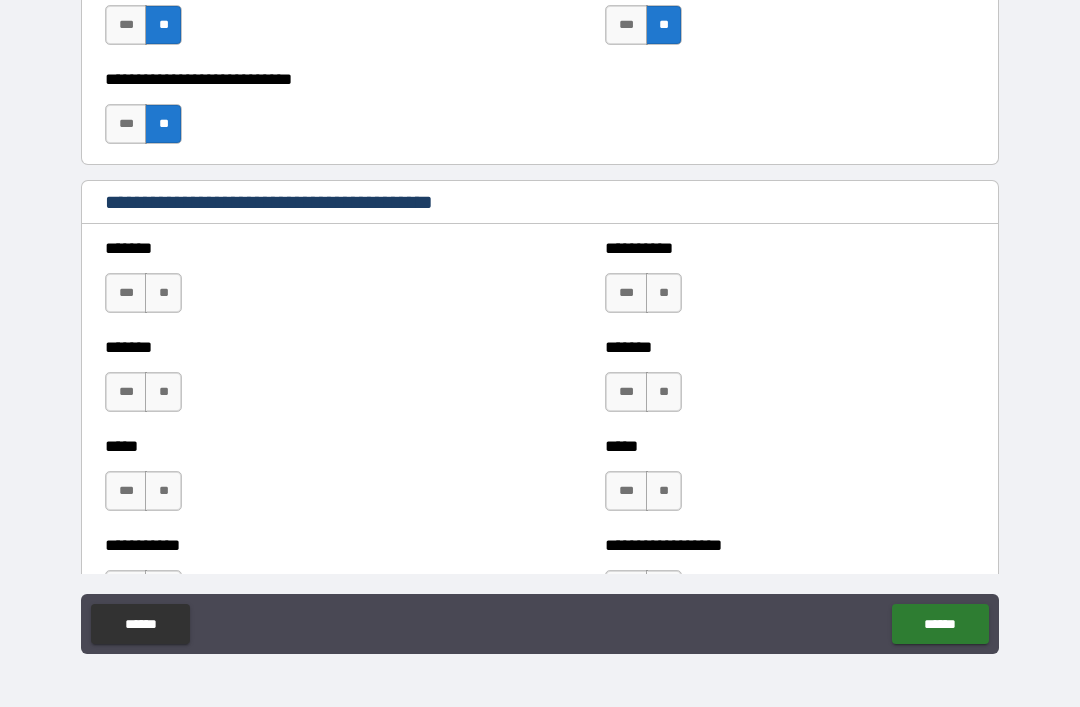click on "**" at bounding box center (163, 293) 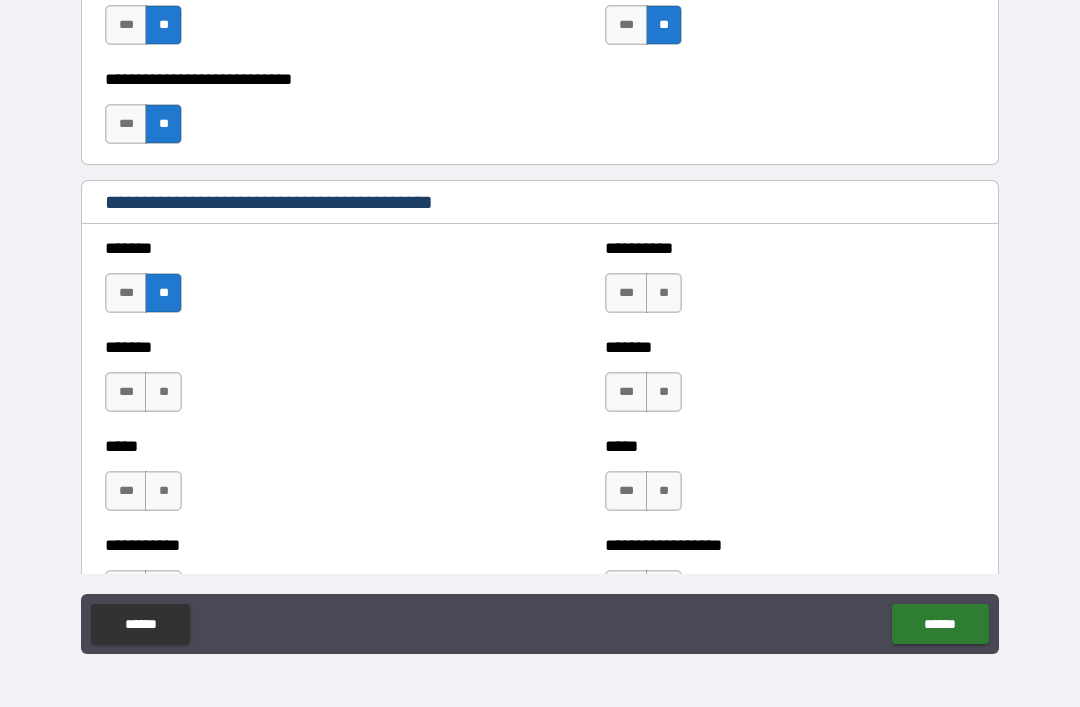 click on "**" at bounding box center (664, 293) 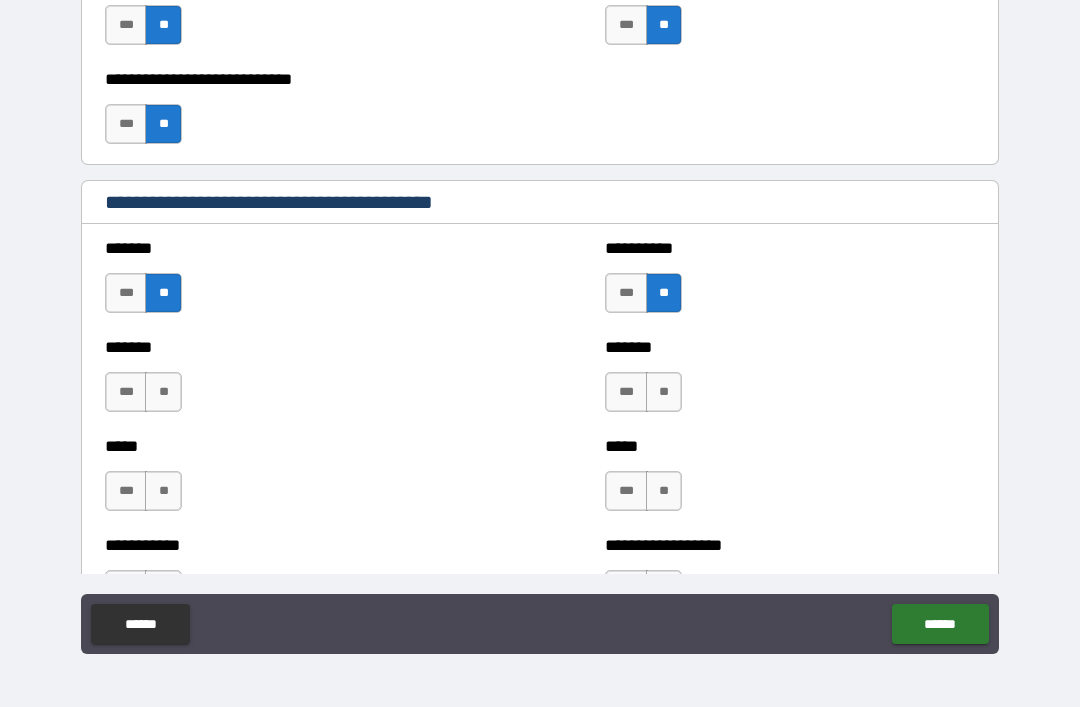 click on "**" at bounding box center [163, 392] 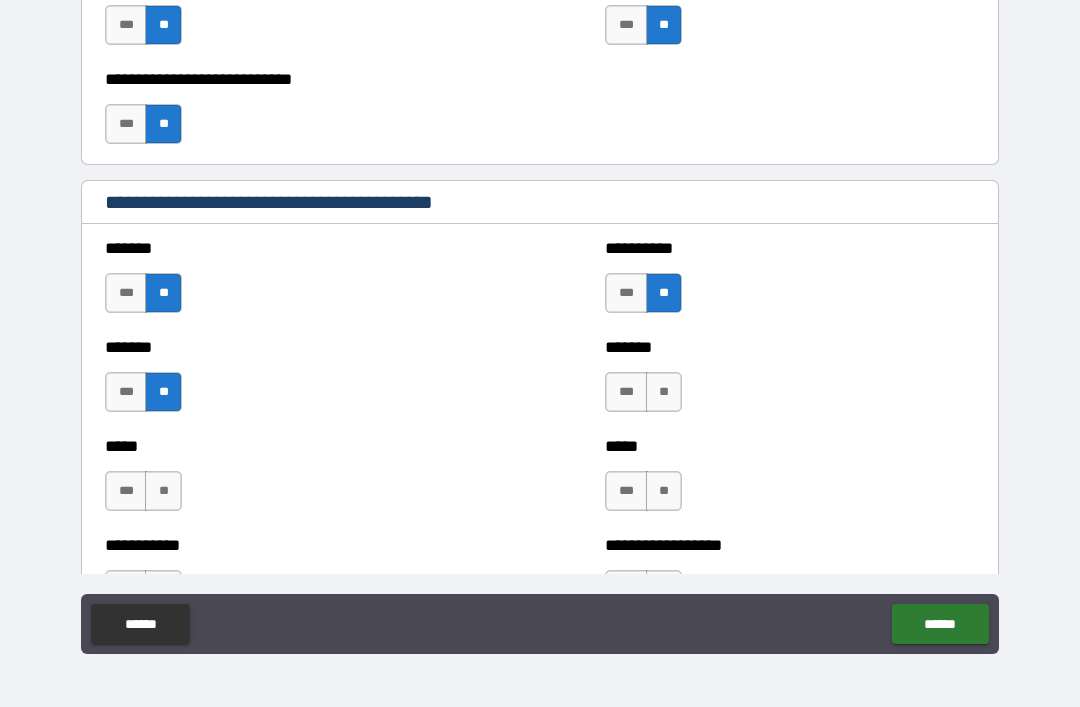 click on "**" at bounding box center (664, 392) 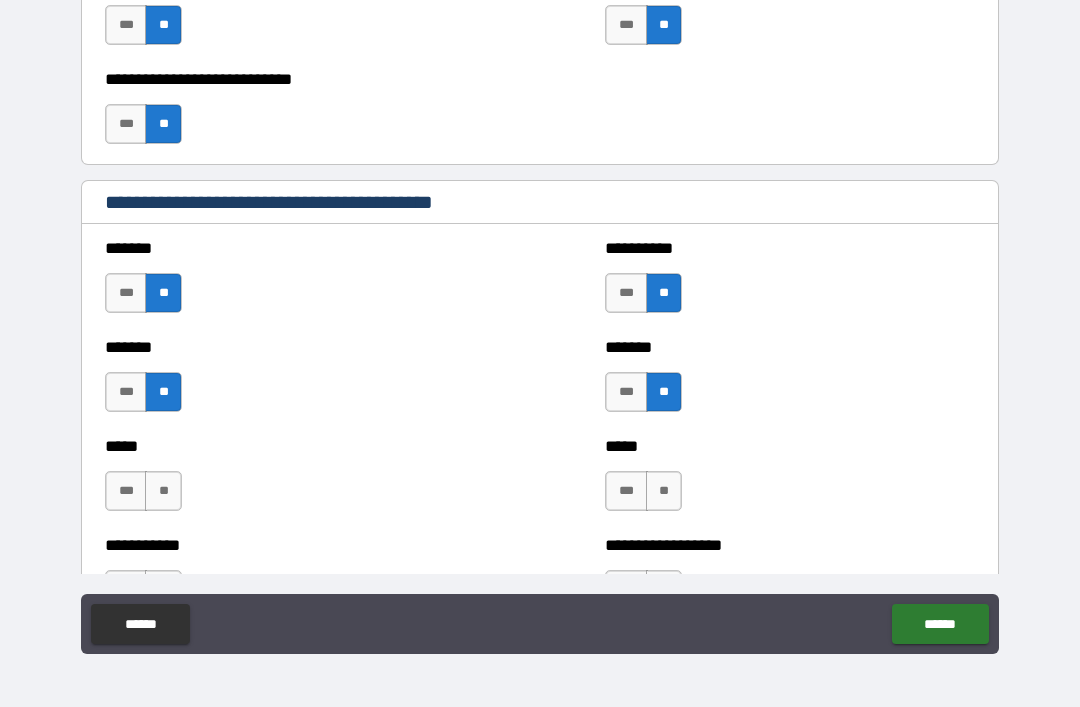 click on "**" at bounding box center [163, 491] 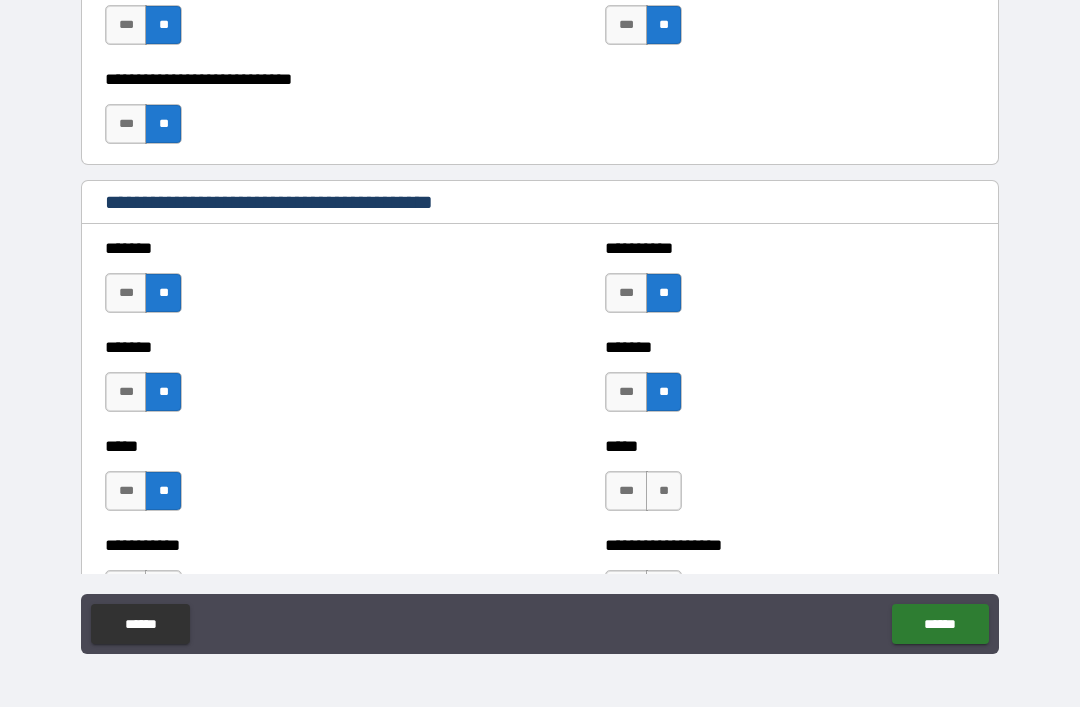 click on "**" at bounding box center (664, 491) 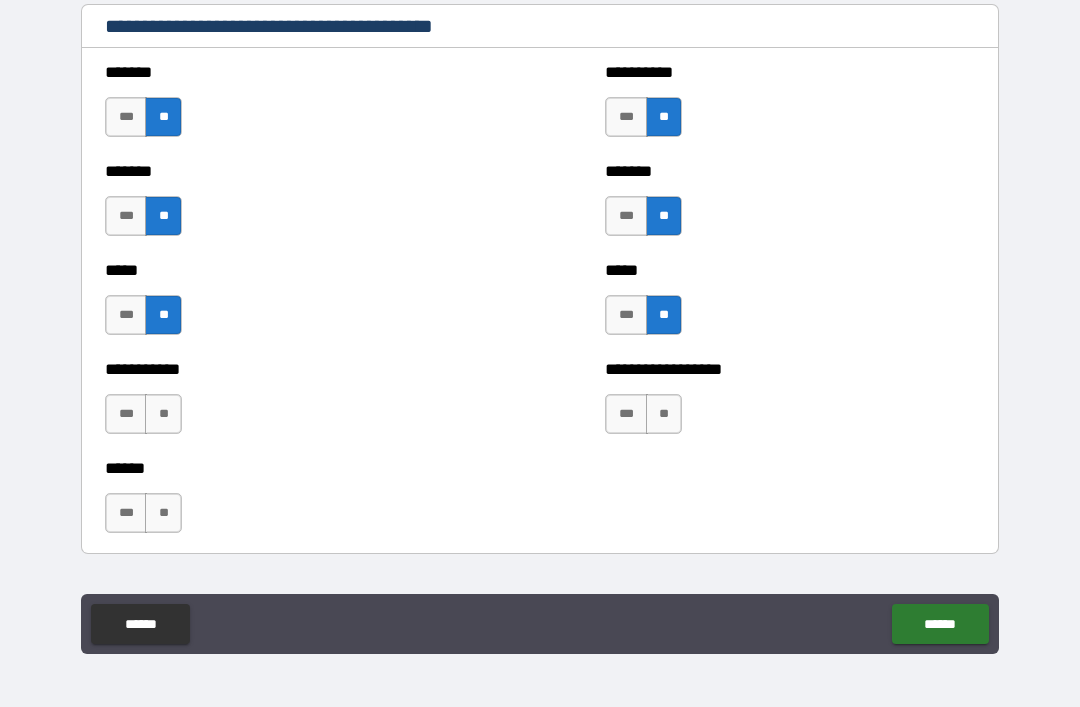 scroll, scrollTop: 1706, scrollLeft: 0, axis: vertical 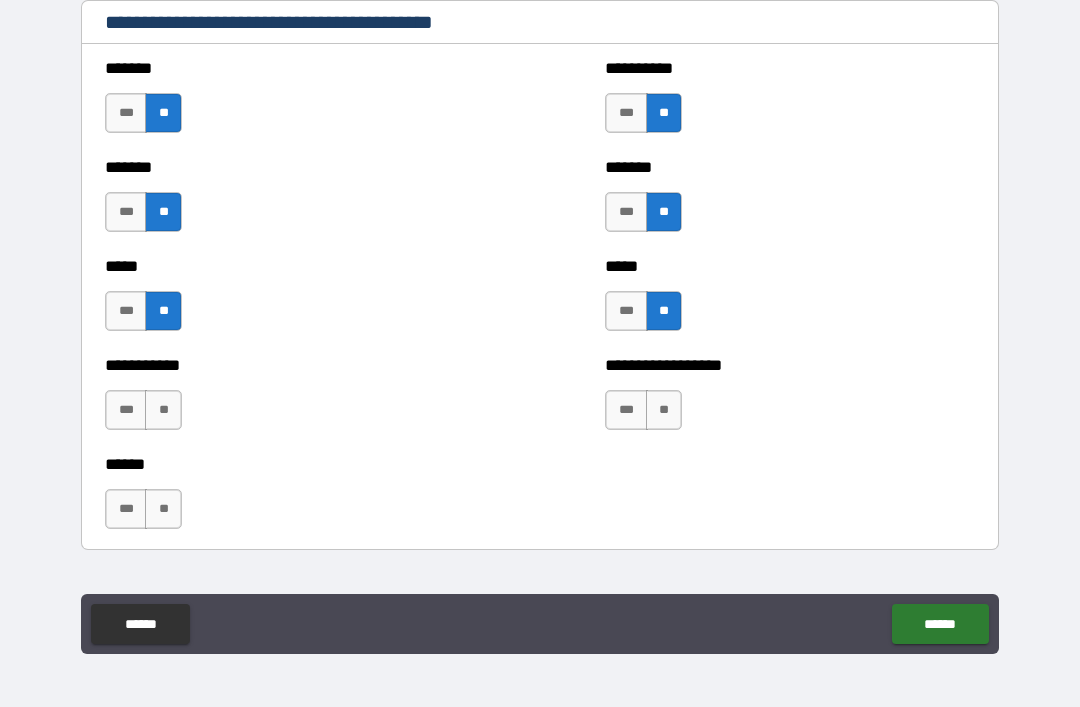 click on "**" at bounding box center (163, 410) 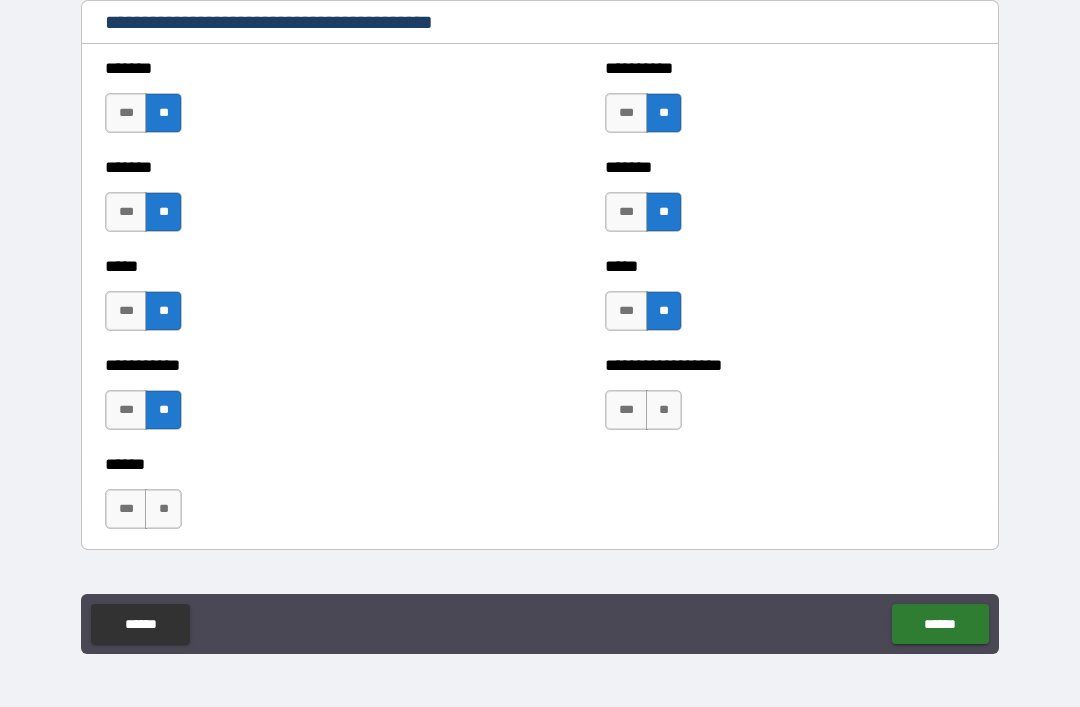 click on "**" at bounding box center (664, 410) 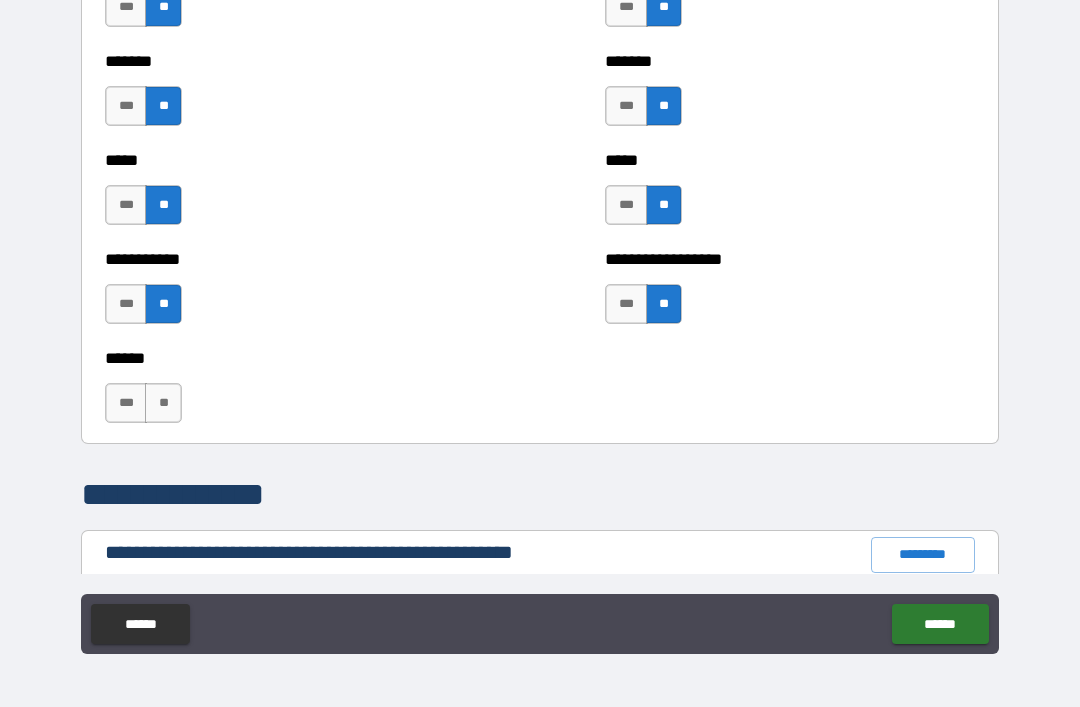 click on "**" at bounding box center [163, 403] 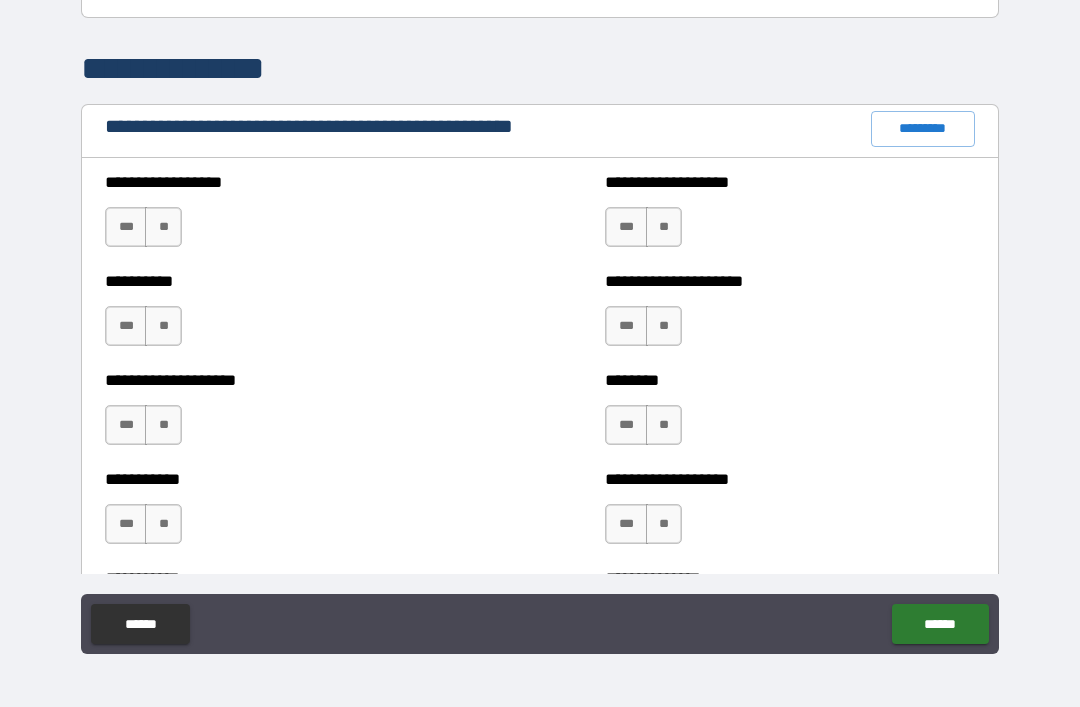 scroll, scrollTop: 2249, scrollLeft: 0, axis: vertical 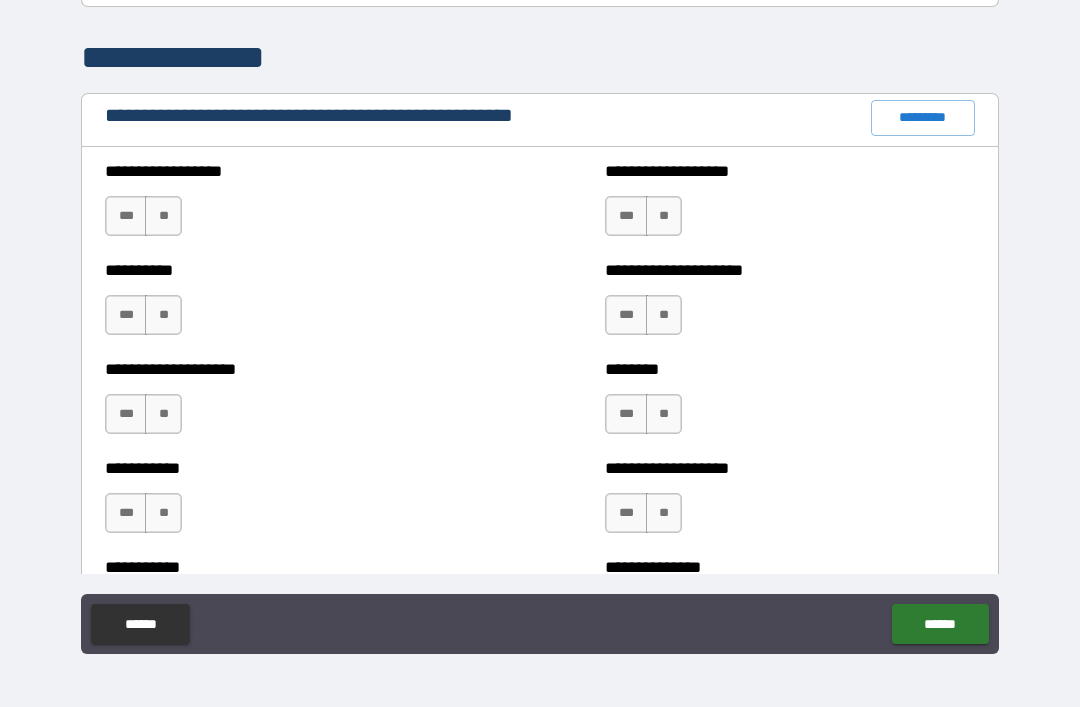 click on "**" at bounding box center (163, 216) 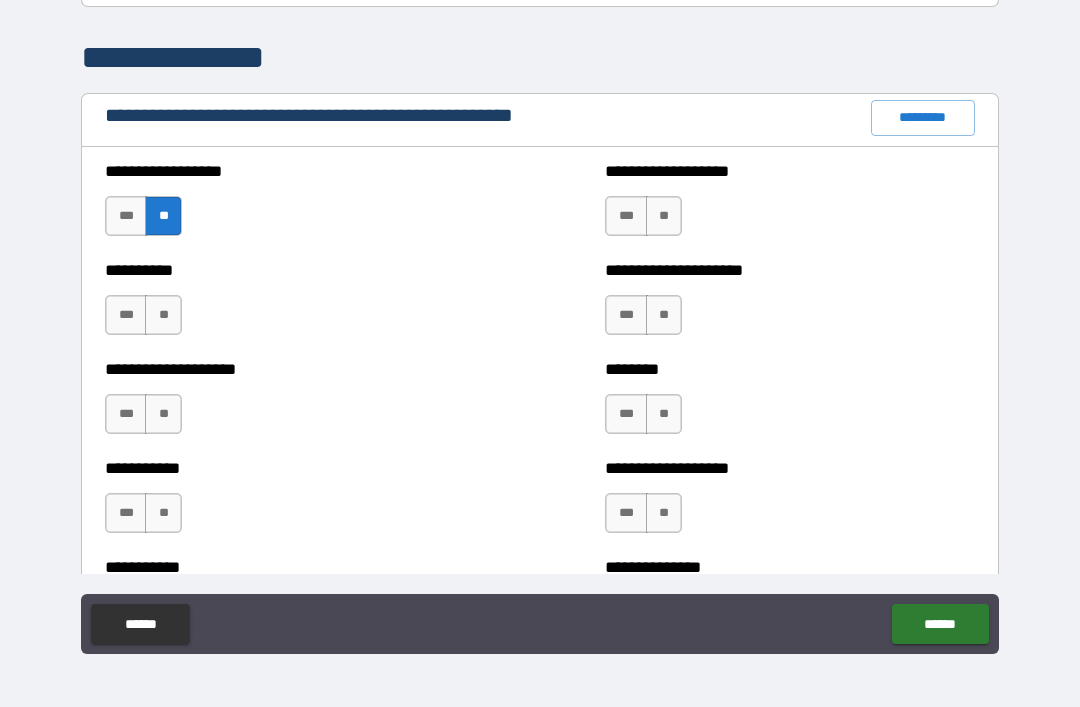 click on "**" at bounding box center [664, 216] 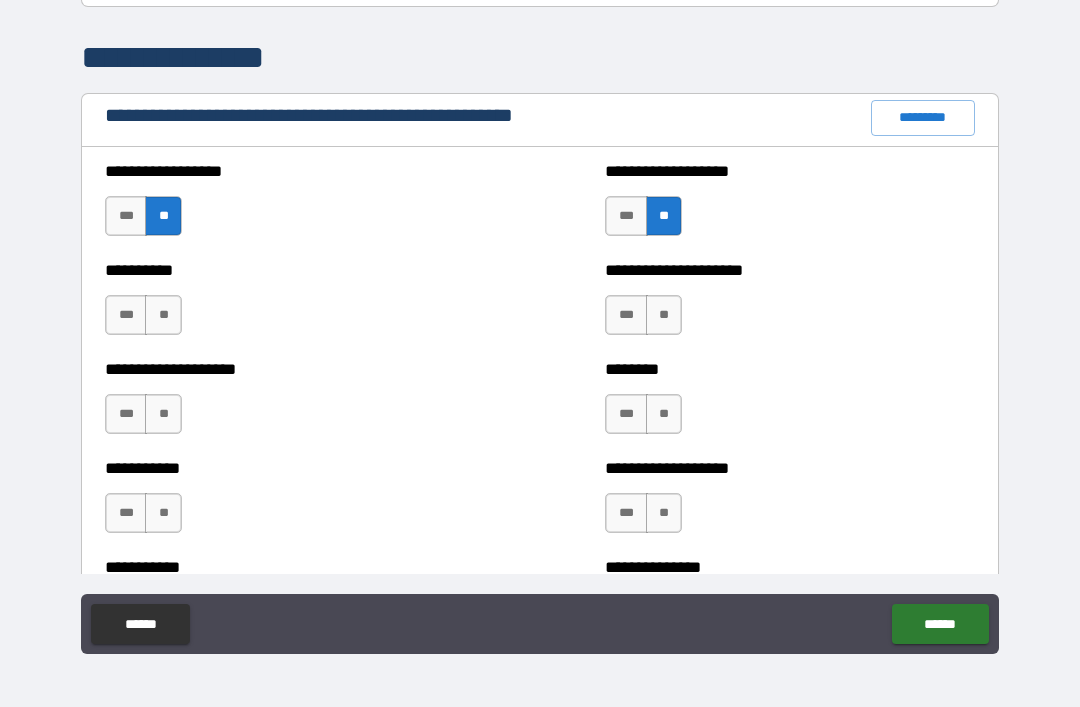 click on "**" at bounding box center (163, 315) 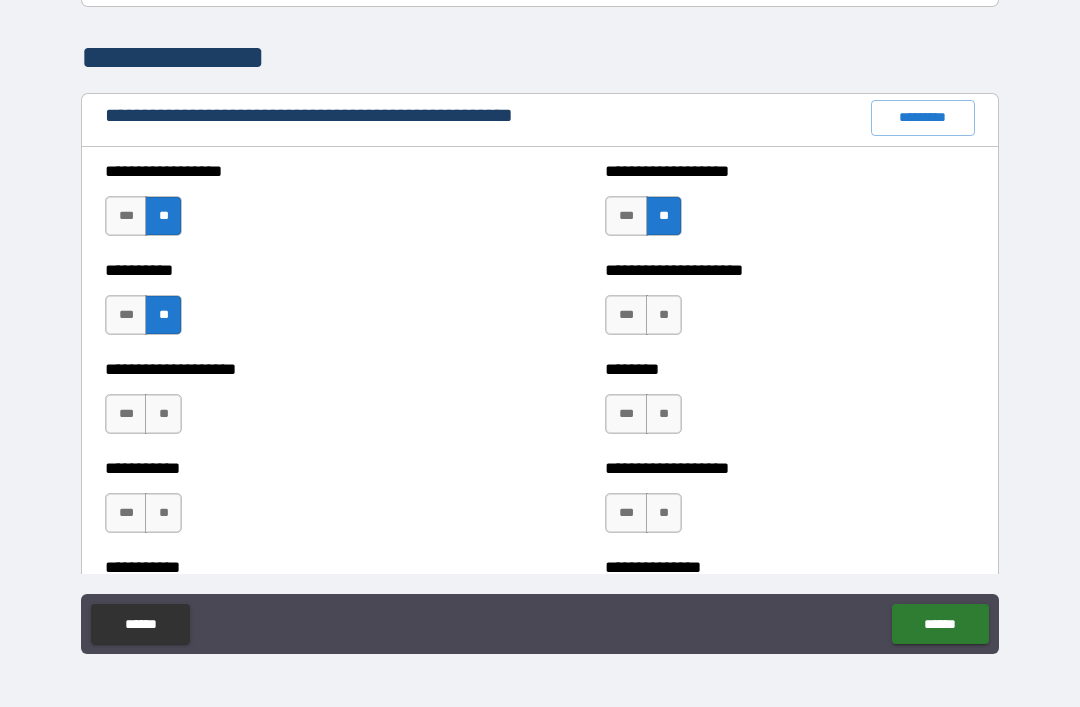 click on "**" at bounding box center (664, 315) 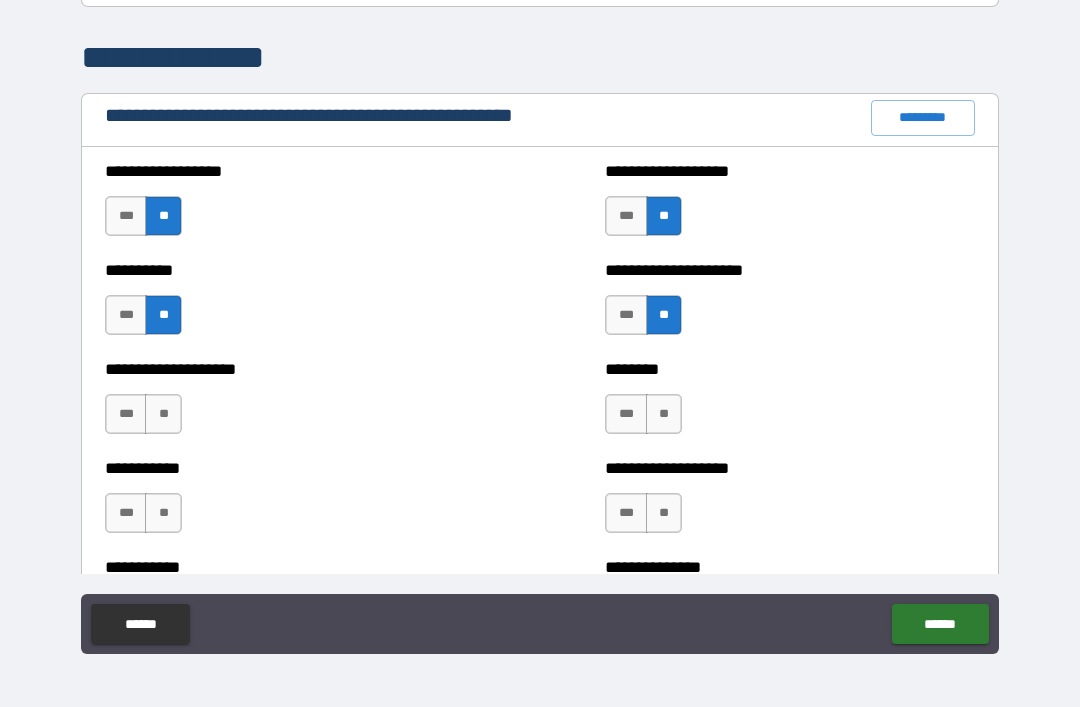 click on "**" at bounding box center (163, 414) 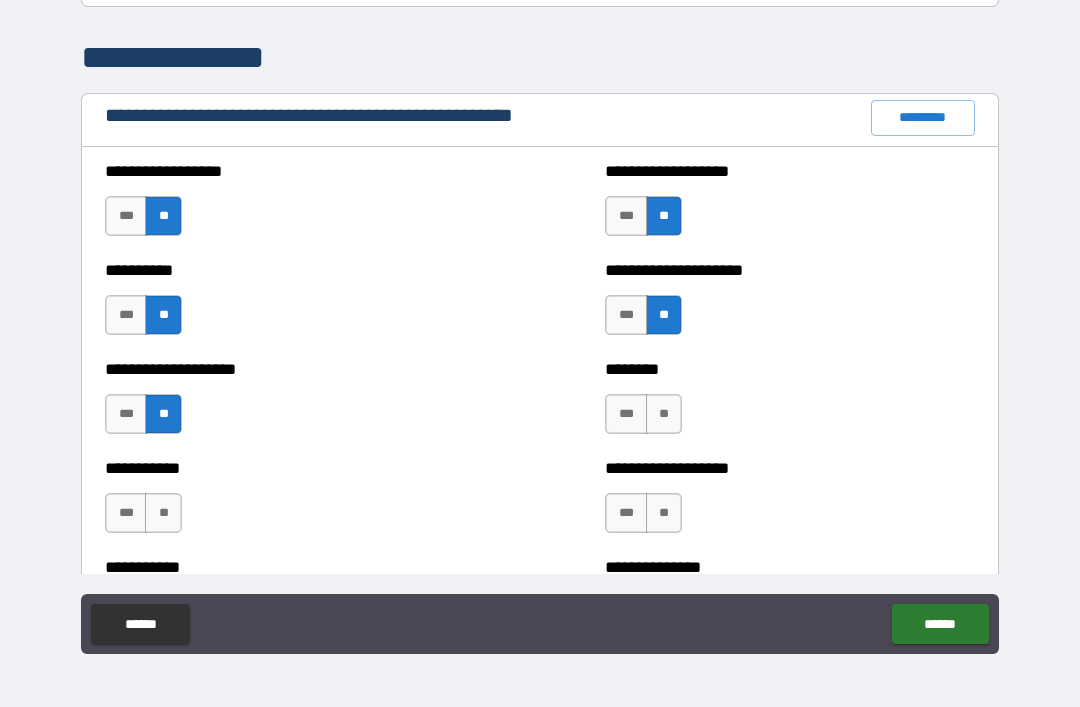 click on "******** *** **" at bounding box center [790, 404] 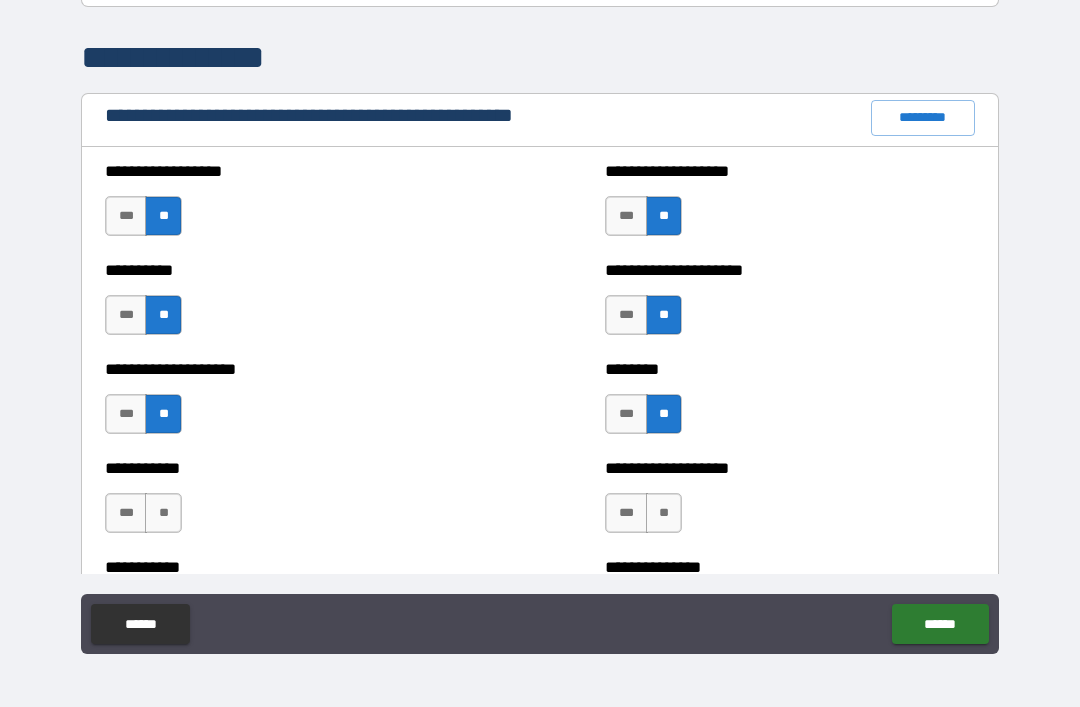 click on "**" at bounding box center [163, 513] 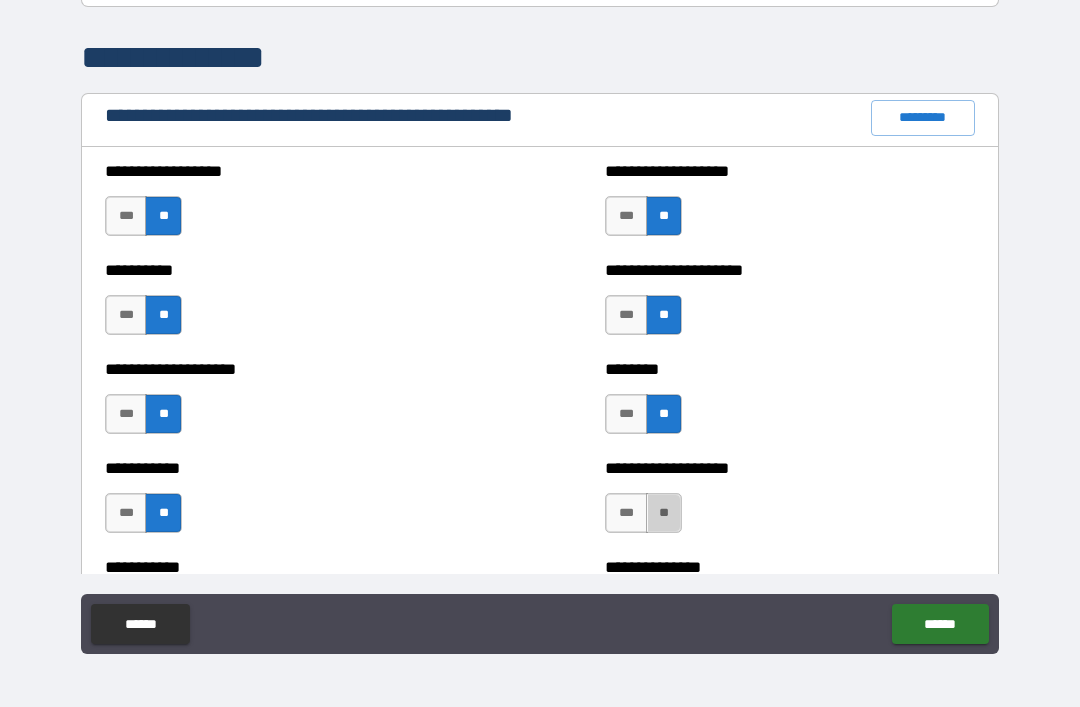click on "**" at bounding box center (664, 513) 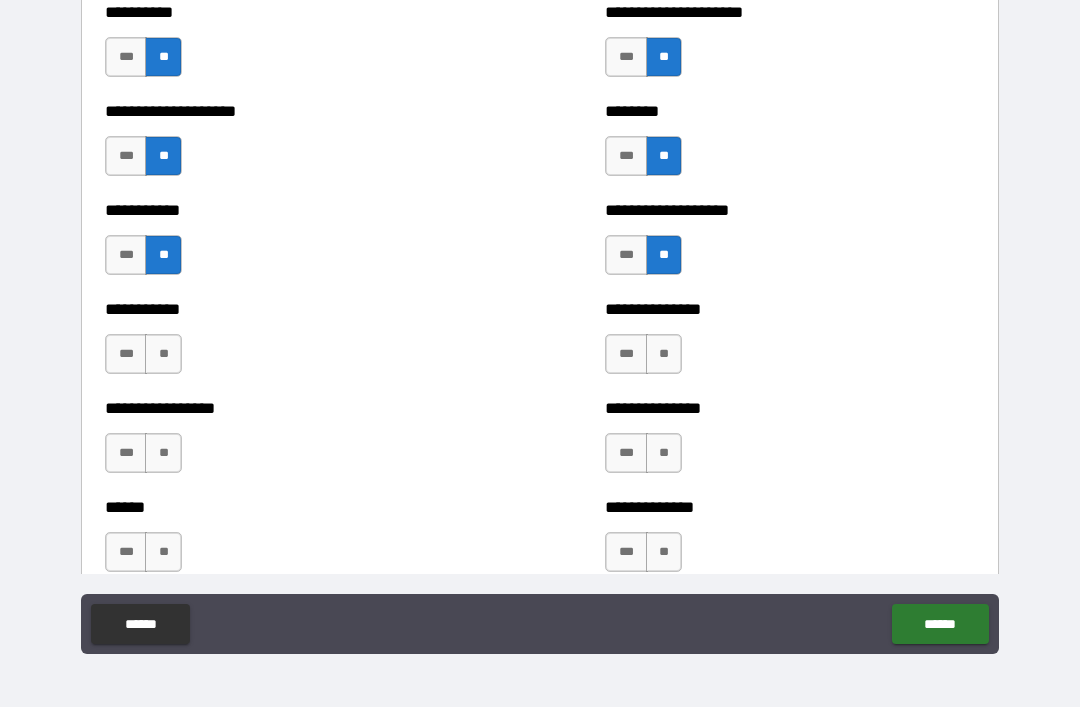 scroll, scrollTop: 2509, scrollLeft: 0, axis: vertical 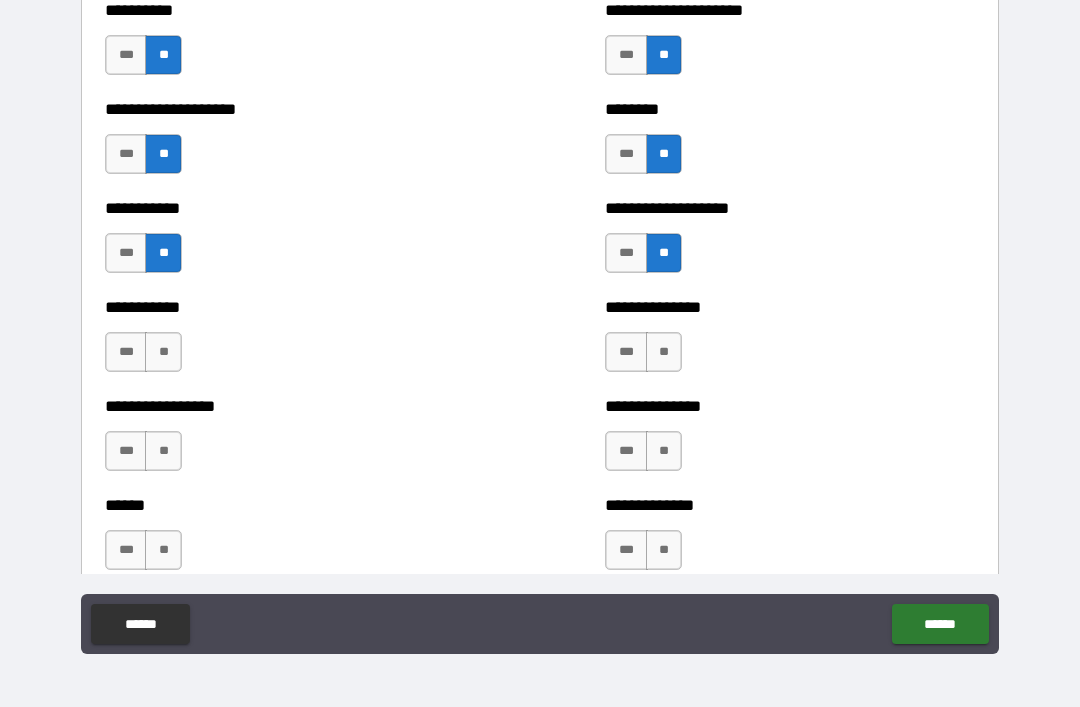 click on "**" at bounding box center [163, 352] 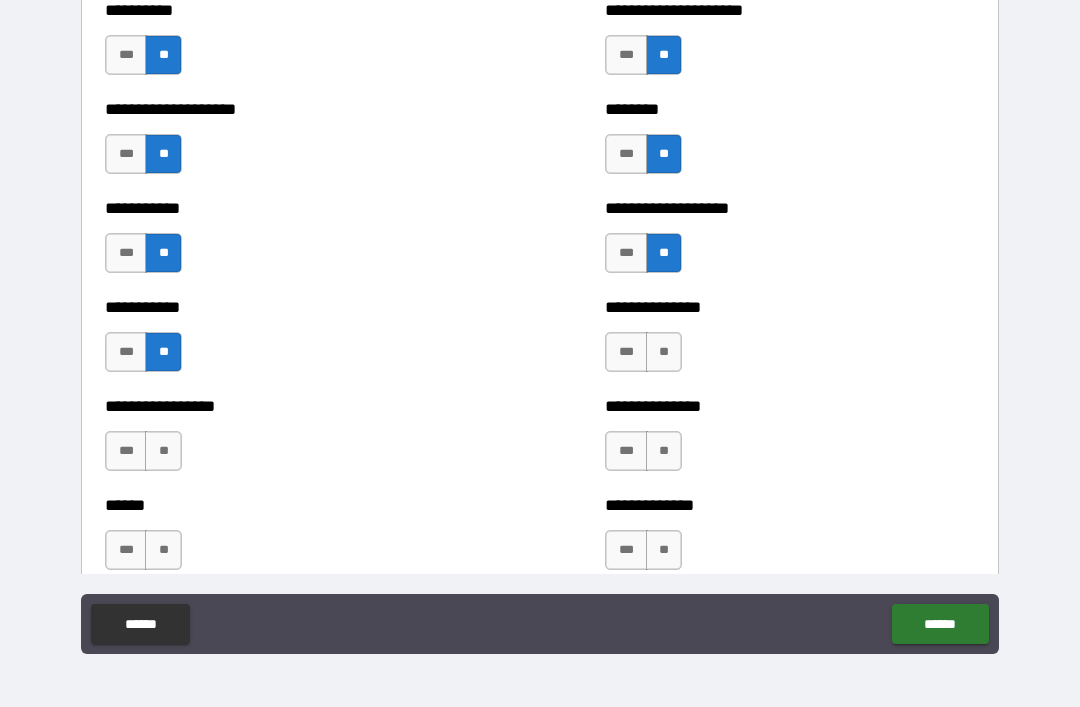 click on "**" at bounding box center (664, 352) 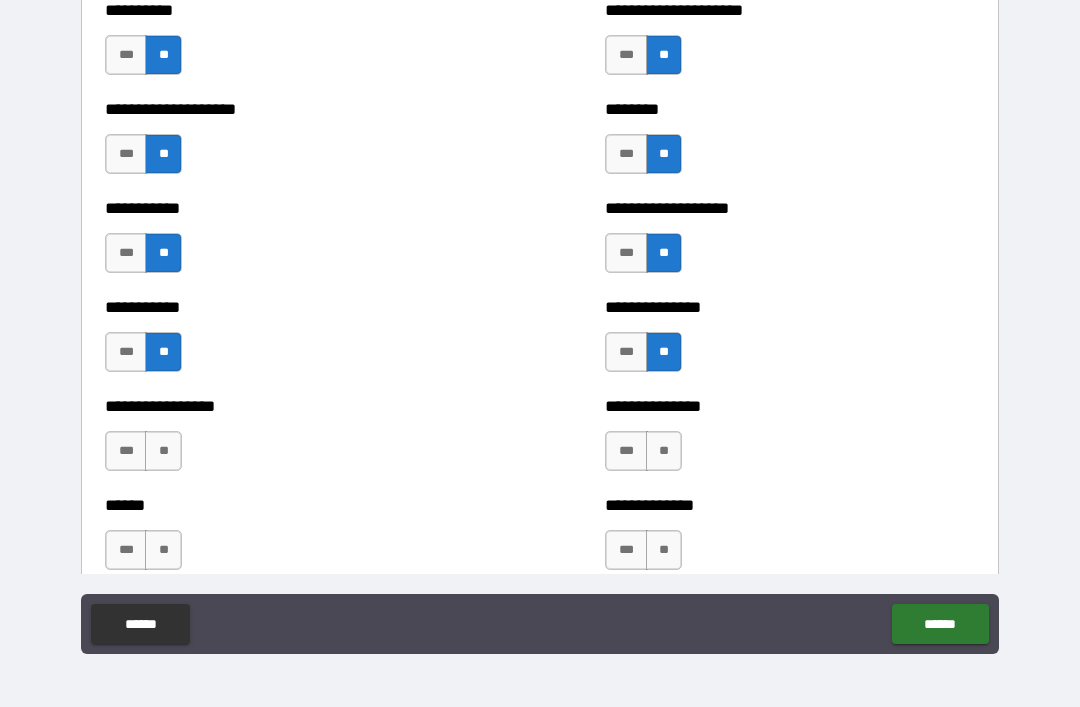 click on "**" at bounding box center [163, 451] 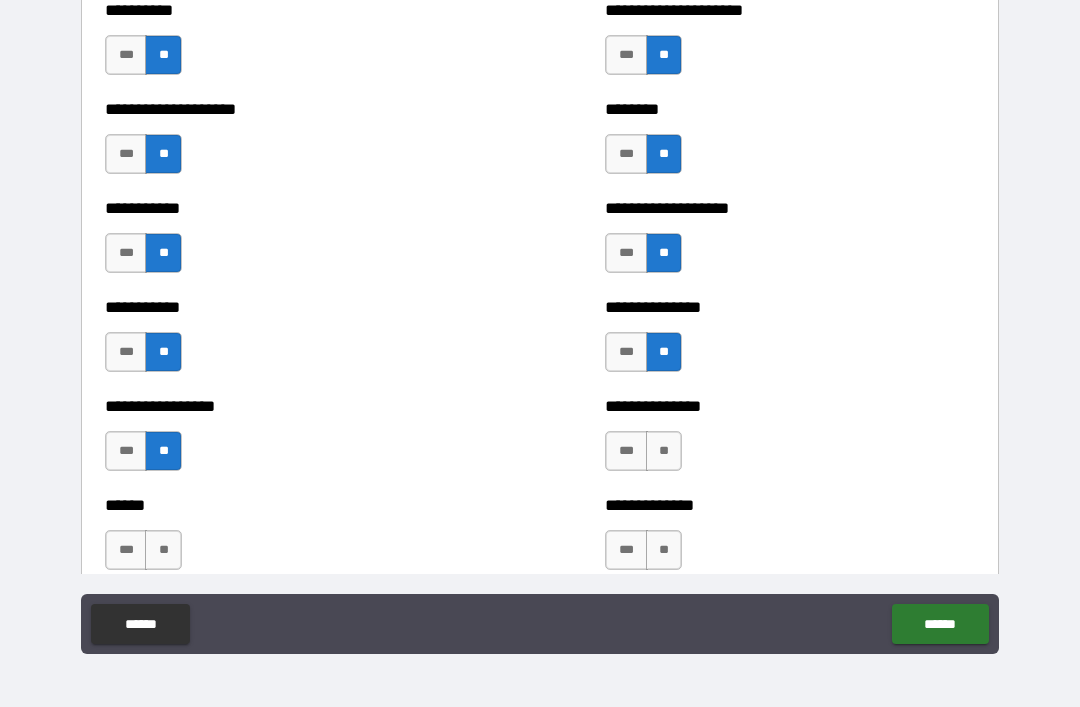 click on "**" at bounding box center (664, 451) 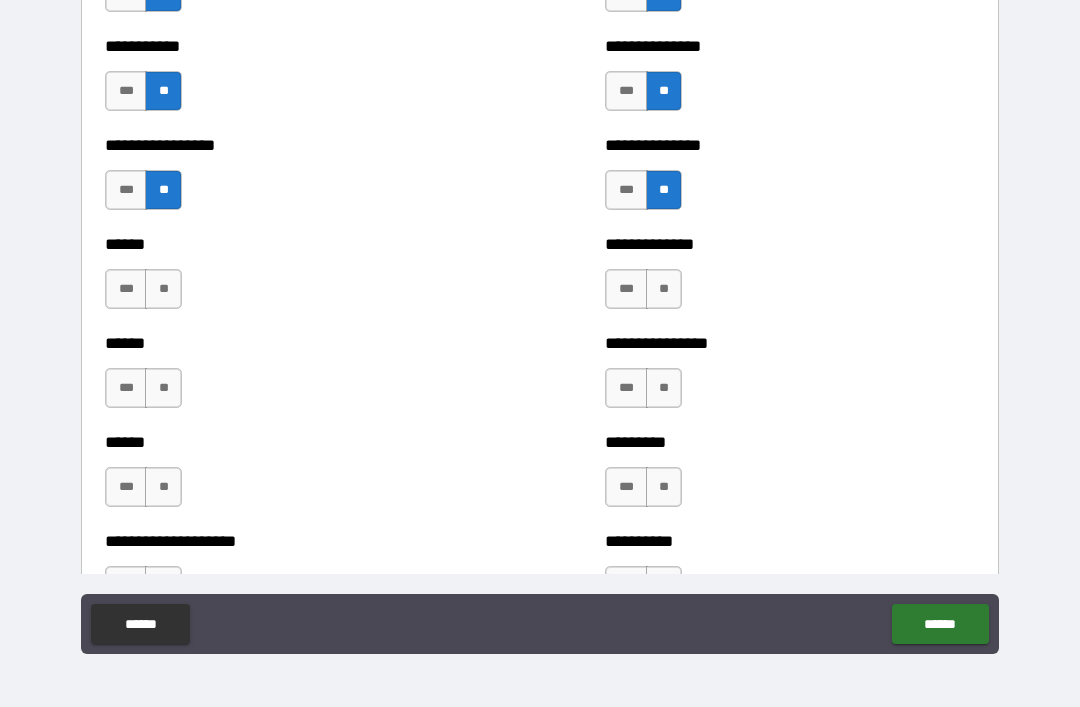 scroll, scrollTop: 2771, scrollLeft: 0, axis: vertical 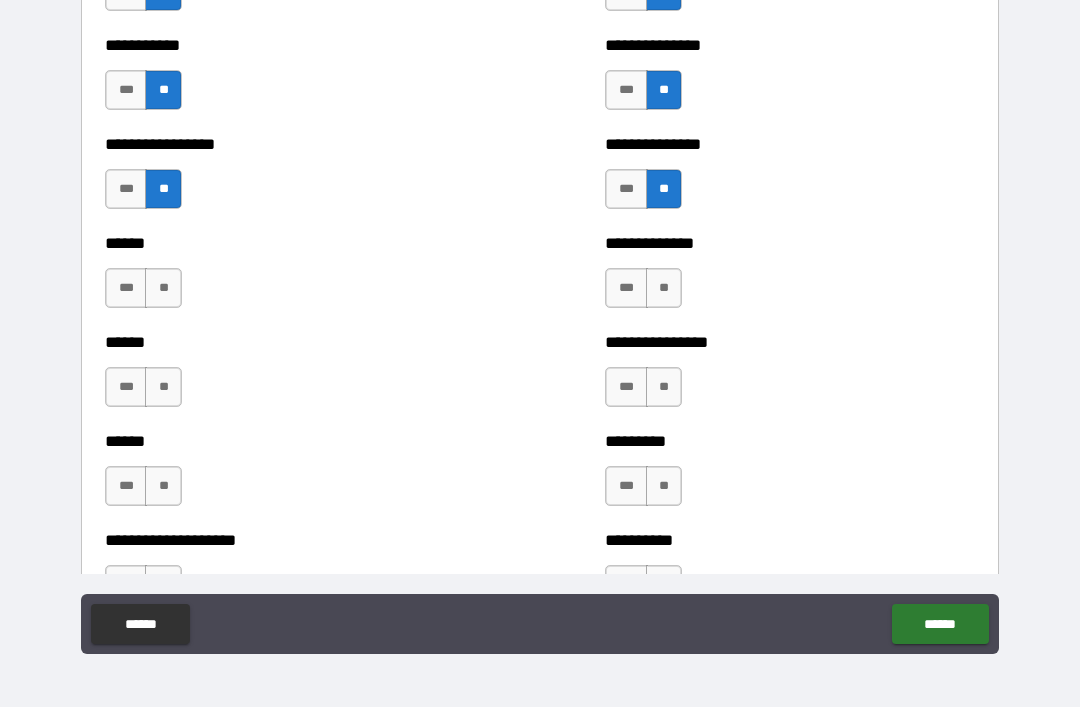 click on "**" at bounding box center [163, 288] 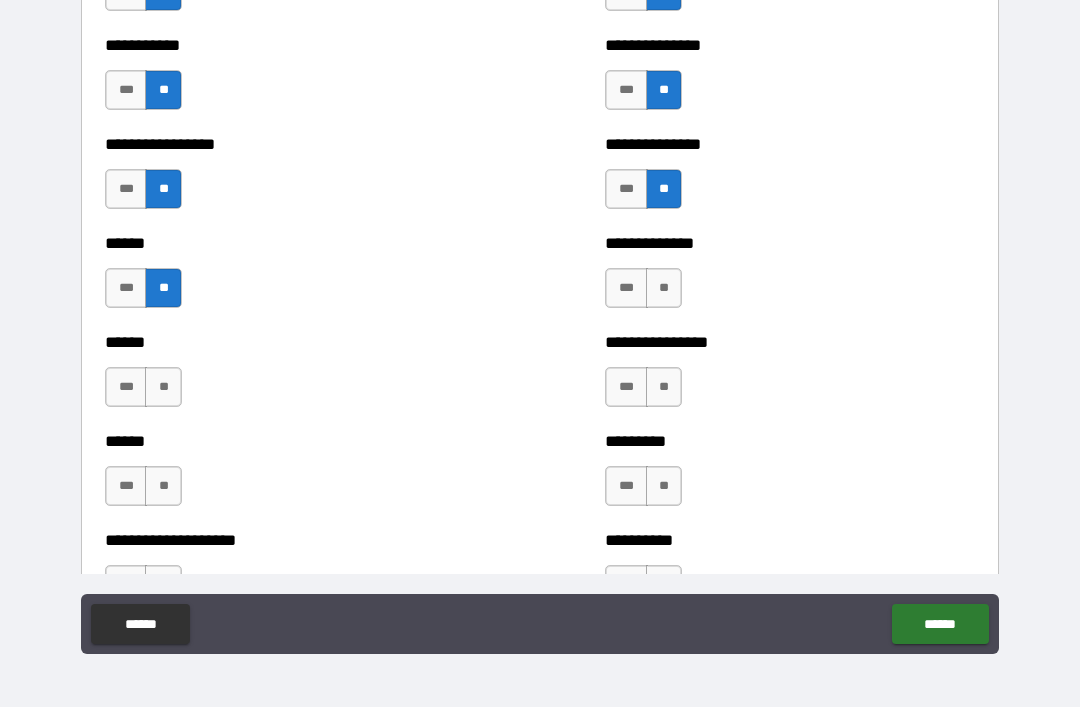 click on "**" at bounding box center (664, 288) 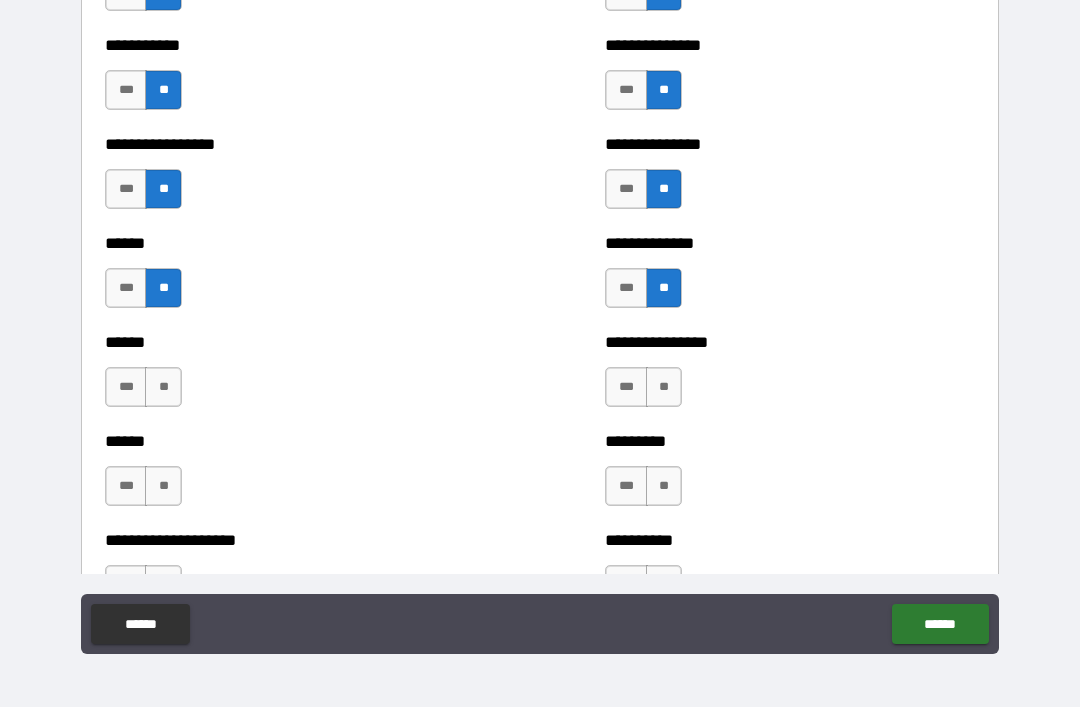 click on "**" at bounding box center (163, 387) 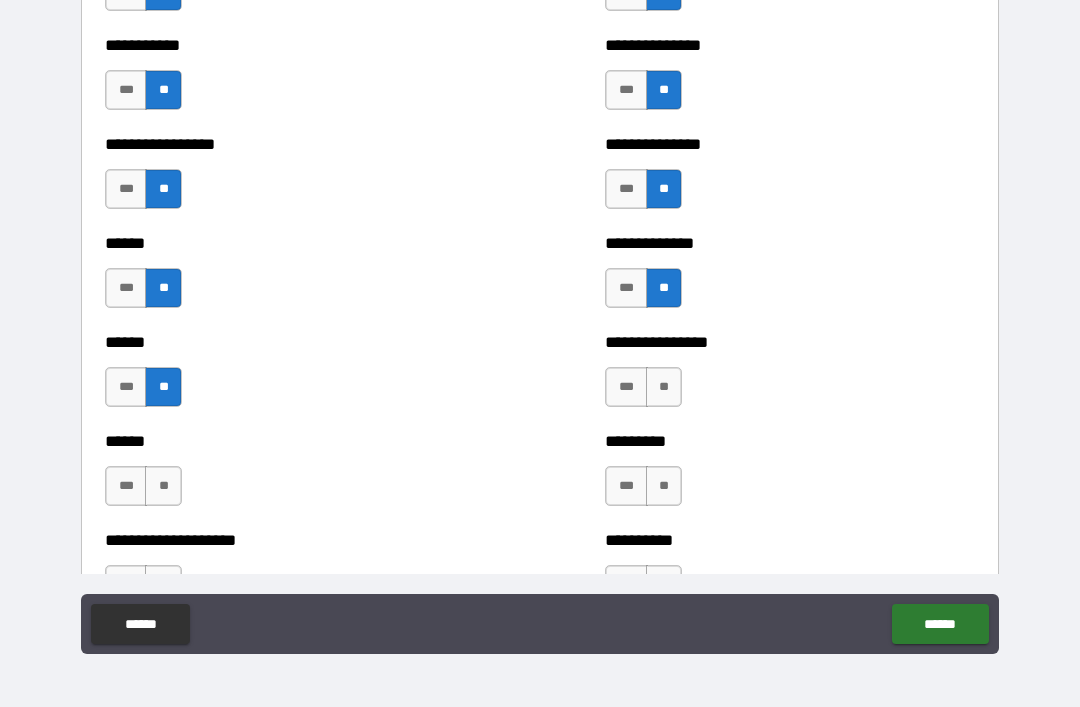click on "**" at bounding box center (664, 387) 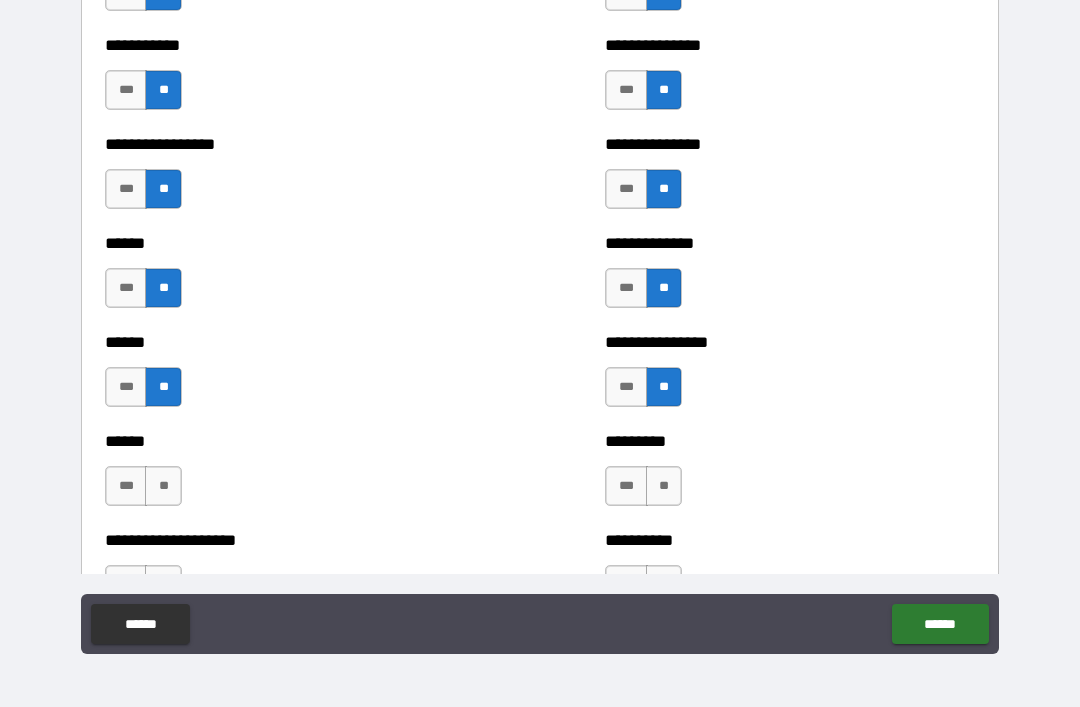 click on "**" at bounding box center [664, 486] 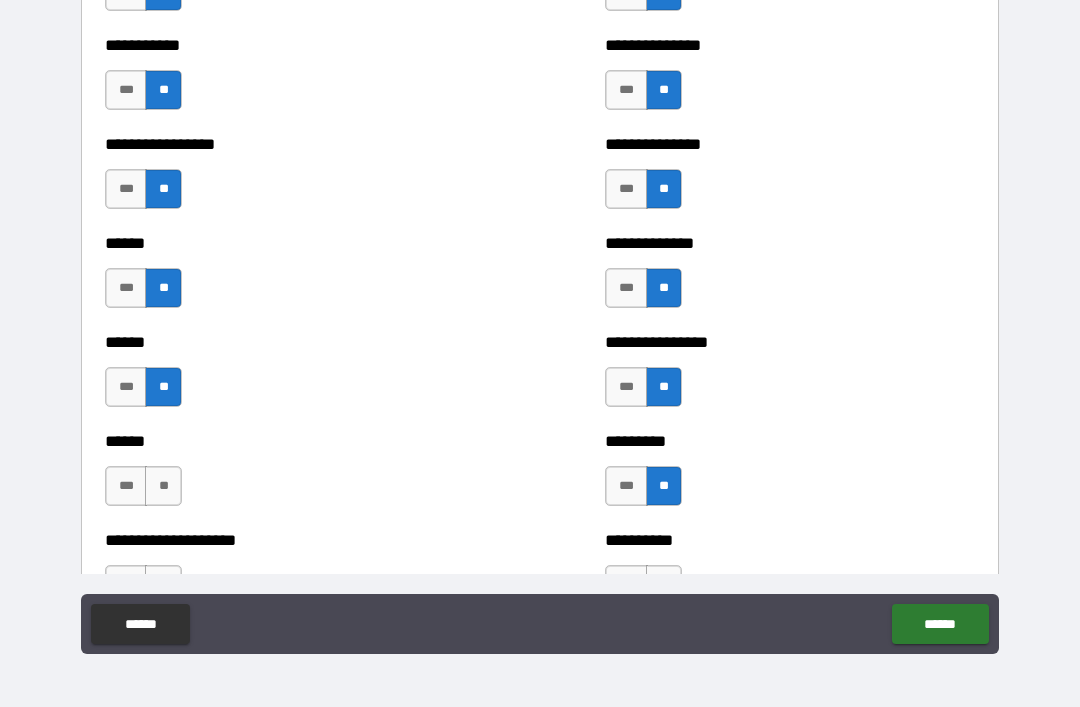 click on "**" at bounding box center (163, 486) 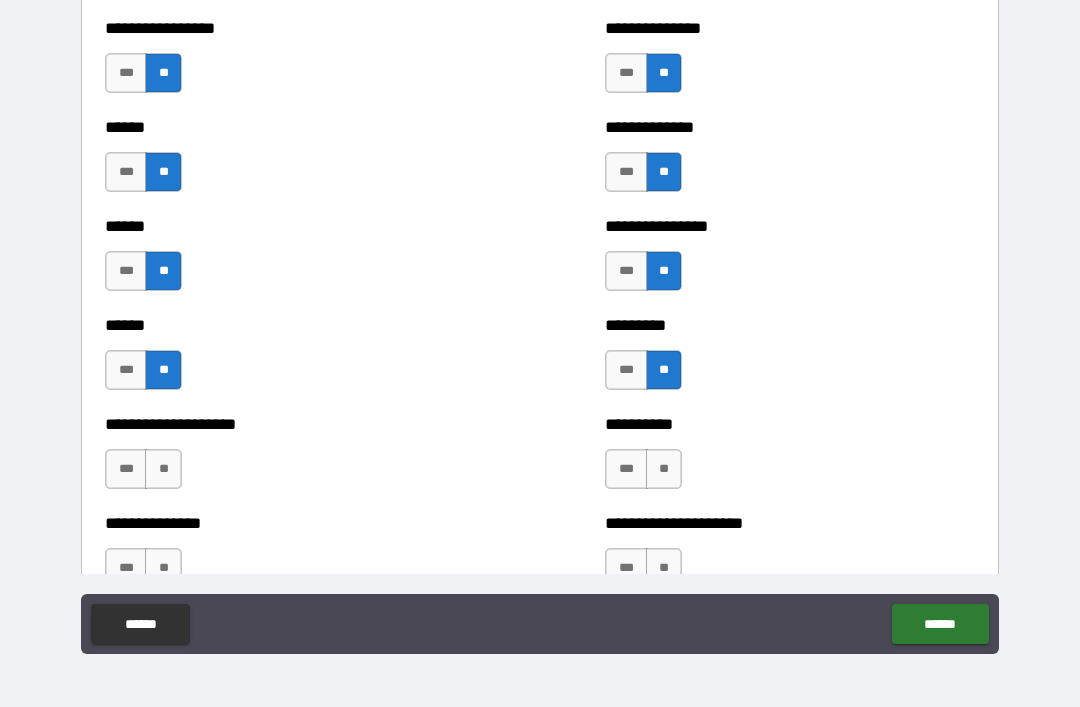 scroll, scrollTop: 2892, scrollLeft: 0, axis: vertical 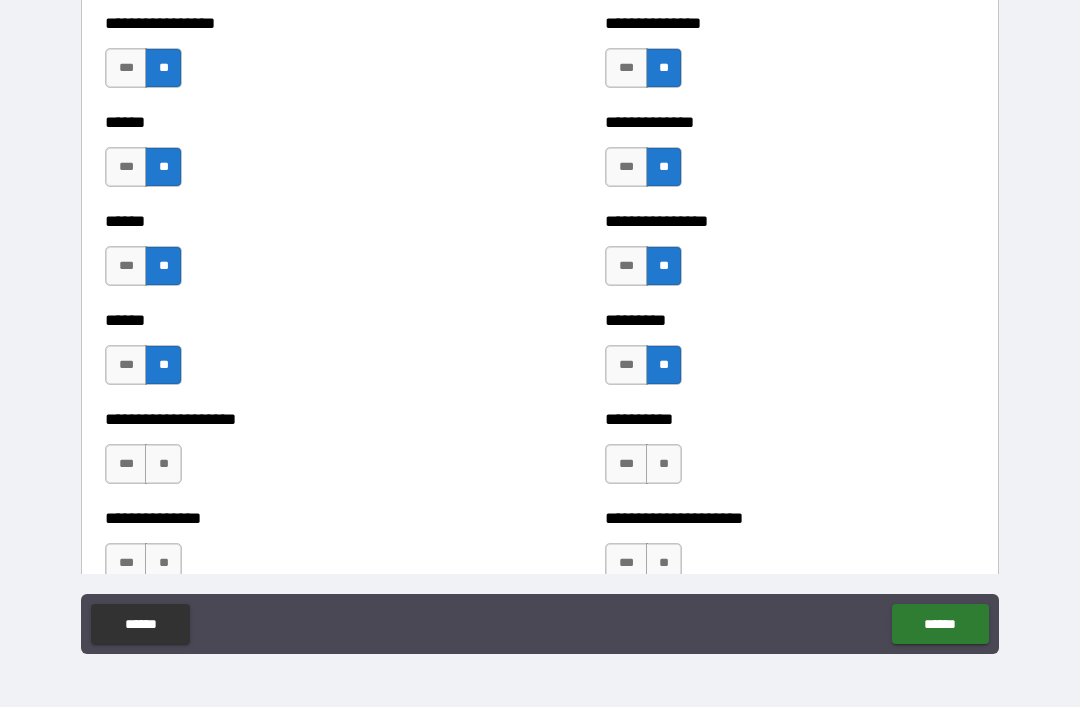 click on "**" at bounding box center (163, 464) 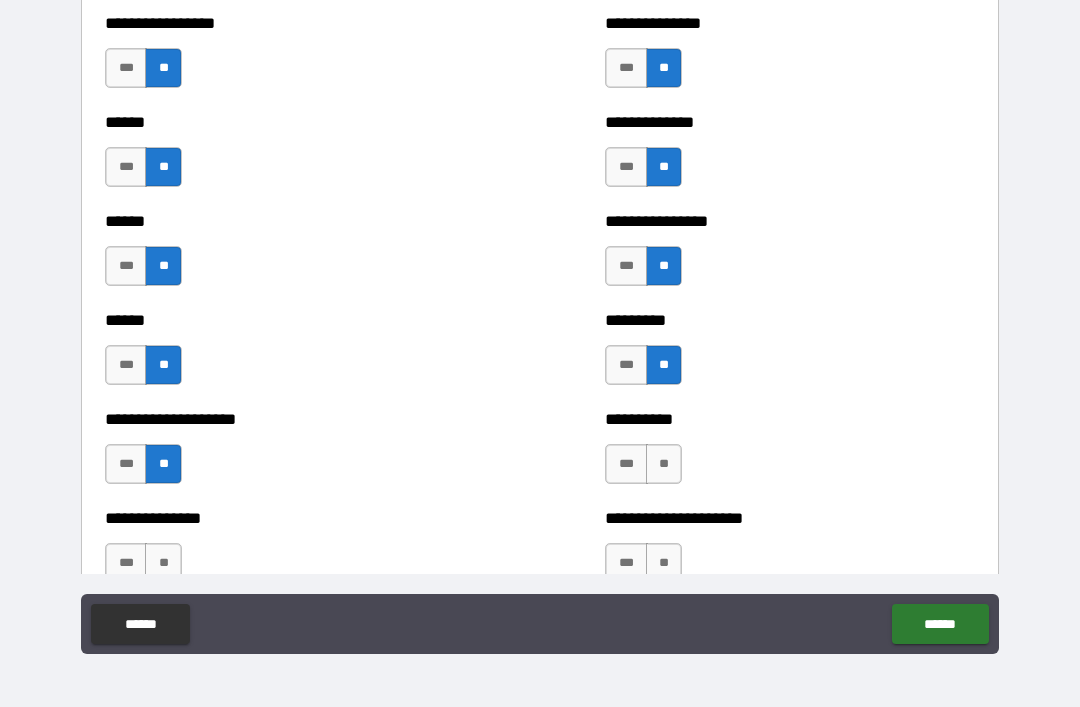 click on "**" at bounding box center [664, 464] 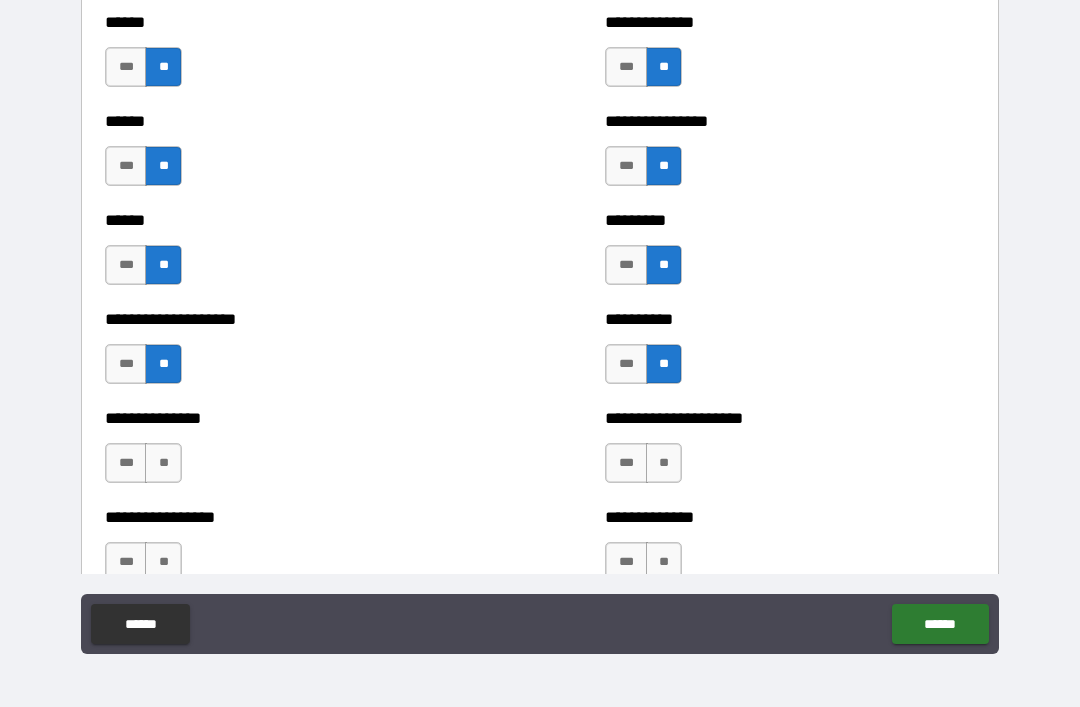 scroll, scrollTop: 3025, scrollLeft: 0, axis: vertical 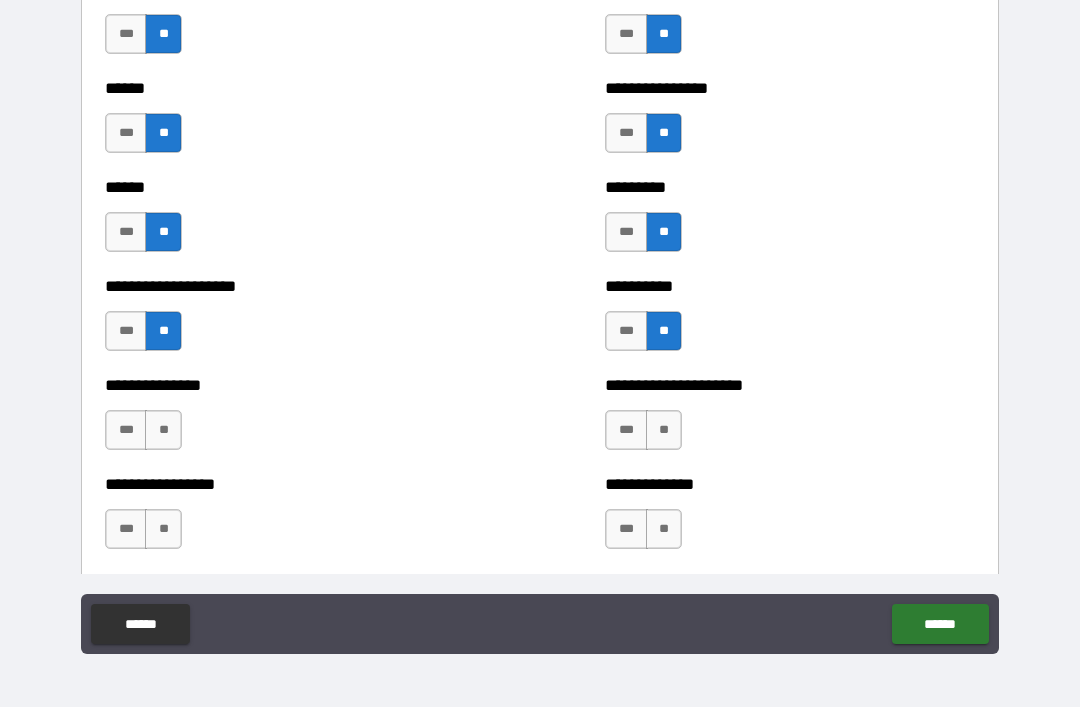click on "**" at bounding box center [163, 430] 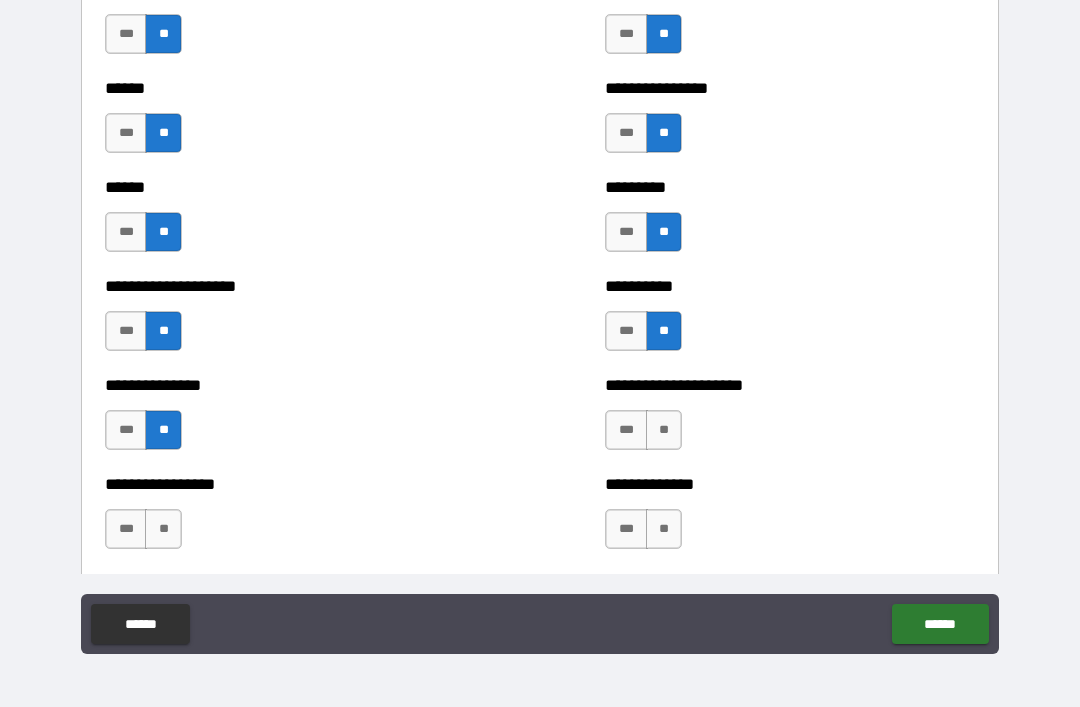 click on "**" at bounding box center (664, 430) 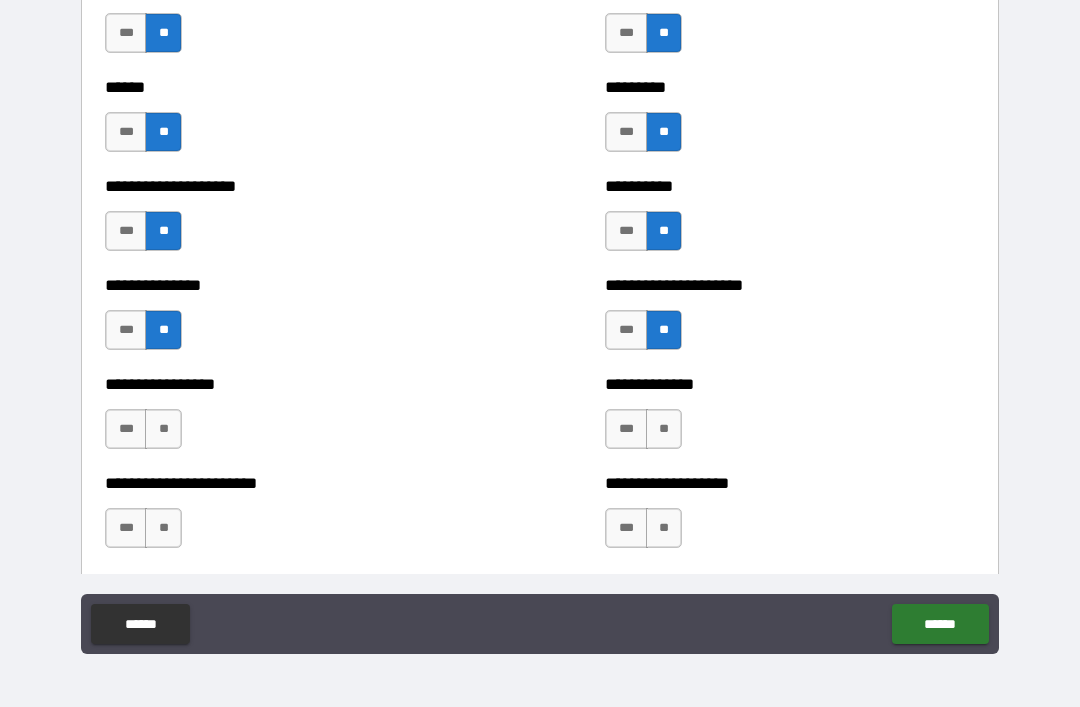 scroll, scrollTop: 3141, scrollLeft: 0, axis: vertical 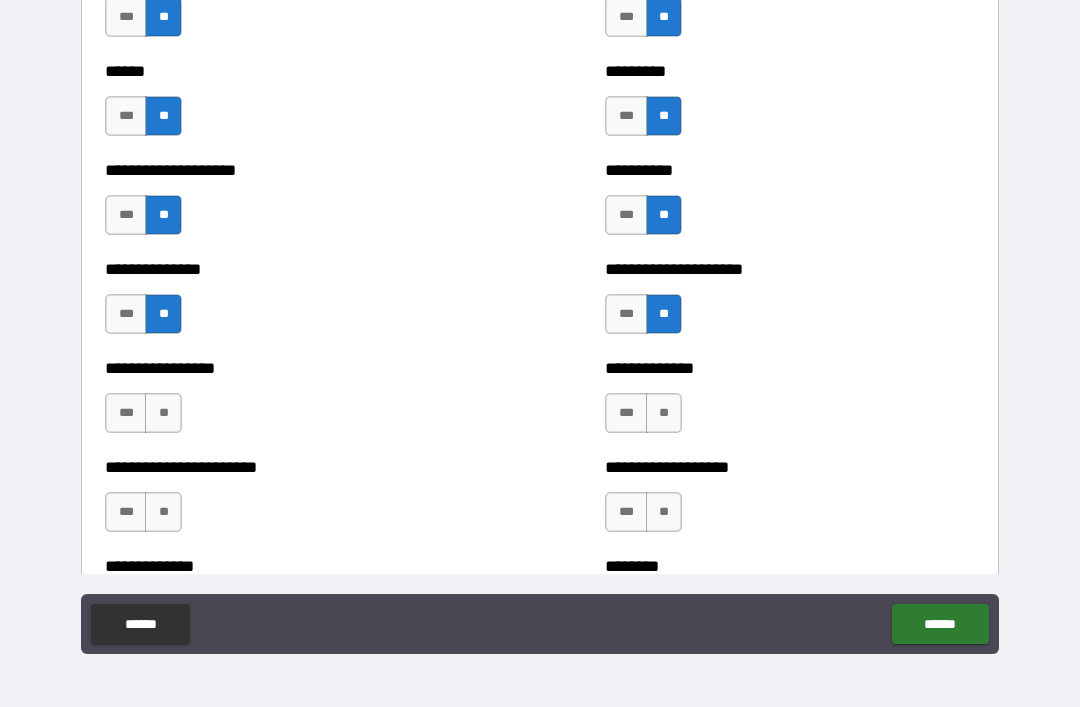 click on "**" at bounding box center [163, 413] 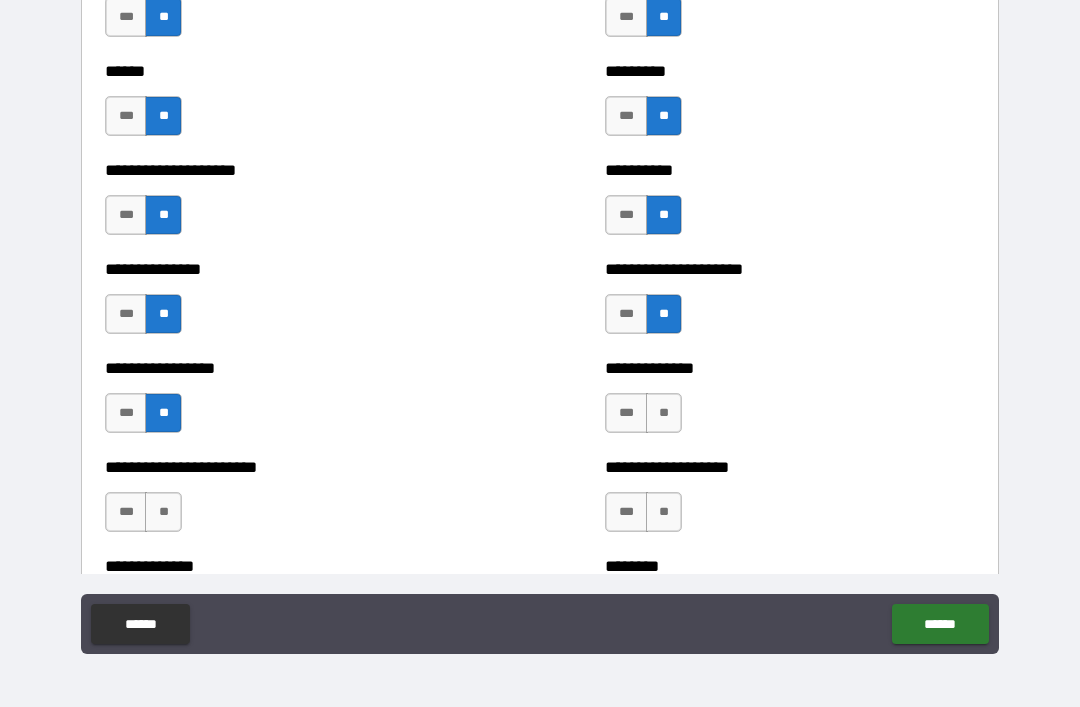 click on "**" at bounding box center [664, 413] 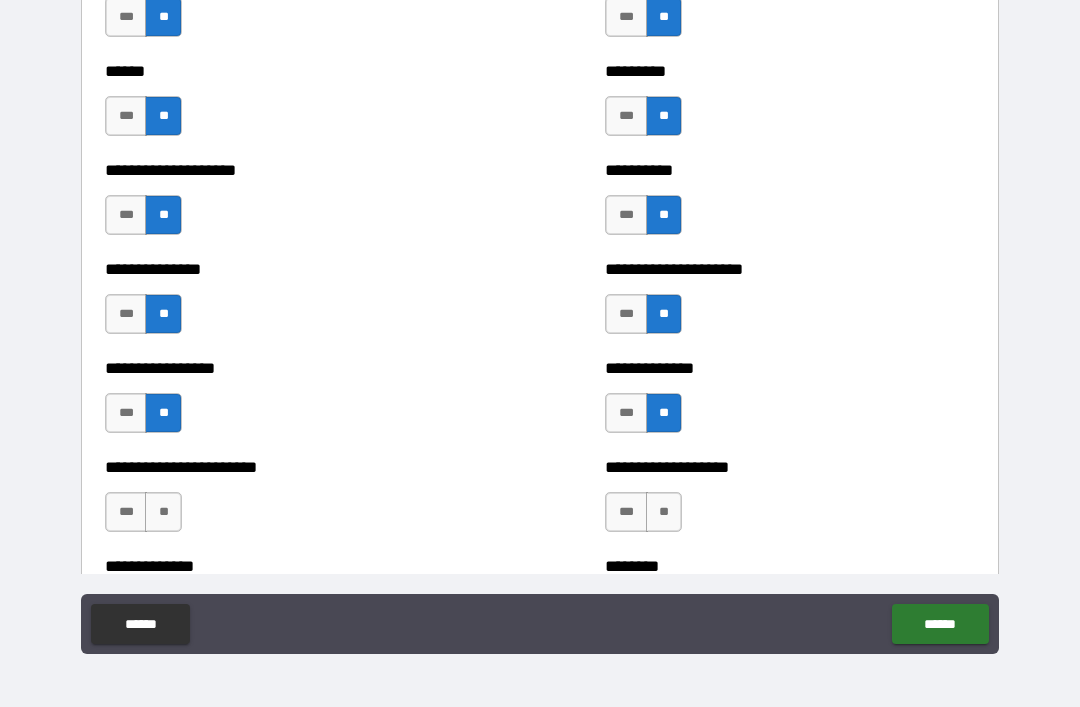 click on "**" at bounding box center (163, 512) 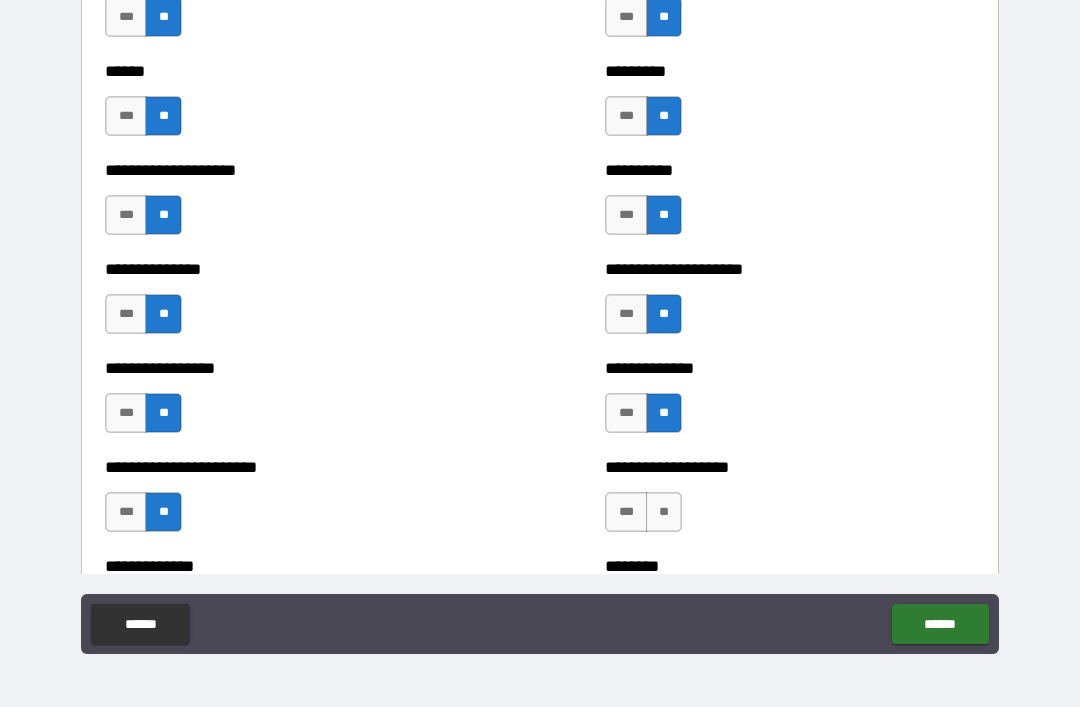 click on "**" at bounding box center [664, 512] 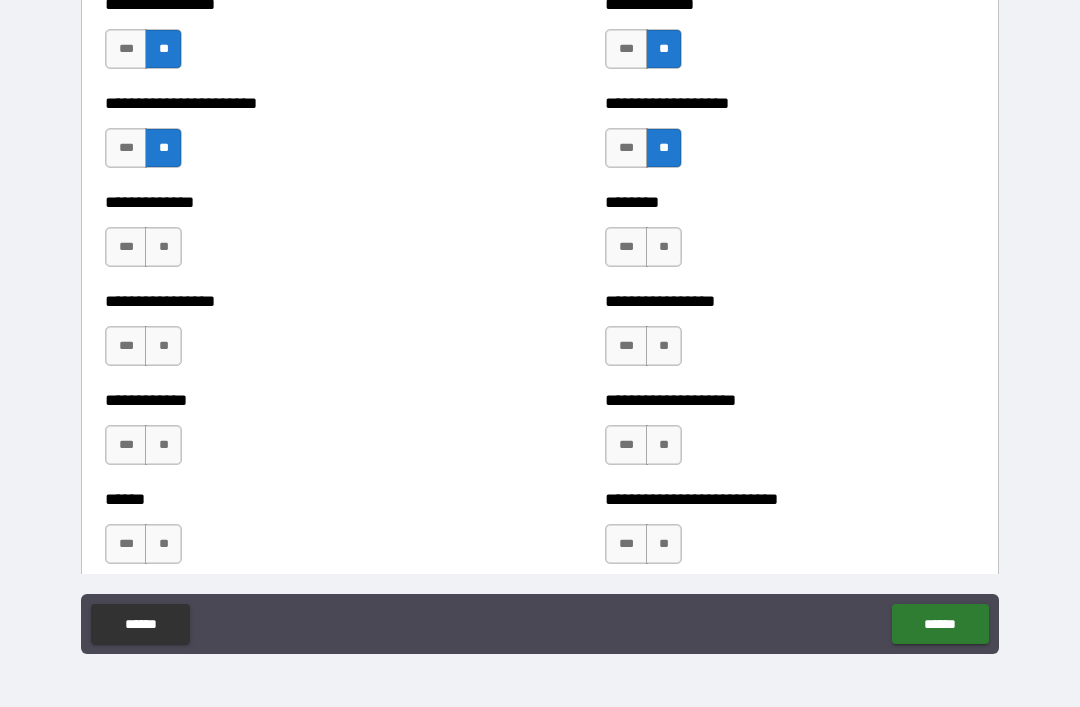 scroll, scrollTop: 3513, scrollLeft: 0, axis: vertical 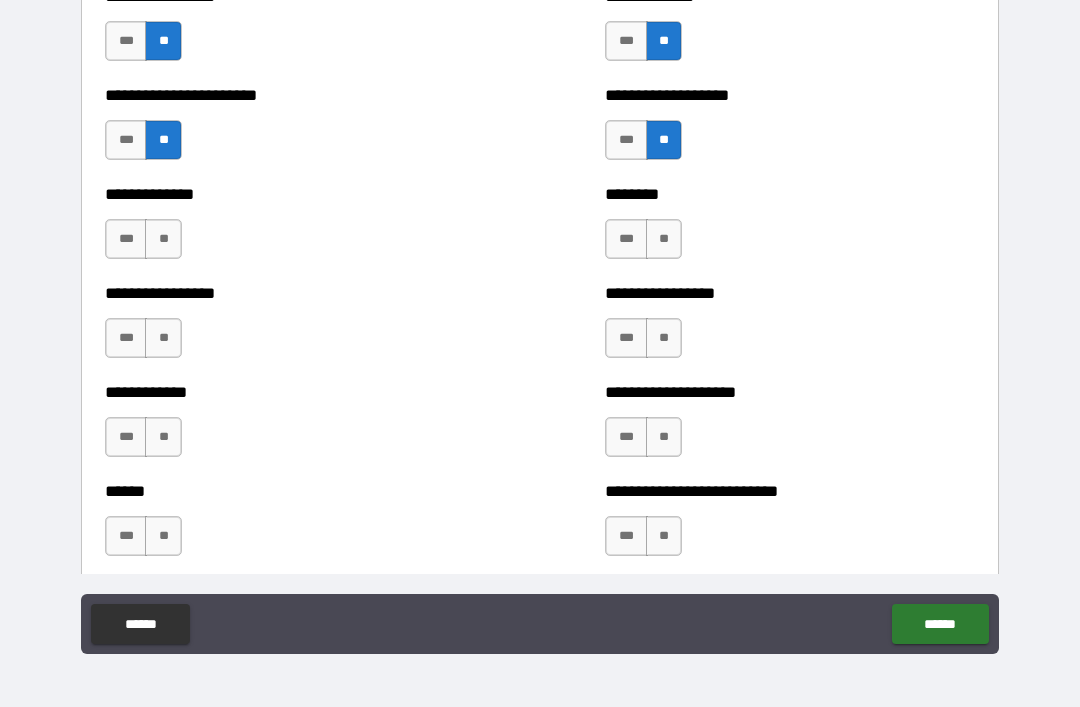 click on "**" at bounding box center (163, 239) 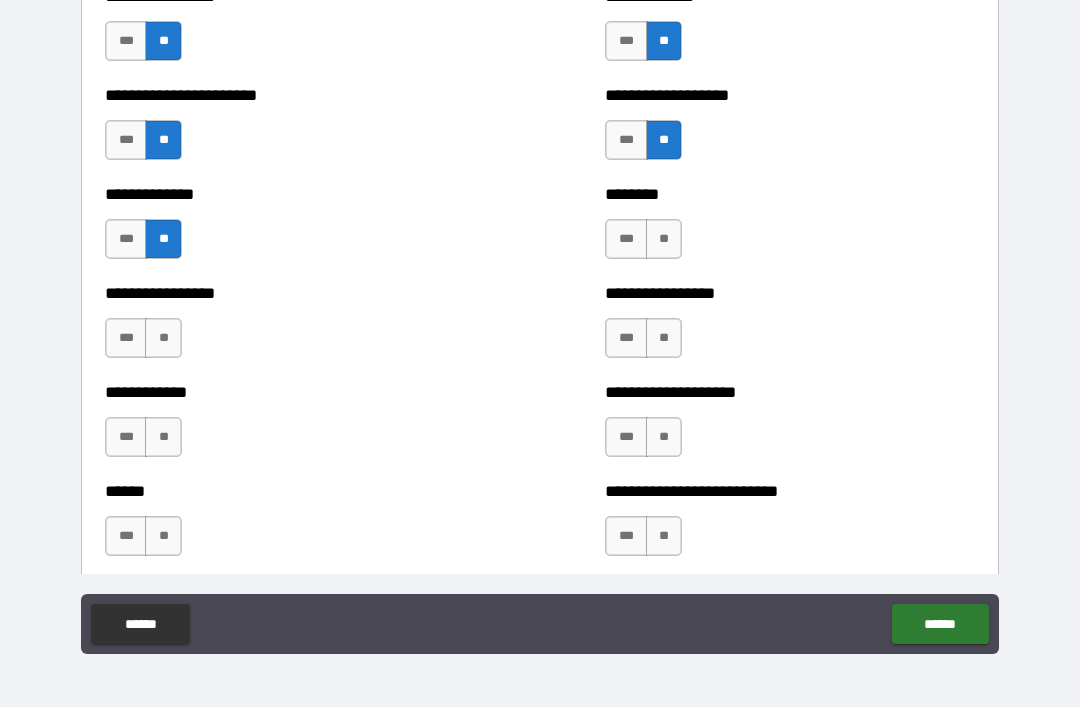 click on "**" at bounding box center [664, 239] 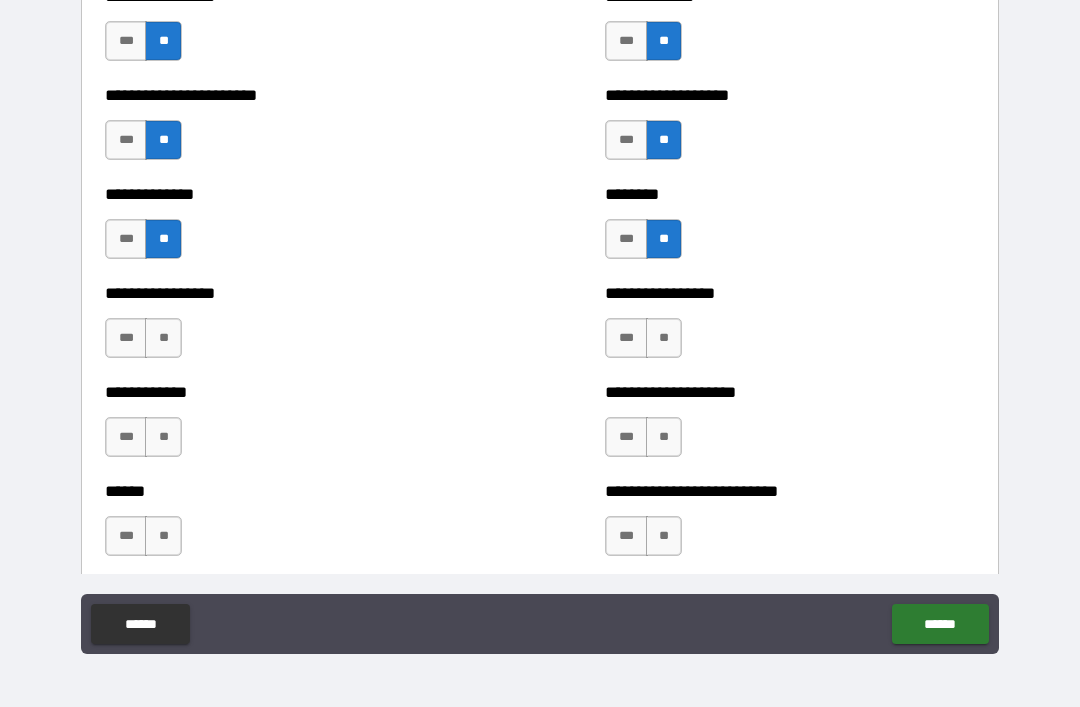 click on "**" at bounding box center (163, 338) 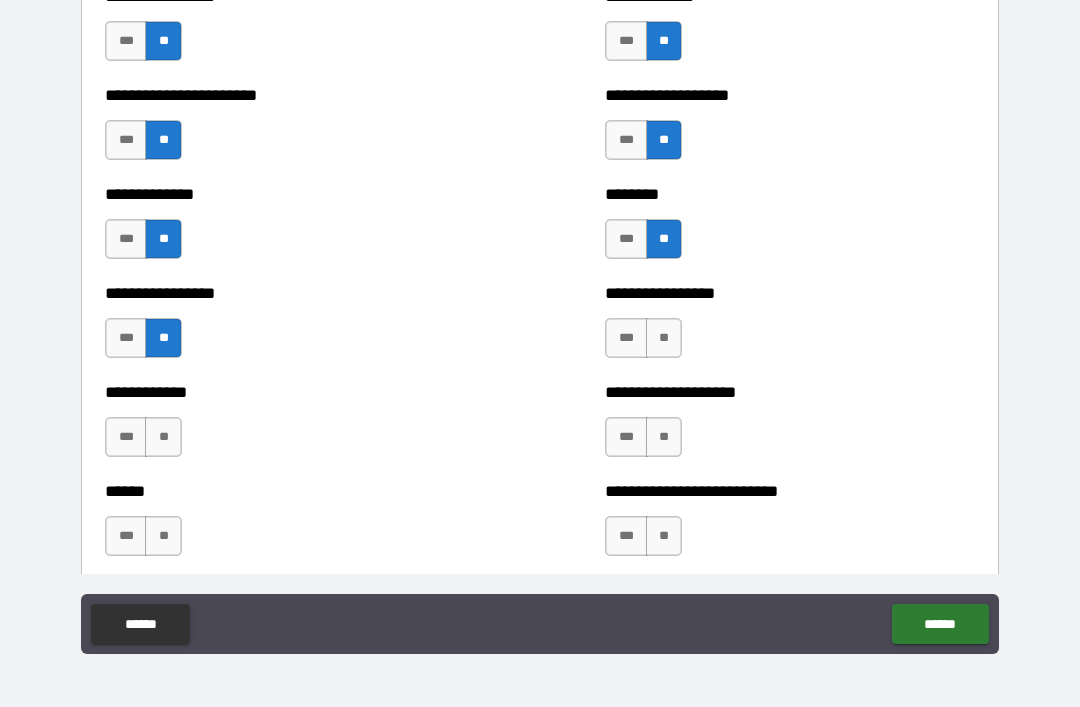 click on "**" at bounding box center (664, 338) 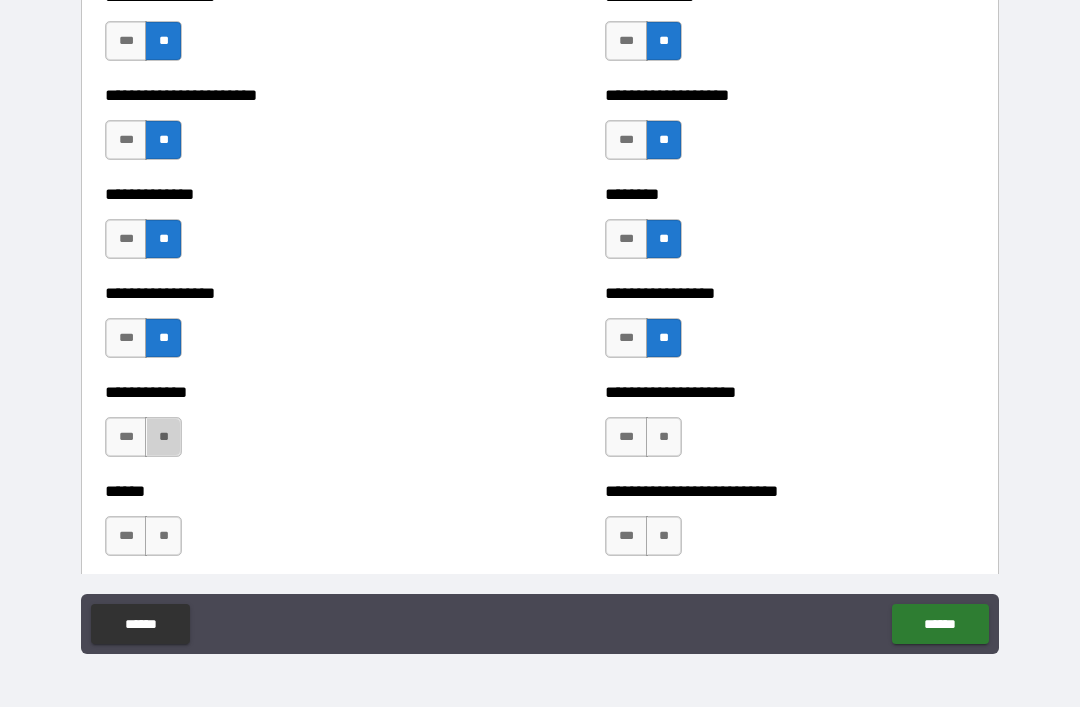 click on "**" at bounding box center (163, 437) 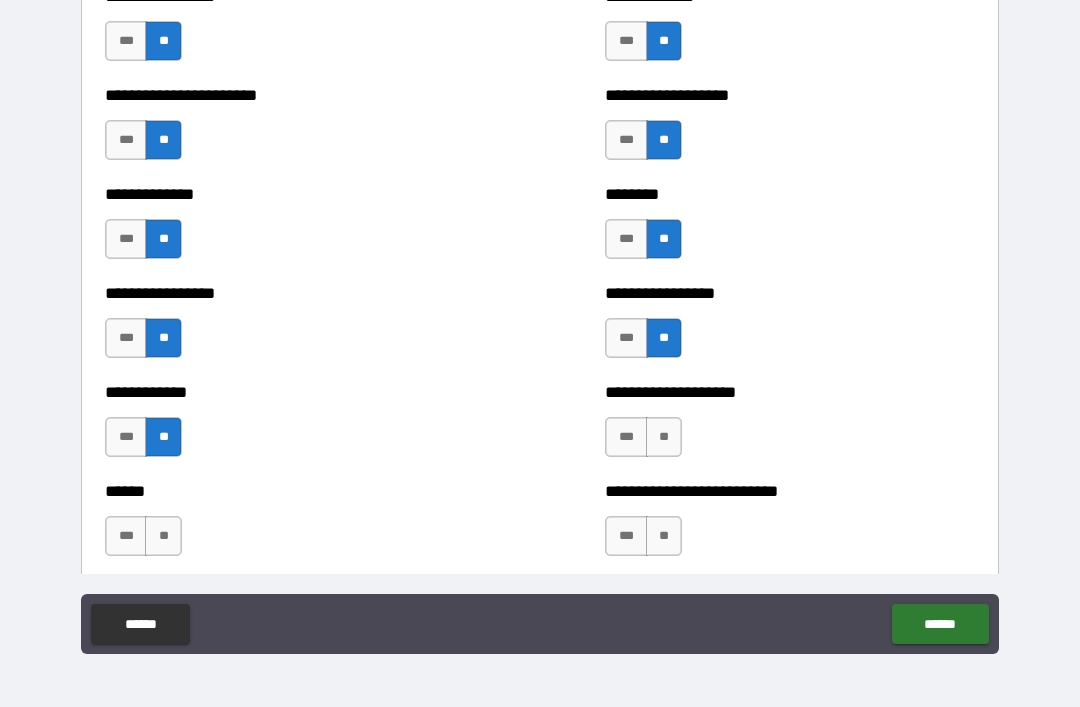 click on "**" at bounding box center (664, 437) 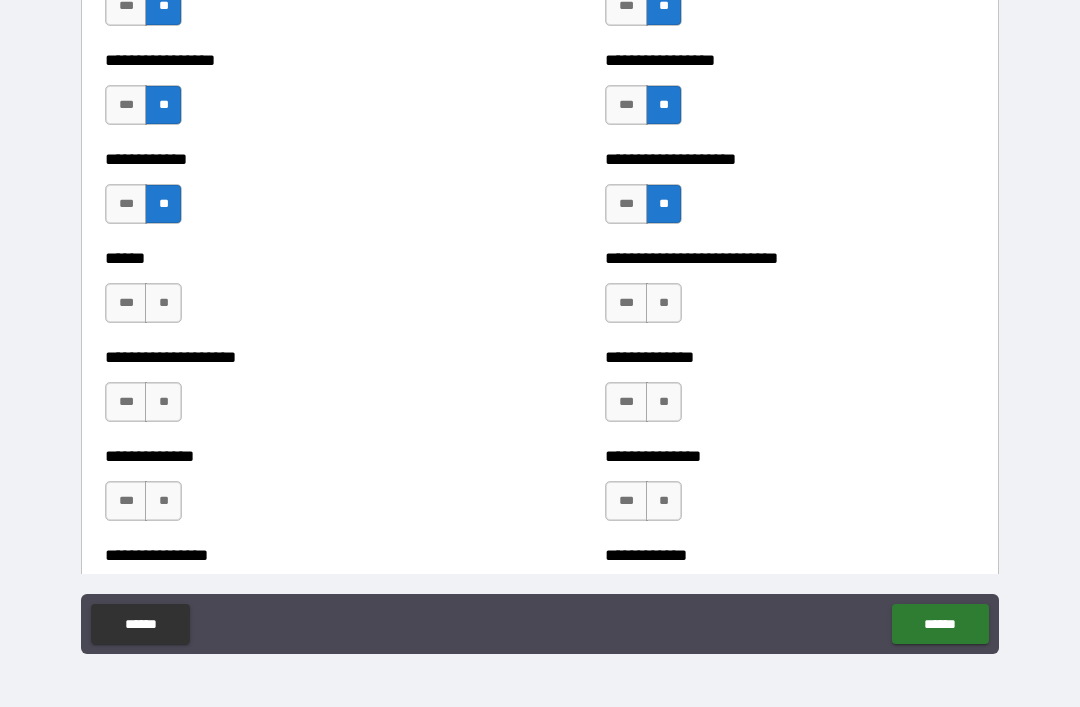scroll, scrollTop: 3761, scrollLeft: 0, axis: vertical 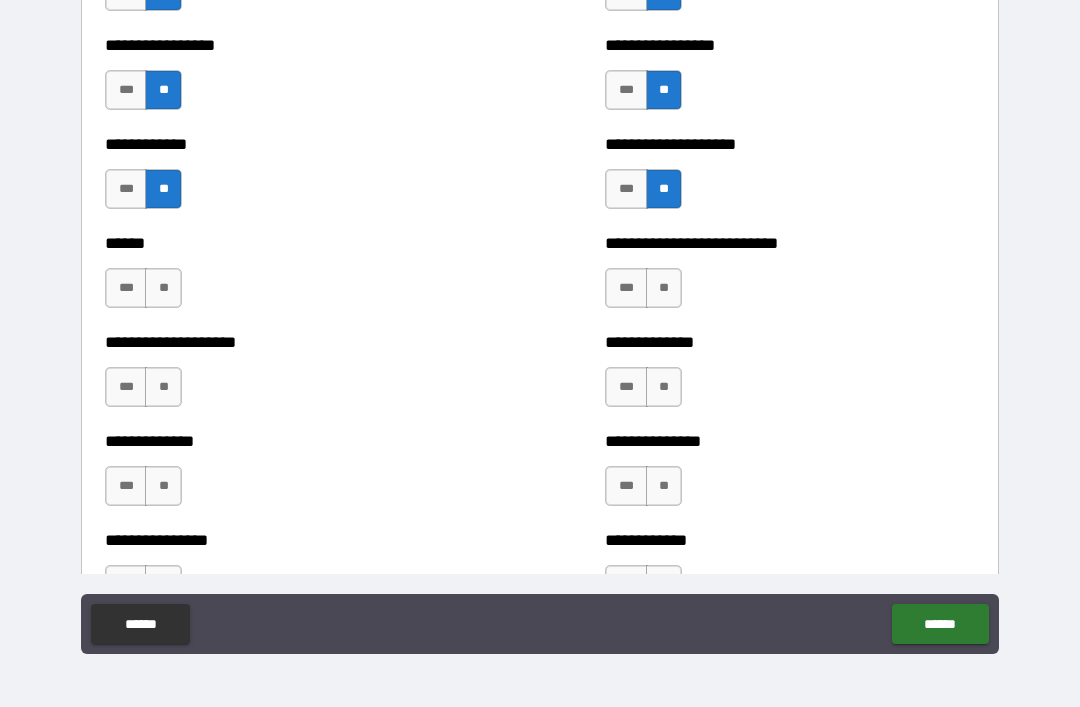 click on "**" at bounding box center [163, 288] 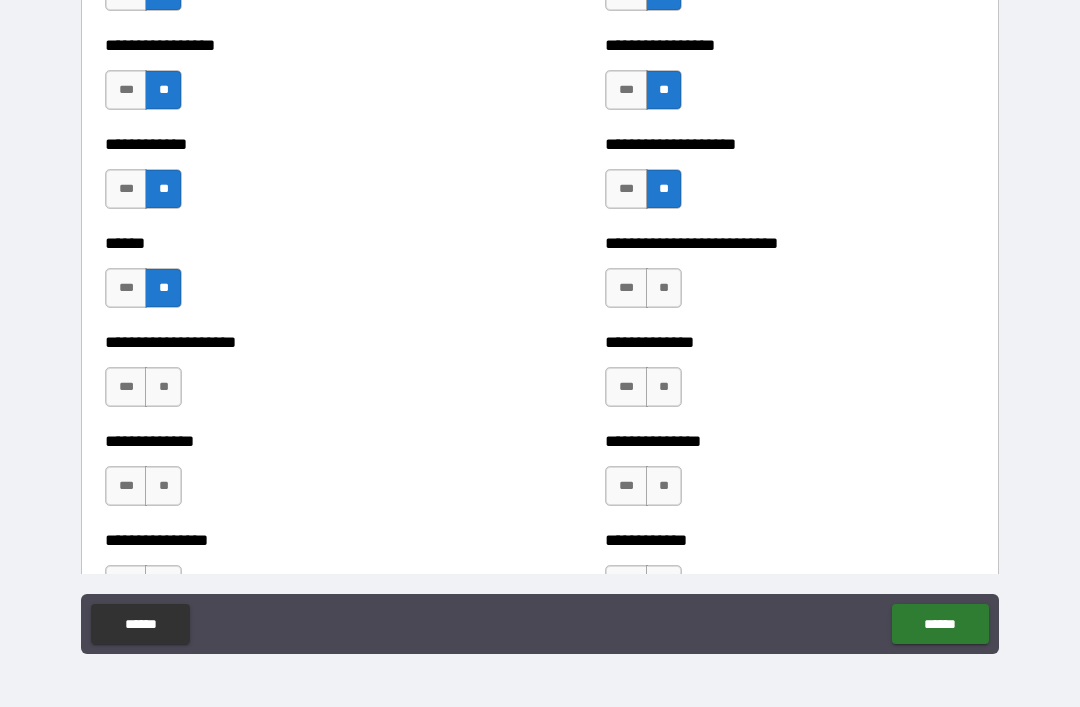 click on "**" at bounding box center [163, 387] 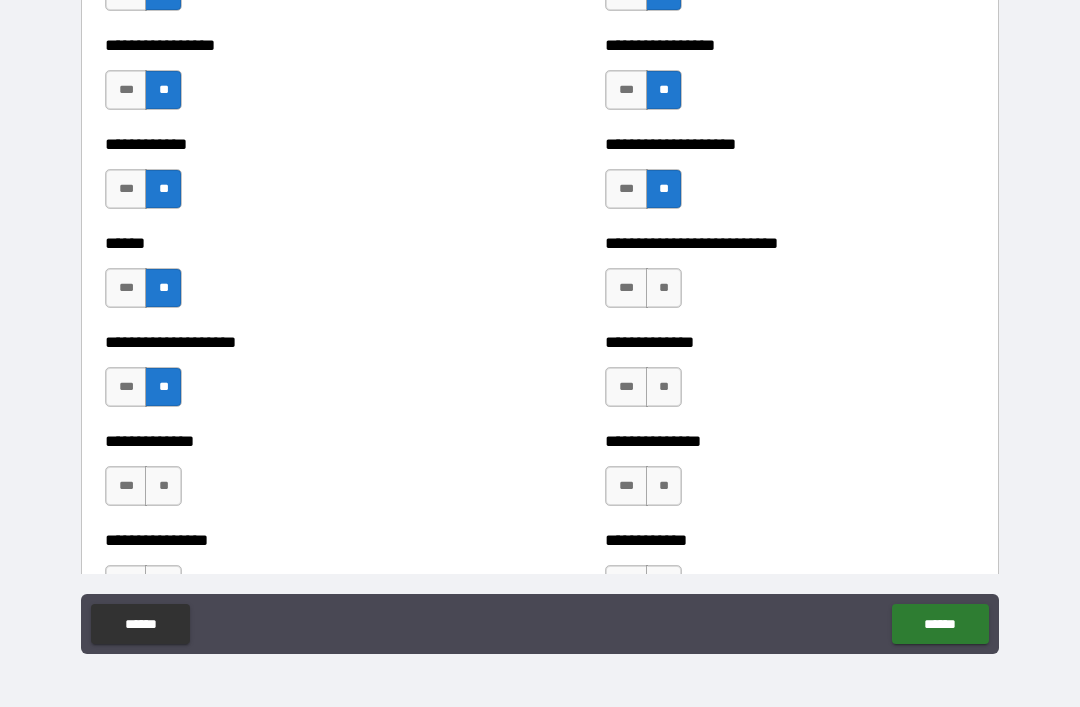 click on "**" at bounding box center (664, 288) 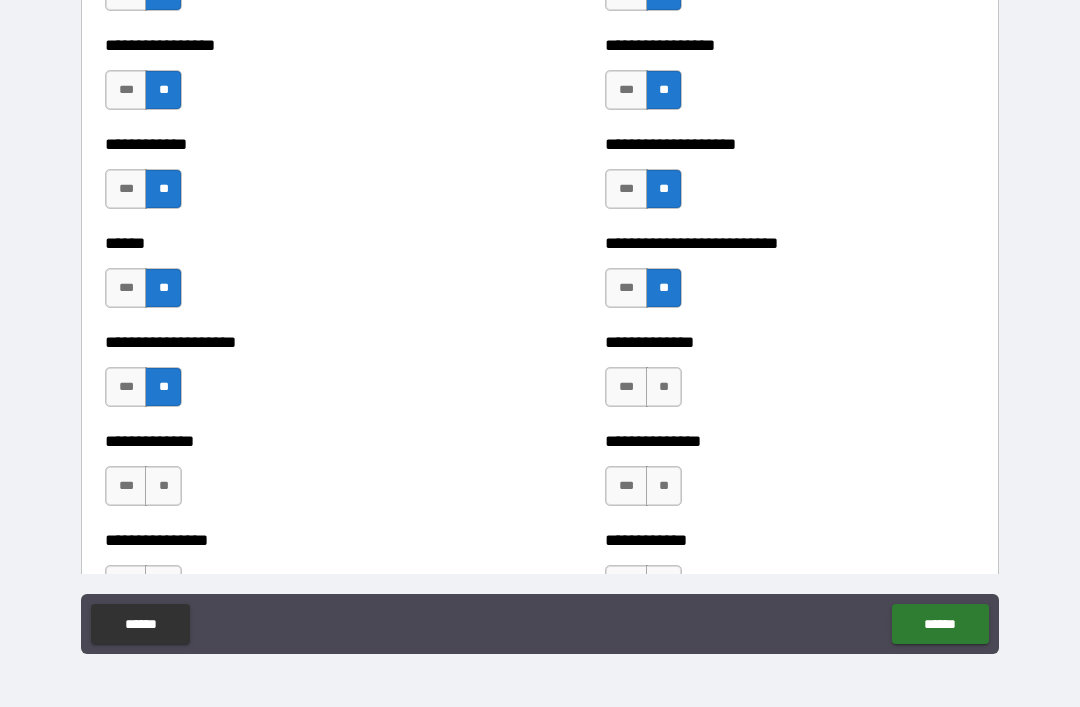 click on "**" at bounding box center [664, 387] 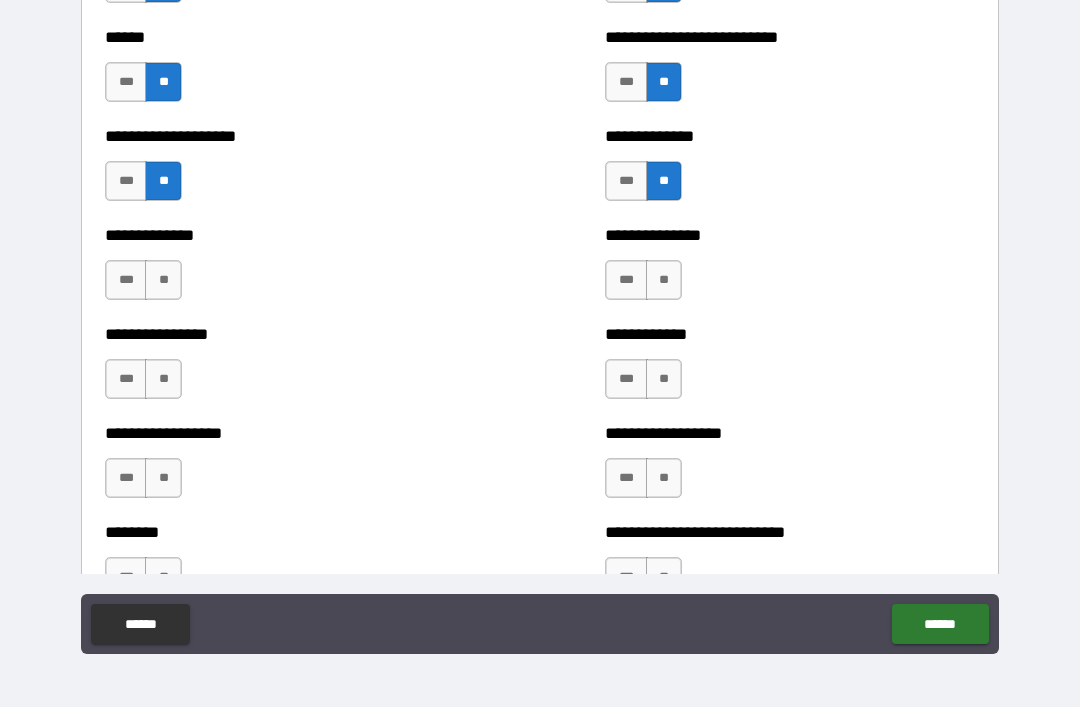 scroll, scrollTop: 3986, scrollLeft: 0, axis: vertical 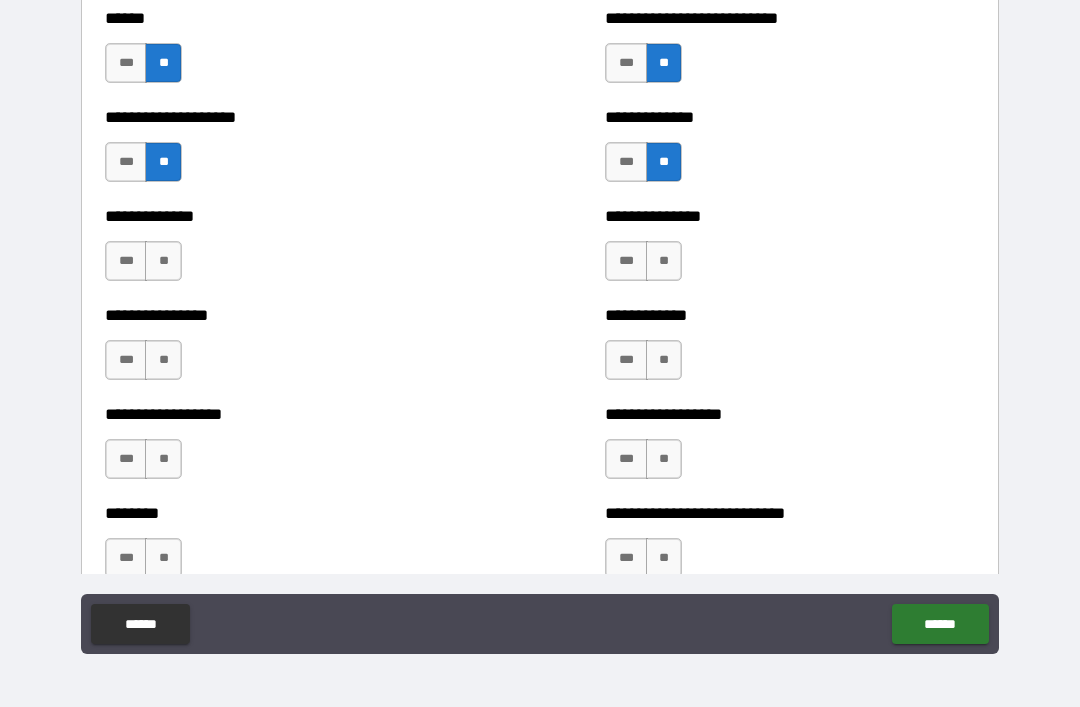 click on "**" at bounding box center (163, 261) 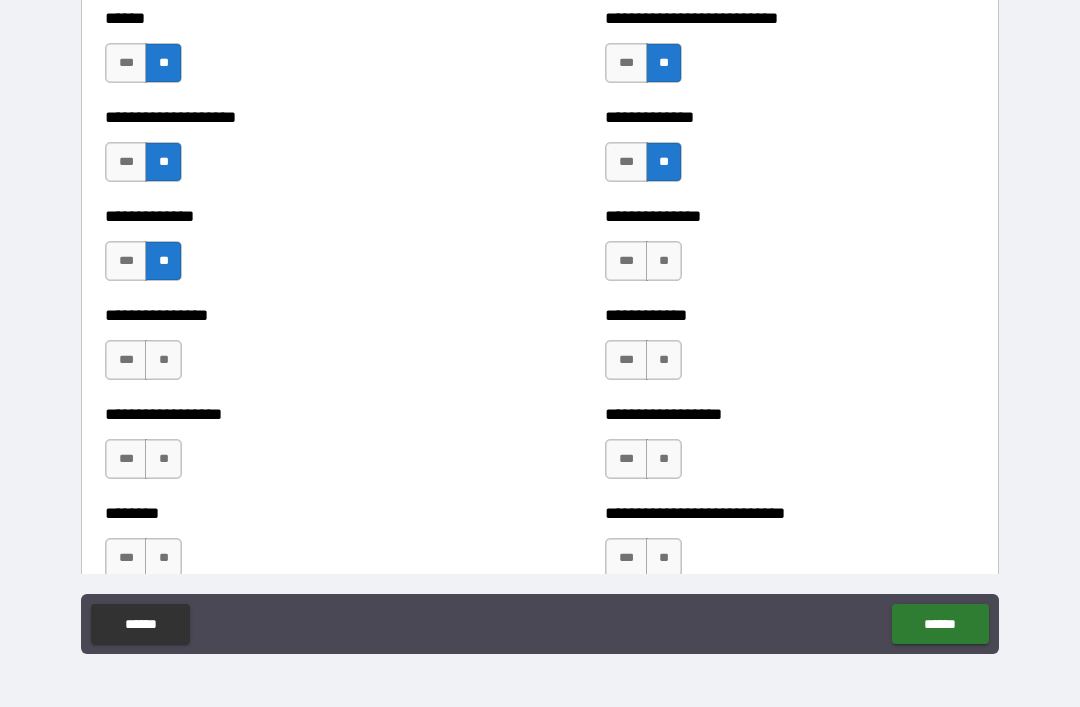click on "**" at bounding box center [664, 261] 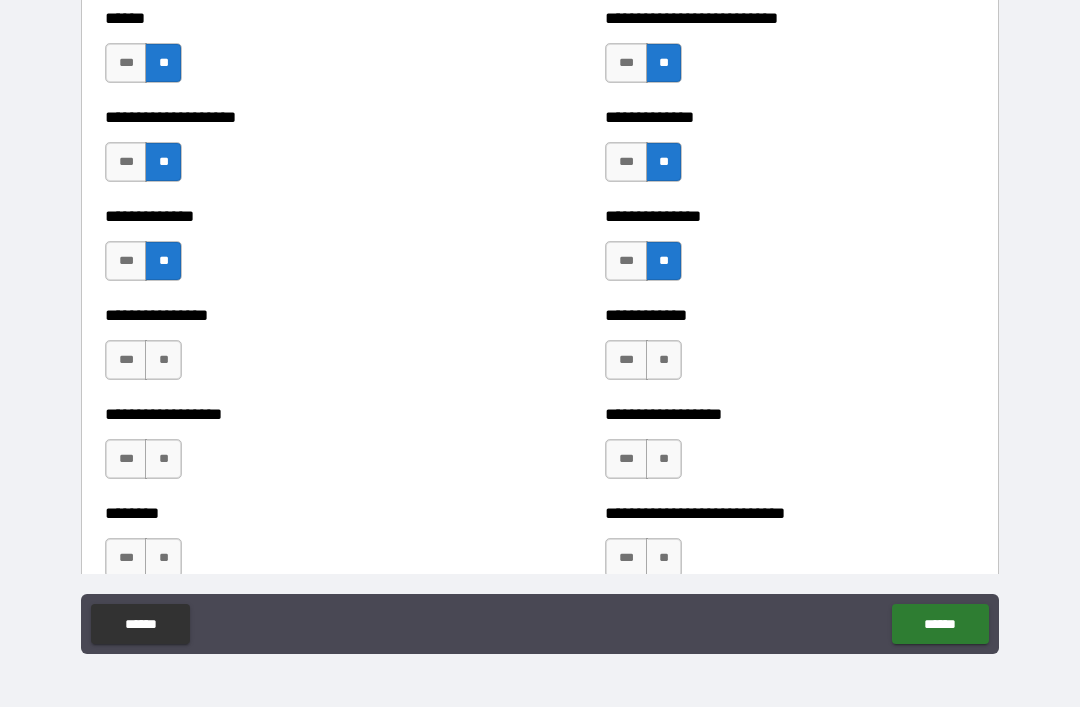 click on "**" at bounding box center (664, 360) 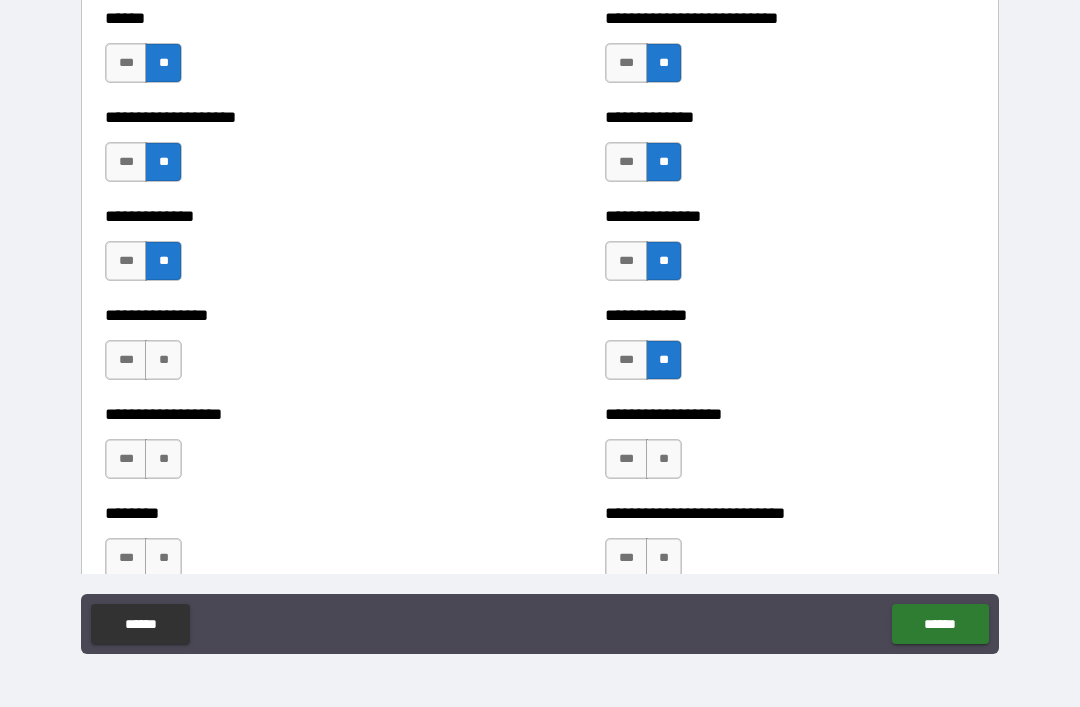 click on "**" at bounding box center [163, 360] 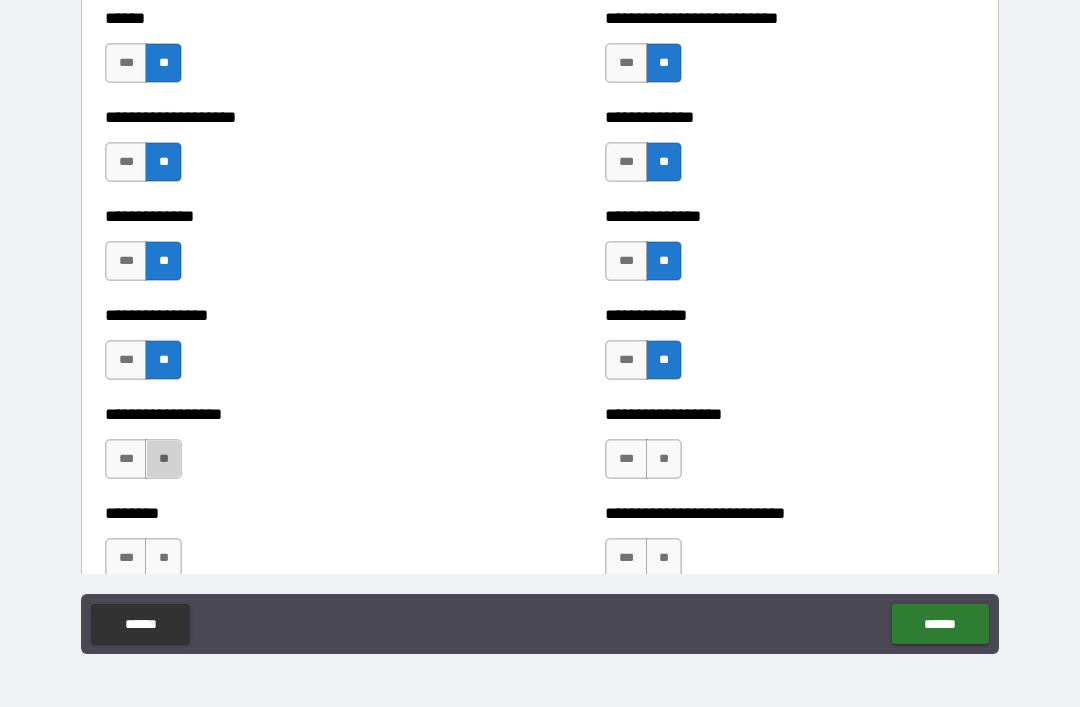 click on "**" at bounding box center [163, 459] 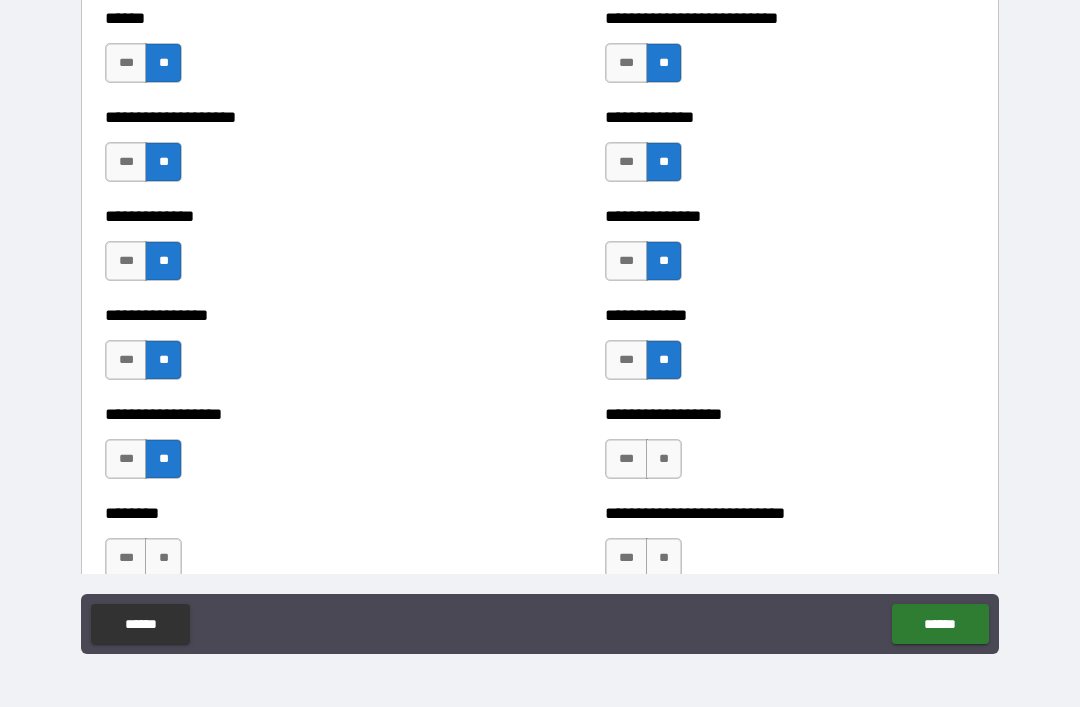 click on "**" at bounding box center [664, 459] 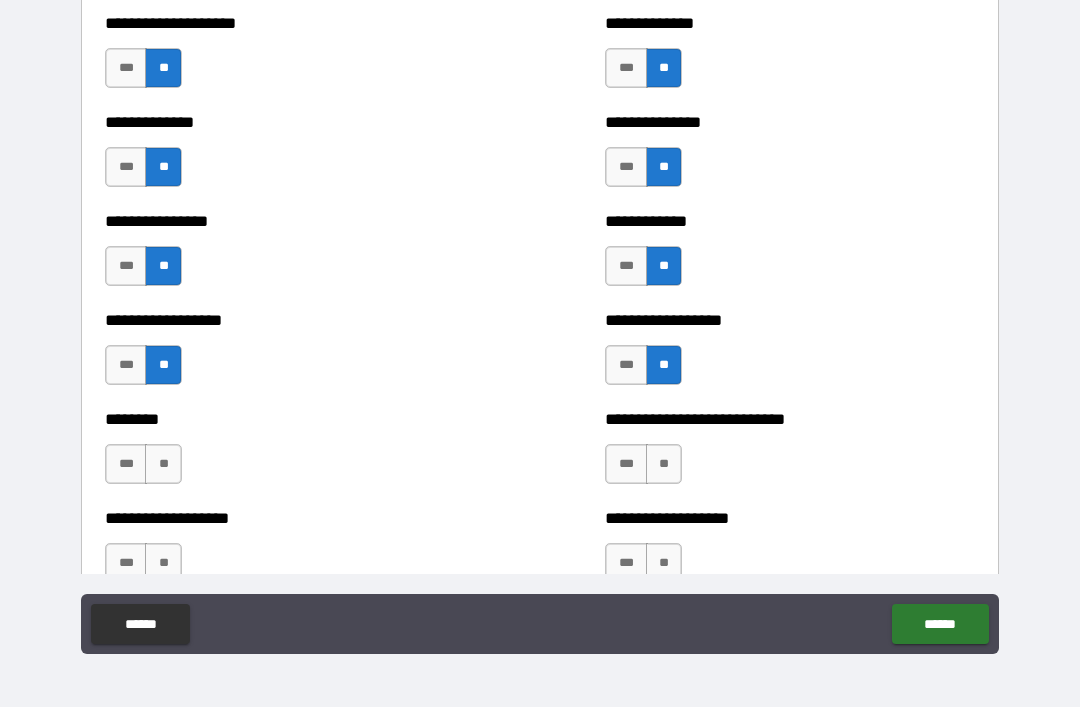 scroll, scrollTop: 4081, scrollLeft: 0, axis: vertical 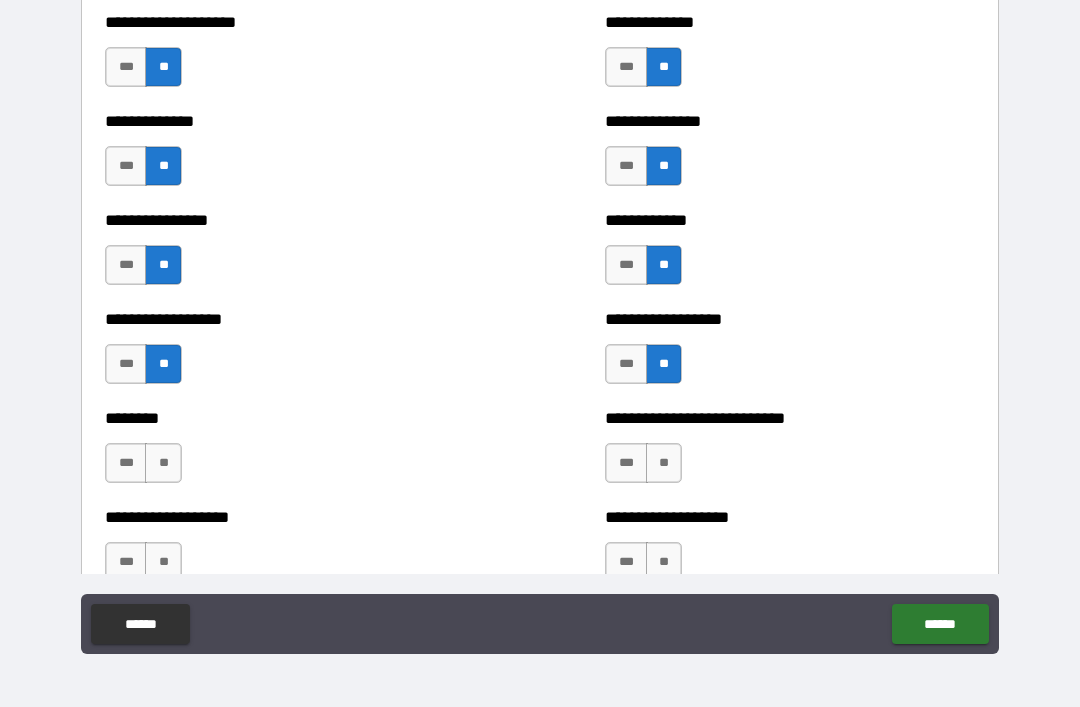 click on "**" at bounding box center [163, 463] 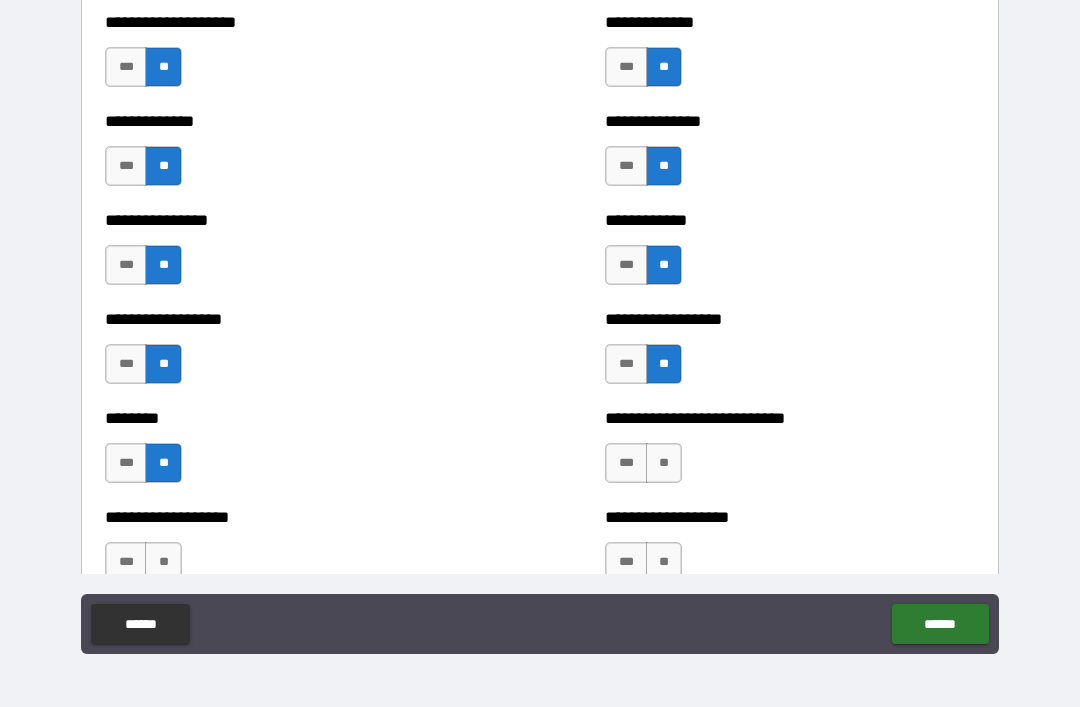 click on "**" at bounding box center (664, 463) 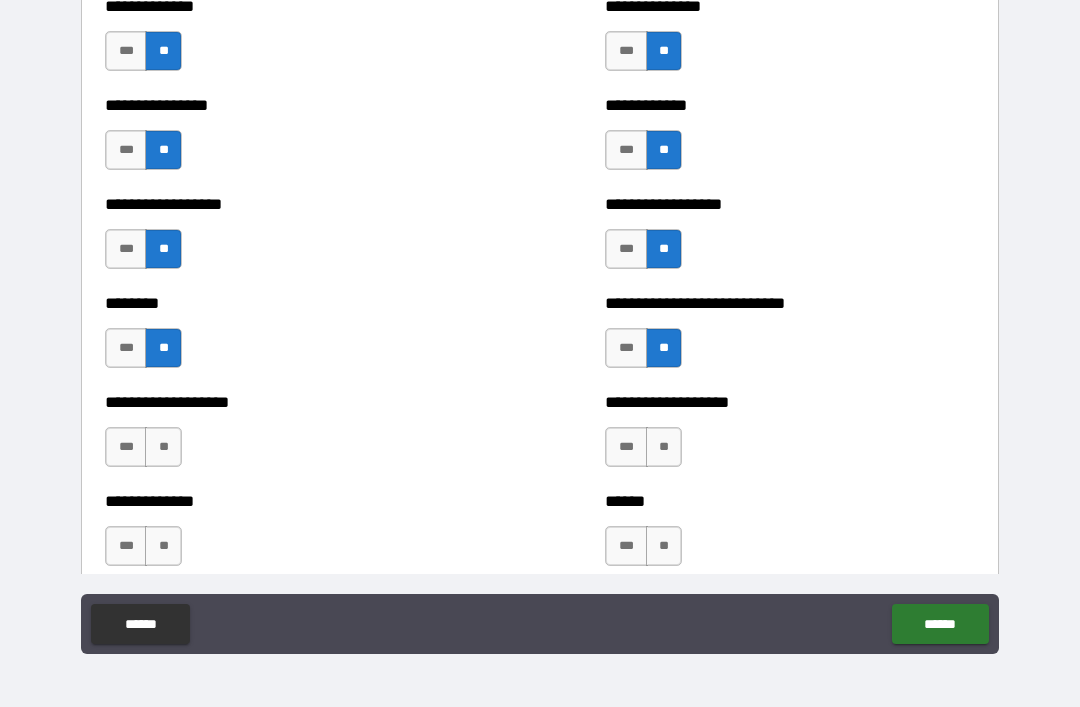 scroll, scrollTop: 4198, scrollLeft: 0, axis: vertical 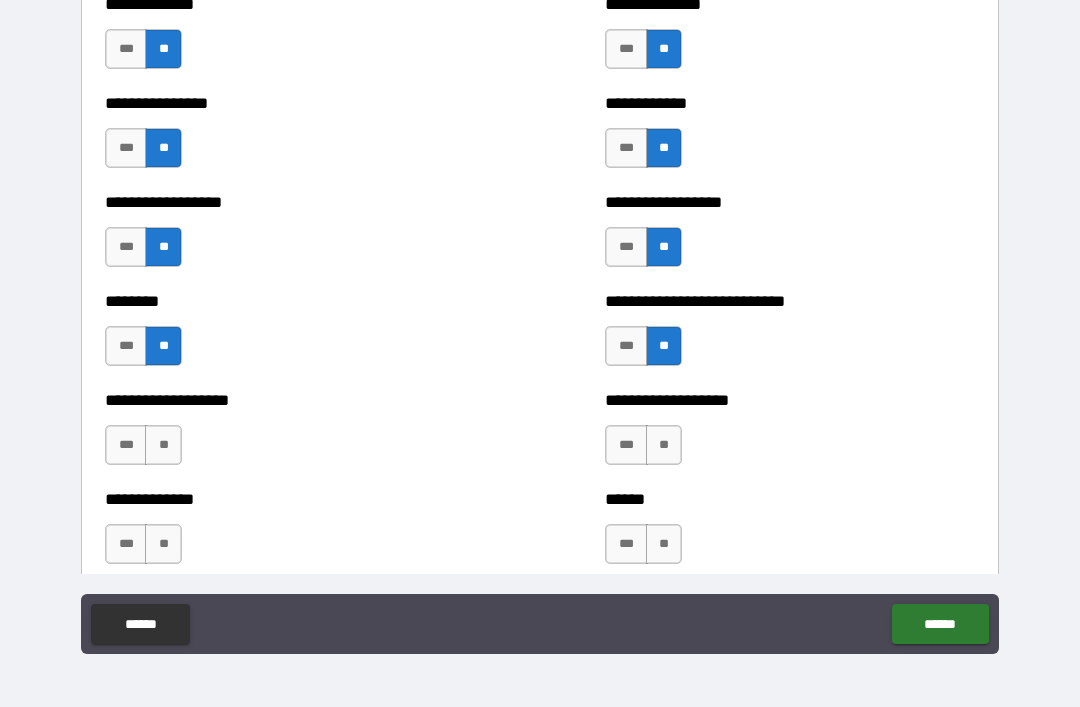 click on "**" at bounding box center [163, 445] 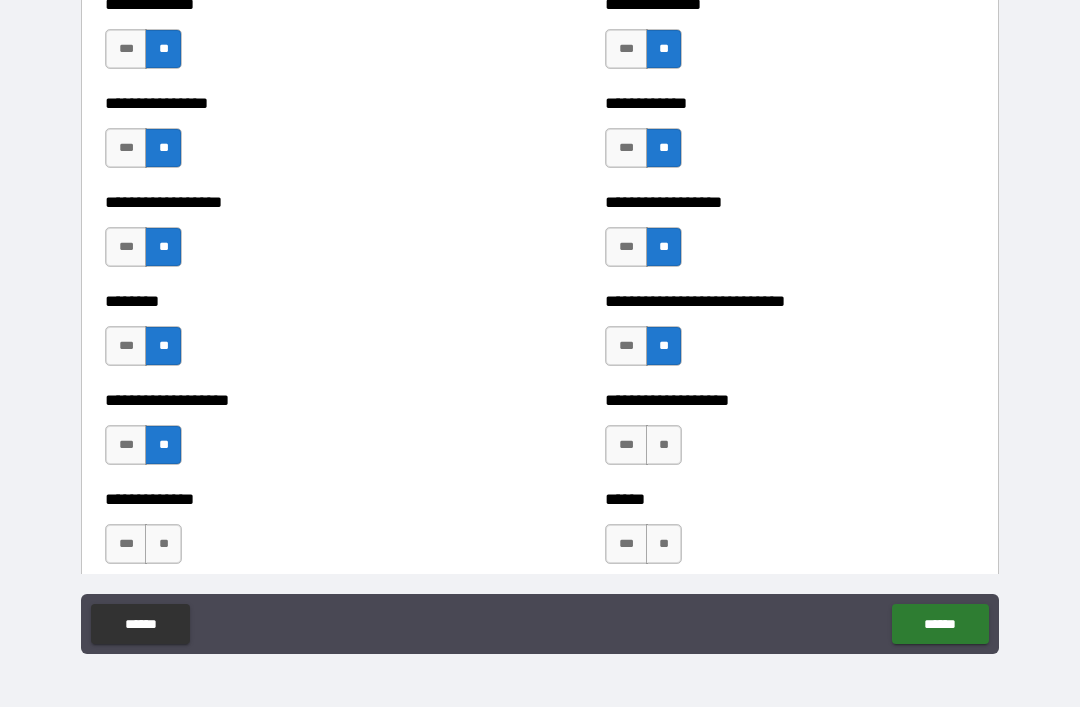 click on "**" at bounding box center (664, 445) 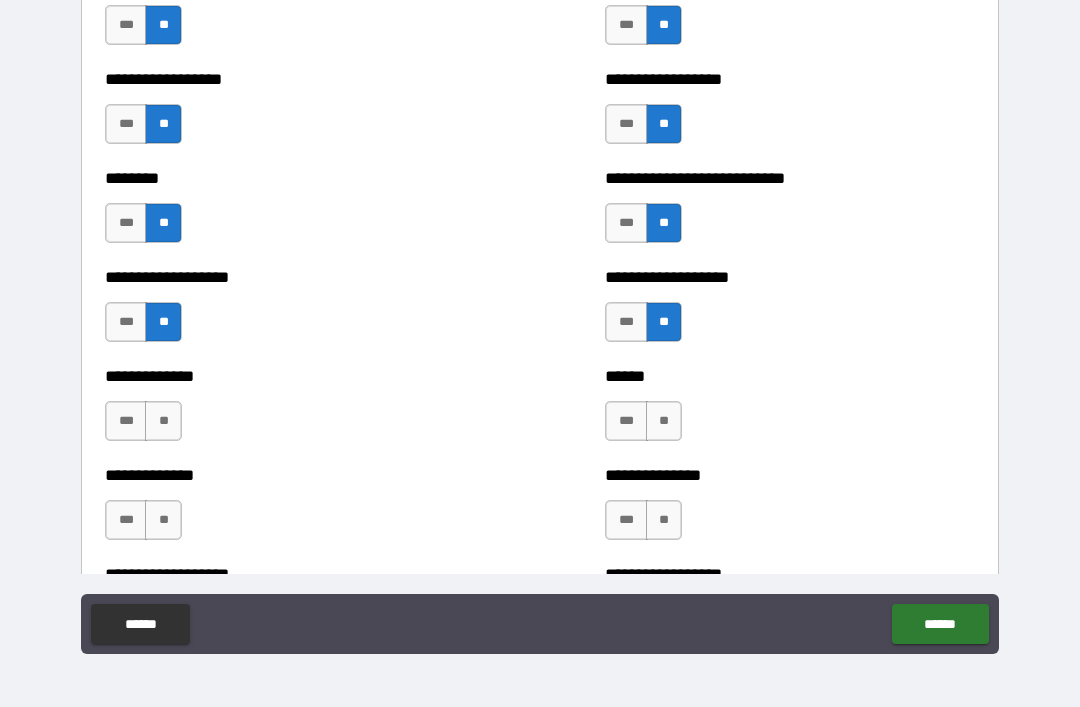 scroll, scrollTop: 4323, scrollLeft: 0, axis: vertical 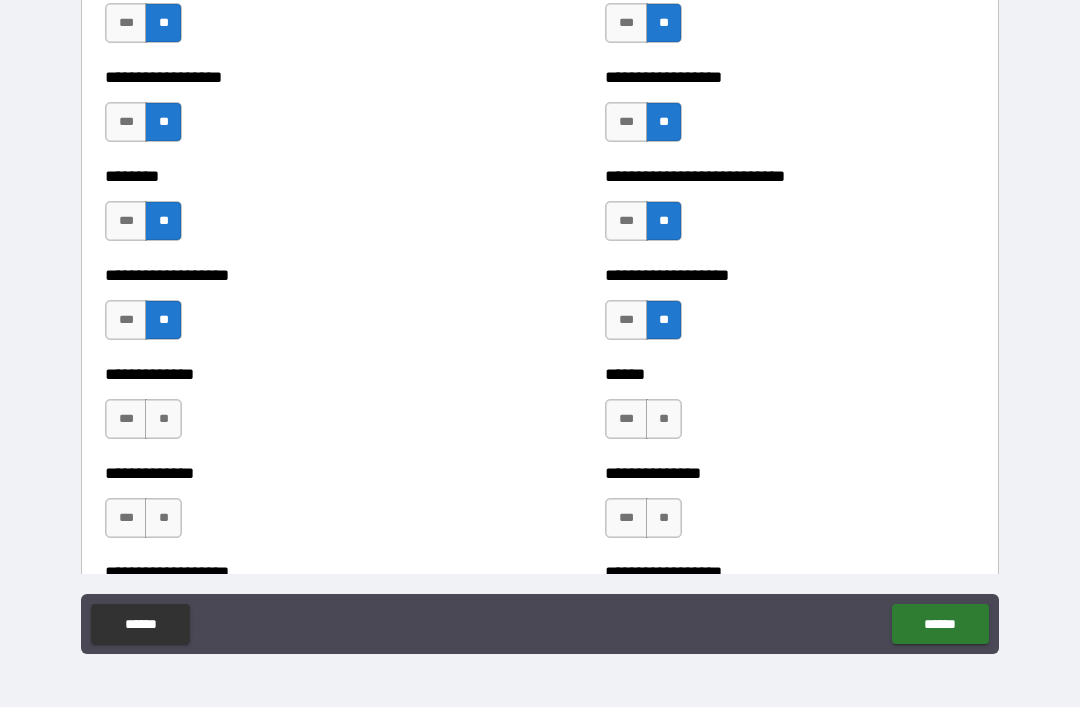 click on "**" at bounding box center [163, 419] 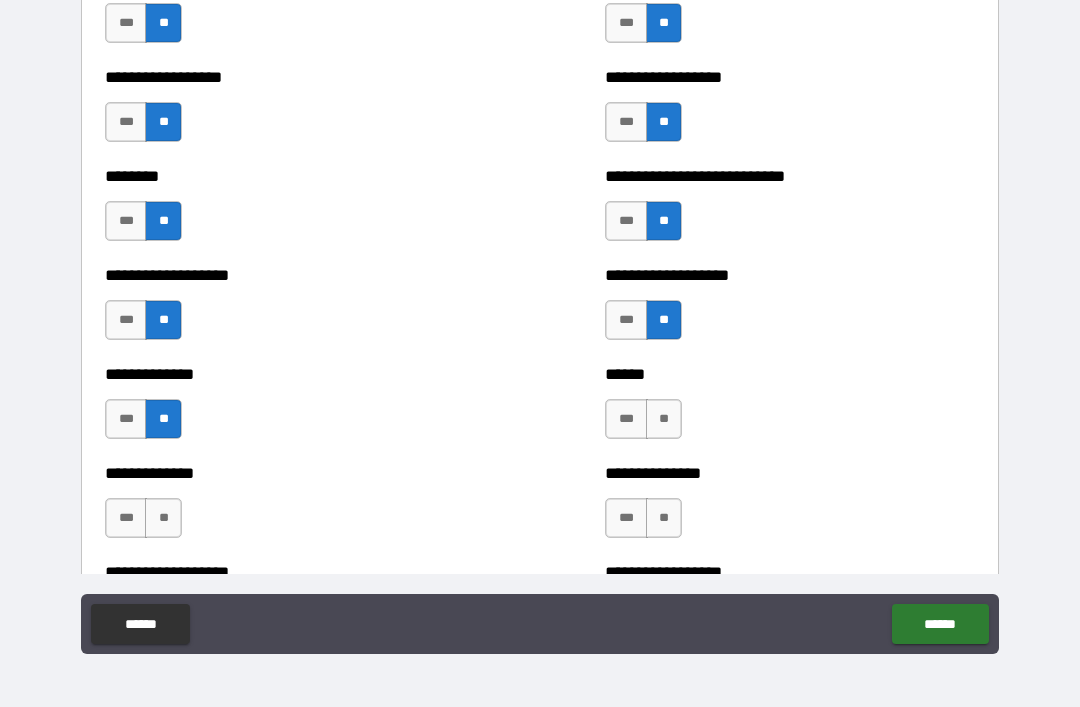 click on "**" at bounding box center (664, 419) 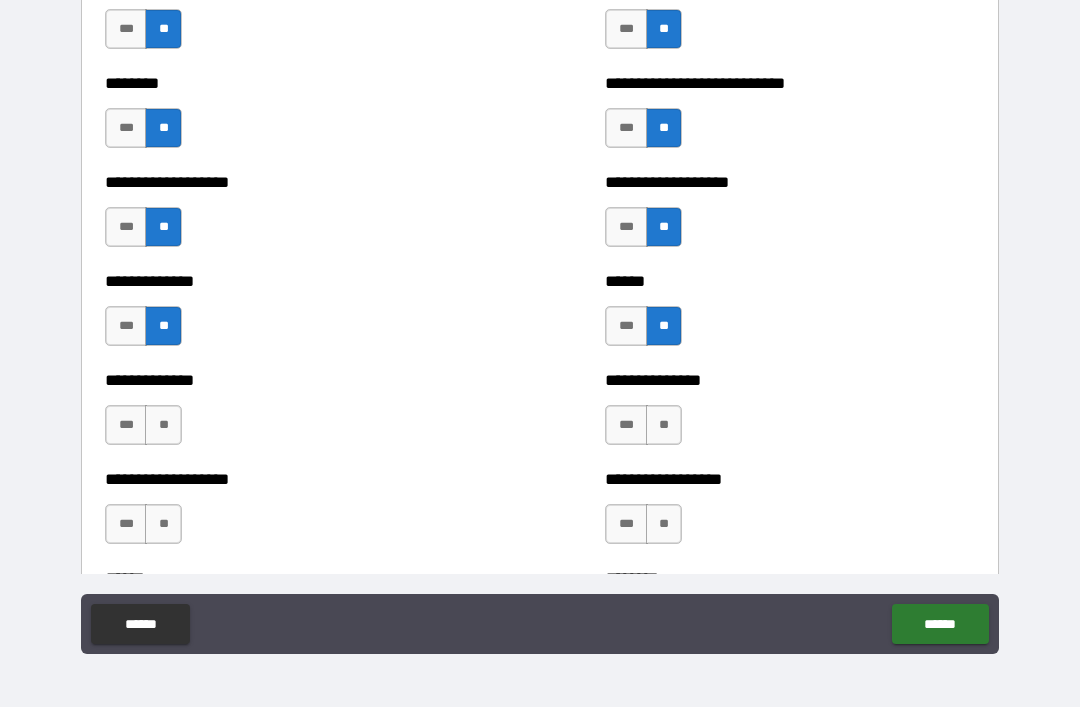 scroll, scrollTop: 4422, scrollLeft: 0, axis: vertical 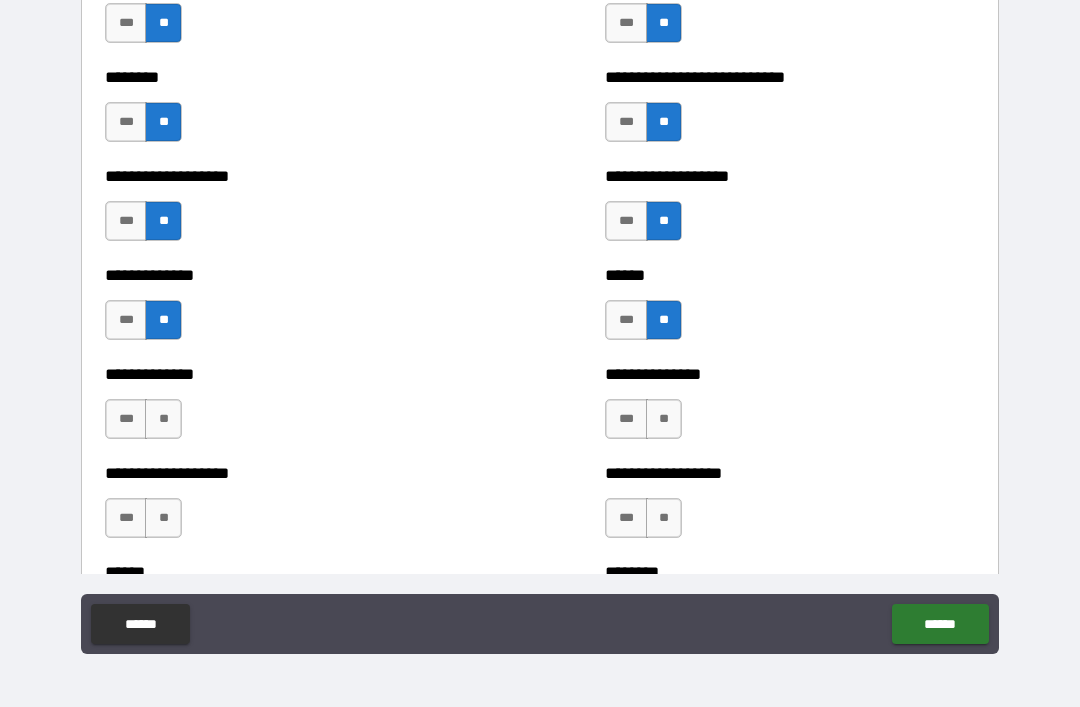 click on "**" at bounding box center (163, 419) 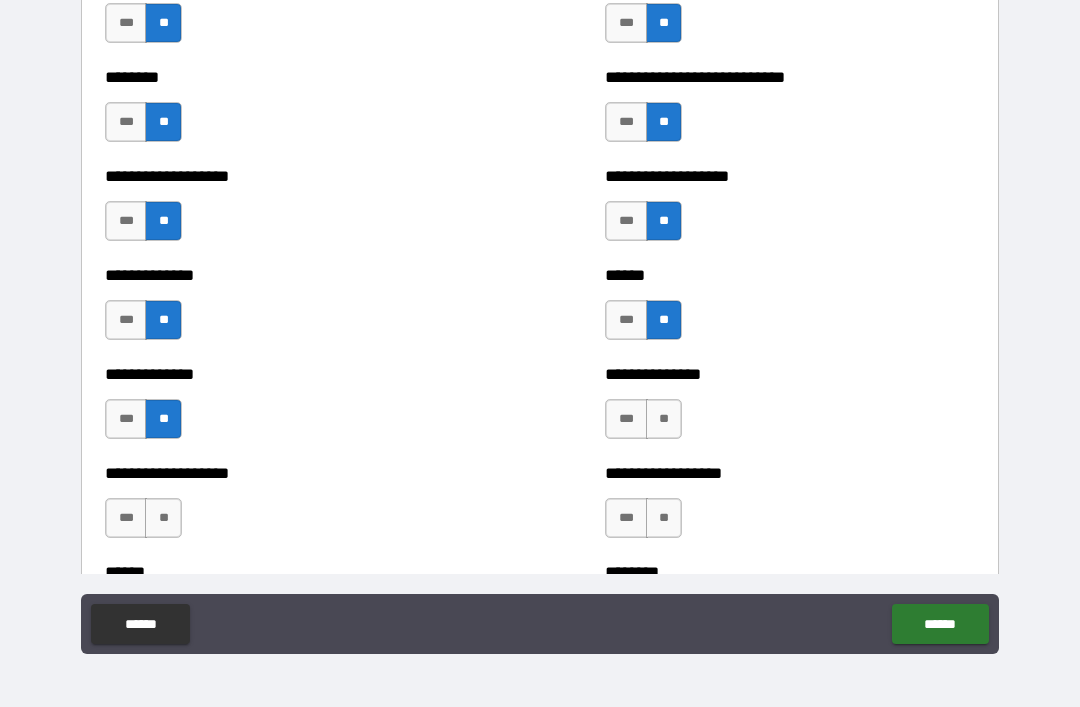 click on "**" at bounding box center [664, 419] 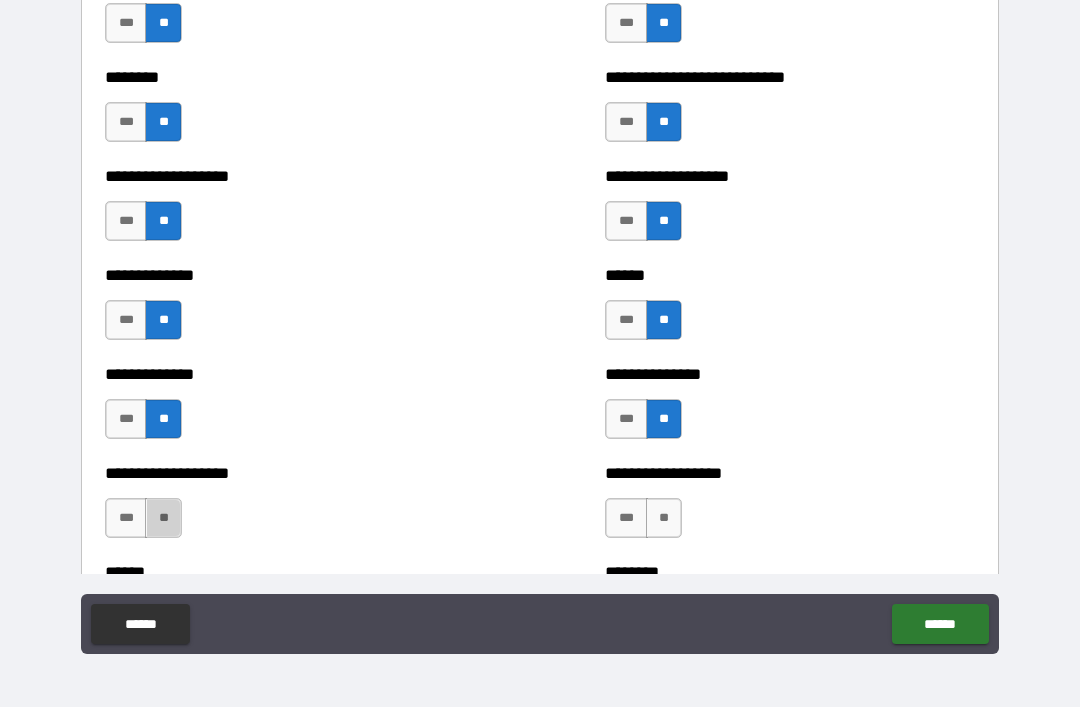 click on "**" at bounding box center [163, 518] 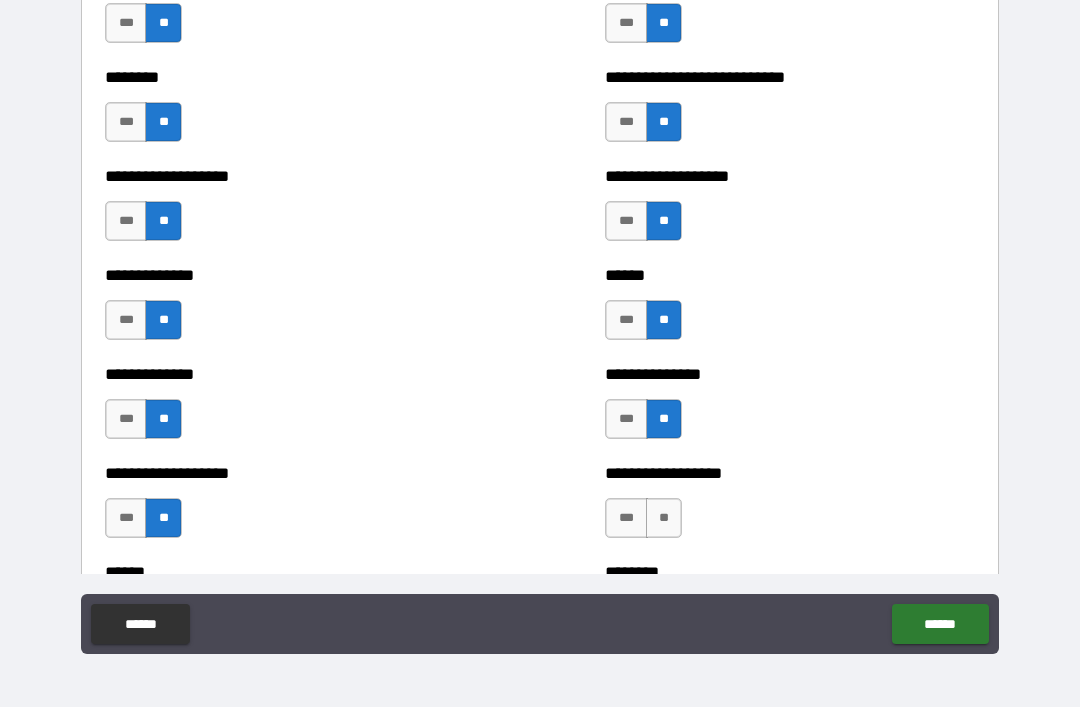 click on "**" at bounding box center (664, 518) 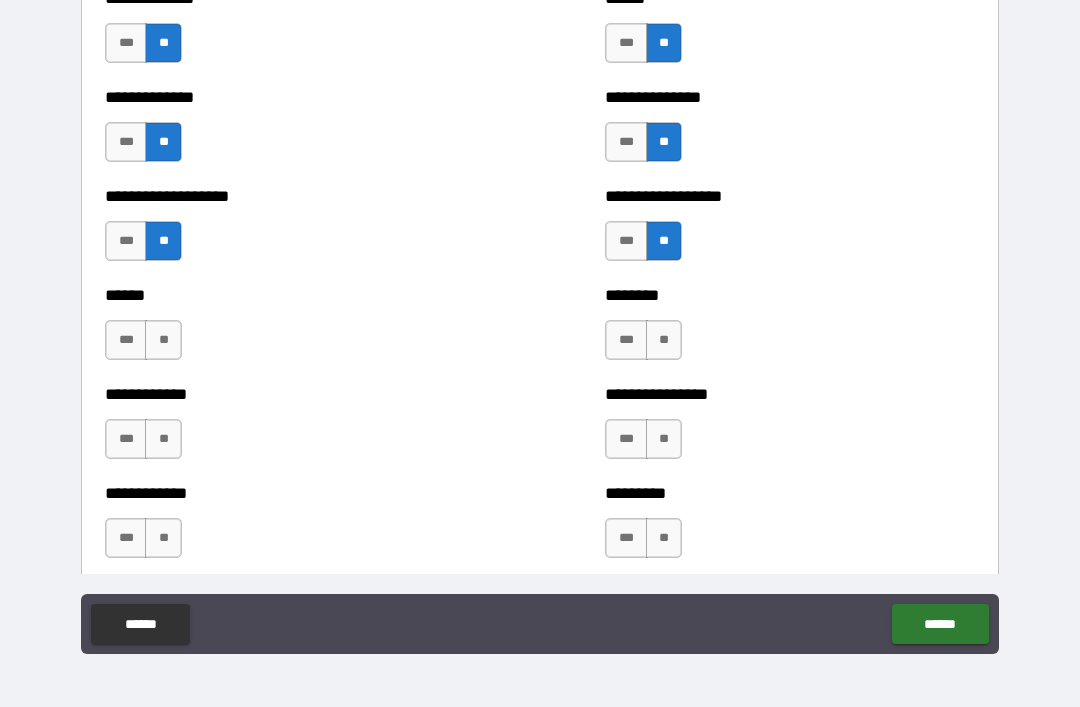 scroll, scrollTop: 4700, scrollLeft: 0, axis: vertical 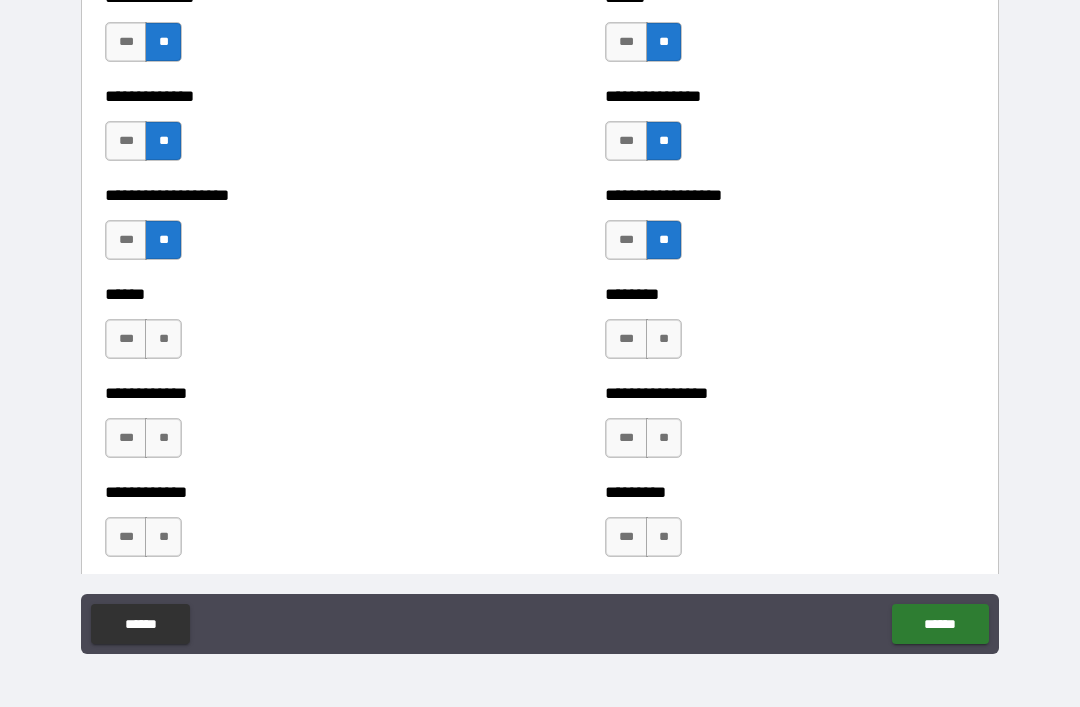 click on "**" at bounding box center [163, 339] 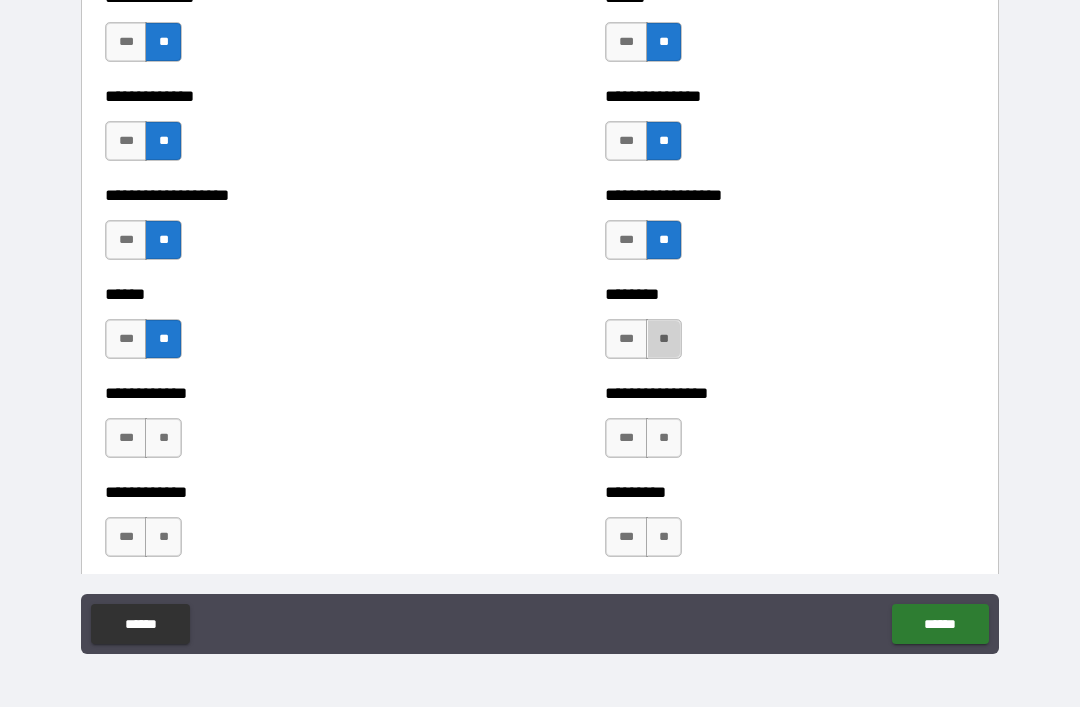 click on "**" at bounding box center [664, 339] 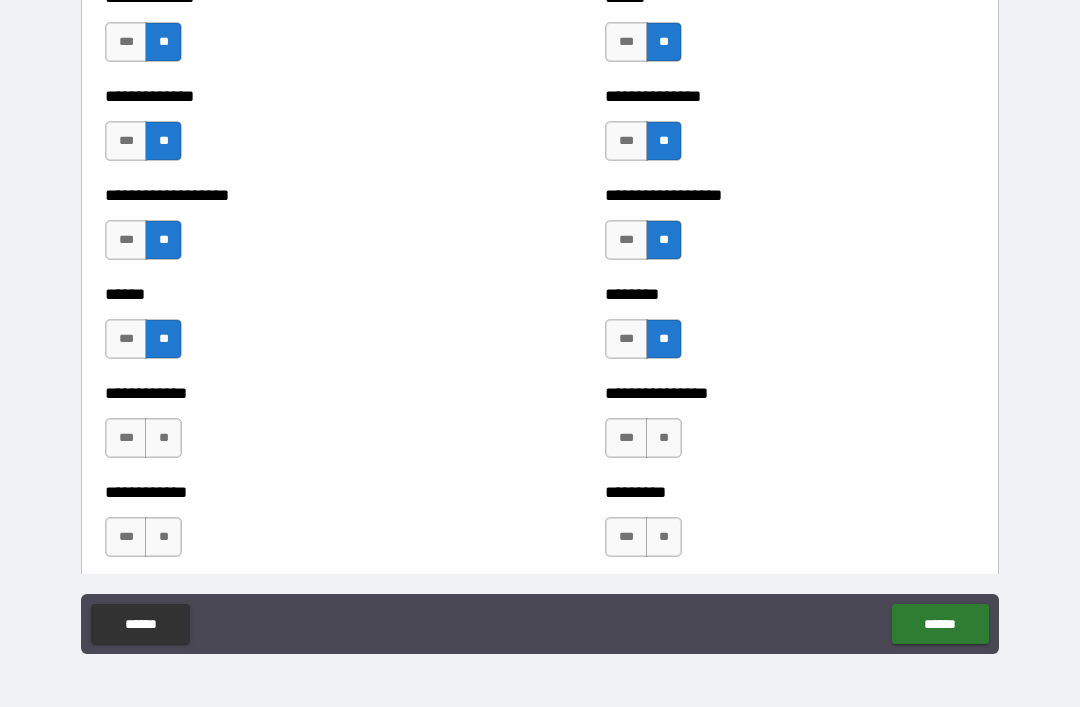 click on "**" at bounding box center (163, 438) 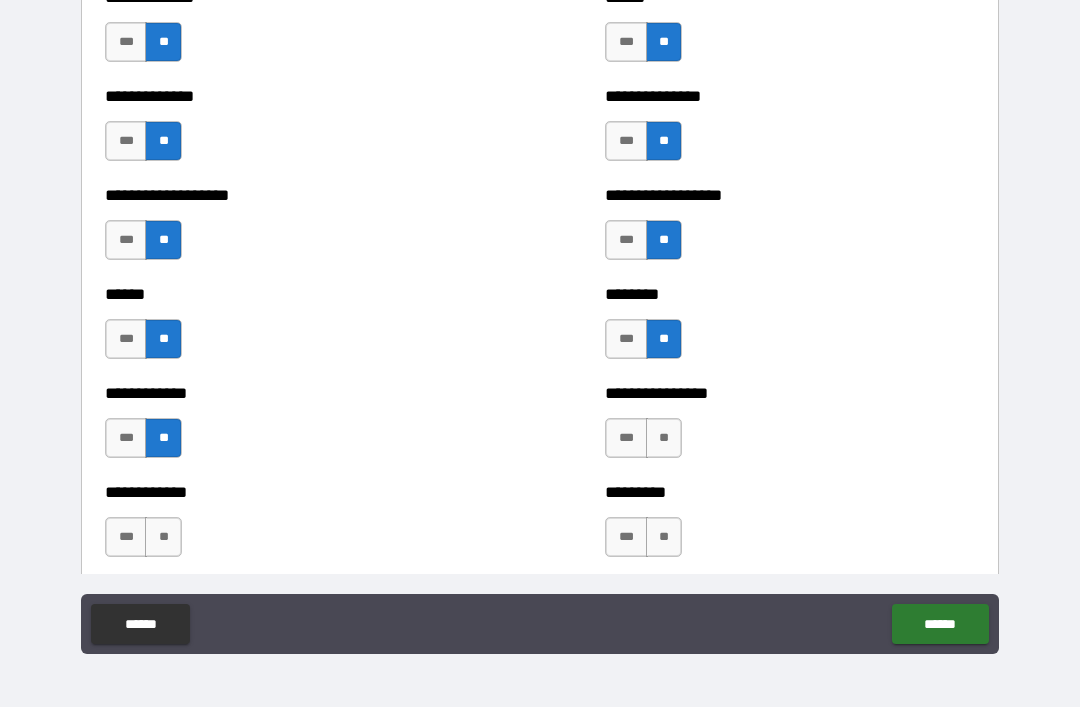click on "**********" at bounding box center [790, 428] 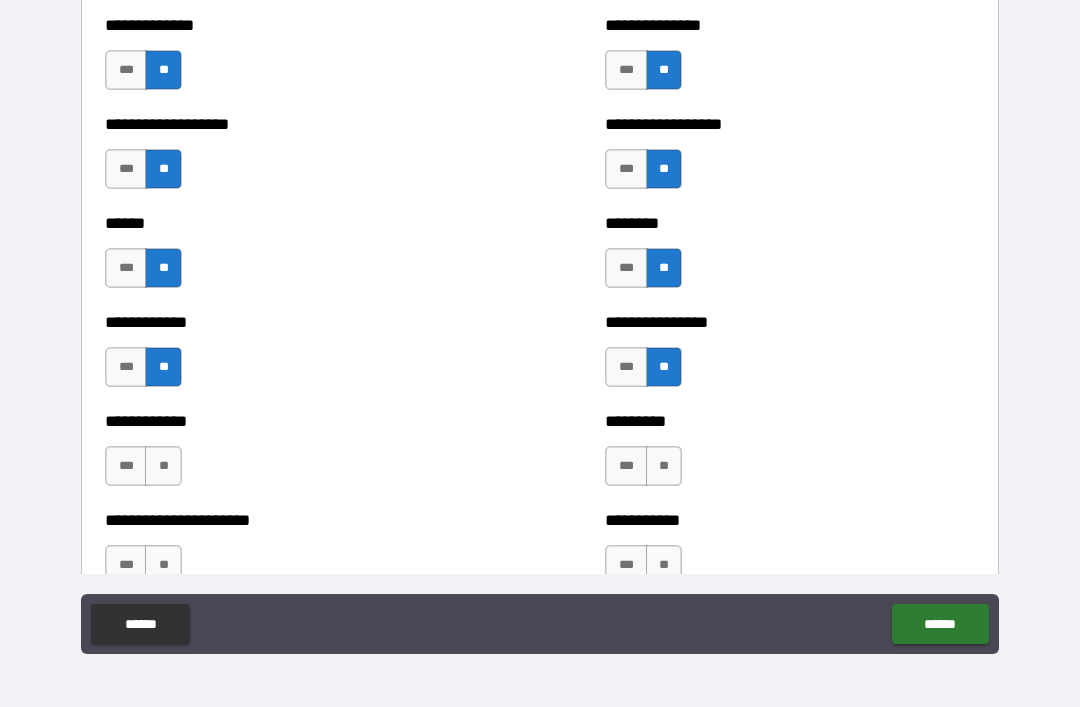 scroll, scrollTop: 4785, scrollLeft: 0, axis: vertical 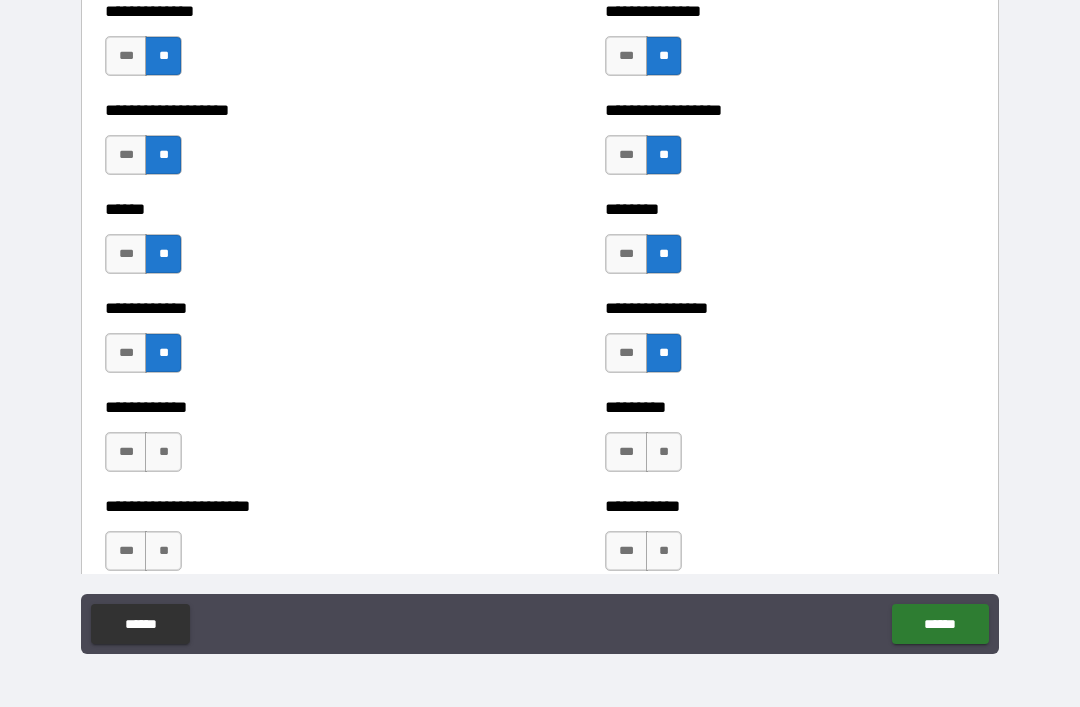click on "**" at bounding box center (163, 452) 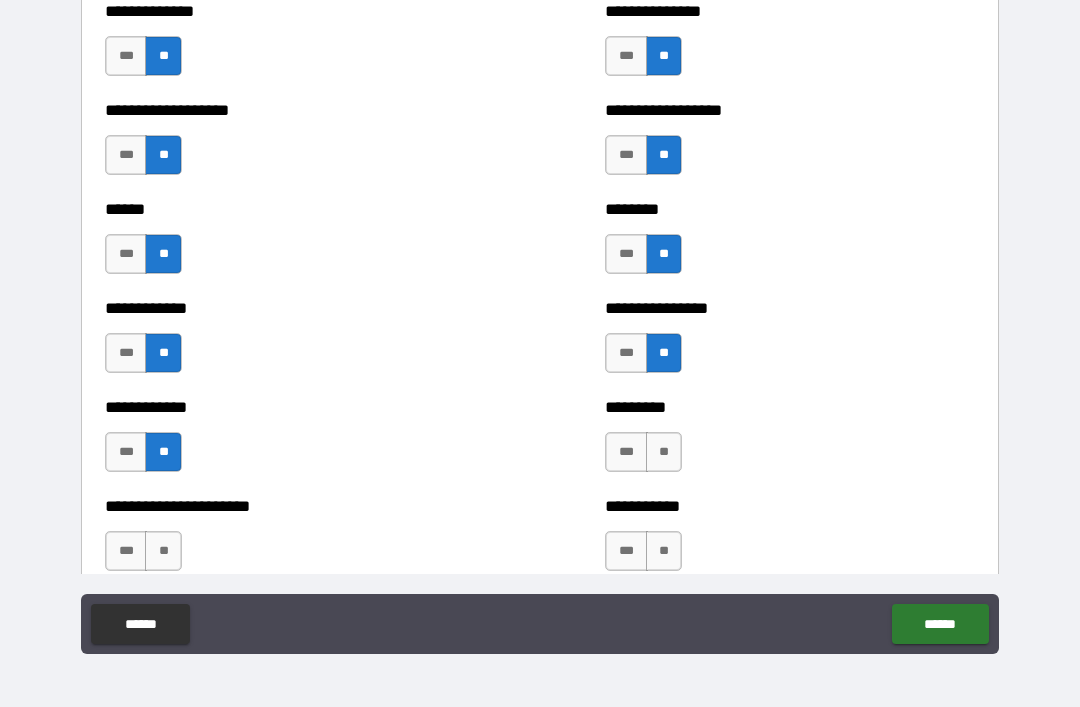 click on "**" at bounding box center [664, 452] 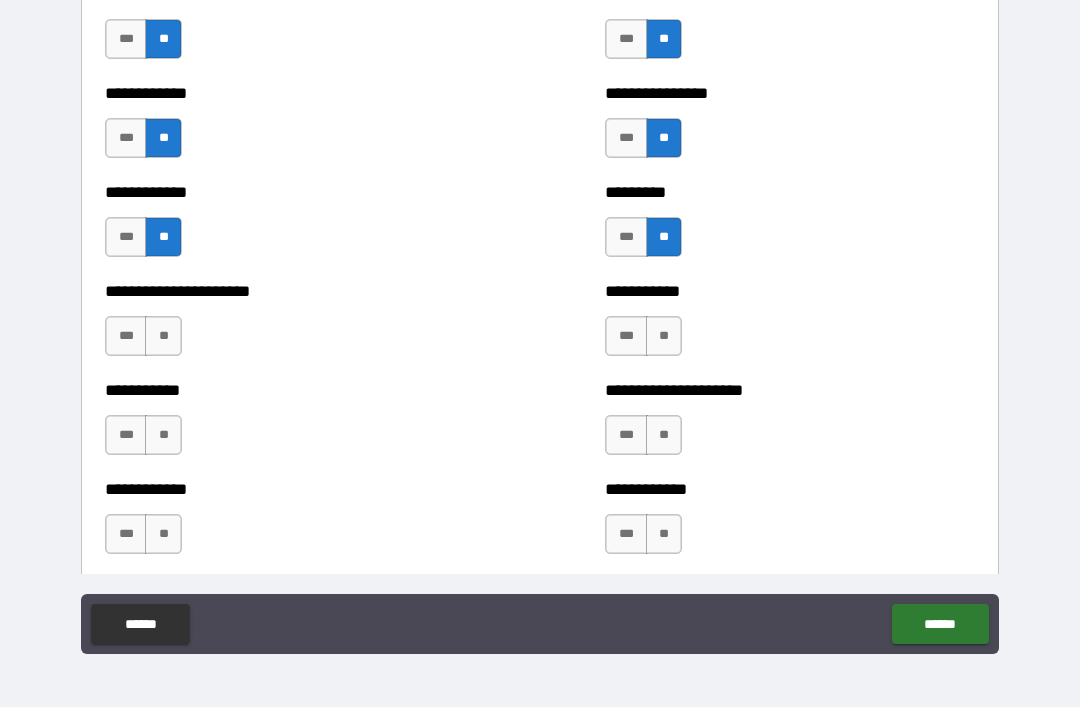 scroll, scrollTop: 5002, scrollLeft: 0, axis: vertical 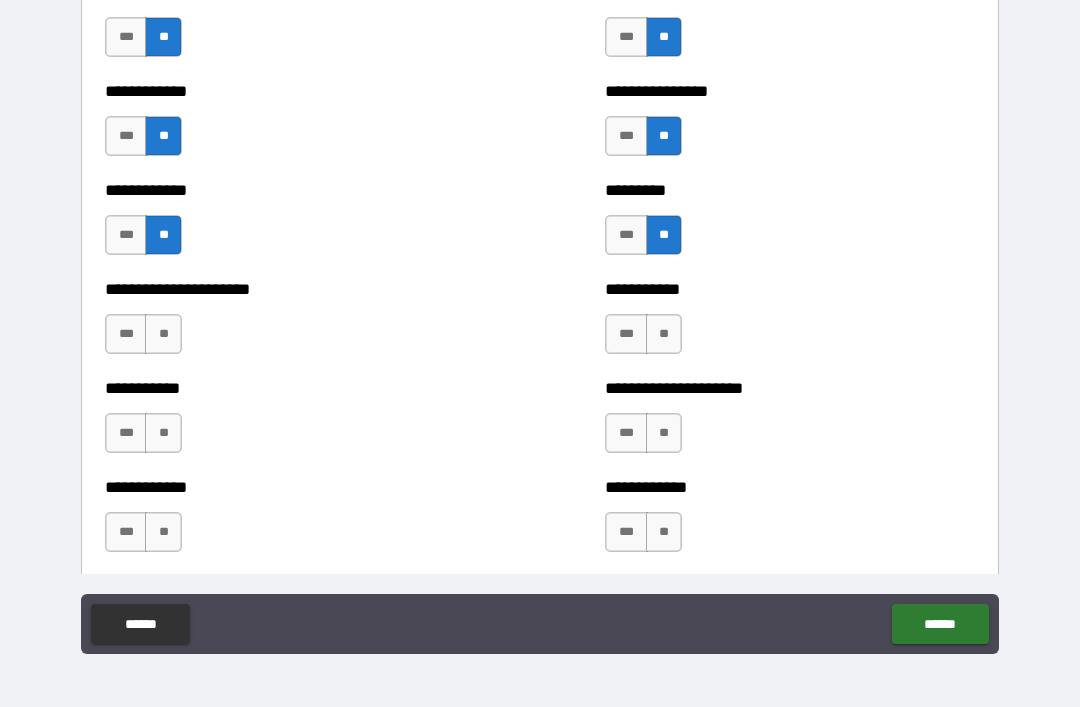 click on "**" at bounding box center (163, 334) 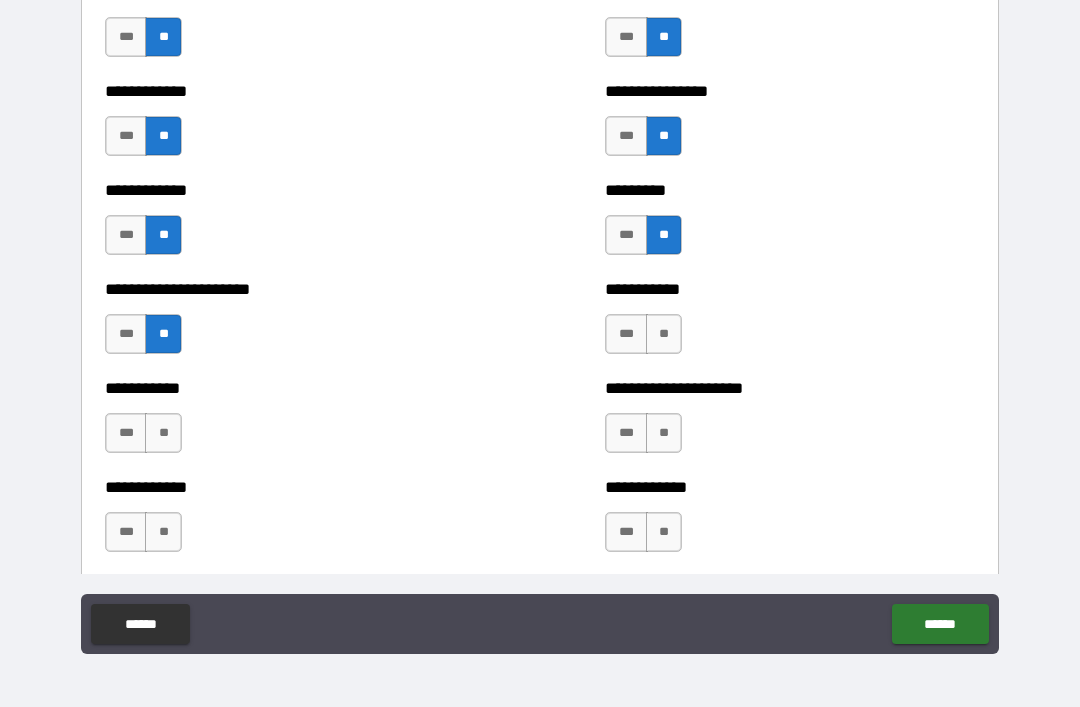 click on "**" at bounding box center (664, 334) 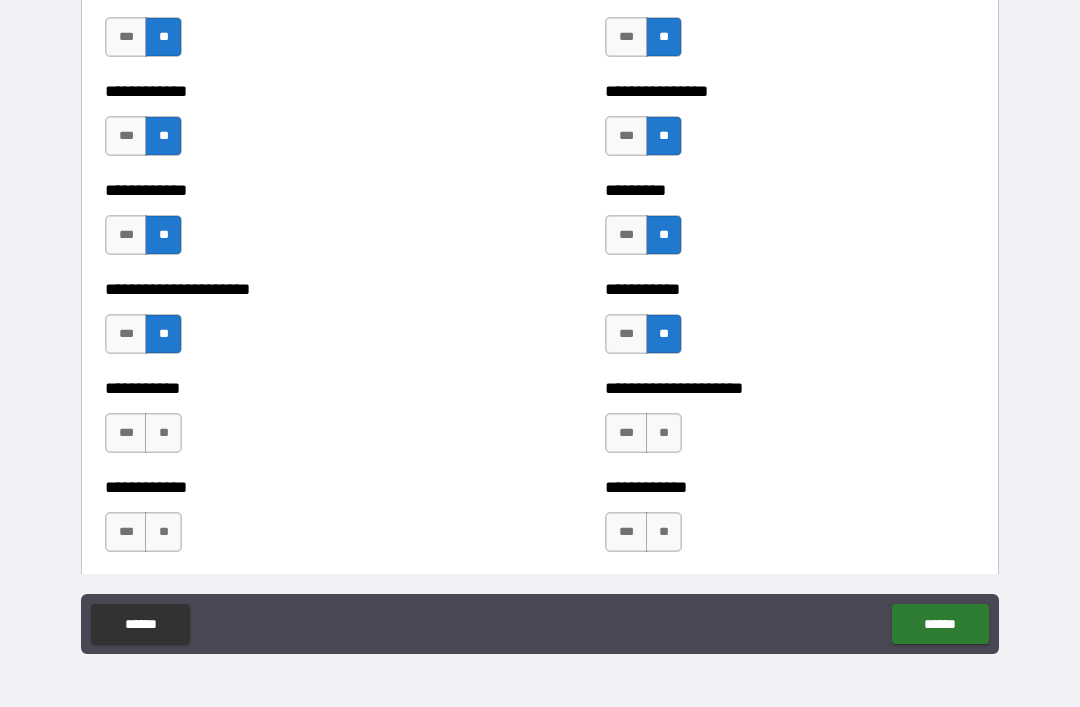 click on "**" at bounding box center [163, 433] 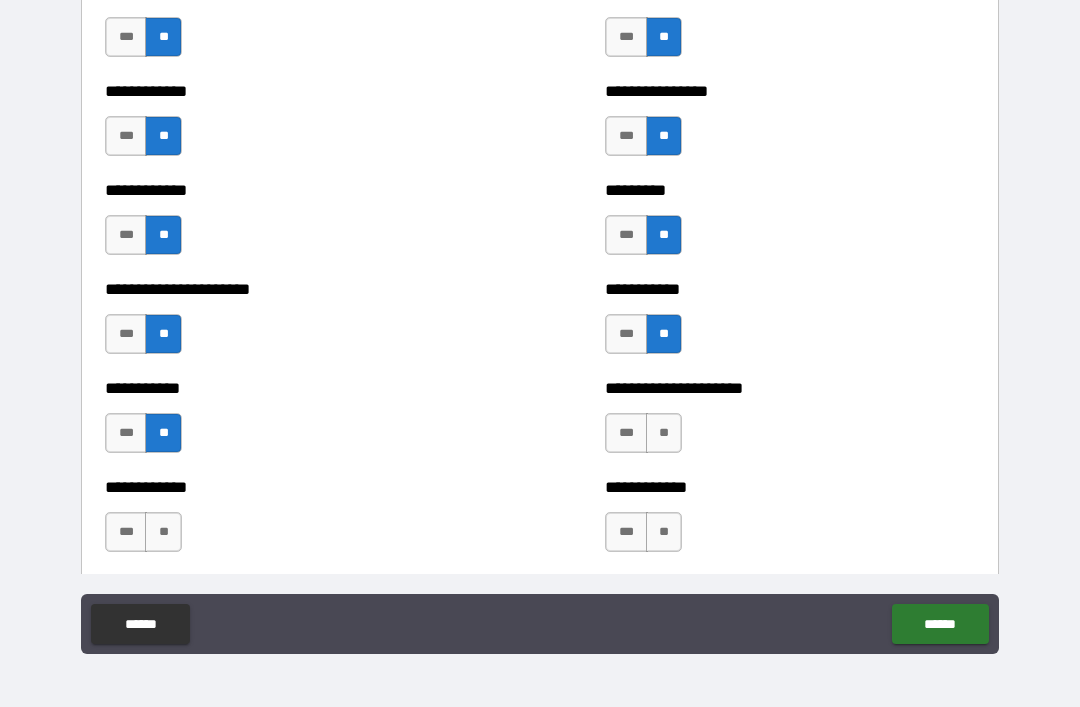 click on "**" at bounding box center [664, 433] 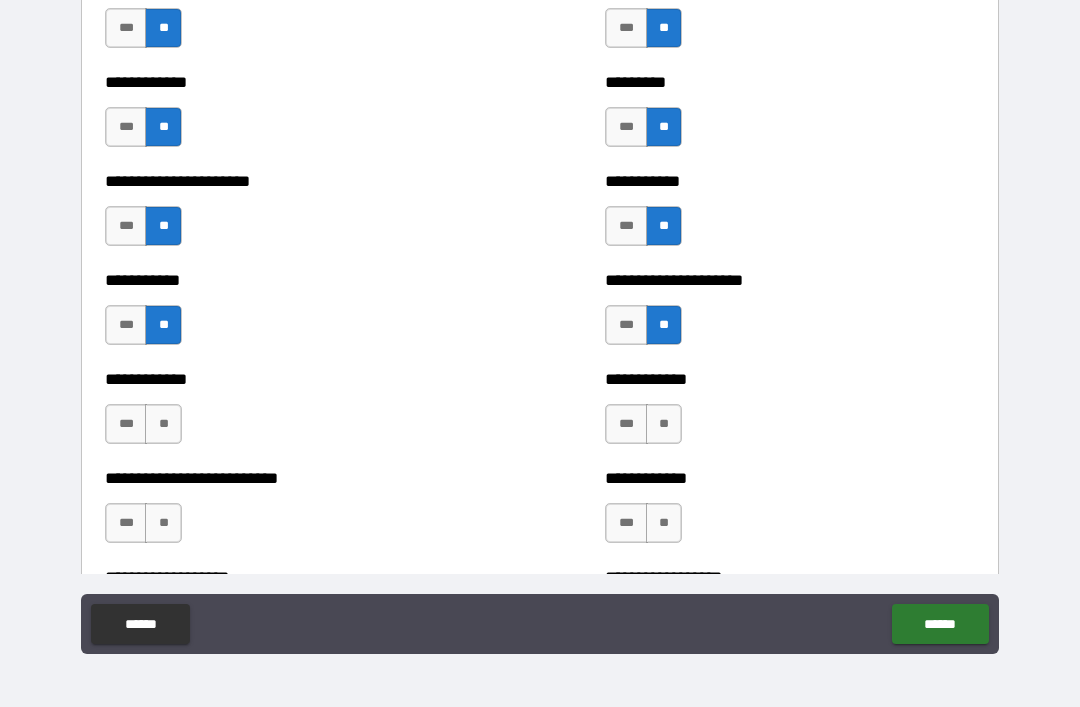 scroll, scrollTop: 5116, scrollLeft: 0, axis: vertical 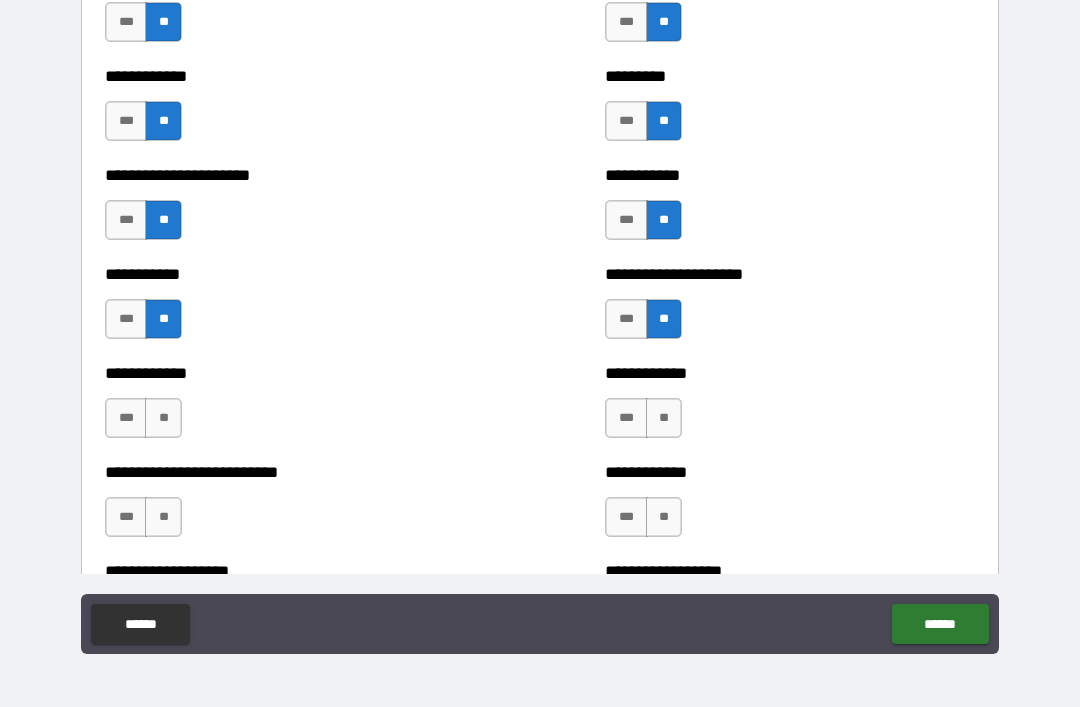 click on "**" at bounding box center (163, 418) 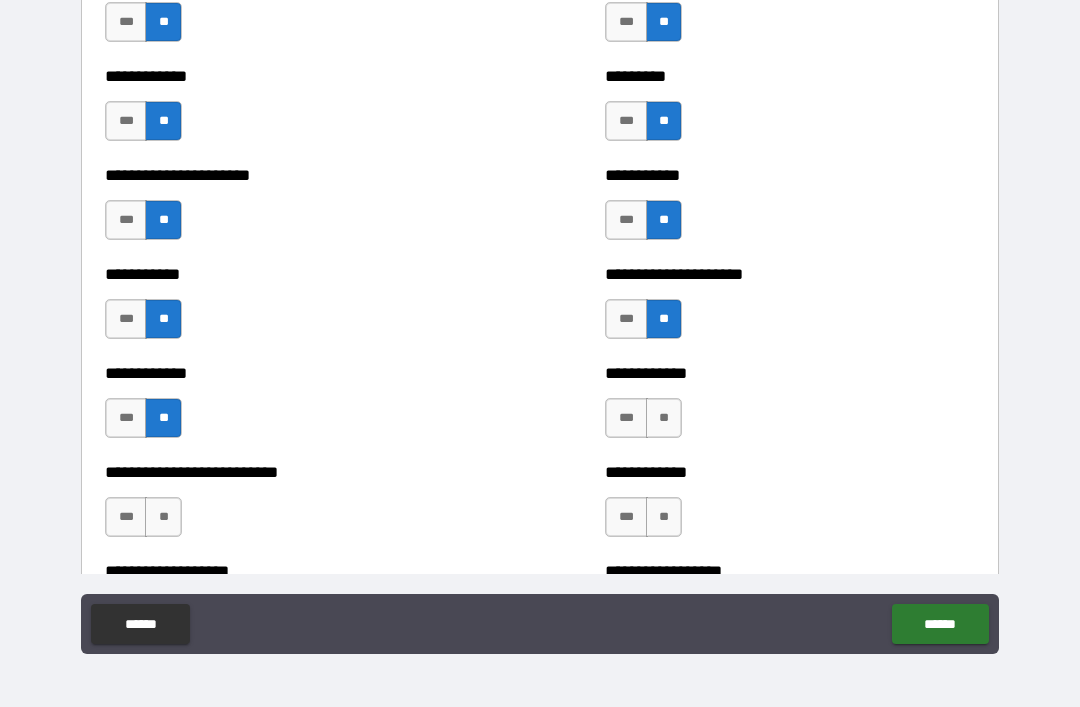 click on "**" at bounding box center [664, 418] 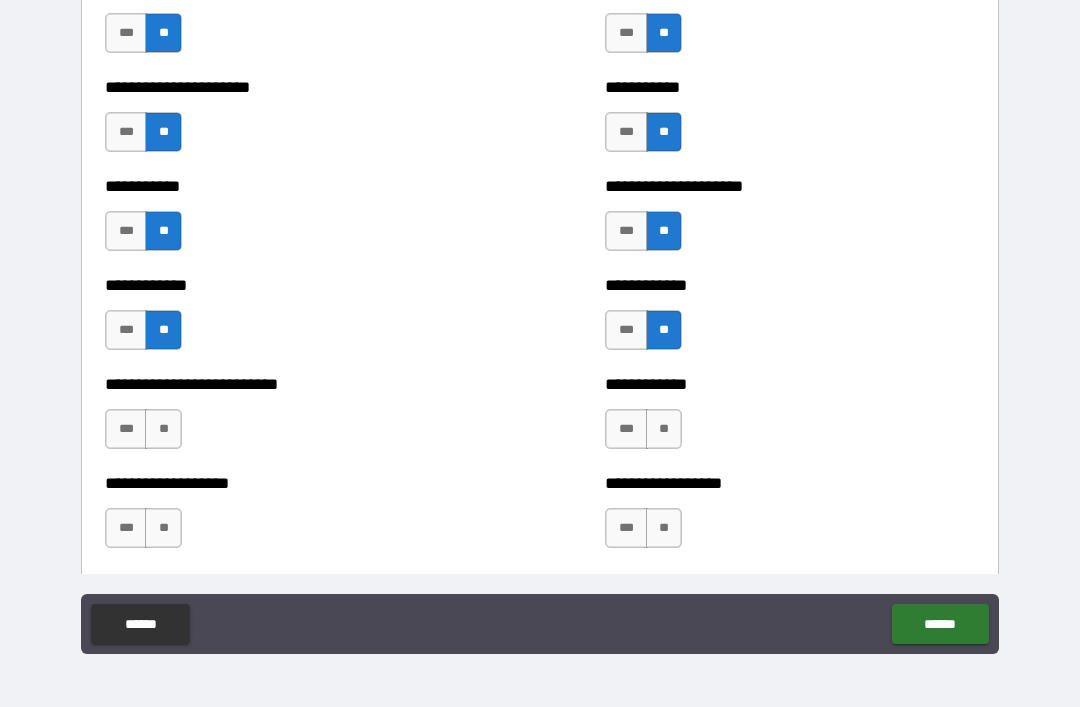 scroll, scrollTop: 5210, scrollLeft: 0, axis: vertical 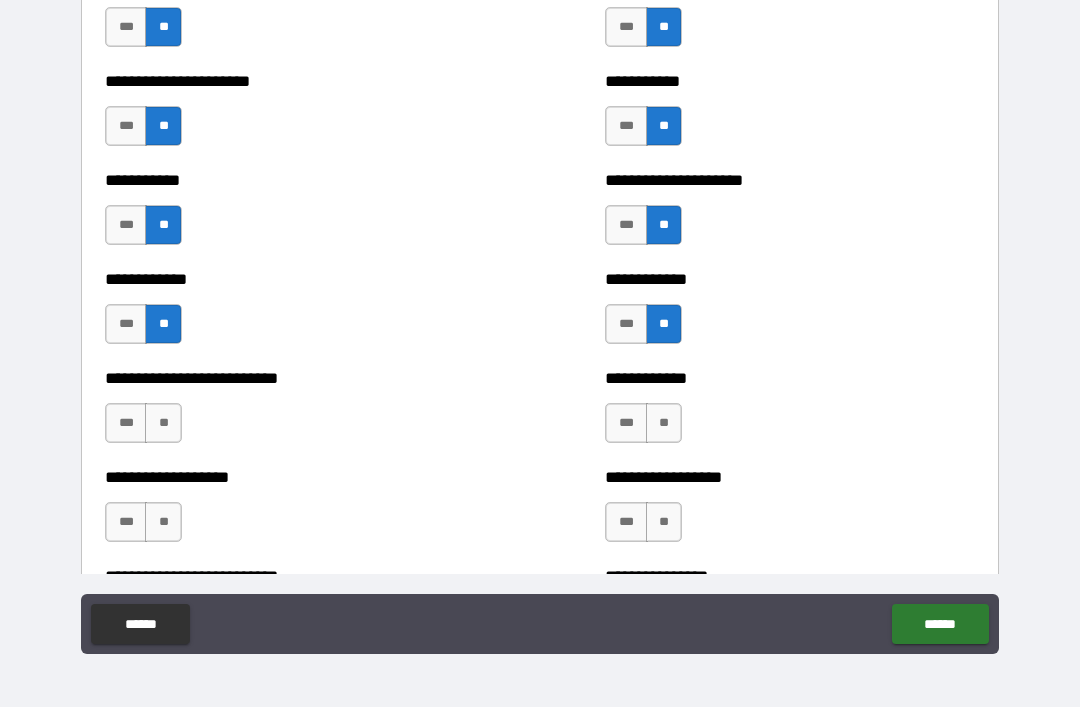 click on "**" at bounding box center [163, 423] 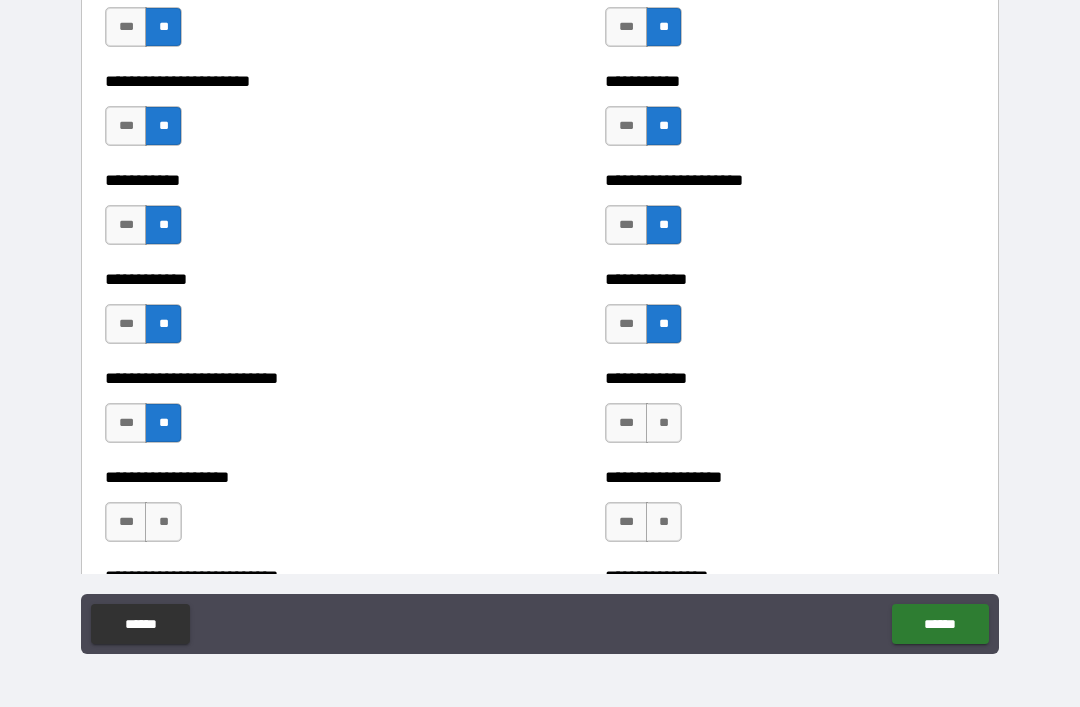 click on "**" at bounding box center [664, 423] 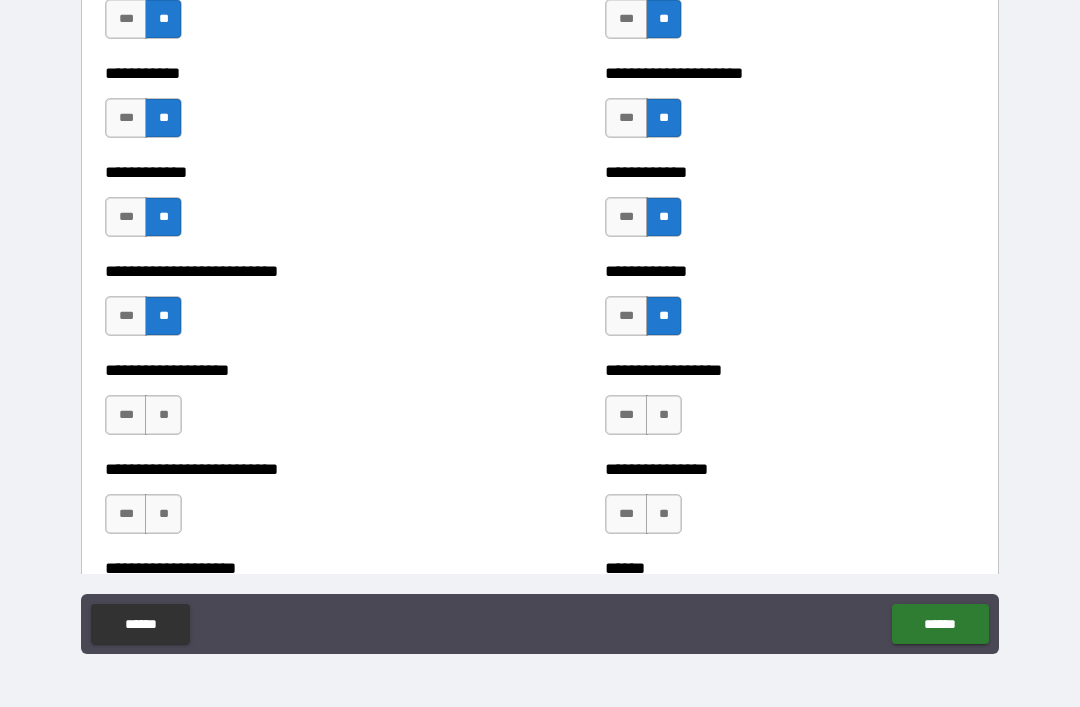 scroll, scrollTop: 5324, scrollLeft: 0, axis: vertical 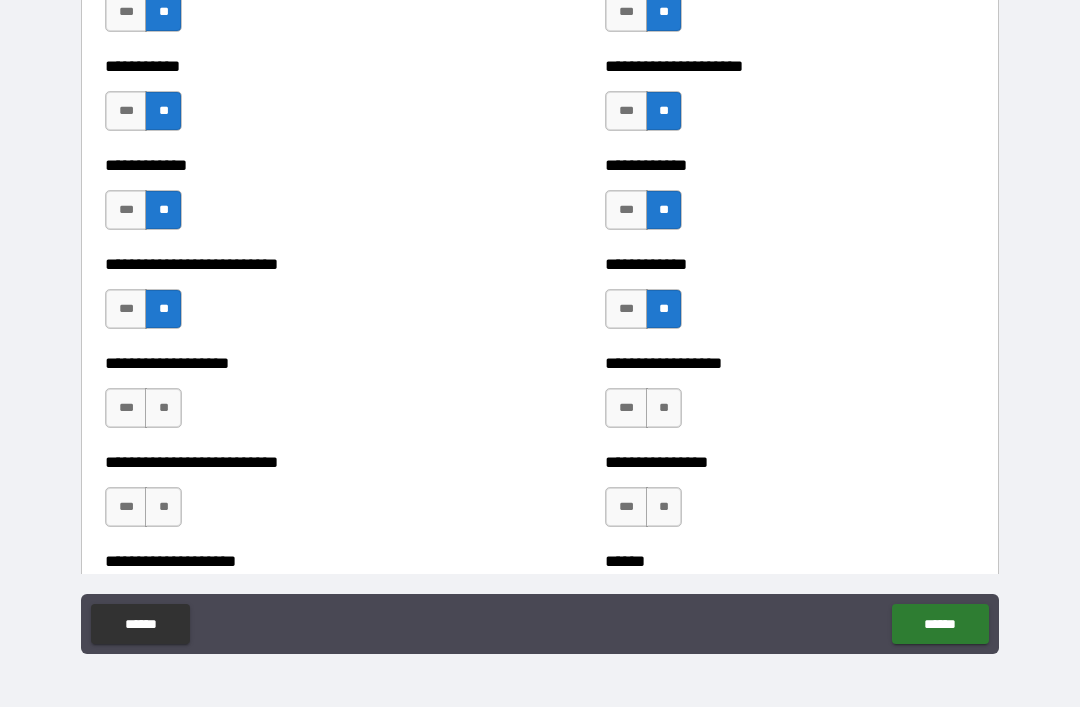 click on "**" at bounding box center (163, 408) 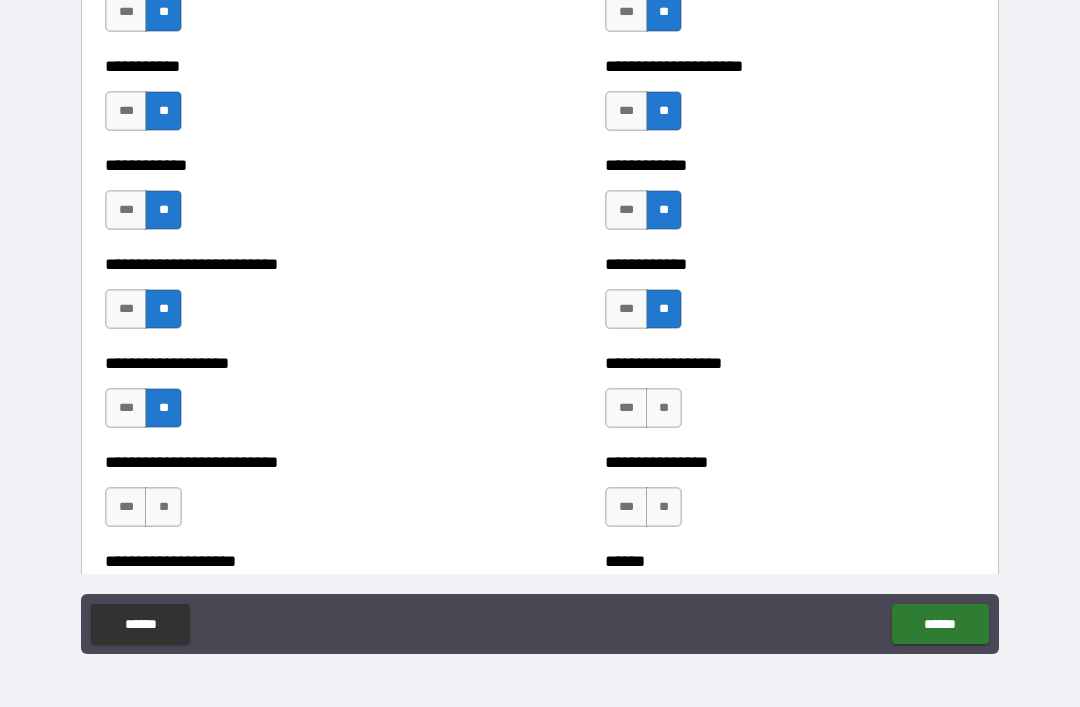 click on "**" at bounding box center (664, 408) 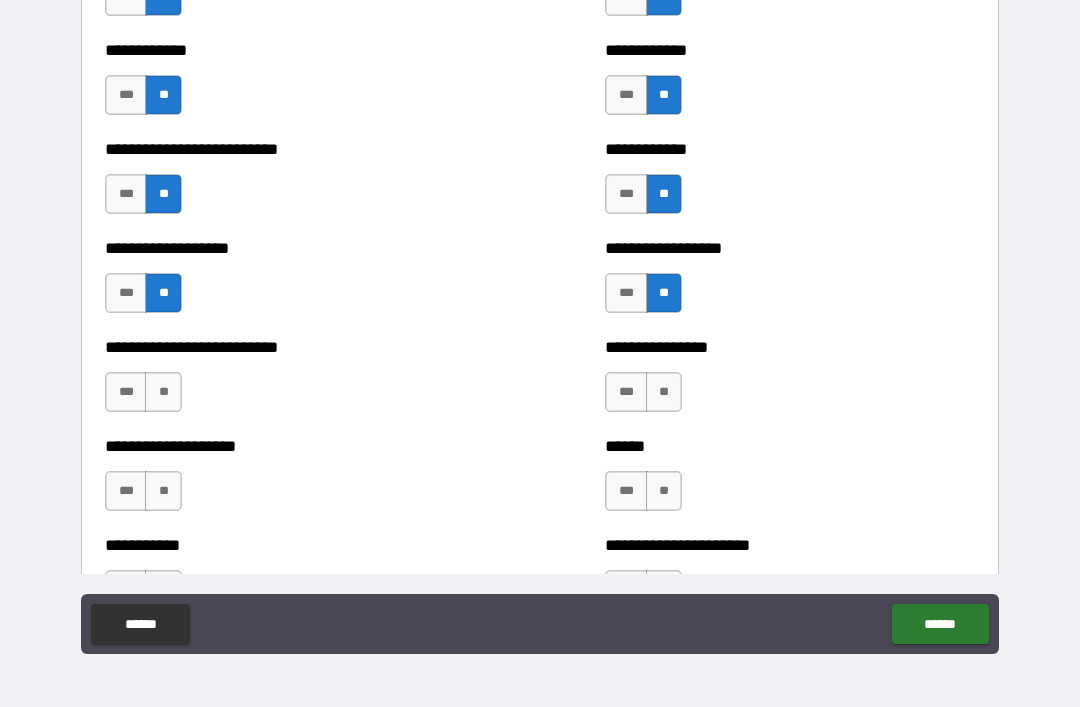 scroll, scrollTop: 5438, scrollLeft: 0, axis: vertical 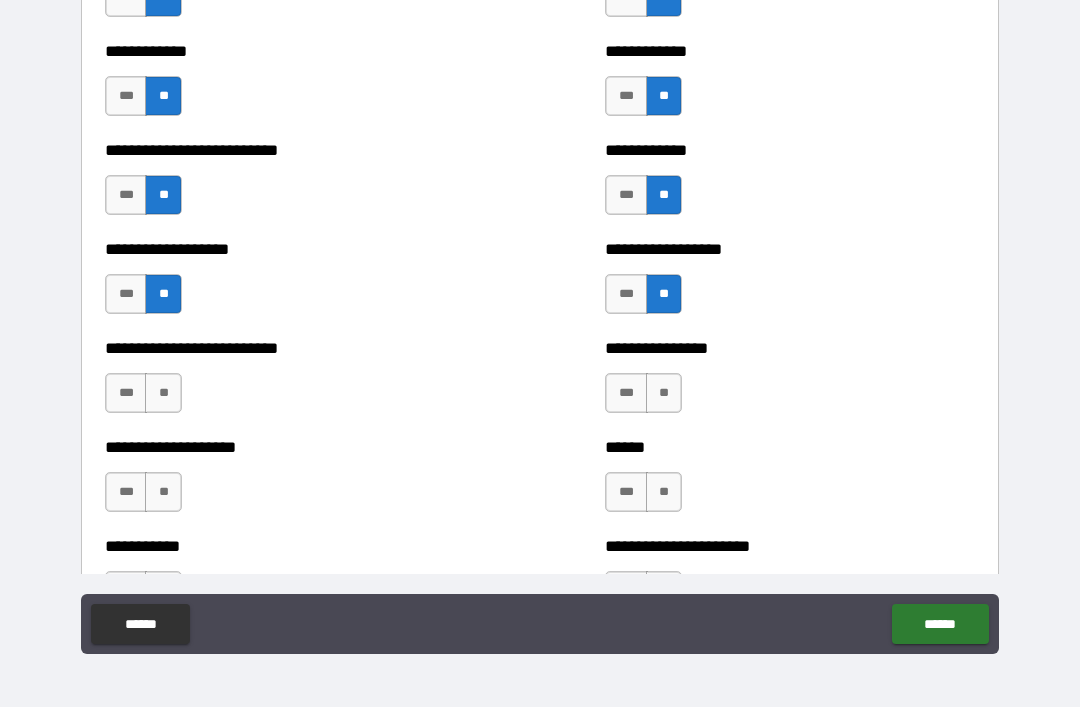 click on "**" at bounding box center [163, 393] 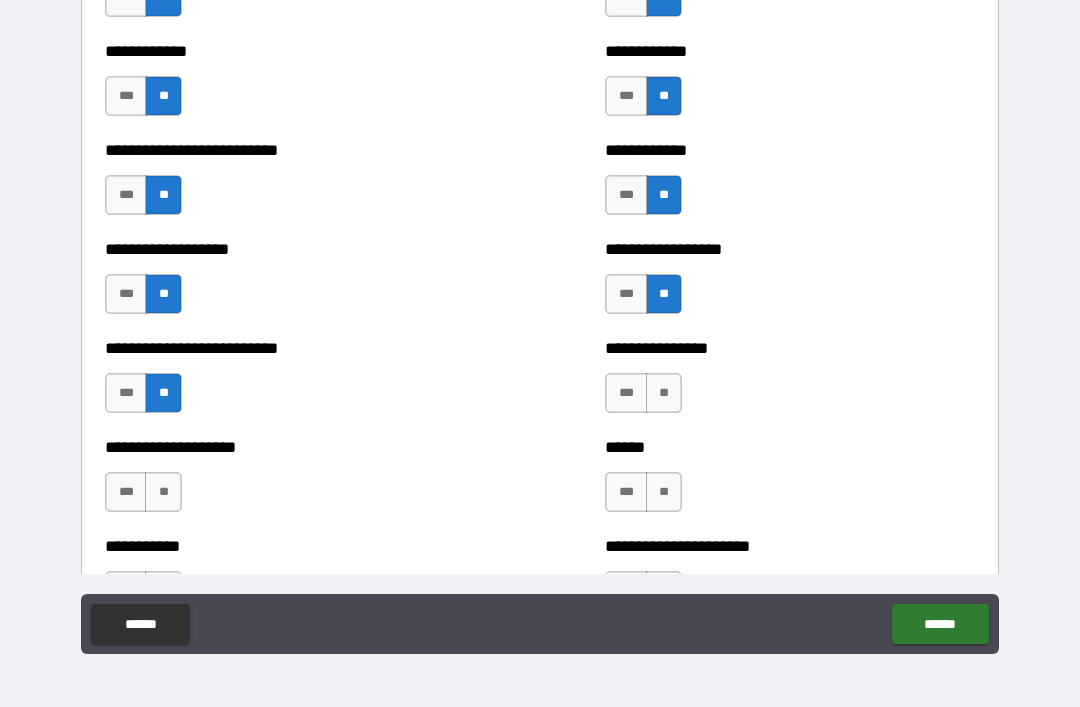 click on "**" at bounding box center [664, 393] 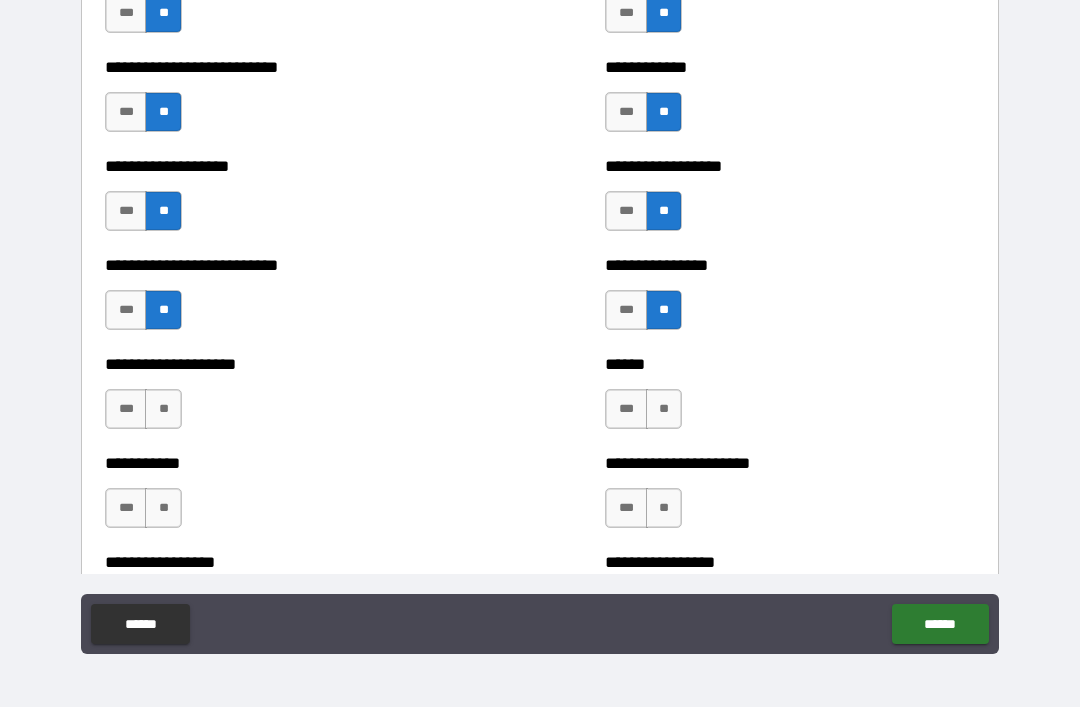 scroll, scrollTop: 5539, scrollLeft: 0, axis: vertical 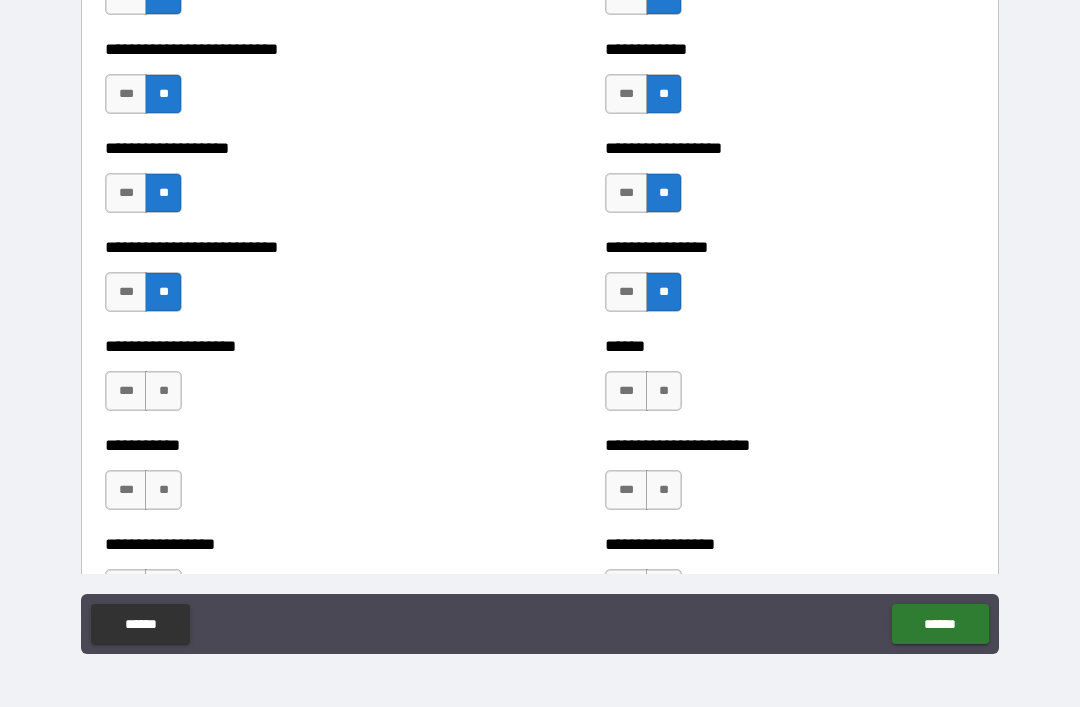 click on "**" at bounding box center (163, 391) 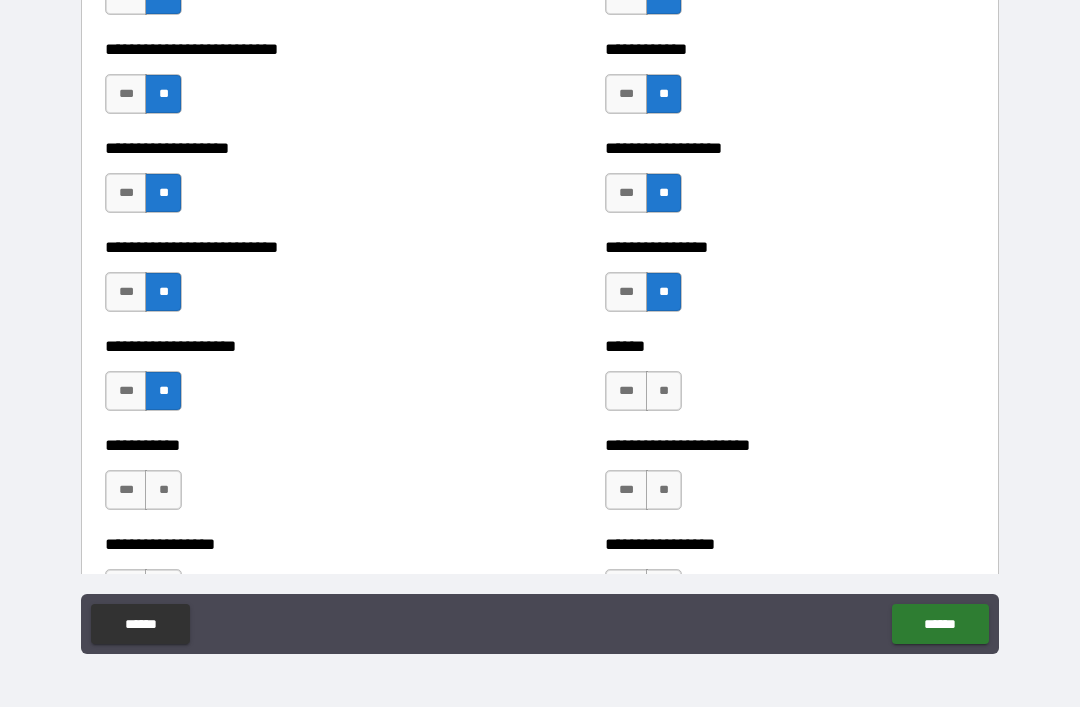 click on "**" at bounding box center (664, 391) 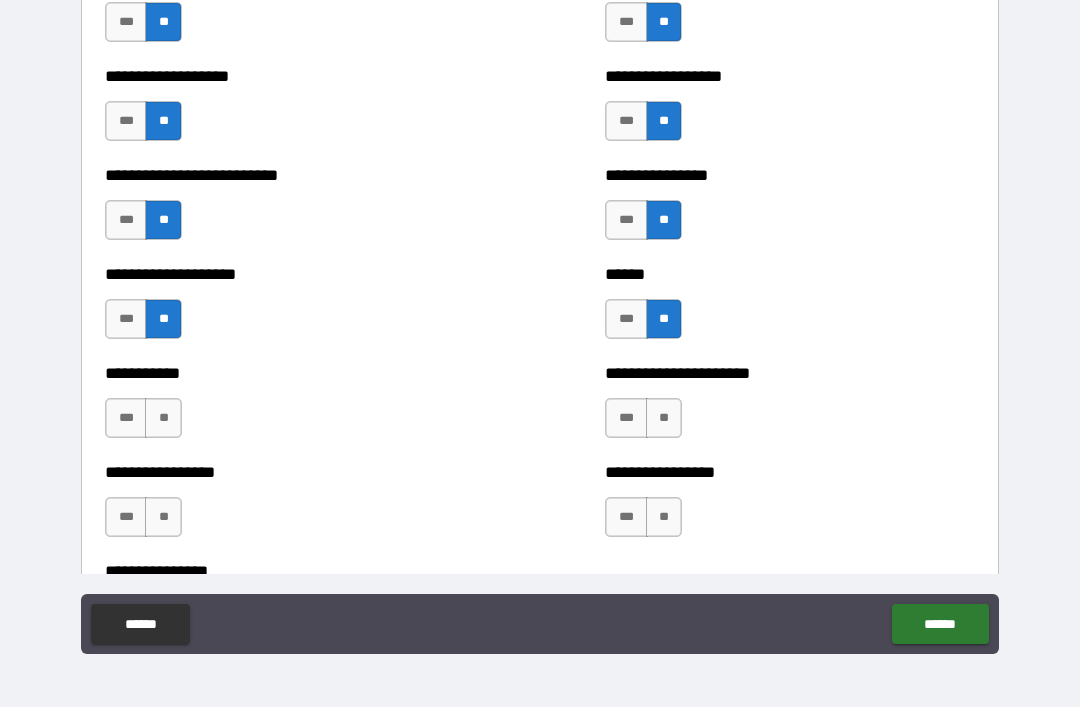 scroll, scrollTop: 5615, scrollLeft: 0, axis: vertical 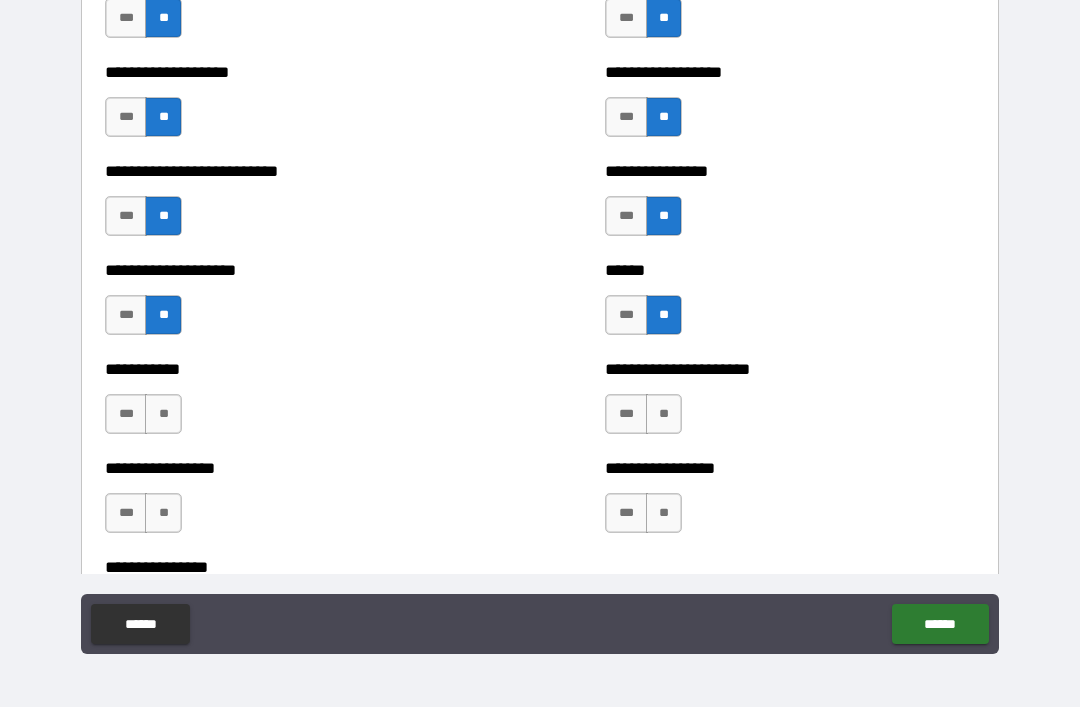 click on "**" at bounding box center (163, 414) 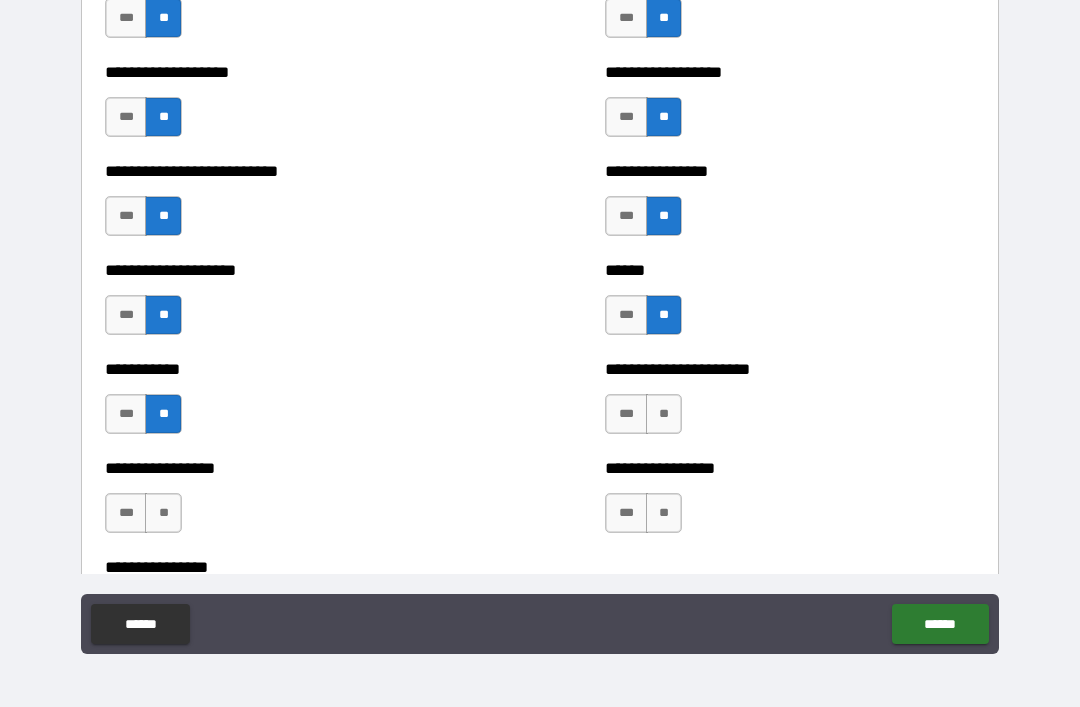 click on "**" at bounding box center [664, 414] 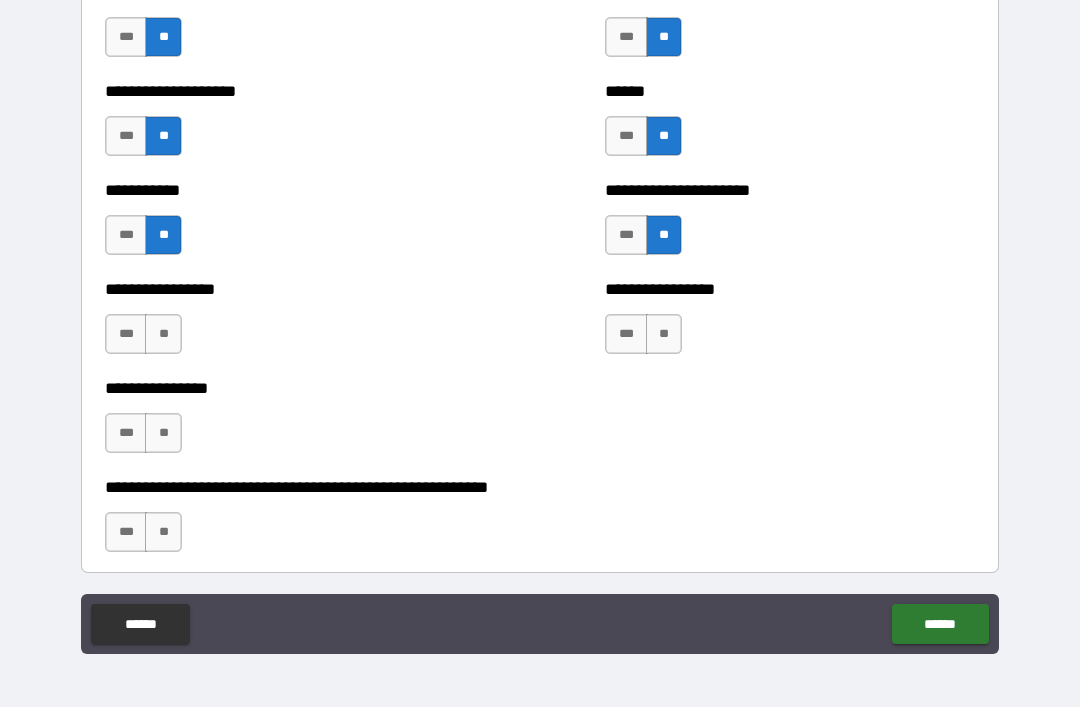 scroll, scrollTop: 5806, scrollLeft: 0, axis: vertical 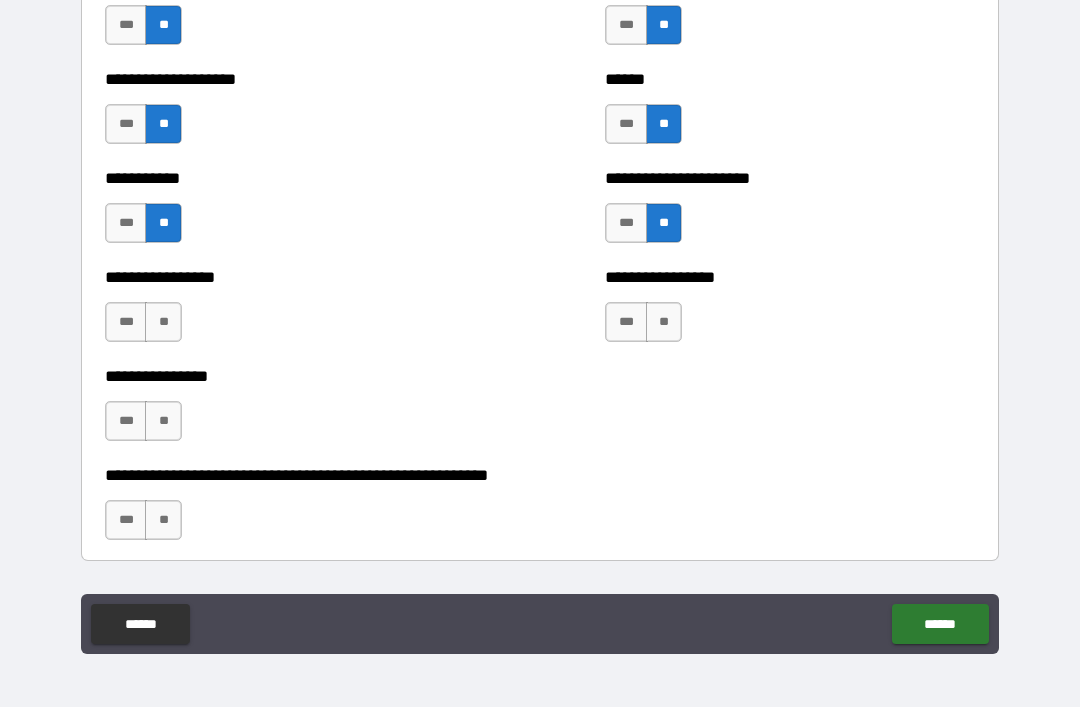 click on "**" at bounding box center (163, 322) 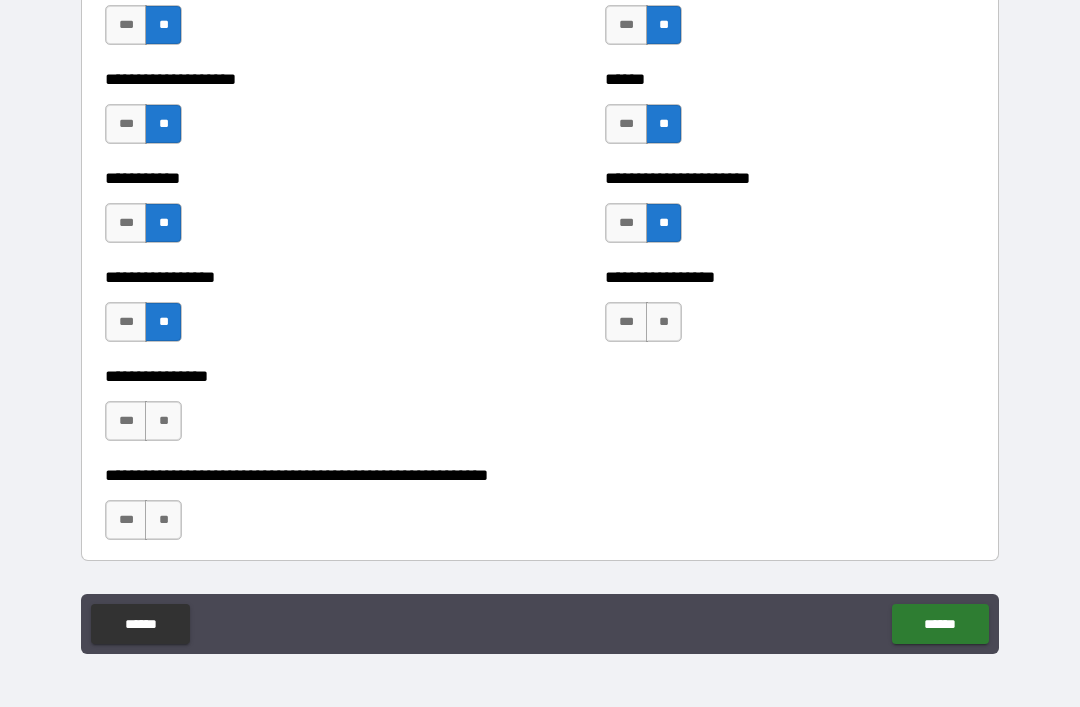 click on "**" at bounding box center (664, 322) 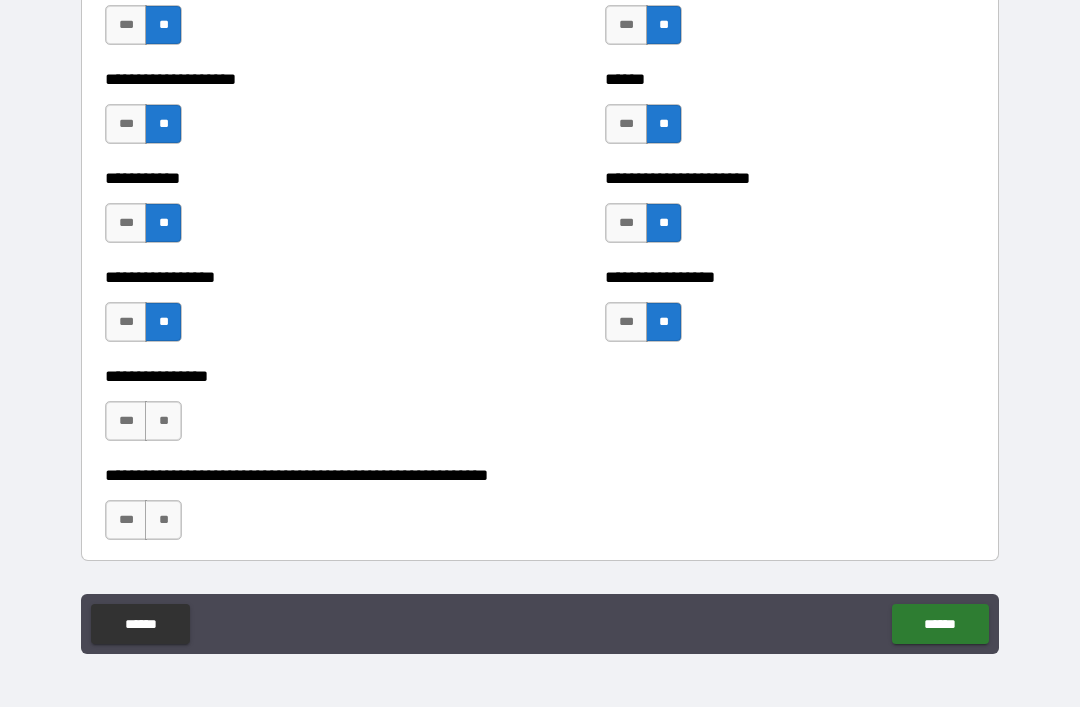 click on "**" at bounding box center (163, 421) 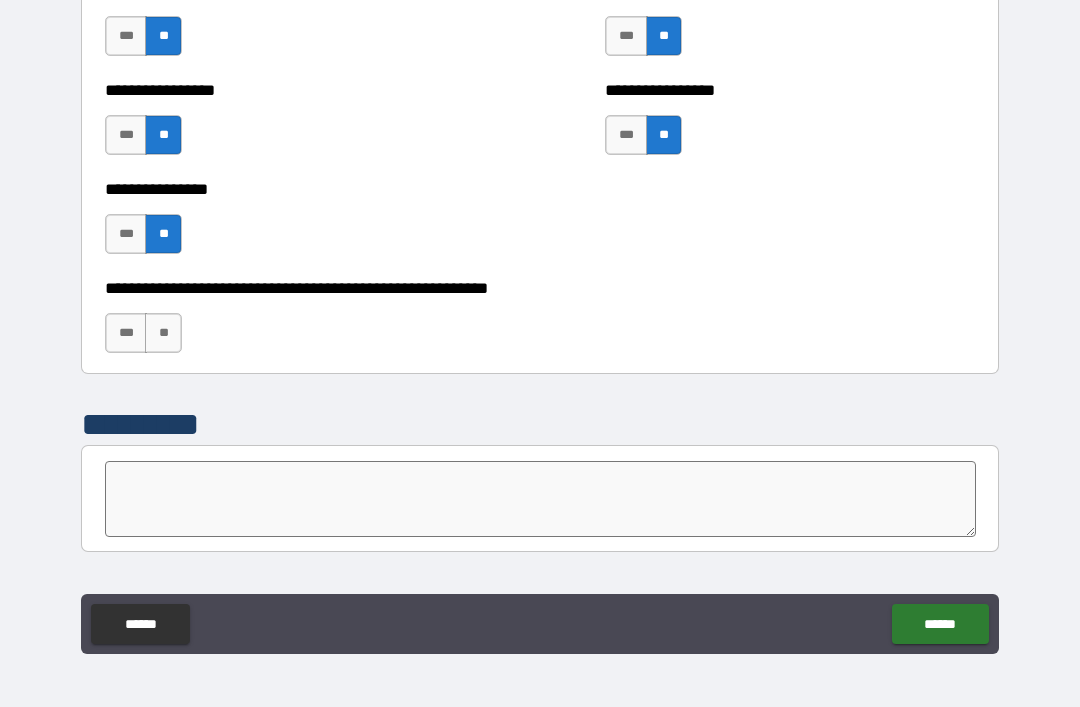 scroll, scrollTop: 5998, scrollLeft: 0, axis: vertical 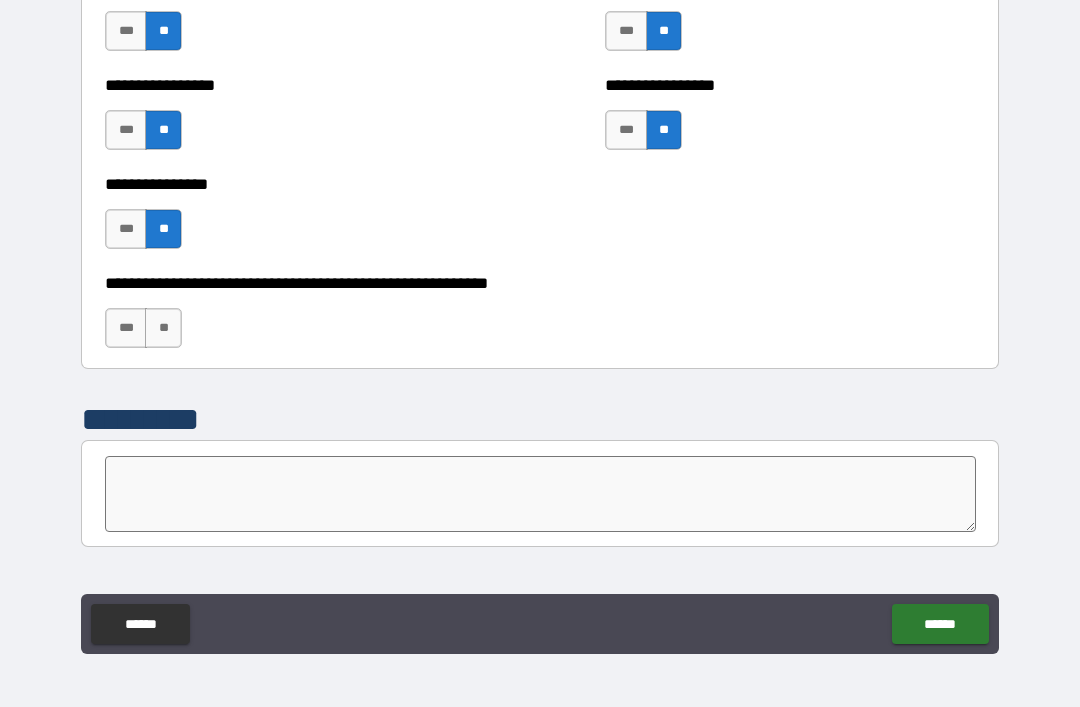 click on "**" at bounding box center [163, 328] 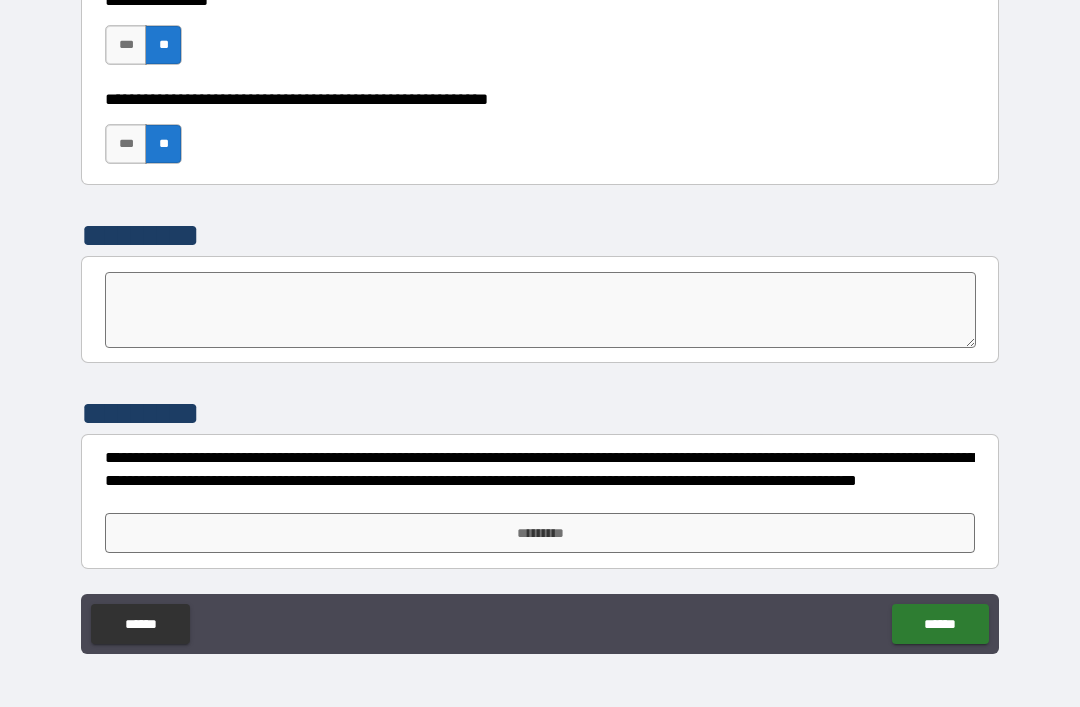 scroll, scrollTop: 6182, scrollLeft: 0, axis: vertical 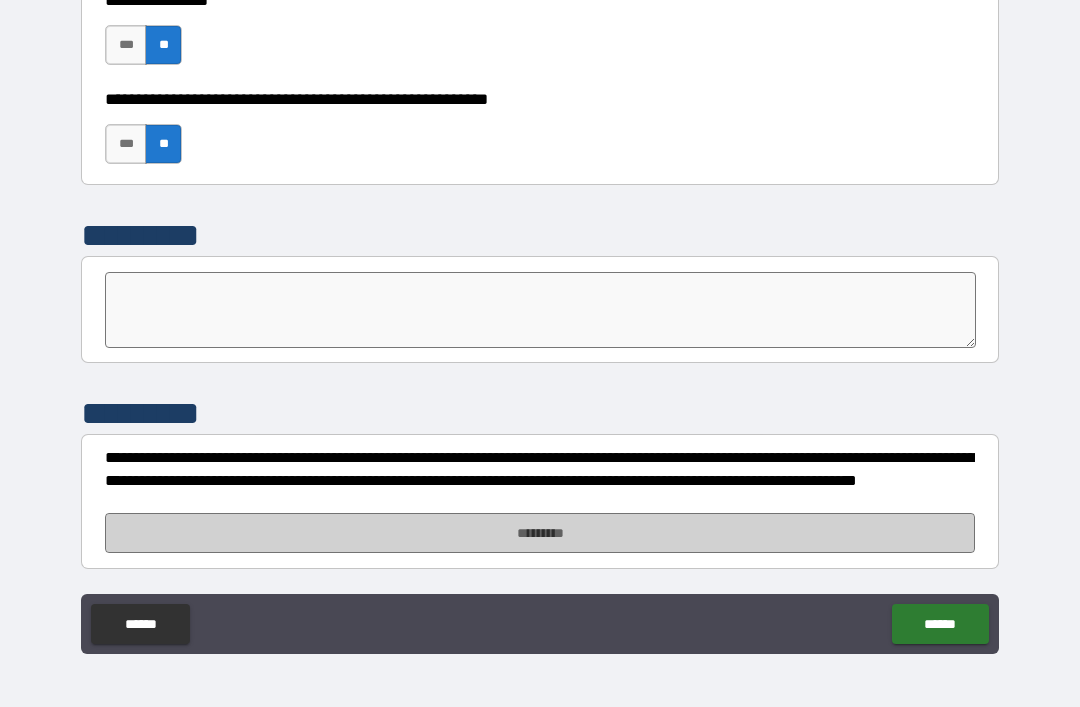click on "*********" at bounding box center (540, 533) 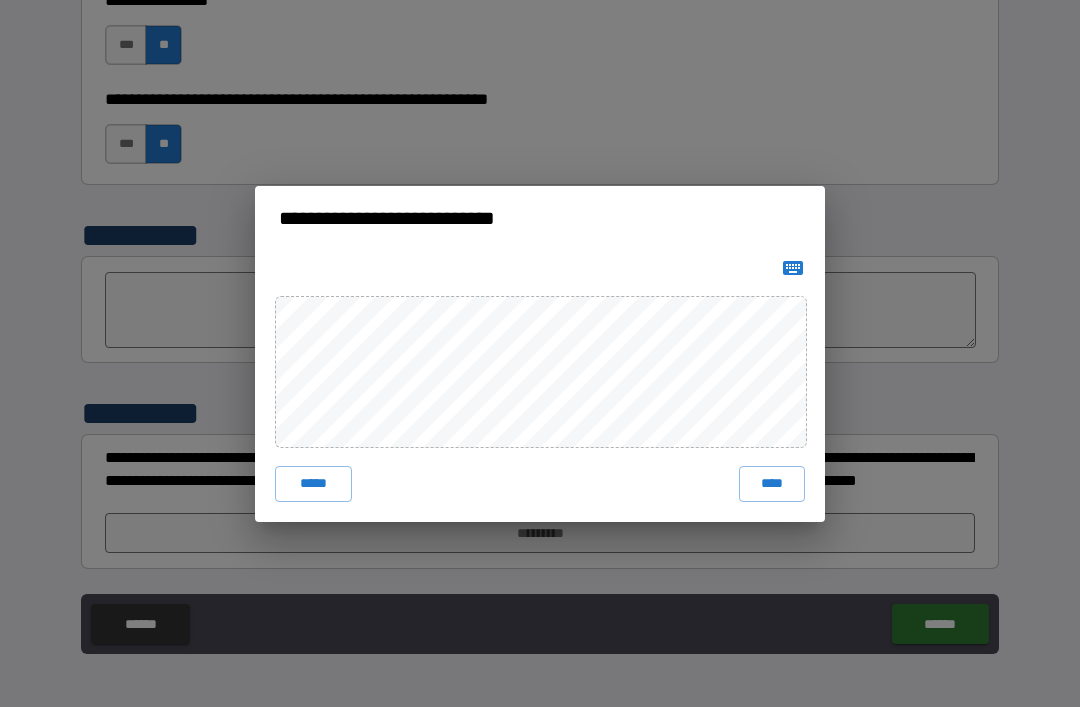 click on "****" at bounding box center (772, 484) 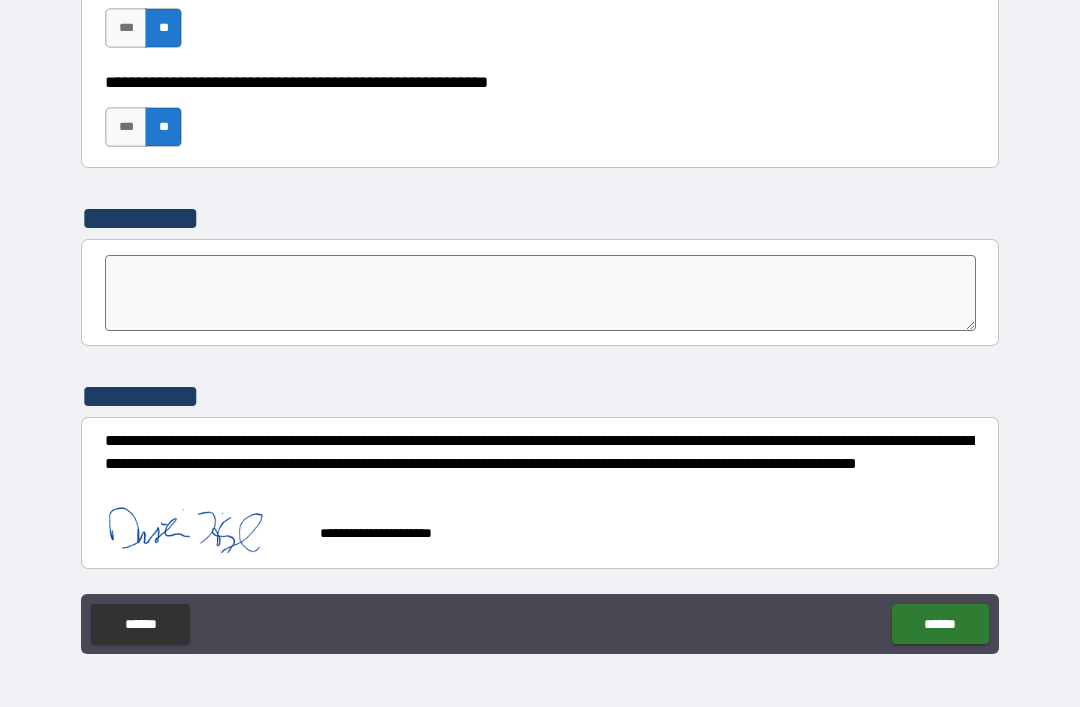 scroll, scrollTop: 6199, scrollLeft: 0, axis: vertical 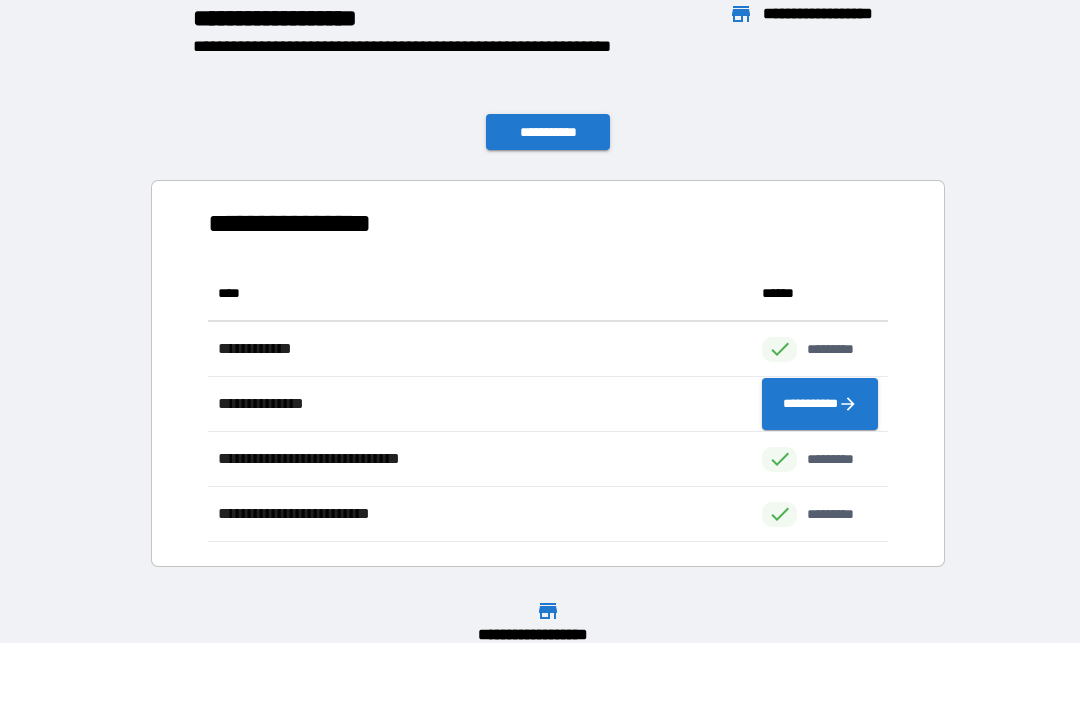 click on "**********" at bounding box center (548, 132) 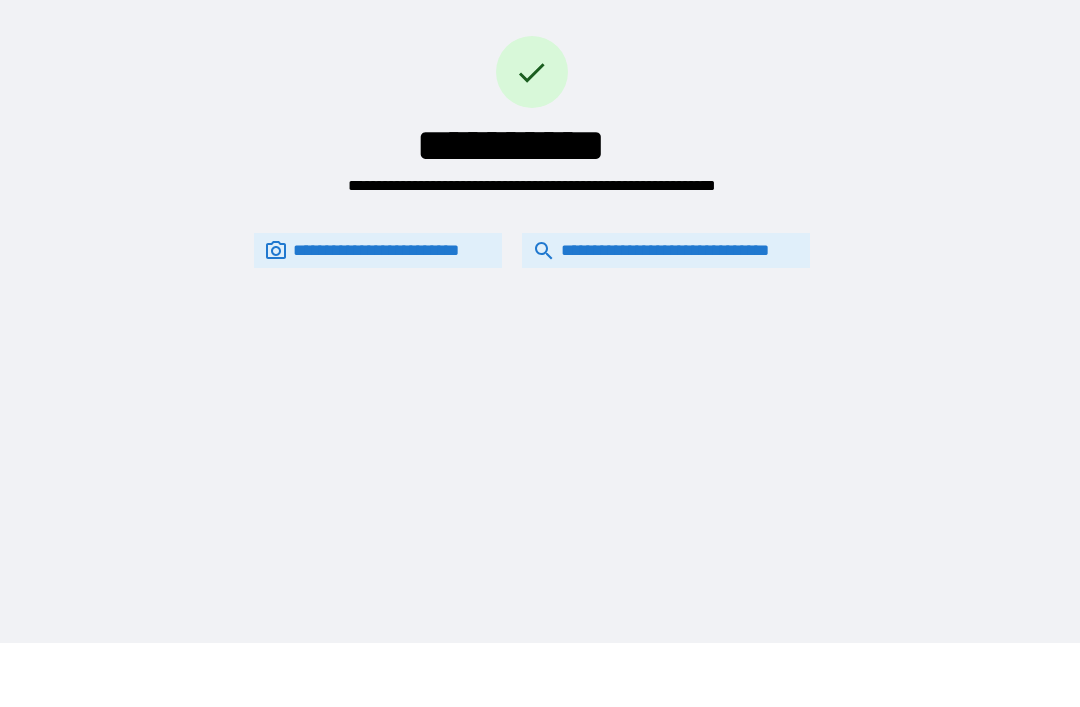 click on "**********" at bounding box center [666, 250] 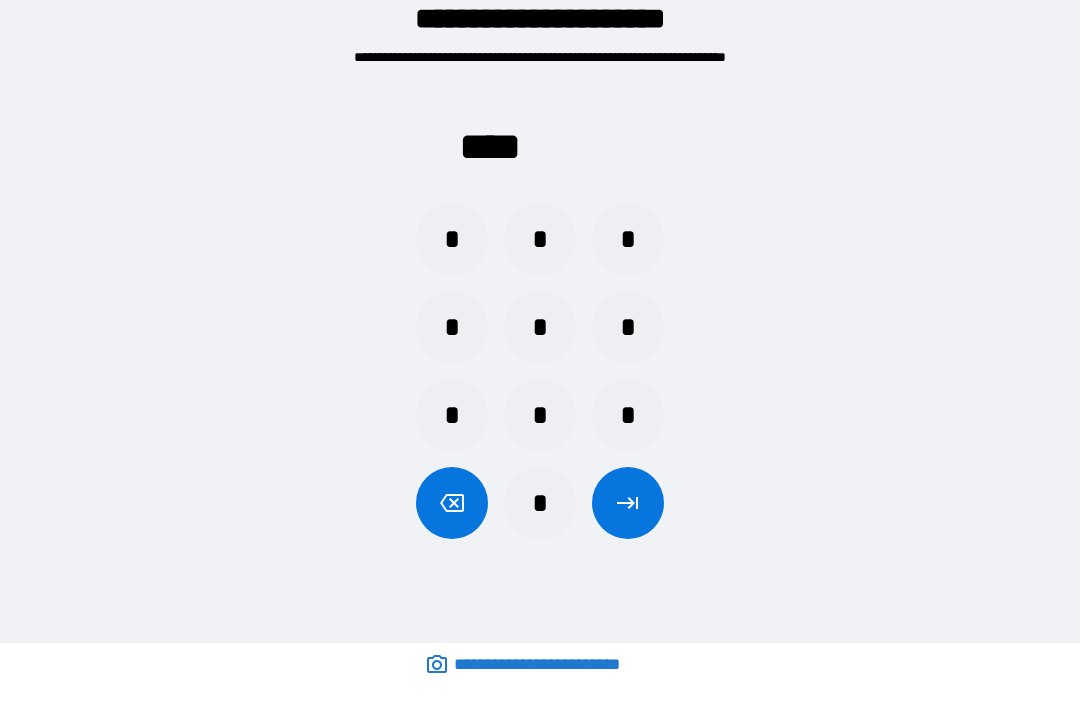 click on "*" at bounding box center [540, 239] 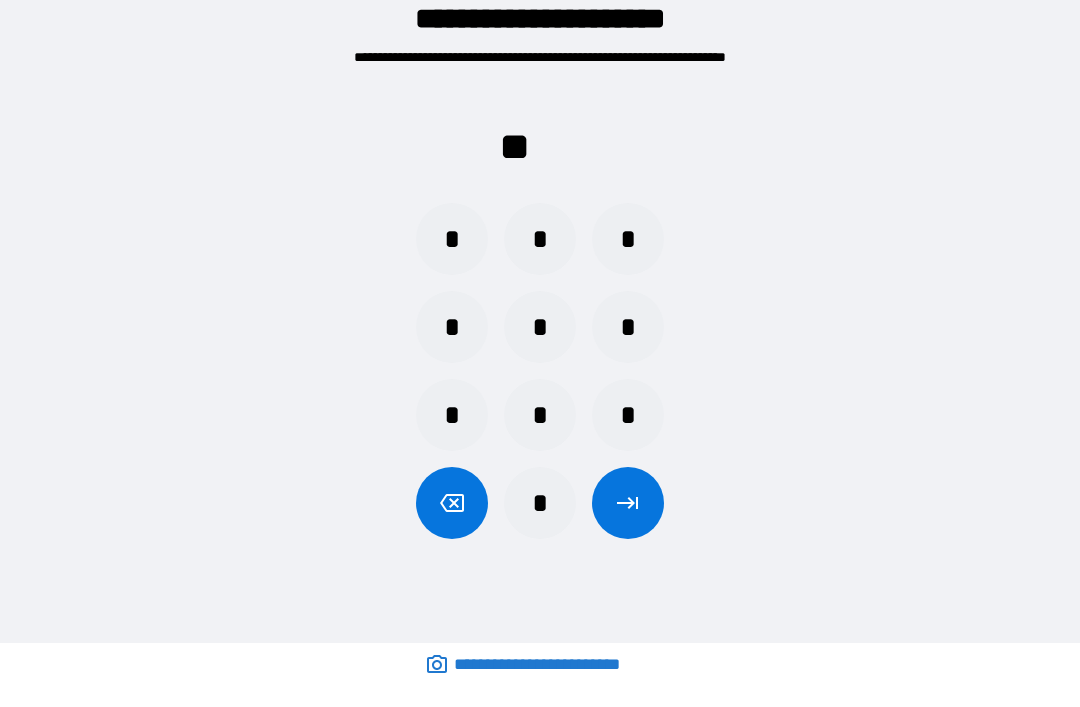 click on "*" at bounding box center [540, 327] 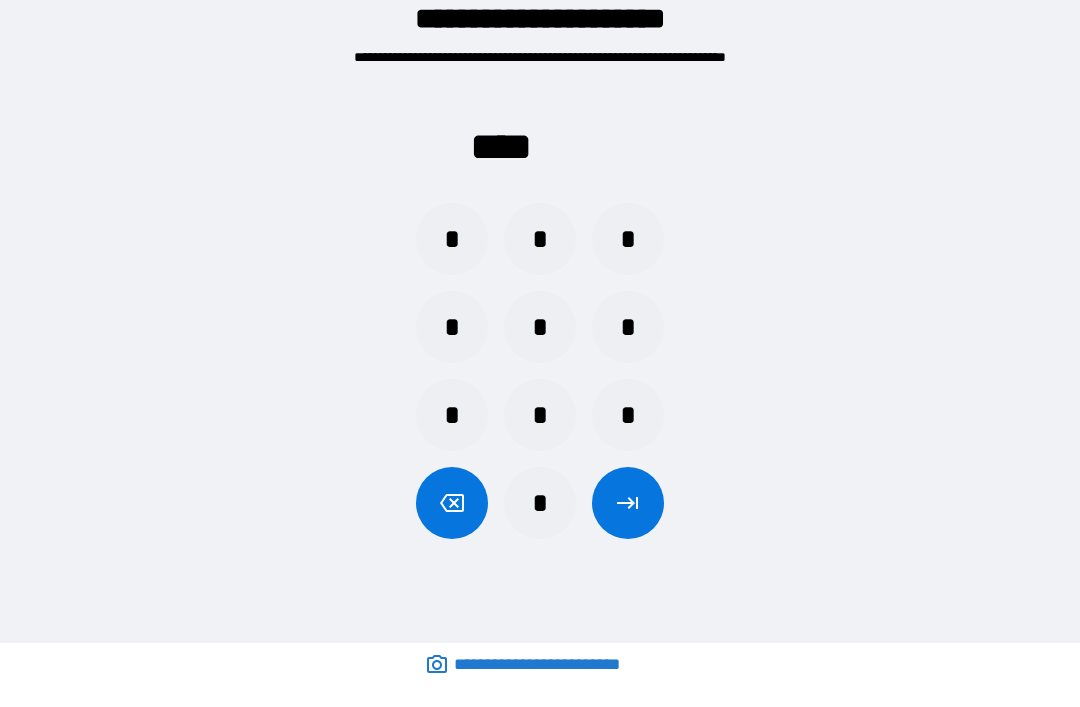 click at bounding box center (628, 503) 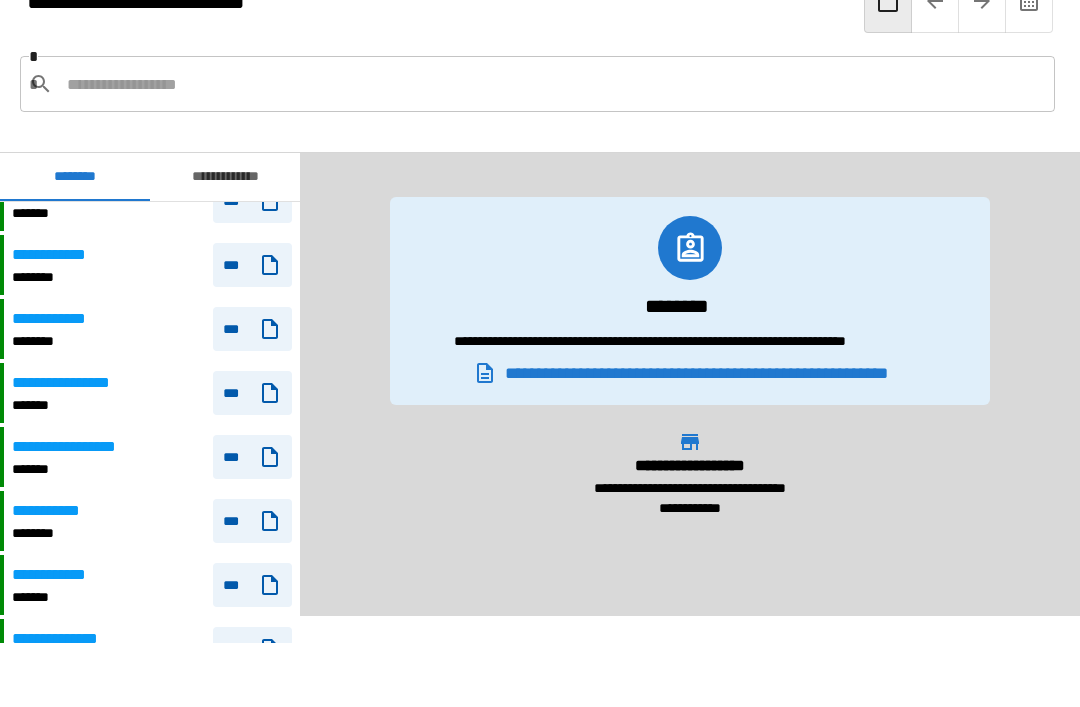 scroll, scrollTop: 1291, scrollLeft: 0, axis: vertical 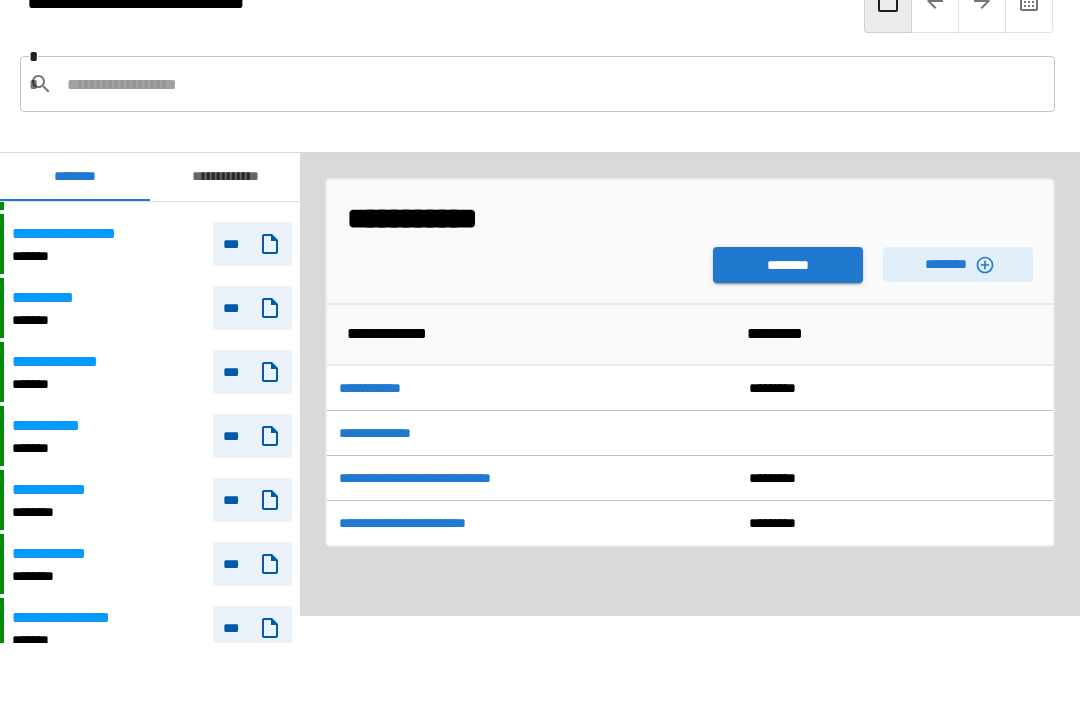 click on "**********" at bounding box center (59, 554) 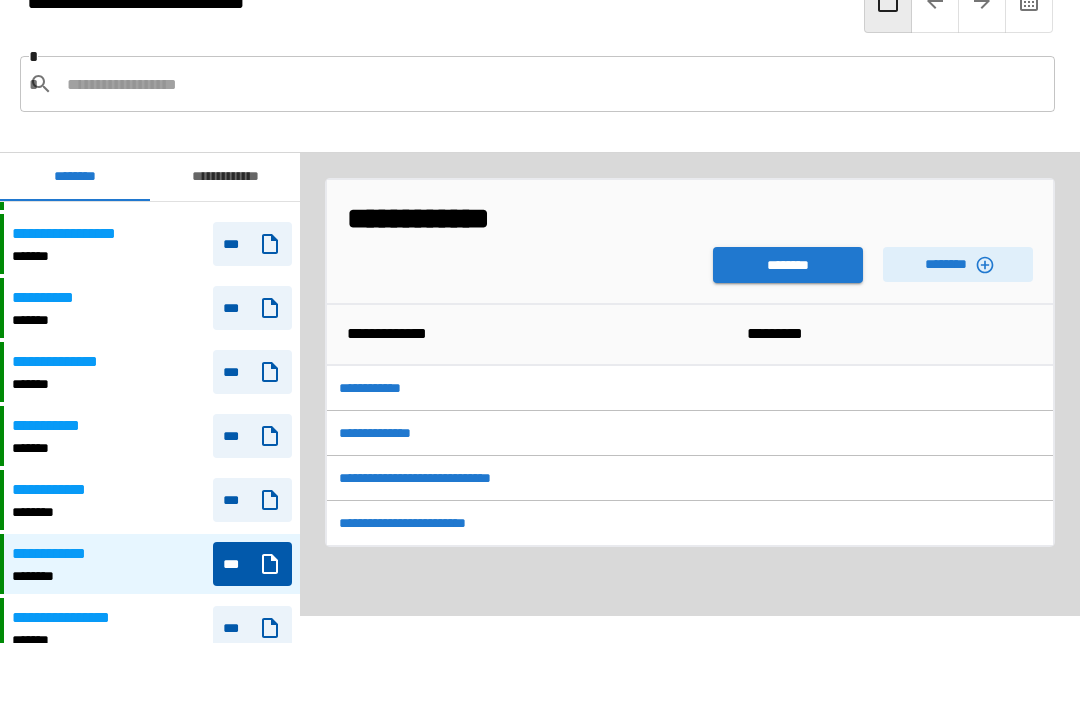 click on "********" at bounding box center (788, 265) 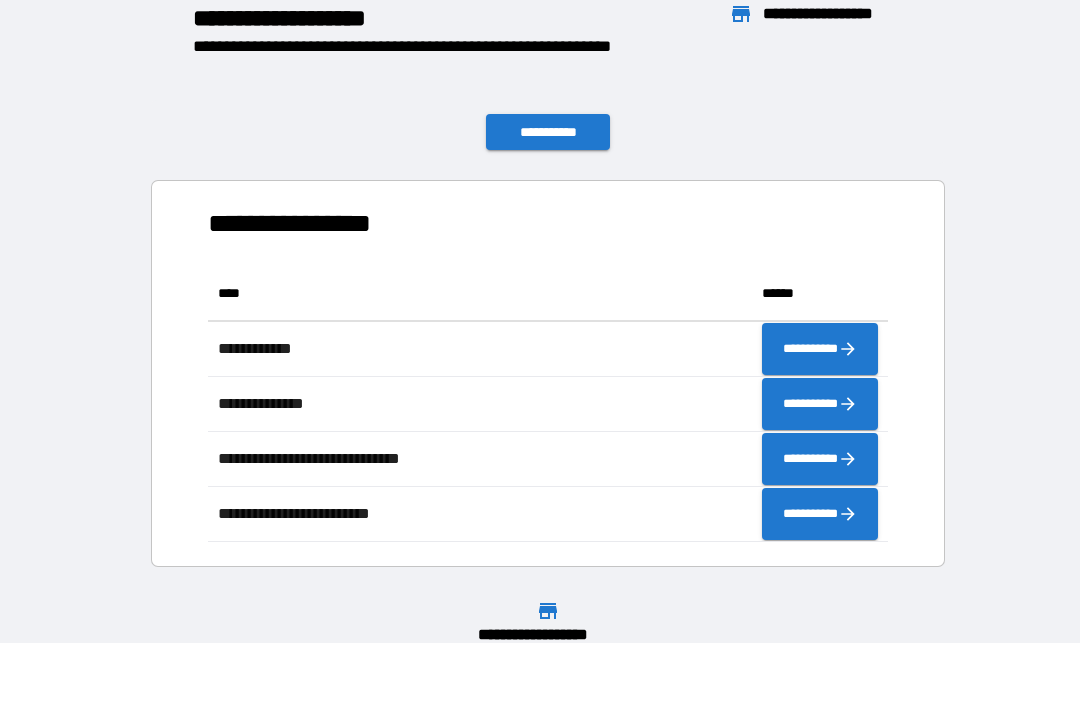scroll, scrollTop: 1, scrollLeft: 1, axis: both 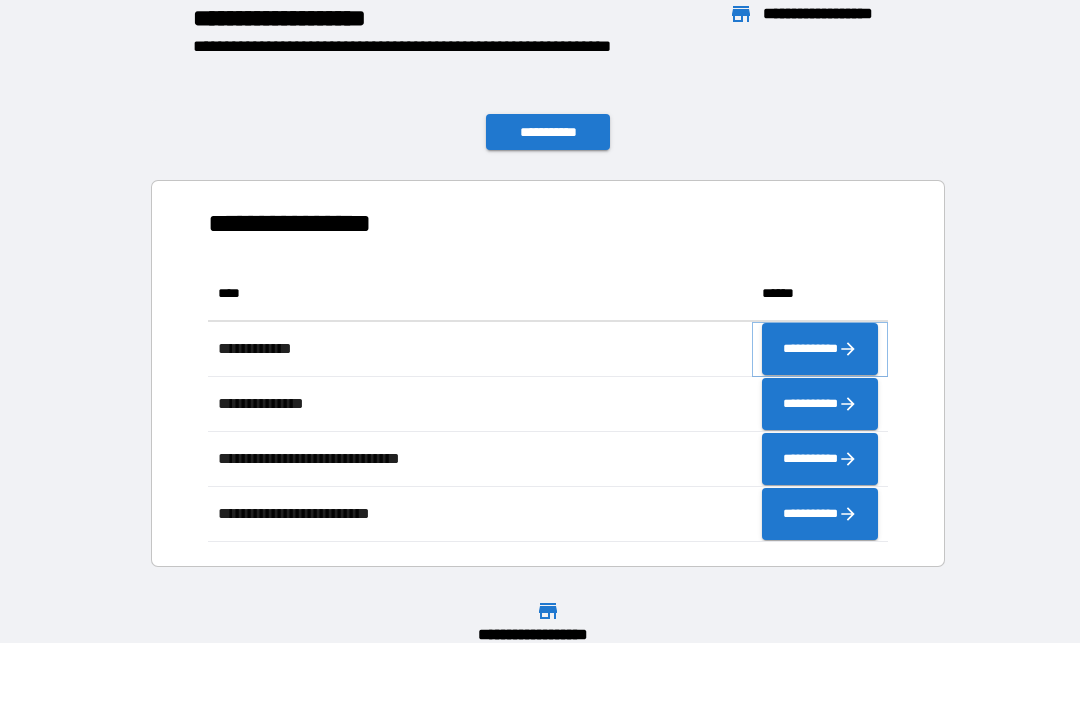 click on "**********" at bounding box center [820, 349] 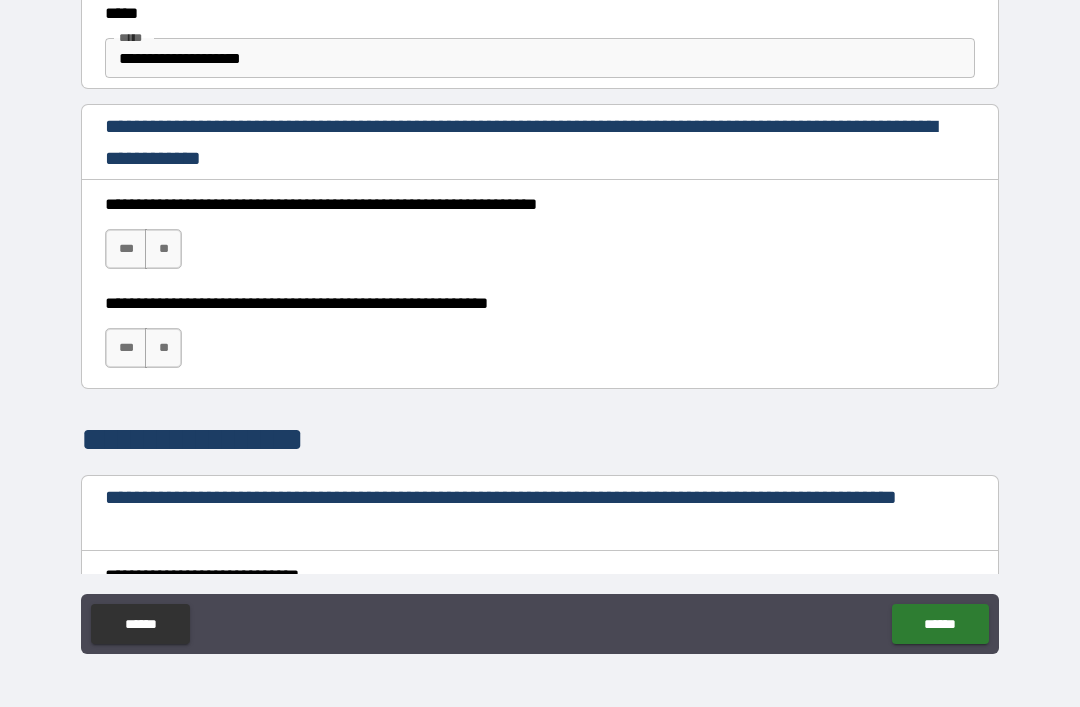 scroll, scrollTop: 1242, scrollLeft: 0, axis: vertical 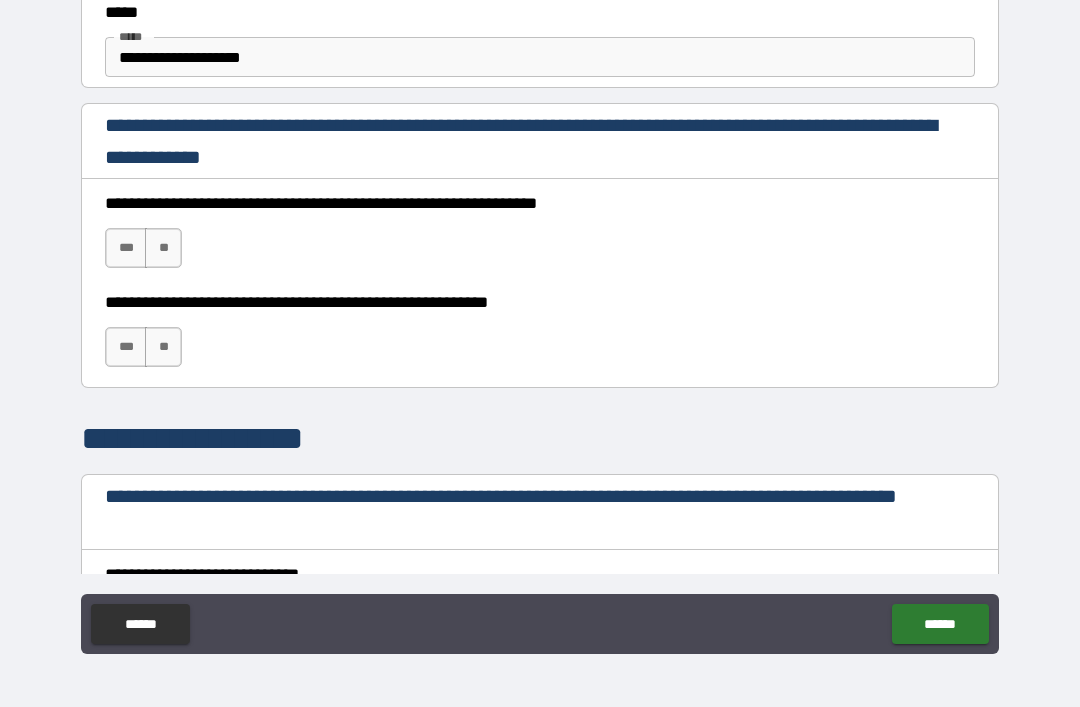 click on "***" at bounding box center (126, 248) 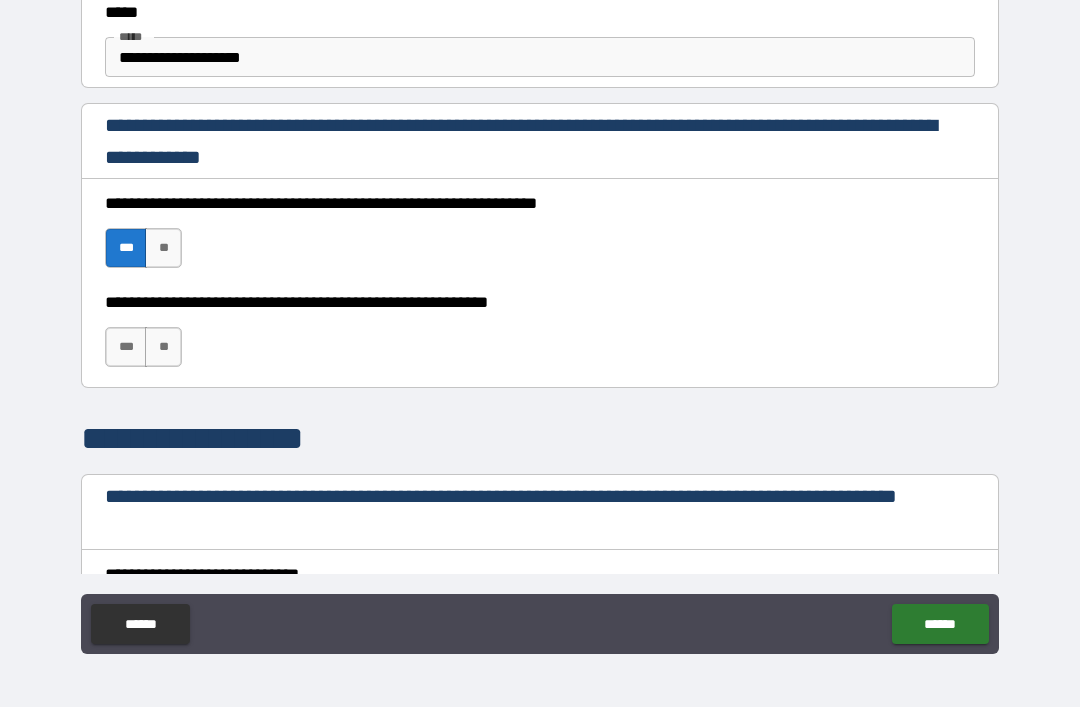 click on "***" at bounding box center [126, 347] 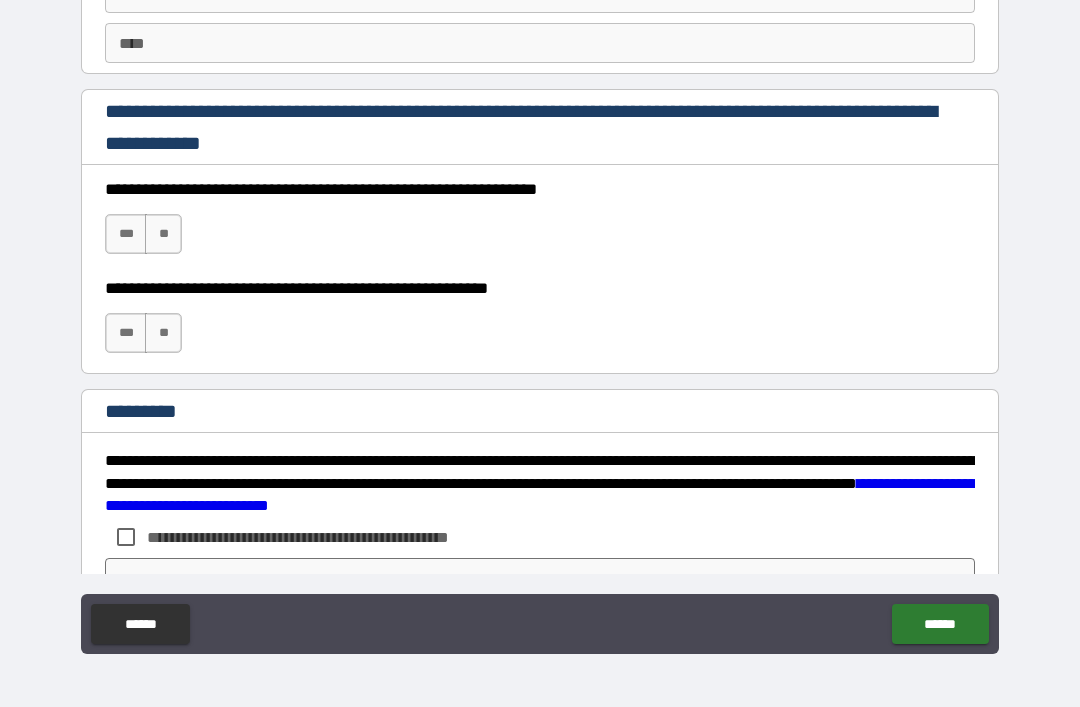 scroll, scrollTop: 2894, scrollLeft: 0, axis: vertical 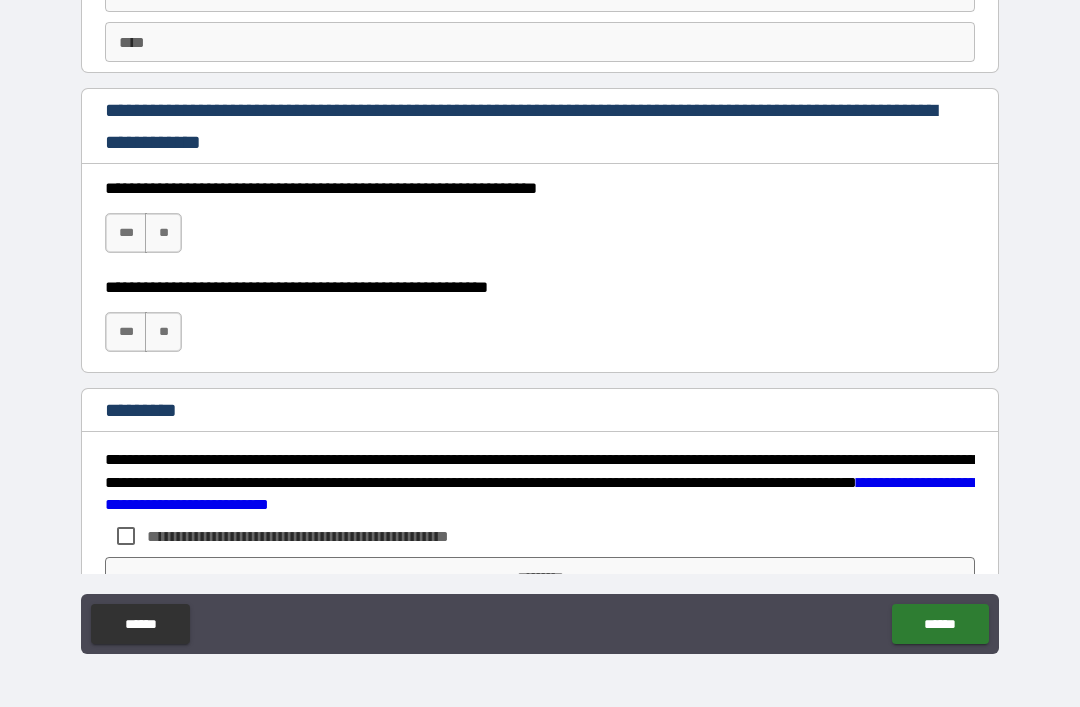 click on "***" at bounding box center (126, 233) 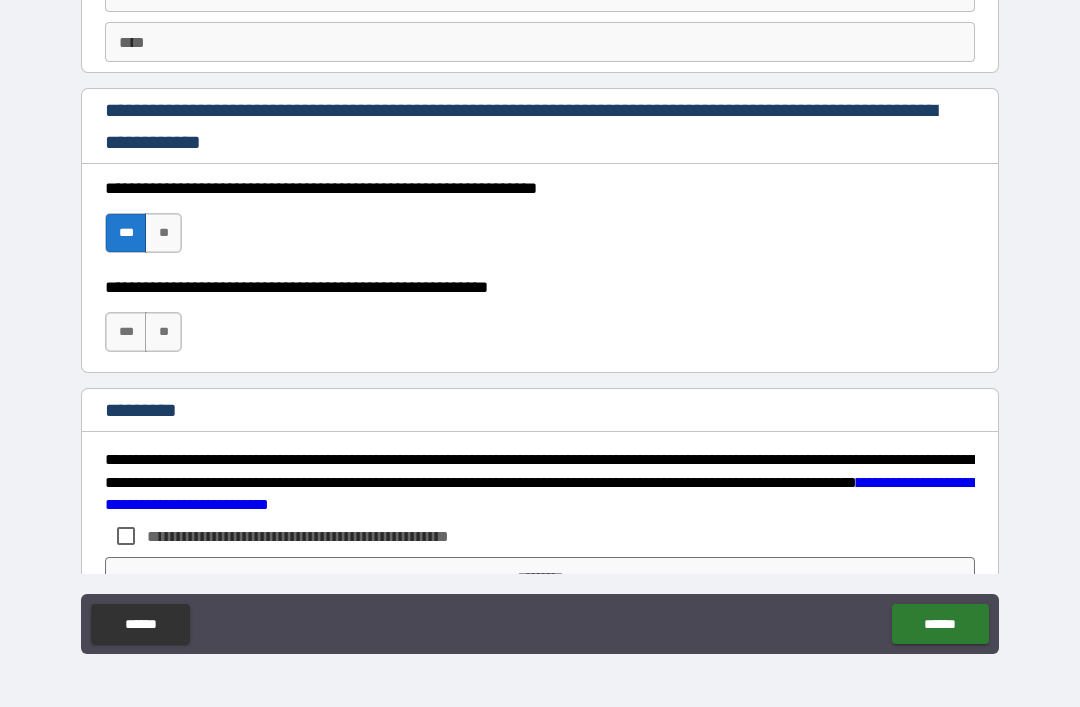 click on "***" at bounding box center (126, 332) 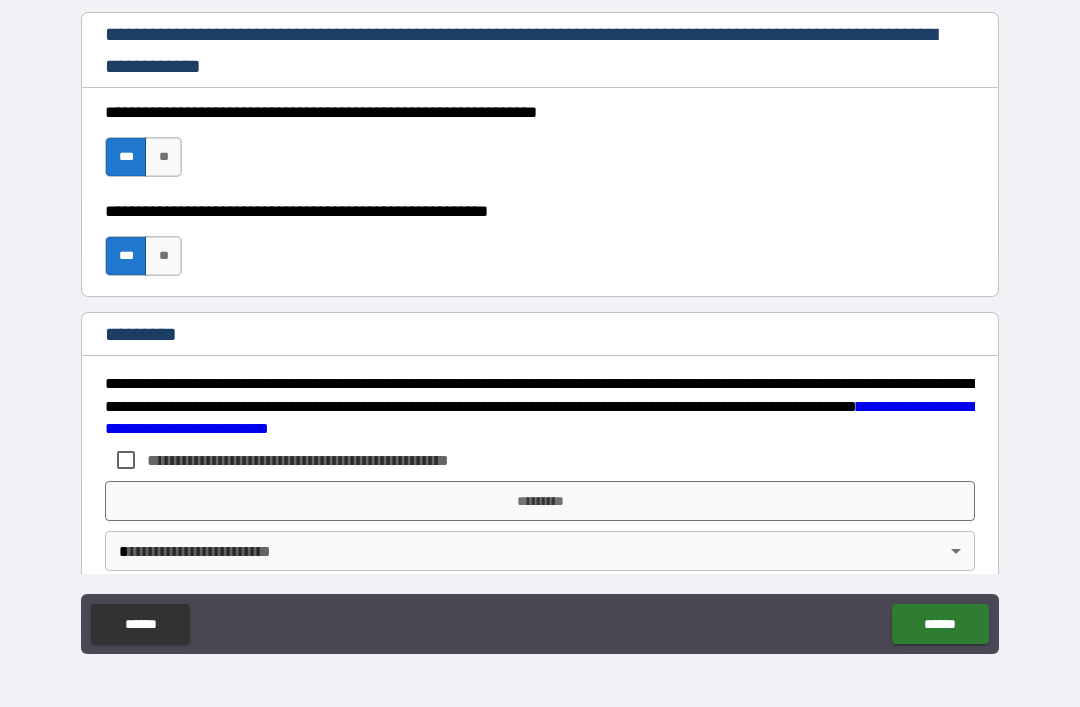 scroll, scrollTop: 2976, scrollLeft: 0, axis: vertical 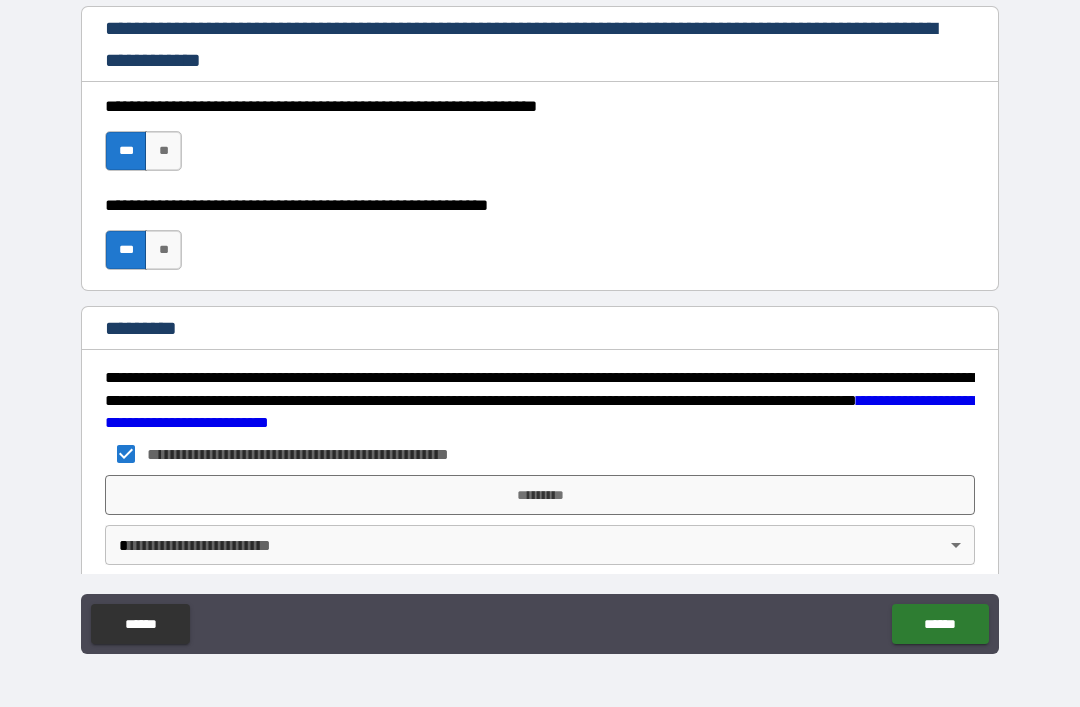 click on "*********" at bounding box center [540, 495] 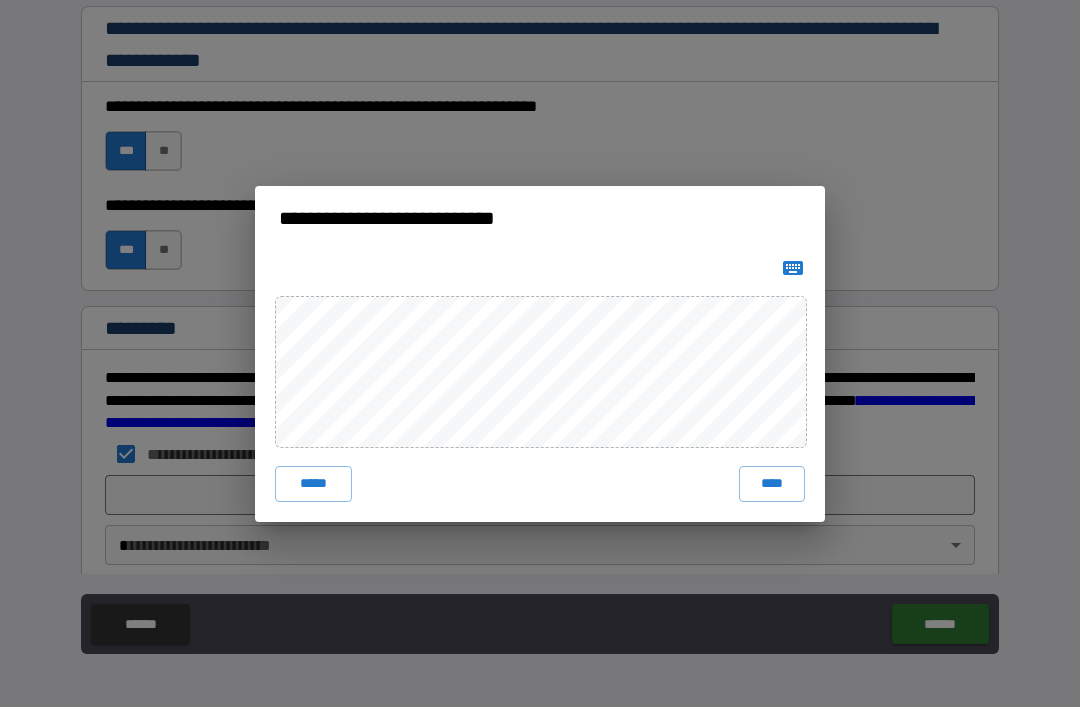 click on "****" at bounding box center [772, 484] 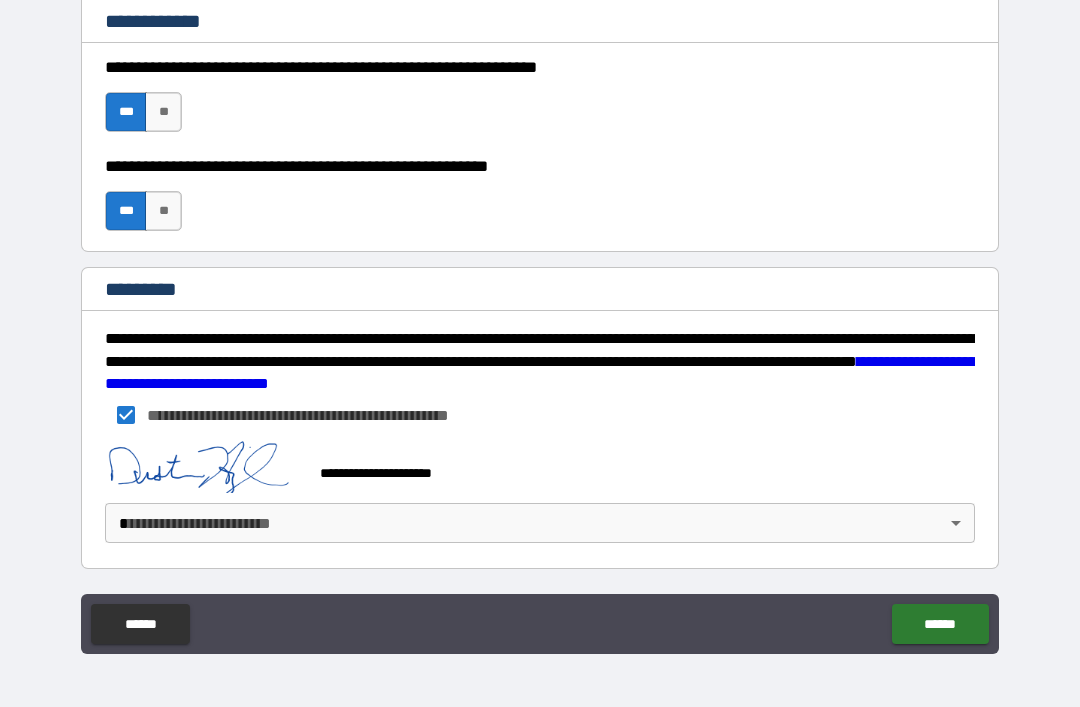 scroll, scrollTop: 3015, scrollLeft: 0, axis: vertical 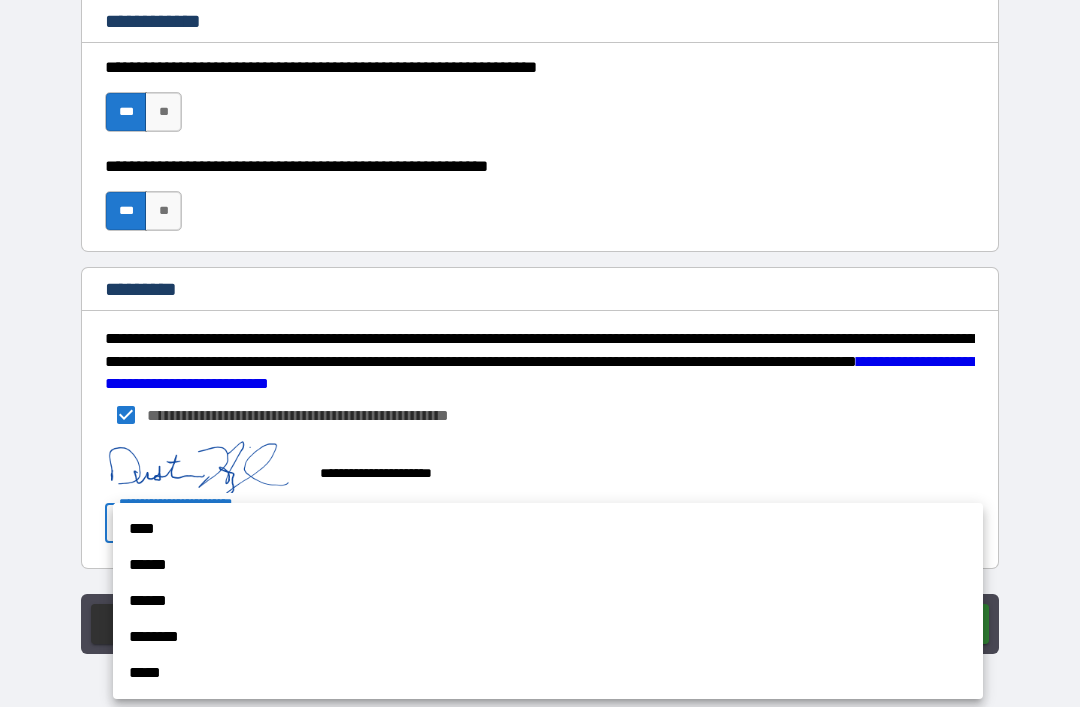click on "******" at bounding box center (548, 565) 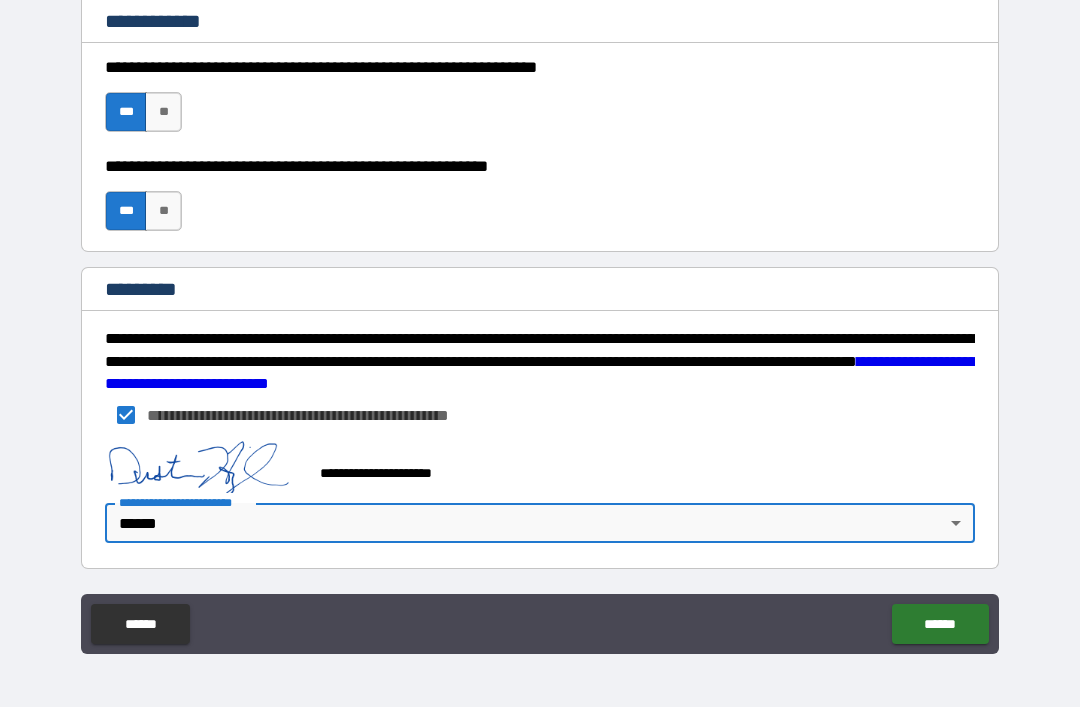 click on "******" at bounding box center (940, 624) 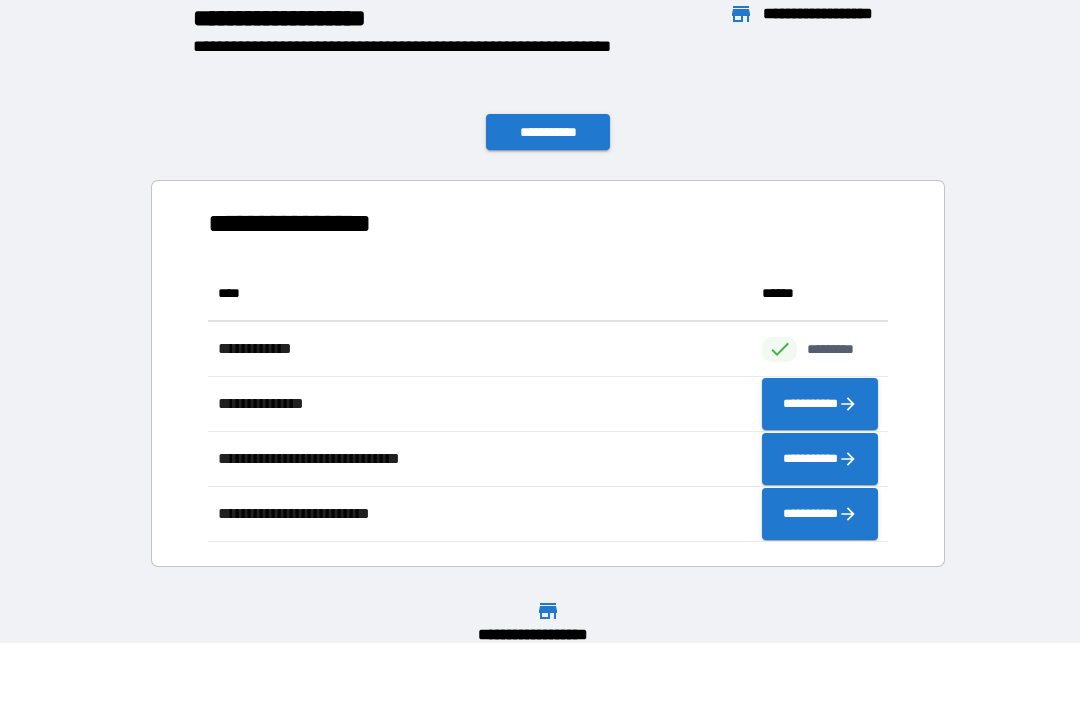 scroll, scrollTop: 1, scrollLeft: 1, axis: both 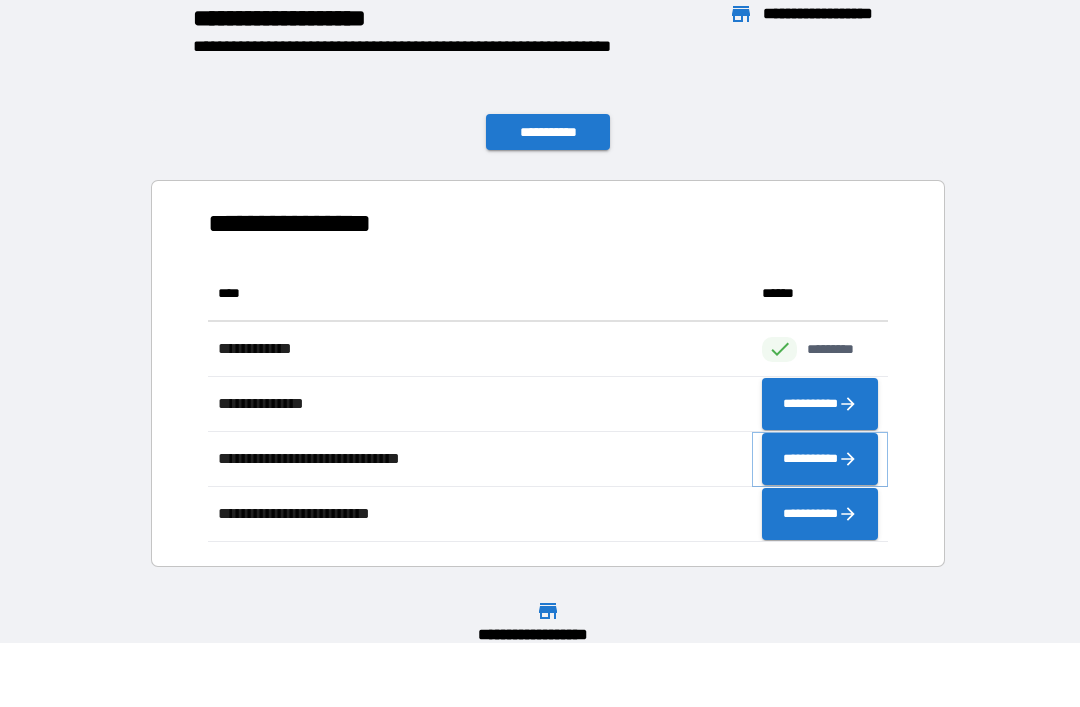 click on "**********" at bounding box center [820, 459] 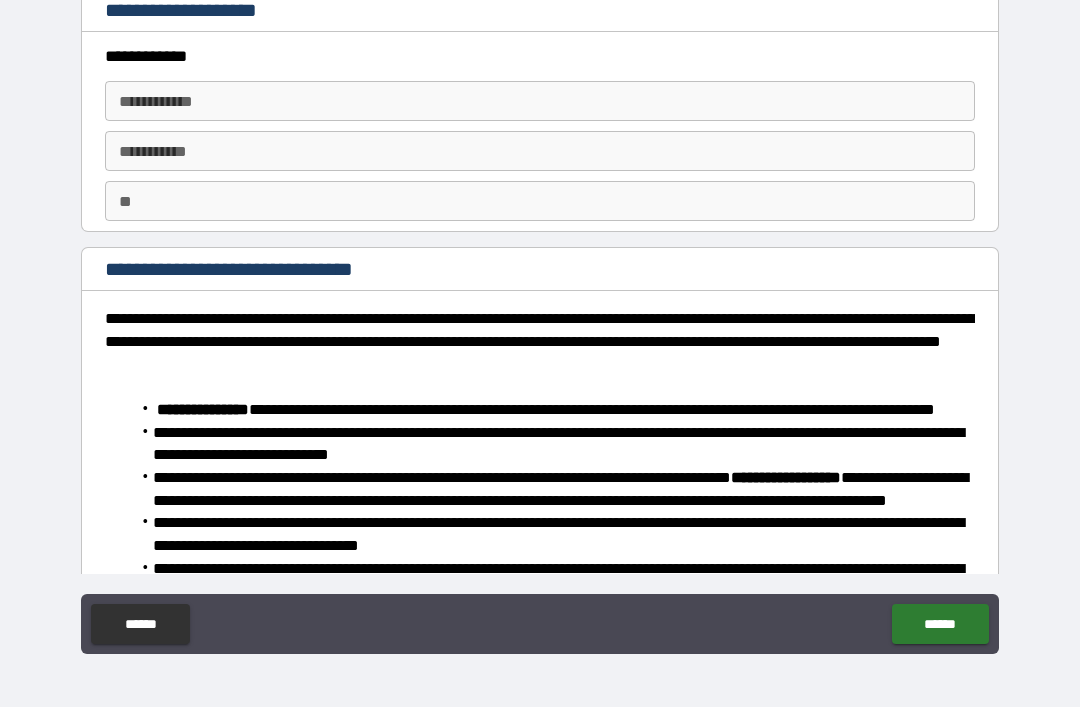 click on "**********" at bounding box center [540, 101] 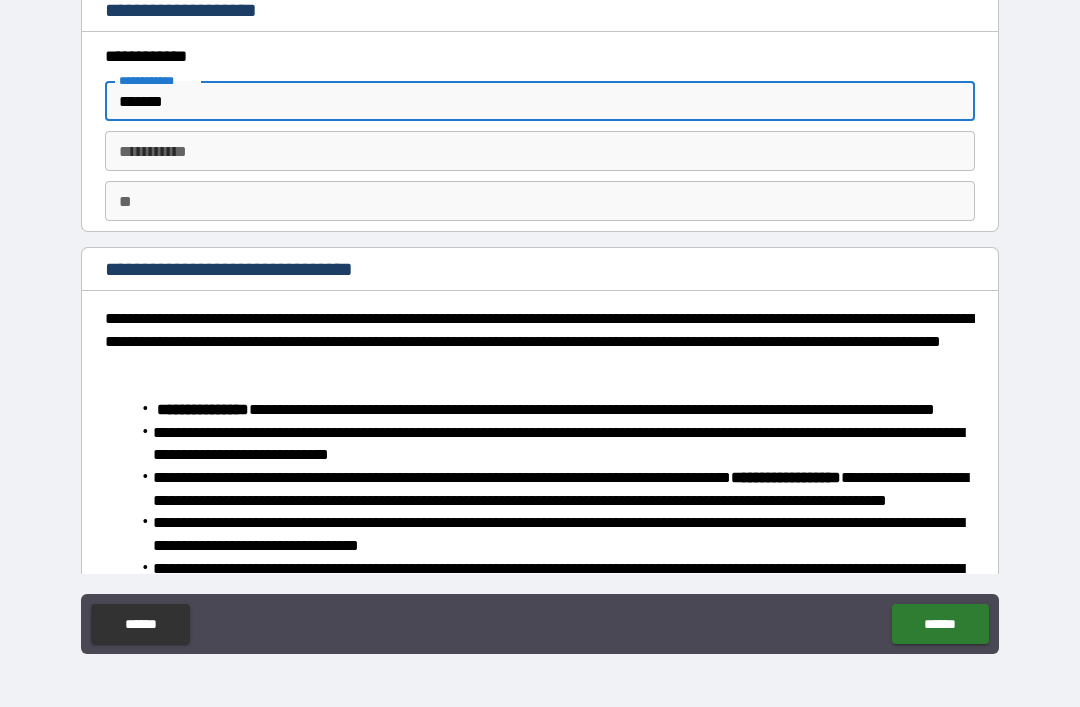 type on "*******" 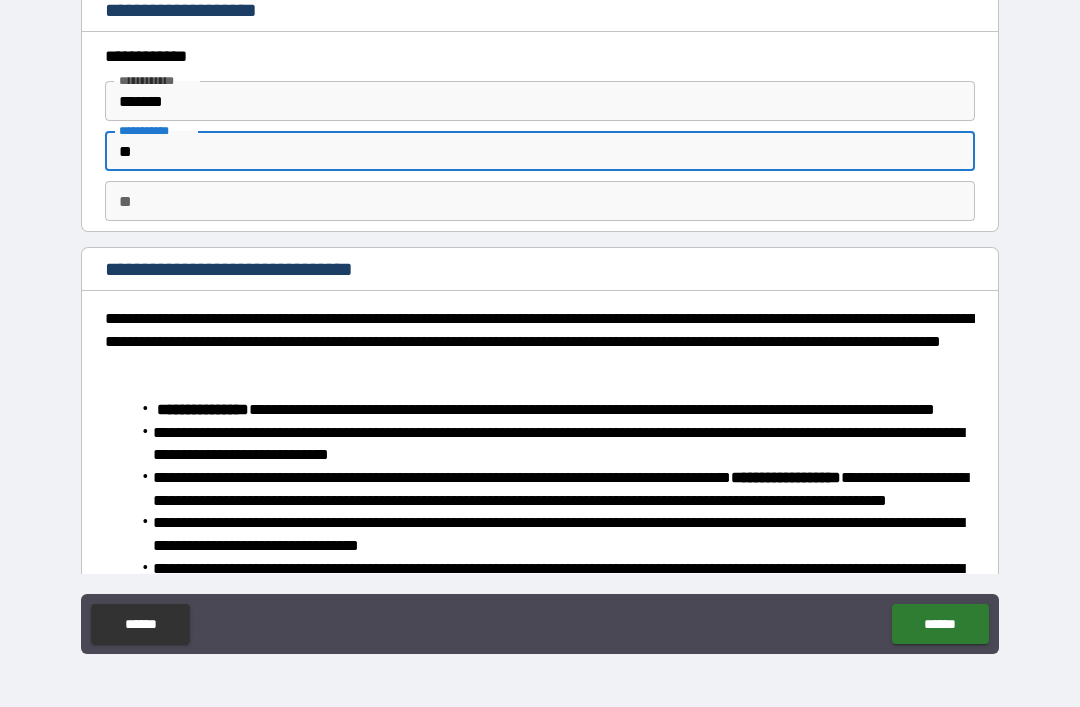 type on "*" 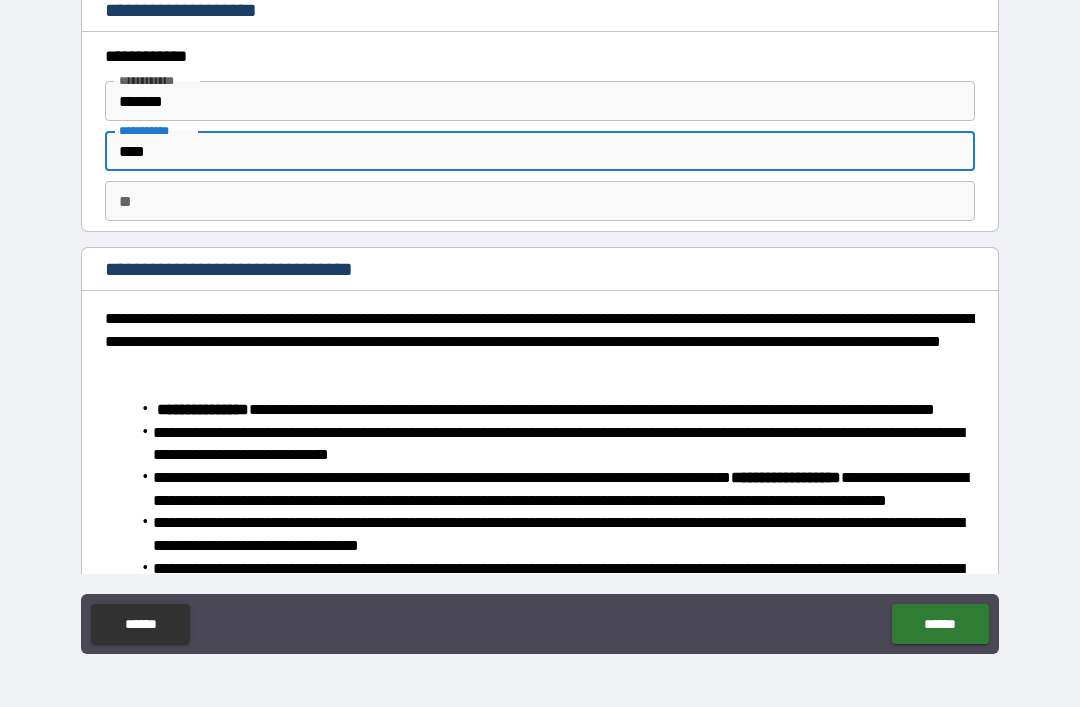 type on "****" 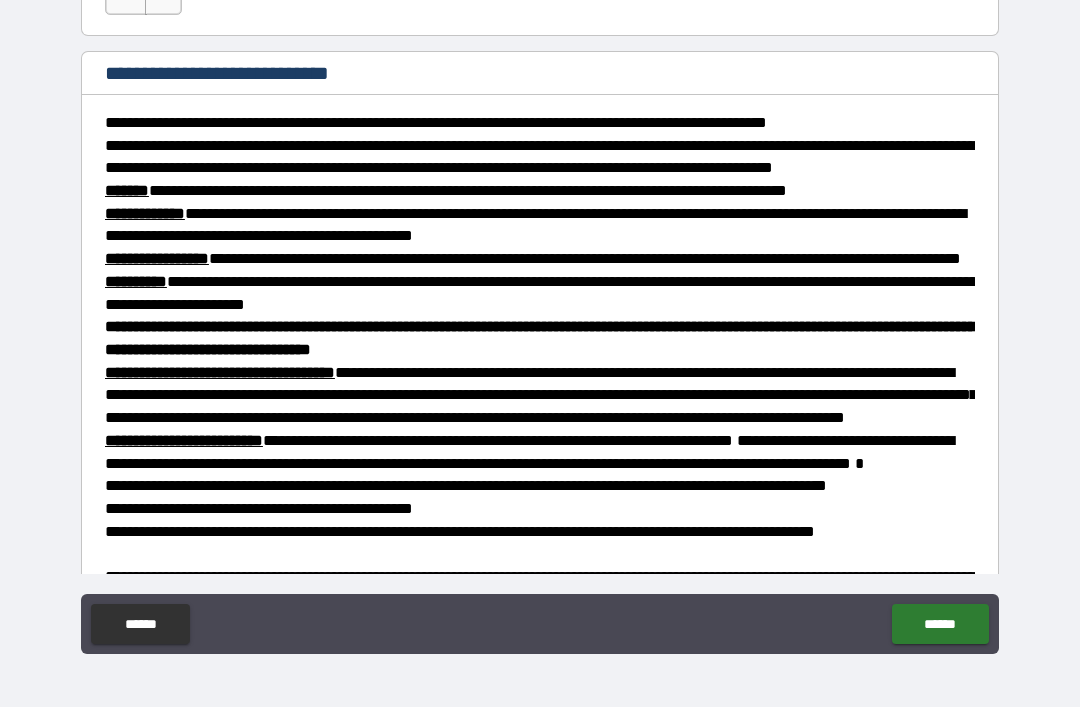 scroll, scrollTop: 1030, scrollLeft: 0, axis: vertical 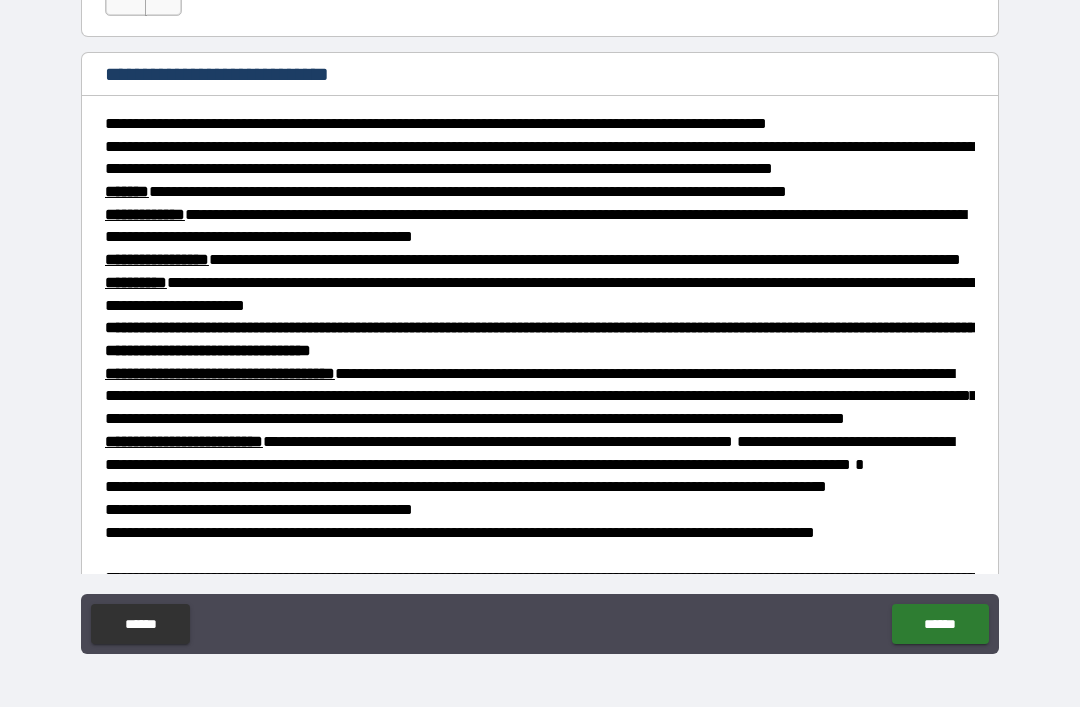 type on "*" 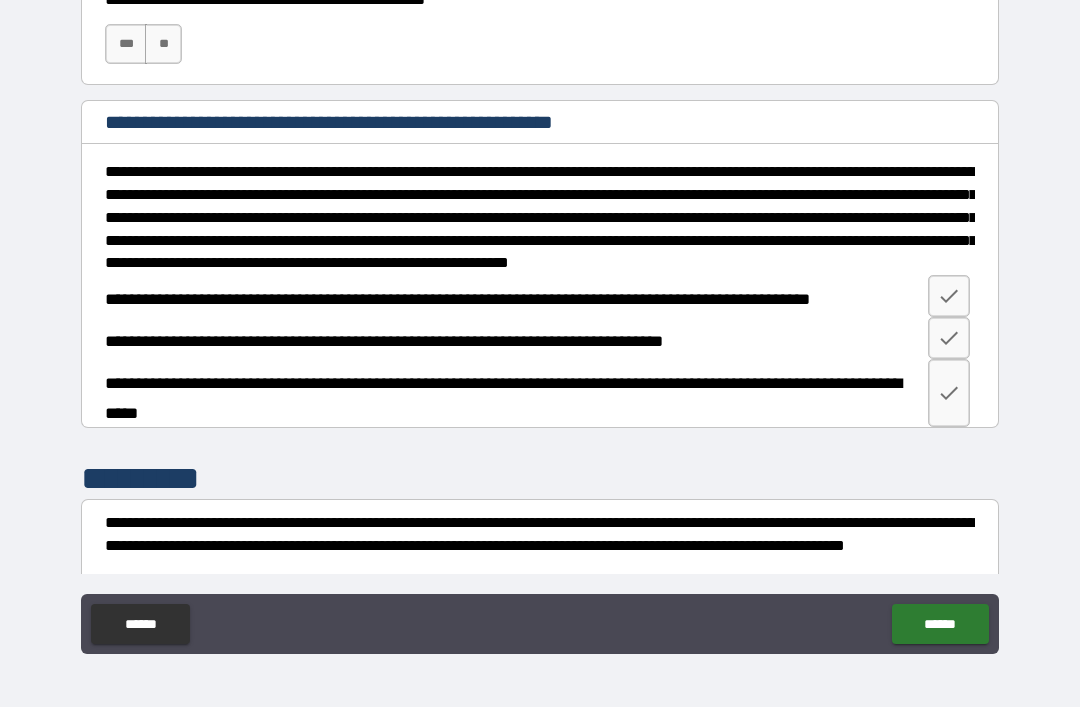 scroll, scrollTop: 1682, scrollLeft: 0, axis: vertical 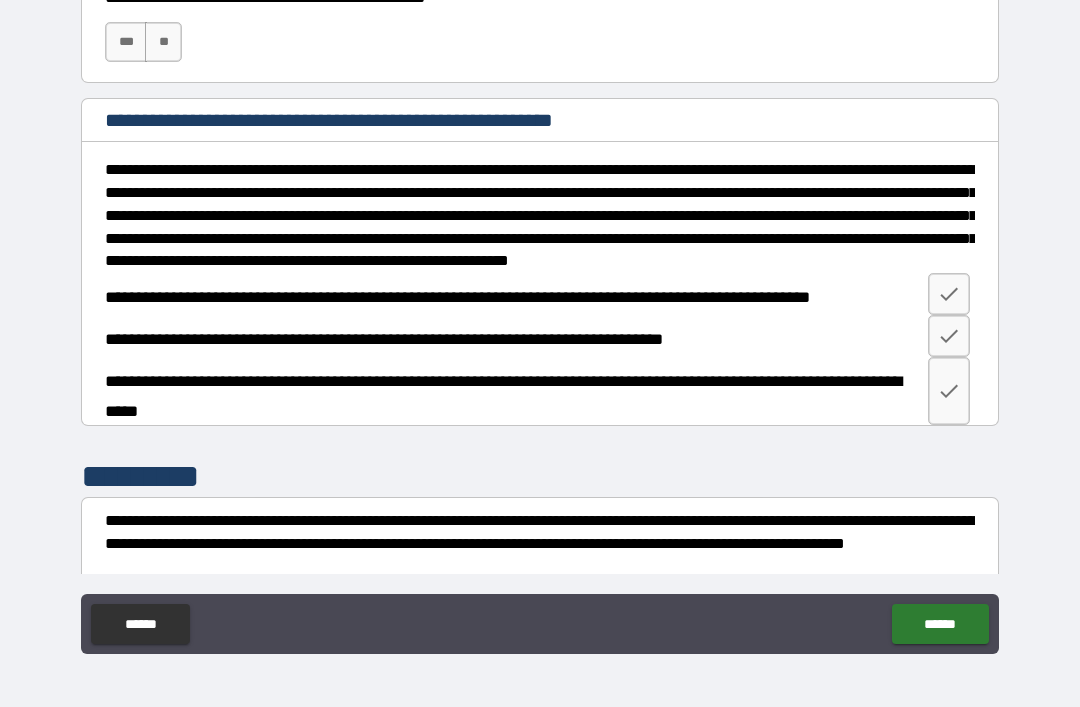 click on "***" at bounding box center (126, 42) 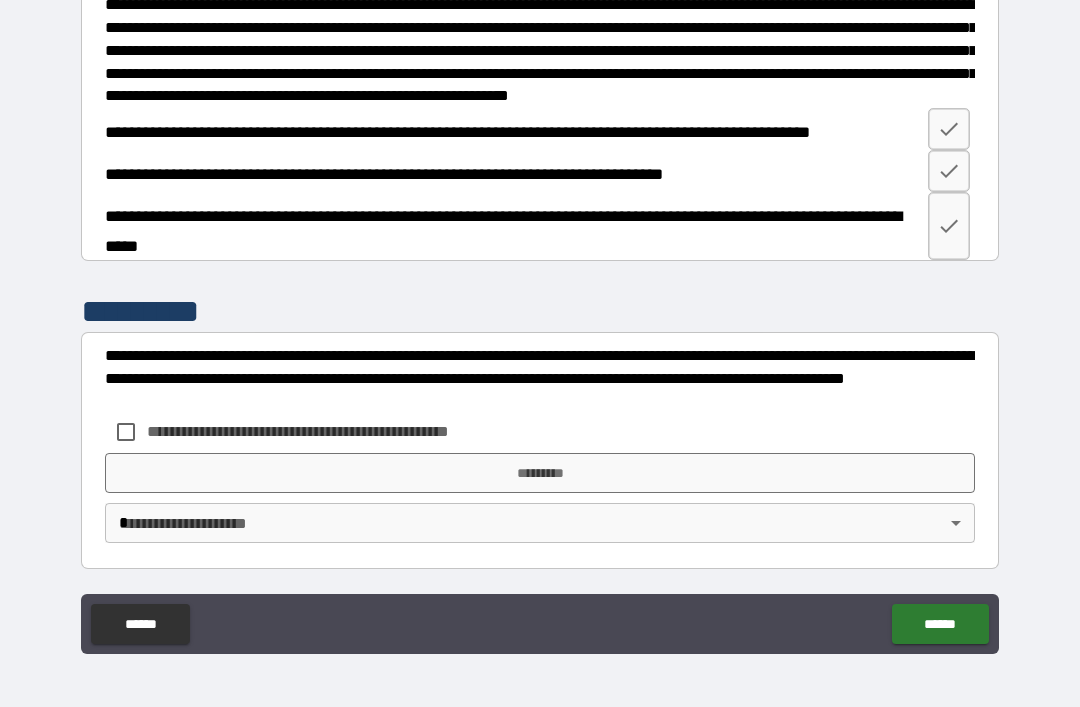 scroll, scrollTop: 2026, scrollLeft: 0, axis: vertical 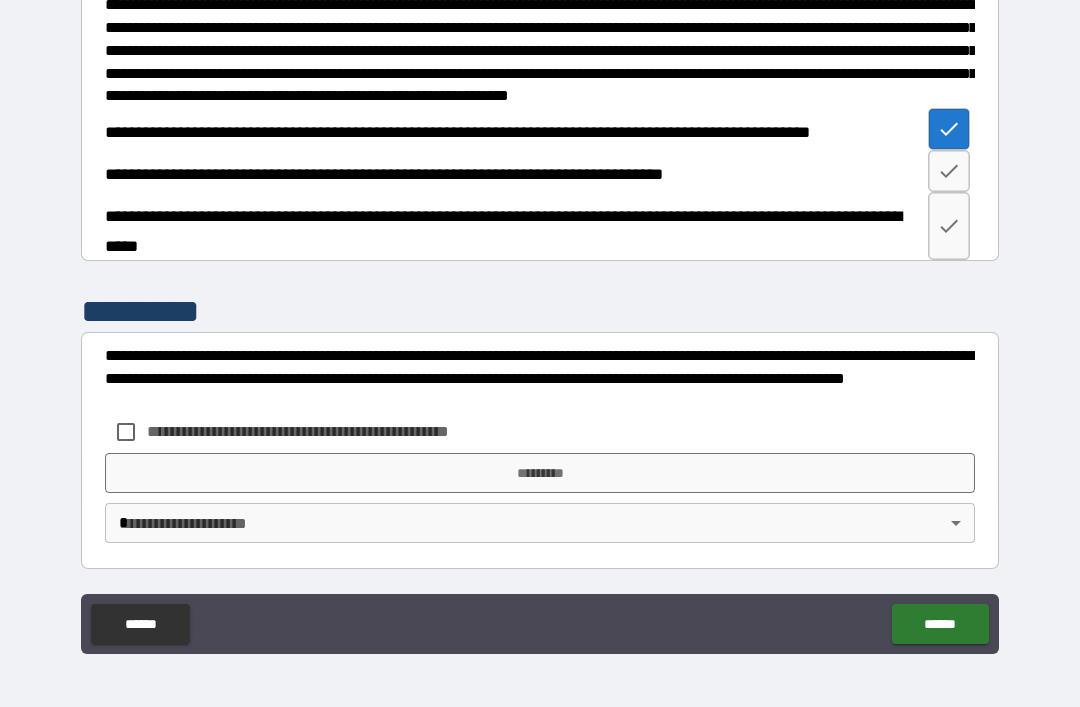 click 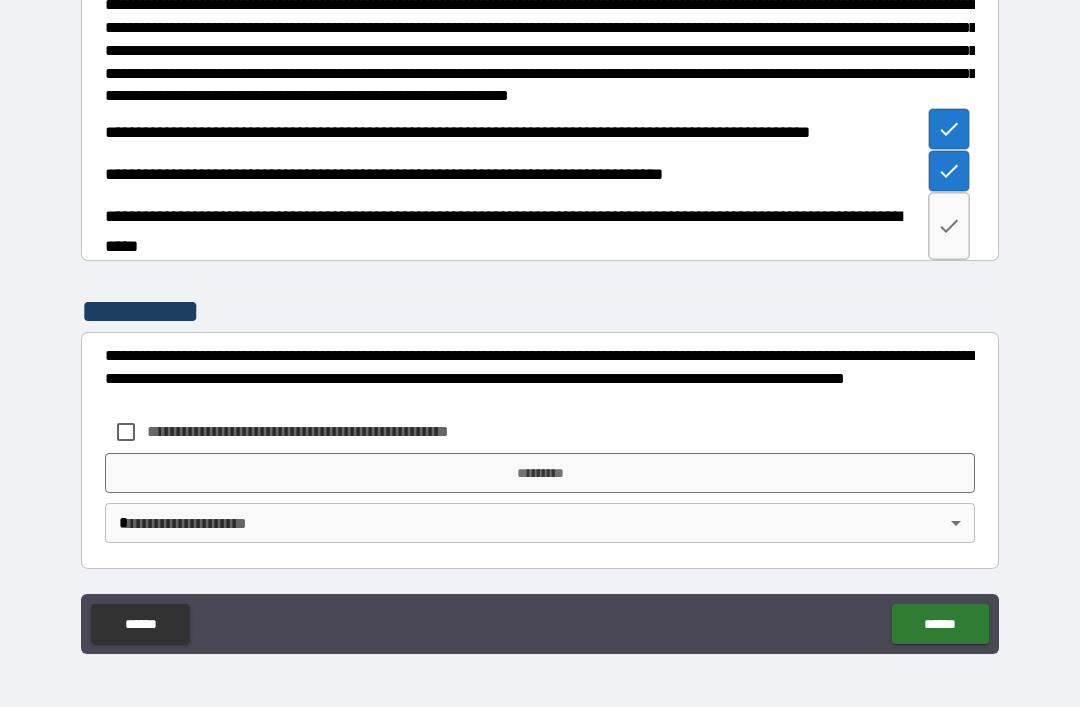 click 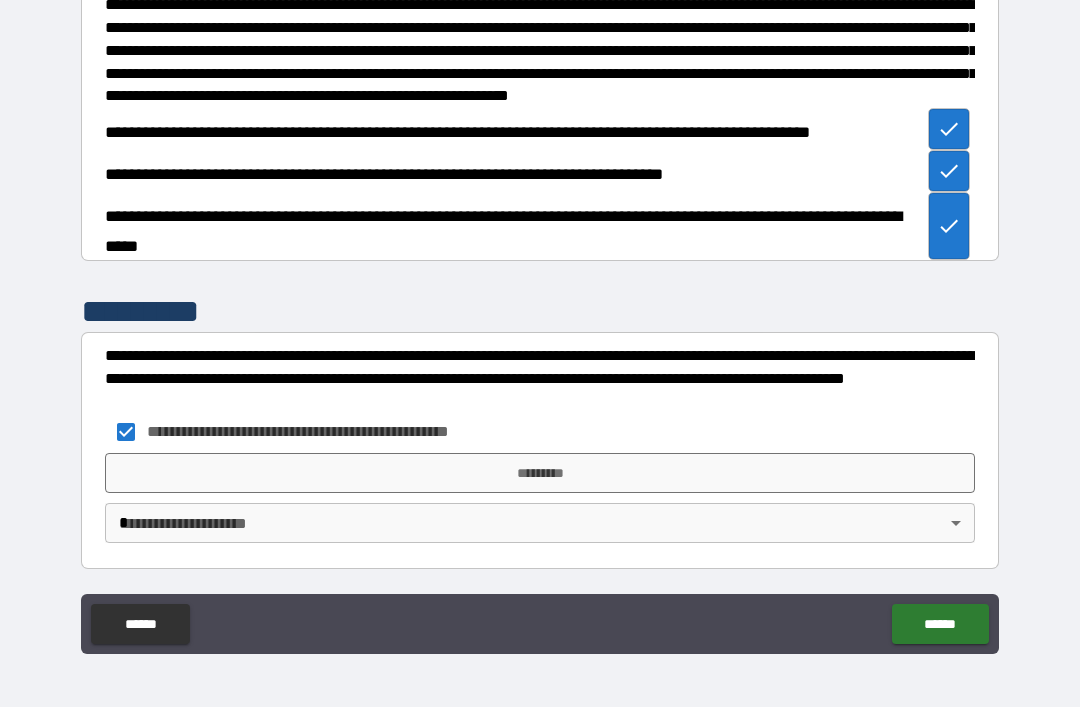 click on "*********" at bounding box center [540, 473] 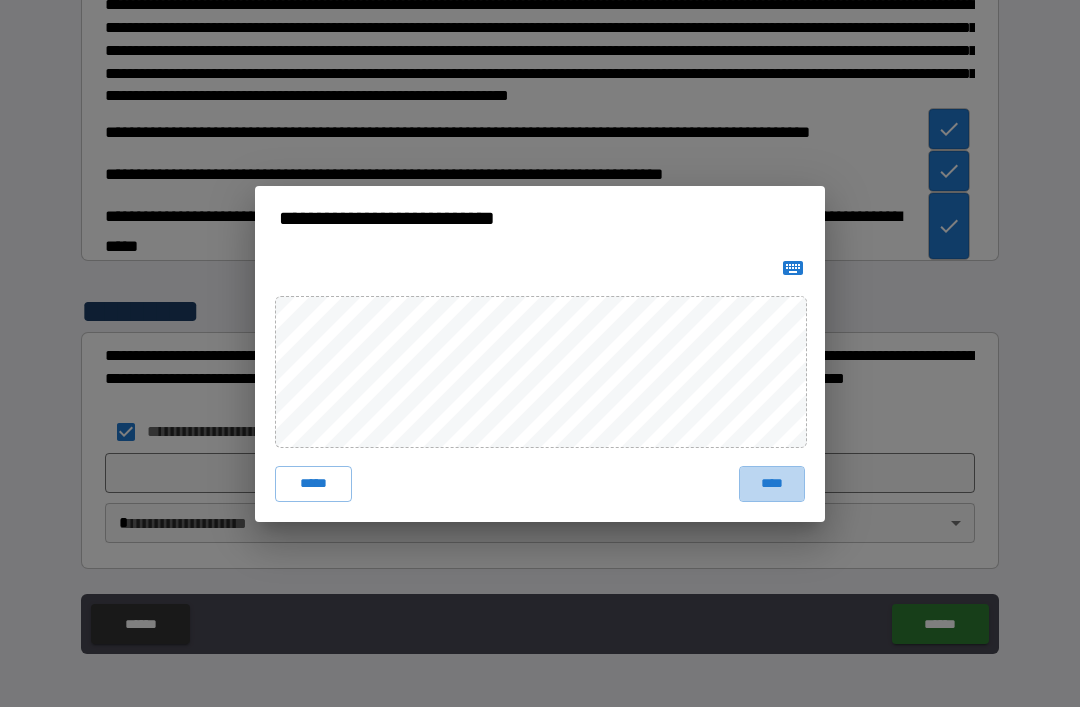 click on "****" at bounding box center (772, 484) 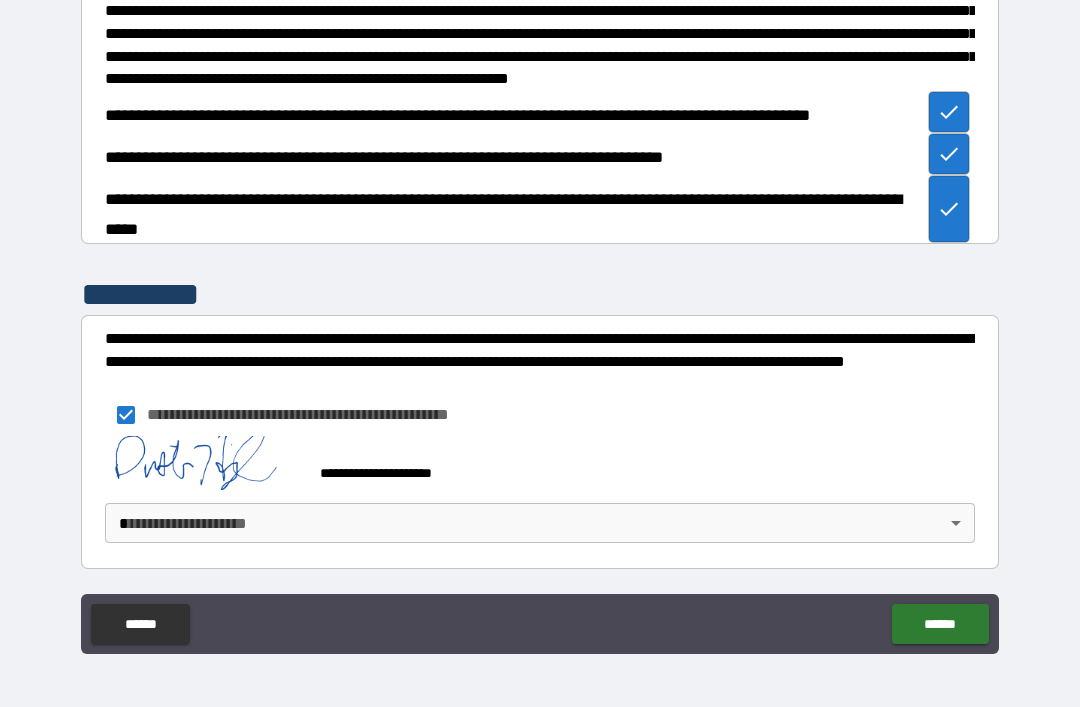 click on "**********" at bounding box center [540, 321] 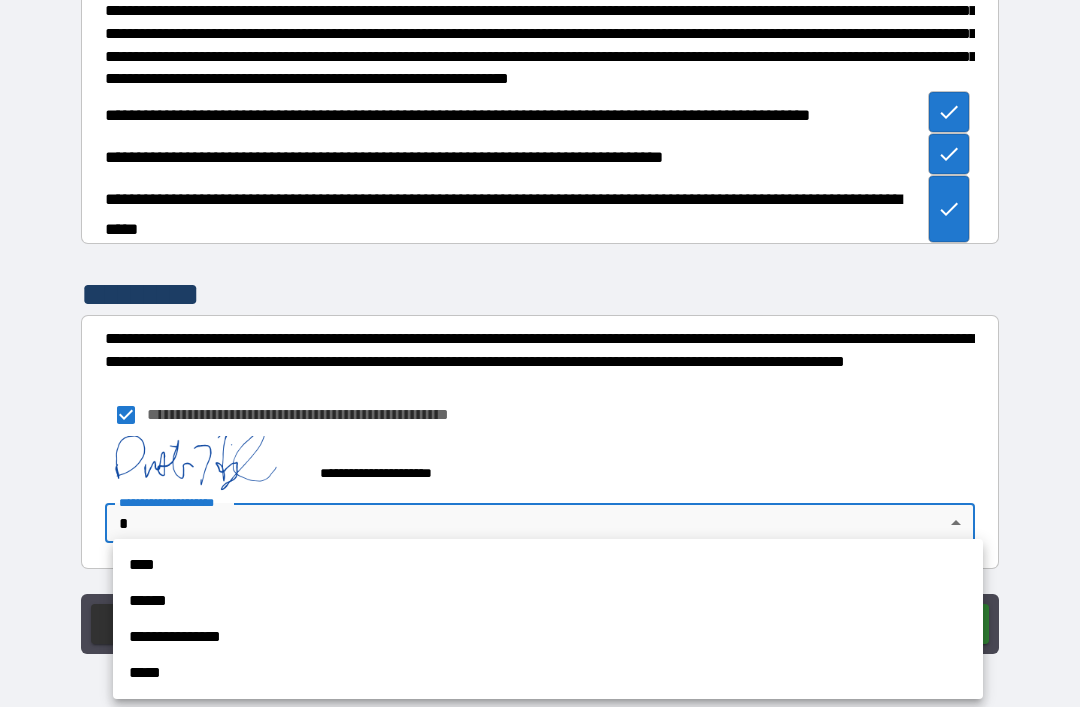 click on "**********" at bounding box center (548, 637) 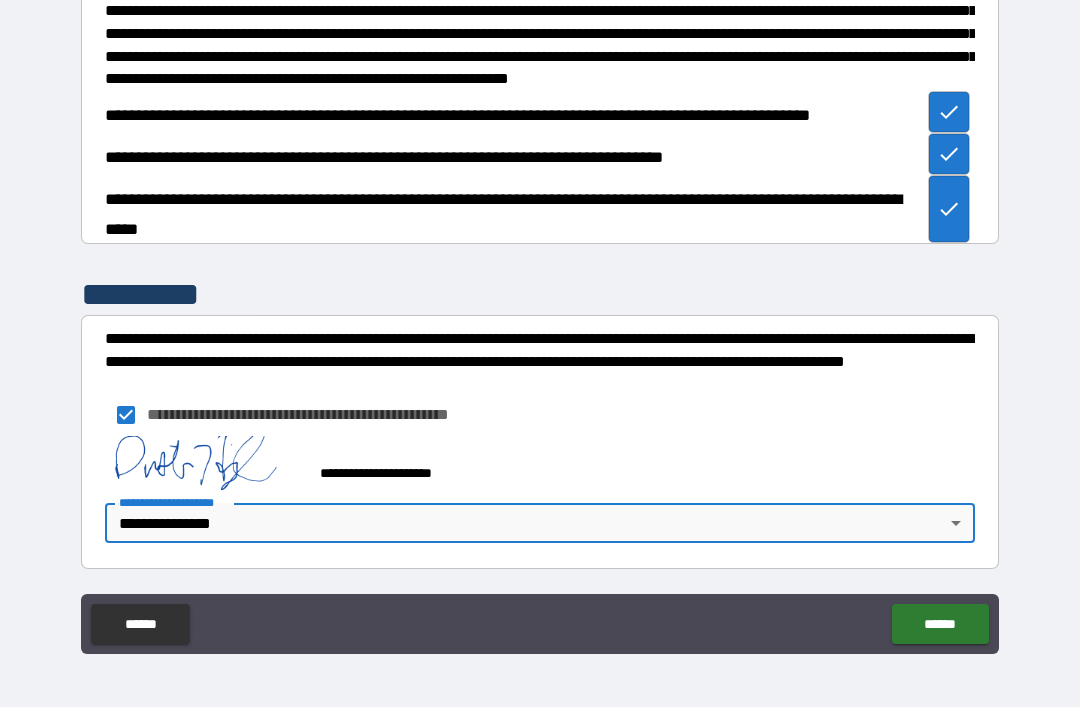 click on "******" at bounding box center [940, 624] 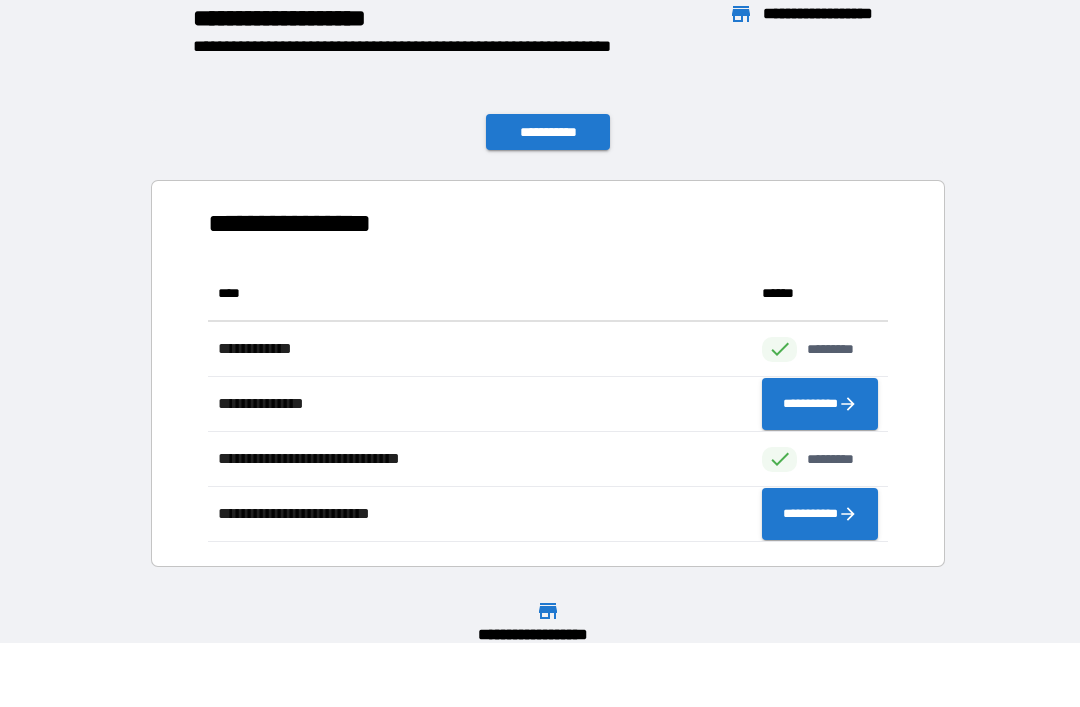 scroll, scrollTop: 276, scrollLeft: 680, axis: both 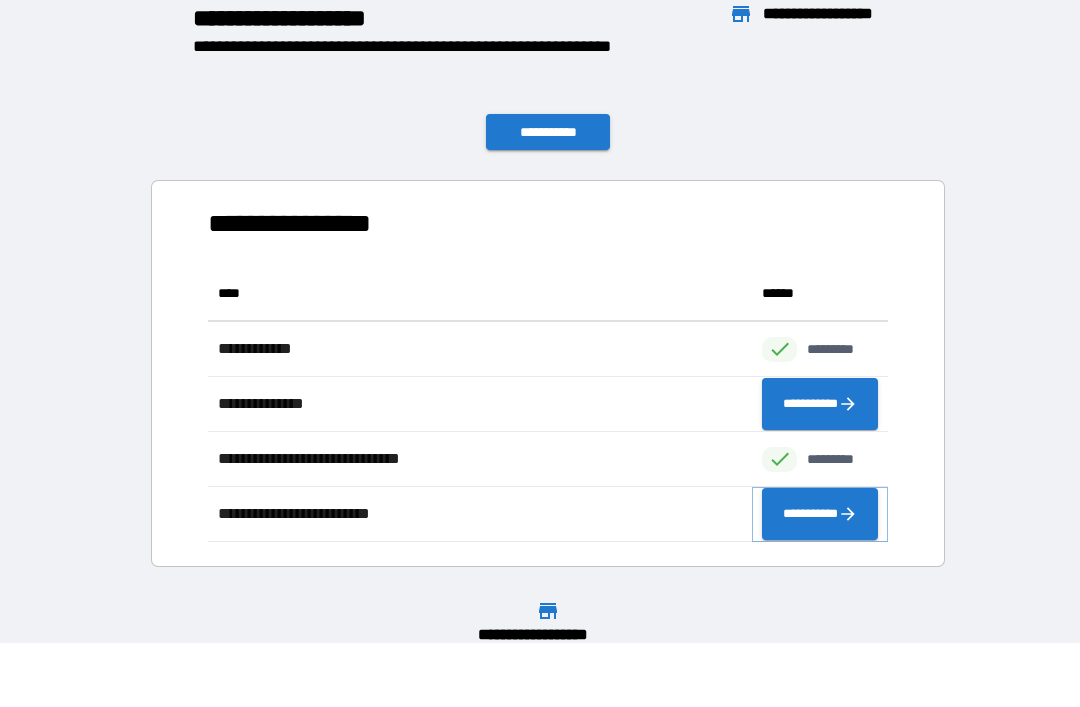 click on "**********" at bounding box center (820, 514) 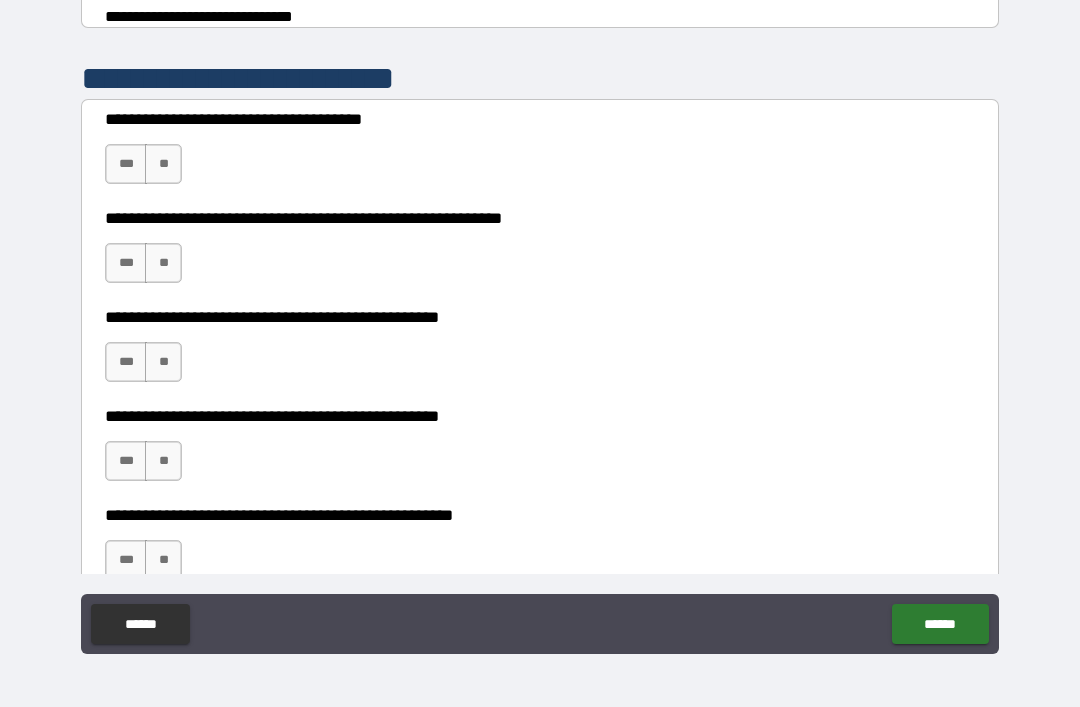 scroll, scrollTop: 358, scrollLeft: 0, axis: vertical 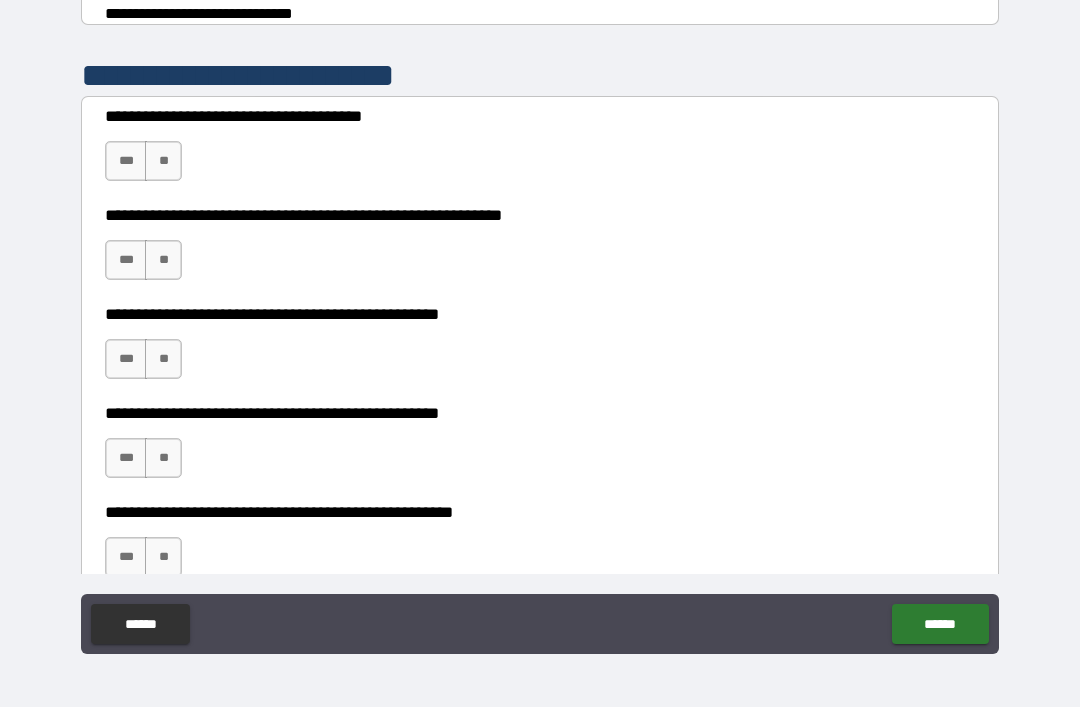 click on "**" at bounding box center [163, 161] 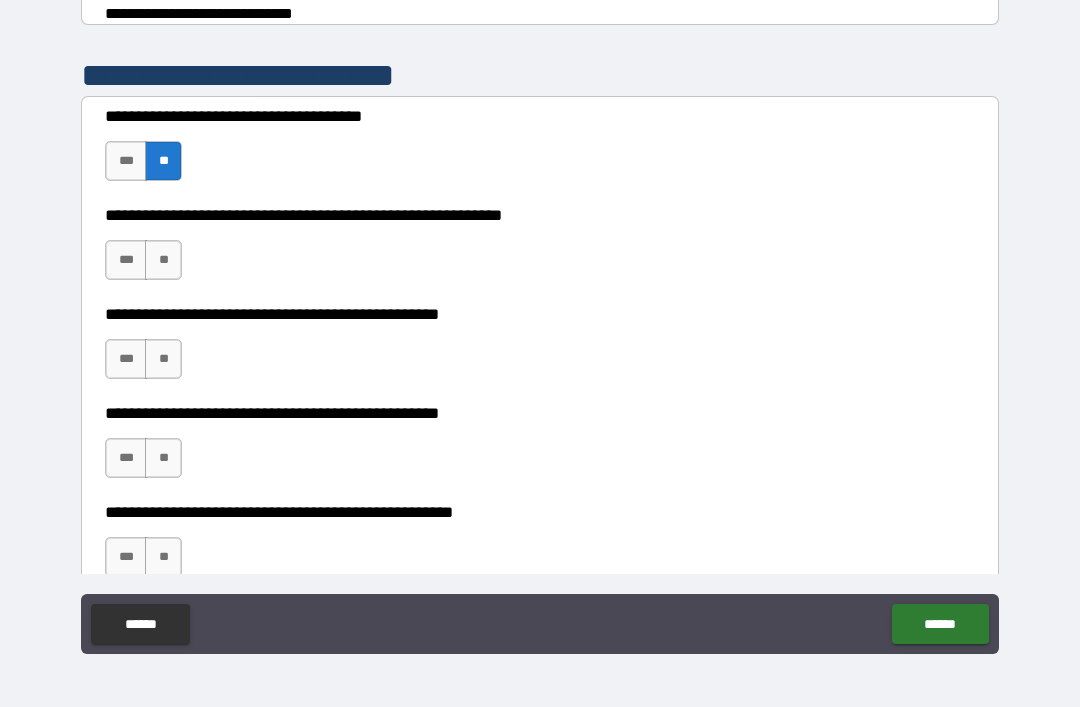 click on "**" at bounding box center [163, 260] 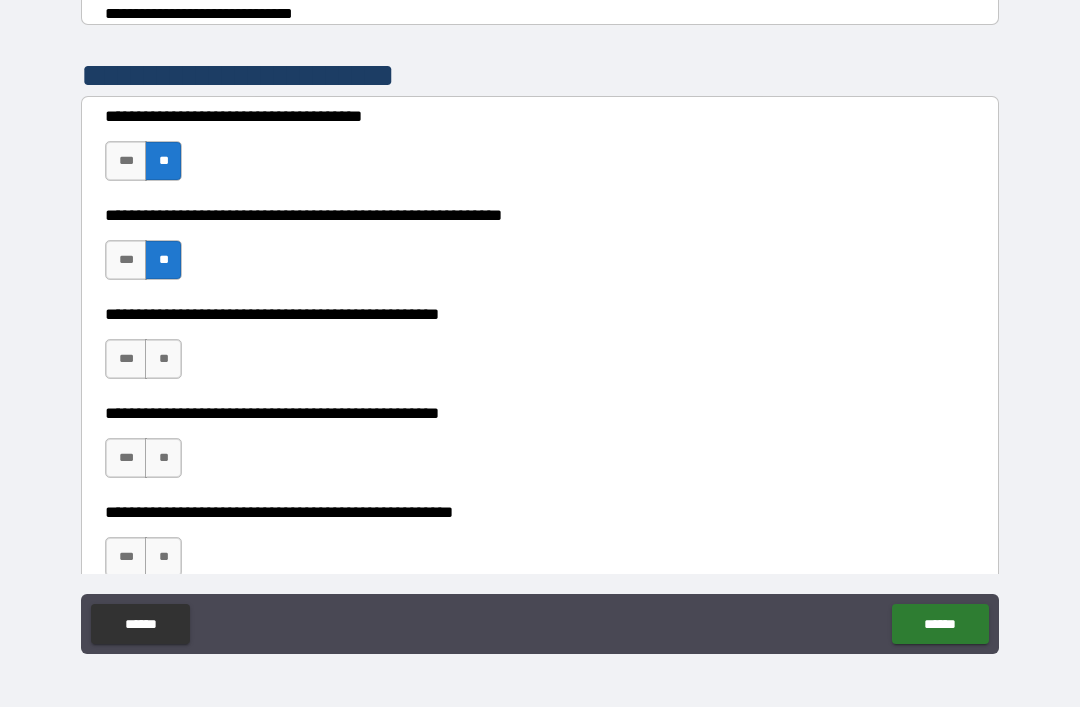 click on "**" at bounding box center [163, 359] 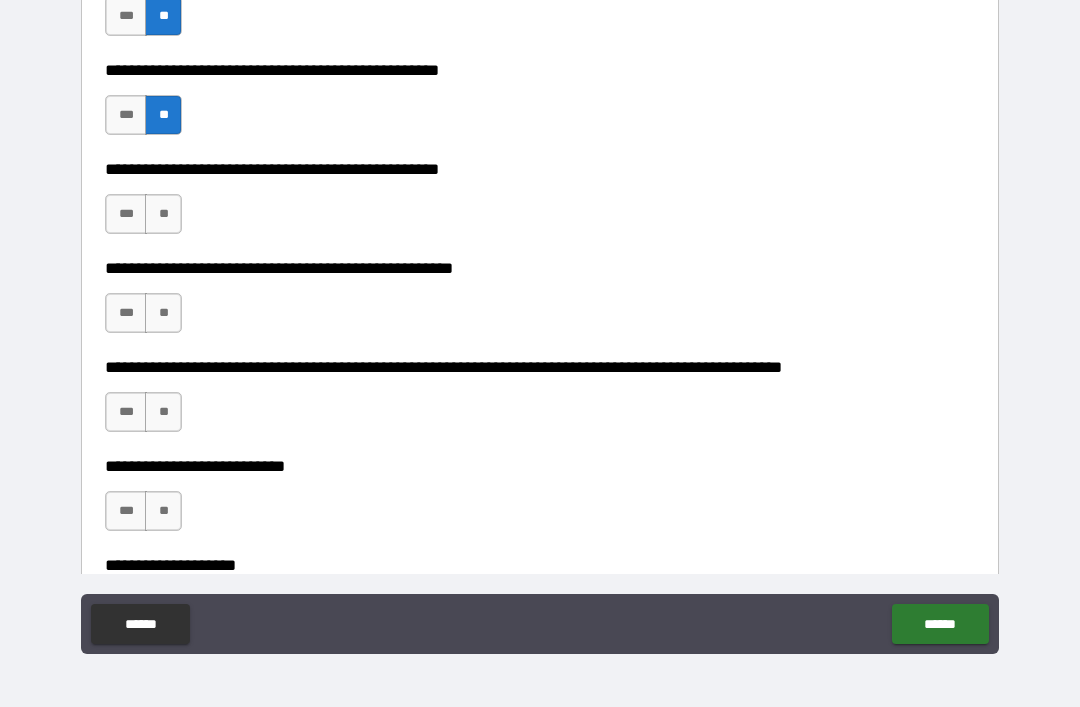 scroll, scrollTop: 607, scrollLeft: 0, axis: vertical 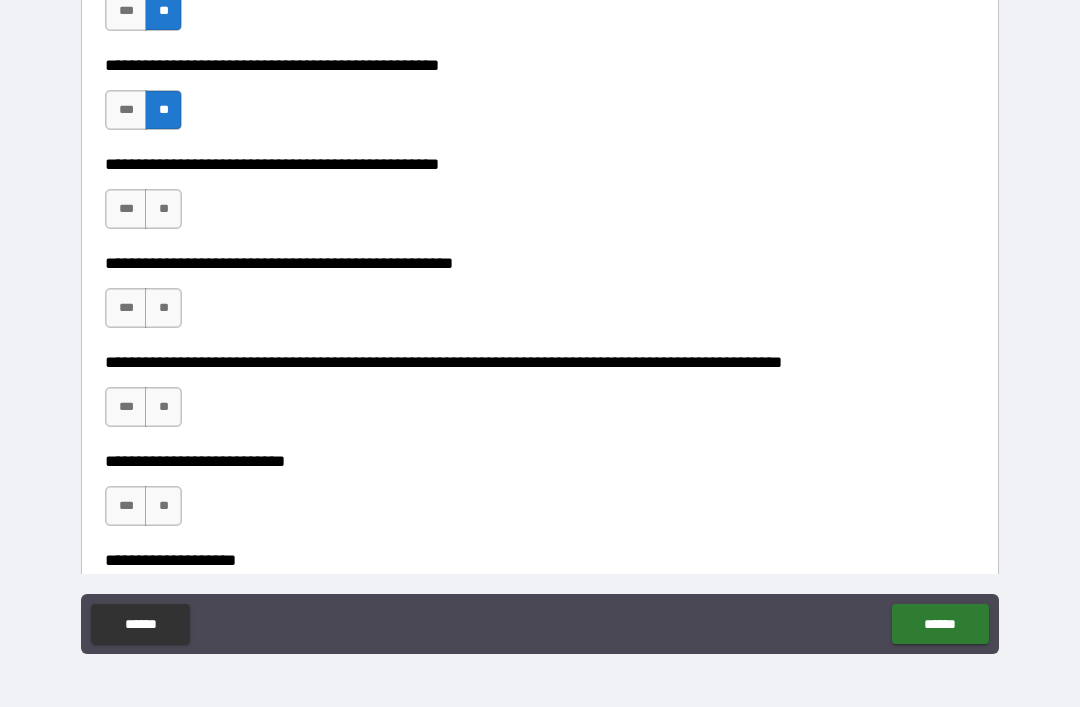 click on "**" at bounding box center (163, 209) 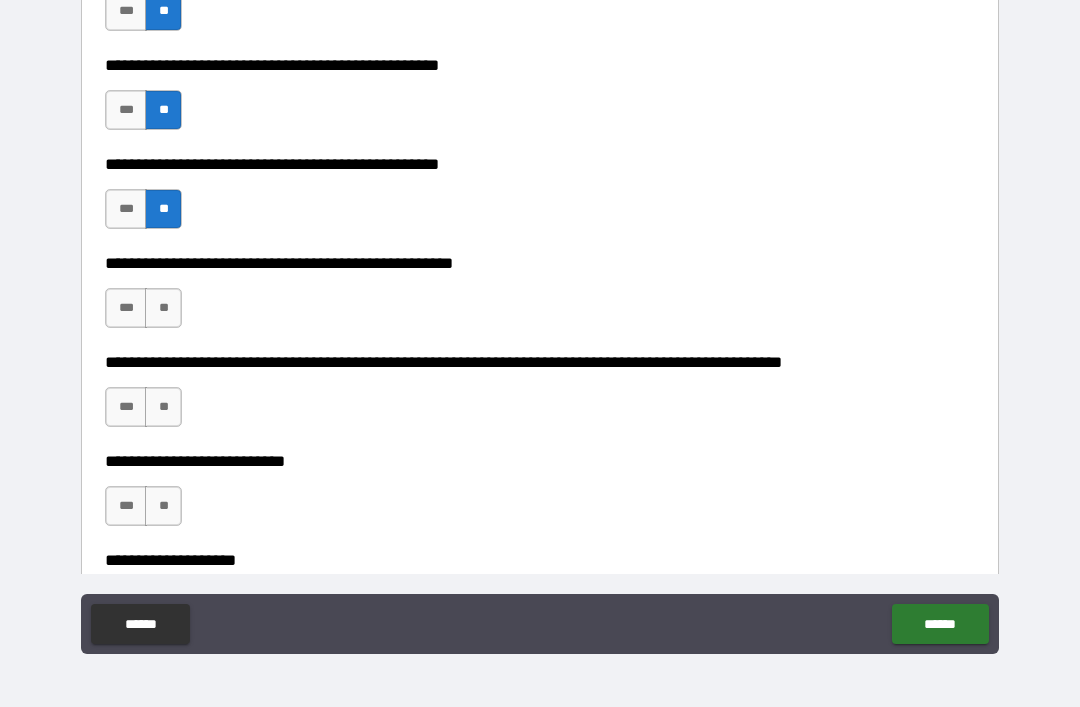 click on "**" at bounding box center [163, 308] 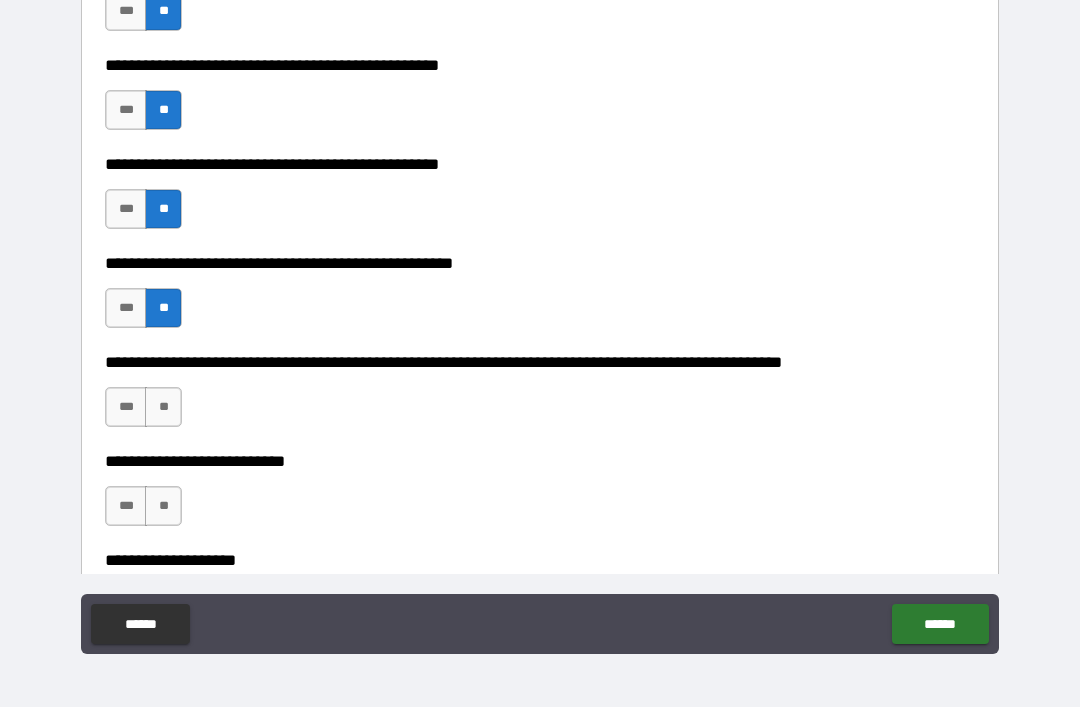 click on "**" at bounding box center (163, 407) 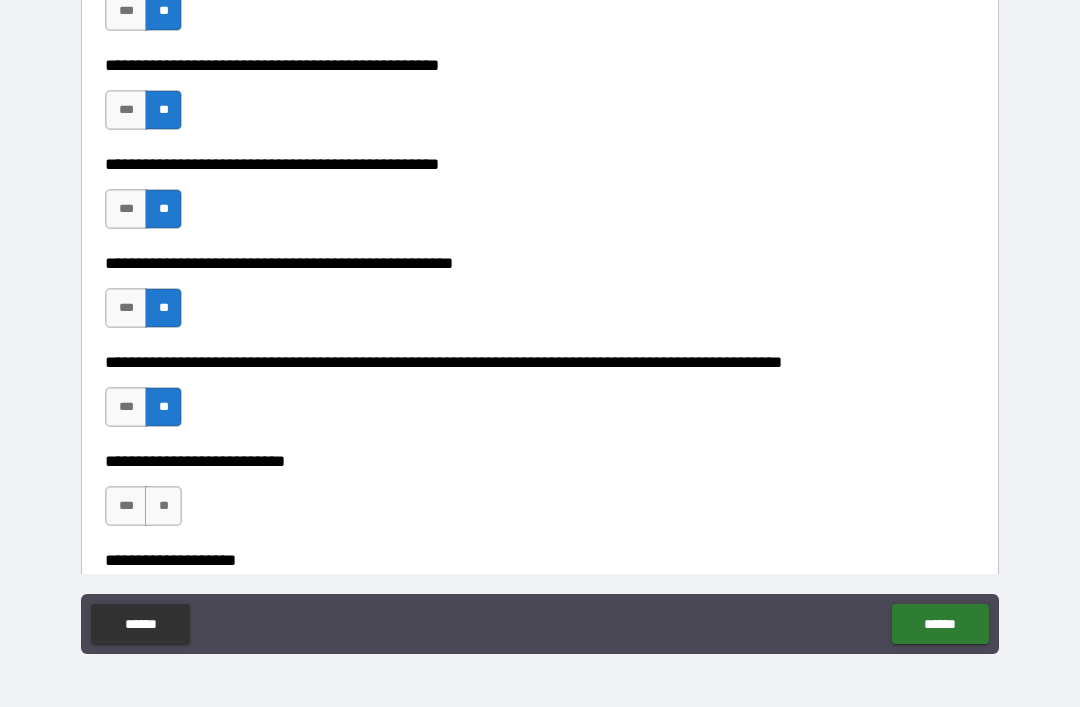 click on "**********" at bounding box center [540, 496] 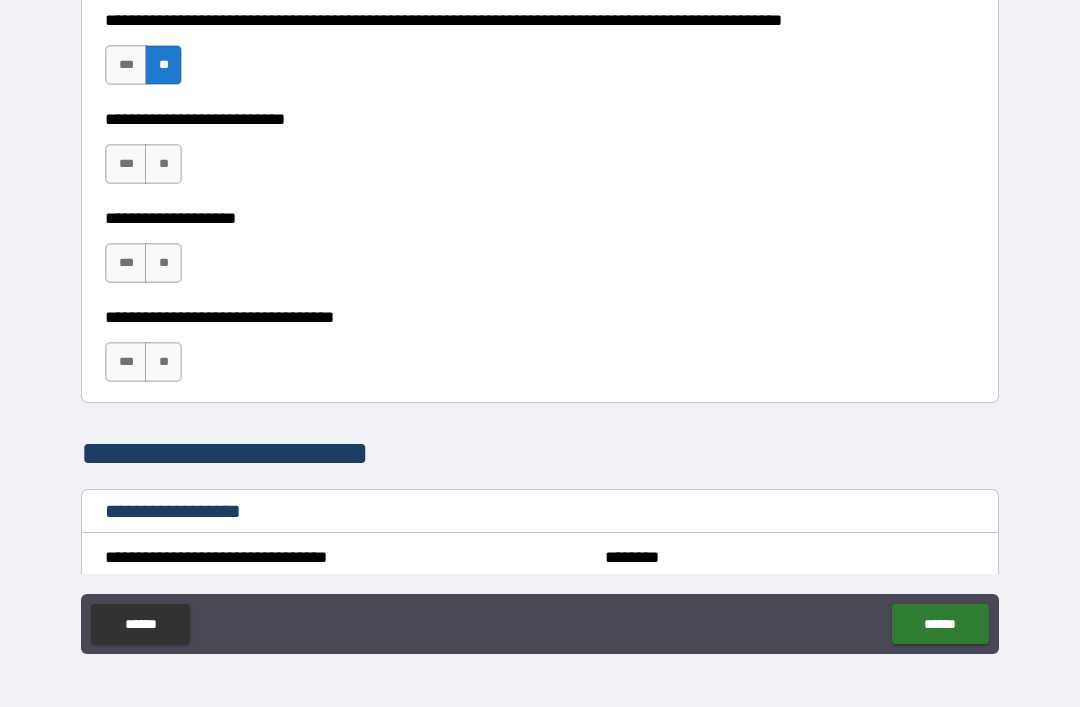 scroll, scrollTop: 948, scrollLeft: 0, axis: vertical 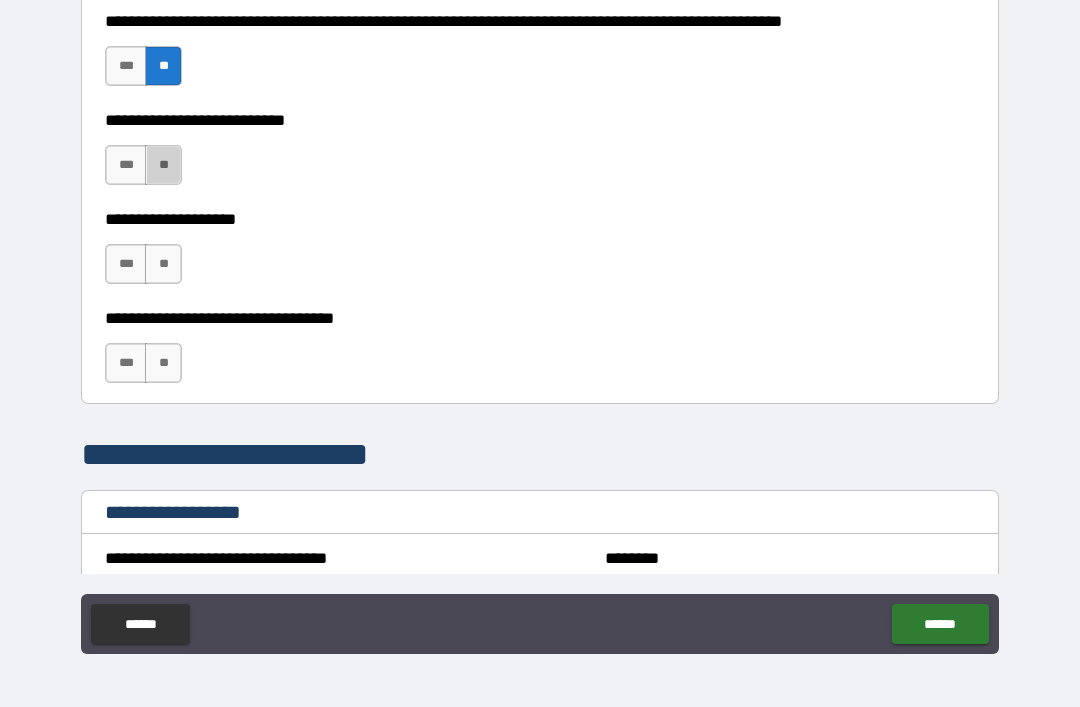 click on "**" at bounding box center [163, 165] 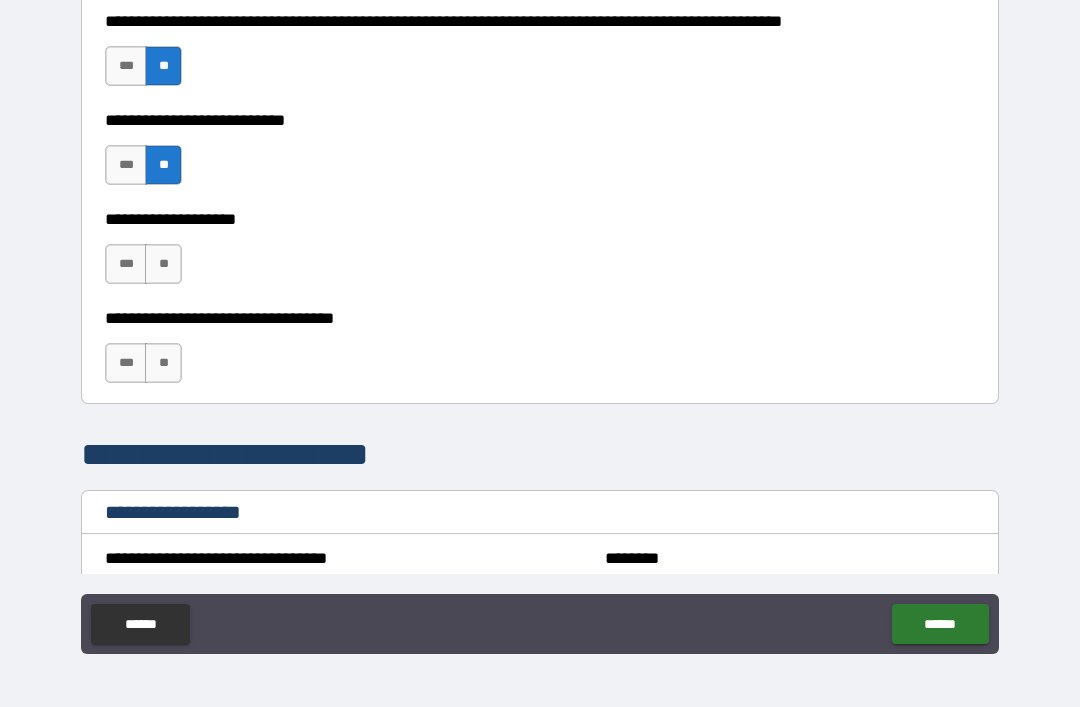 click on "**" at bounding box center [163, 264] 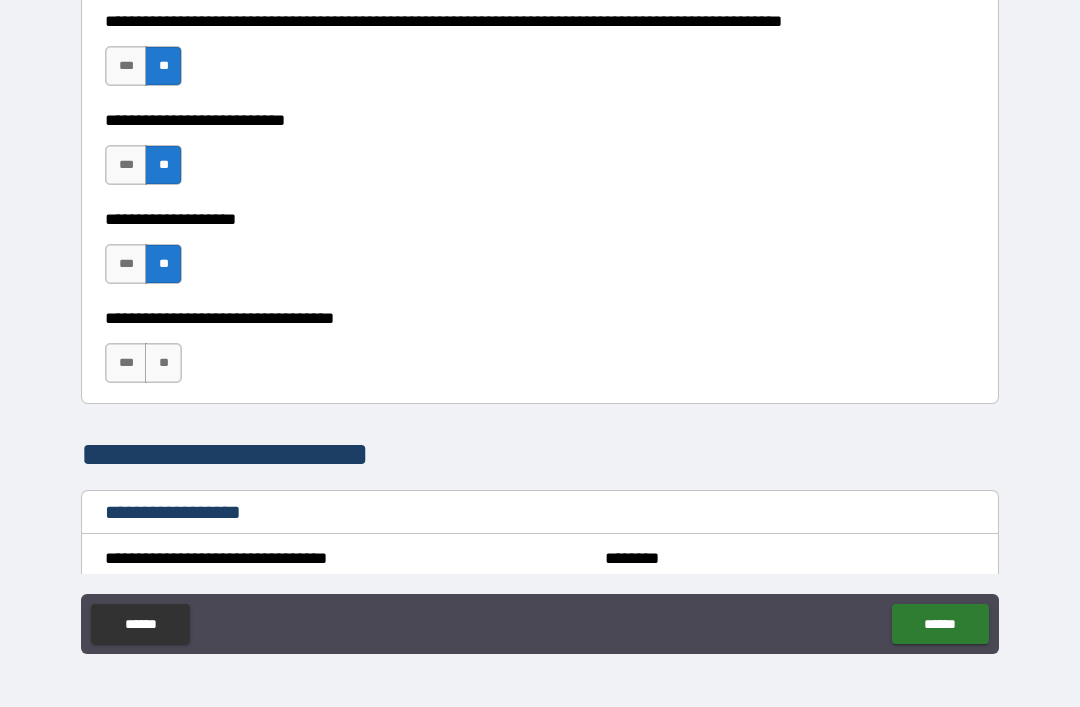 click on "**" at bounding box center [163, 363] 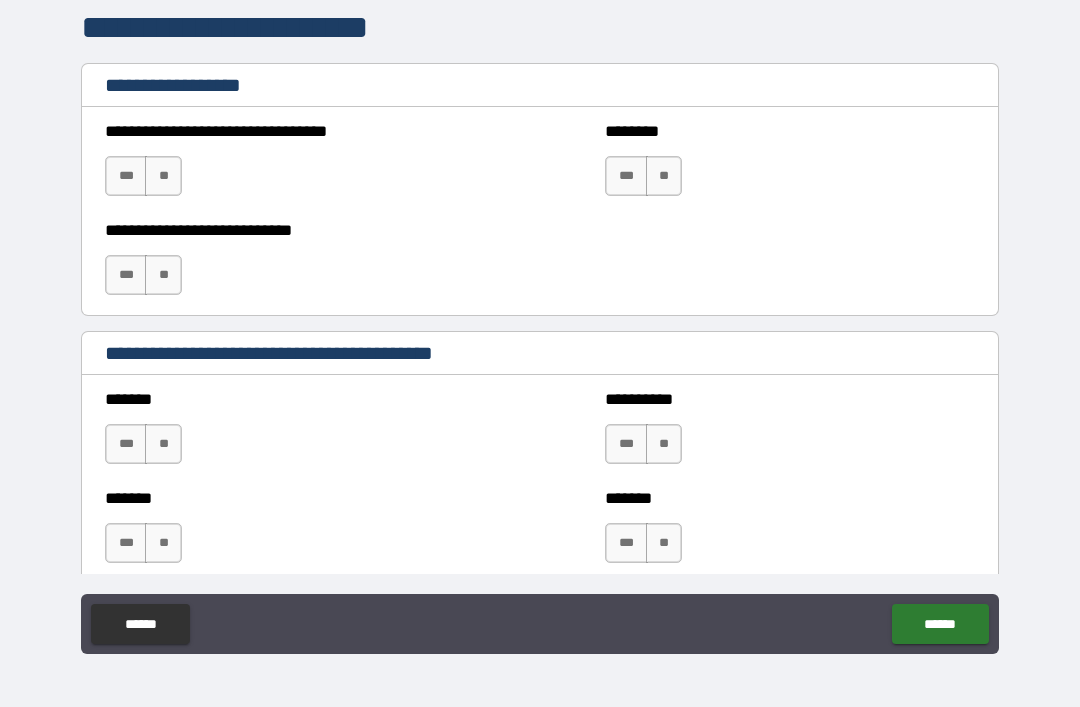 scroll, scrollTop: 1376, scrollLeft: 0, axis: vertical 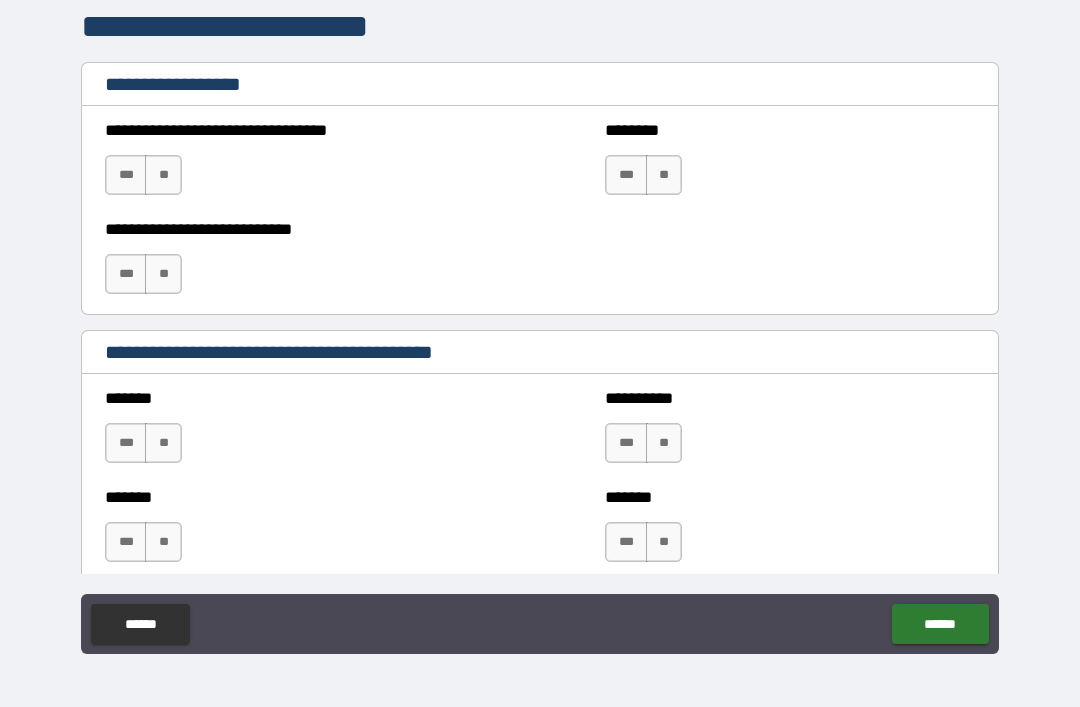 click on "**" at bounding box center (163, 175) 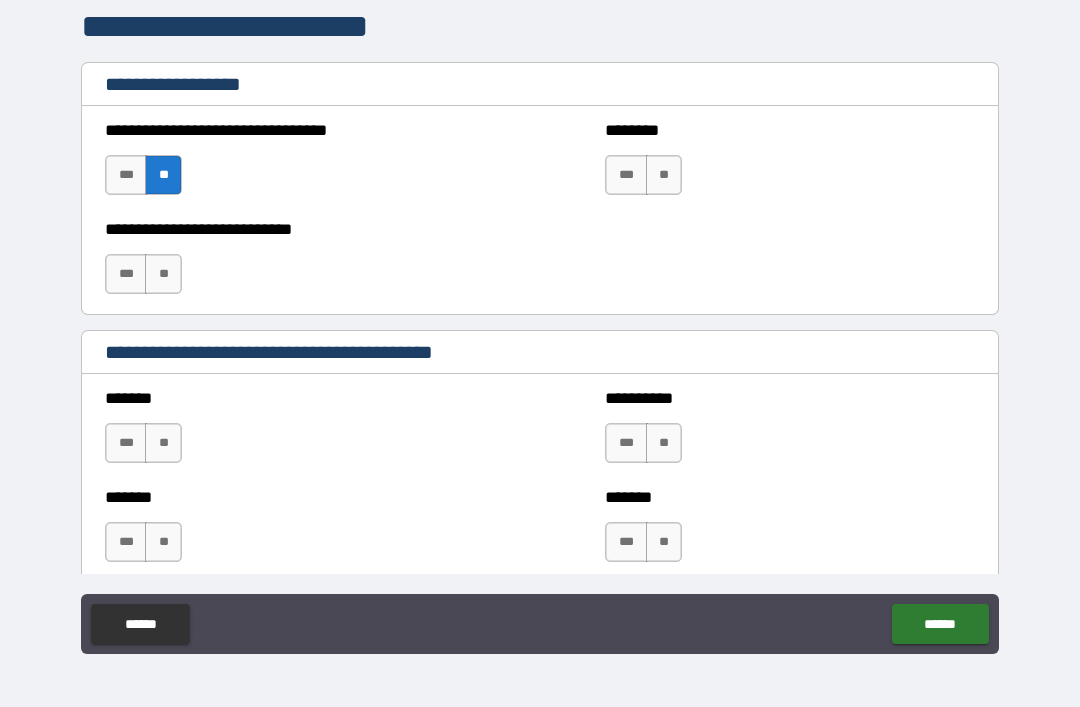 click on "**" at bounding box center [163, 274] 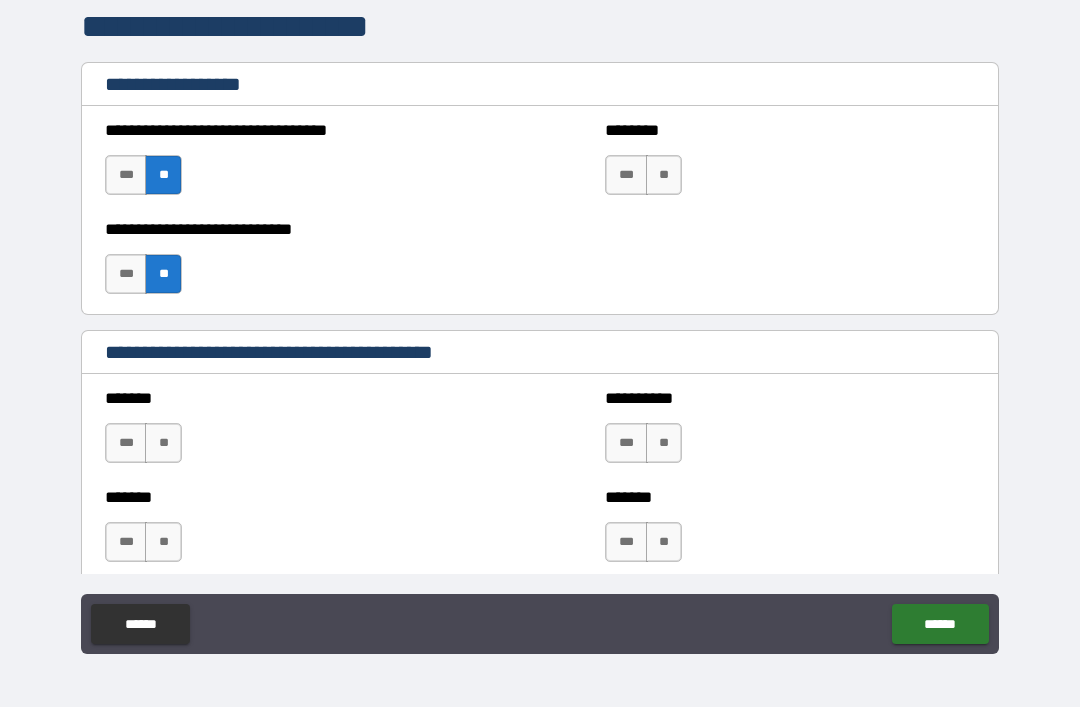 click on "**" at bounding box center (664, 175) 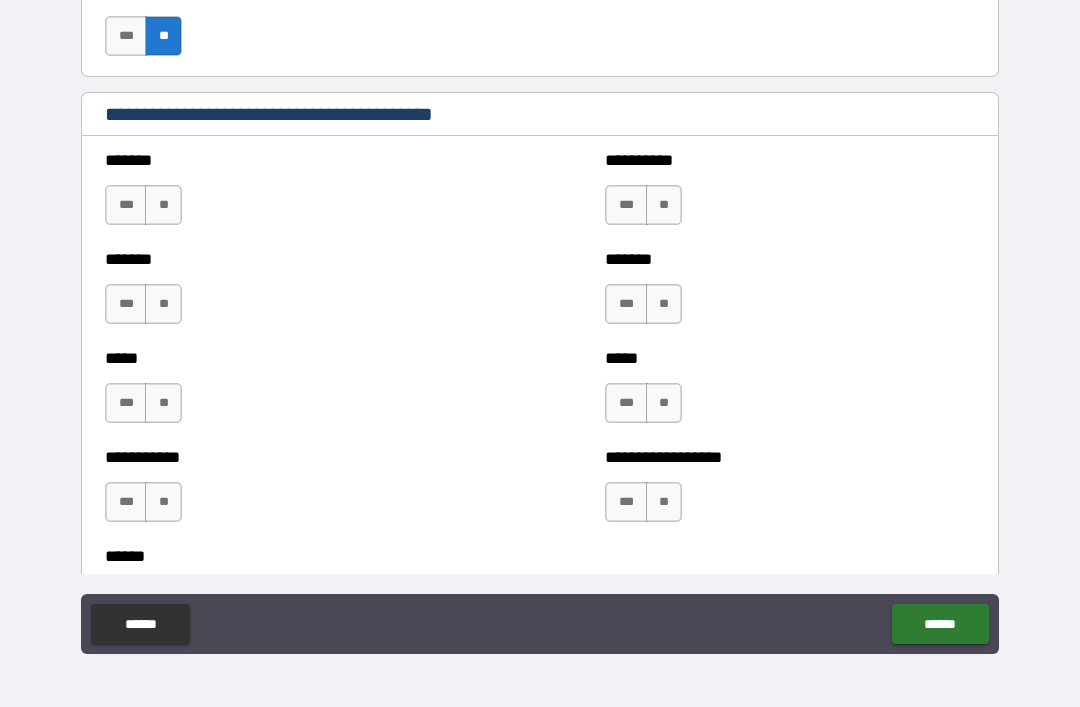 scroll, scrollTop: 1624, scrollLeft: 0, axis: vertical 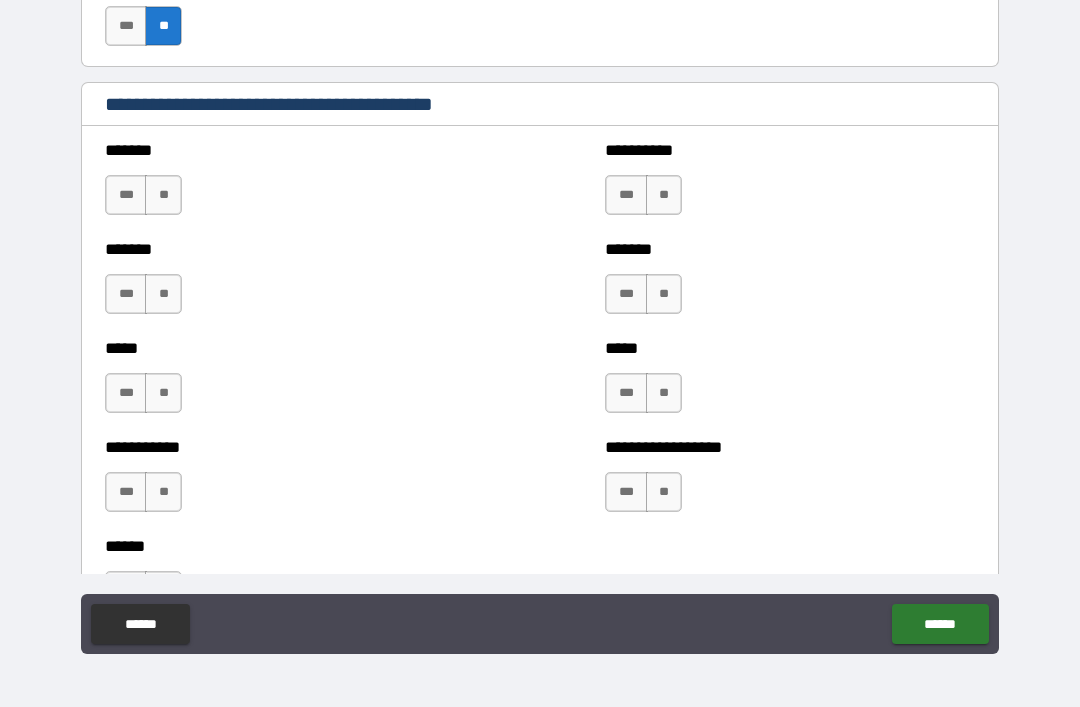 click on "**" at bounding box center [163, 195] 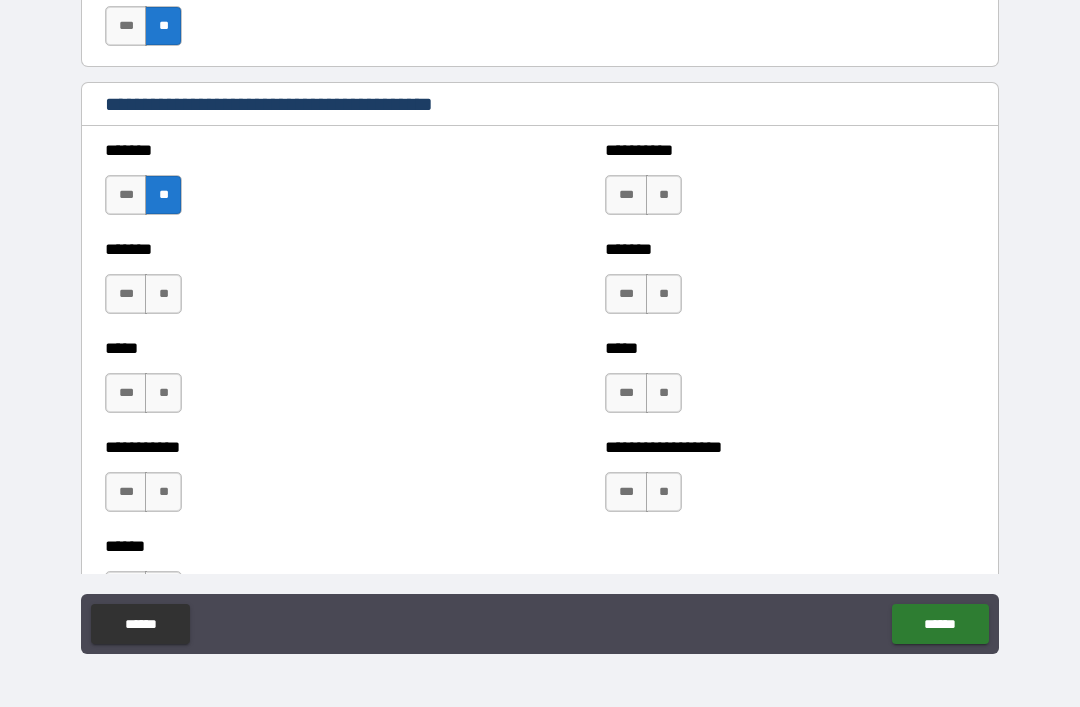 click on "**" at bounding box center [664, 195] 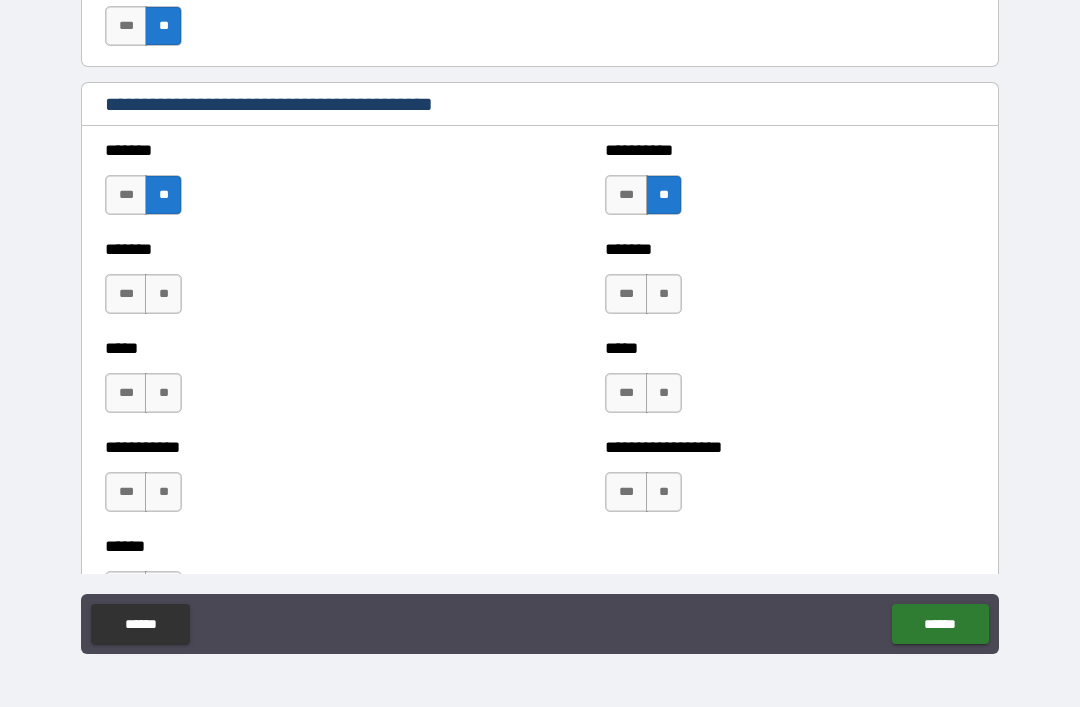 click on "*** **" at bounding box center (146, 299) 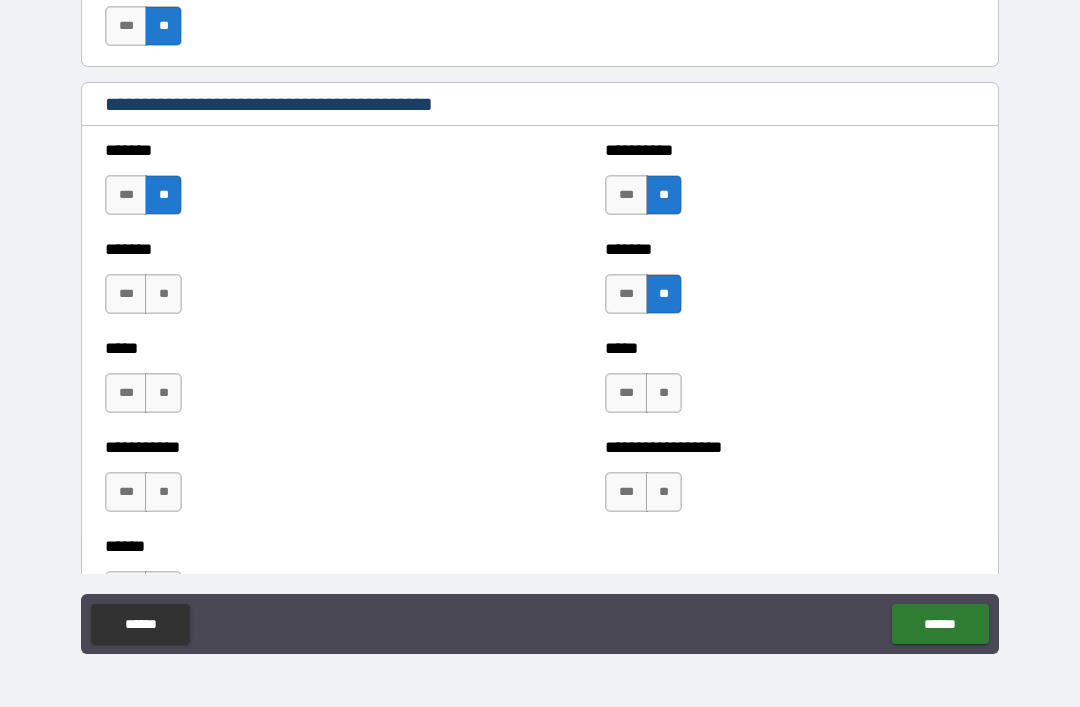 click on "**" at bounding box center (163, 294) 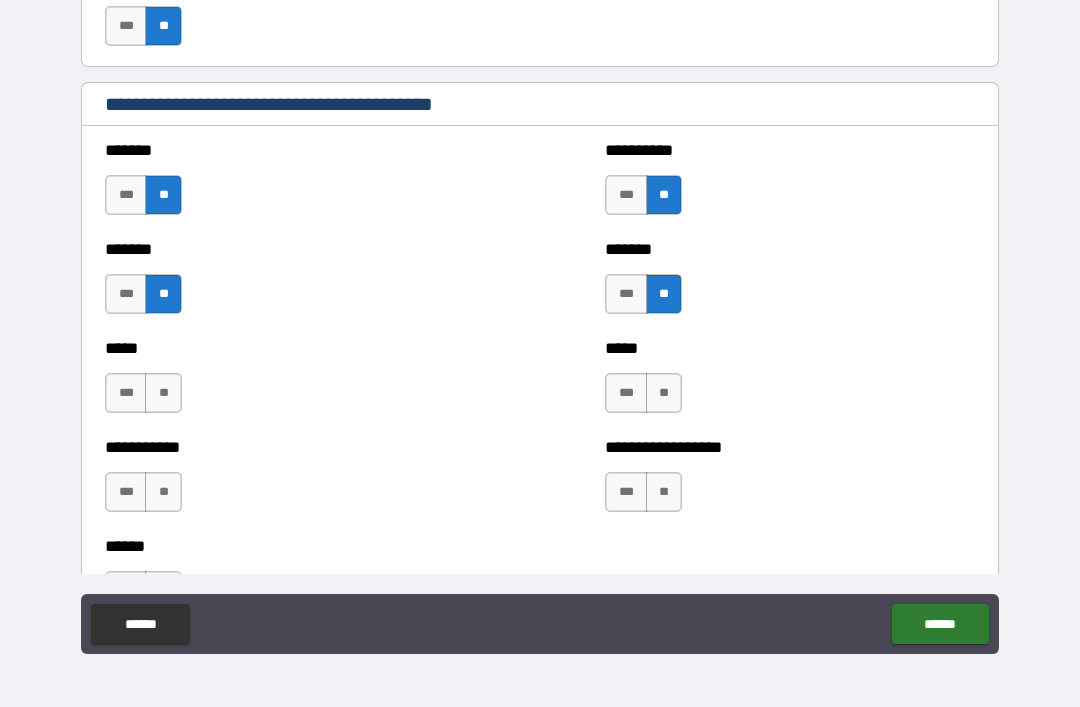 click on "***** *** **" at bounding box center [790, 383] 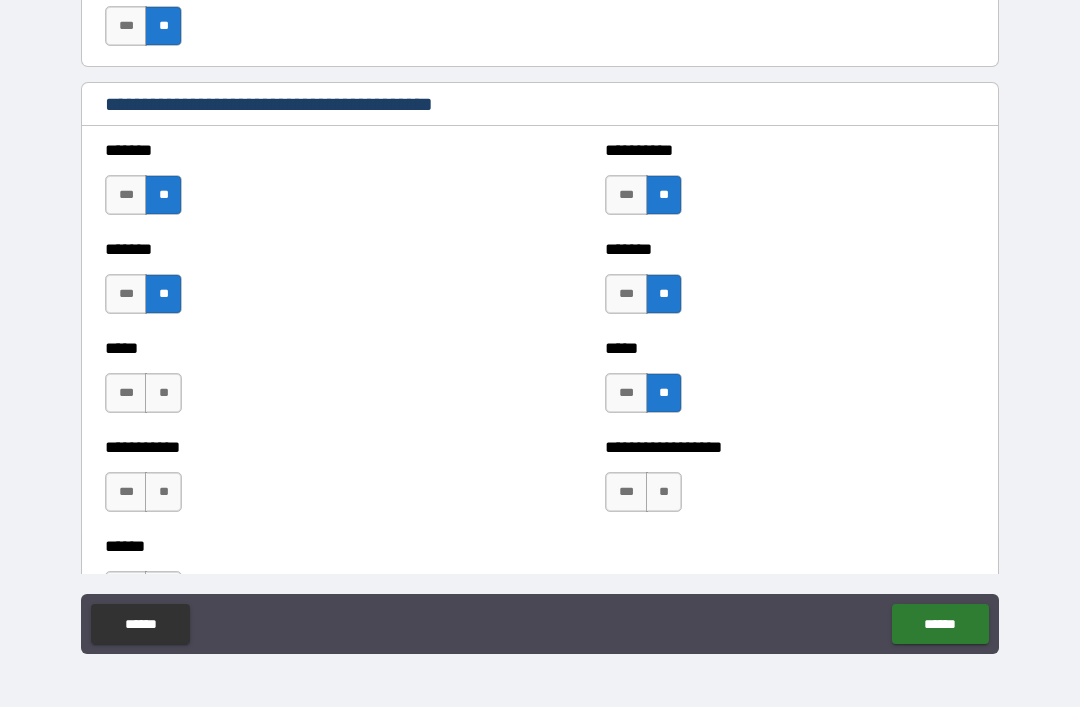 click on "**" at bounding box center [163, 393] 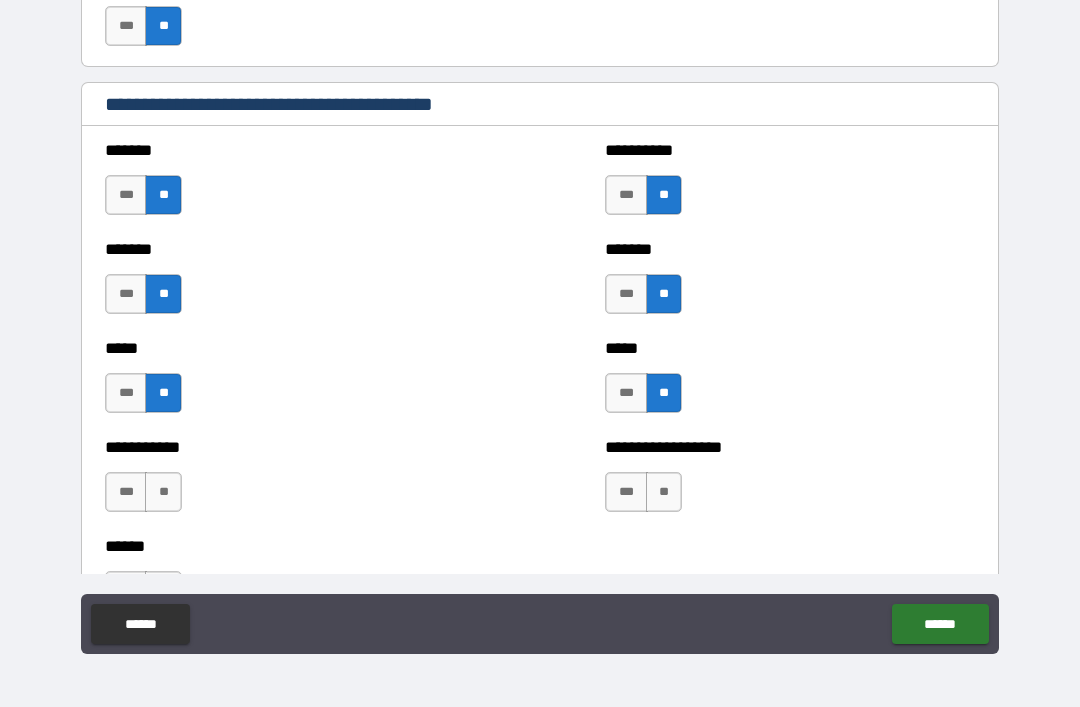 click on "**********" at bounding box center [790, 482] 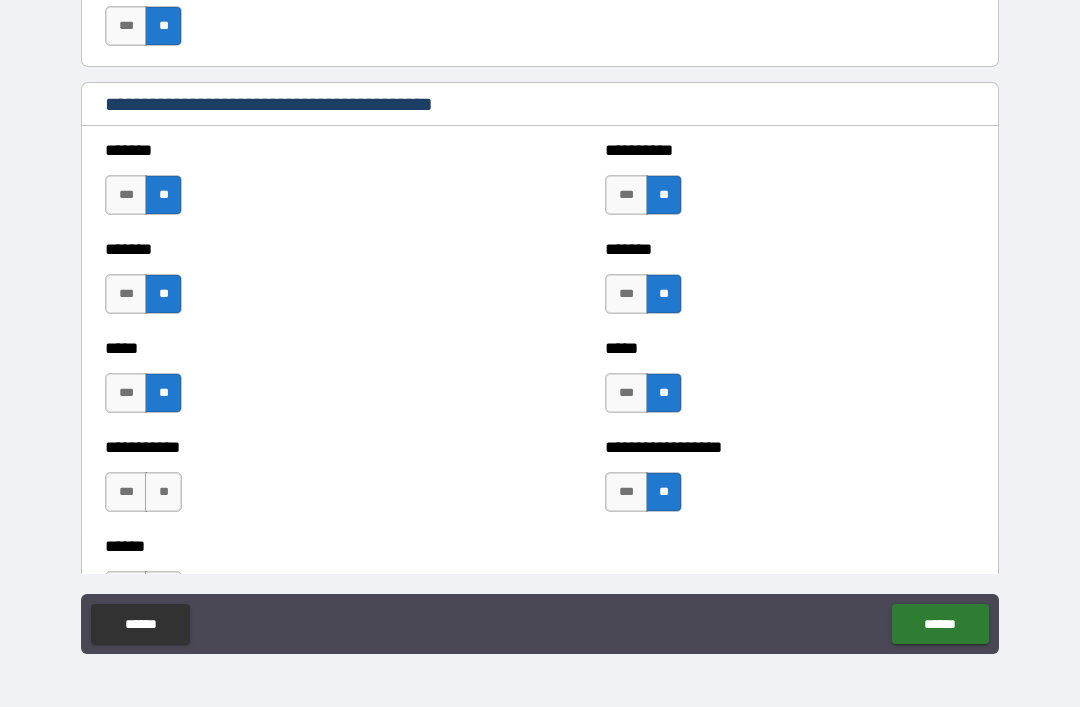 click on "**" at bounding box center (163, 492) 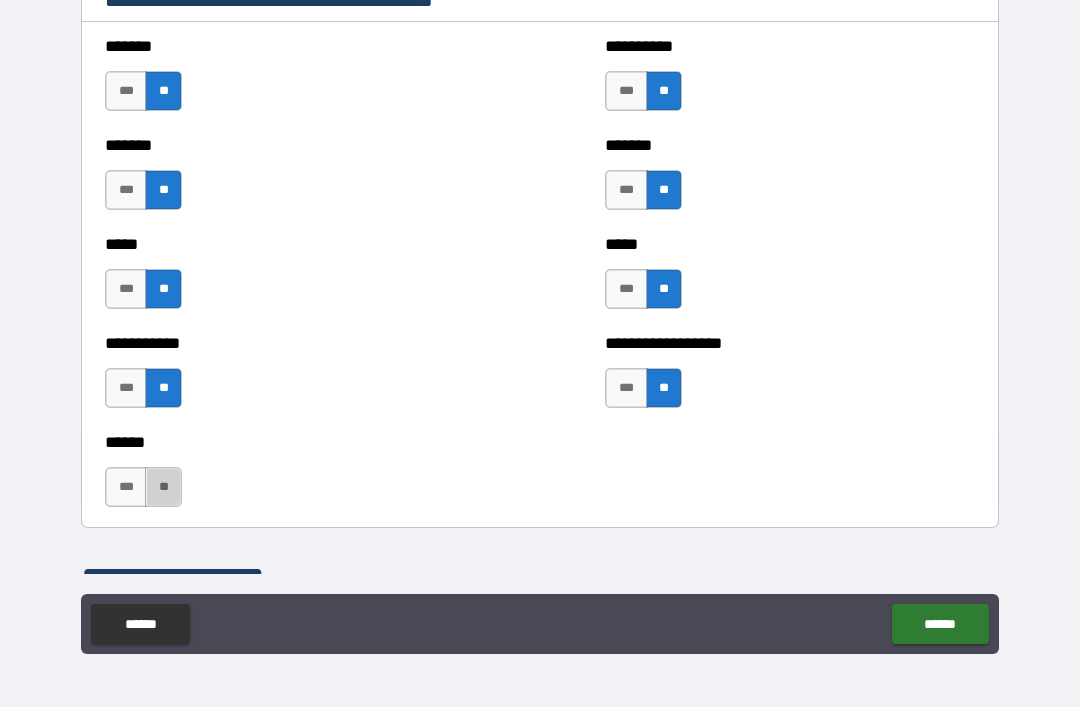 click on "**" at bounding box center (163, 487) 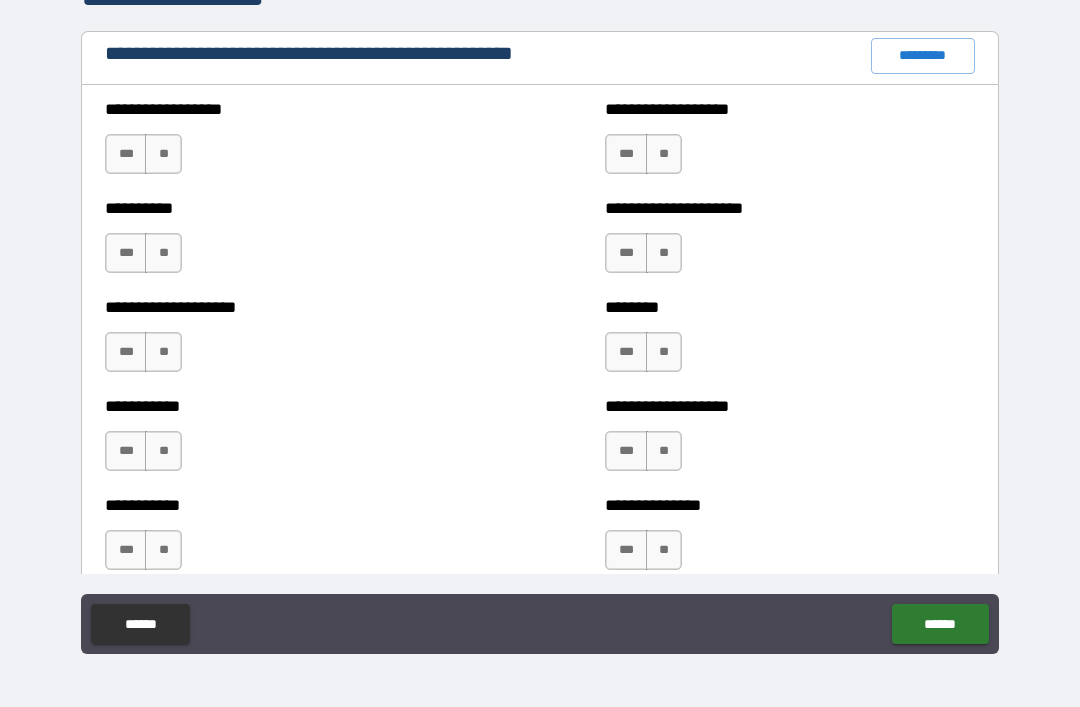 scroll, scrollTop: 2313, scrollLeft: 0, axis: vertical 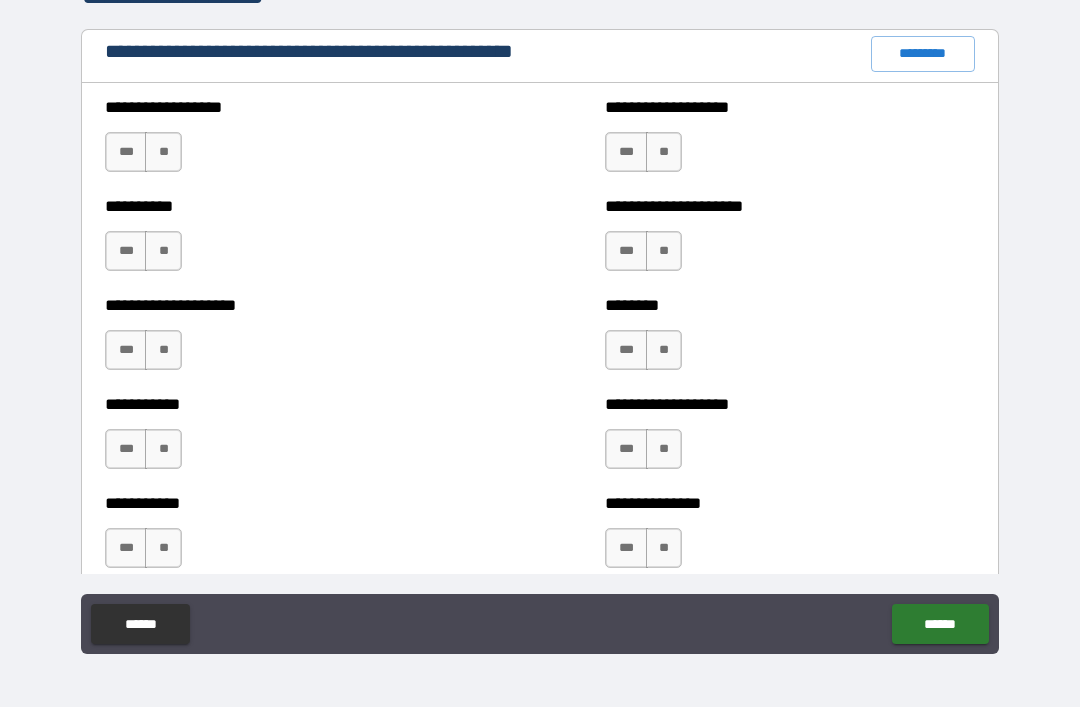 click on "**" at bounding box center [163, 152] 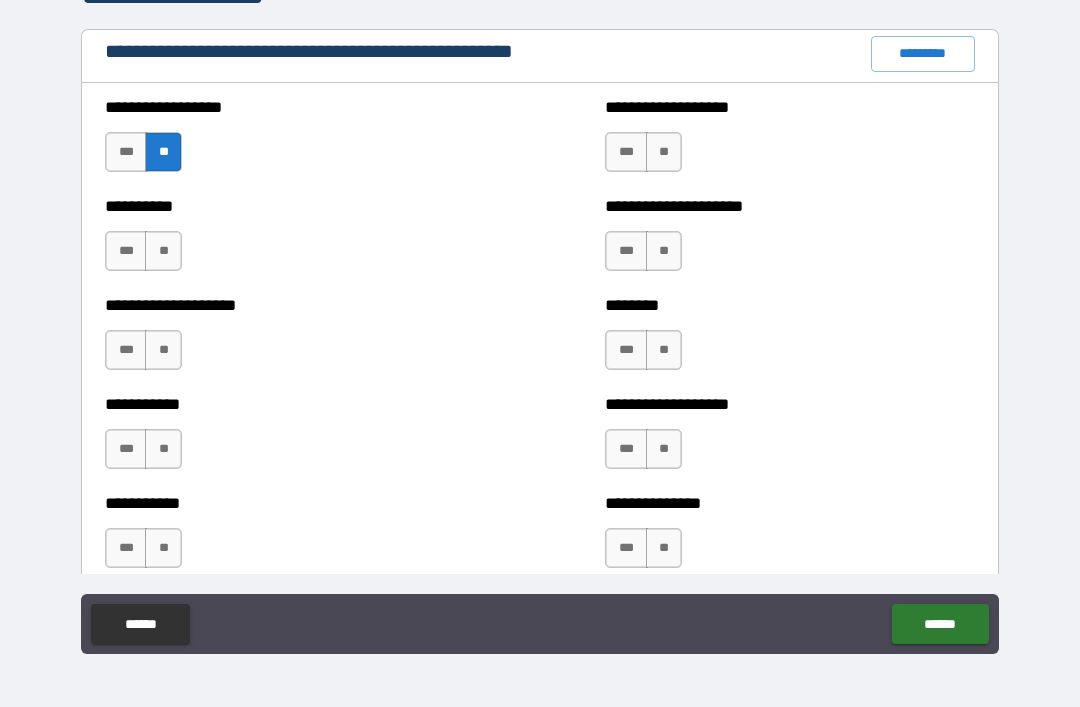 click on "**" at bounding box center [664, 152] 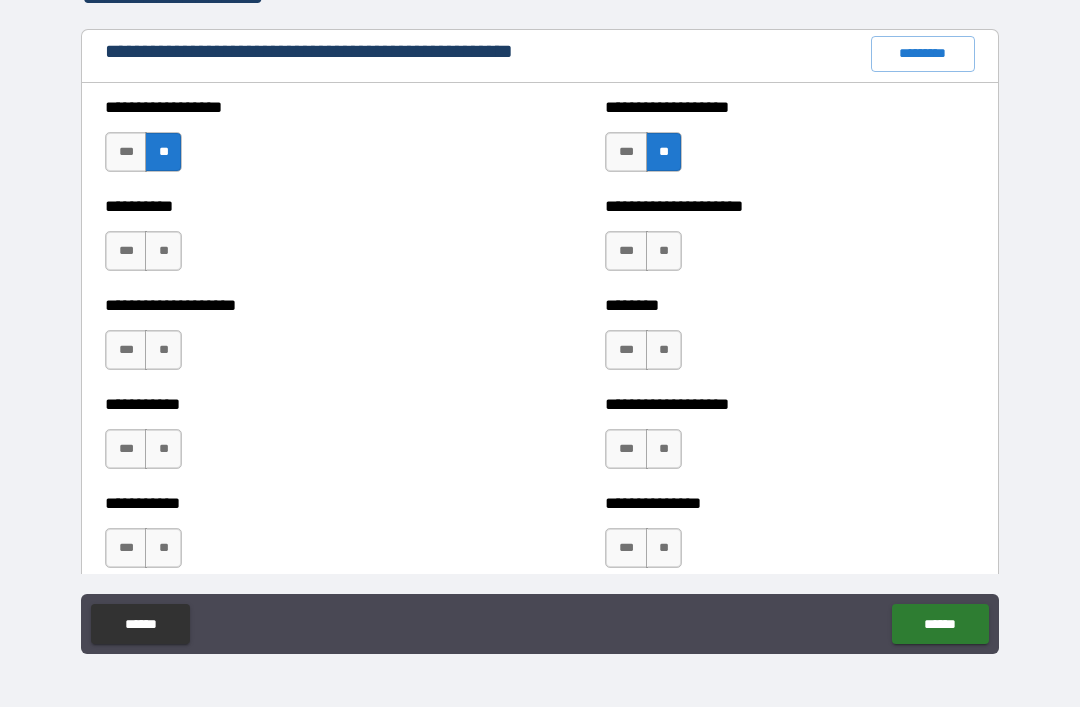 click on "**" at bounding box center (163, 251) 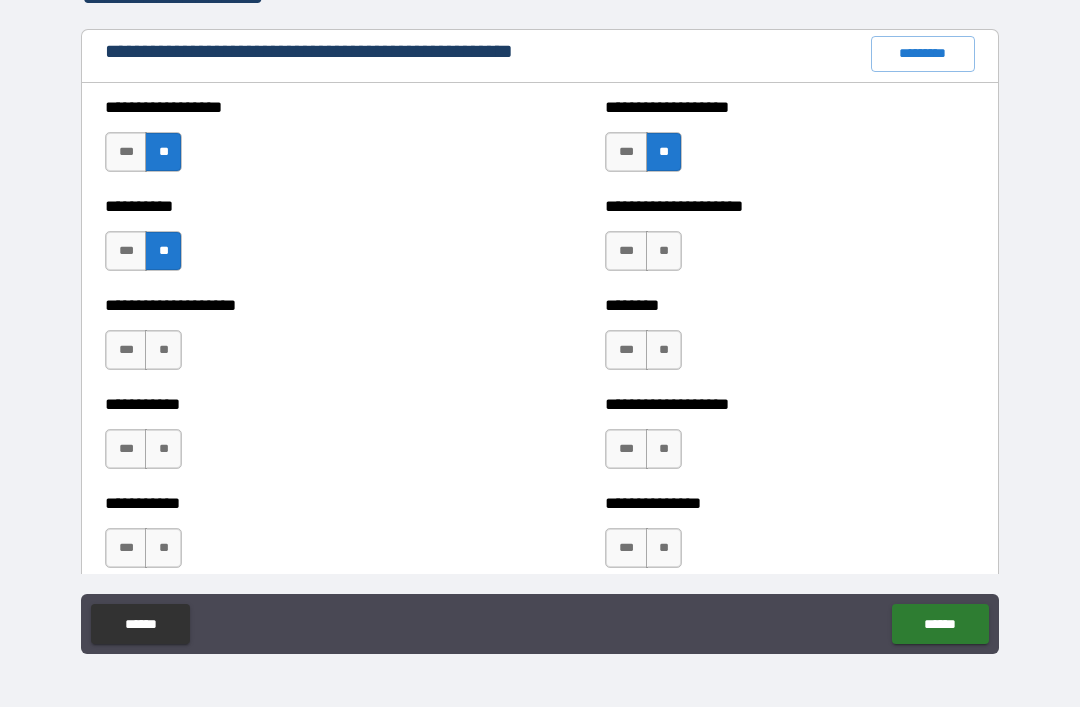 click on "**" at bounding box center [664, 251] 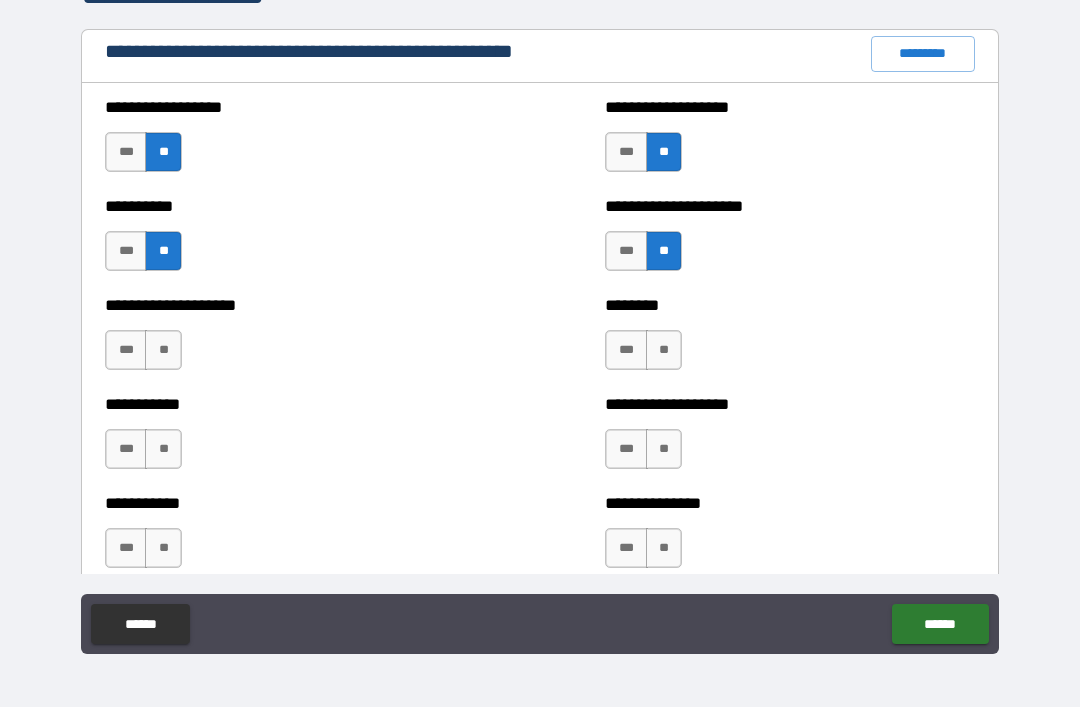 click on "**" at bounding box center (163, 350) 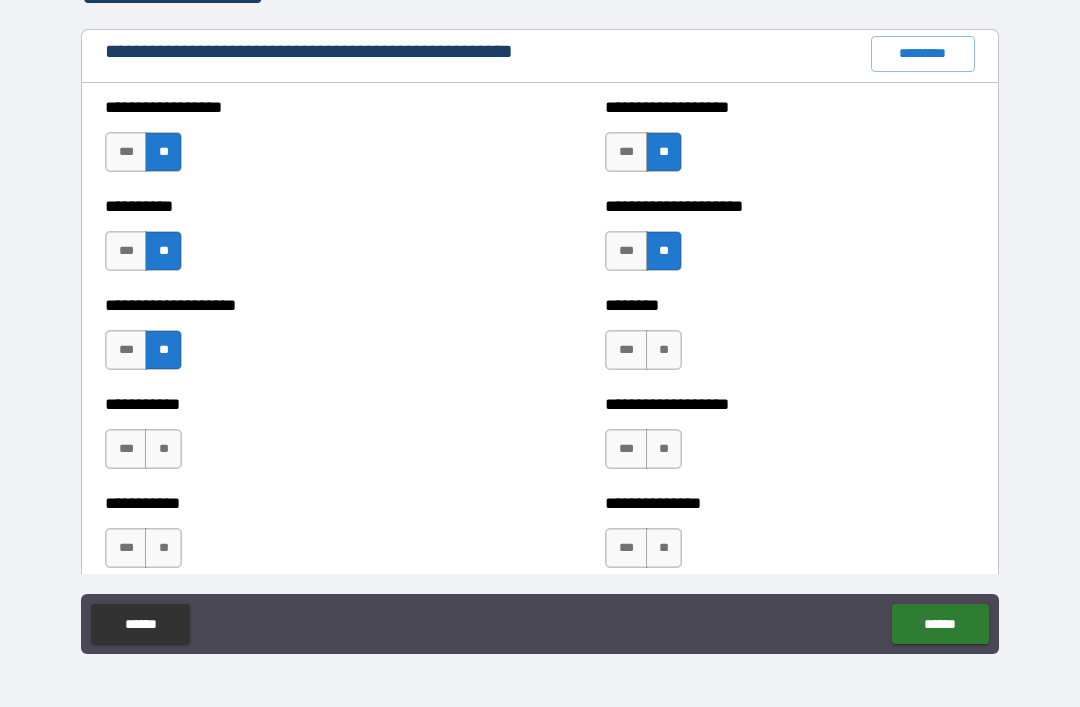 click on "**" at bounding box center [664, 350] 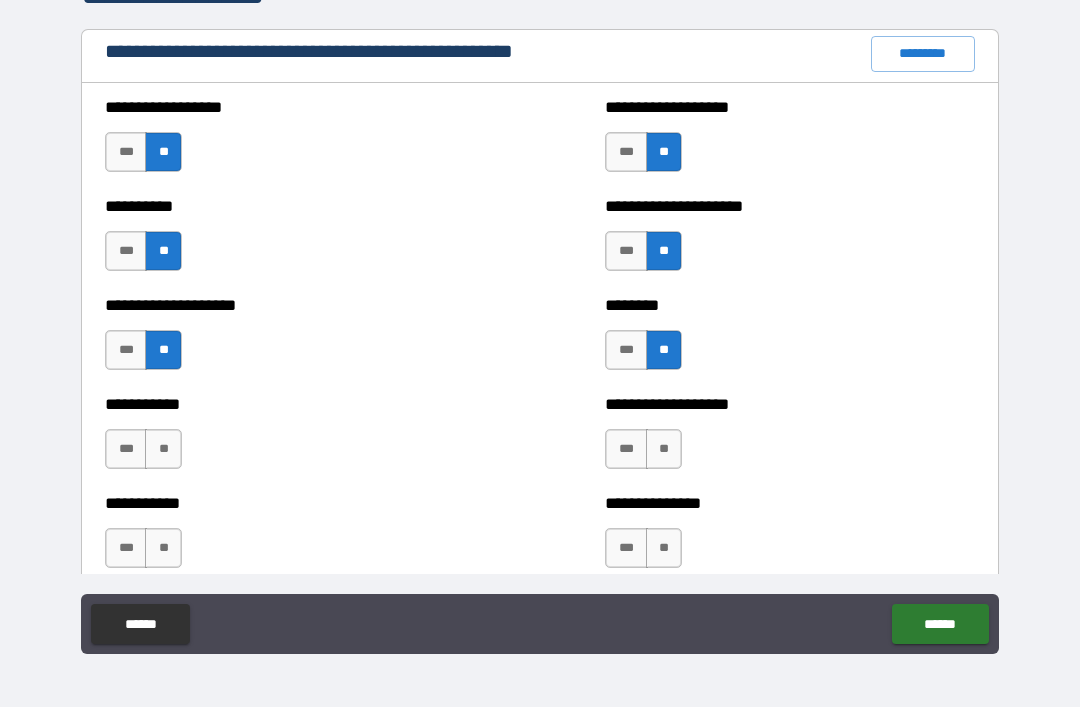 click on "**" at bounding box center [664, 449] 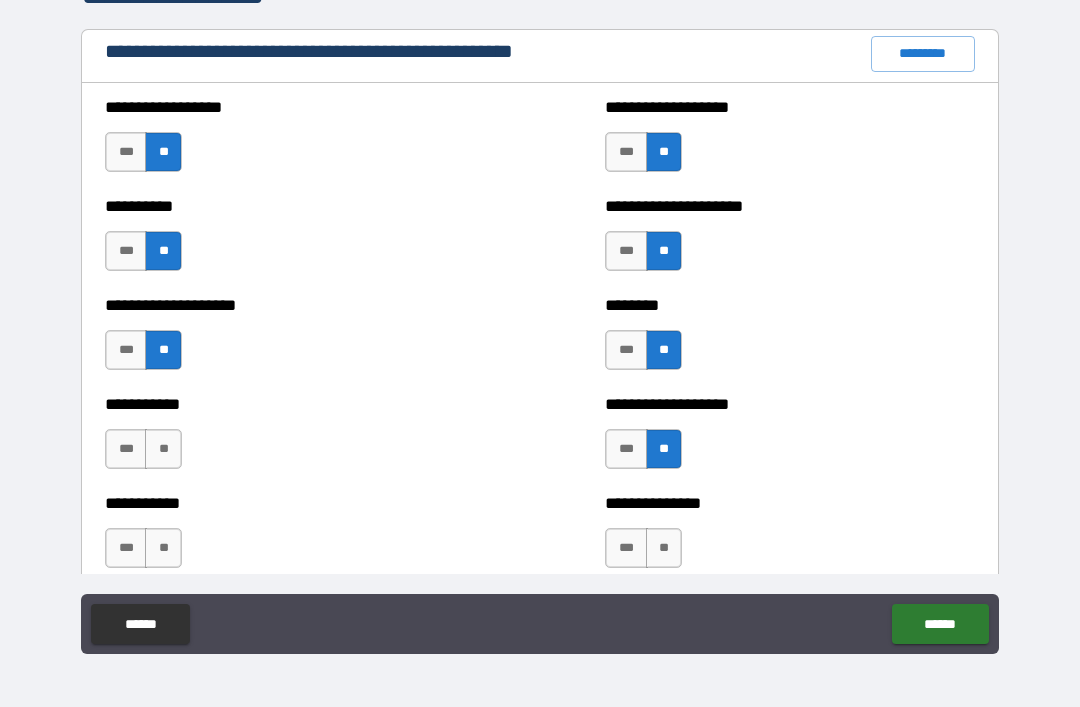 click on "**" at bounding box center (163, 449) 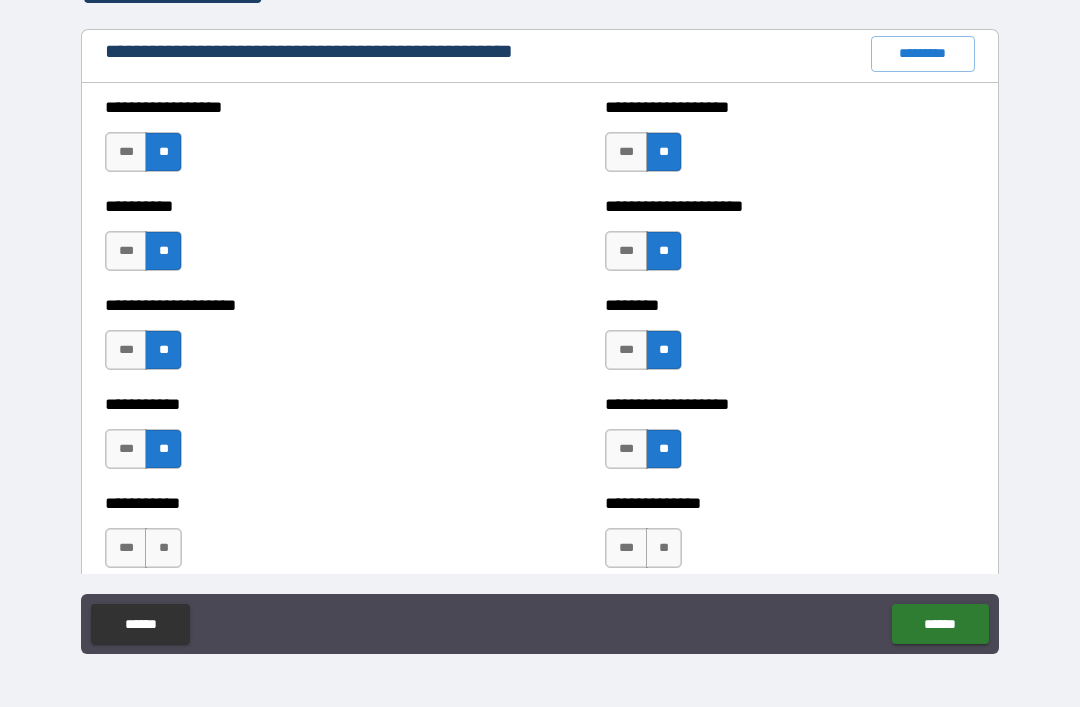 click on "**" at bounding box center (664, 548) 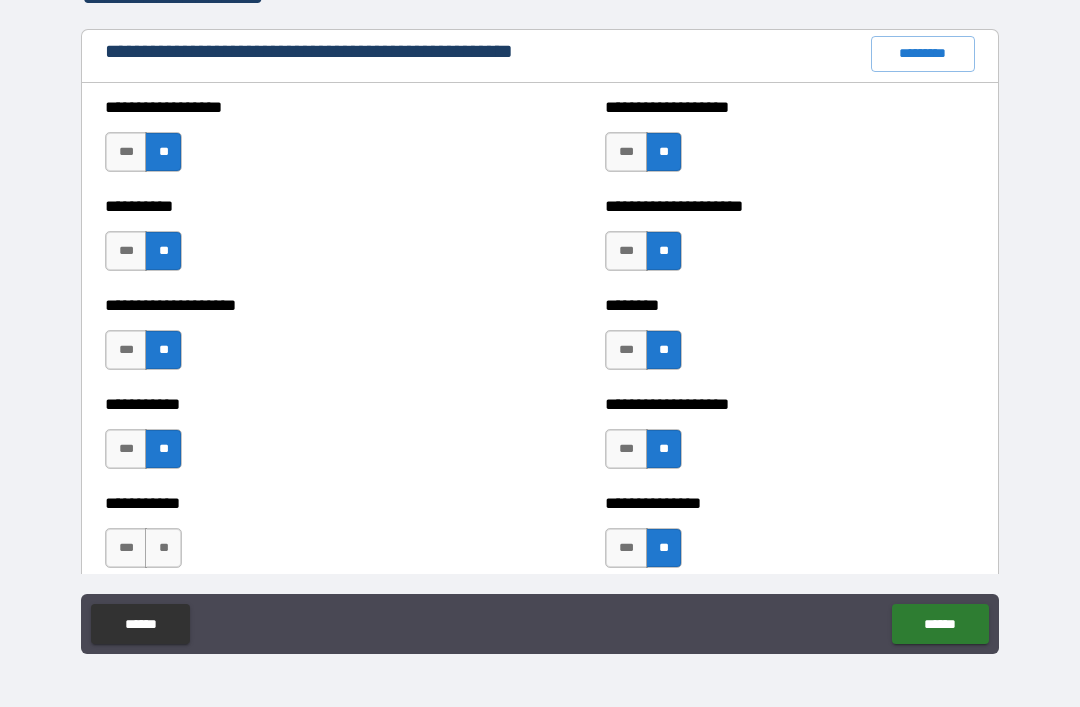 click on "**" at bounding box center (163, 548) 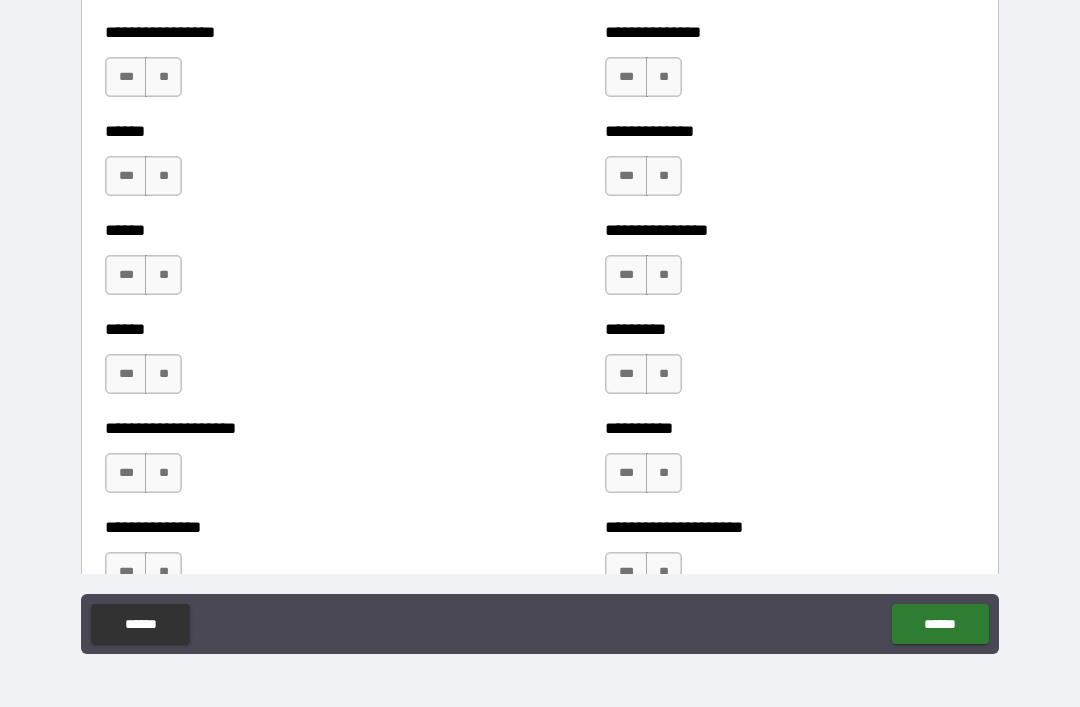 scroll, scrollTop: 2889, scrollLeft: 0, axis: vertical 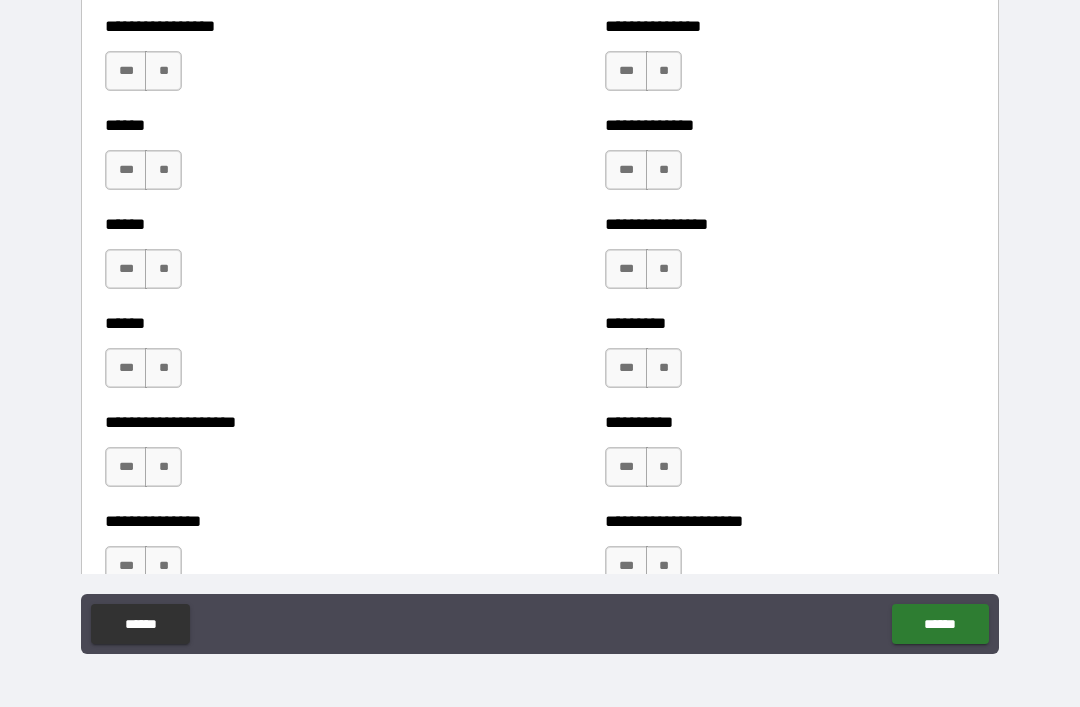 click on "**" at bounding box center [163, 71] 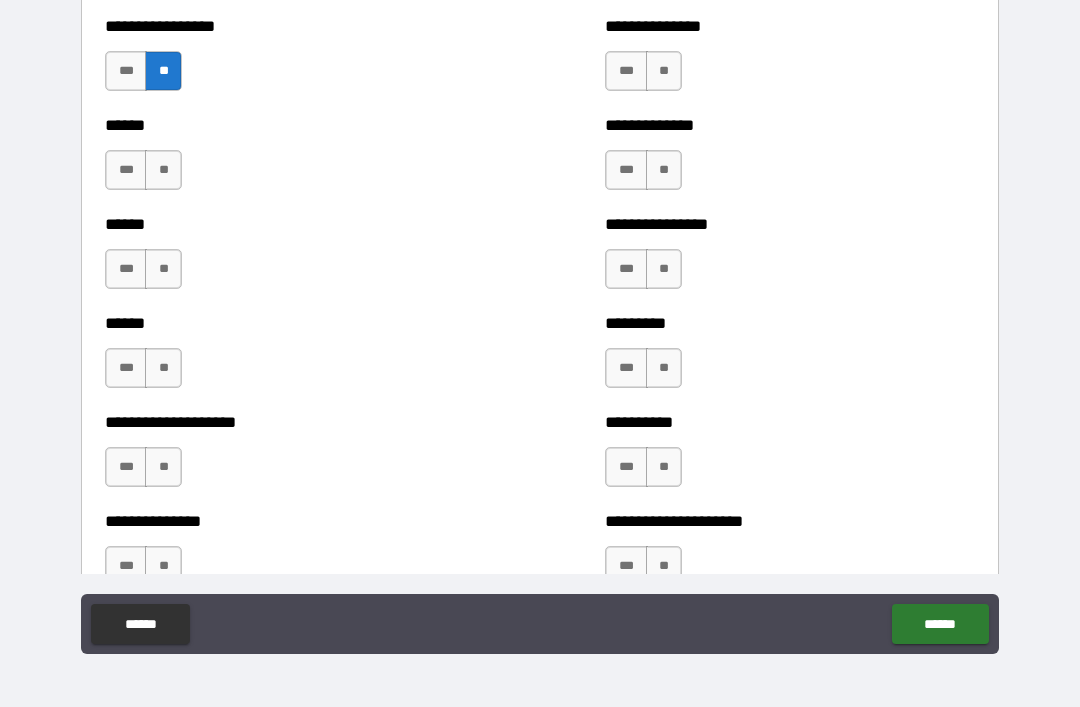 click on "**" at bounding box center [664, 71] 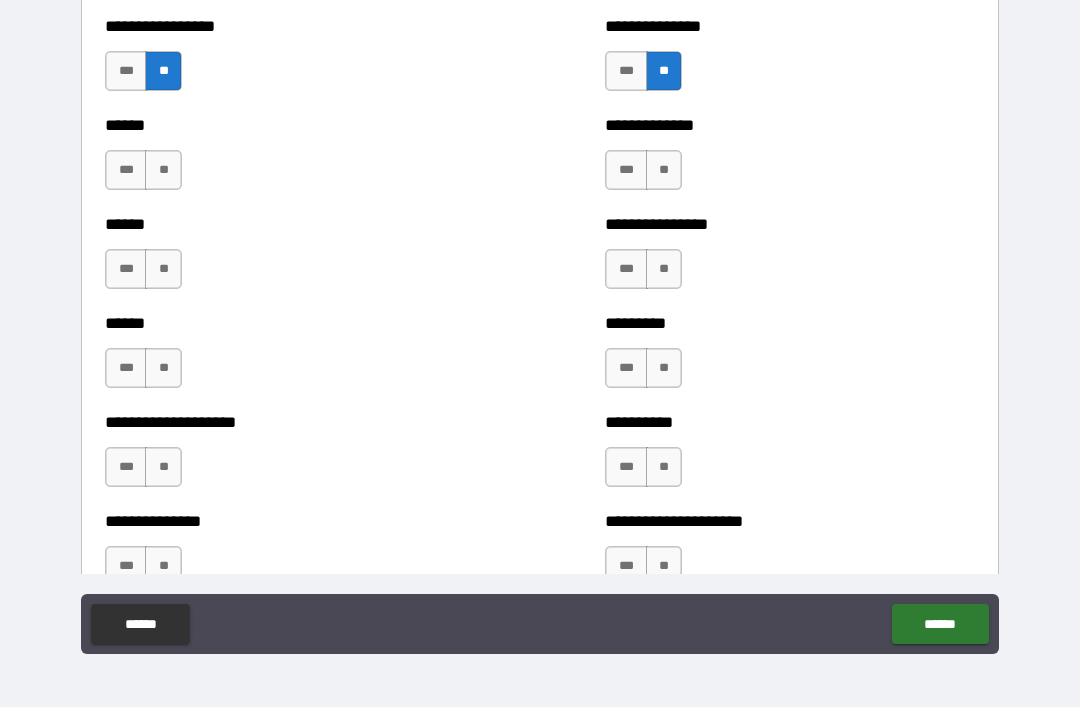 click on "**" at bounding box center [664, 170] 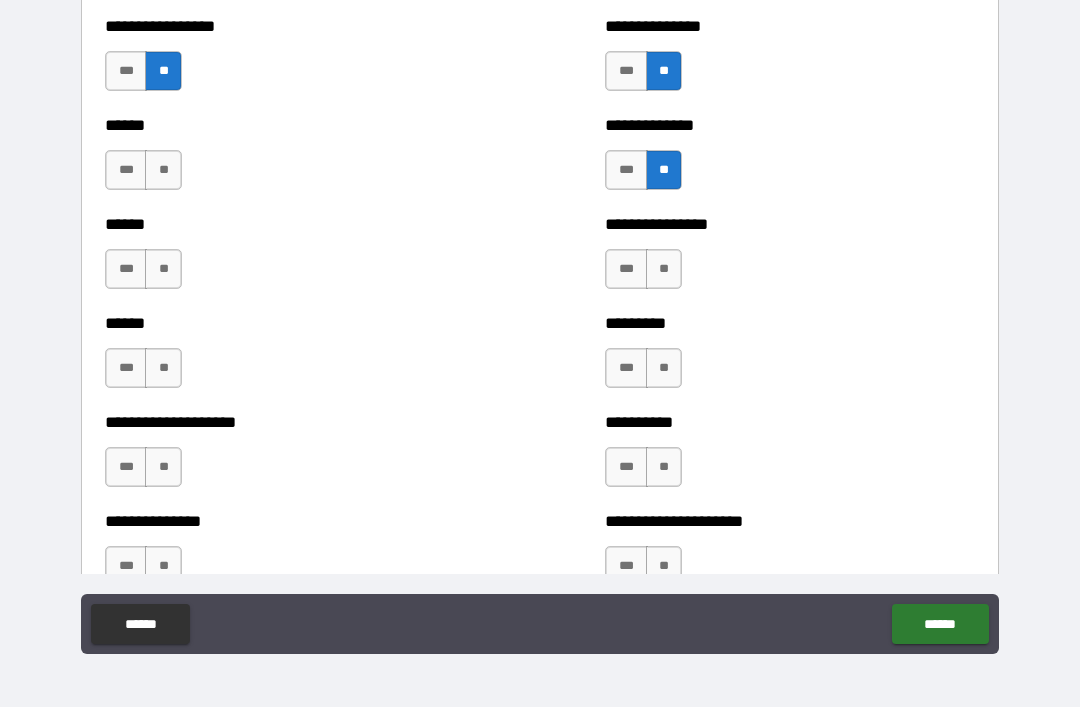click on "**" at bounding box center (163, 170) 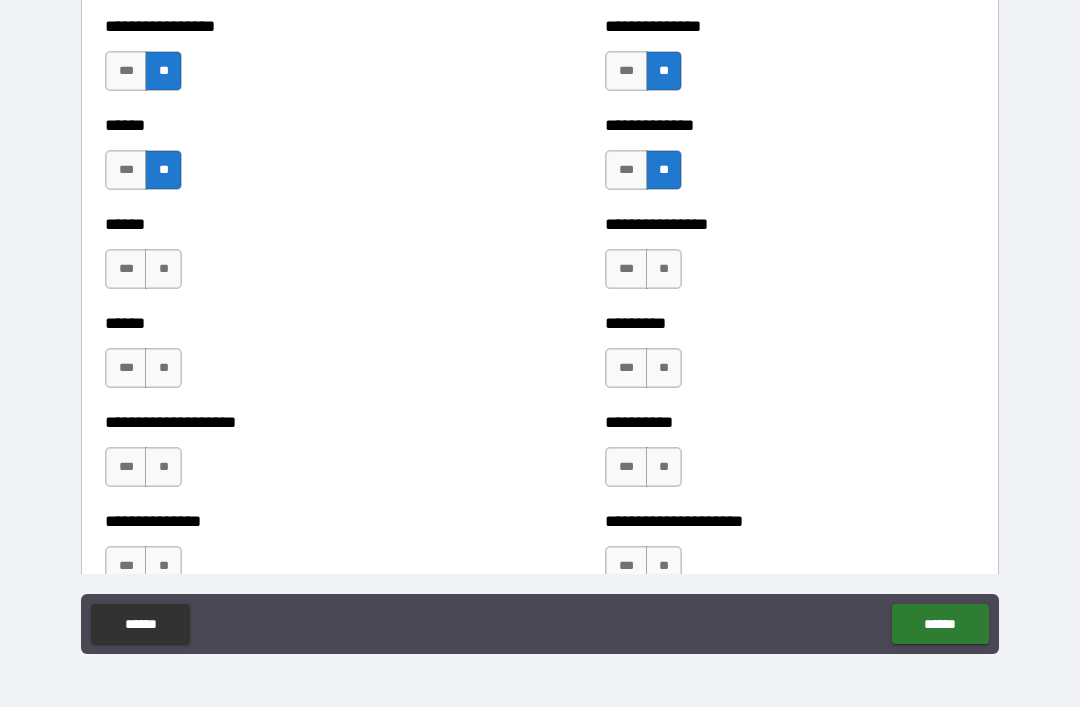 click on "**" at bounding box center [664, 269] 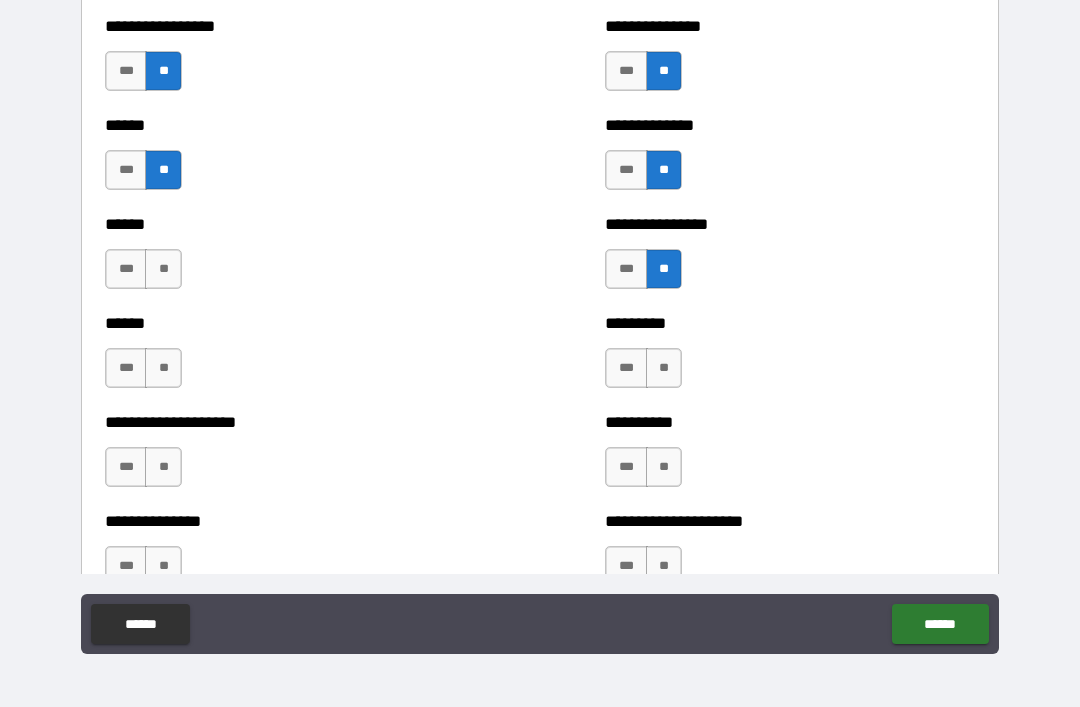 click on "**" at bounding box center [163, 269] 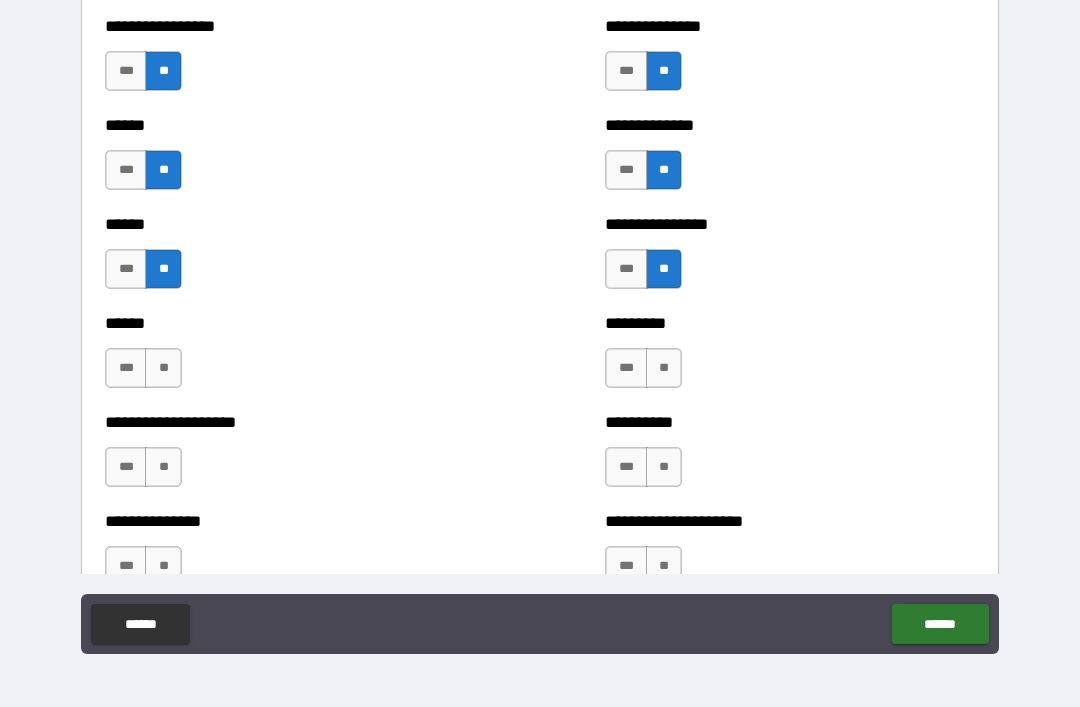 click on "**" at bounding box center (664, 368) 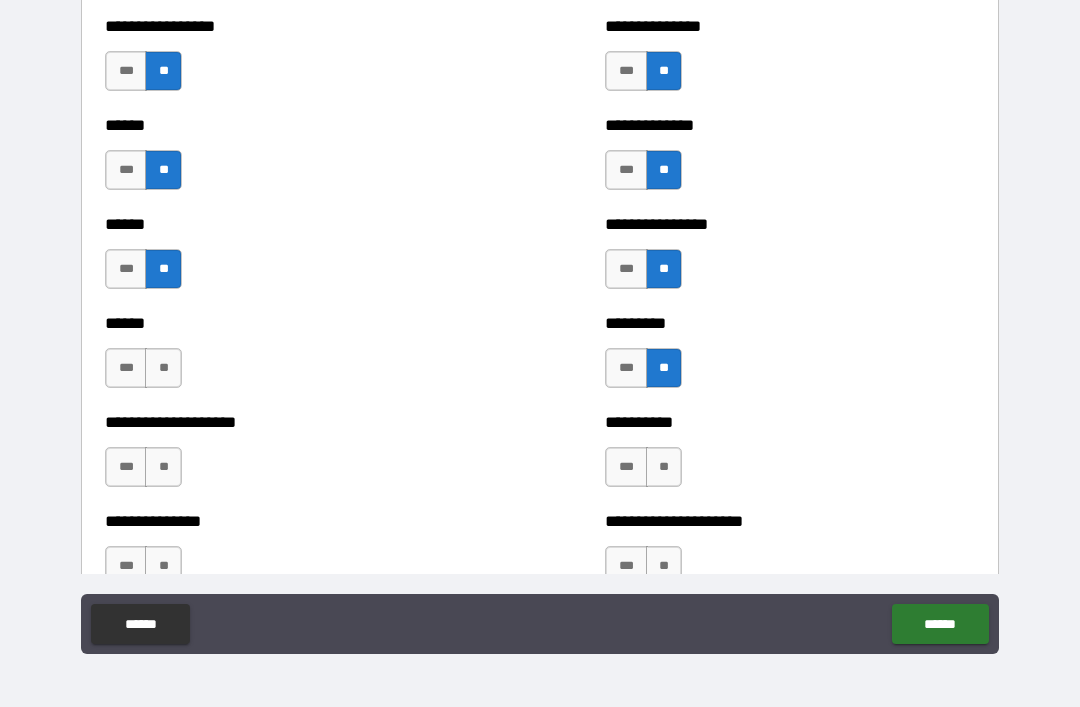 click on "**" at bounding box center (163, 368) 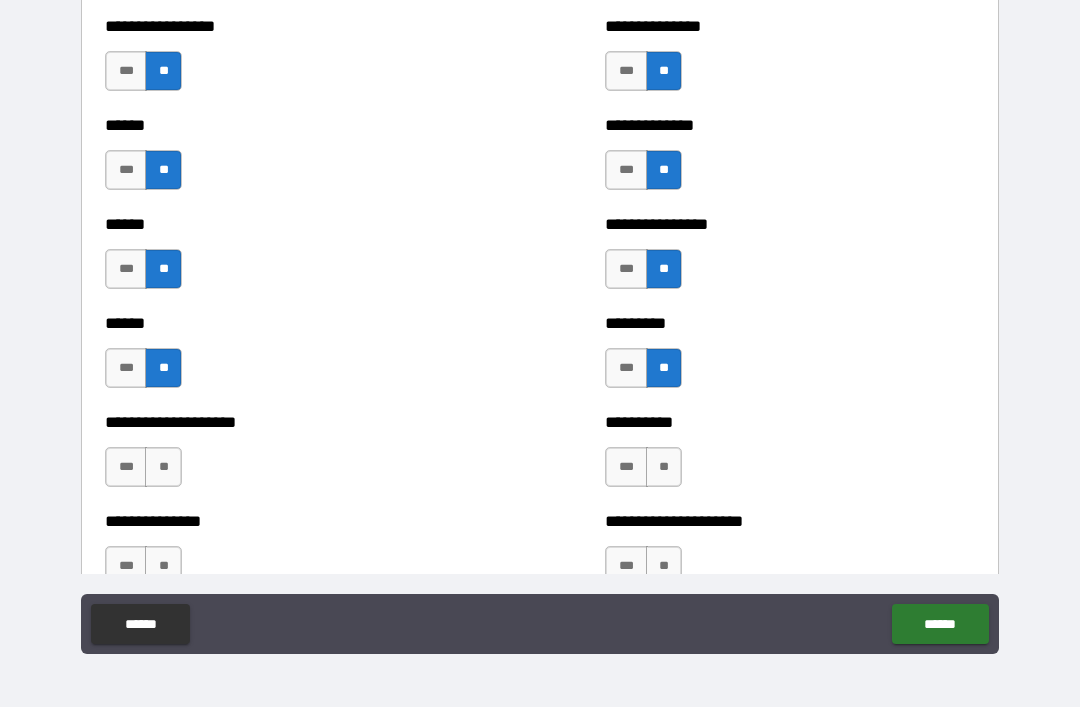 click on "**" at bounding box center [664, 467] 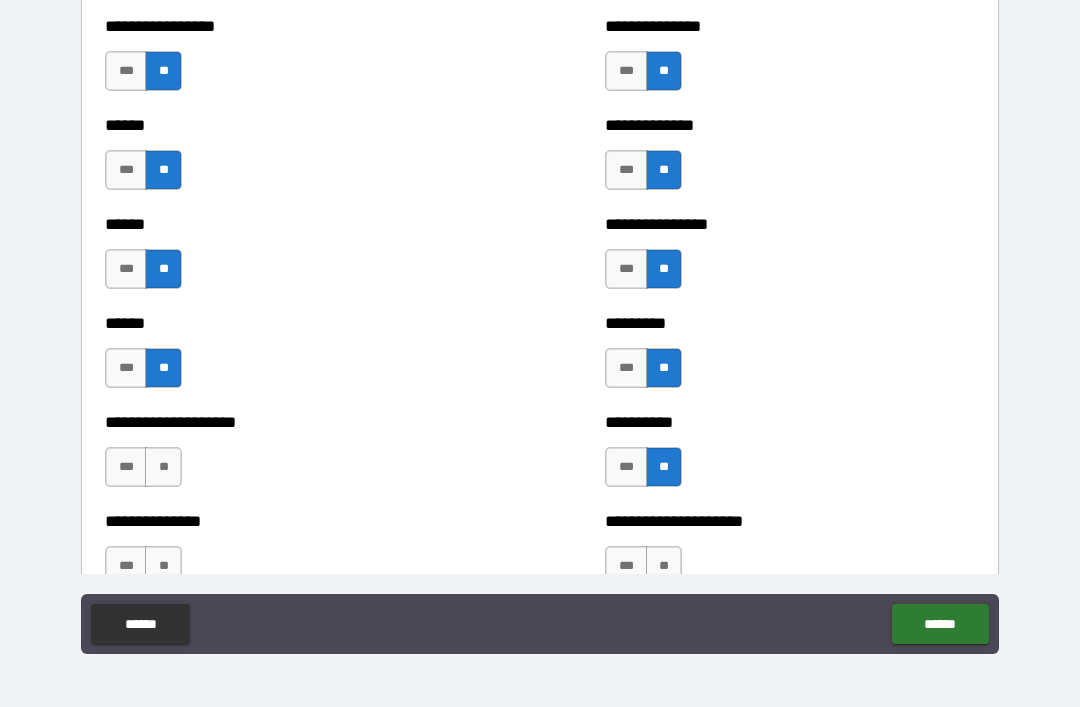 click on "**" at bounding box center (163, 467) 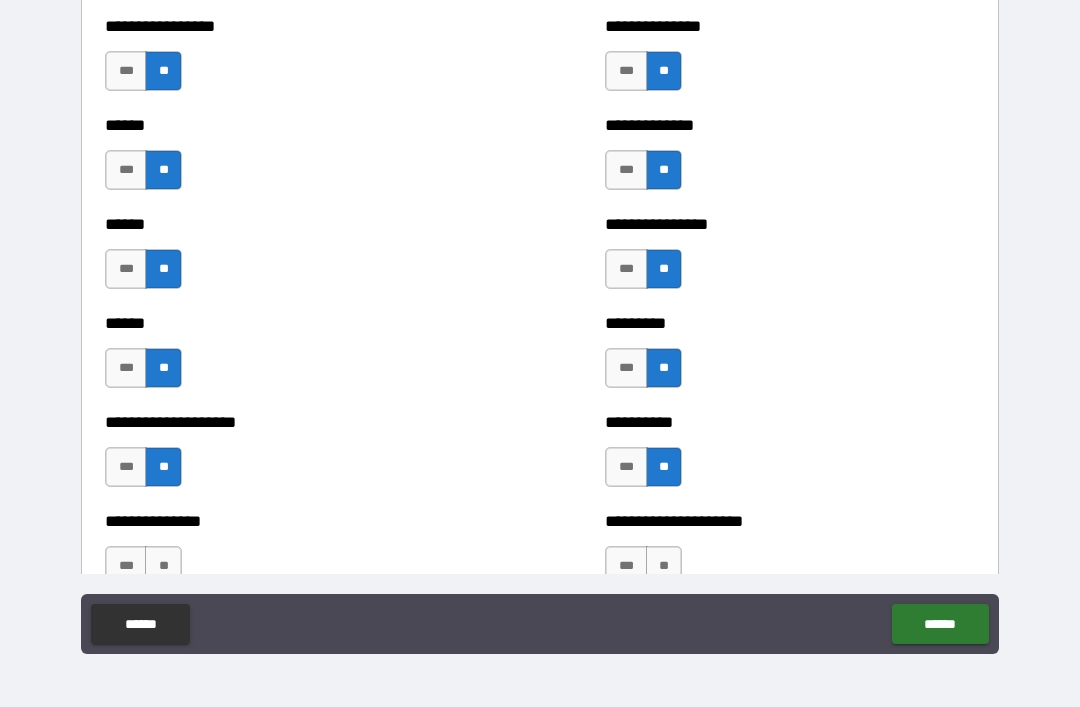 click on "**" at bounding box center (664, 566) 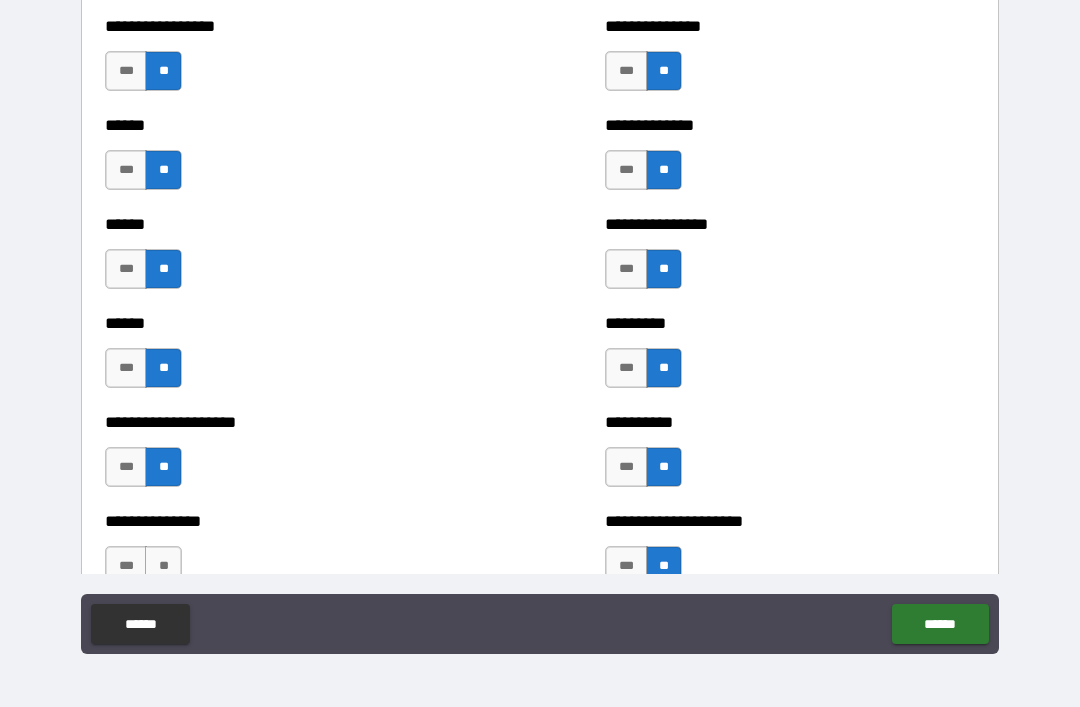click on "**" at bounding box center (163, 566) 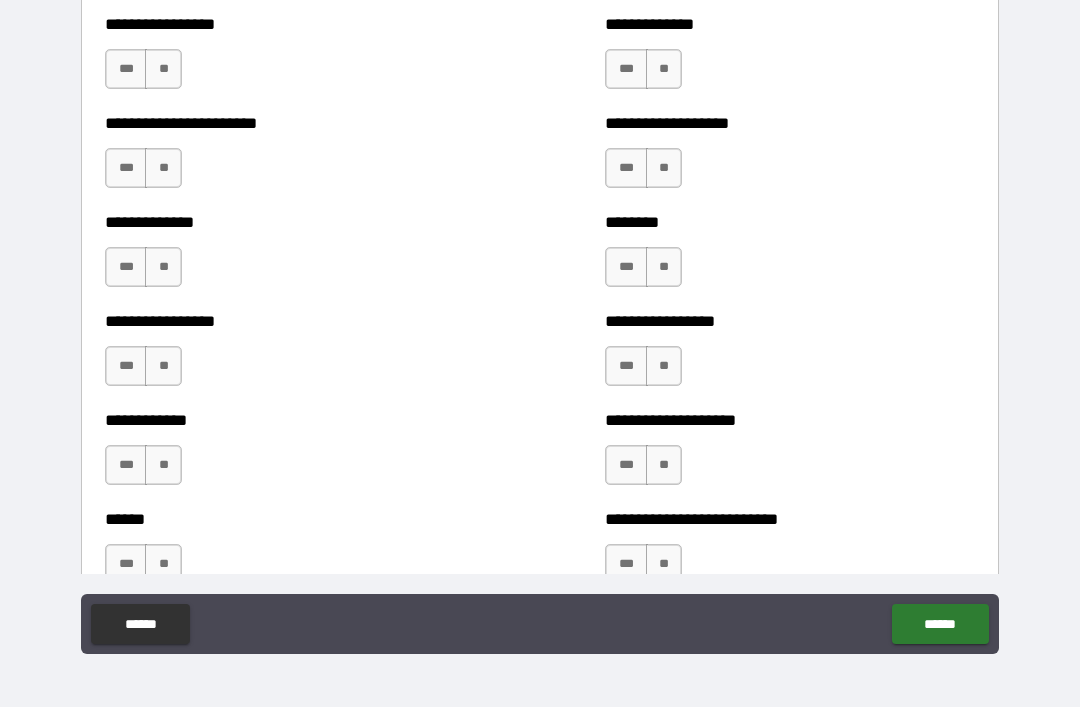 scroll, scrollTop: 3490, scrollLeft: 0, axis: vertical 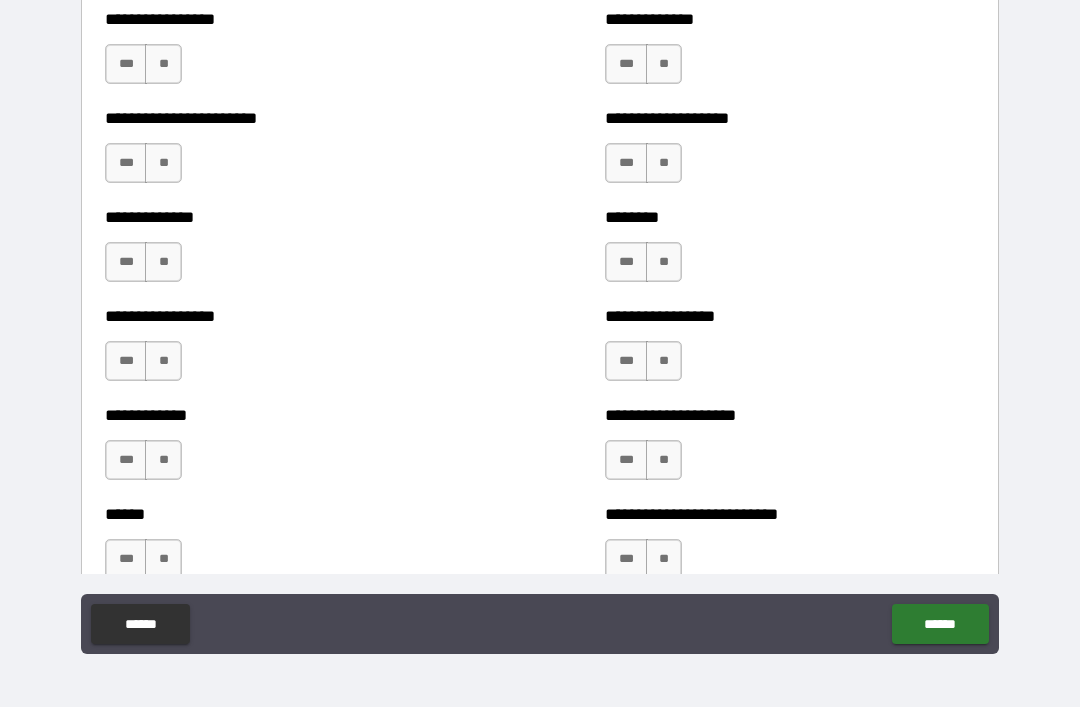 click on "**" at bounding box center (664, 64) 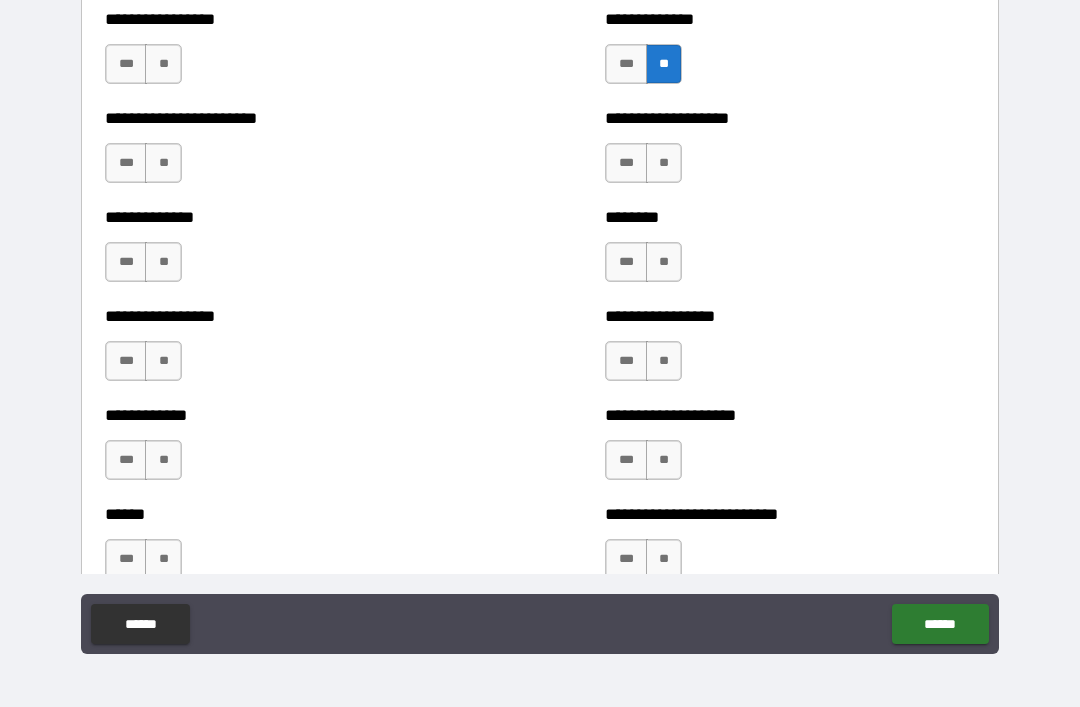 click on "**" at bounding box center [163, 64] 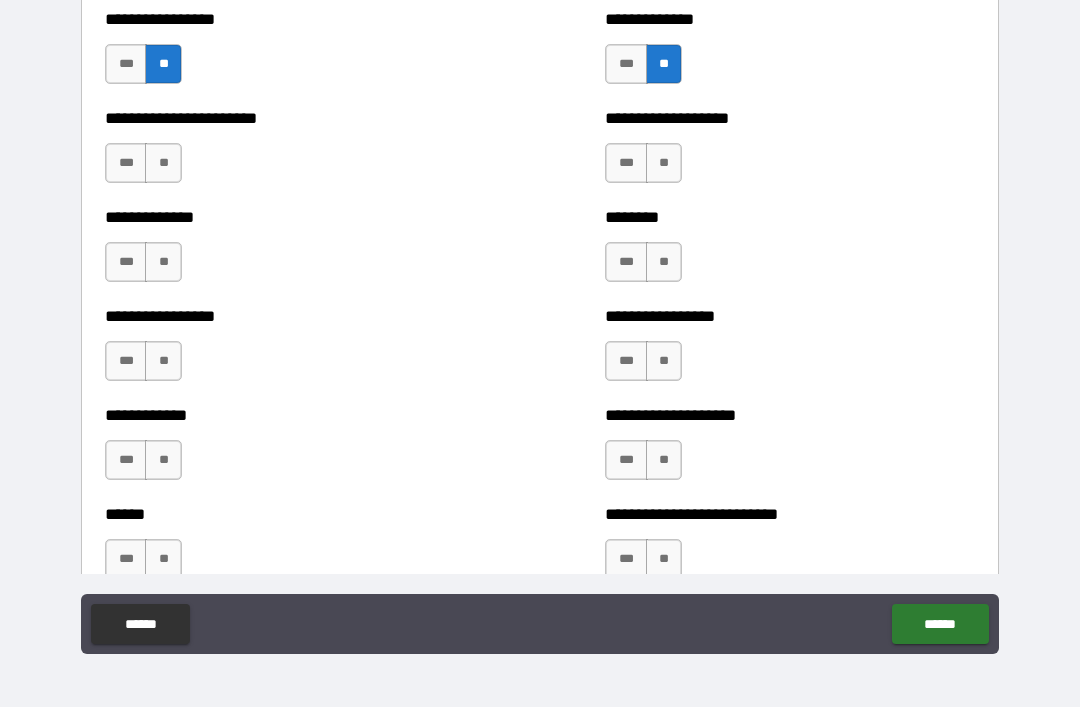 click on "**" at bounding box center [664, 163] 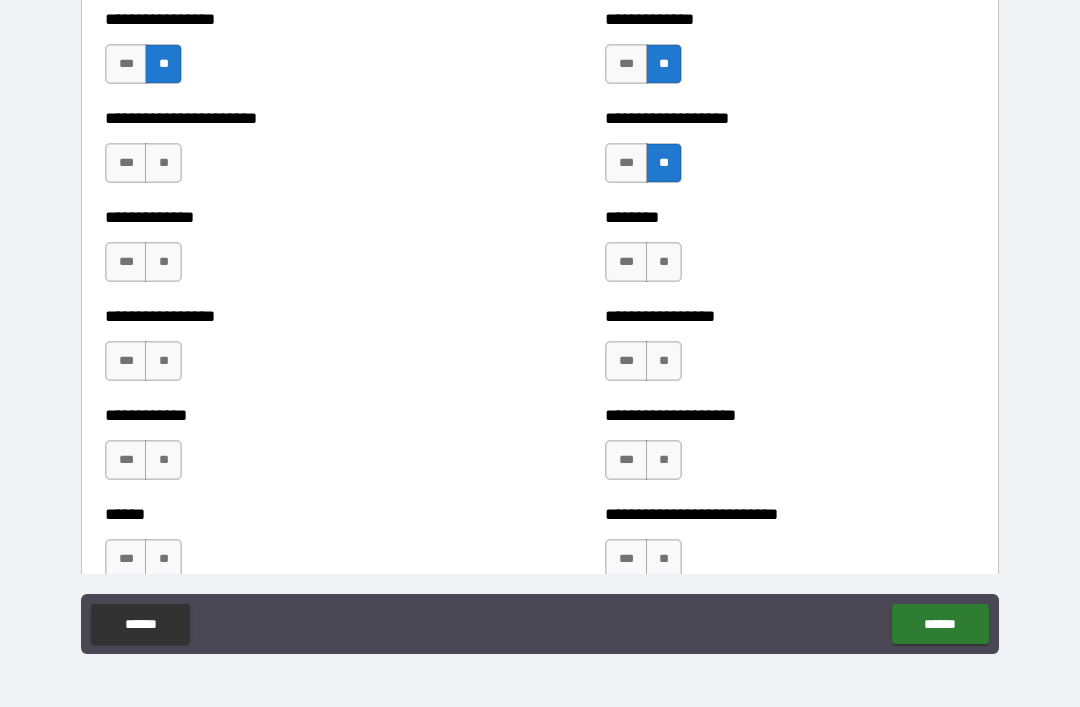 click on "**" at bounding box center (163, 163) 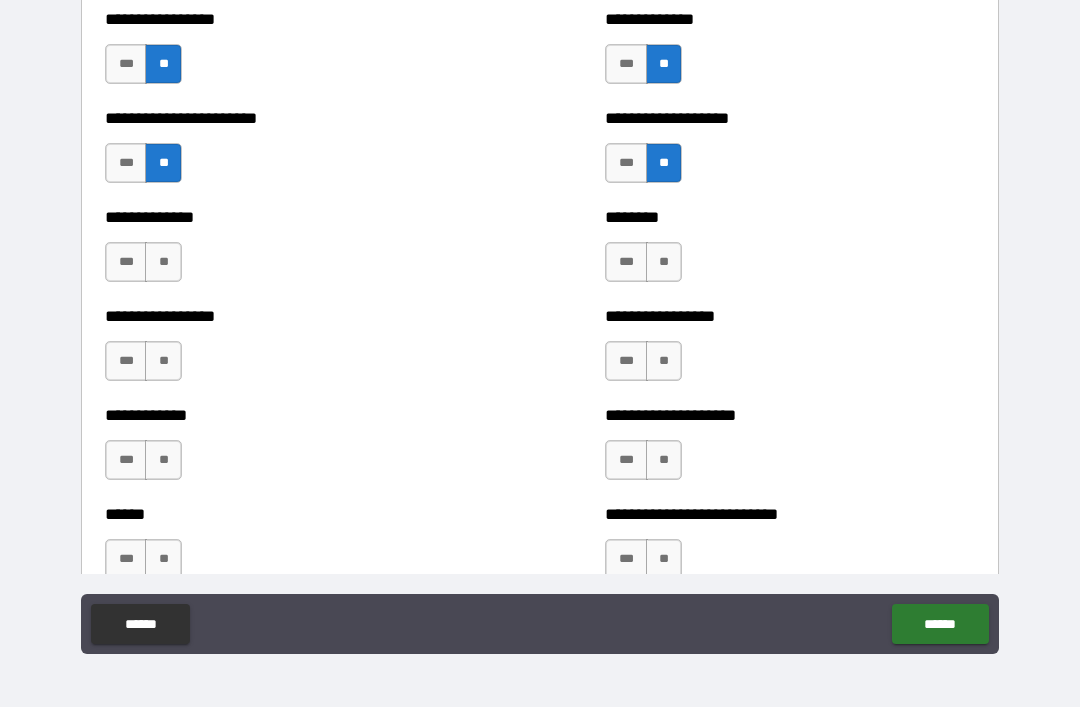 click on "**" at bounding box center (664, 262) 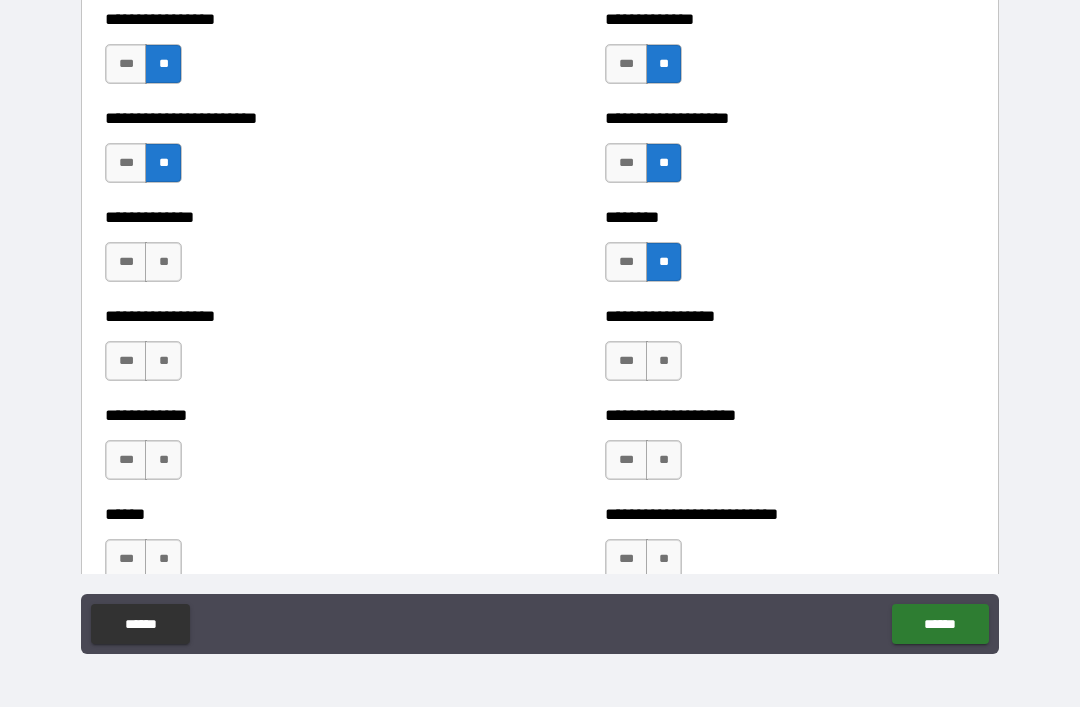 click on "**" at bounding box center (163, 262) 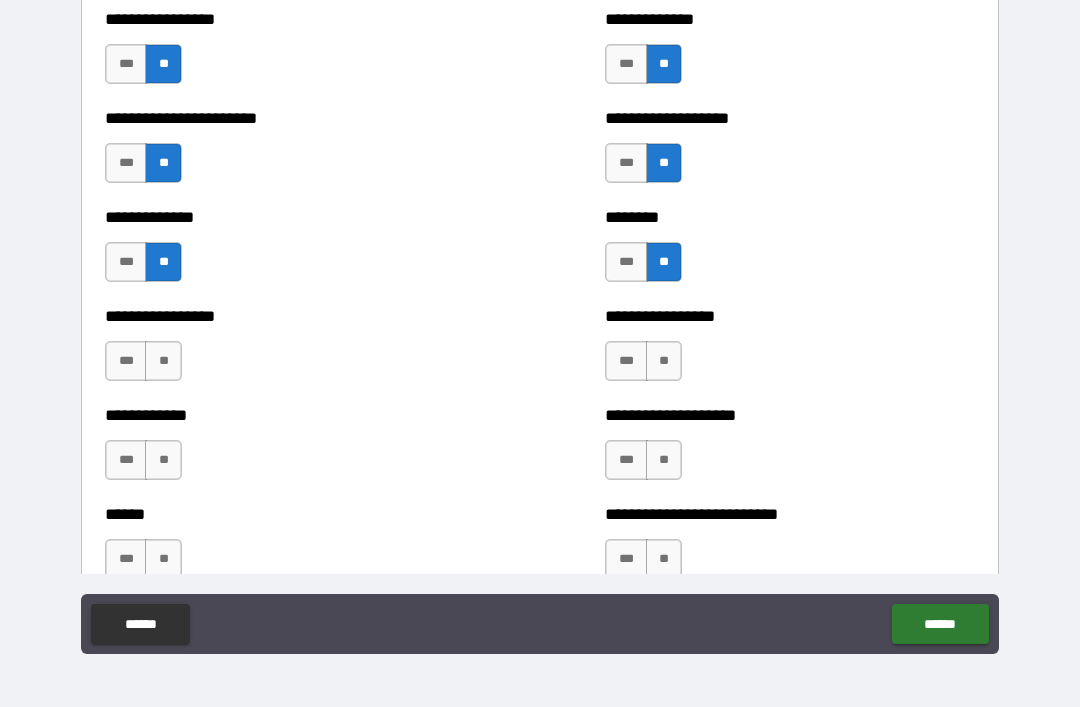 click on "**" at bounding box center (664, 361) 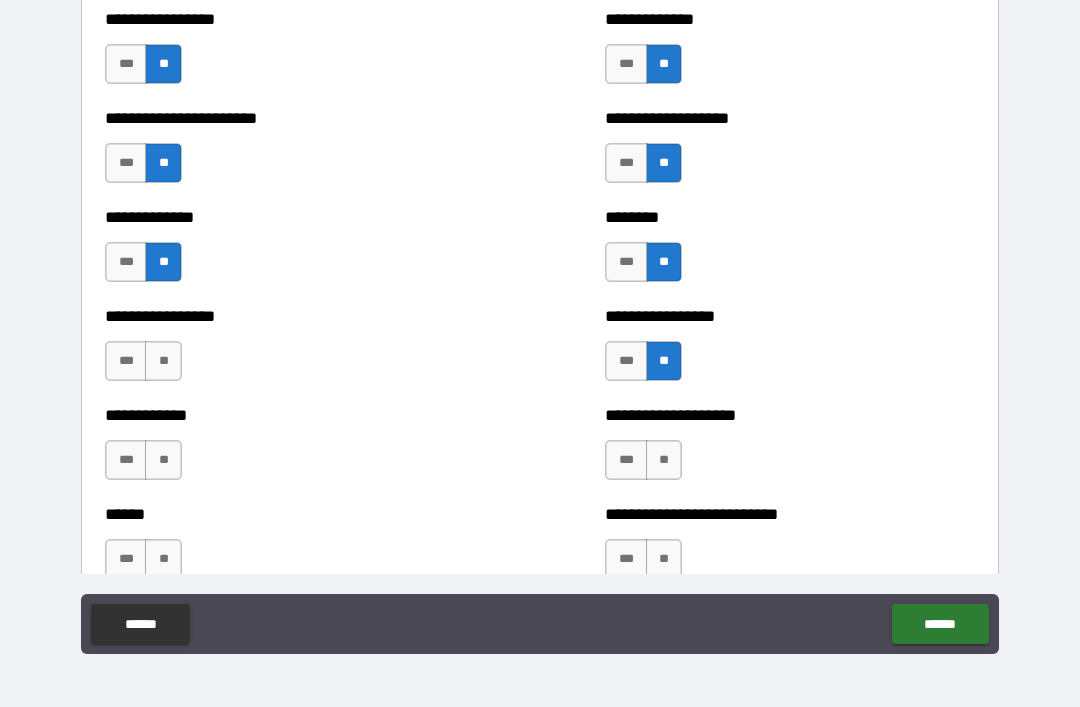 click on "**" at bounding box center (163, 361) 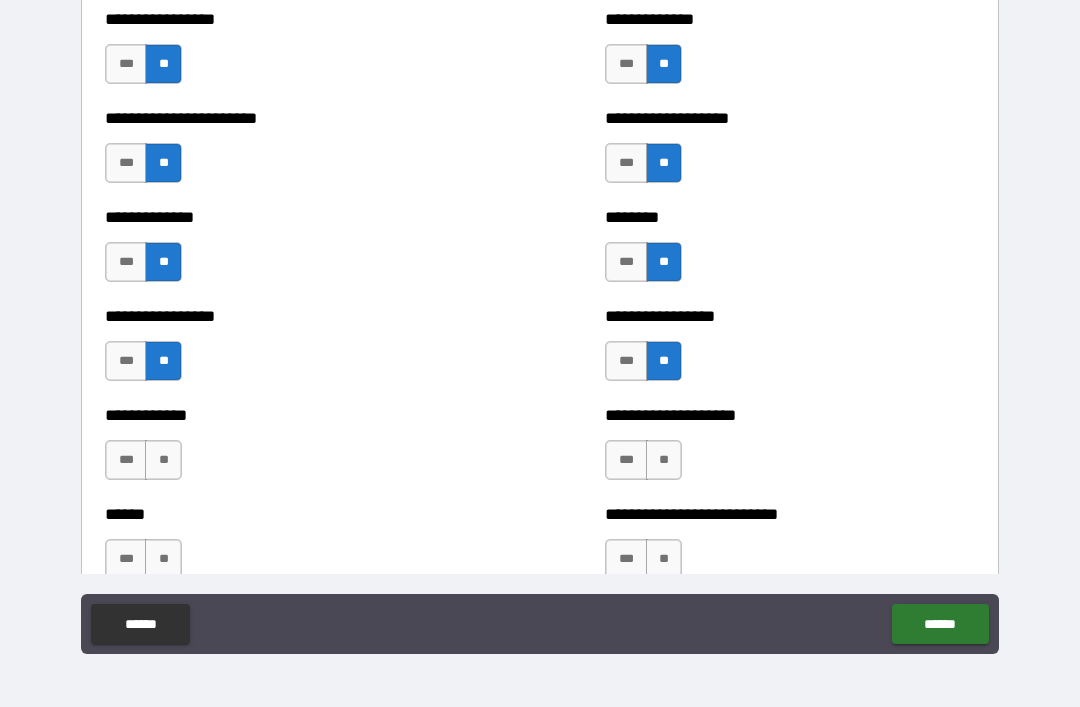 click on "**" at bounding box center (664, 460) 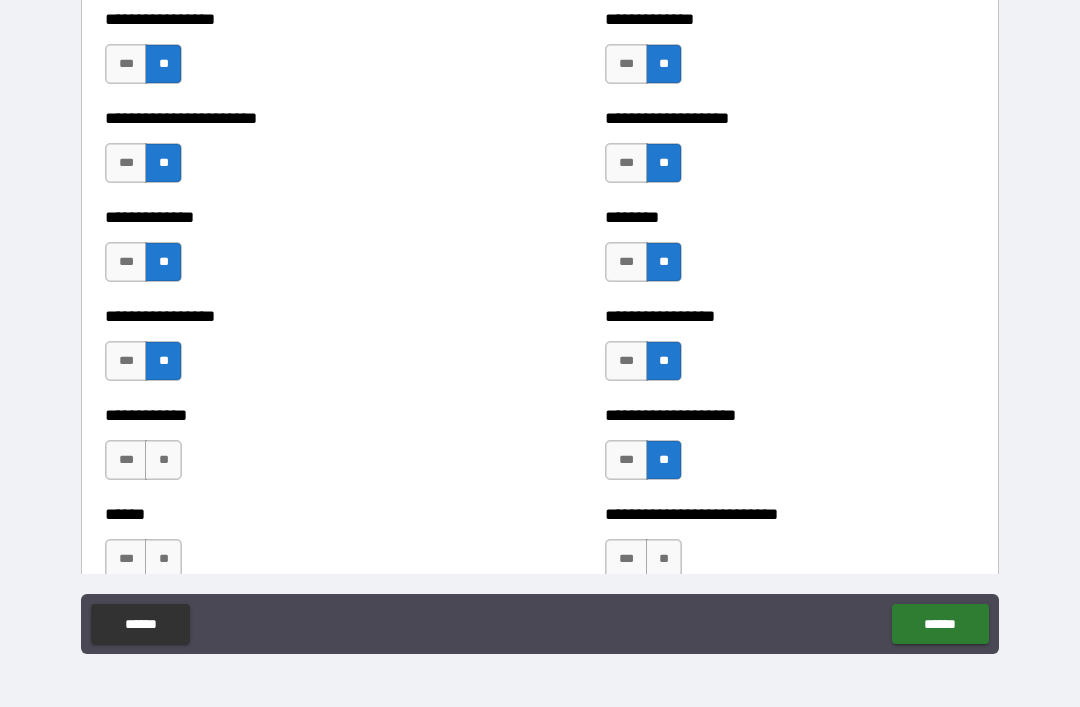 click on "**" at bounding box center (163, 460) 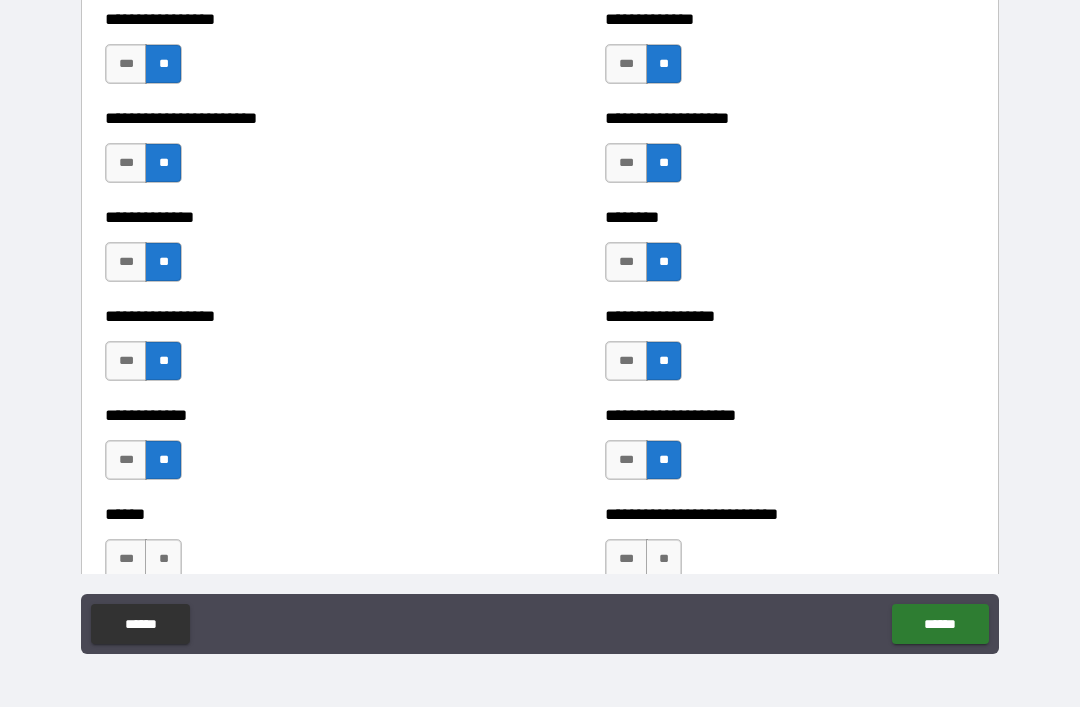 click on "**" at bounding box center (664, 559) 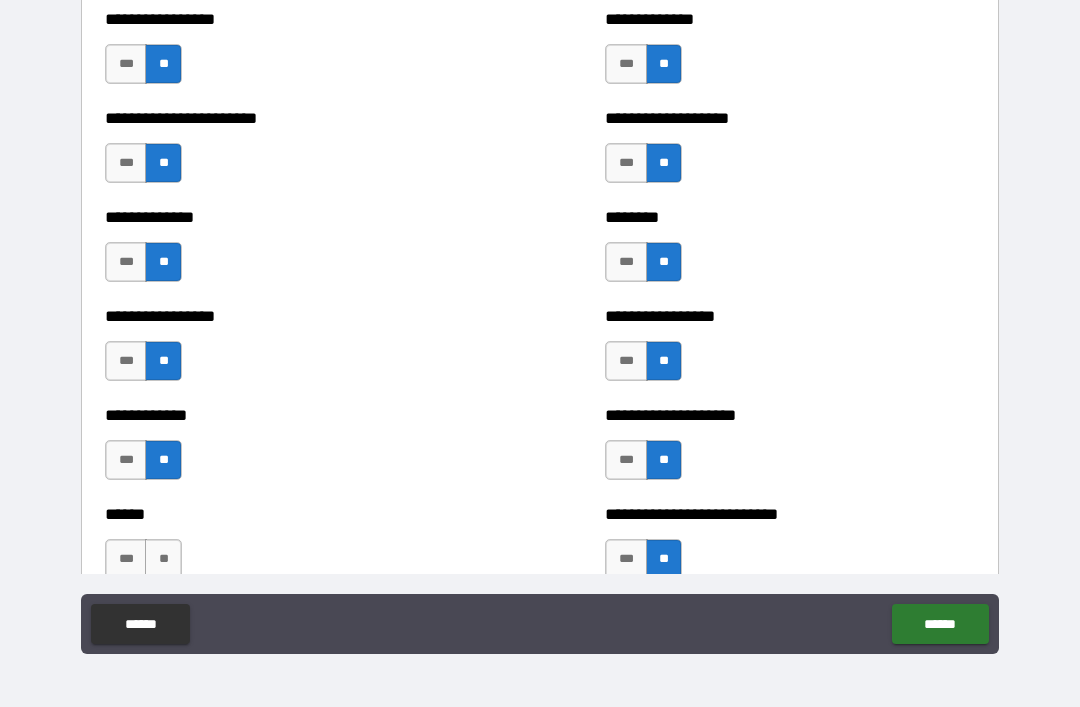 click on "**" at bounding box center [163, 559] 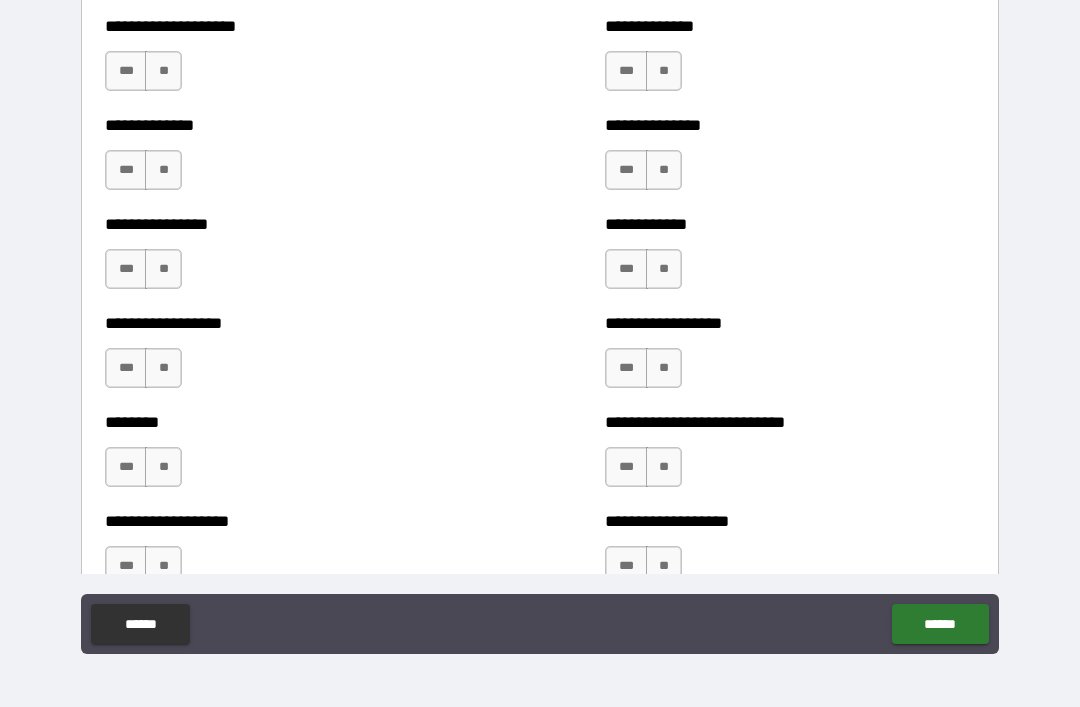 scroll, scrollTop: 4098, scrollLeft: 0, axis: vertical 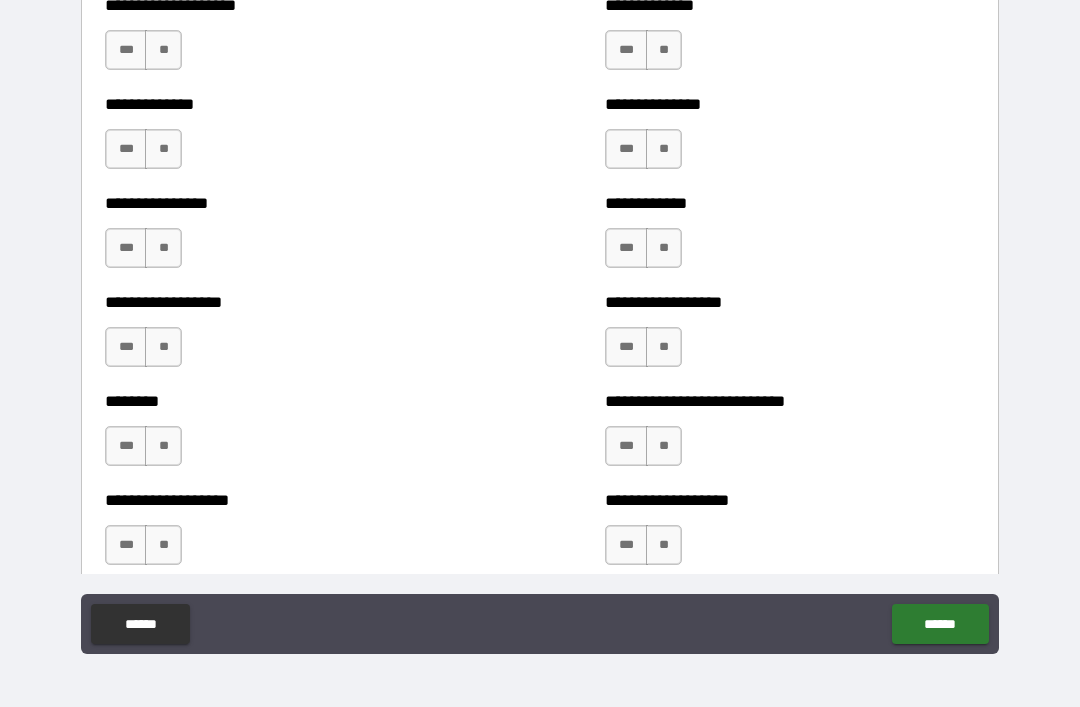 click on "**" at bounding box center [664, 50] 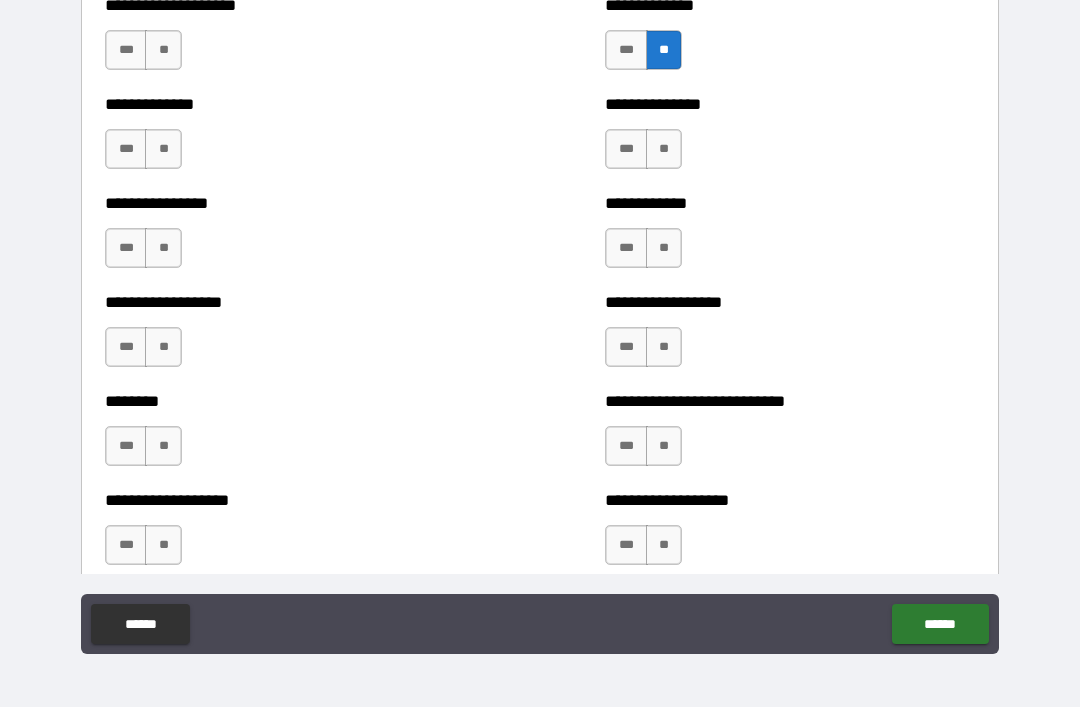 click on "**" at bounding box center [163, 50] 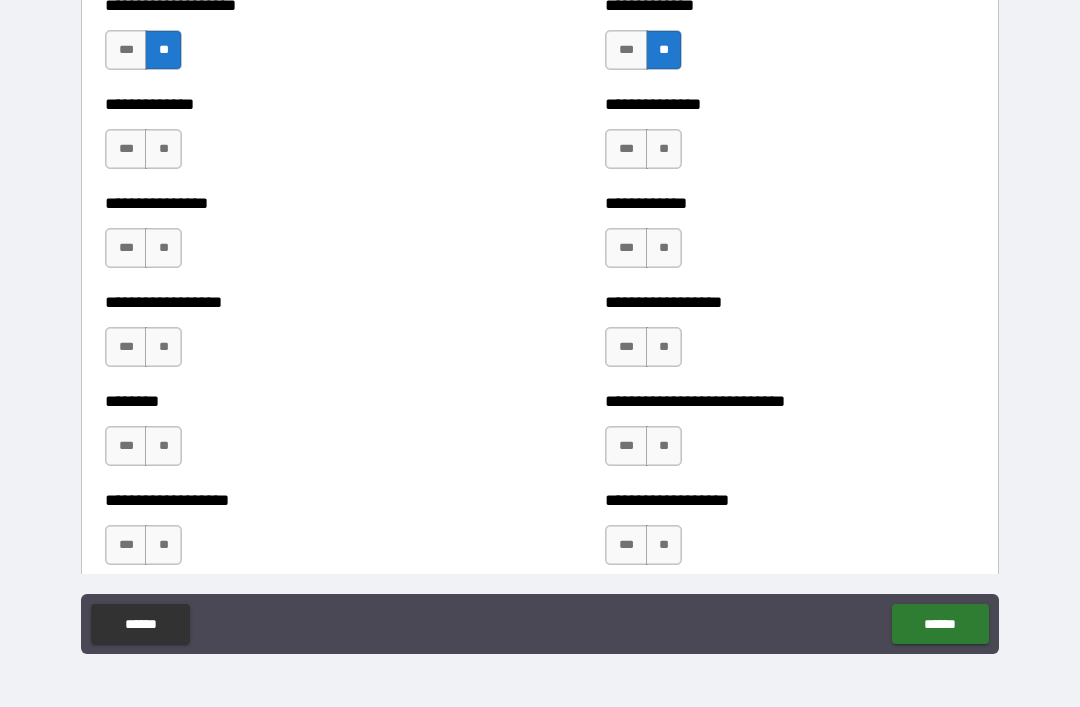 click on "*** **" at bounding box center (643, 149) 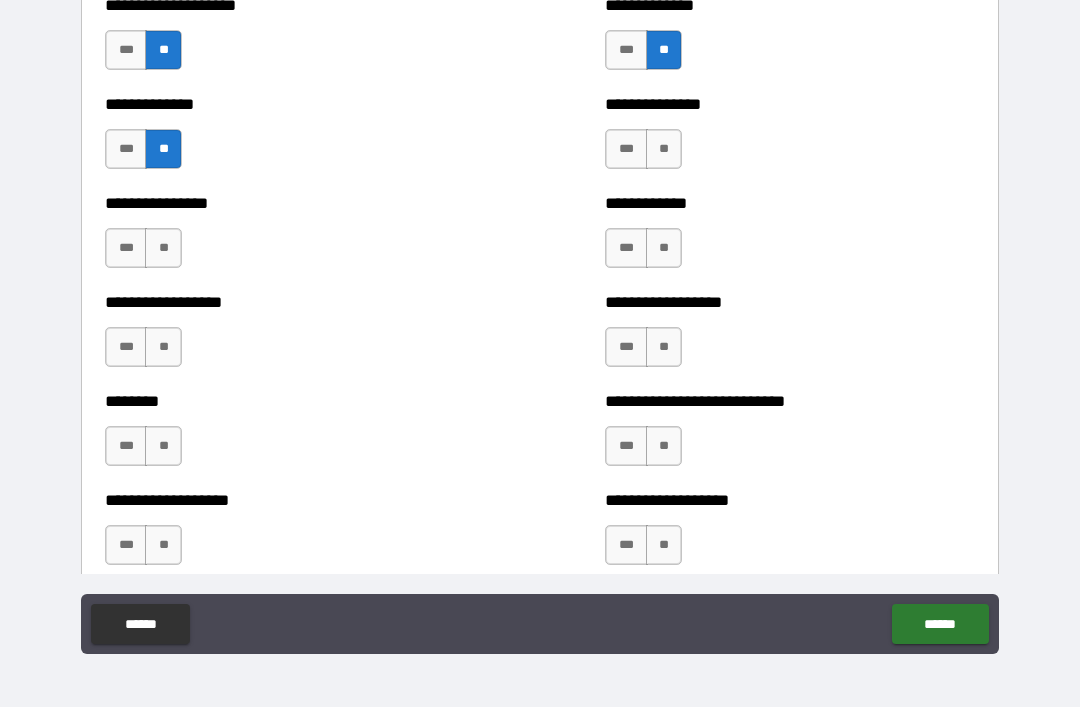 click on "**" at bounding box center [664, 248] 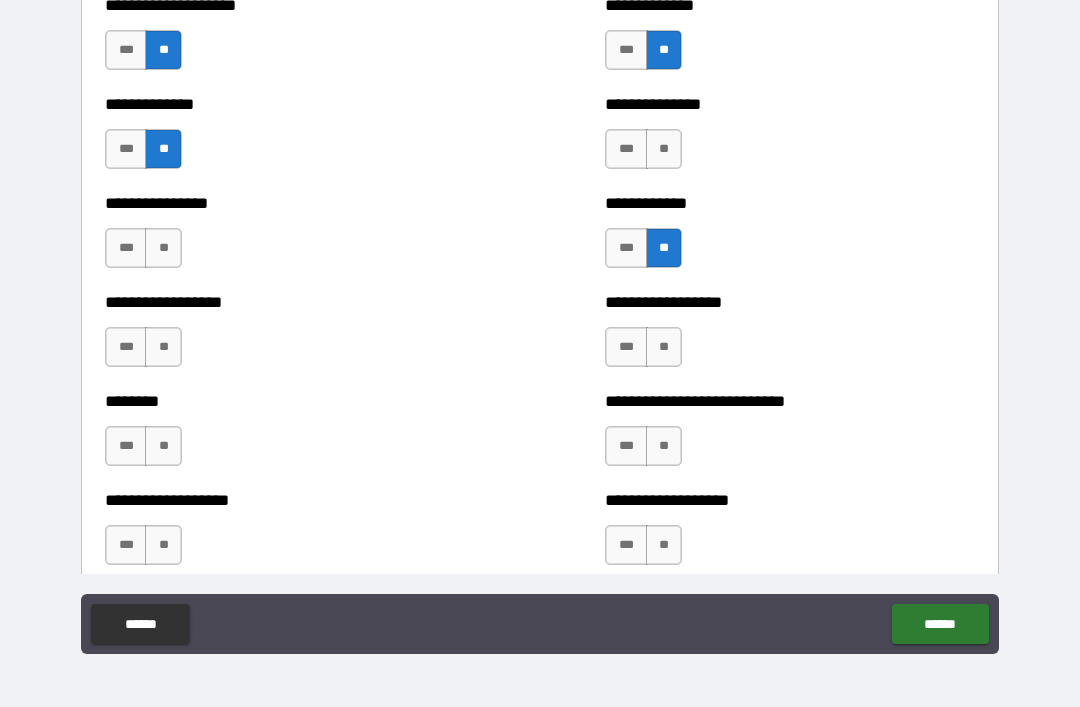 click on "*** **" at bounding box center [643, 149] 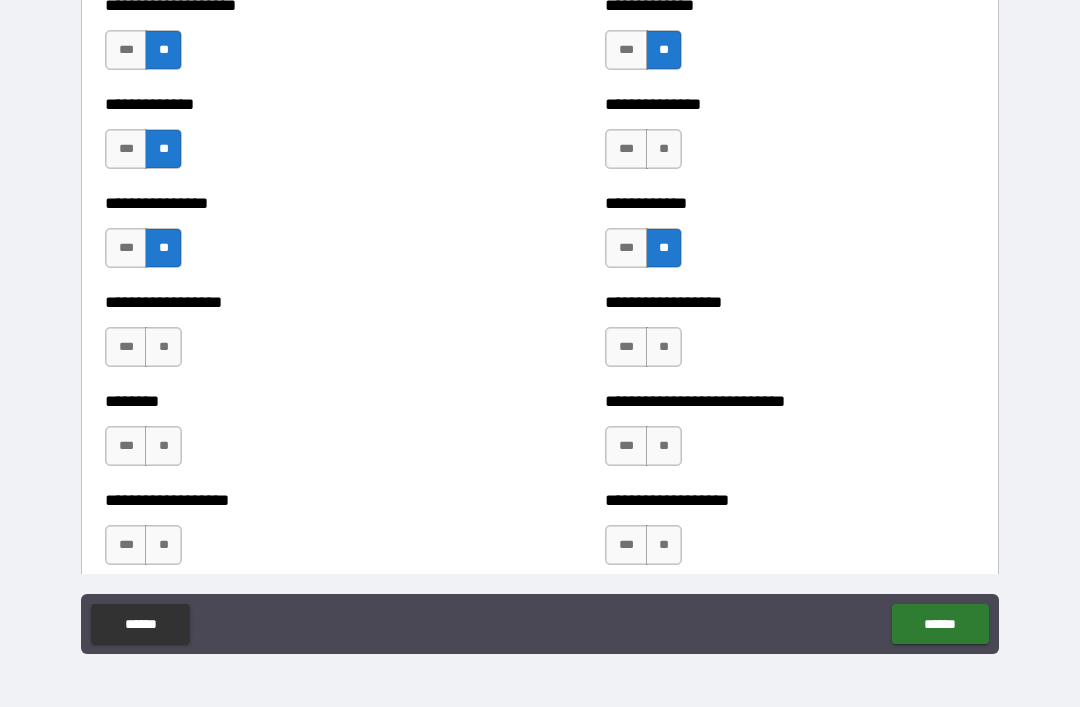 click on "**" at bounding box center (664, 149) 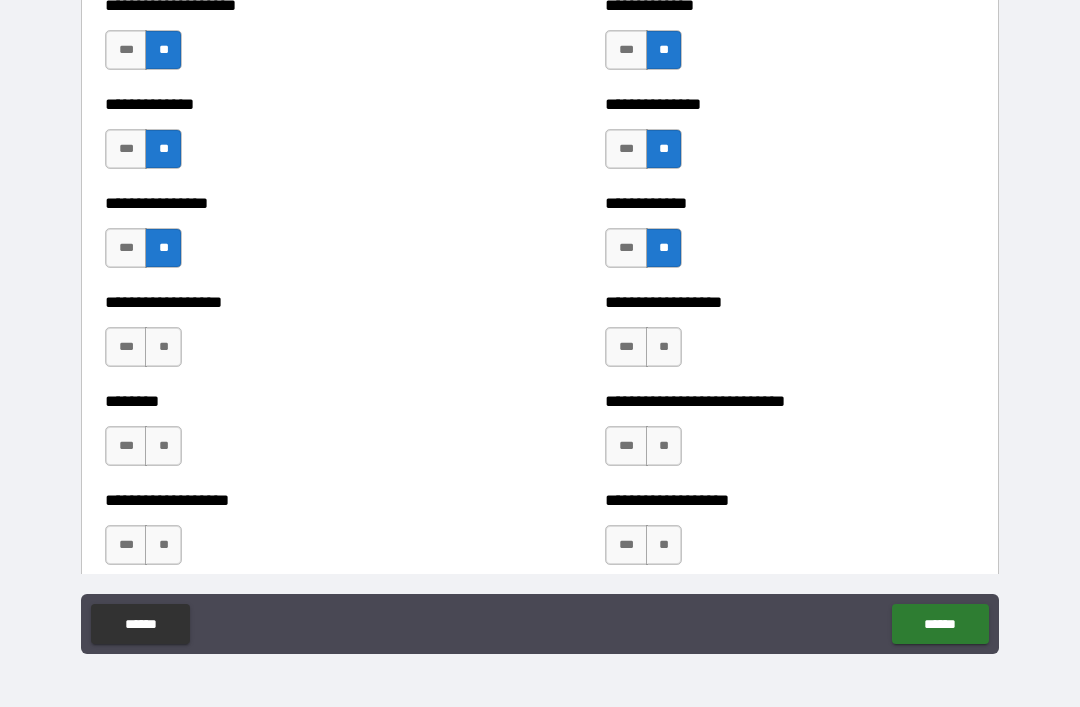 click on "**" at bounding box center [664, 347] 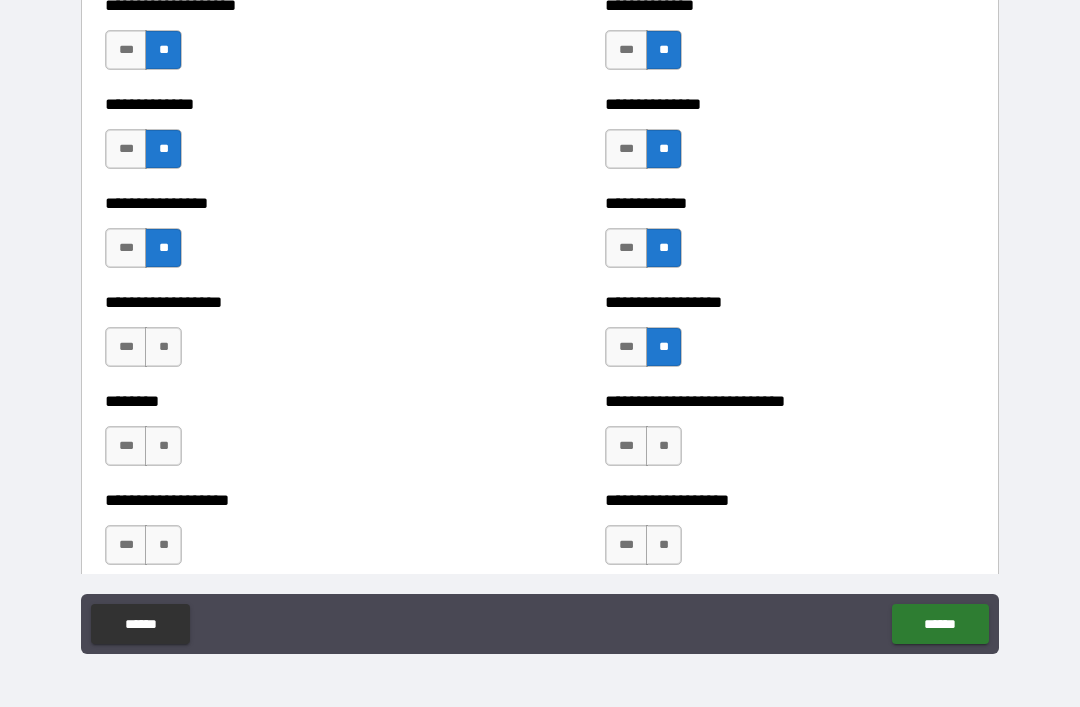 click on "**" at bounding box center (163, 347) 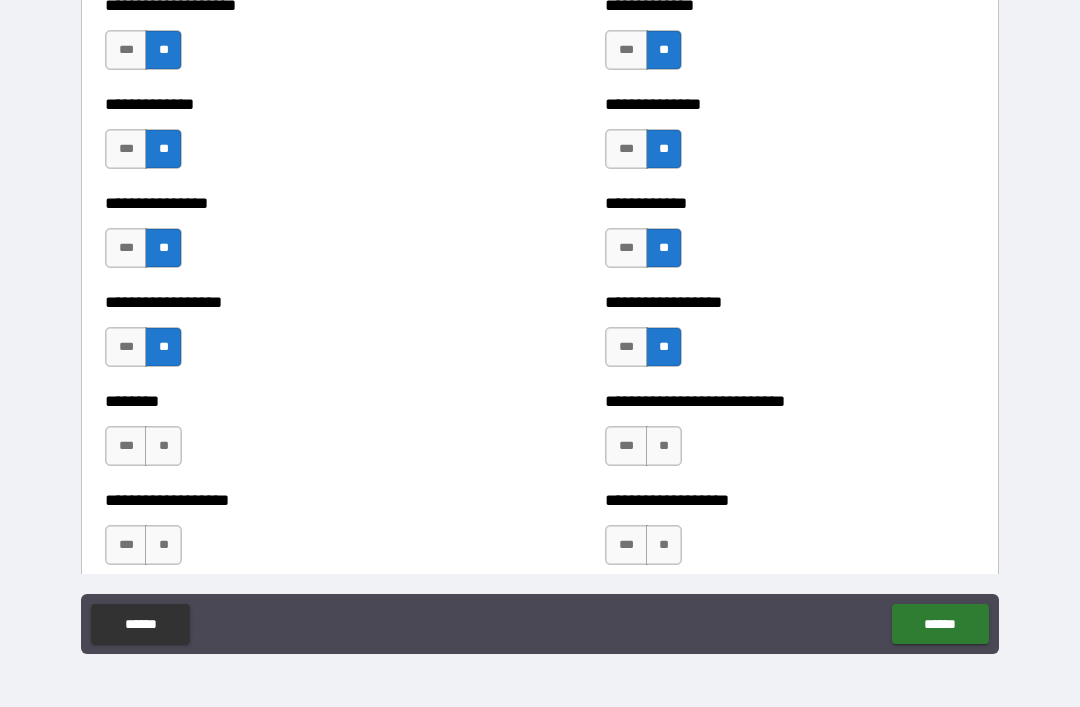 click on "**" at bounding box center (664, 446) 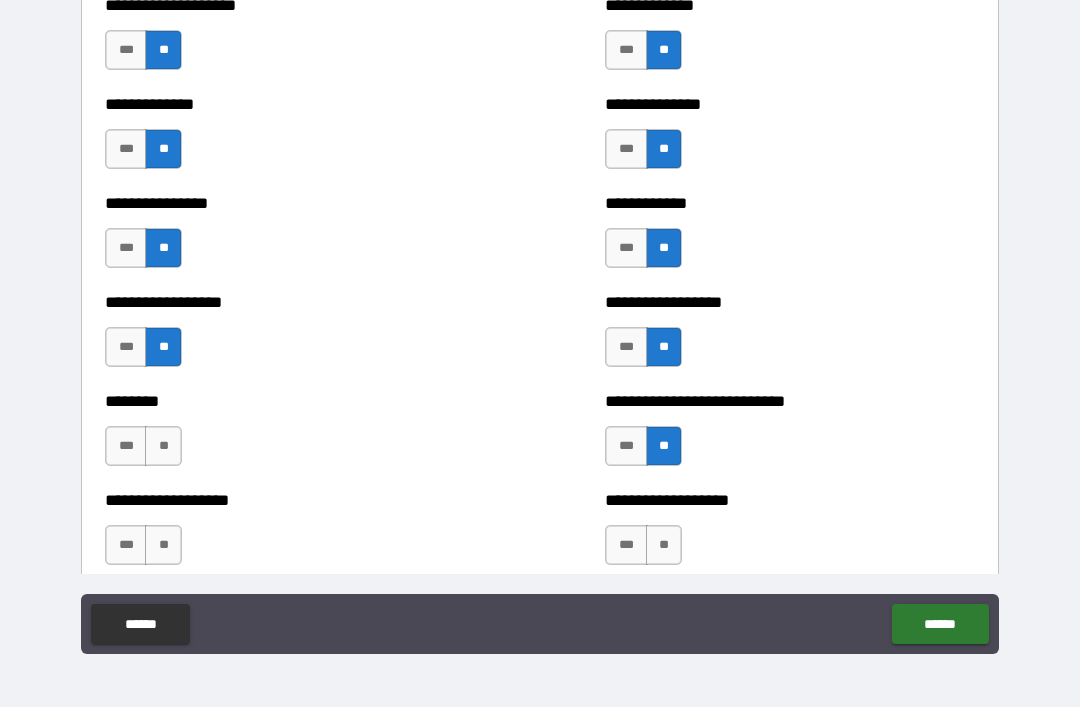 click on "**" at bounding box center [163, 446] 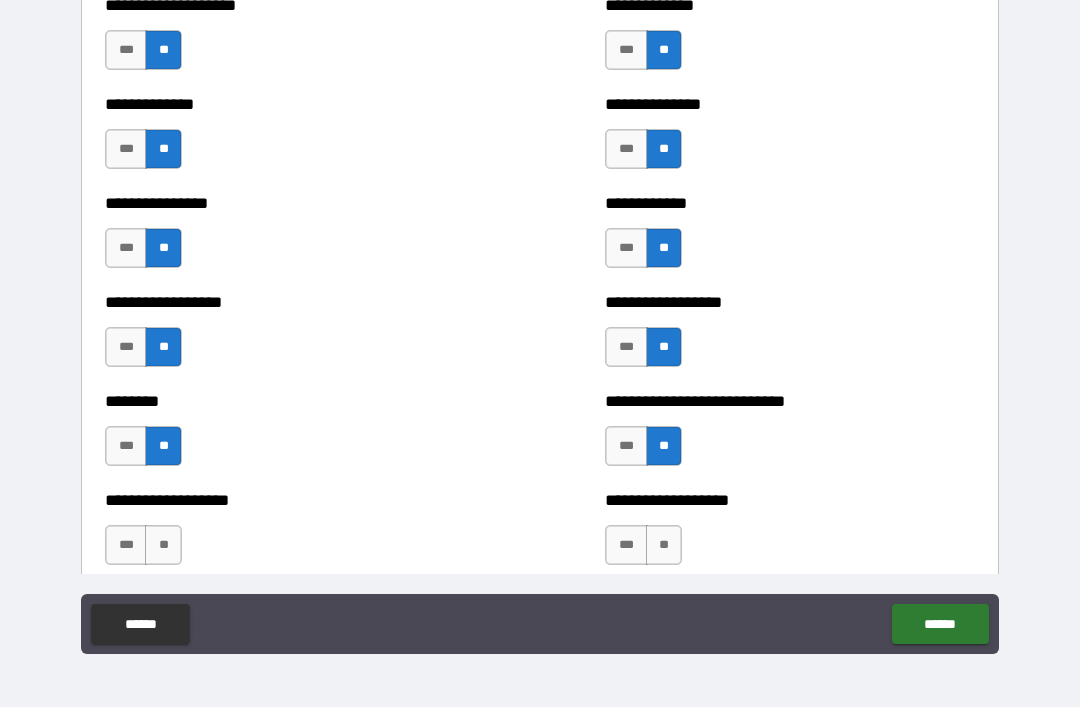 click on "**" at bounding box center [664, 545] 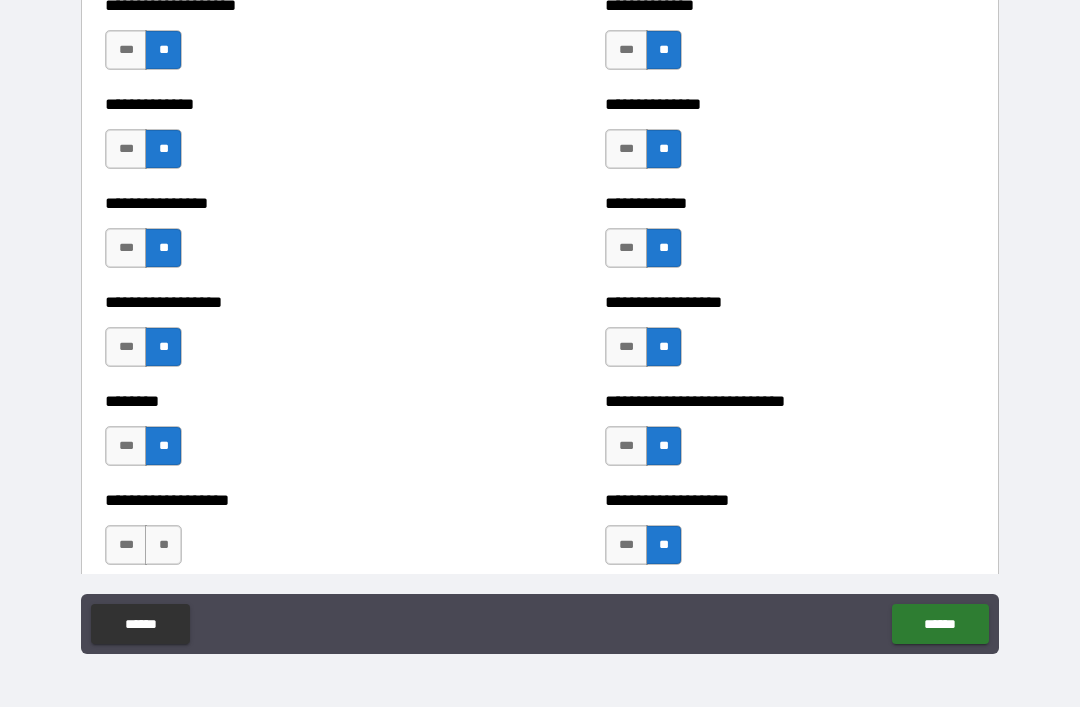 click on "**" at bounding box center [163, 545] 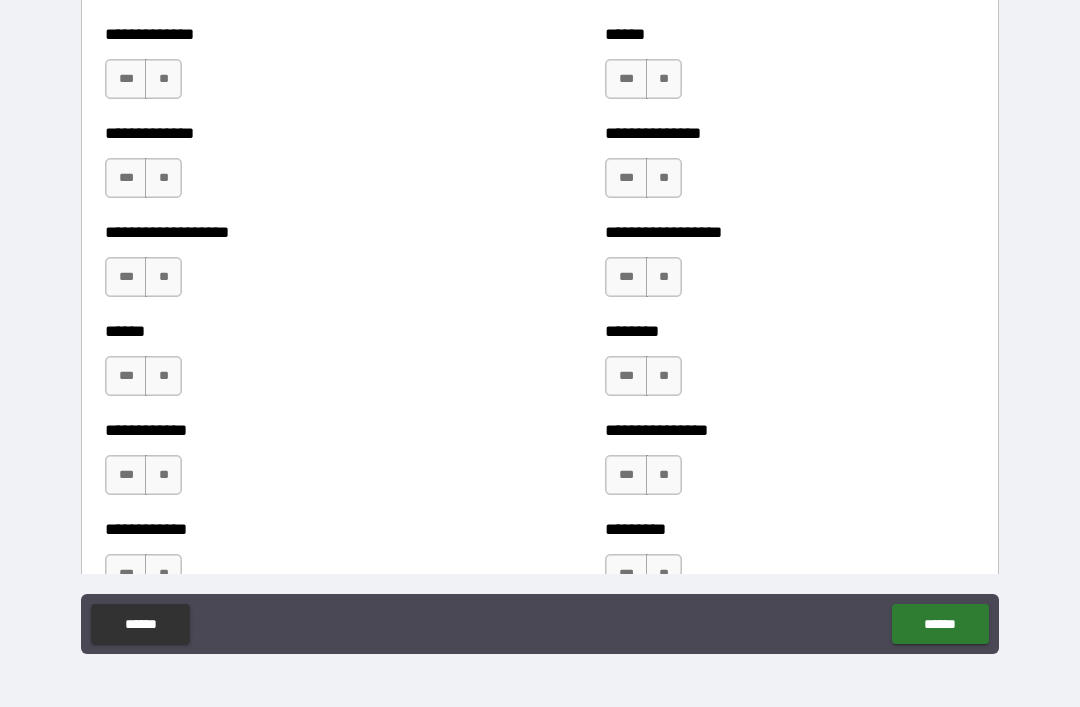 scroll, scrollTop: 4662, scrollLeft: 0, axis: vertical 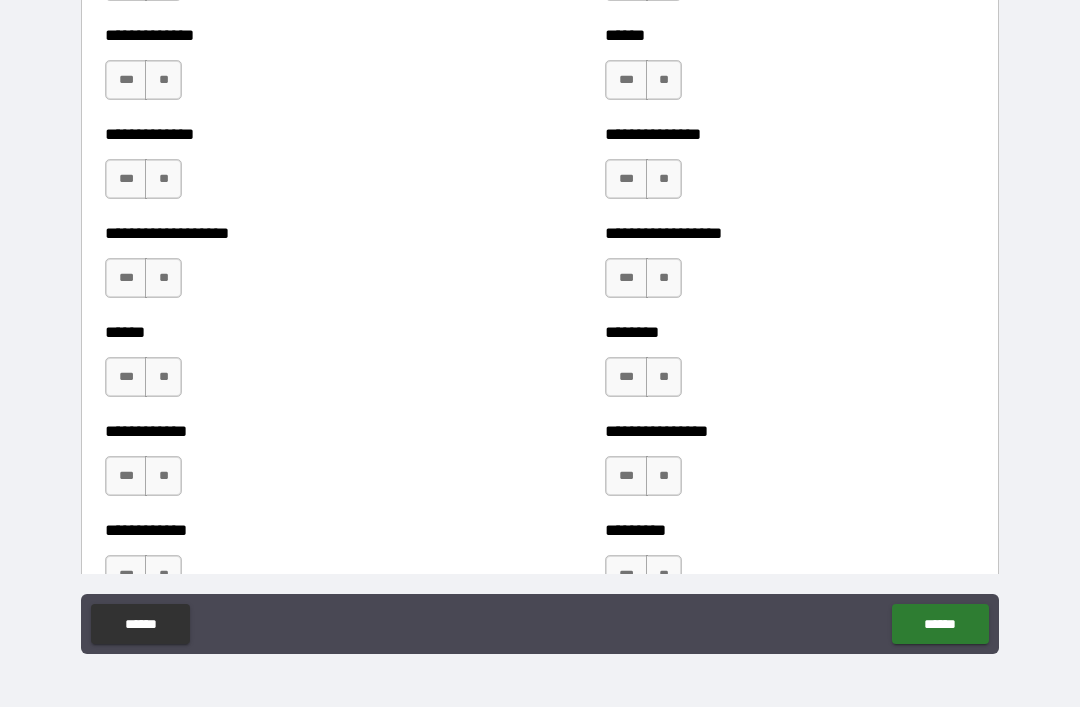 click on "**" at bounding box center [664, 80] 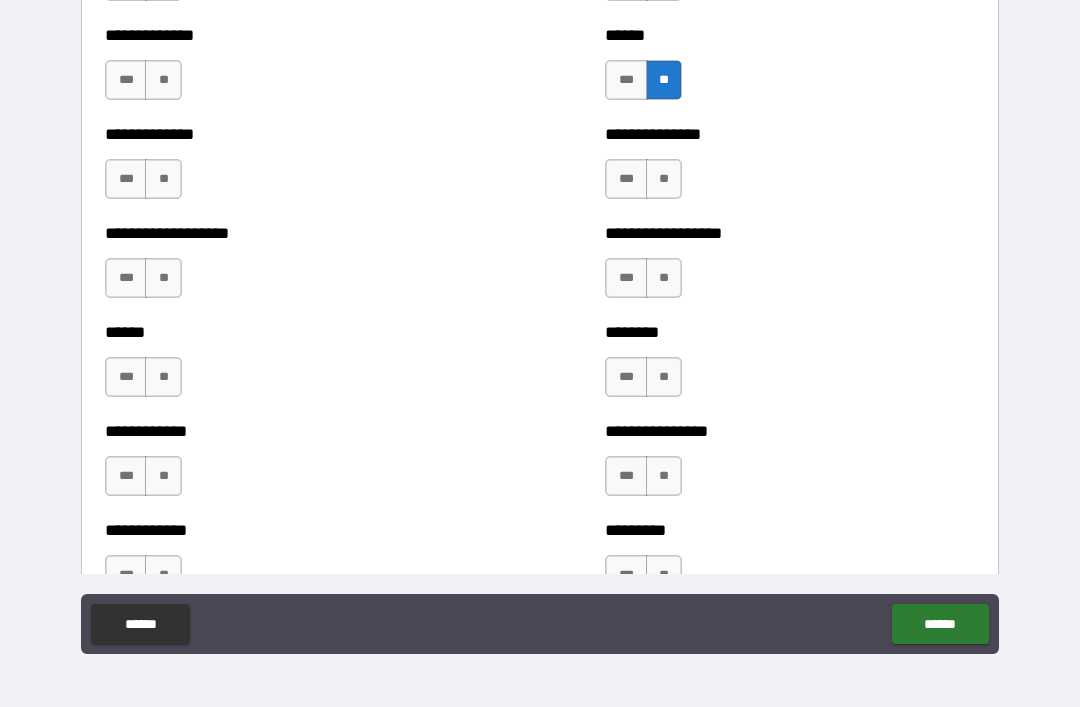 click on "**" at bounding box center [163, 80] 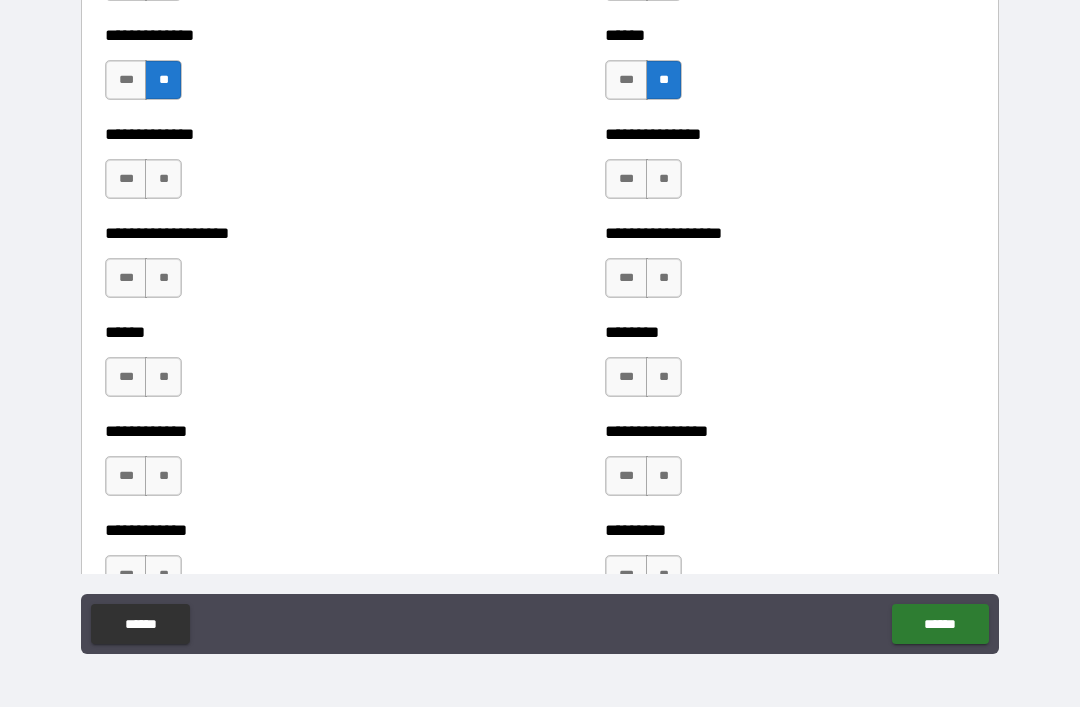 click on "**" at bounding box center (664, 179) 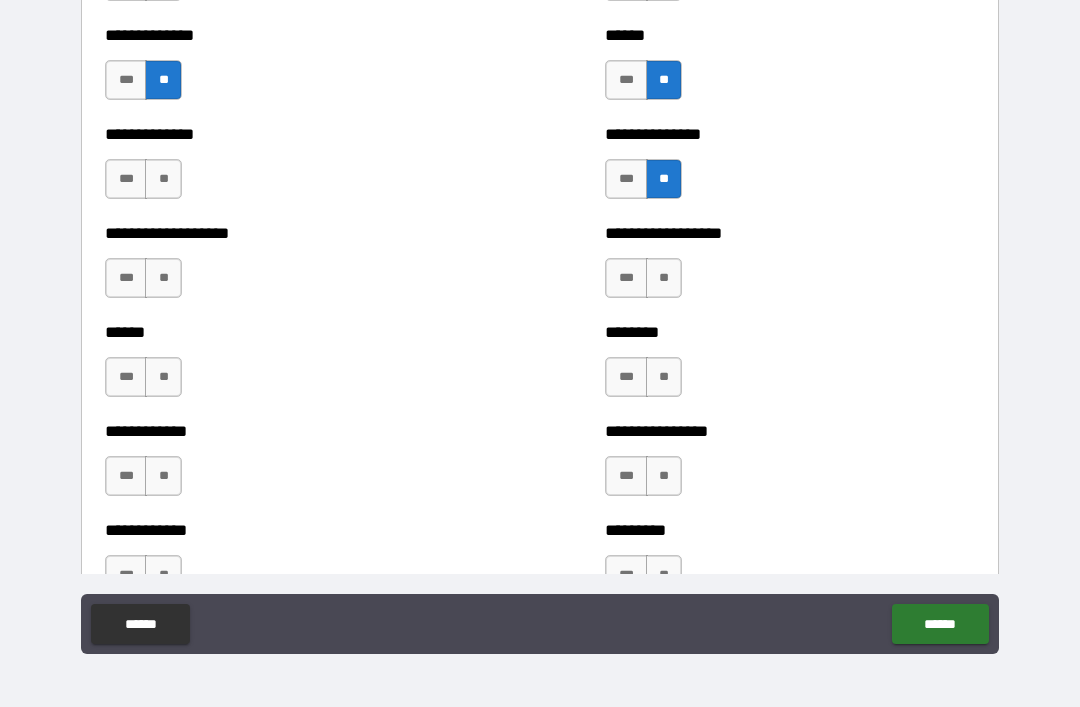 click on "**" at bounding box center [163, 179] 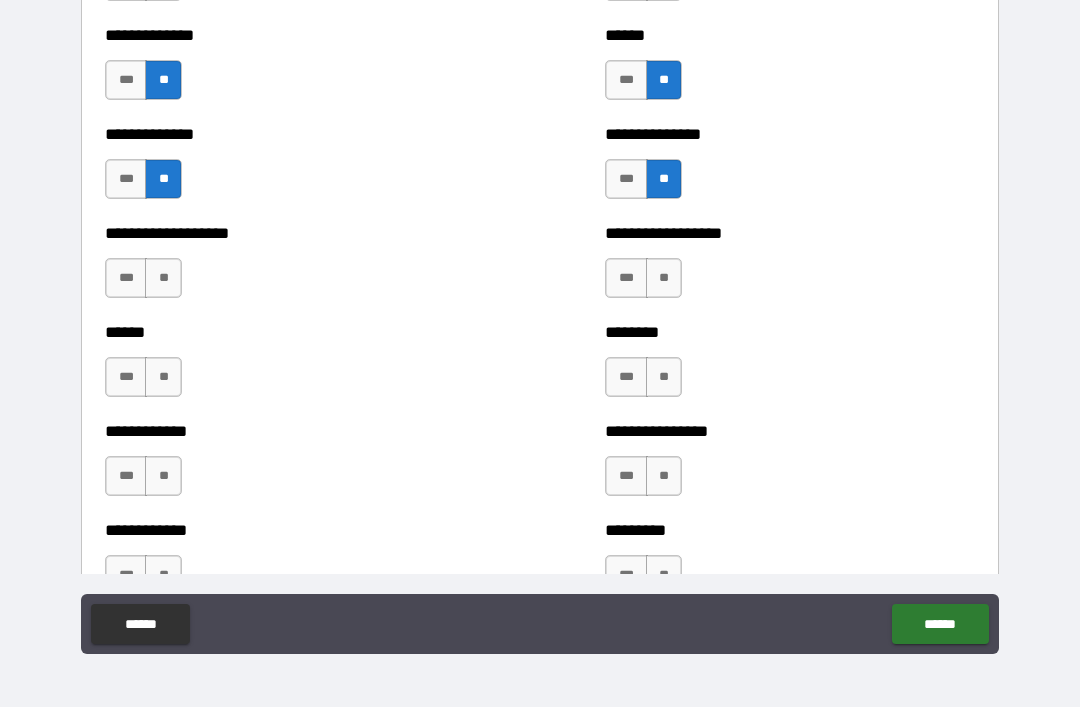click on "**********" at bounding box center [790, 268] 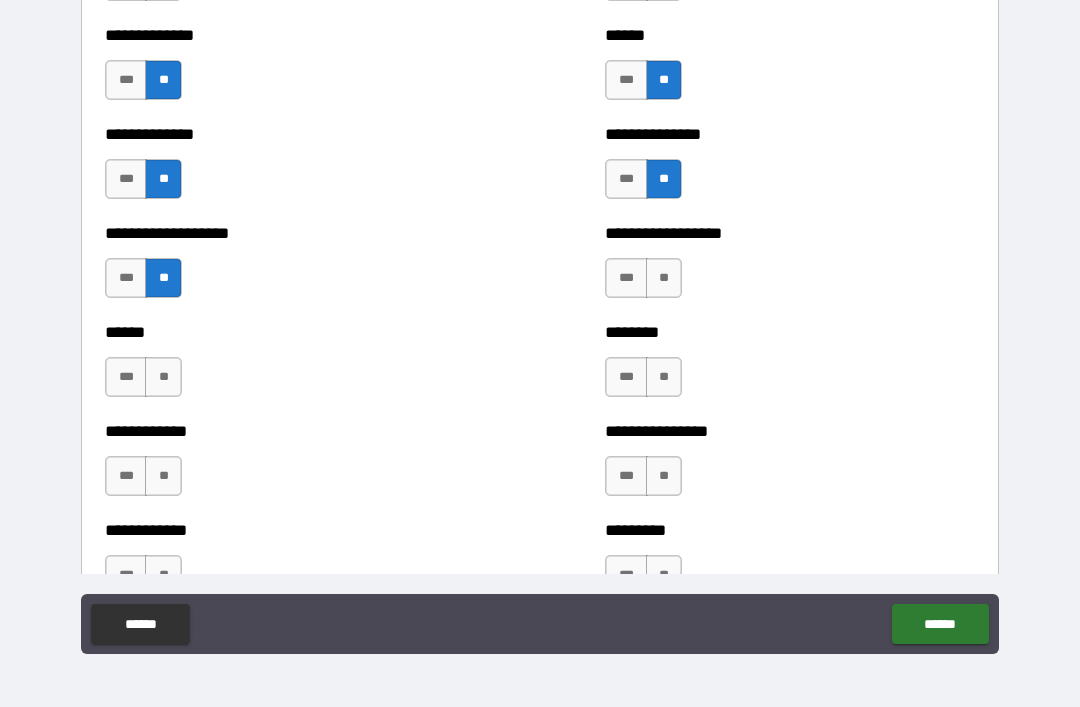 click on "**" at bounding box center (664, 278) 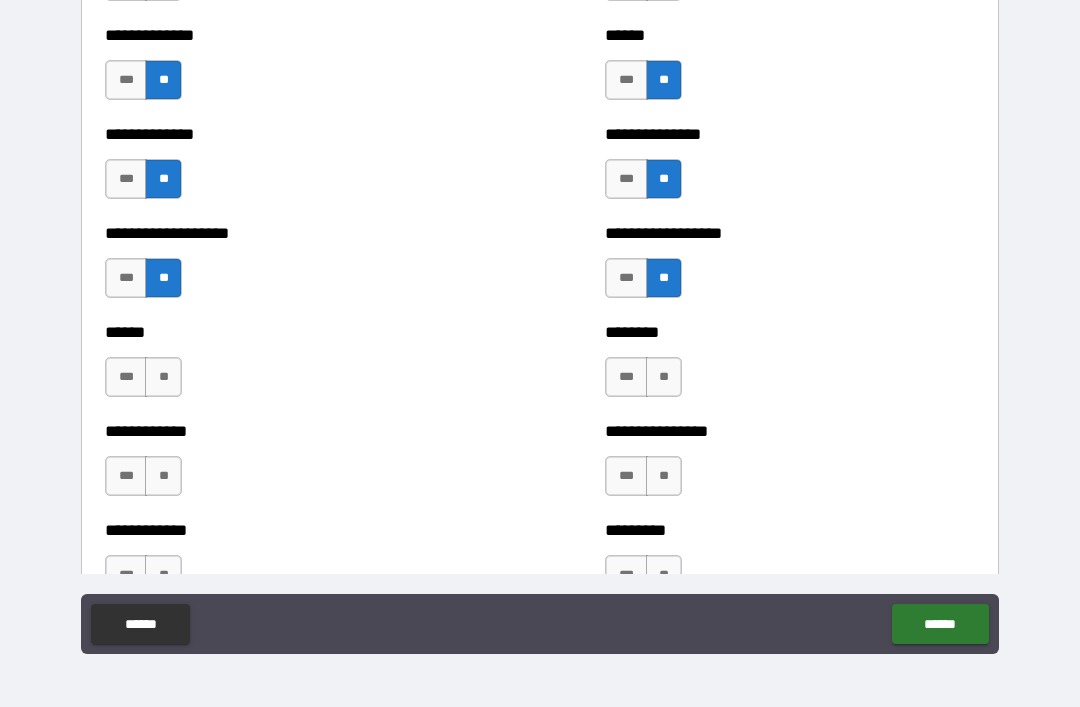 click on "**" at bounding box center [163, 377] 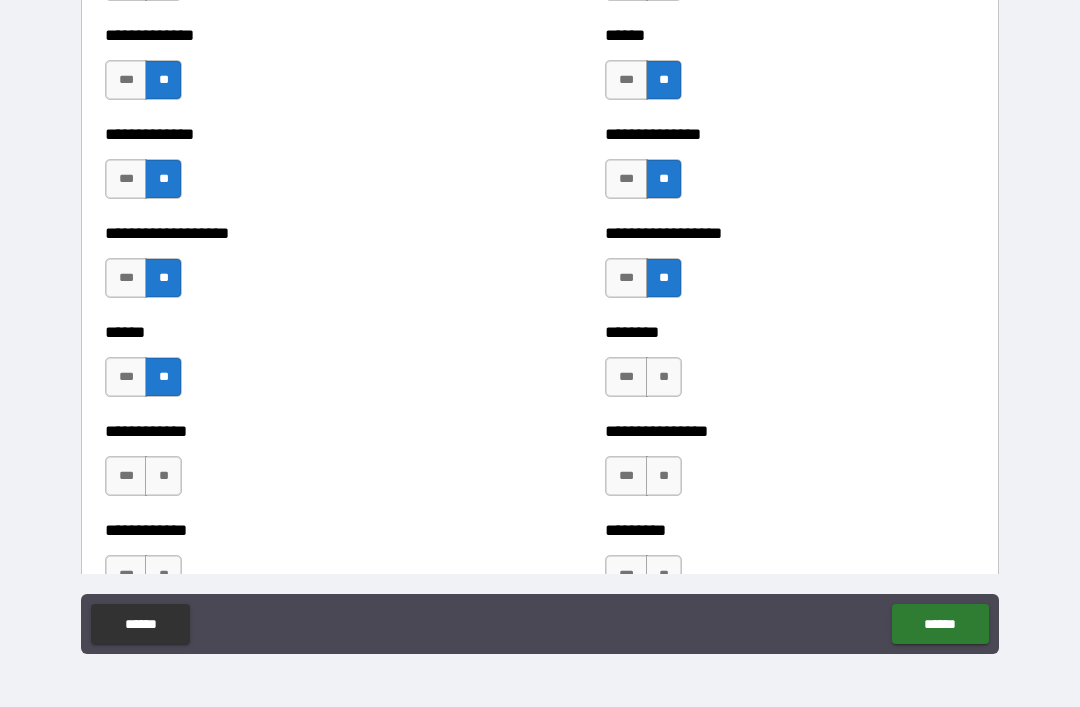 click on "**" at bounding box center (664, 377) 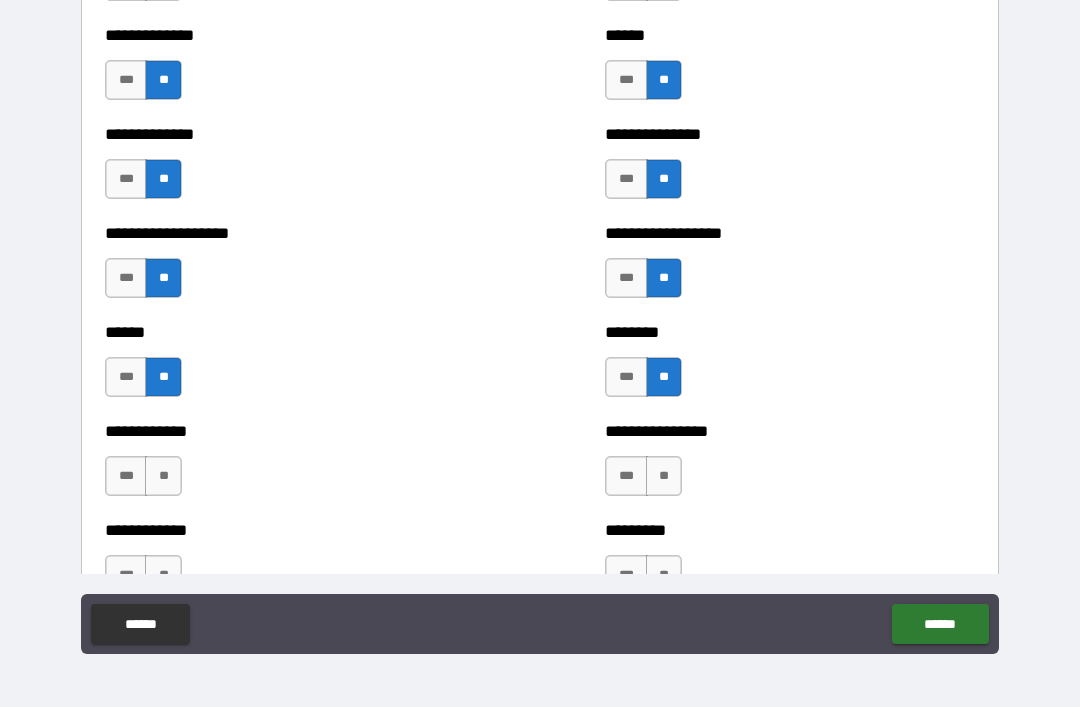 click on "**" at bounding box center (163, 476) 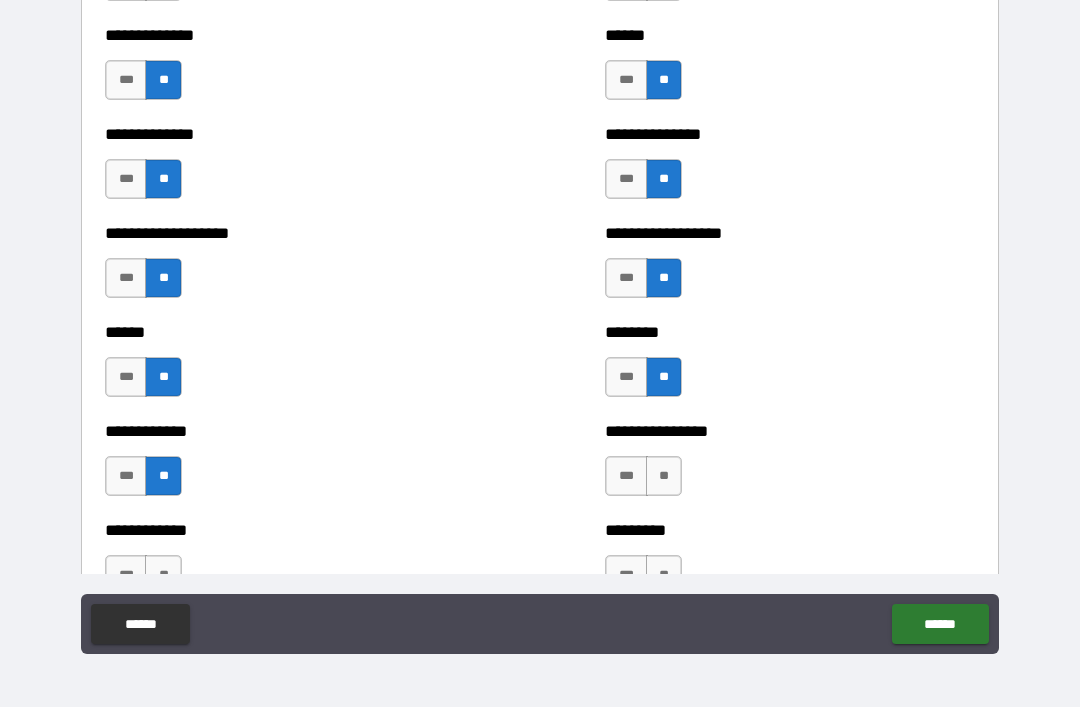 click on "**" at bounding box center (664, 476) 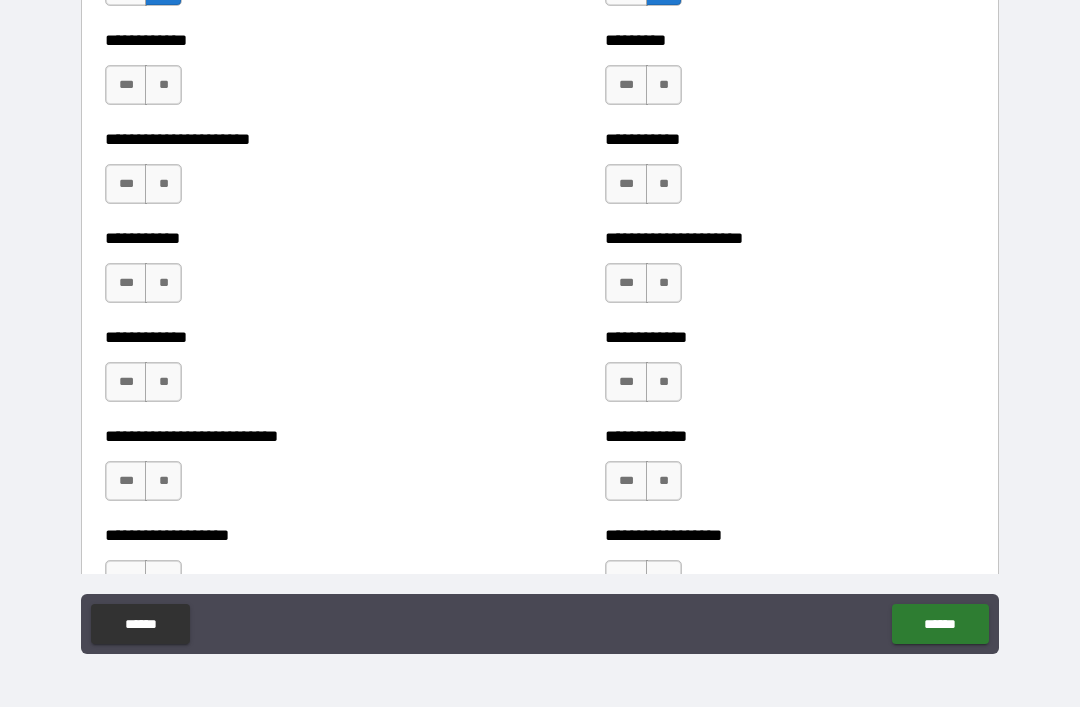 scroll, scrollTop: 5153, scrollLeft: 0, axis: vertical 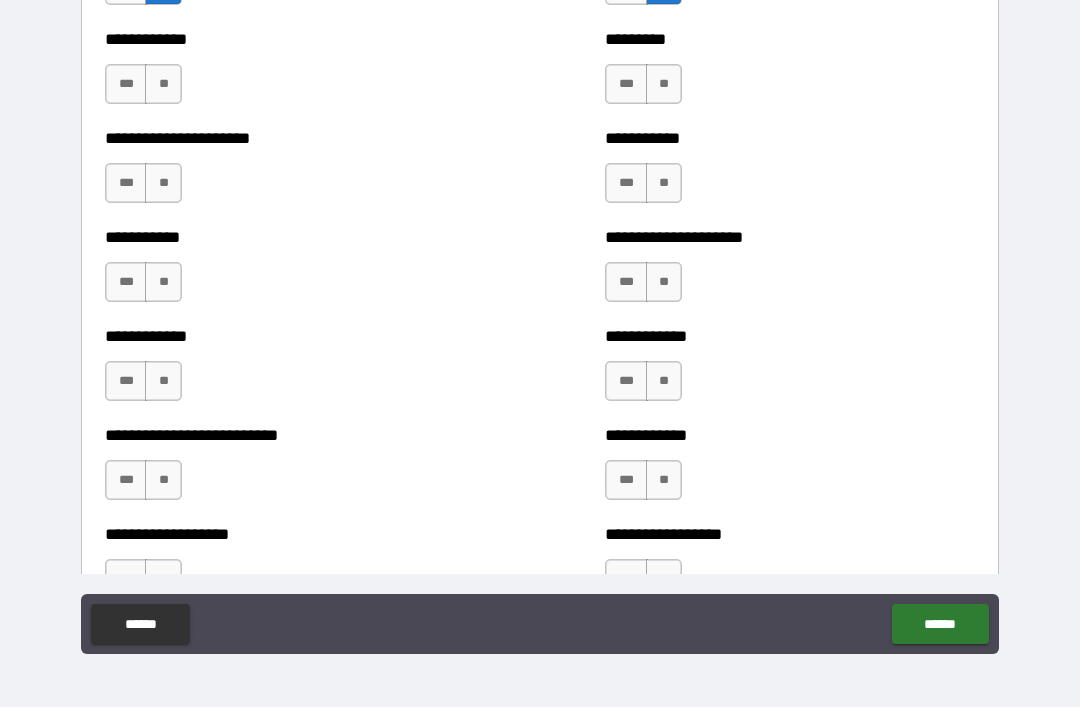 click on "**" at bounding box center [664, 84] 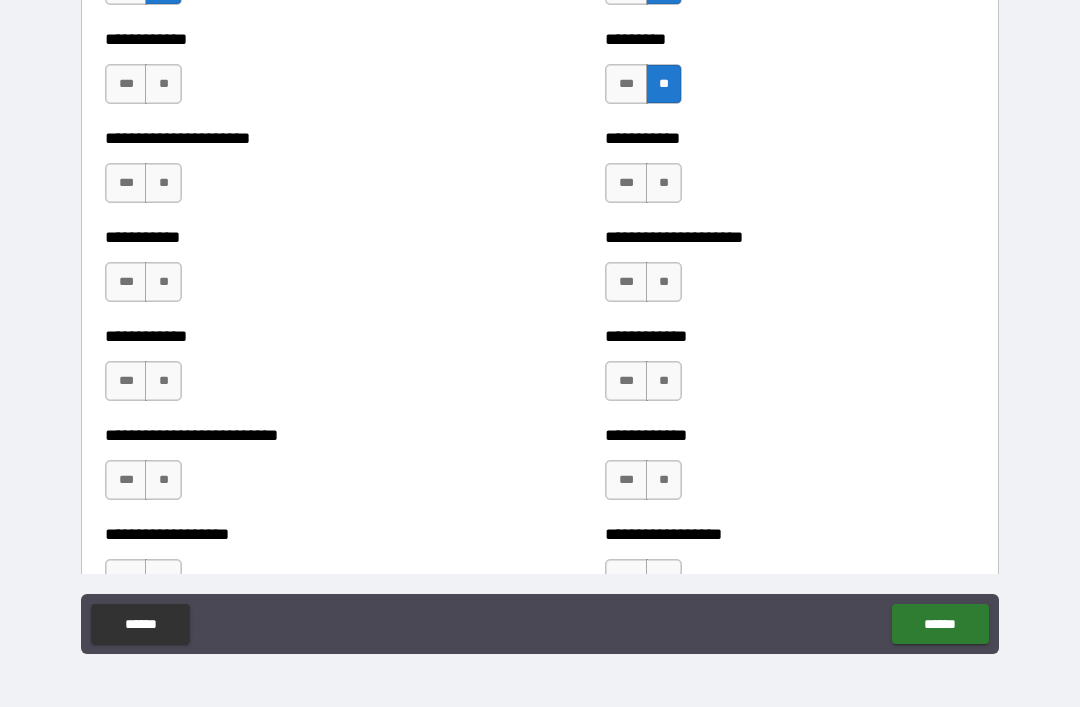click on "**" at bounding box center (163, 84) 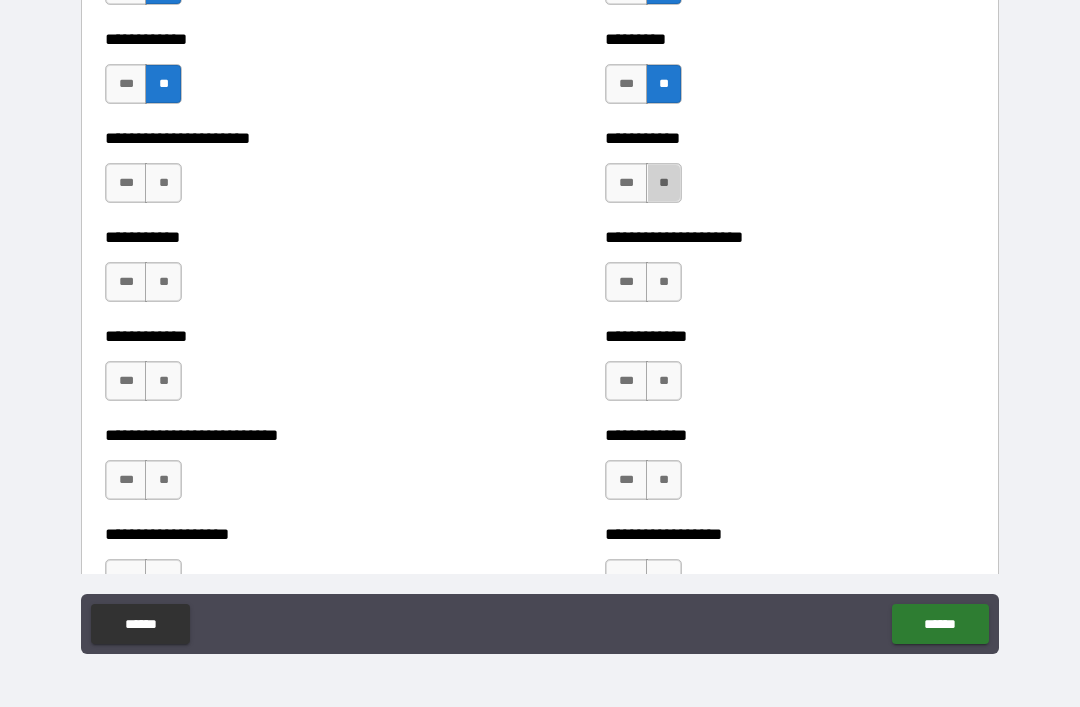 click on "**" at bounding box center (664, 183) 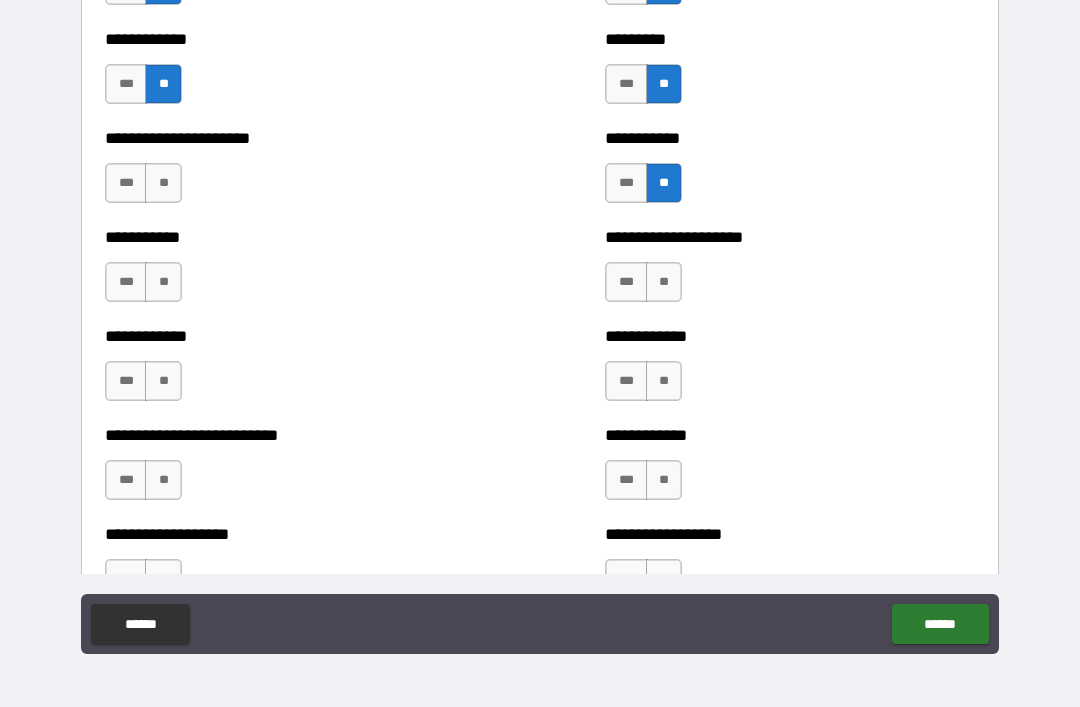 click on "**" at bounding box center [163, 183] 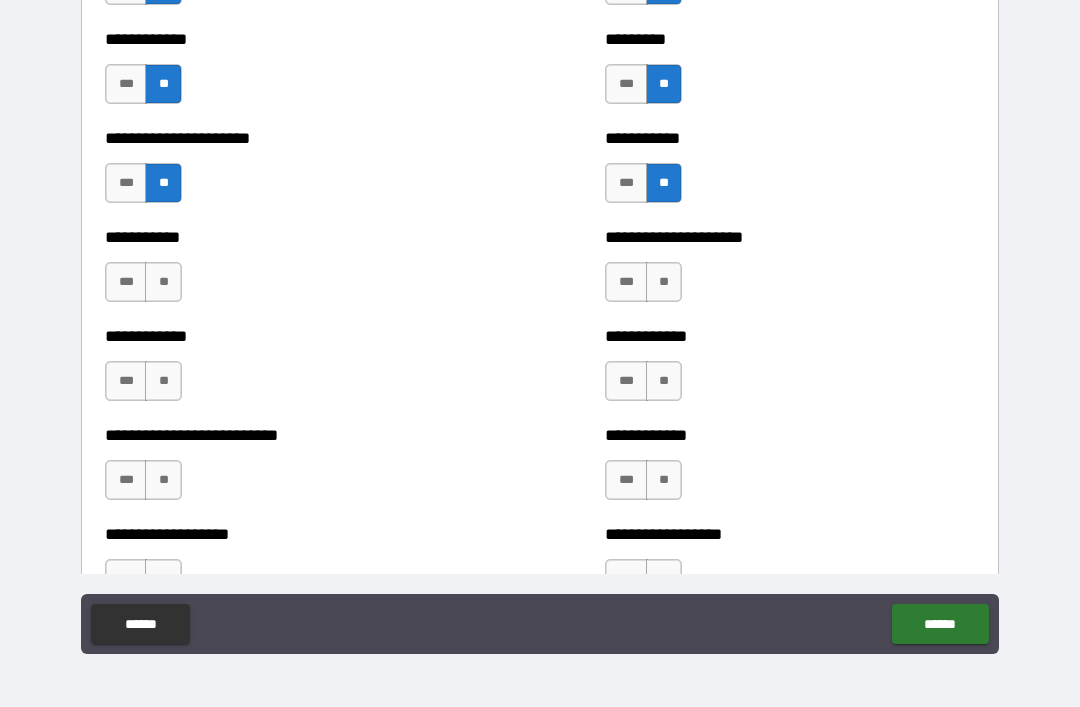 click on "**" at bounding box center [664, 282] 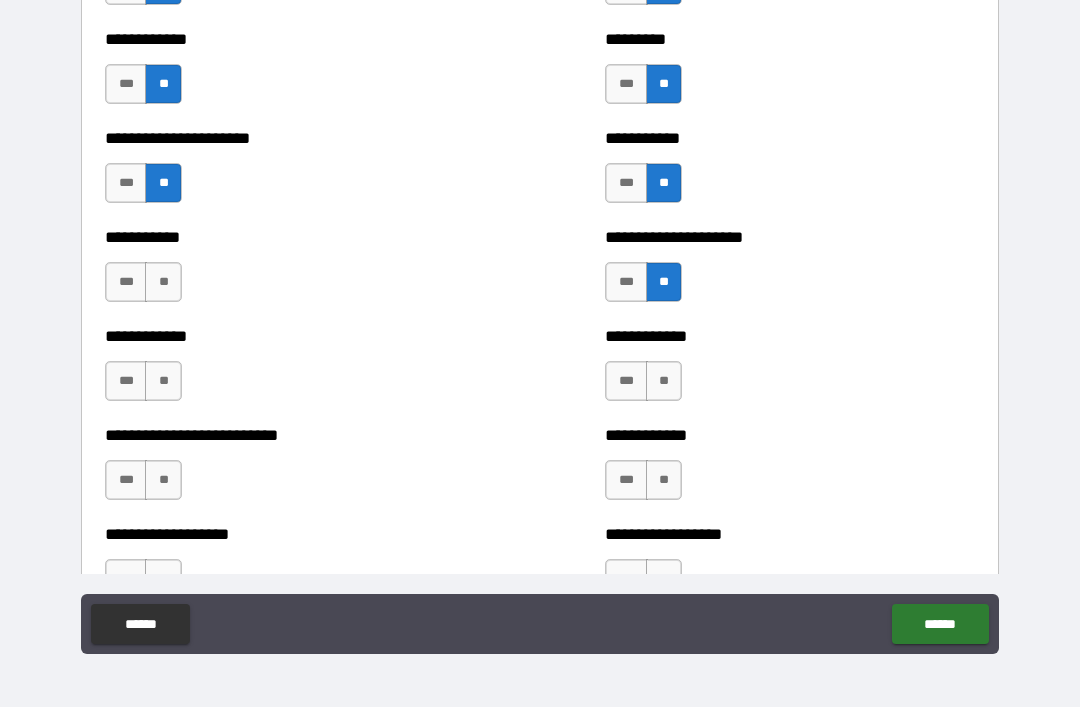 click on "**********" at bounding box center [290, 272] 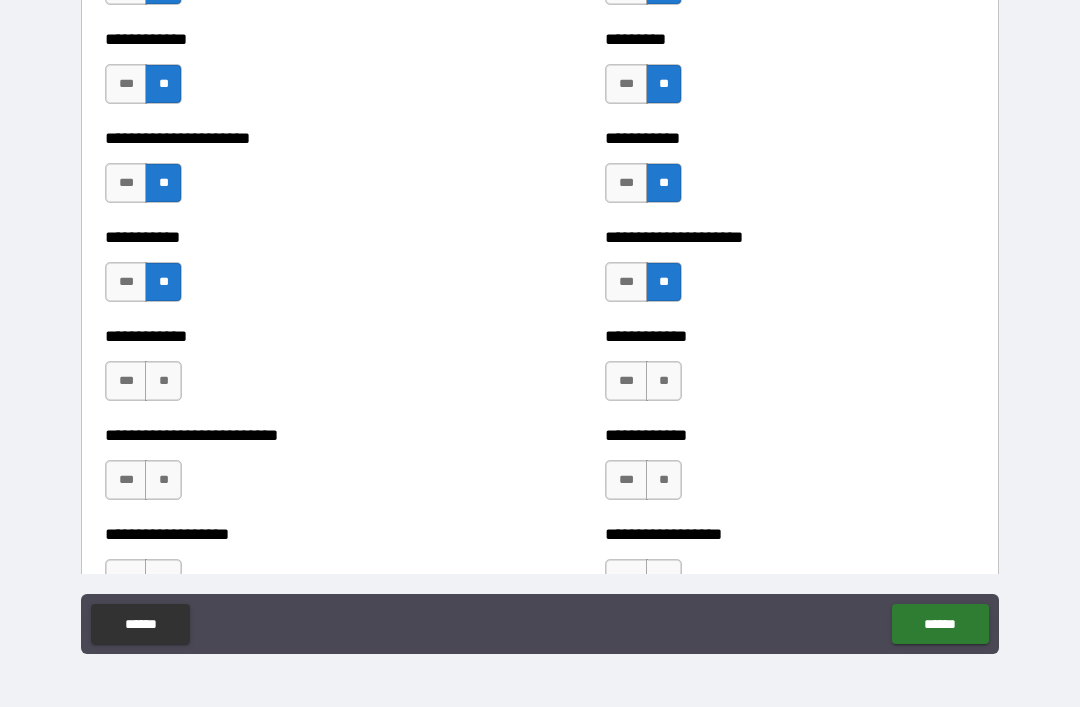 click on "**" at bounding box center [664, 381] 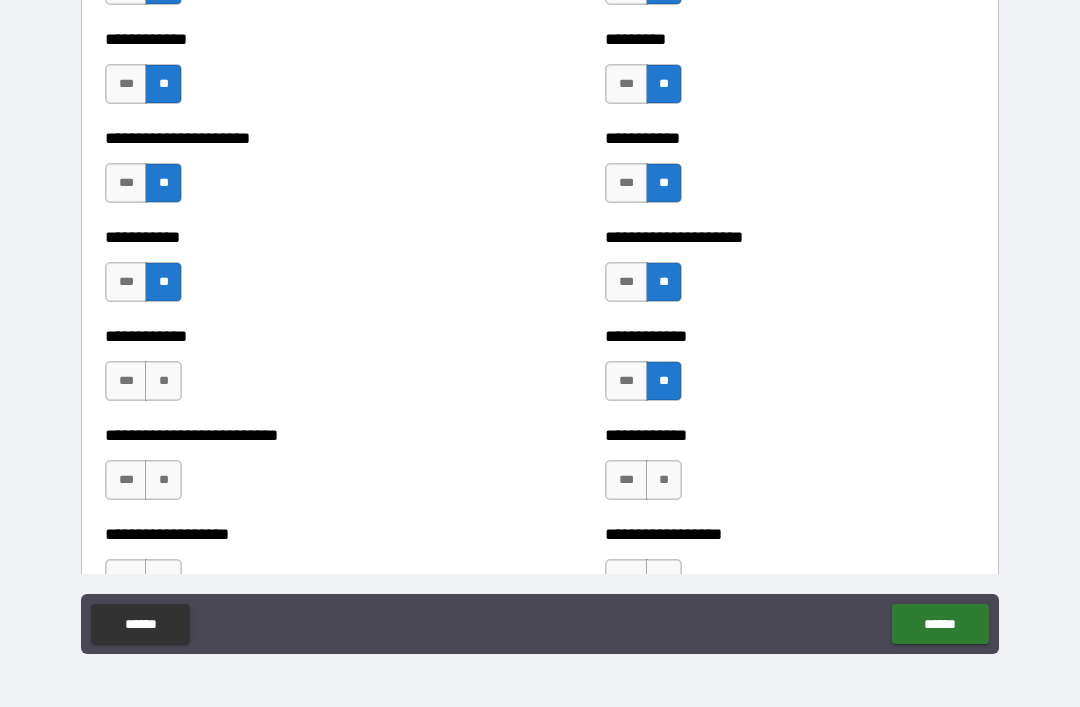 click on "**" at bounding box center [163, 381] 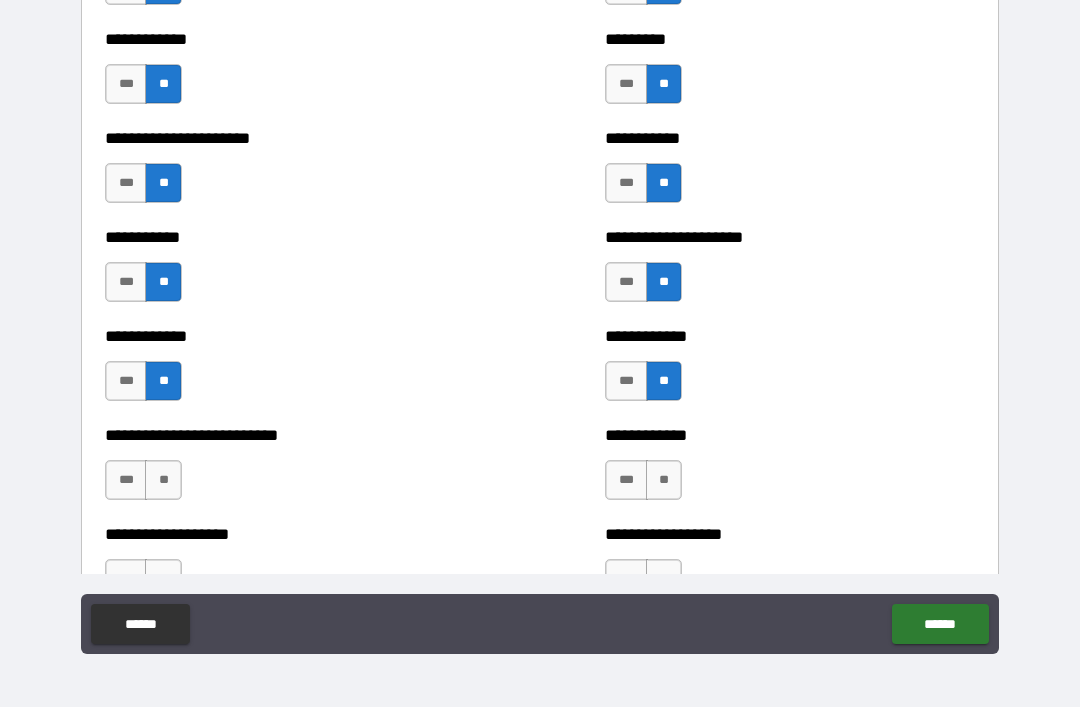 click on "**" at bounding box center [664, 480] 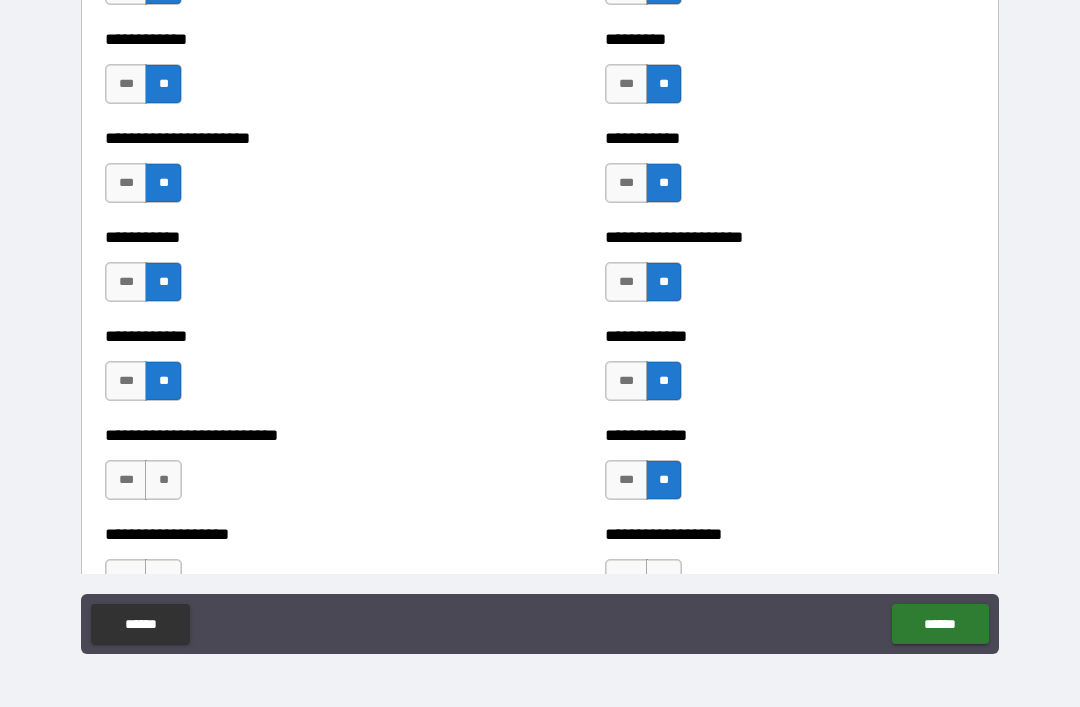 click on "**" at bounding box center [163, 480] 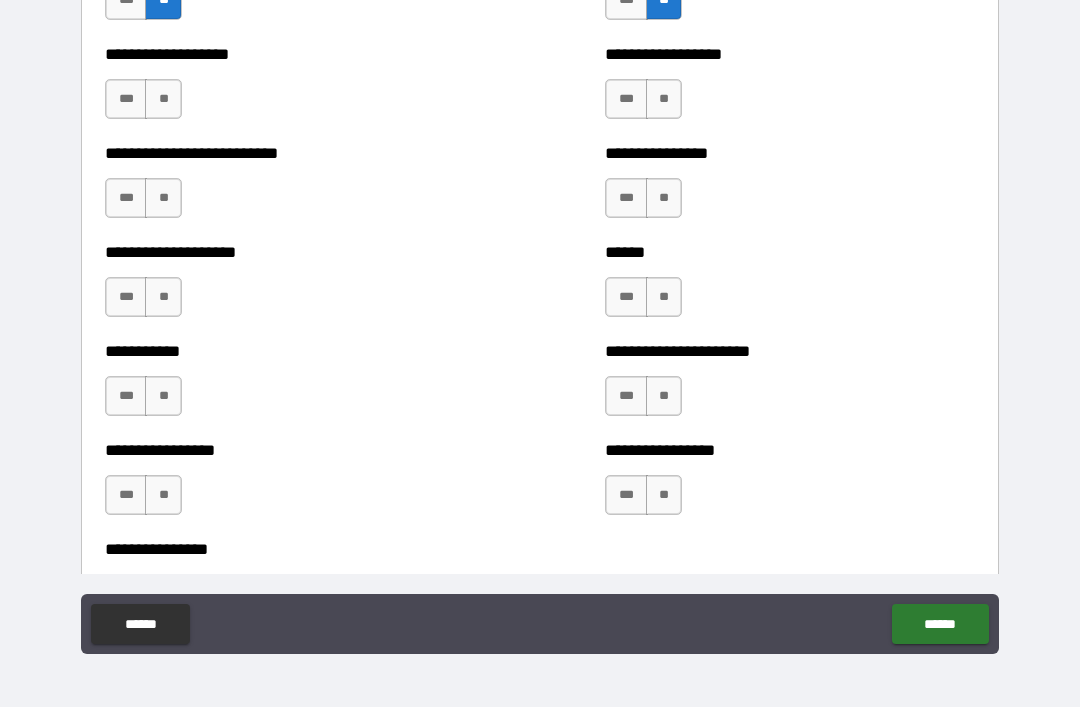 scroll, scrollTop: 5638, scrollLeft: 0, axis: vertical 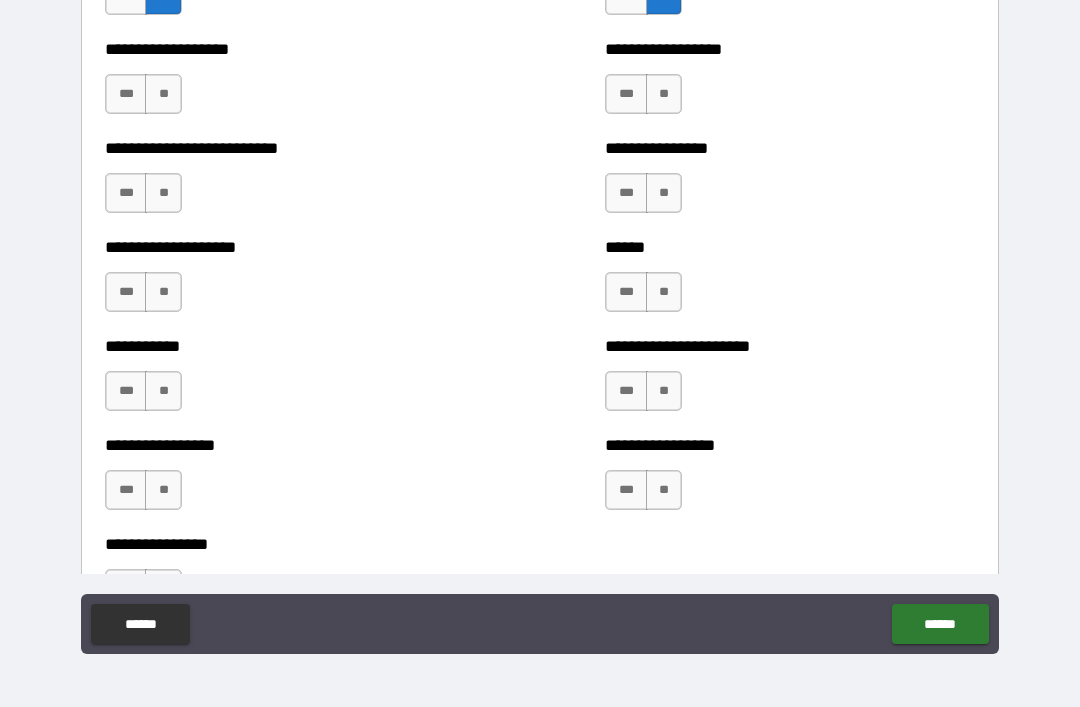 click on "**" at bounding box center (664, 94) 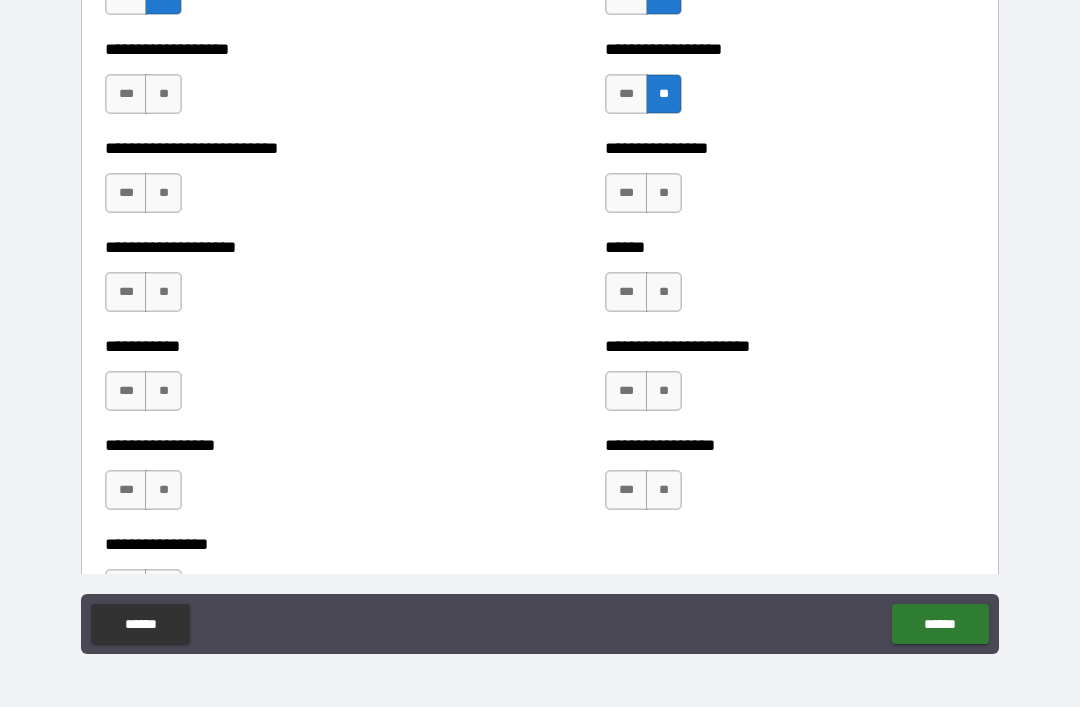 click on "**" at bounding box center [163, 94] 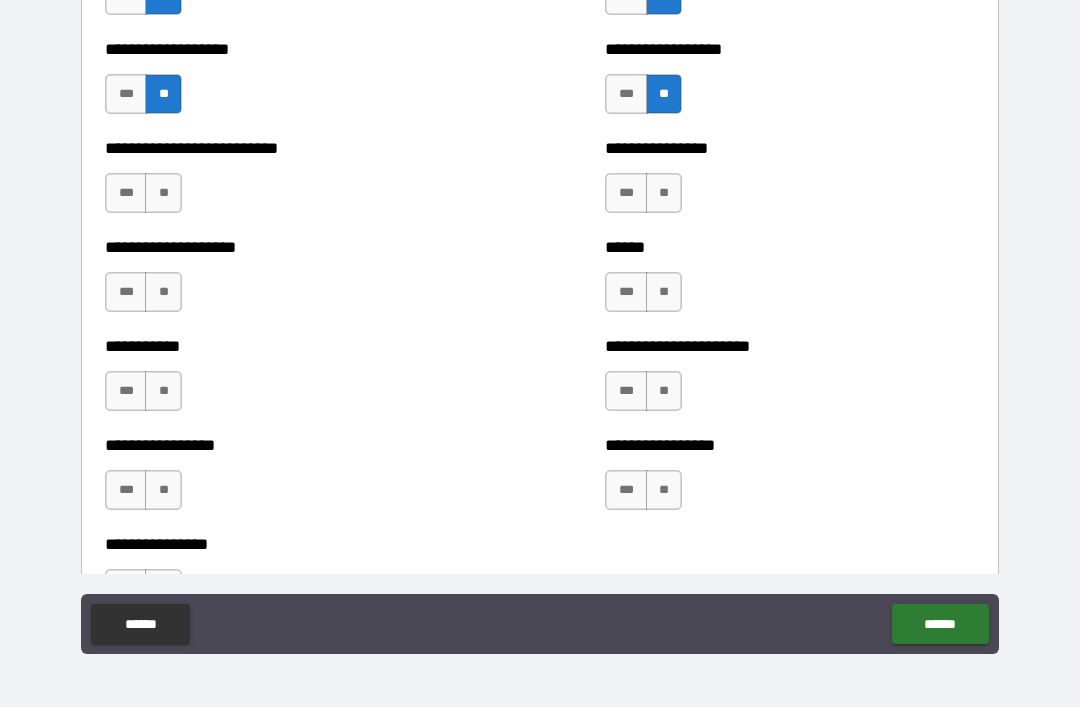 click on "**" at bounding box center [664, 193] 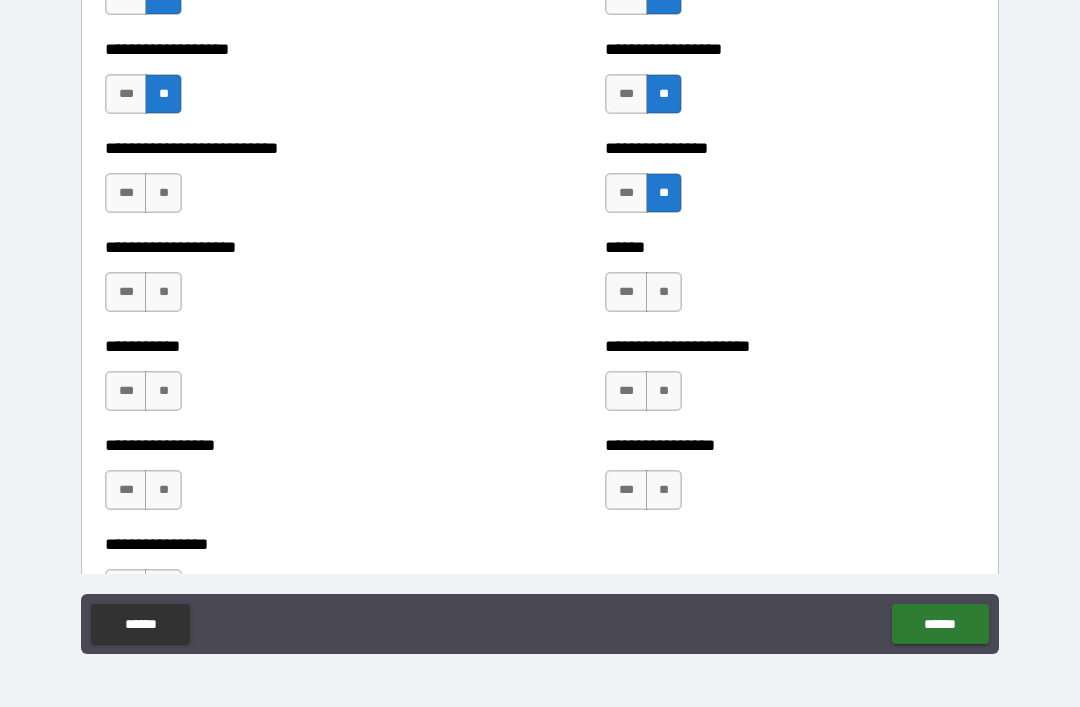 click on "**" at bounding box center (163, 193) 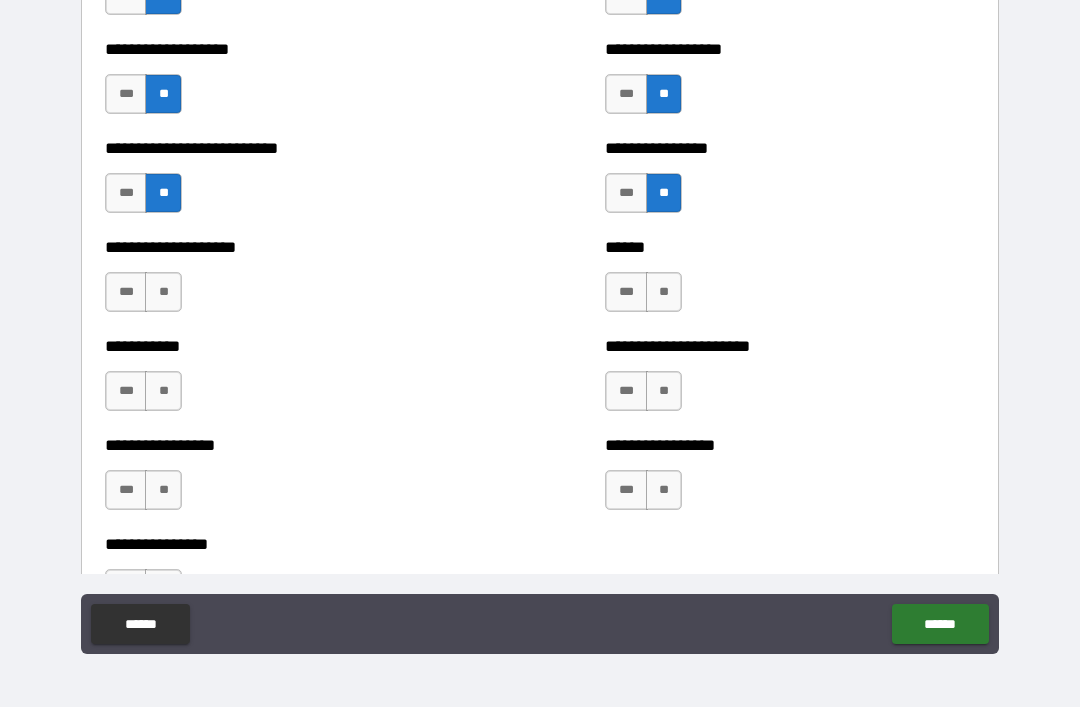 click on "**" at bounding box center (664, 292) 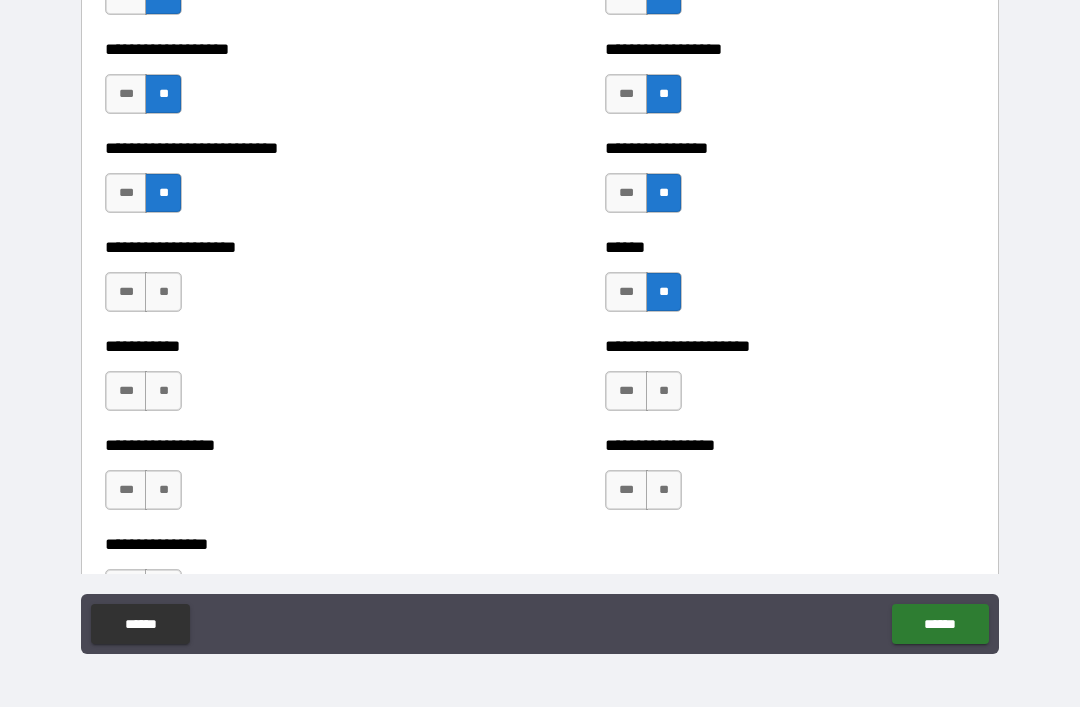 click on "**" at bounding box center (163, 292) 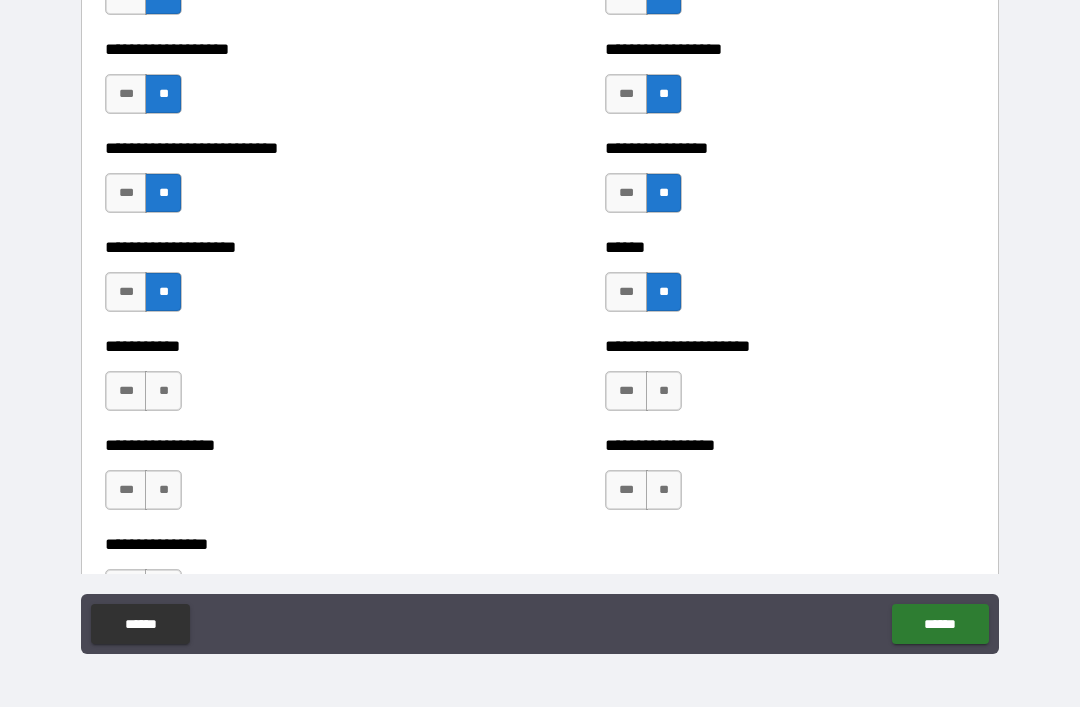 click on "**" at bounding box center (664, 391) 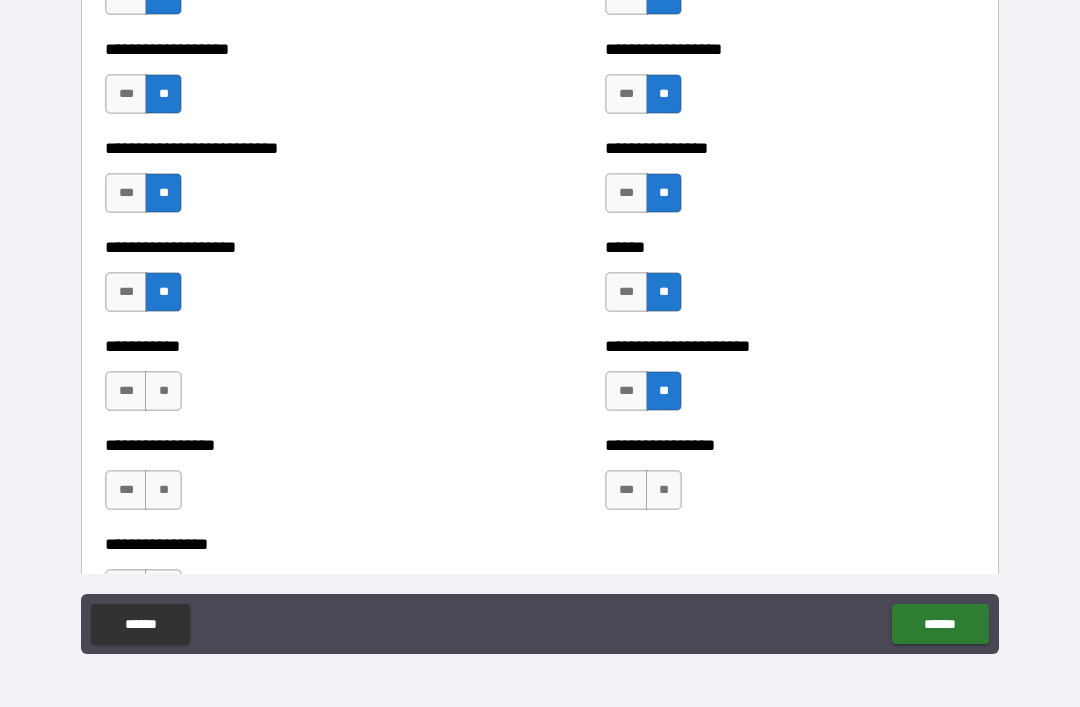click on "**" at bounding box center [163, 391] 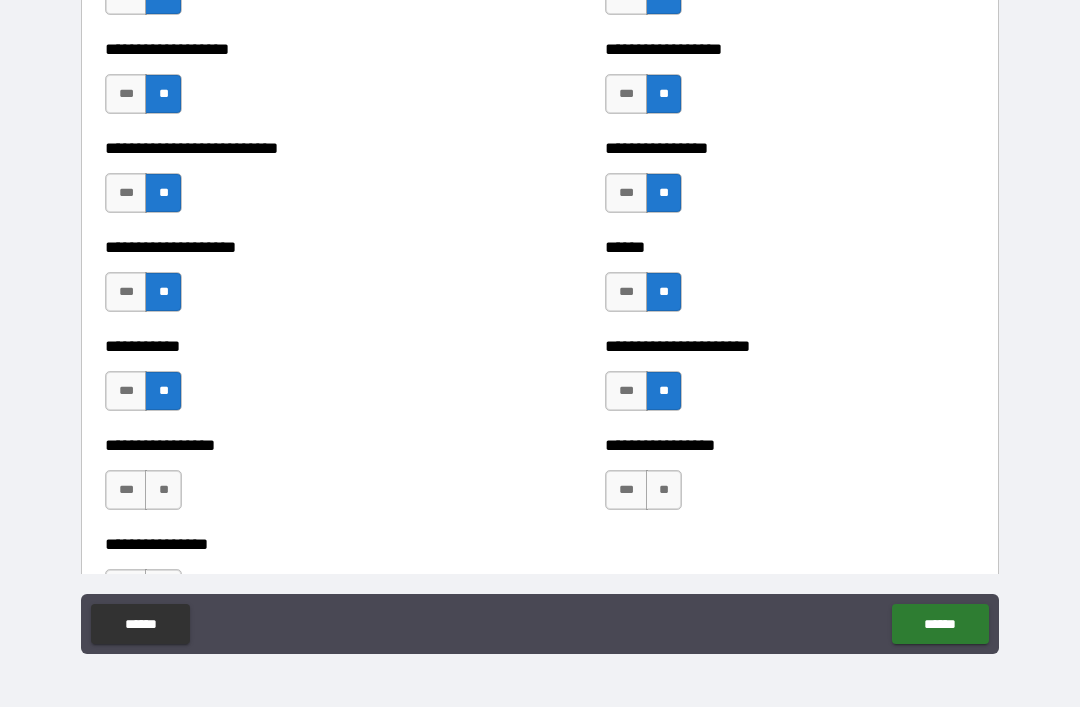 click on "**" at bounding box center (664, 490) 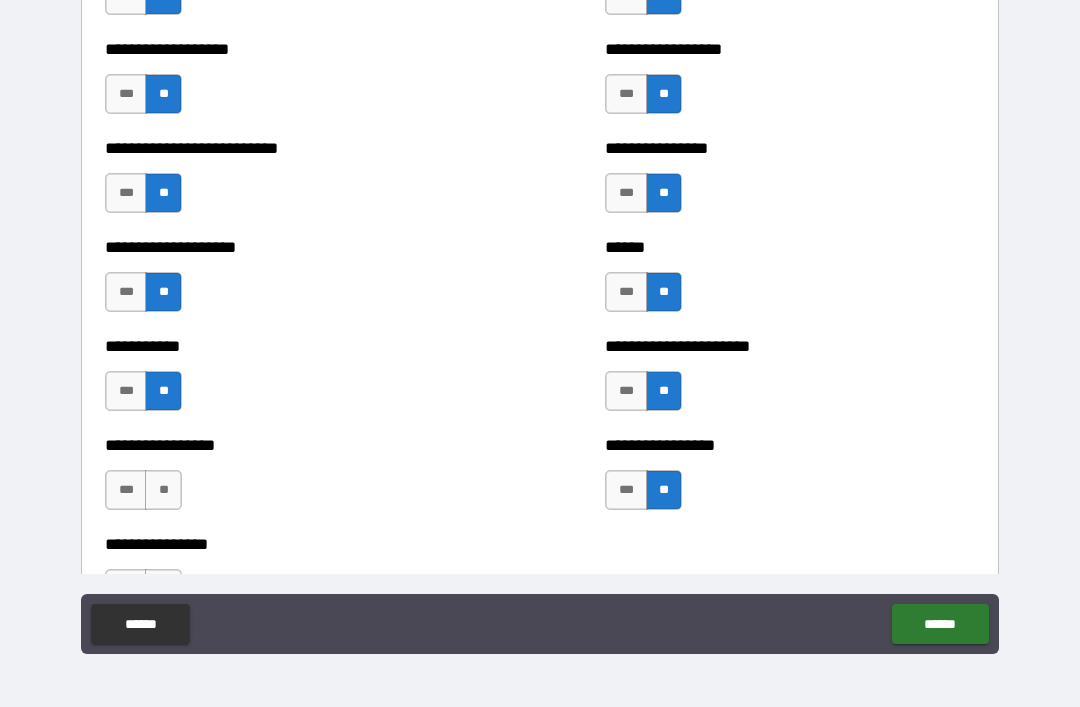 click on "**" at bounding box center (163, 490) 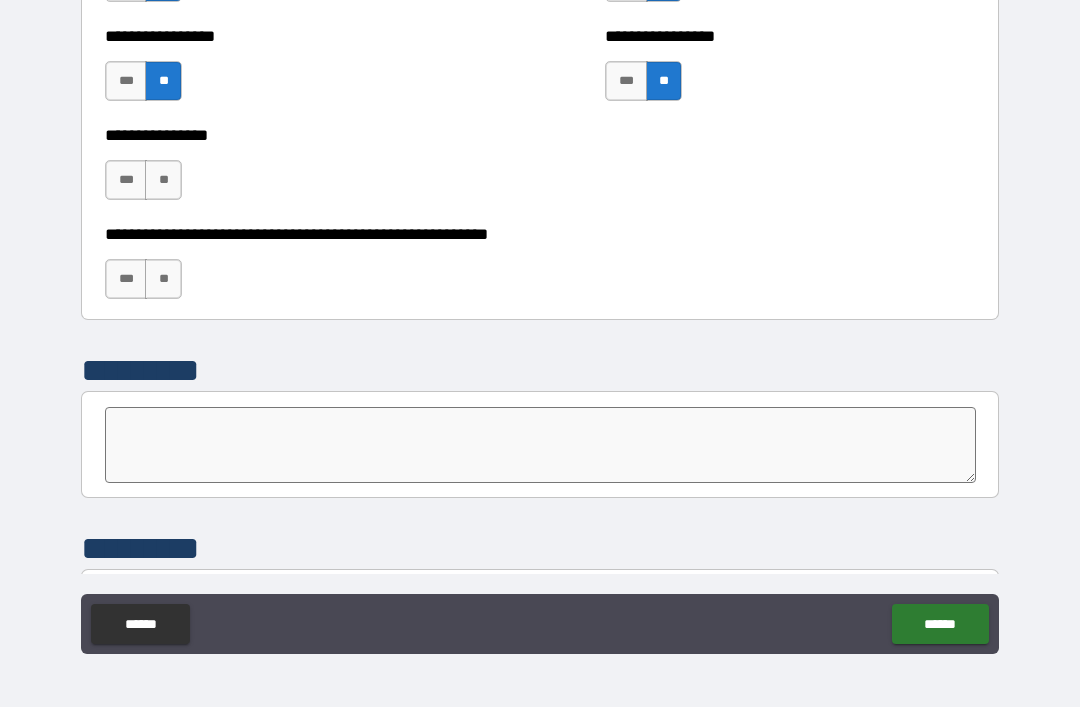 scroll, scrollTop: 6064, scrollLeft: 0, axis: vertical 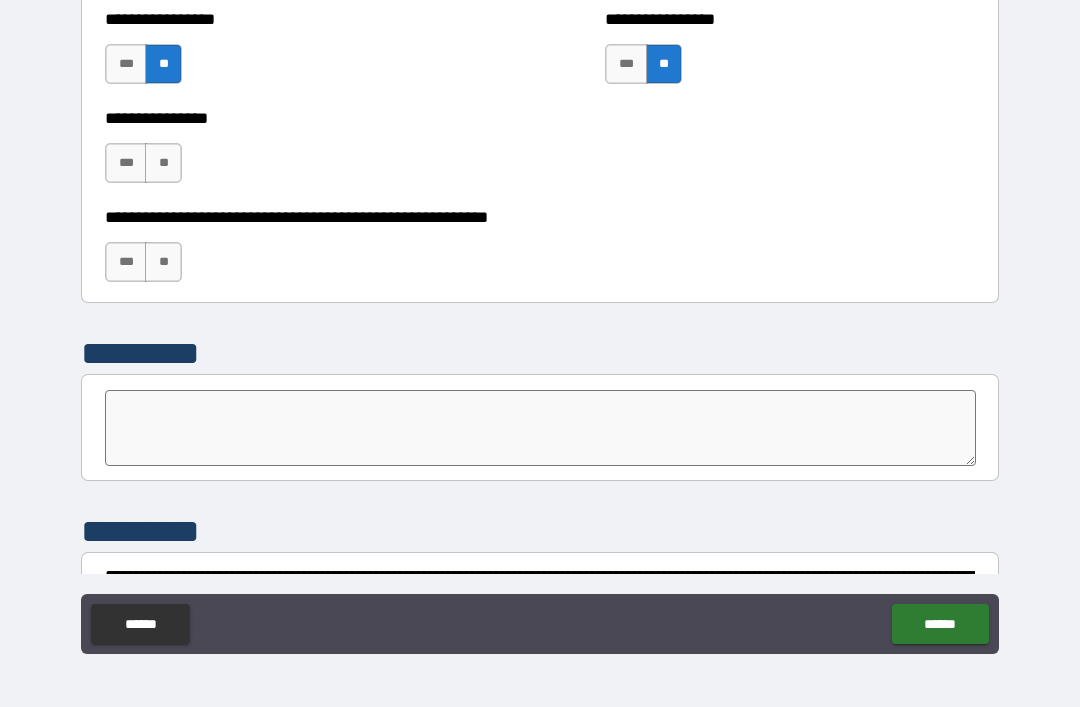 click on "**" at bounding box center (163, 163) 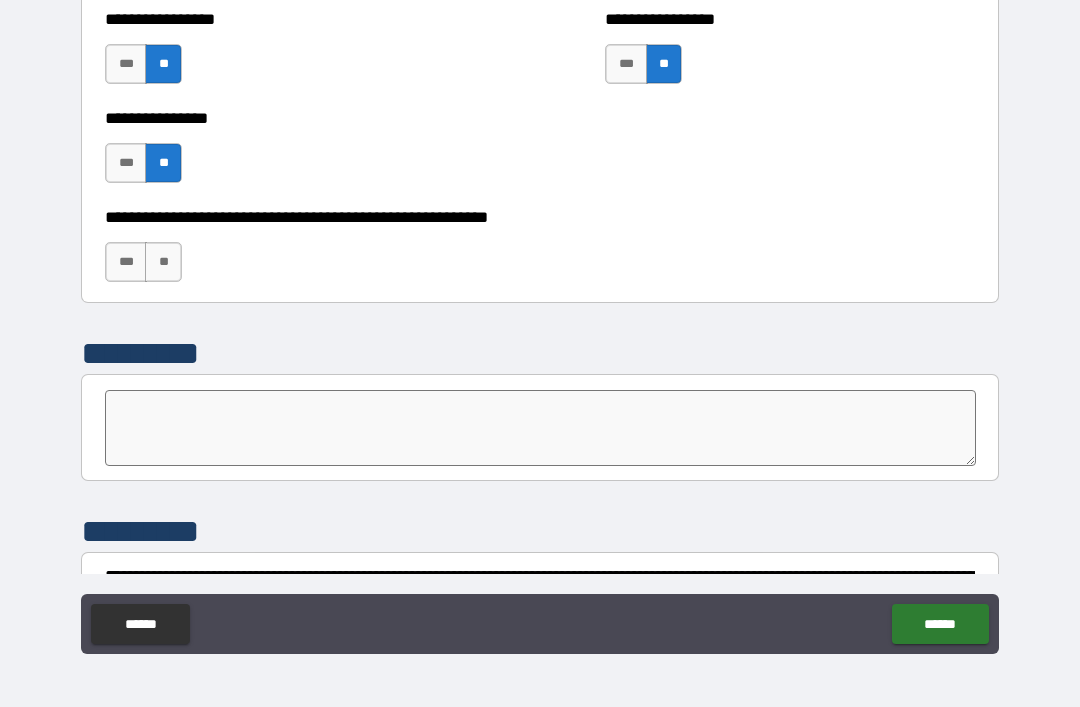 click on "**" at bounding box center (163, 262) 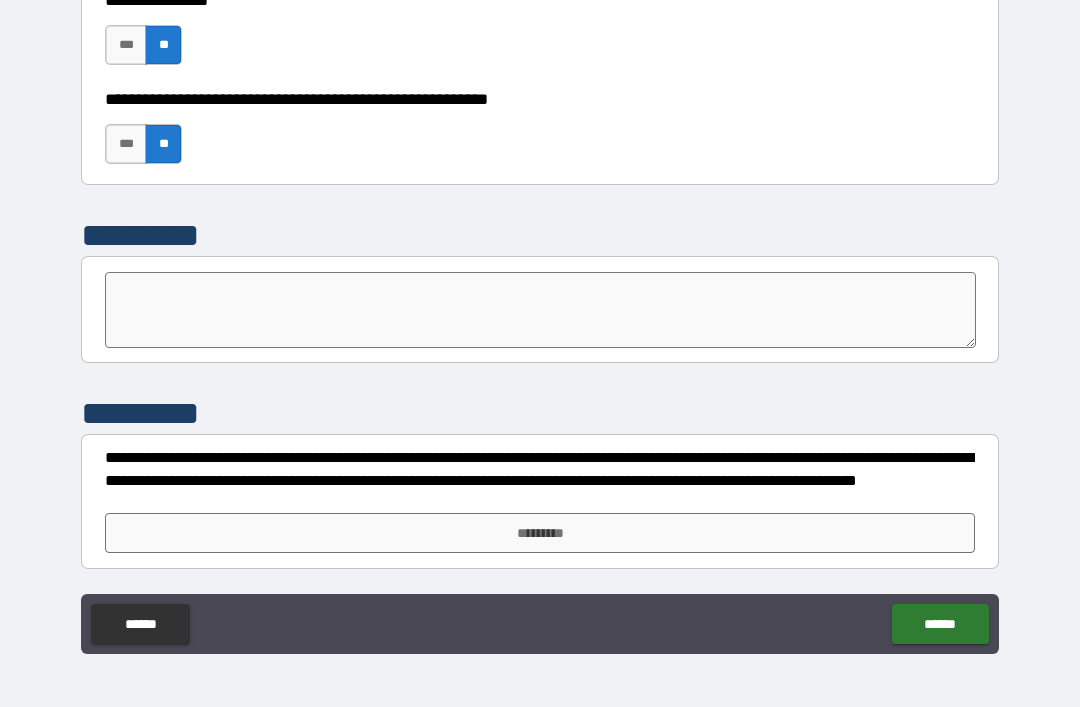 scroll, scrollTop: 6182, scrollLeft: 0, axis: vertical 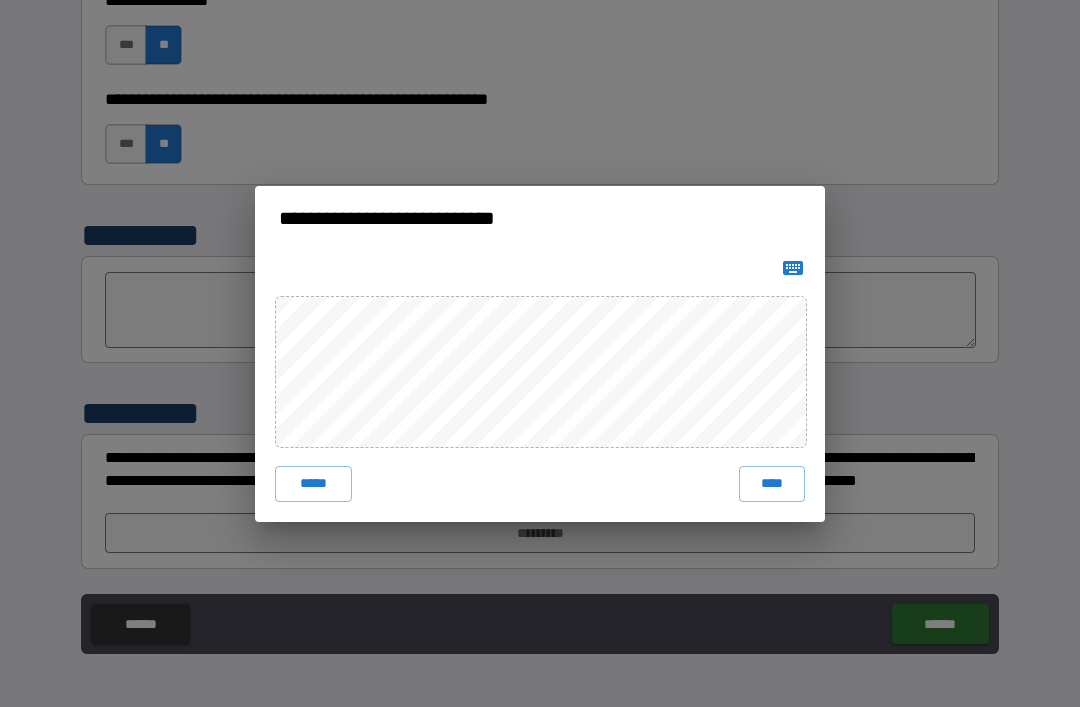 click on "****" at bounding box center [772, 484] 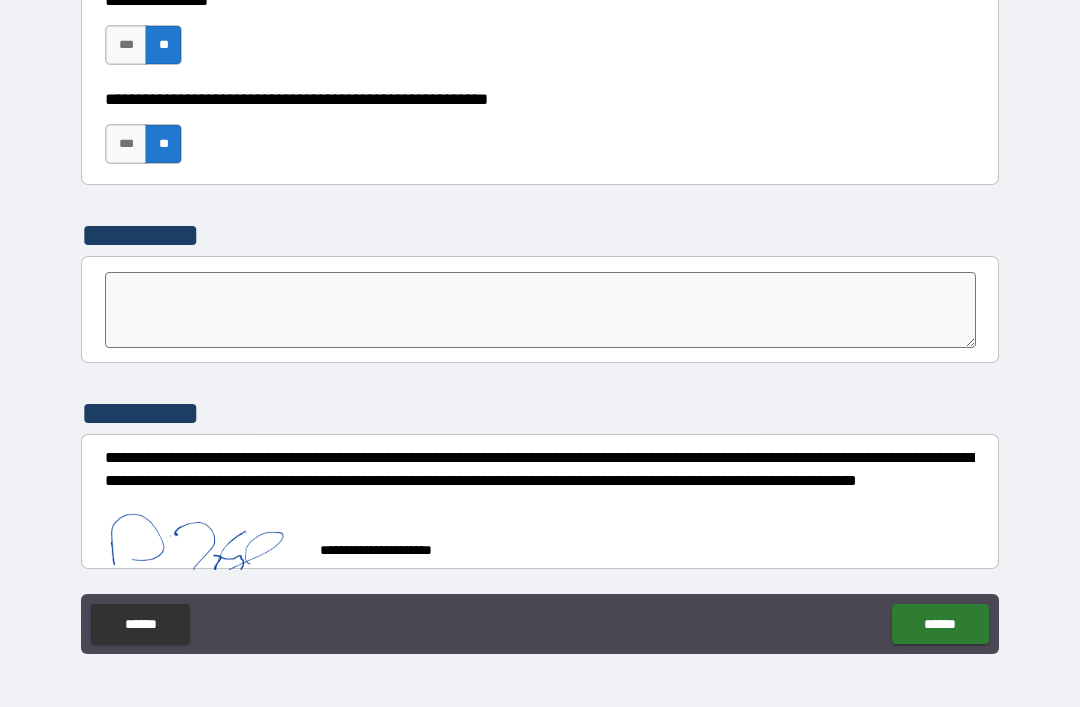 scroll, scrollTop: 6172, scrollLeft: 0, axis: vertical 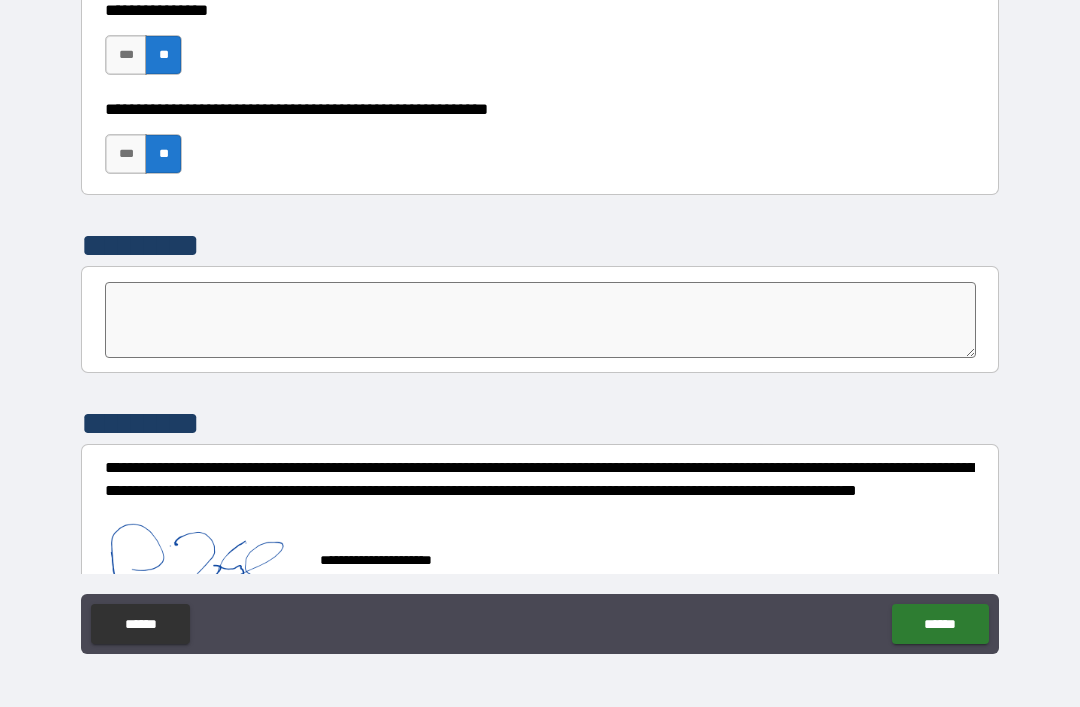 click on "******" at bounding box center (940, 624) 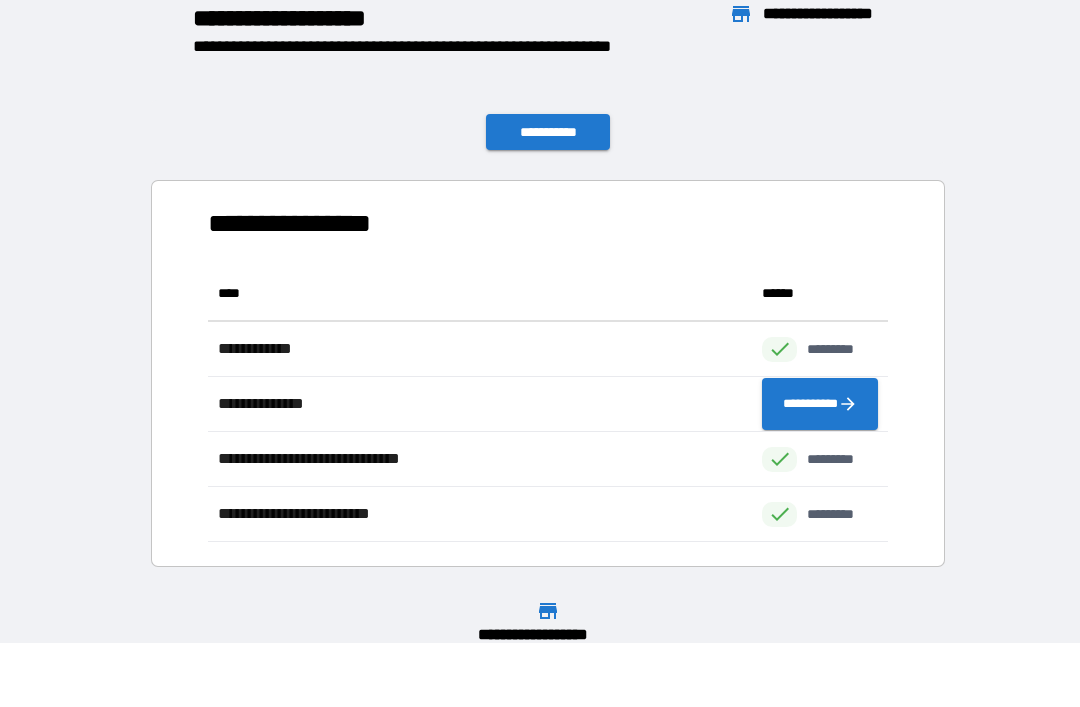 scroll, scrollTop: 1, scrollLeft: 1, axis: both 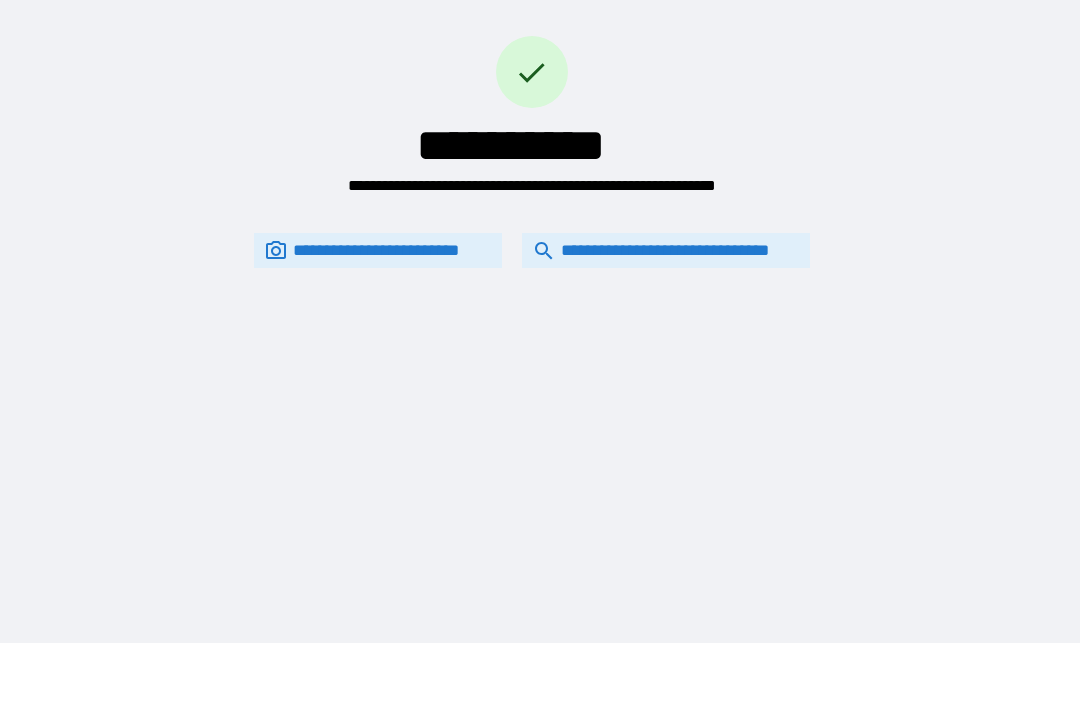click on "**********" at bounding box center [666, 250] 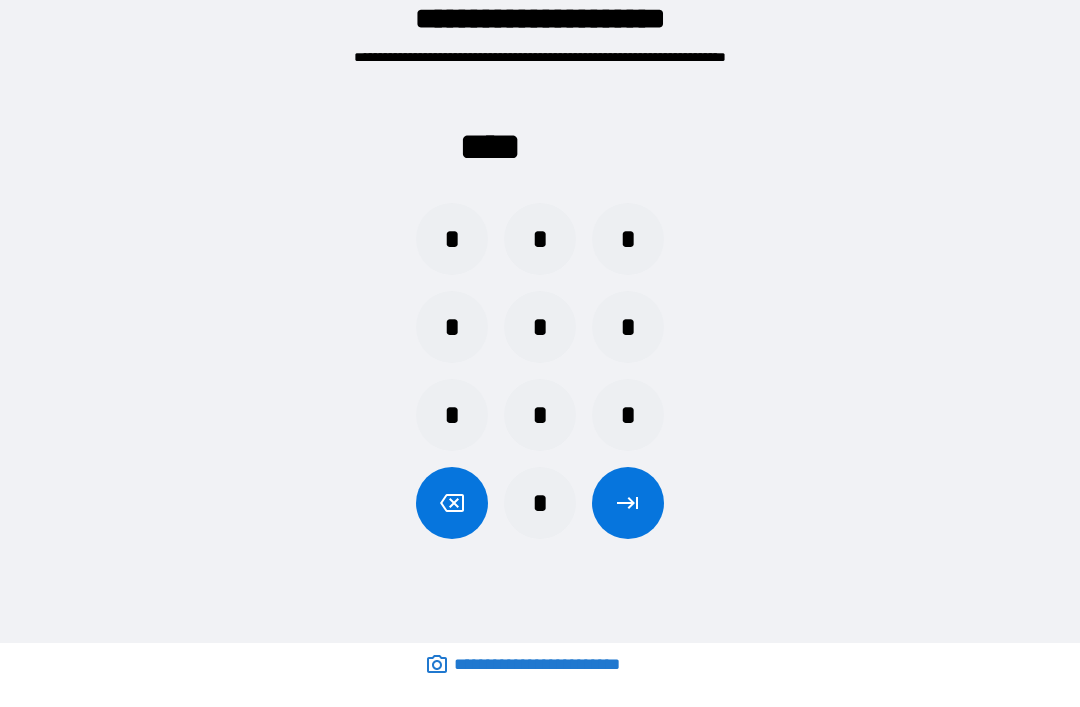 click on "*" at bounding box center [540, 239] 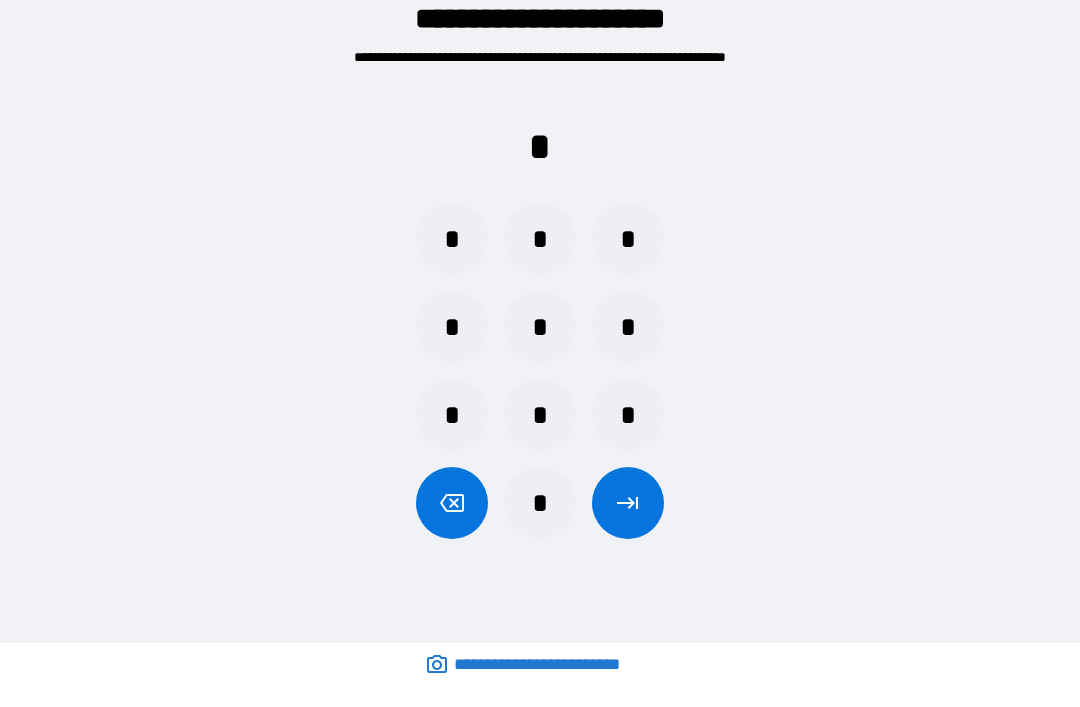 click on "*" at bounding box center [628, 239] 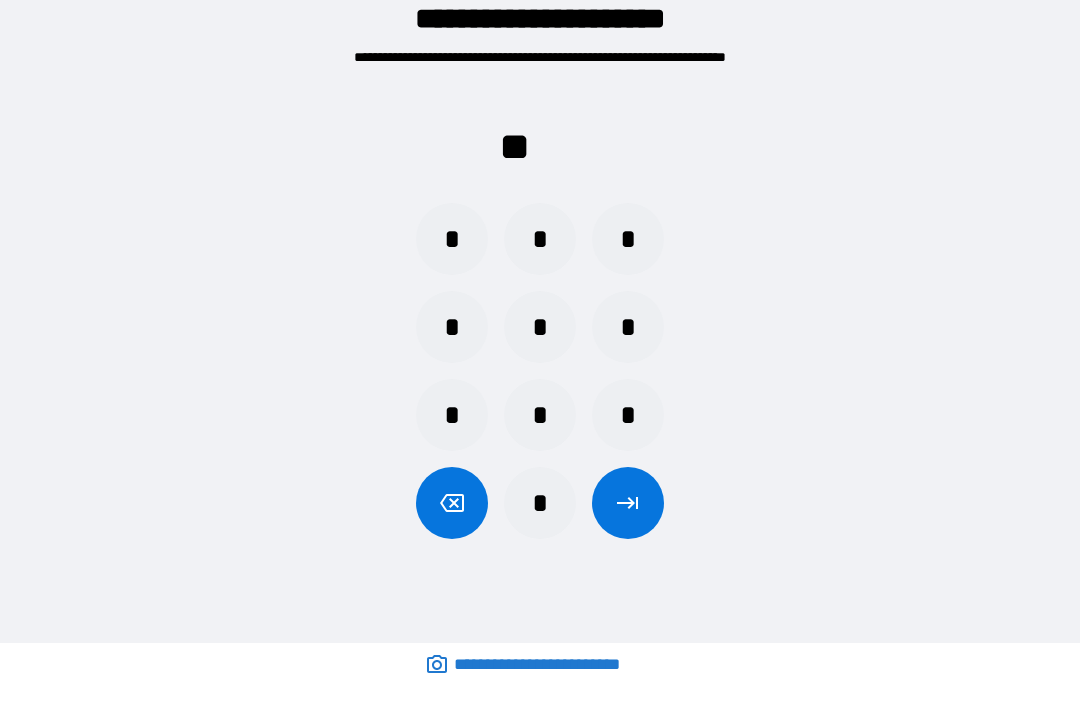 click on "*" at bounding box center [540, 327] 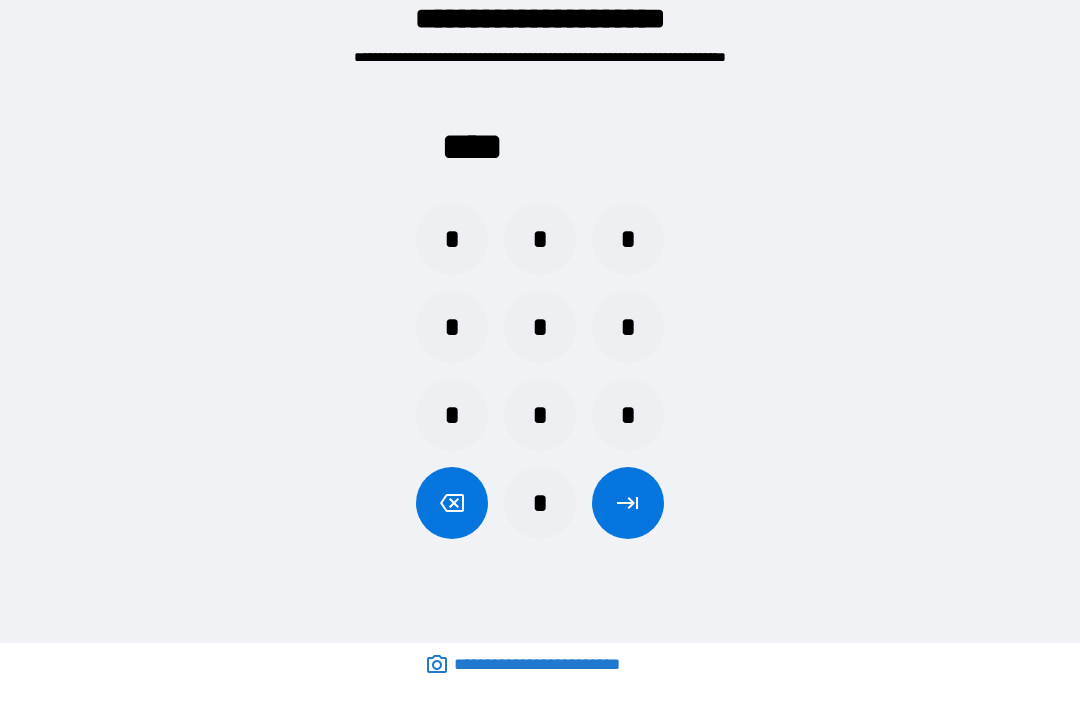 click at bounding box center [628, 503] 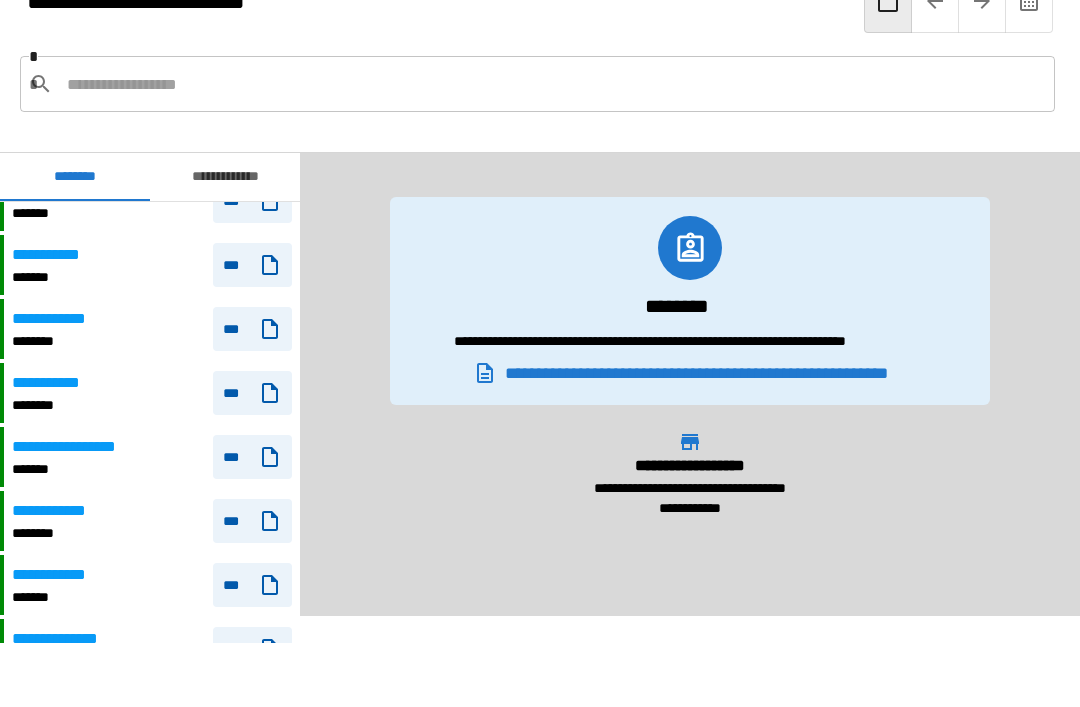 scroll, scrollTop: 1291, scrollLeft: 0, axis: vertical 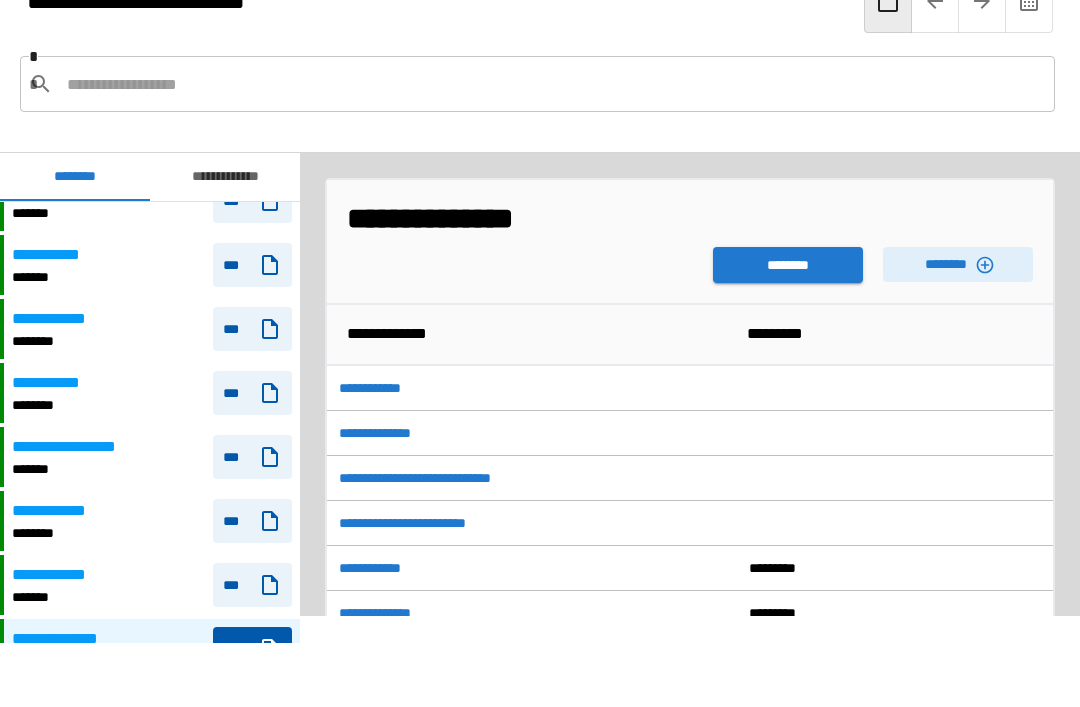 click on "********" at bounding box center (788, 265) 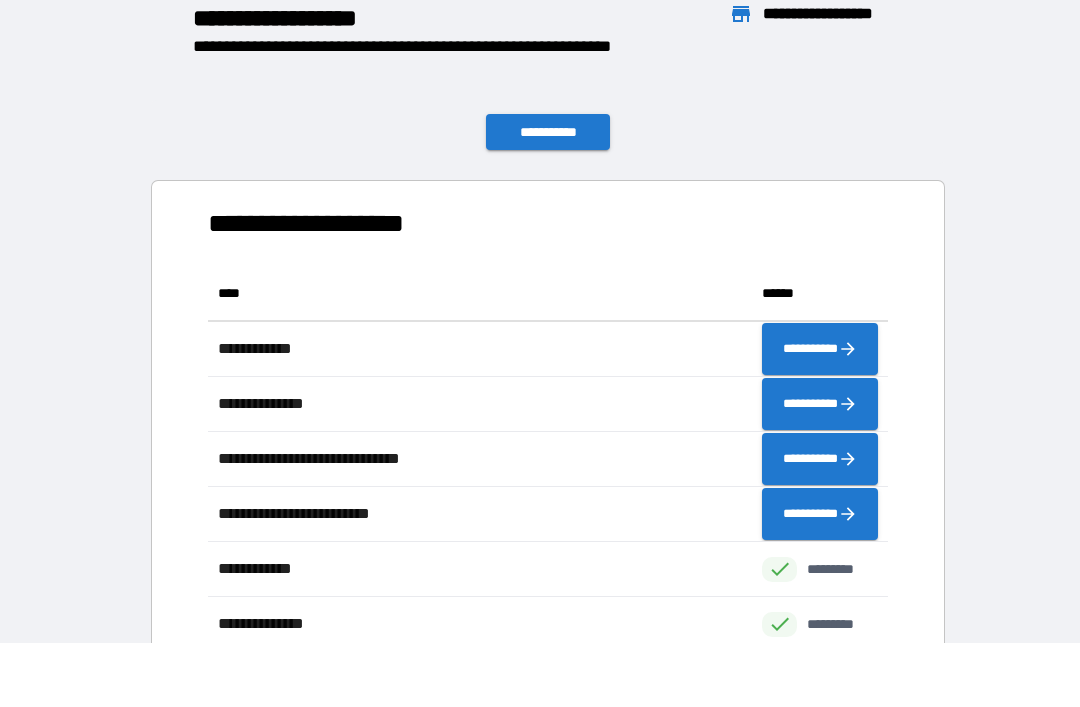 scroll, scrollTop: 1, scrollLeft: 1, axis: both 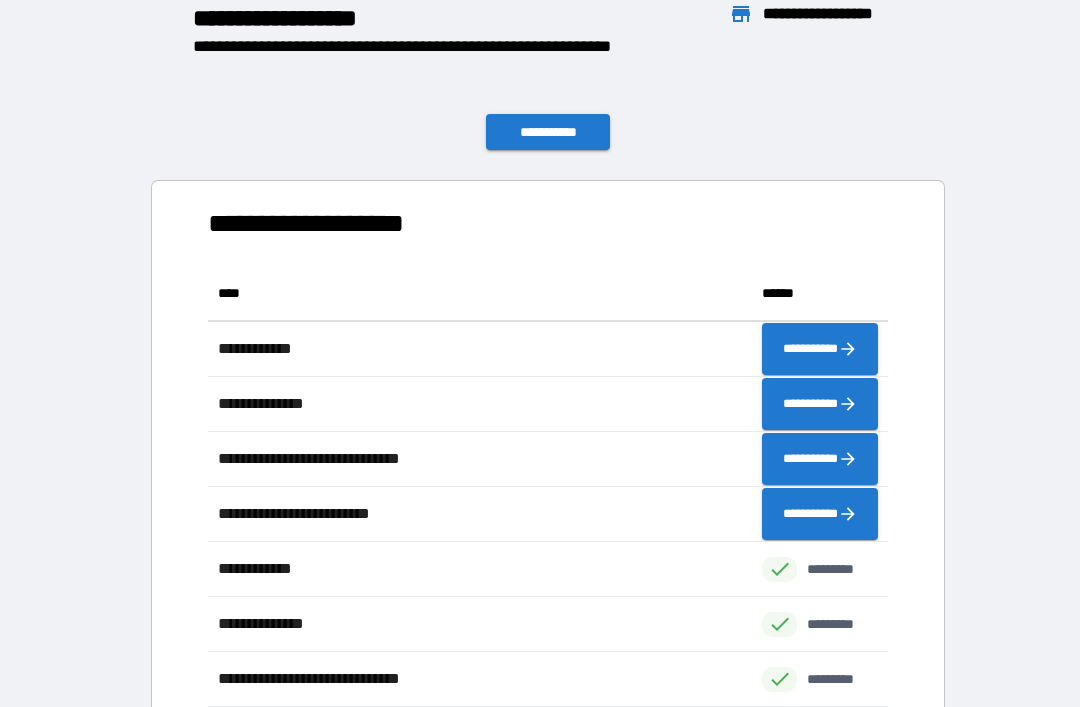 click on "**********" at bounding box center (548, 132) 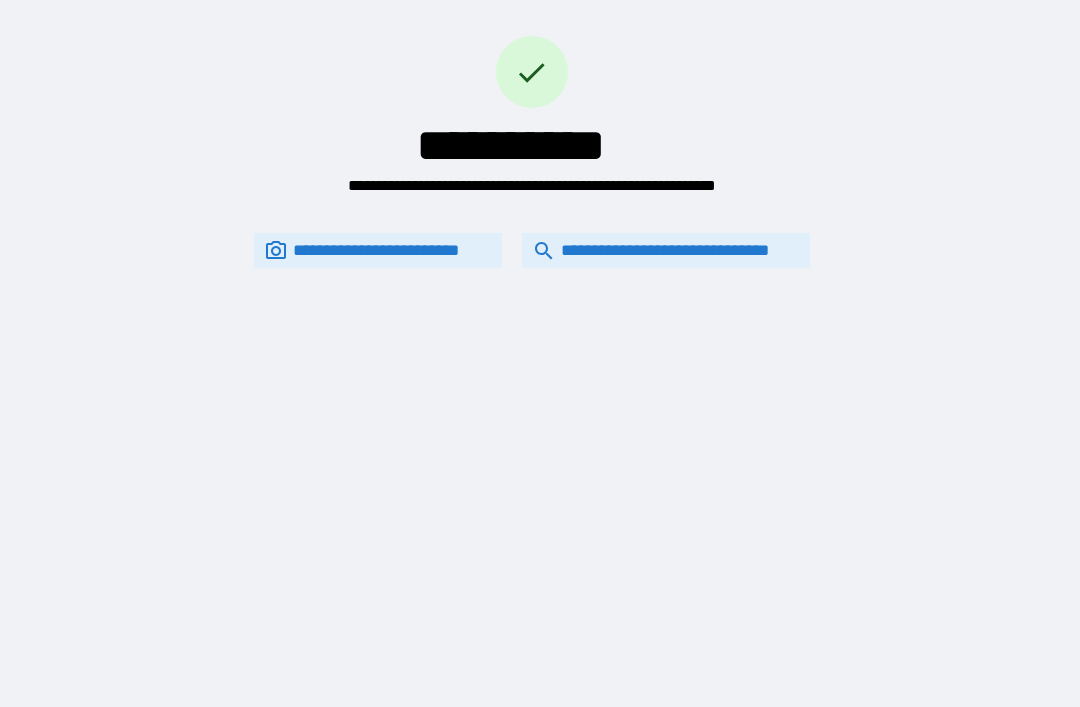 click on "**********" at bounding box center (666, 250) 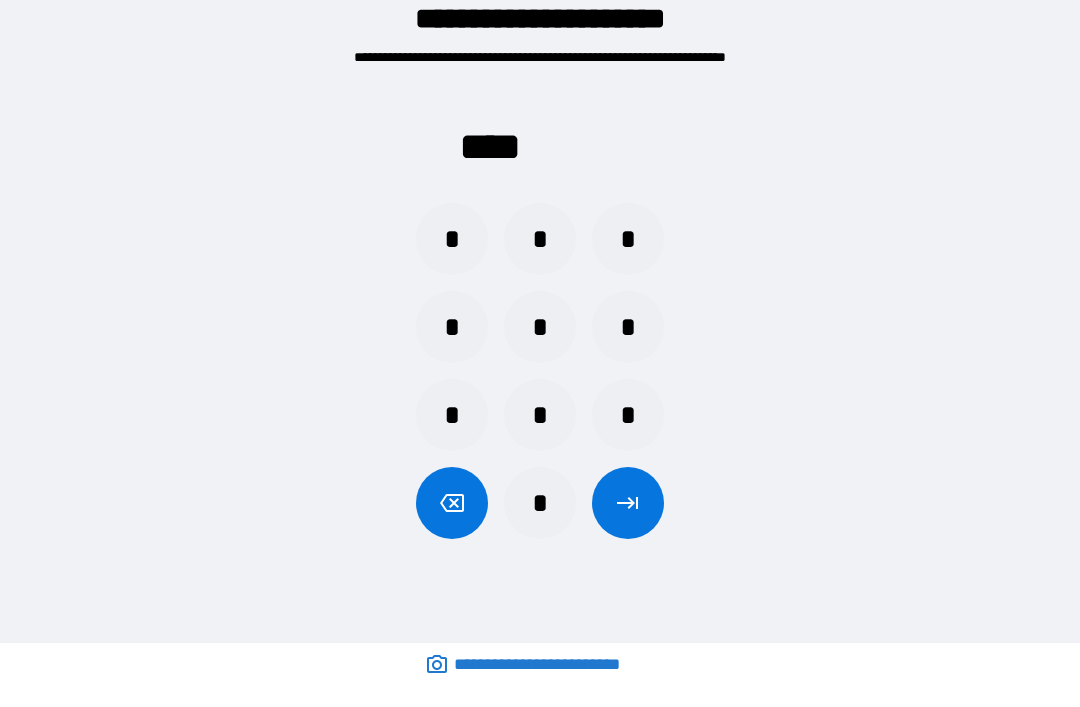 click on "*" at bounding box center (540, 239) 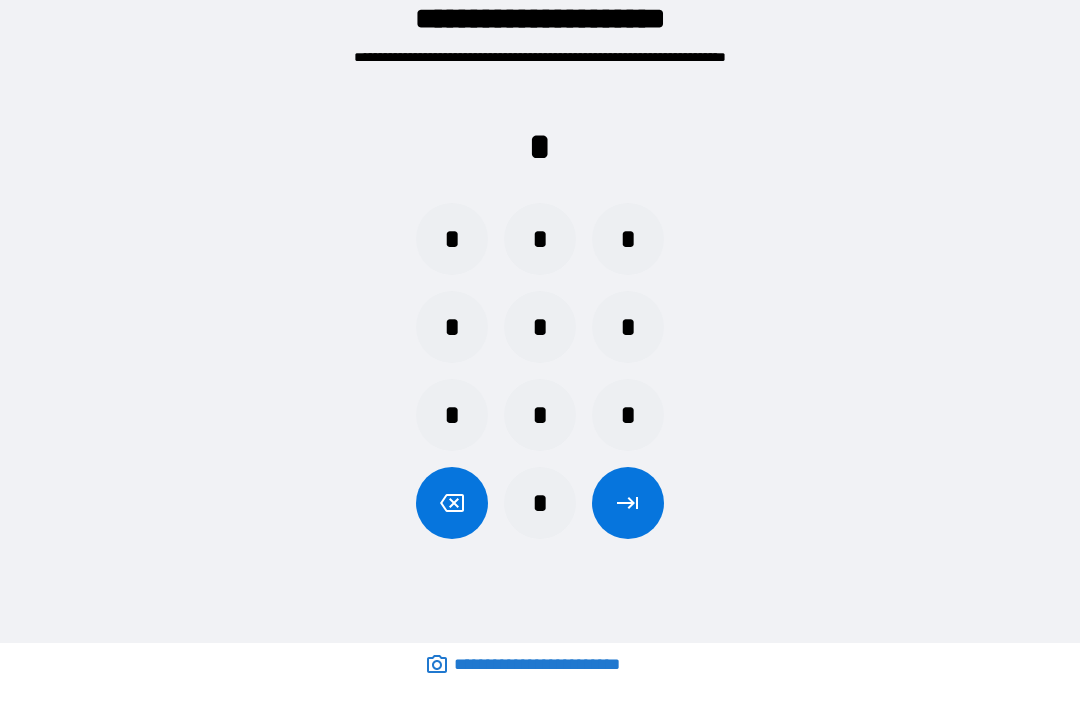 click on "*" at bounding box center [628, 239] 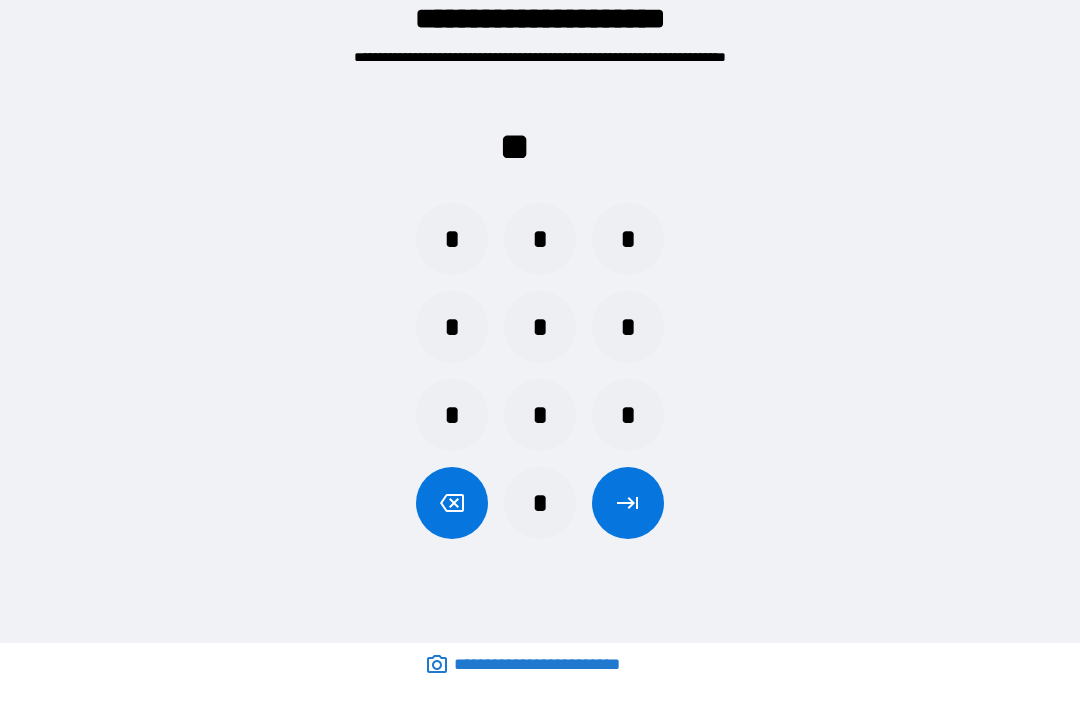 click on "*" at bounding box center (540, 327) 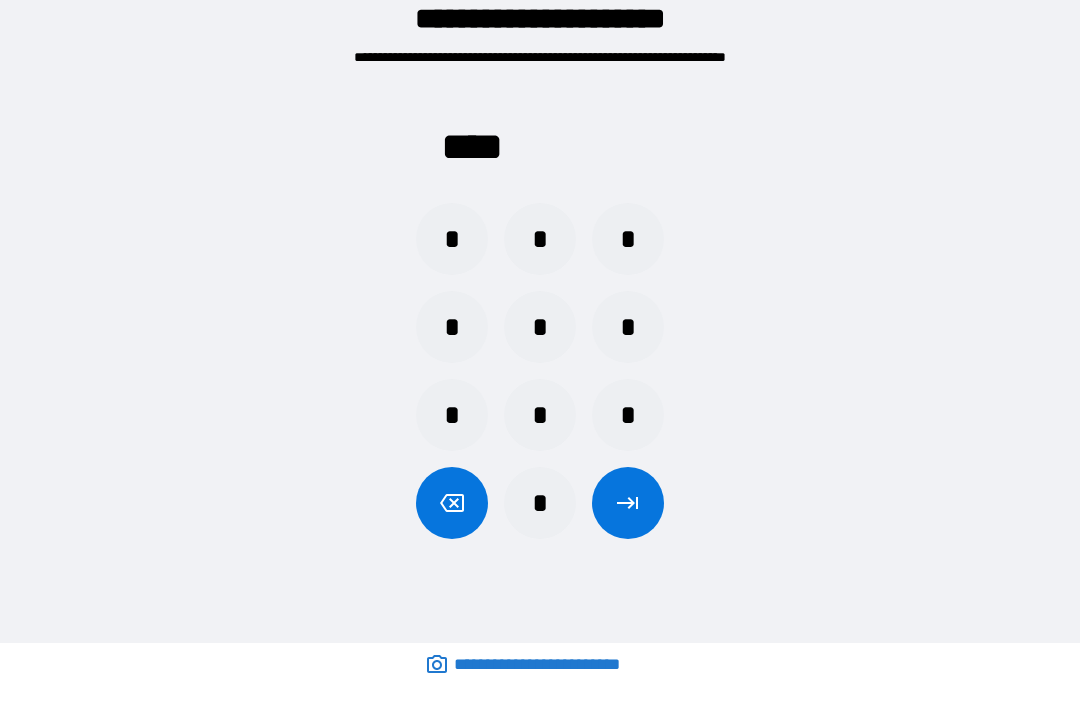 click at bounding box center [628, 503] 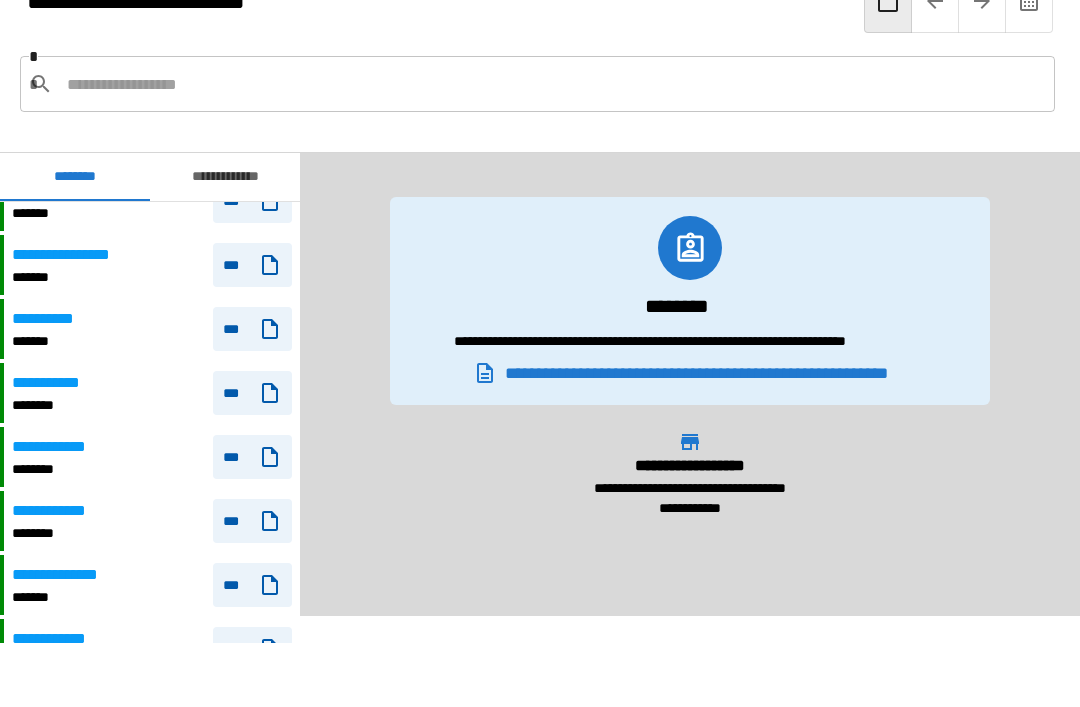 scroll, scrollTop: 1291, scrollLeft: 0, axis: vertical 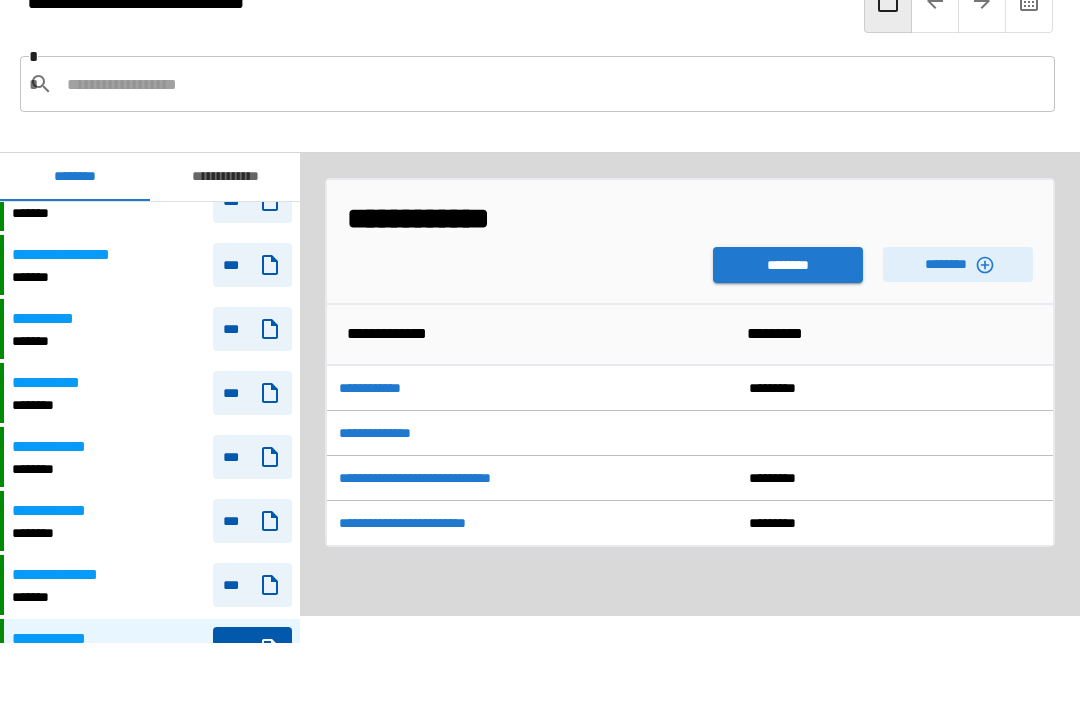 click on "********" at bounding box center [788, 265] 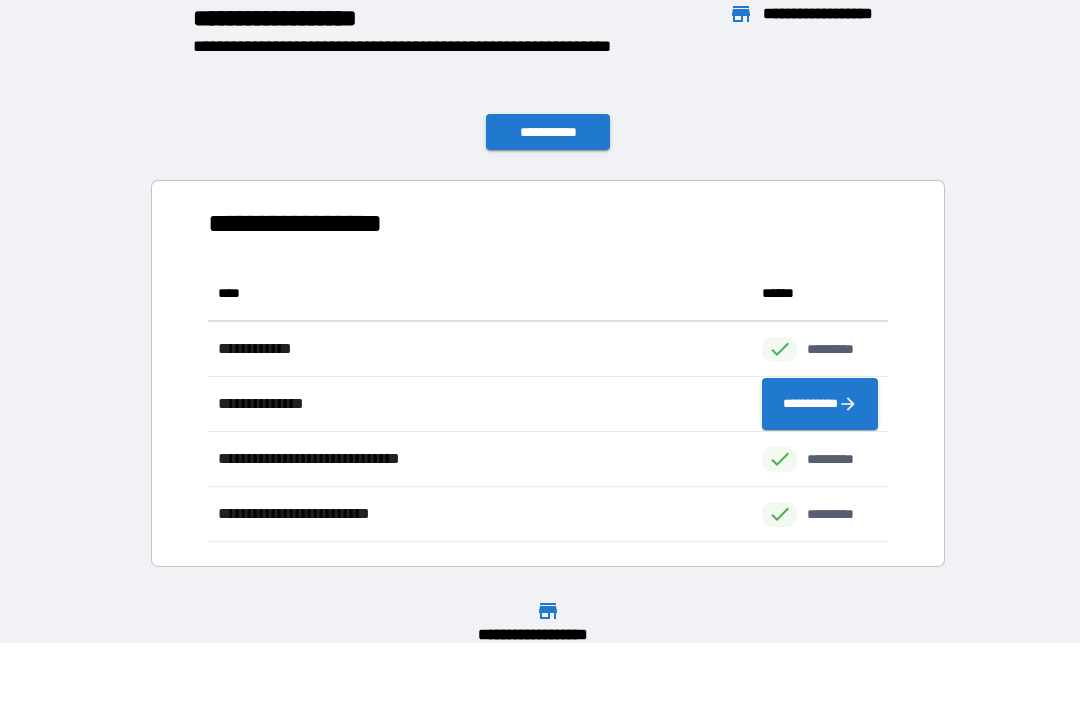 scroll, scrollTop: 1, scrollLeft: 1, axis: both 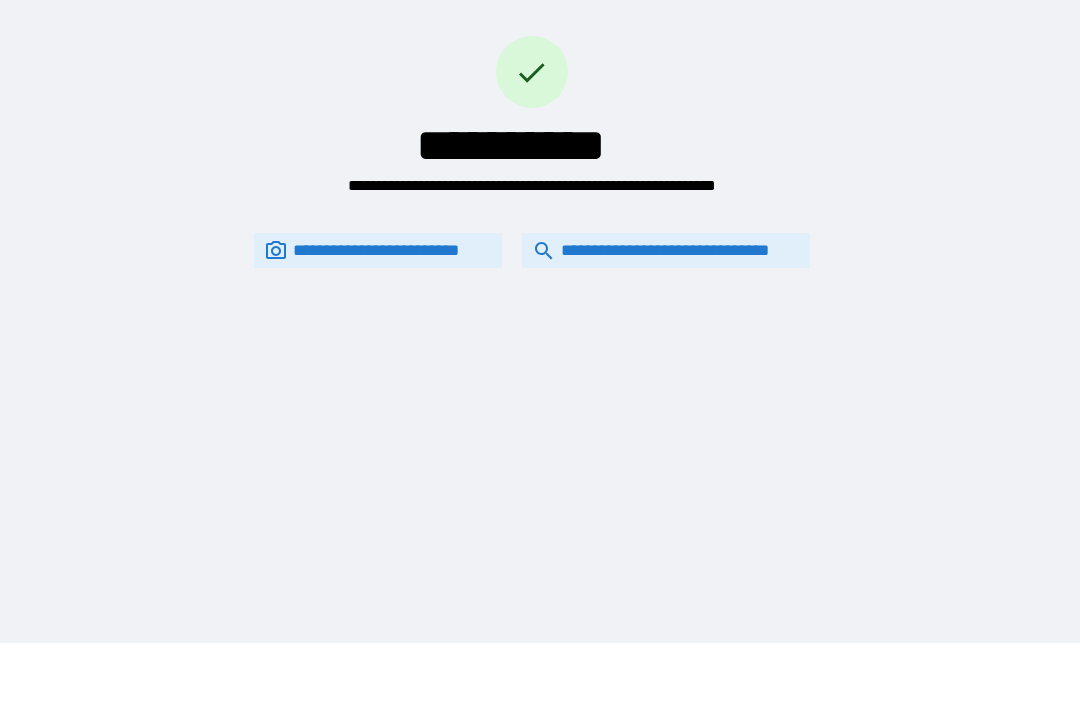 click on "**********" at bounding box center [666, 250] 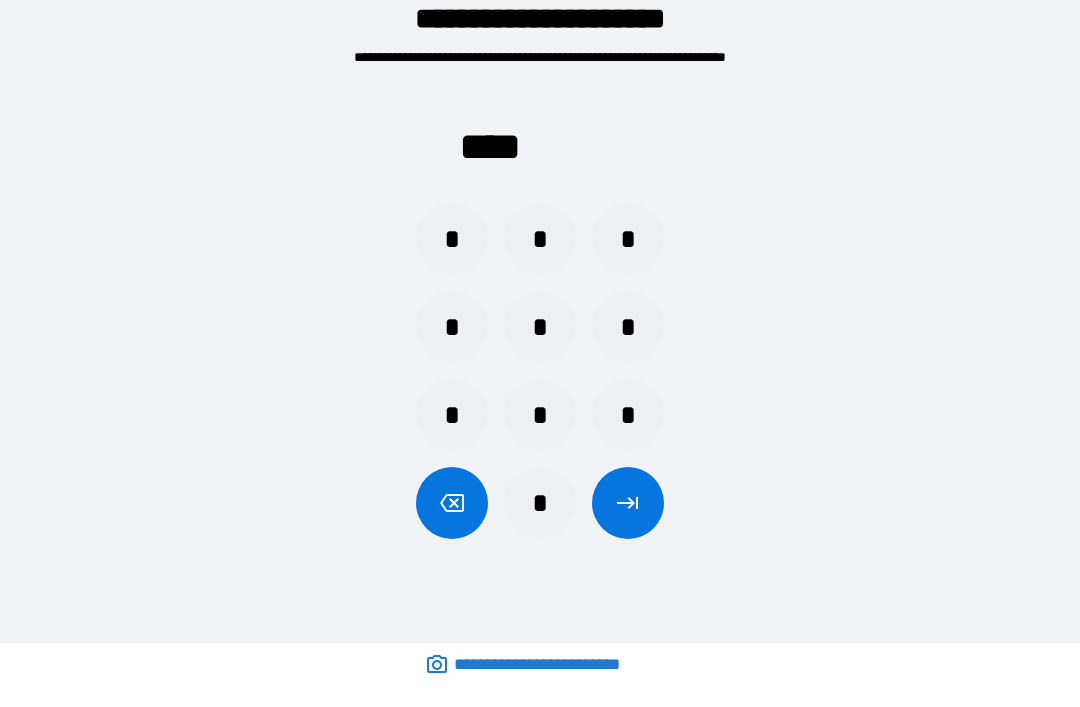 click on "*" at bounding box center [540, 239] 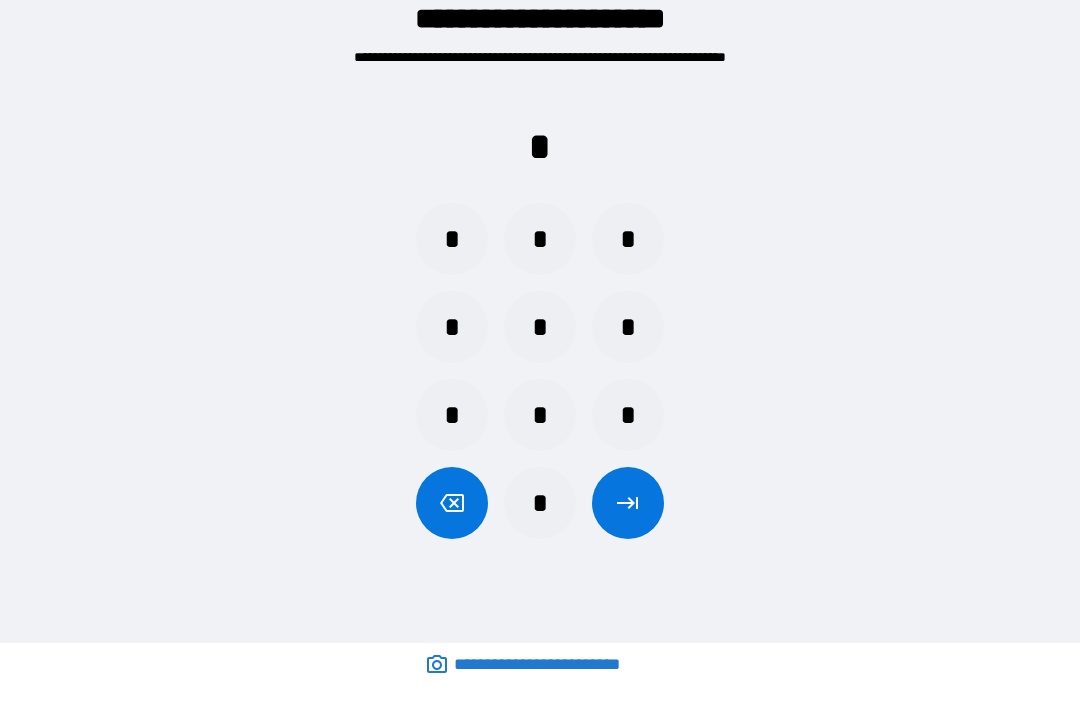 click on "*" at bounding box center (628, 239) 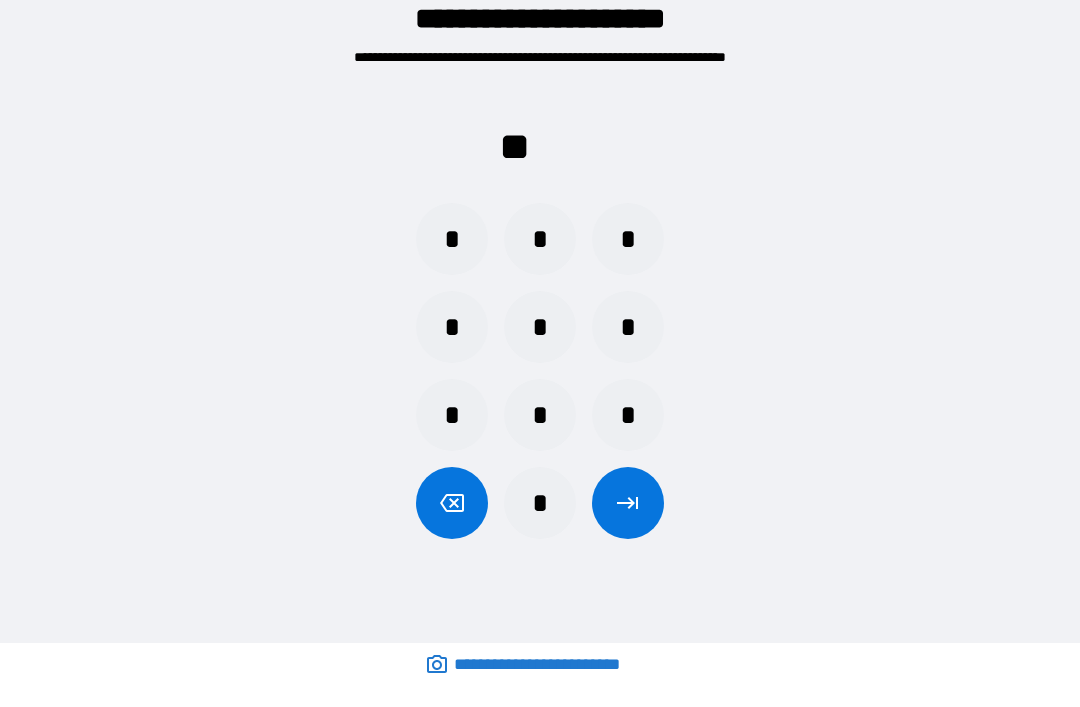 click on "*" at bounding box center (540, 327) 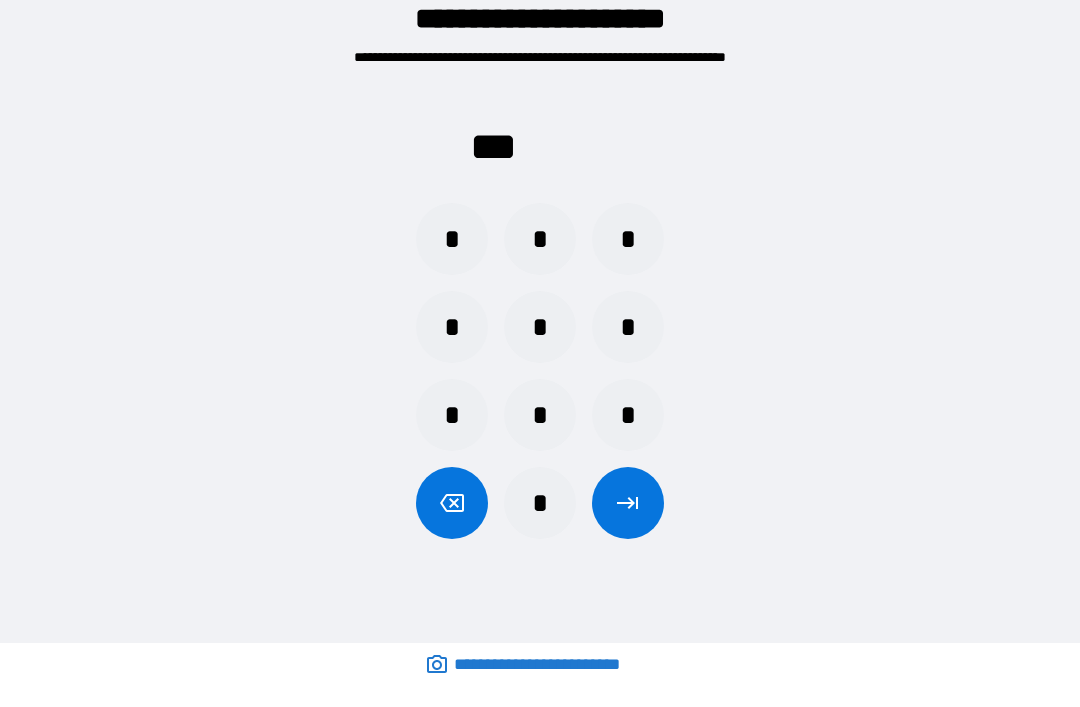 click on "*" at bounding box center (628, 327) 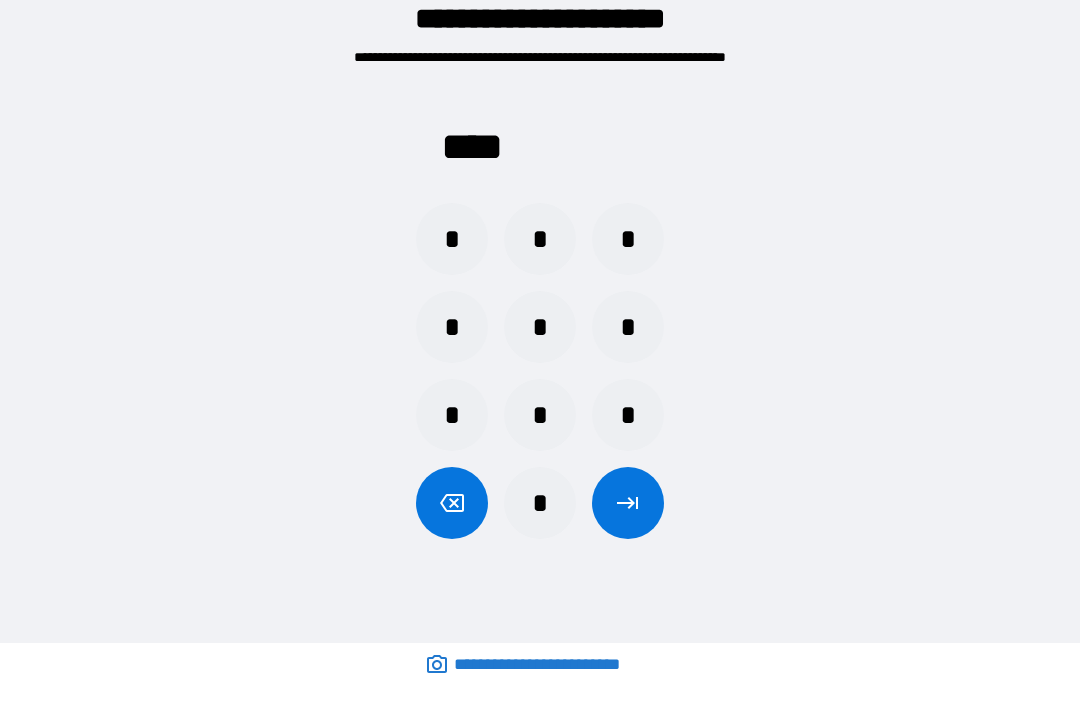 click at bounding box center (628, 503) 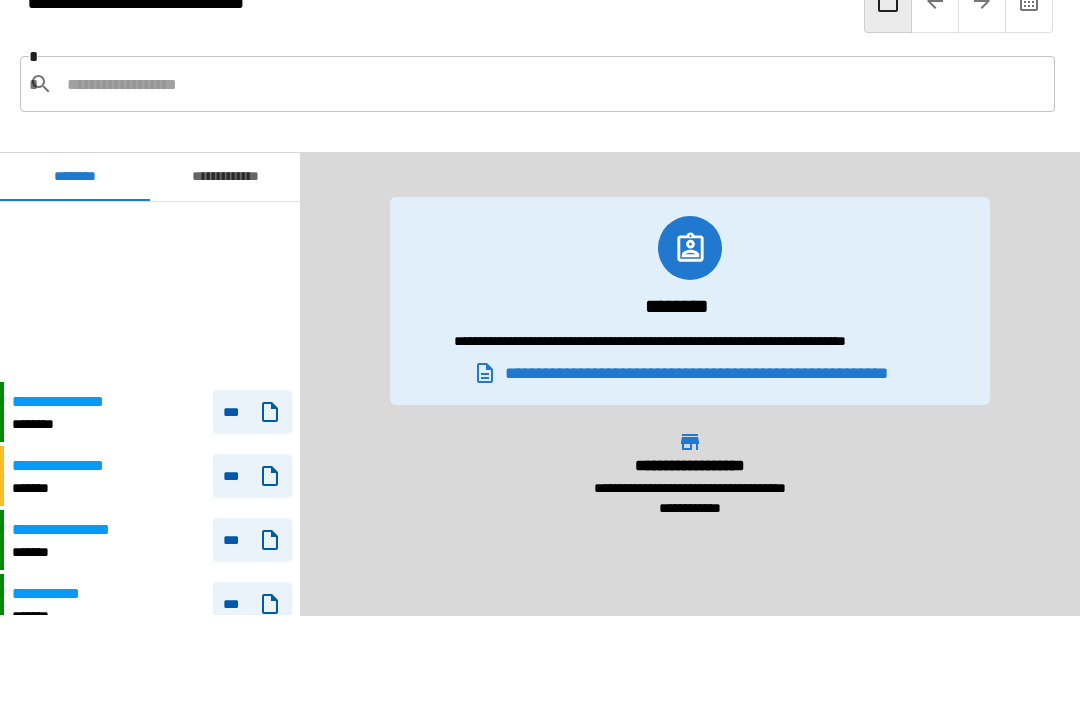 scroll, scrollTop: 180, scrollLeft: 0, axis: vertical 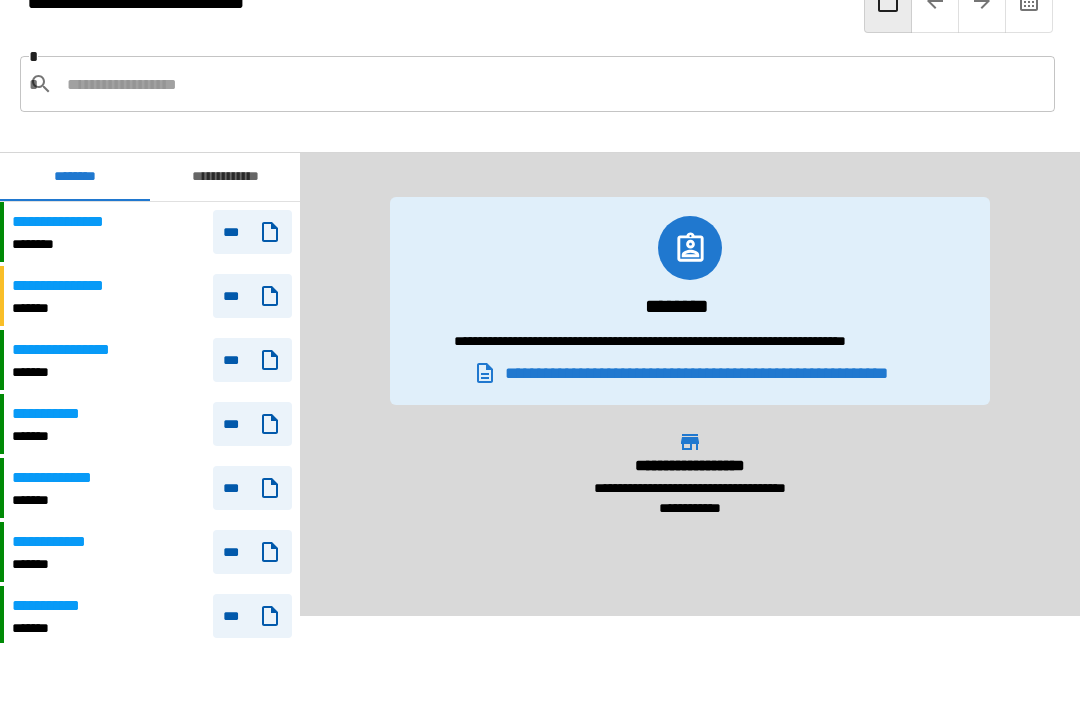 click on "*******" at bounding box center [71, 372] 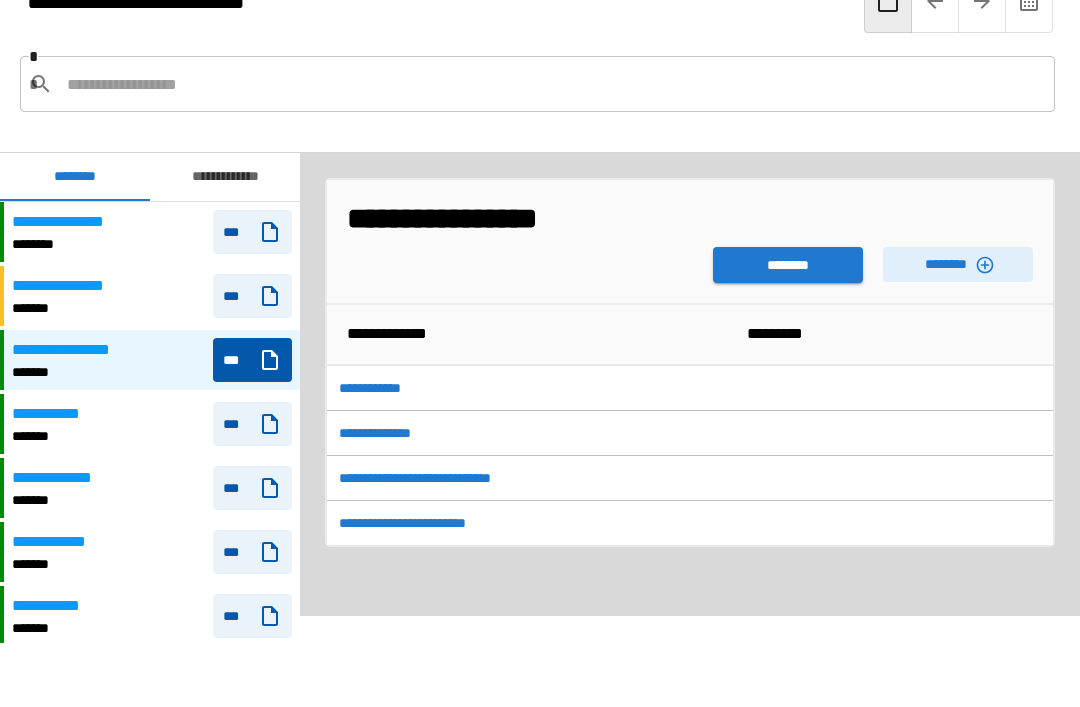 click on "********" at bounding box center [788, 265] 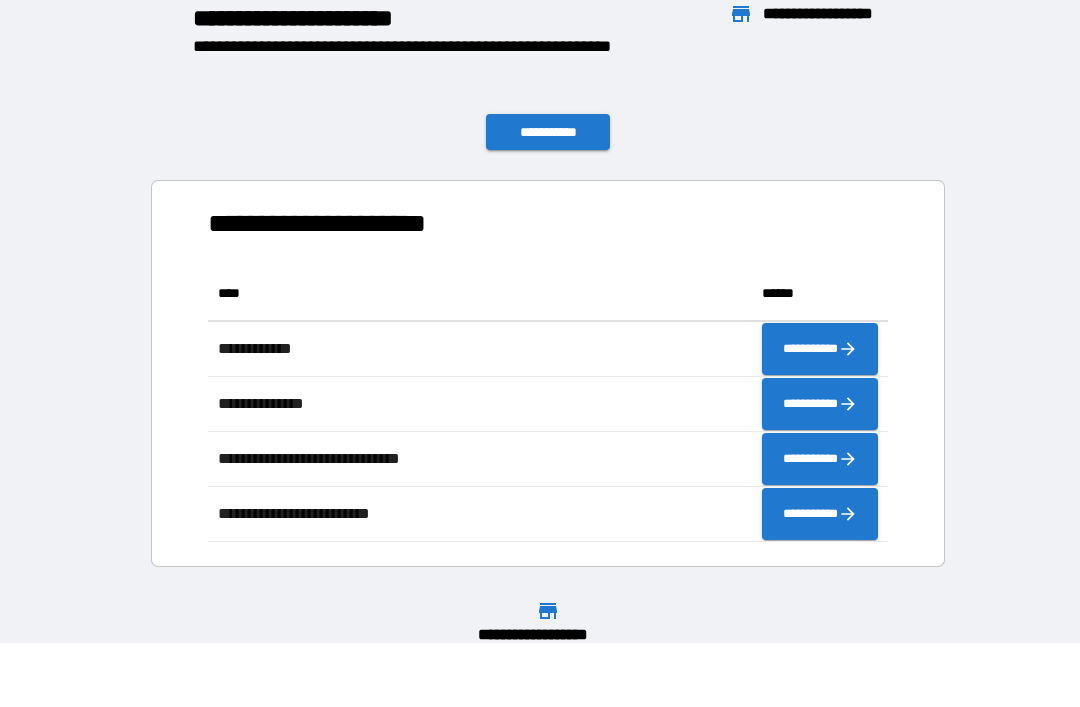 scroll, scrollTop: 1, scrollLeft: 1, axis: both 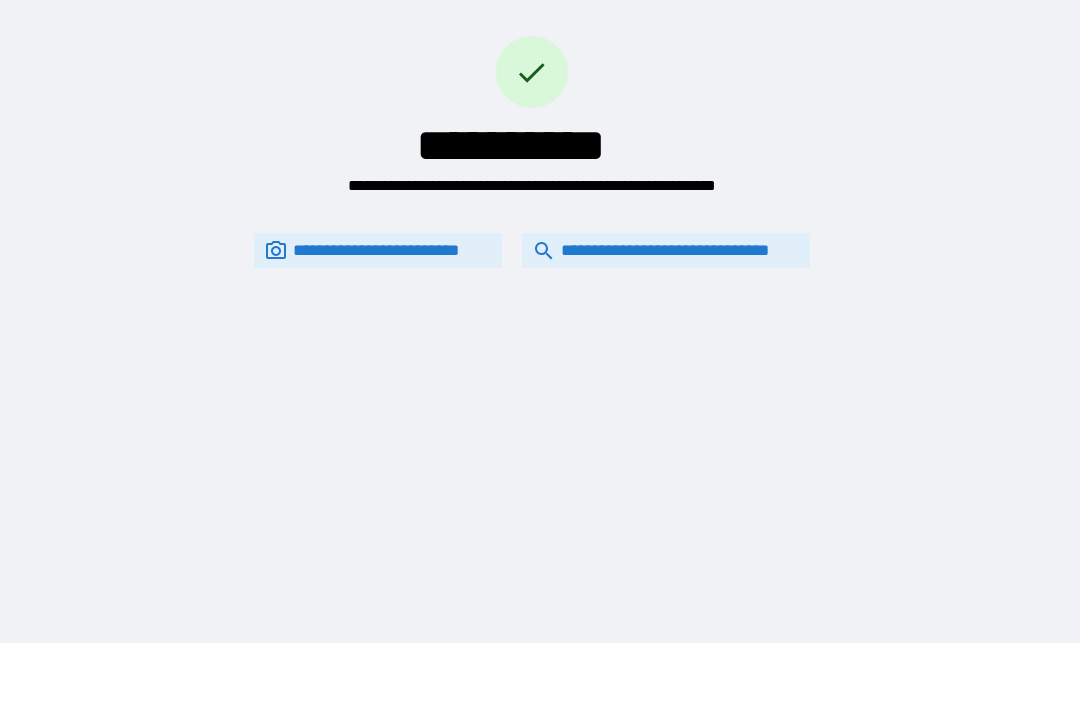 click on "**********" at bounding box center [666, 250] 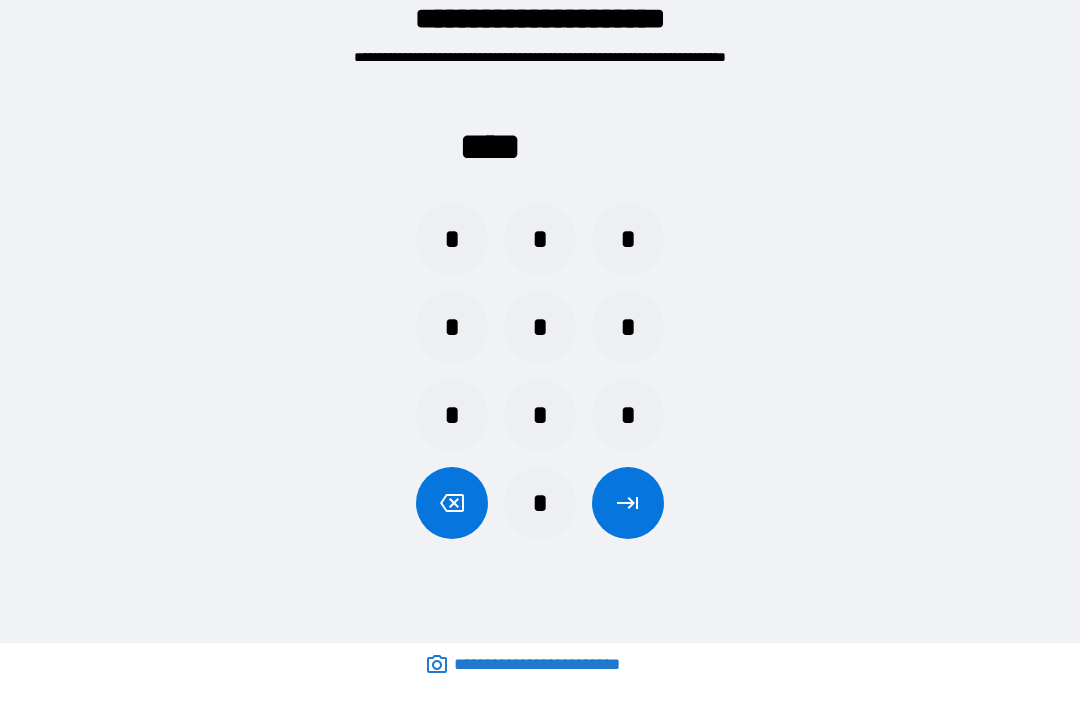click on "*" at bounding box center [540, 239] 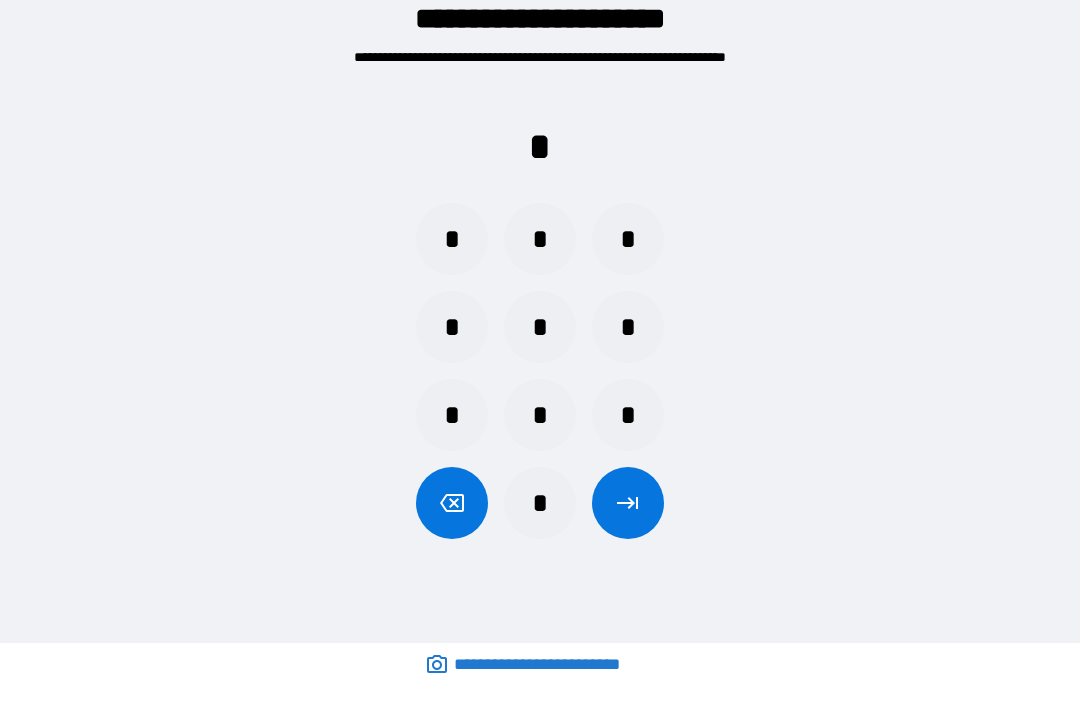 click on "*" at bounding box center [628, 239] 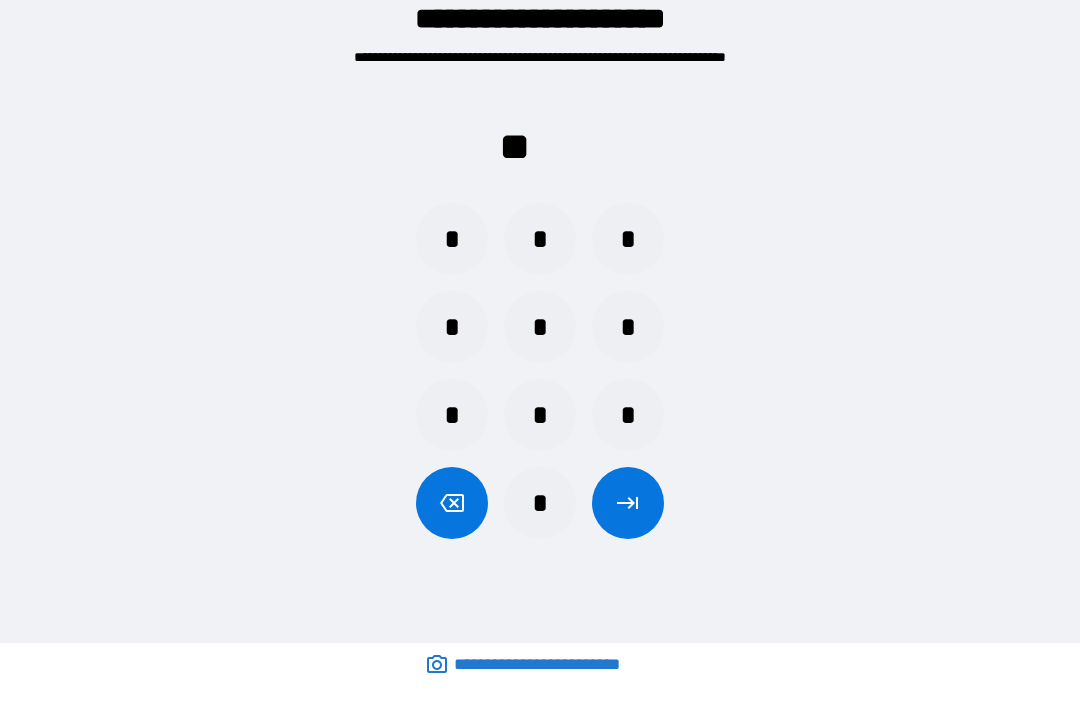 click on "*" at bounding box center [540, 327] 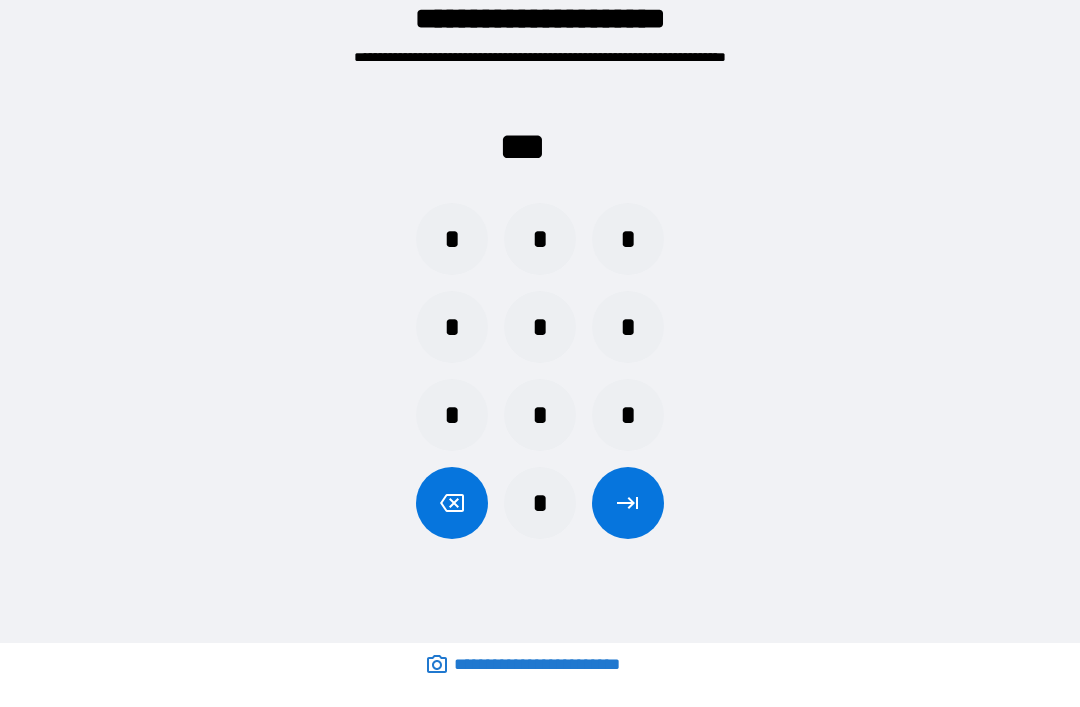 click on "*" at bounding box center [628, 327] 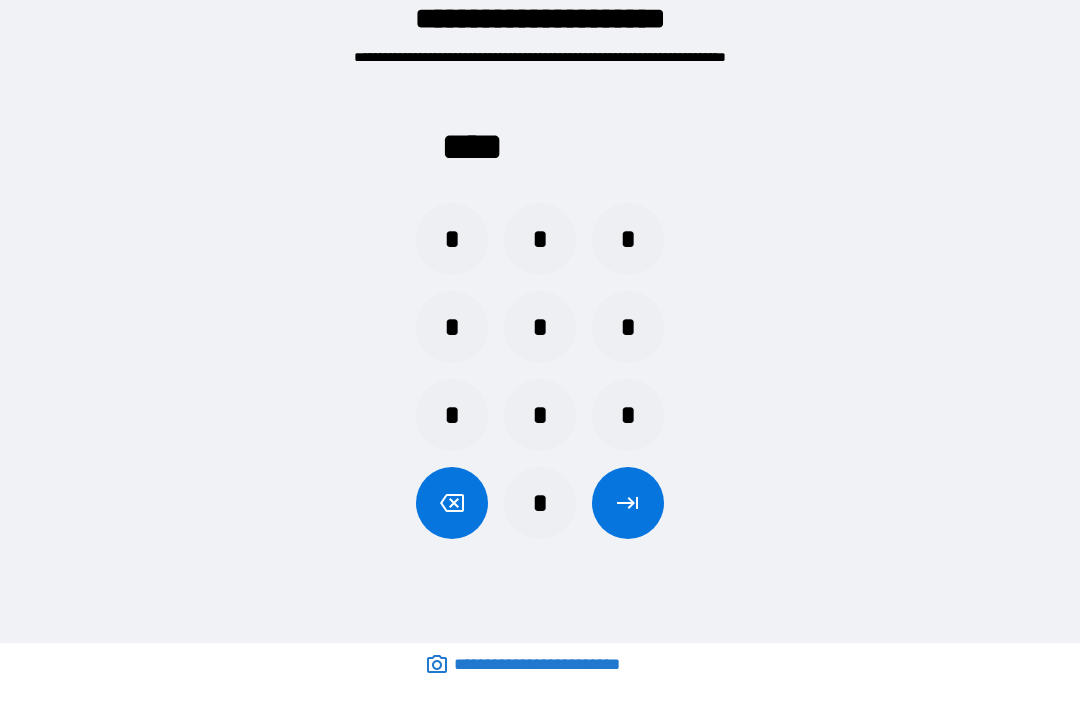 click 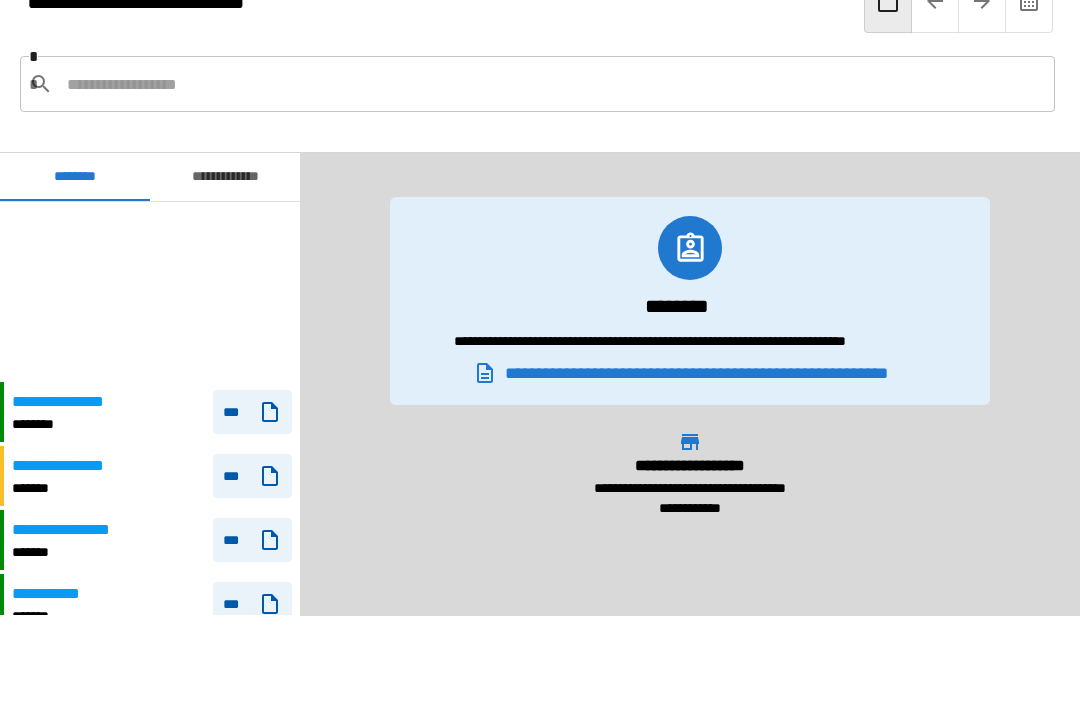 scroll, scrollTop: 180, scrollLeft: 0, axis: vertical 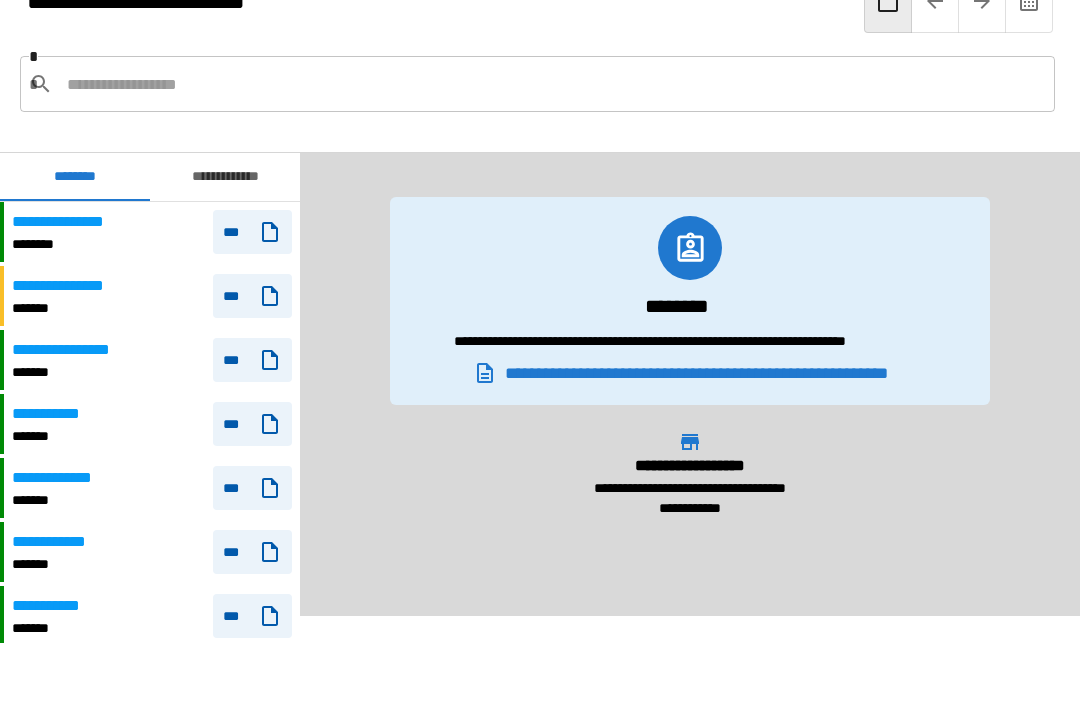 click at bounding box center [553, 84] 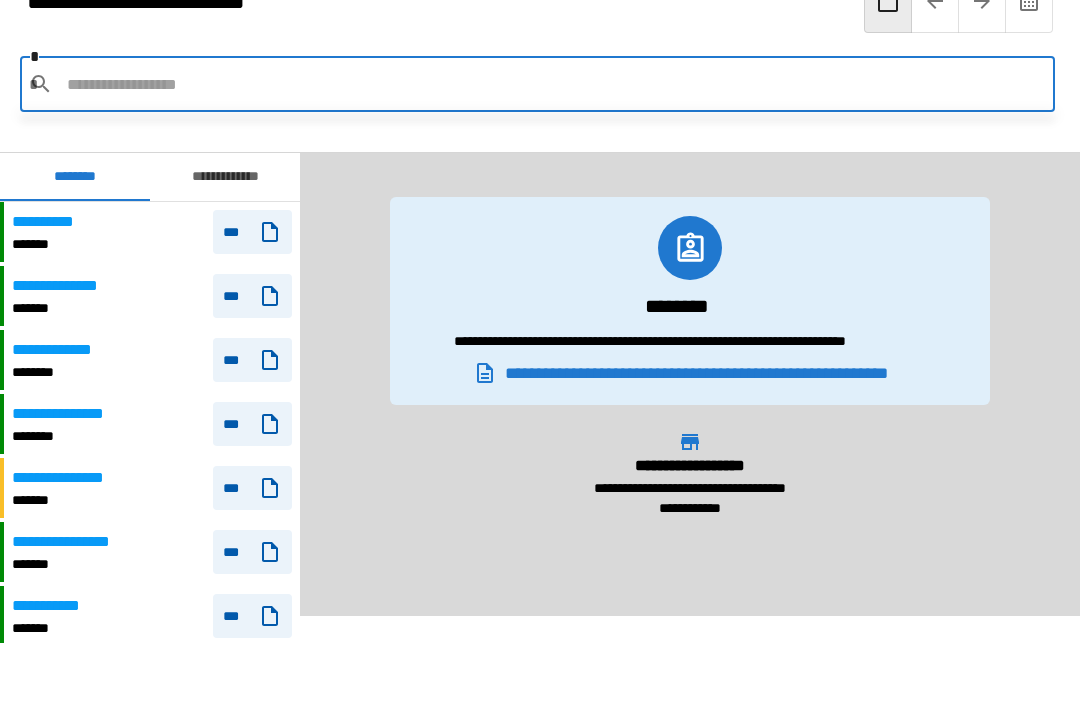 scroll, scrollTop: 0, scrollLeft: 0, axis: both 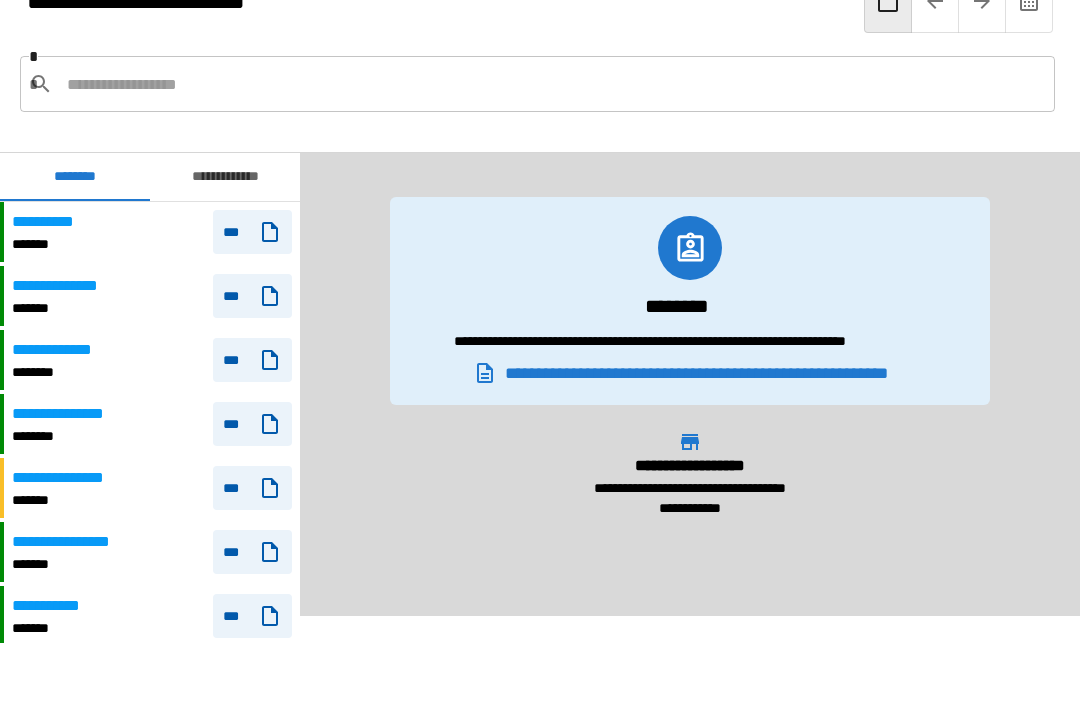 click 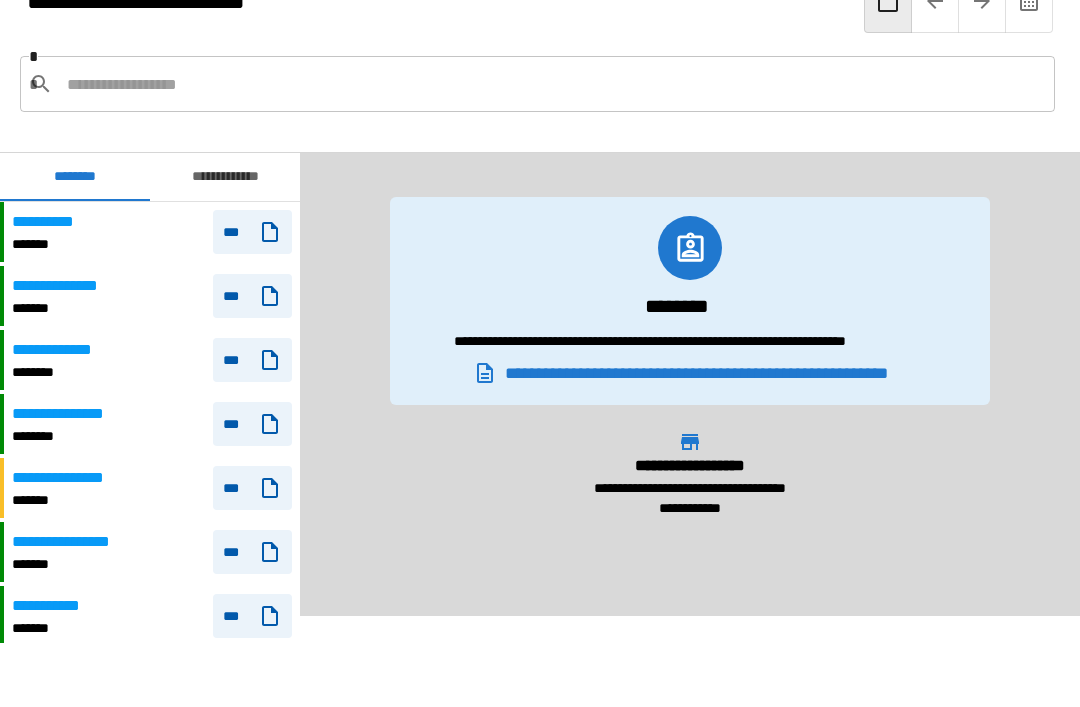 click at bounding box center [553, 84] 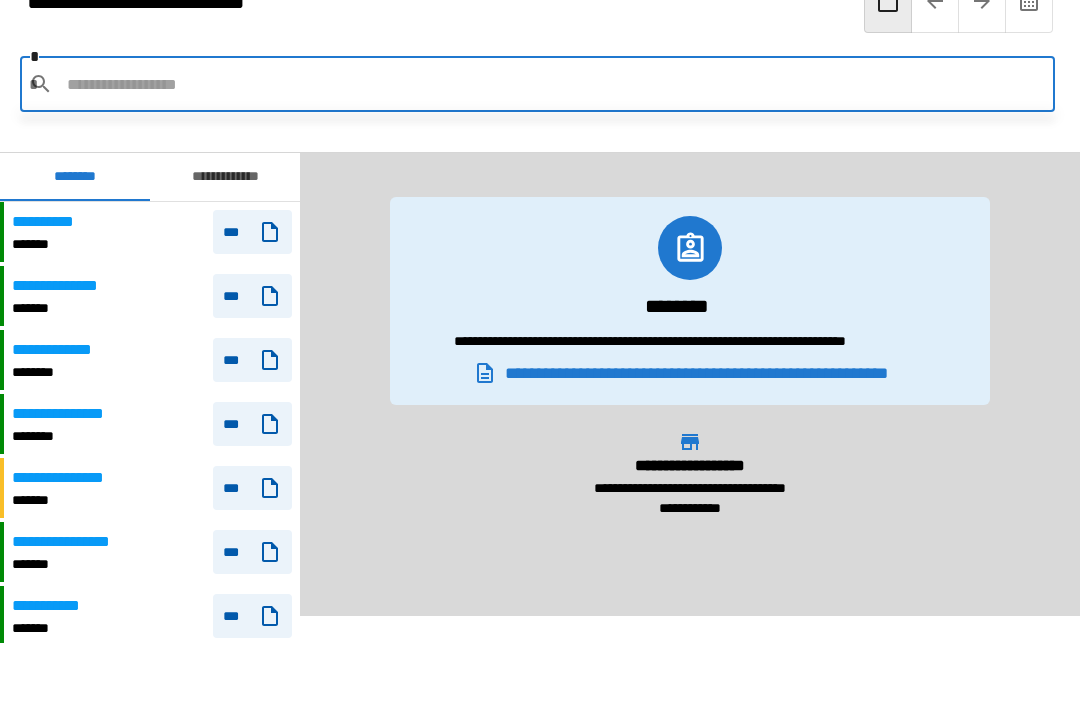 click at bounding box center (553, 84) 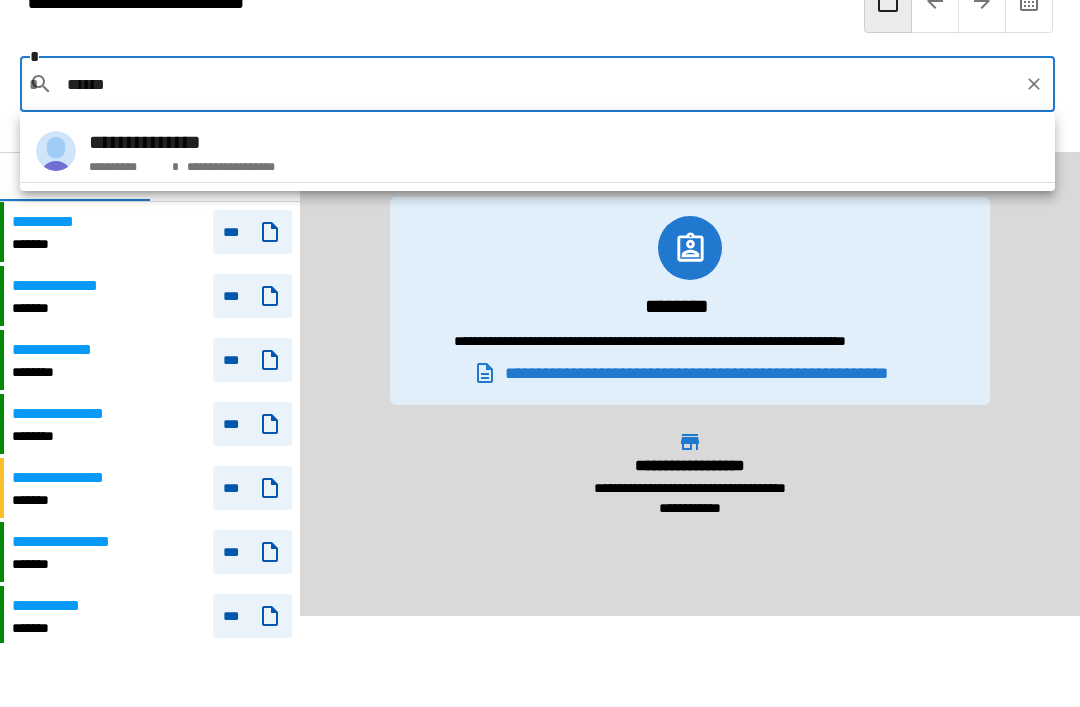 click on "**********" at bounding box center (228, 163) 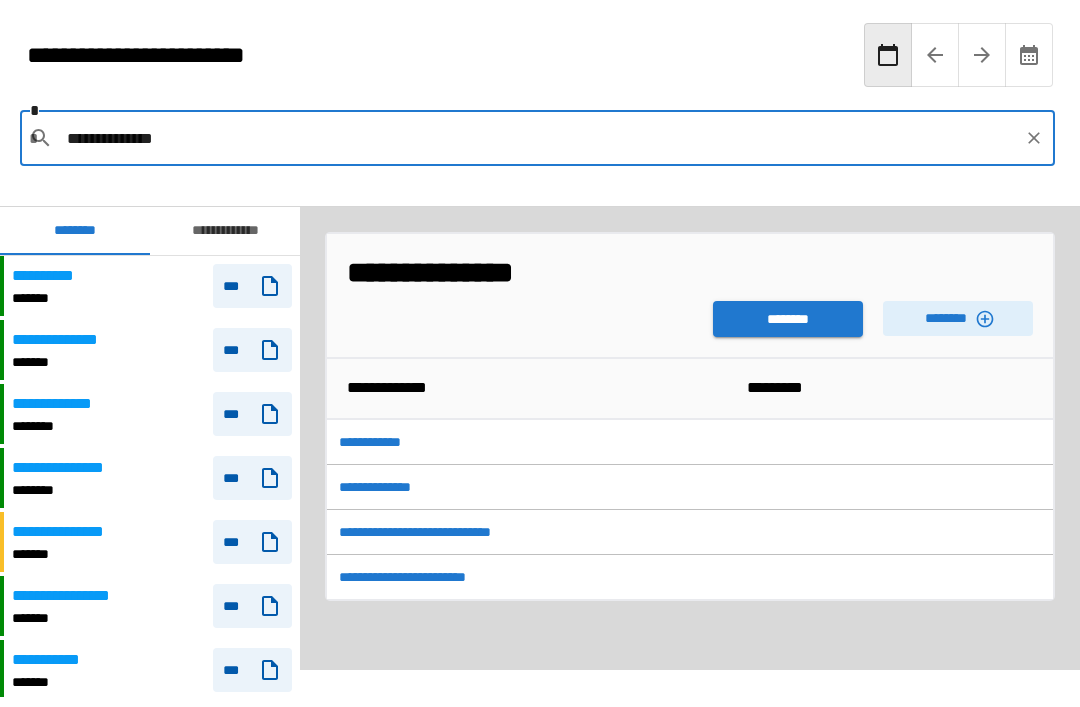 scroll, scrollTop: 0, scrollLeft: 0, axis: both 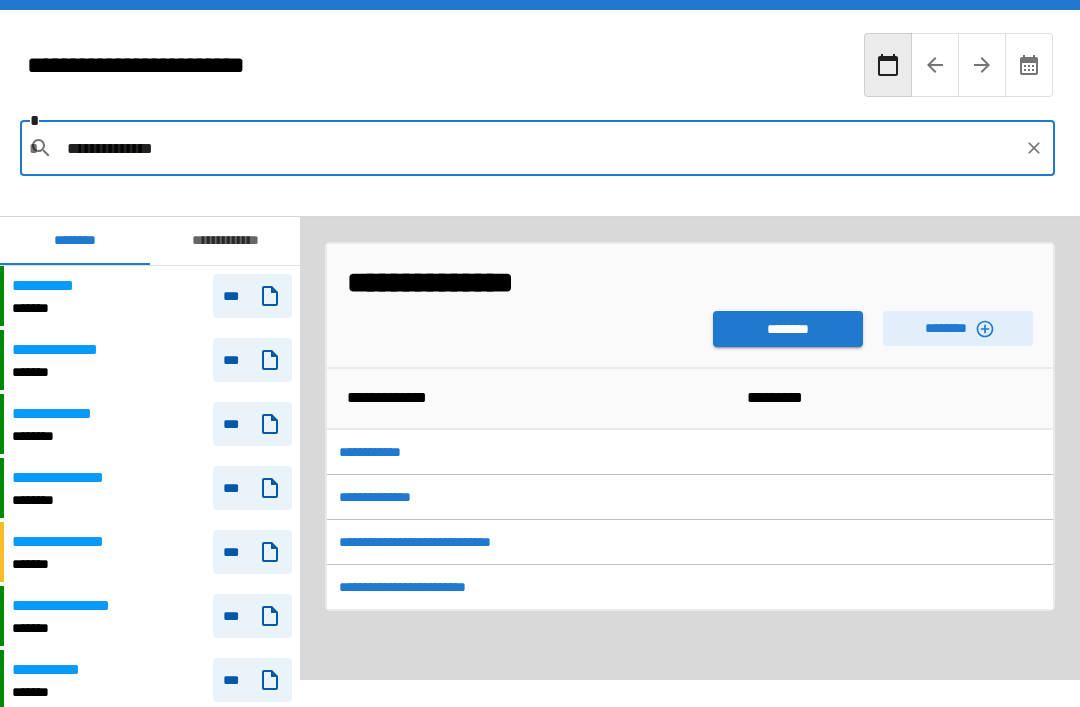 type 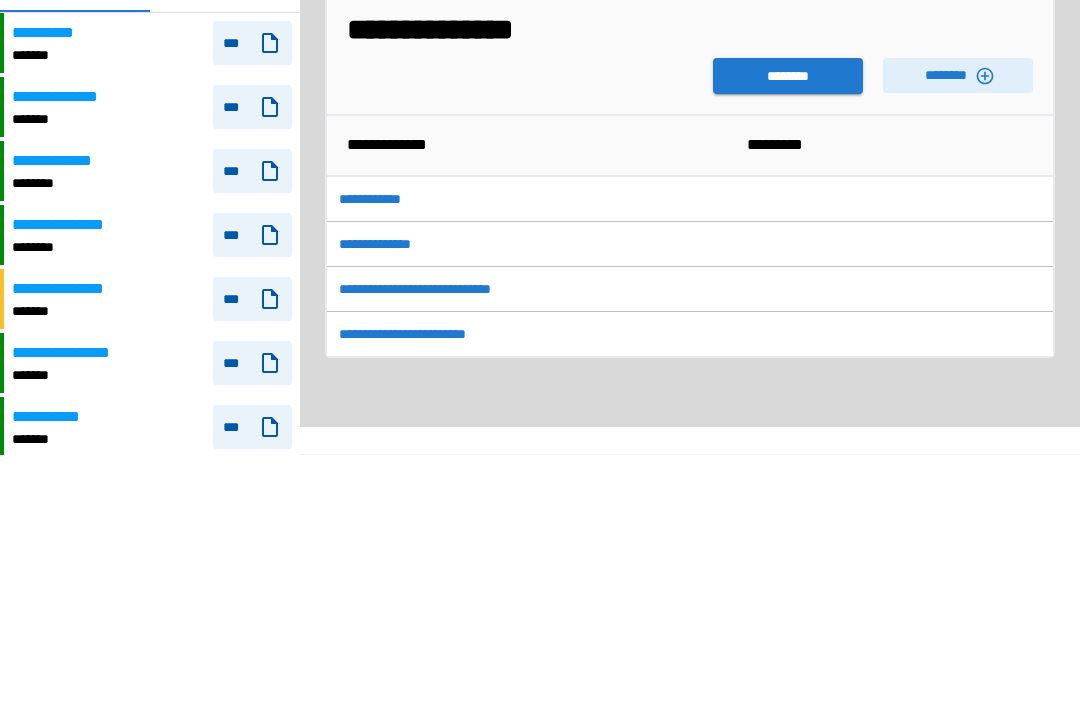 click on "********" at bounding box center [788, 329] 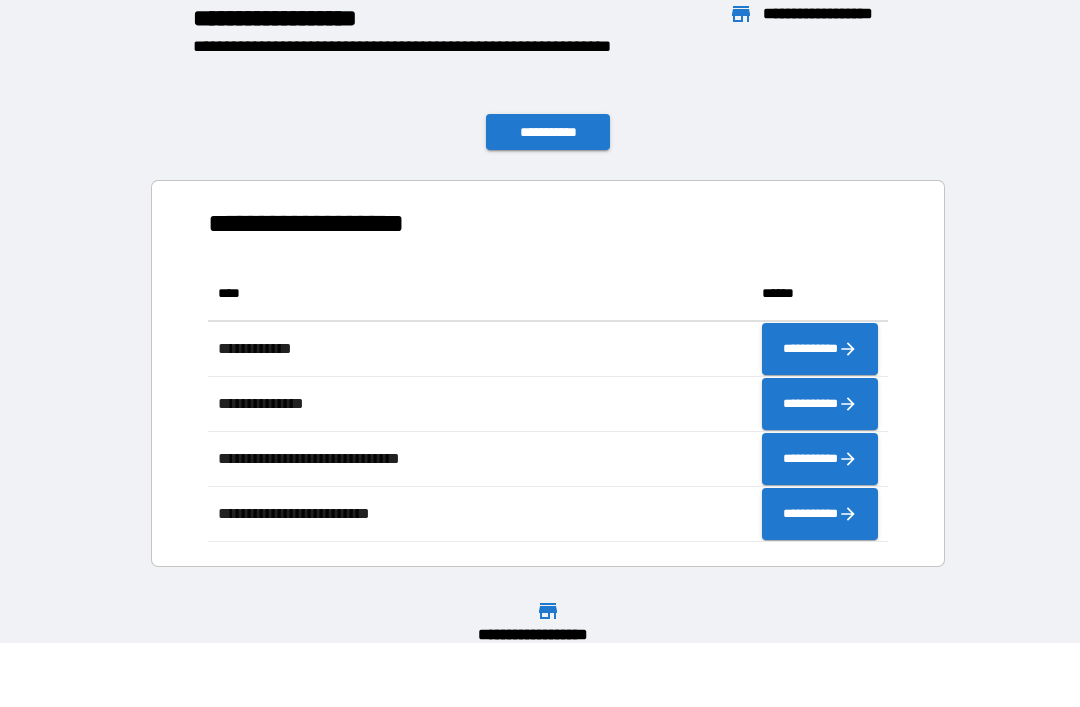 scroll, scrollTop: 276, scrollLeft: 680, axis: both 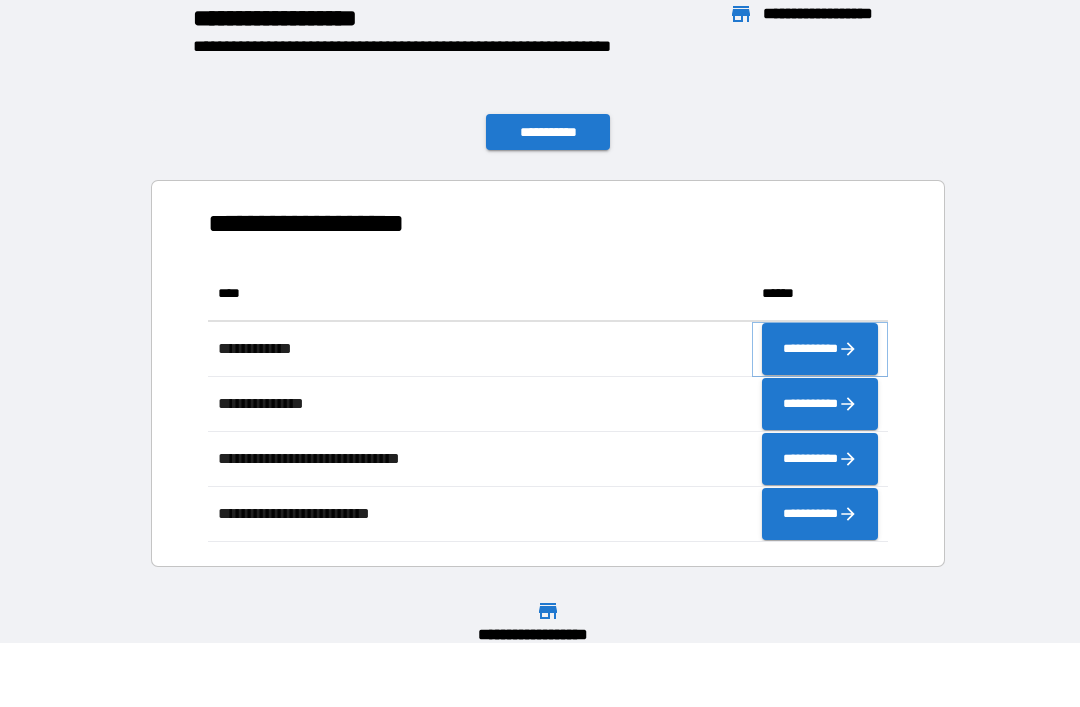 click on "**********" at bounding box center (820, 349) 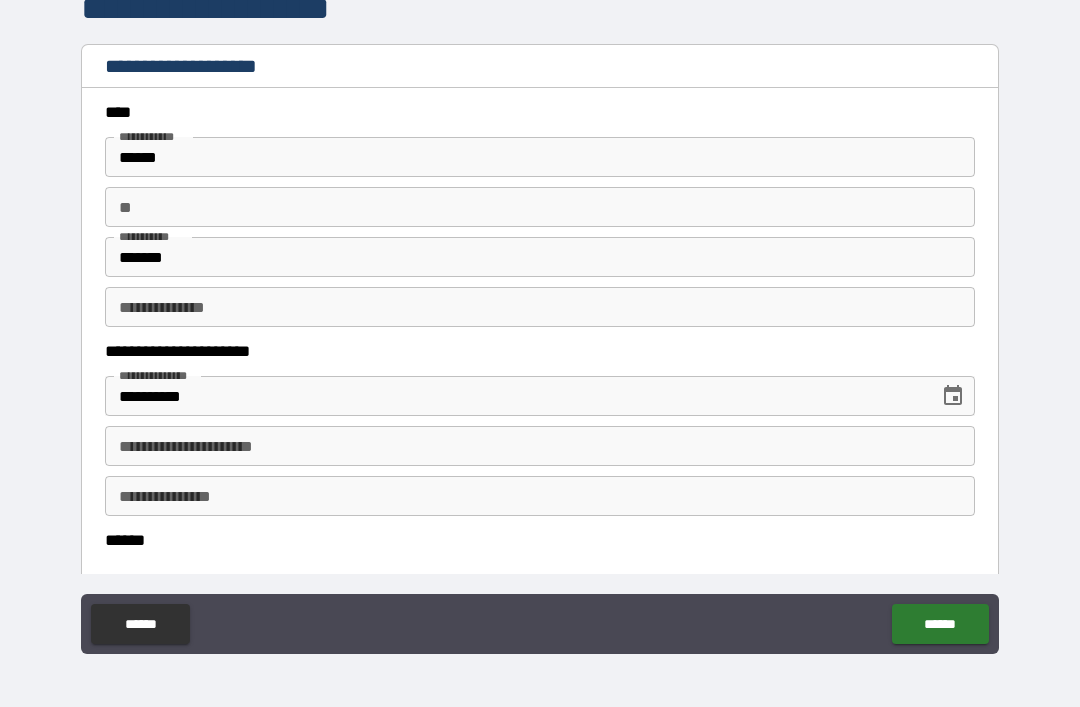 click on "**********" at bounding box center (540, 446) 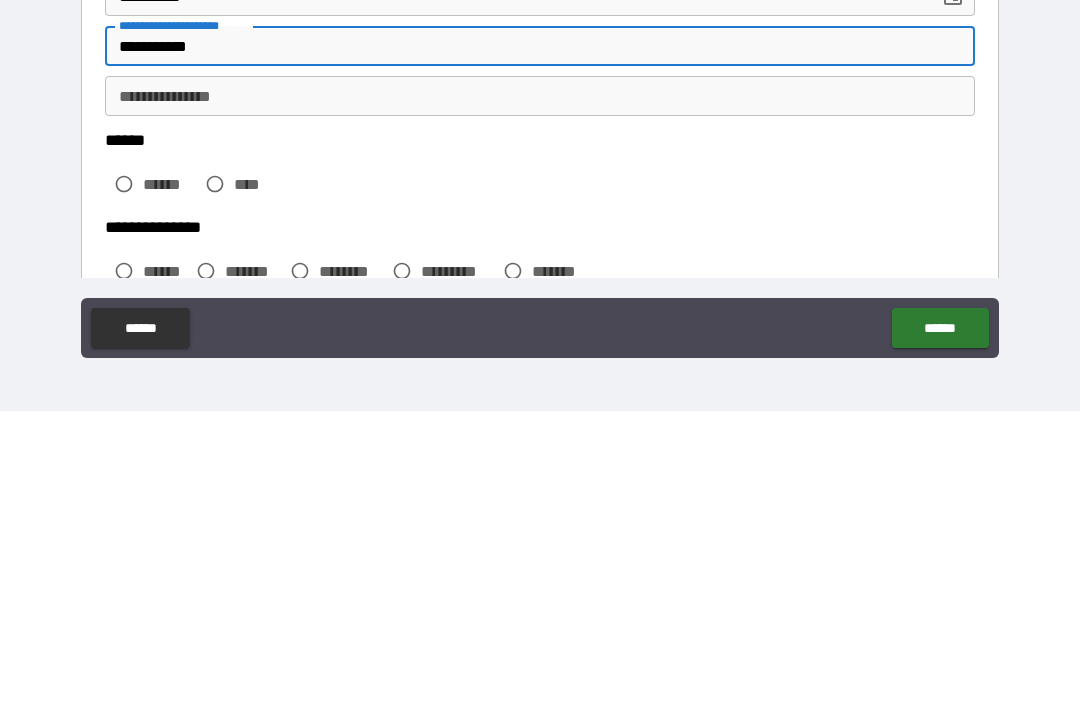scroll, scrollTop: 121, scrollLeft: 0, axis: vertical 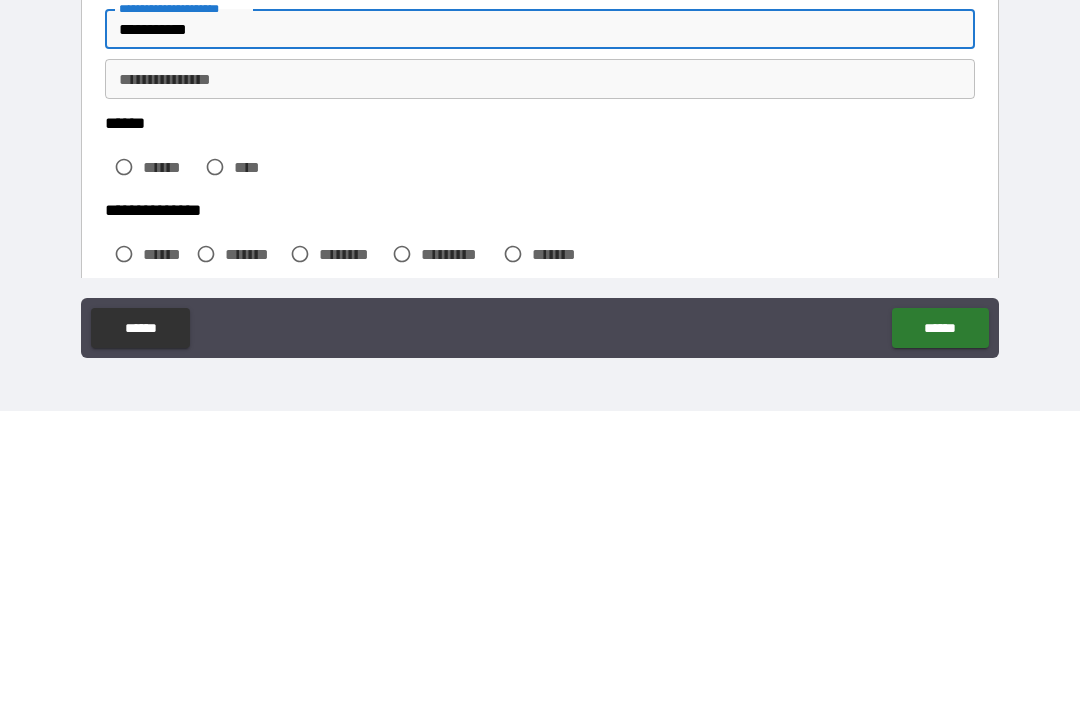 type on "**********" 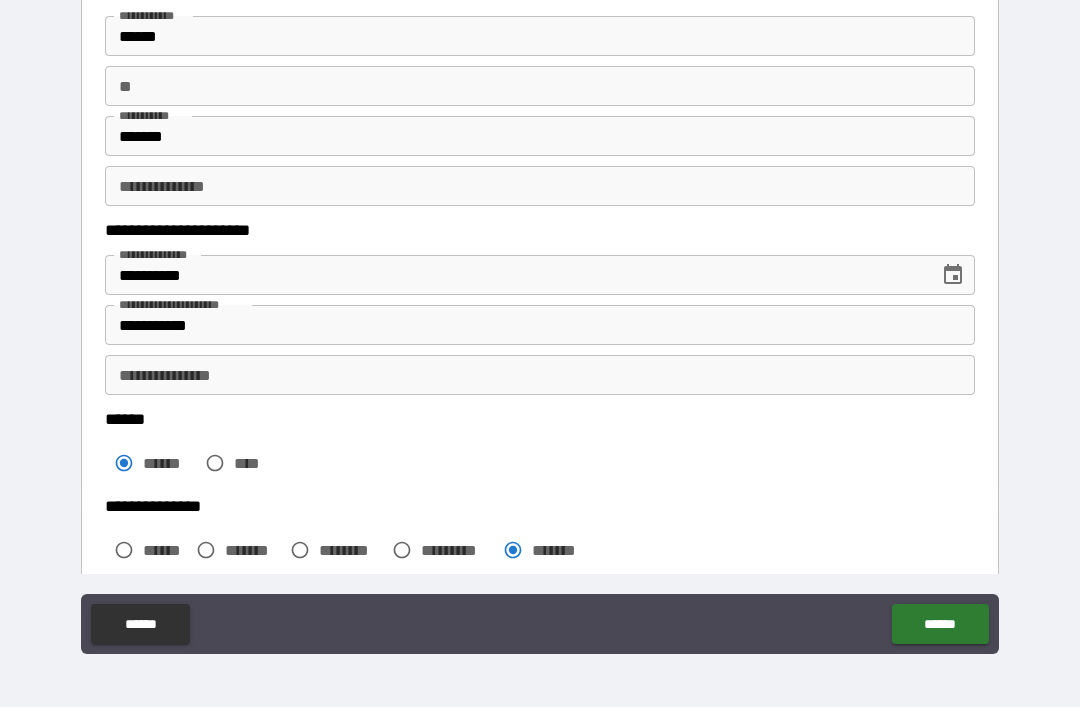click on "******" at bounding box center (940, 624) 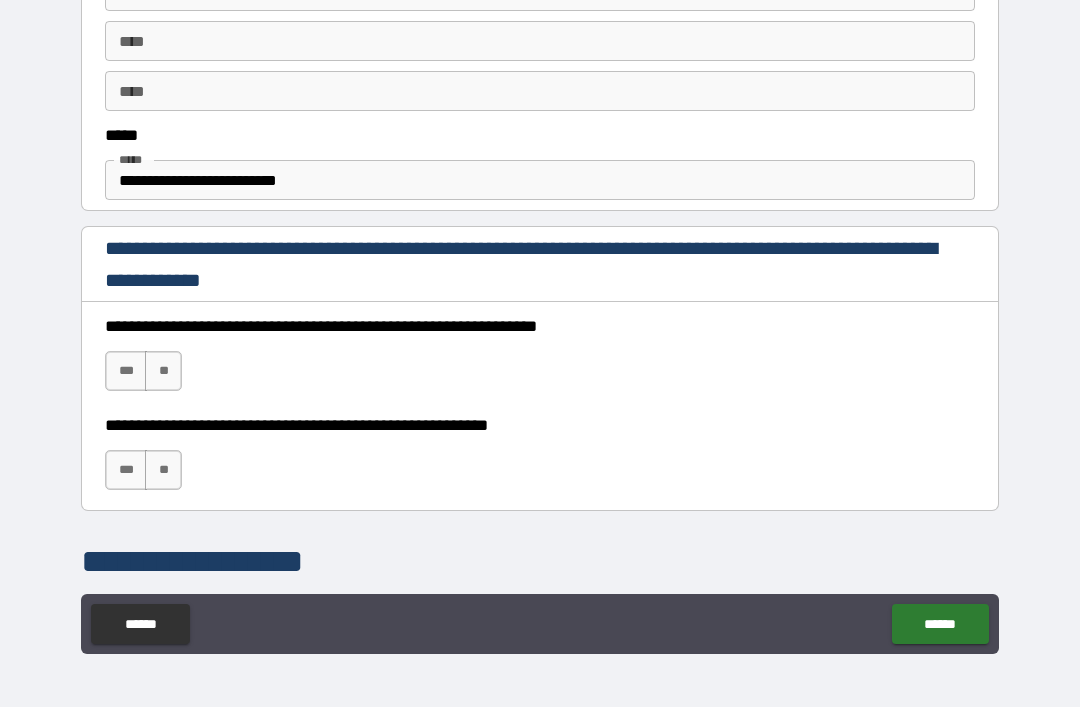 scroll, scrollTop: 1120, scrollLeft: 0, axis: vertical 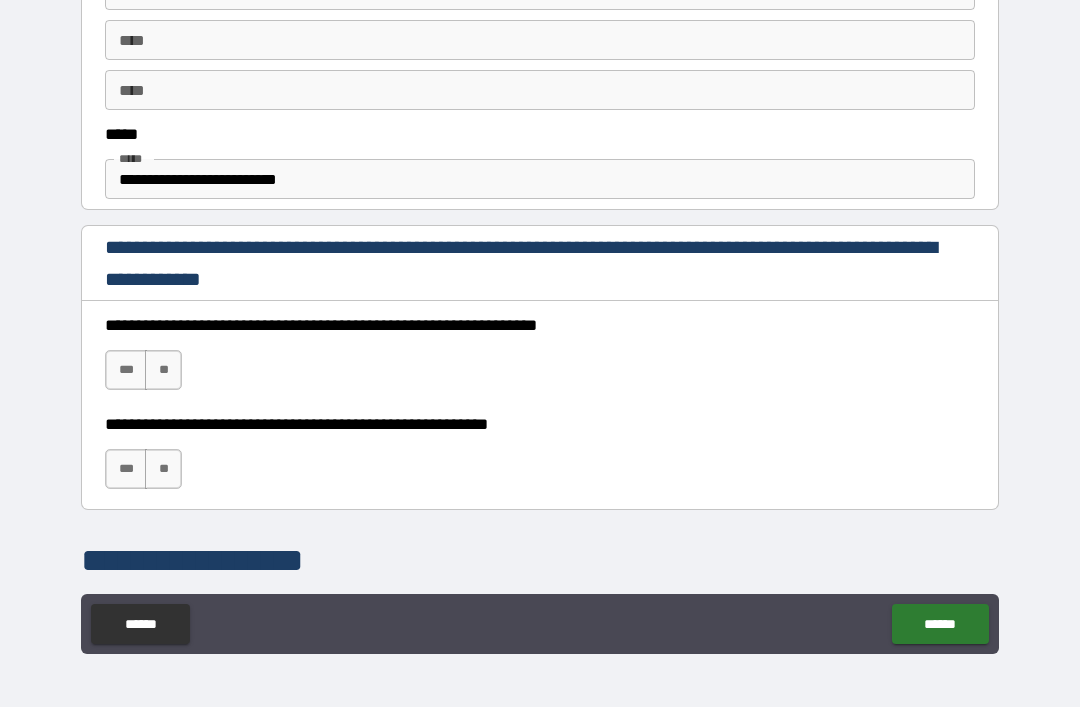 click on "***" at bounding box center [126, 370] 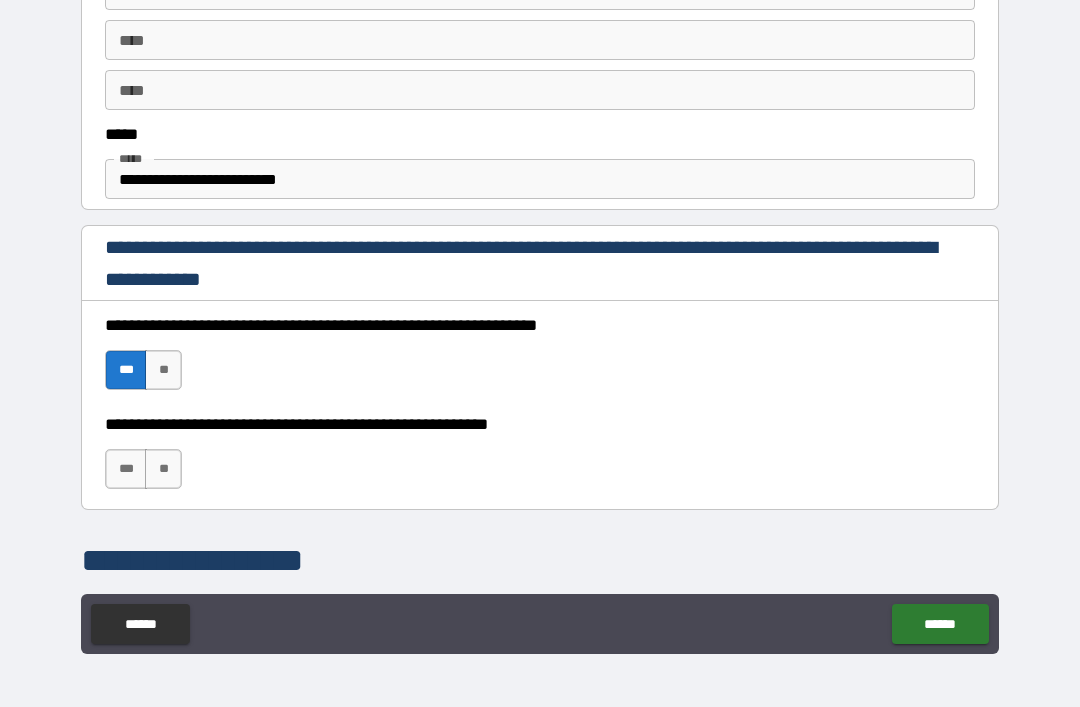 click on "***" at bounding box center (126, 469) 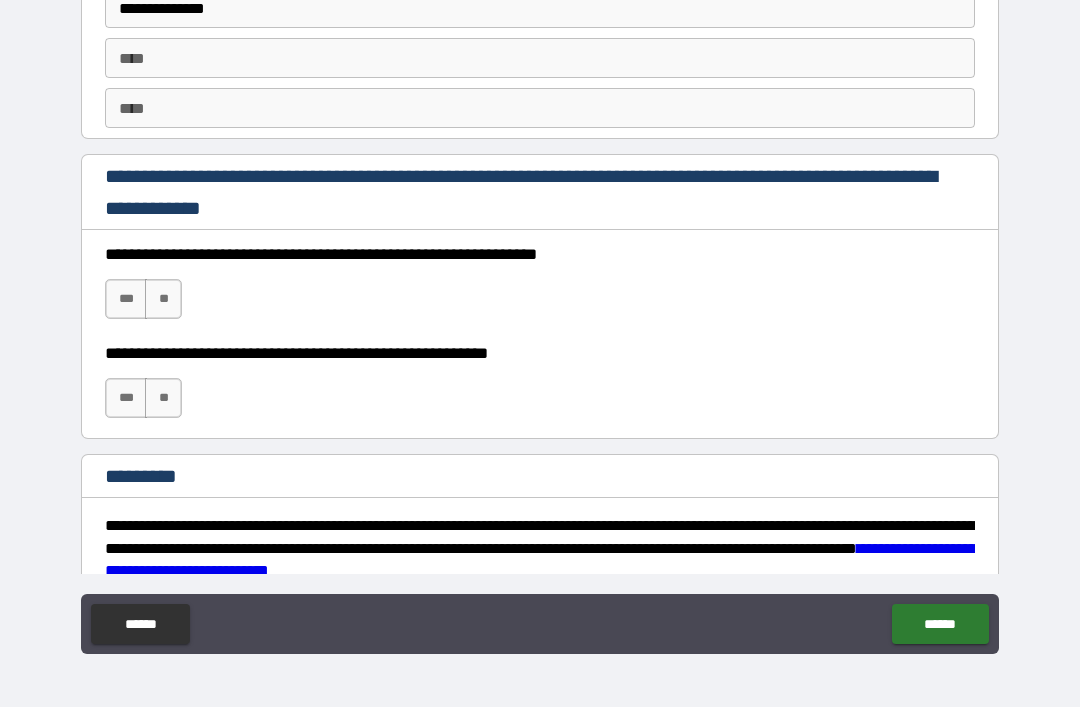 scroll, scrollTop: 2834, scrollLeft: 0, axis: vertical 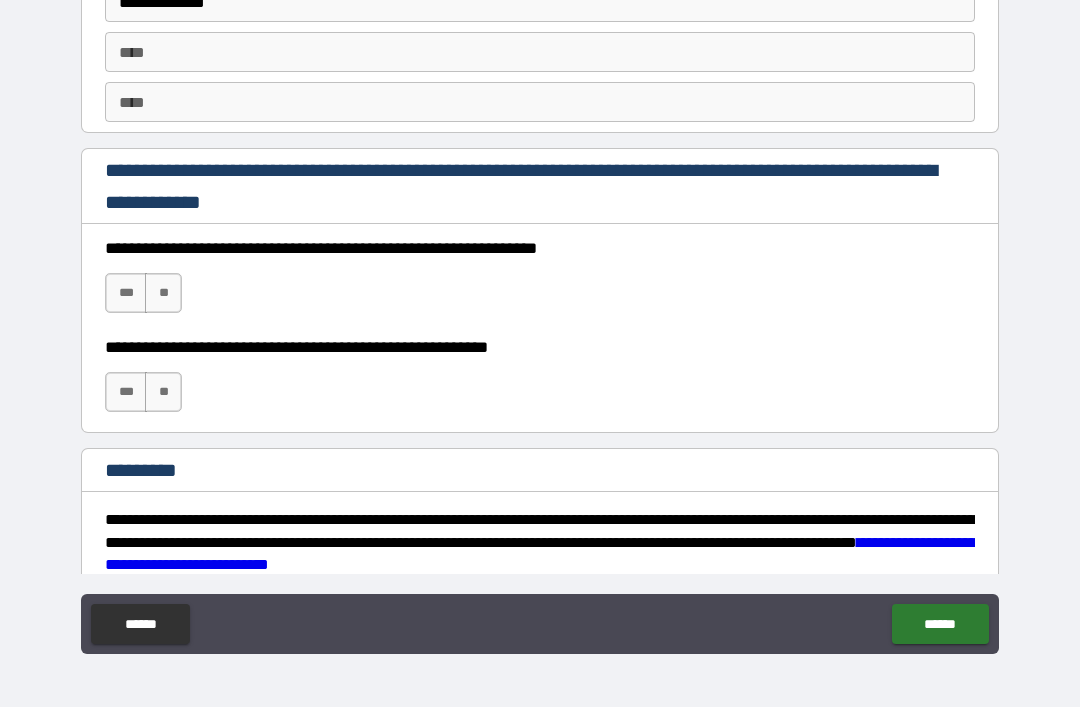 click on "***" at bounding box center [126, 293] 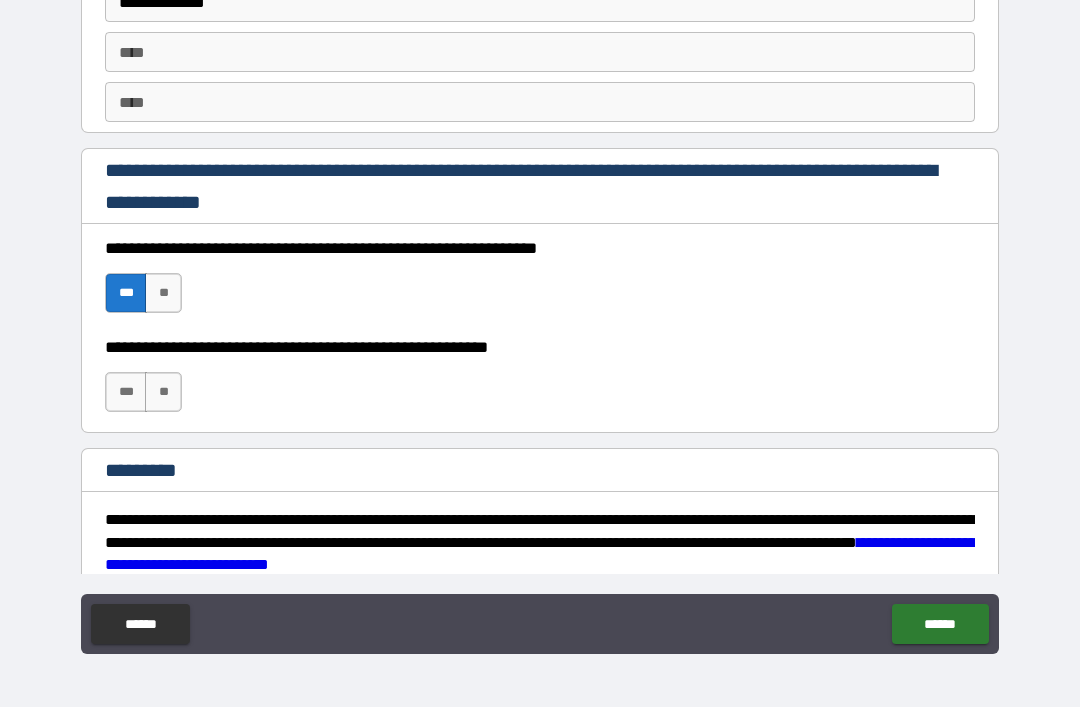 click on "***" at bounding box center [126, 392] 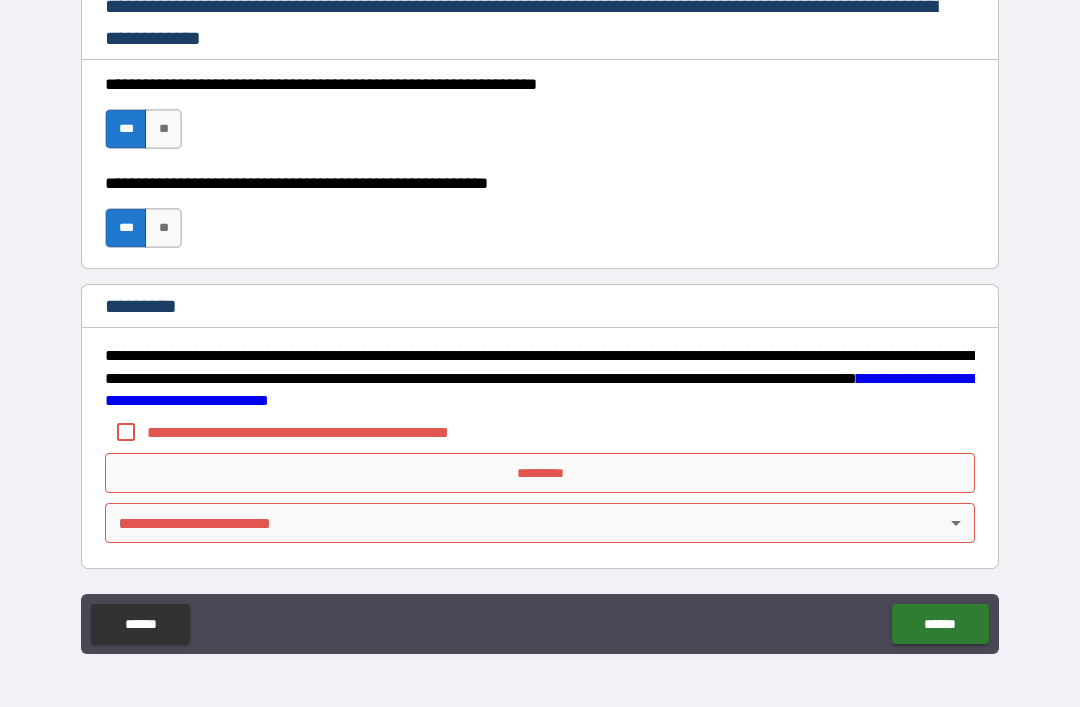 scroll, scrollTop: 2998, scrollLeft: 0, axis: vertical 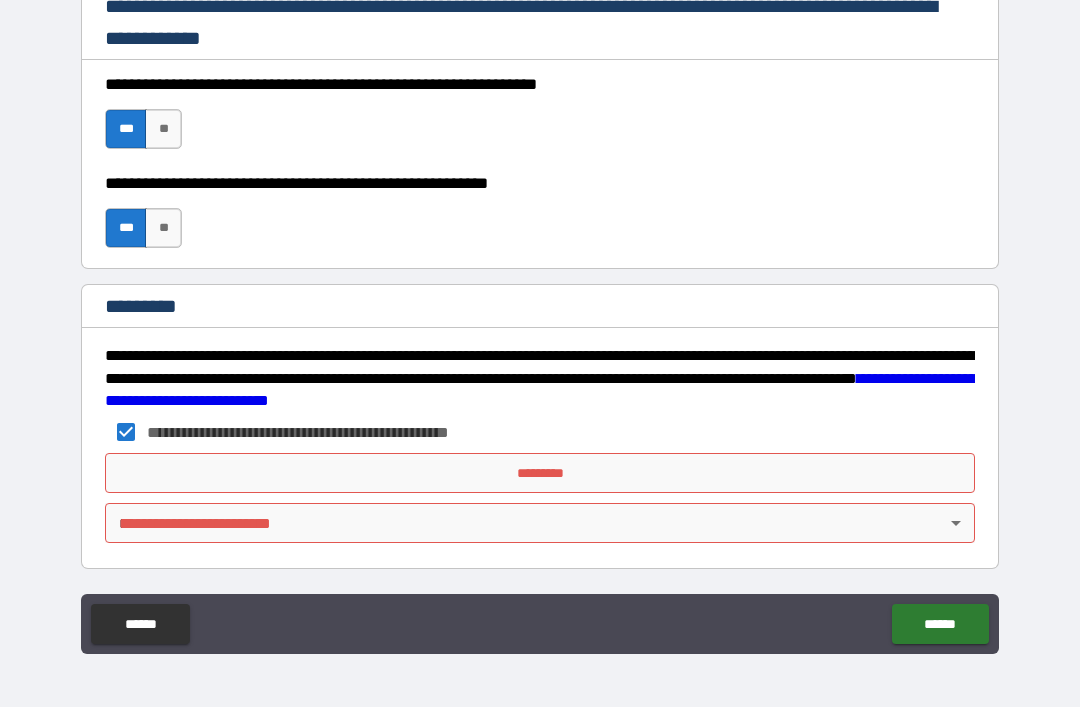 click on "*********" at bounding box center [540, 473] 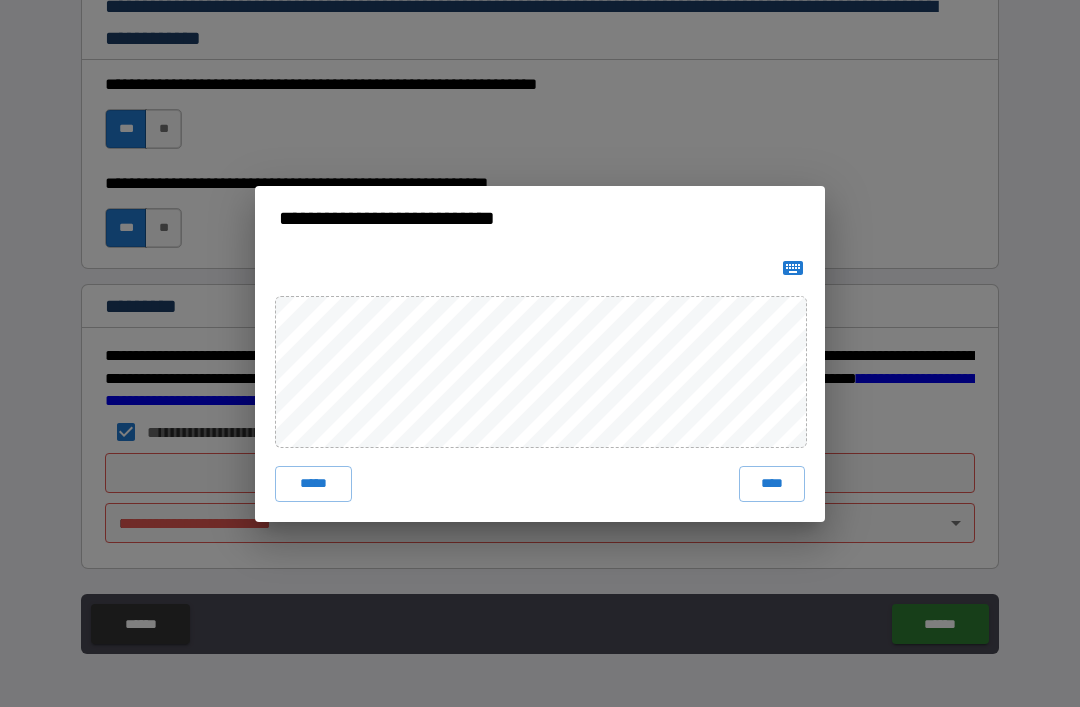 click on "****" at bounding box center (772, 484) 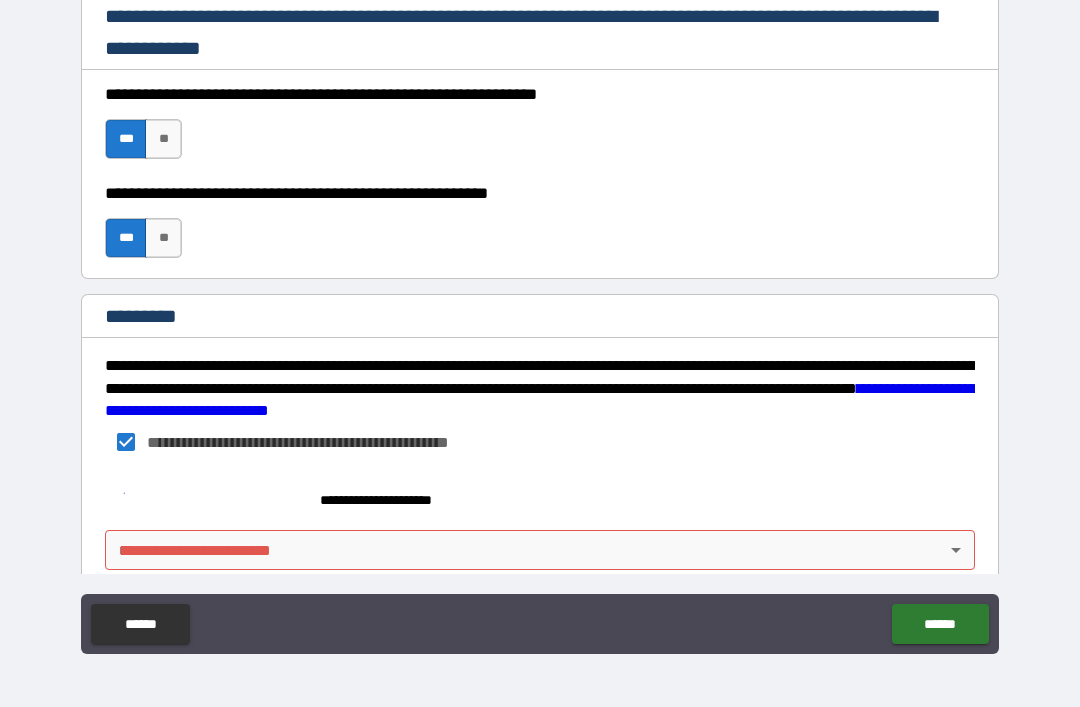 click on "**********" at bounding box center [540, 321] 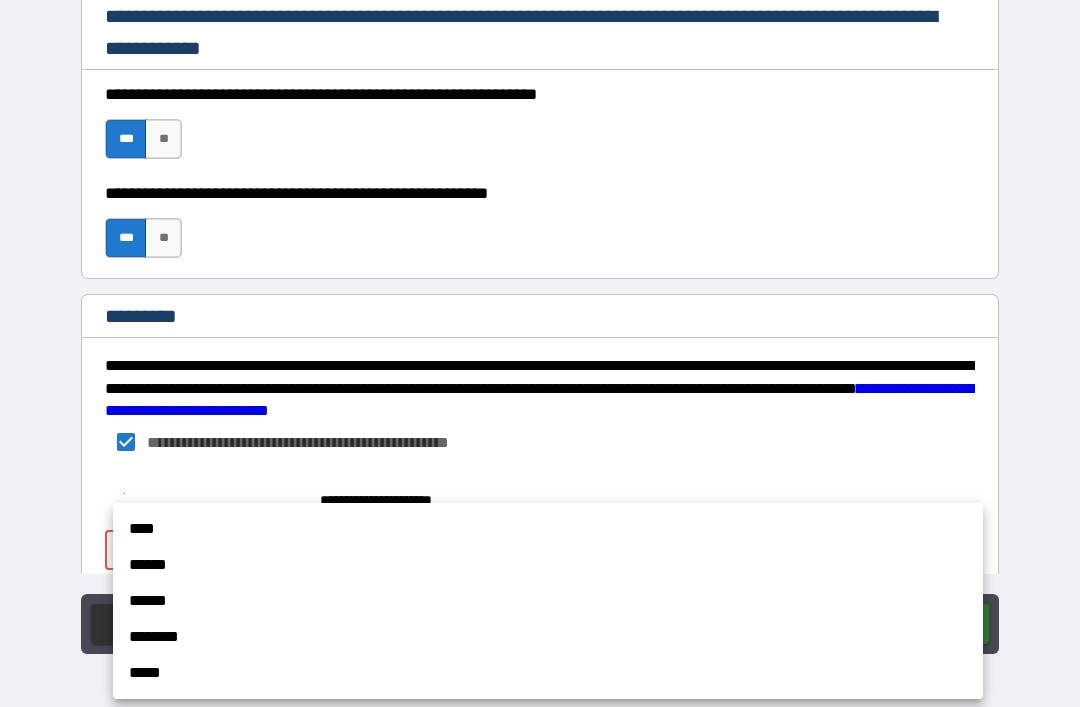 click on "****" at bounding box center [548, 529] 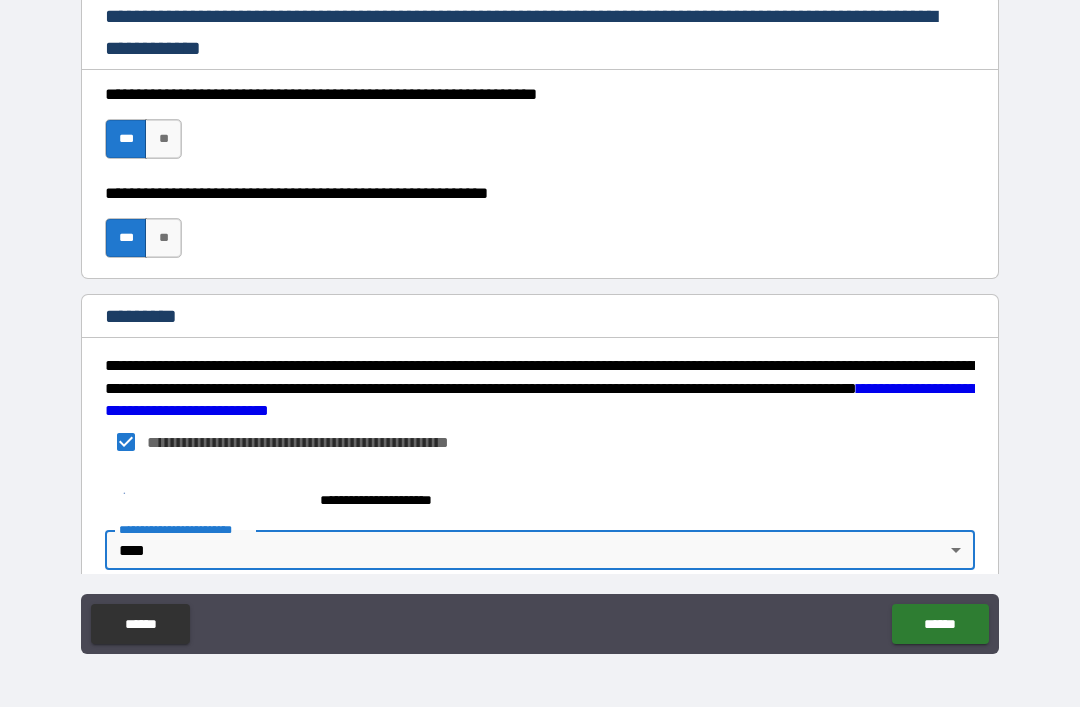 click on "******" at bounding box center (940, 624) 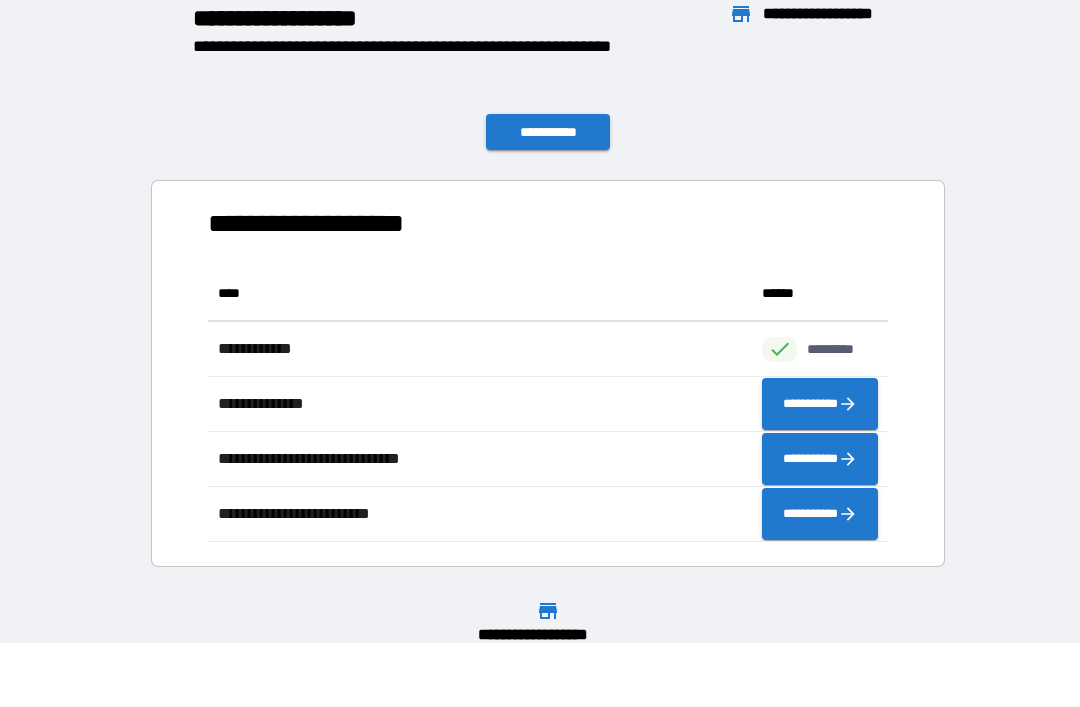 scroll, scrollTop: 1, scrollLeft: 1, axis: both 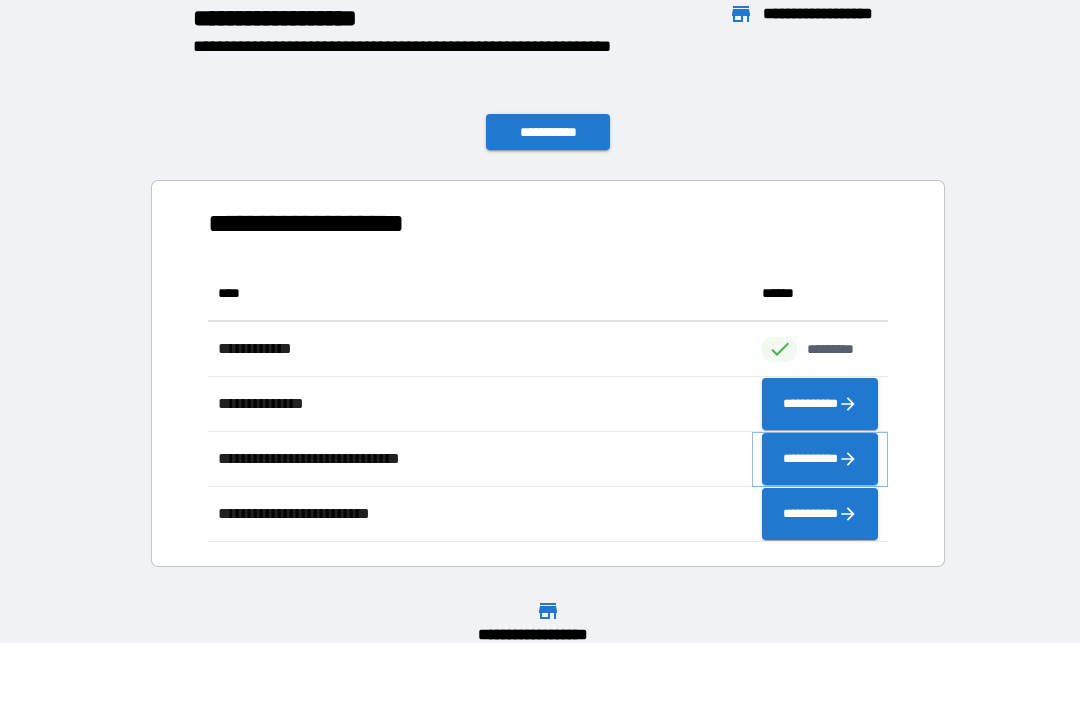 click on "**********" at bounding box center [820, 459] 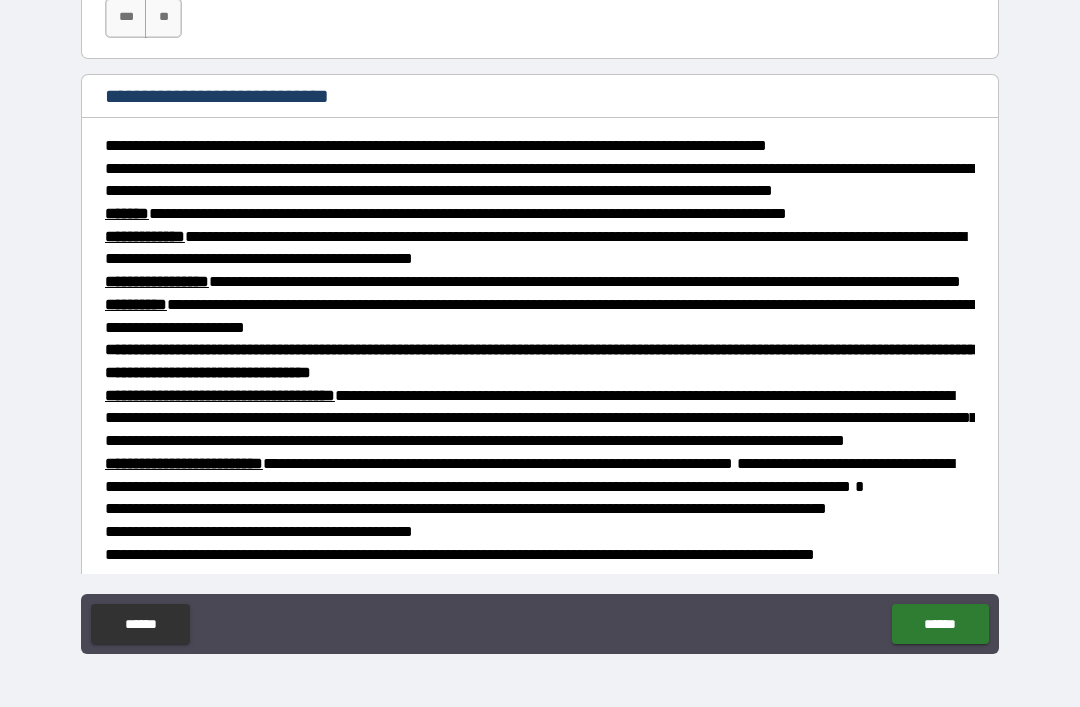 scroll, scrollTop: 1009, scrollLeft: 0, axis: vertical 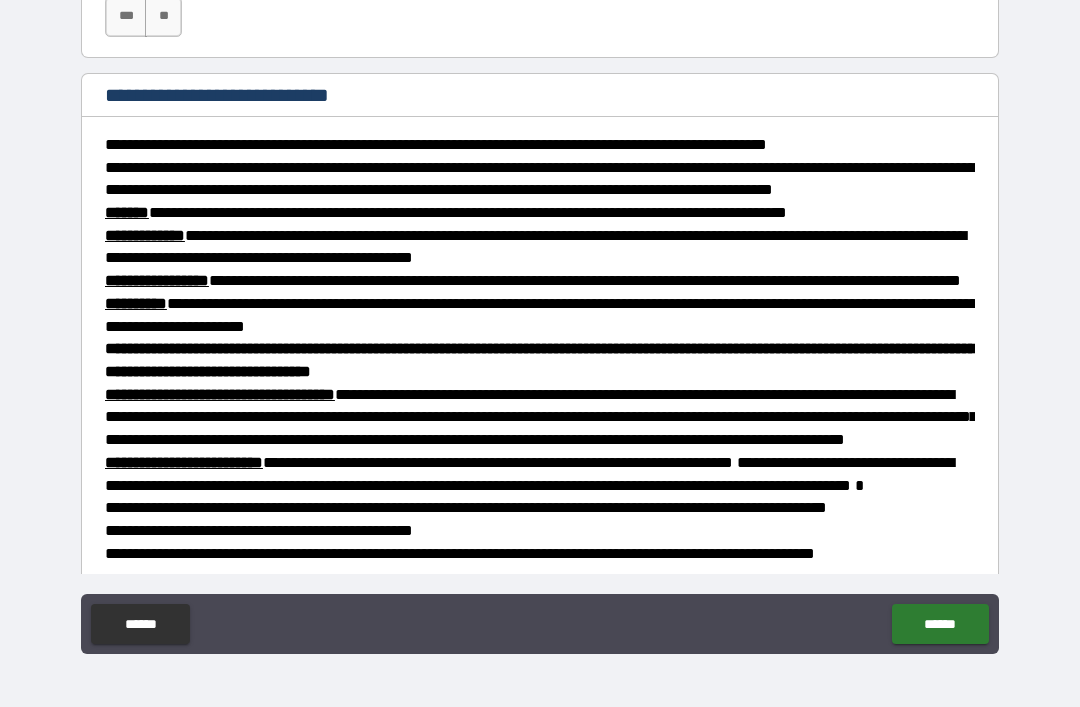 click on "***" at bounding box center (126, 17) 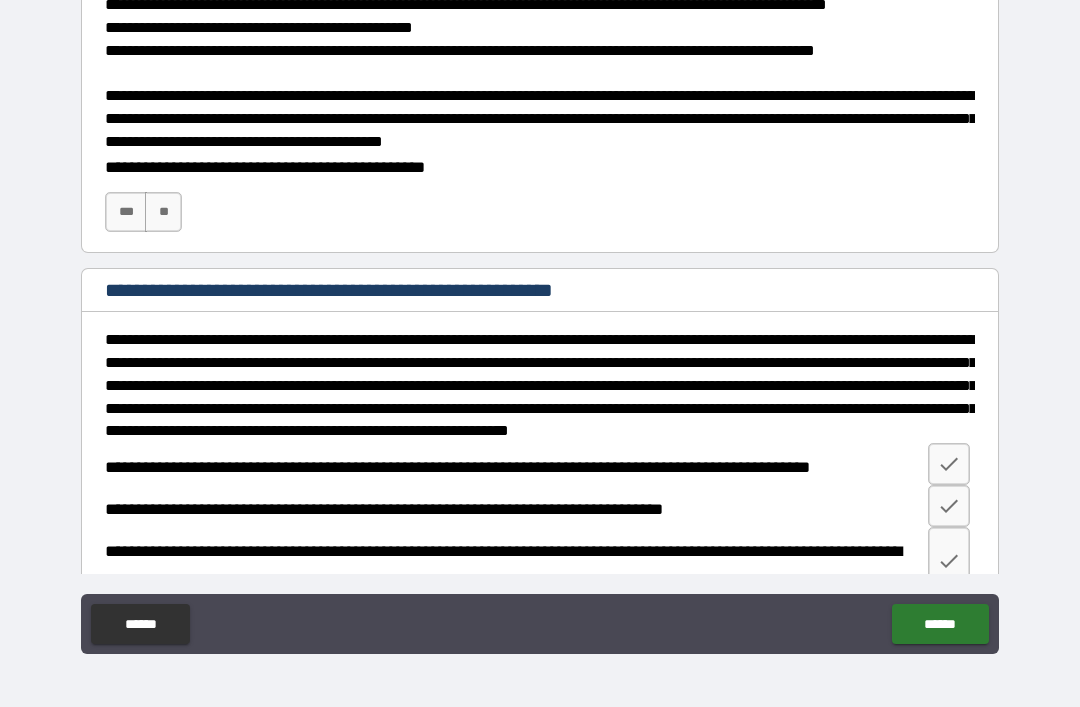 scroll, scrollTop: 1517, scrollLeft: 0, axis: vertical 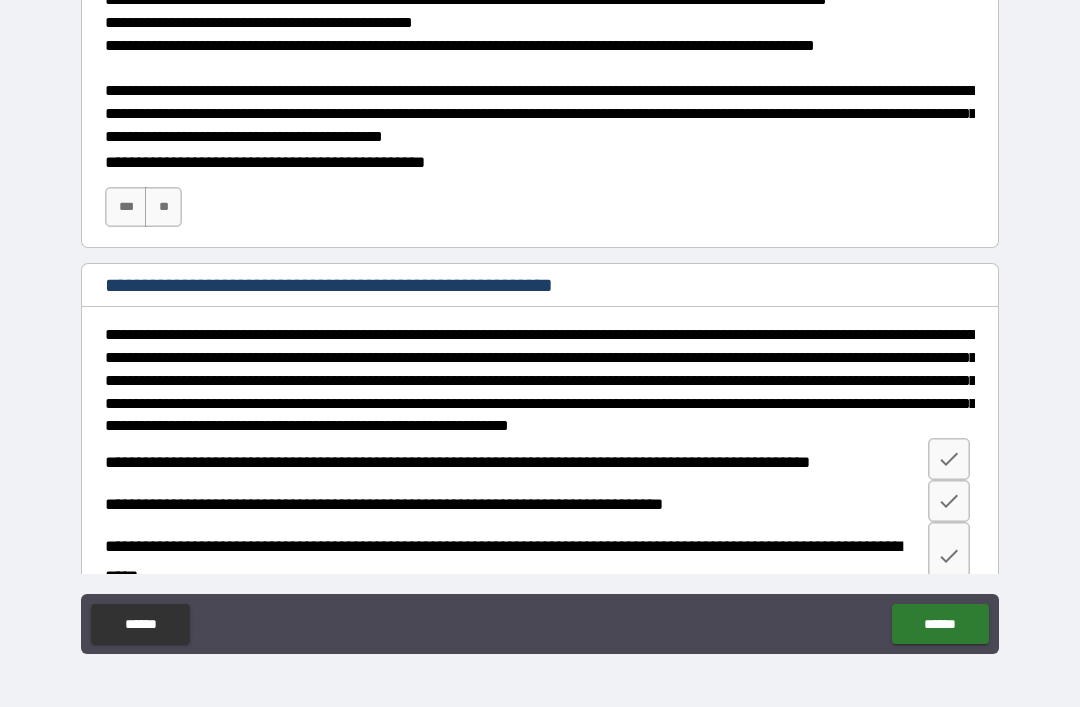 click on "***" at bounding box center (126, 207) 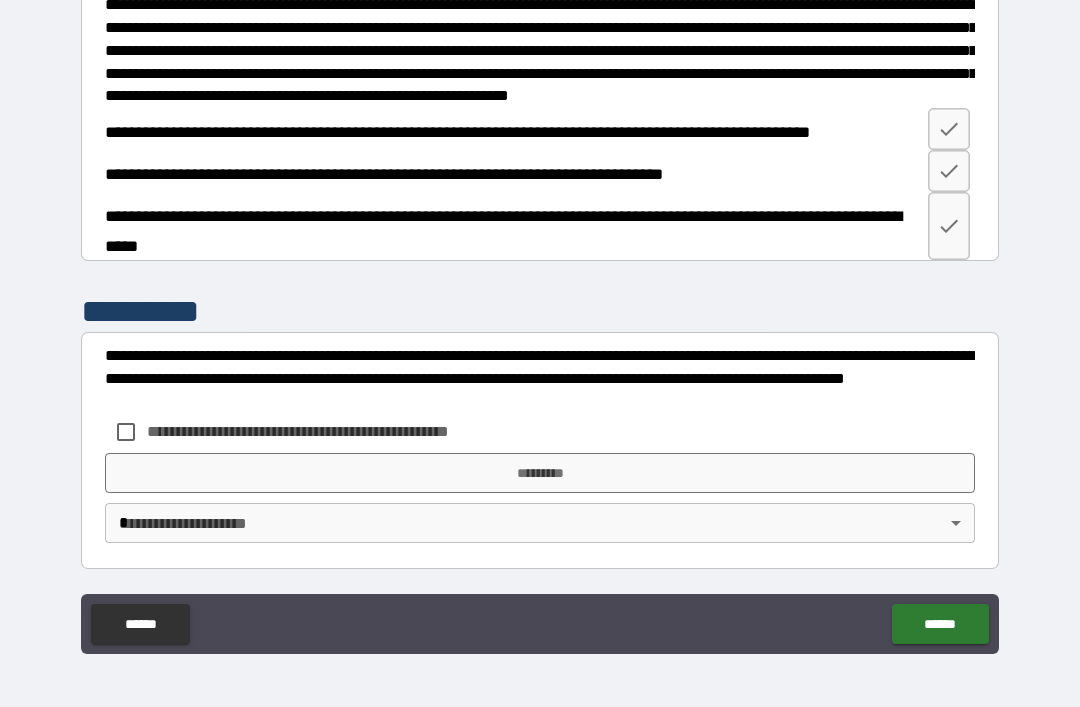scroll, scrollTop: 2004, scrollLeft: 0, axis: vertical 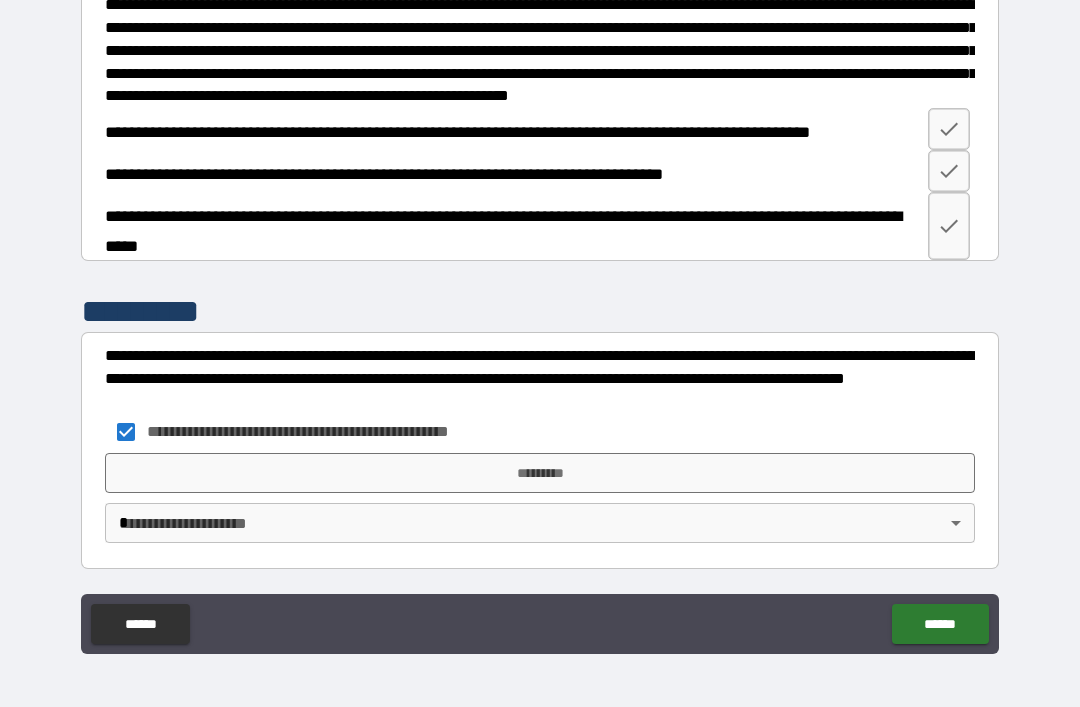 click on "*********" at bounding box center [540, 473] 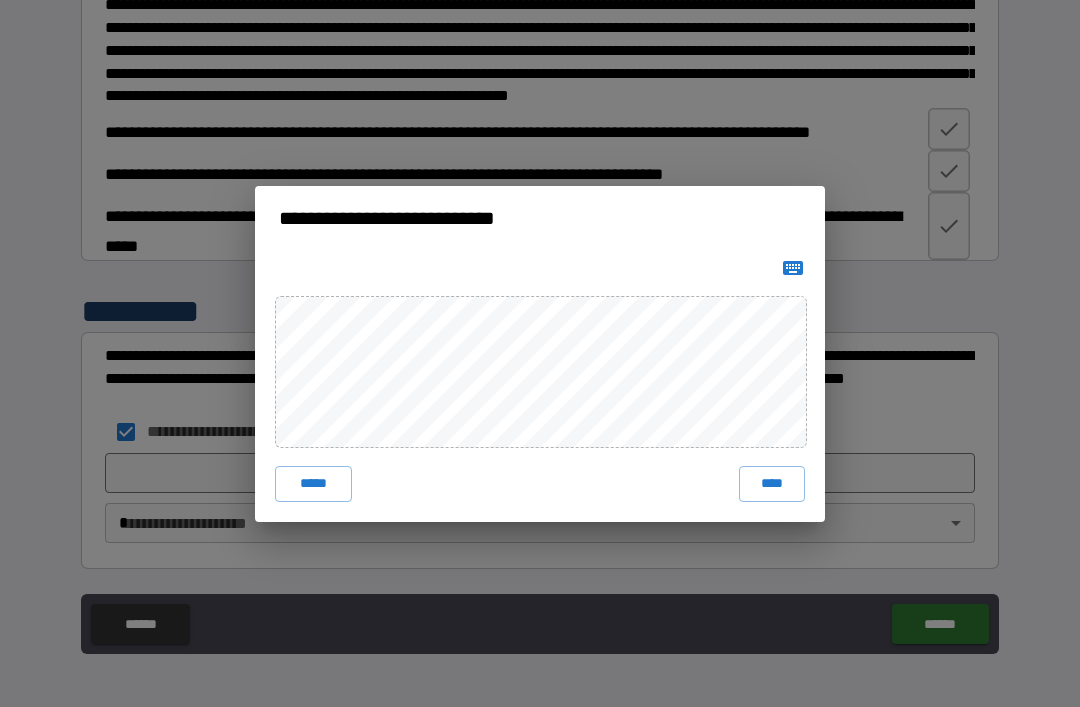 click on "****" at bounding box center (772, 484) 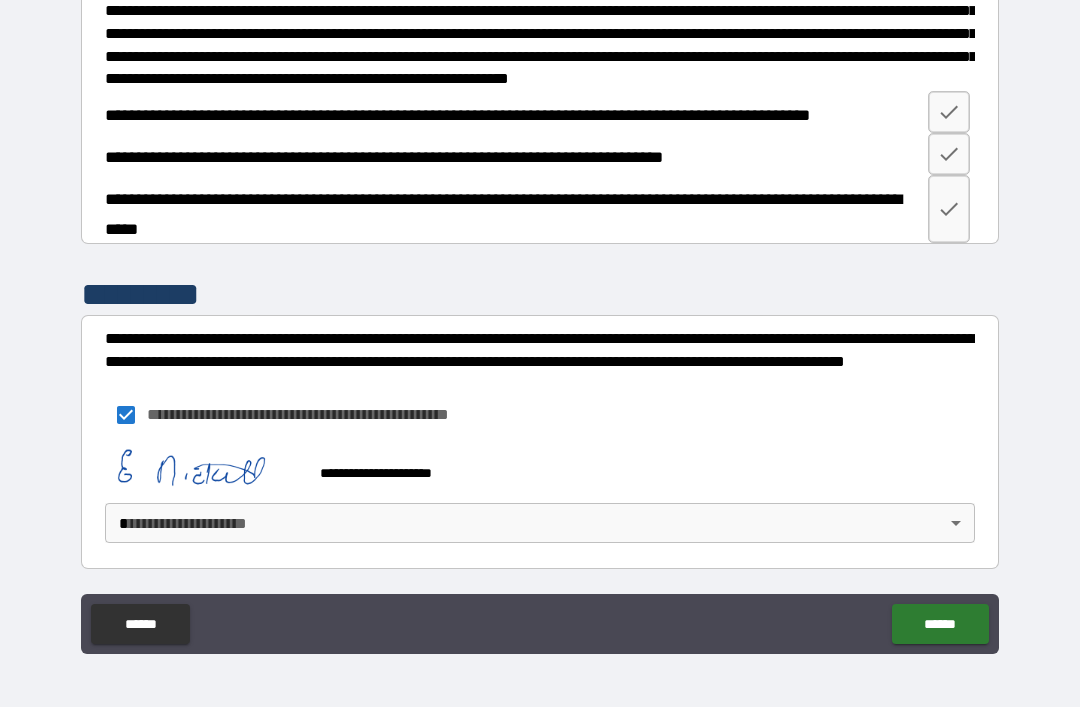 click on "******" at bounding box center [940, 624] 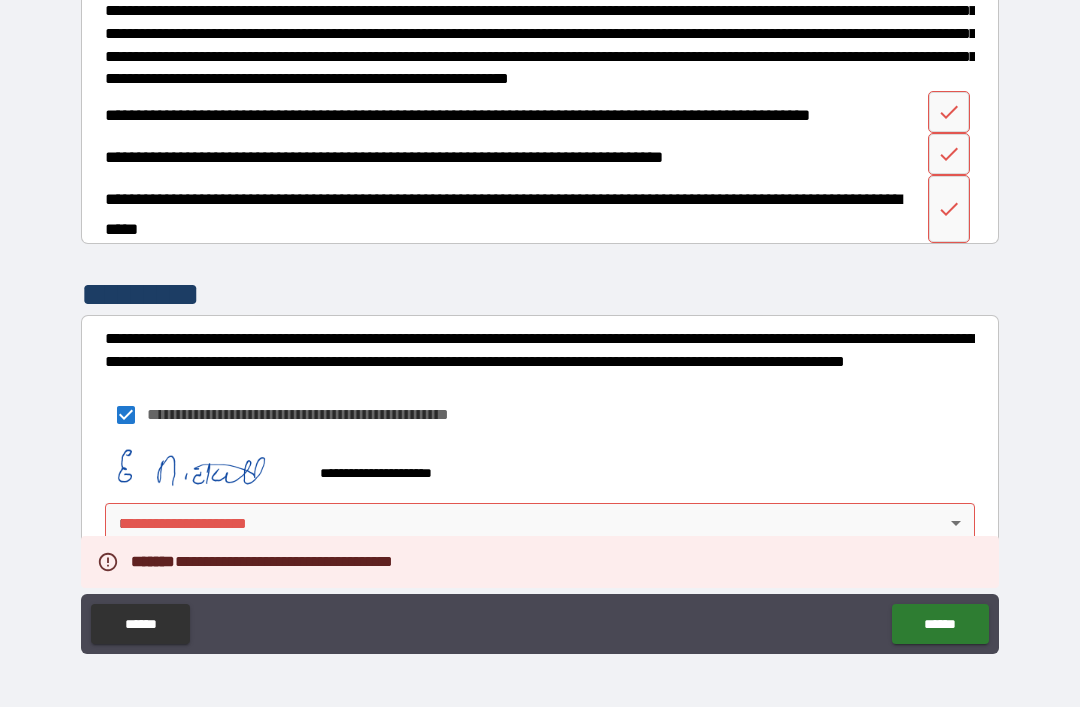 scroll, scrollTop: 2043, scrollLeft: 0, axis: vertical 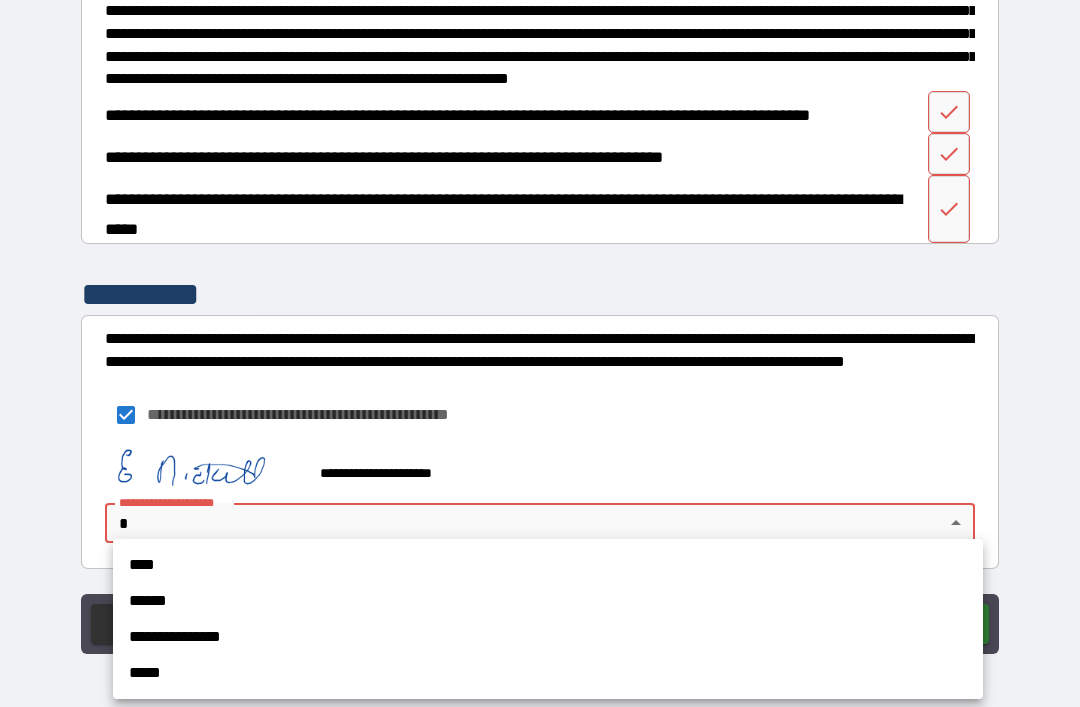 click on "****" at bounding box center (548, 565) 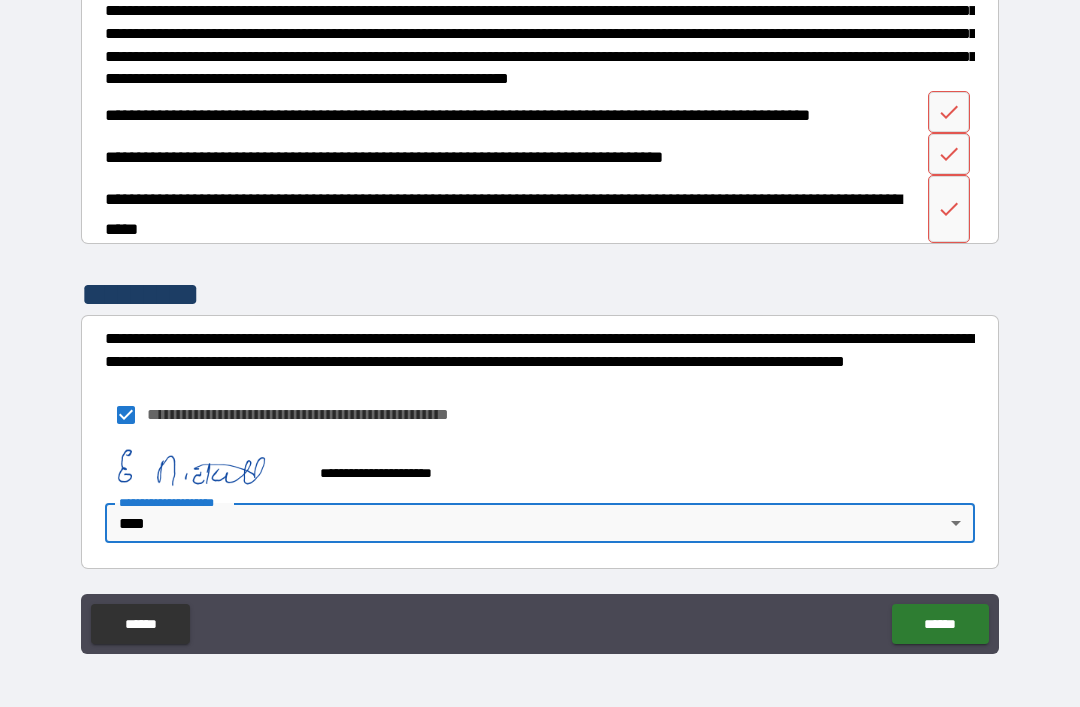 click on "******" at bounding box center [940, 624] 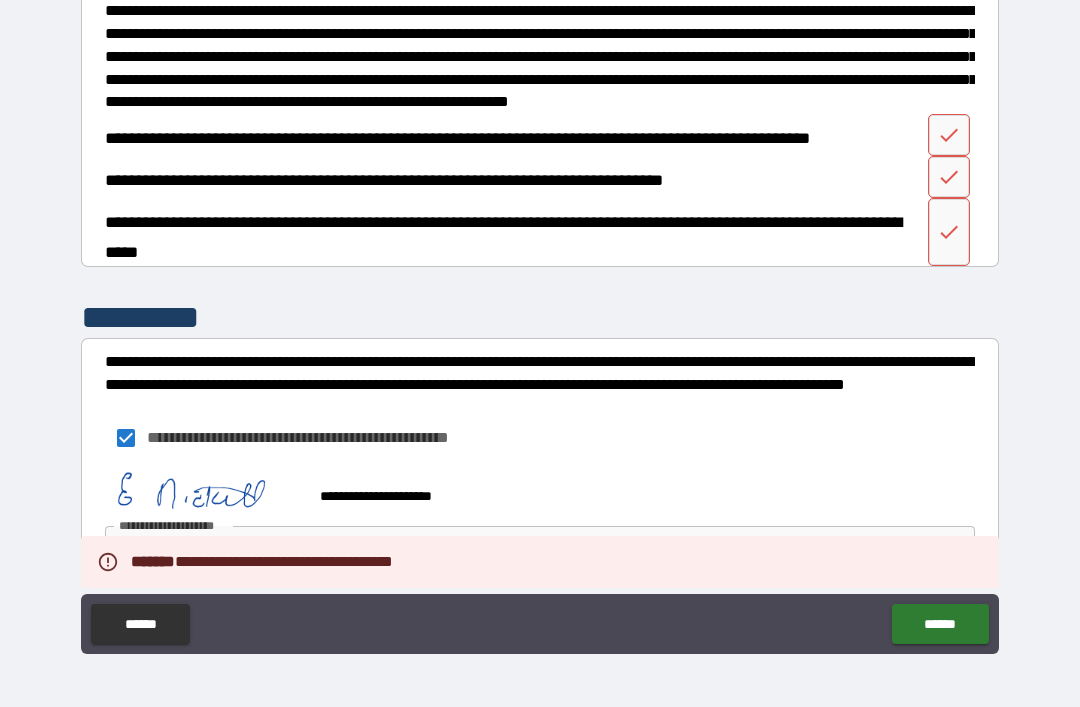 scroll, scrollTop: 1839, scrollLeft: 0, axis: vertical 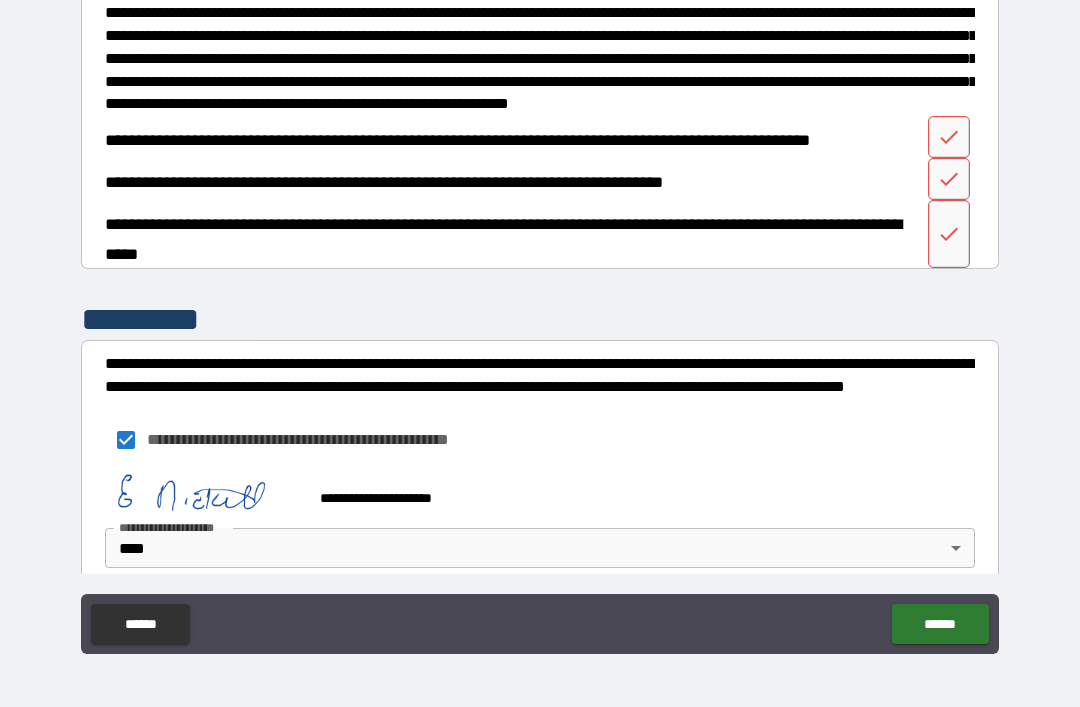 click 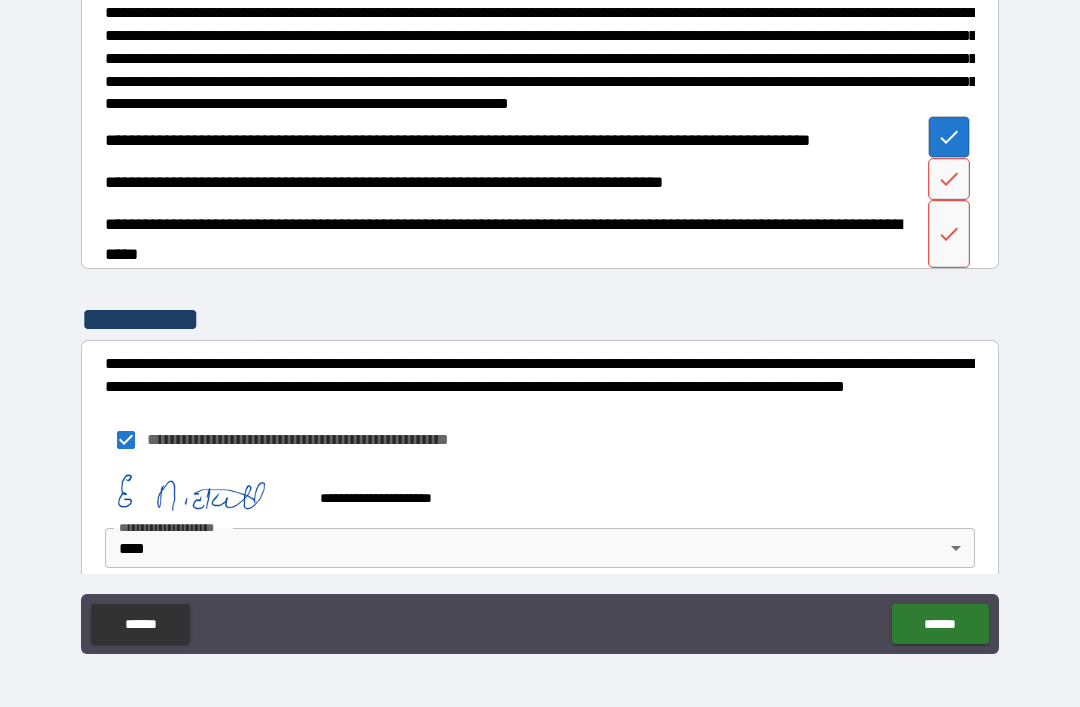 click 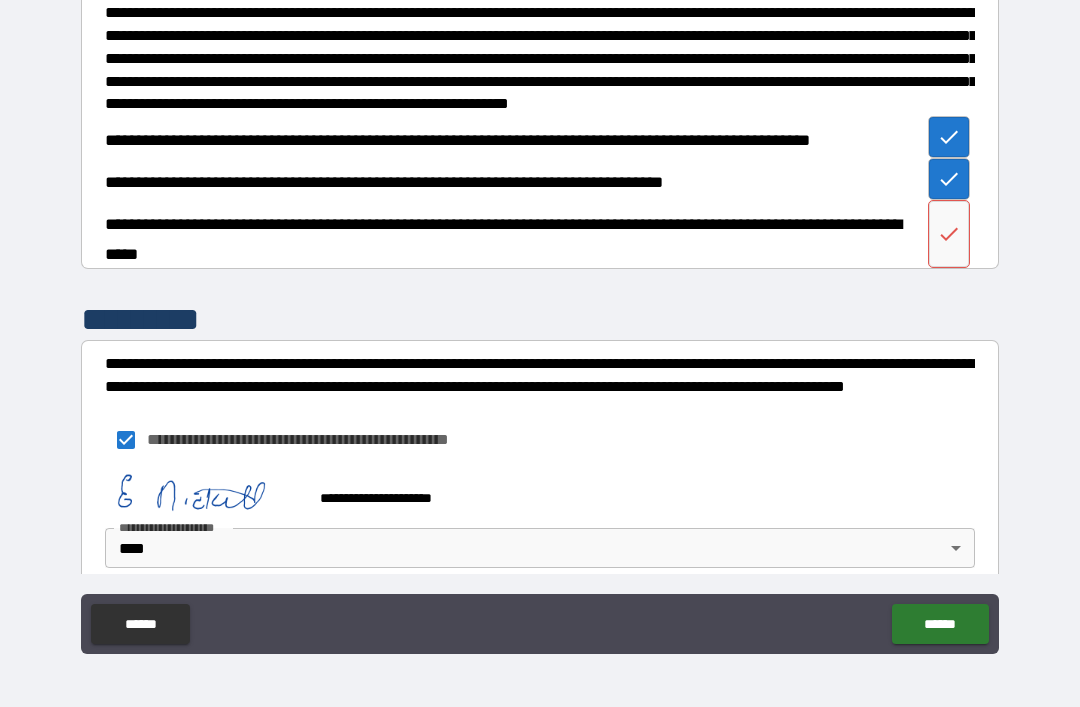 click 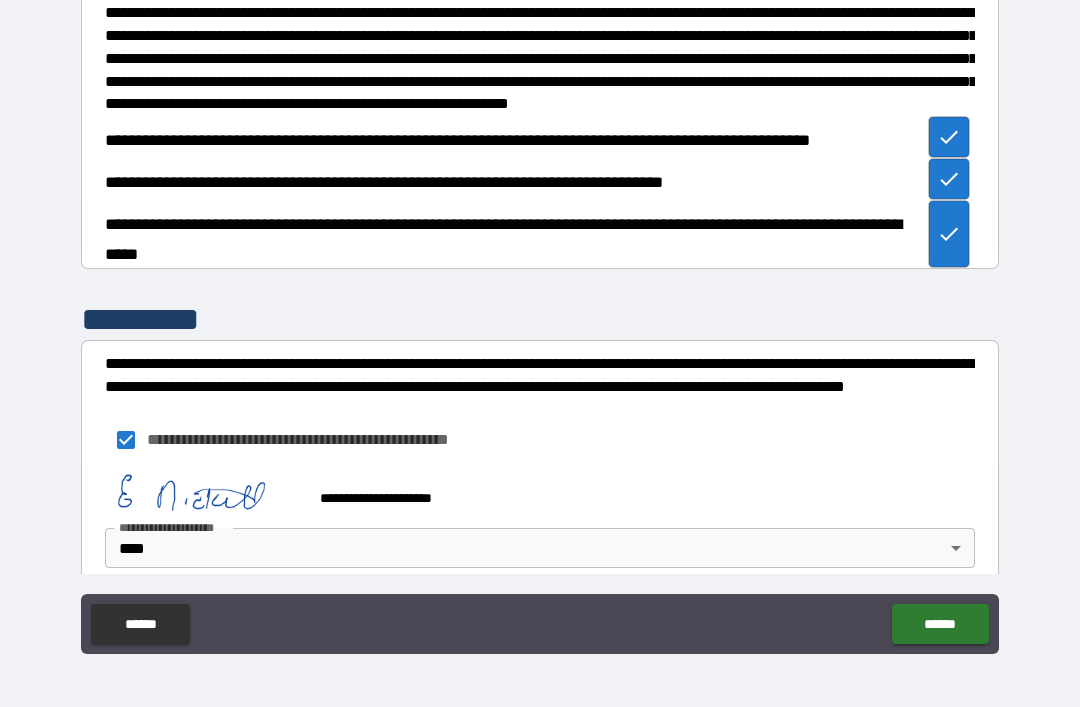 click on "******" at bounding box center [940, 624] 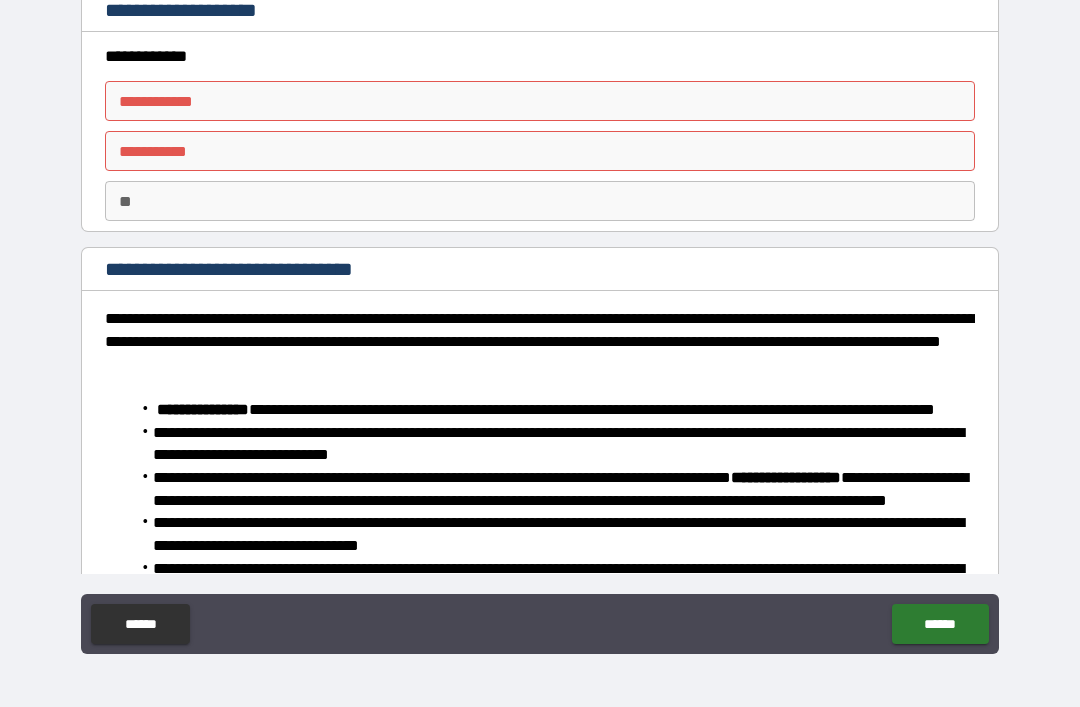 scroll, scrollTop: 0, scrollLeft: 0, axis: both 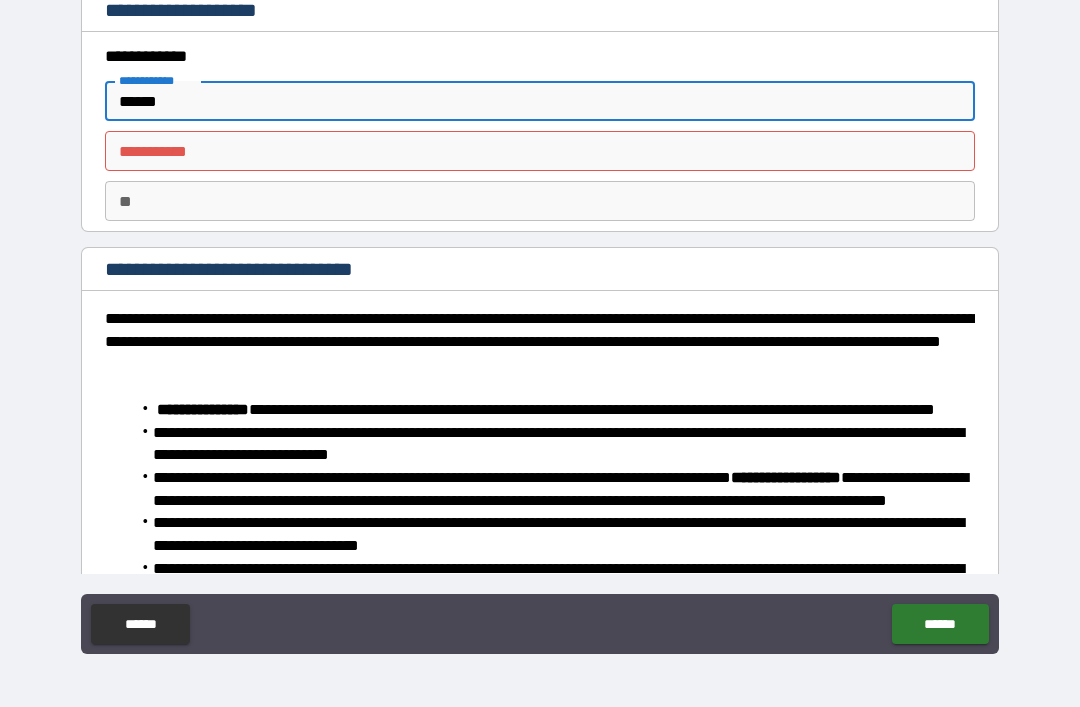 type on "******" 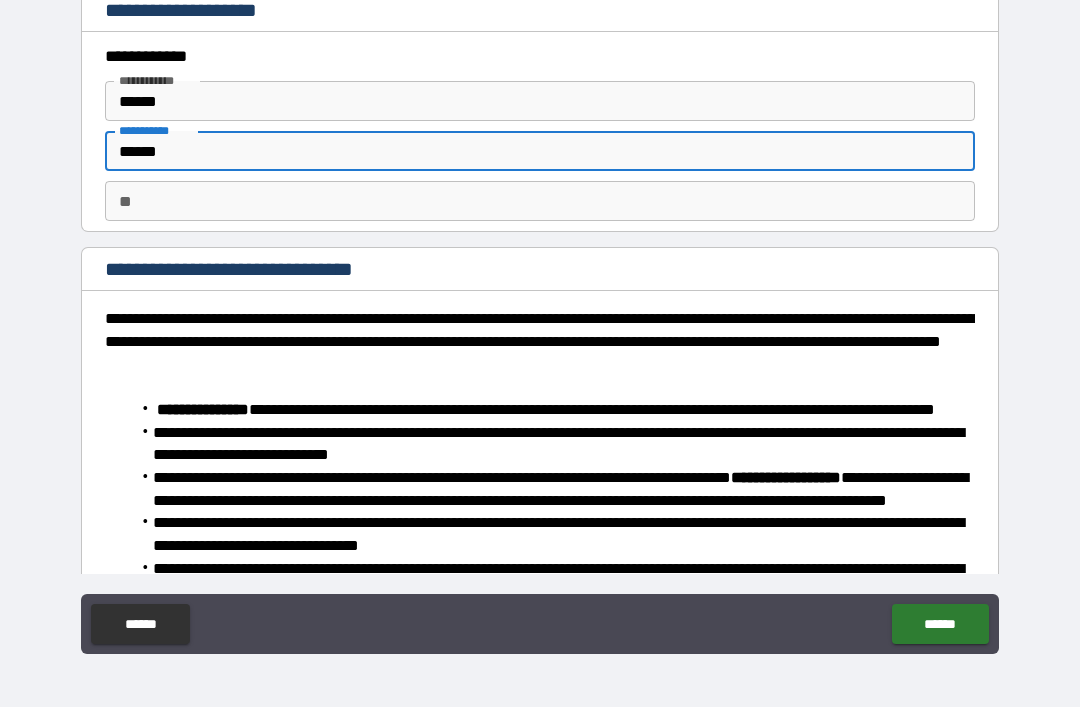 type on "*******" 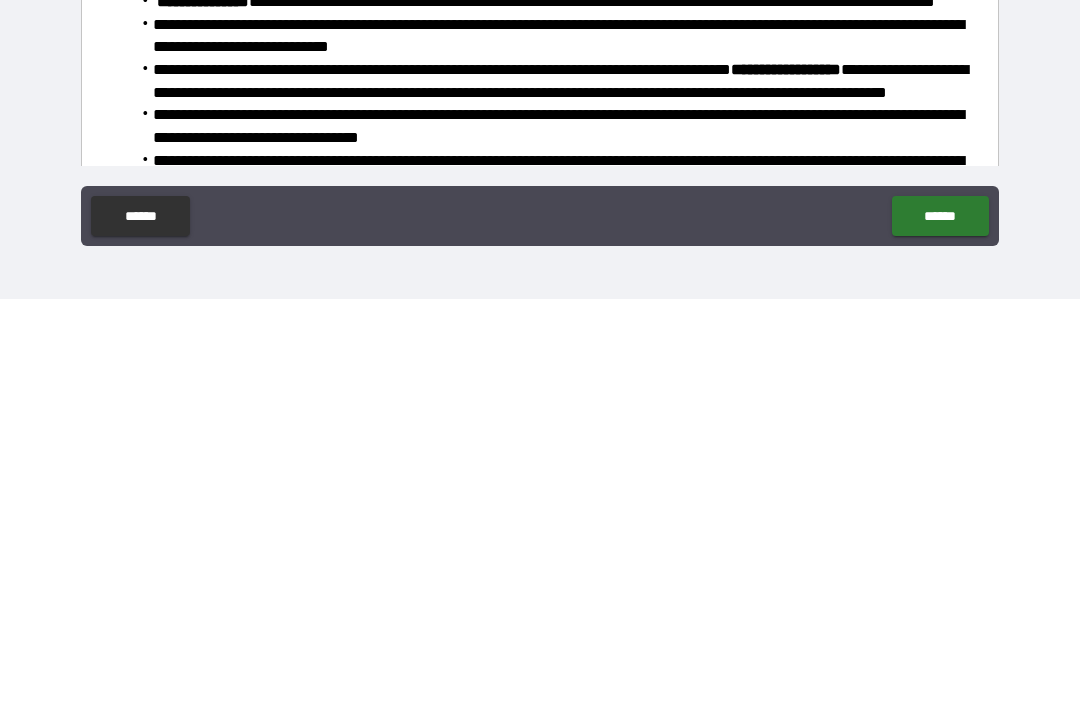 click on "******" at bounding box center (940, 624) 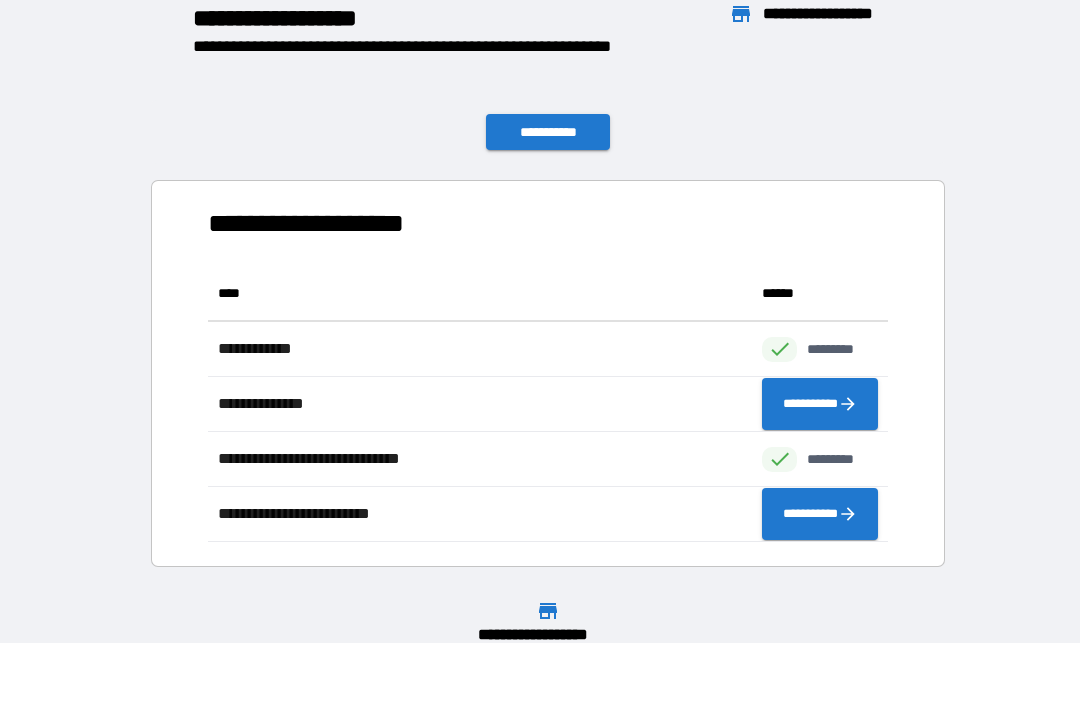 scroll, scrollTop: 1, scrollLeft: 1, axis: both 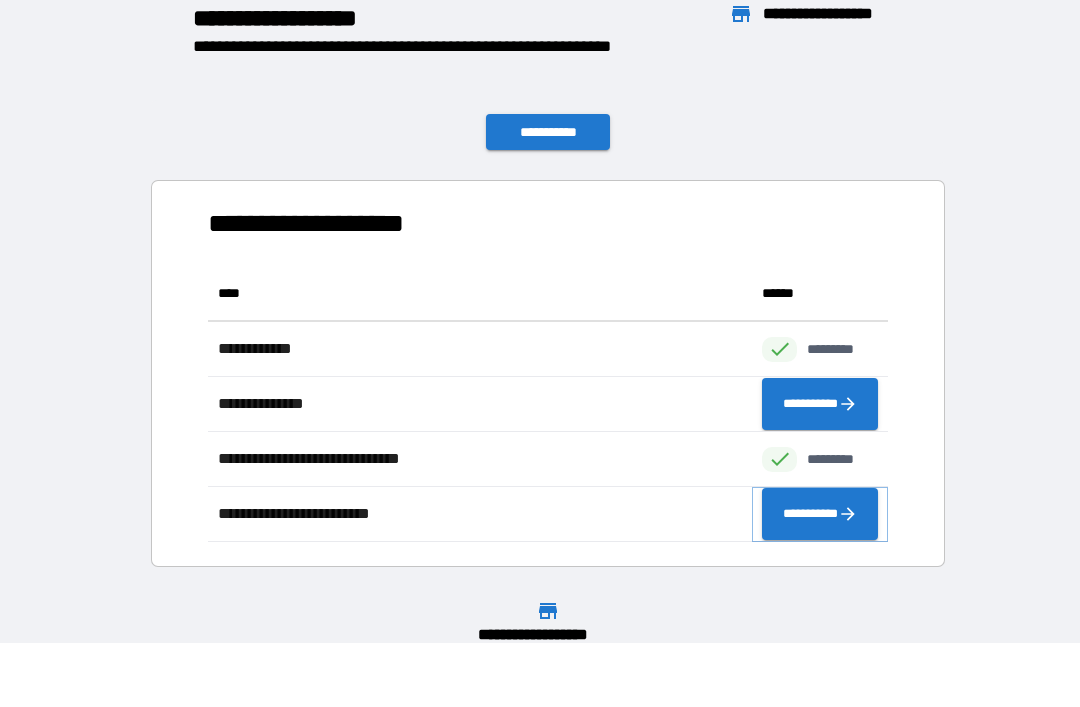 click on "**********" at bounding box center (820, 514) 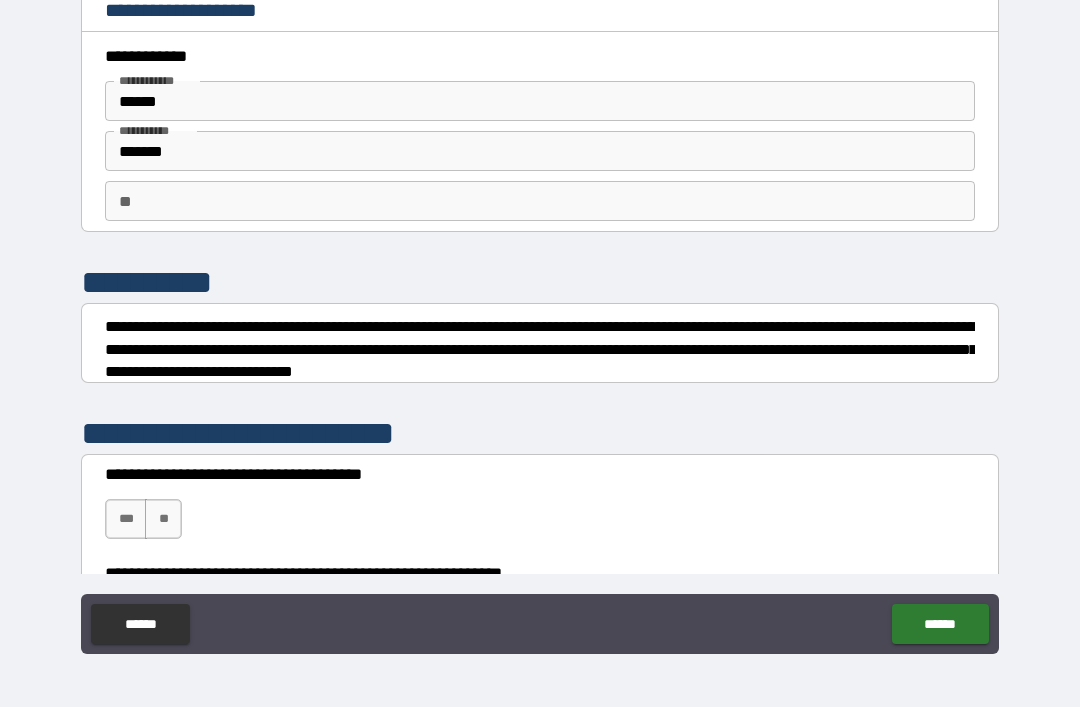 click on "***" at bounding box center [126, 519] 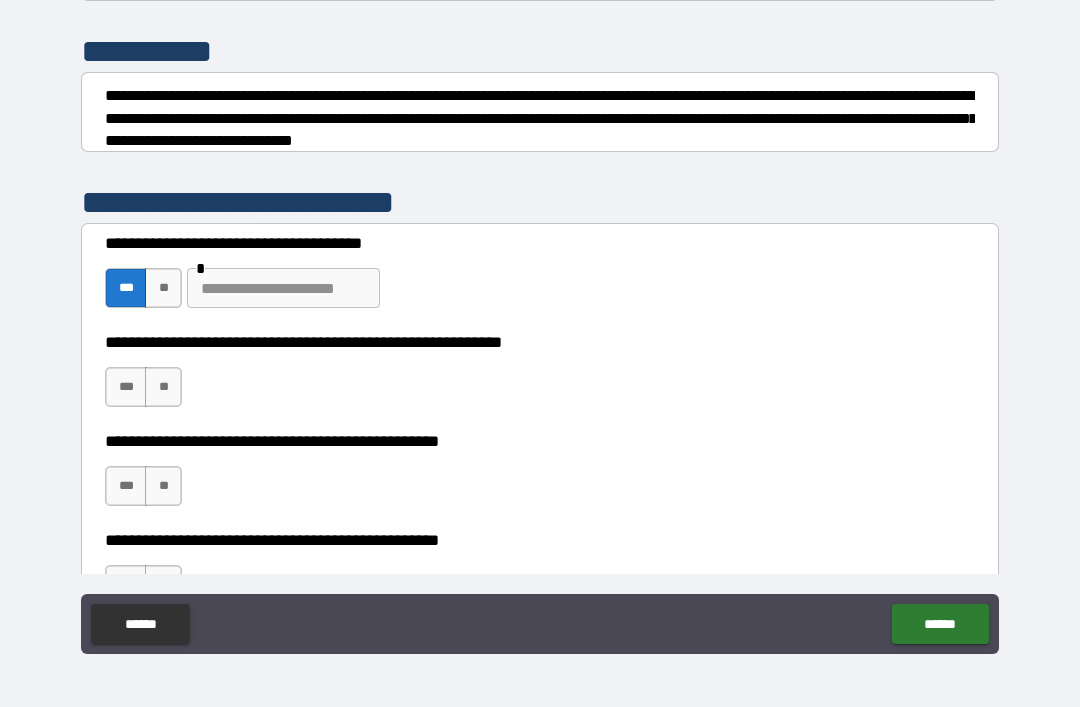 scroll, scrollTop: 234, scrollLeft: 0, axis: vertical 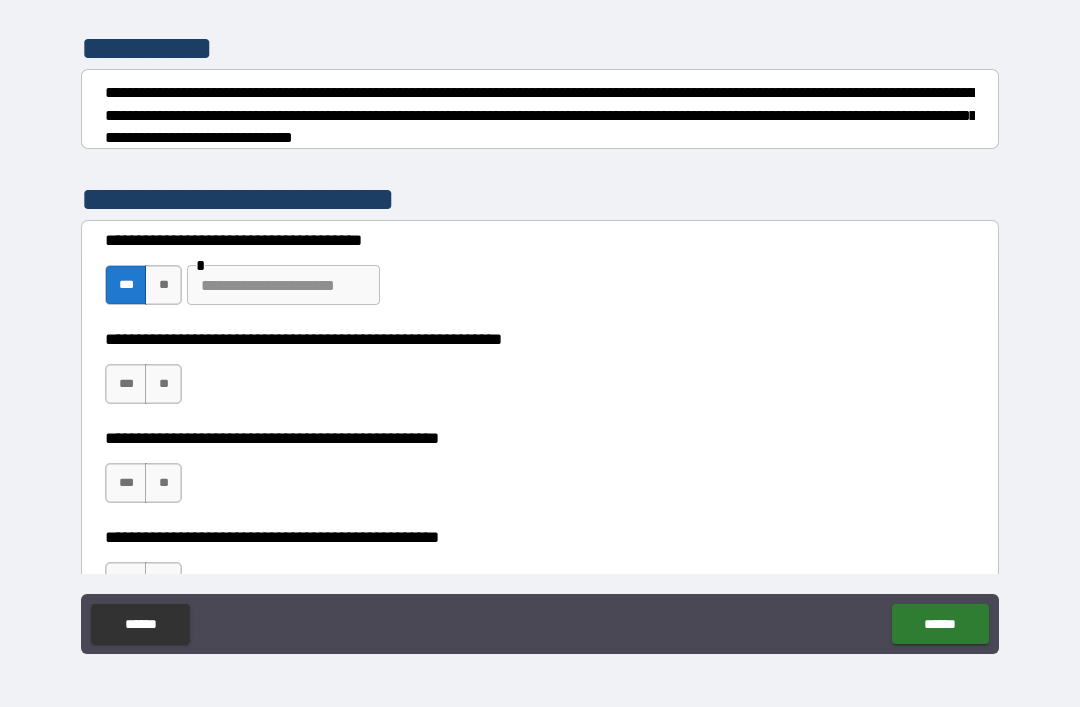 click on "**" at bounding box center (163, 384) 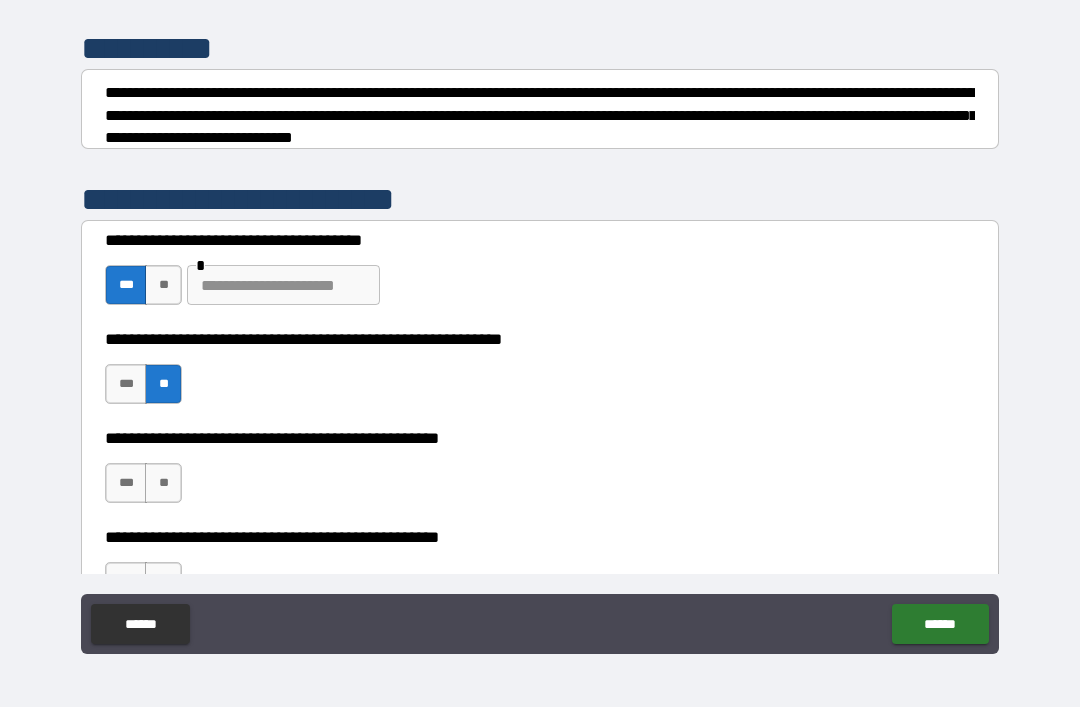 click on "***" at bounding box center (126, 384) 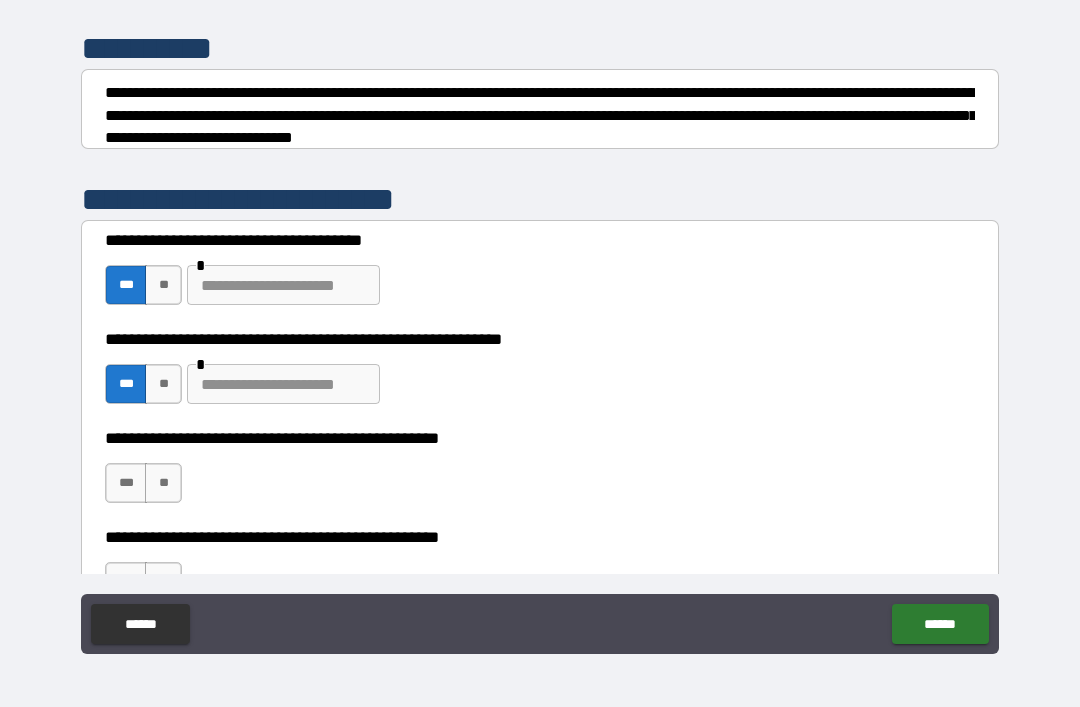 click on "**" at bounding box center (163, 483) 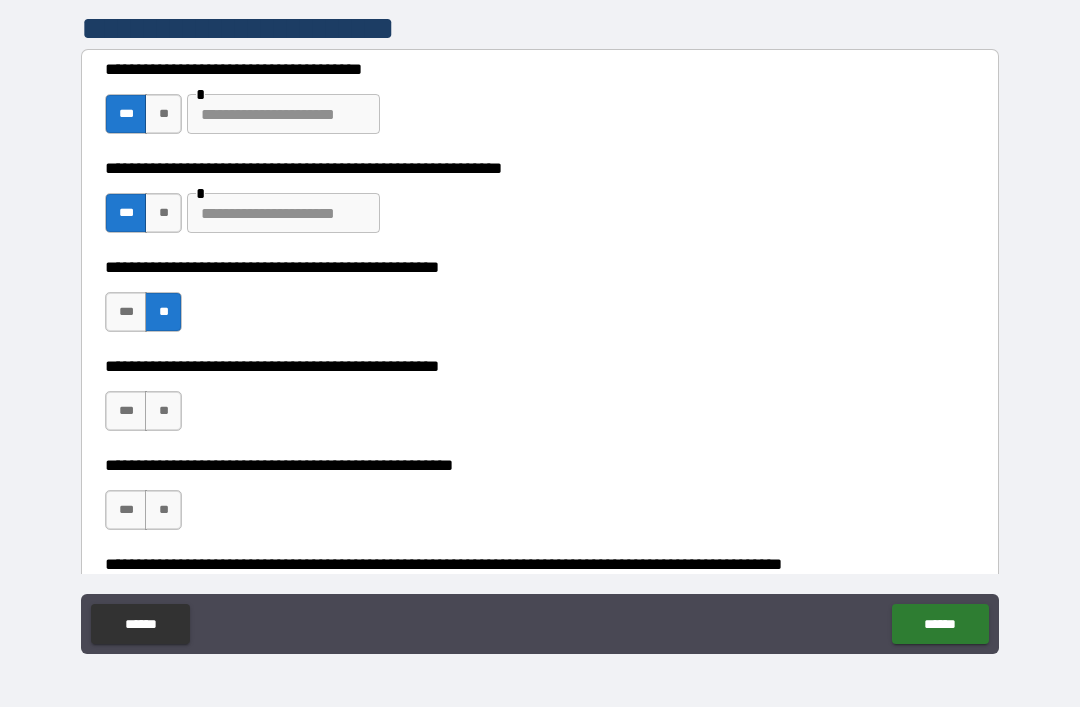 scroll, scrollTop: 407, scrollLeft: 0, axis: vertical 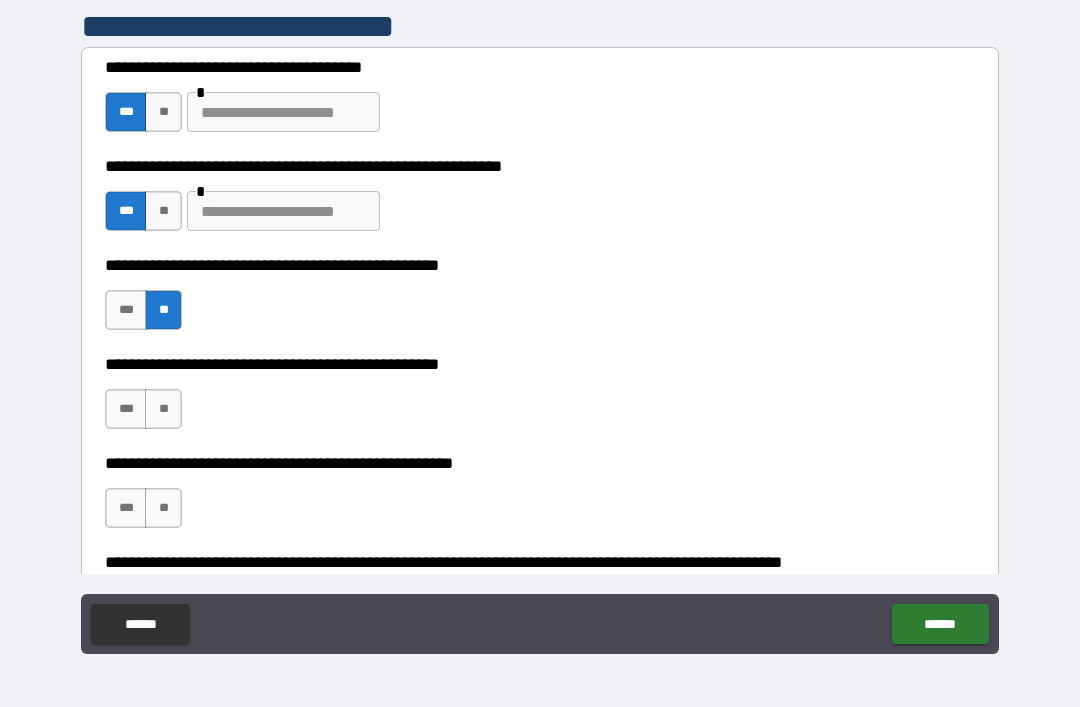 click on "***" at bounding box center [126, 409] 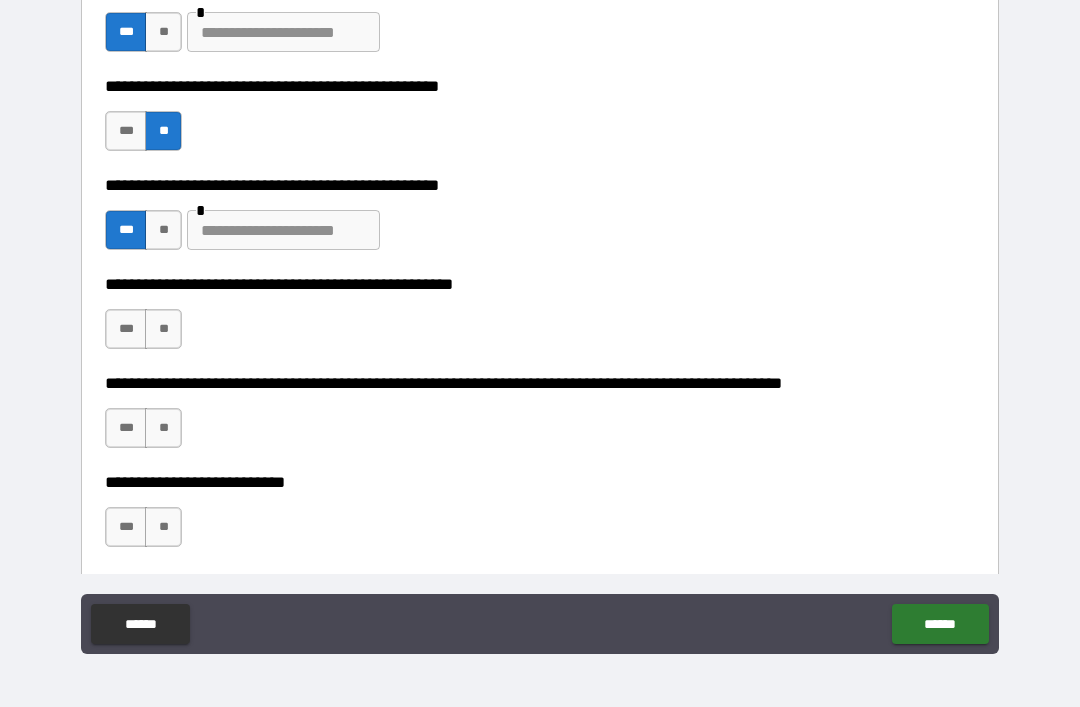 scroll, scrollTop: 607, scrollLeft: 0, axis: vertical 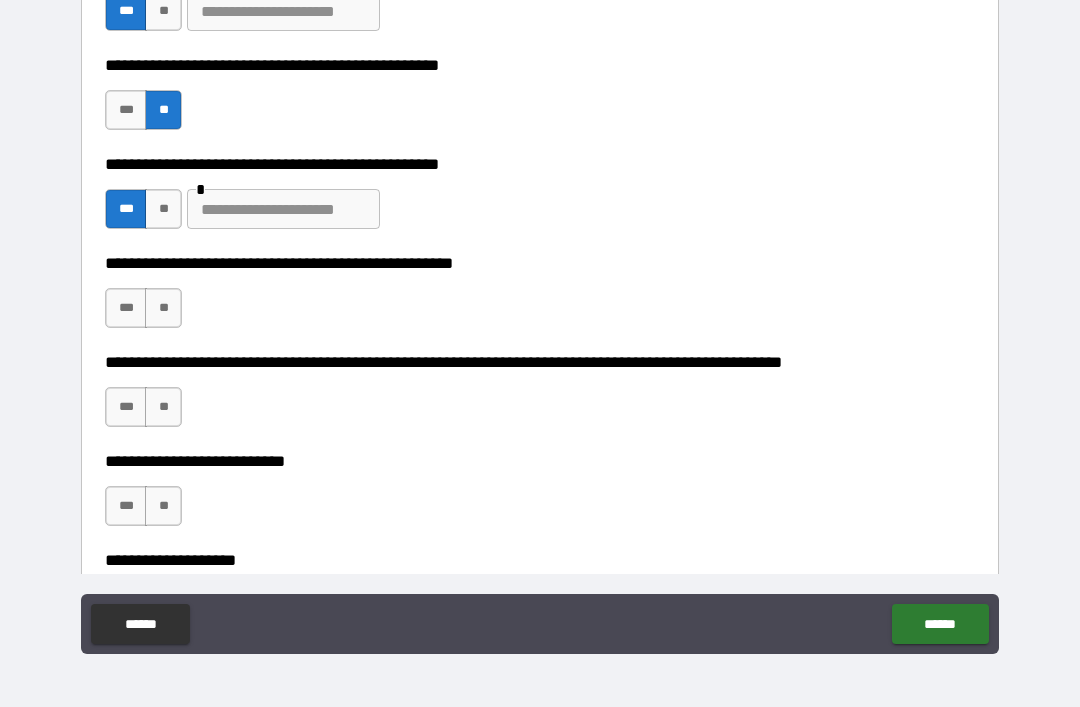 click on "**" at bounding box center [163, 308] 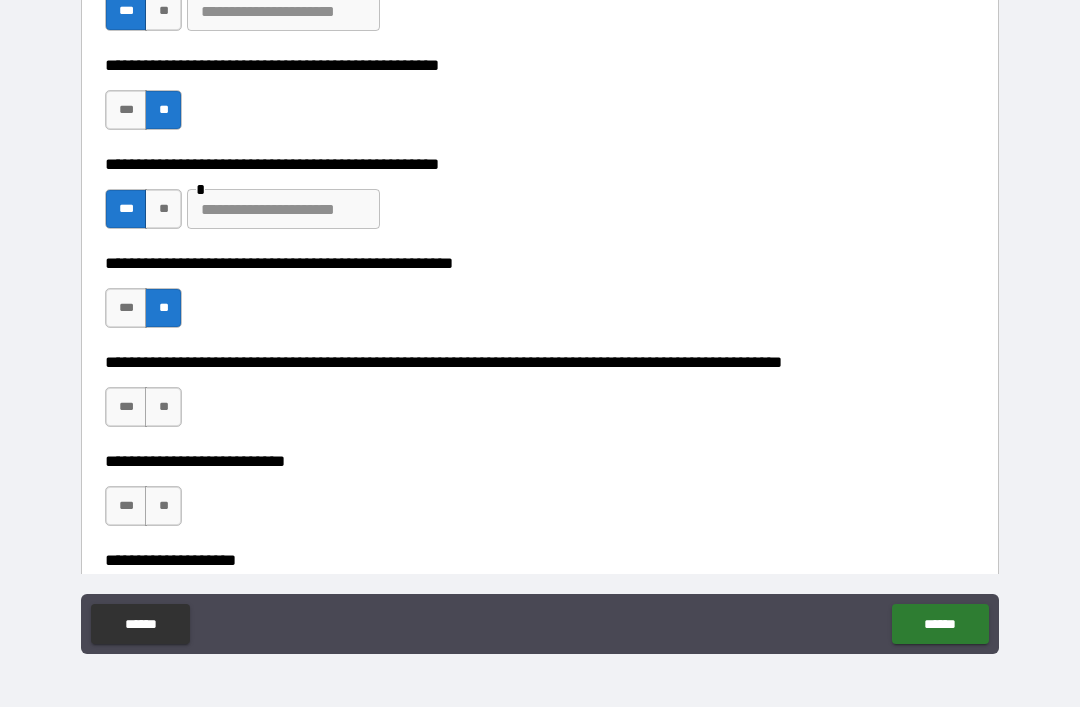 click on "**" at bounding box center (163, 407) 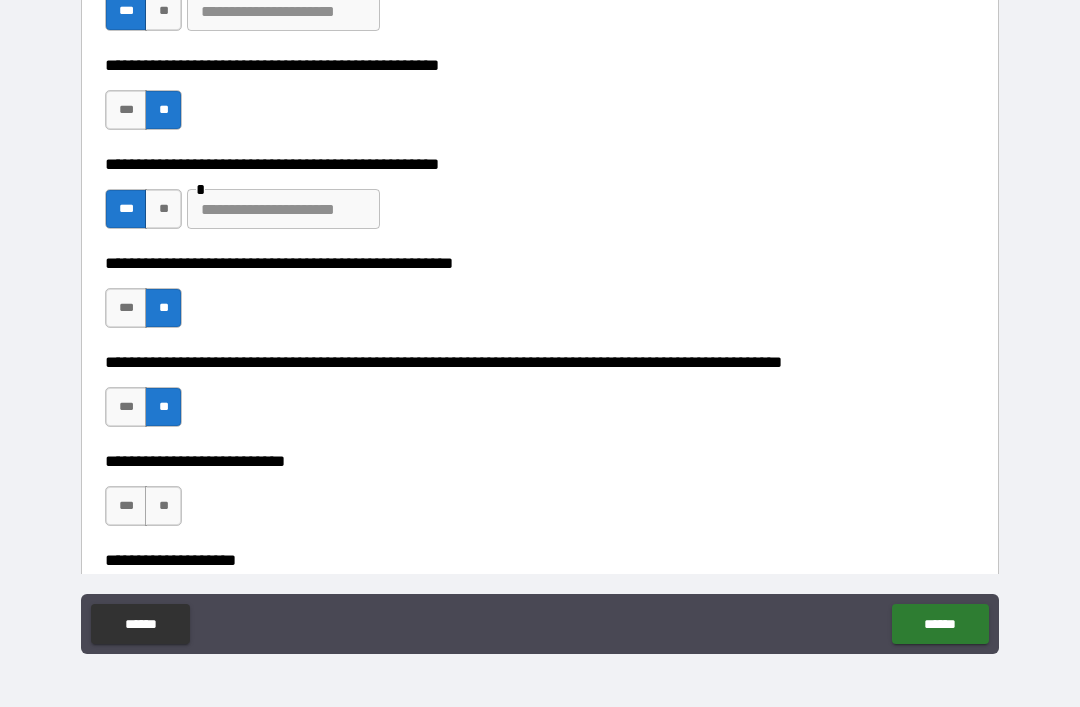 click on "**" at bounding box center [163, 506] 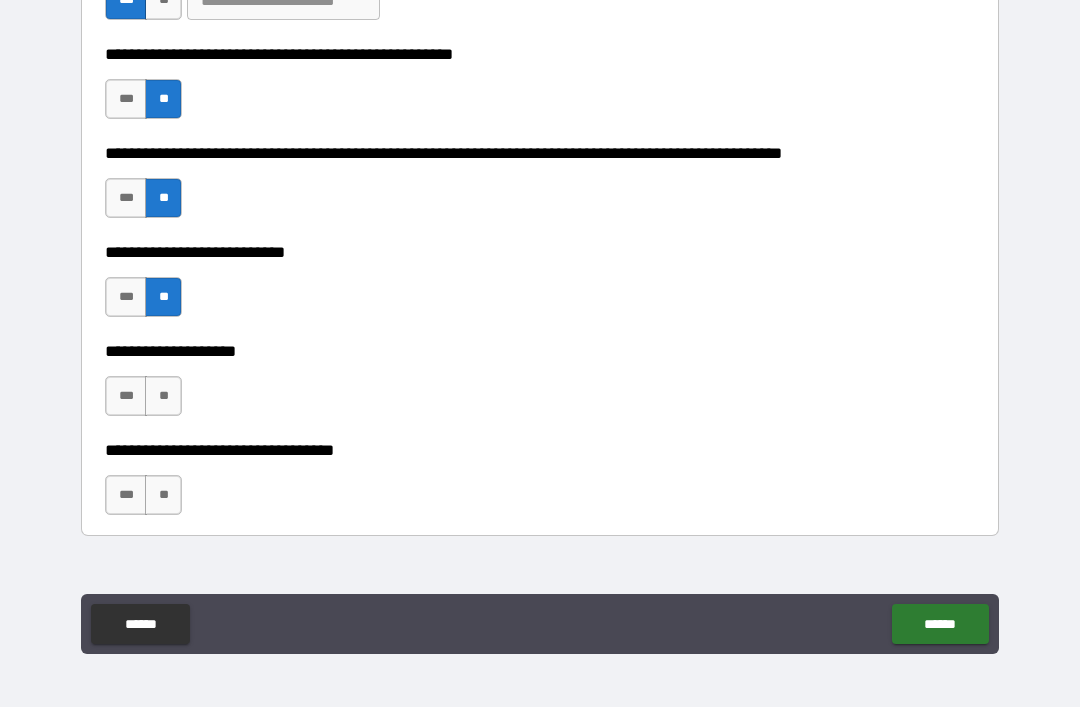scroll, scrollTop: 822, scrollLeft: 0, axis: vertical 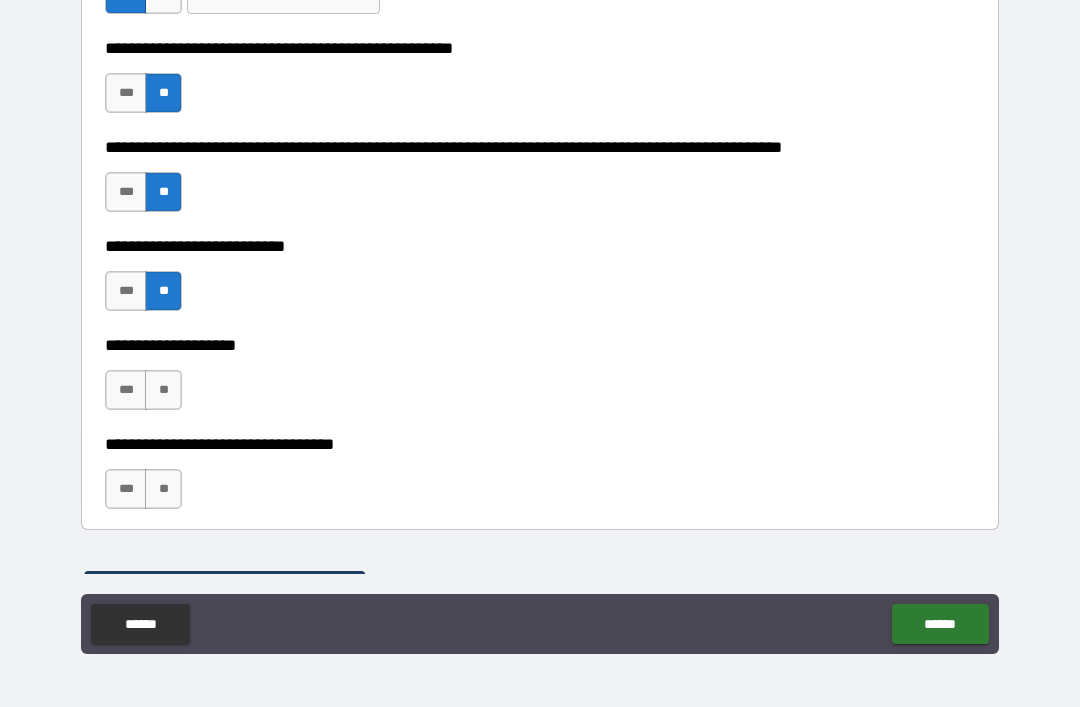 click on "**" at bounding box center (163, 390) 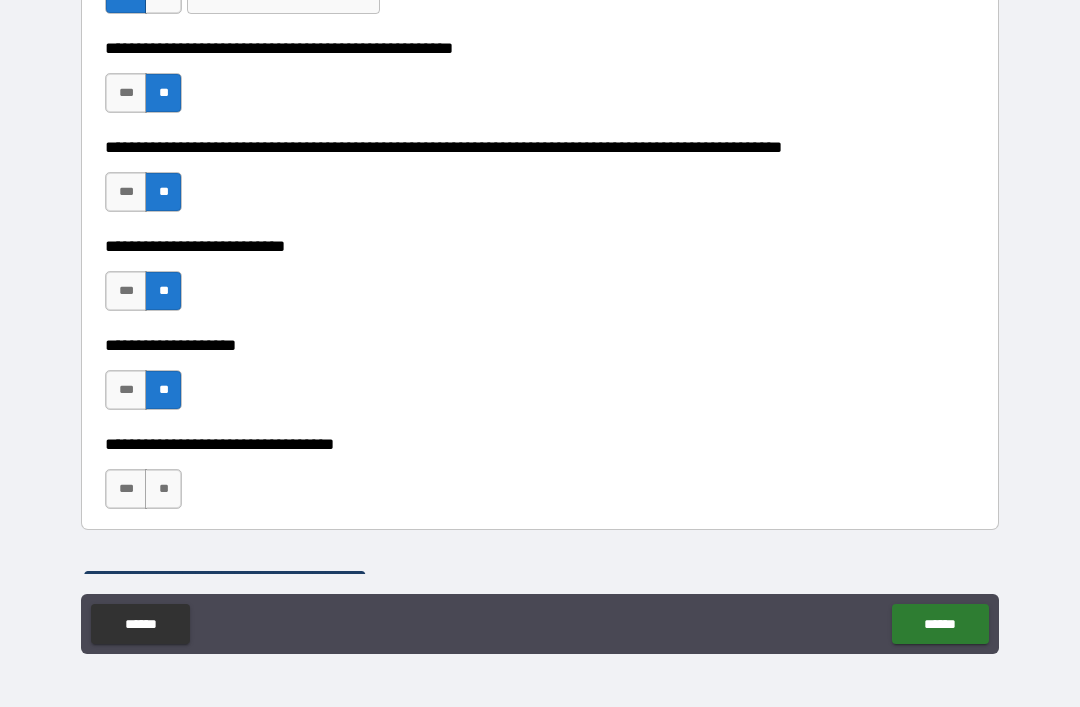 click on "***" at bounding box center [126, 489] 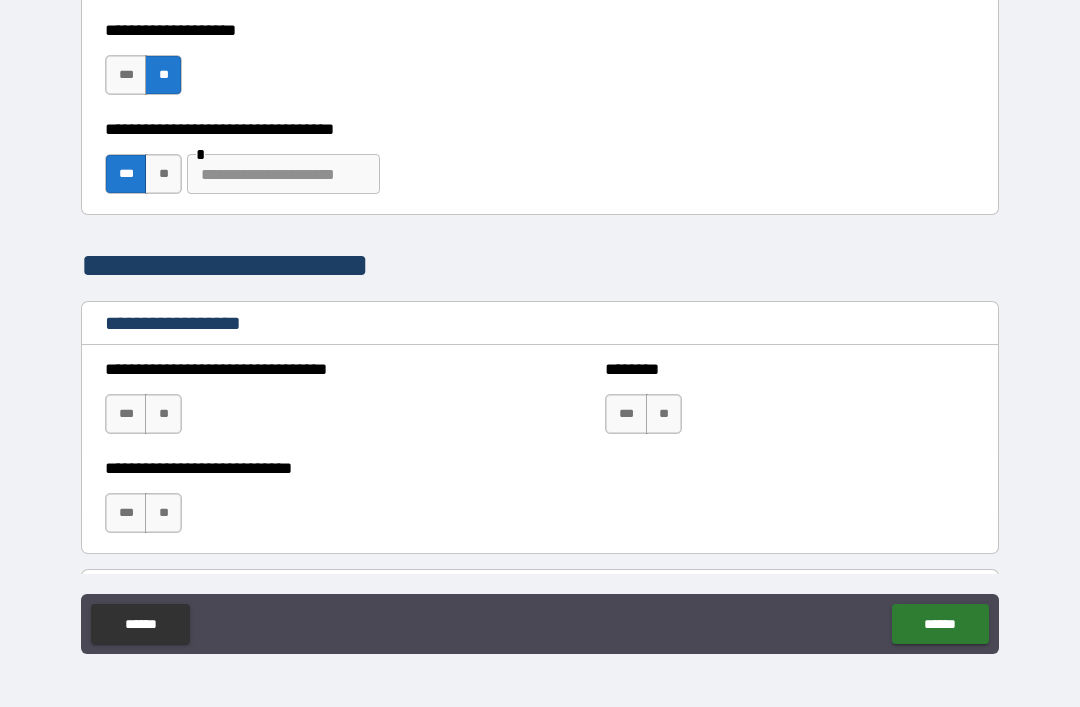 scroll, scrollTop: 1146, scrollLeft: 0, axis: vertical 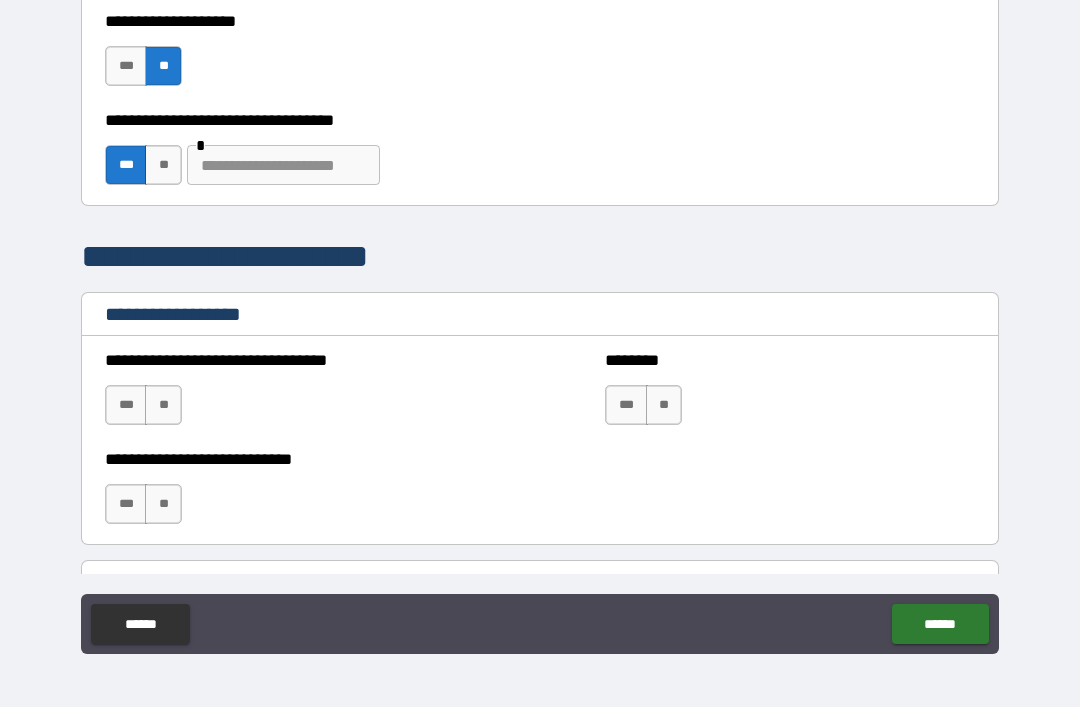 click on "**" at bounding box center [163, 405] 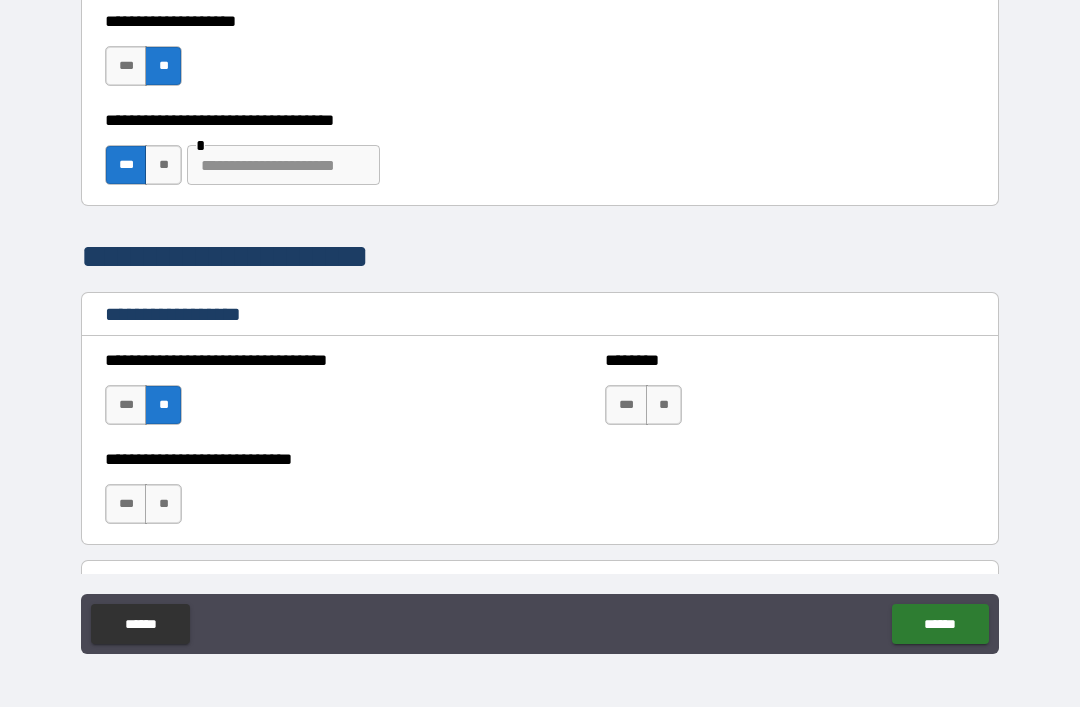 click on "**" at bounding box center (664, 405) 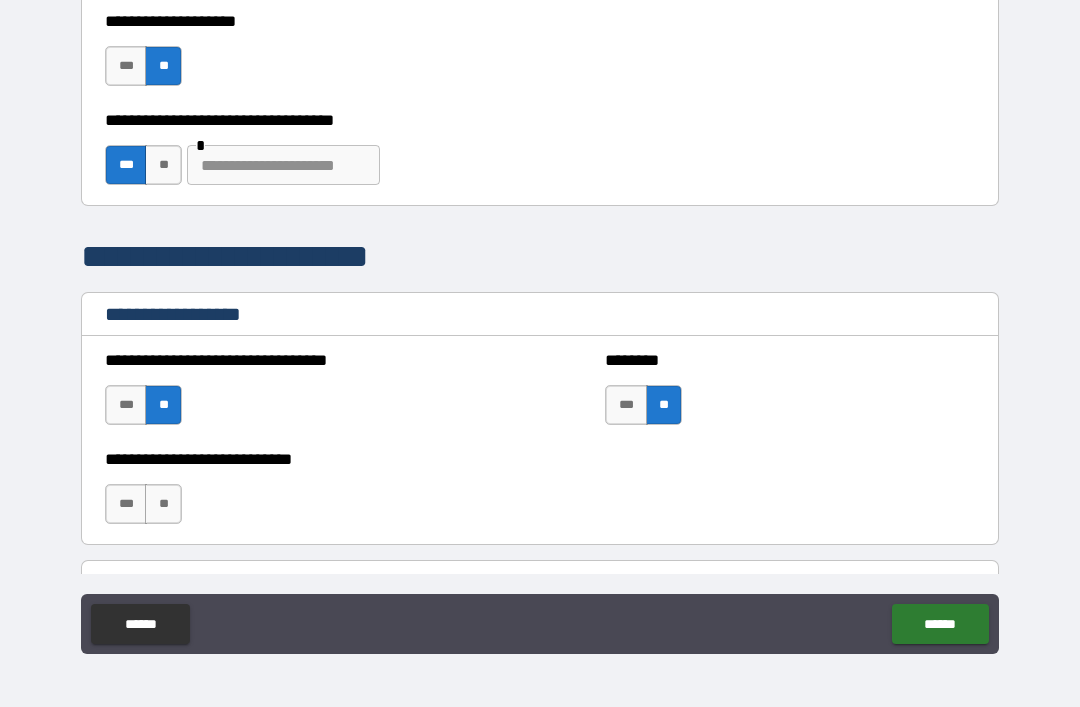 click on "**" at bounding box center [163, 504] 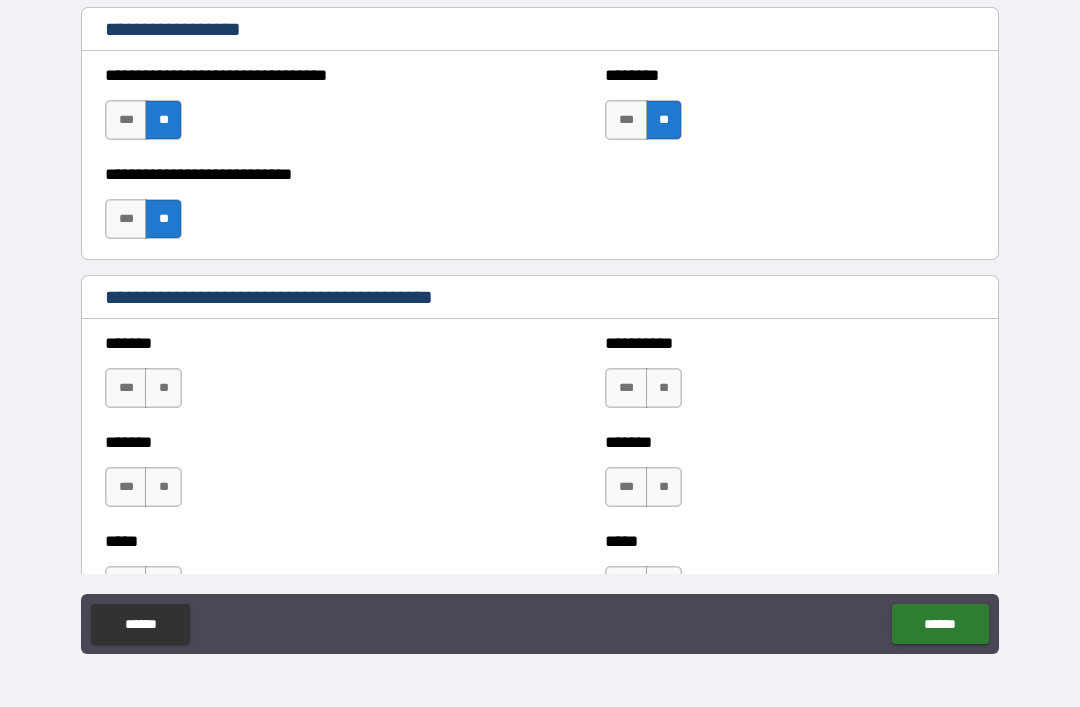 scroll, scrollTop: 1473, scrollLeft: 0, axis: vertical 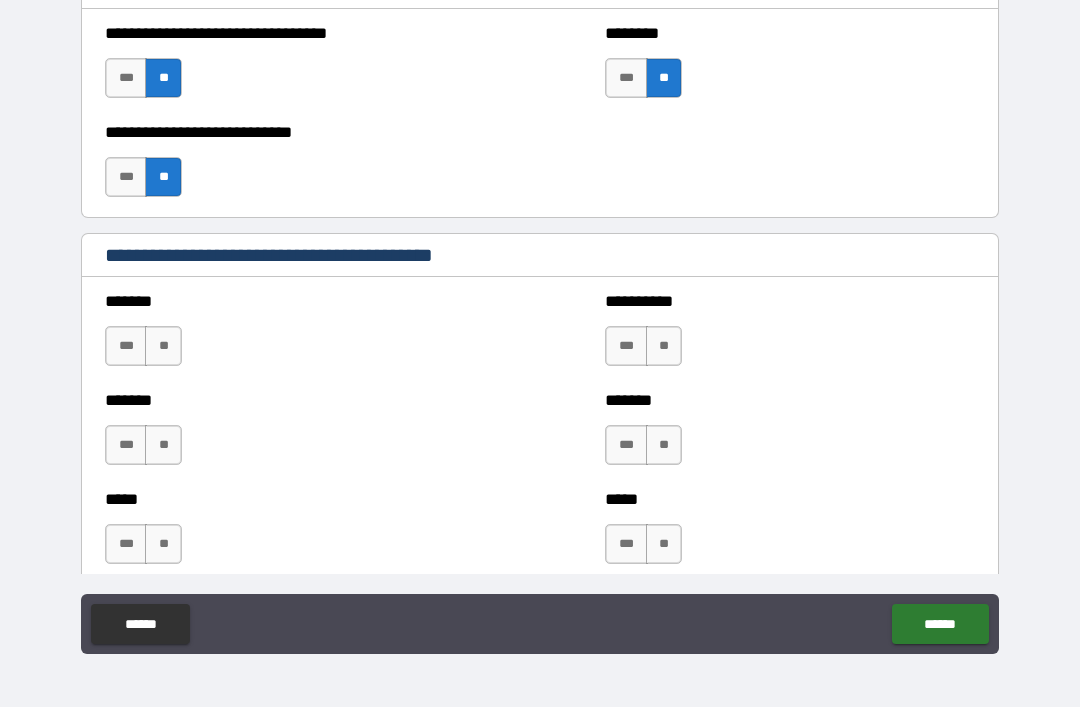 click on "**" at bounding box center [163, 346] 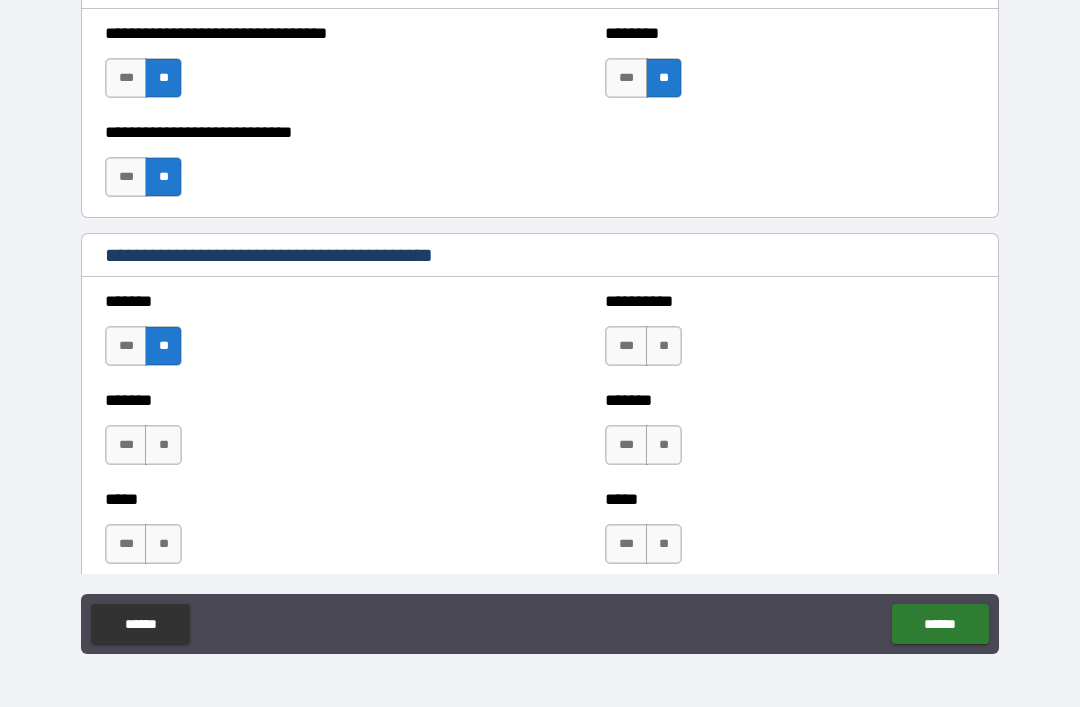 click on "**" at bounding box center (163, 445) 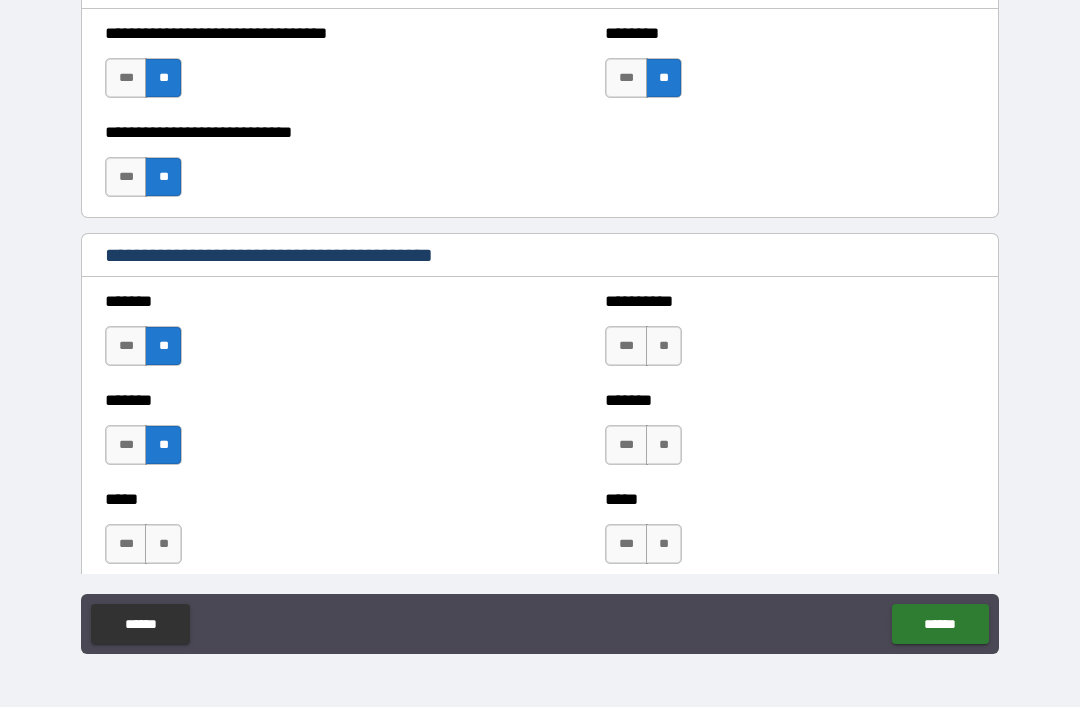 click on "**" at bounding box center [163, 544] 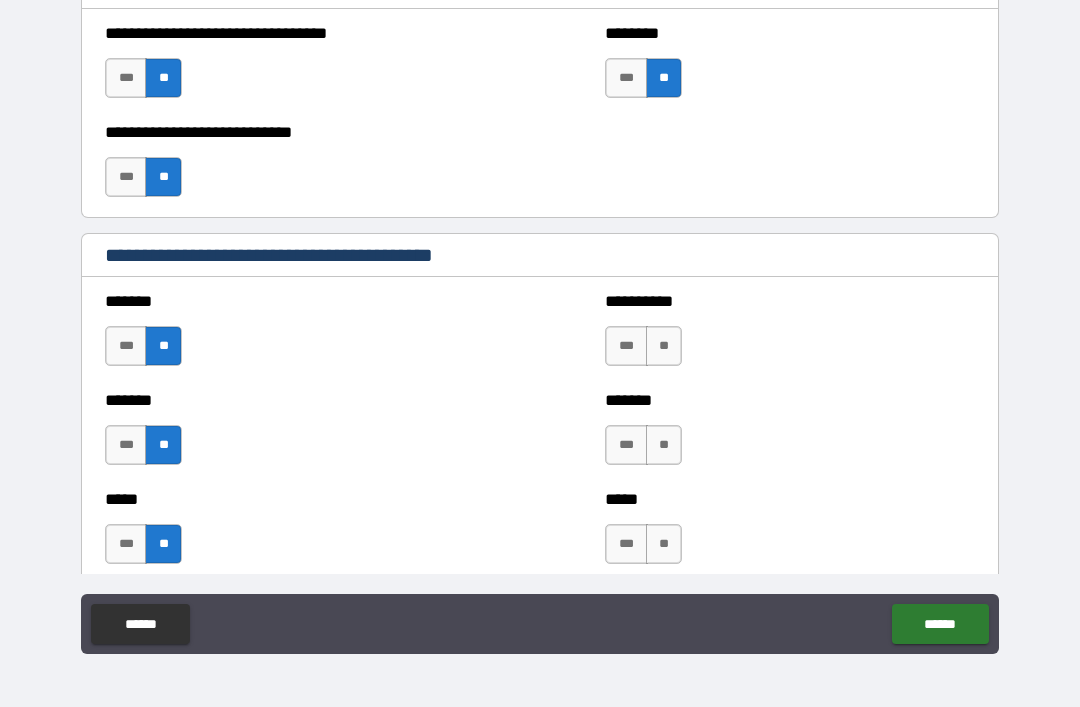 click on "**" at bounding box center [664, 346] 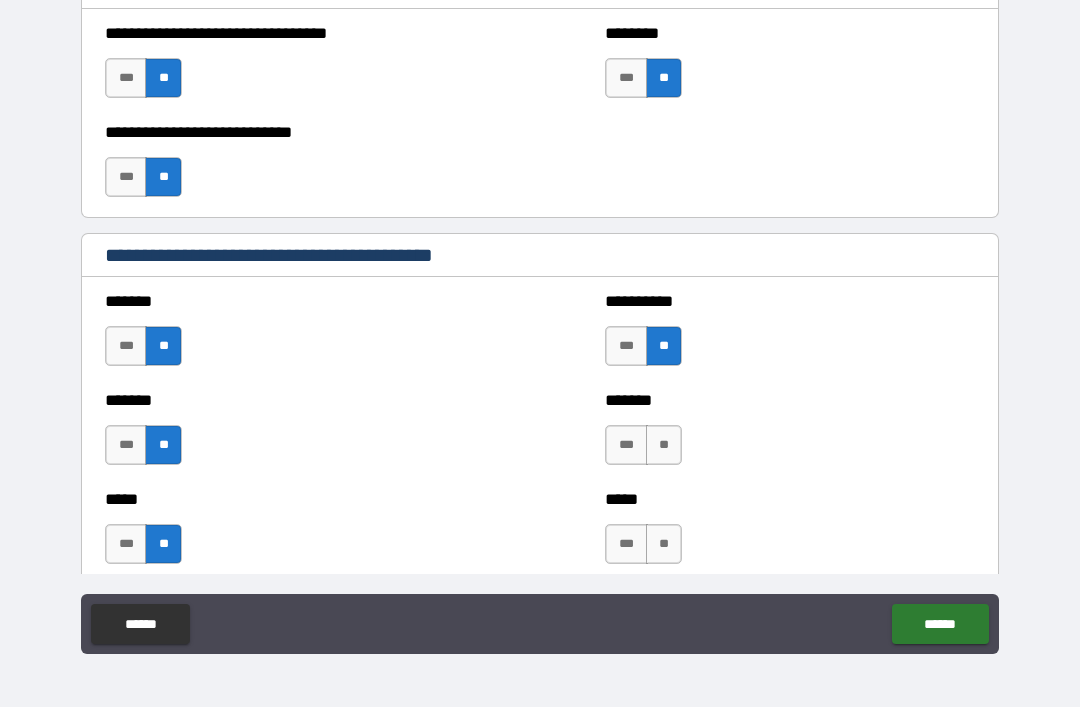 click on "**" at bounding box center (664, 445) 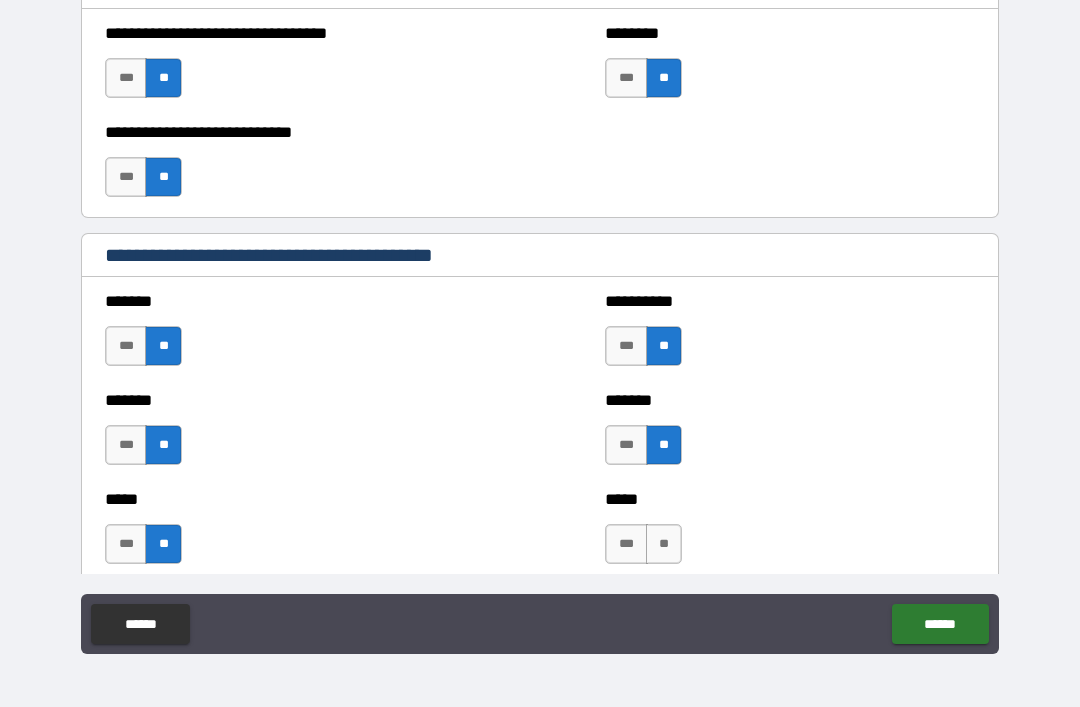 click on "**" at bounding box center [664, 544] 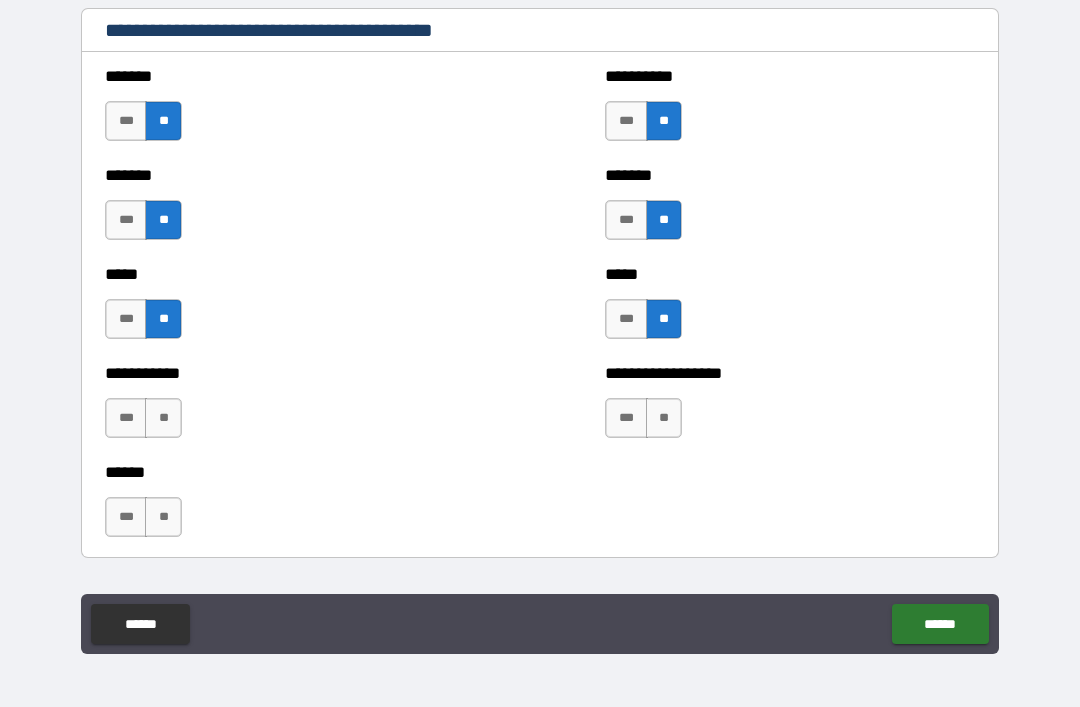 scroll, scrollTop: 1713, scrollLeft: 0, axis: vertical 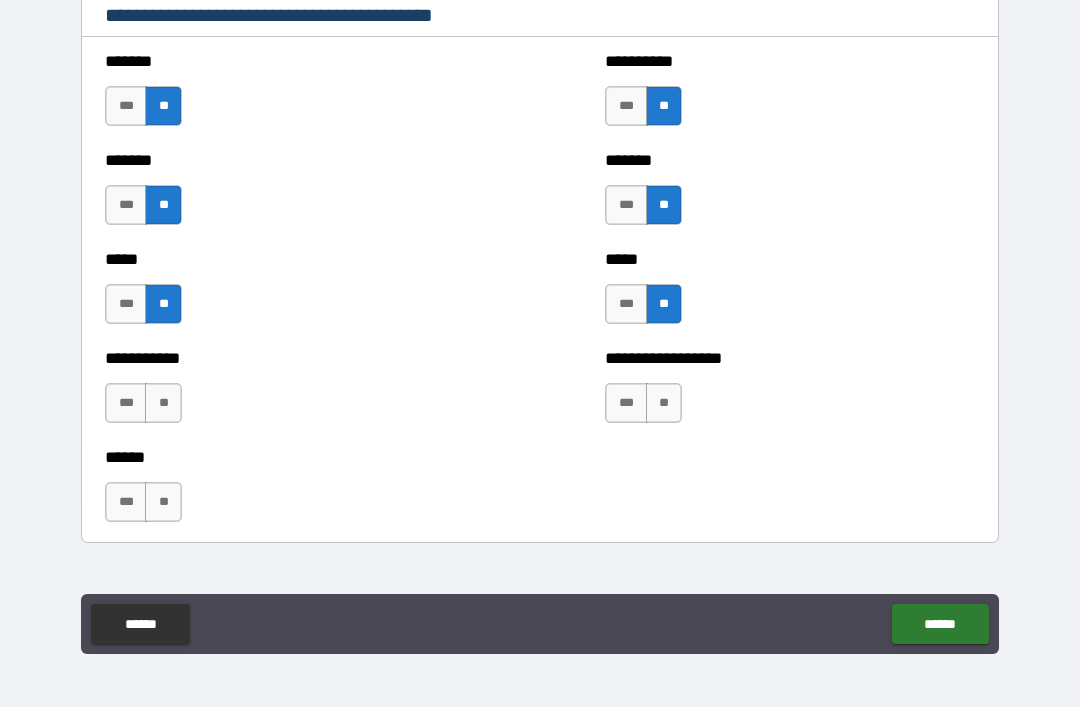 click on "**" at bounding box center [163, 403] 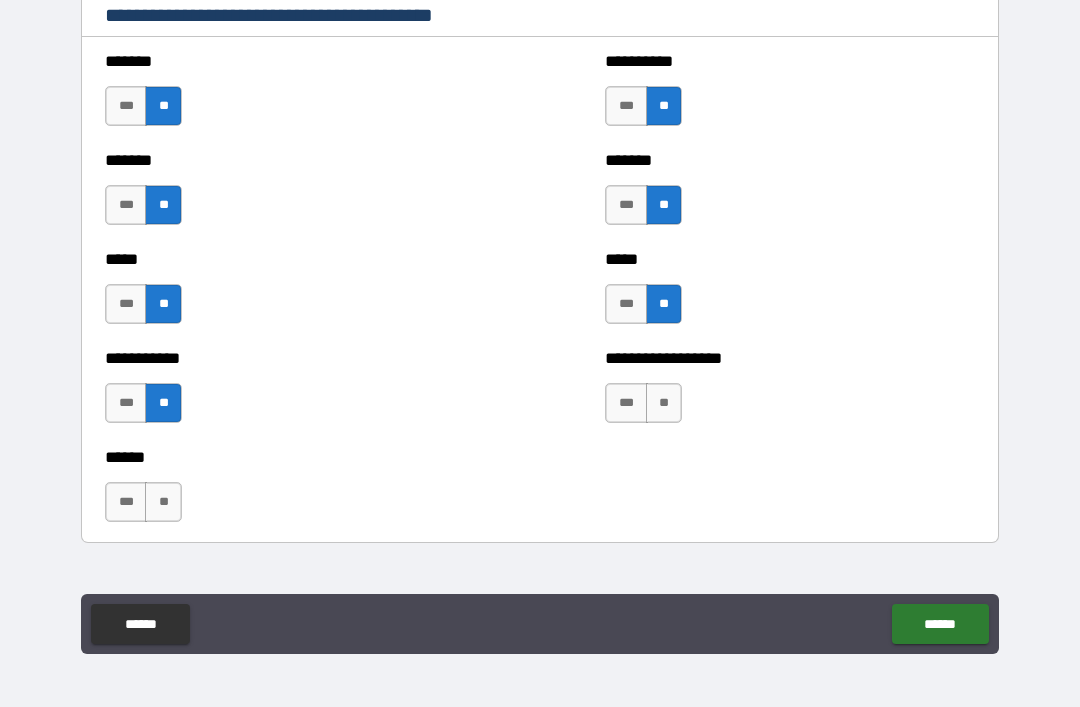 click on "*** **" at bounding box center (146, 507) 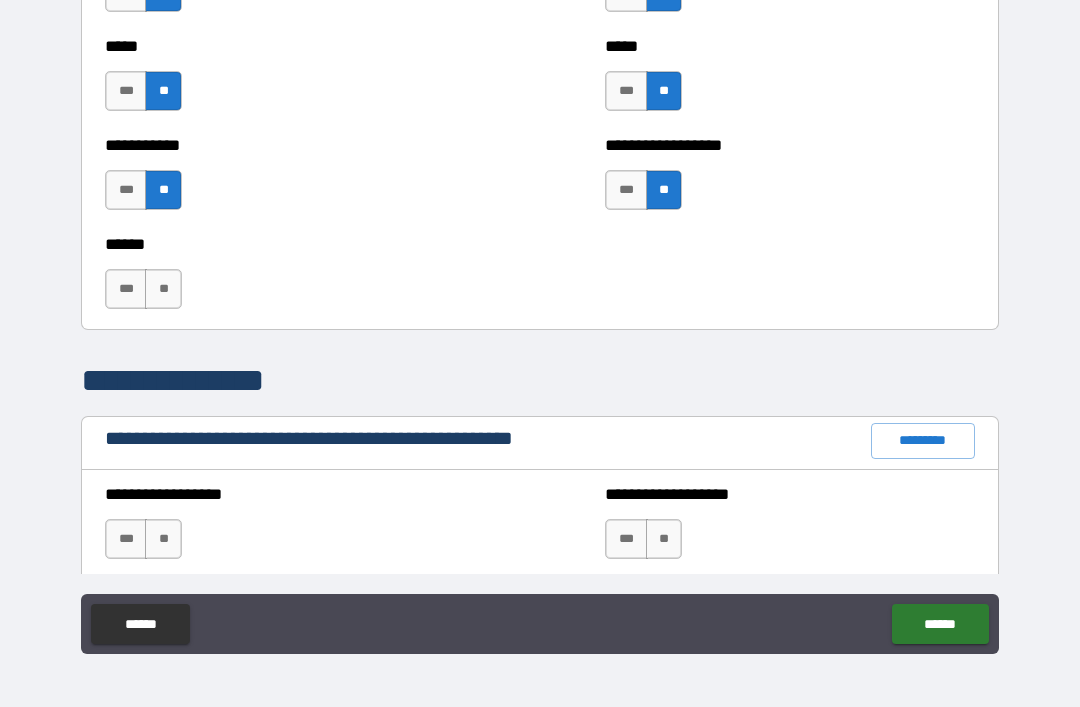 scroll, scrollTop: 1971, scrollLeft: 0, axis: vertical 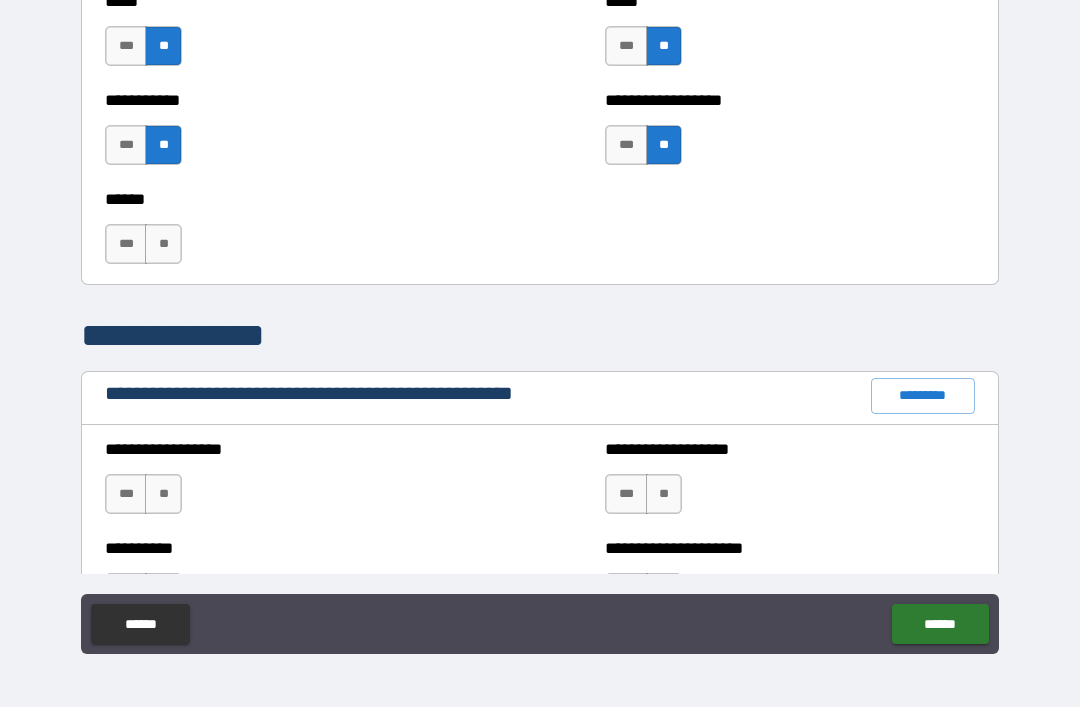 click on "**" at bounding box center (163, 494) 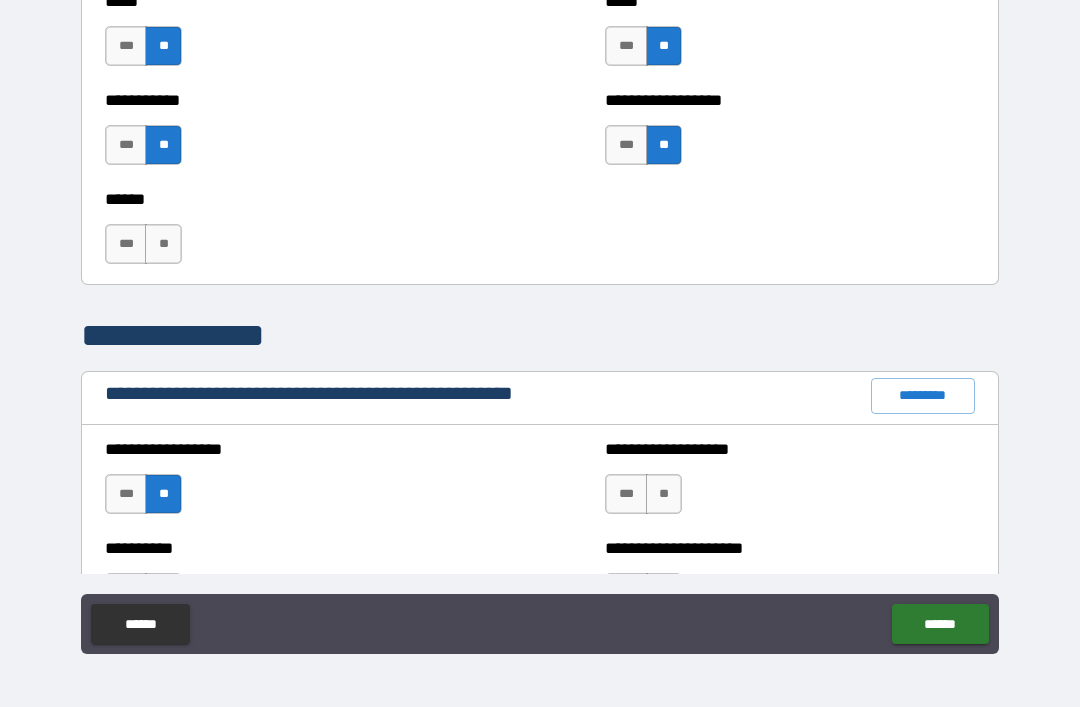 click on "**" at bounding box center (664, 494) 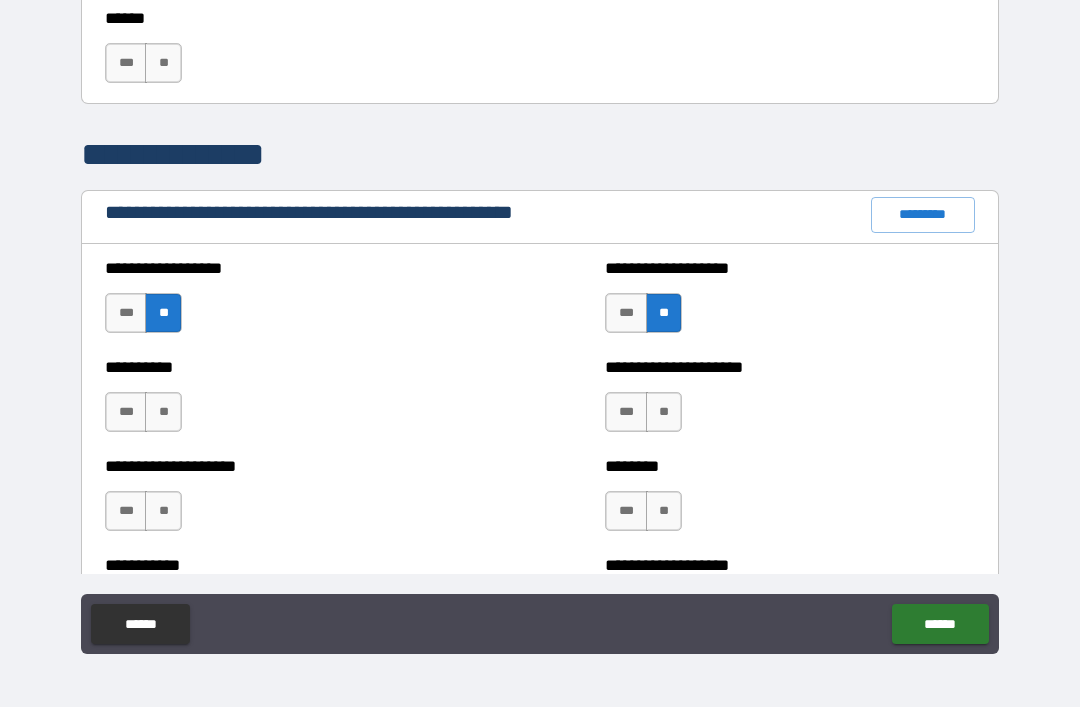 scroll, scrollTop: 2200, scrollLeft: 0, axis: vertical 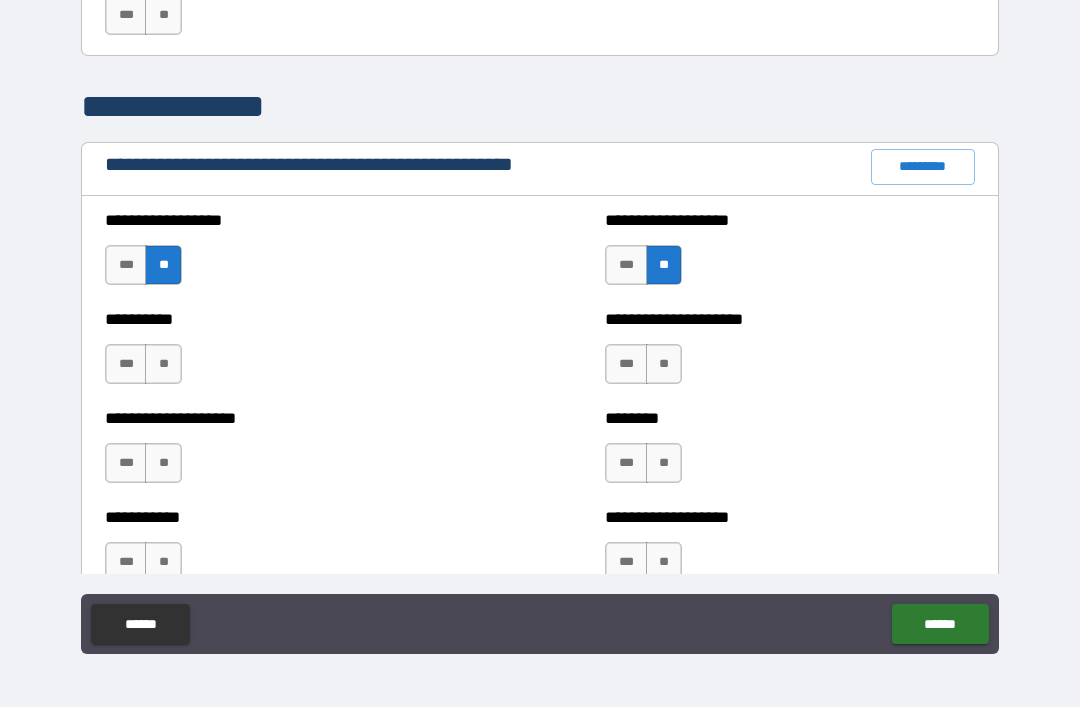 click on "**" at bounding box center (163, 463) 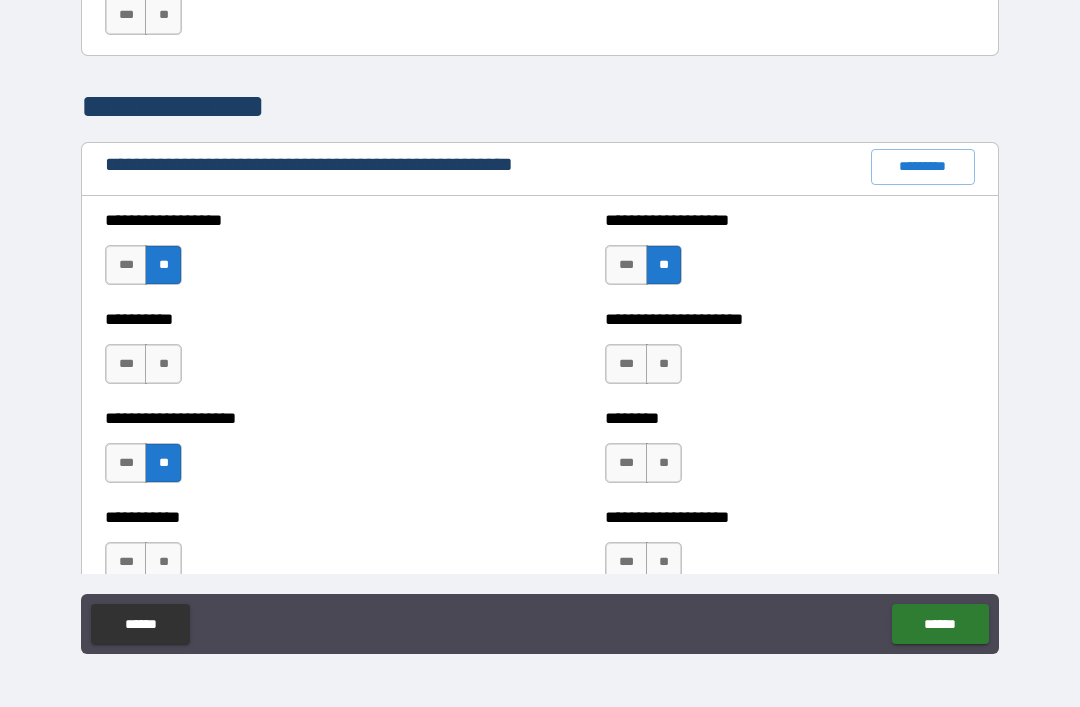 click on "**" at bounding box center [664, 463] 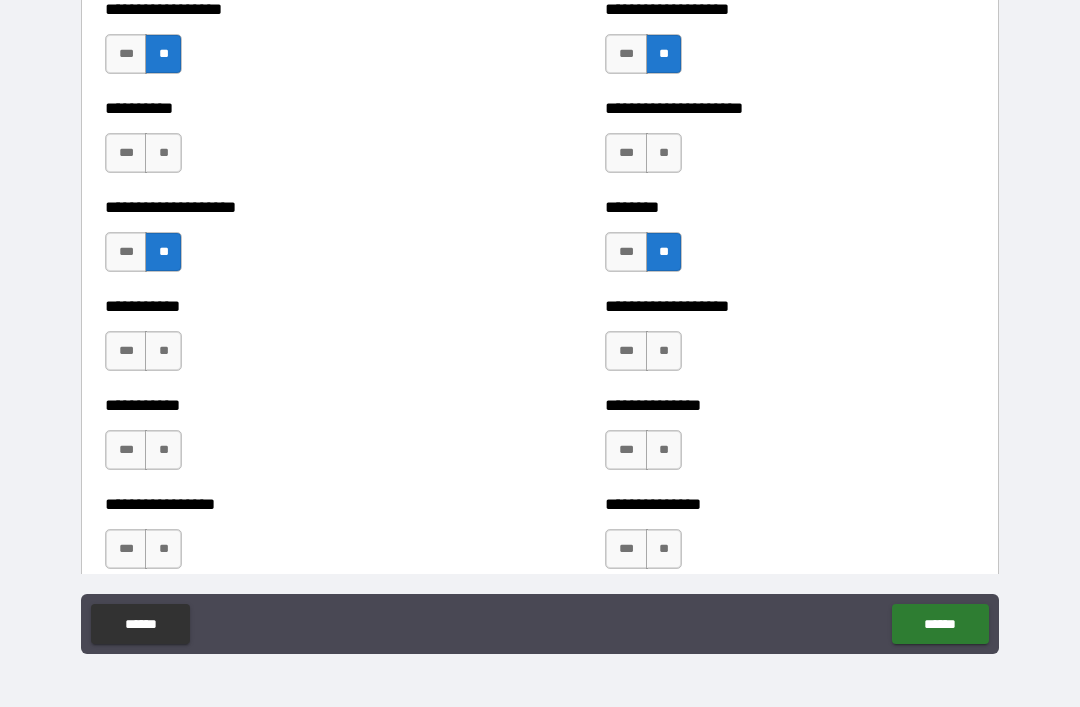 scroll, scrollTop: 2414, scrollLeft: 0, axis: vertical 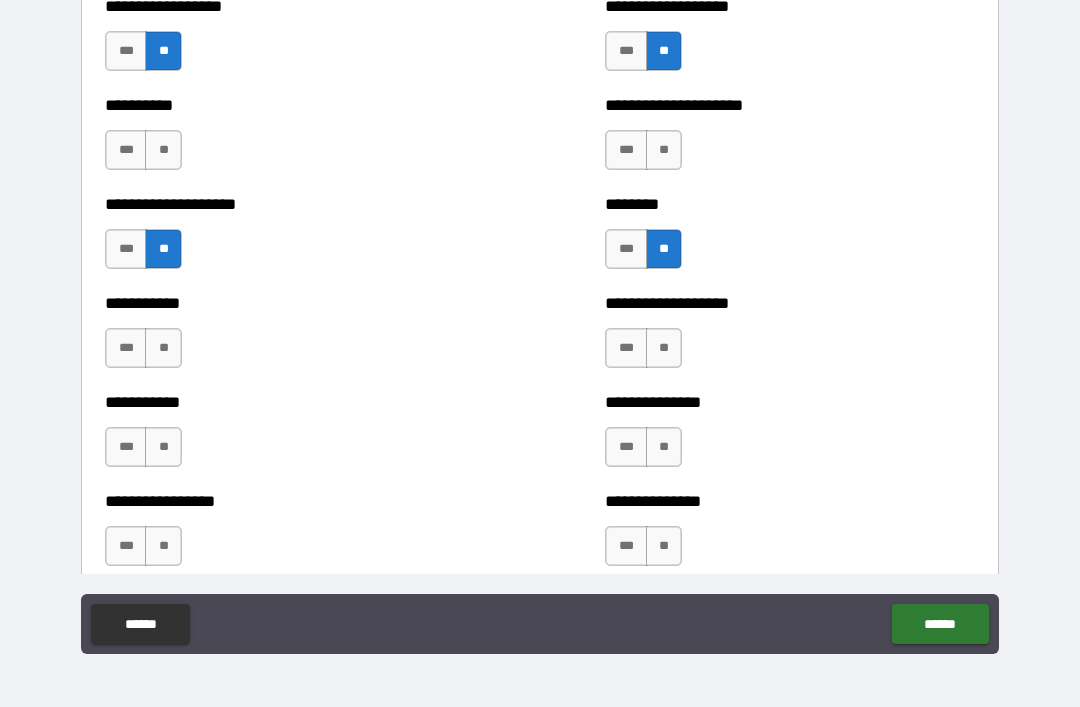 click on "**" at bounding box center (664, 348) 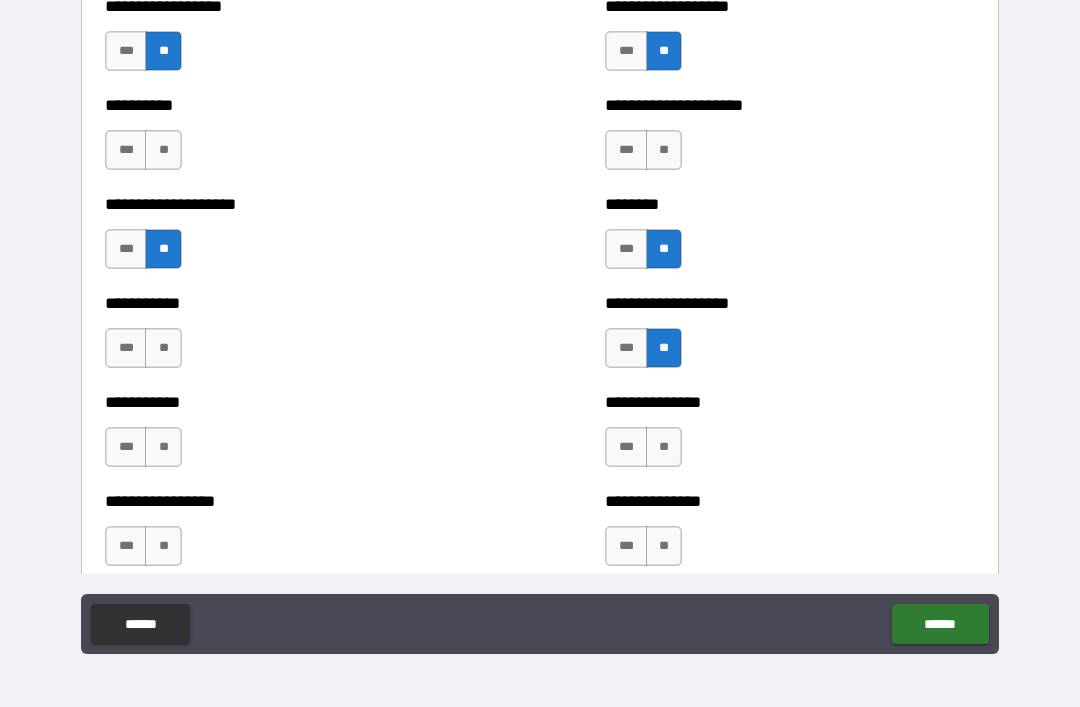 click on "**" at bounding box center (664, 447) 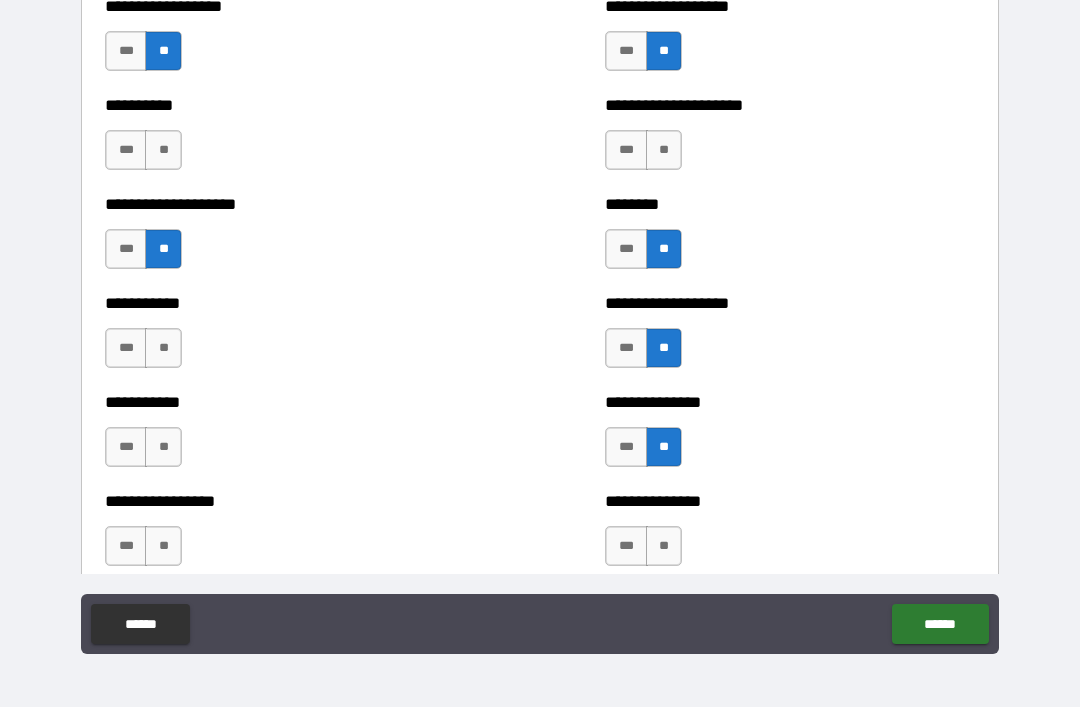 click on "**" at bounding box center [664, 546] 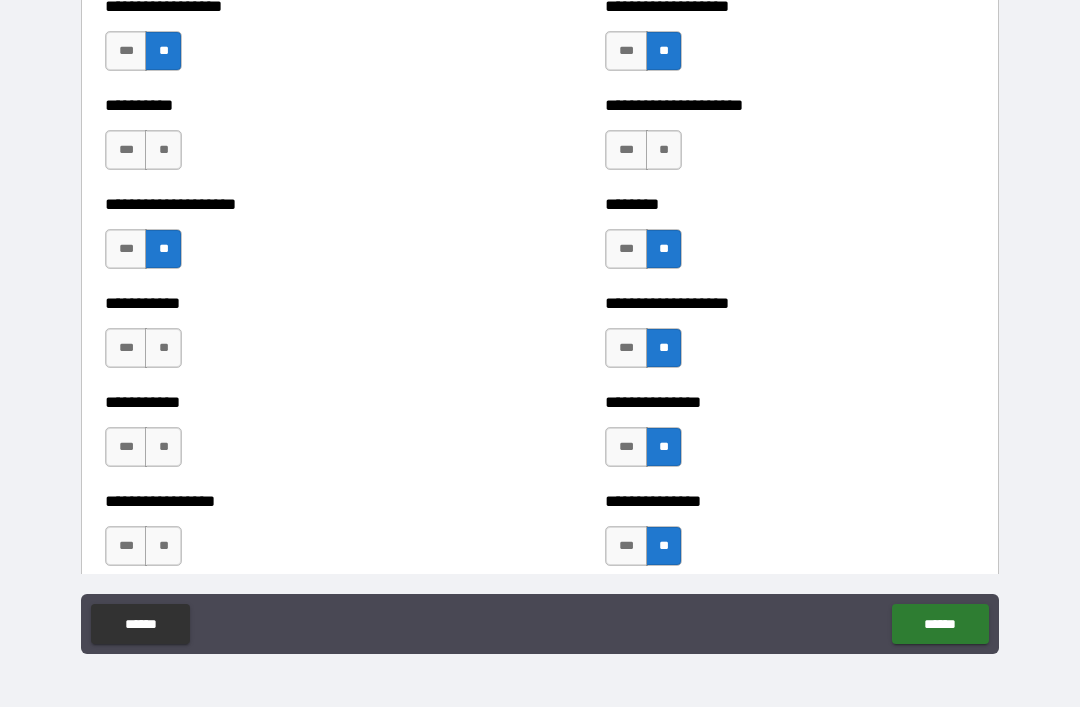 click on "**" at bounding box center (163, 546) 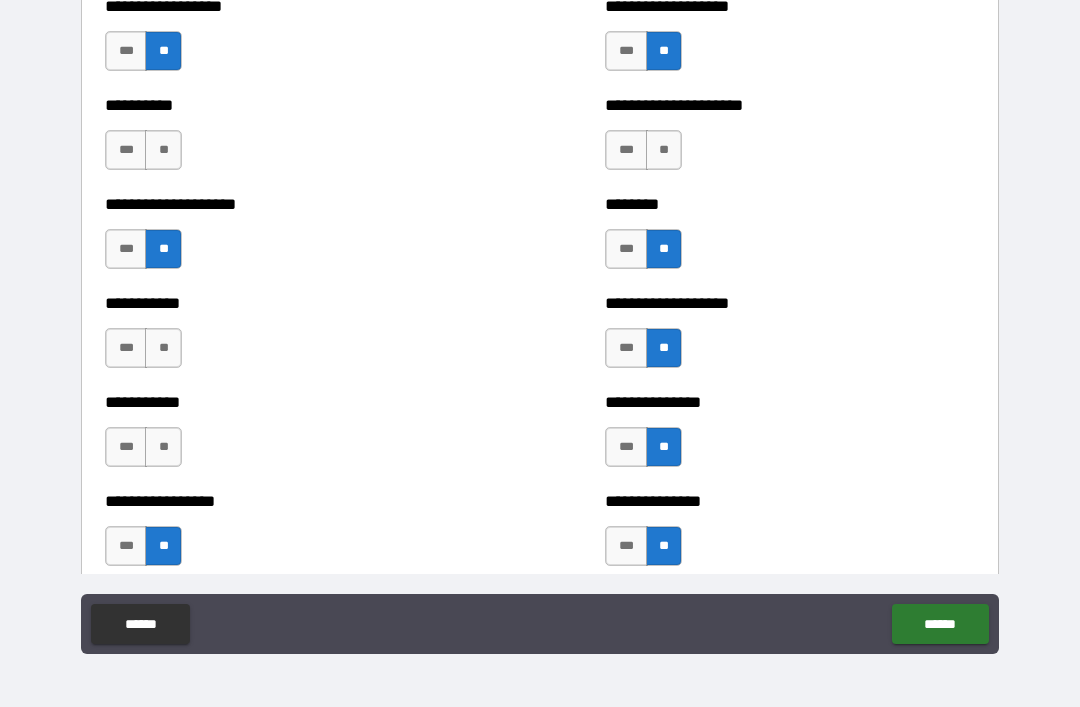 click on "**" at bounding box center (163, 447) 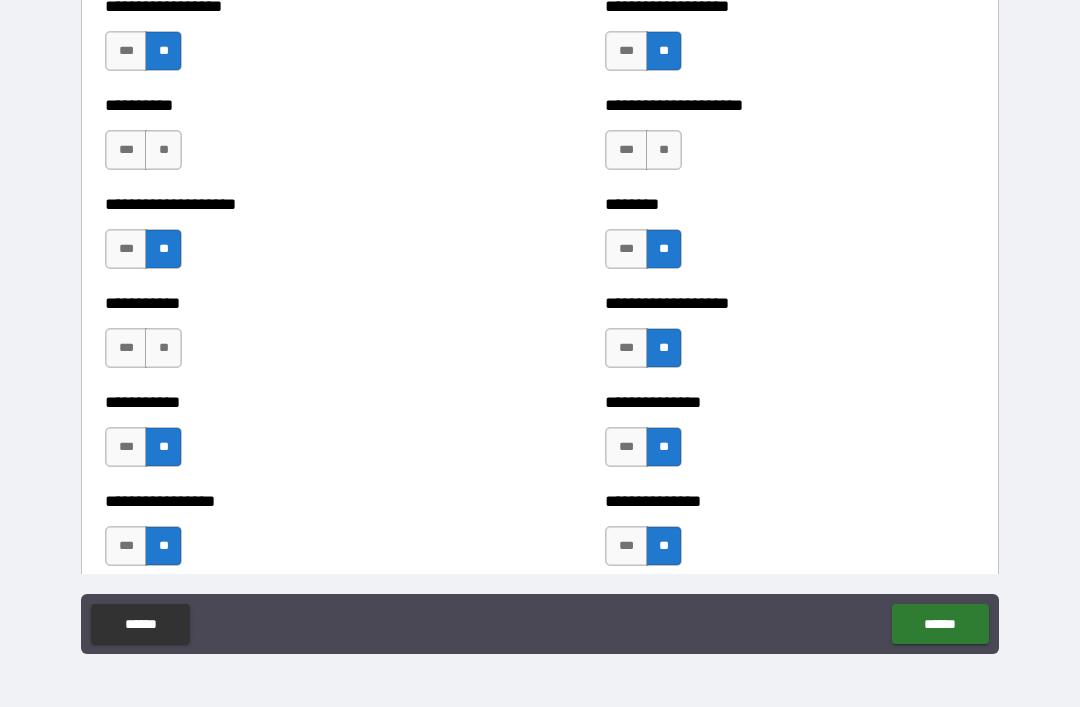 click on "**" at bounding box center [163, 348] 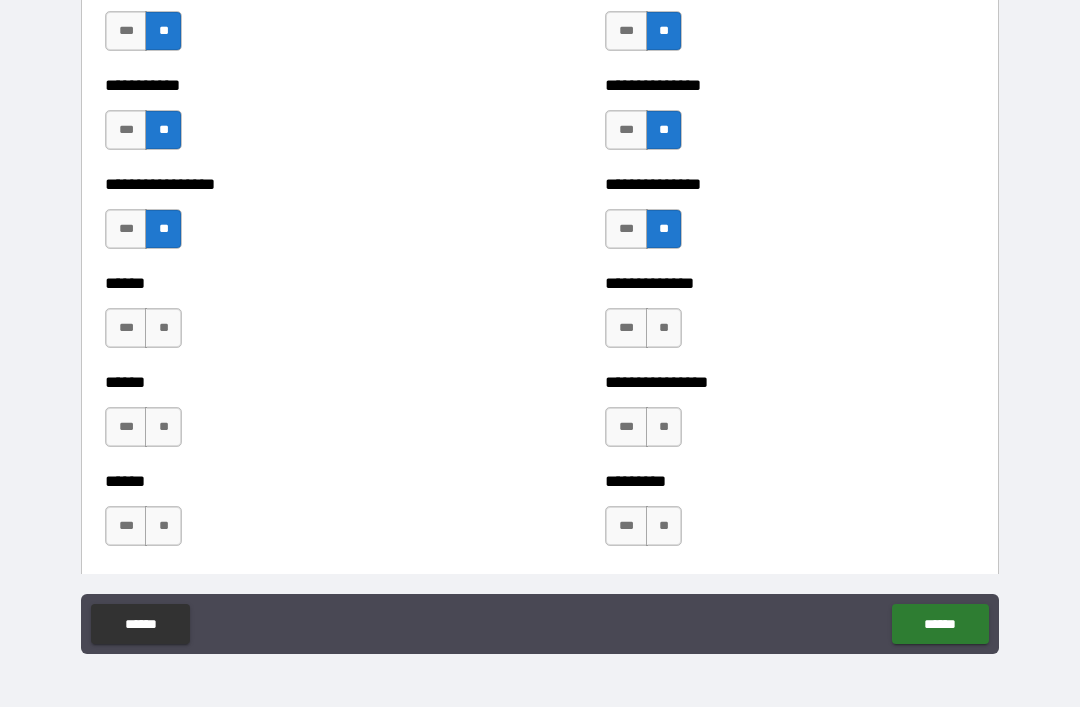 scroll, scrollTop: 2735, scrollLeft: 0, axis: vertical 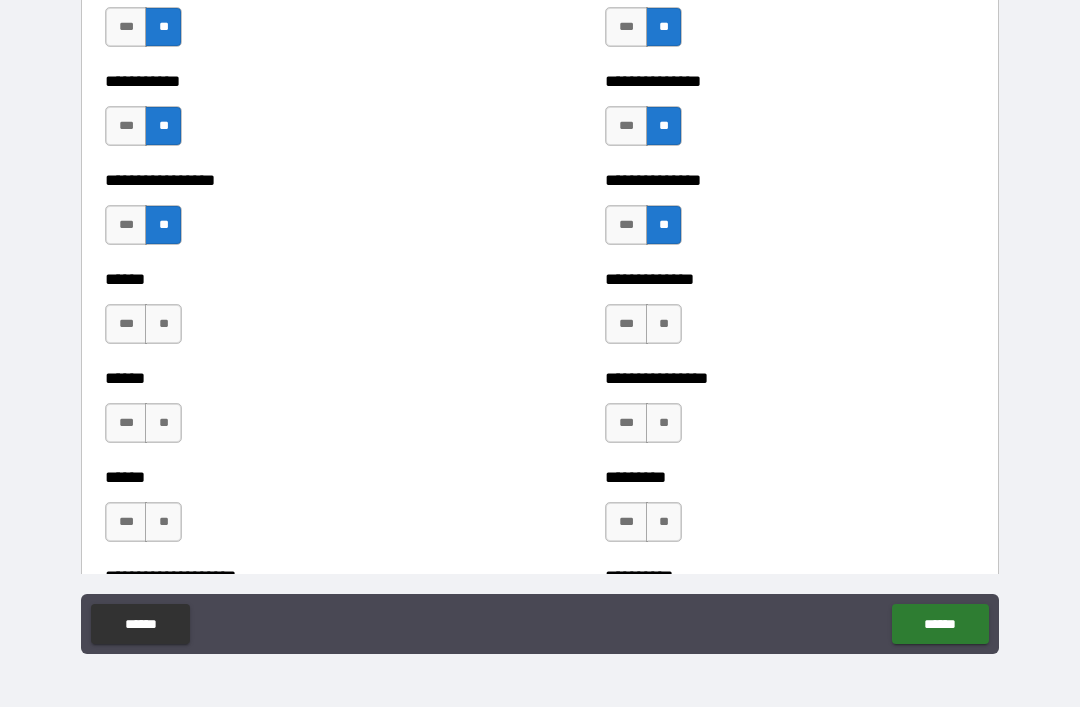 click on "**" at bounding box center [163, 324] 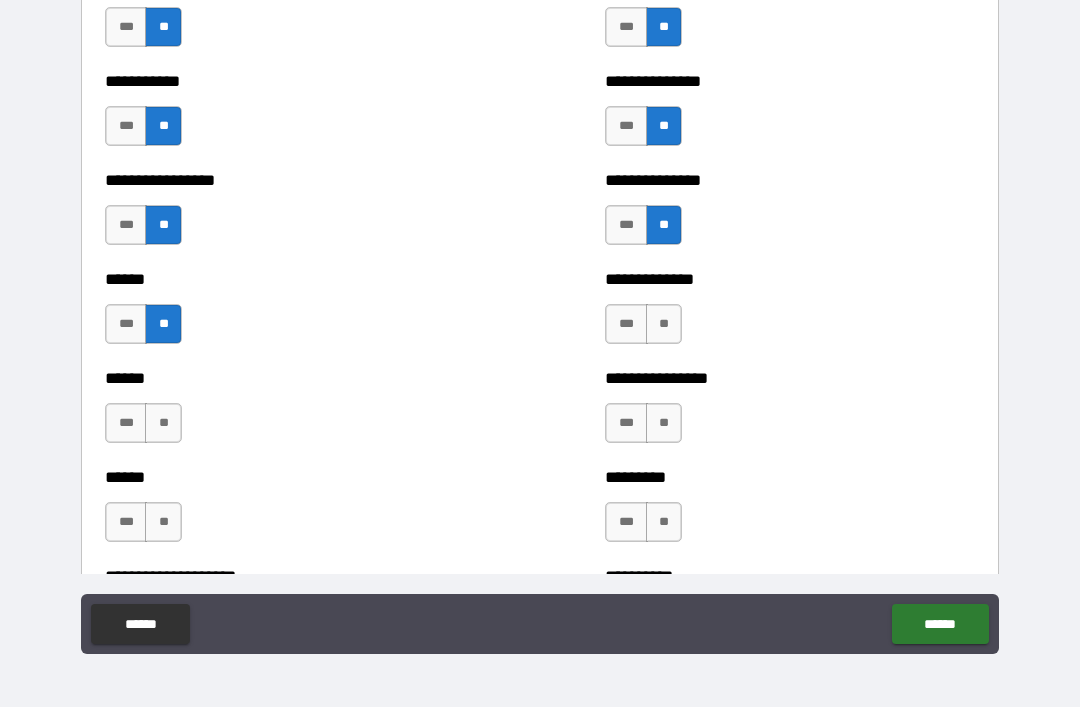 click on "**" at bounding box center [163, 423] 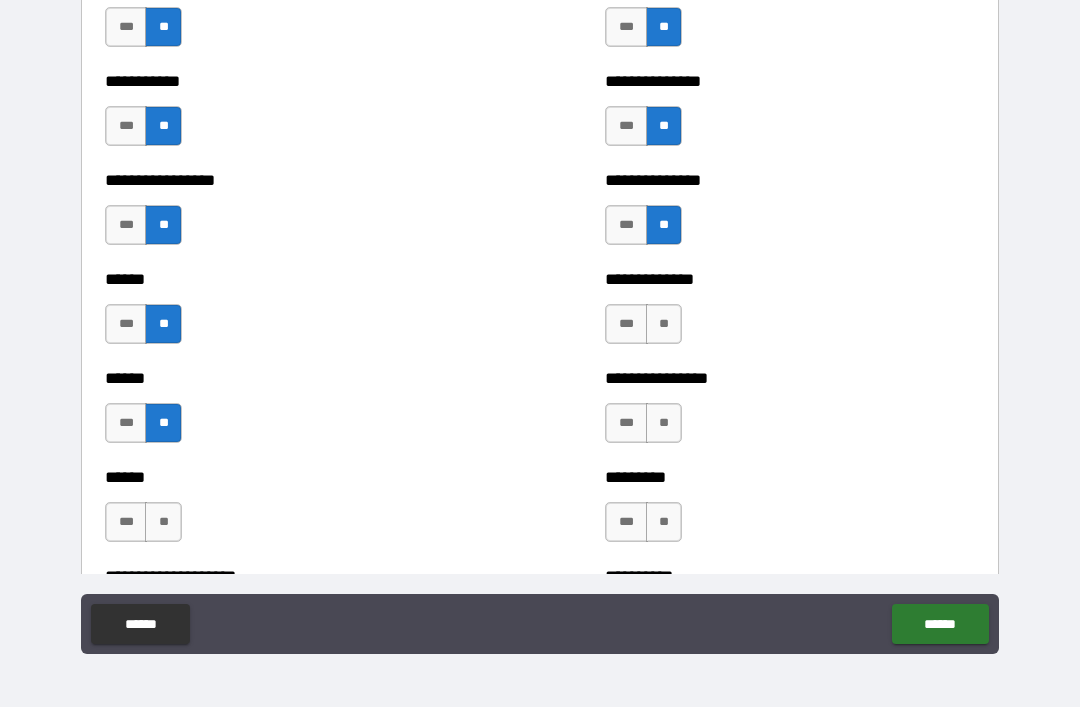 click on "**" at bounding box center (163, 522) 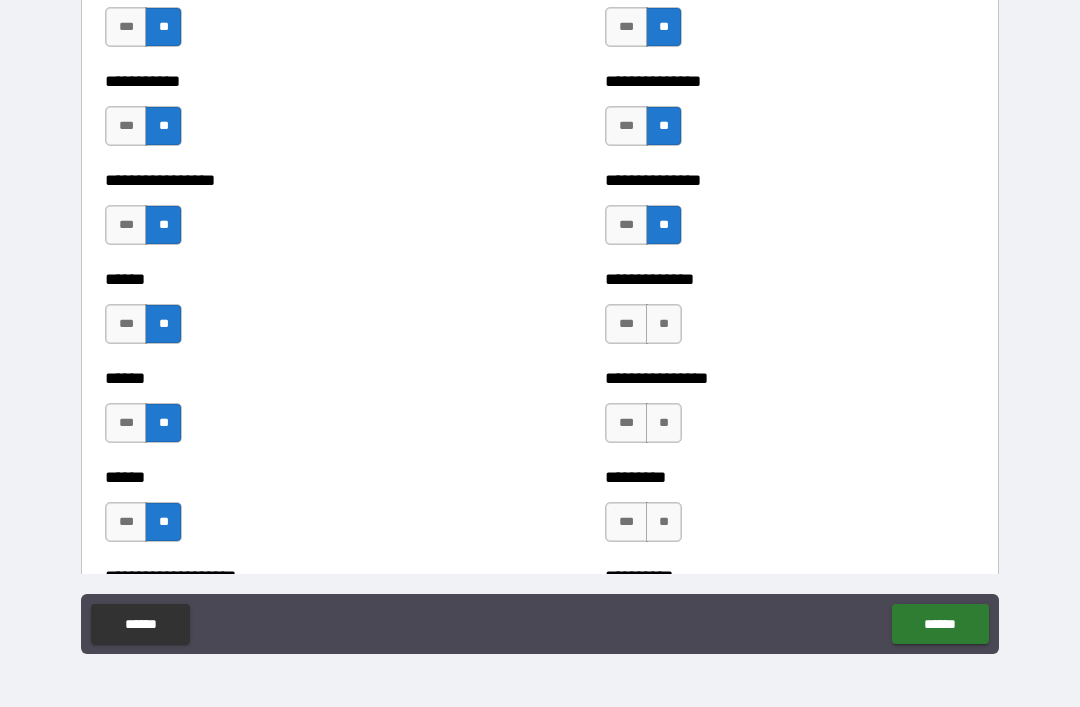 click on "**" at bounding box center [664, 324] 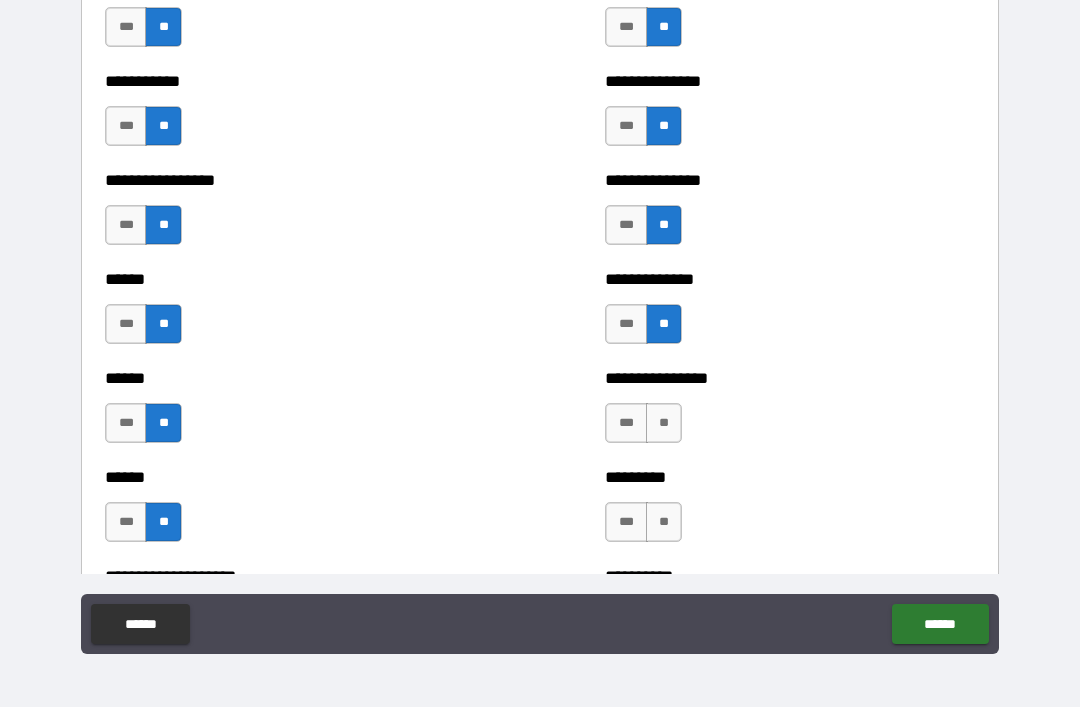 click on "**" at bounding box center (664, 423) 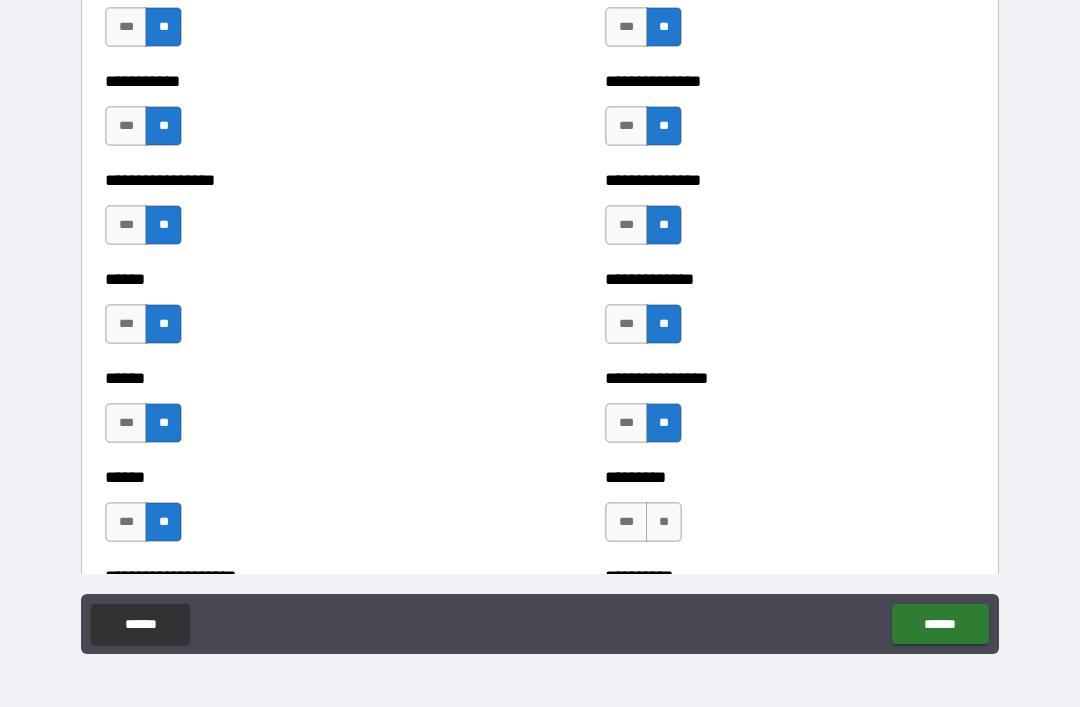 click on "**" at bounding box center [664, 522] 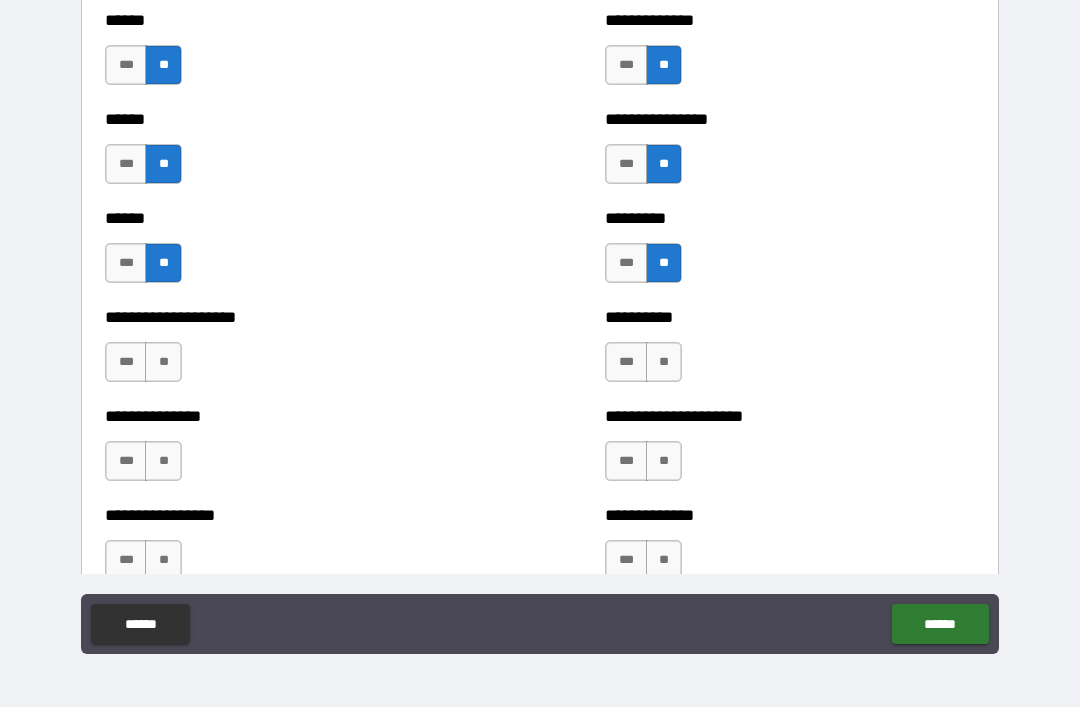 scroll, scrollTop: 3018, scrollLeft: 0, axis: vertical 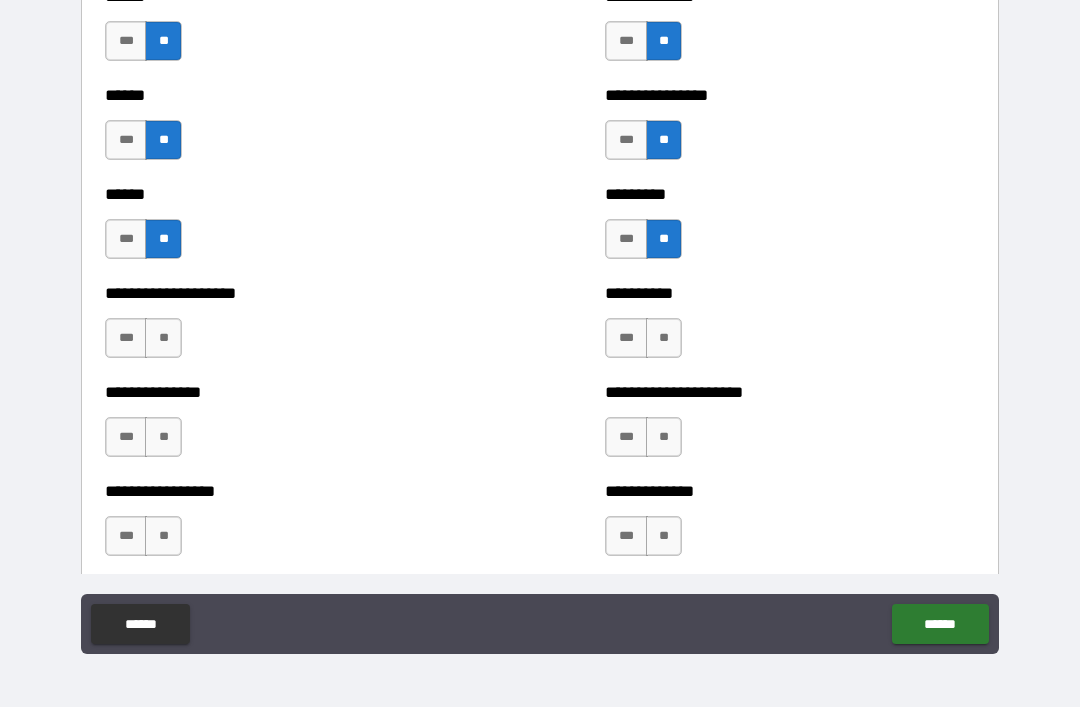 click on "**" at bounding box center [664, 338] 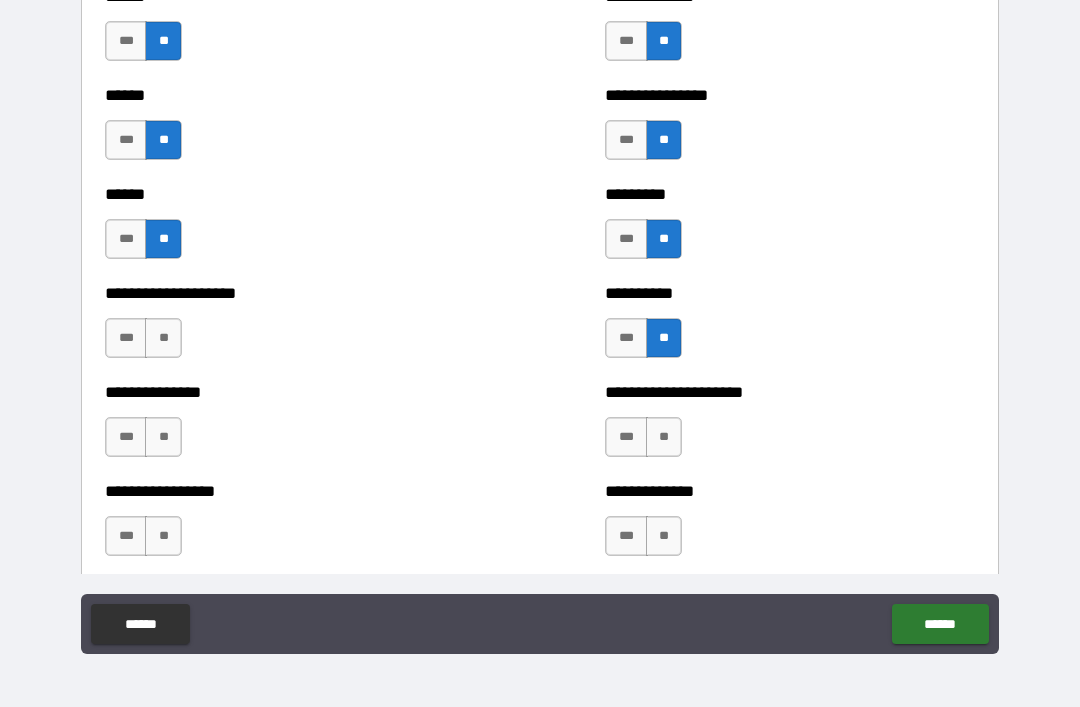 click on "***" at bounding box center (126, 338) 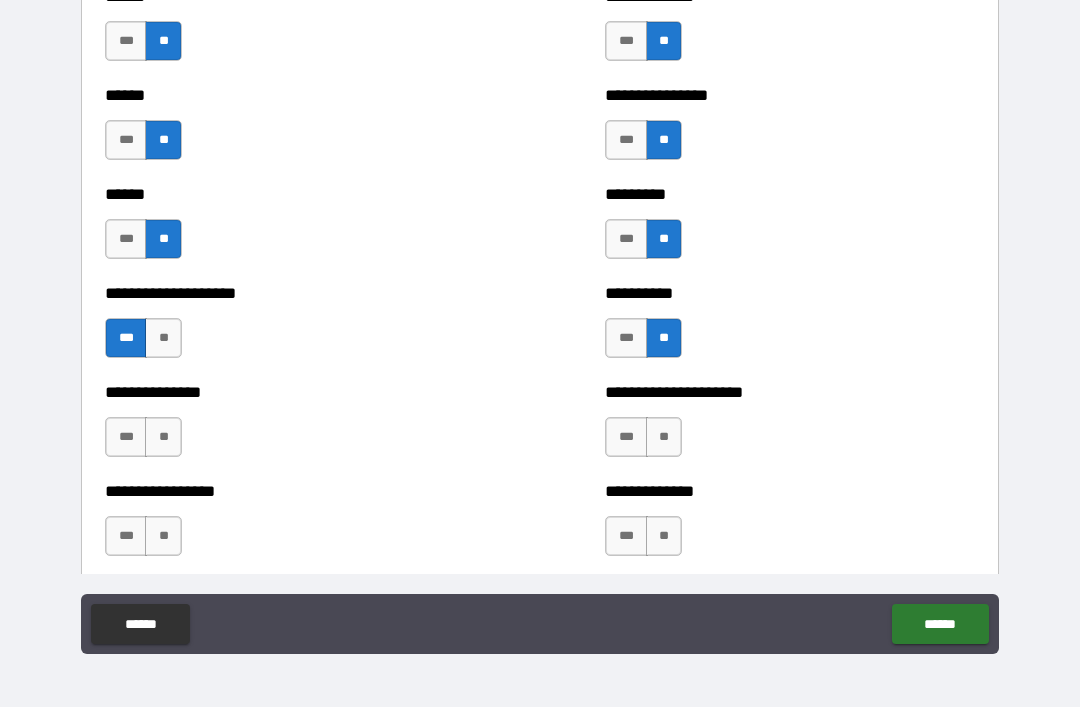 click on "***" at bounding box center (126, 437) 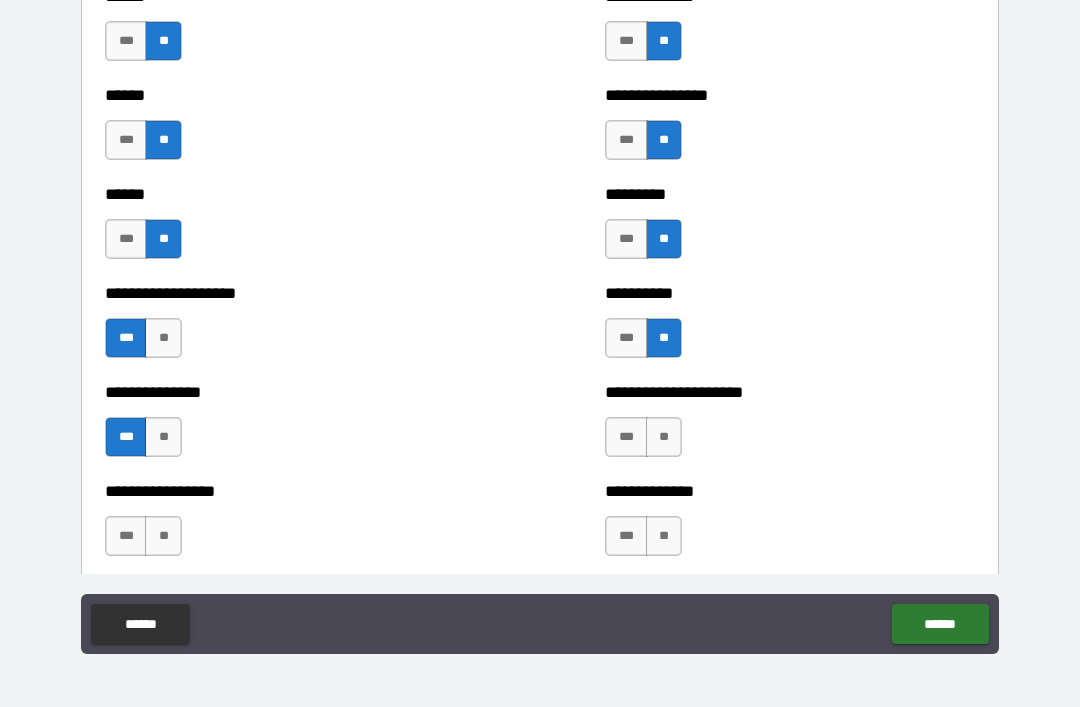 click on "**" at bounding box center [664, 437] 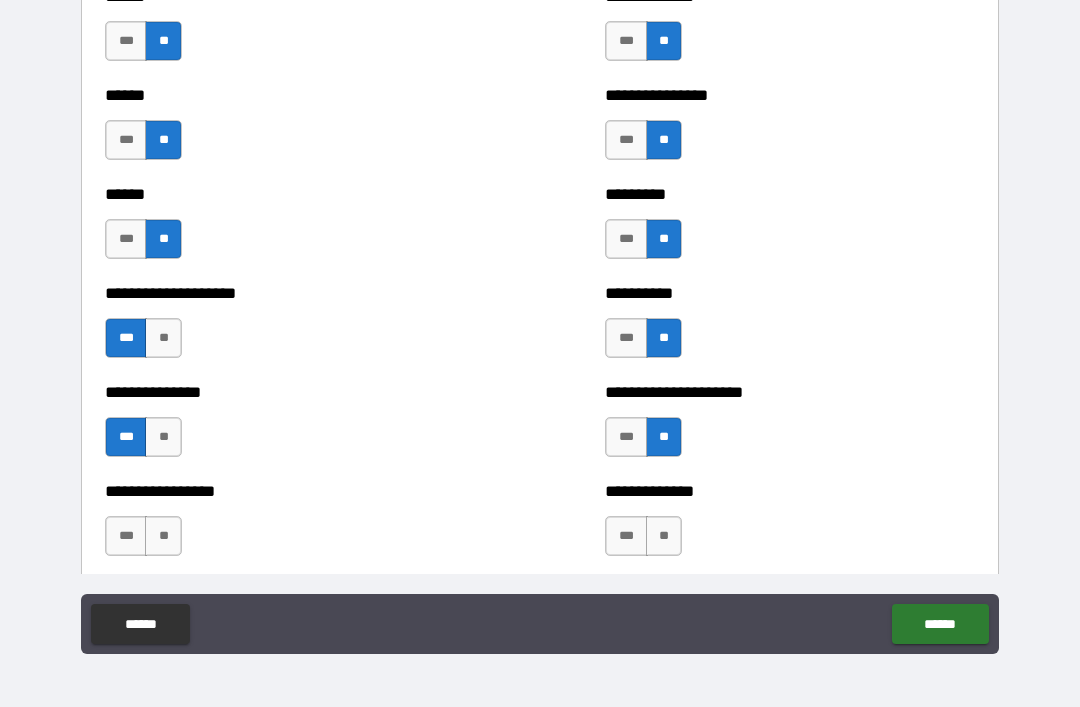 click on "**" at bounding box center (664, 536) 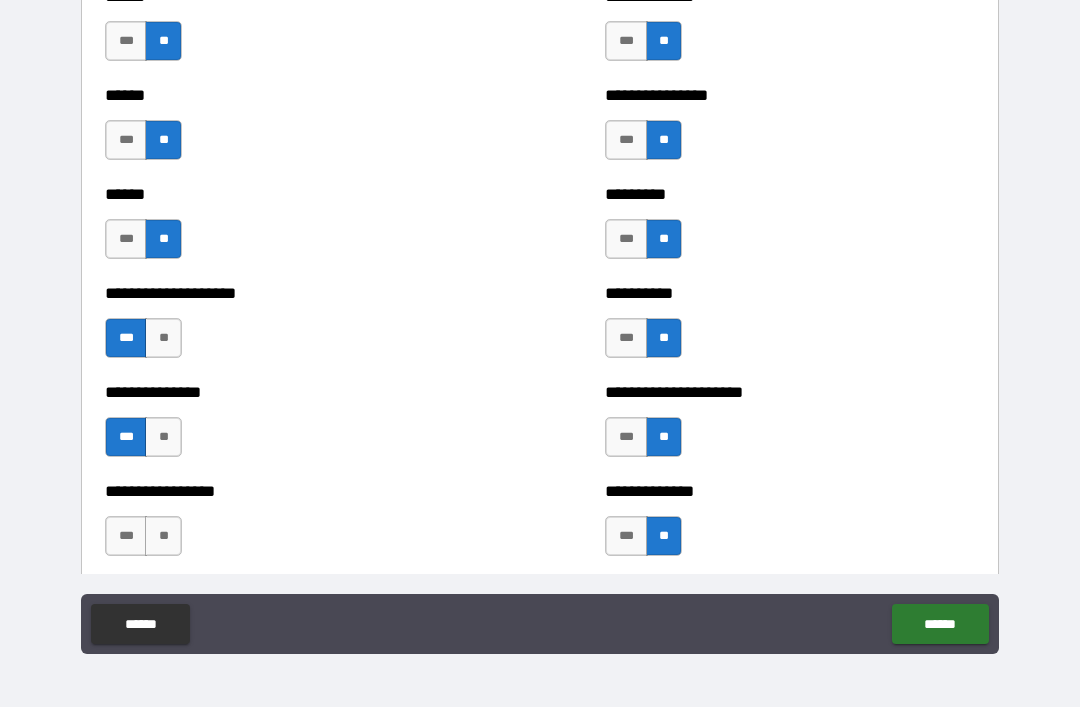 click on "***" at bounding box center [126, 536] 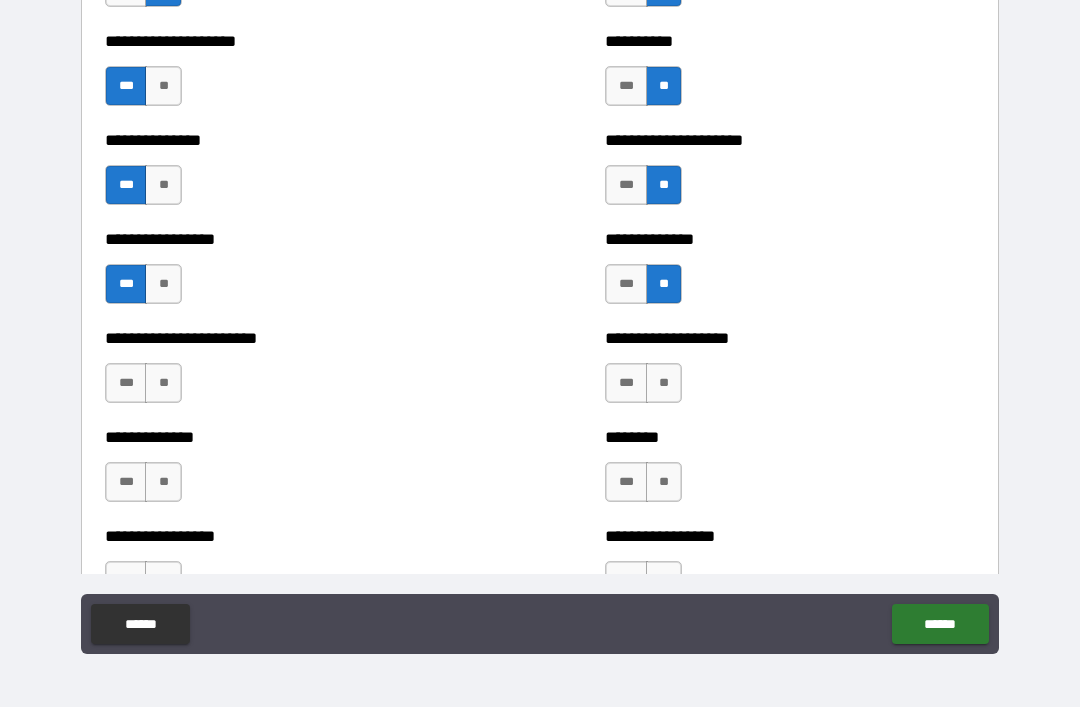 scroll, scrollTop: 3291, scrollLeft: 0, axis: vertical 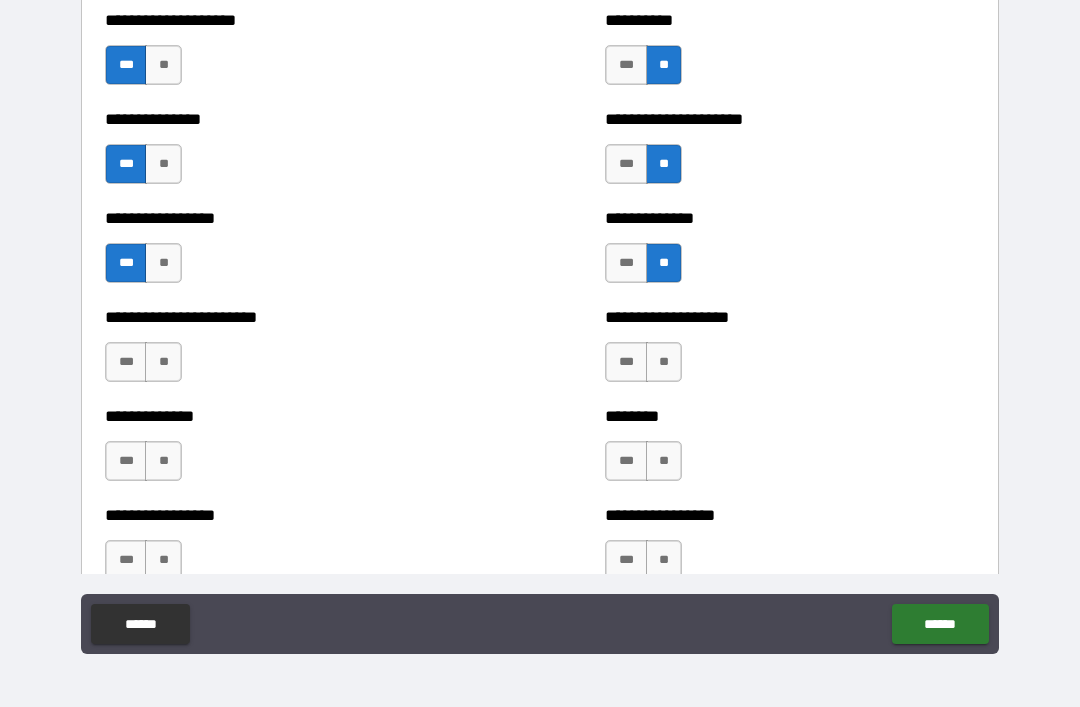 click on "**" at bounding box center [163, 362] 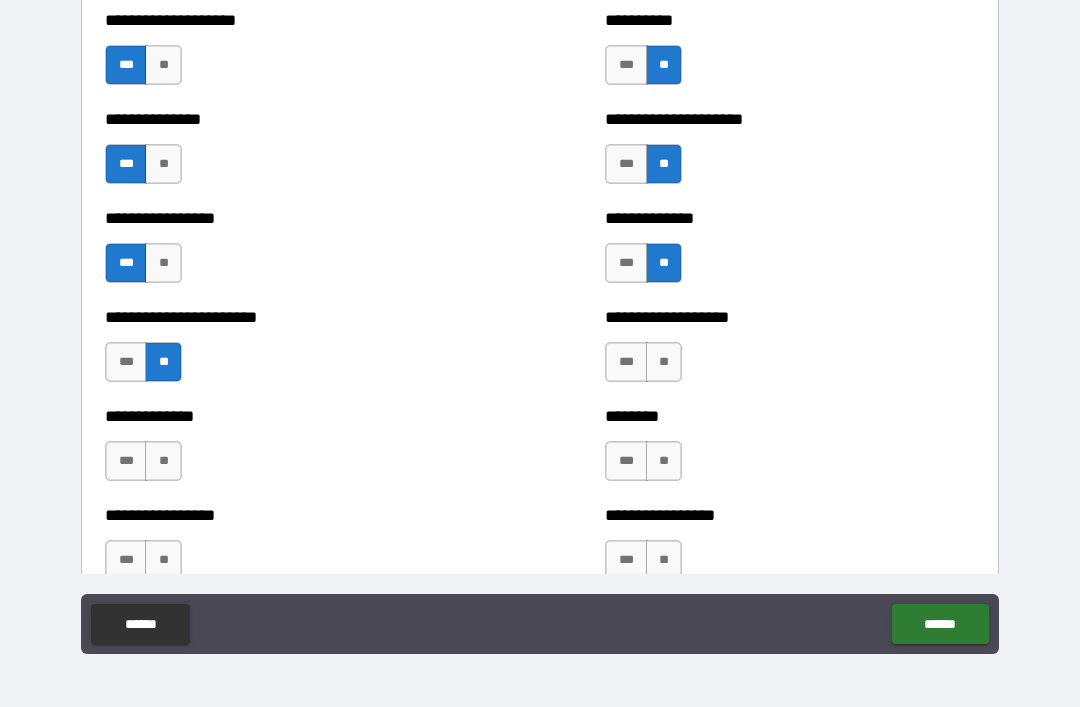 click on "**" at bounding box center [163, 461] 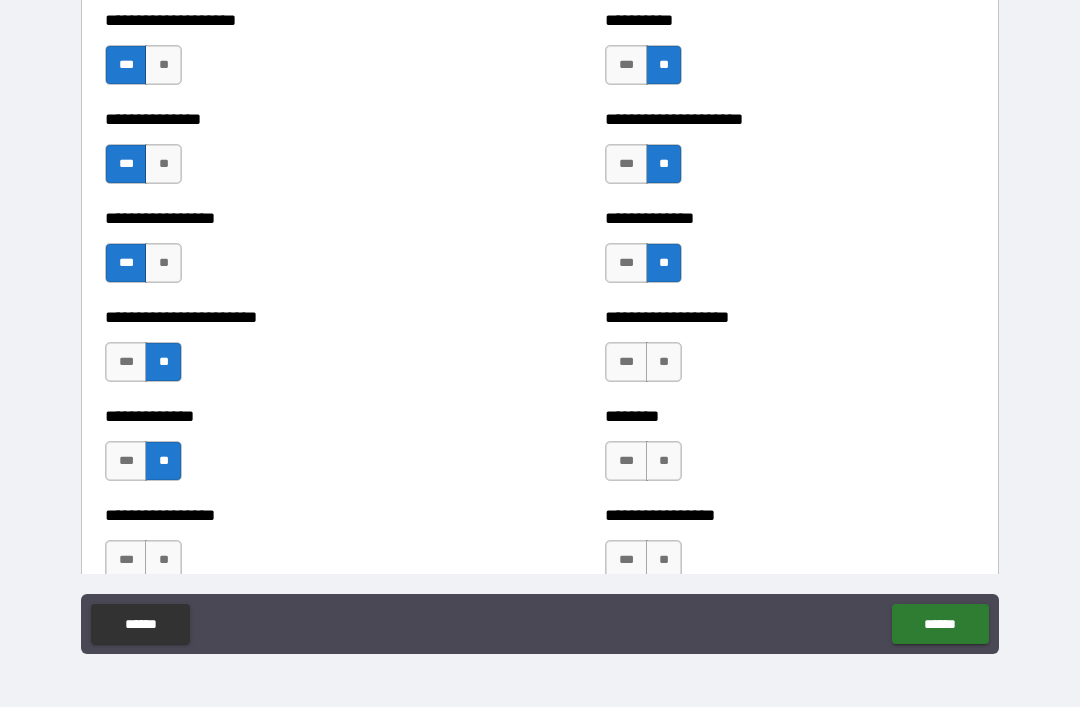 click on "**" at bounding box center (163, 560) 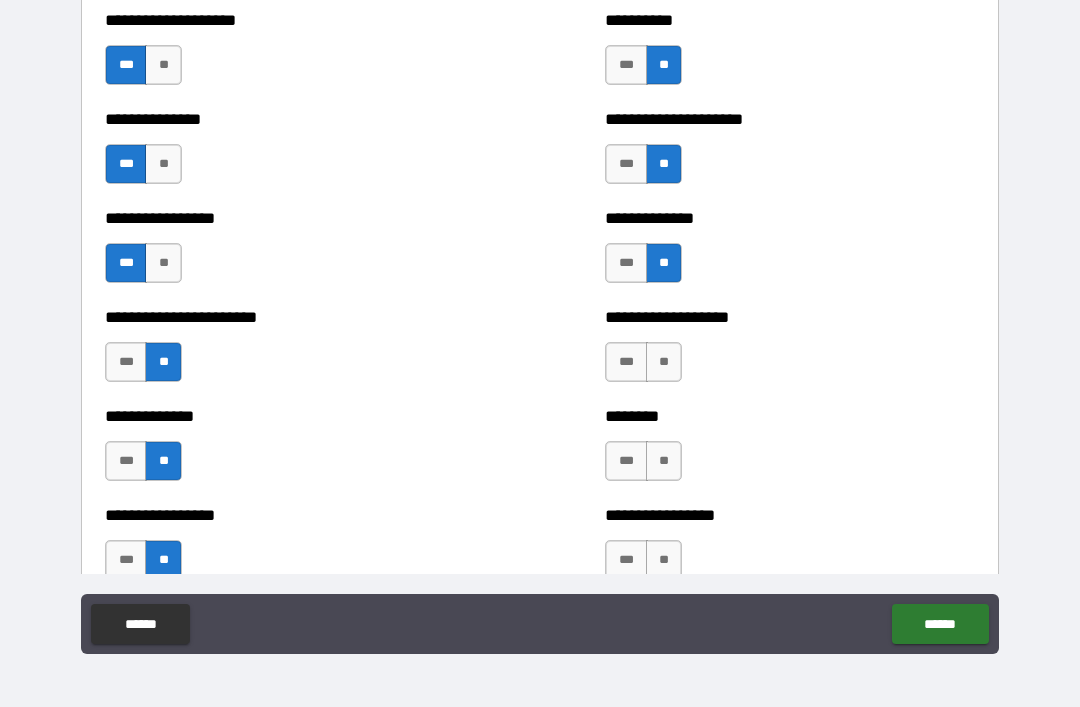 click on "**" at bounding box center [664, 362] 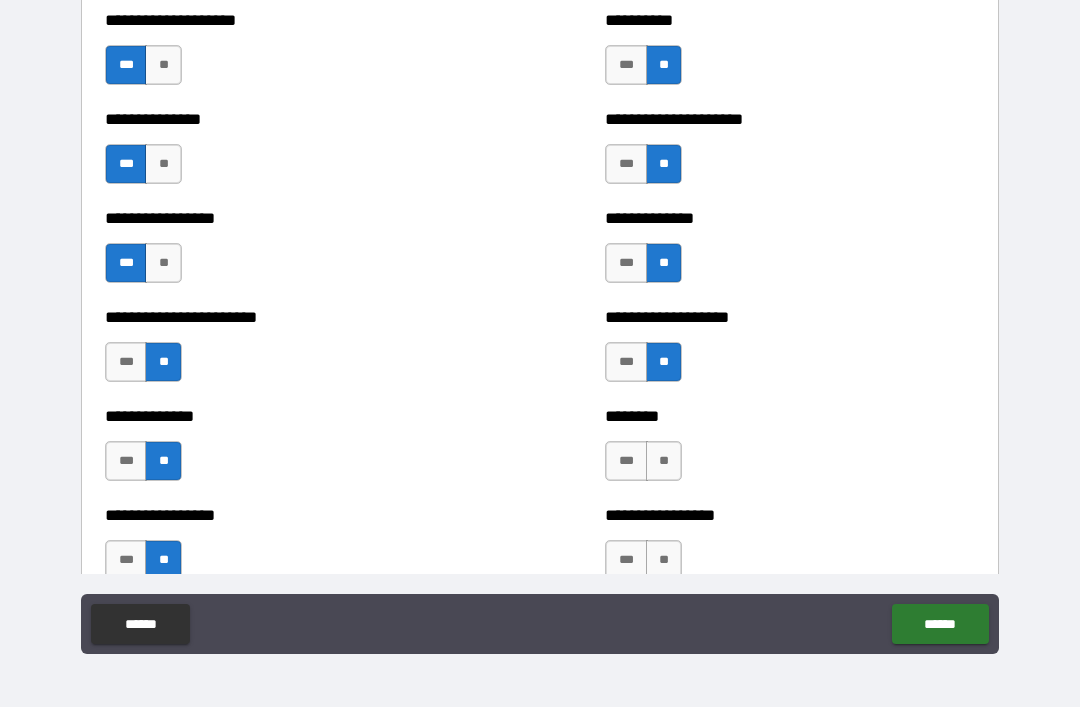 click on "**" at bounding box center (664, 461) 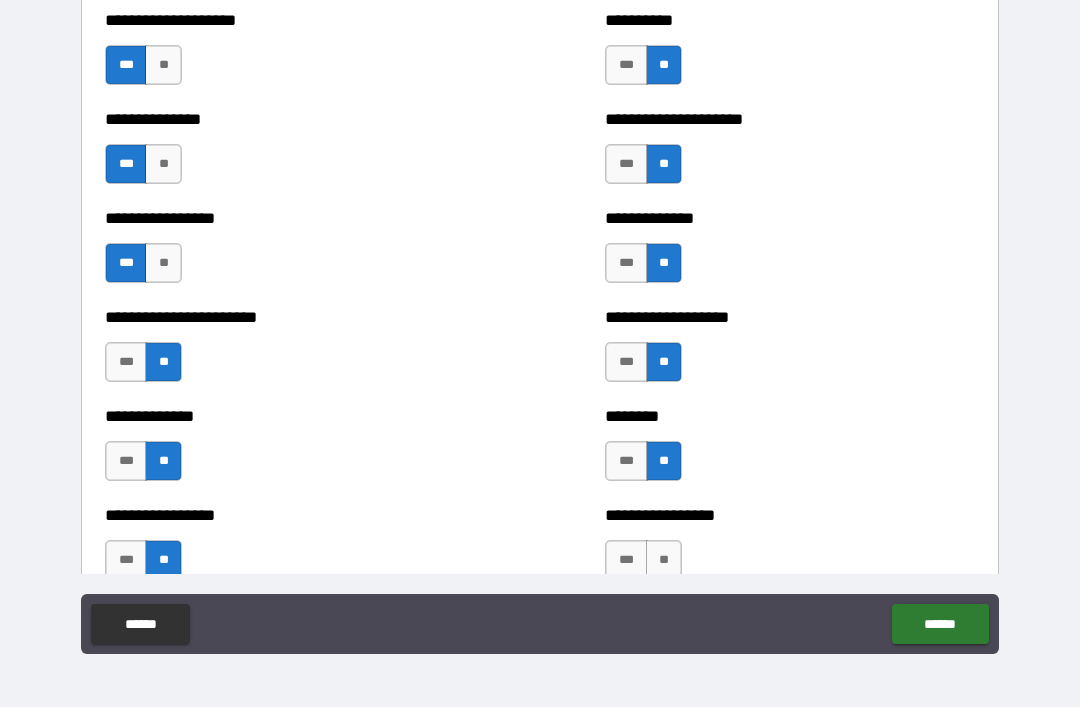click on "**" at bounding box center [664, 560] 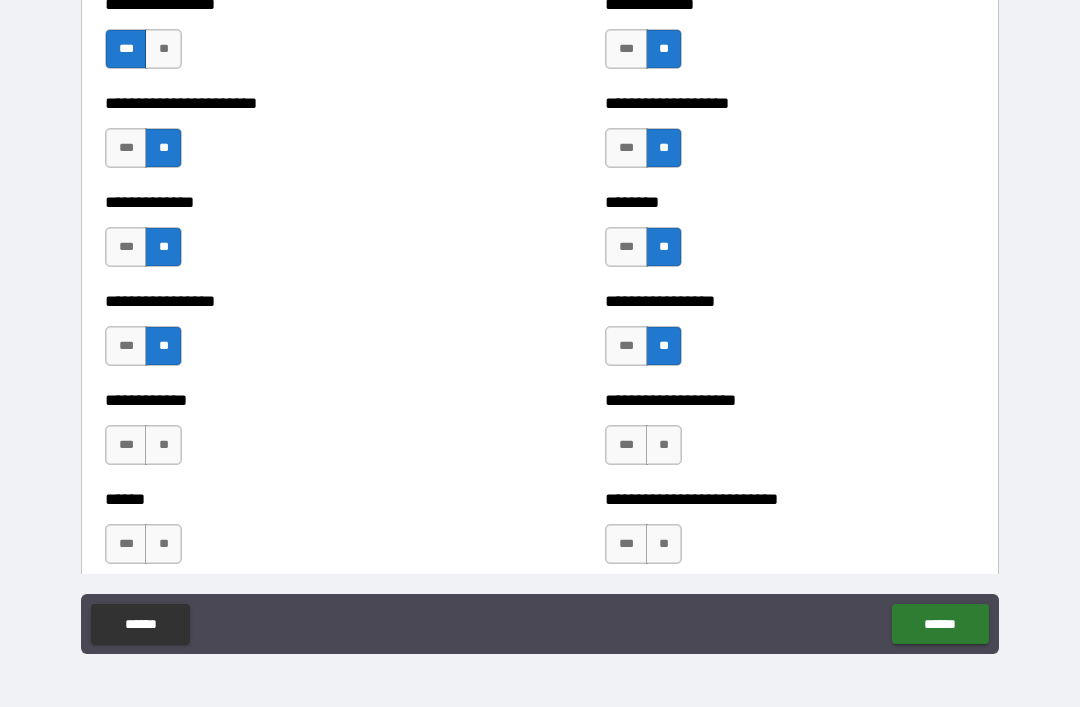 scroll, scrollTop: 3570, scrollLeft: 0, axis: vertical 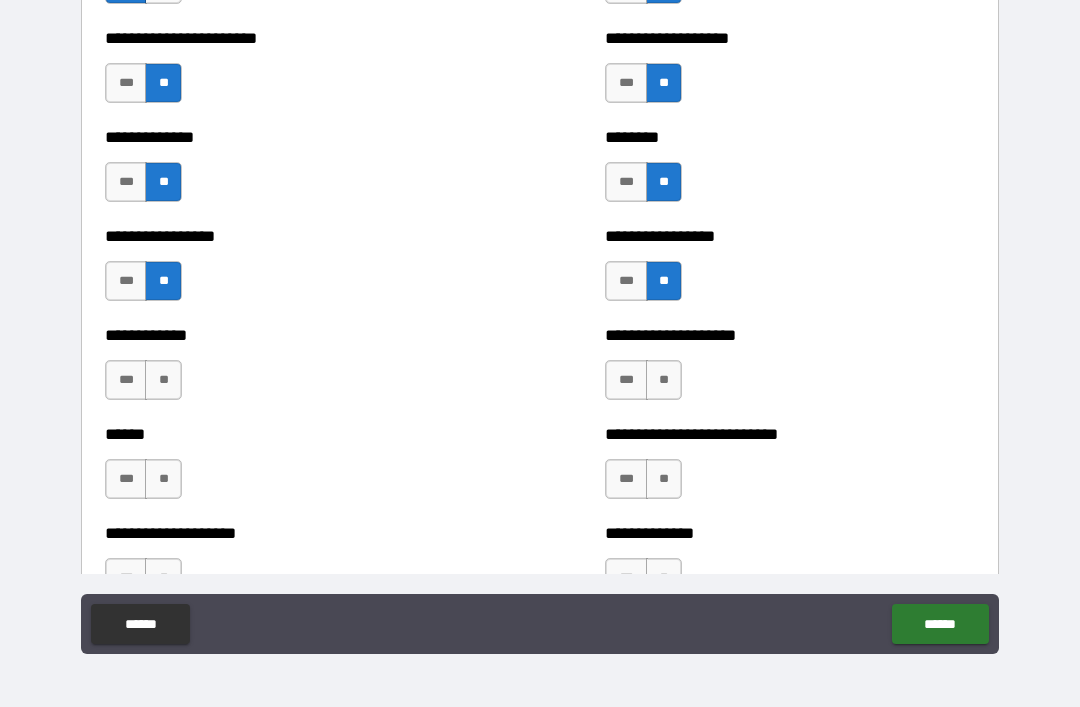 click on "**" at bounding box center (163, 380) 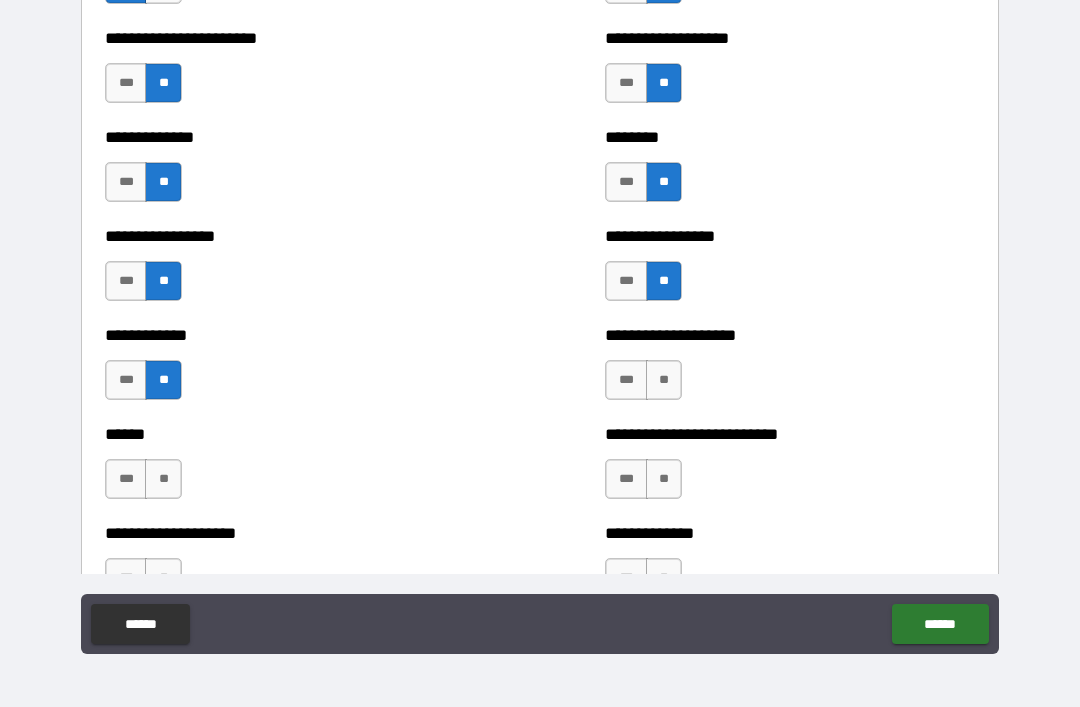 click on "**" at bounding box center (163, 479) 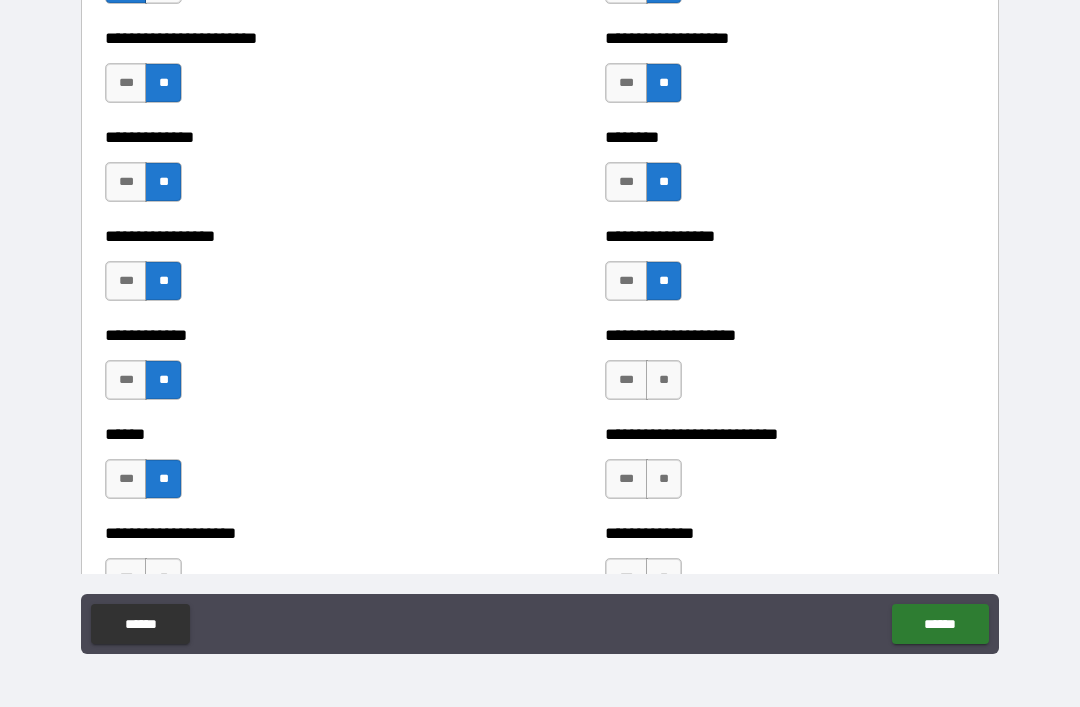 click on "**" at bounding box center [664, 380] 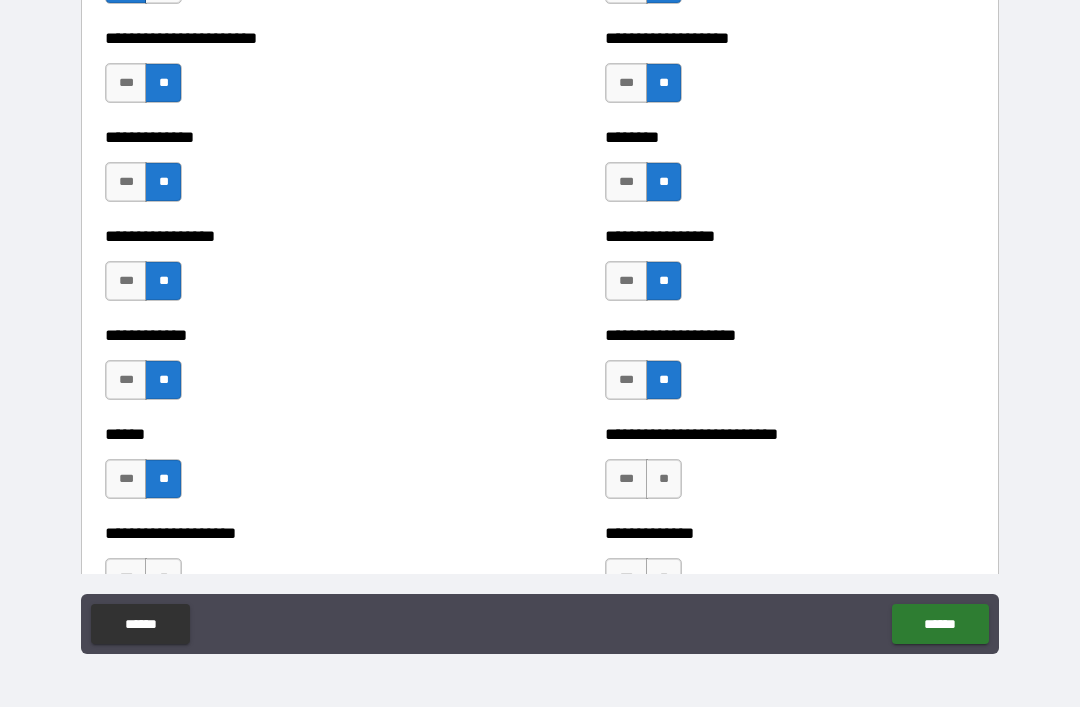 click on "**" at bounding box center (664, 479) 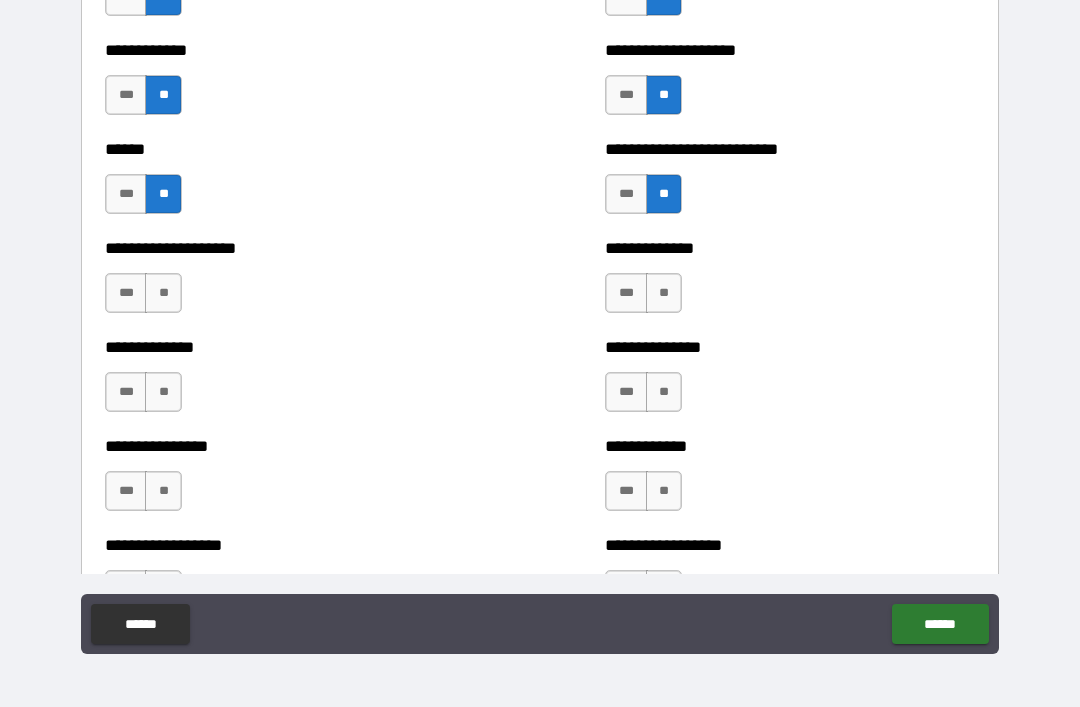 scroll, scrollTop: 3856, scrollLeft: 0, axis: vertical 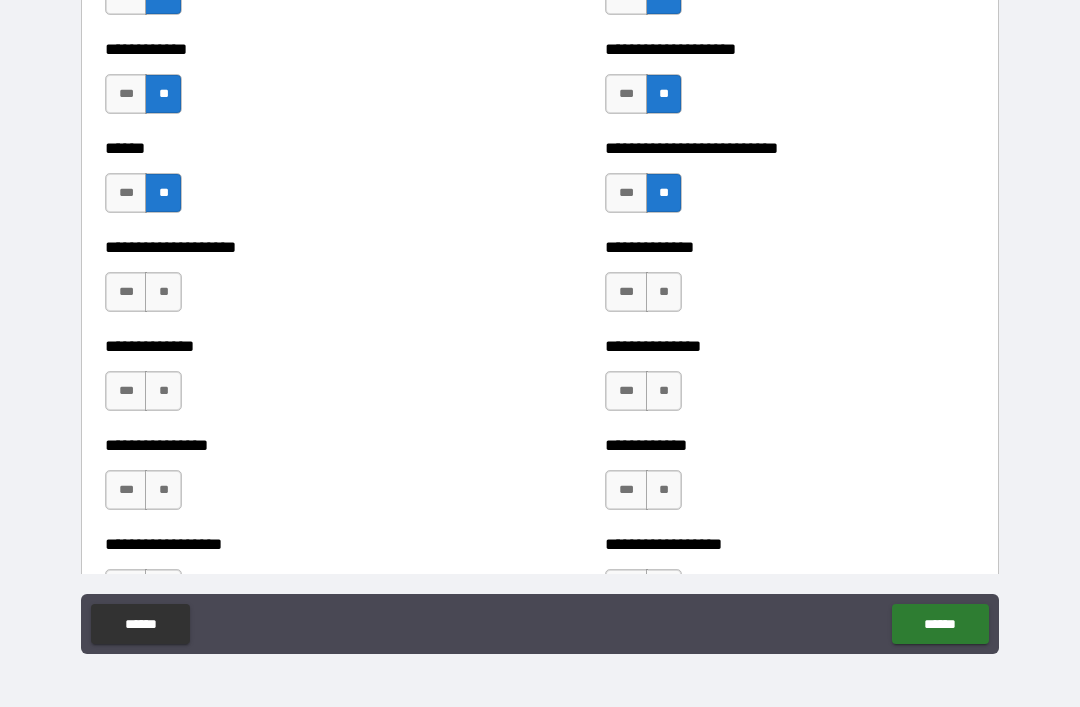 click on "**" at bounding box center [664, 292] 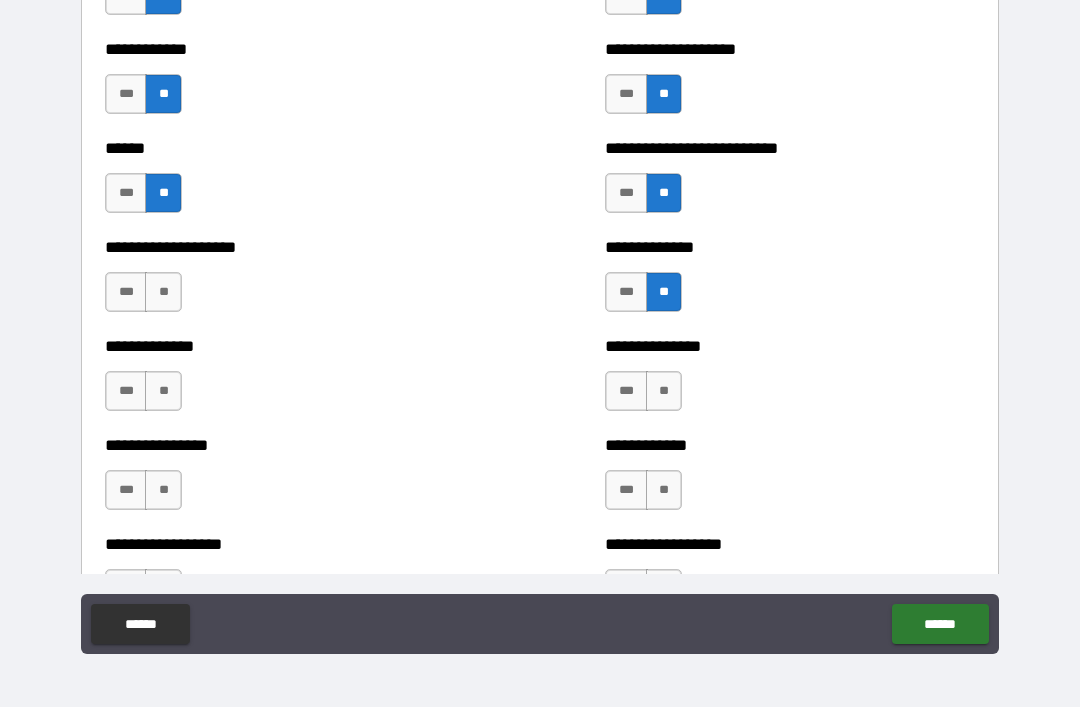 click on "**" at bounding box center [664, 391] 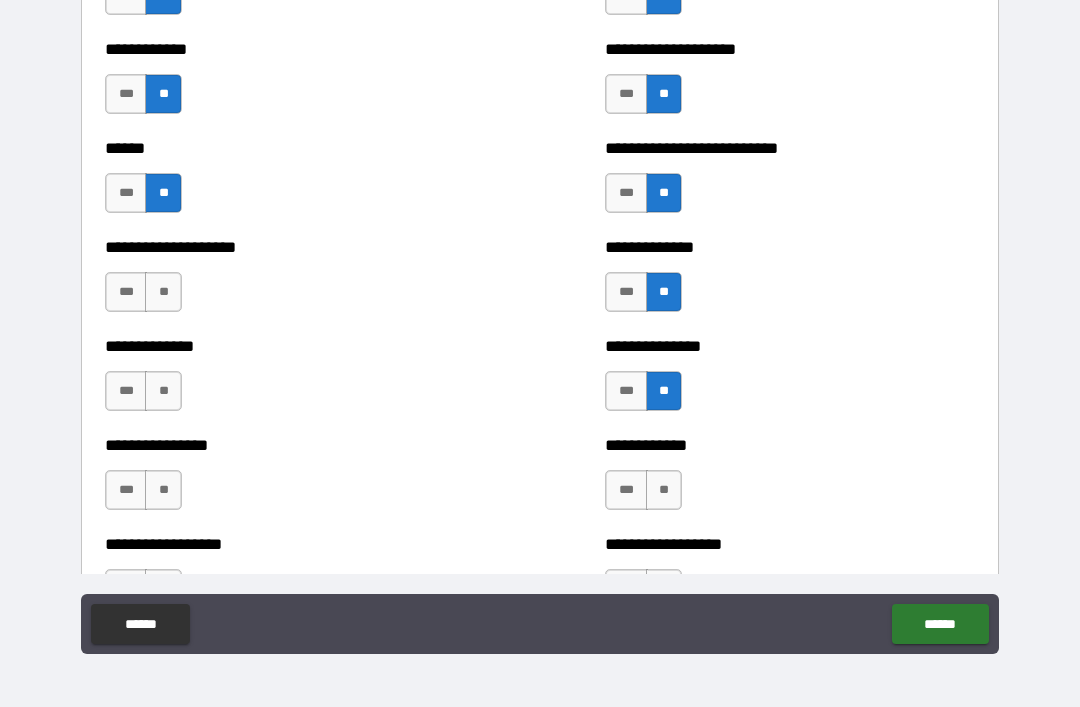 click on "**" at bounding box center (664, 490) 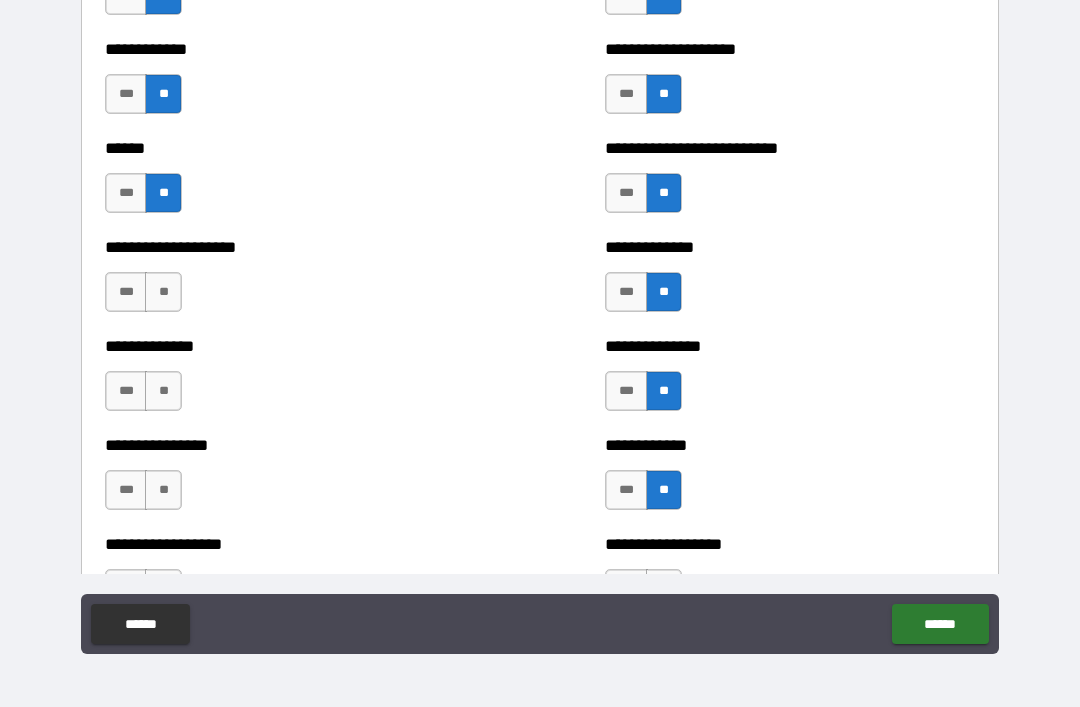 click on "**" at bounding box center [163, 292] 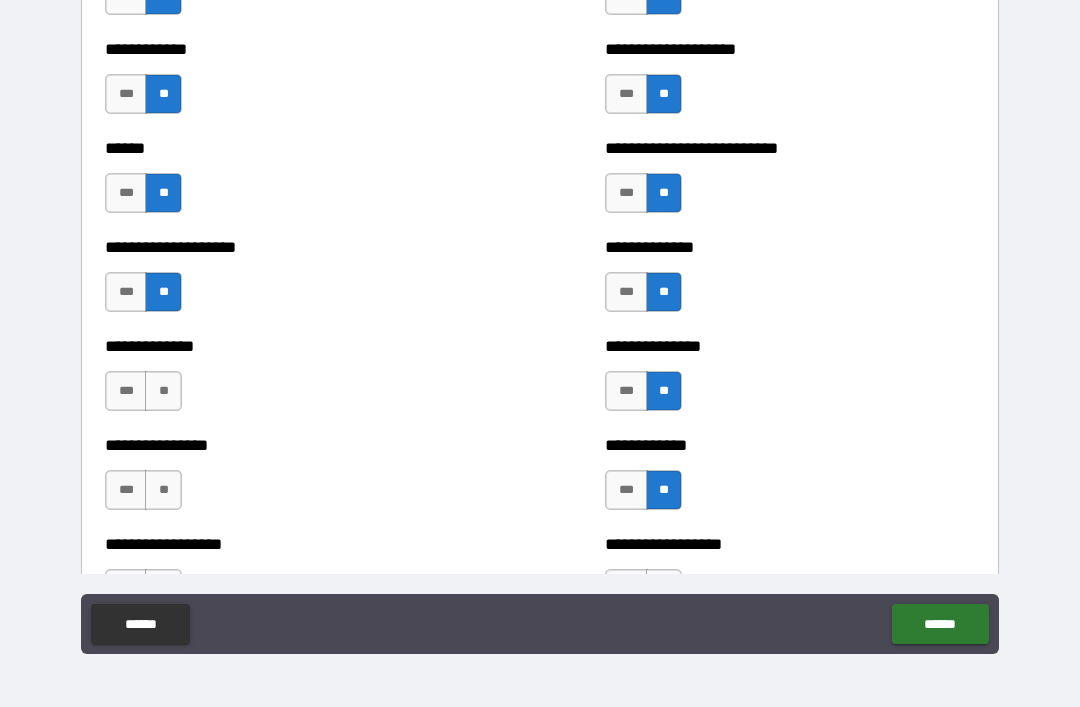 click on "**" at bounding box center [163, 391] 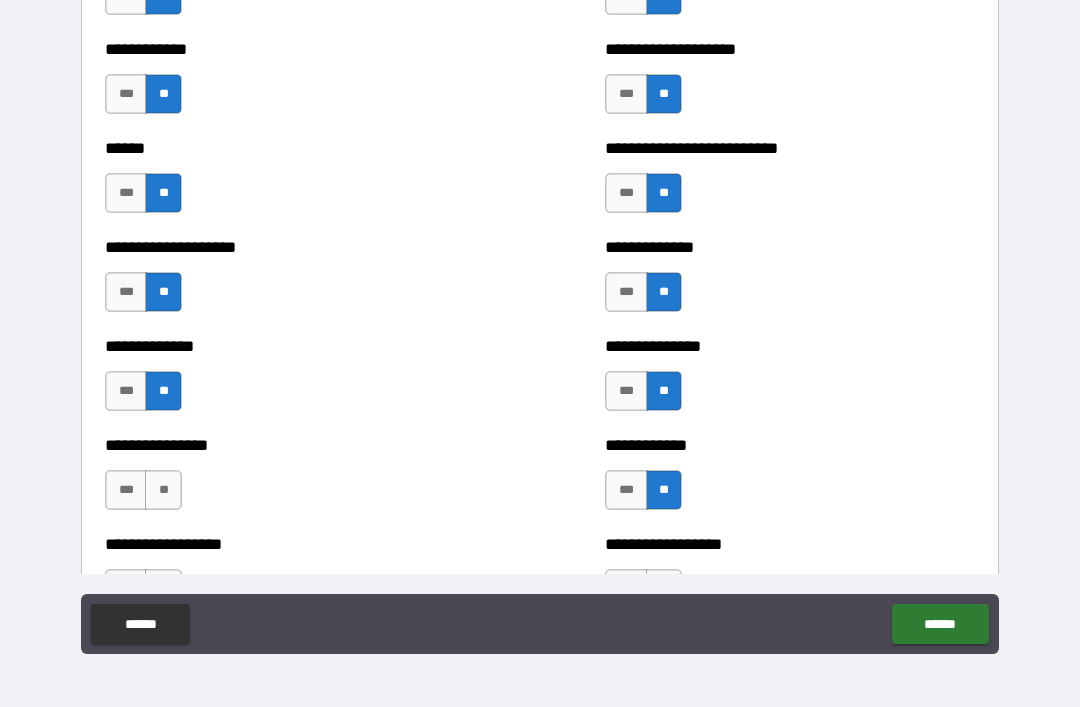 click on "**" at bounding box center [163, 490] 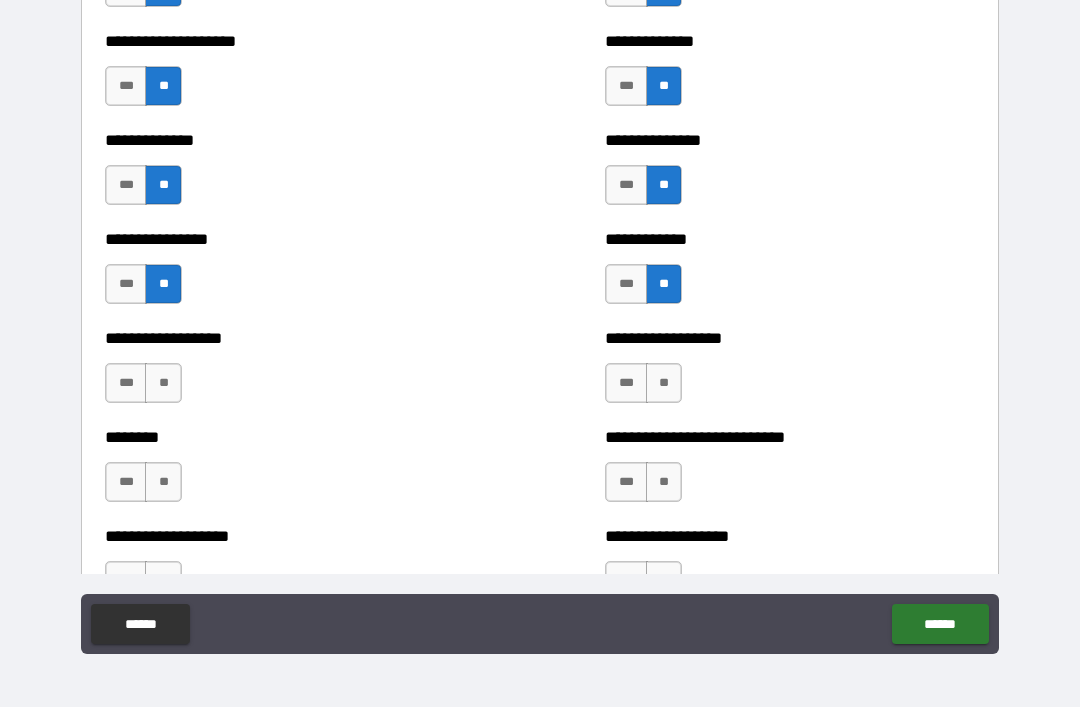 scroll, scrollTop: 4122, scrollLeft: 0, axis: vertical 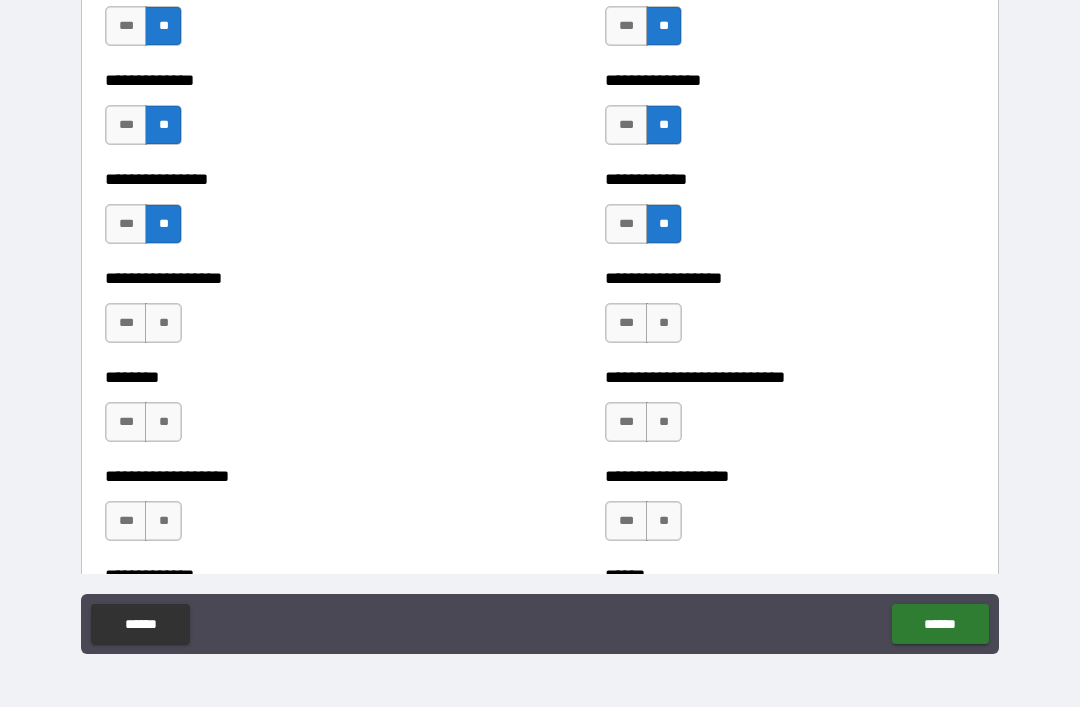 click on "**" at bounding box center [163, 323] 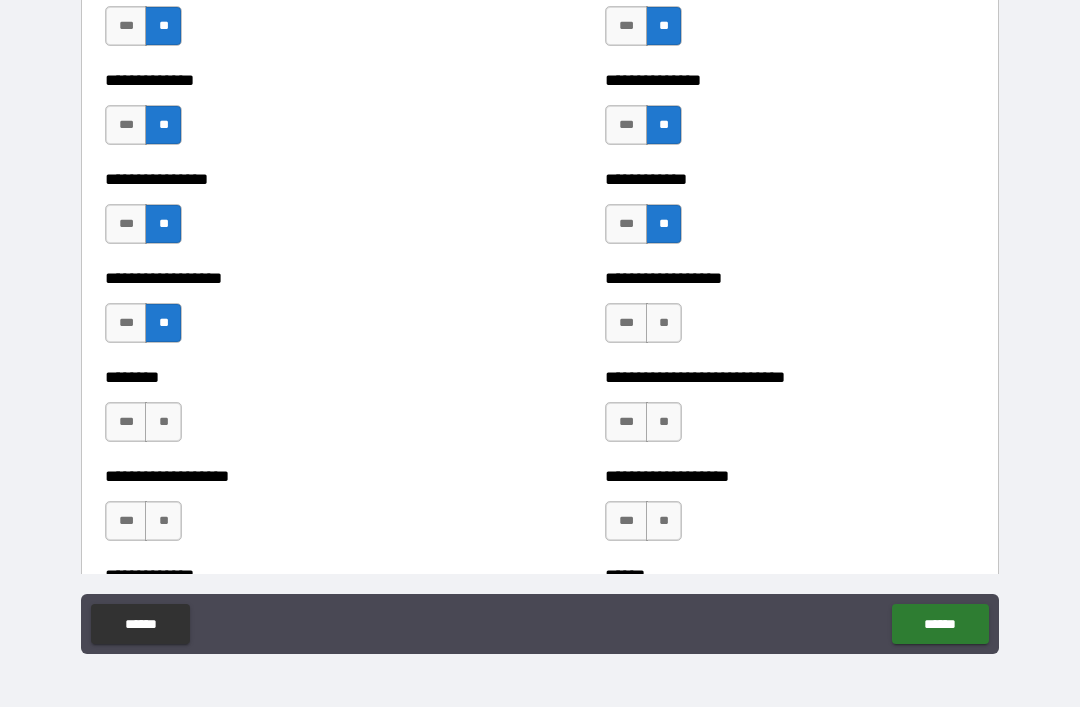 click on "**" at bounding box center (163, 422) 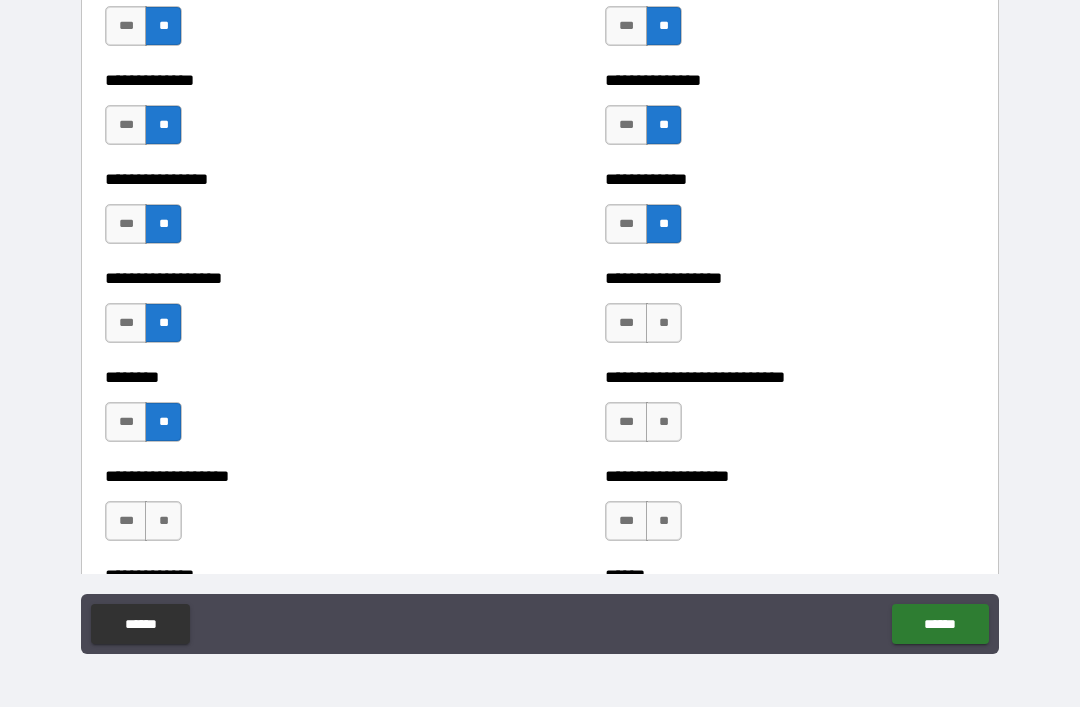 click on "**" at bounding box center [664, 323] 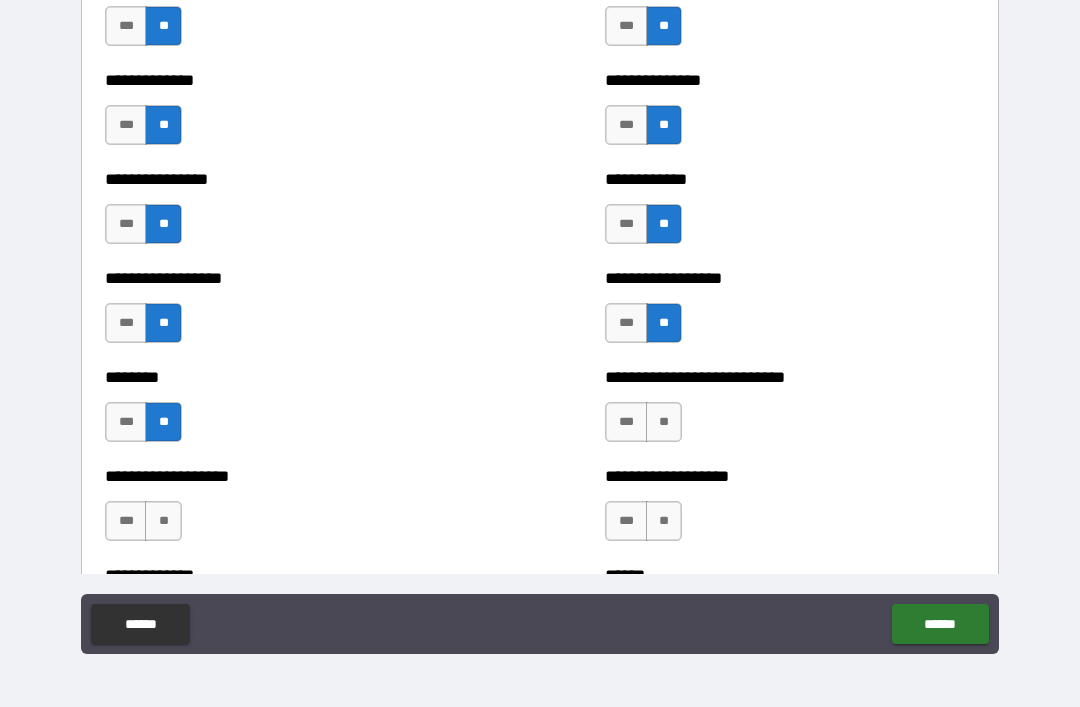 click on "**" at bounding box center (664, 422) 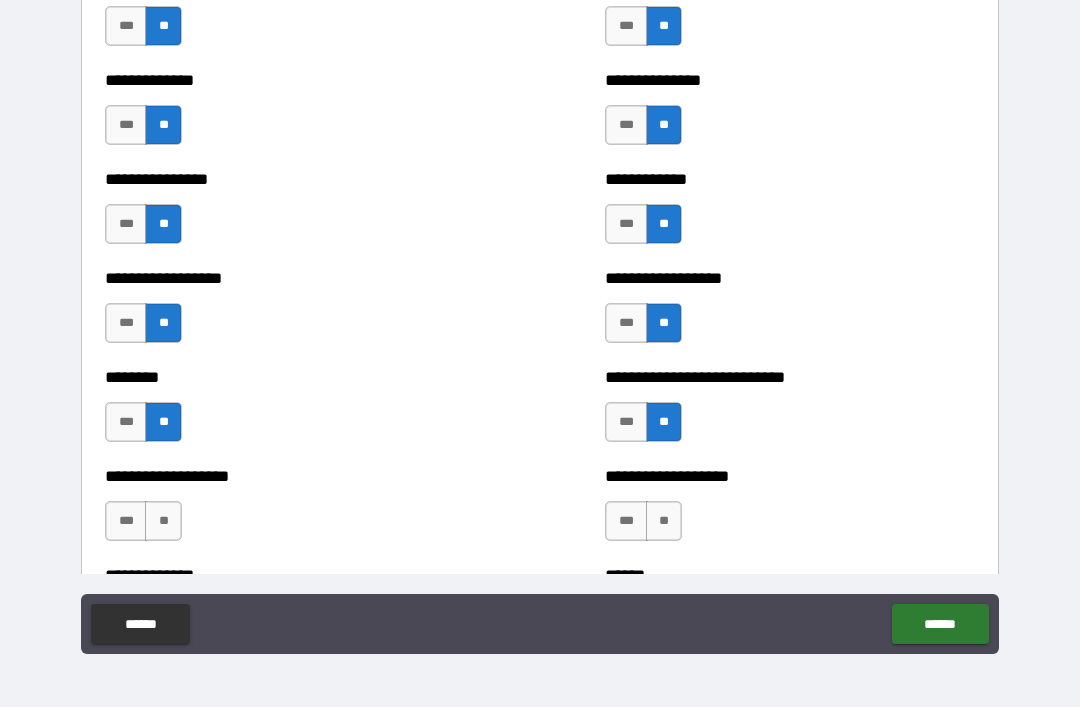 click on "**" at bounding box center [664, 521] 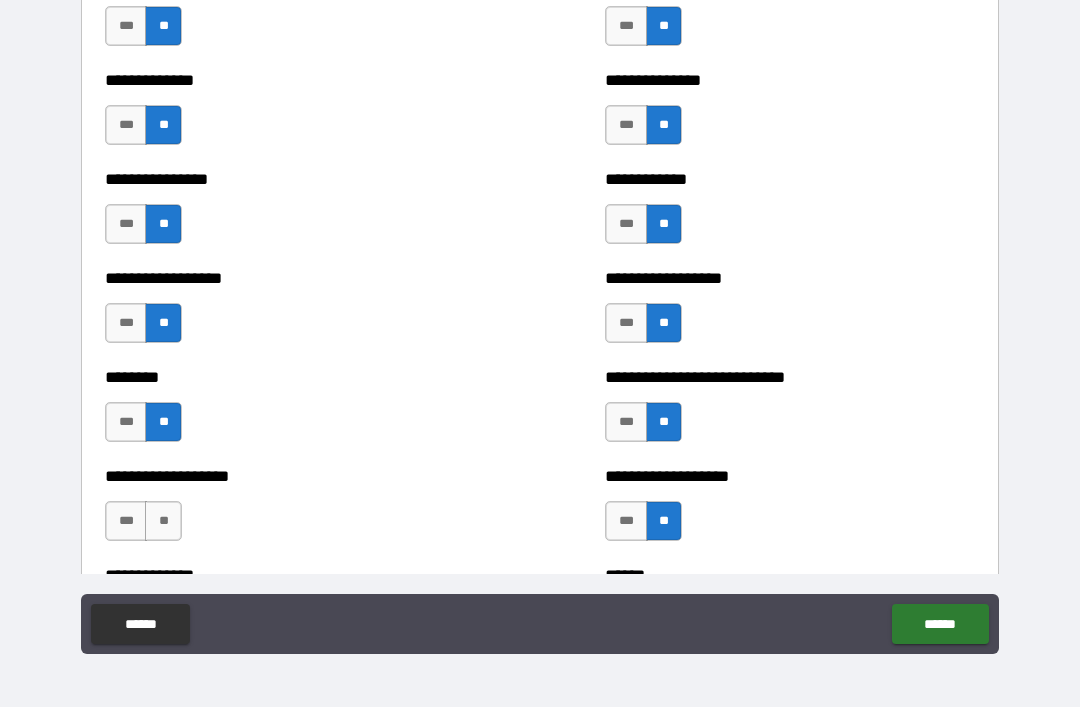 click on "**" at bounding box center [163, 521] 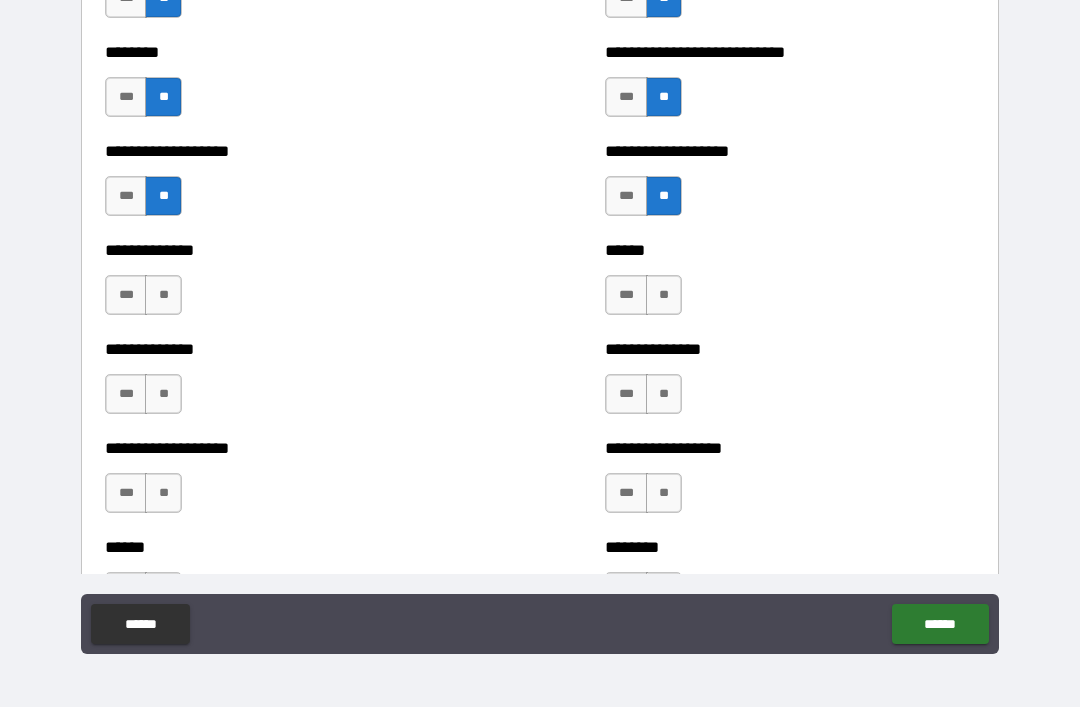scroll, scrollTop: 4449, scrollLeft: 0, axis: vertical 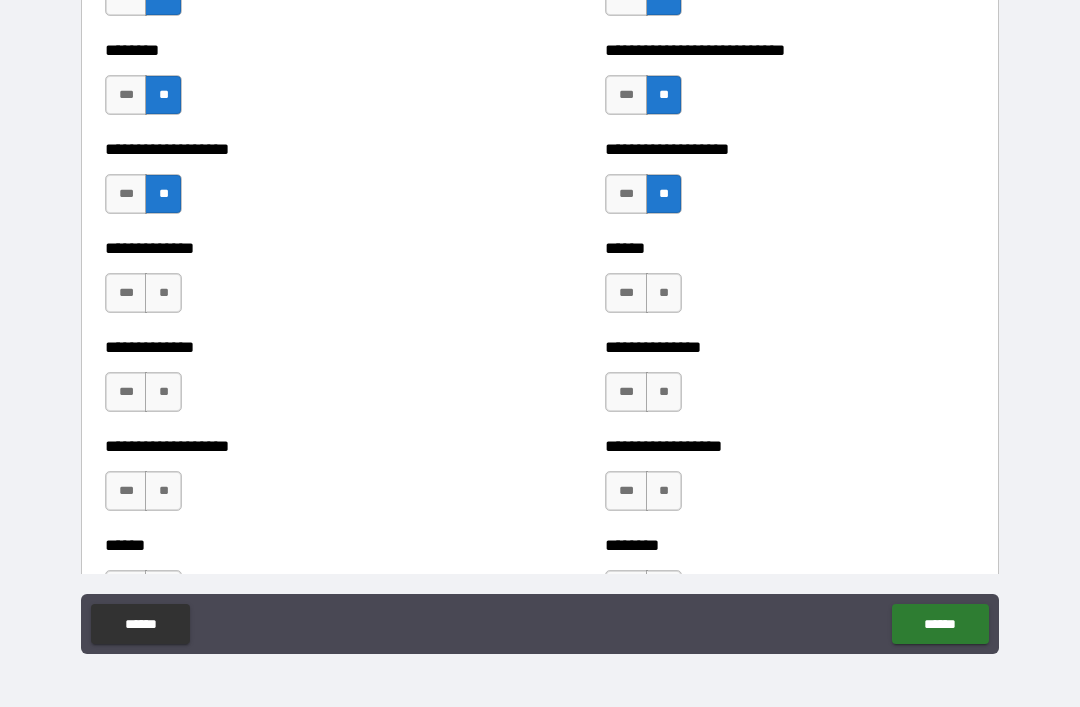 click on "**" at bounding box center [664, 293] 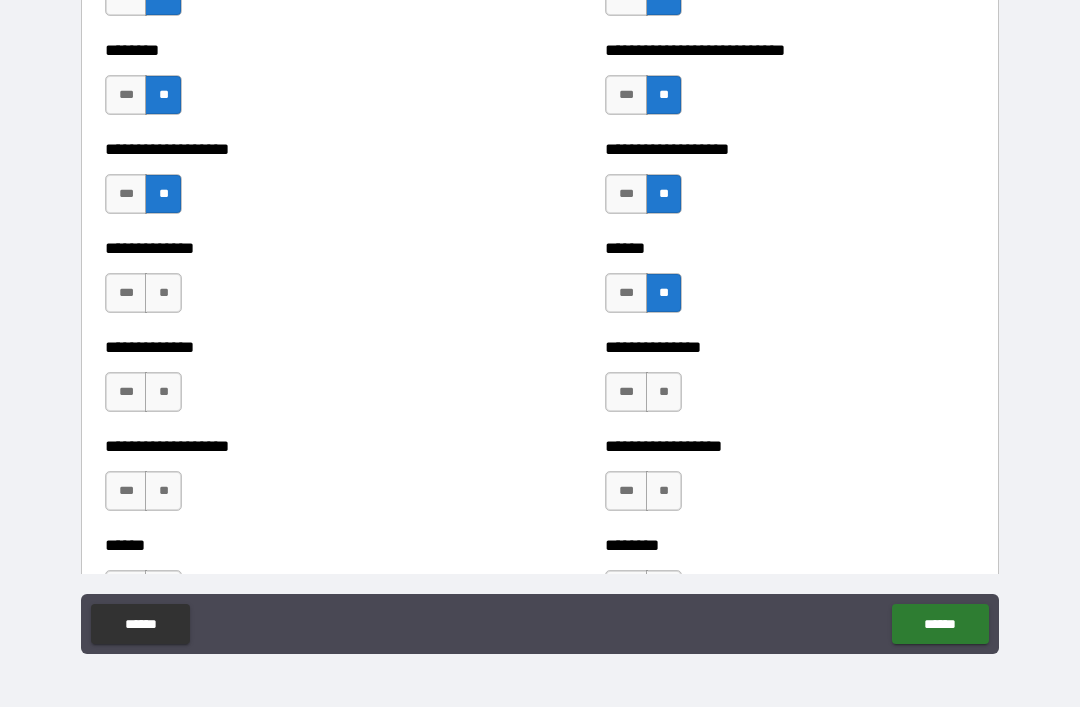 click on "**" at bounding box center (664, 392) 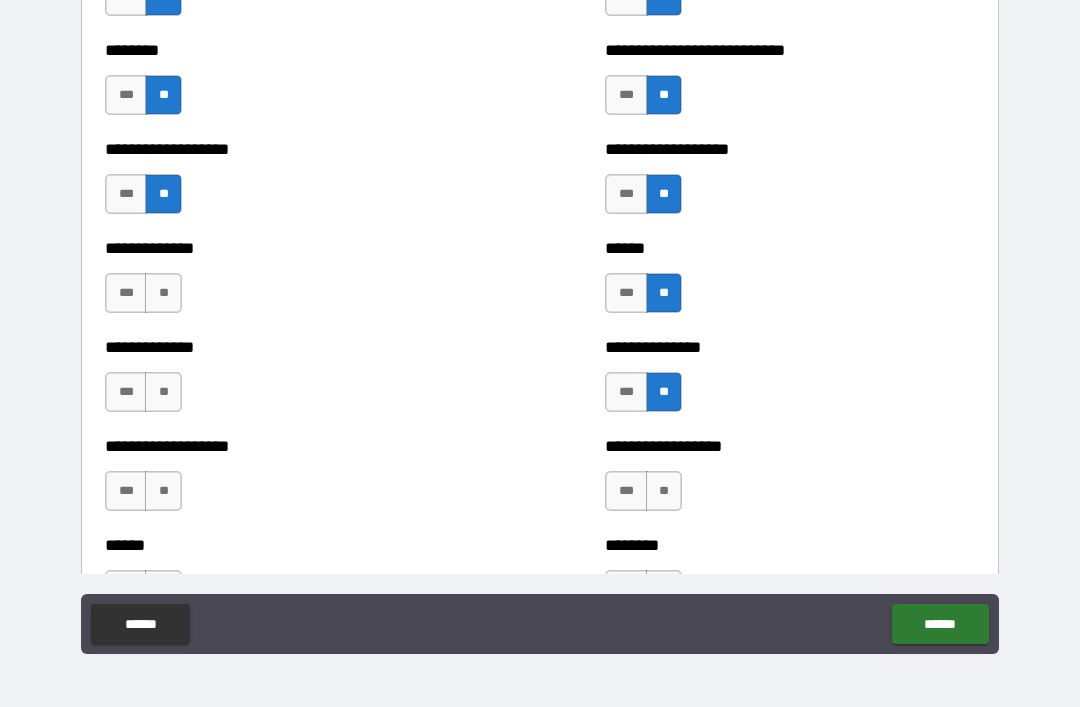 click on "**" at bounding box center (664, 491) 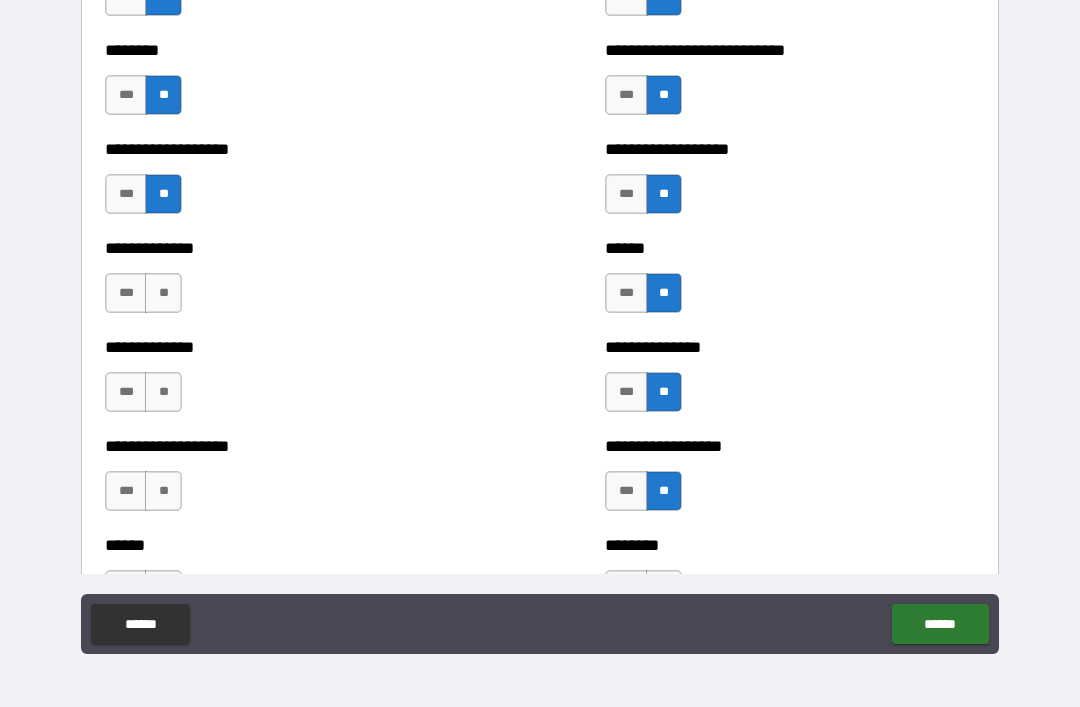 click on "**" at bounding box center (163, 293) 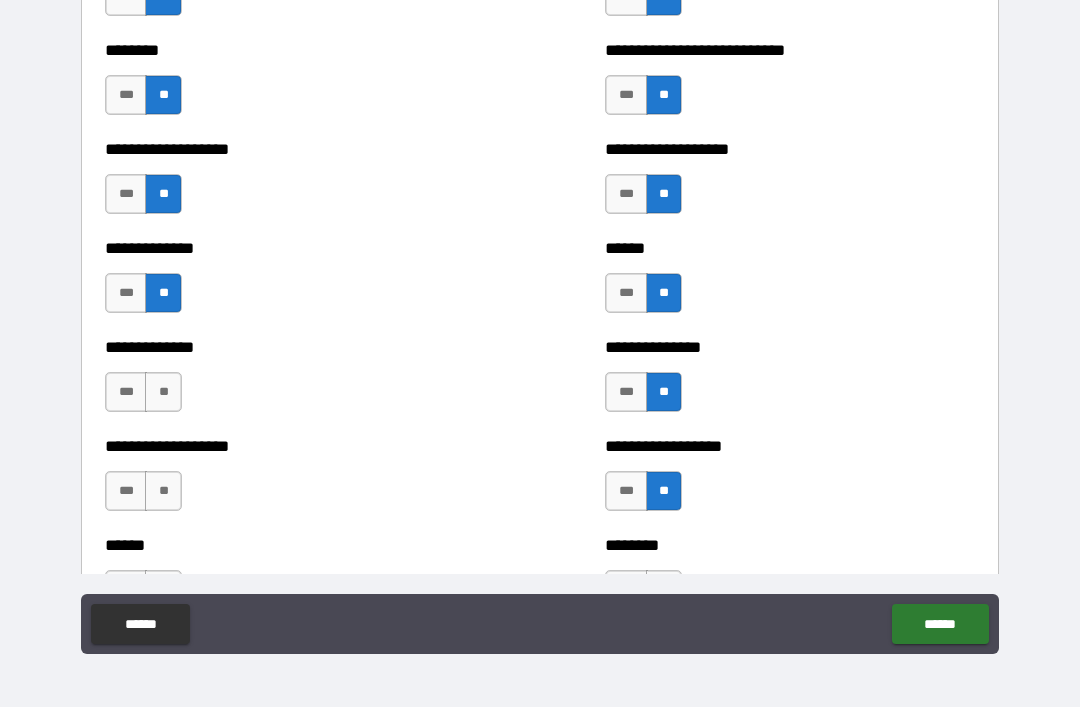 click on "**" at bounding box center [163, 392] 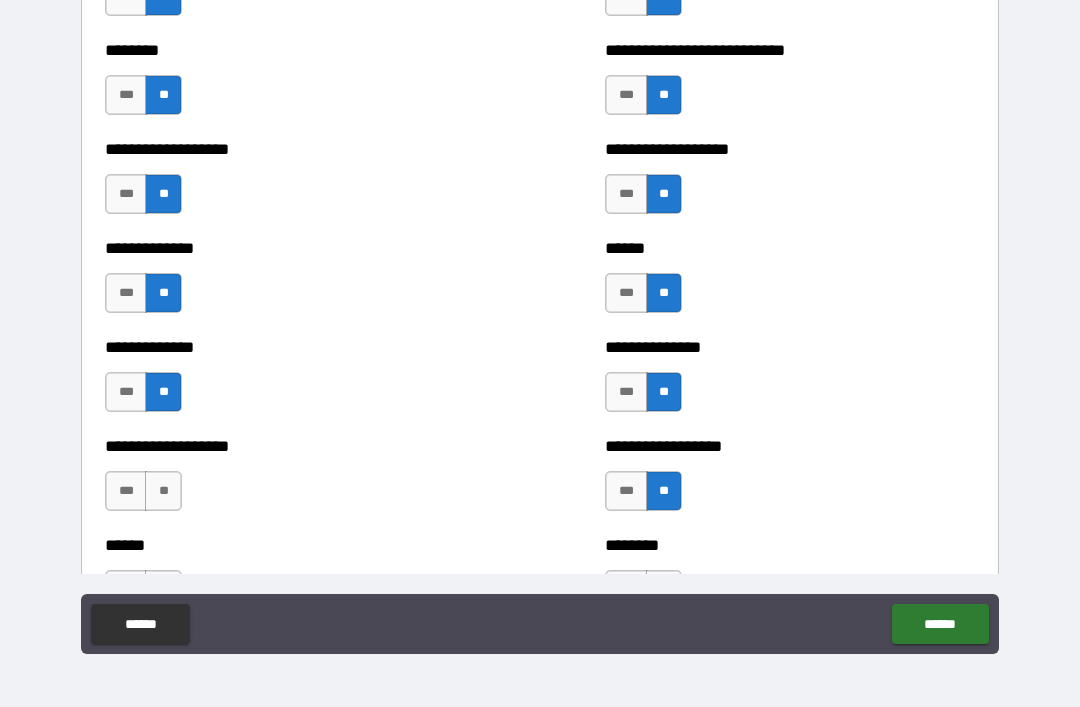 click on "**" at bounding box center [163, 491] 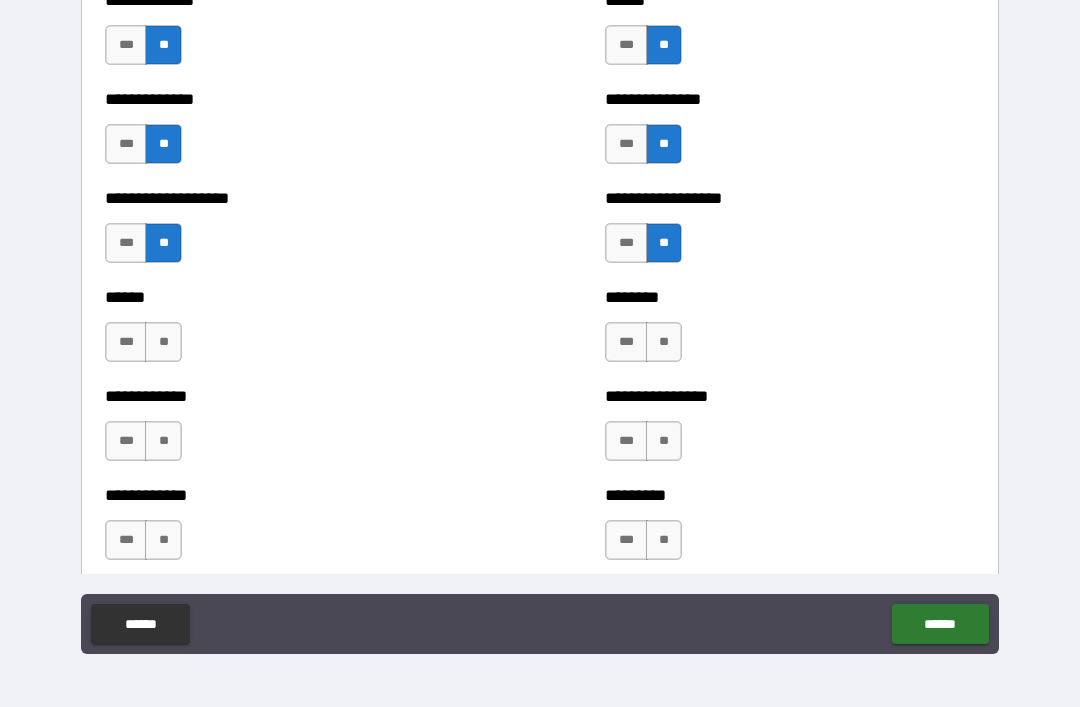 scroll, scrollTop: 4713, scrollLeft: 0, axis: vertical 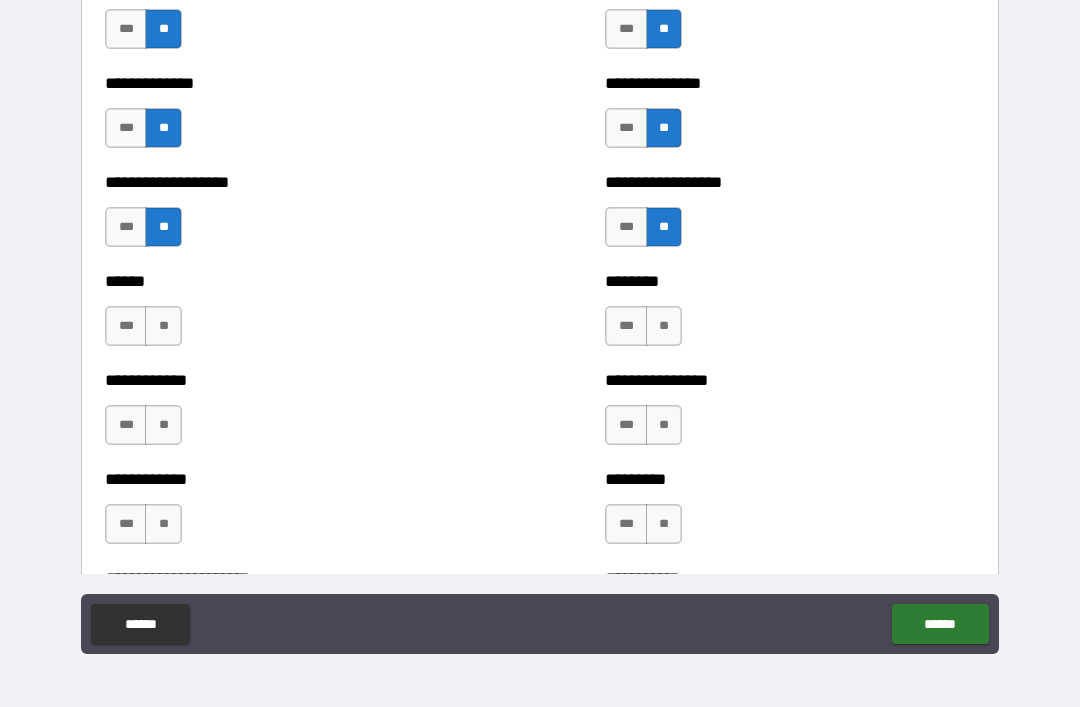 click on "**" at bounding box center [664, 326] 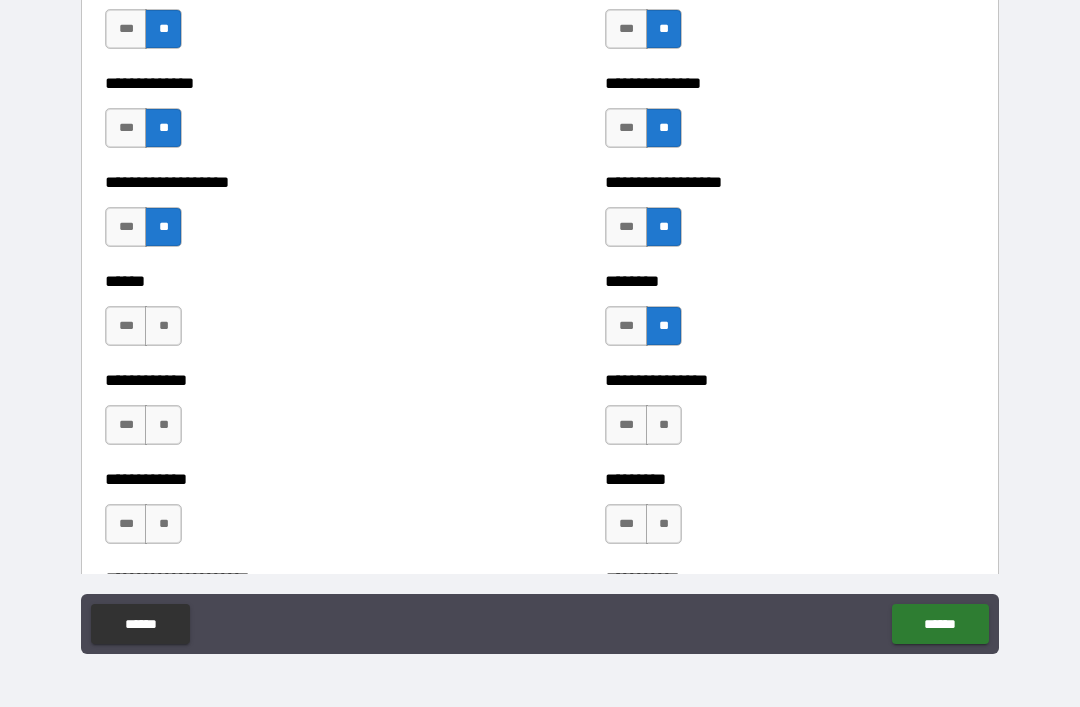 click on "**" at bounding box center (664, 425) 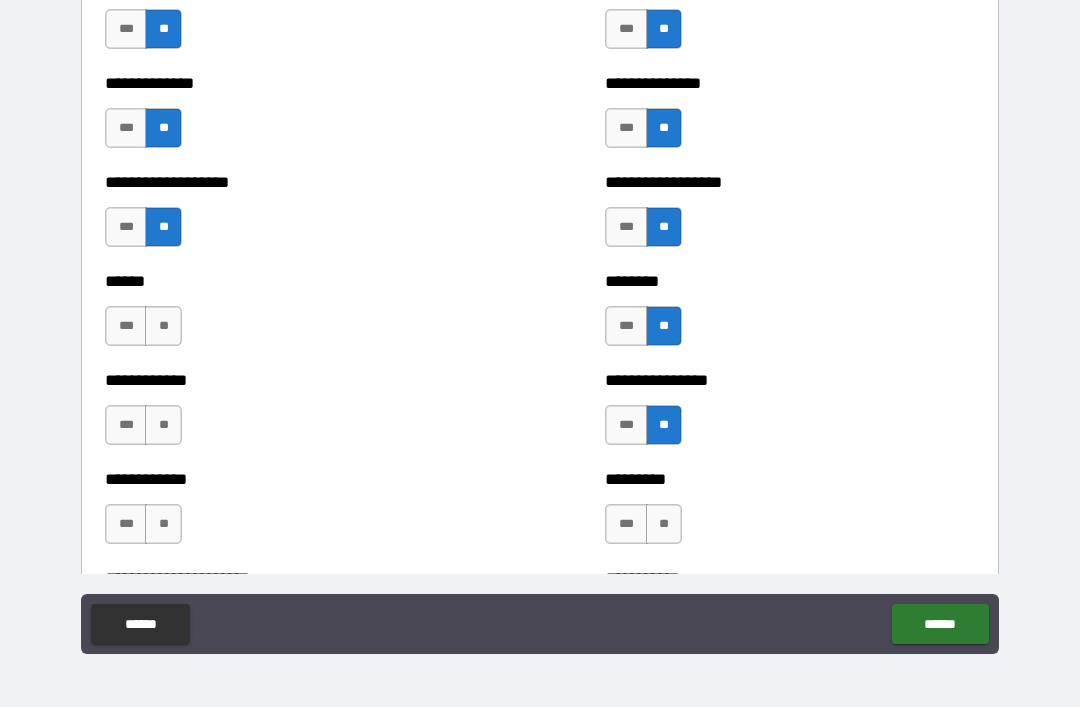click on "**" at bounding box center [664, 524] 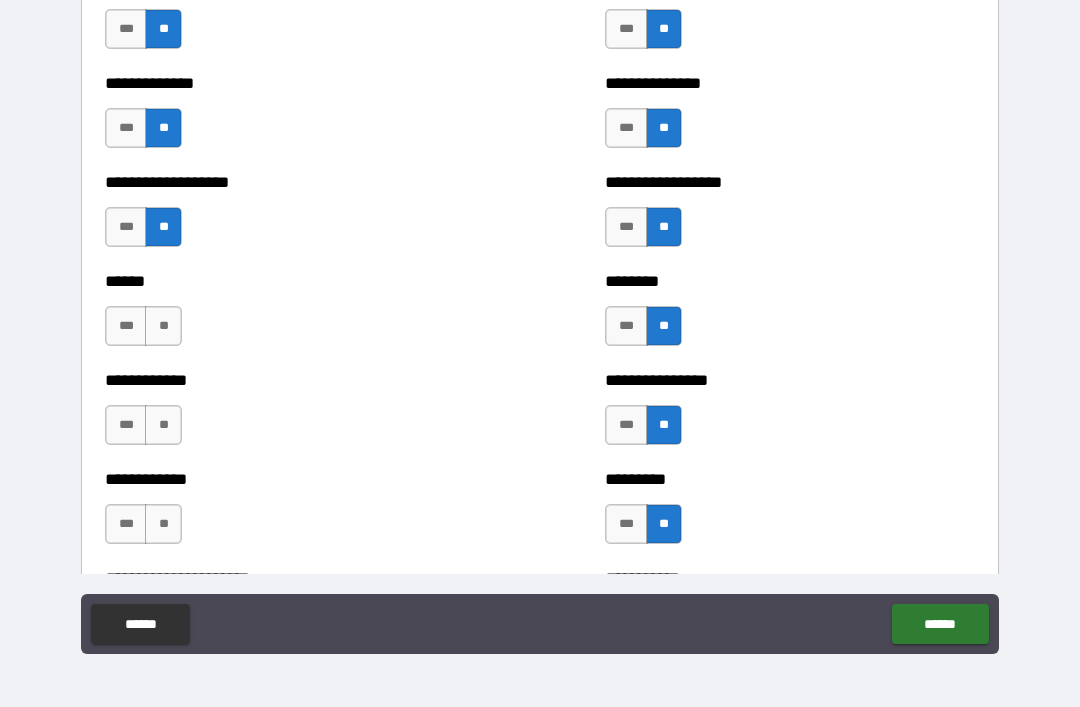 click on "**" at bounding box center (163, 326) 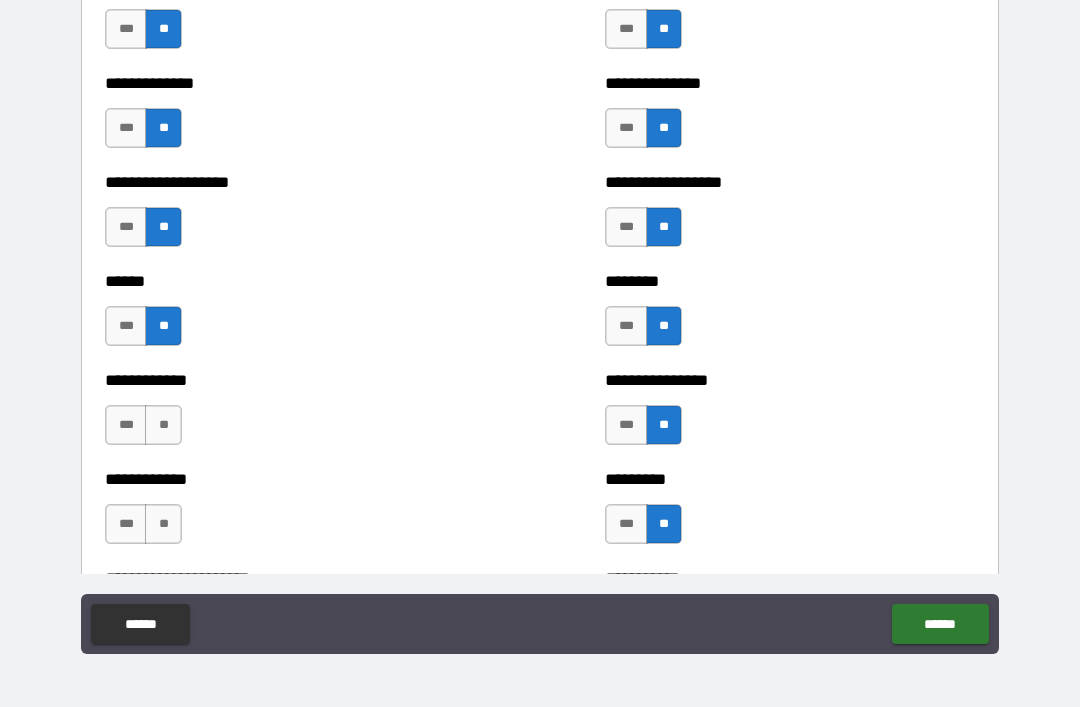 click on "**" at bounding box center [163, 425] 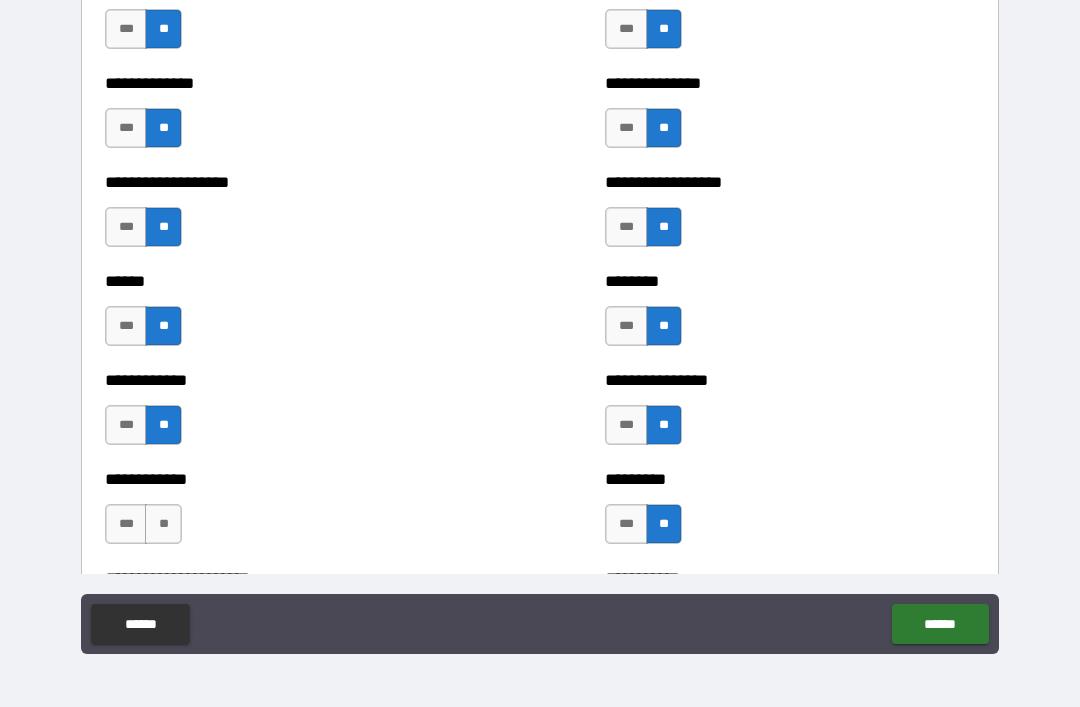 click on "**" at bounding box center (163, 524) 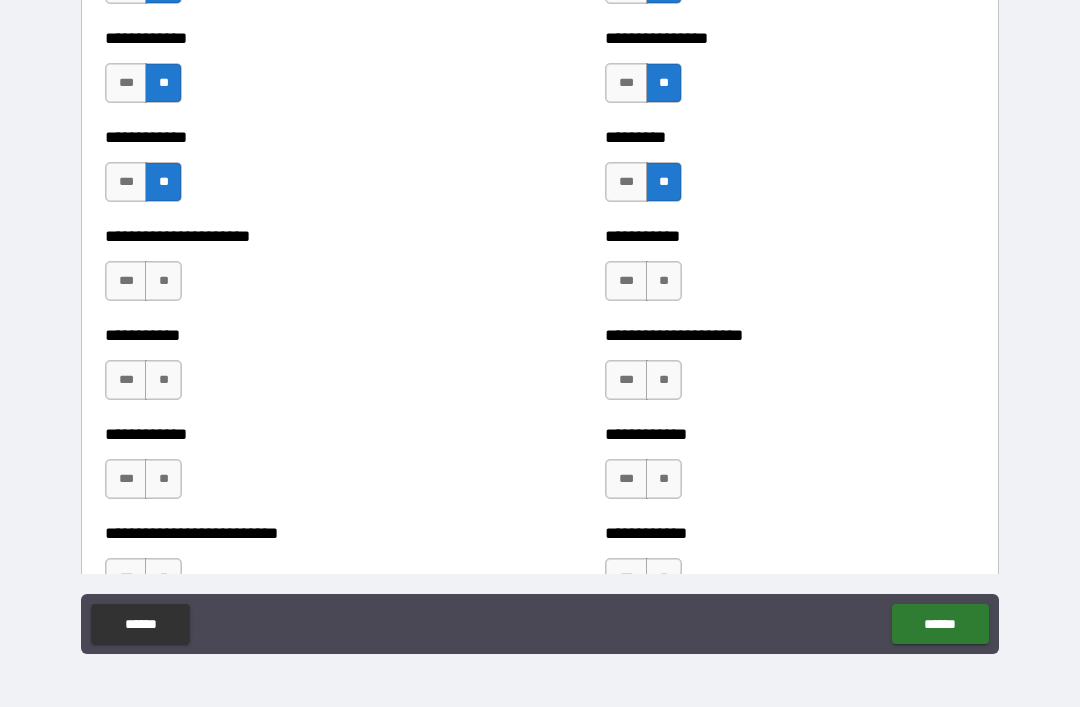 scroll, scrollTop: 5056, scrollLeft: 0, axis: vertical 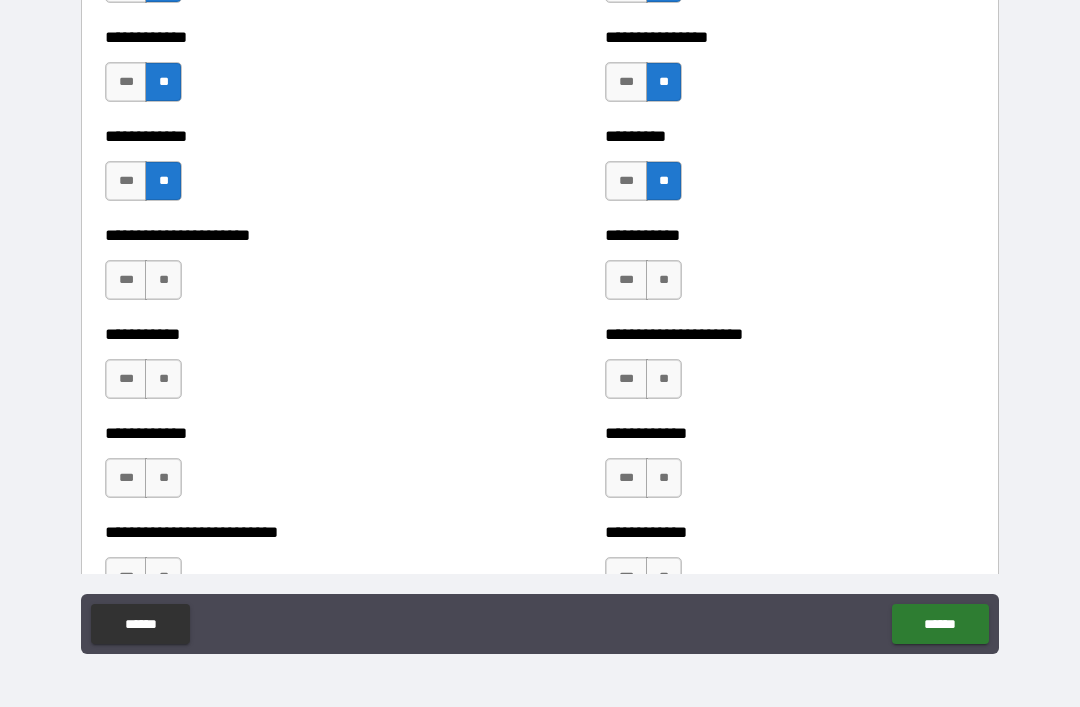 click on "**" at bounding box center [664, 280] 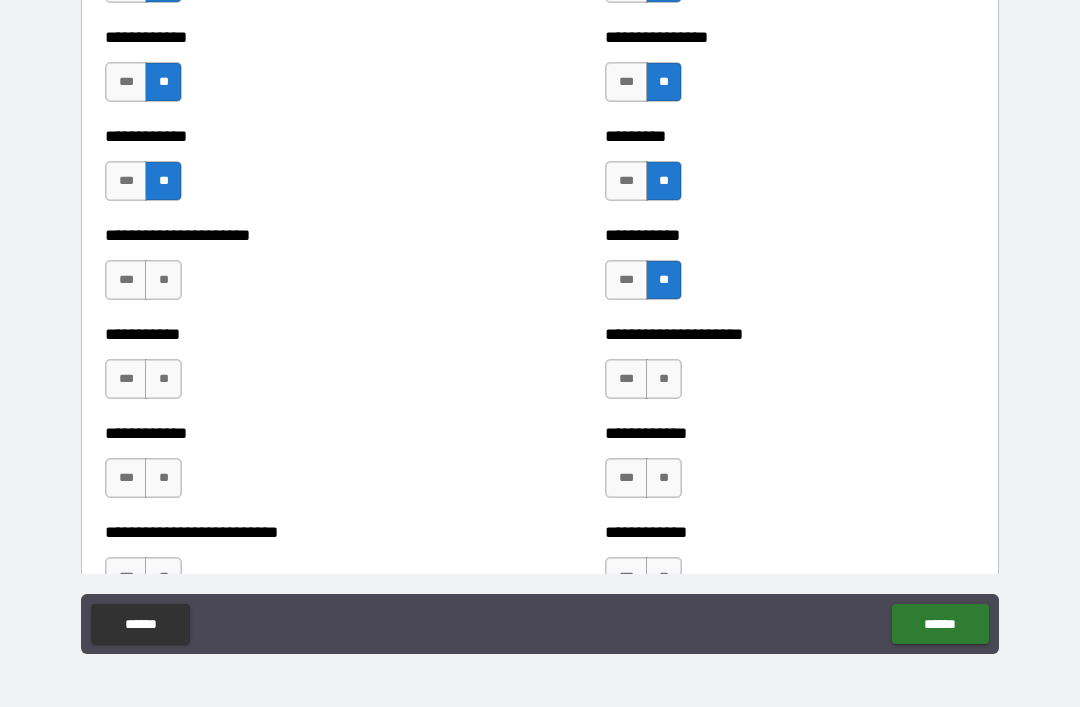 click on "**" at bounding box center [664, 379] 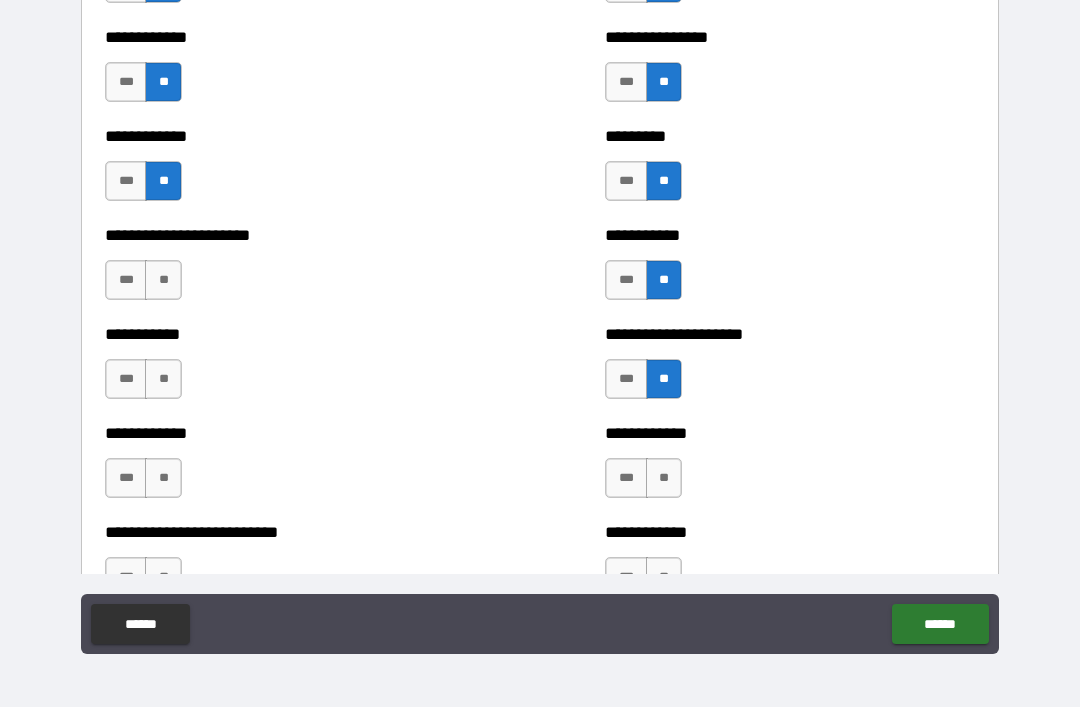 click on "**" at bounding box center (664, 478) 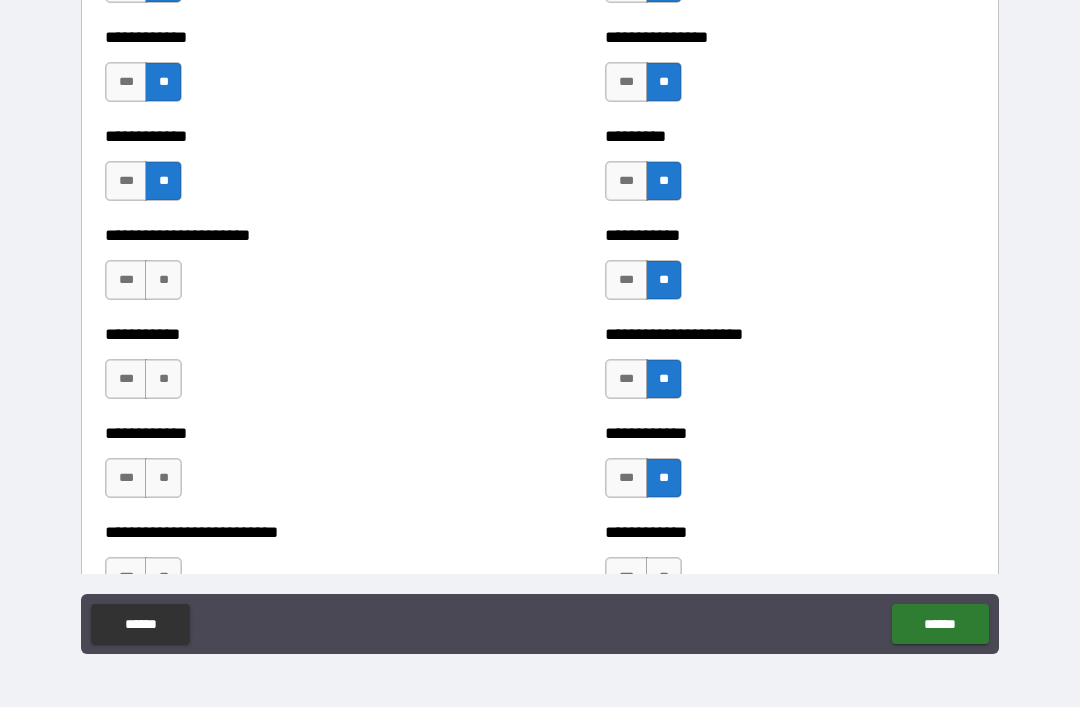click on "**" at bounding box center (163, 280) 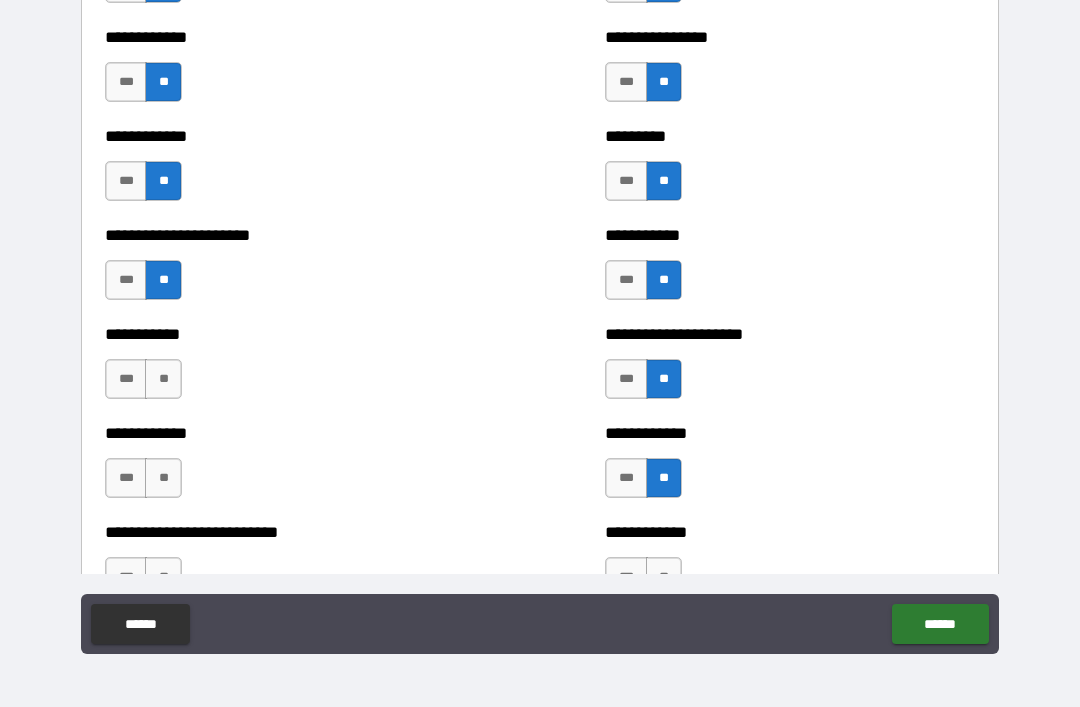 click on "**" at bounding box center [163, 379] 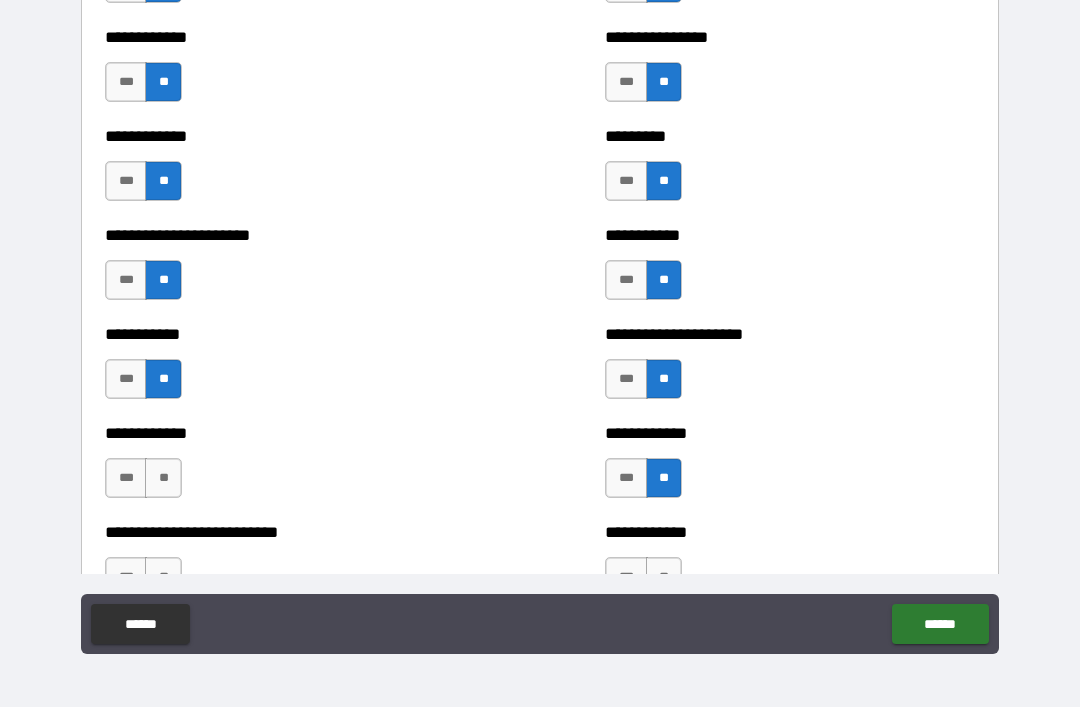 click on "**" at bounding box center (163, 478) 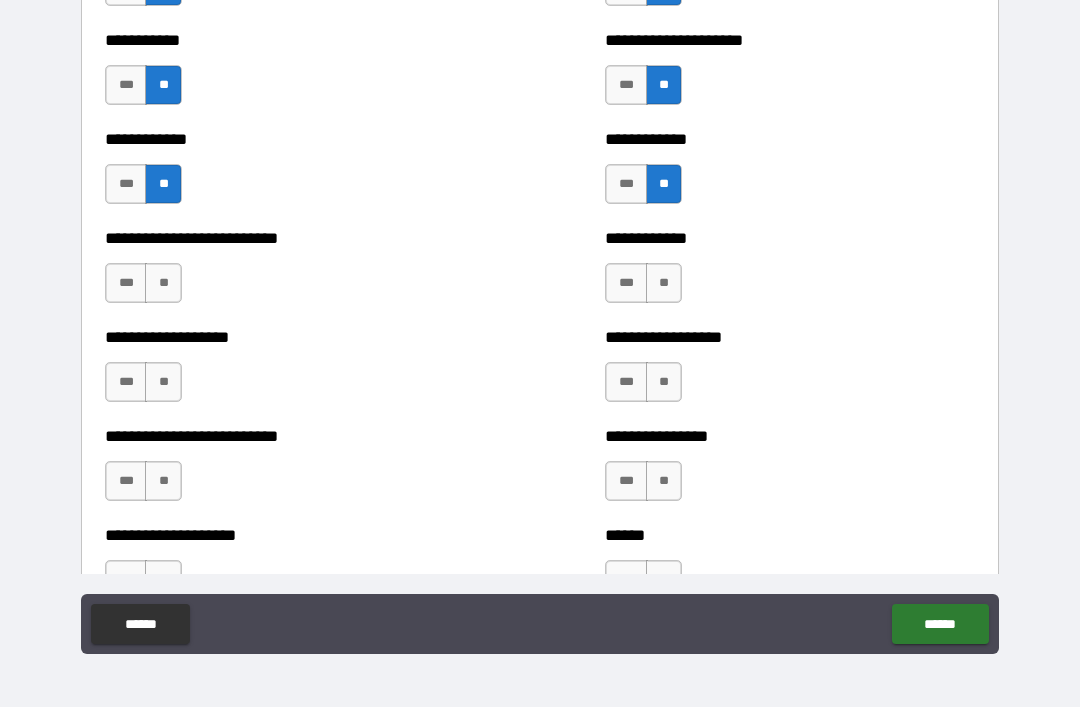 scroll, scrollTop: 5354, scrollLeft: 0, axis: vertical 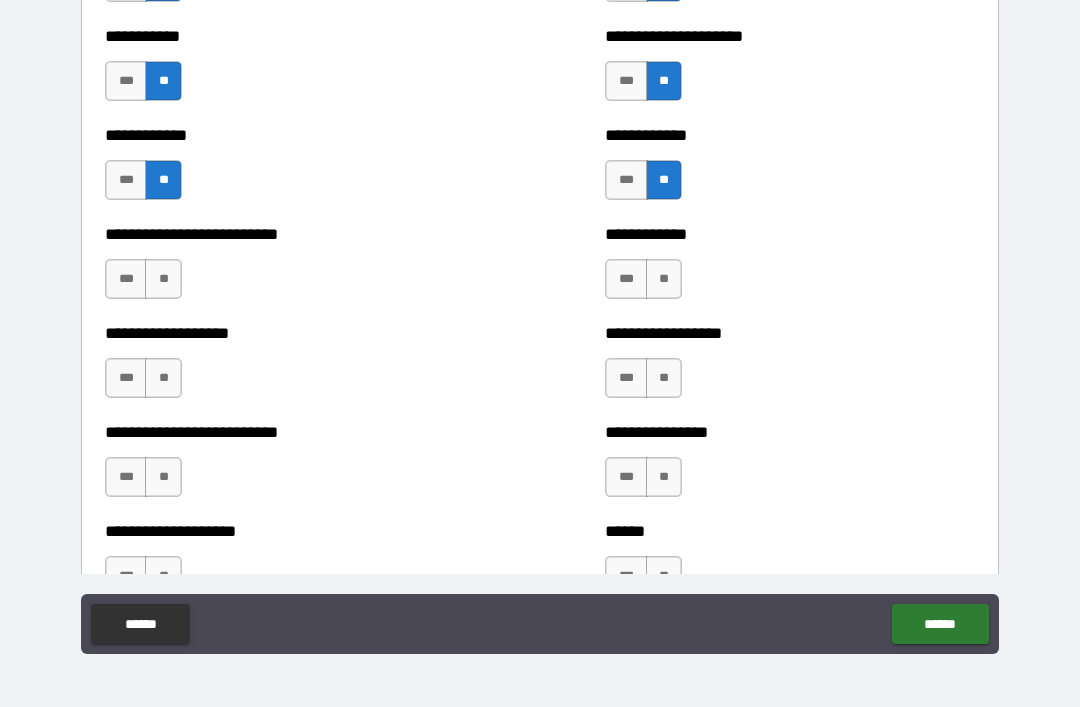 click on "**" at bounding box center (664, 279) 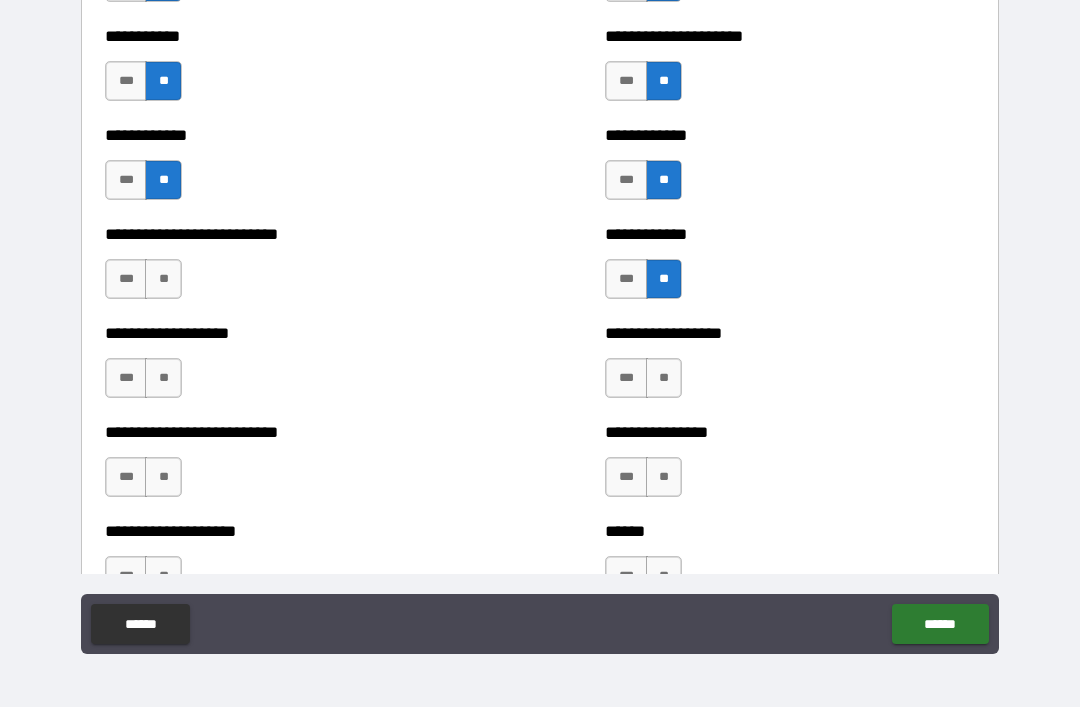 click on "**" at bounding box center (664, 378) 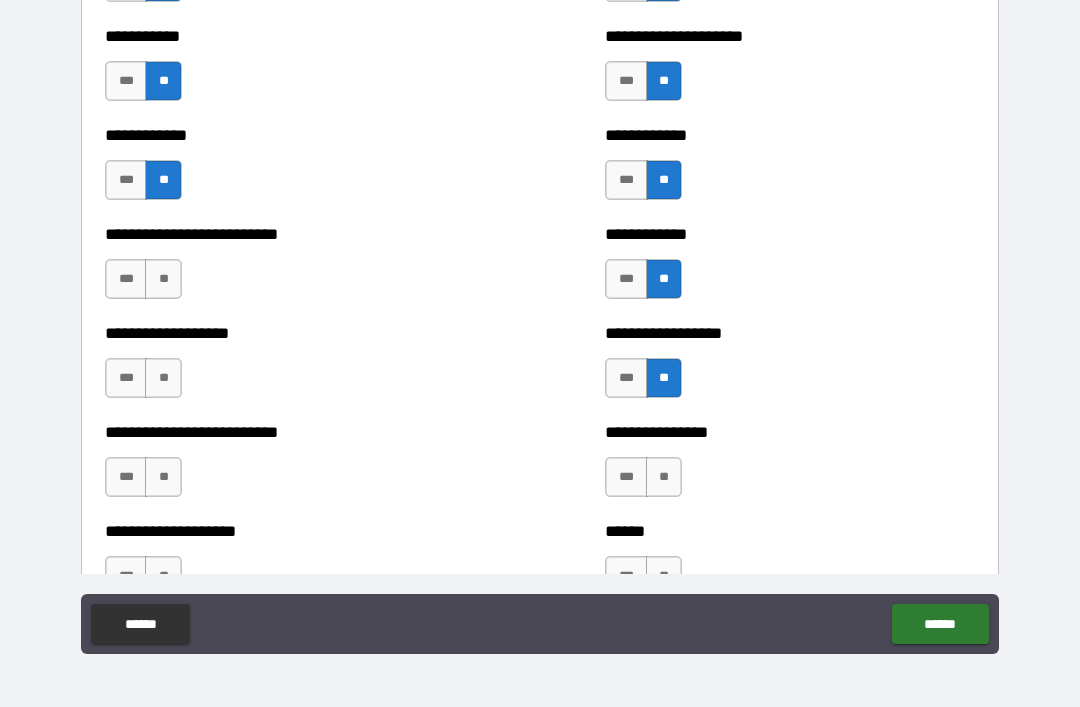 click on "**" at bounding box center (664, 477) 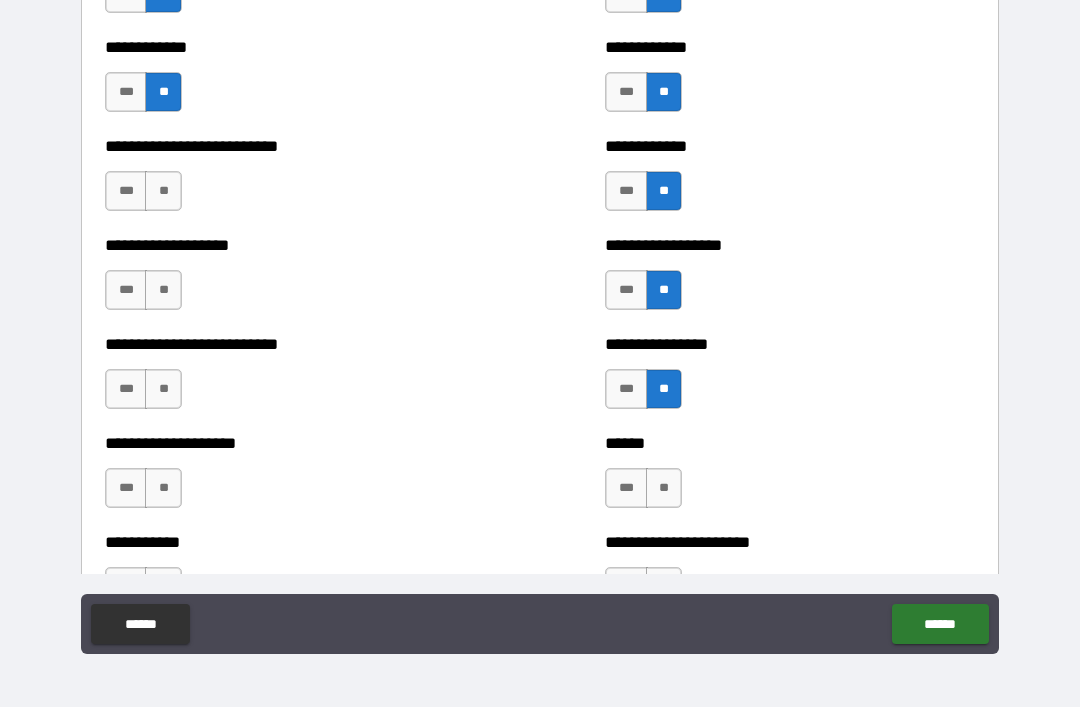 scroll, scrollTop: 5443, scrollLeft: 0, axis: vertical 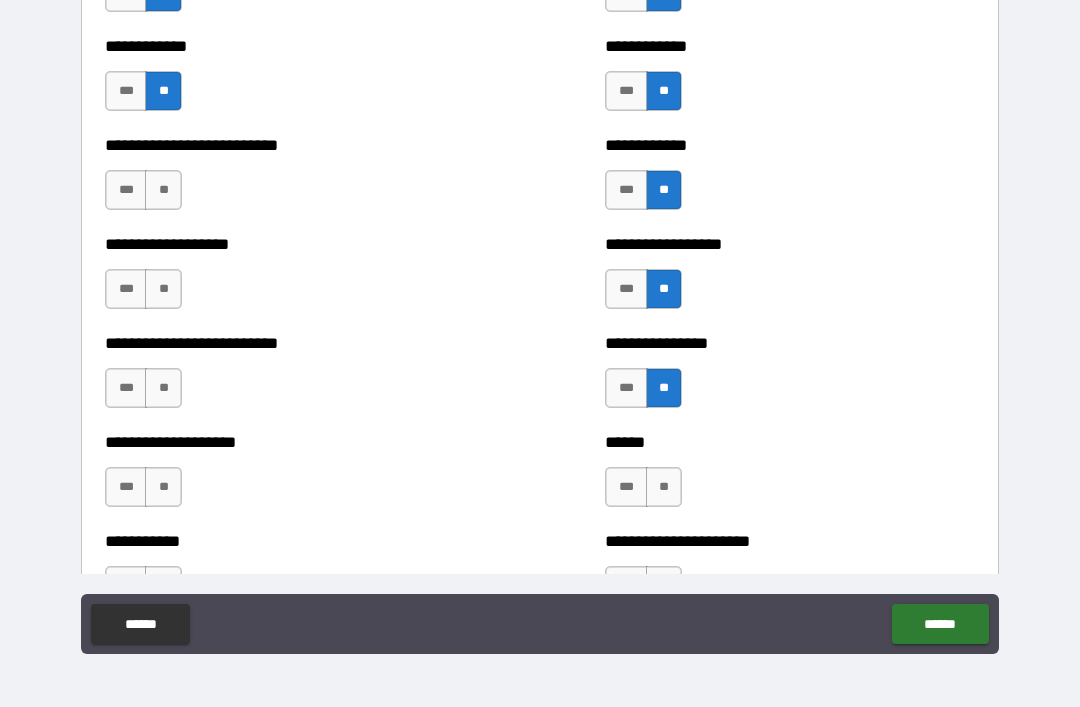 click on "**" at bounding box center [664, 487] 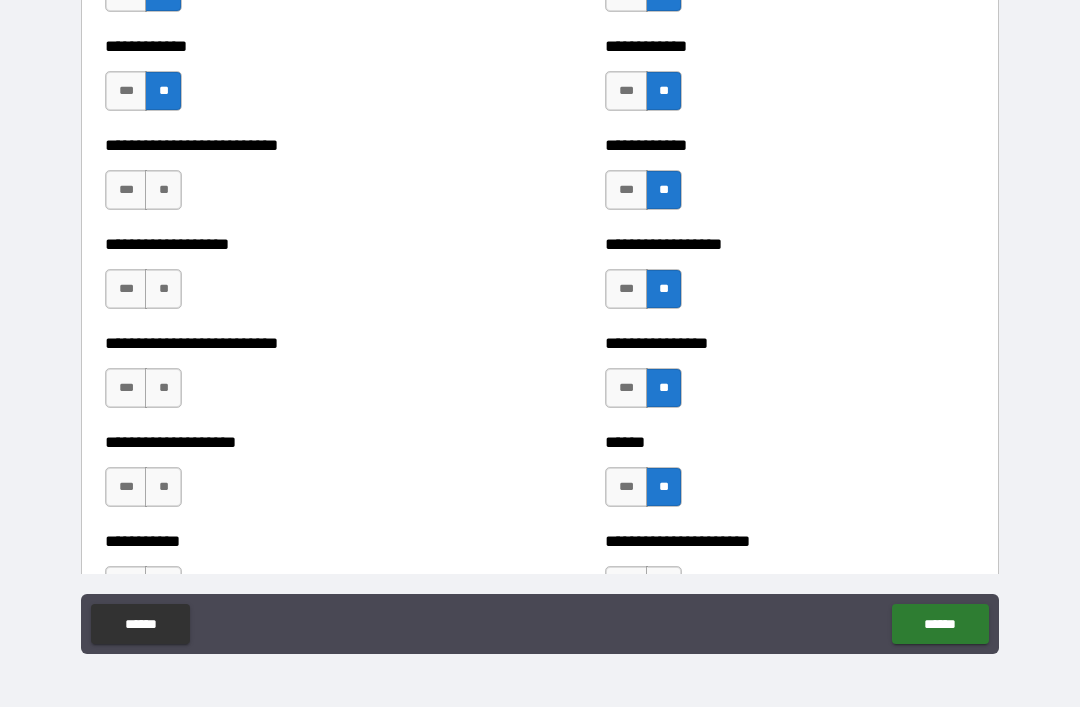 click on "**" at bounding box center (163, 289) 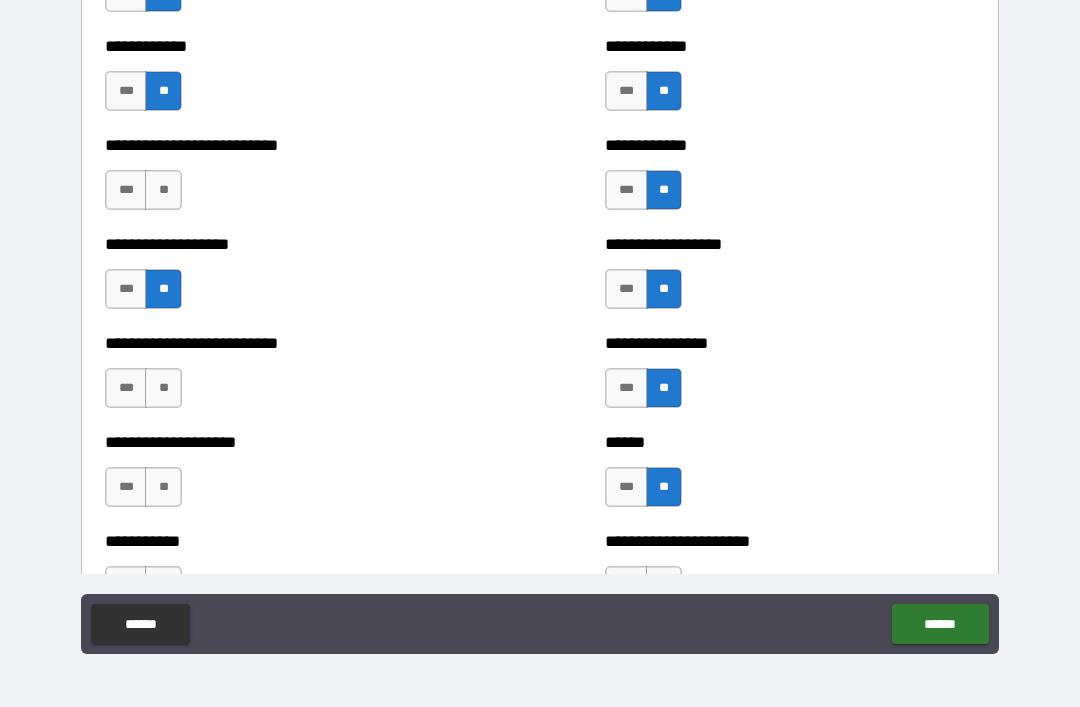 click on "**" at bounding box center (163, 388) 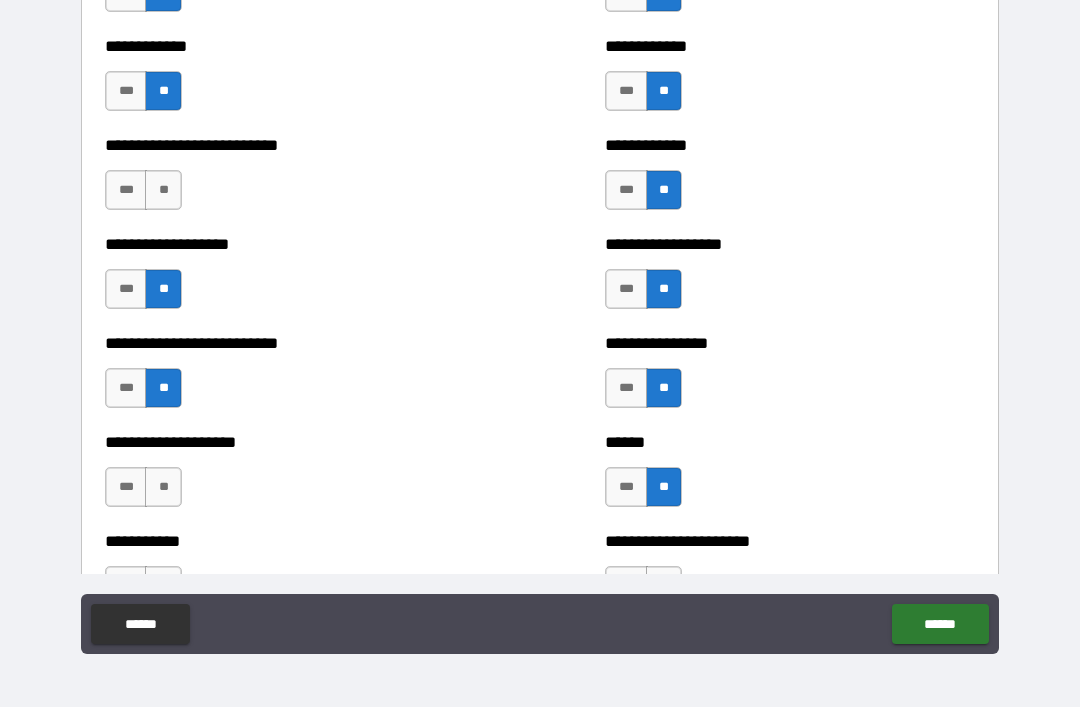 click on "**" at bounding box center (163, 487) 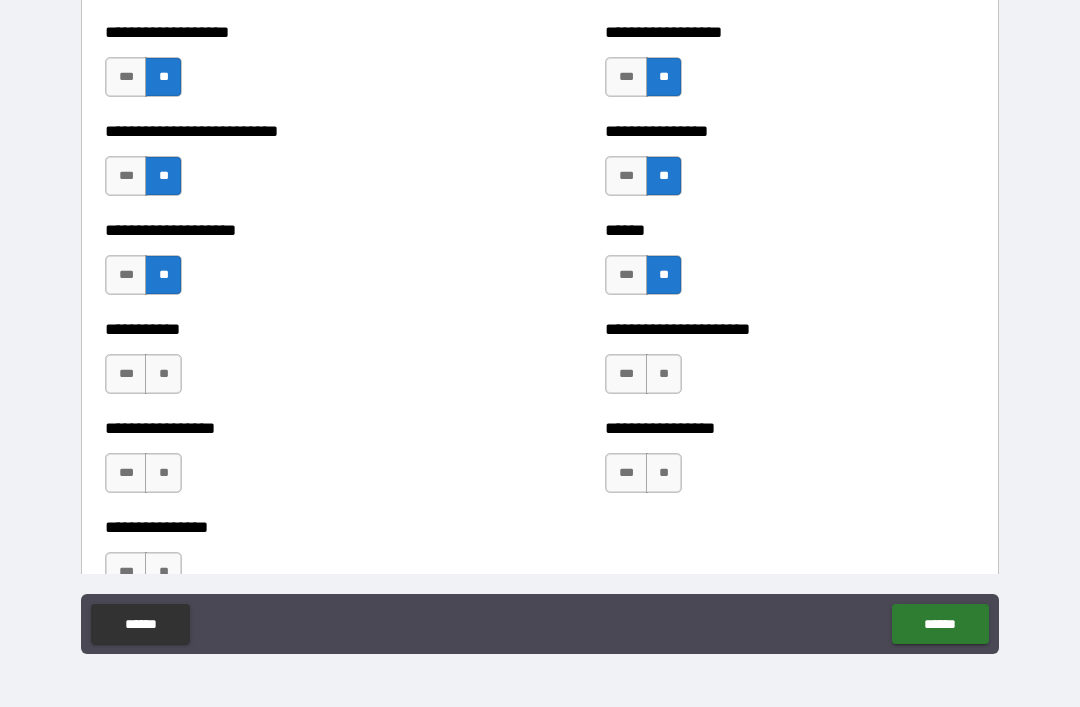 scroll, scrollTop: 5684, scrollLeft: 0, axis: vertical 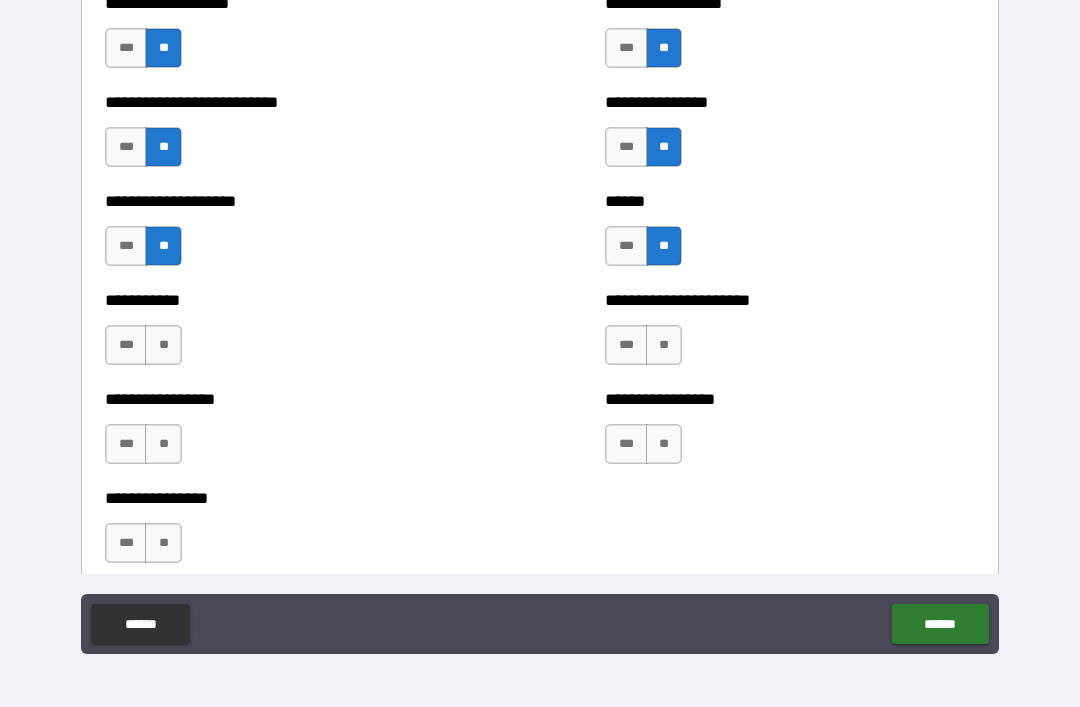 click on "**" at bounding box center [163, 345] 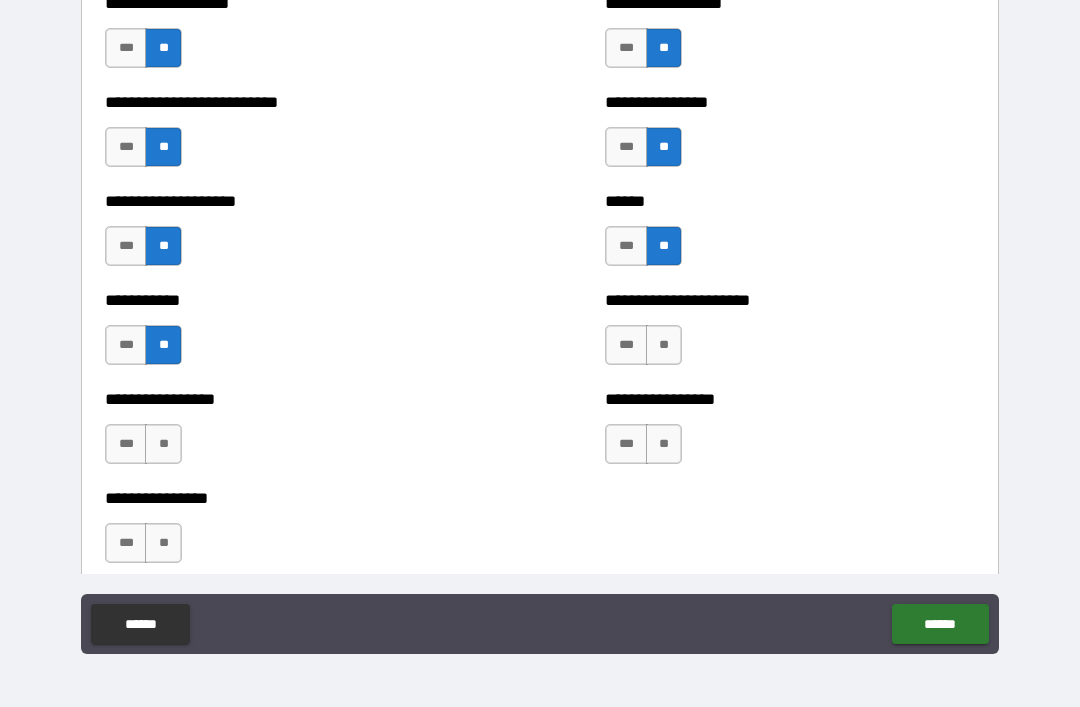 click on "**" at bounding box center [163, 444] 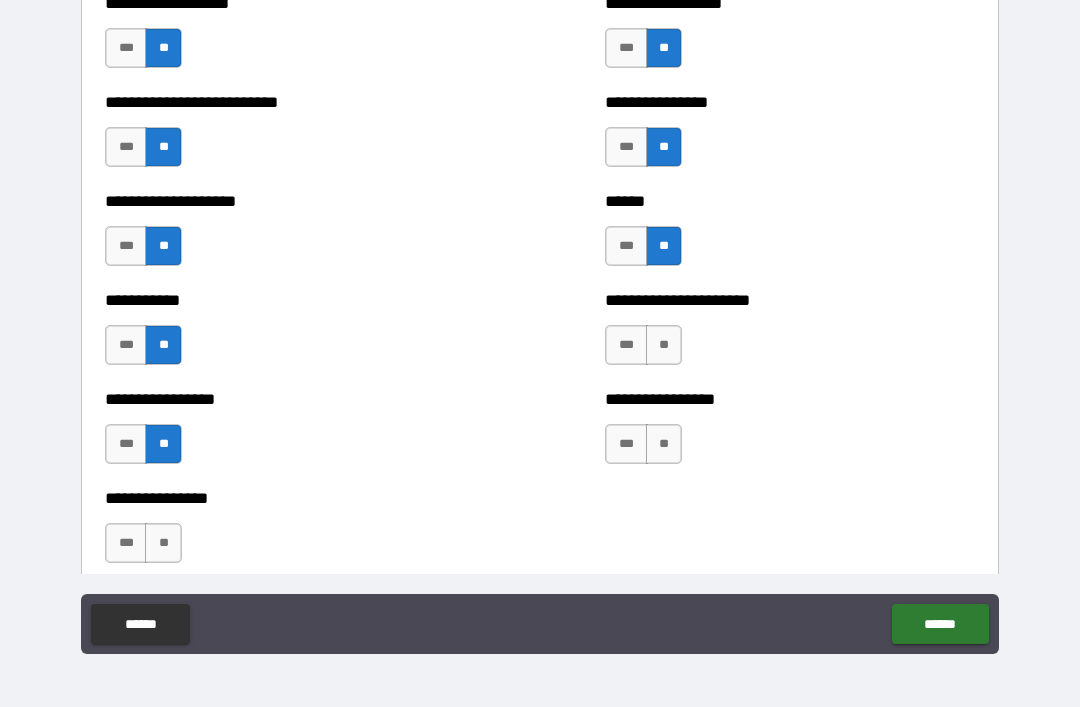 click on "**" at bounding box center (163, 543) 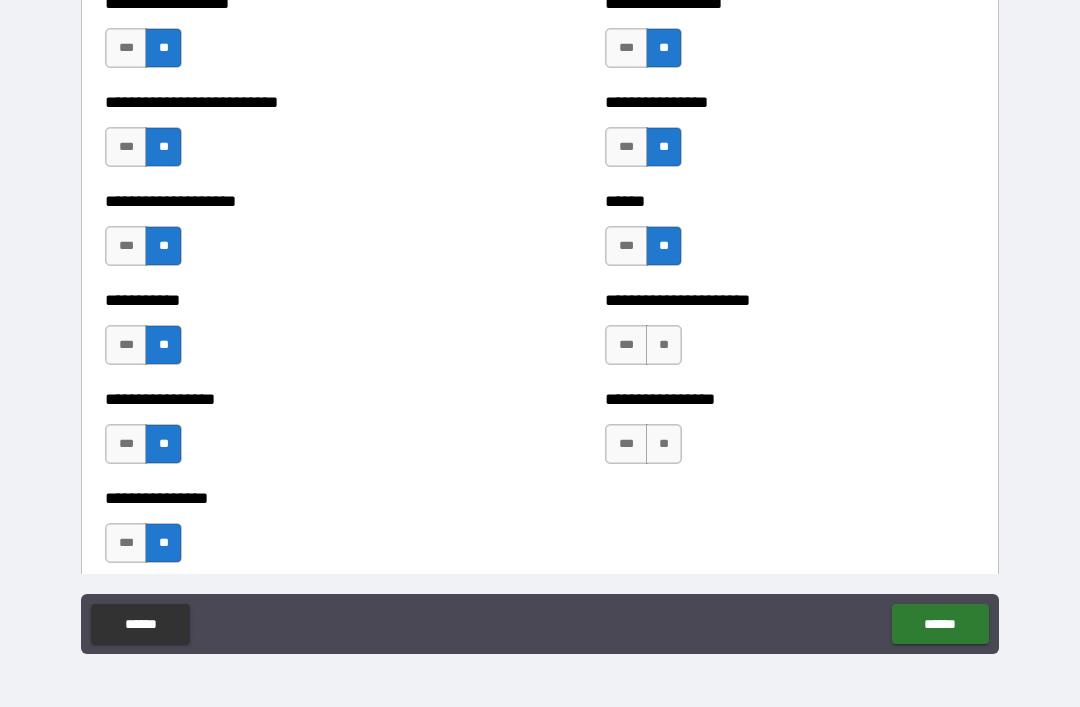click on "**" at bounding box center [664, 345] 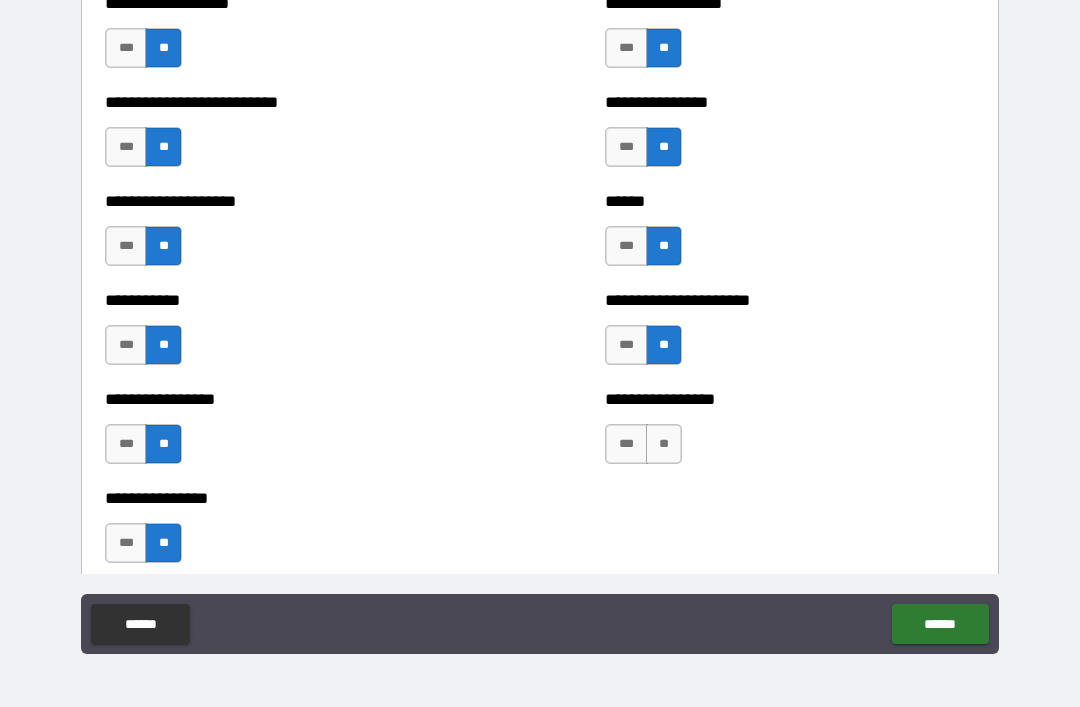 click on "**" at bounding box center [664, 444] 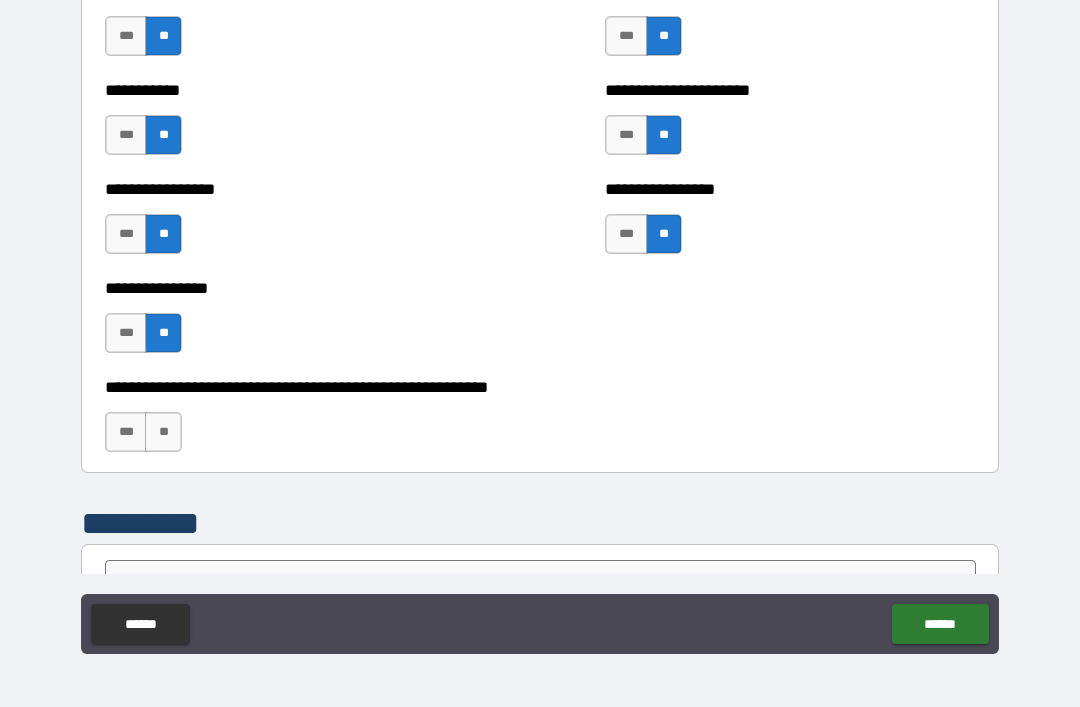 scroll, scrollTop: 5899, scrollLeft: 0, axis: vertical 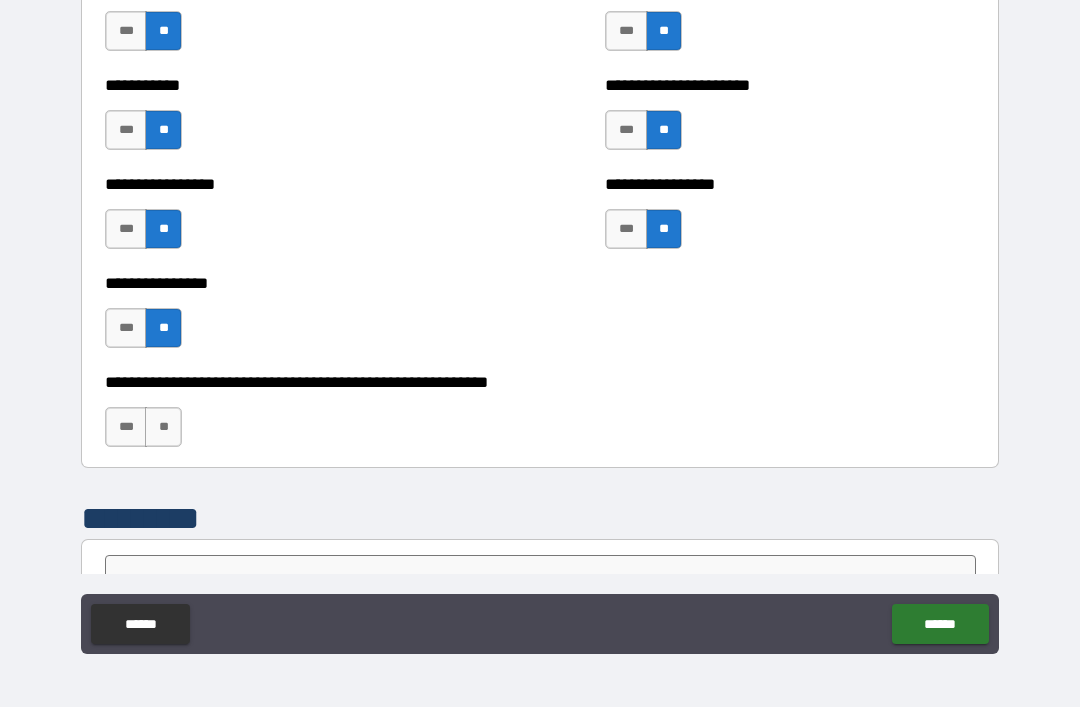 click on "**" at bounding box center (163, 427) 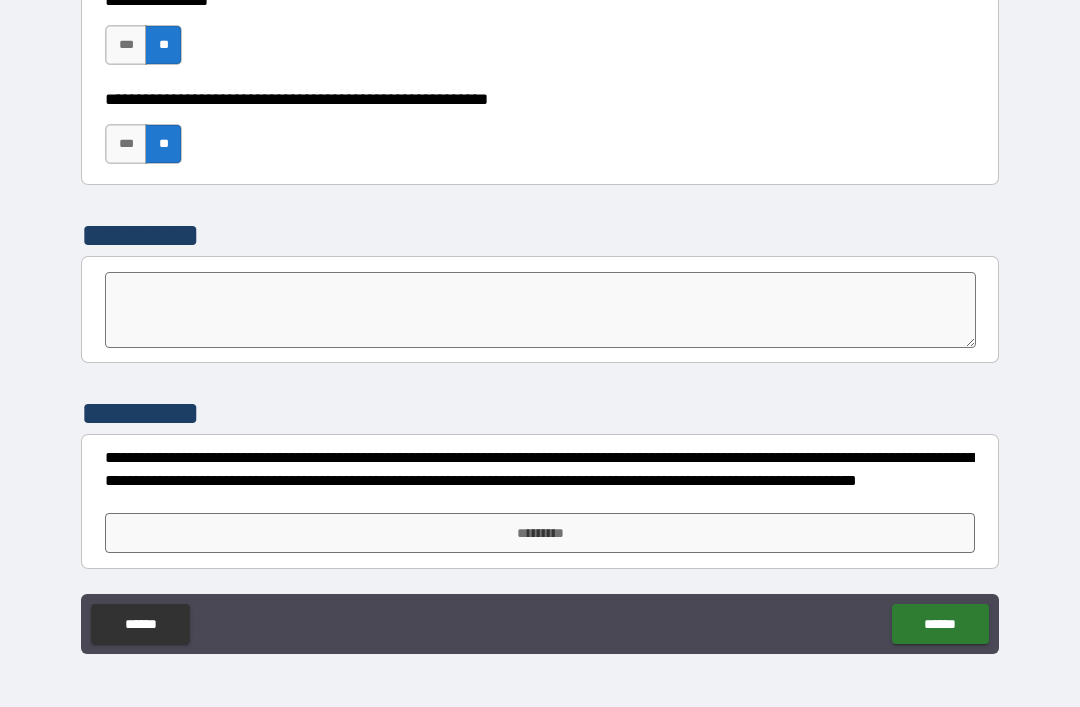 scroll, scrollTop: 6182, scrollLeft: 0, axis: vertical 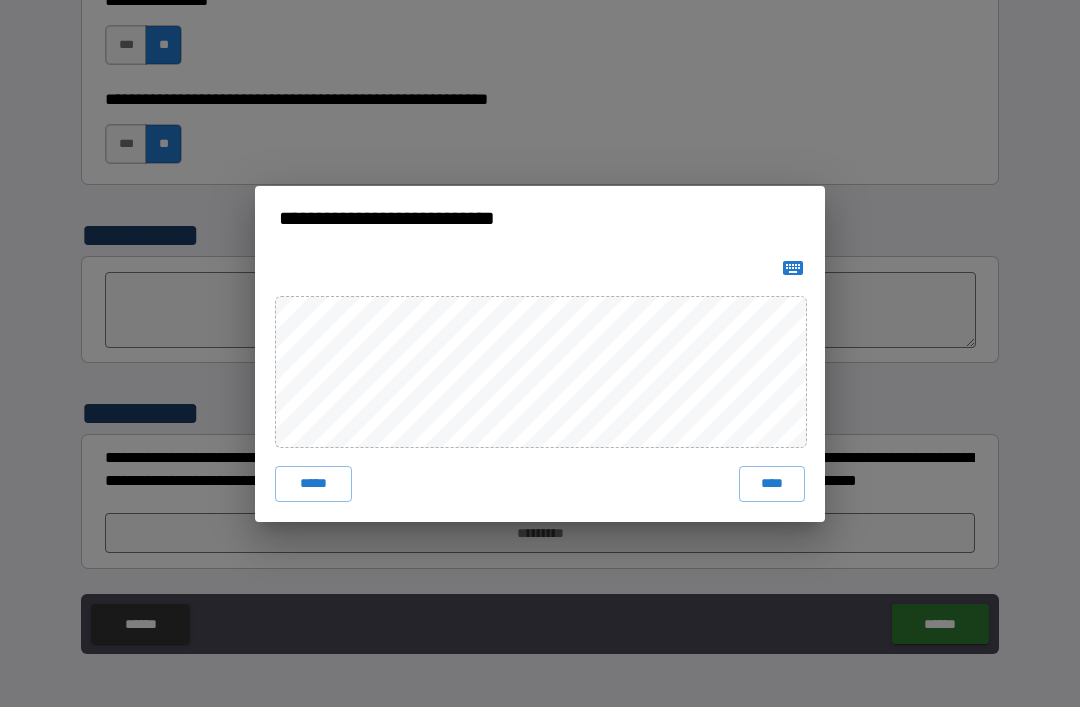 click on "****" at bounding box center (772, 484) 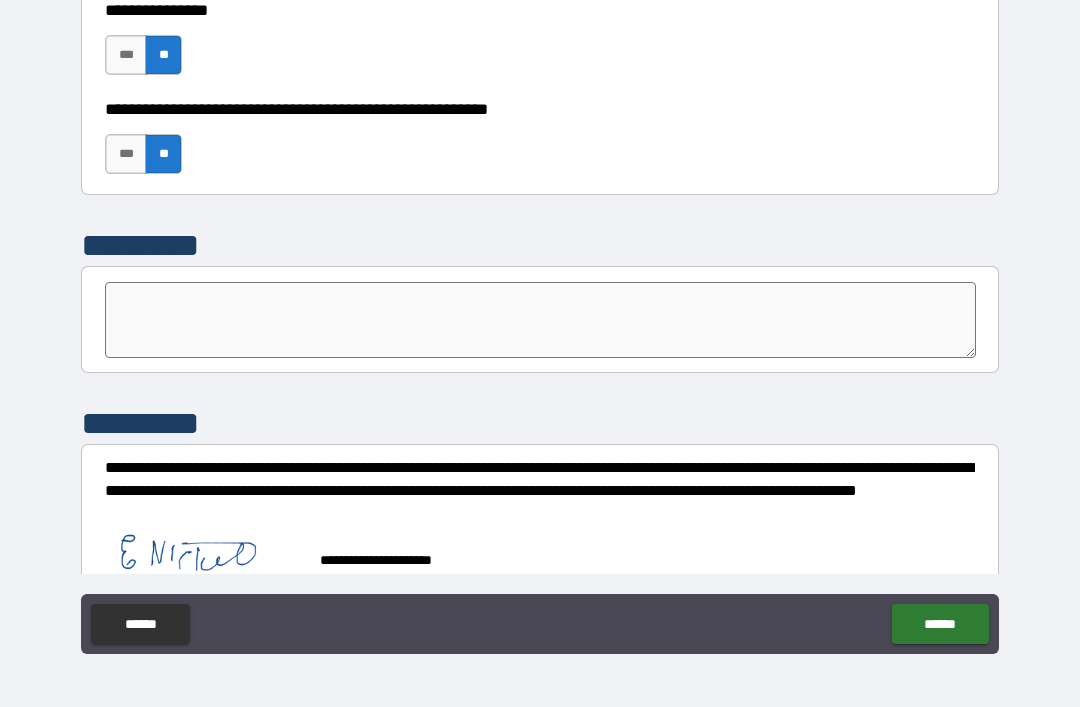 click on "******" at bounding box center (940, 624) 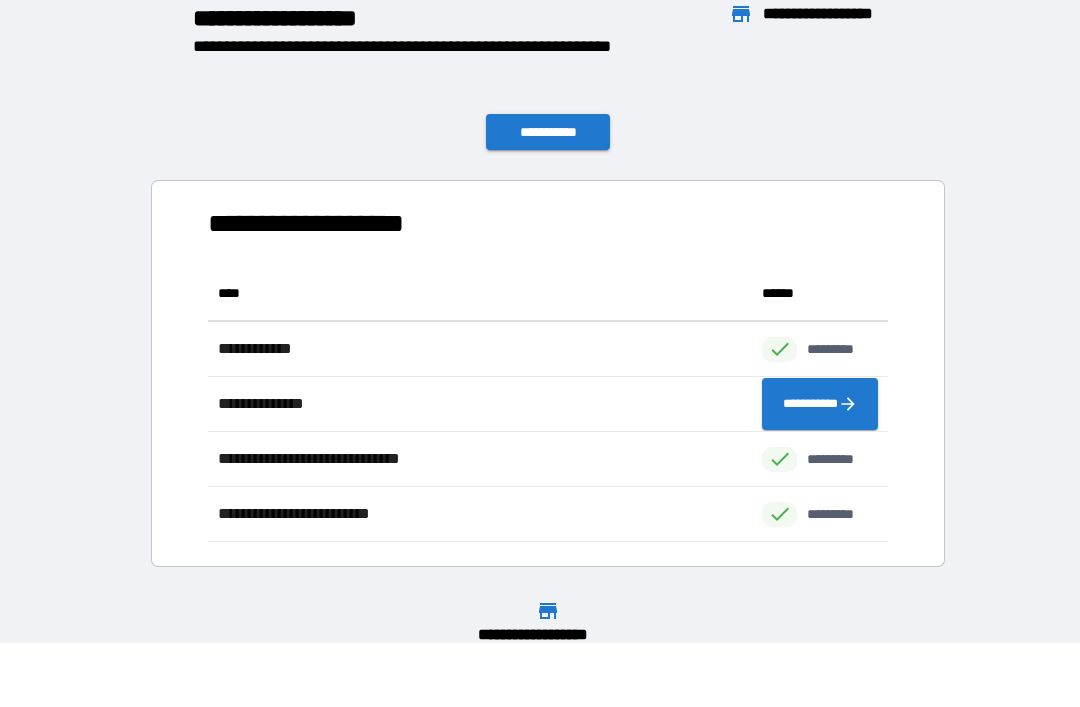 scroll, scrollTop: 1, scrollLeft: 1, axis: both 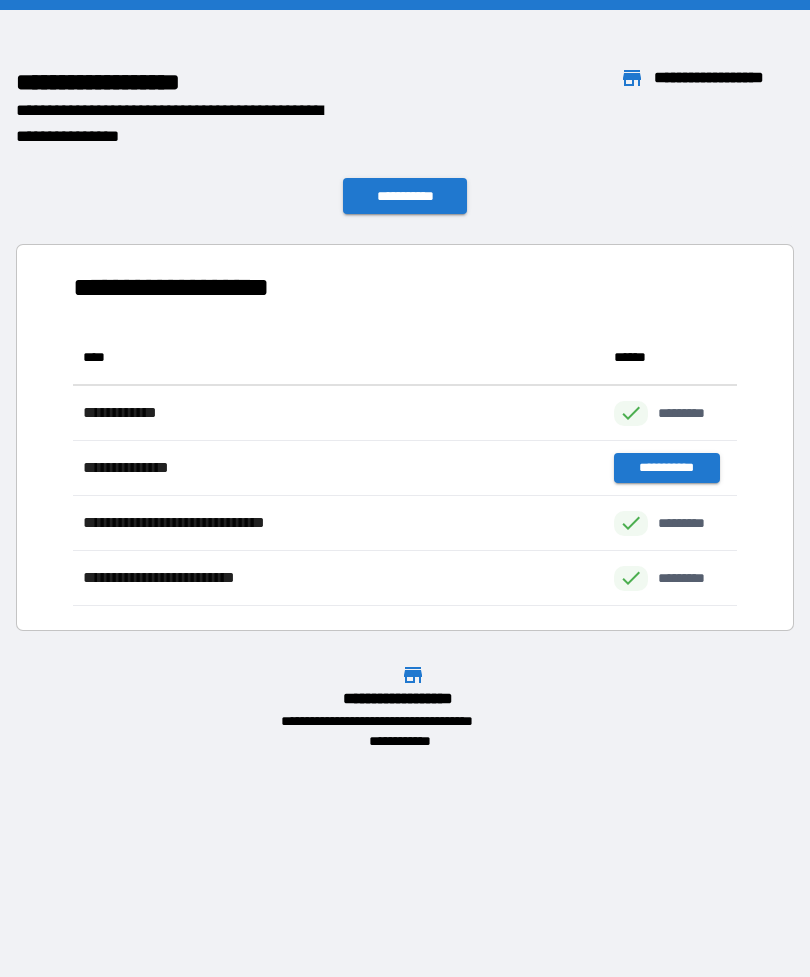 click on "**********" at bounding box center (405, 196) 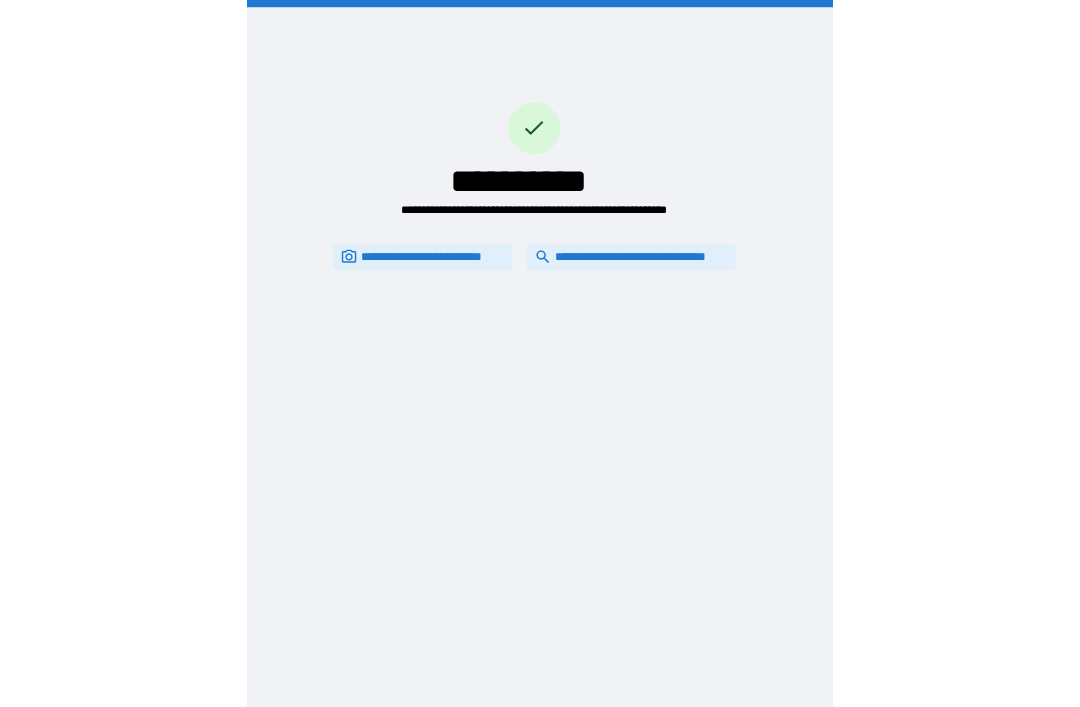scroll, scrollTop: 64, scrollLeft: 0, axis: vertical 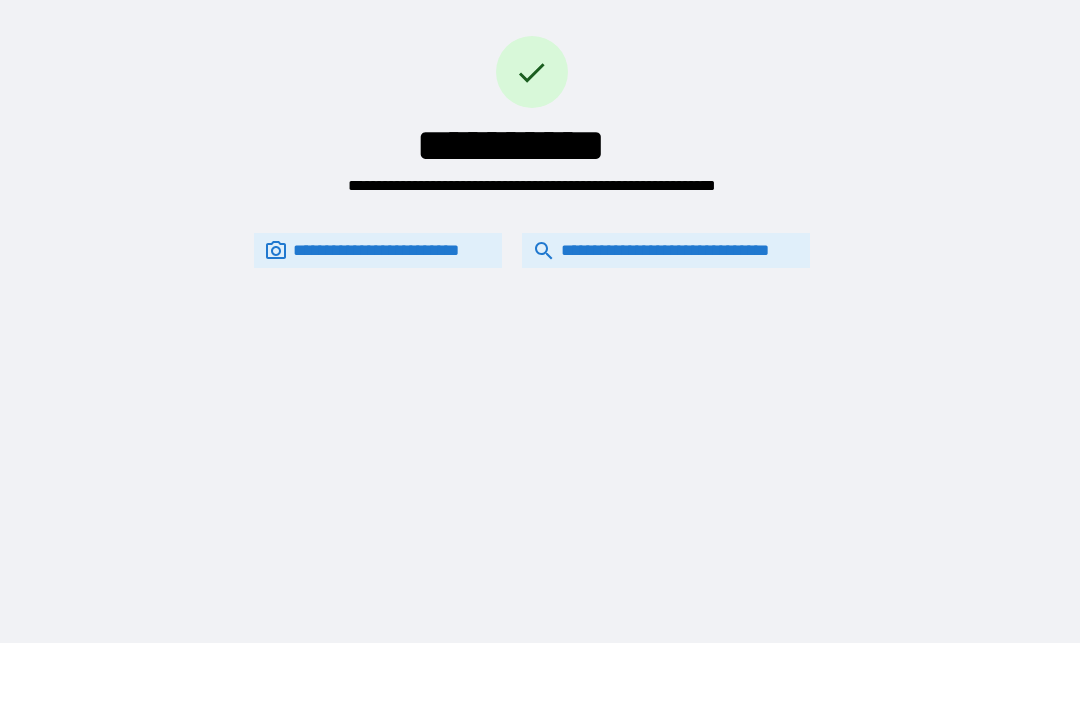 click on "**********" at bounding box center [666, 250] 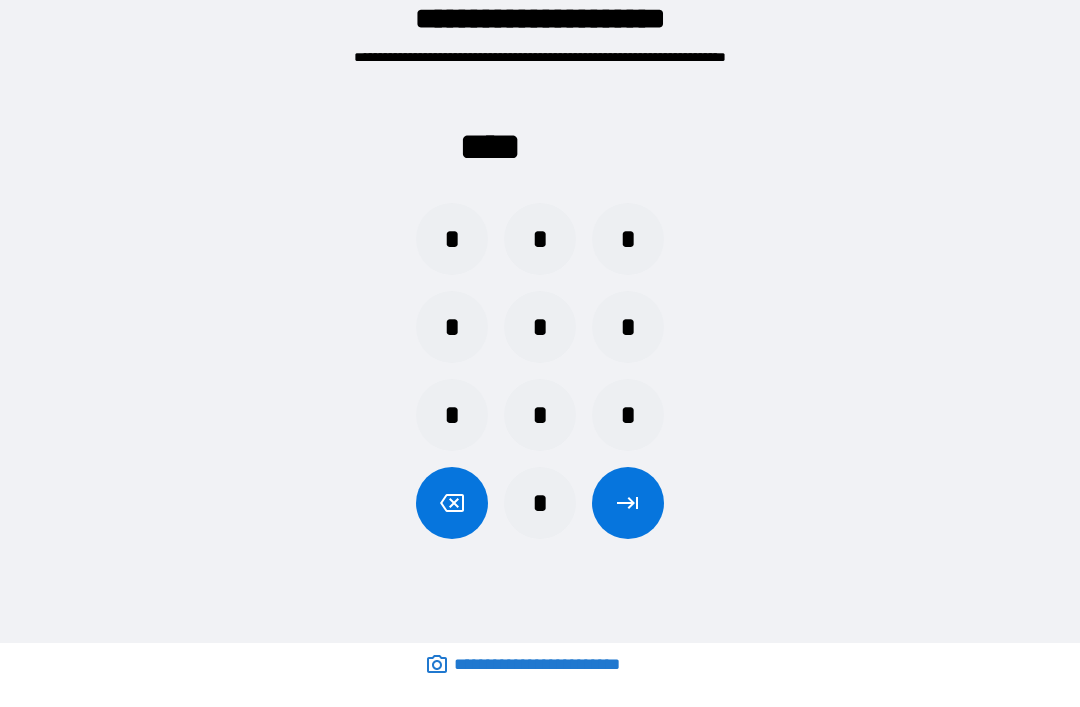 click on "*" at bounding box center [540, 239] 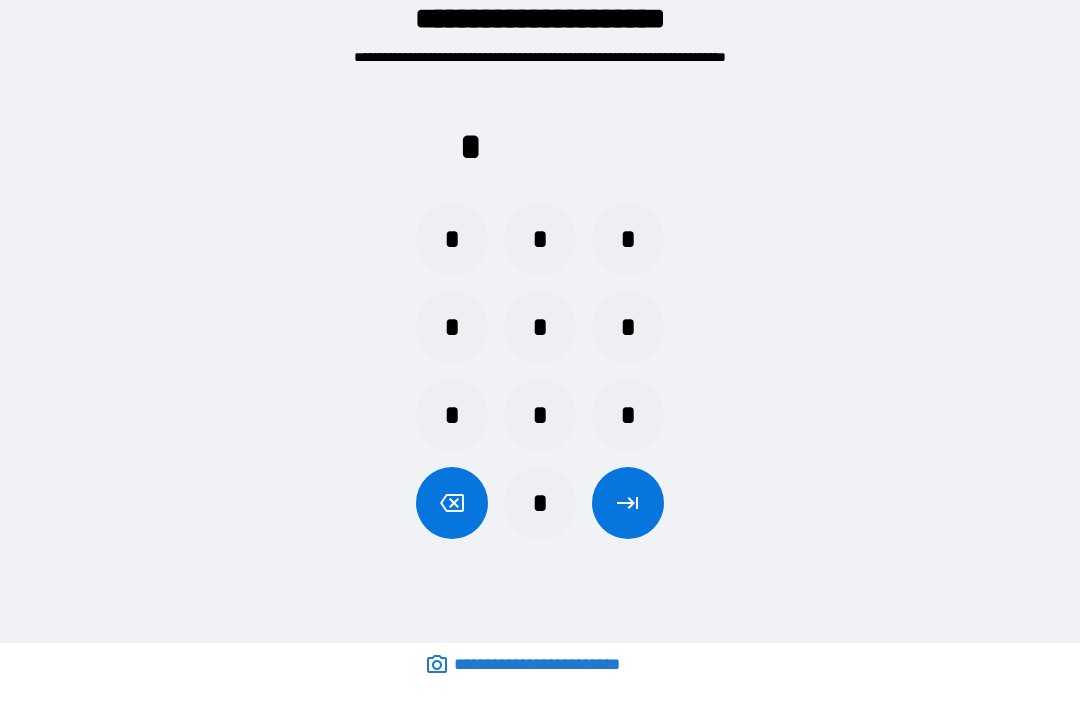 click on "*" at bounding box center [628, 239] 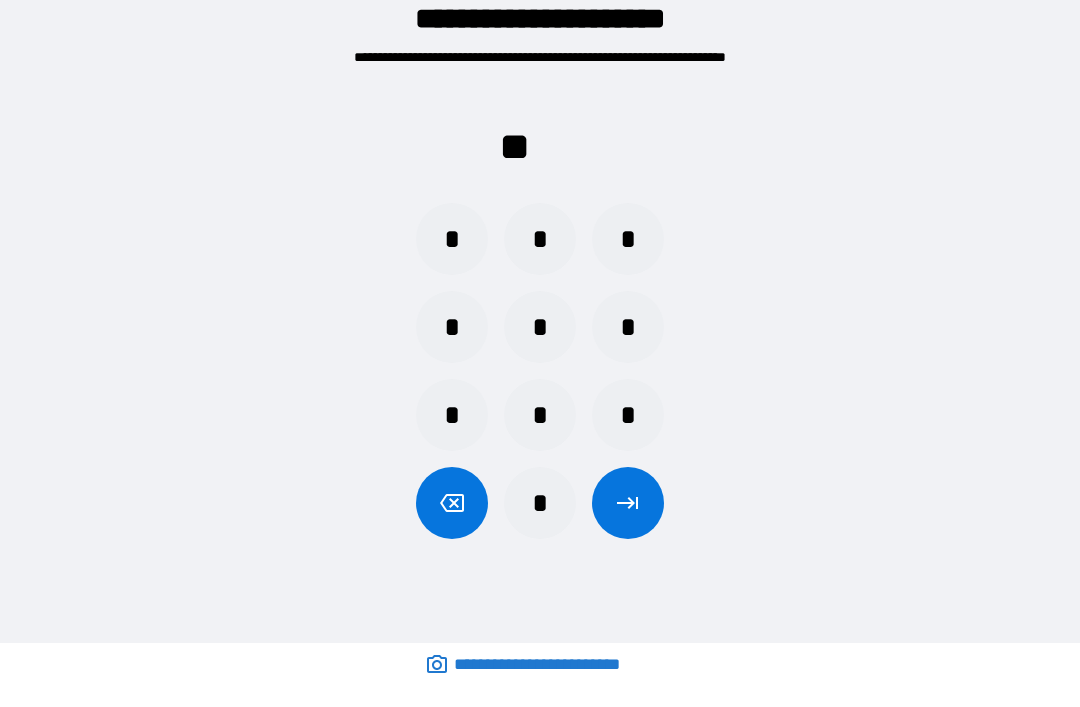 click on "*" at bounding box center (540, 327) 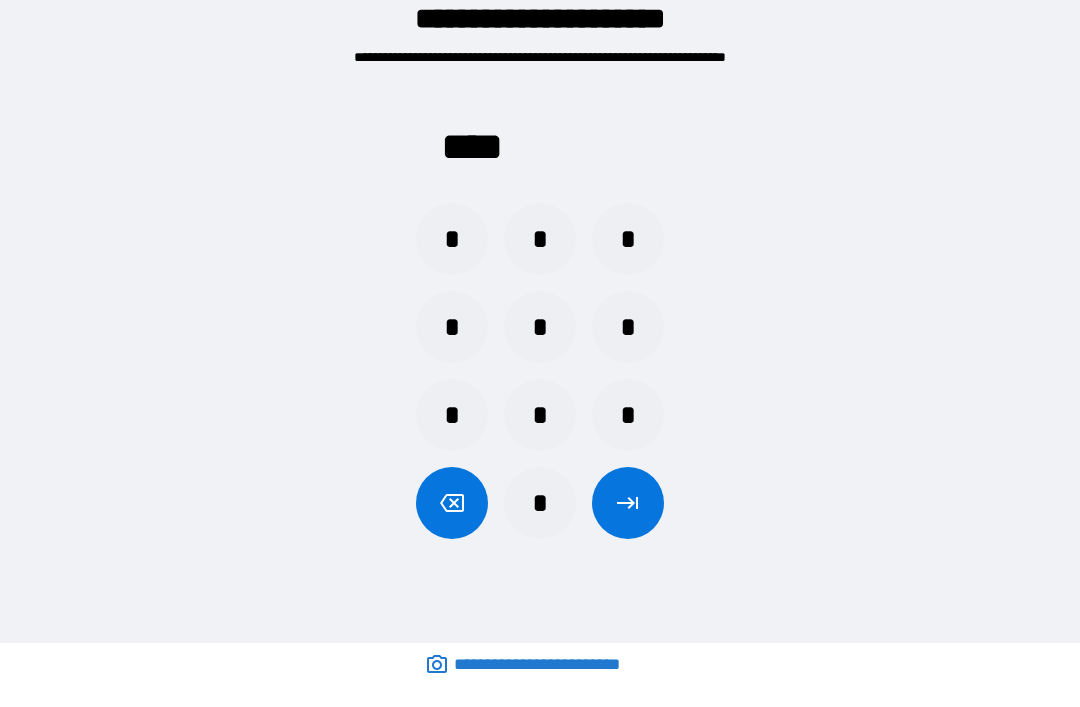 click at bounding box center [628, 503] 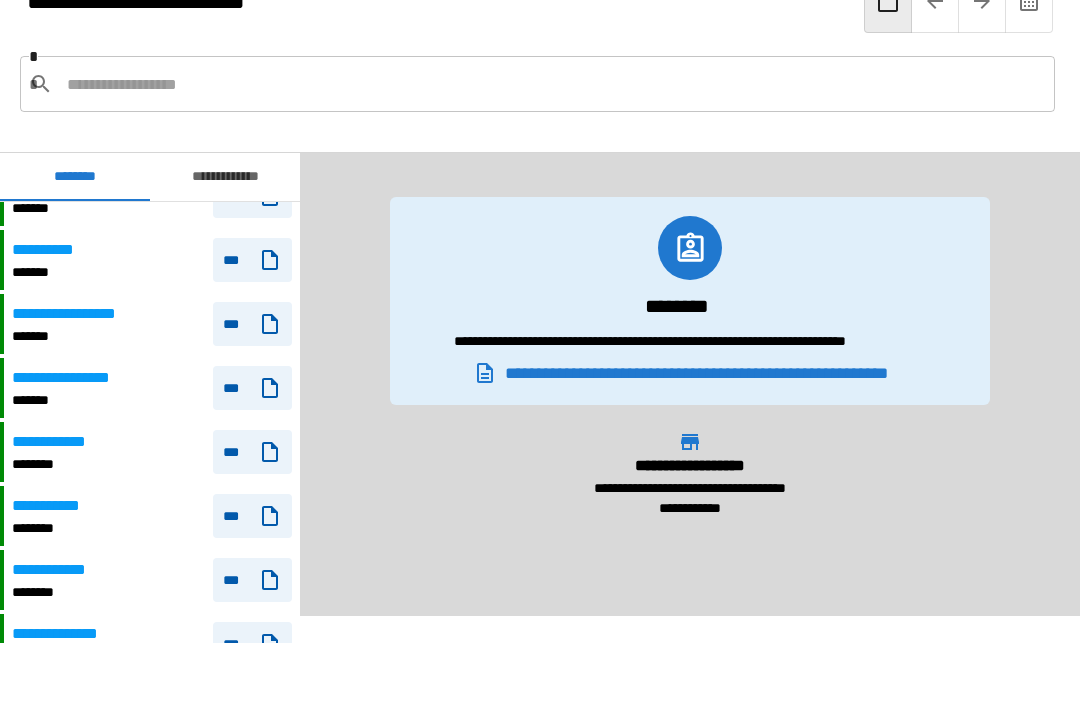 scroll, scrollTop: 1298, scrollLeft: 0, axis: vertical 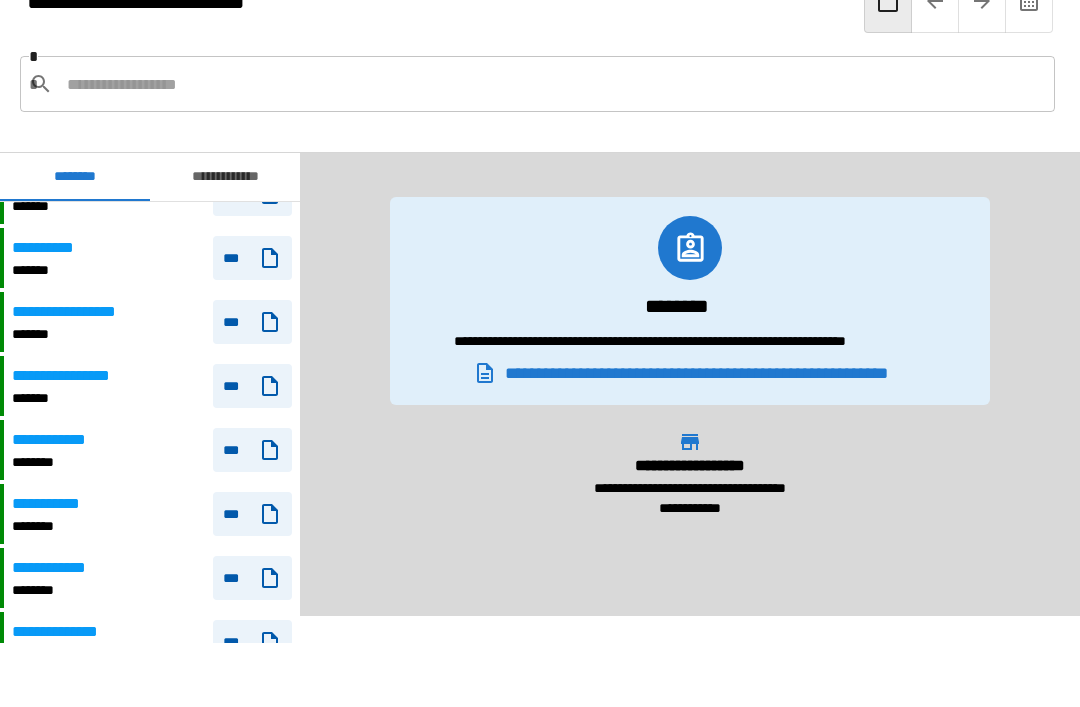 click on "**********" at bounding box center (58, 440) 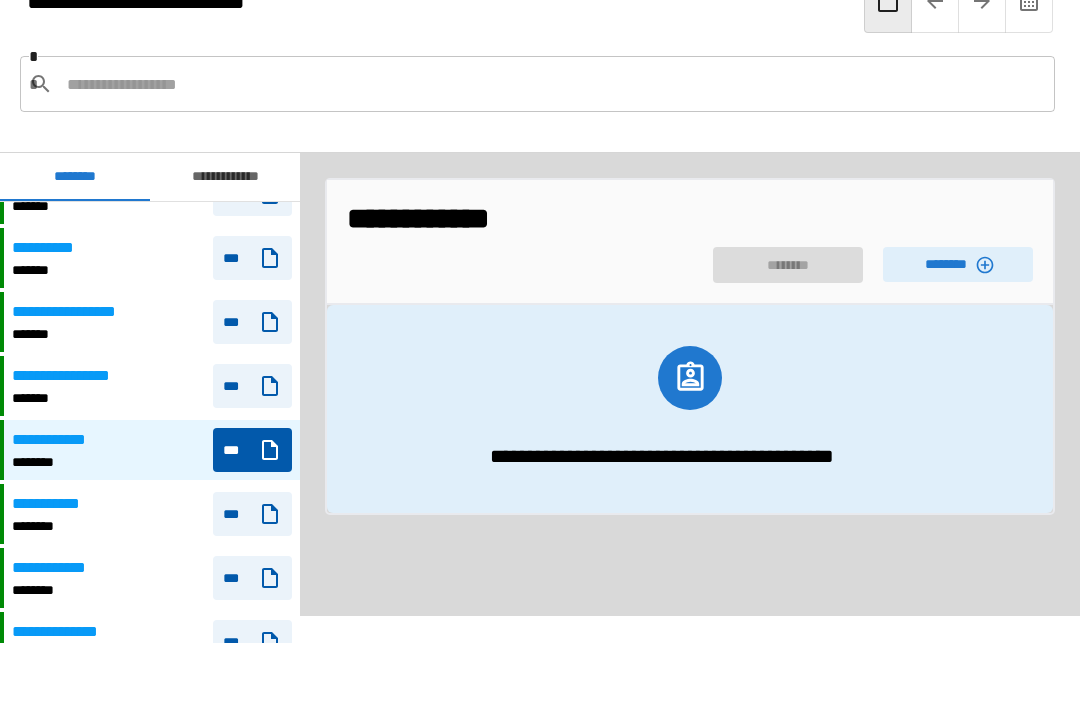 click 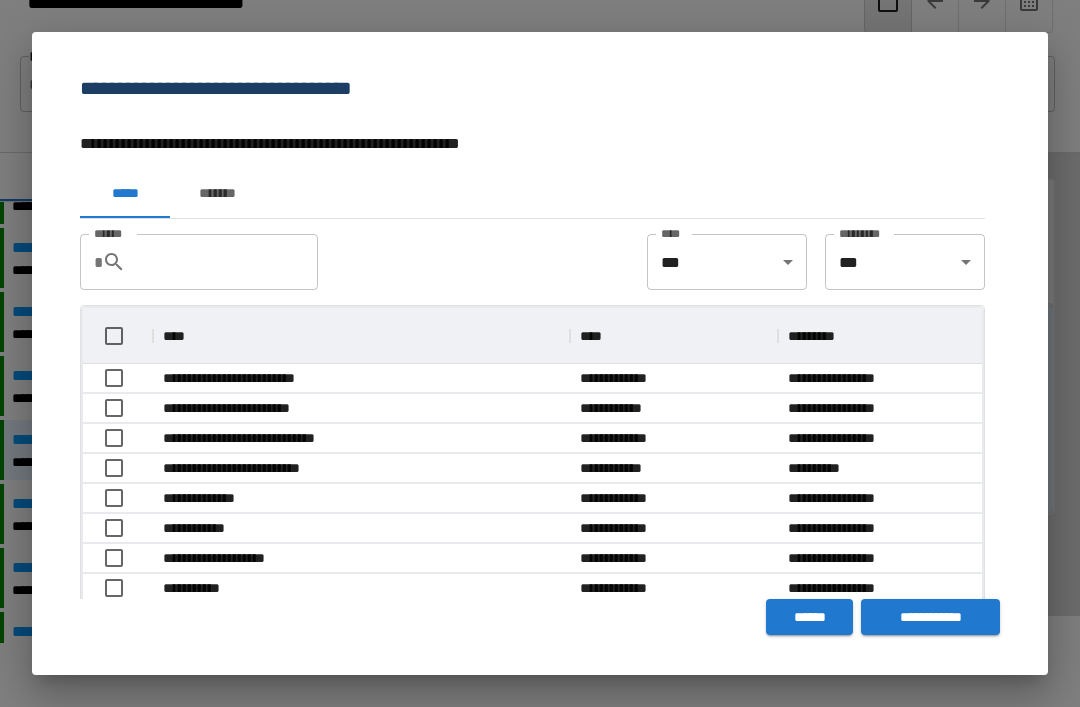 scroll, scrollTop: 1, scrollLeft: 1, axis: both 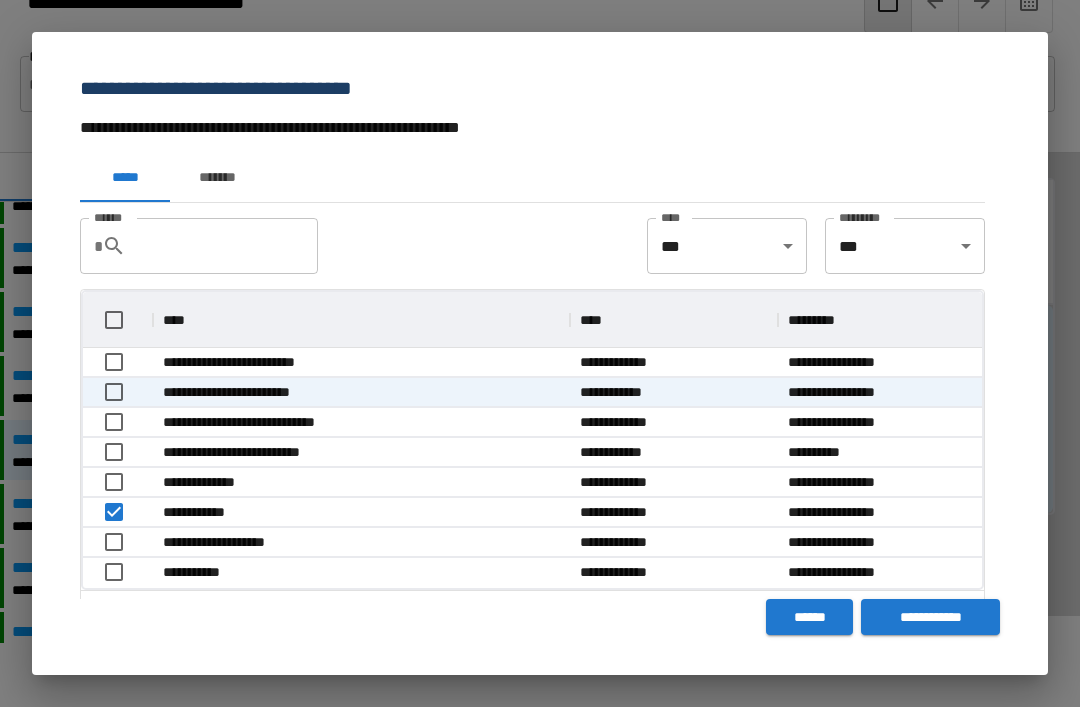 click on "*******" at bounding box center (217, 178) 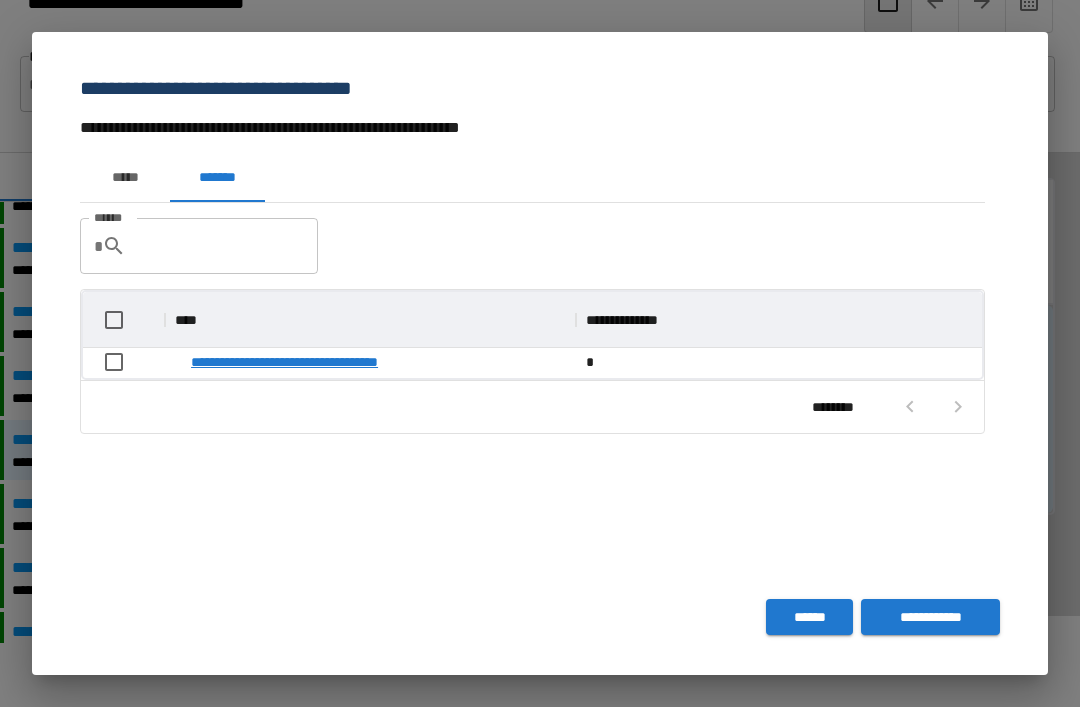 scroll, scrollTop: 86, scrollLeft: 899, axis: both 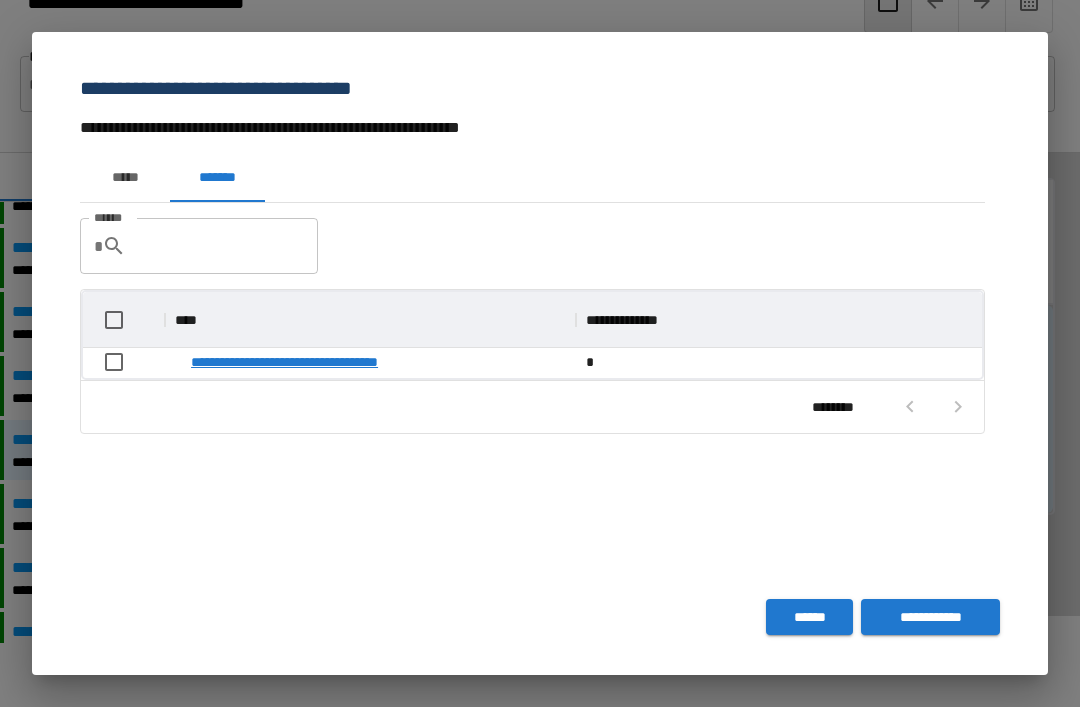 click on "**********" at bounding box center [317, 362] 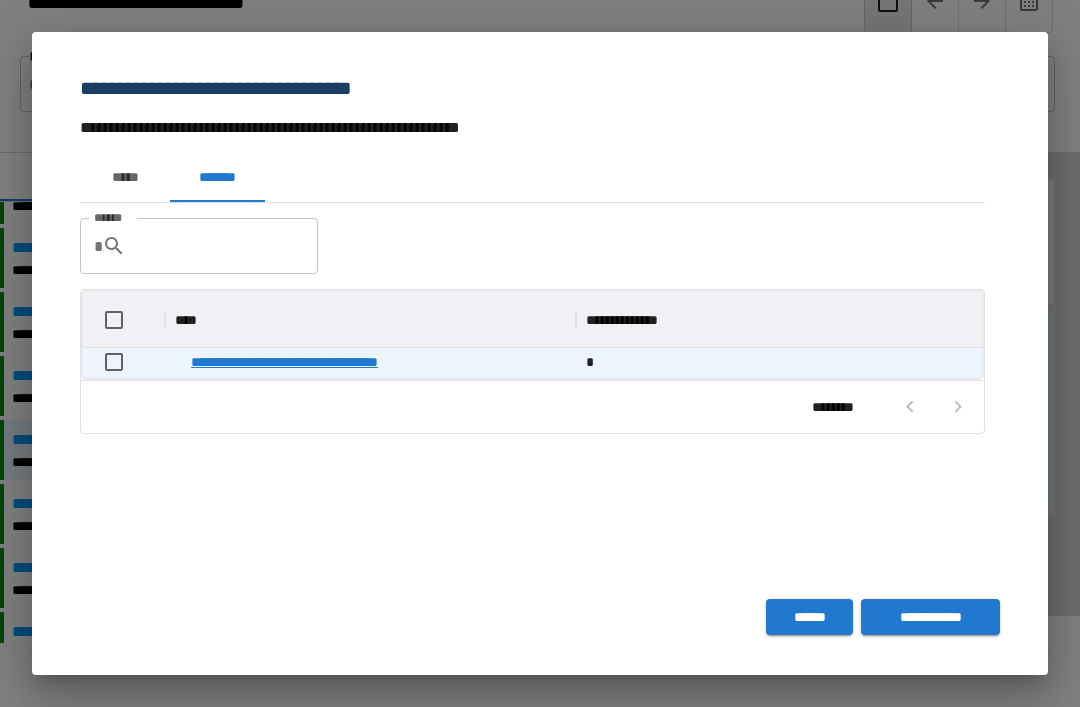 click on "******" at bounding box center (809, 617) 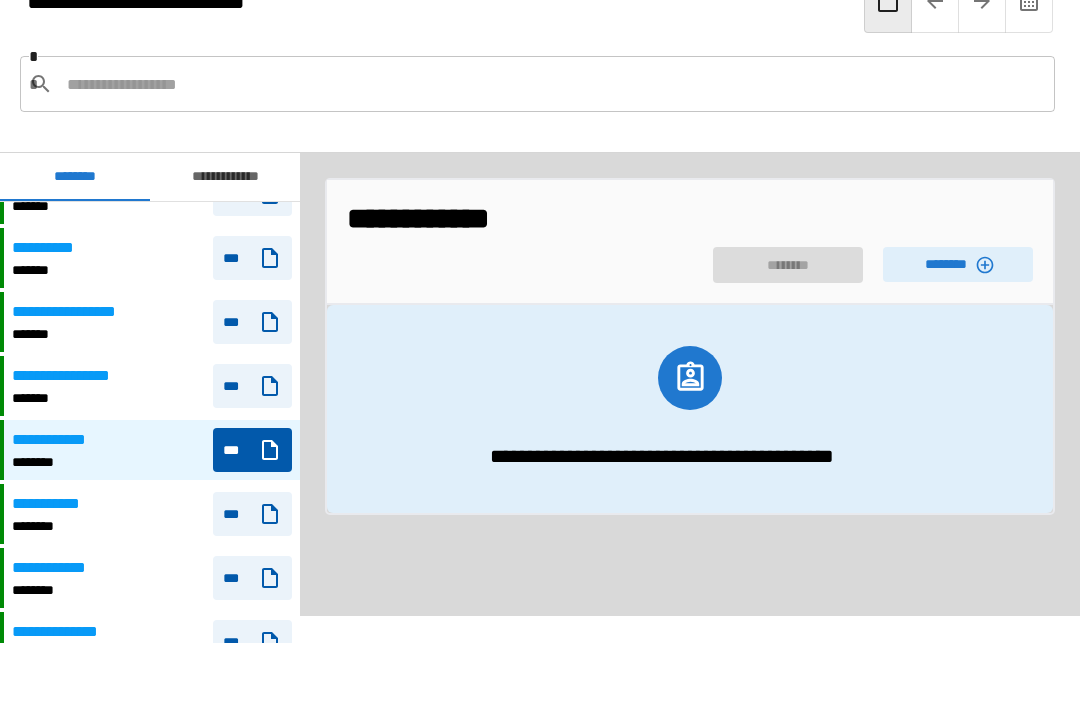 click on "***" at bounding box center (252, 450) 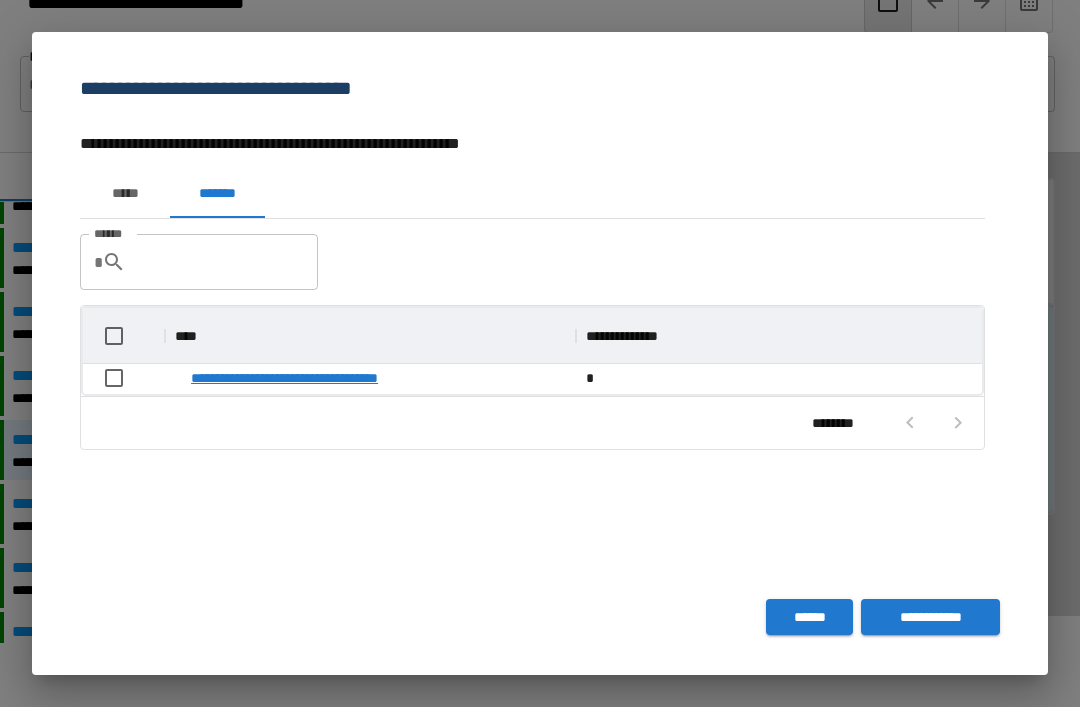 scroll, scrollTop: 1, scrollLeft: 1, axis: both 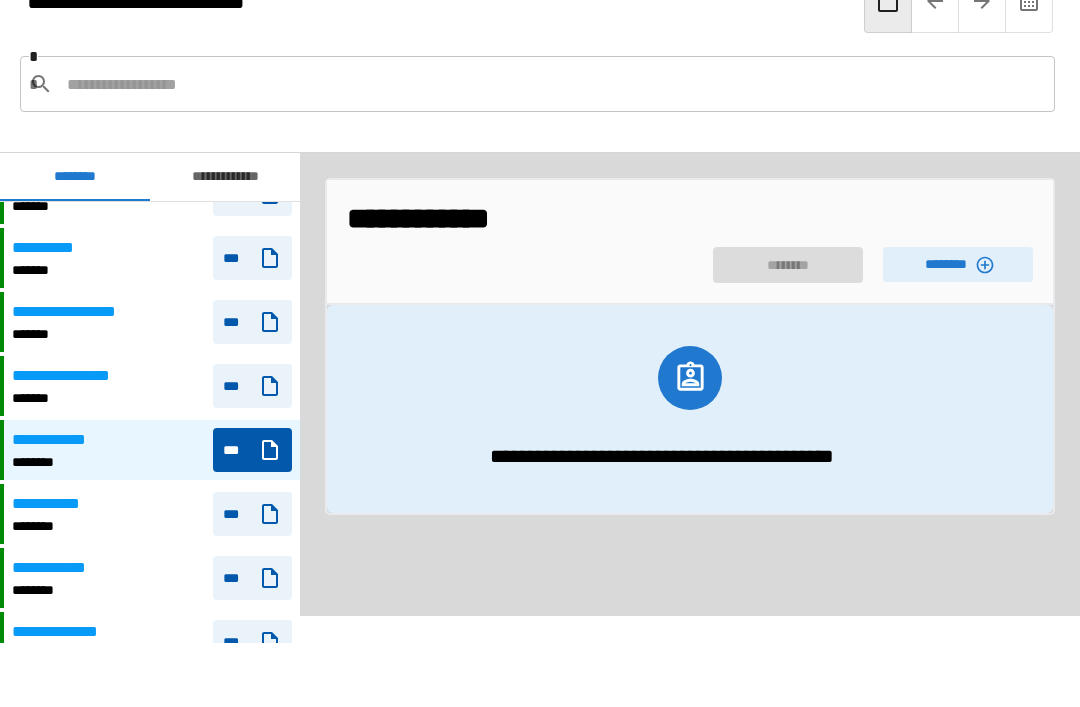 click on "********" at bounding box center [958, 264] 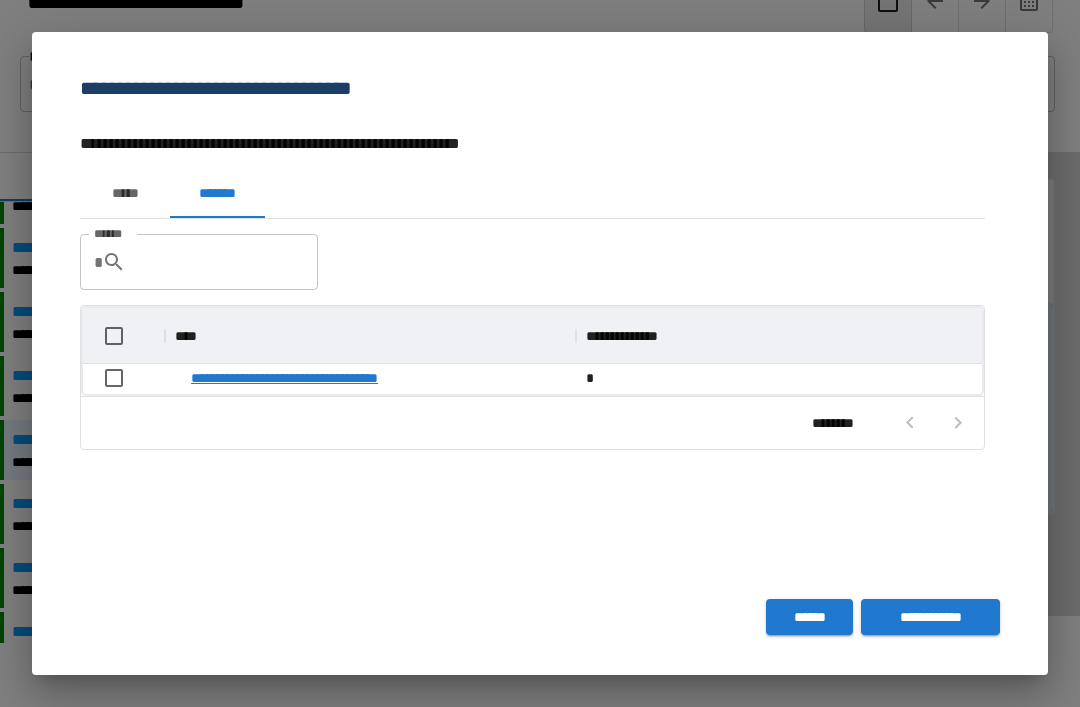 scroll, scrollTop: 1, scrollLeft: 1, axis: both 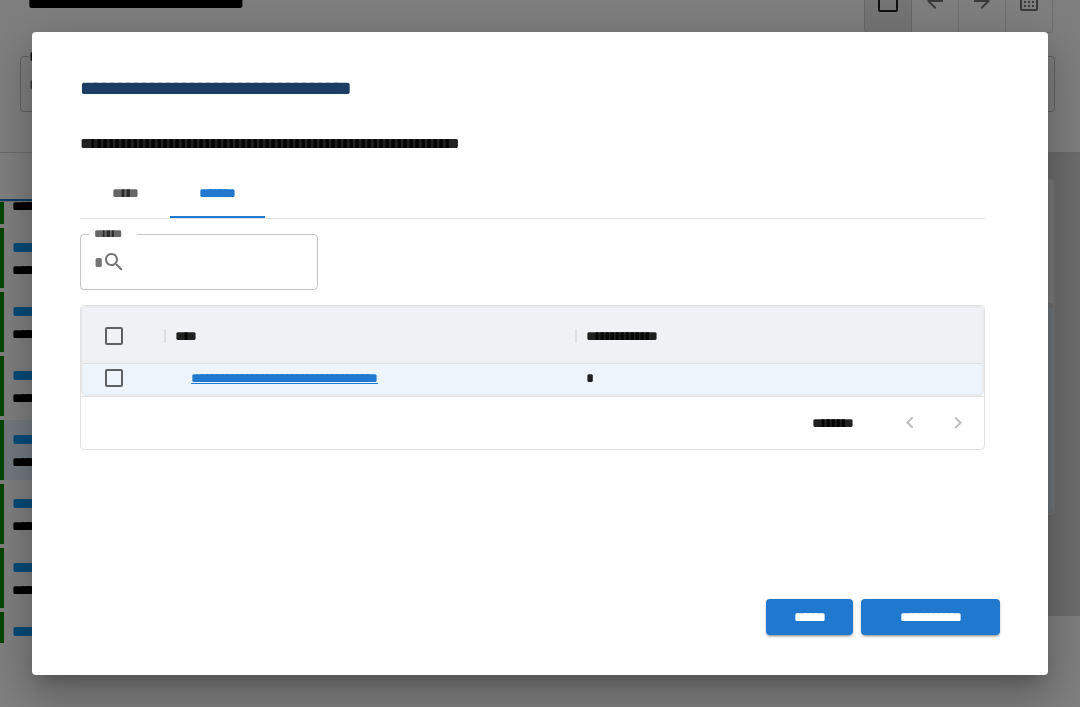 click on "******" at bounding box center (809, 617) 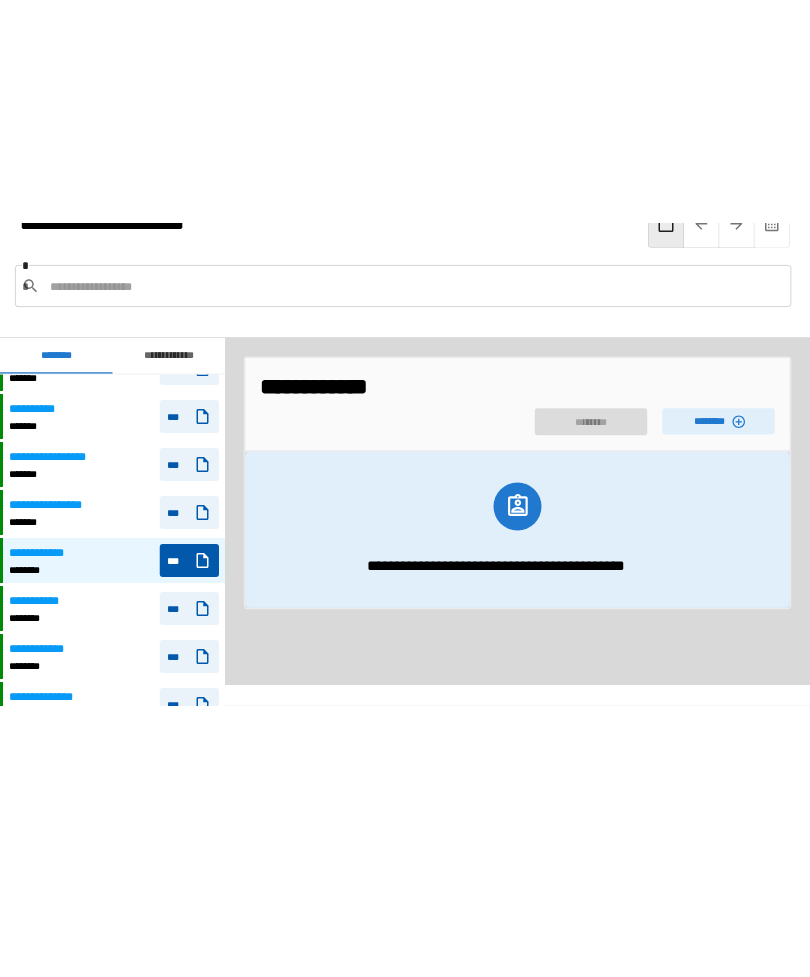 scroll, scrollTop: 0, scrollLeft: 0, axis: both 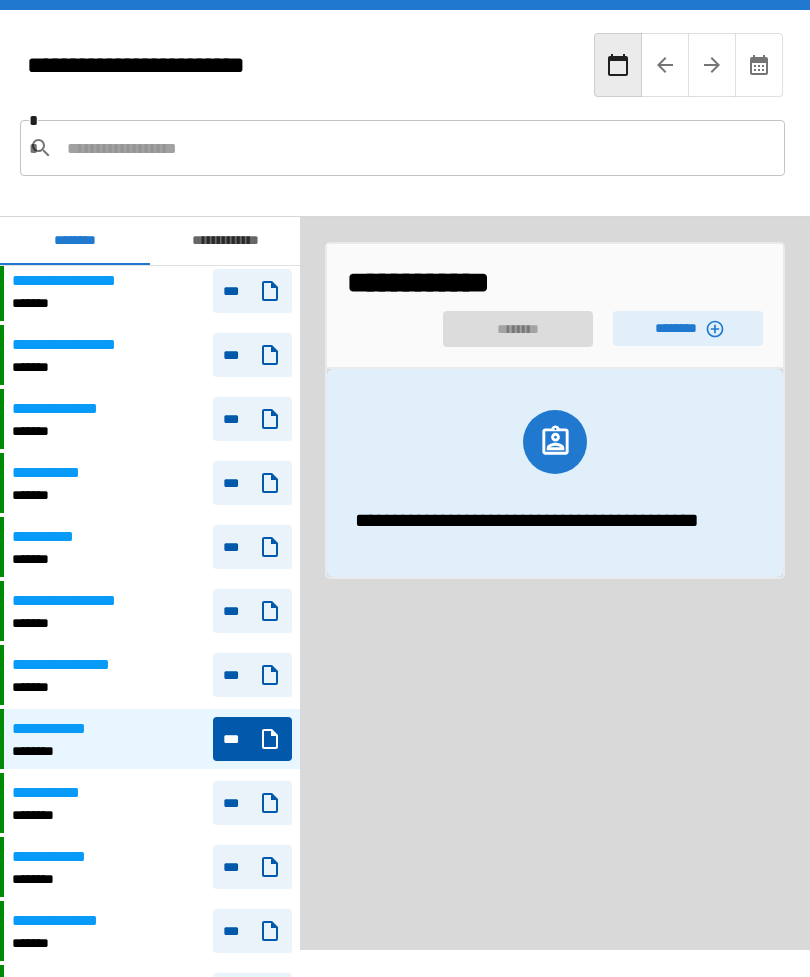 click on "********" at bounding box center [688, 328] 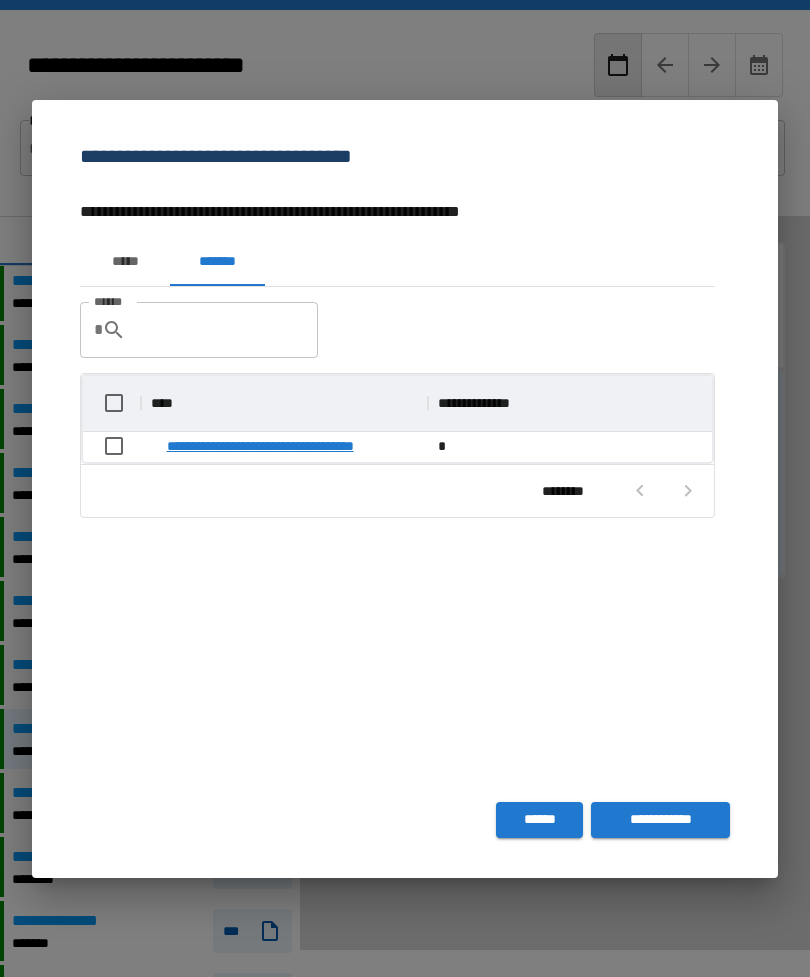 scroll, scrollTop: 1, scrollLeft: 1, axis: both 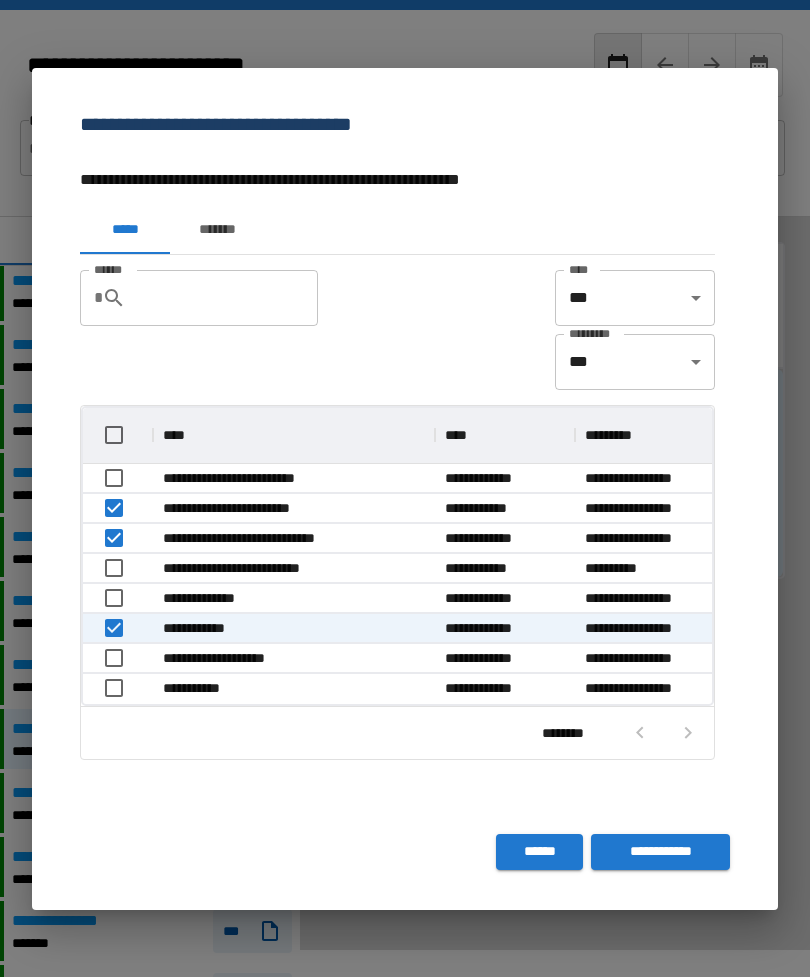 click on "**********" at bounding box center (660, 852) 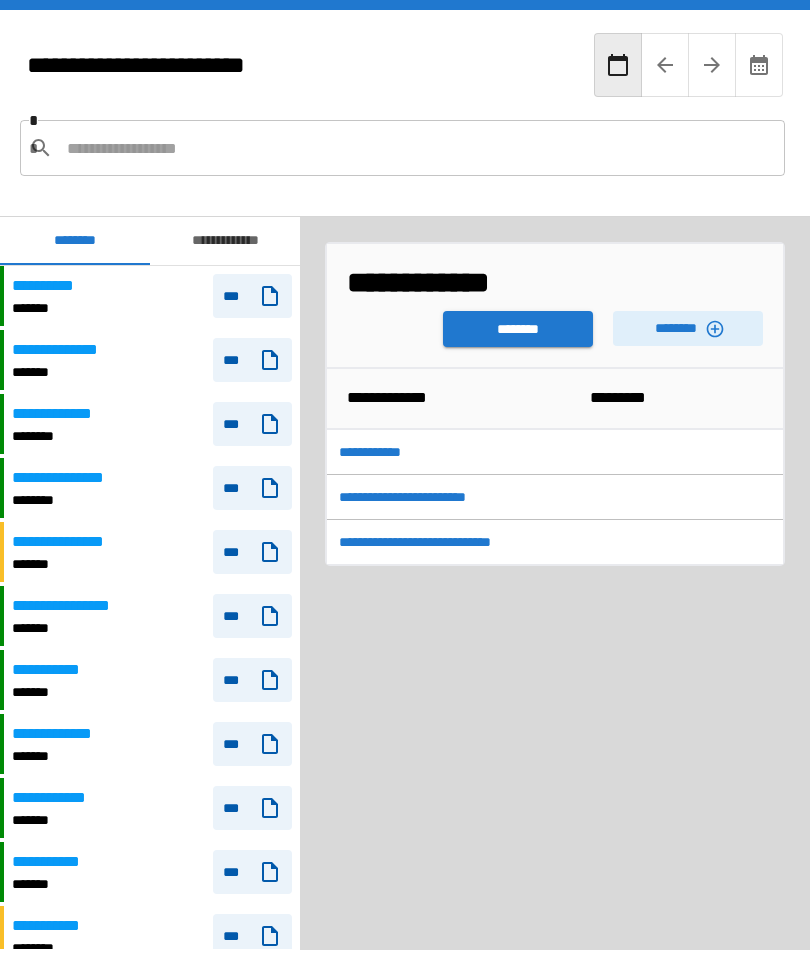 scroll, scrollTop: 180, scrollLeft: 0, axis: vertical 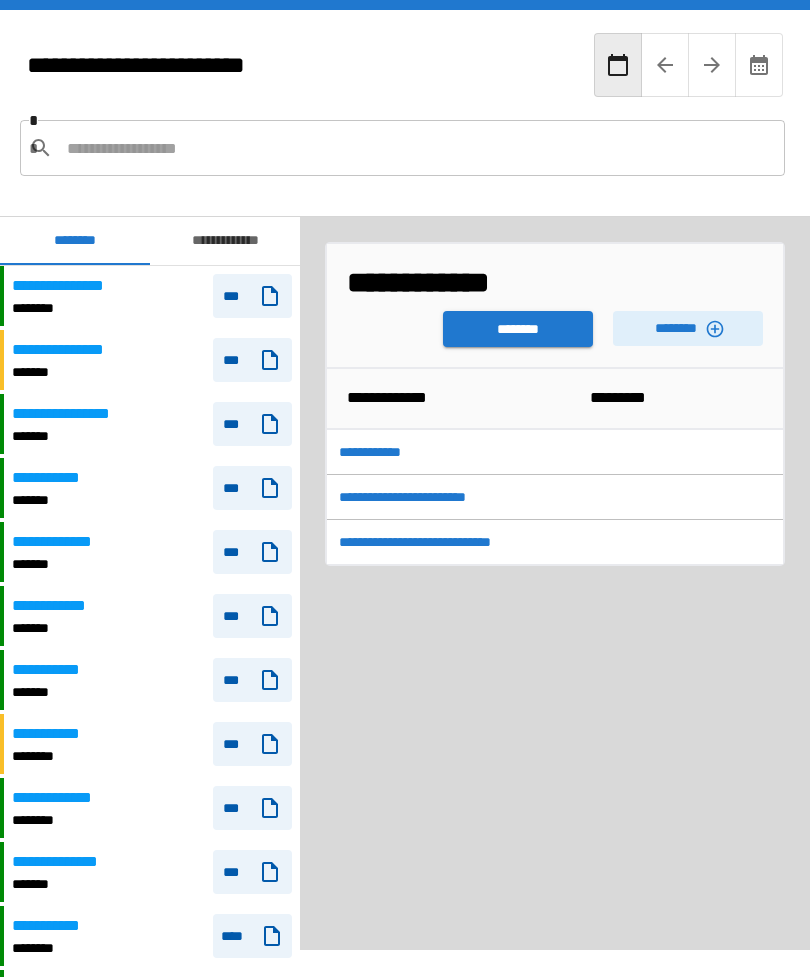 click on "********" at bounding box center (518, 329) 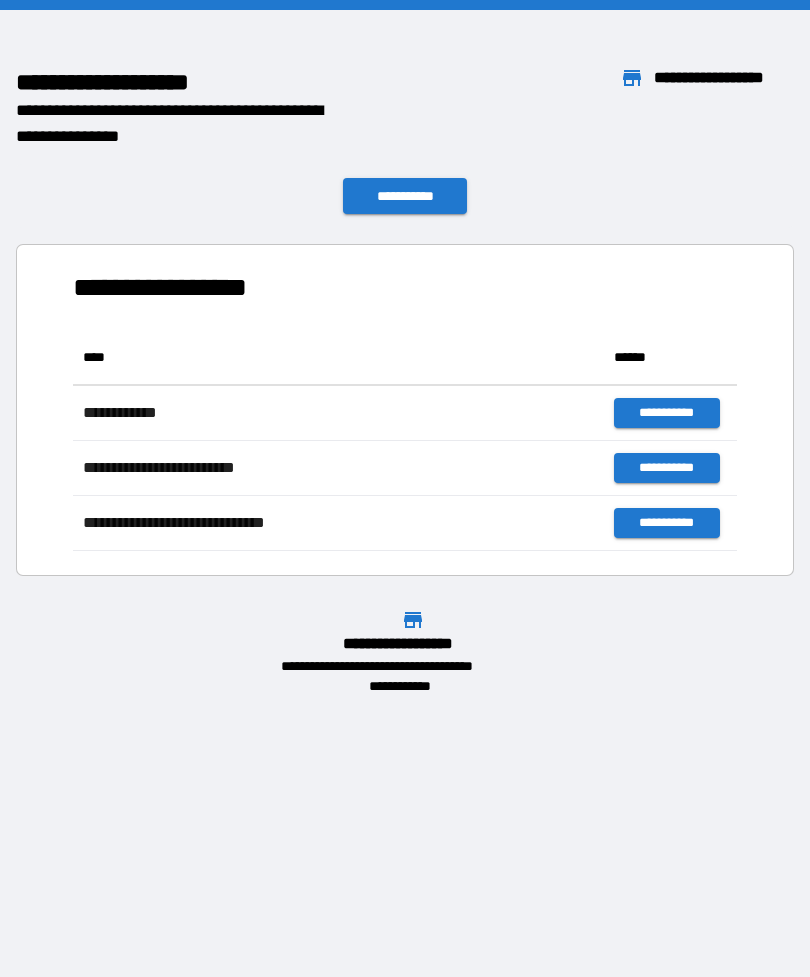 scroll, scrollTop: 1, scrollLeft: 1, axis: both 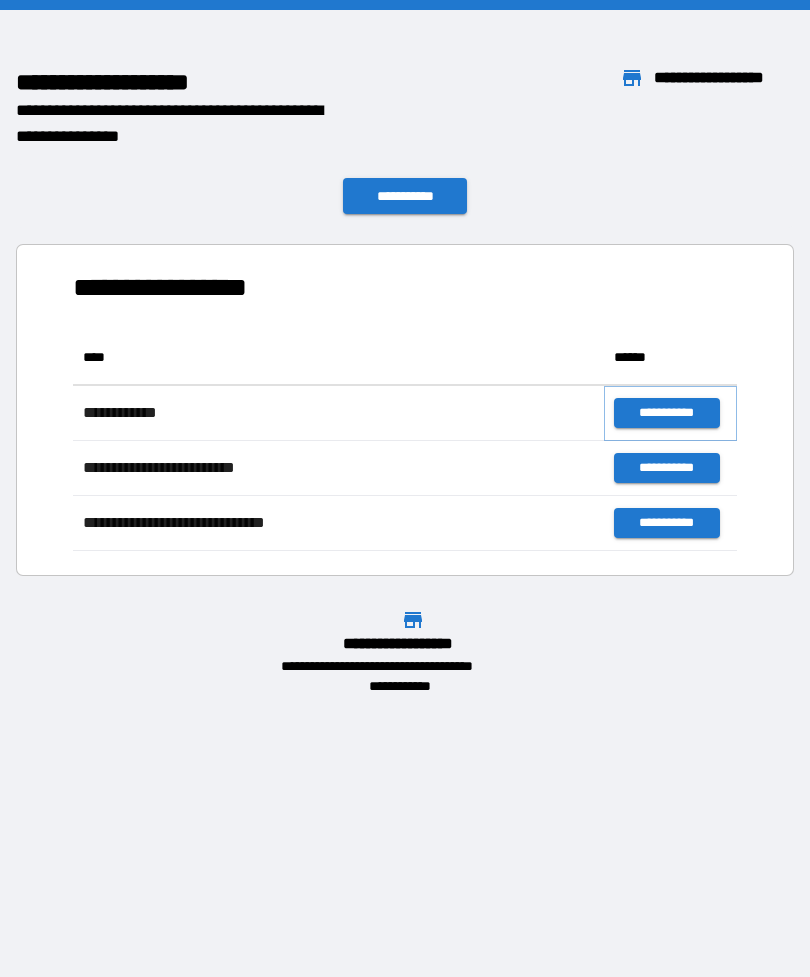 click on "**********" at bounding box center [666, 413] 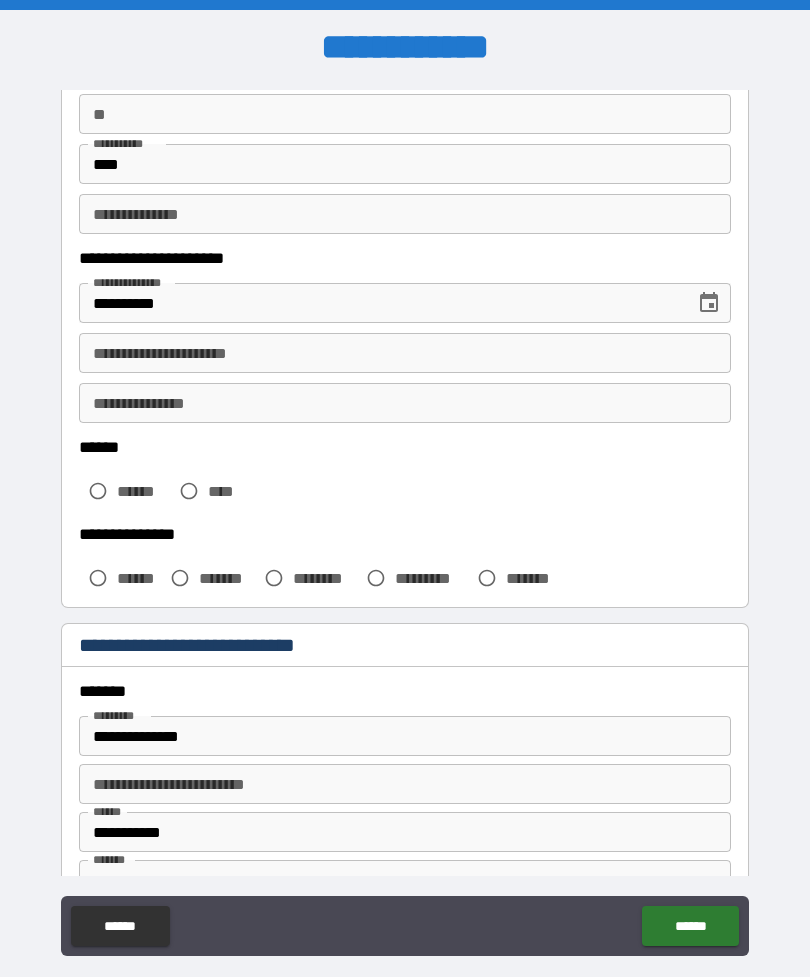 scroll, scrollTop: 196, scrollLeft: 0, axis: vertical 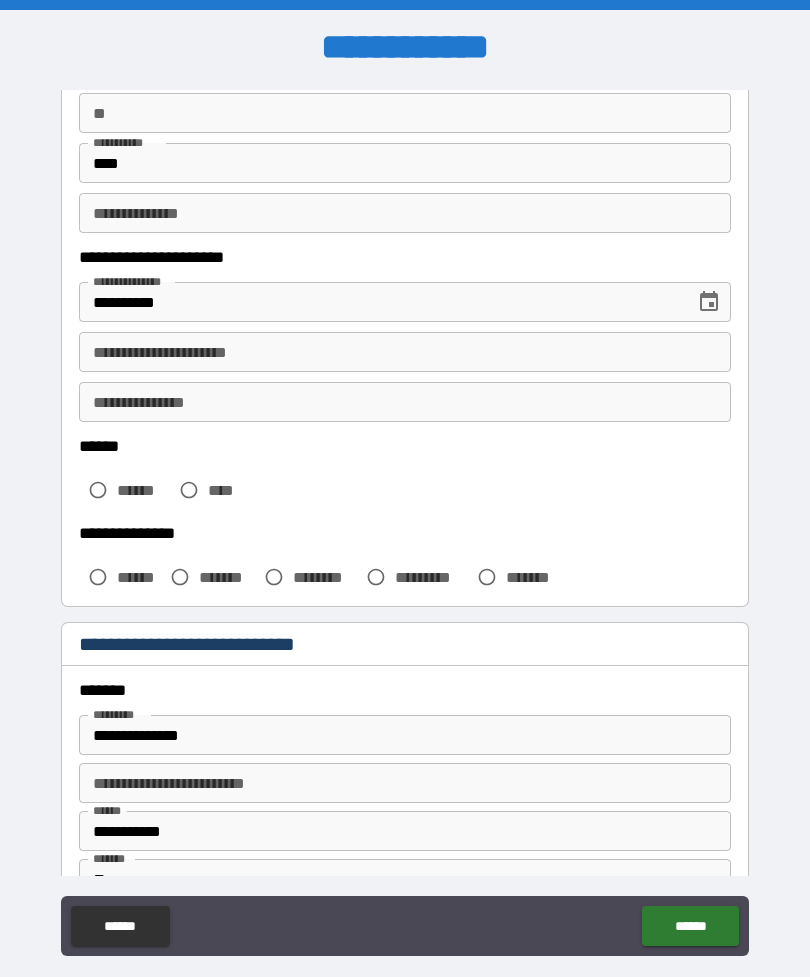 click on "******" at bounding box center [143, 490] 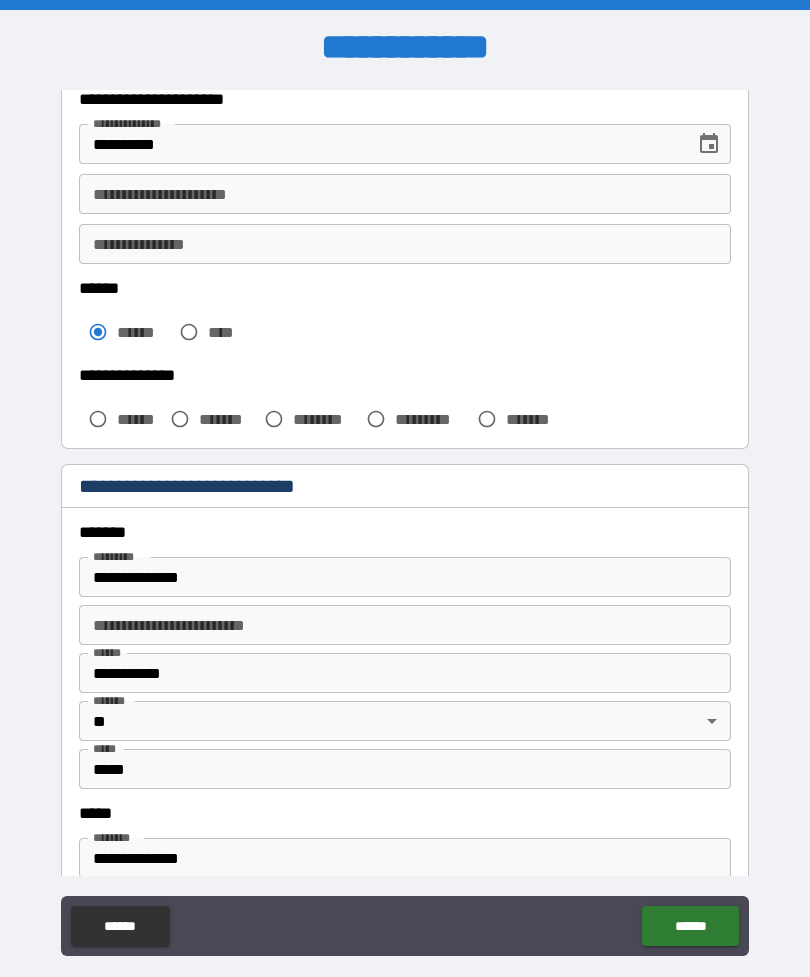 scroll, scrollTop: 371, scrollLeft: 0, axis: vertical 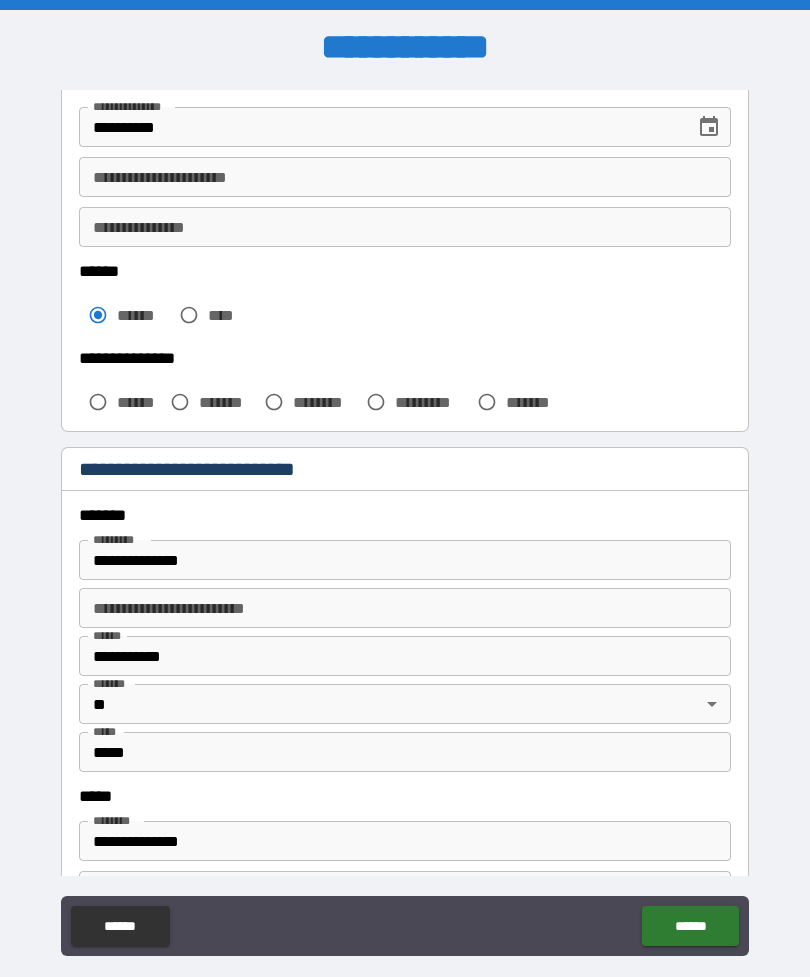 click on "*******" at bounding box center [227, 402] 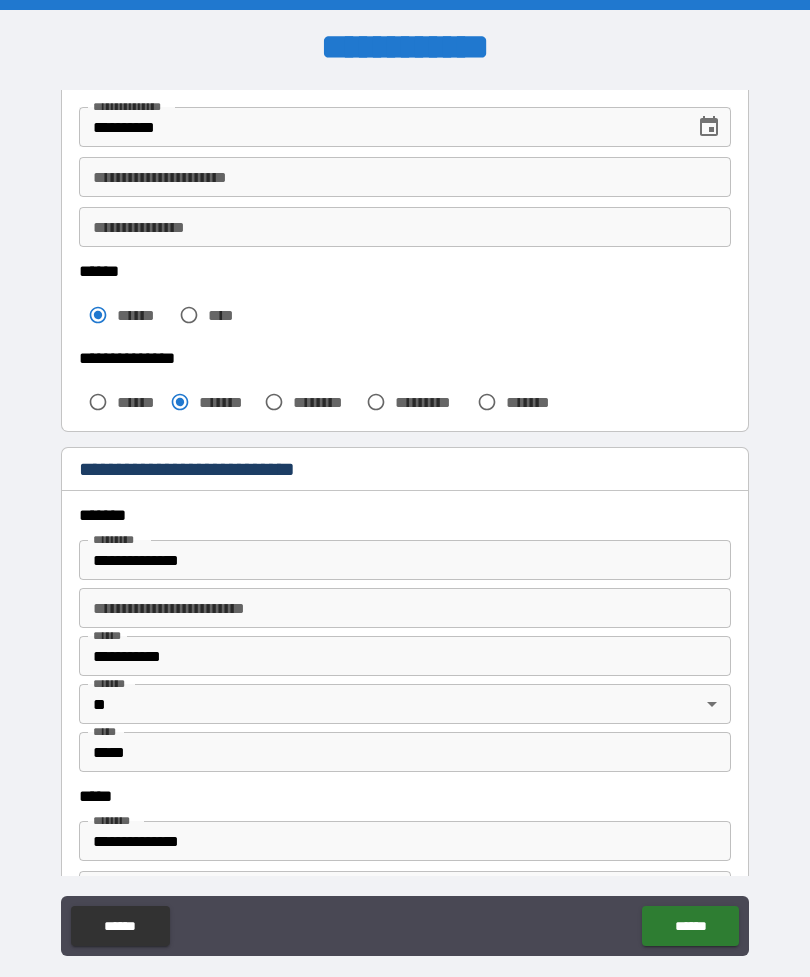 click on "**********" at bounding box center (405, 177) 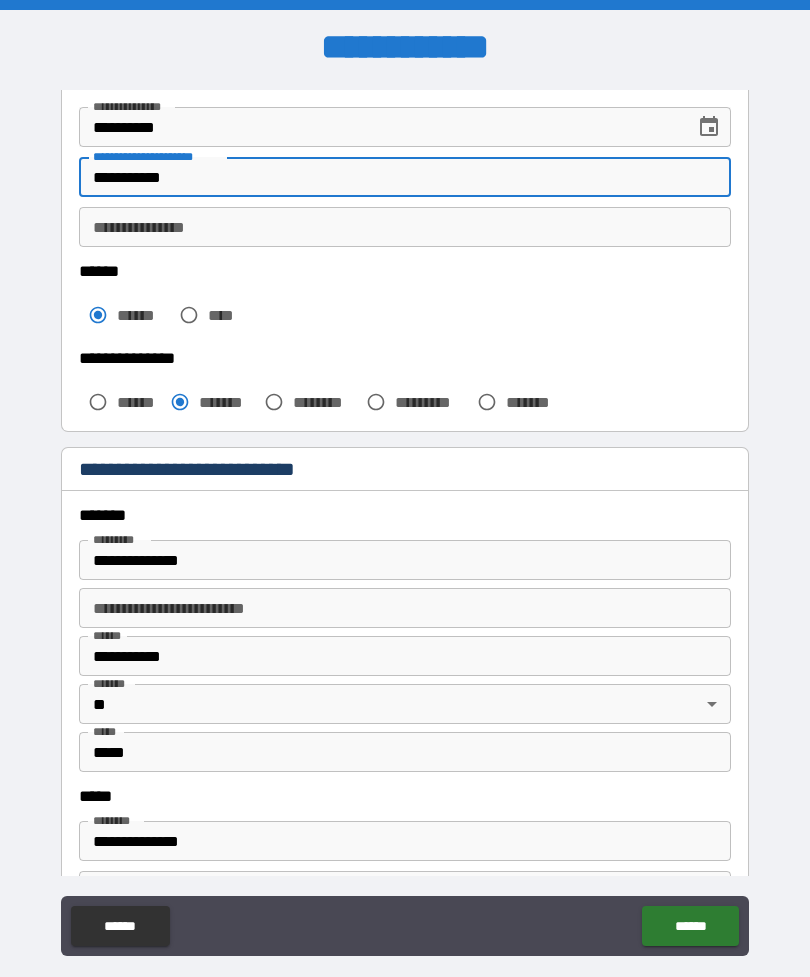 type on "**********" 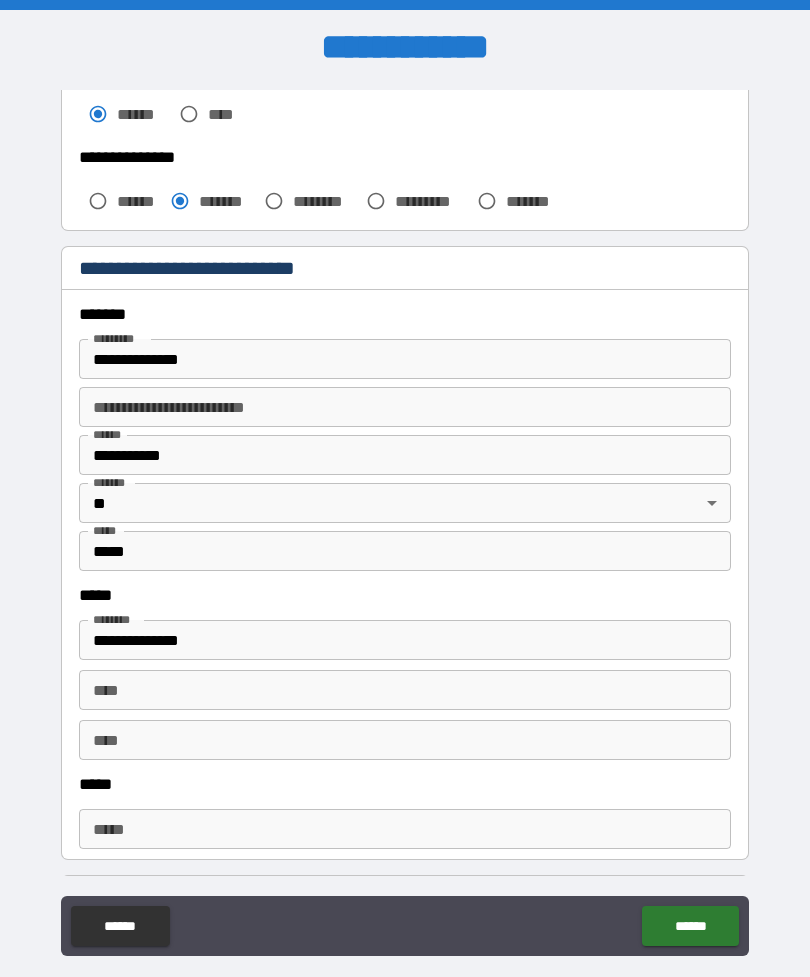 scroll, scrollTop: 660, scrollLeft: 0, axis: vertical 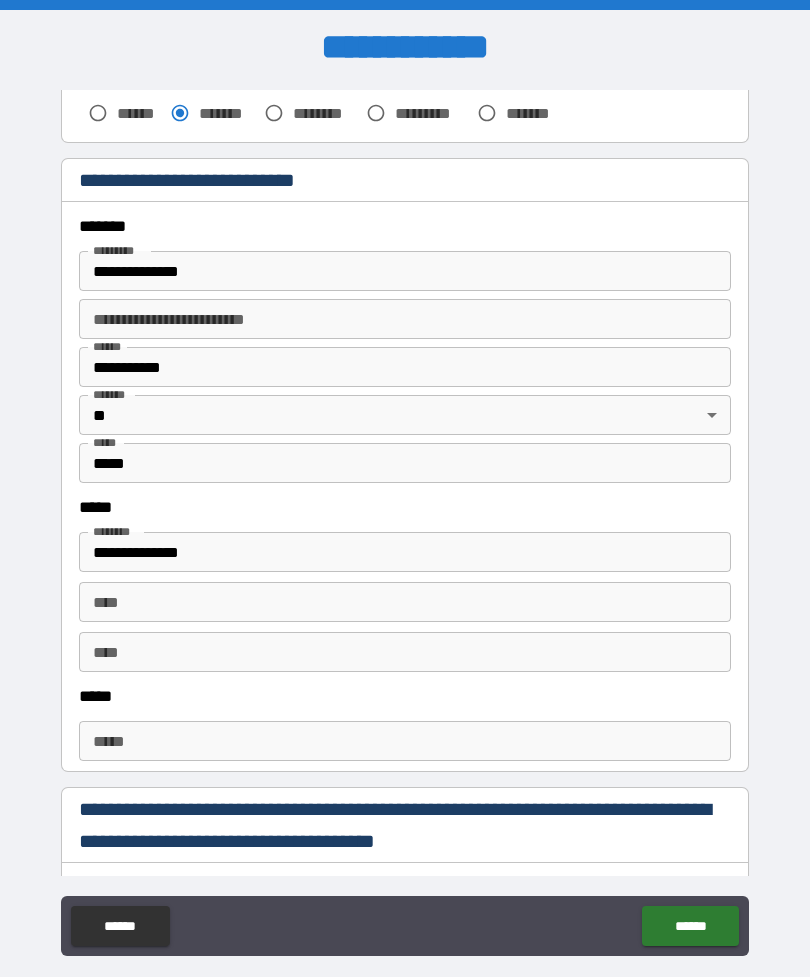 click on "**********" at bounding box center [405, 271] 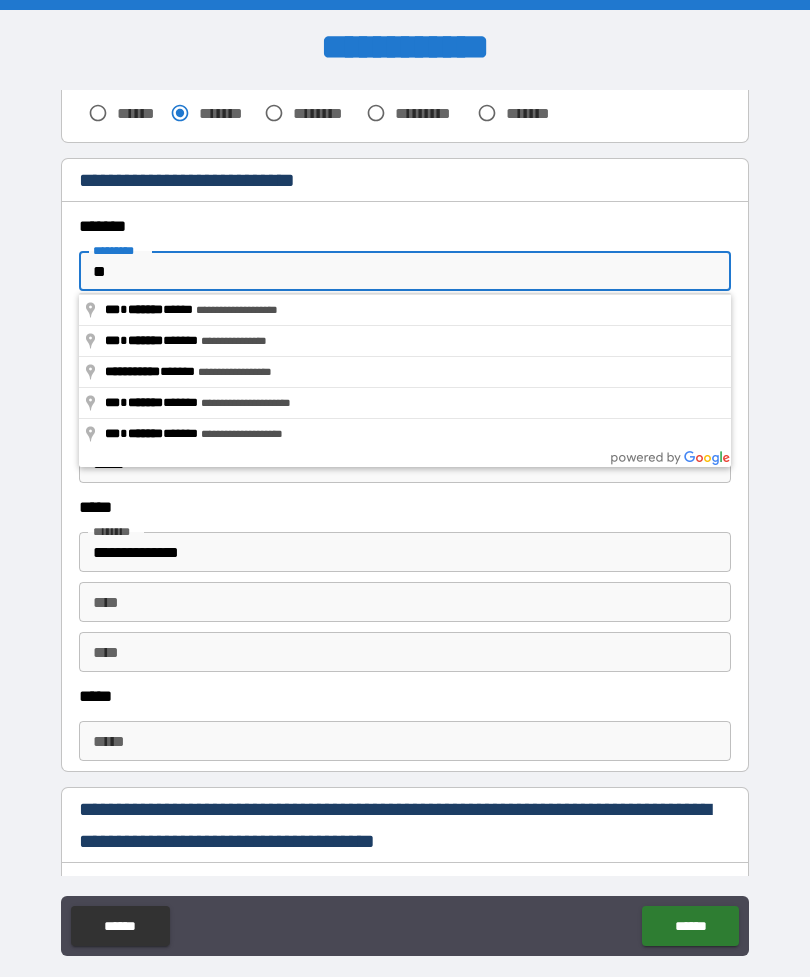 type on "*" 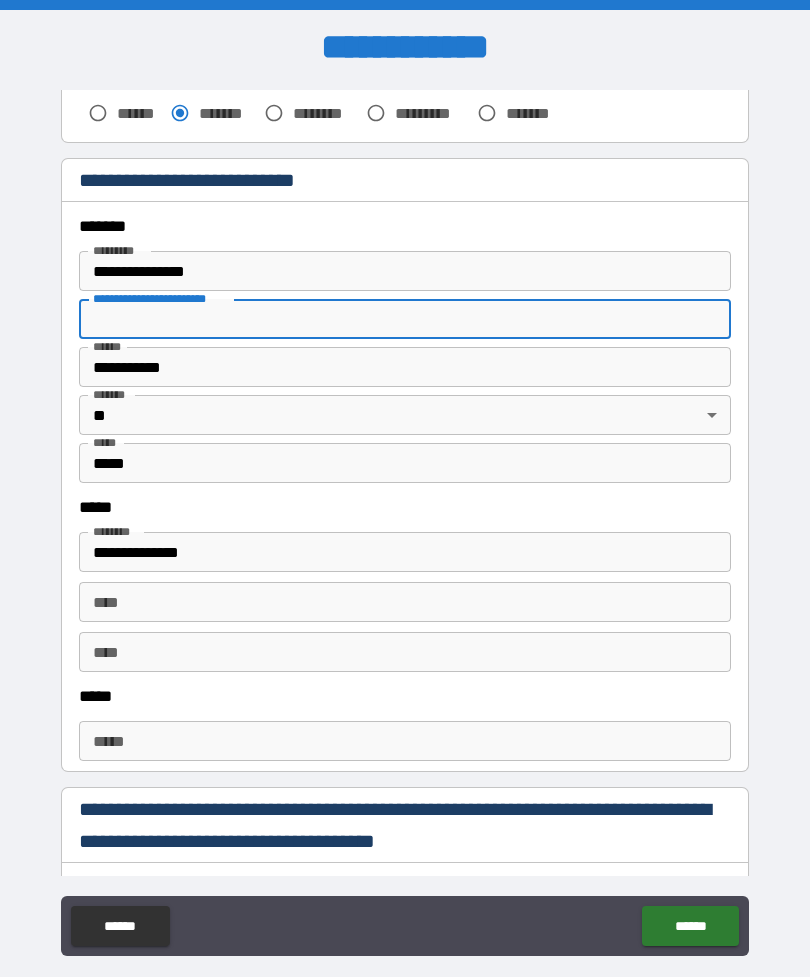type on "*********" 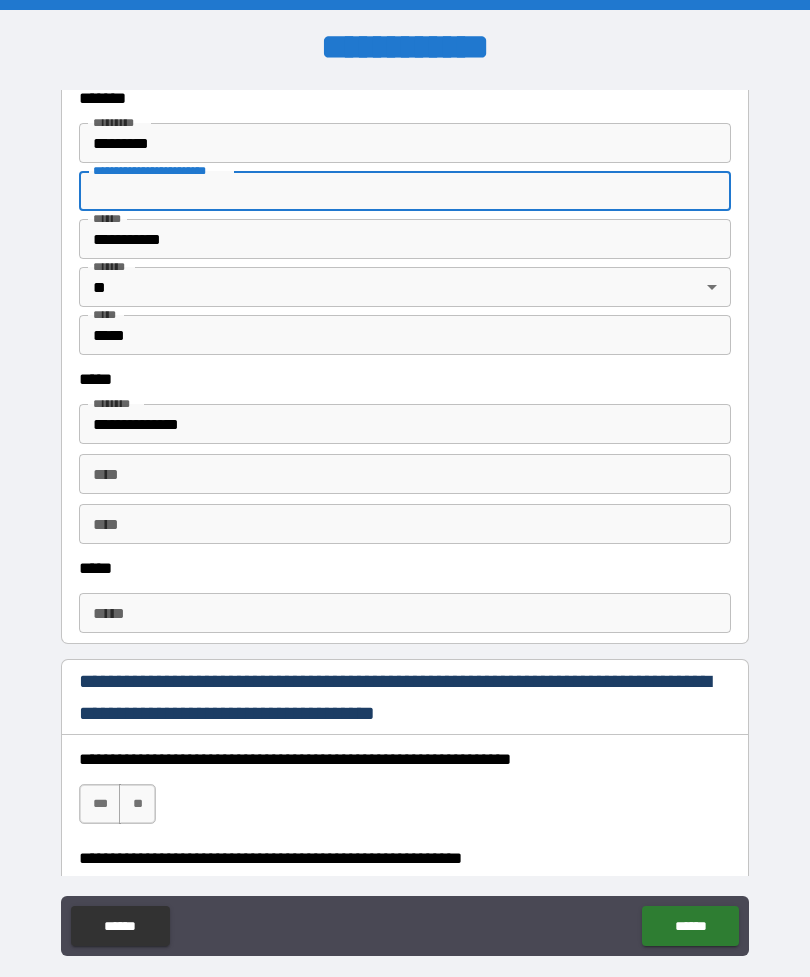scroll, scrollTop: 810, scrollLeft: 0, axis: vertical 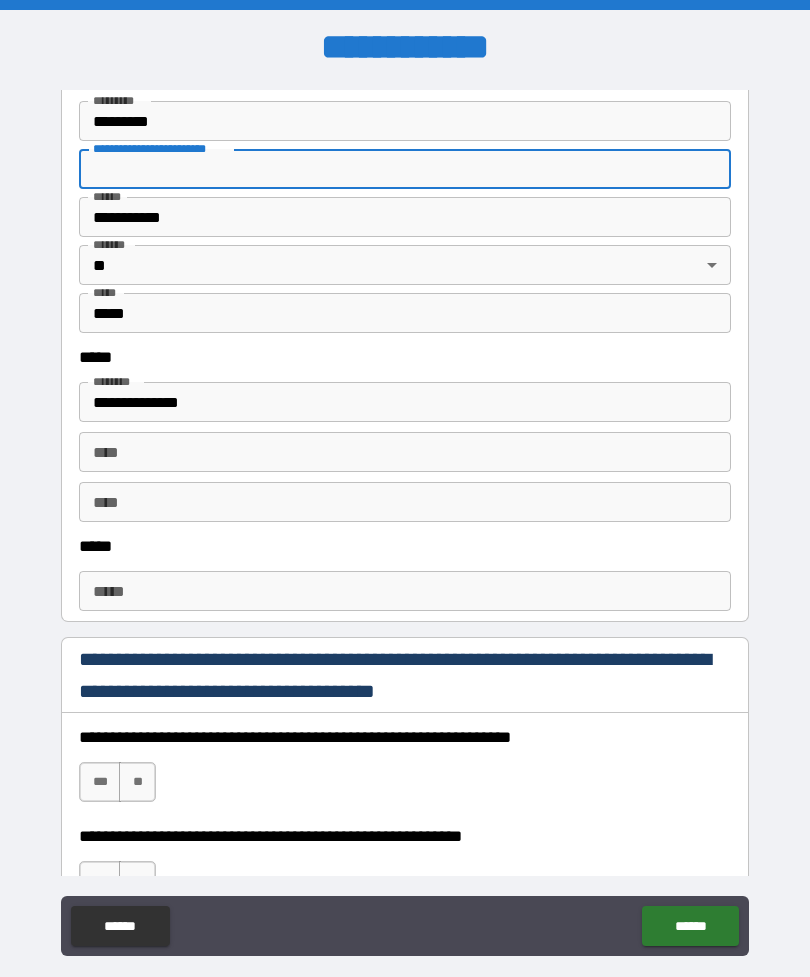 click on "**********" at bounding box center [405, 523] 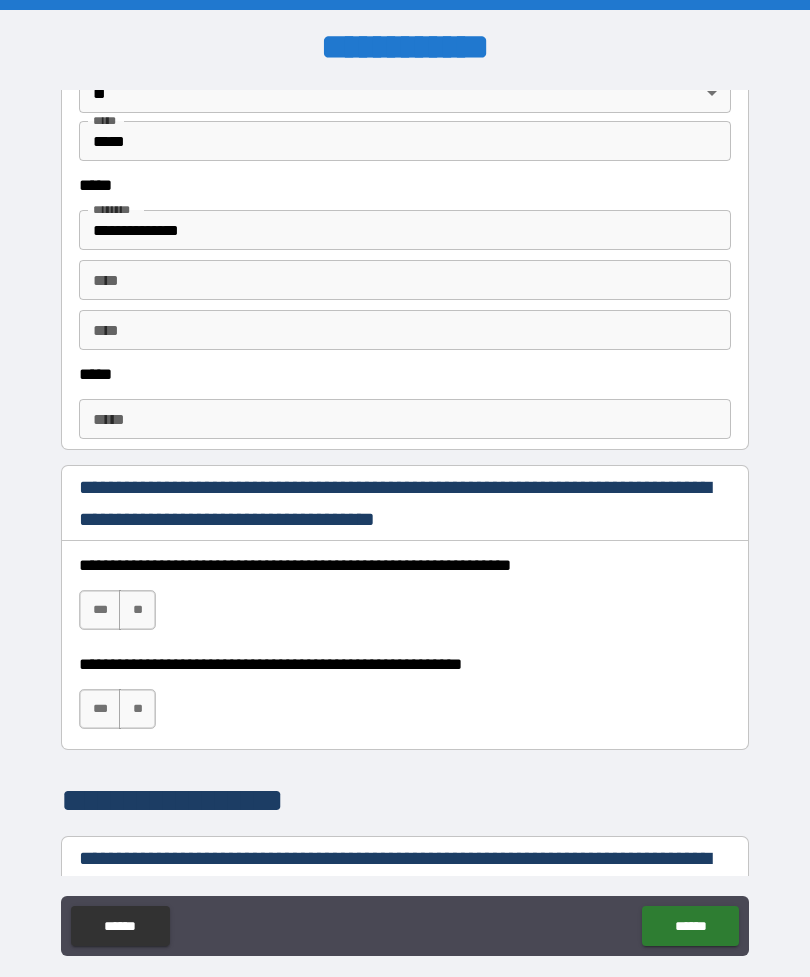 scroll, scrollTop: 987, scrollLeft: 0, axis: vertical 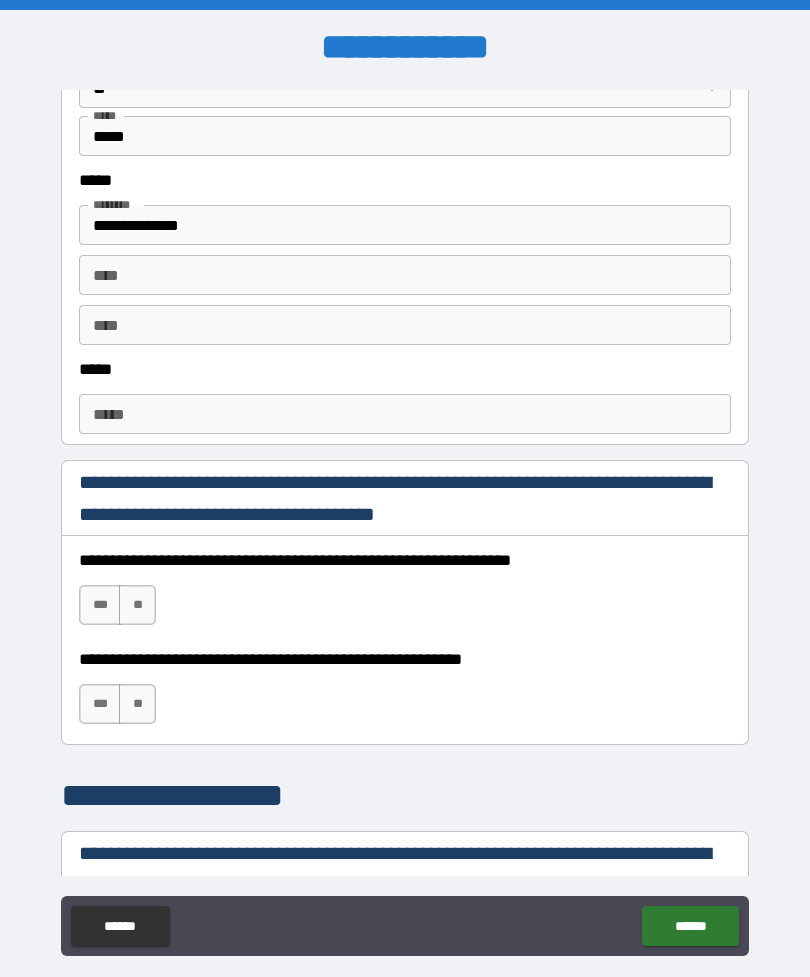 click on "*****" at bounding box center (405, 414) 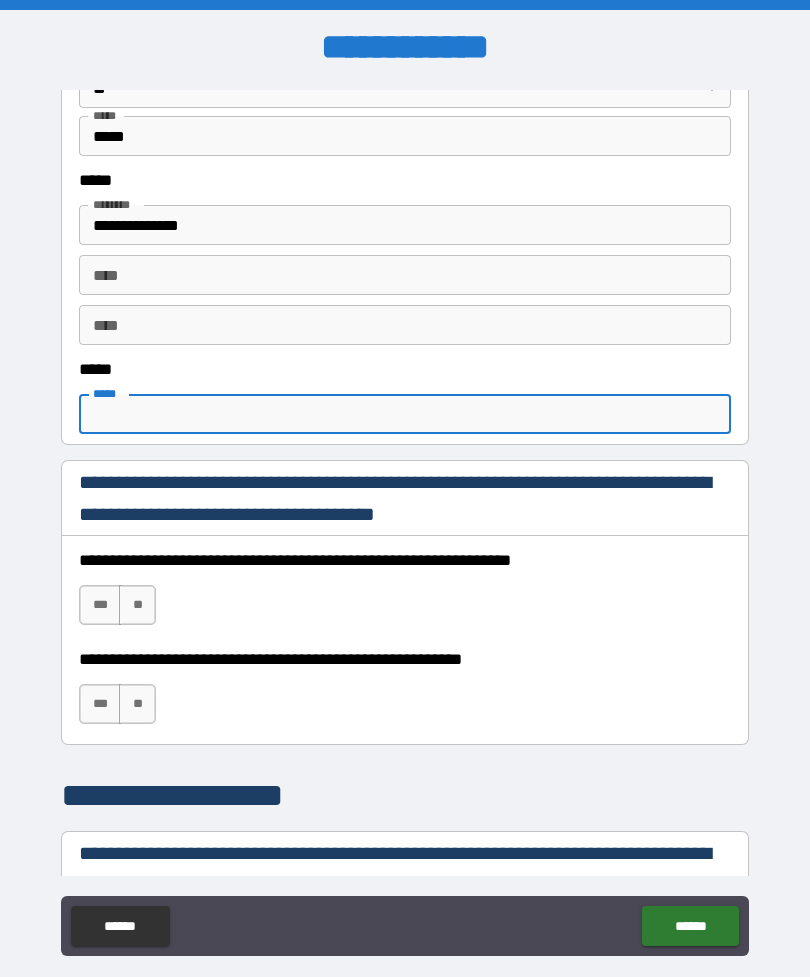 click on "*****" at bounding box center [405, 414] 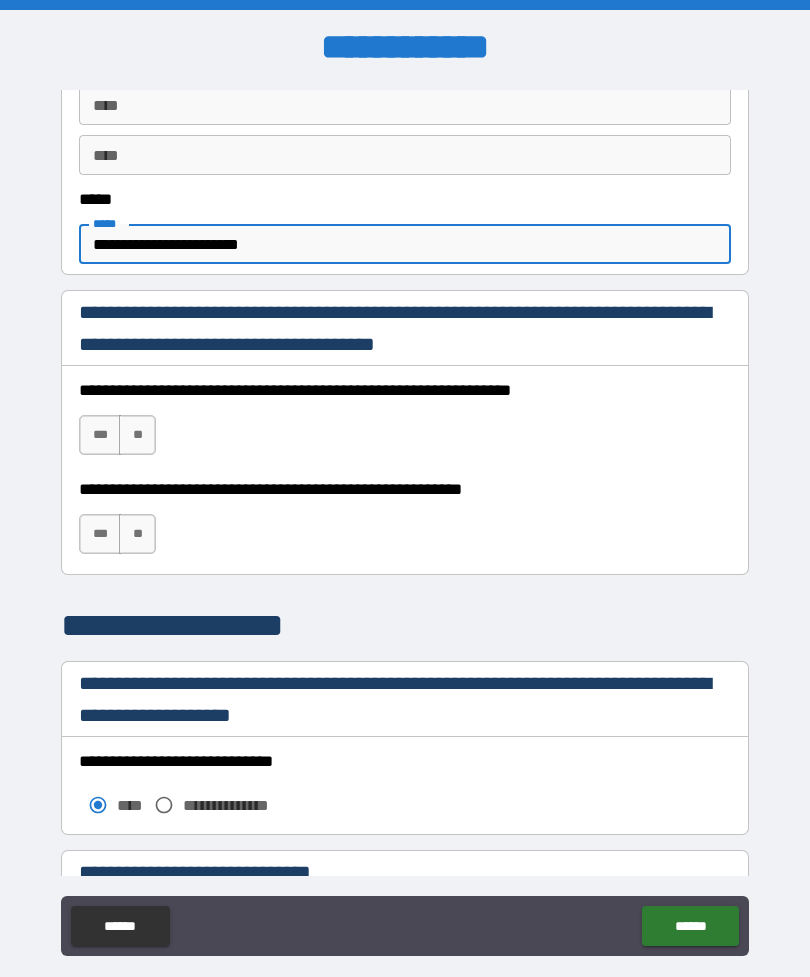 scroll, scrollTop: 1167, scrollLeft: 0, axis: vertical 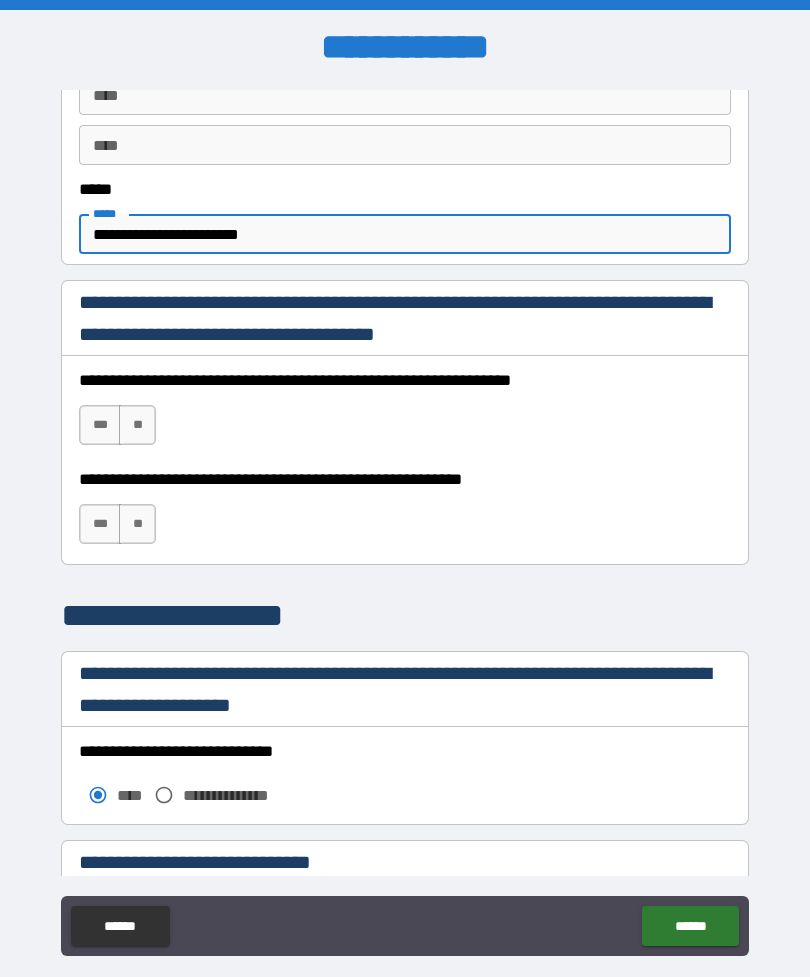 type on "**********" 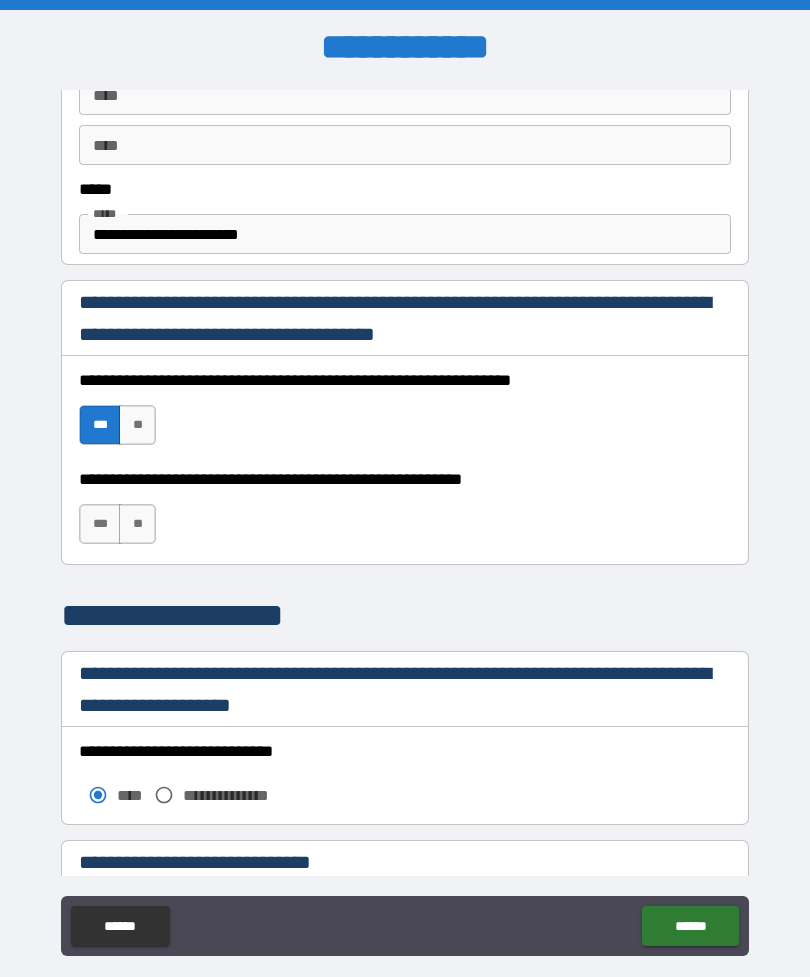 click on "***" at bounding box center [100, 524] 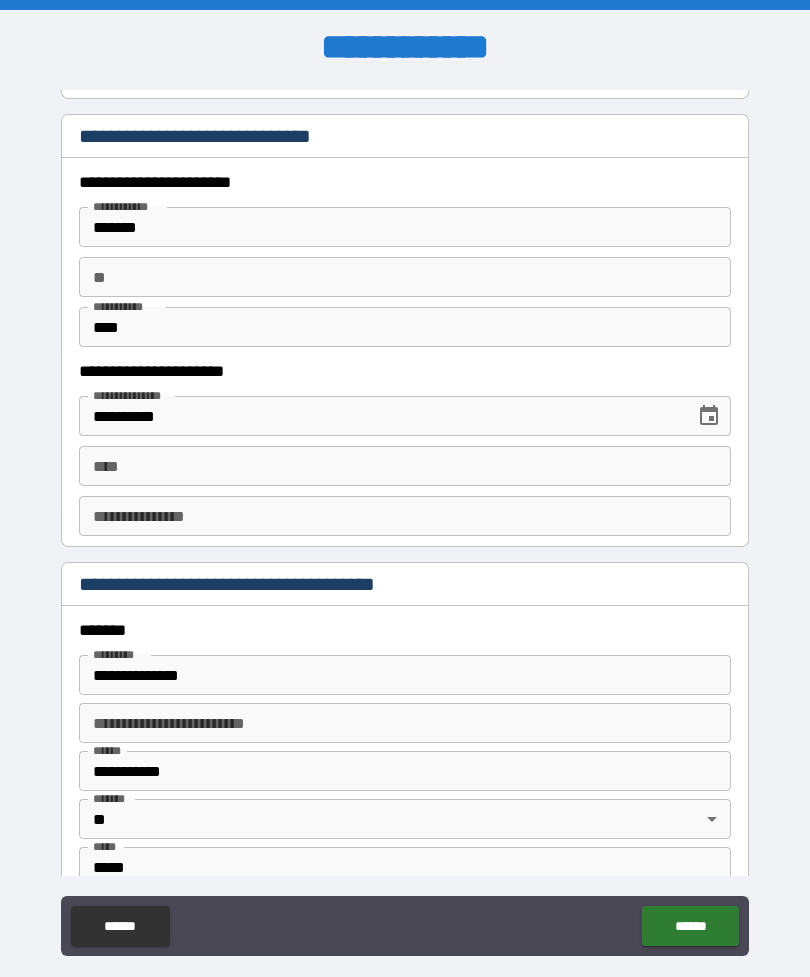 scroll, scrollTop: 1897, scrollLeft: 0, axis: vertical 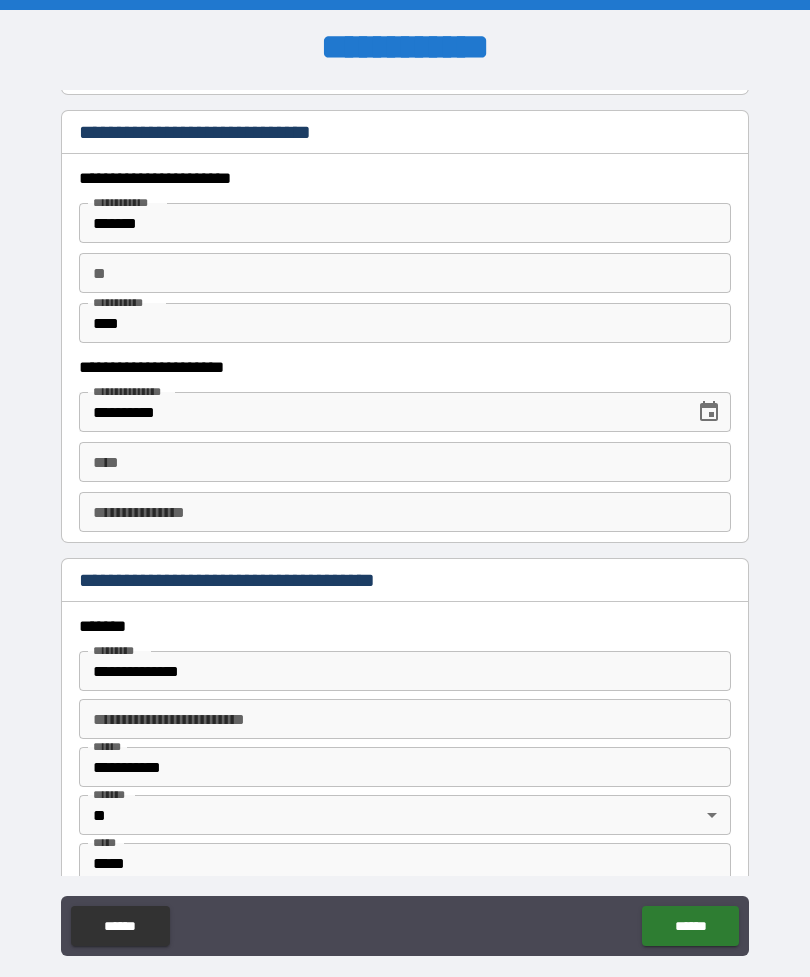 click on "****" at bounding box center (405, 462) 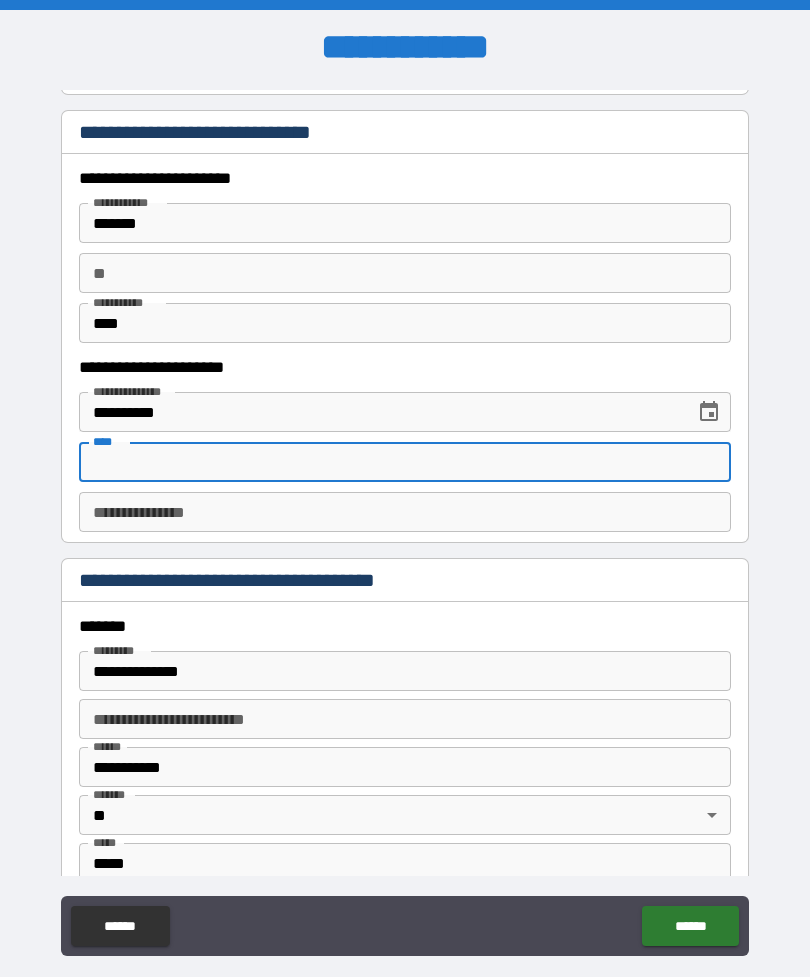 click on "**********" at bounding box center (405, 512) 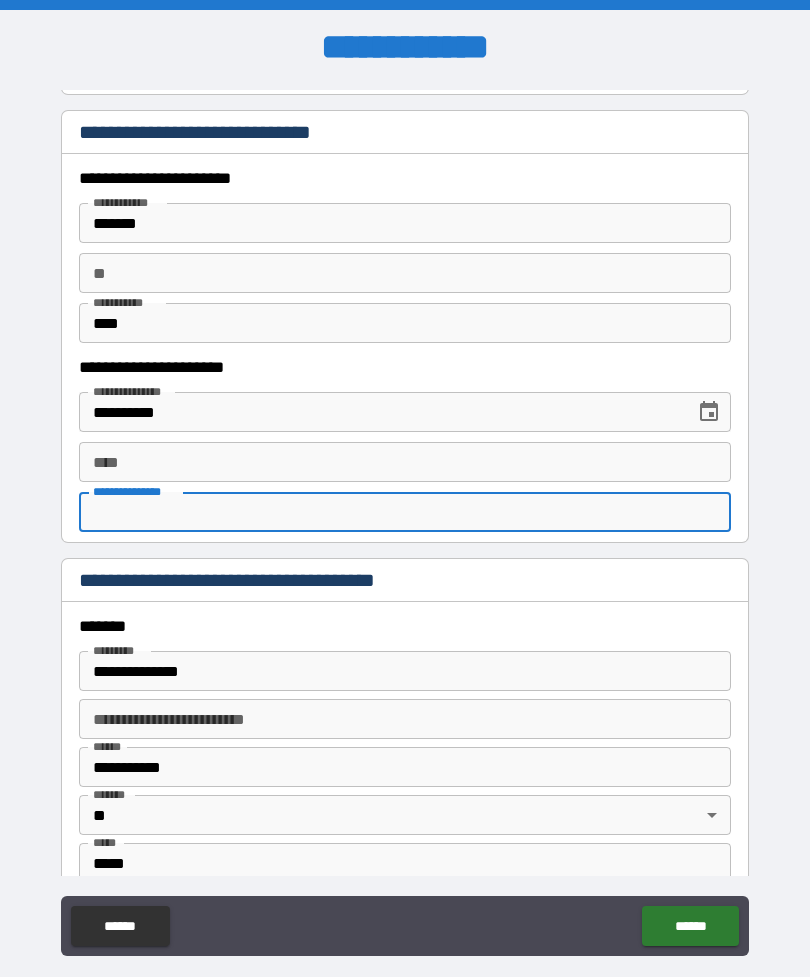 click on "****" at bounding box center (405, 462) 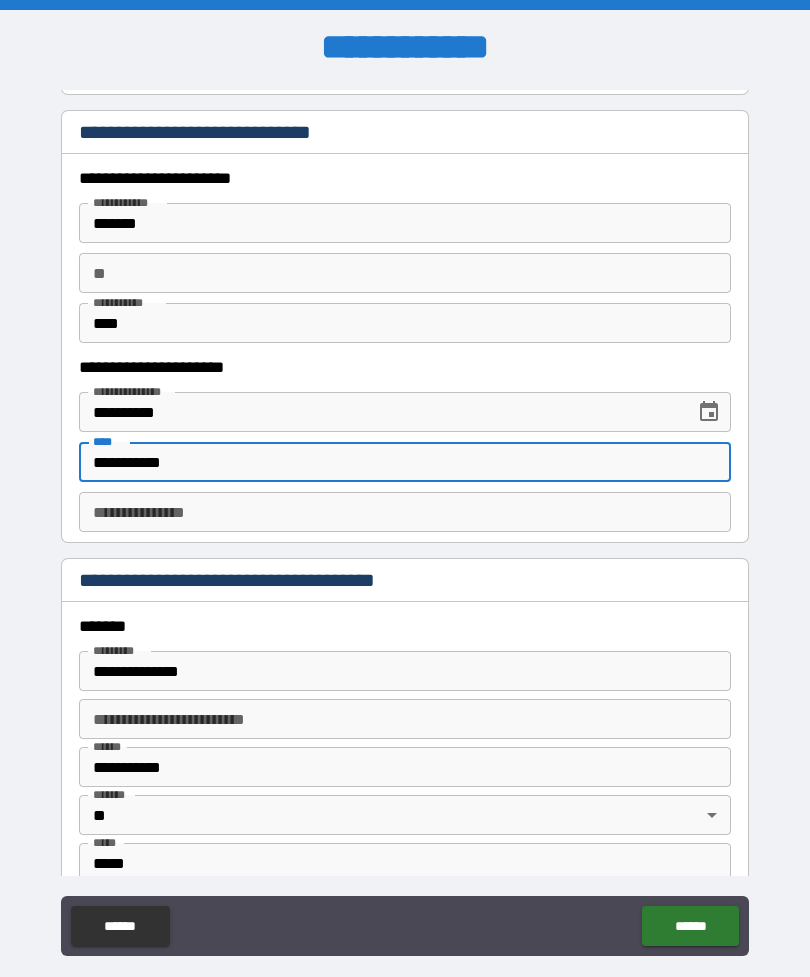 type on "**********" 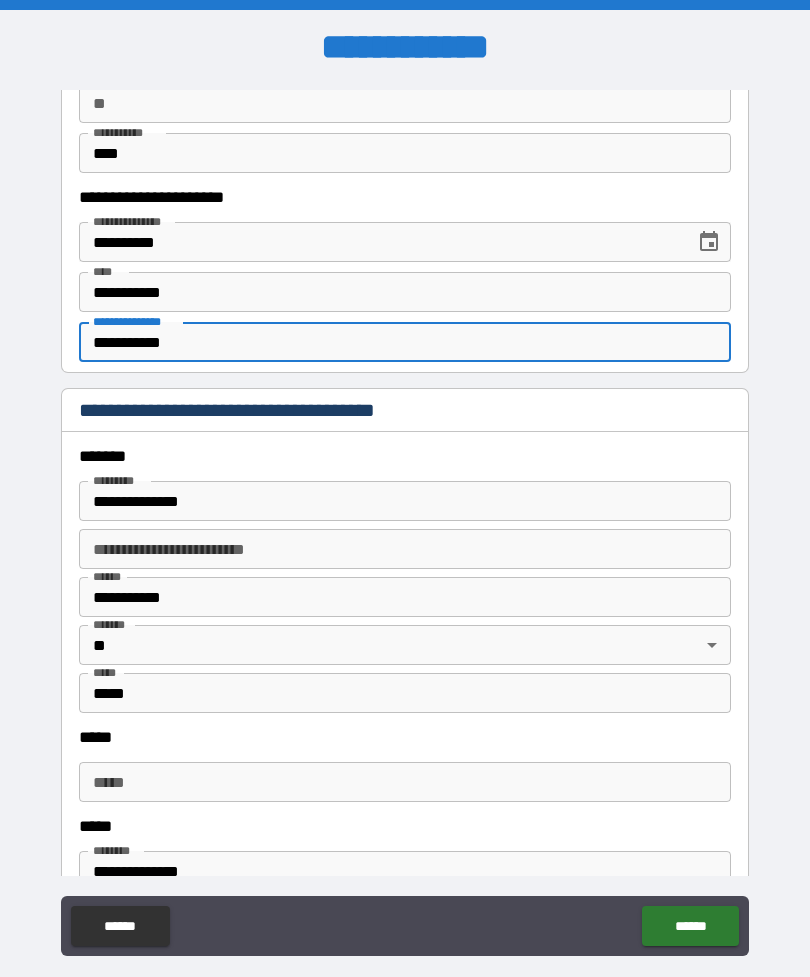scroll, scrollTop: 2113, scrollLeft: 0, axis: vertical 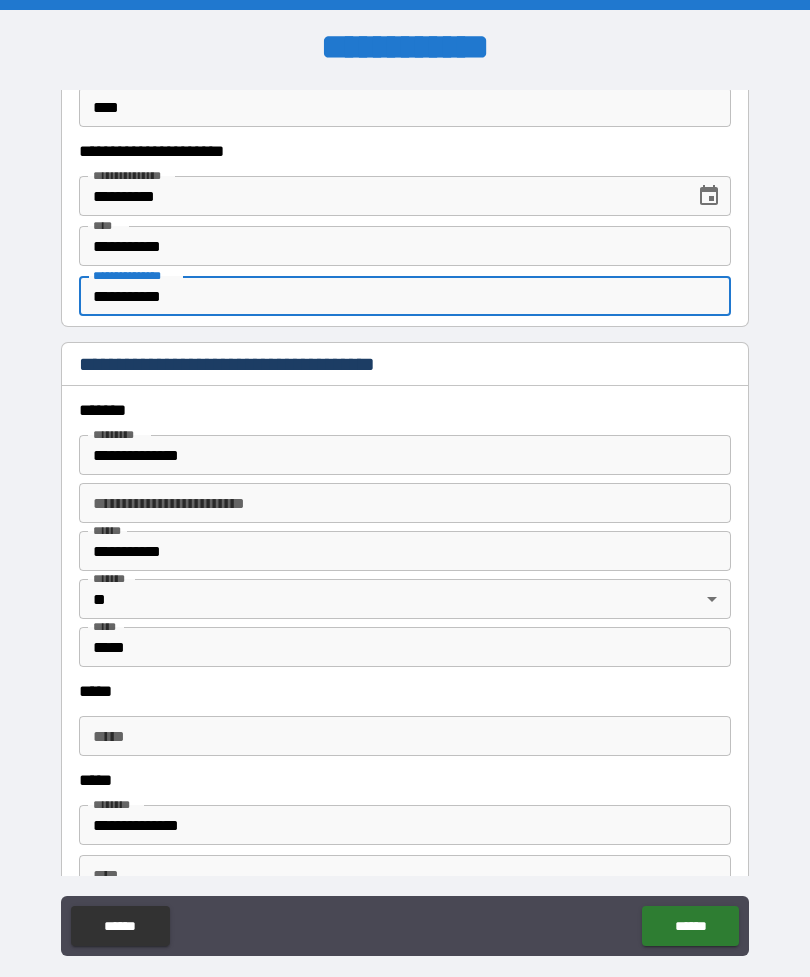 type on "**********" 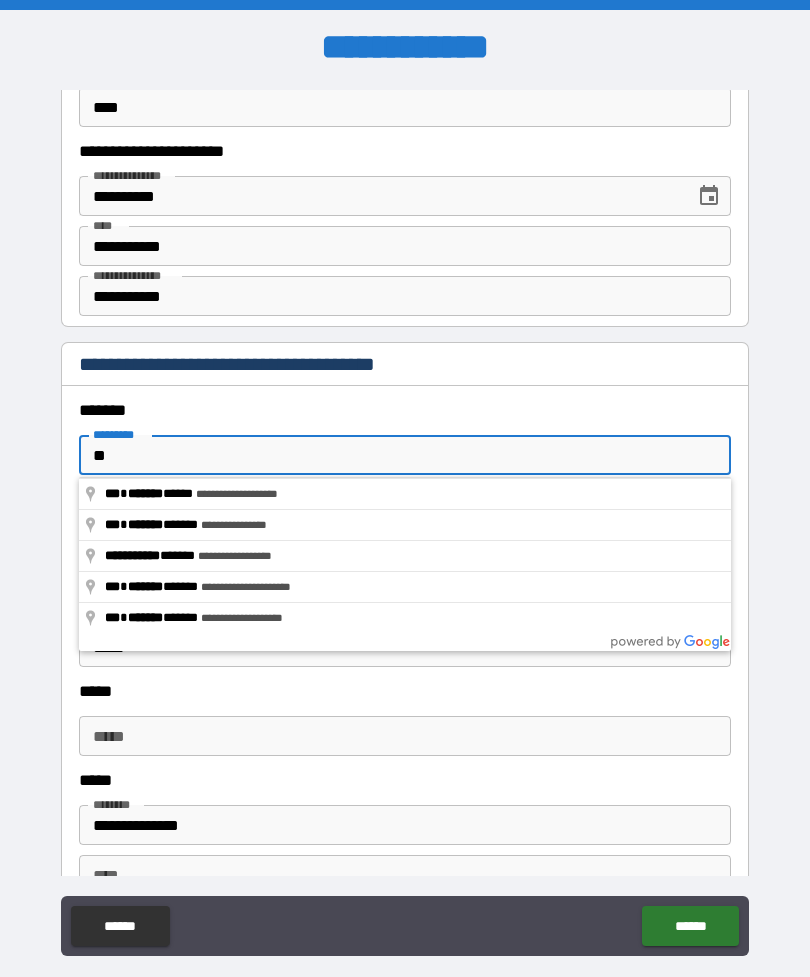 type on "*" 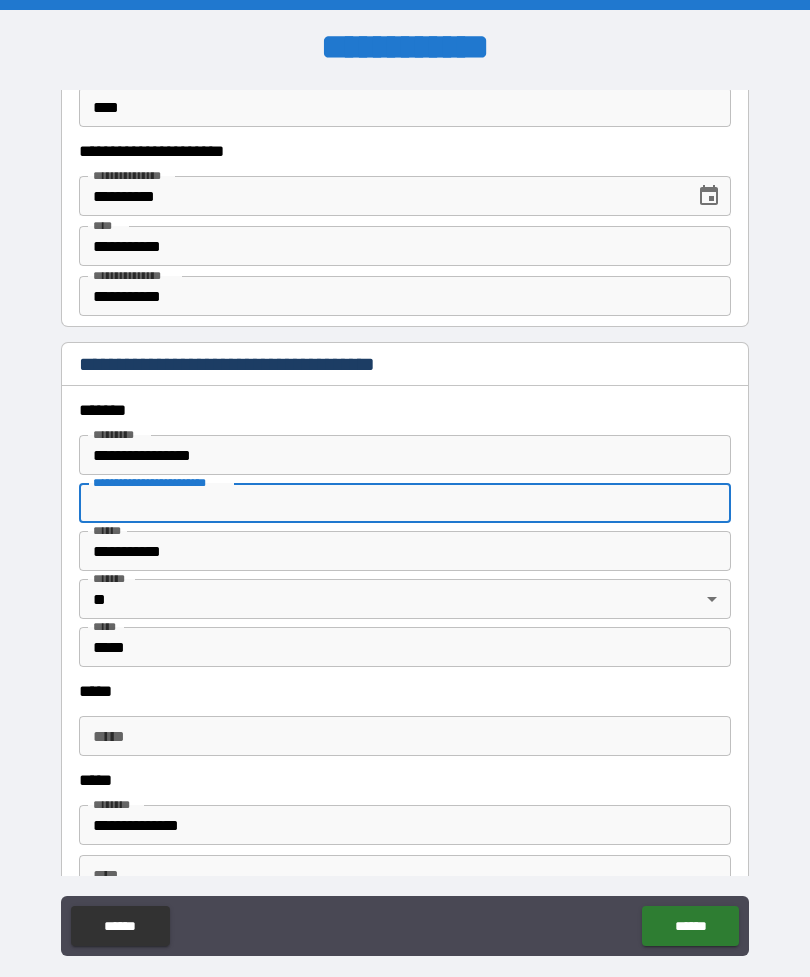 type on "*********" 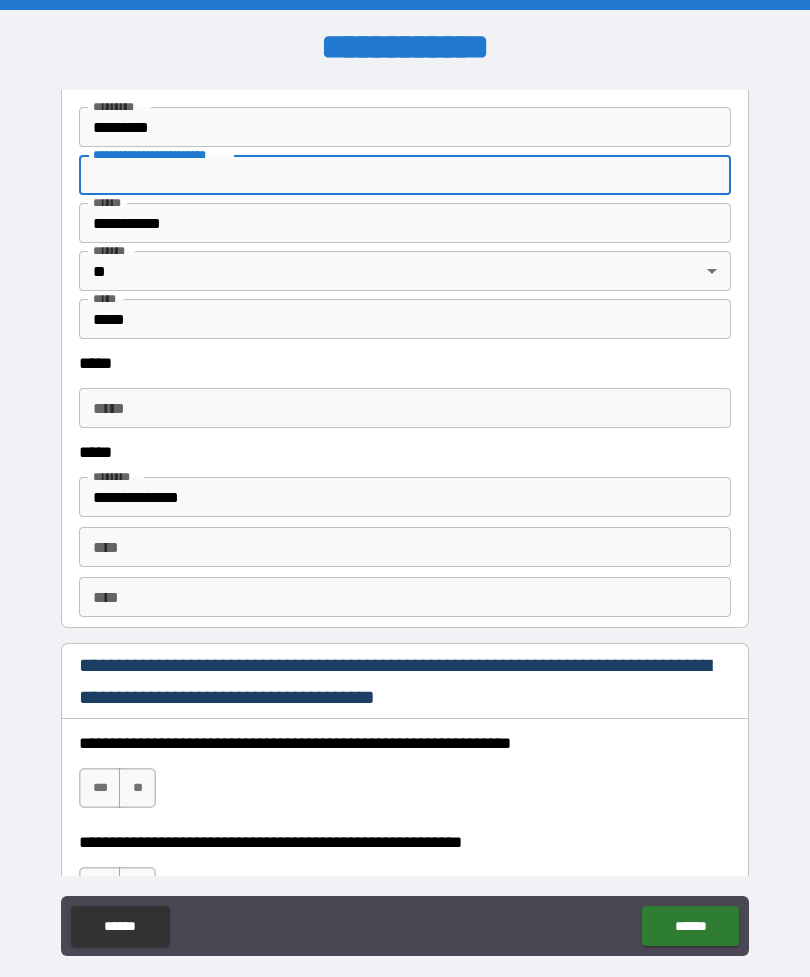 scroll, scrollTop: 2442, scrollLeft: 0, axis: vertical 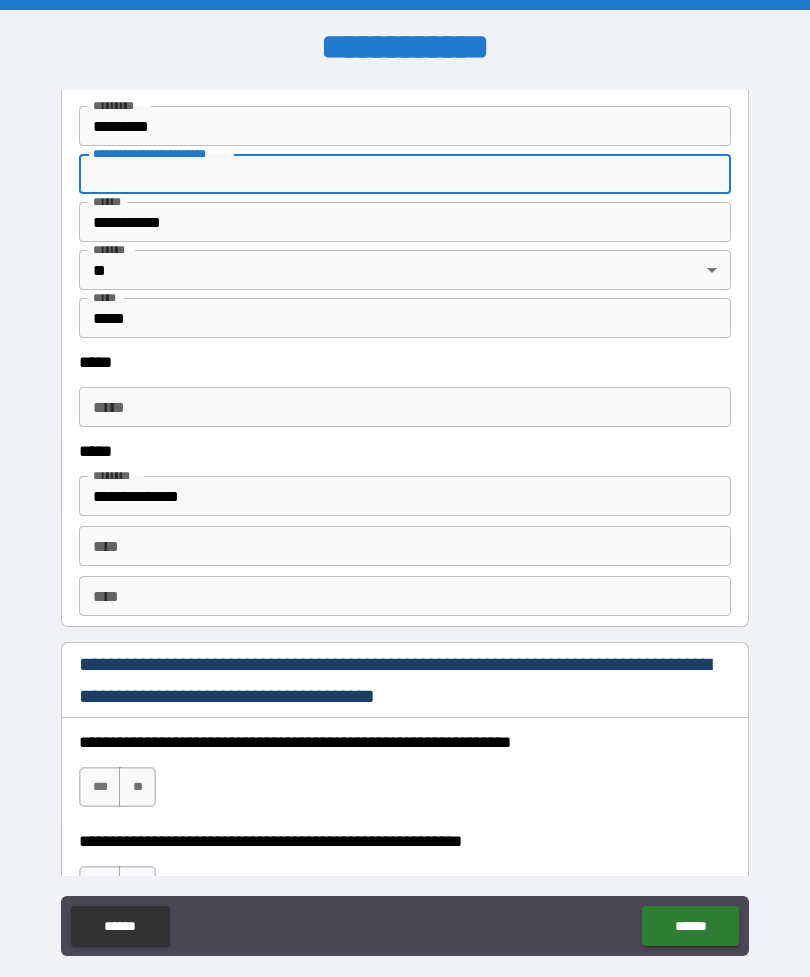 click on "**********" at bounding box center [405, 523] 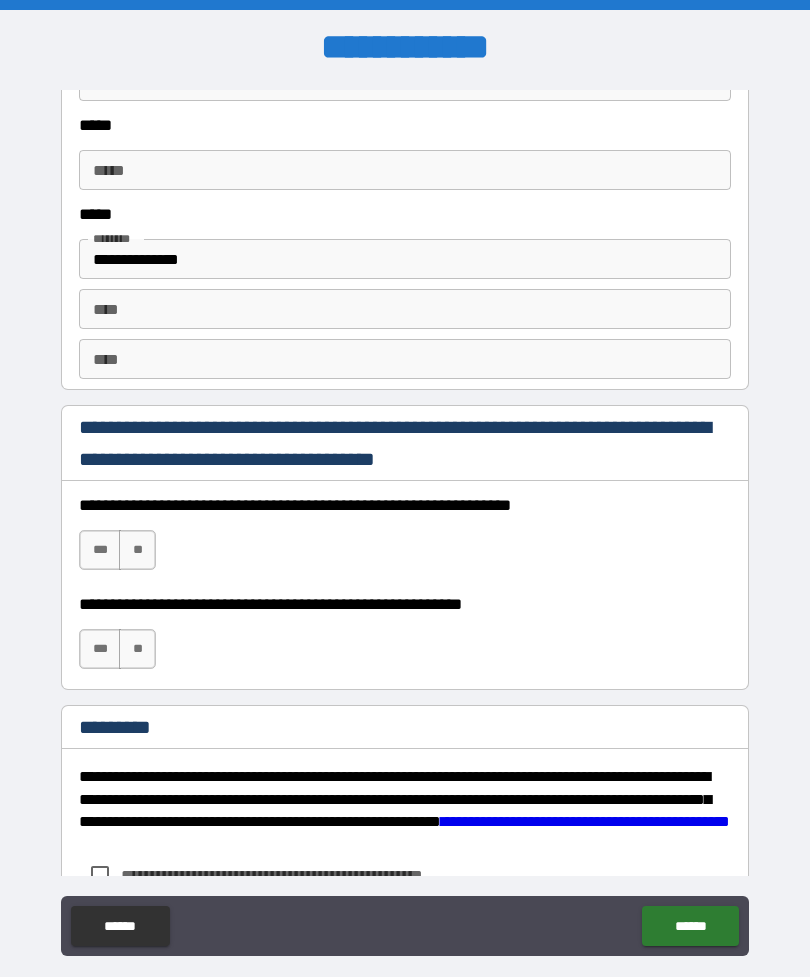 scroll, scrollTop: 2681, scrollLeft: 0, axis: vertical 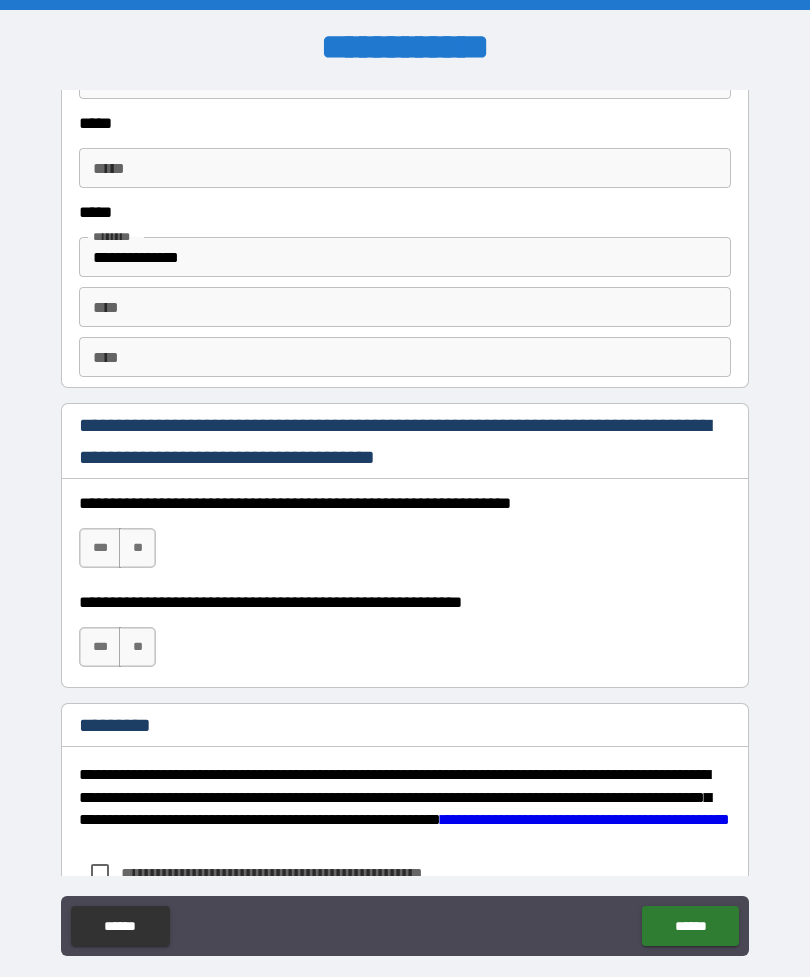 click on "***" at bounding box center (100, 548) 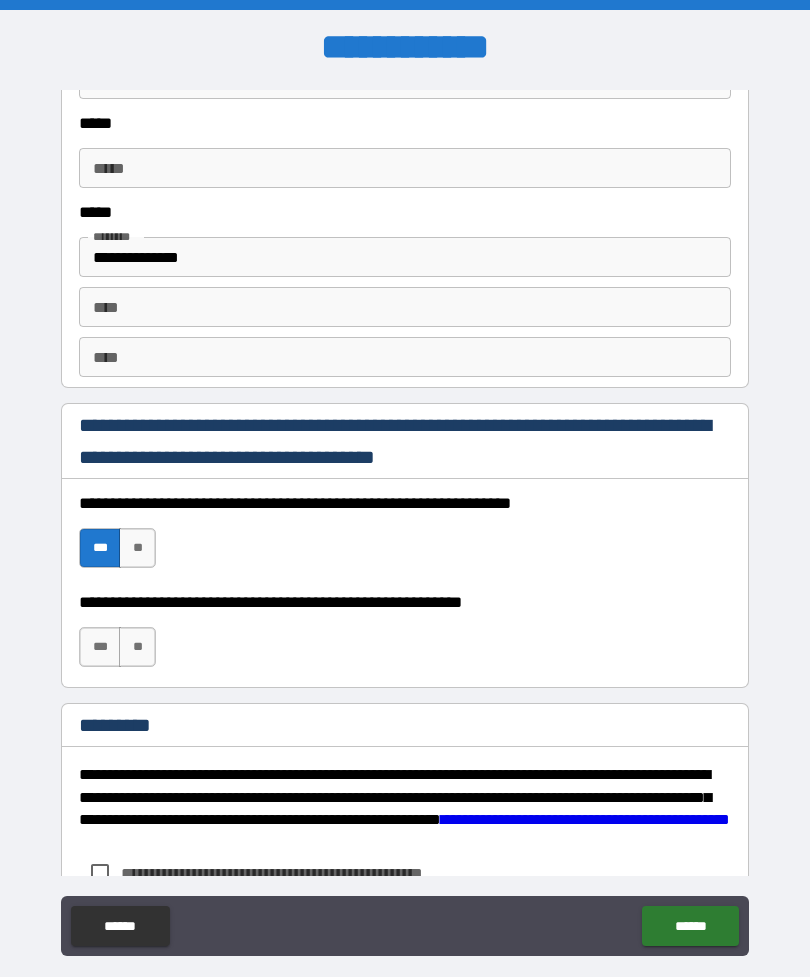 click on "***" at bounding box center [100, 647] 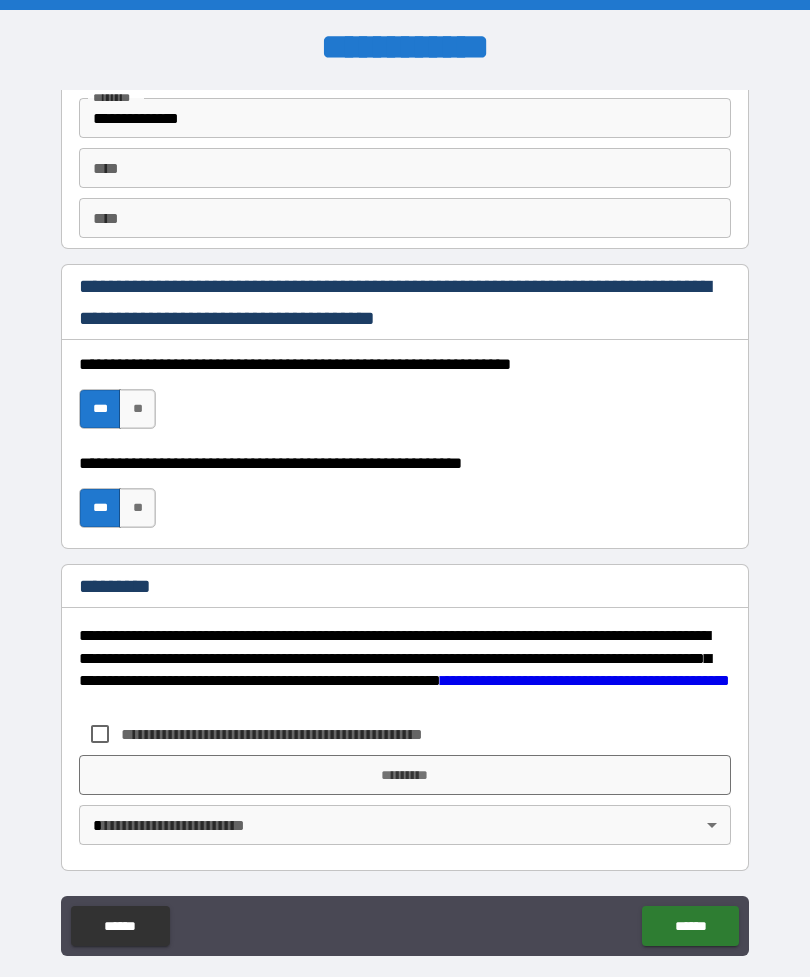scroll, scrollTop: 2820, scrollLeft: 0, axis: vertical 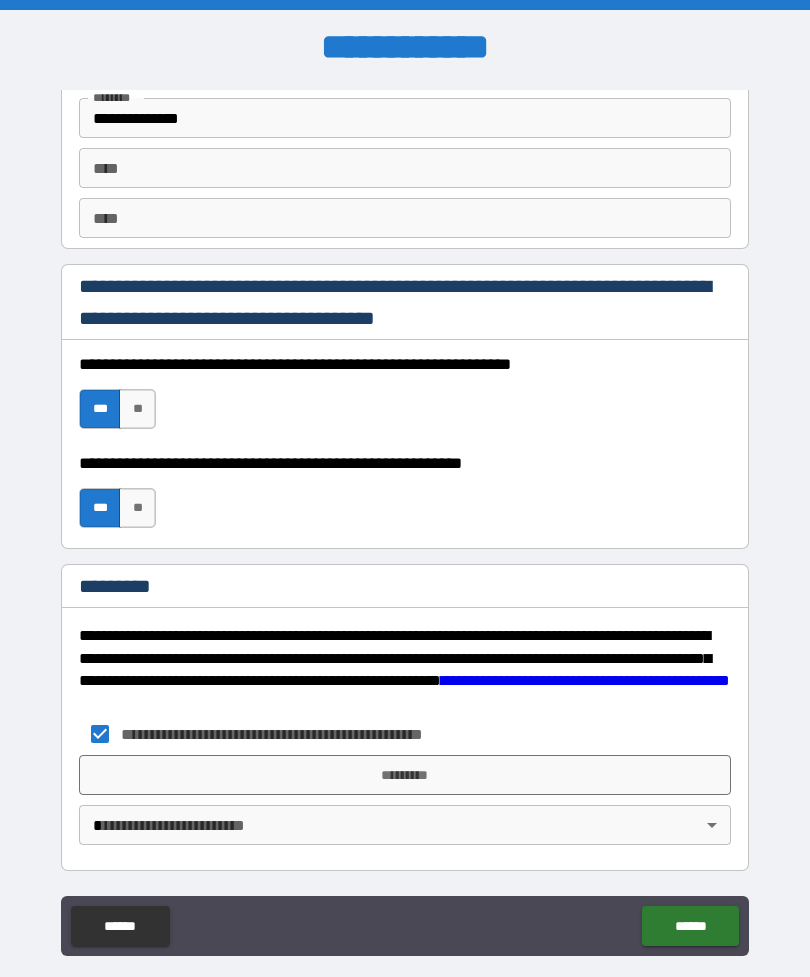 click on "*********" at bounding box center (405, 775) 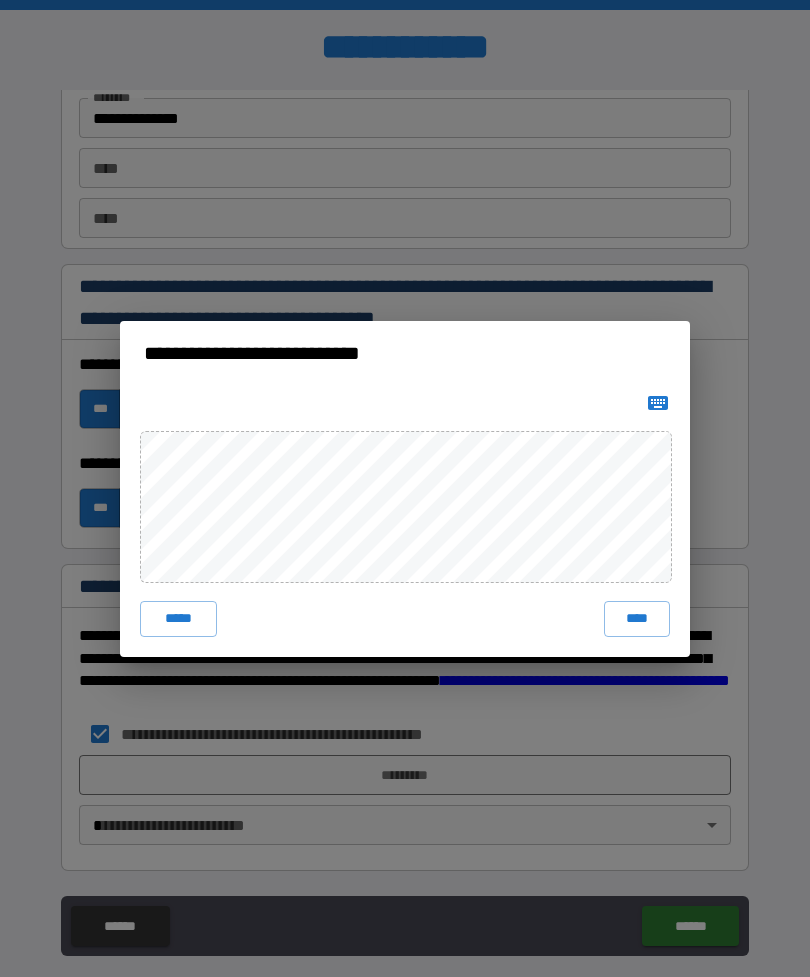 click on "****" at bounding box center [637, 619] 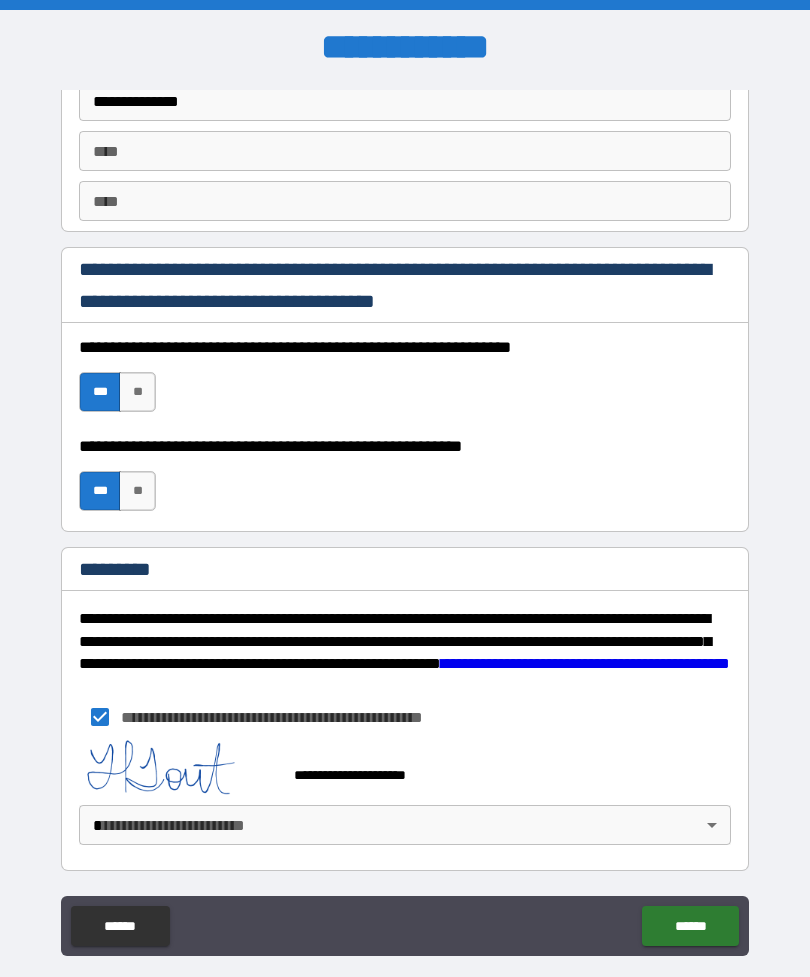 scroll, scrollTop: 2837, scrollLeft: 0, axis: vertical 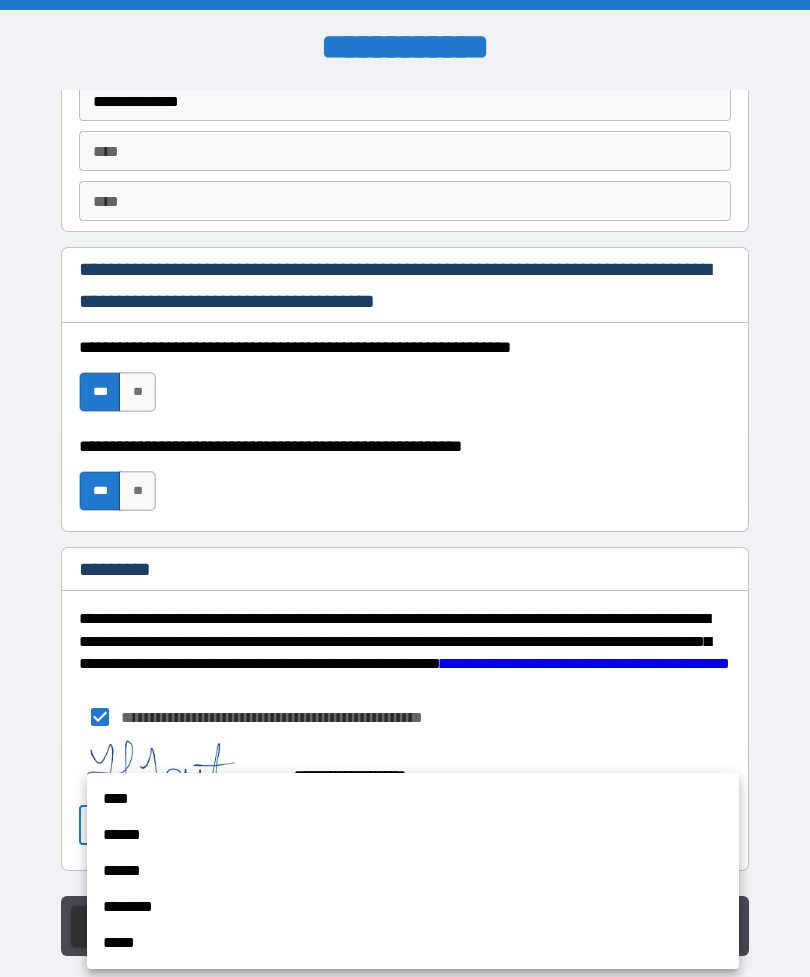 click on "****" at bounding box center [413, 799] 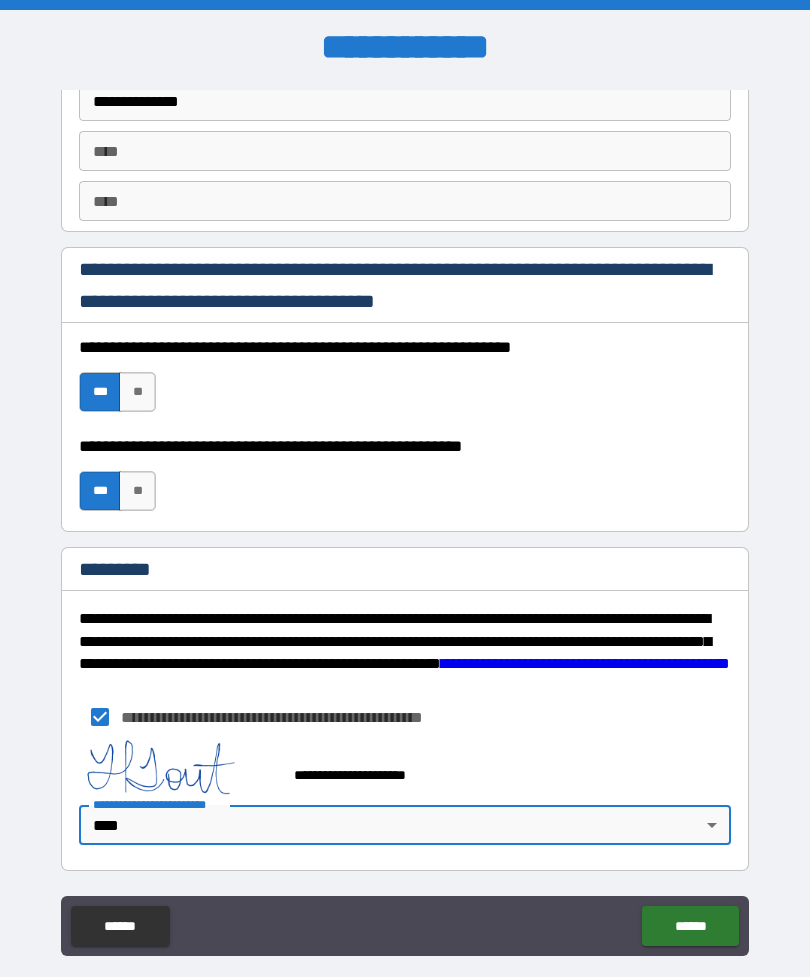 type on "*" 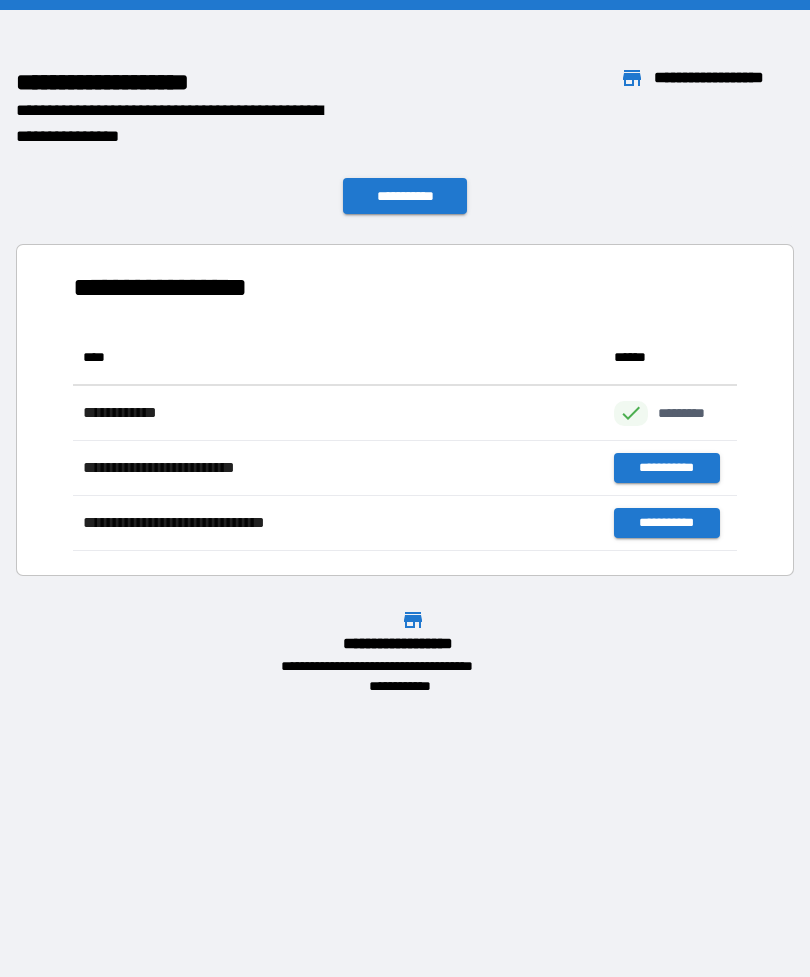 scroll, scrollTop: 1, scrollLeft: 1, axis: both 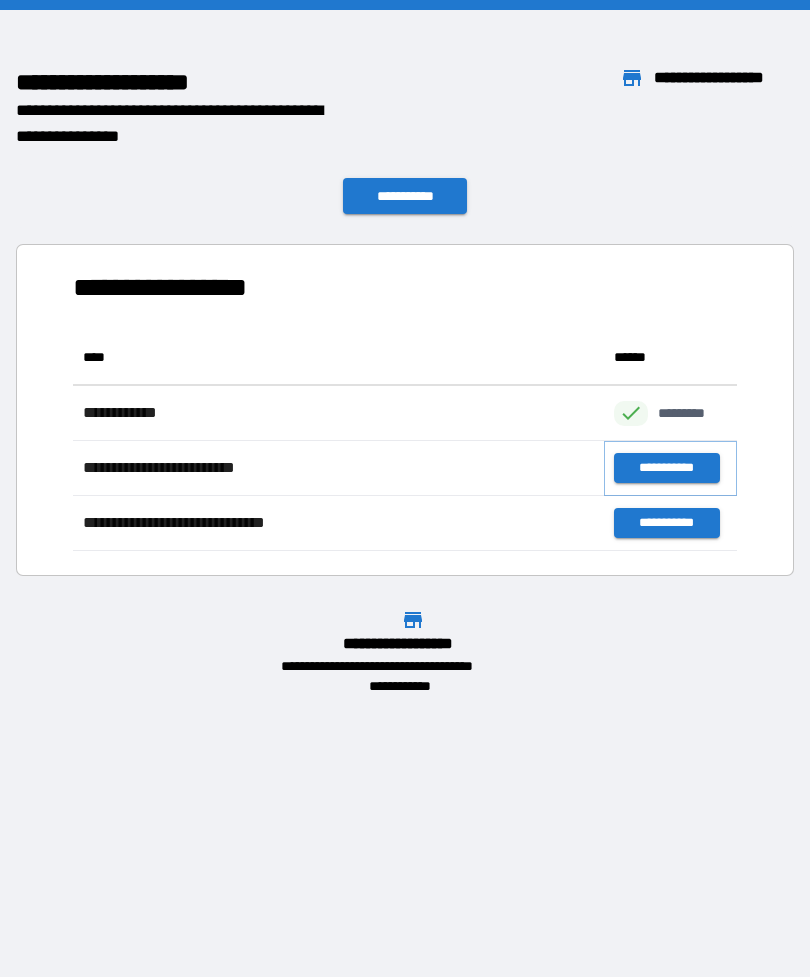 click on "**********" at bounding box center (666, 468) 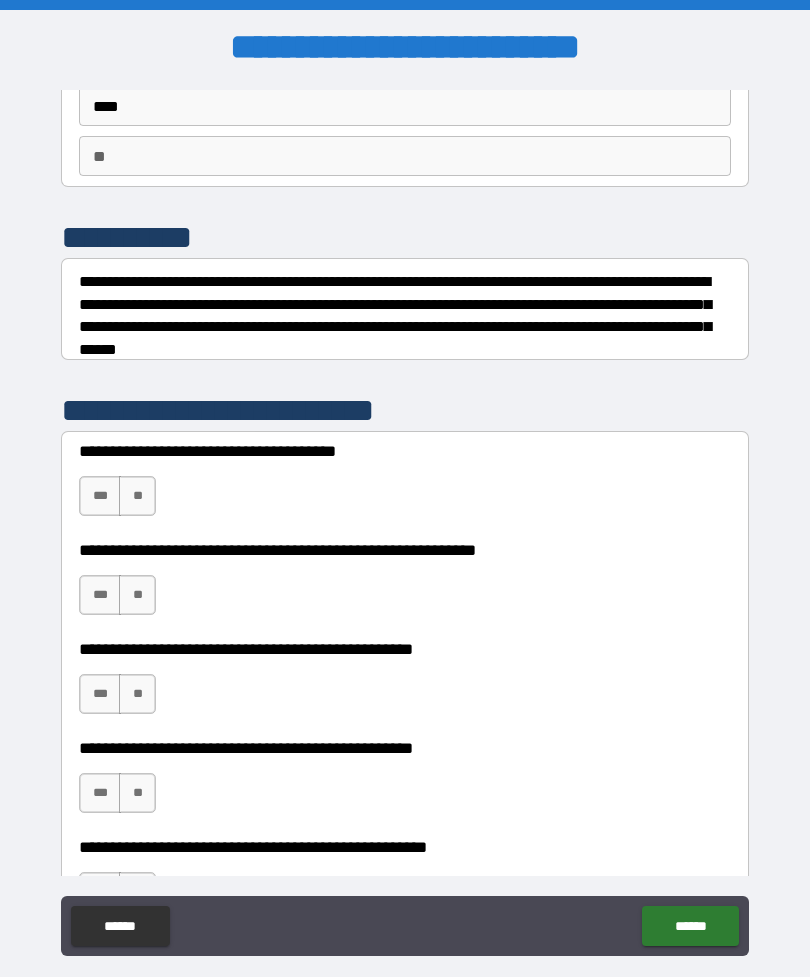 scroll, scrollTop: 163, scrollLeft: 0, axis: vertical 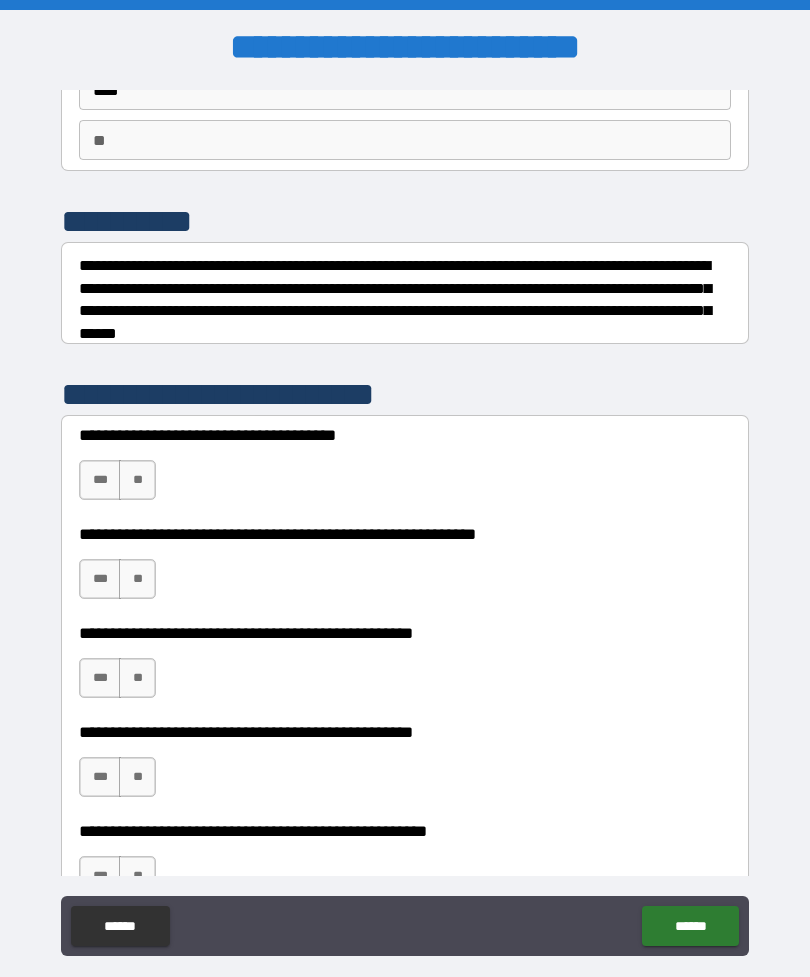 click on "**" at bounding box center [137, 480] 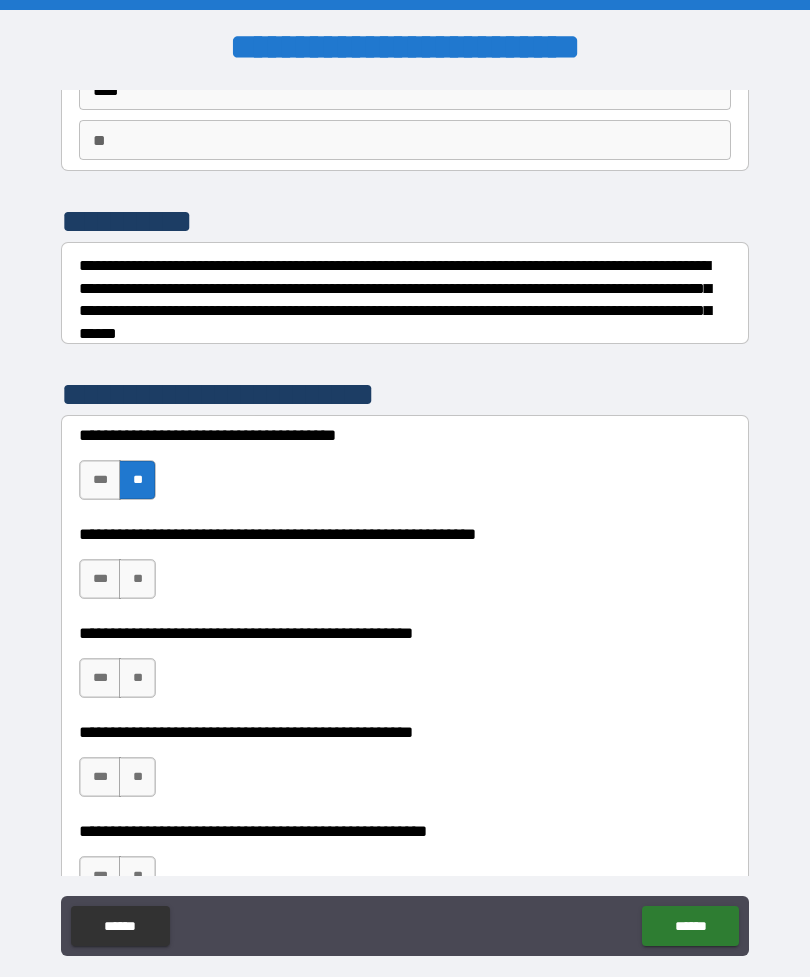 click on "**" at bounding box center [137, 579] 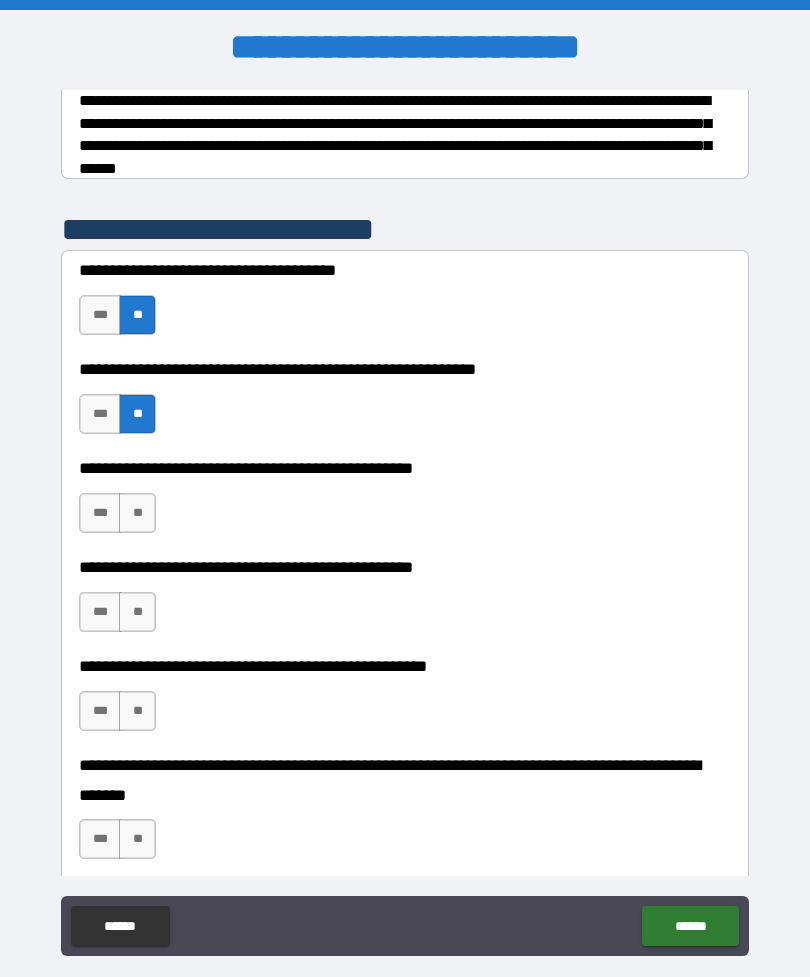 scroll, scrollTop: 329, scrollLeft: 0, axis: vertical 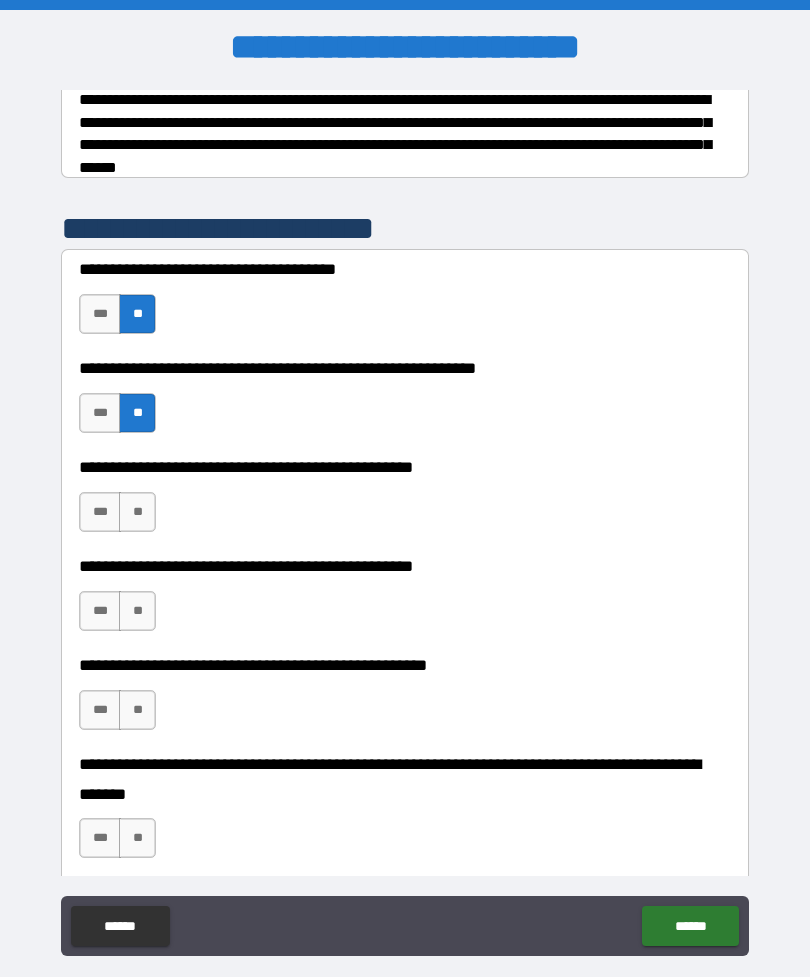 click on "**" at bounding box center (137, 512) 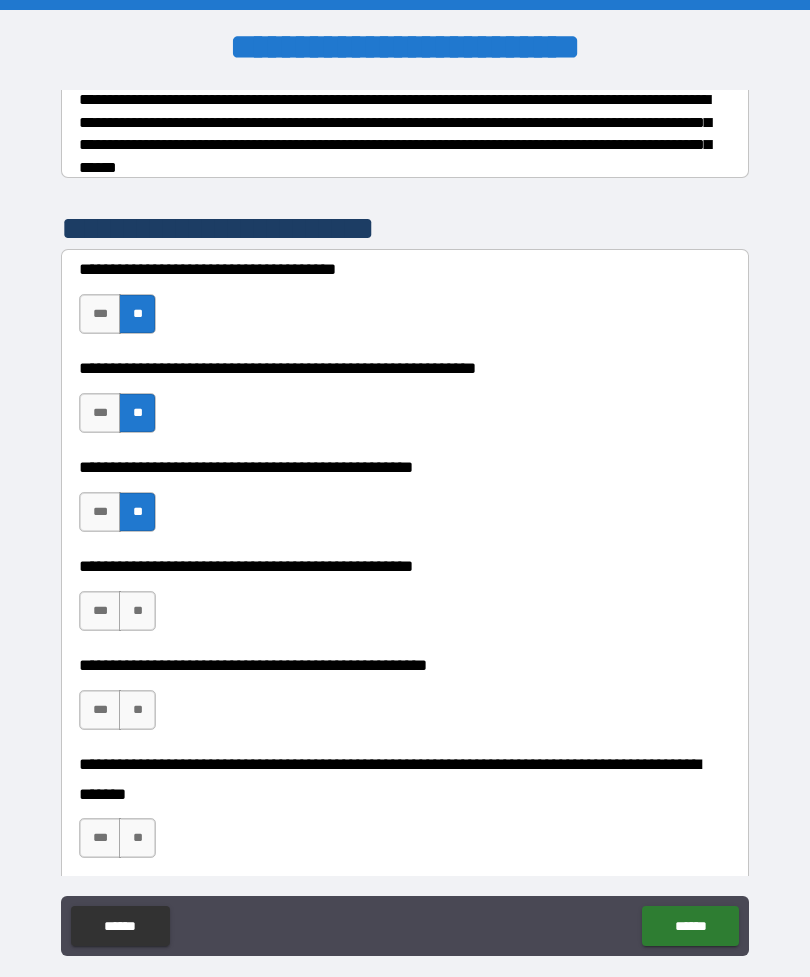 click on "**" at bounding box center (137, 611) 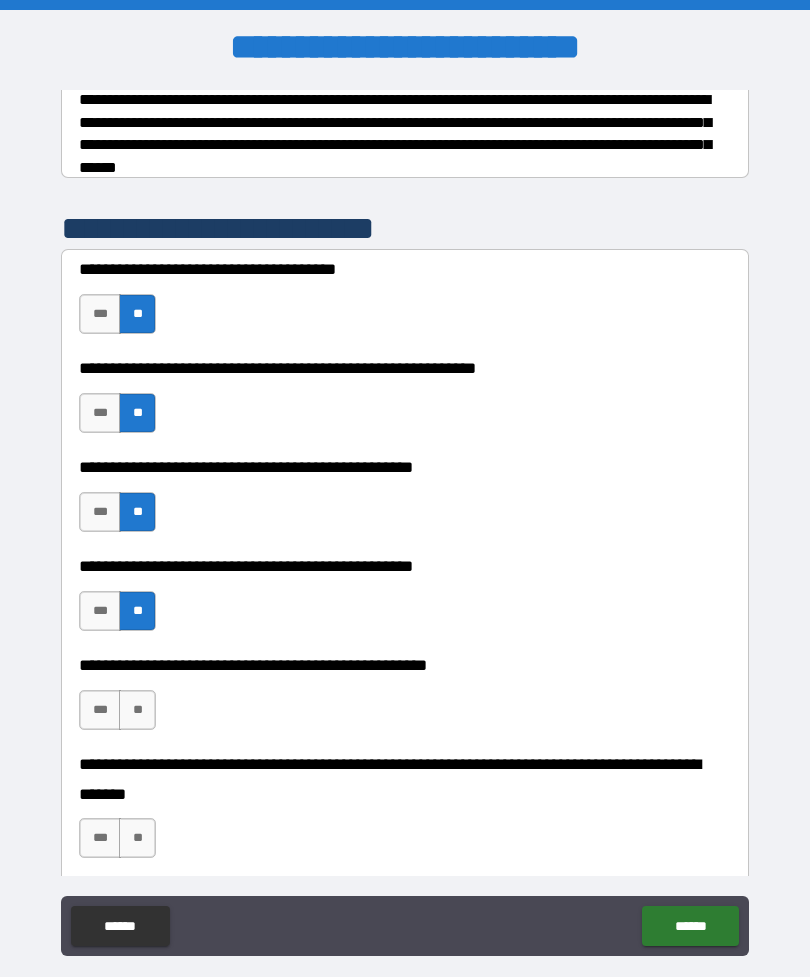 click on "**" at bounding box center [137, 710] 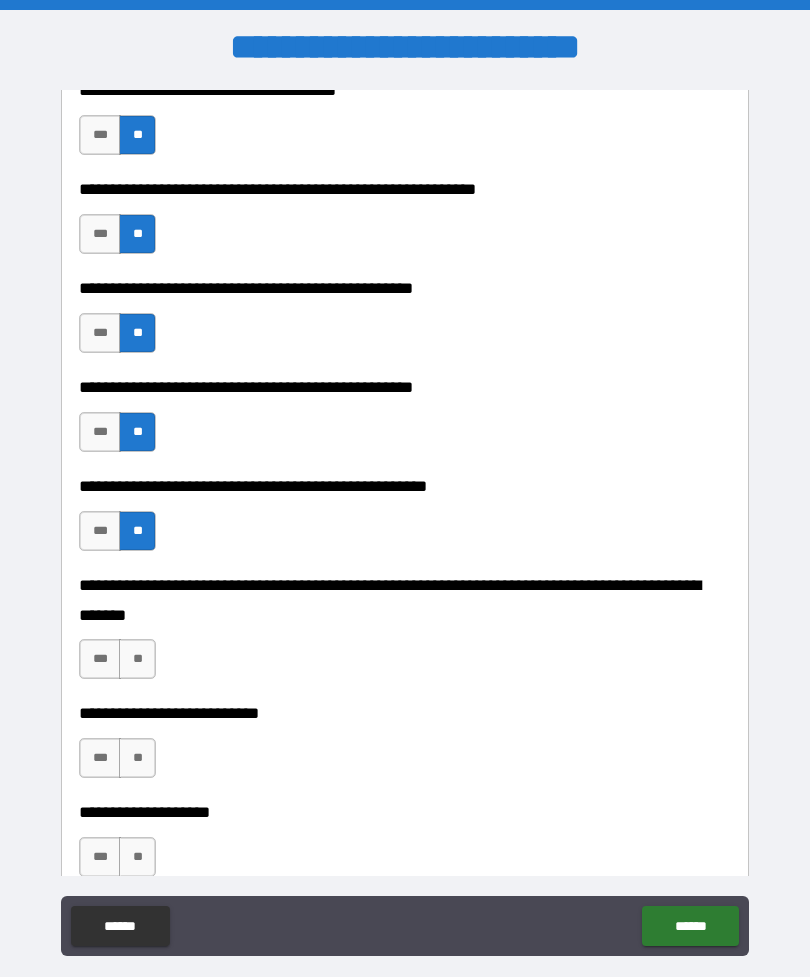 scroll, scrollTop: 518, scrollLeft: 0, axis: vertical 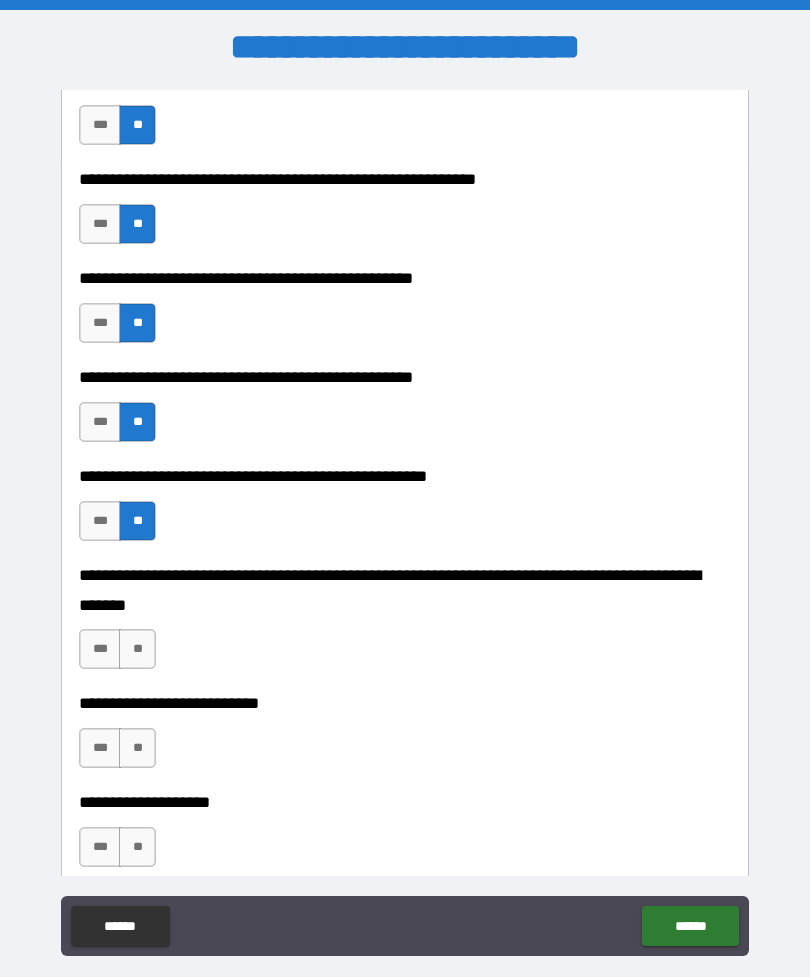 click on "**" at bounding box center [137, 649] 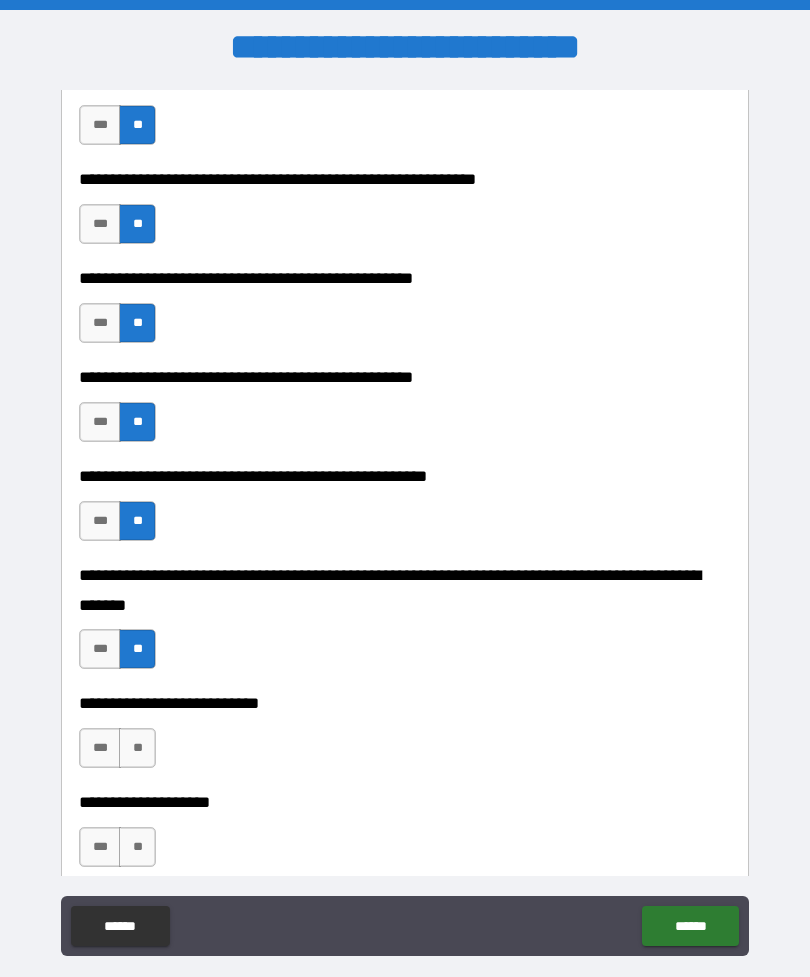 click on "**" at bounding box center (137, 748) 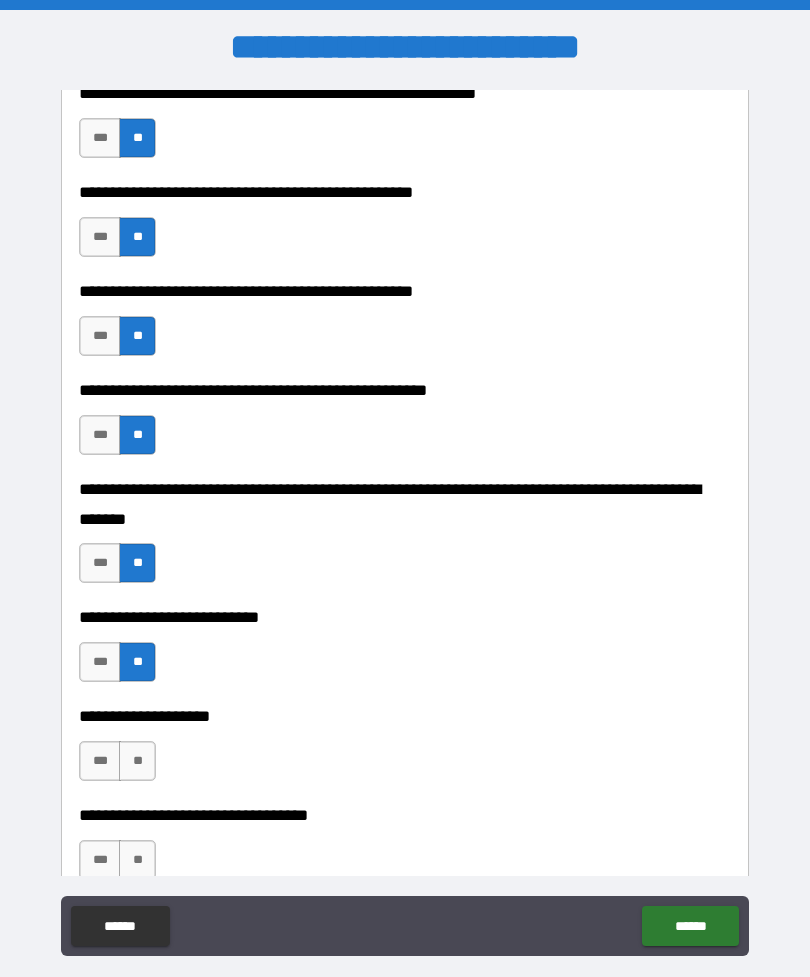 click on "**" at bounding box center (137, 761) 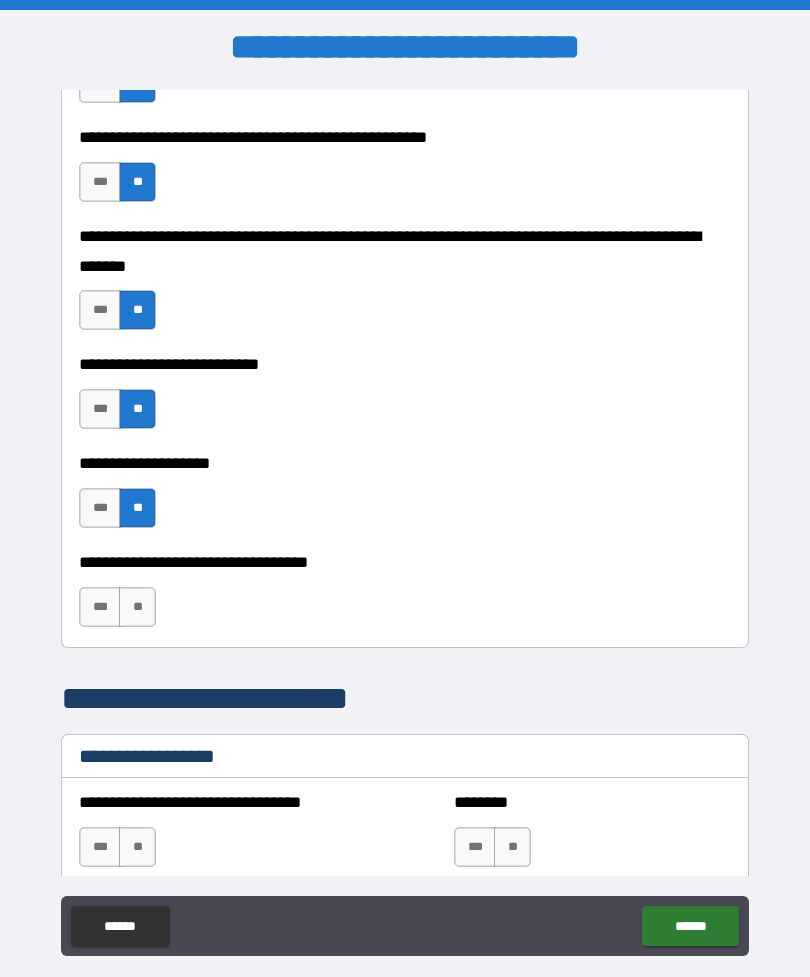 scroll, scrollTop: 874, scrollLeft: 0, axis: vertical 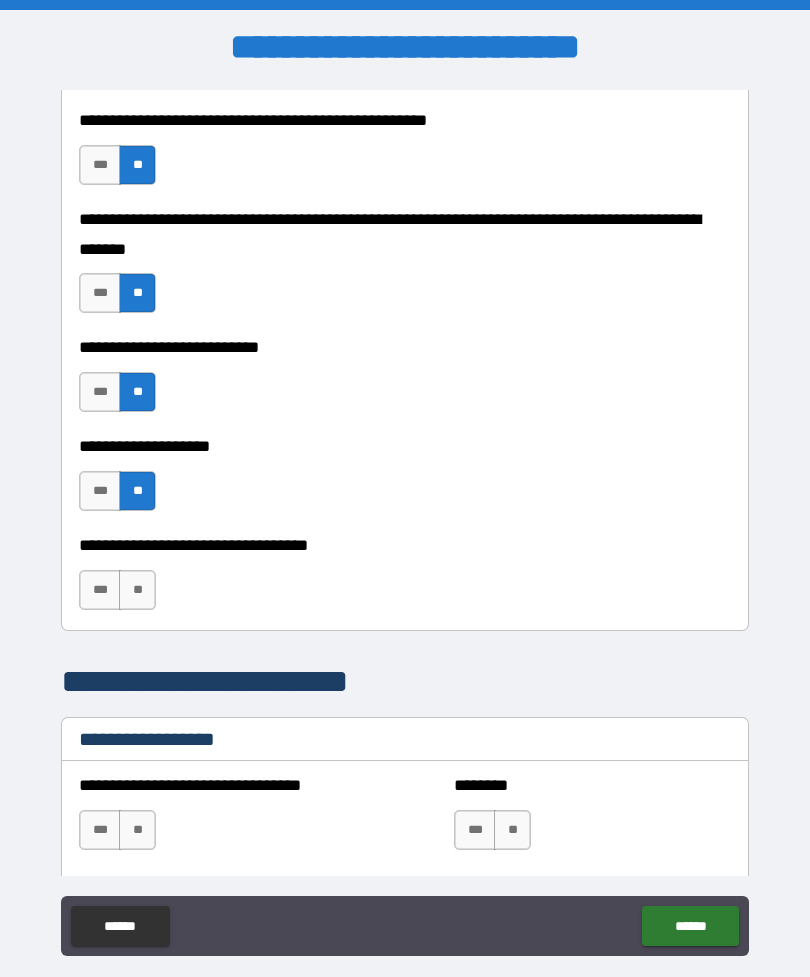 click on "**" at bounding box center (137, 590) 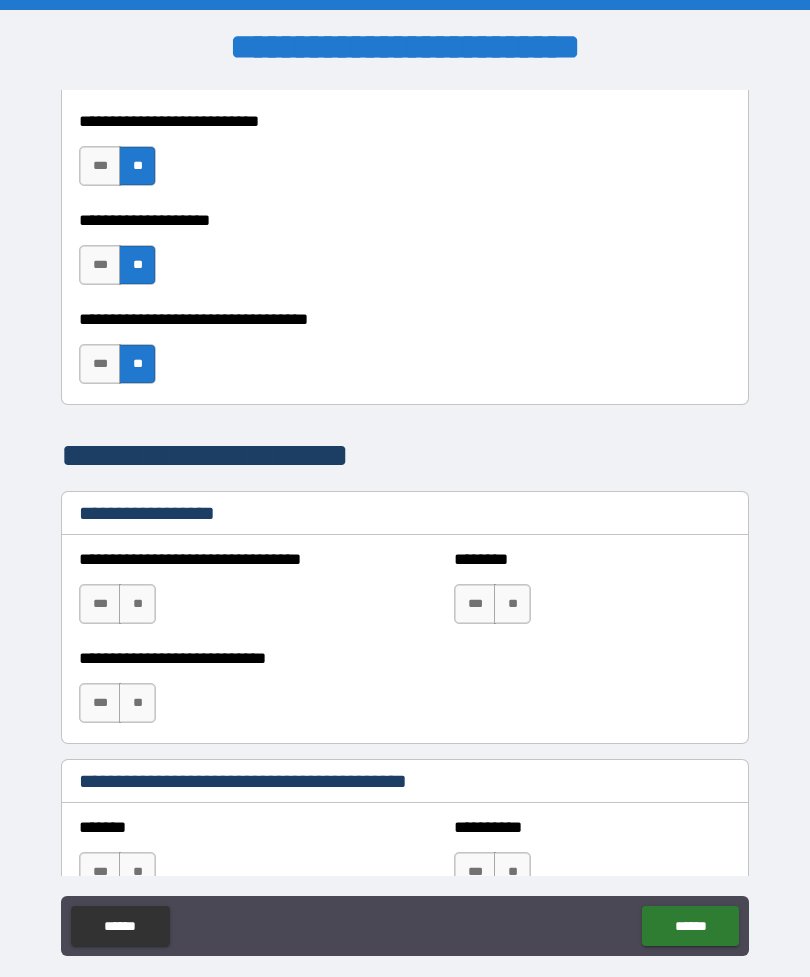 scroll, scrollTop: 1111, scrollLeft: 0, axis: vertical 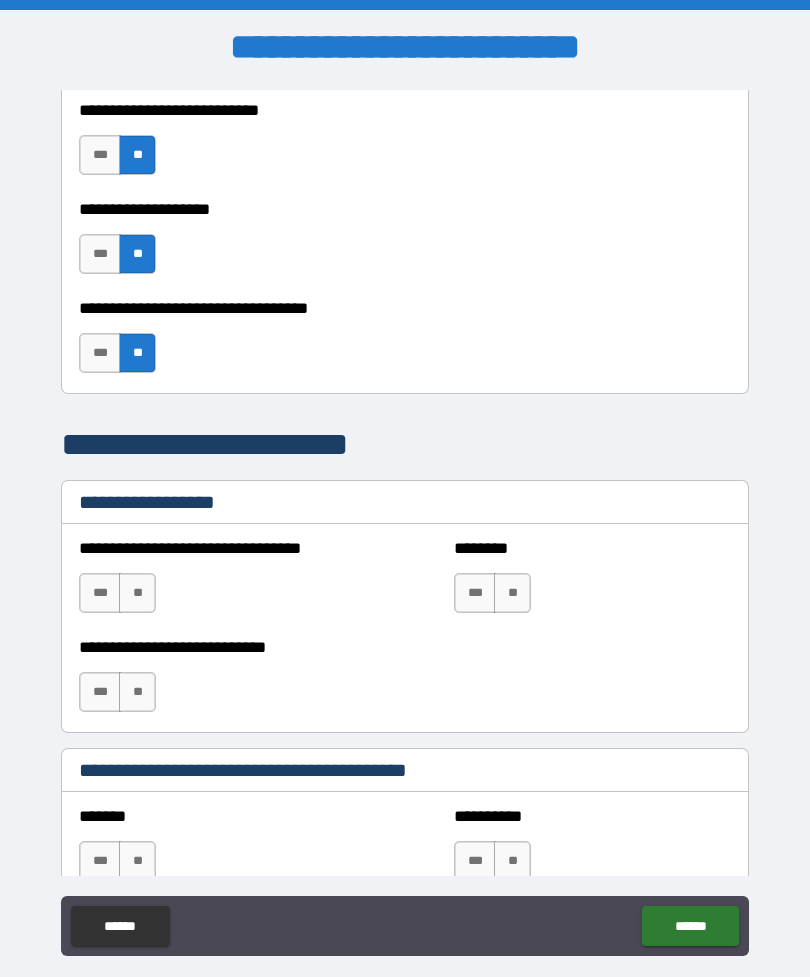 click on "**" at bounding box center [137, 593] 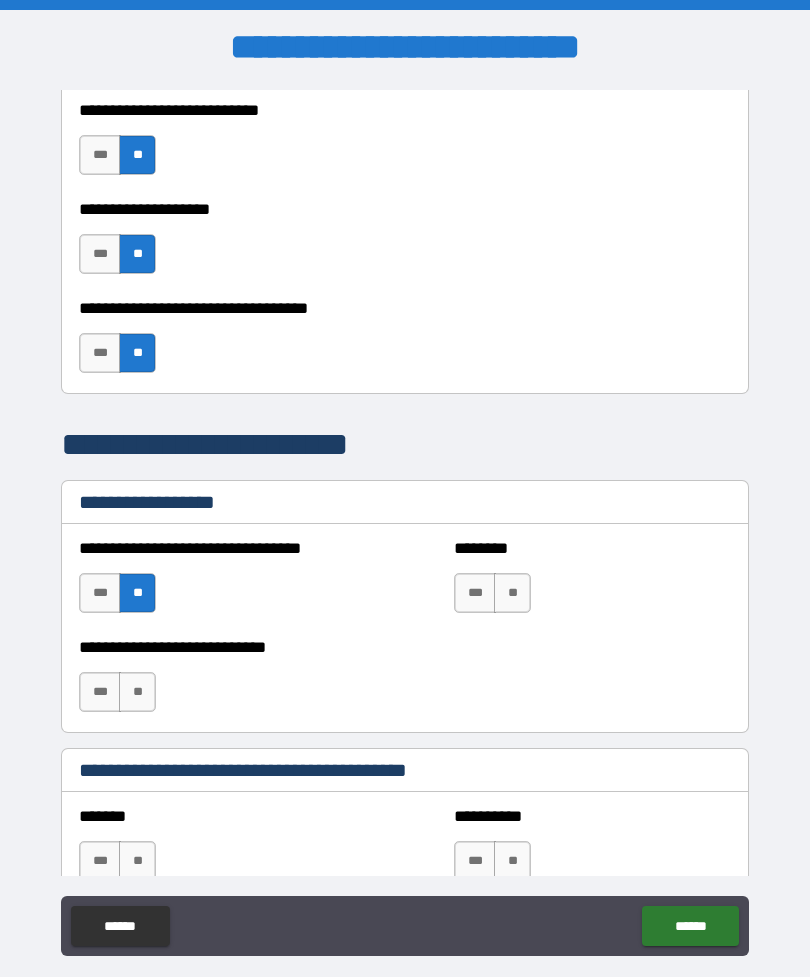 click on "**" at bounding box center (512, 593) 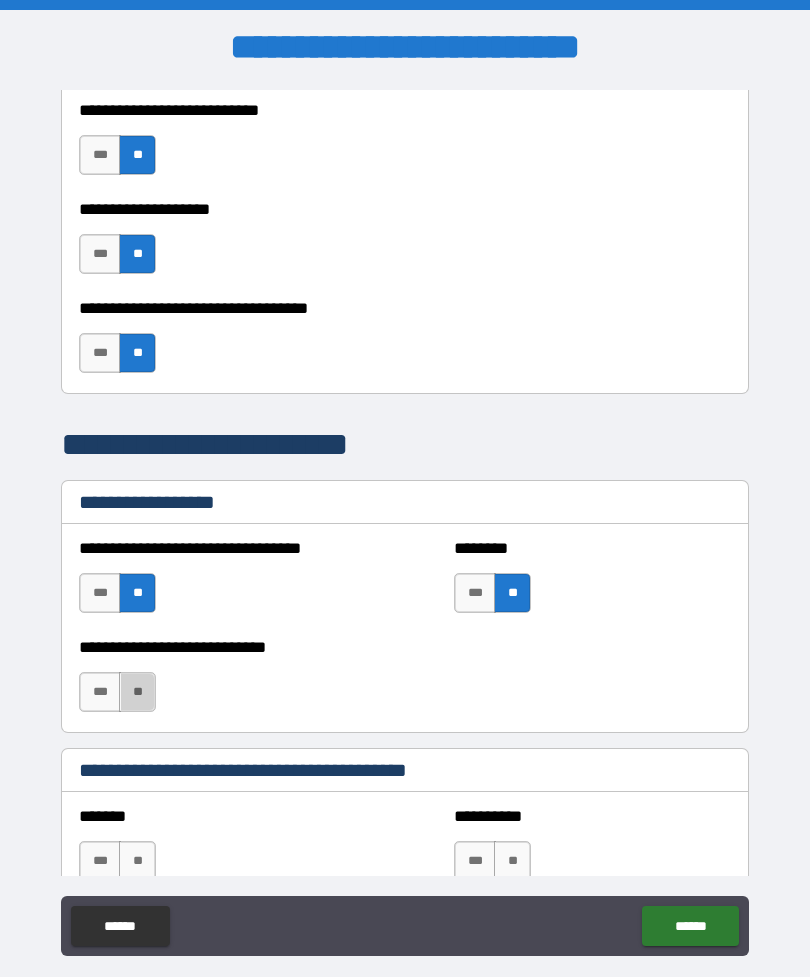 click on "**" at bounding box center [137, 692] 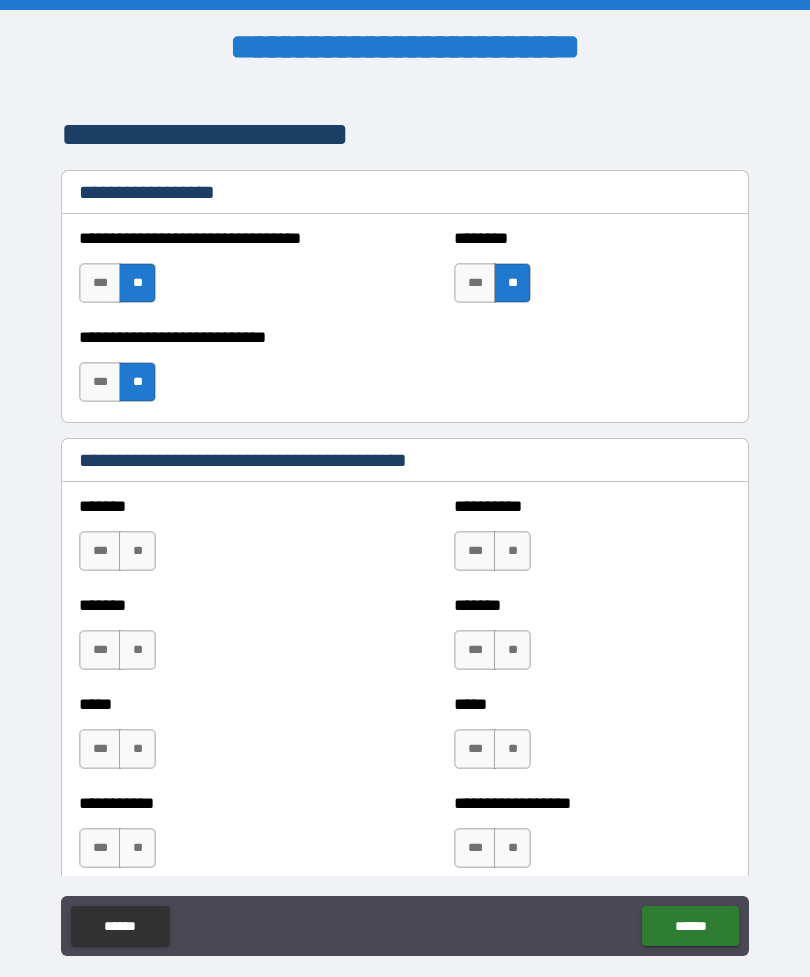 scroll, scrollTop: 1423, scrollLeft: 0, axis: vertical 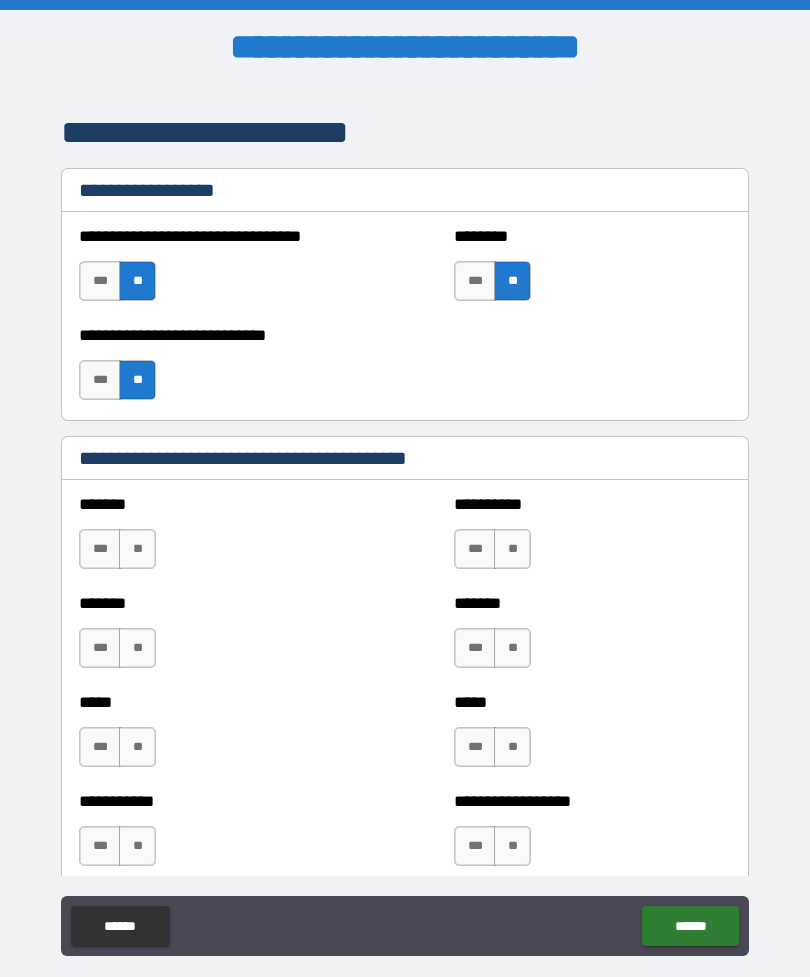 click on "**" at bounding box center [137, 549] 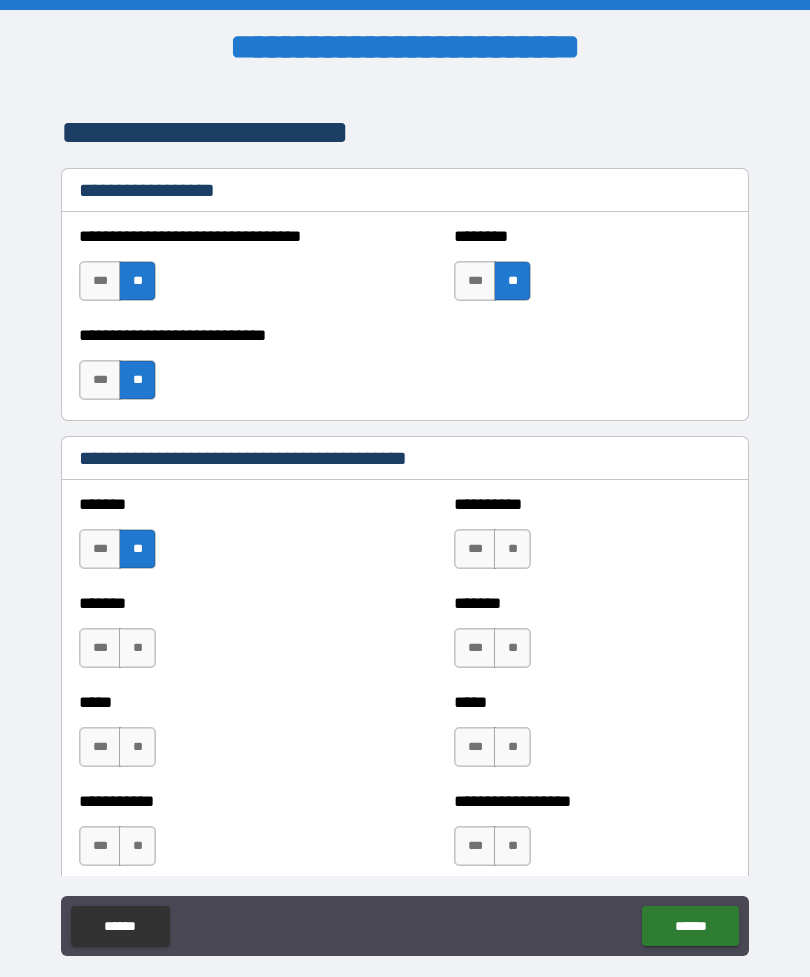 click on "***" at bounding box center (100, 648) 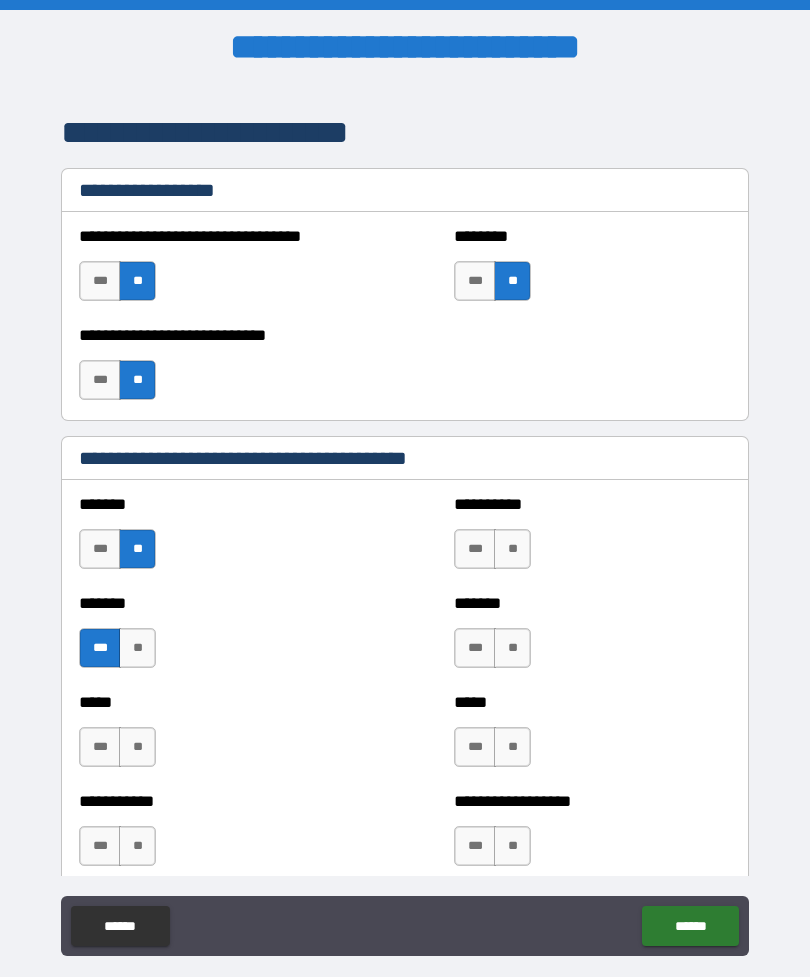 click on "**" at bounding box center (137, 648) 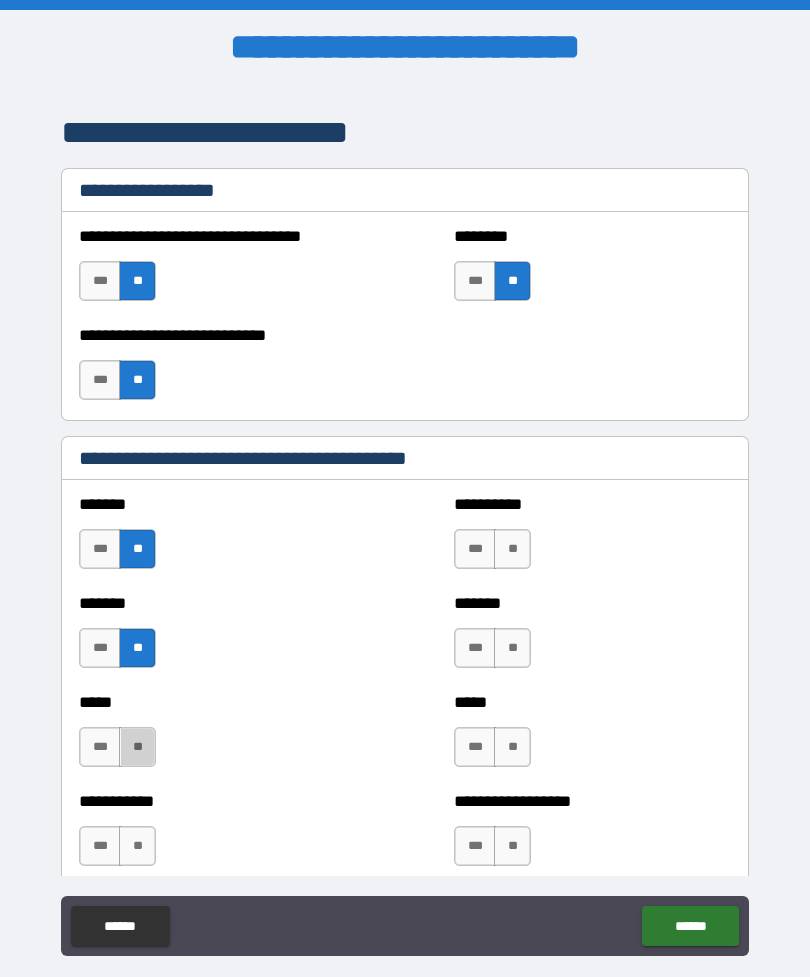 click on "**" at bounding box center (137, 747) 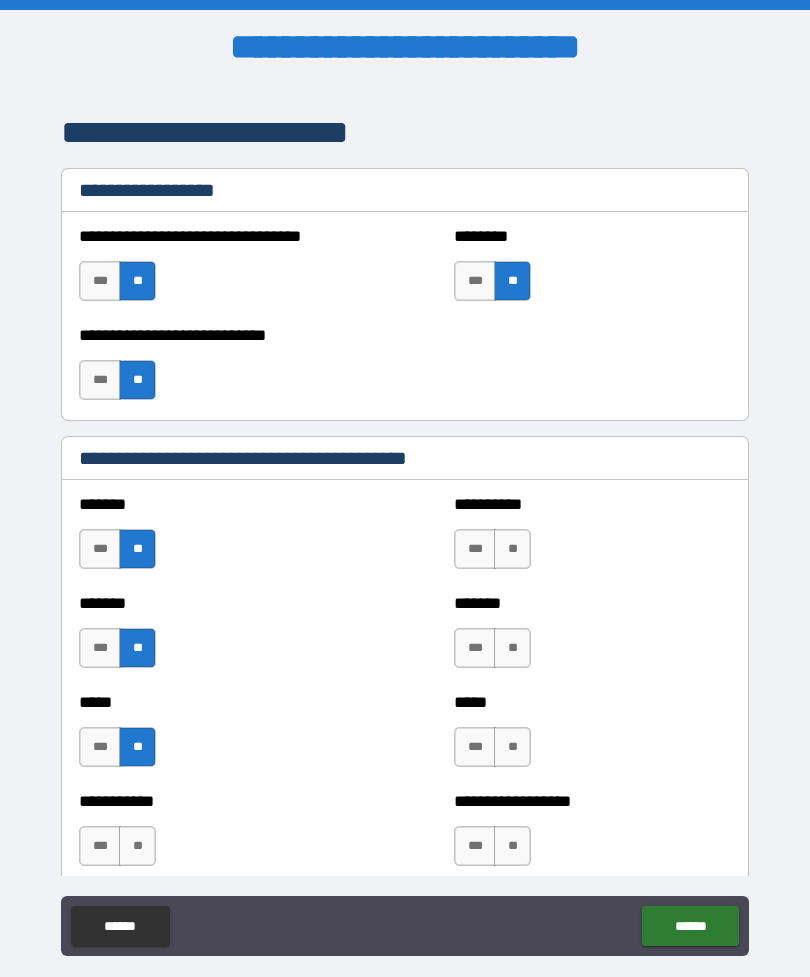 click on "***" at bounding box center [100, 846] 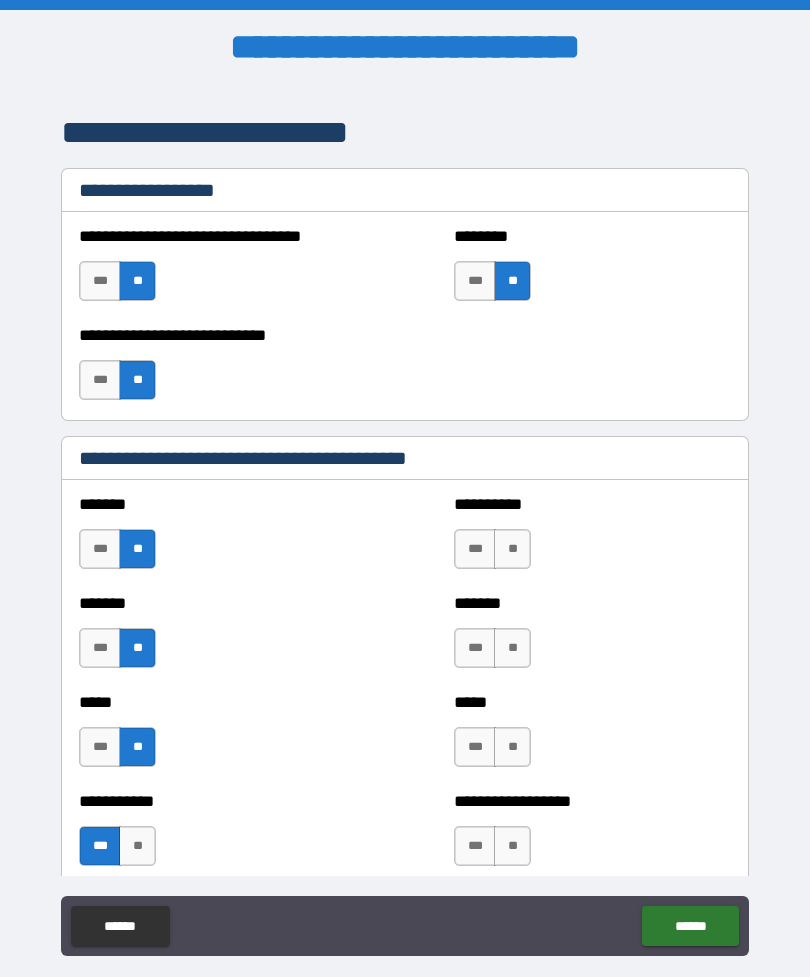 click on "**" at bounding box center (512, 549) 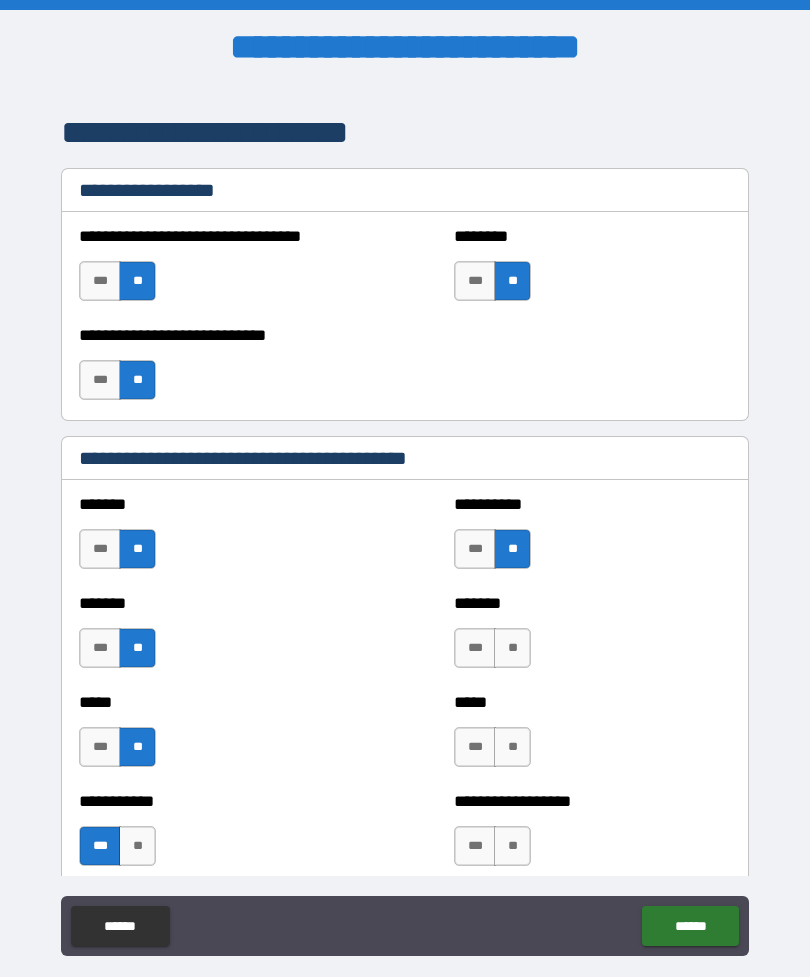 click on "**" at bounding box center [512, 648] 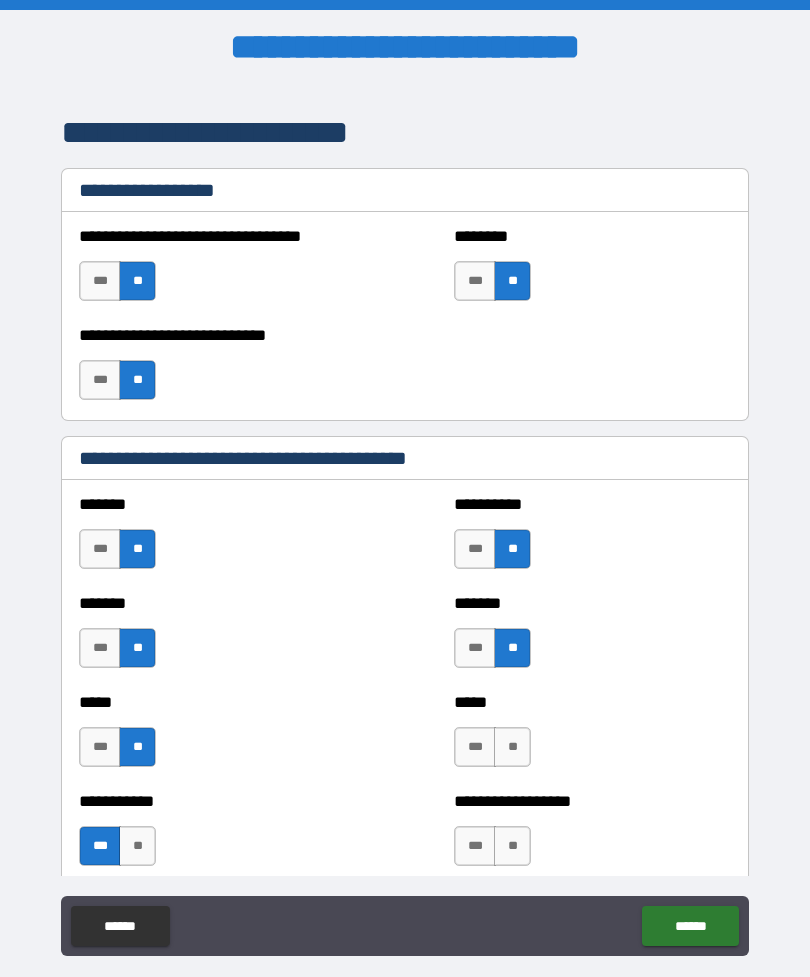 click on "**" at bounding box center [512, 747] 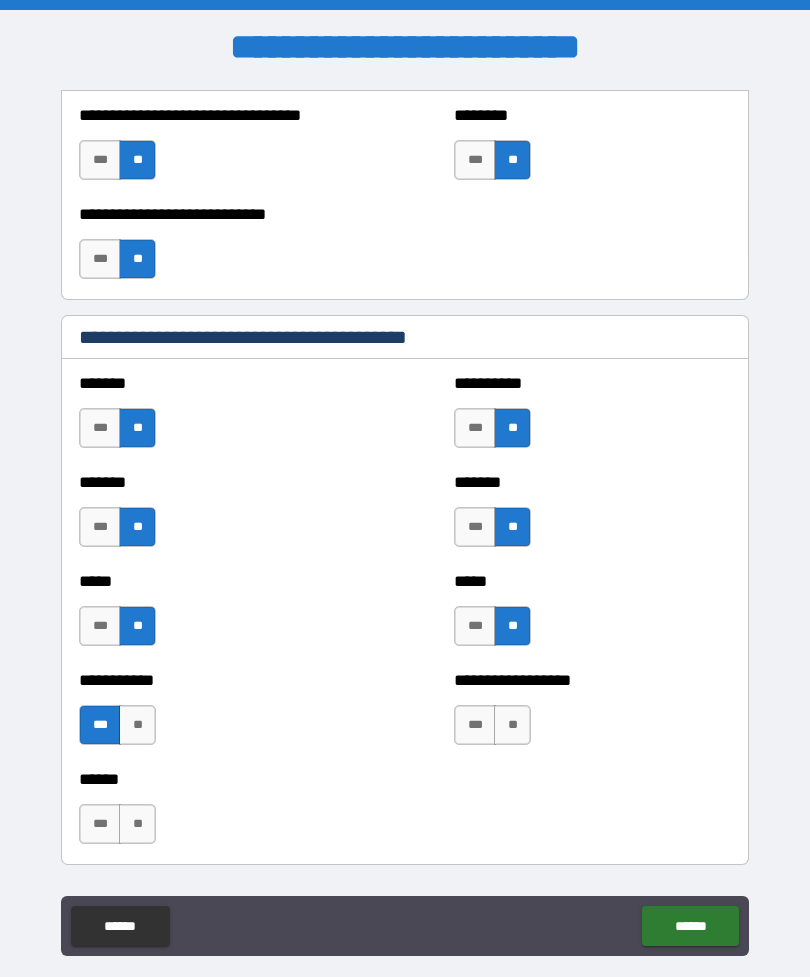 scroll, scrollTop: 1663, scrollLeft: 0, axis: vertical 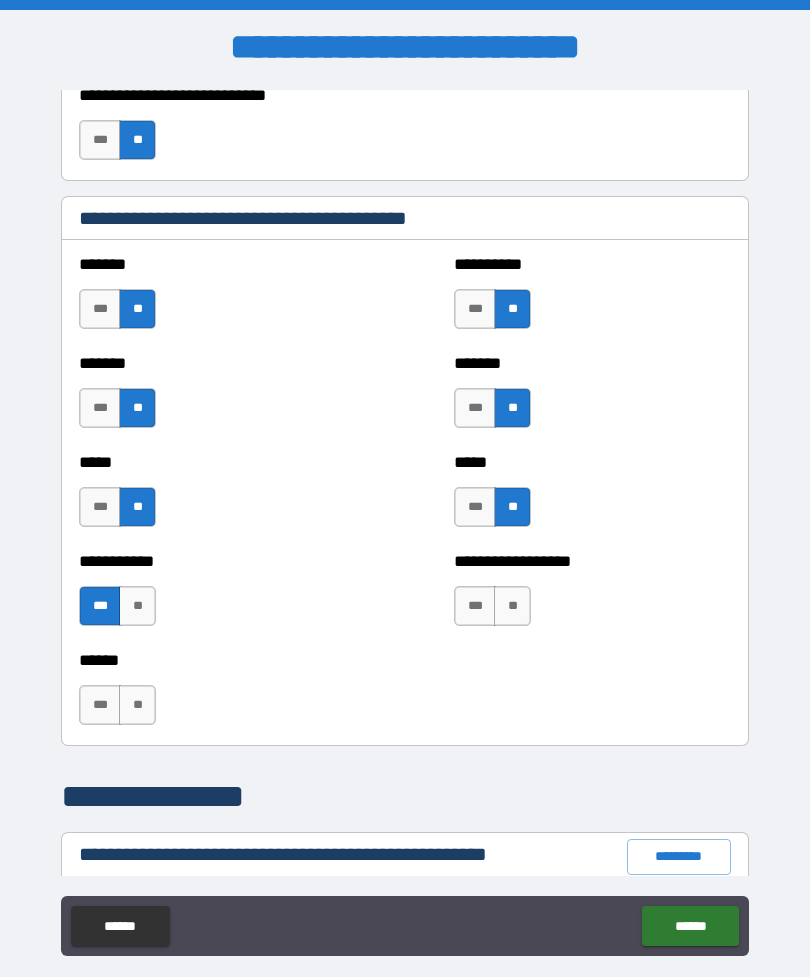 click on "**" at bounding box center [512, 606] 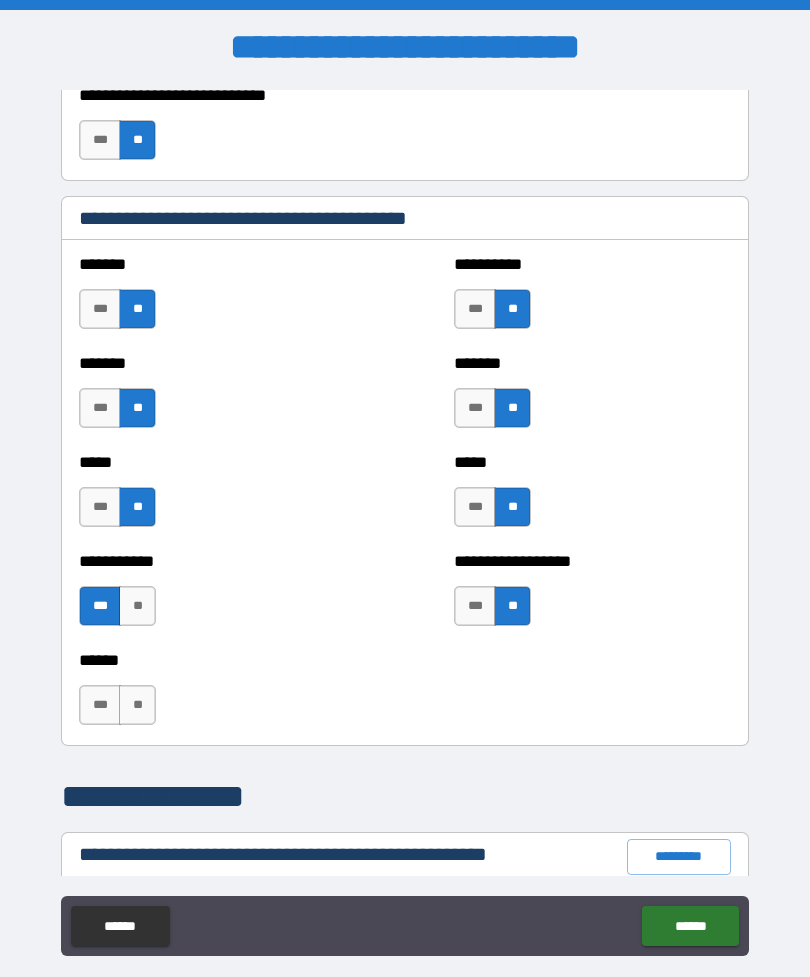 click on "**" at bounding box center (137, 705) 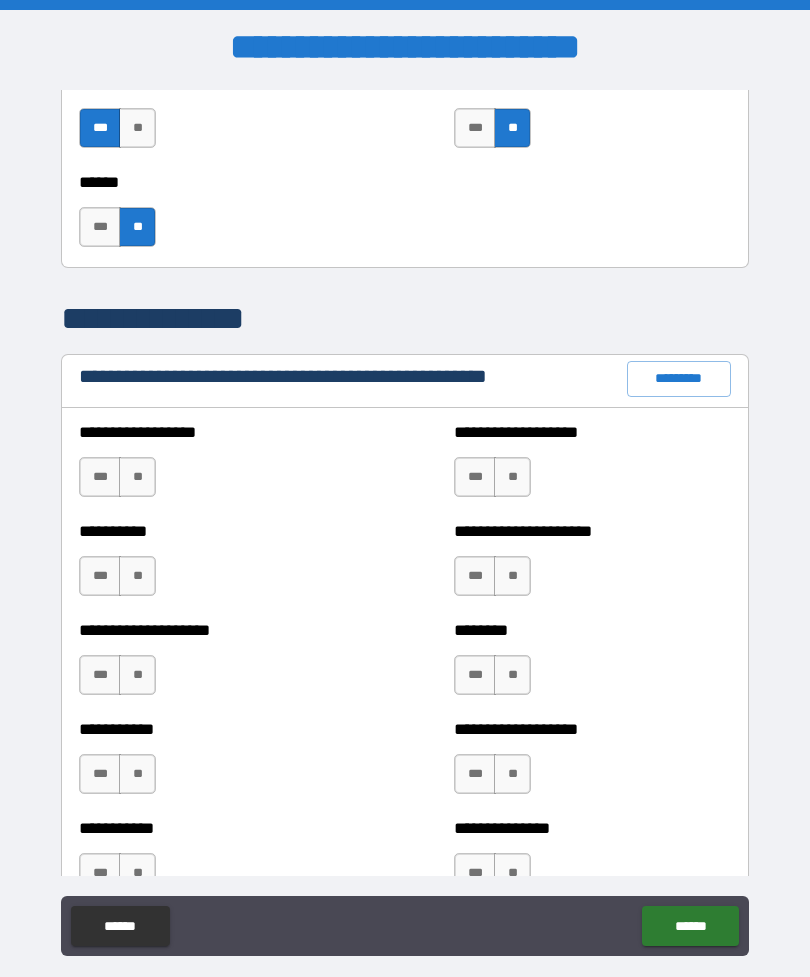 scroll, scrollTop: 2174, scrollLeft: 0, axis: vertical 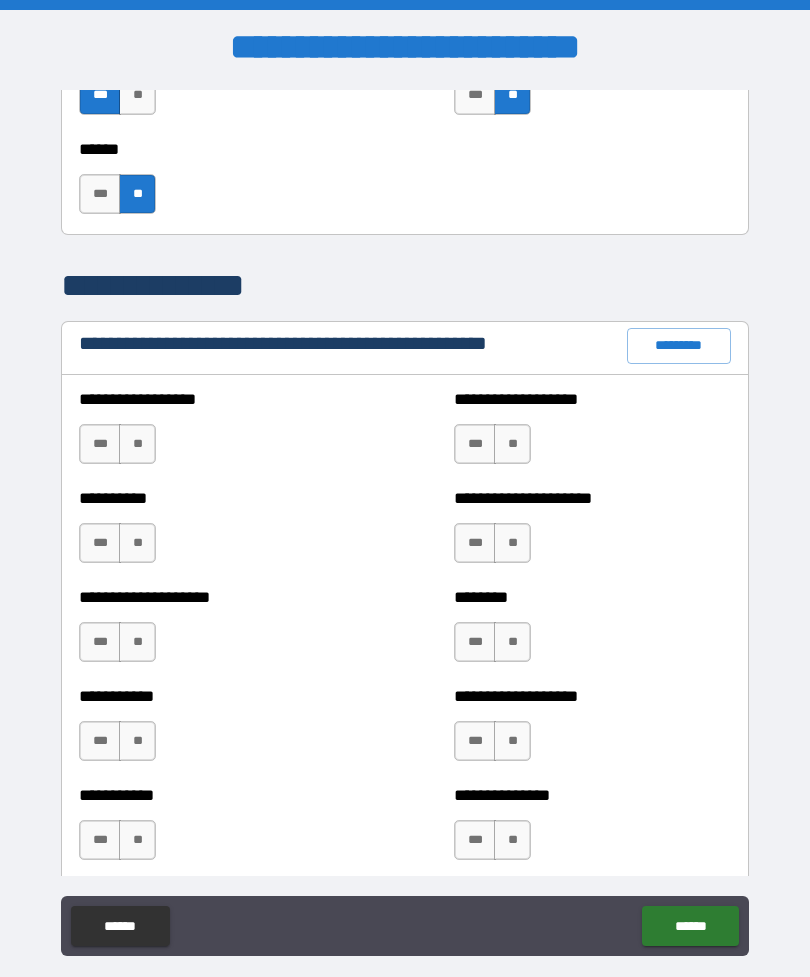 click on "**" at bounding box center [137, 444] 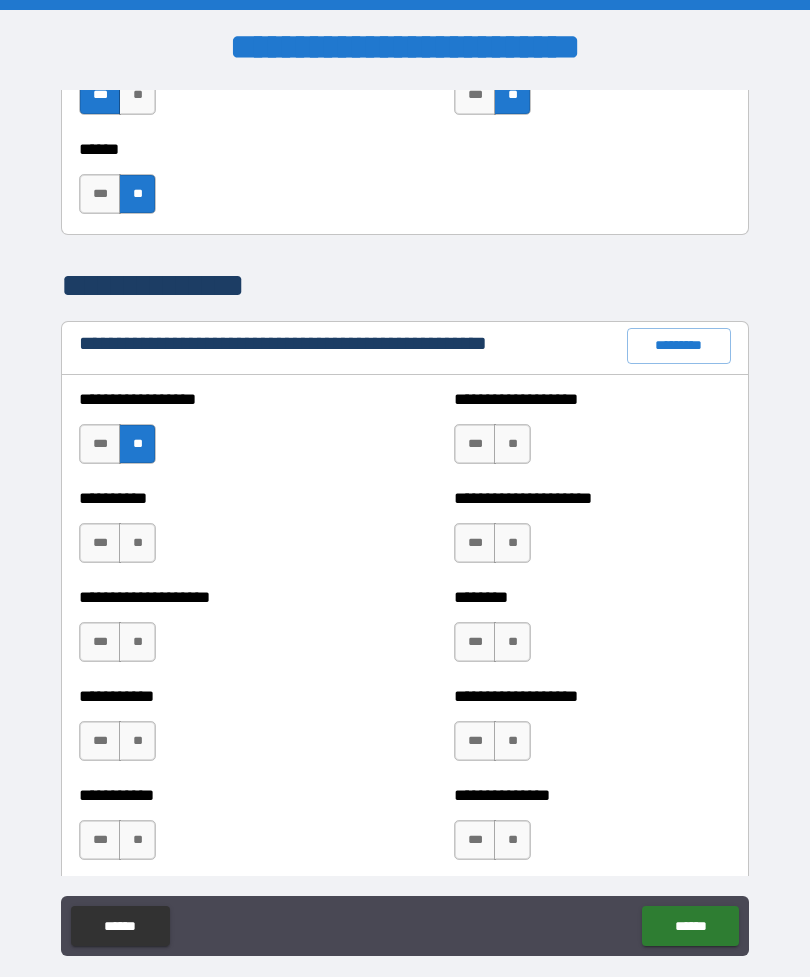 click on "**" at bounding box center (137, 543) 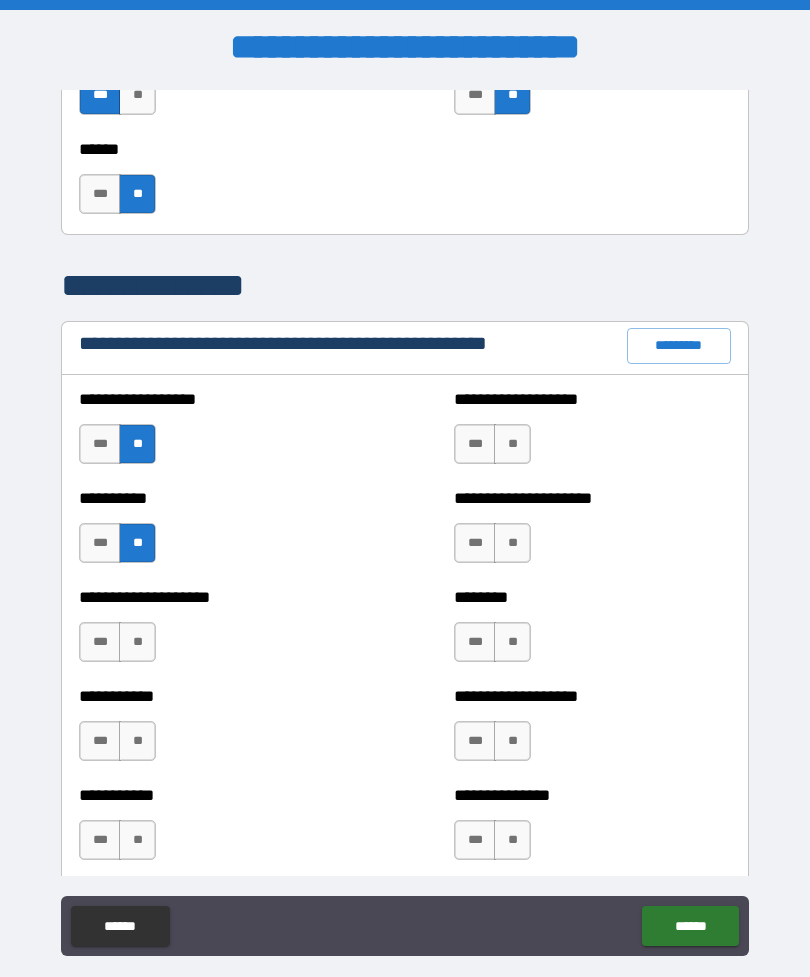 click on "**" at bounding box center (137, 642) 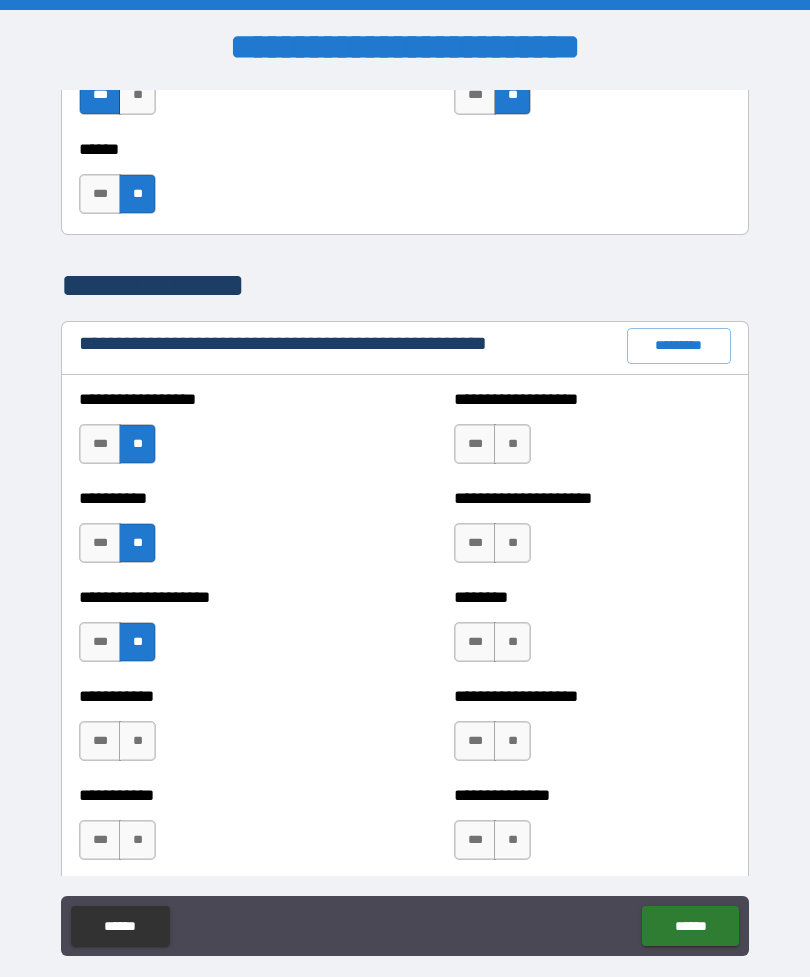click on "**" at bounding box center [137, 741] 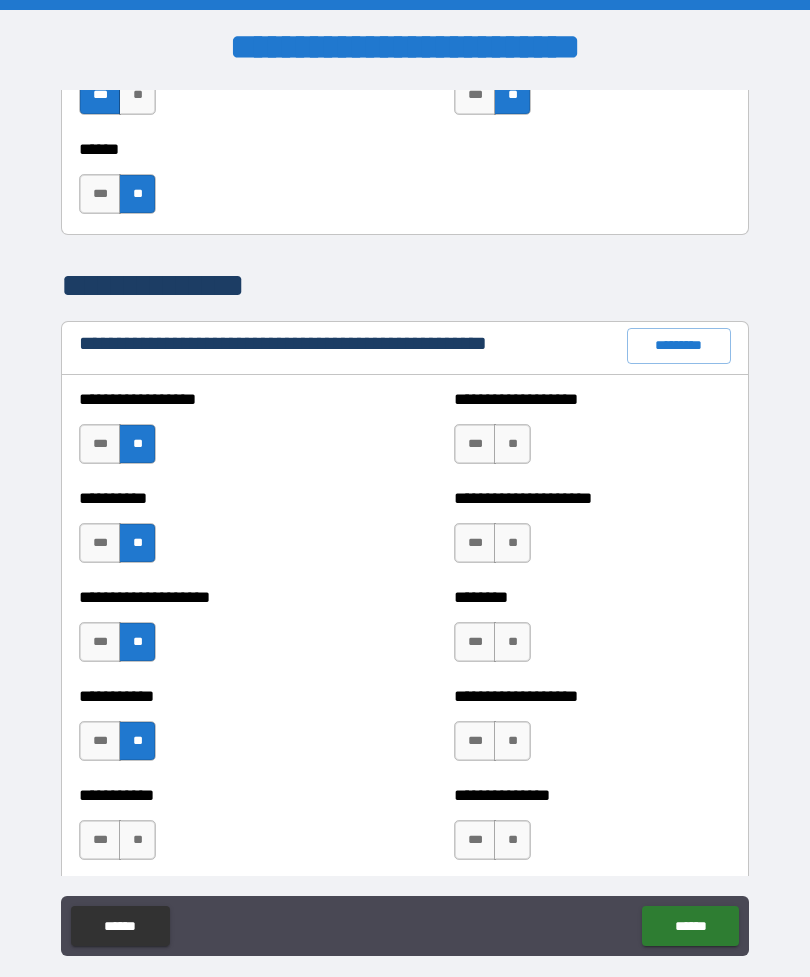 click on "**" at bounding box center [137, 840] 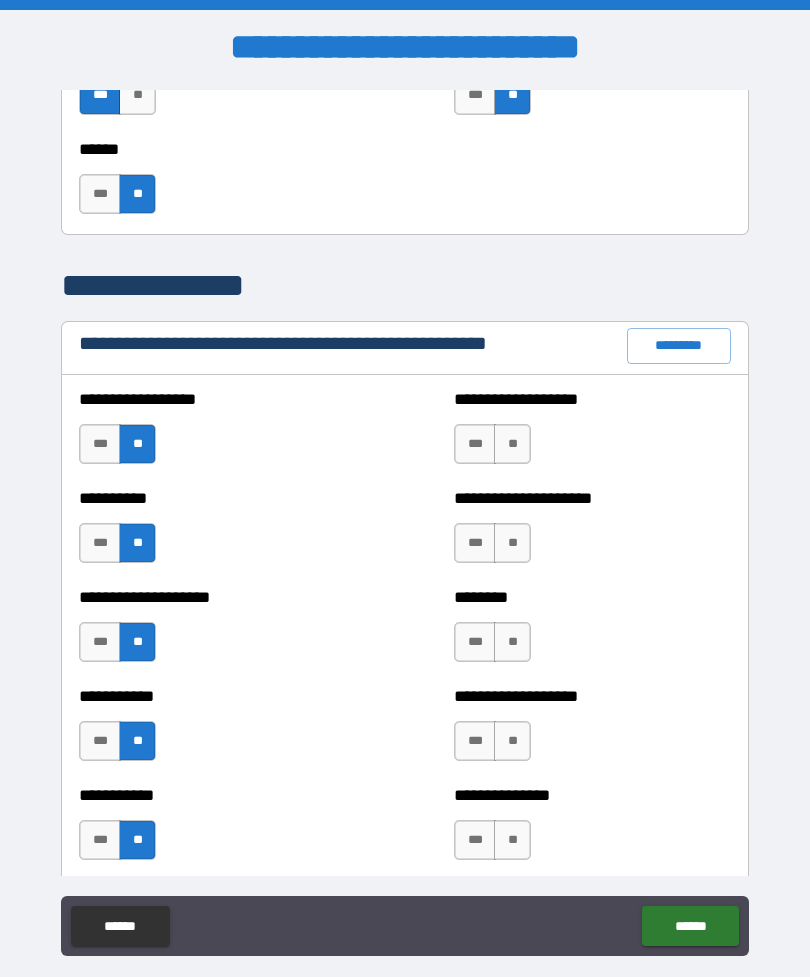 click on "**" at bounding box center (512, 444) 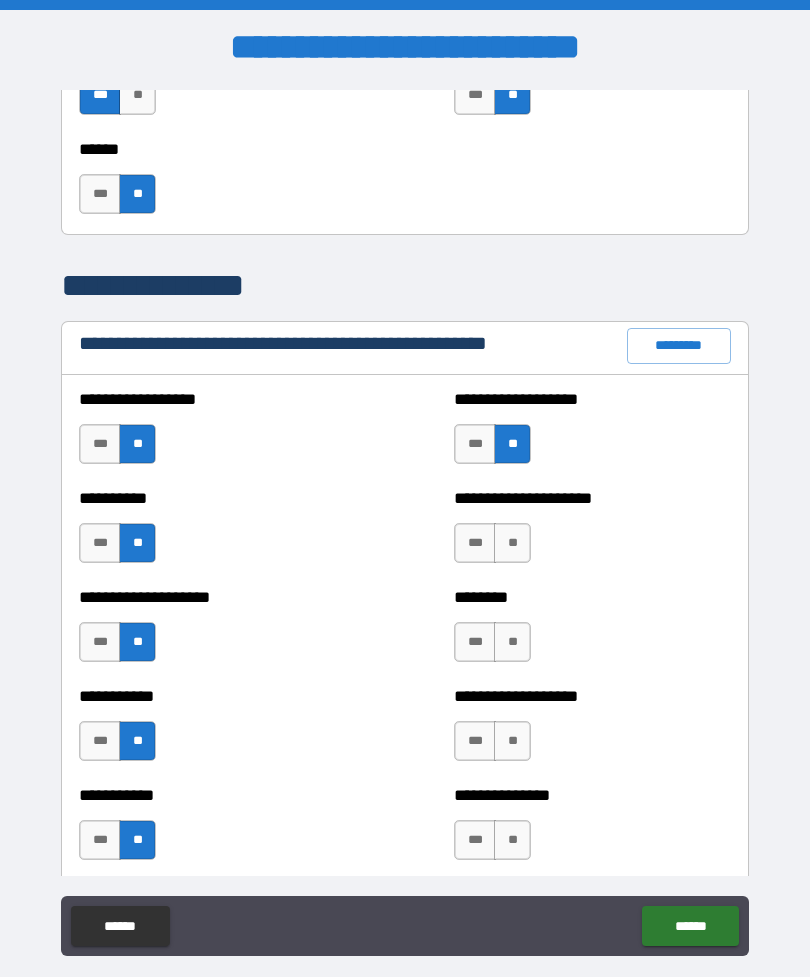 click on "**" at bounding box center (512, 543) 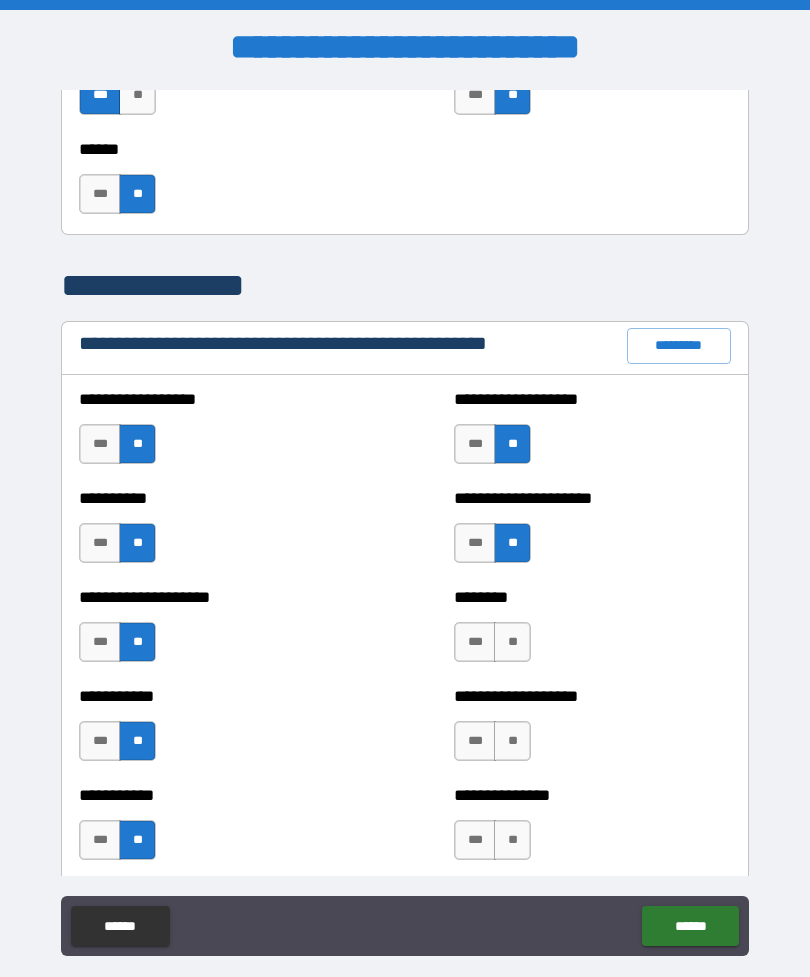 click on "**" at bounding box center [512, 642] 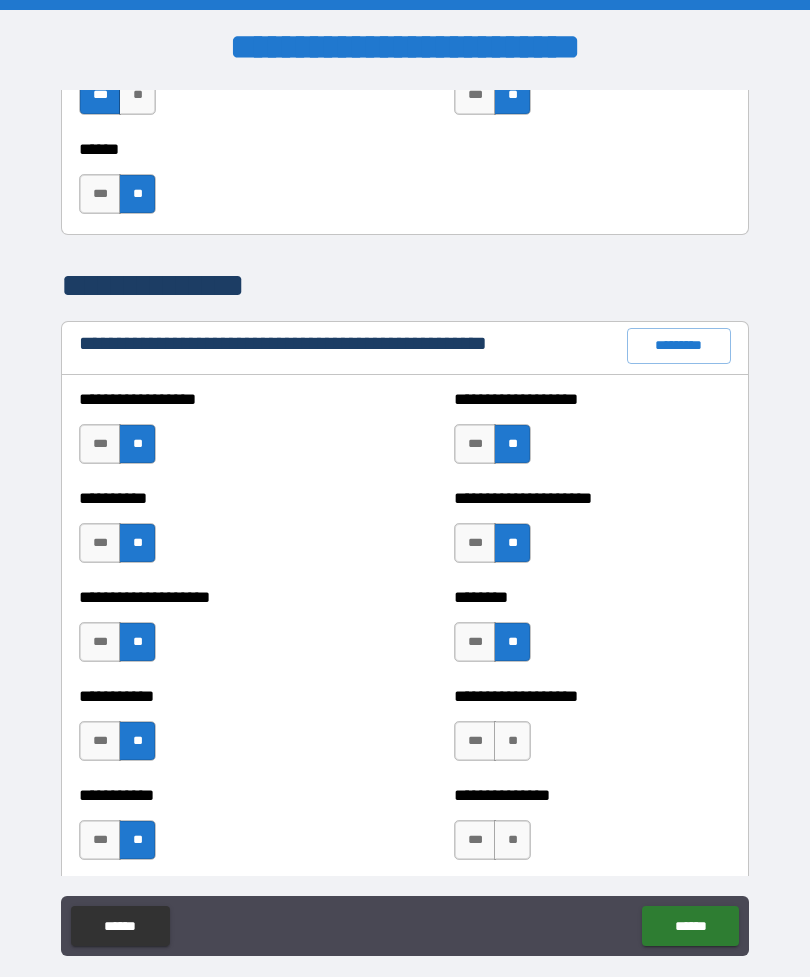 click on "**" at bounding box center (512, 741) 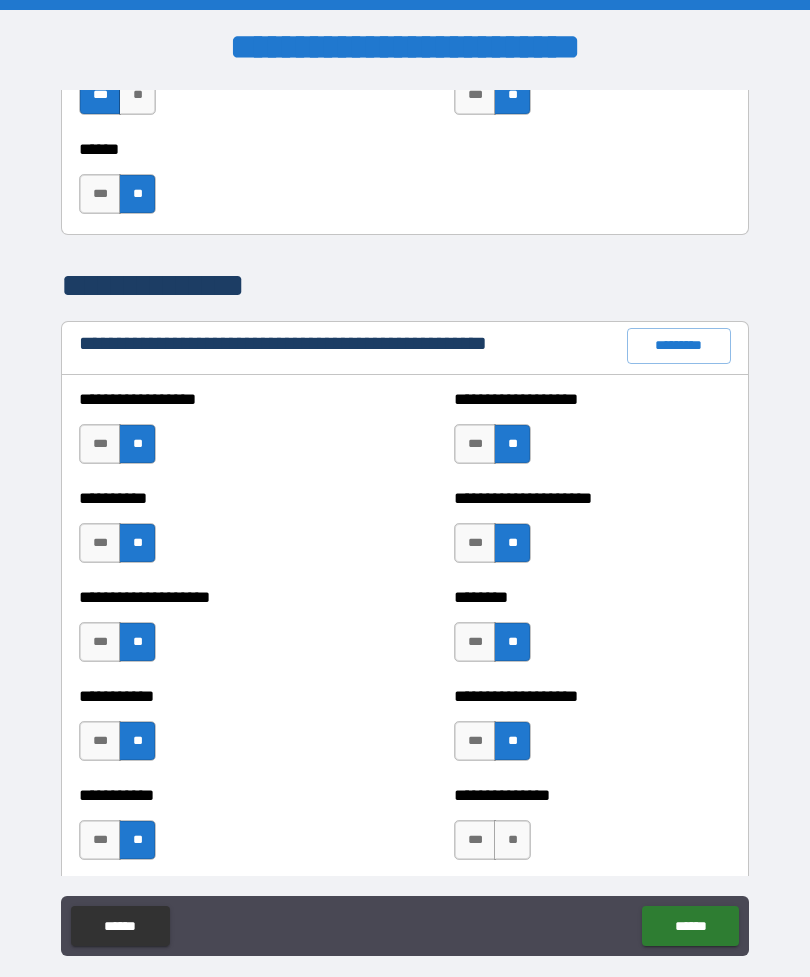 click on "**" at bounding box center [512, 840] 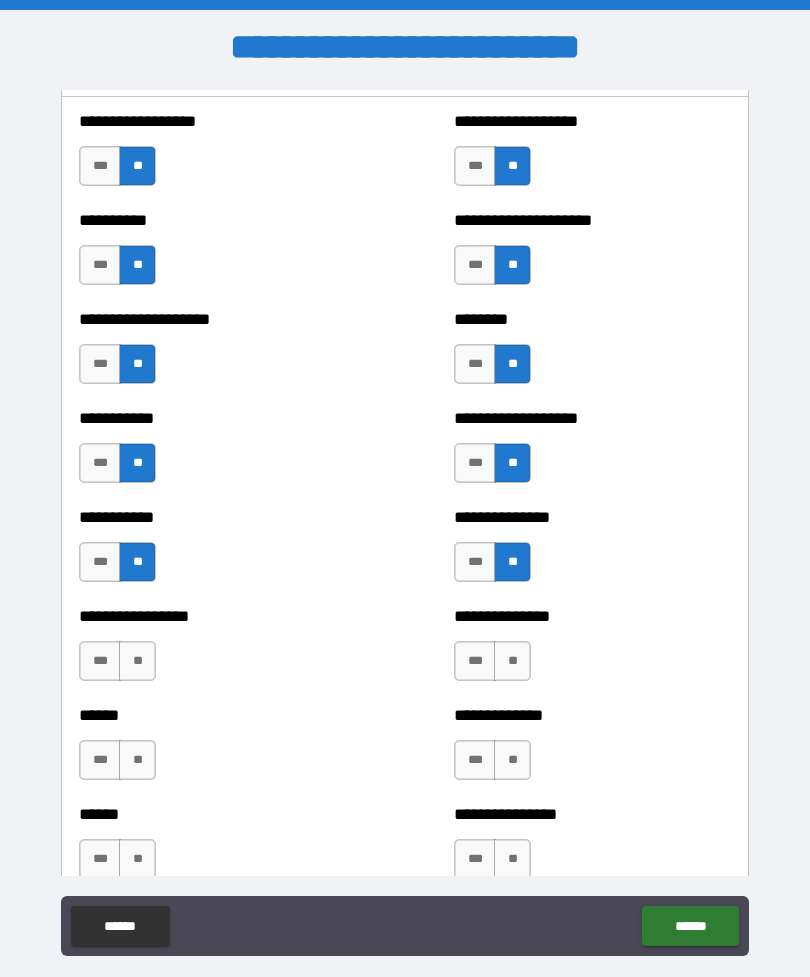 scroll, scrollTop: 2462, scrollLeft: 0, axis: vertical 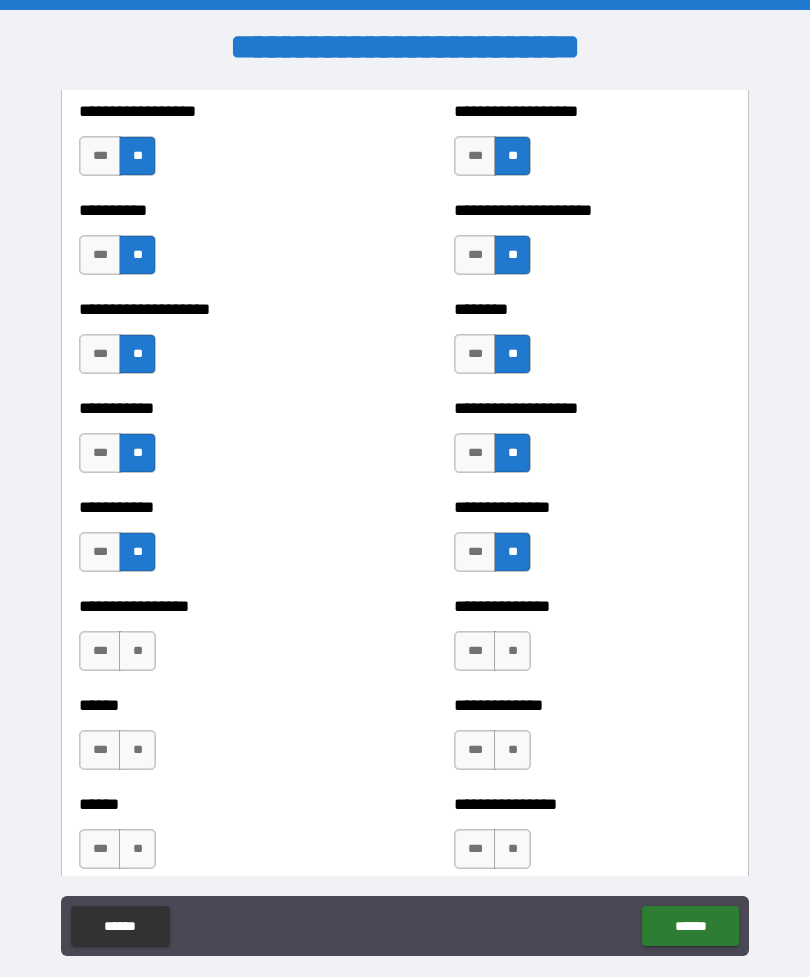click on "**" at bounding box center [137, 651] 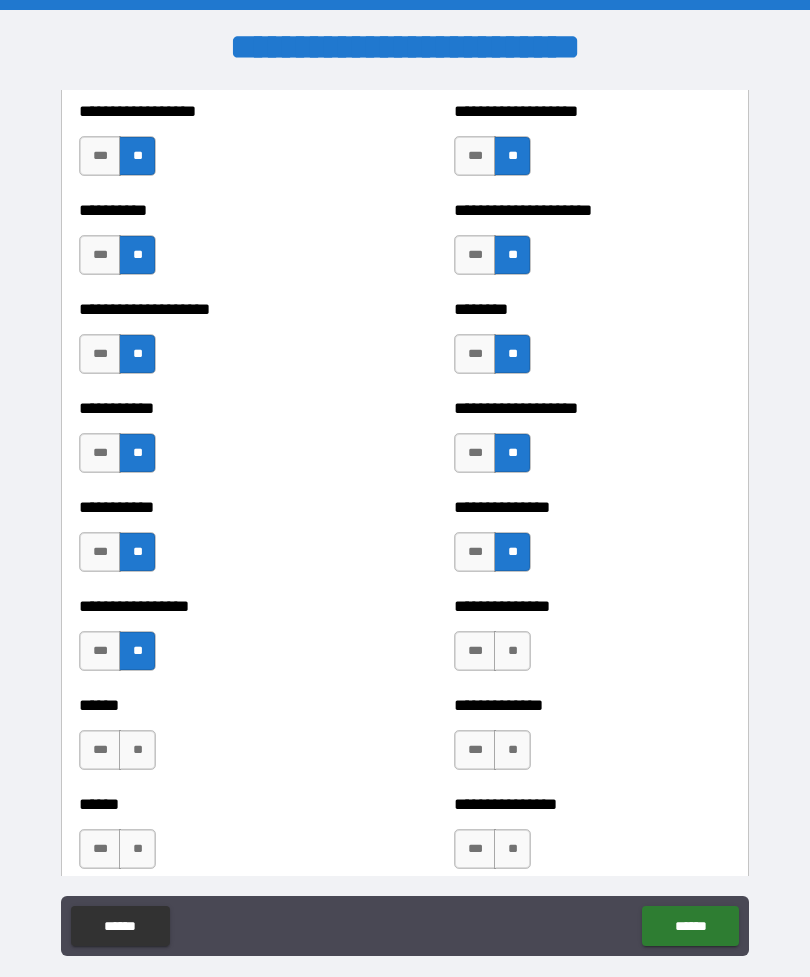 click on "**" at bounding box center [512, 651] 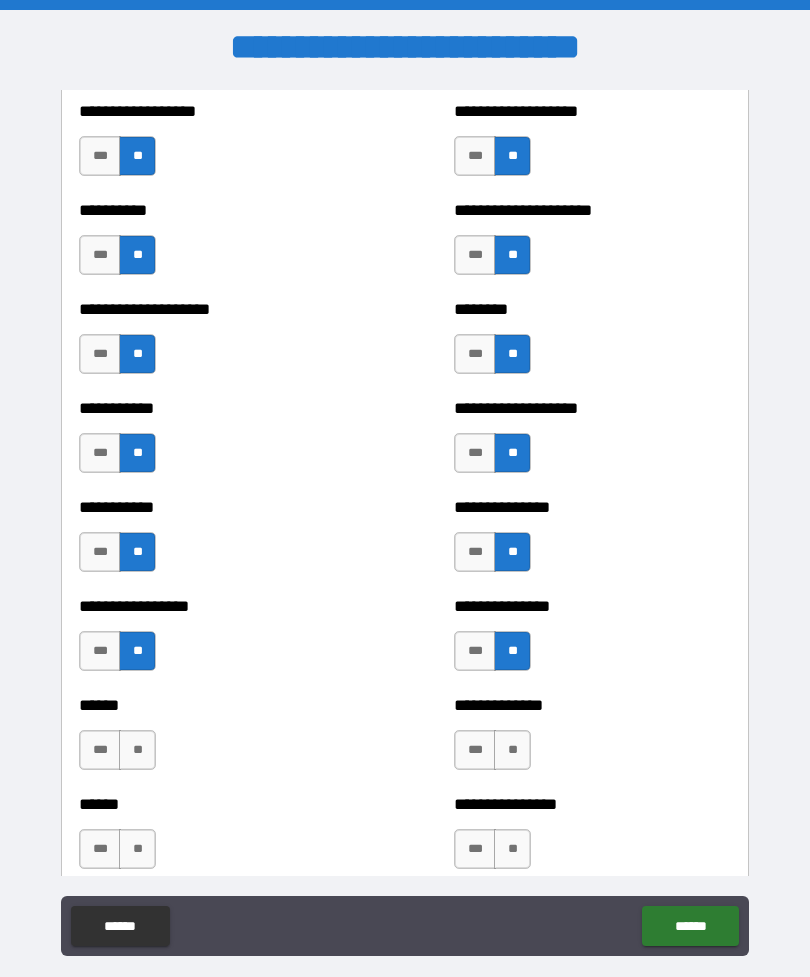 click on "**" at bounding box center [137, 750] 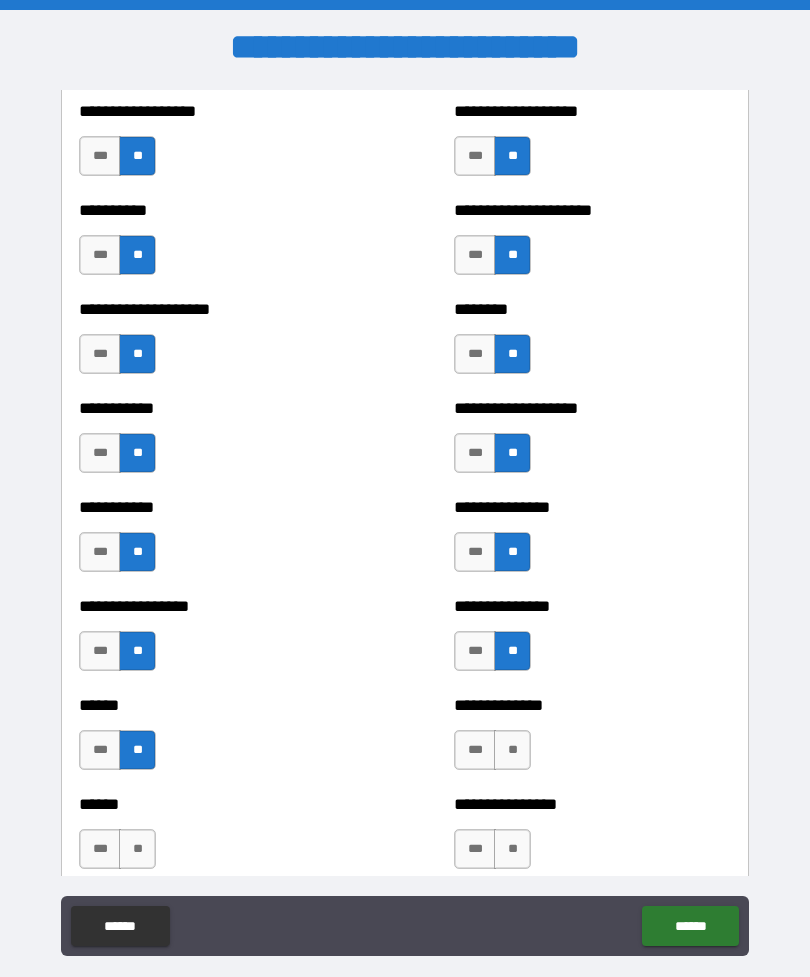 click on "**" at bounding box center [512, 750] 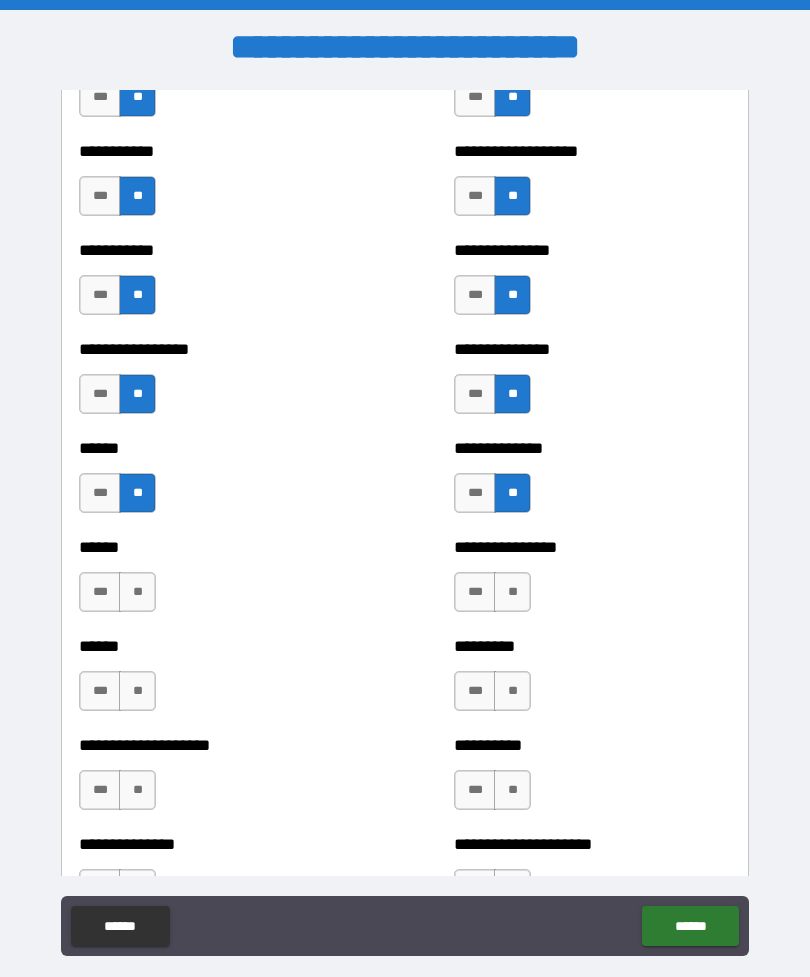 scroll, scrollTop: 2731, scrollLeft: 0, axis: vertical 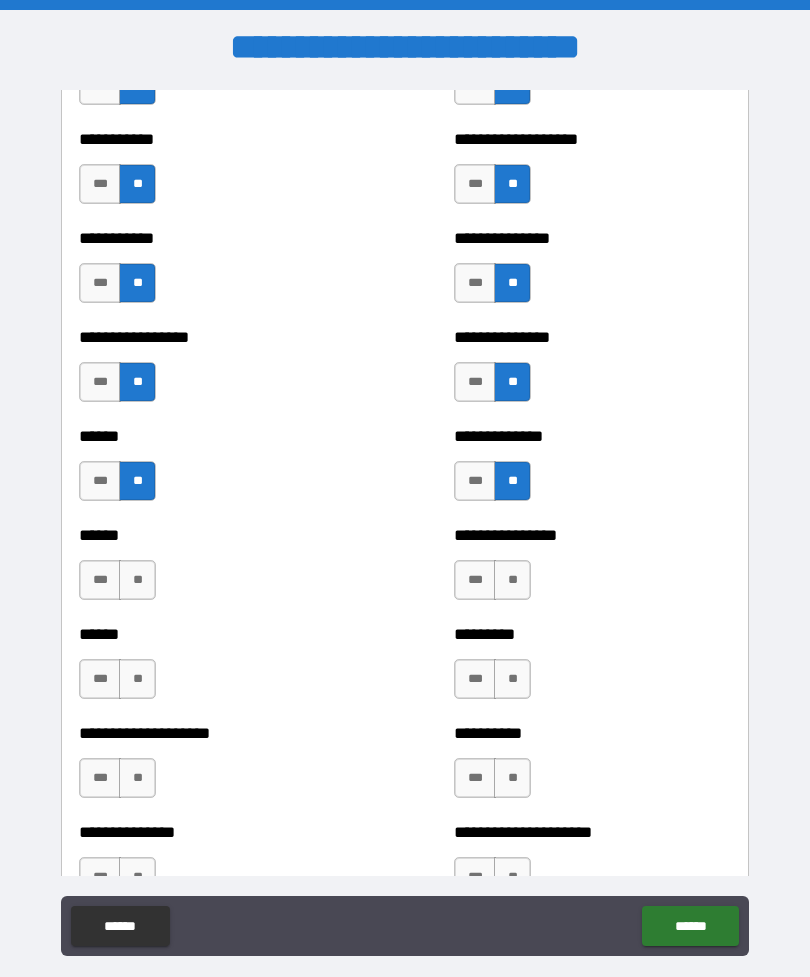 click on "**" at bounding box center [137, 580] 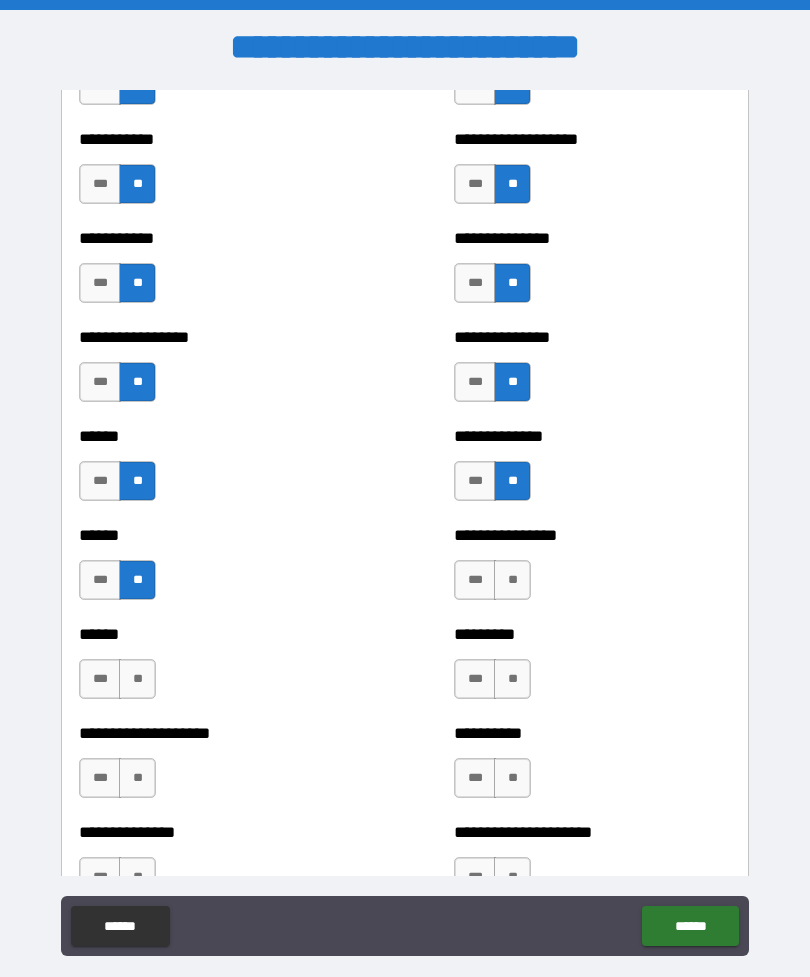 click on "**" at bounding box center [512, 580] 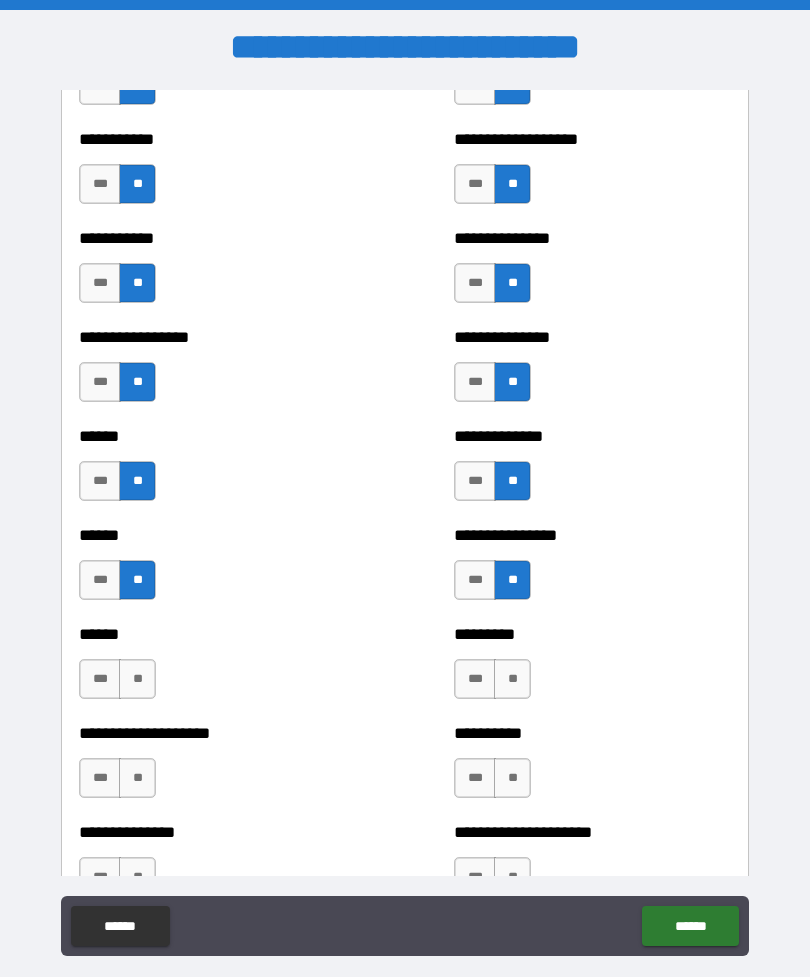 click on "**" at bounding box center [137, 679] 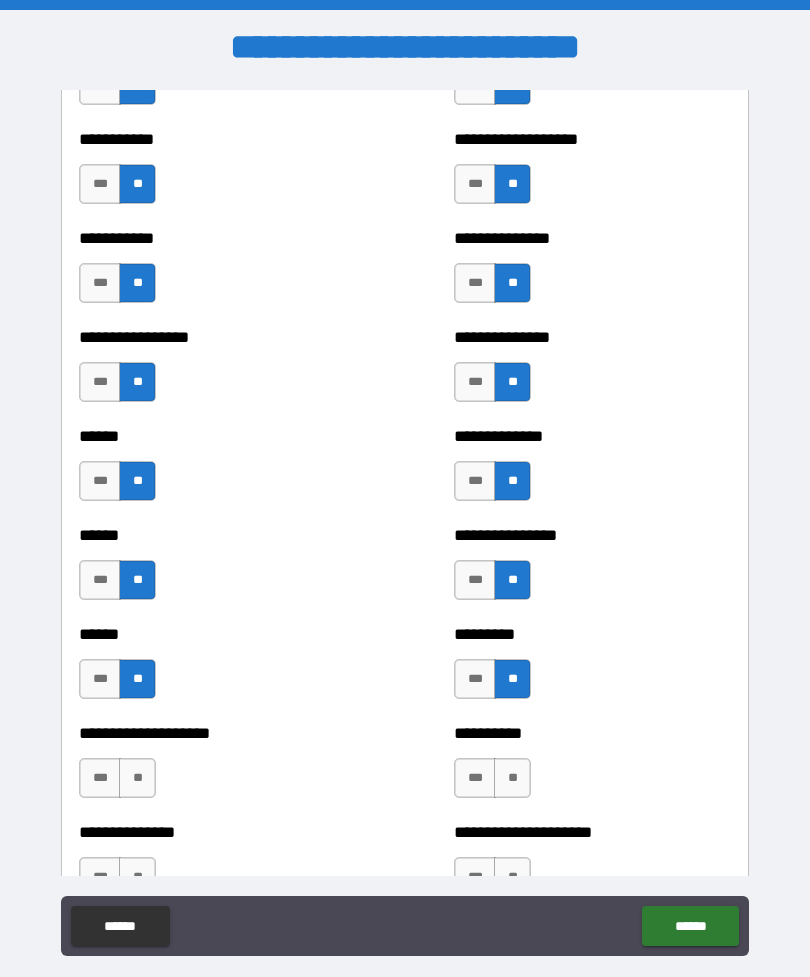 click on "**" at bounding box center [137, 778] 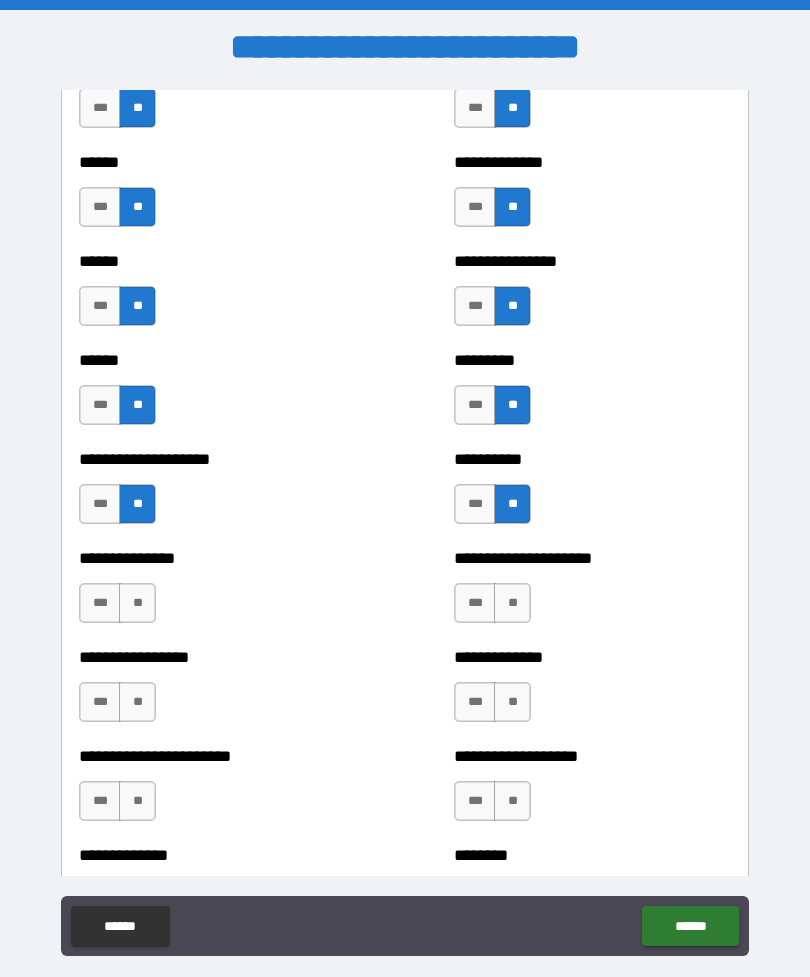 scroll, scrollTop: 3010, scrollLeft: 0, axis: vertical 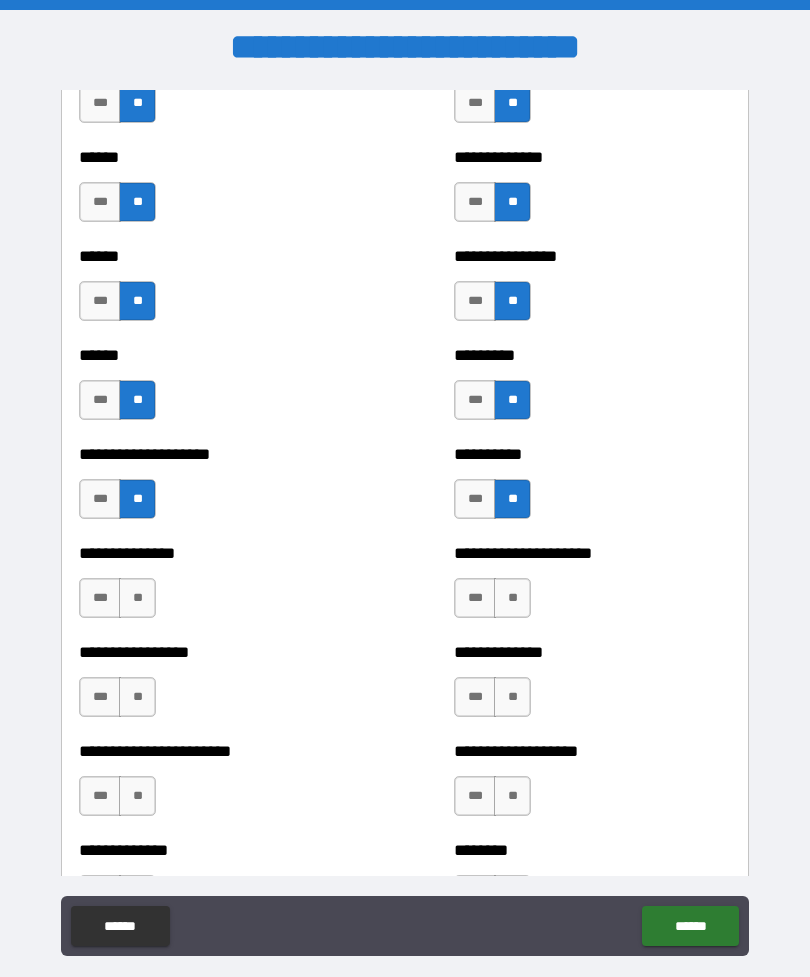 click on "**" at bounding box center (137, 598) 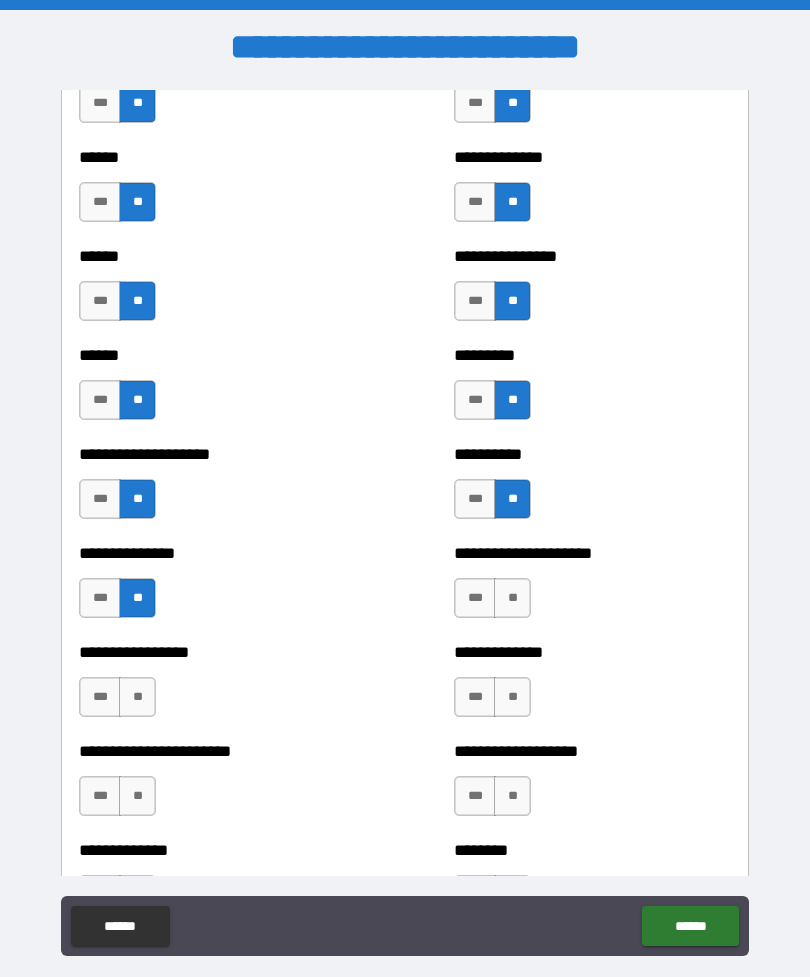 click on "**" at bounding box center [512, 598] 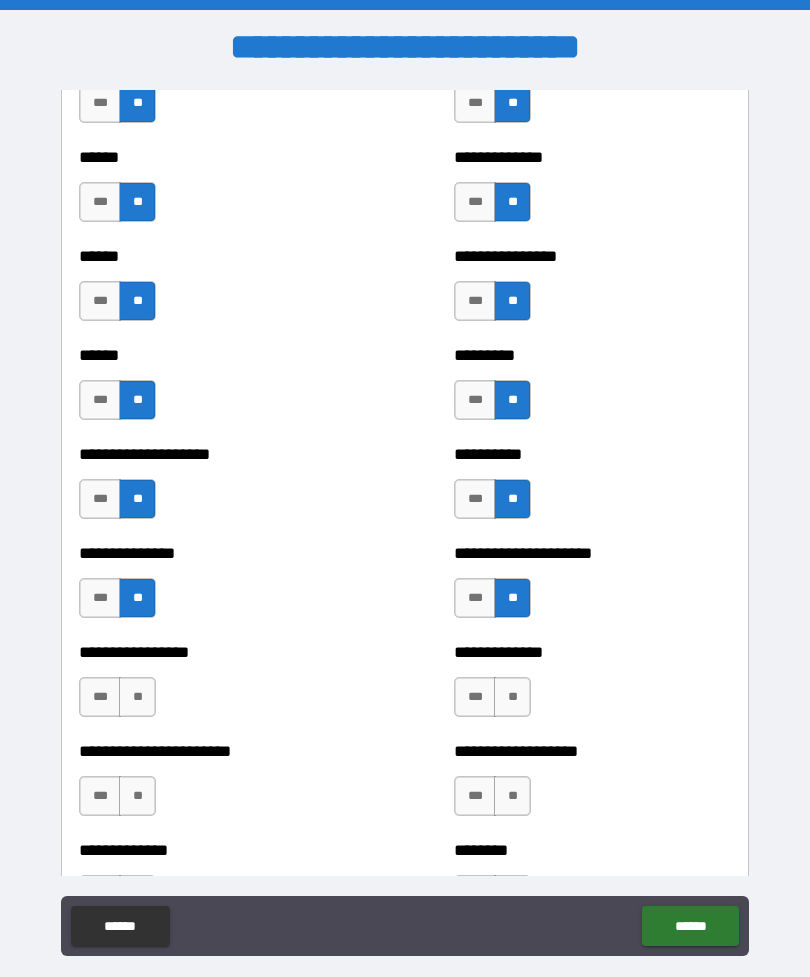 click on "**" at bounding box center (137, 697) 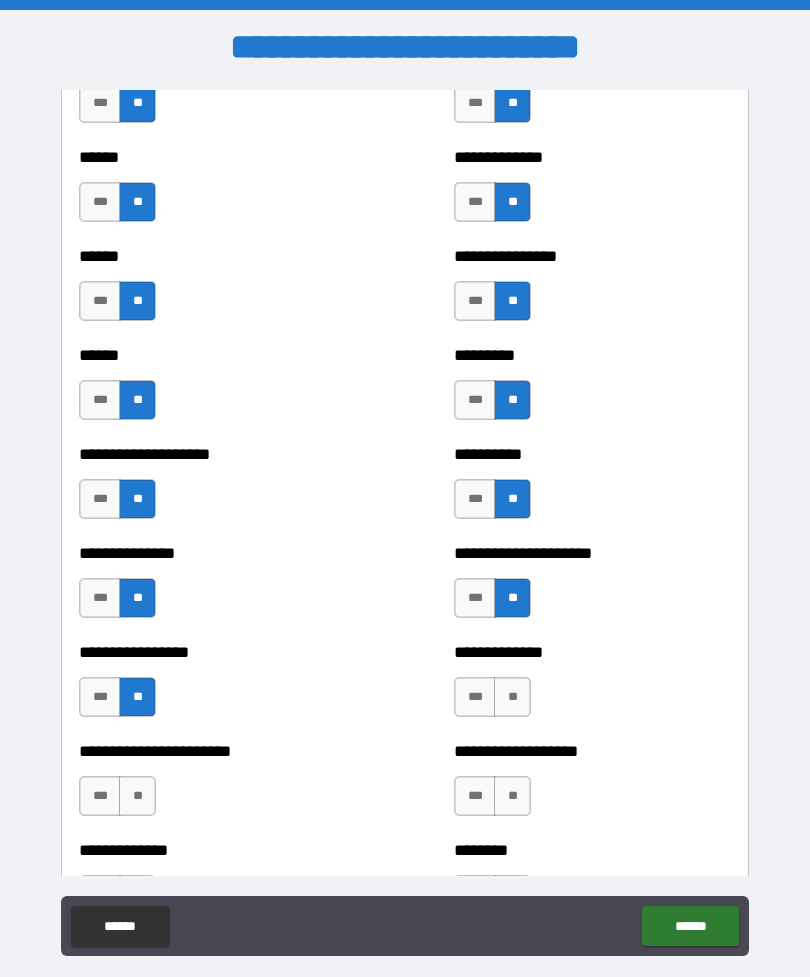 click on "**" at bounding box center (512, 697) 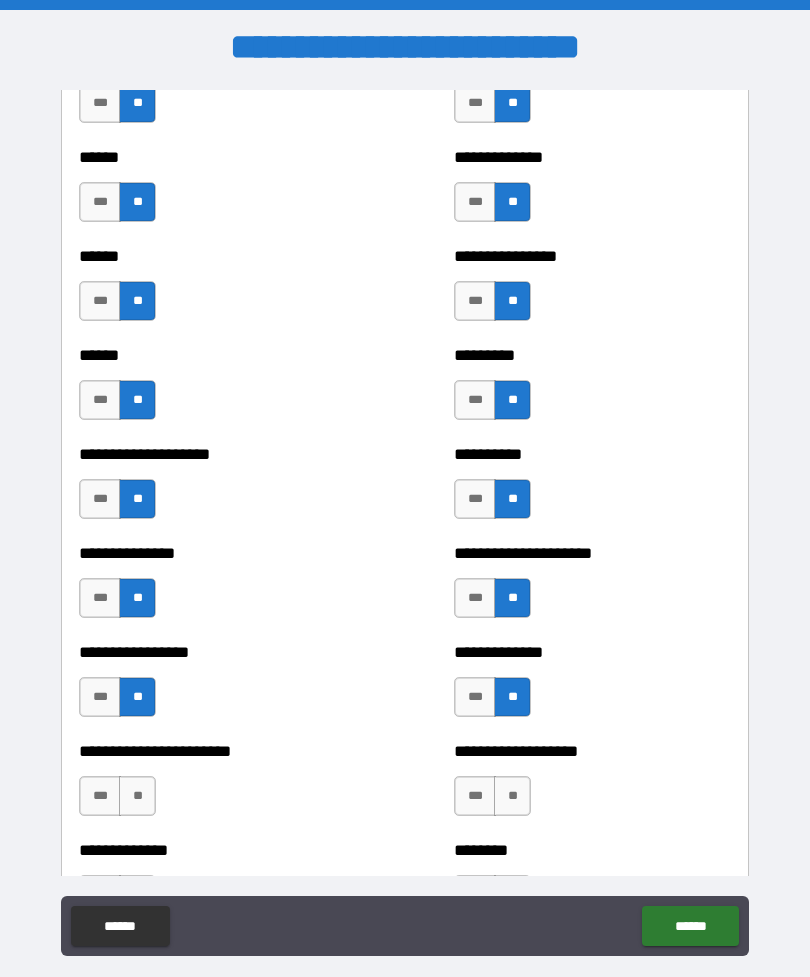 click on "**" at bounding box center [137, 796] 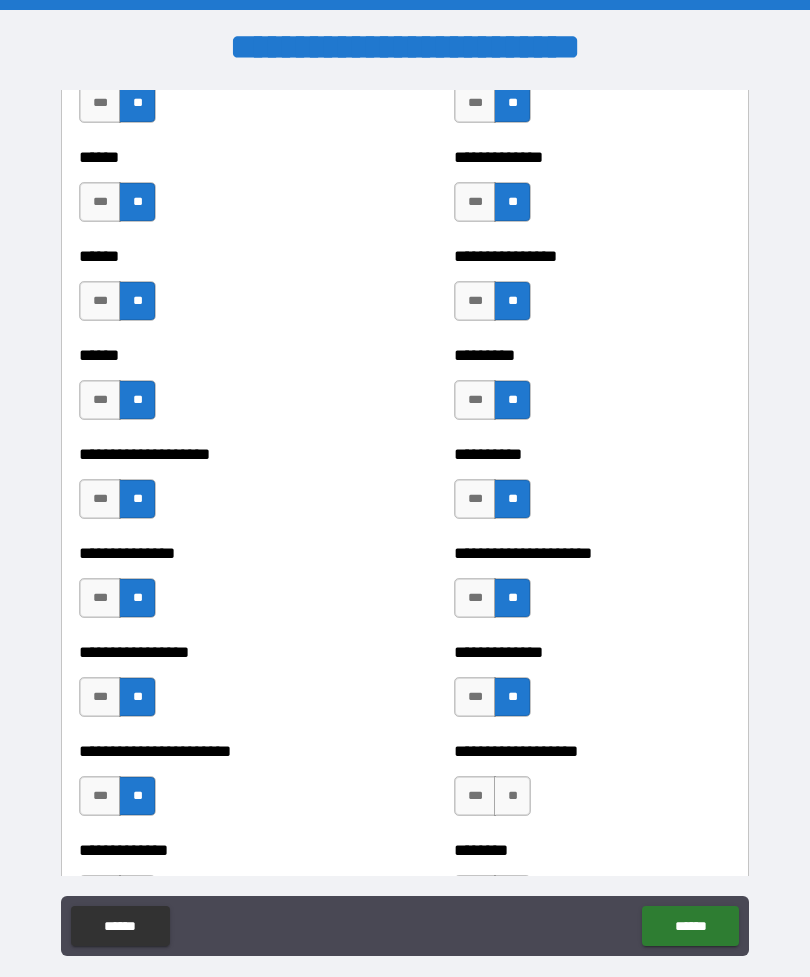 click on "**" at bounding box center (512, 796) 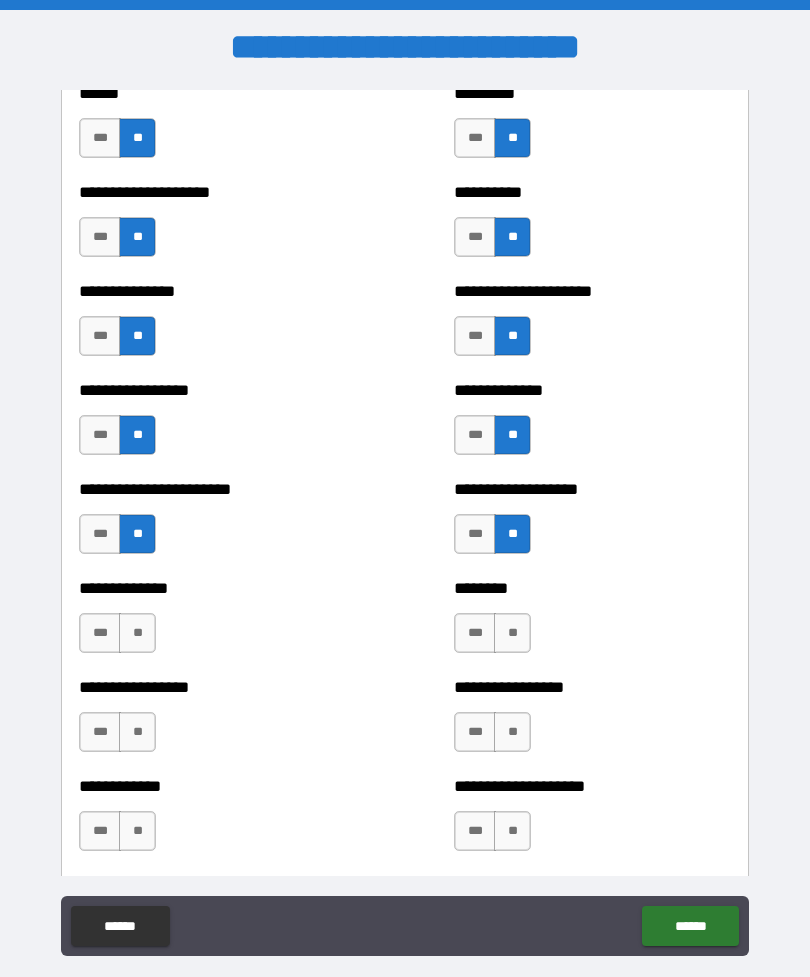 scroll, scrollTop: 3317, scrollLeft: 0, axis: vertical 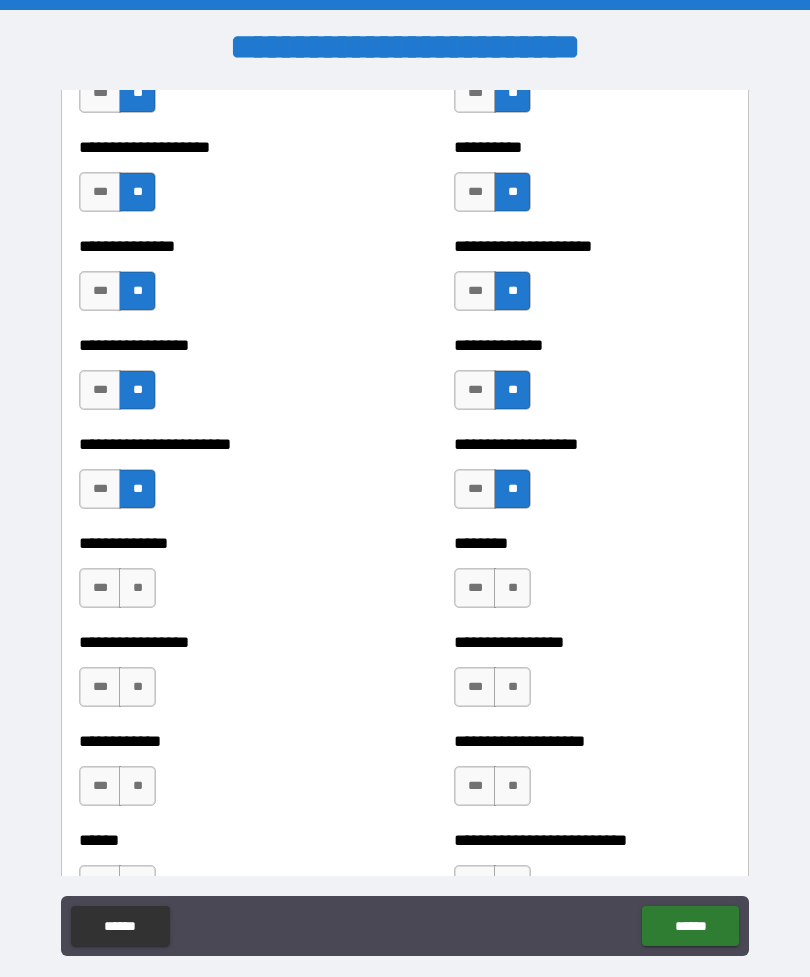 click on "**" at bounding box center (512, 588) 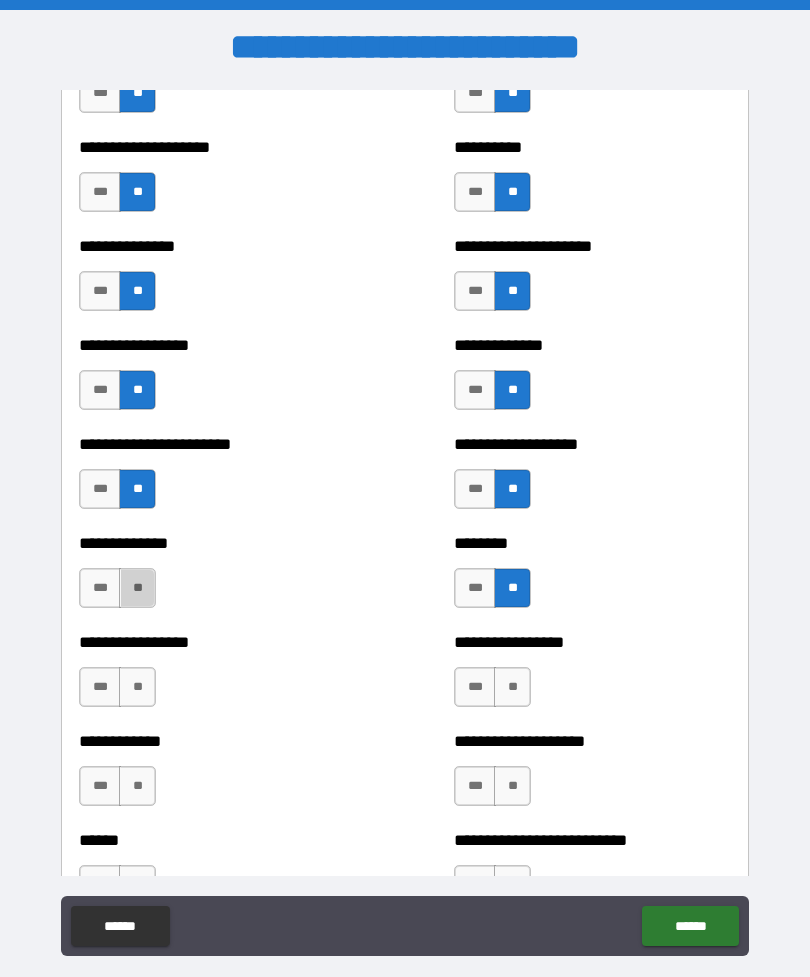 click on "**" at bounding box center (137, 588) 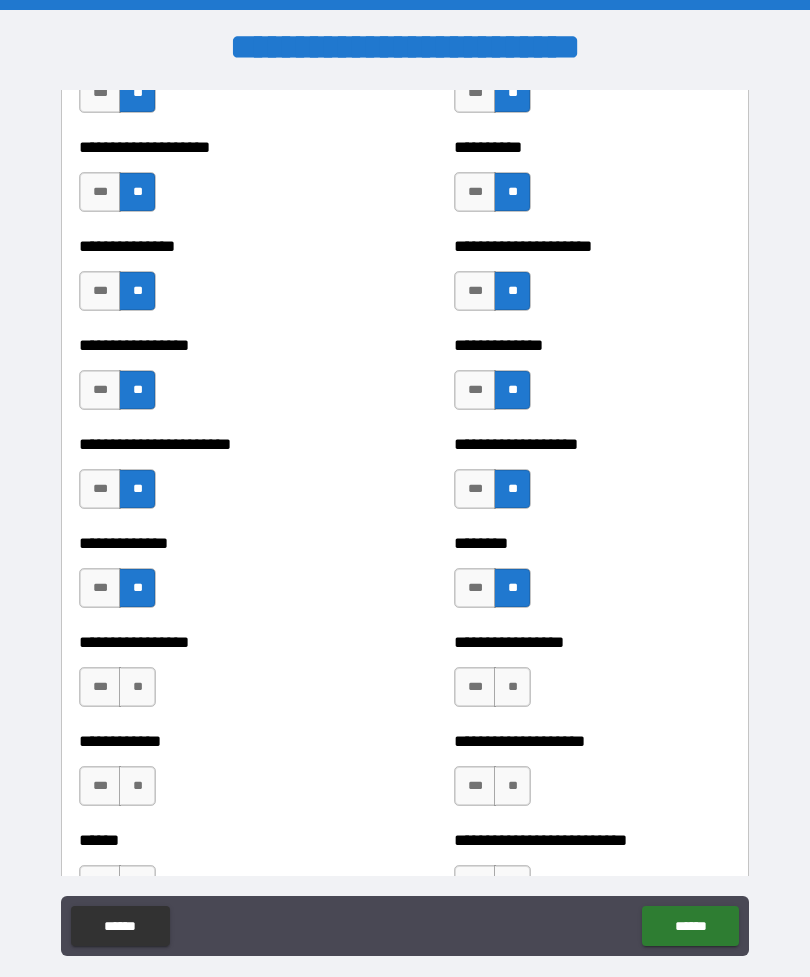 click on "**" at bounding box center [512, 687] 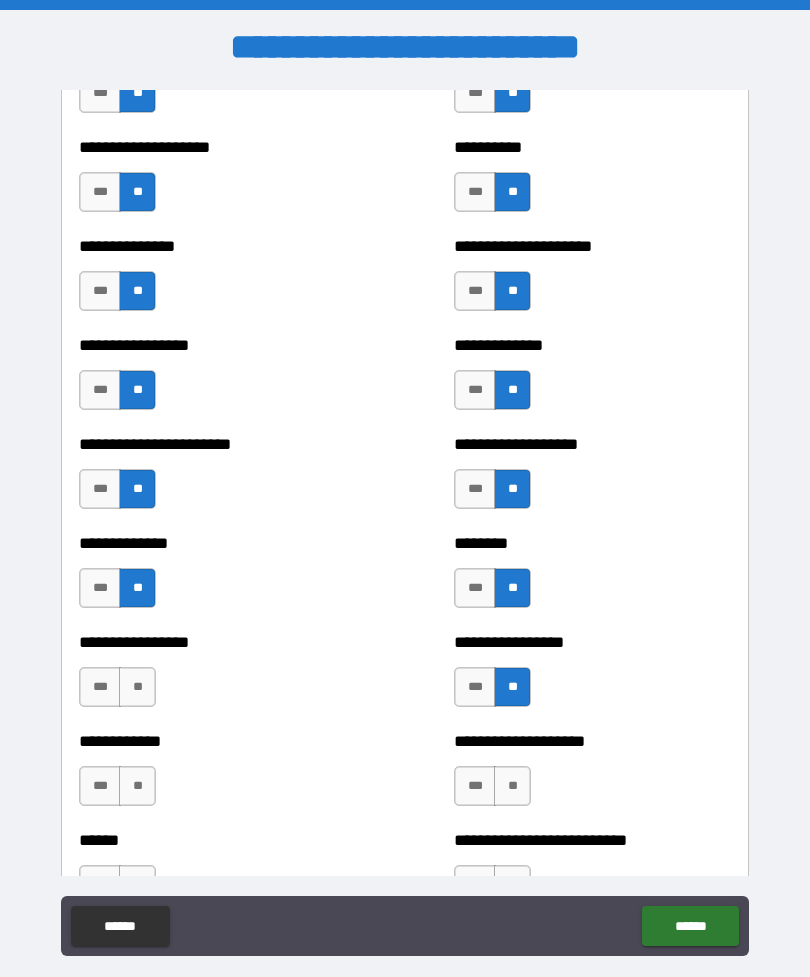 click on "**" at bounding box center (137, 687) 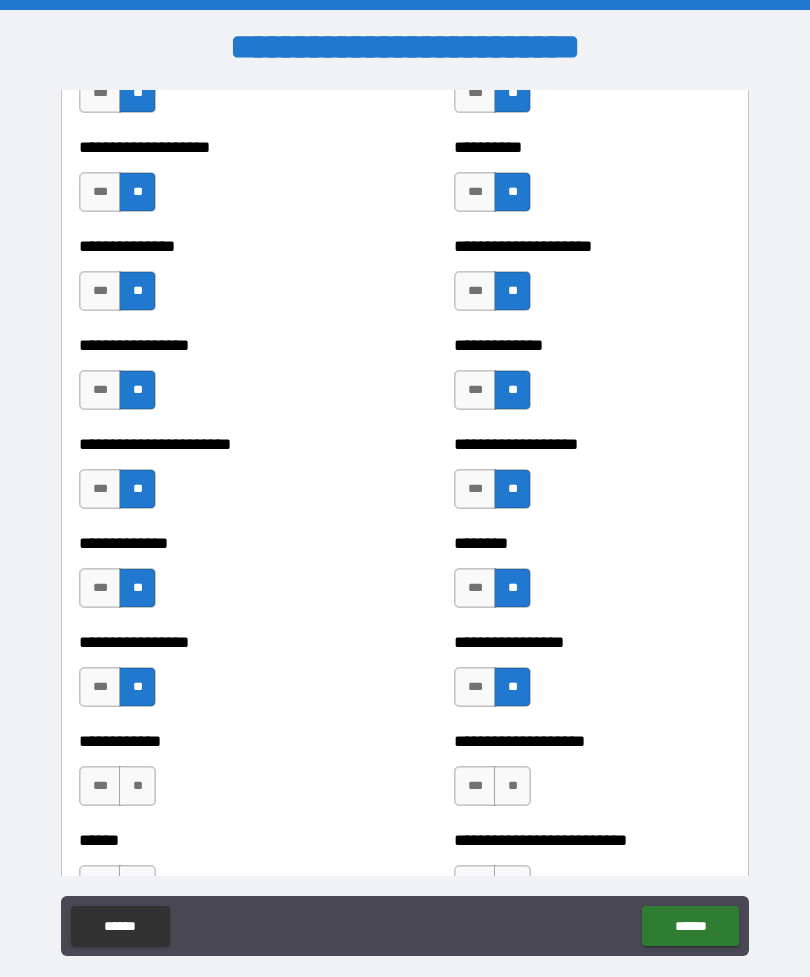 click on "**" at bounding box center [512, 786] 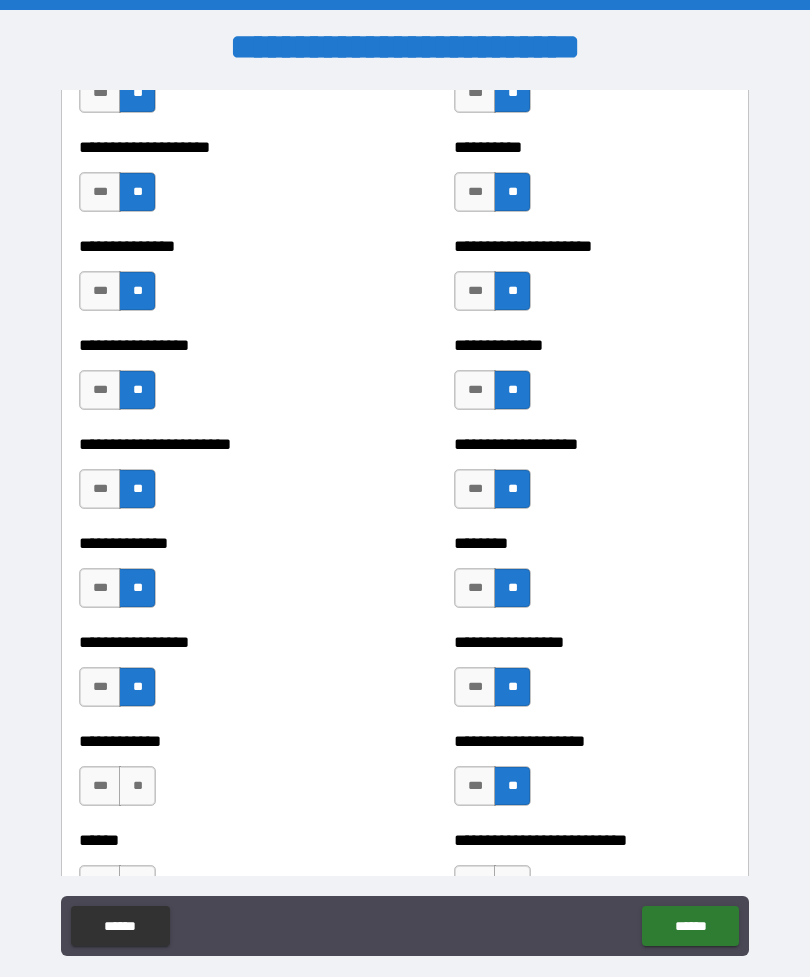 click on "**" at bounding box center (137, 786) 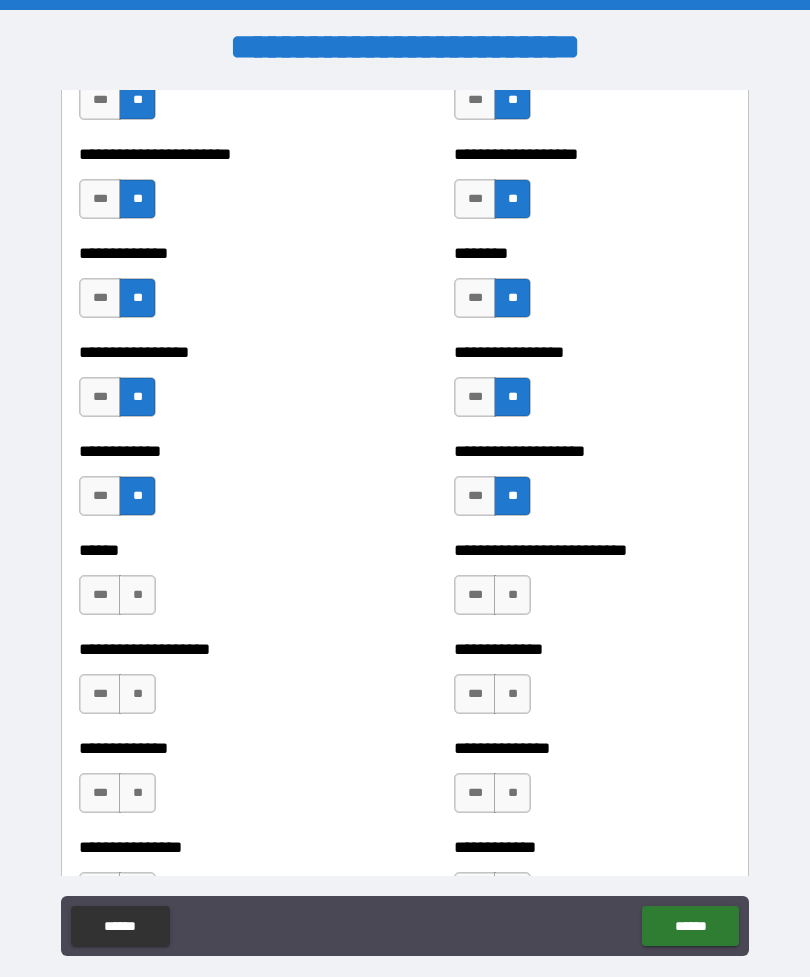 scroll, scrollTop: 3614, scrollLeft: 0, axis: vertical 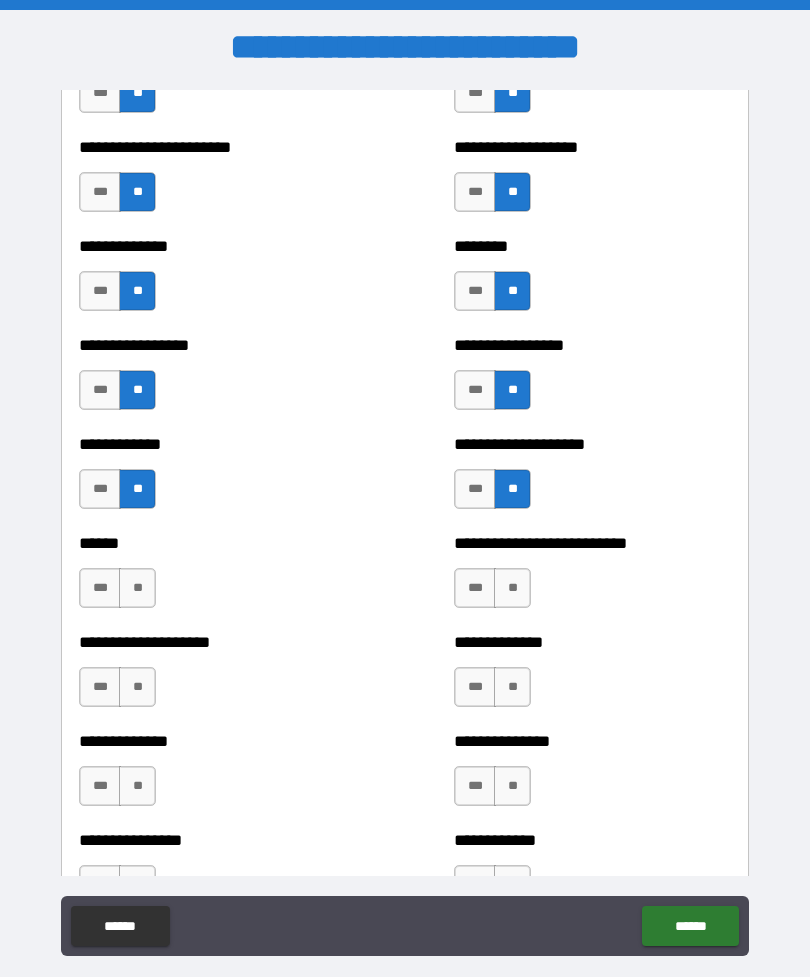 click on "**" at bounding box center [512, 588] 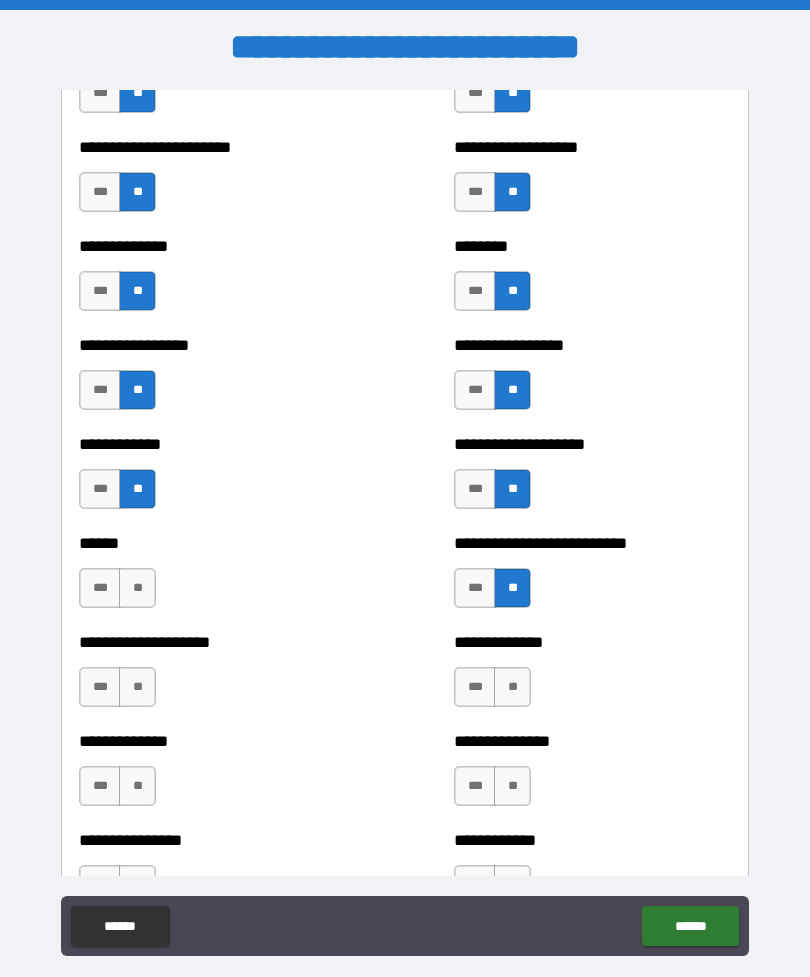 click on "**" at bounding box center (137, 588) 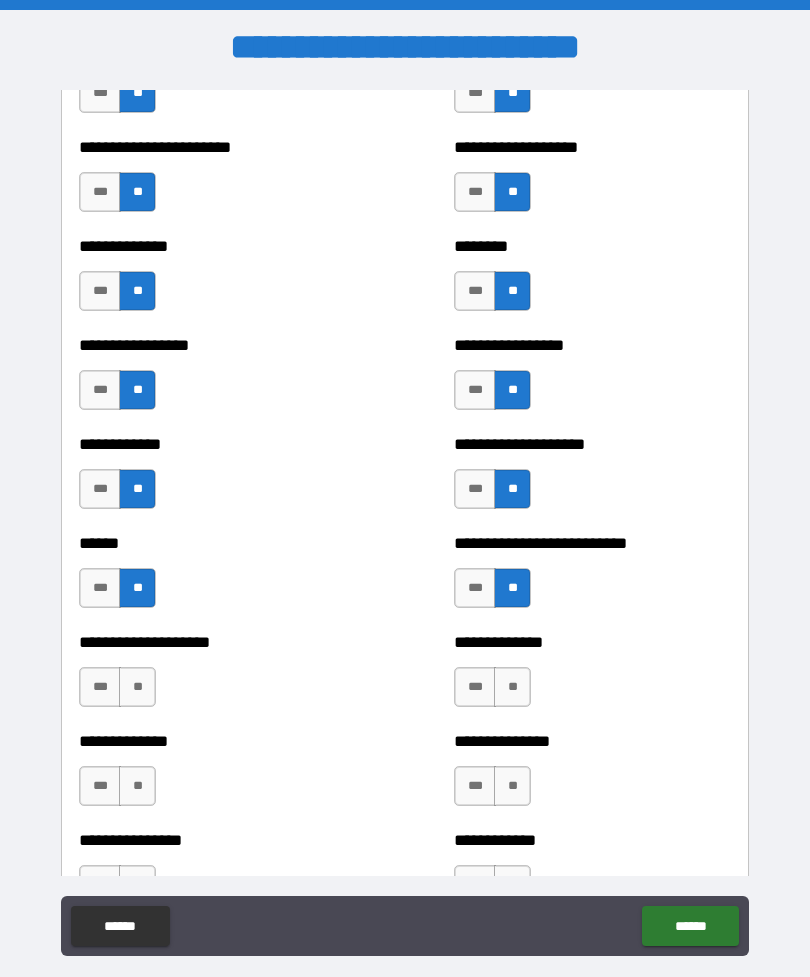 click on "**" at bounding box center [512, 687] 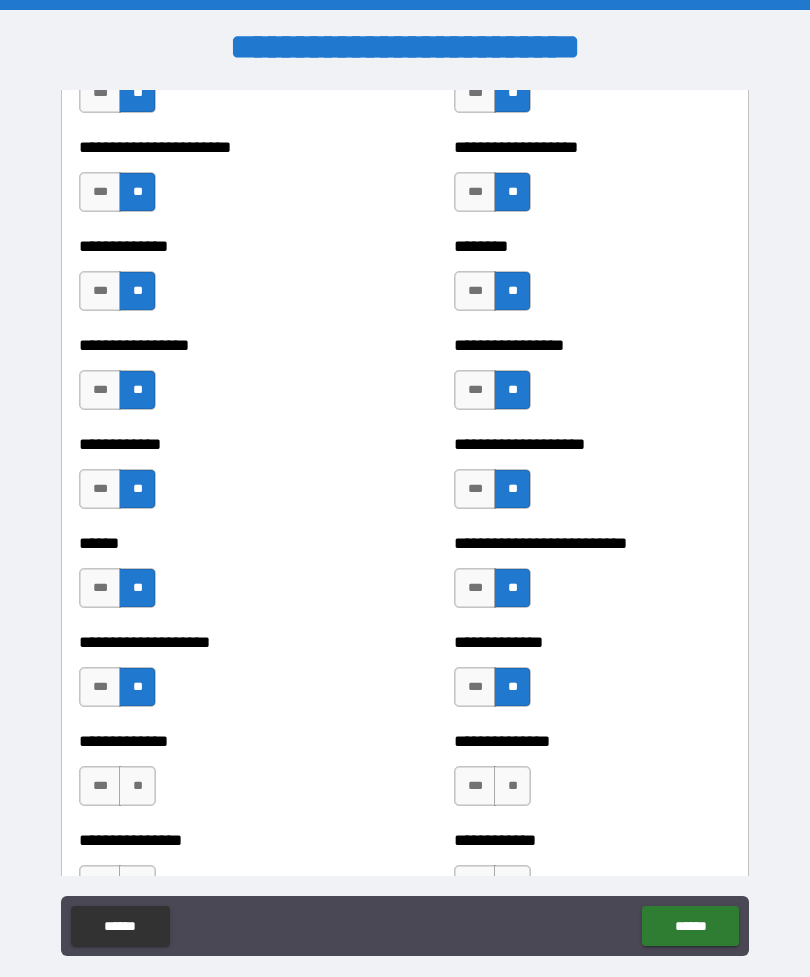 click on "**" at bounding box center [512, 786] 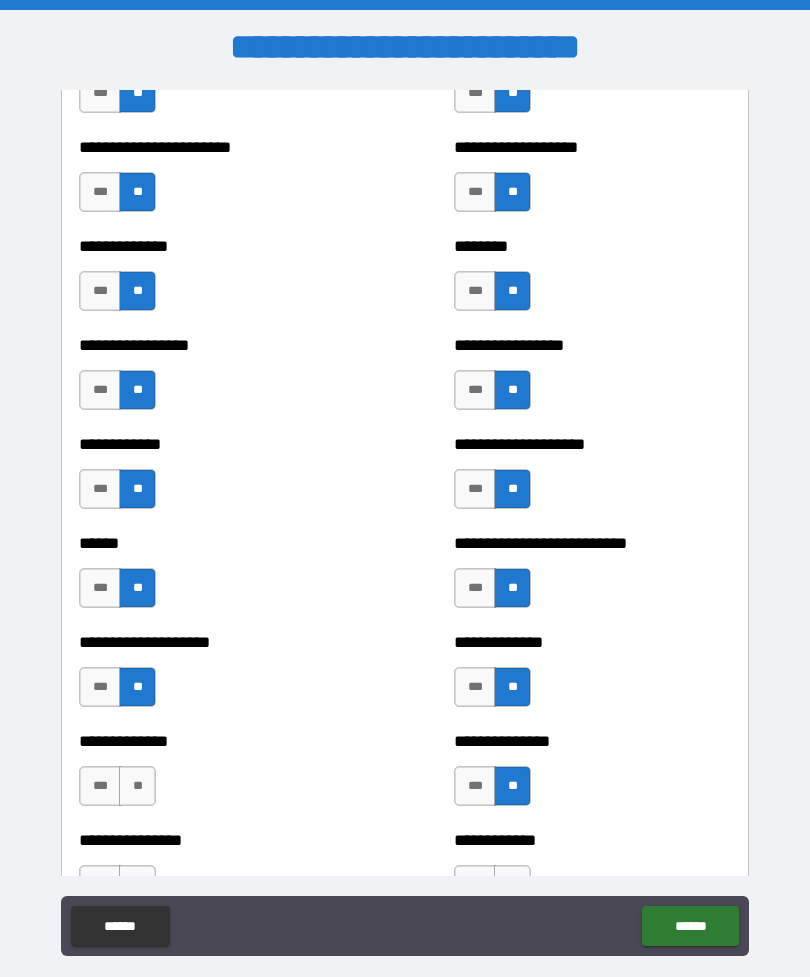 click on "**" at bounding box center (137, 786) 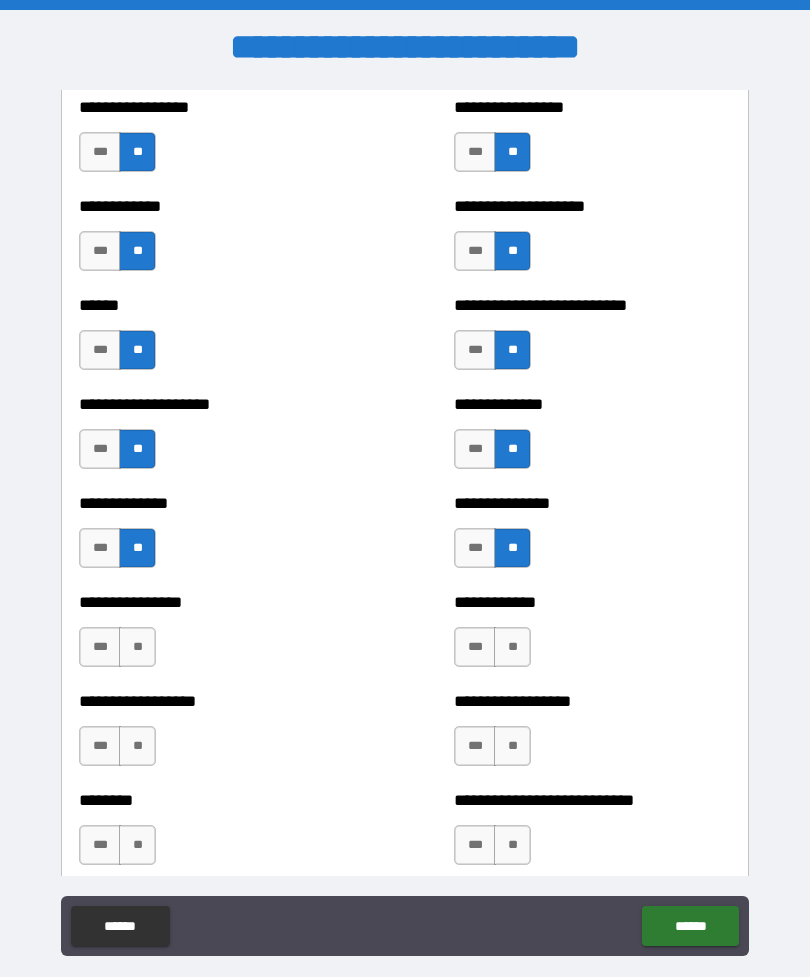 scroll, scrollTop: 3878, scrollLeft: 0, axis: vertical 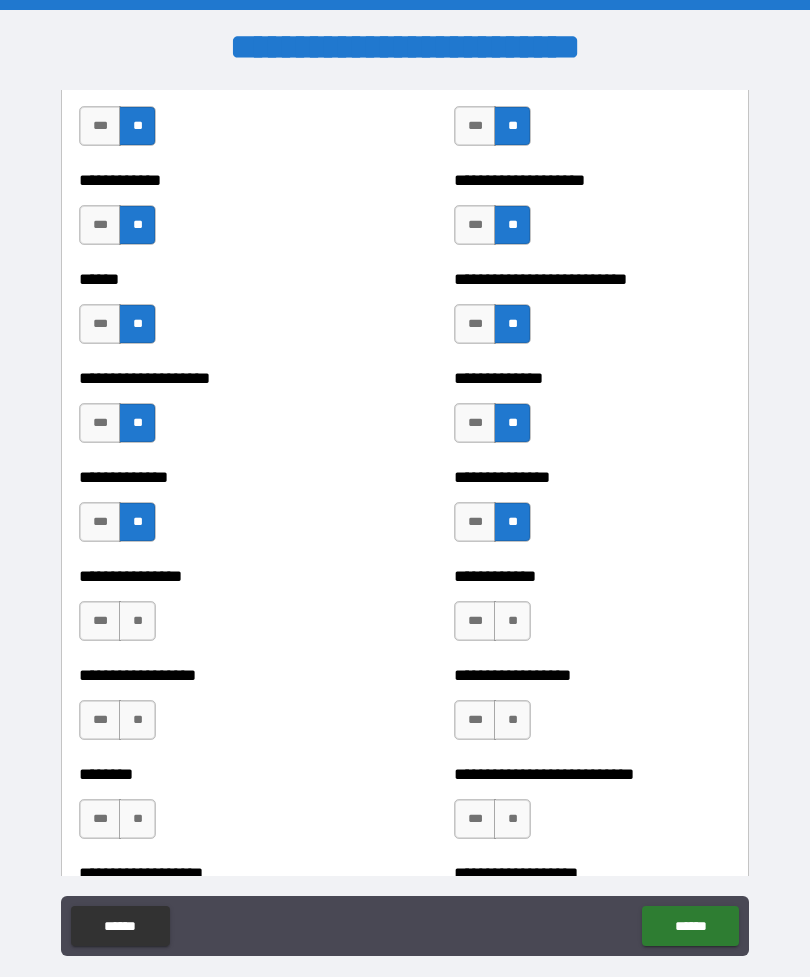 click on "**" at bounding box center (137, 621) 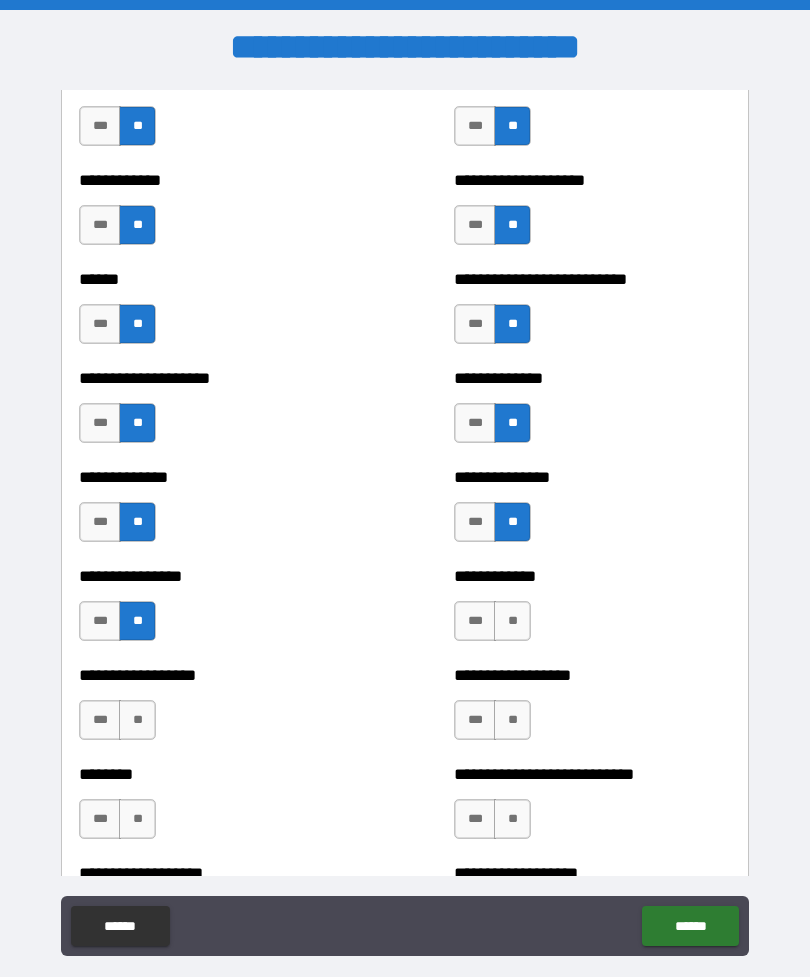 click on "**" at bounding box center (512, 621) 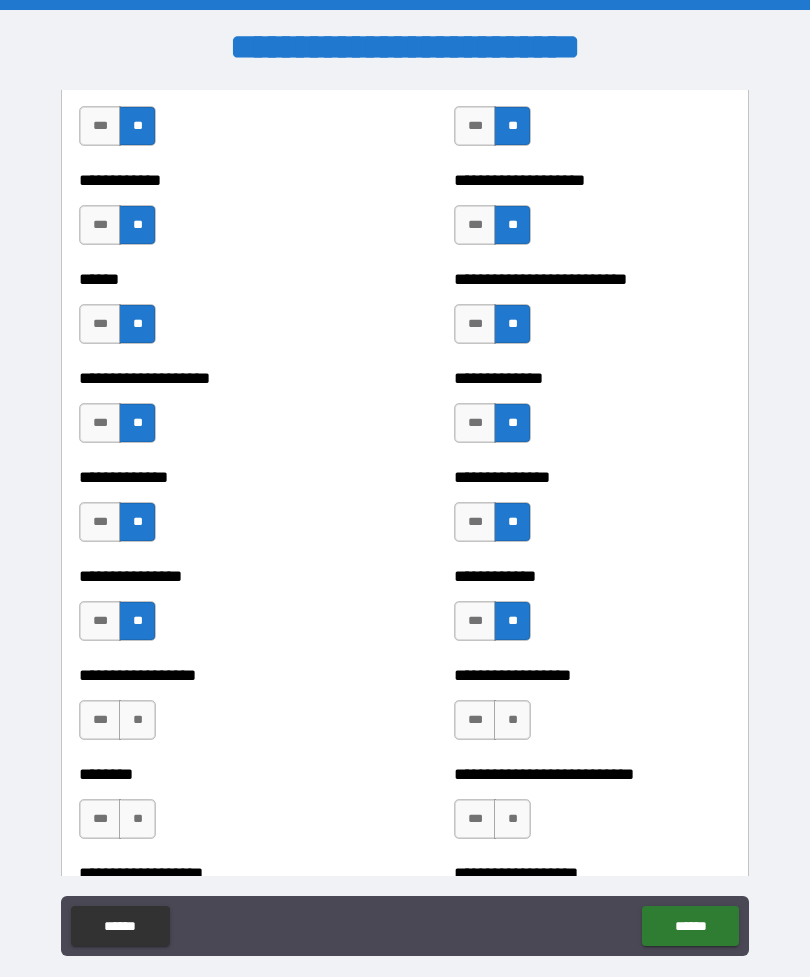 click on "**" at bounding box center [137, 720] 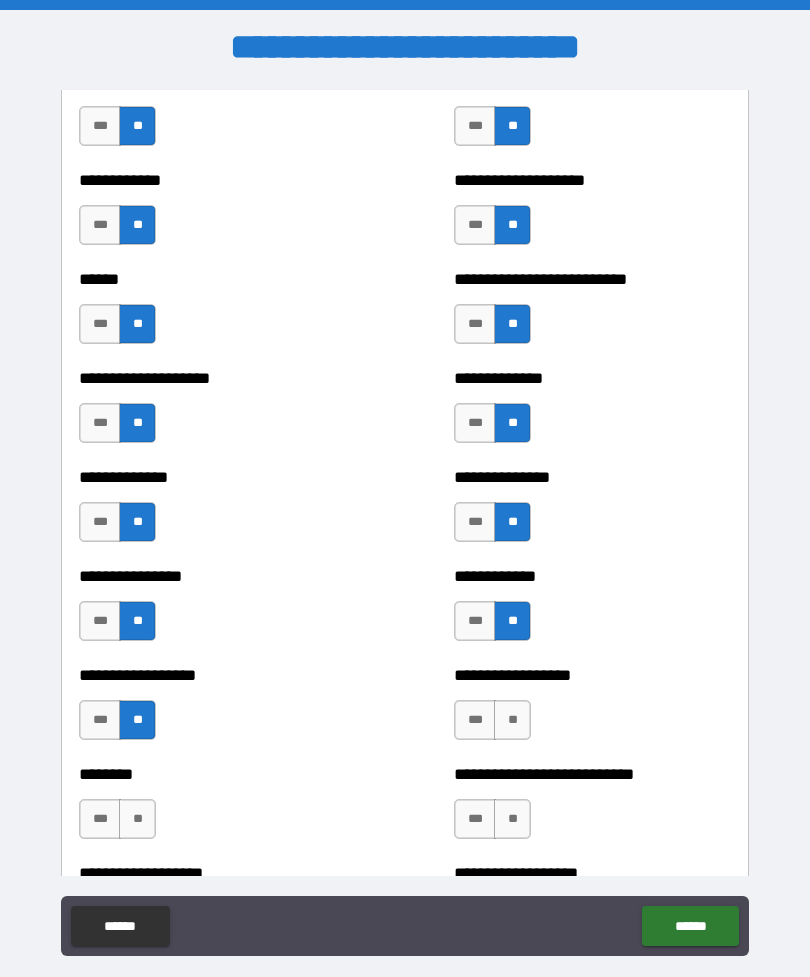 click on "**" at bounding box center (512, 720) 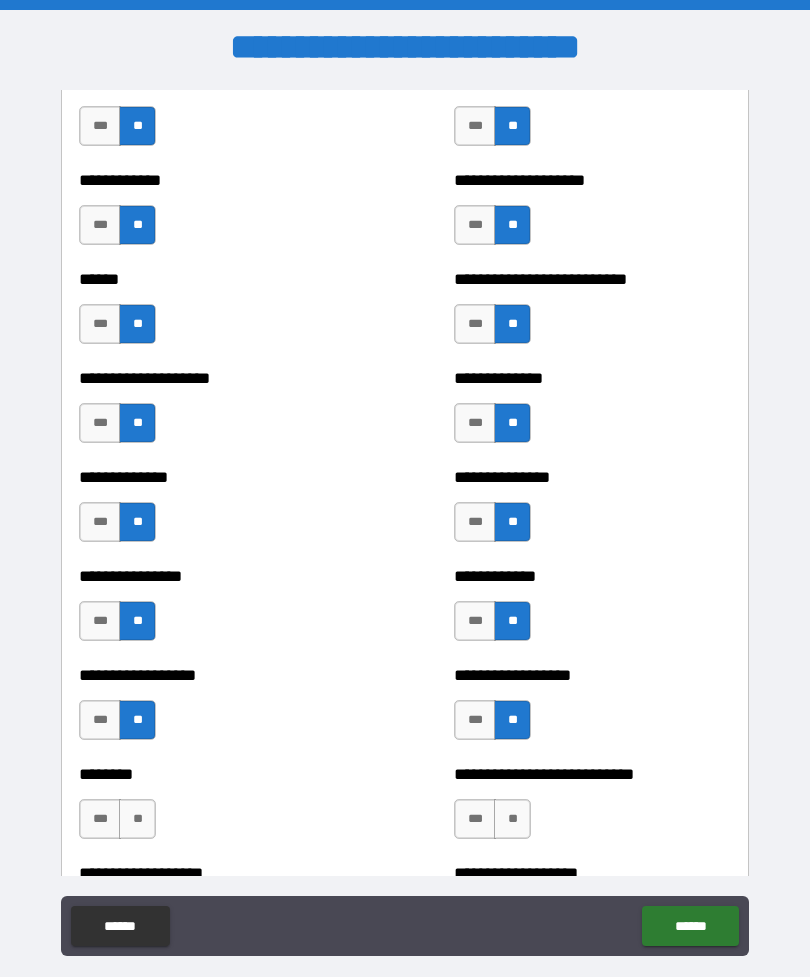 click on "**" at bounding box center [137, 819] 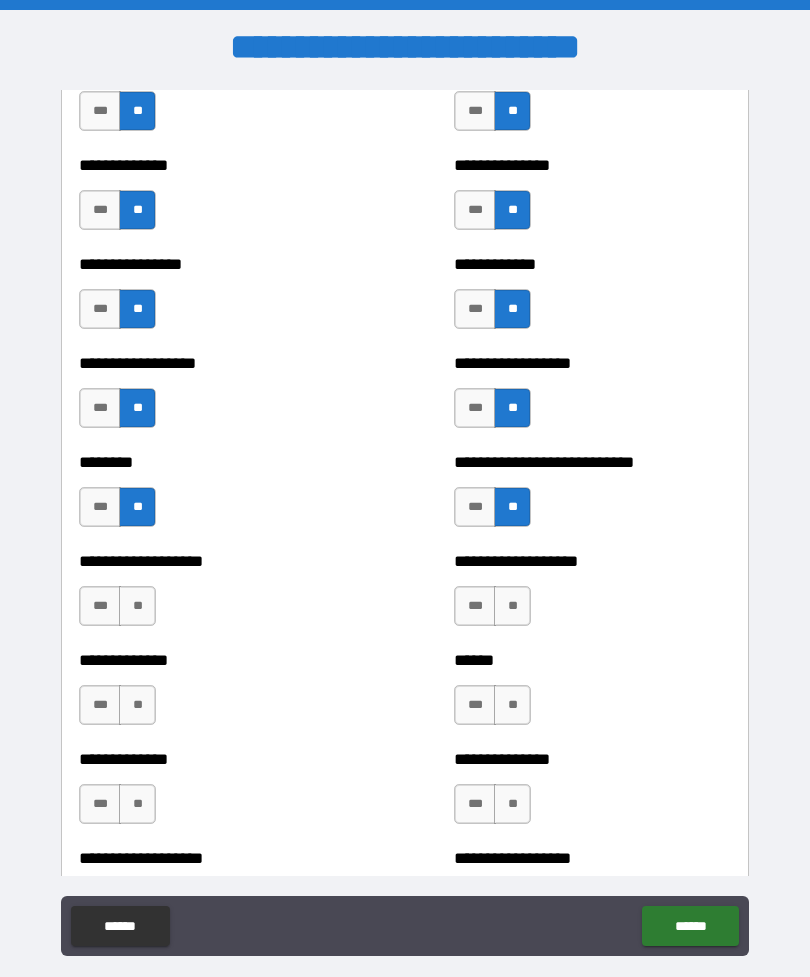 scroll, scrollTop: 4198, scrollLeft: 0, axis: vertical 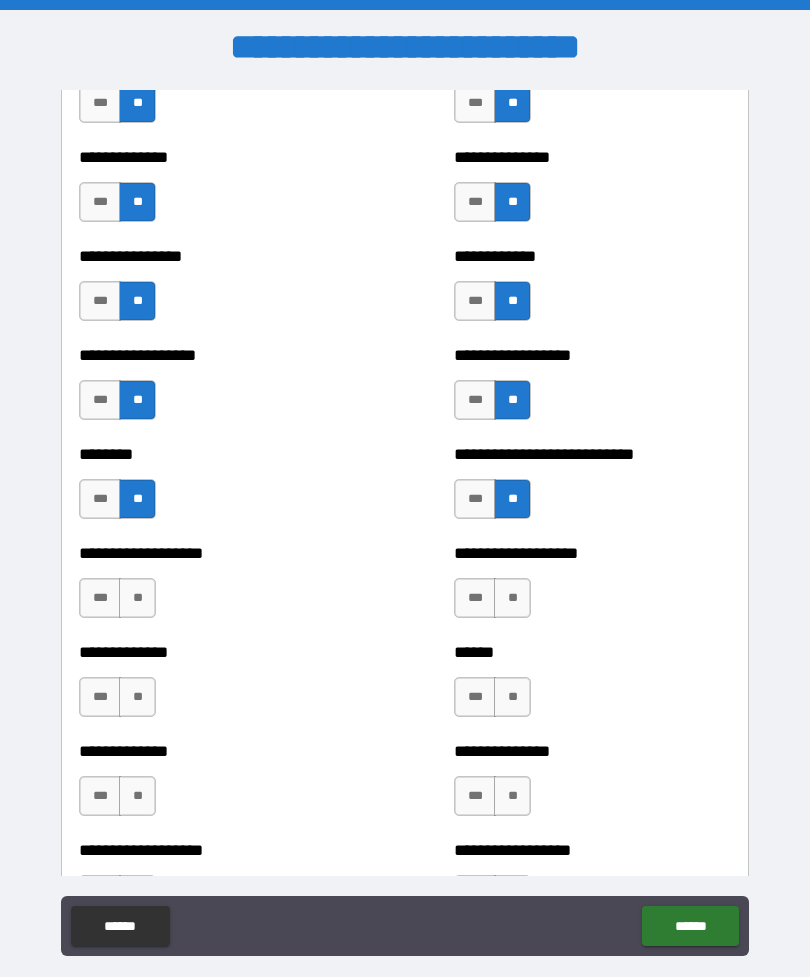 click on "**" at bounding box center [512, 598] 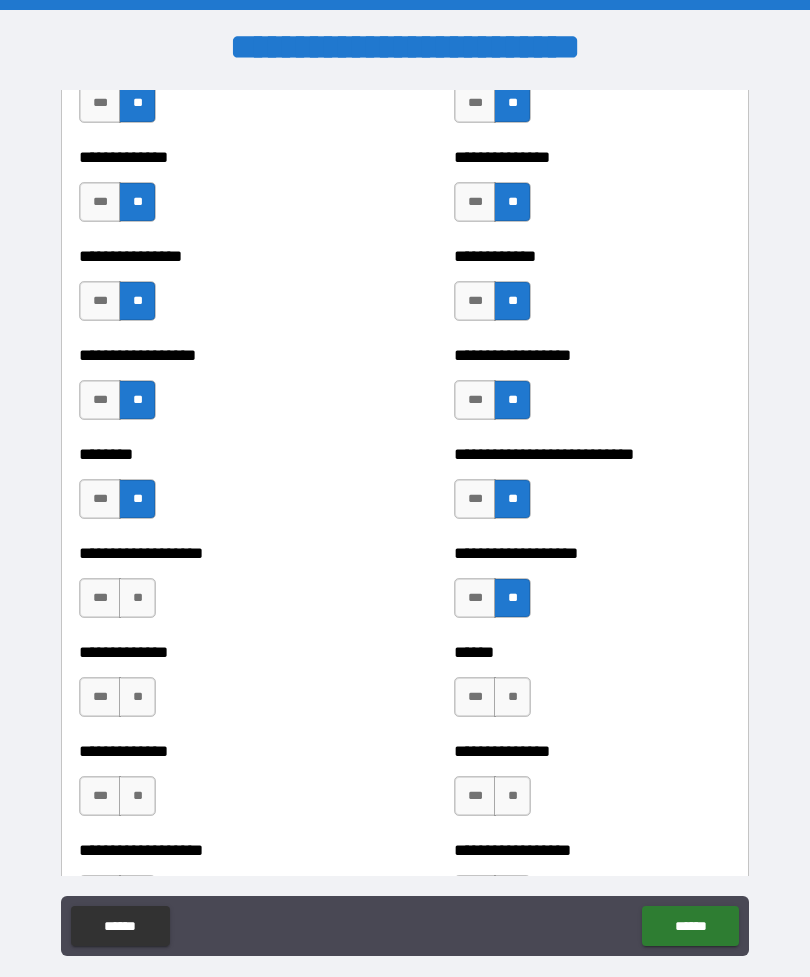 click on "**" at bounding box center (137, 598) 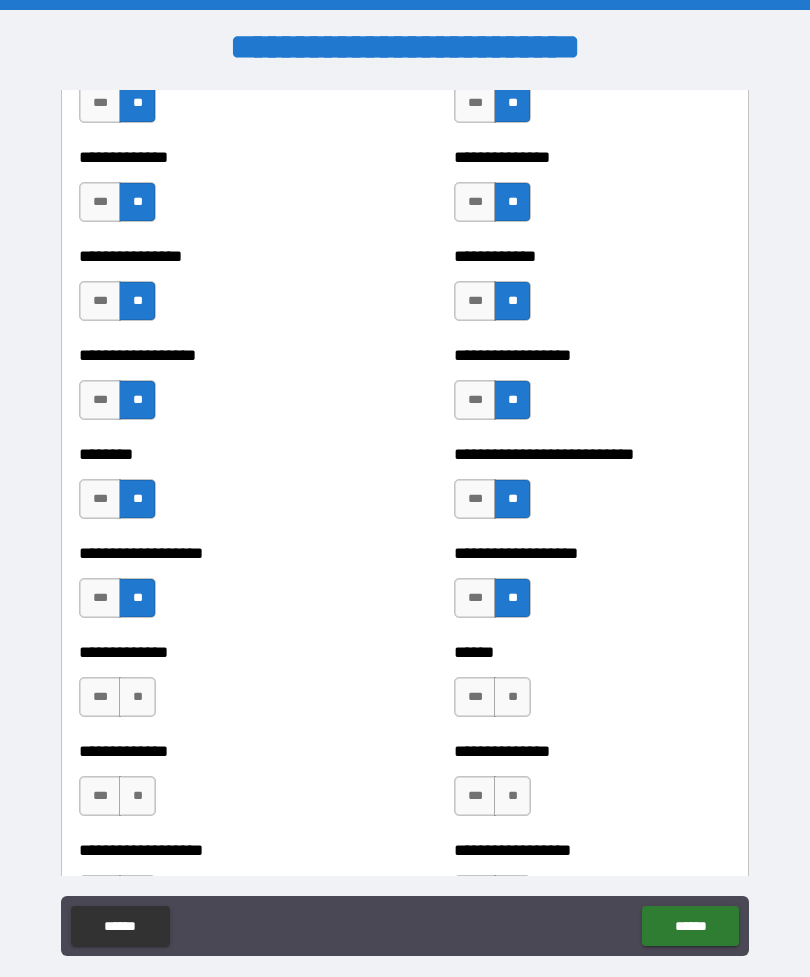click on "**" at bounding box center [512, 697] 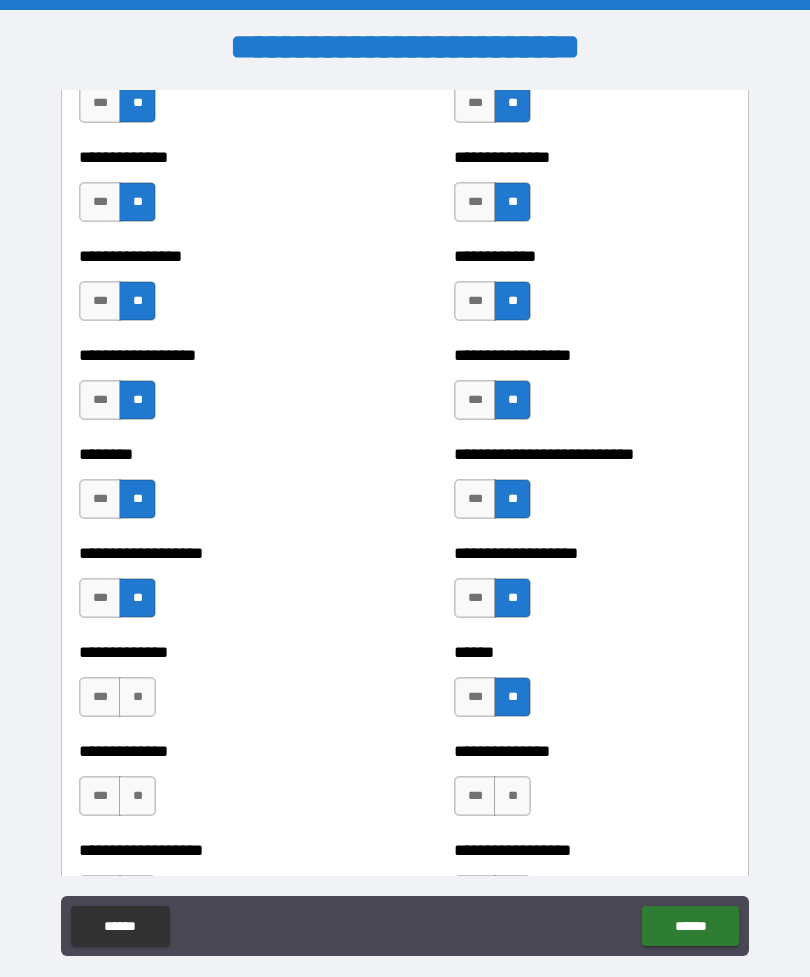 click on "**" at bounding box center [137, 697] 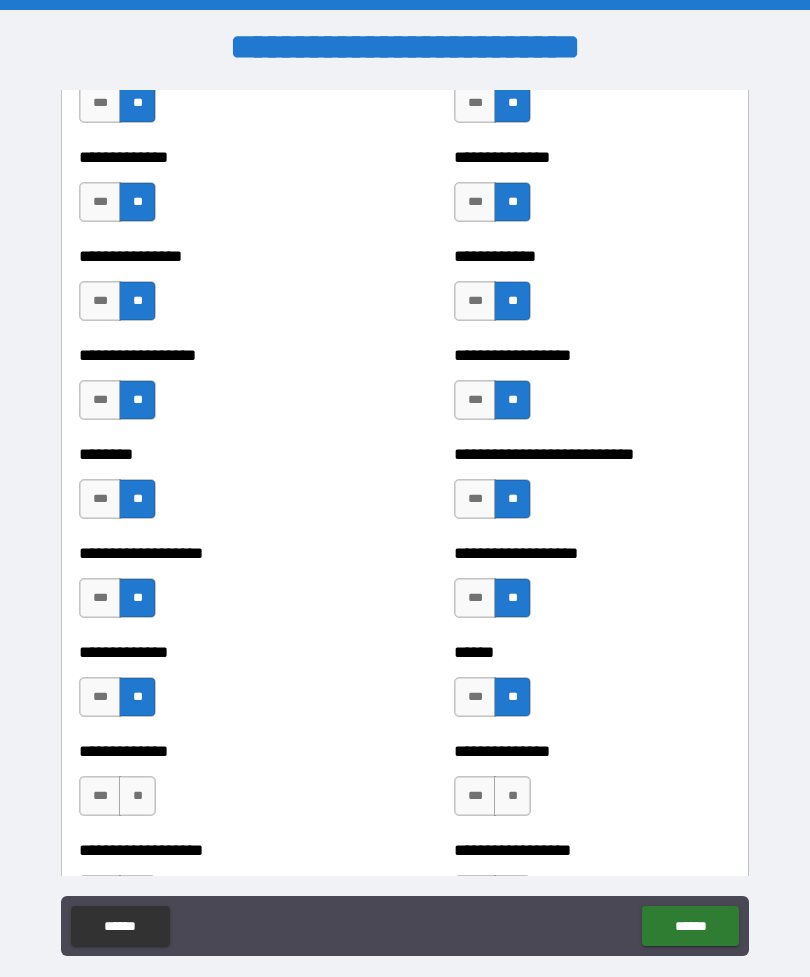 click on "**" at bounding box center (512, 796) 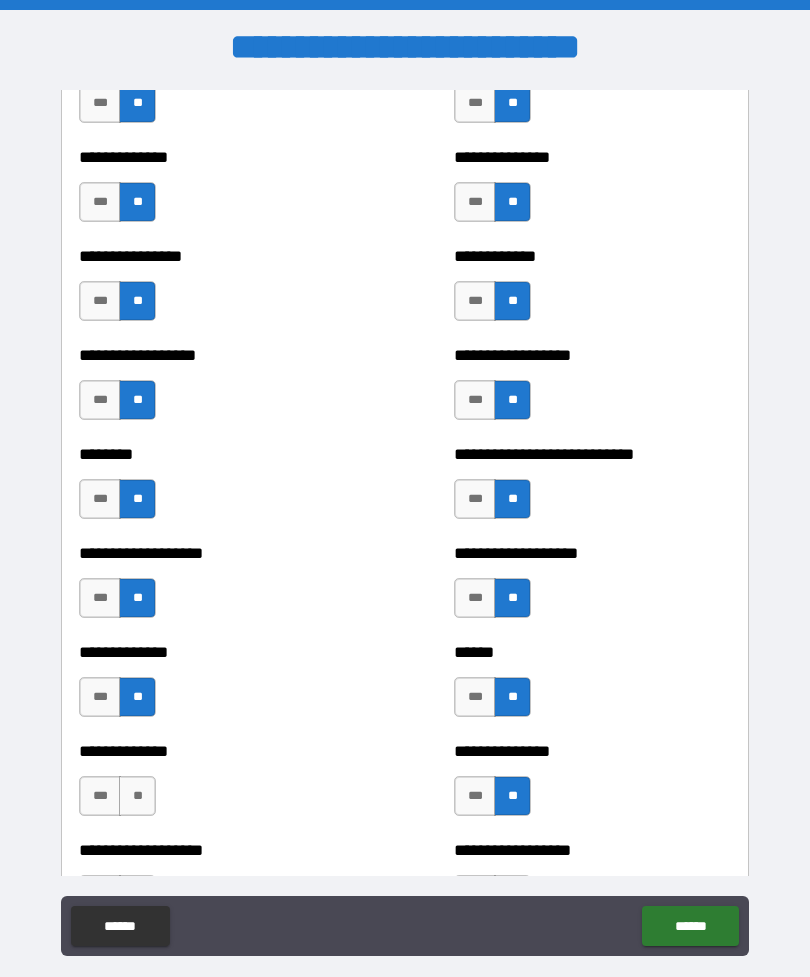 click on "**" at bounding box center (137, 796) 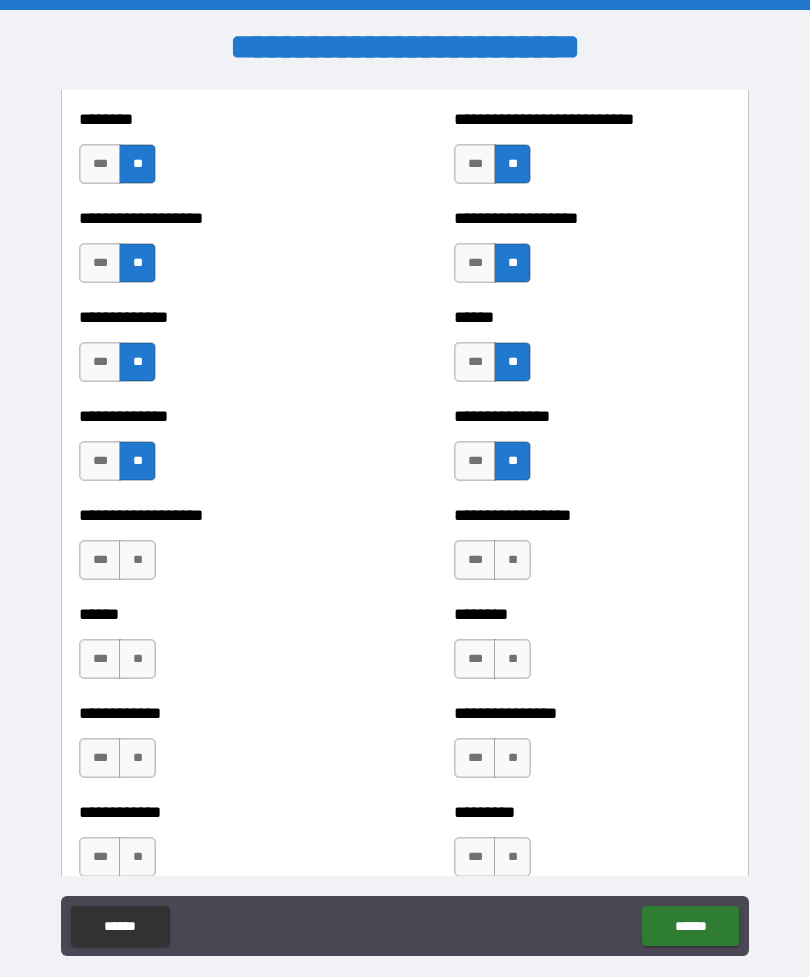 scroll, scrollTop: 4535, scrollLeft: 0, axis: vertical 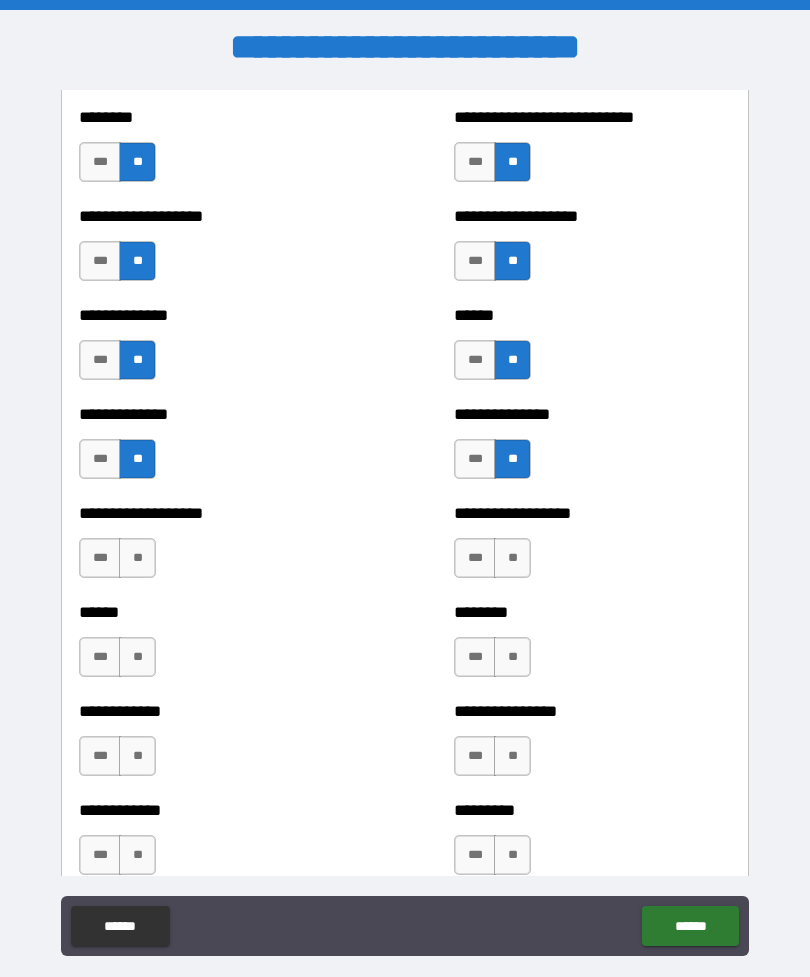 click on "**" at bounding box center [137, 558] 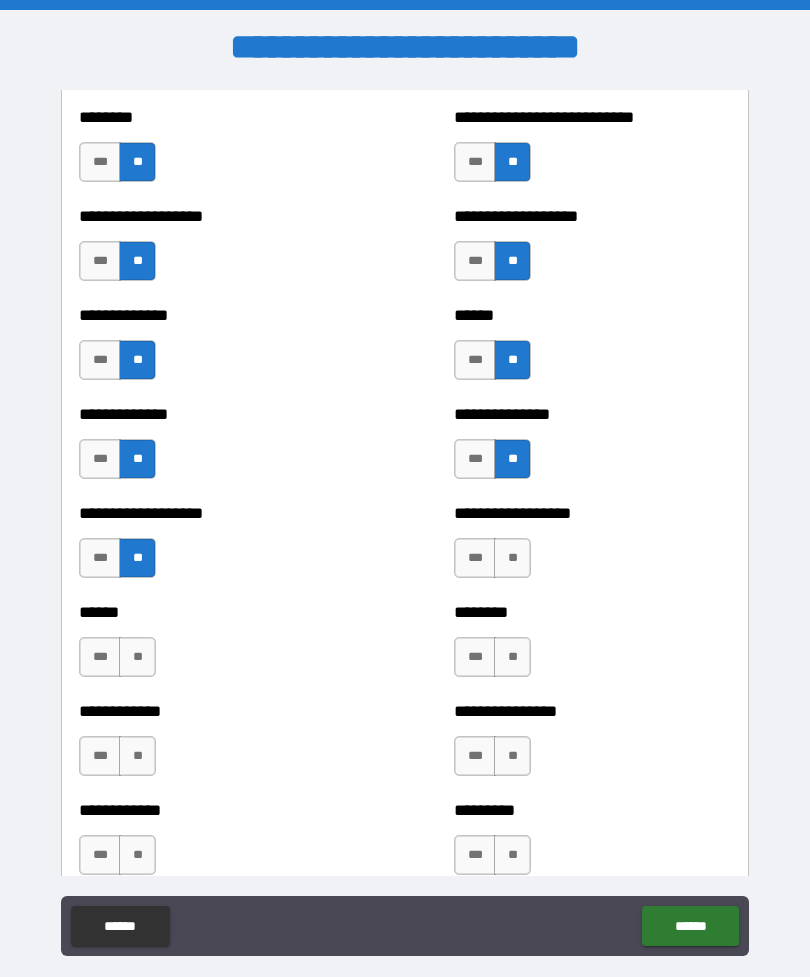 click on "**" at bounding box center (137, 657) 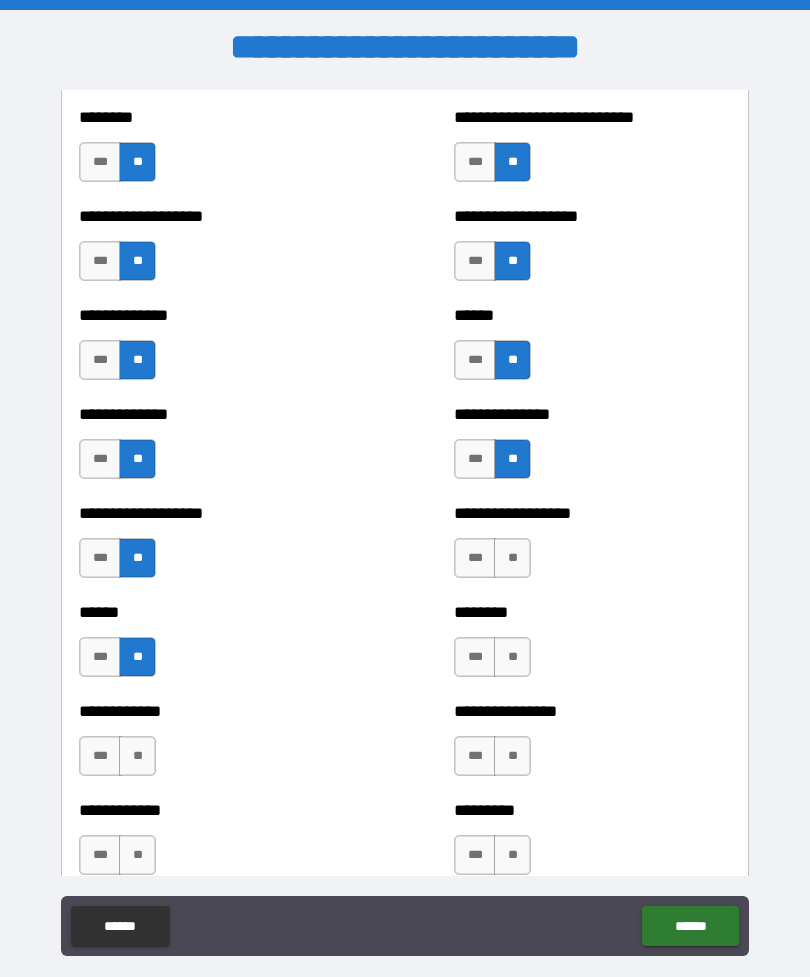 click on "**" at bounding box center (137, 756) 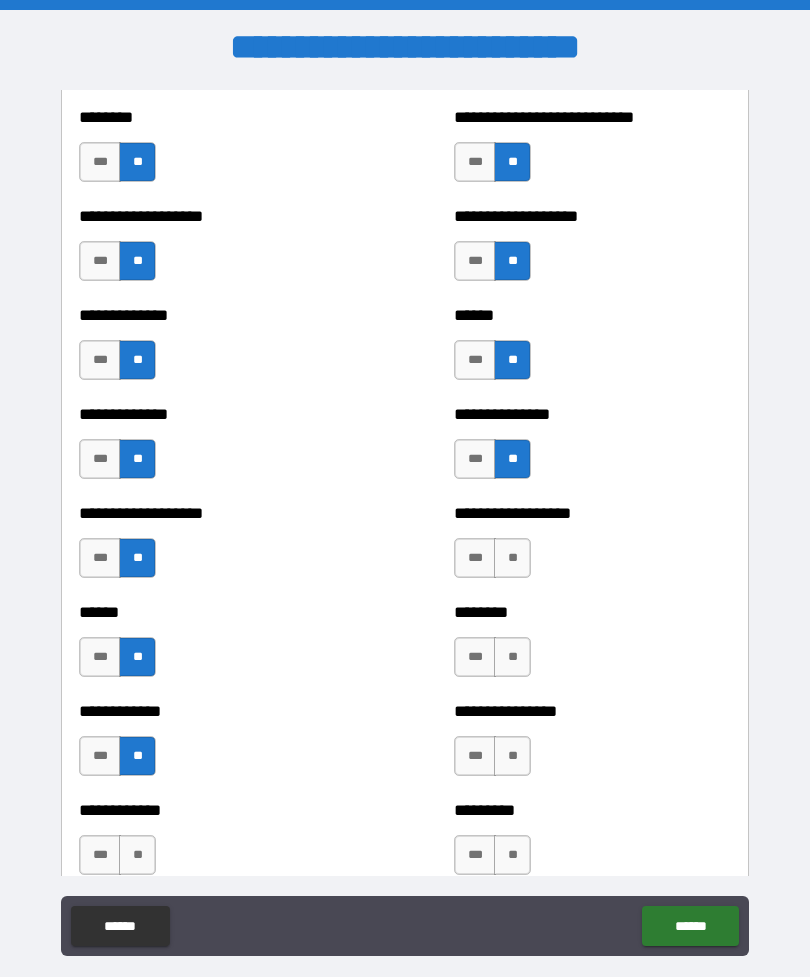 click on "**" at bounding box center (137, 855) 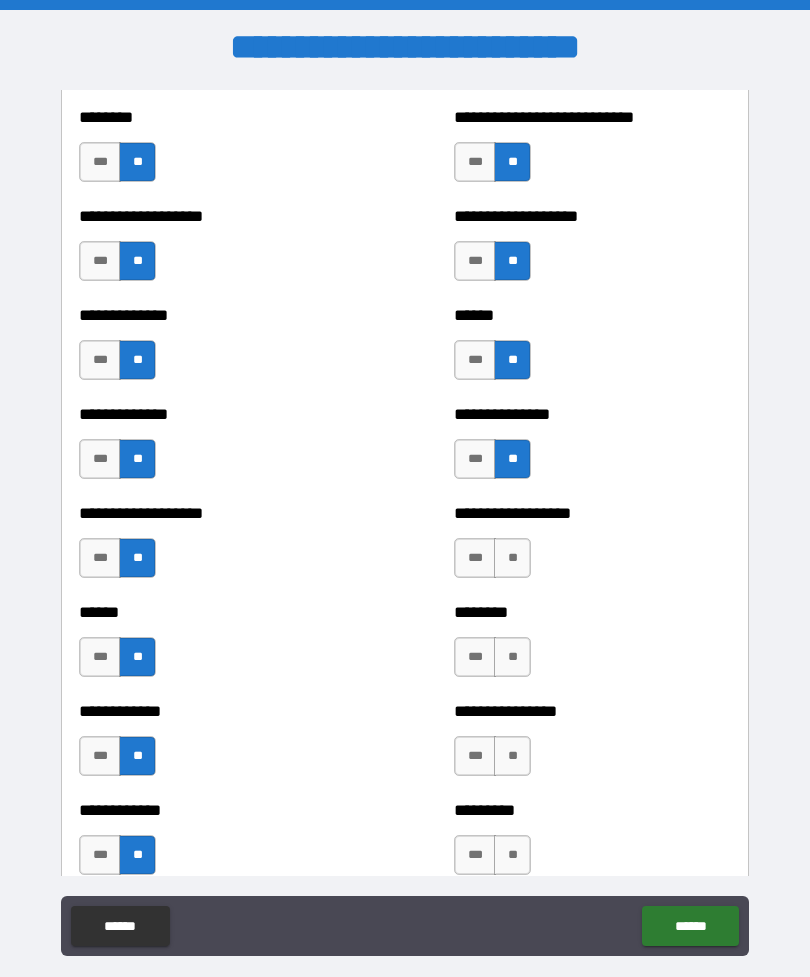 click on "**" at bounding box center (512, 558) 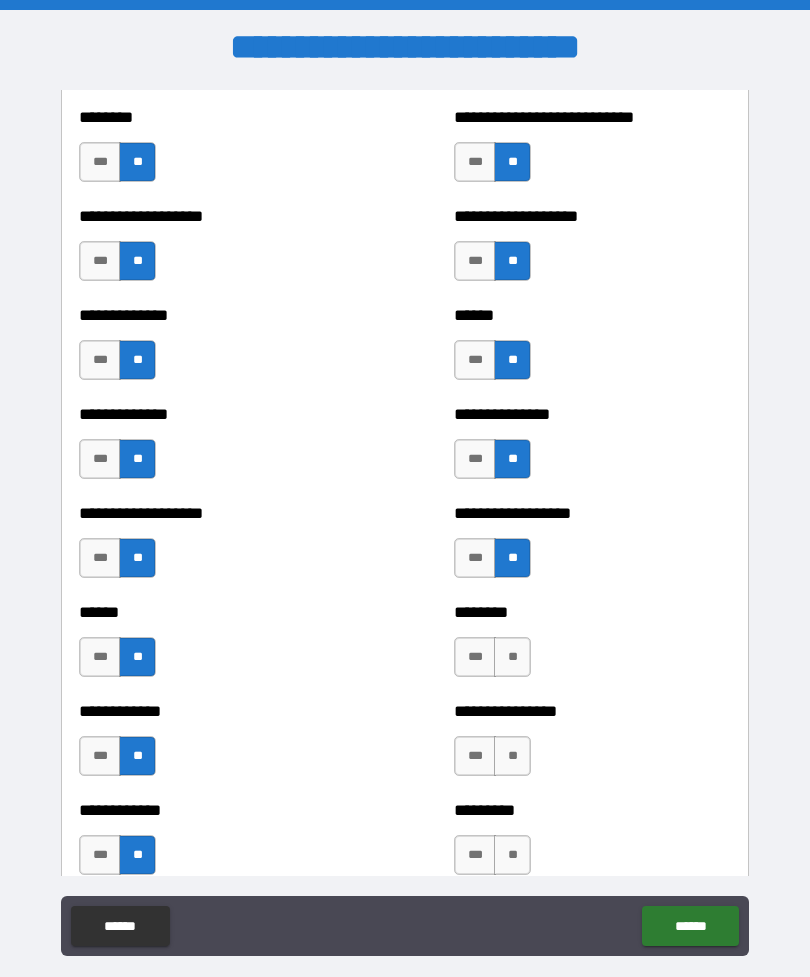 click on "**" at bounding box center (512, 657) 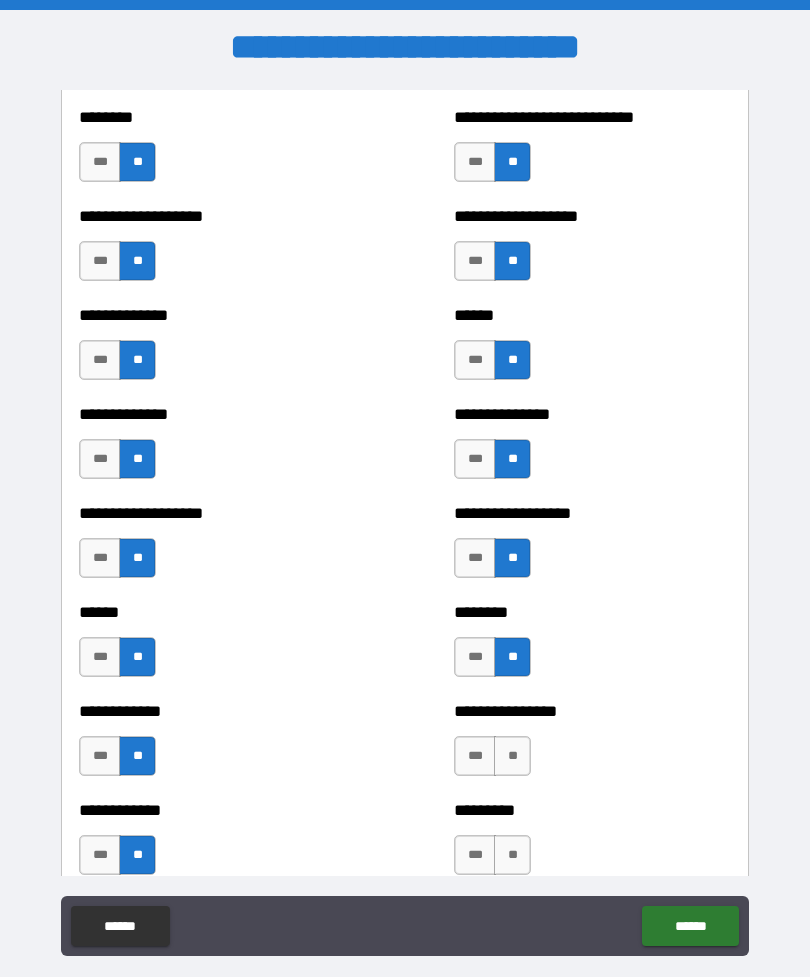 click on "**********" at bounding box center [592, 746] 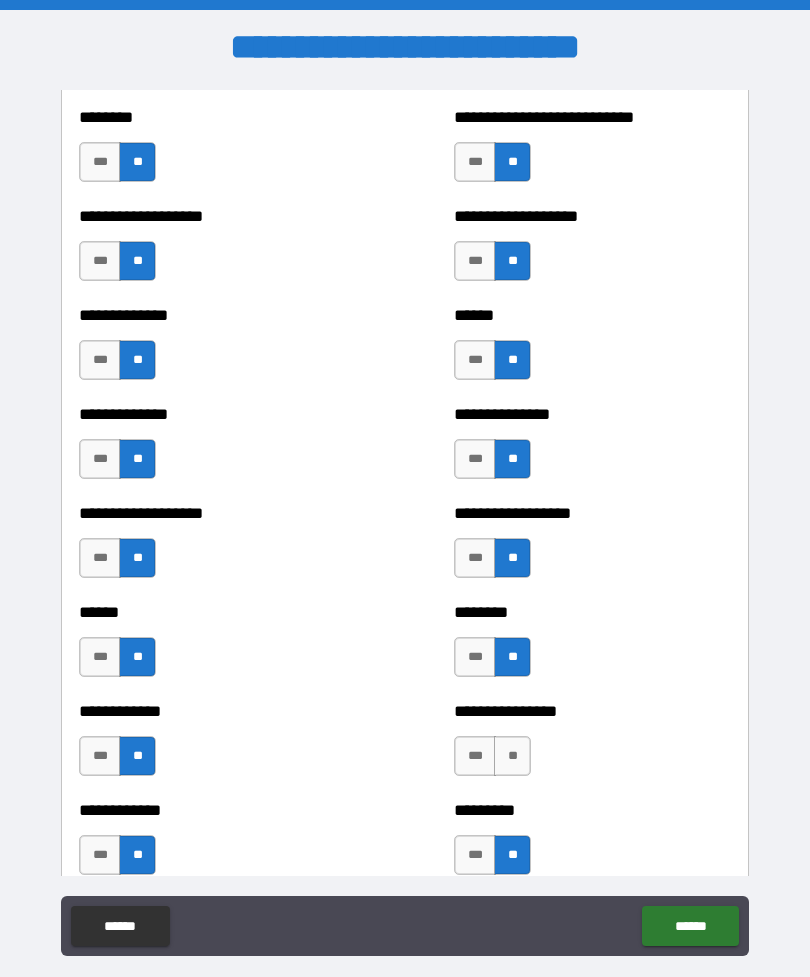click on "**" at bounding box center (512, 756) 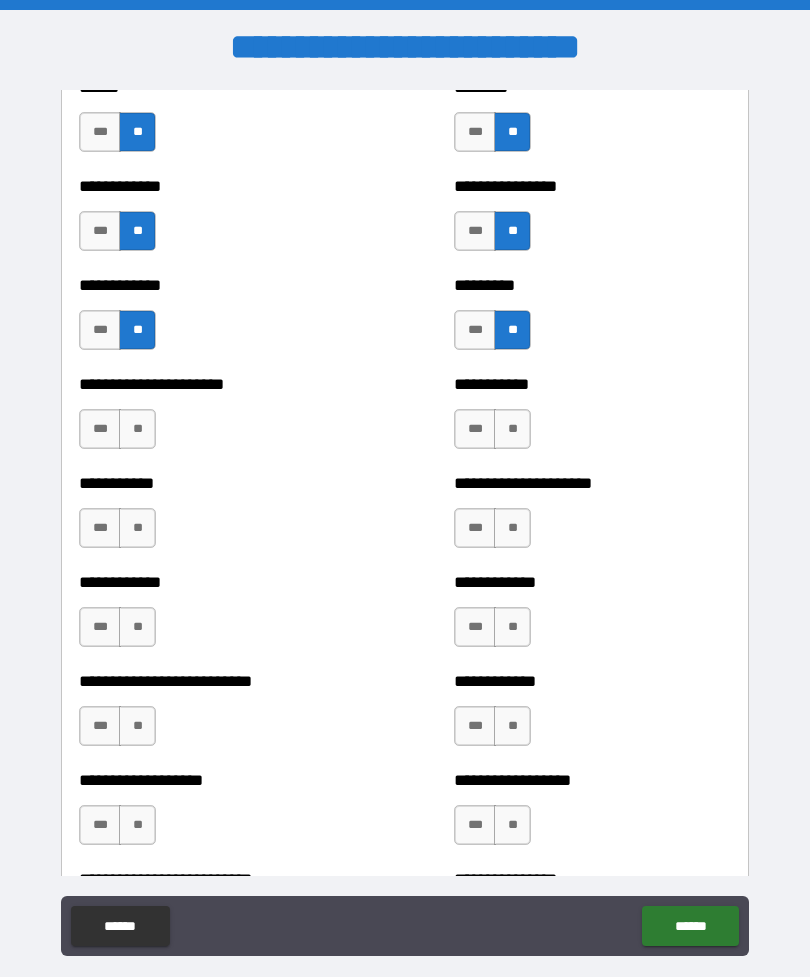 scroll, scrollTop: 5062, scrollLeft: 0, axis: vertical 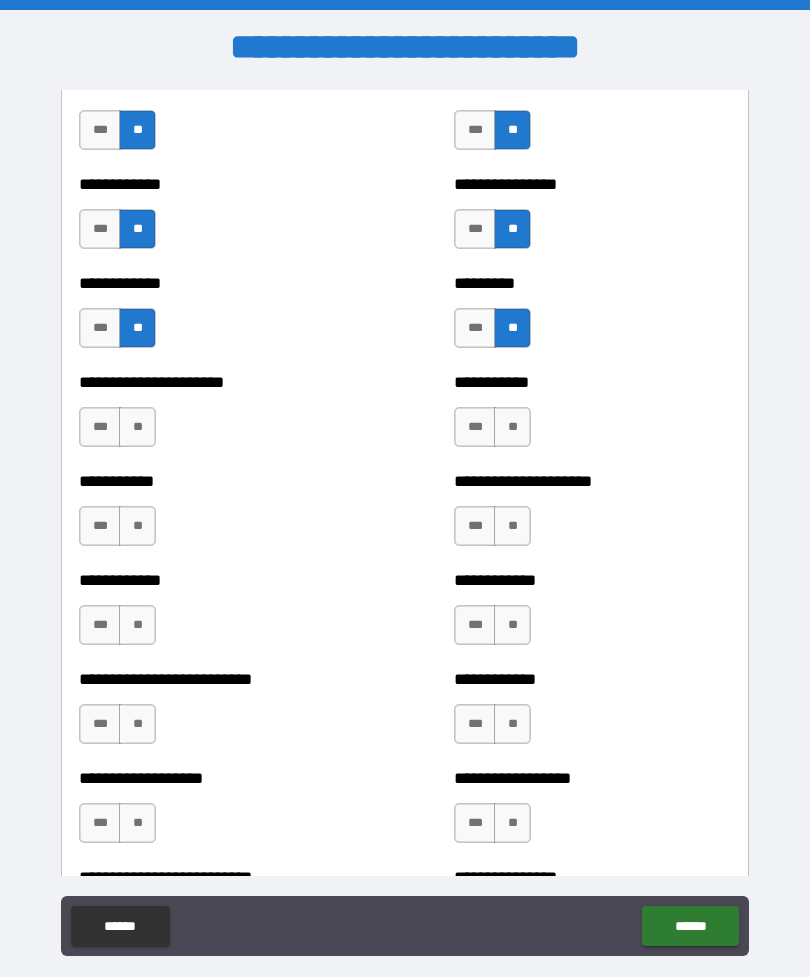 click on "**" at bounding box center (137, 427) 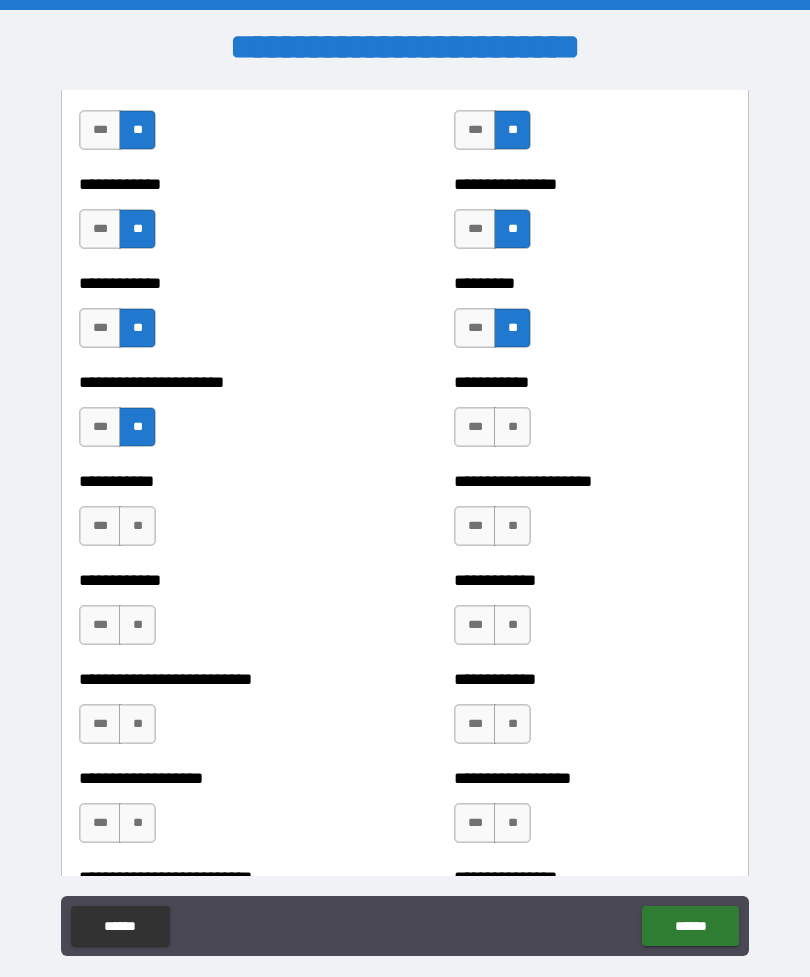 click on "**" at bounding box center [137, 526] 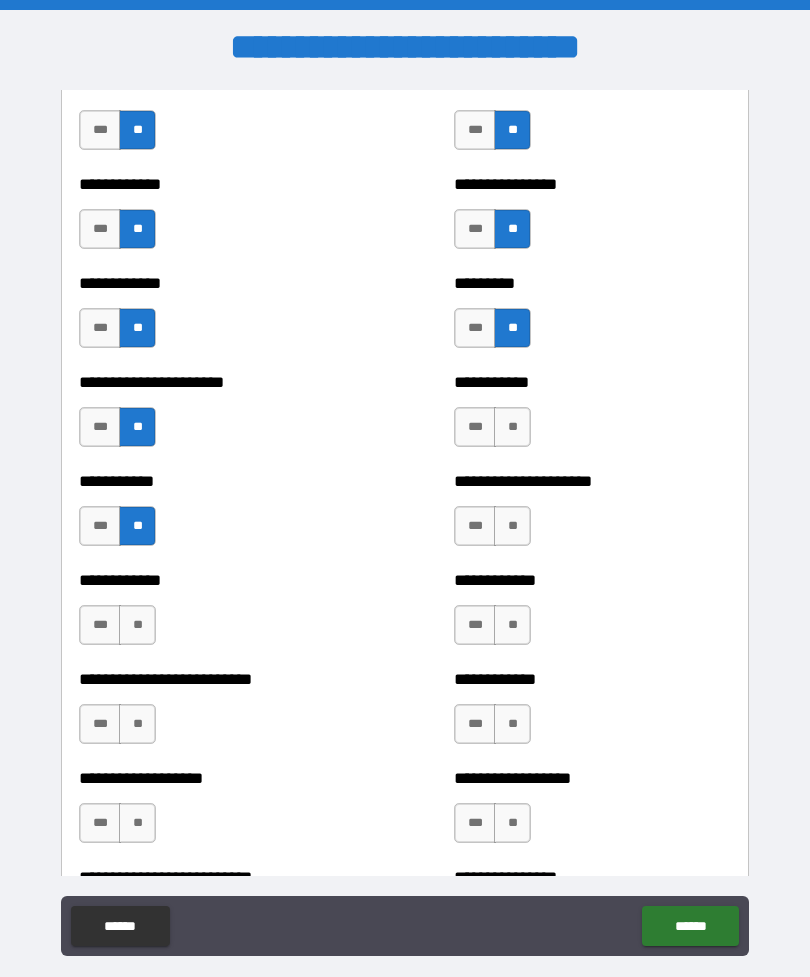click on "**" at bounding box center [137, 625] 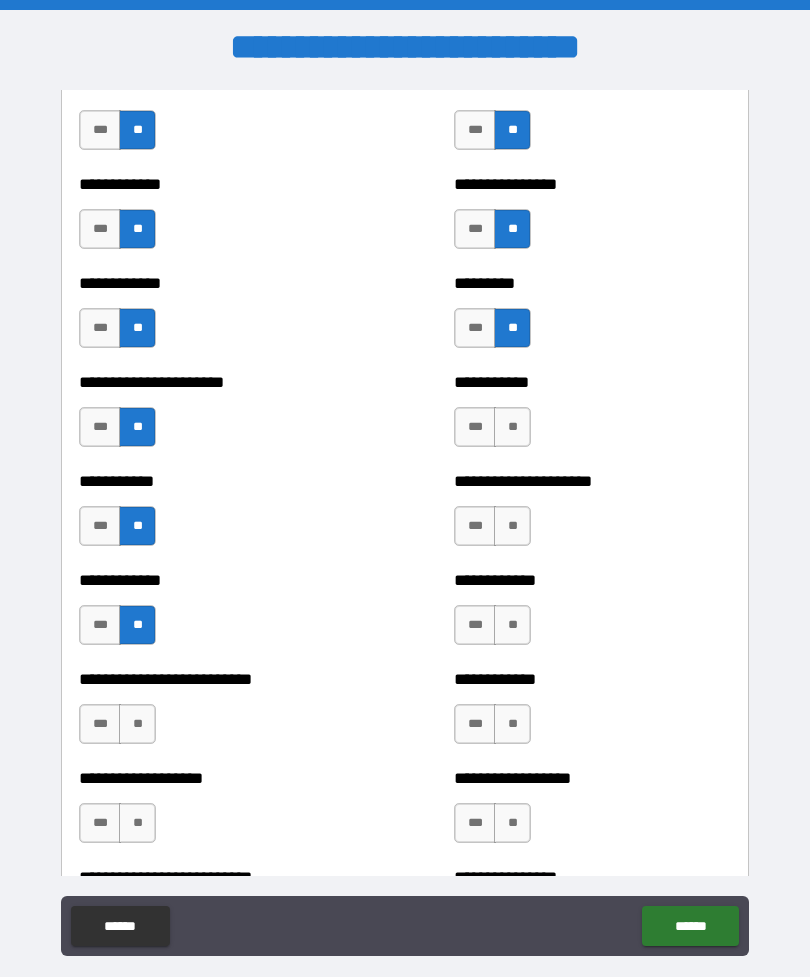 click on "**" at bounding box center (137, 724) 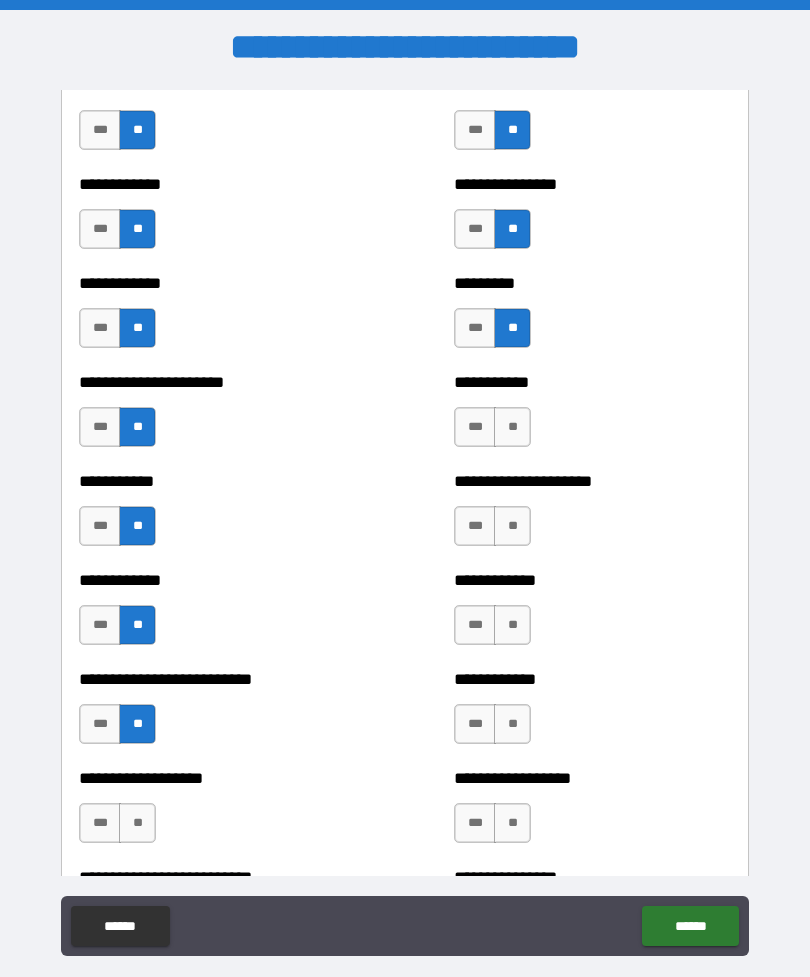 click on "**" at bounding box center (137, 823) 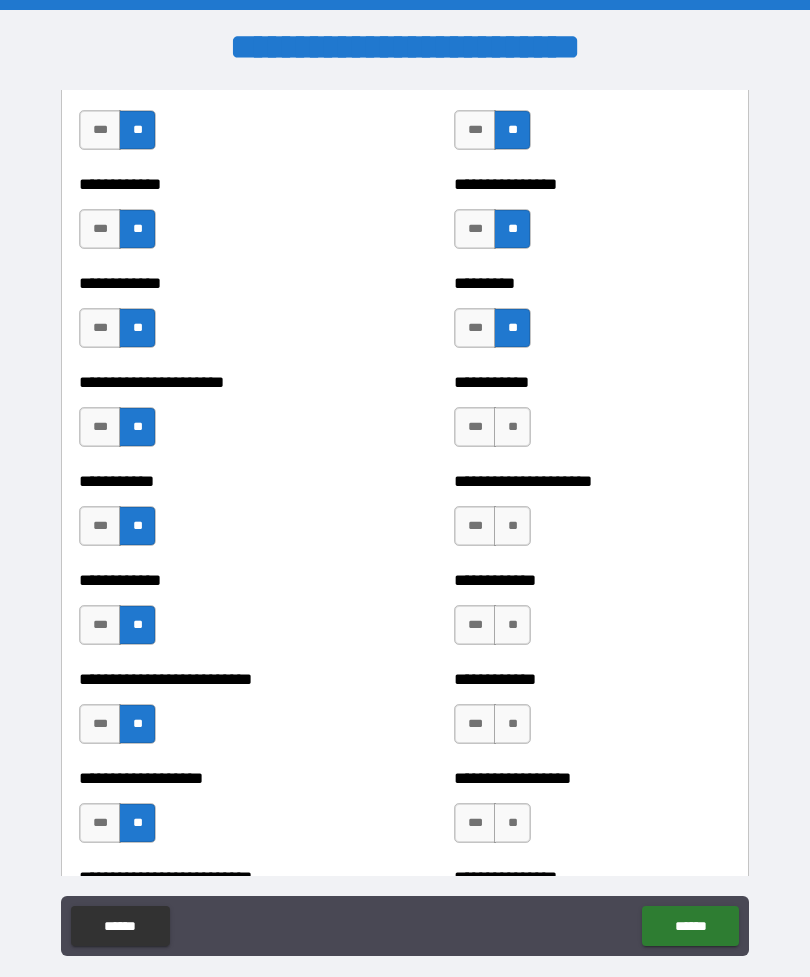 click on "**" at bounding box center (512, 427) 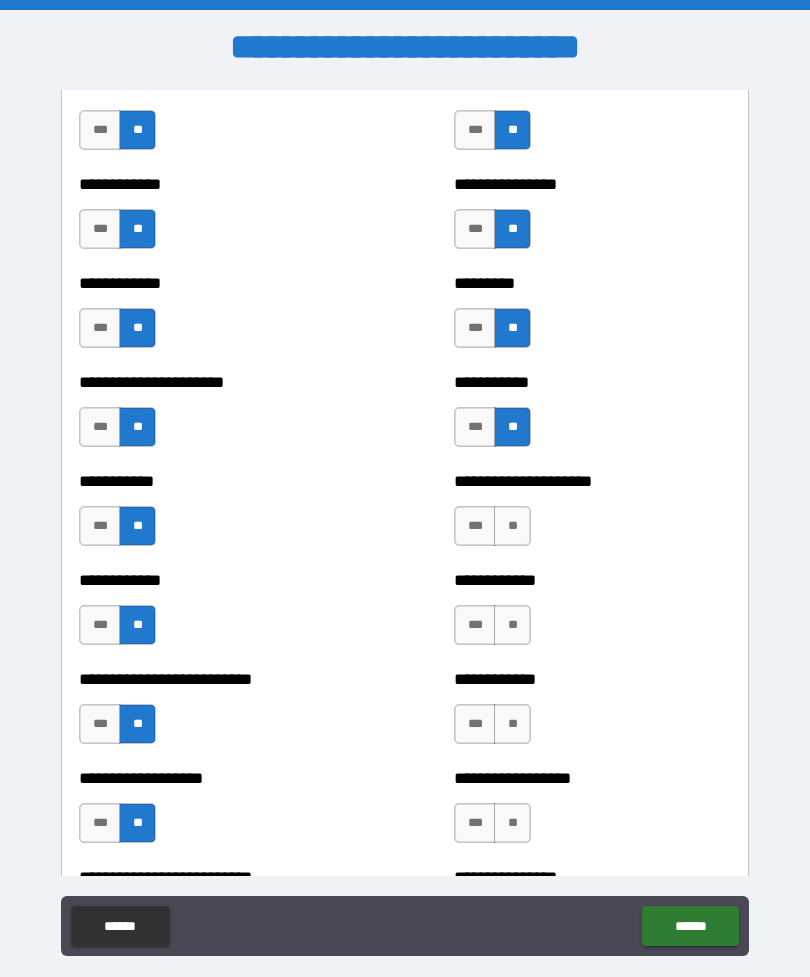 click on "**" at bounding box center [512, 526] 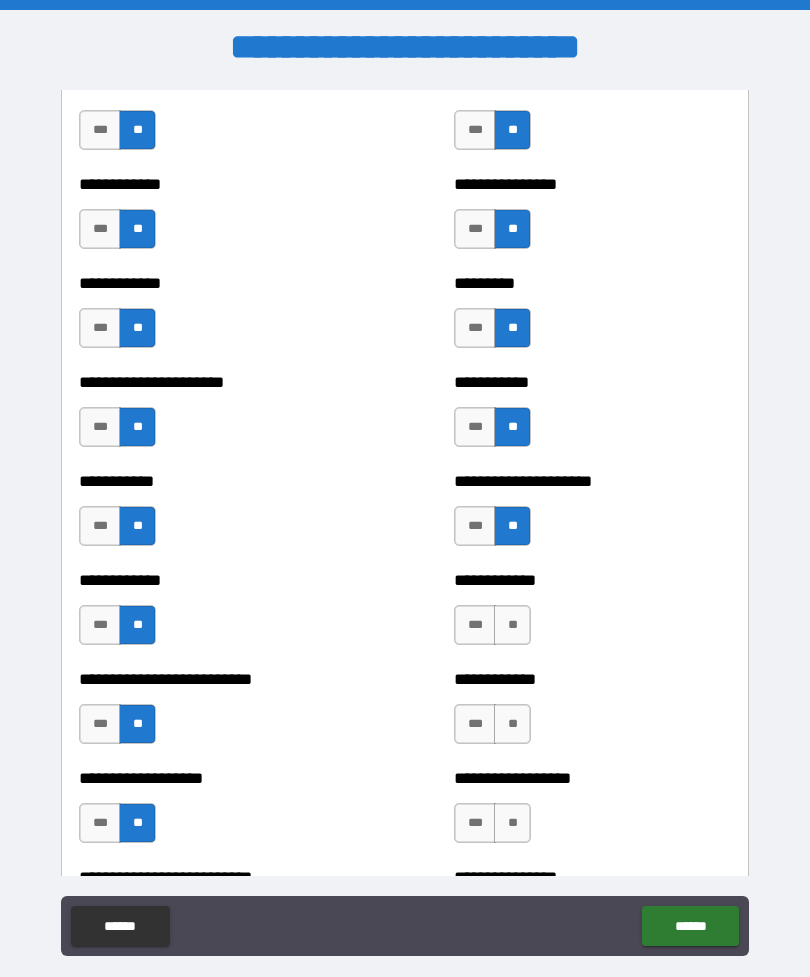 click on "**" at bounding box center [512, 625] 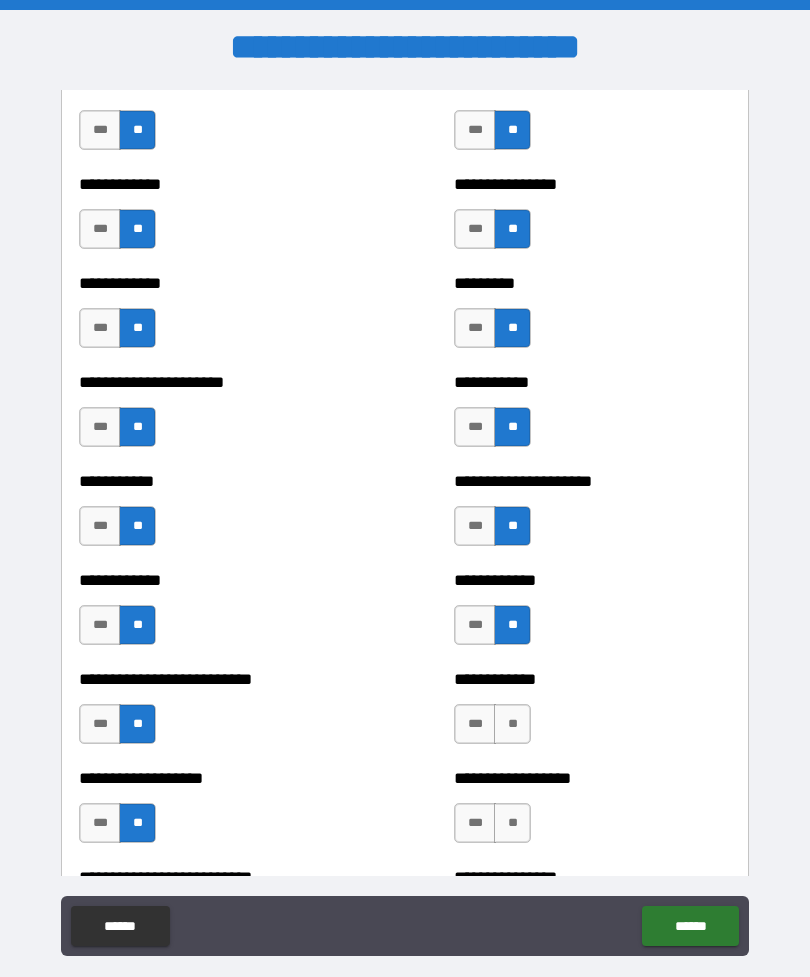 click on "**" at bounding box center [512, 724] 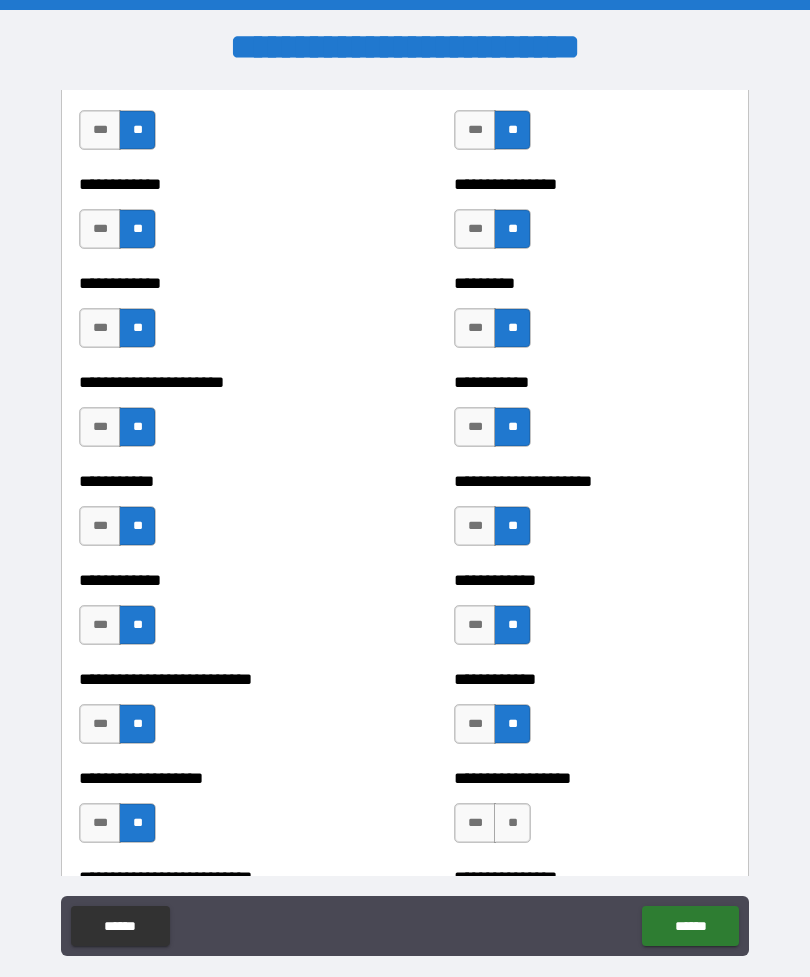click on "**********" at bounding box center [592, 813] 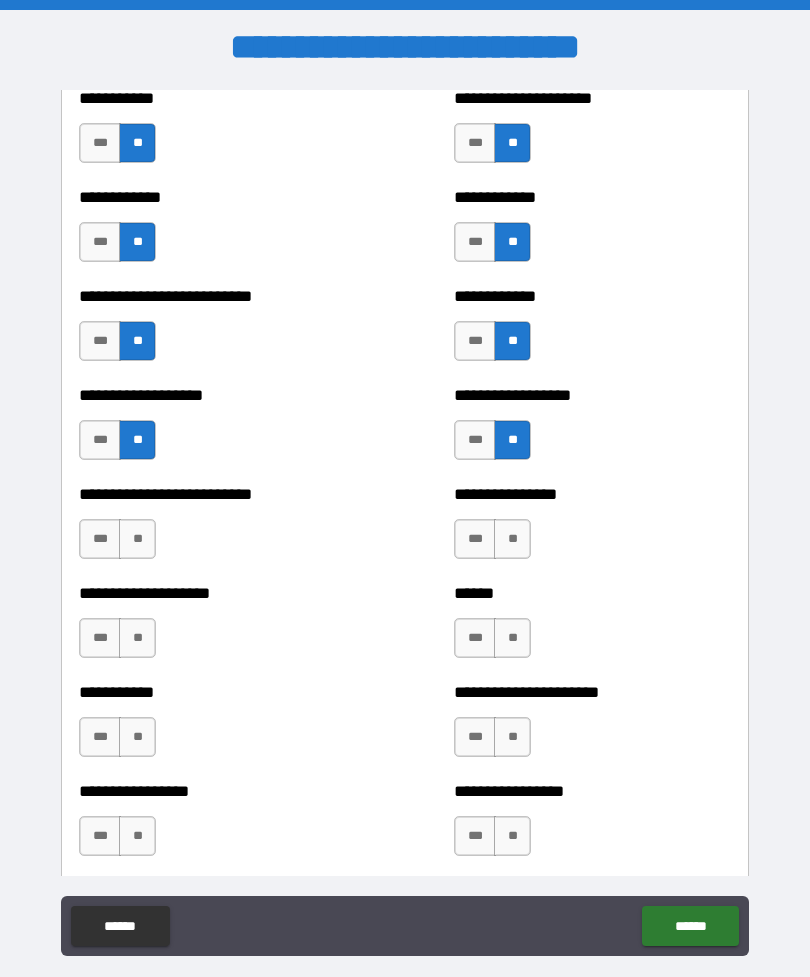 scroll, scrollTop: 5577, scrollLeft: 0, axis: vertical 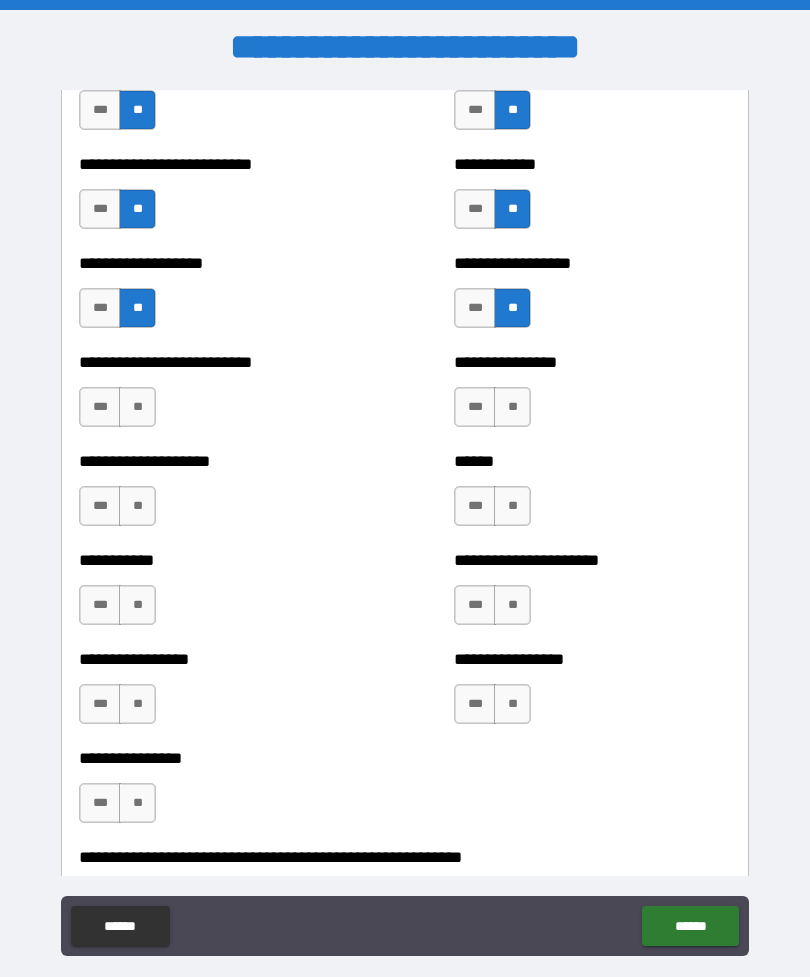 click on "**" at bounding box center [137, 407] 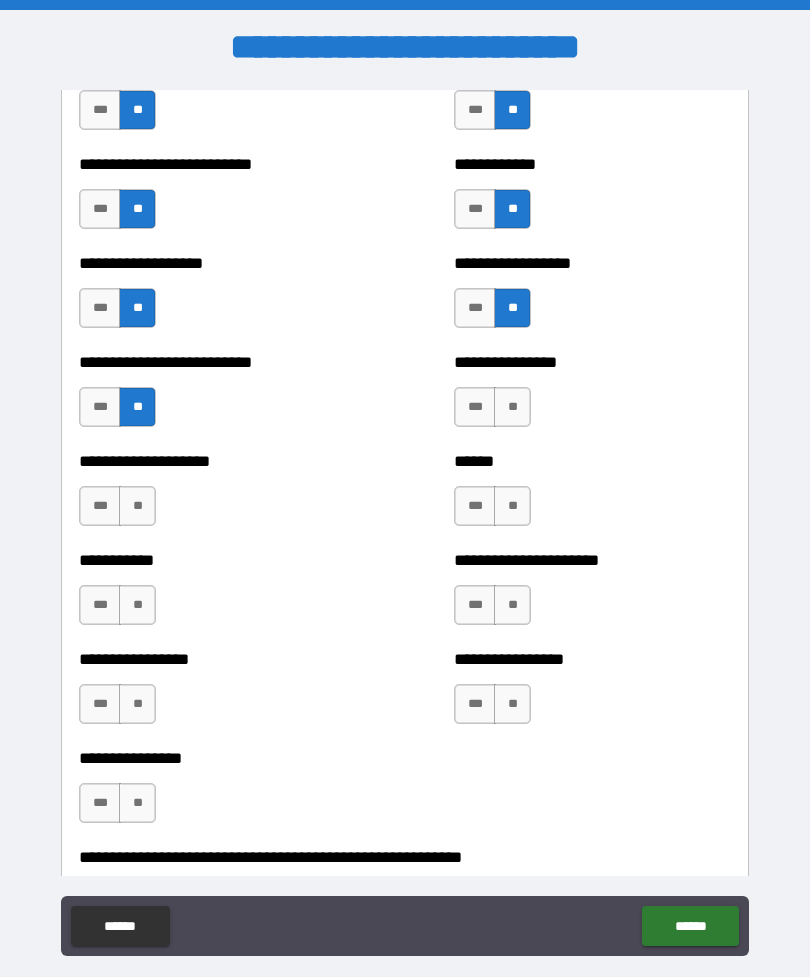 click on "**" at bounding box center [137, 506] 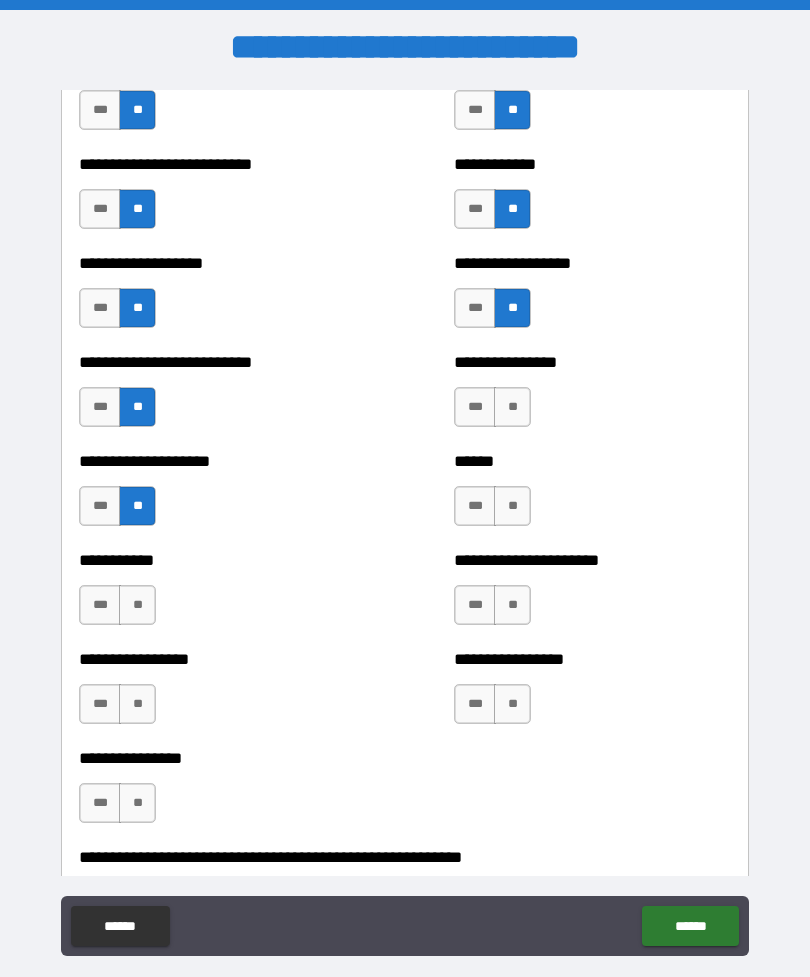click on "**" at bounding box center (137, 605) 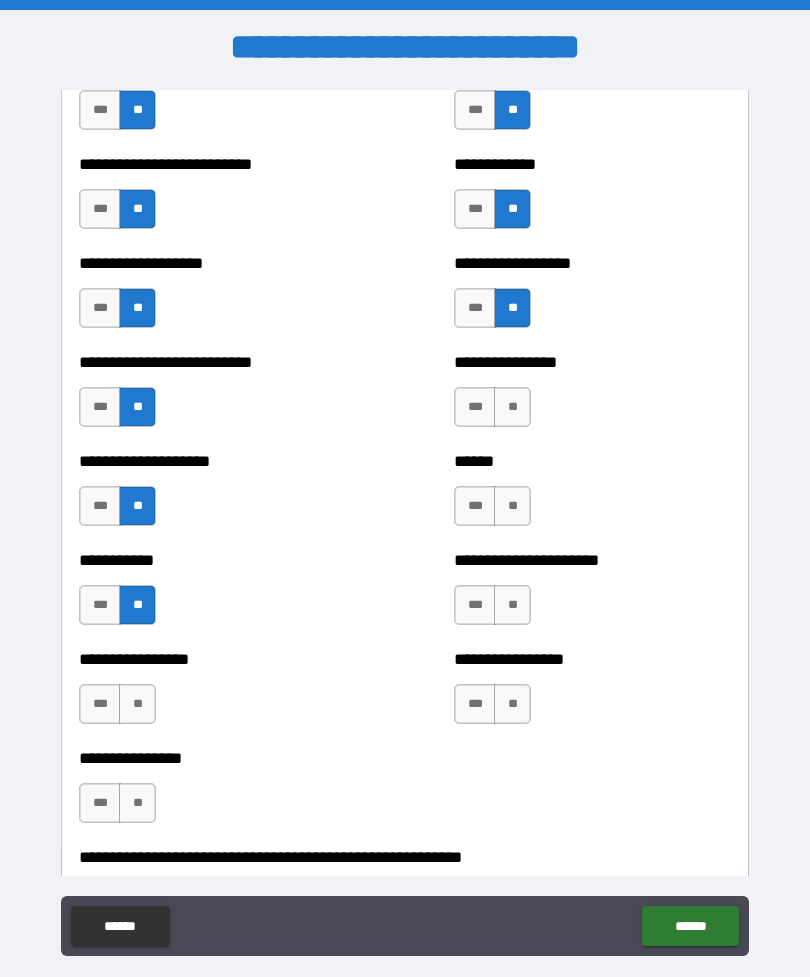 click on "**" at bounding box center [137, 704] 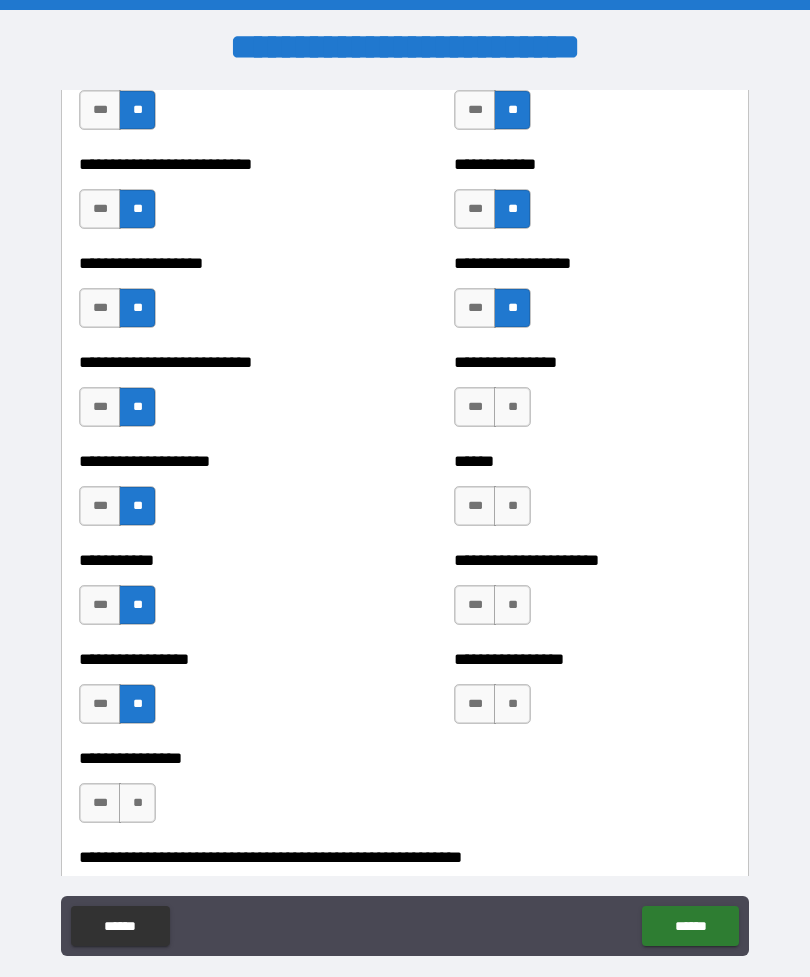 click on "**" at bounding box center [137, 803] 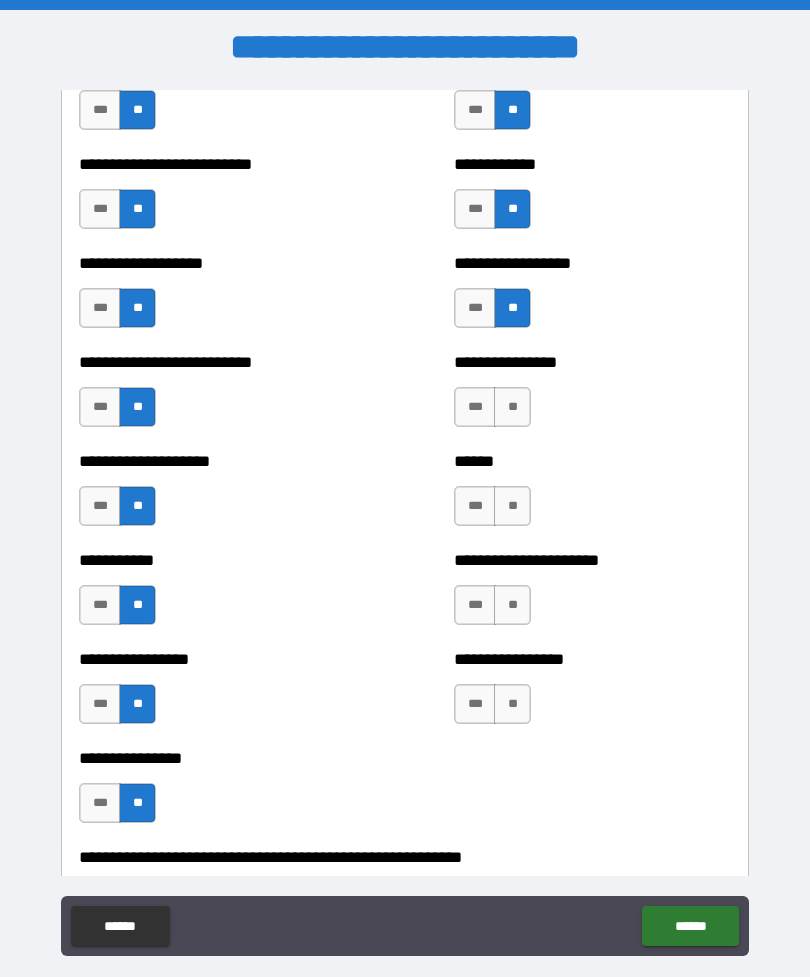 click on "**" at bounding box center (512, 704) 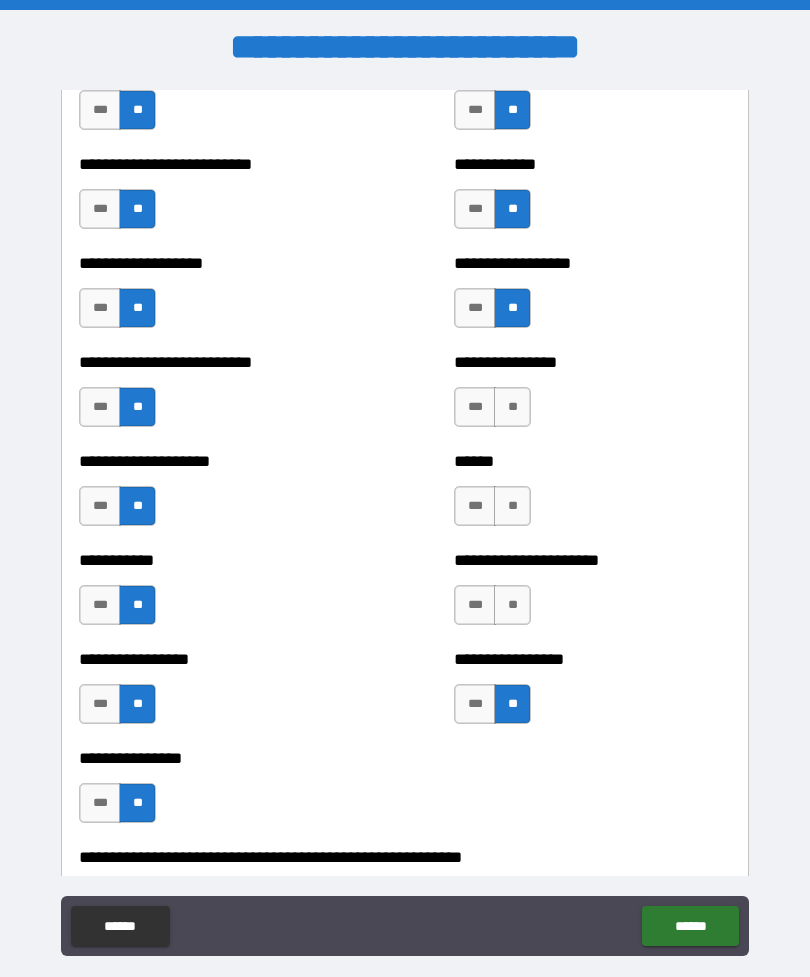 click on "**" at bounding box center (512, 605) 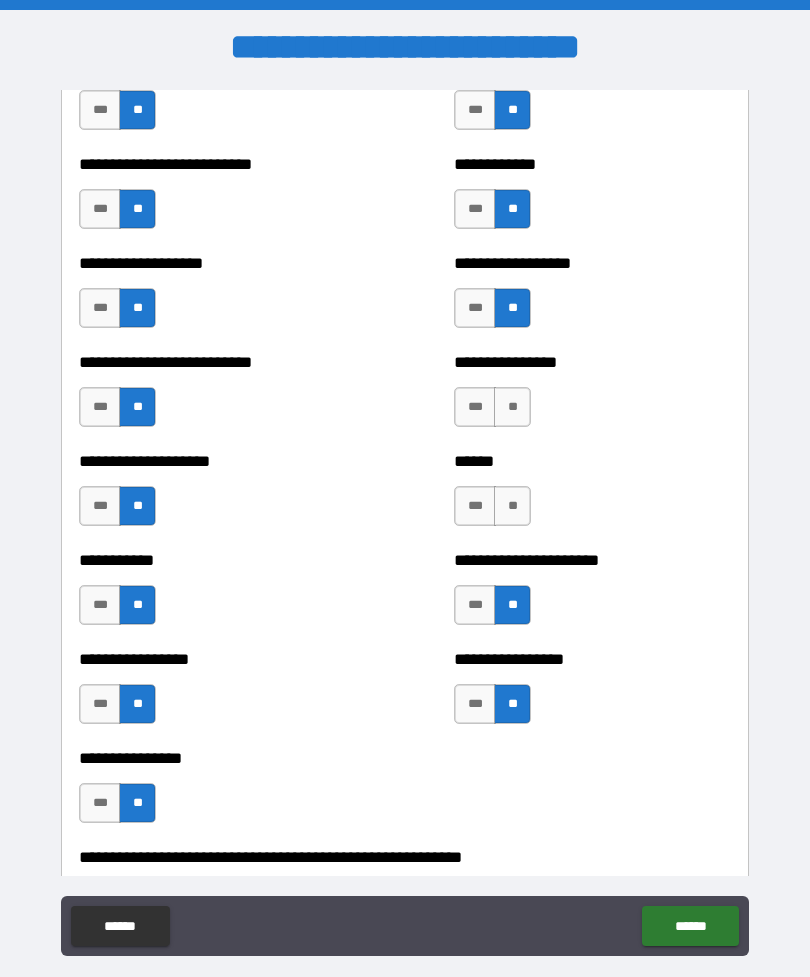 click on "**" at bounding box center [512, 506] 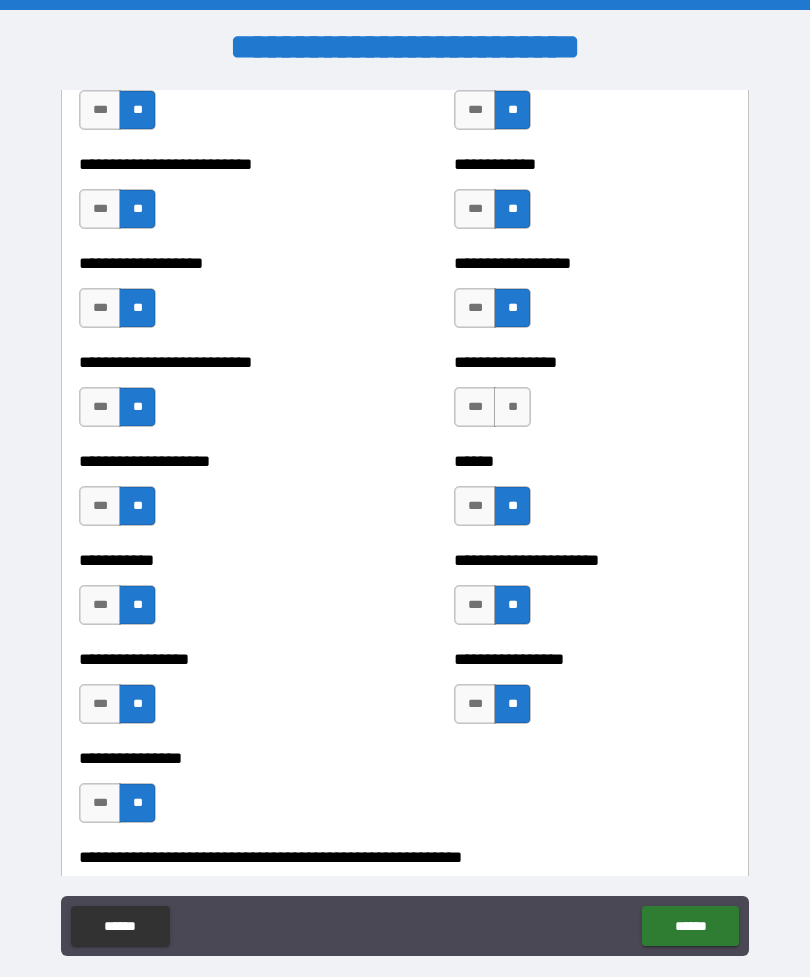 click on "**" at bounding box center [512, 407] 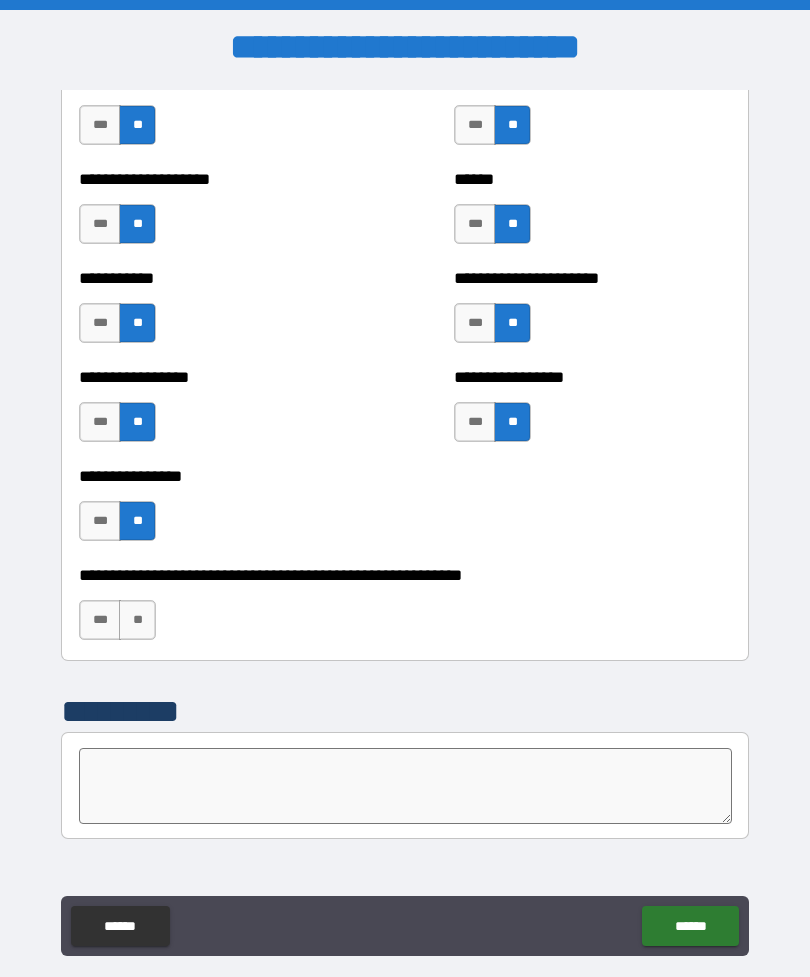 scroll, scrollTop: 5861, scrollLeft: 0, axis: vertical 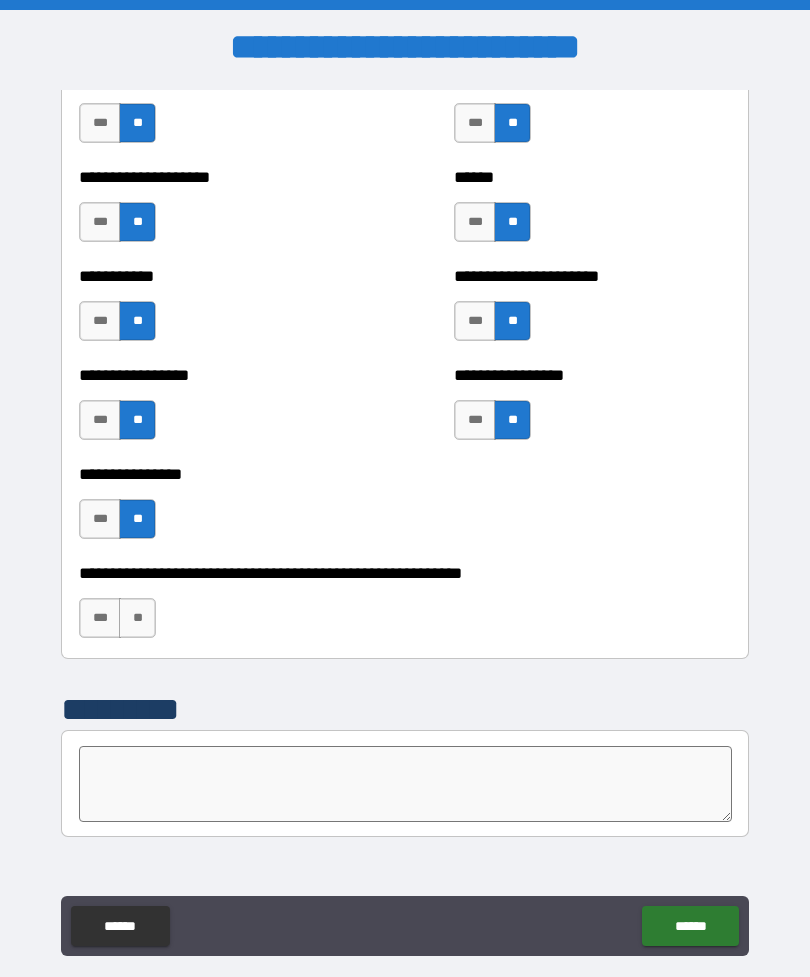 click on "**" at bounding box center [137, 618] 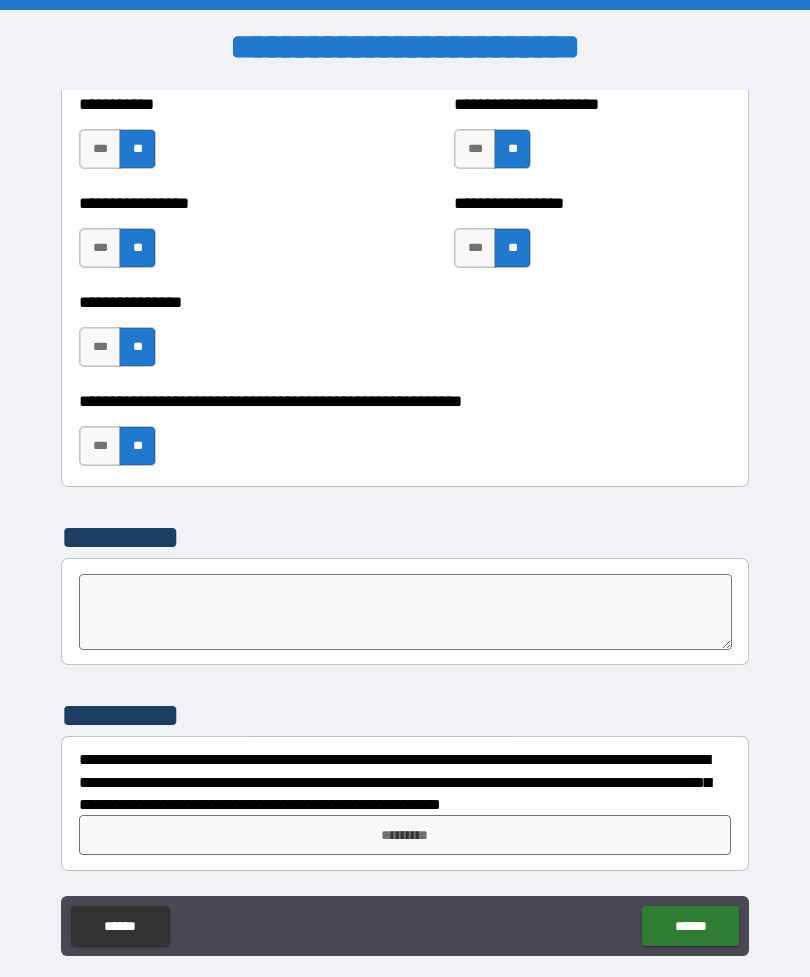 scroll, scrollTop: 6033, scrollLeft: 0, axis: vertical 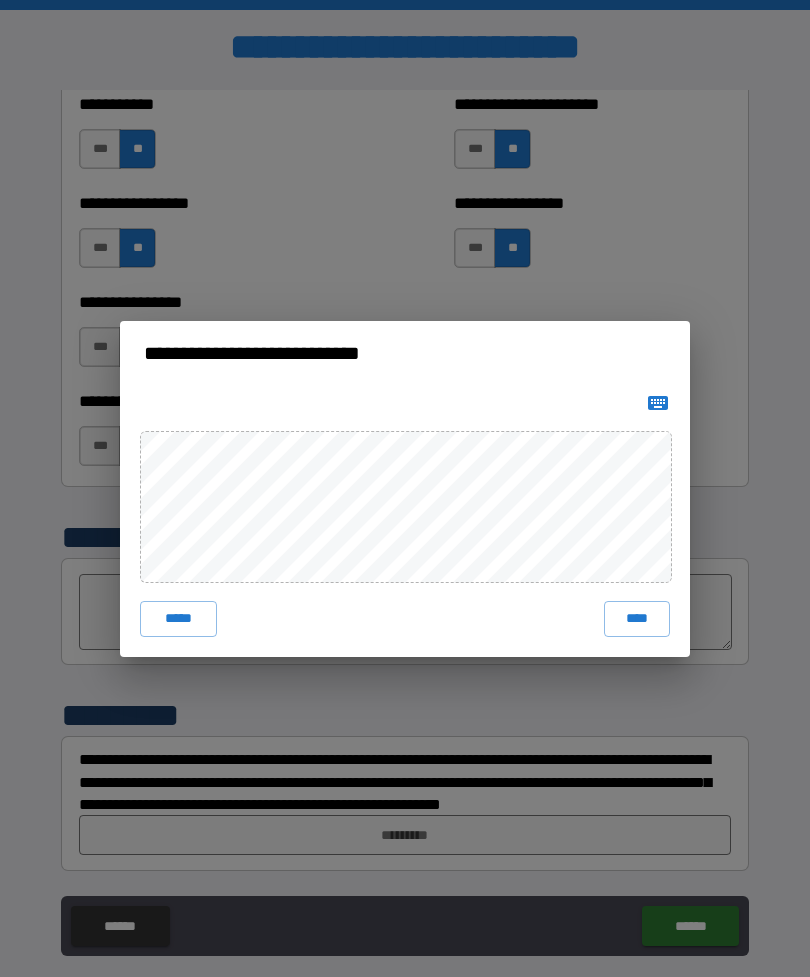 click on "****" at bounding box center [637, 619] 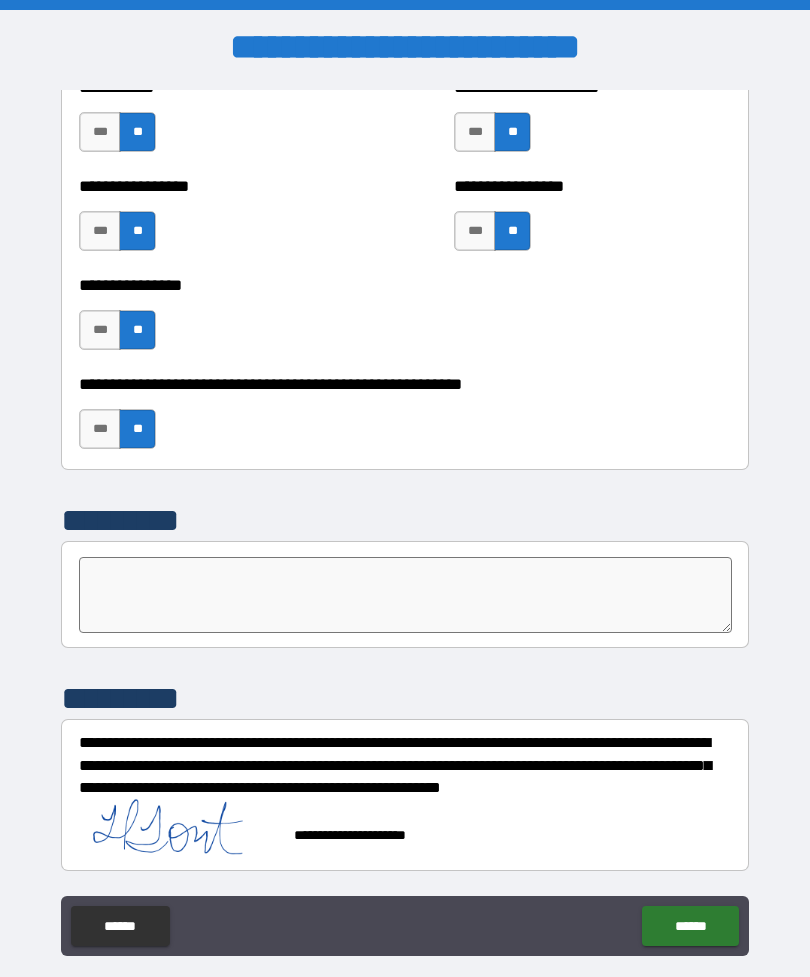 scroll, scrollTop: 6050, scrollLeft: 0, axis: vertical 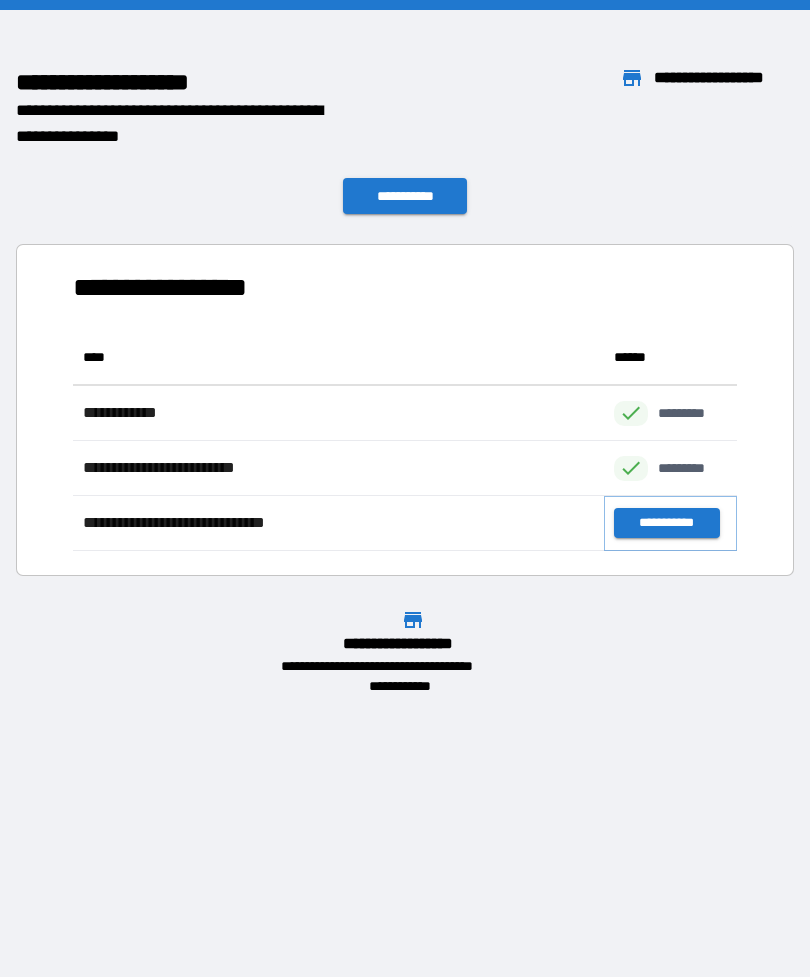 click on "**********" at bounding box center [666, 523] 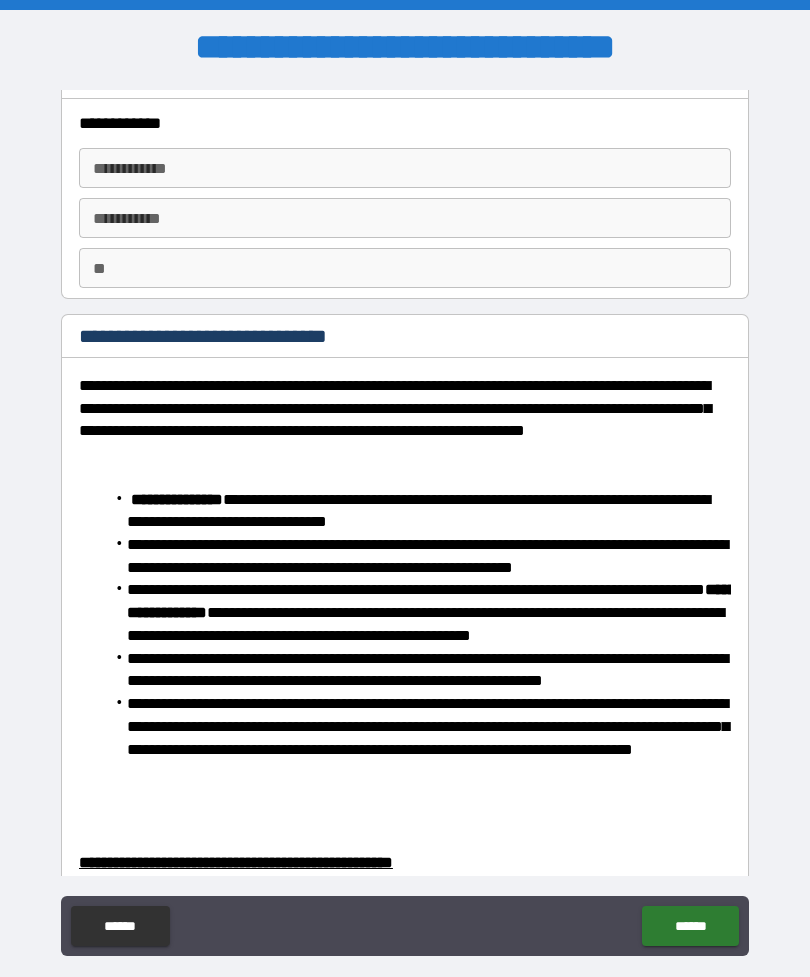 scroll, scrollTop: 39, scrollLeft: 0, axis: vertical 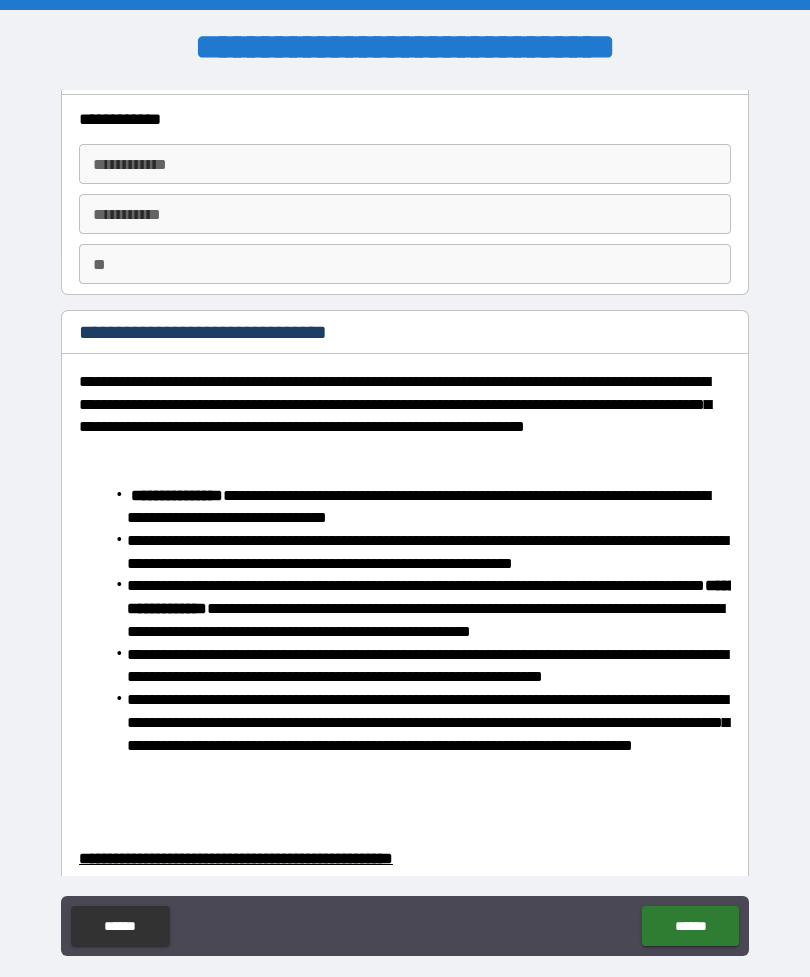 click on "**********" at bounding box center [405, 164] 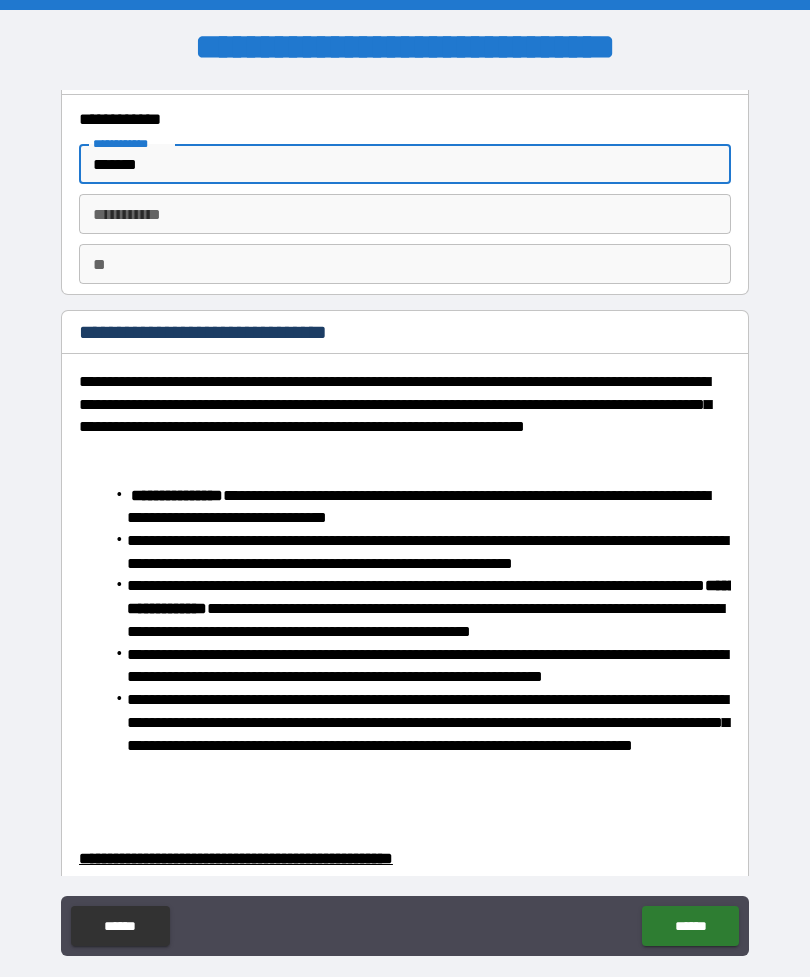 type on "*******" 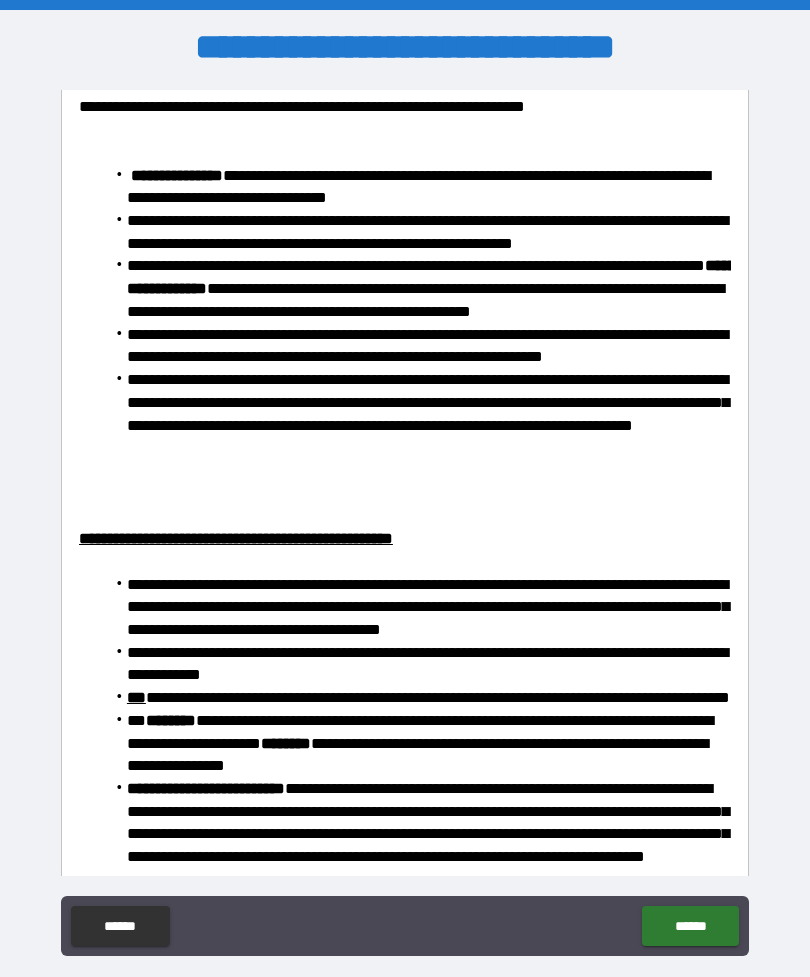 scroll, scrollTop: 364, scrollLeft: 0, axis: vertical 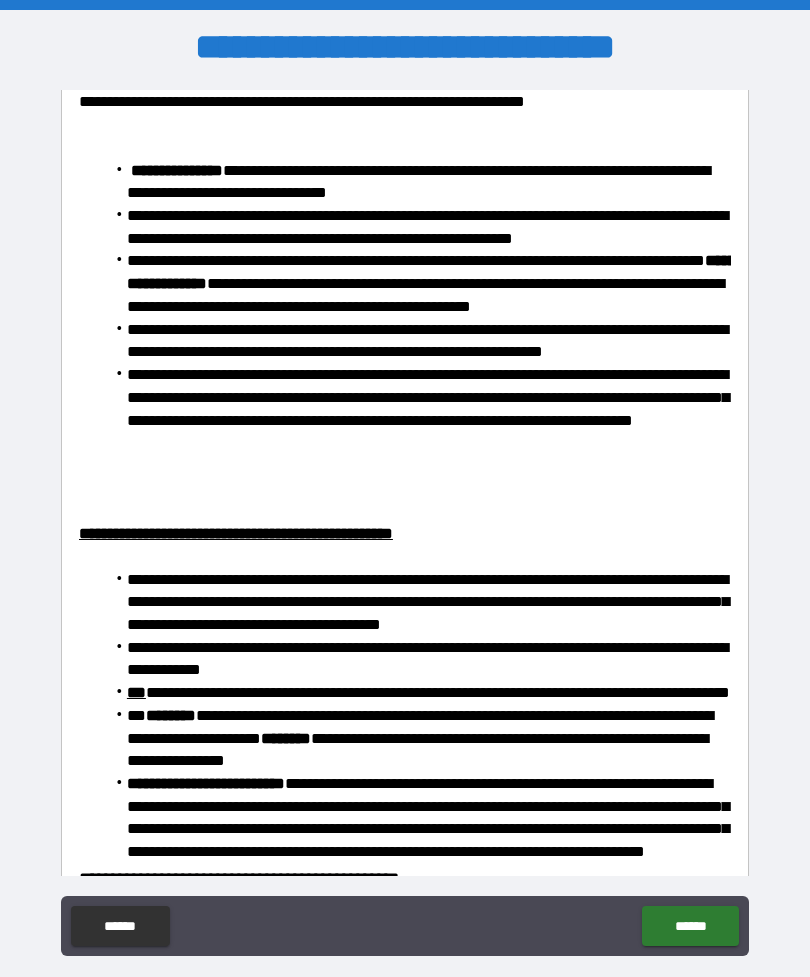 type on "****" 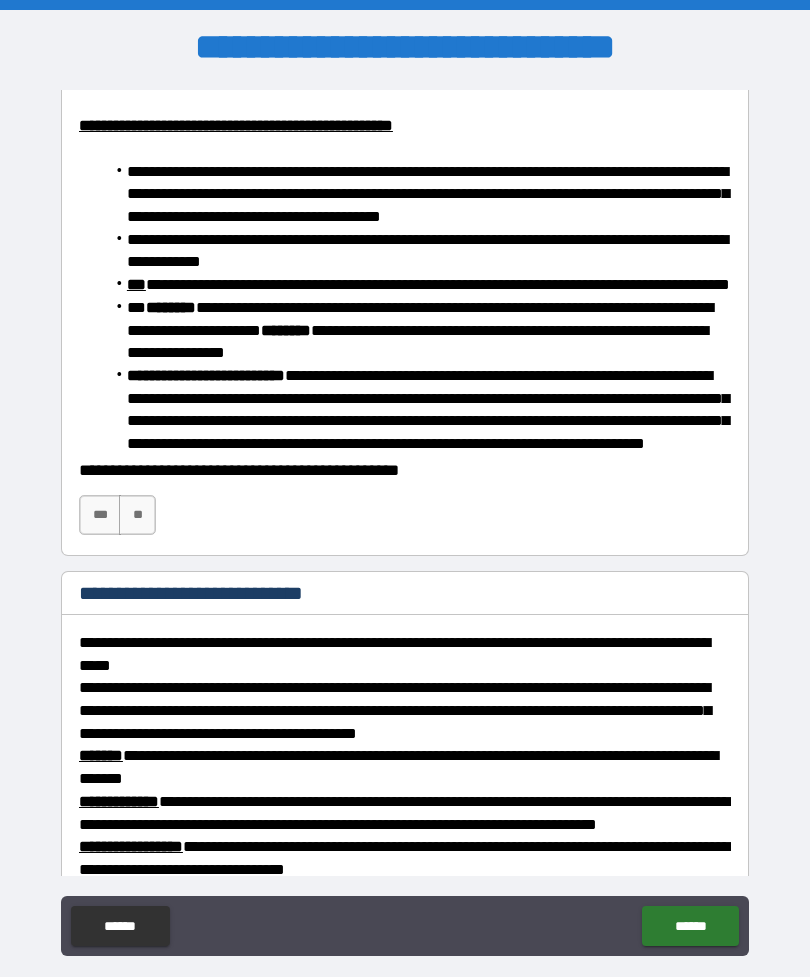 scroll, scrollTop: 774, scrollLeft: 0, axis: vertical 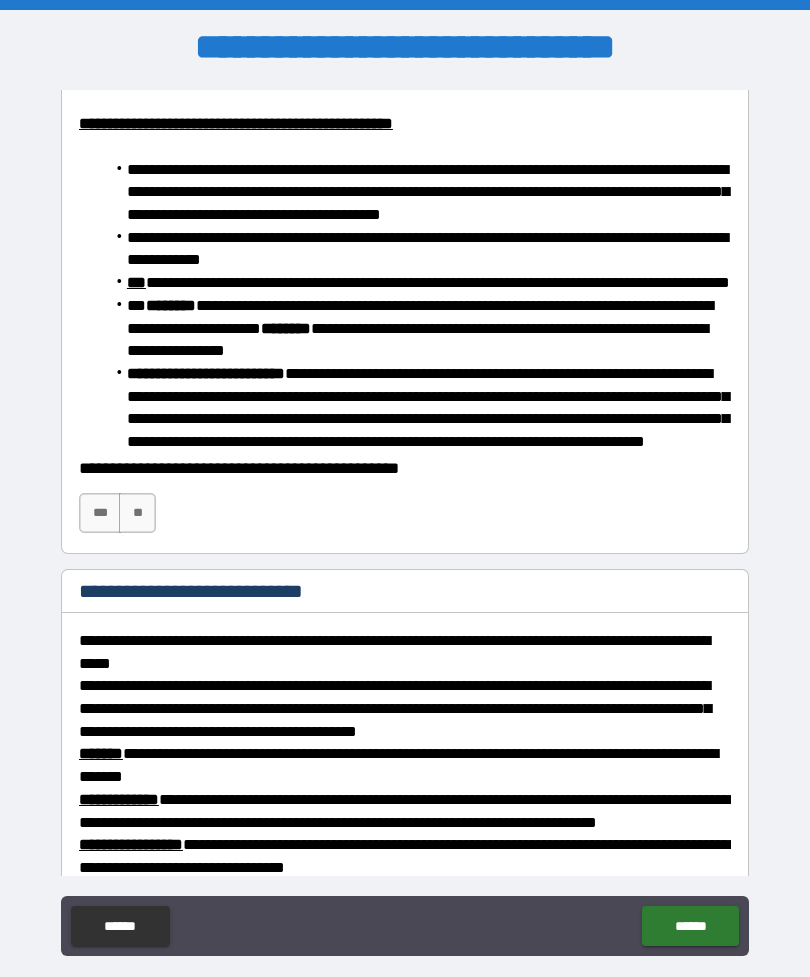 click on "***" at bounding box center (100, 513) 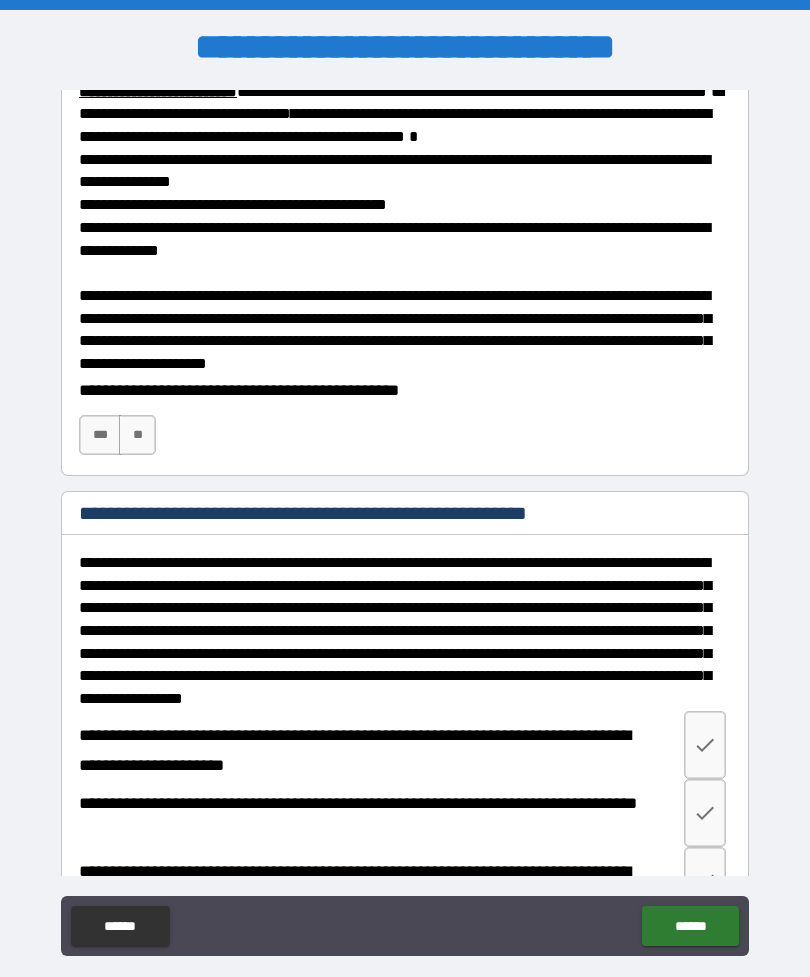 scroll, scrollTop: 1753, scrollLeft: 0, axis: vertical 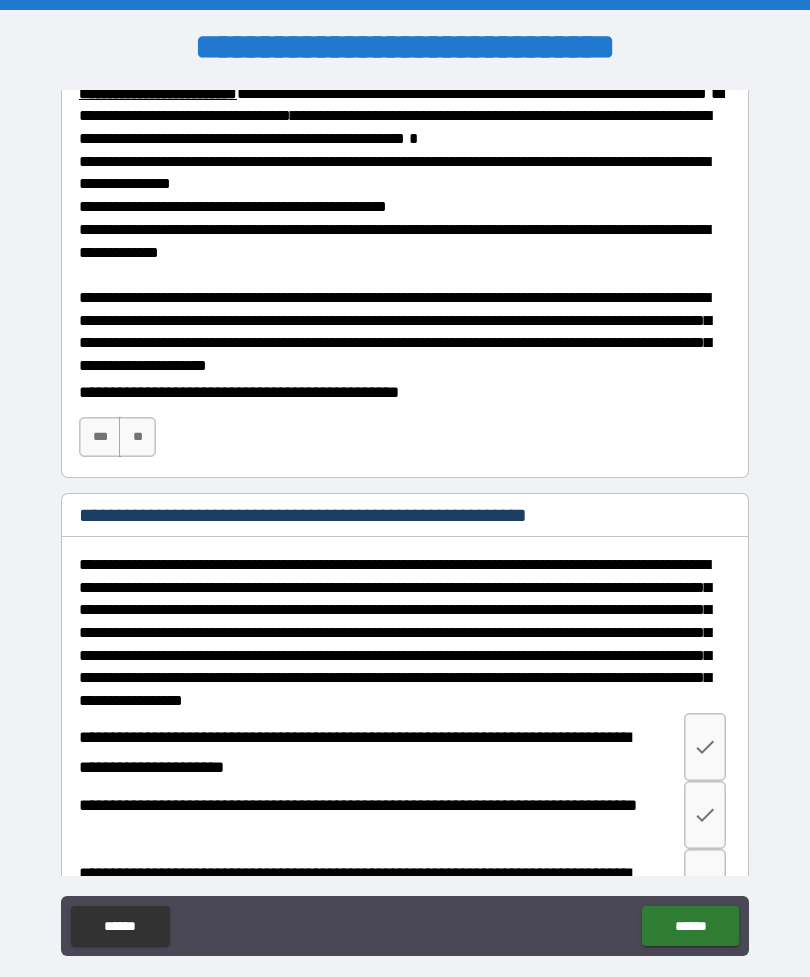 click on "***" at bounding box center [100, 437] 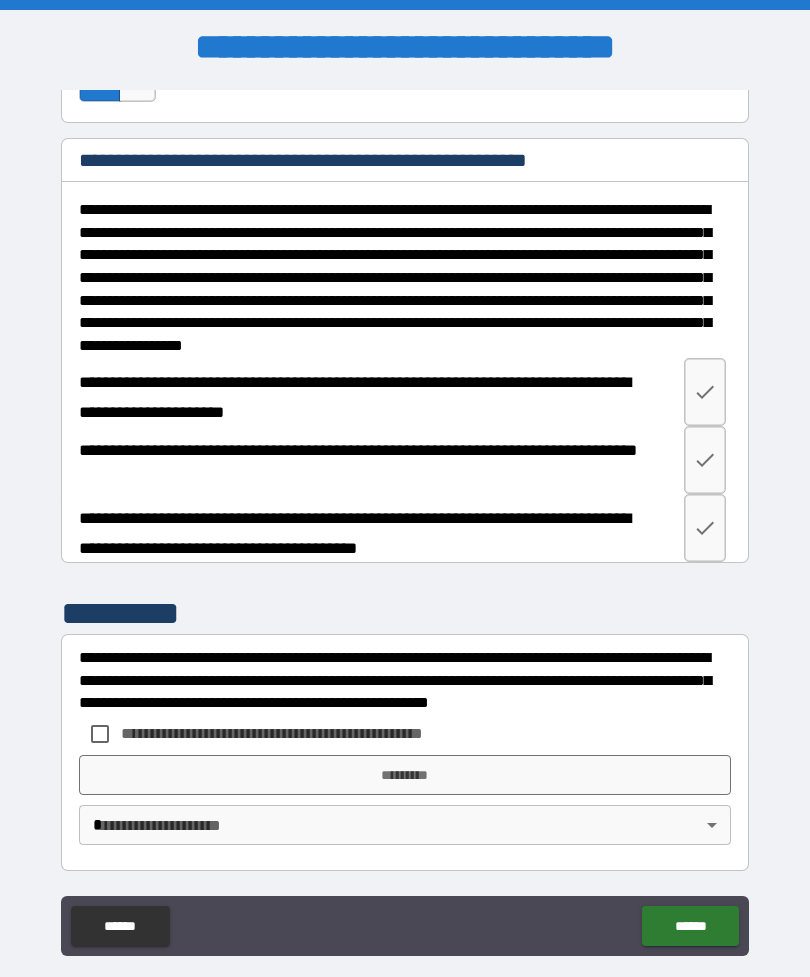 scroll, scrollTop: 2207, scrollLeft: 0, axis: vertical 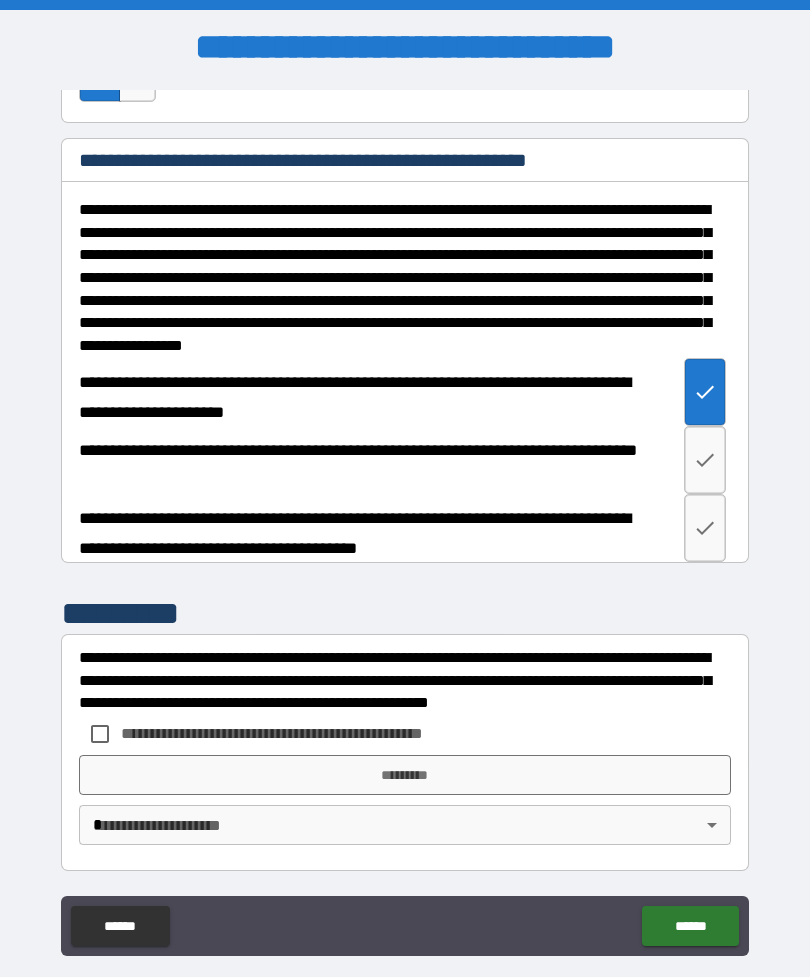 click 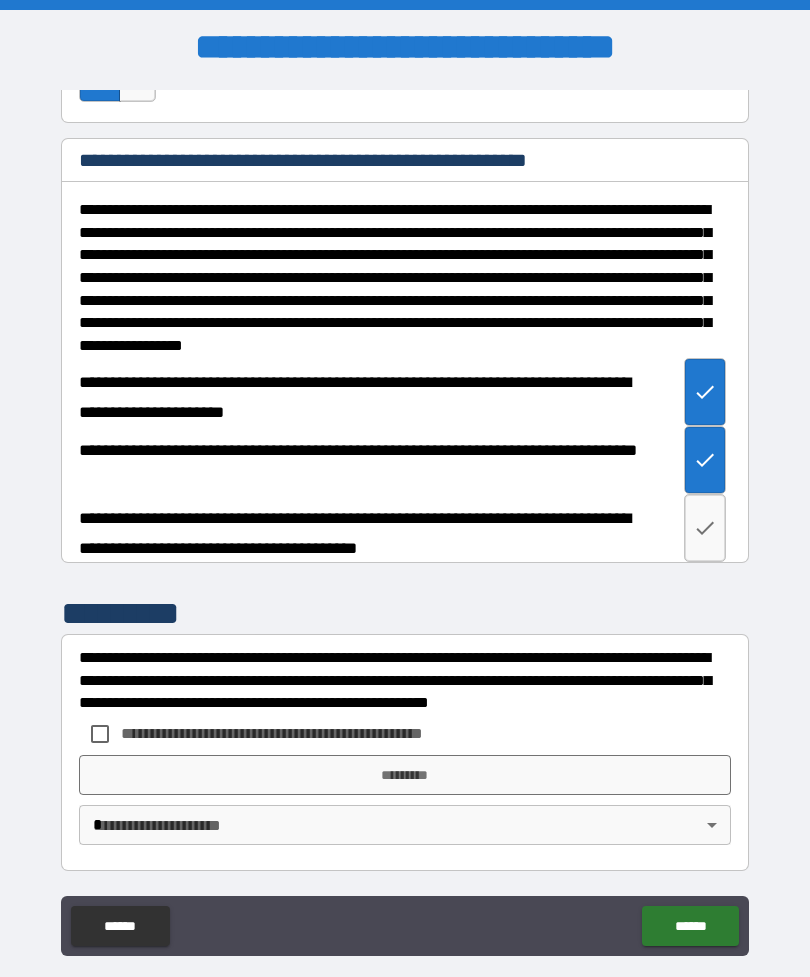 click 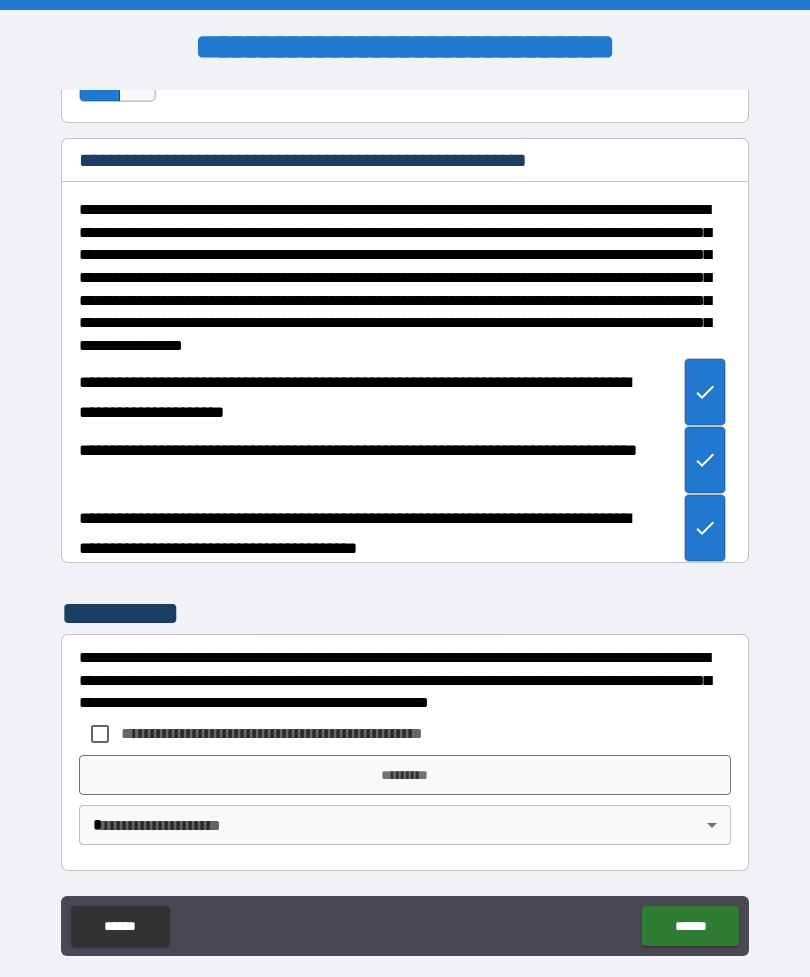 scroll, scrollTop: 2252, scrollLeft: 0, axis: vertical 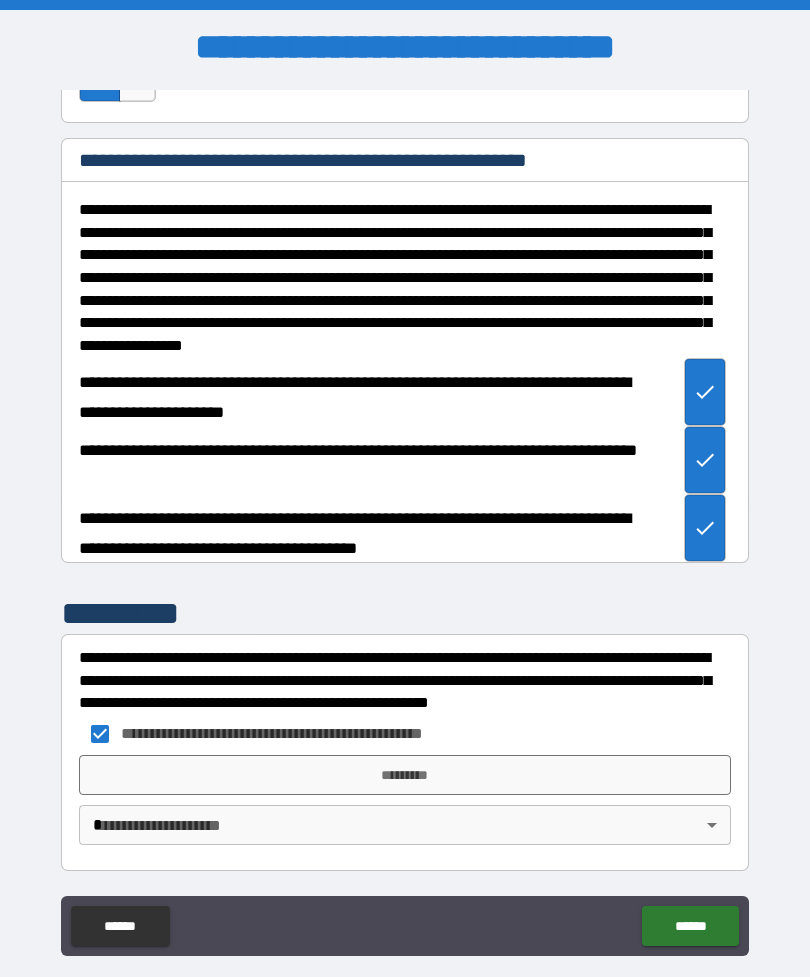 click on "*********" at bounding box center [405, 775] 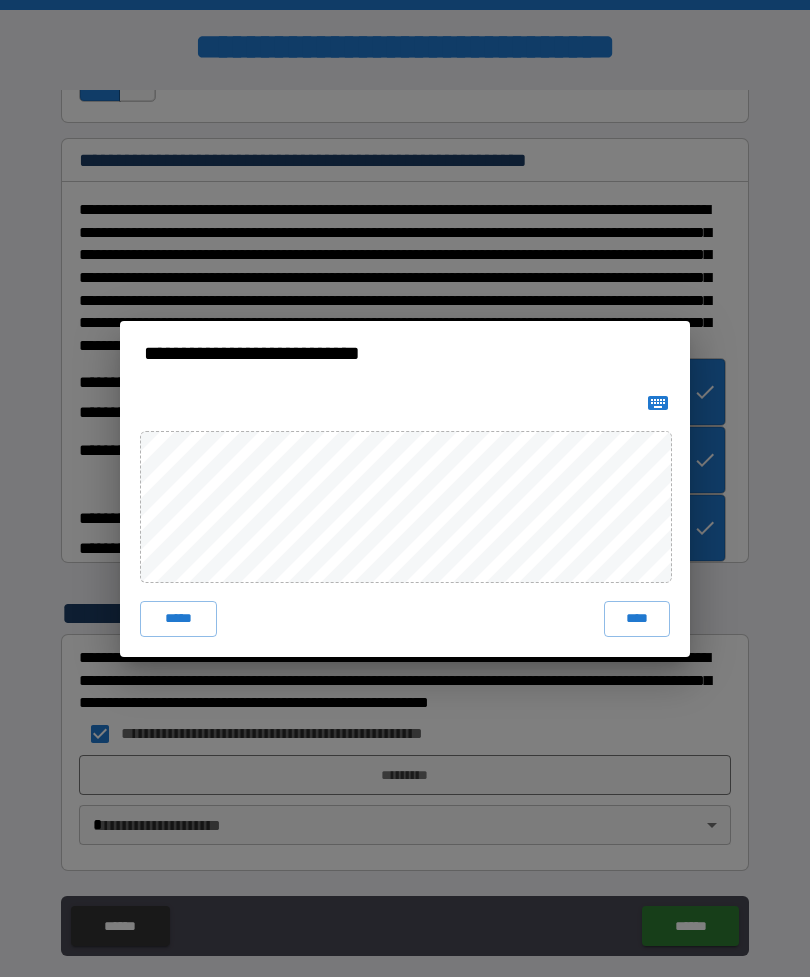 click on "****" at bounding box center (637, 619) 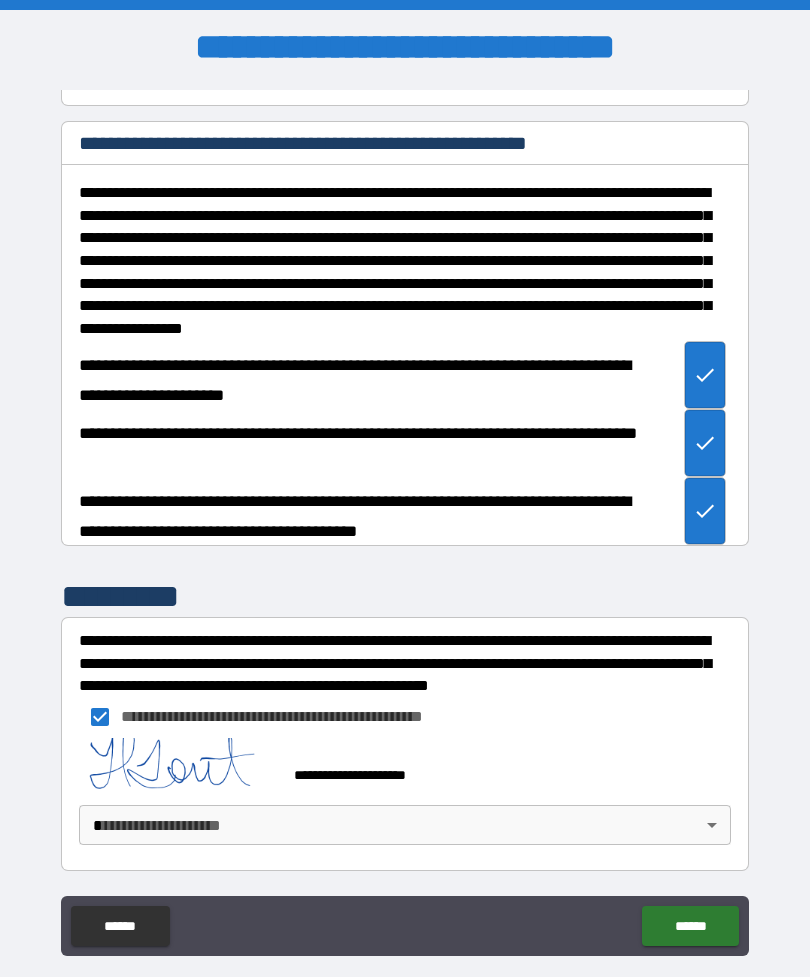 scroll, scrollTop: 2269, scrollLeft: 0, axis: vertical 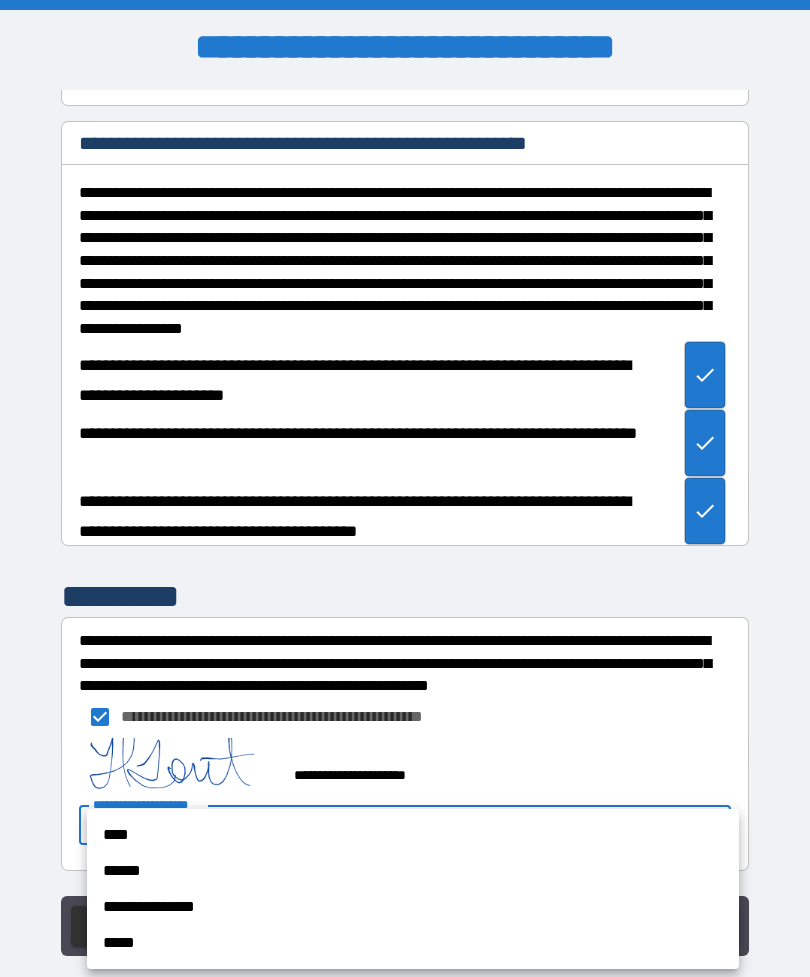 click on "****" at bounding box center (413, 835) 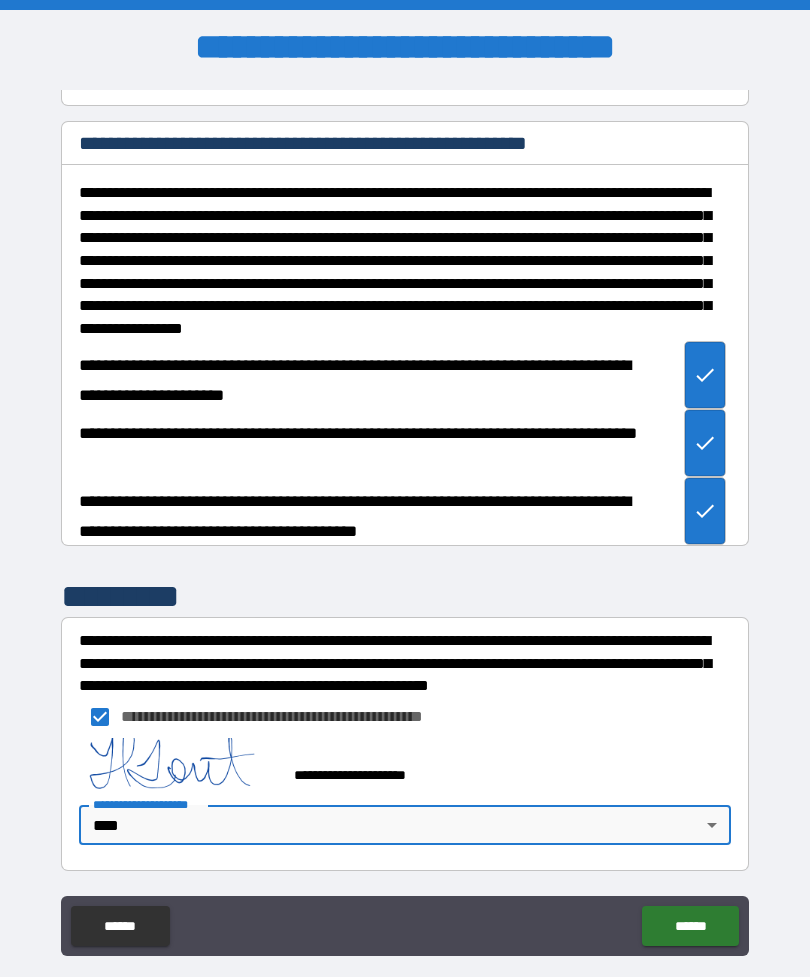 click on "******" at bounding box center (690, 926) 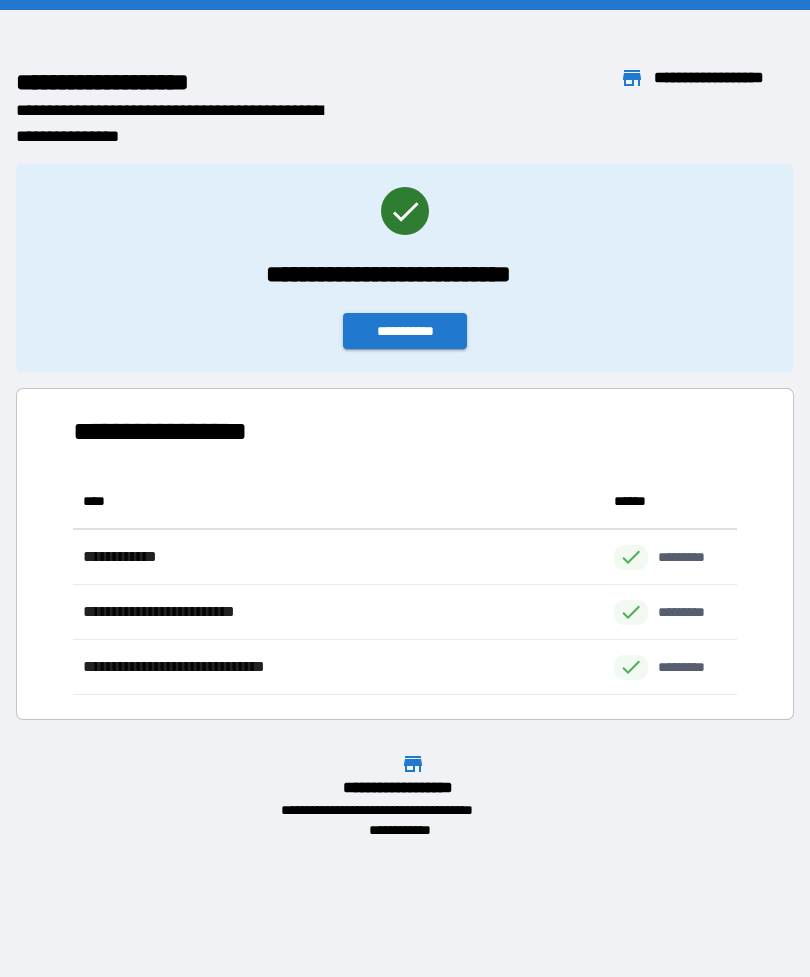 scroll, scrollTop: 221, scrollLeft: 664, axis: both 